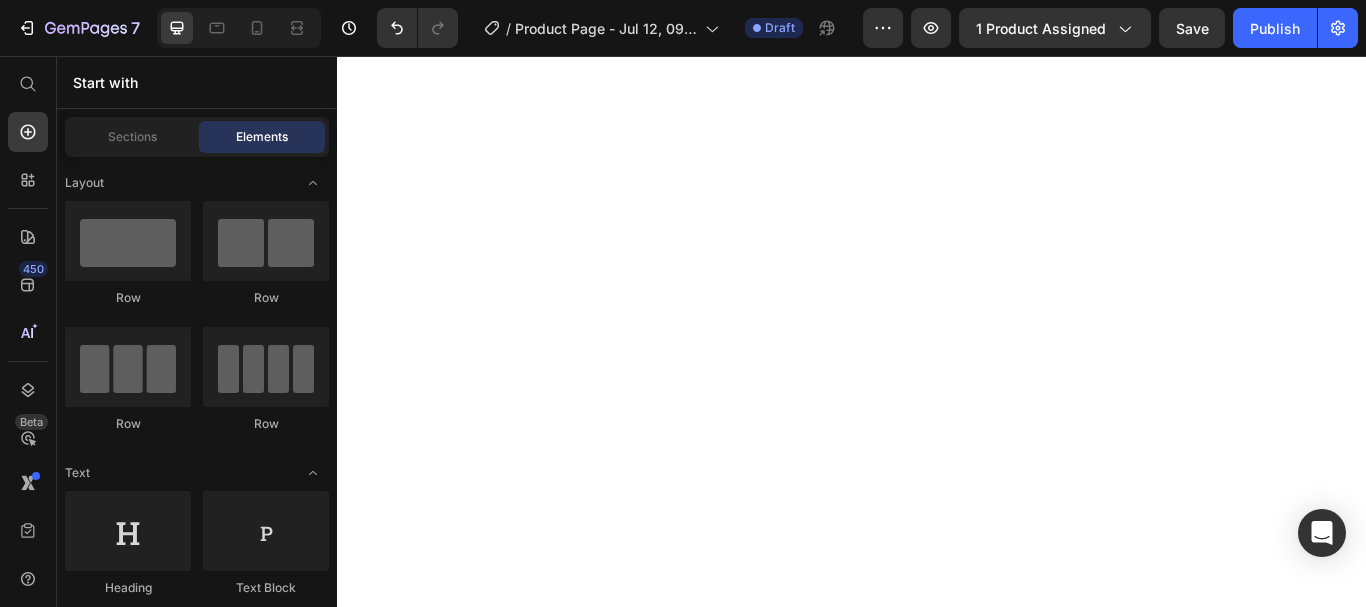 scroll, scrollTop: 0, scrollLeft: 0, axis: both 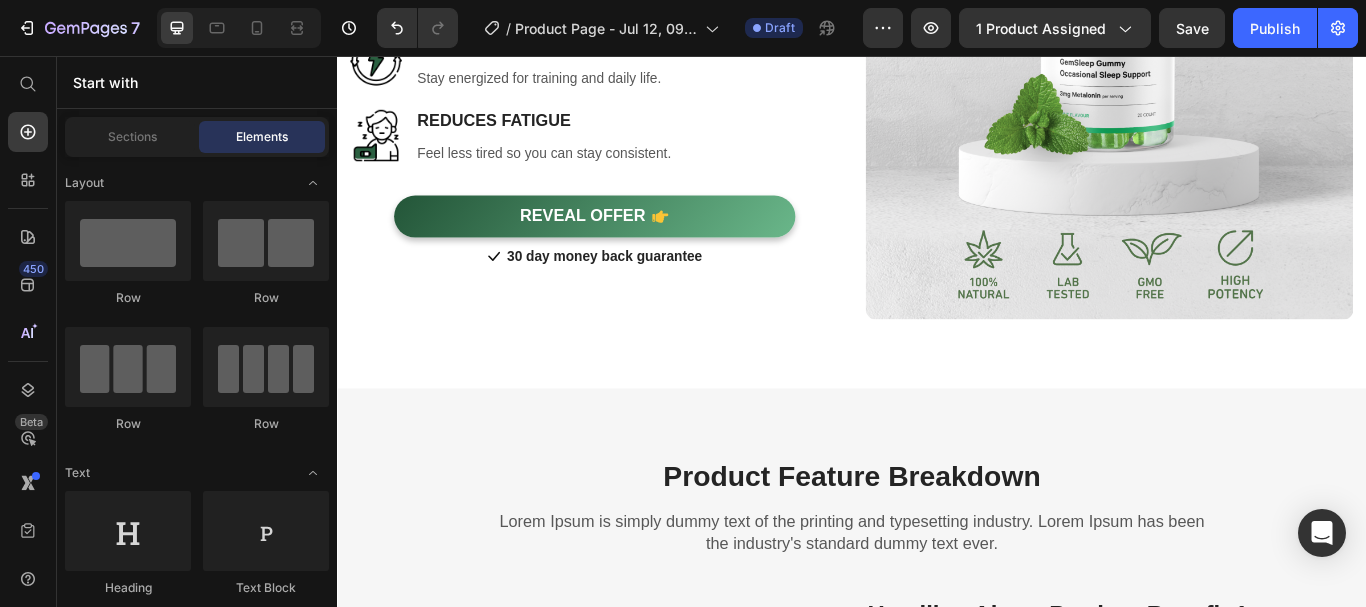 click at bounding box center (1237, 79) 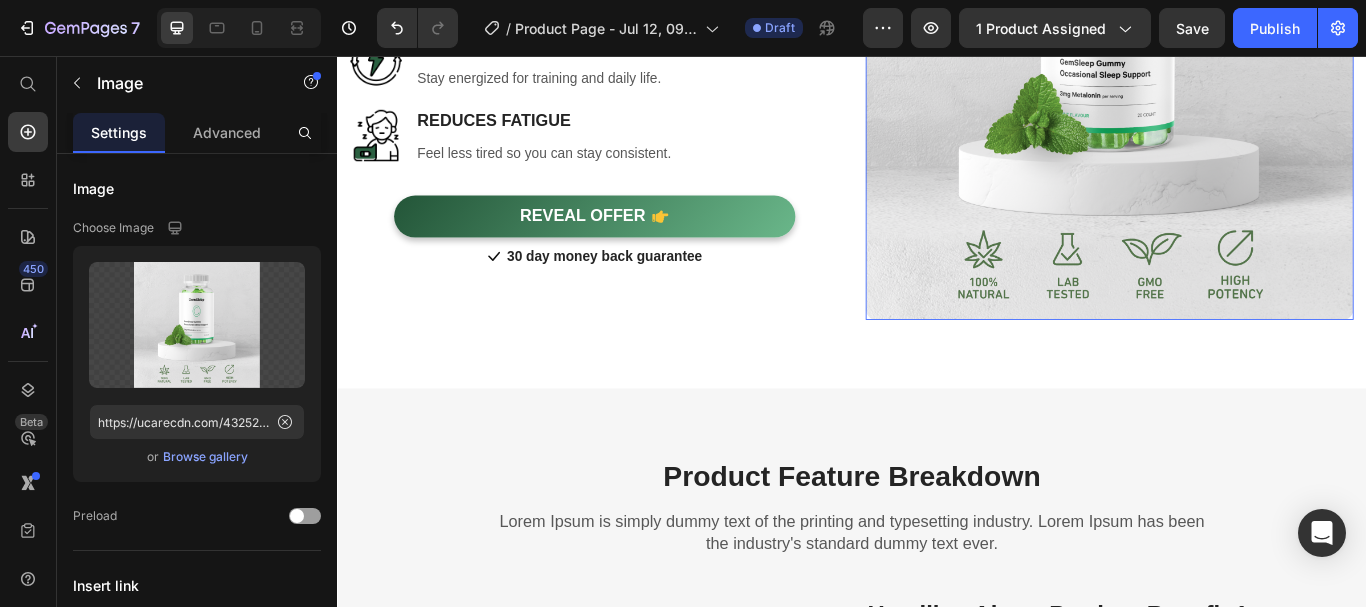 scroll, scrollTop: 1730, scrollLeft: 0, axis: vertical 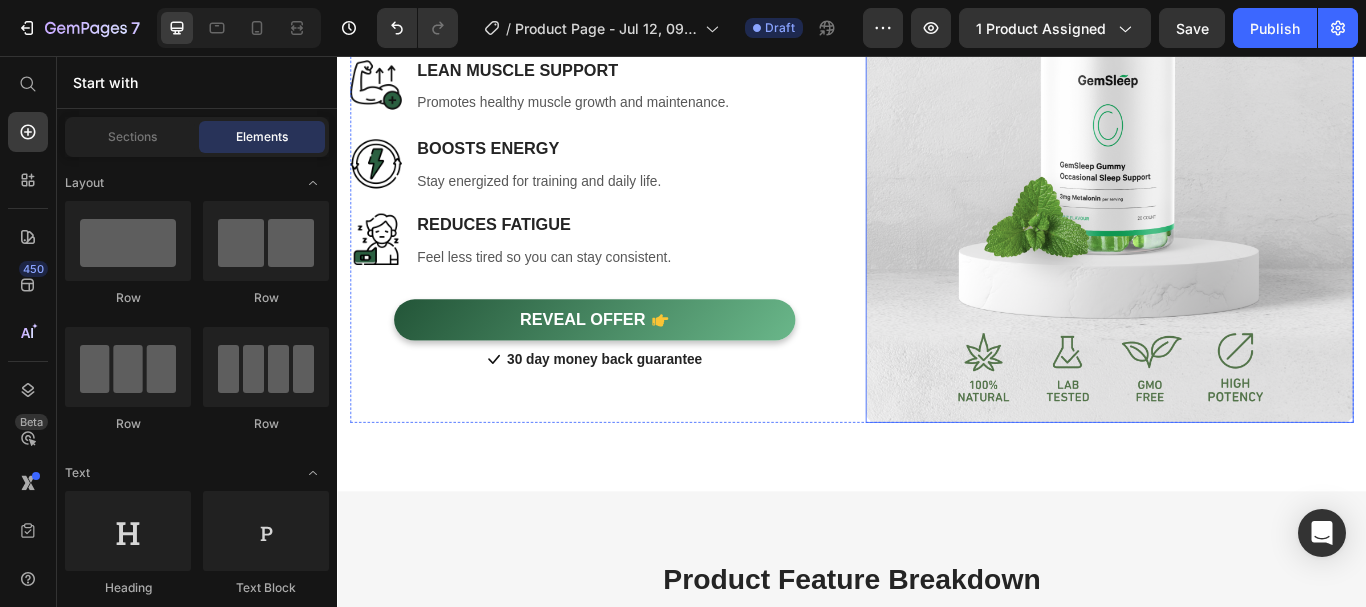 click at bounding box center [1237, 199] 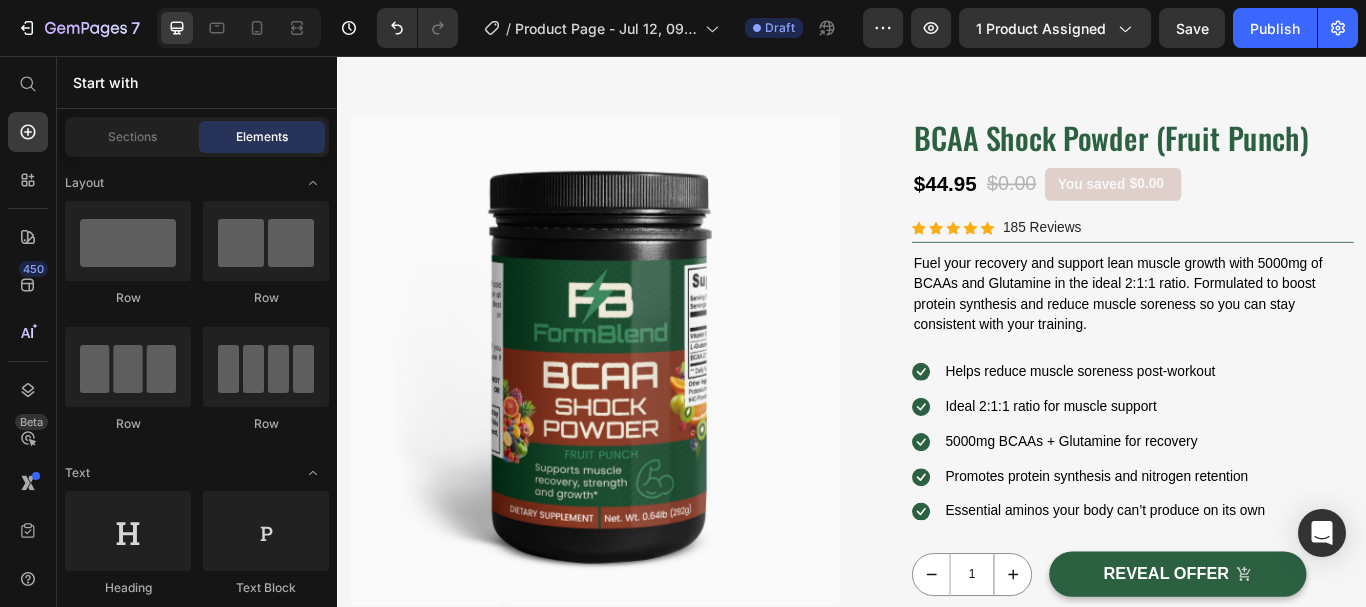 scroll, scrollTop: 84, scrollLeft: 0, axis: vertical 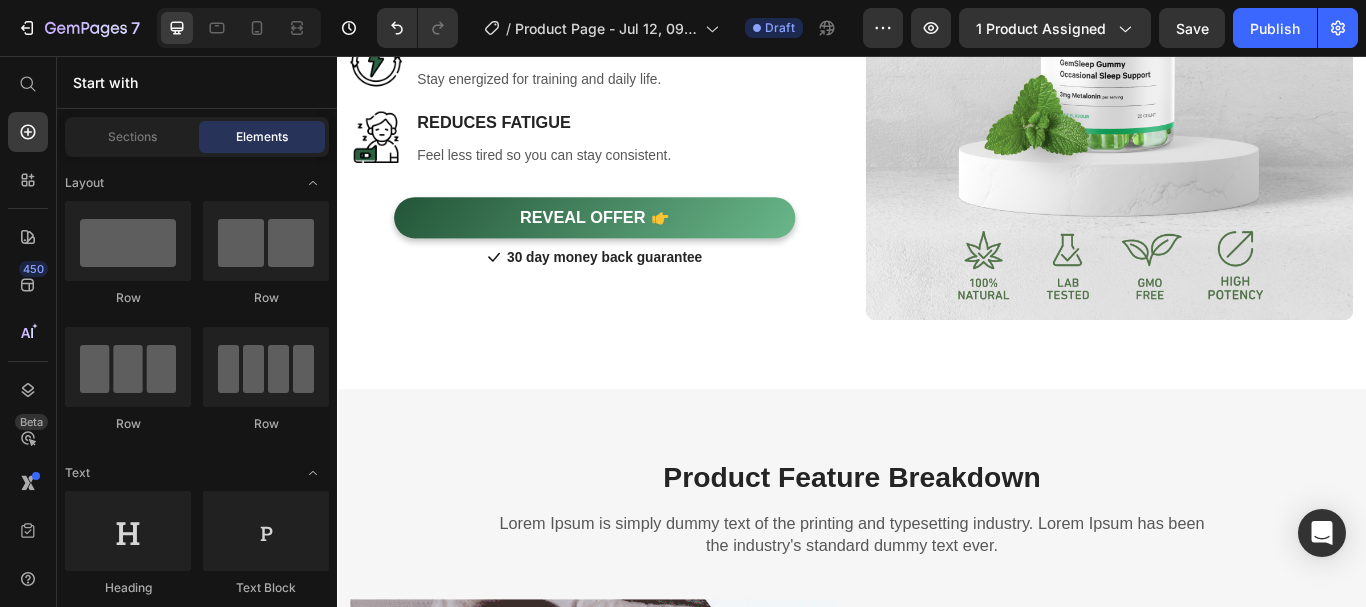 click at bounding box center (1237, 80) 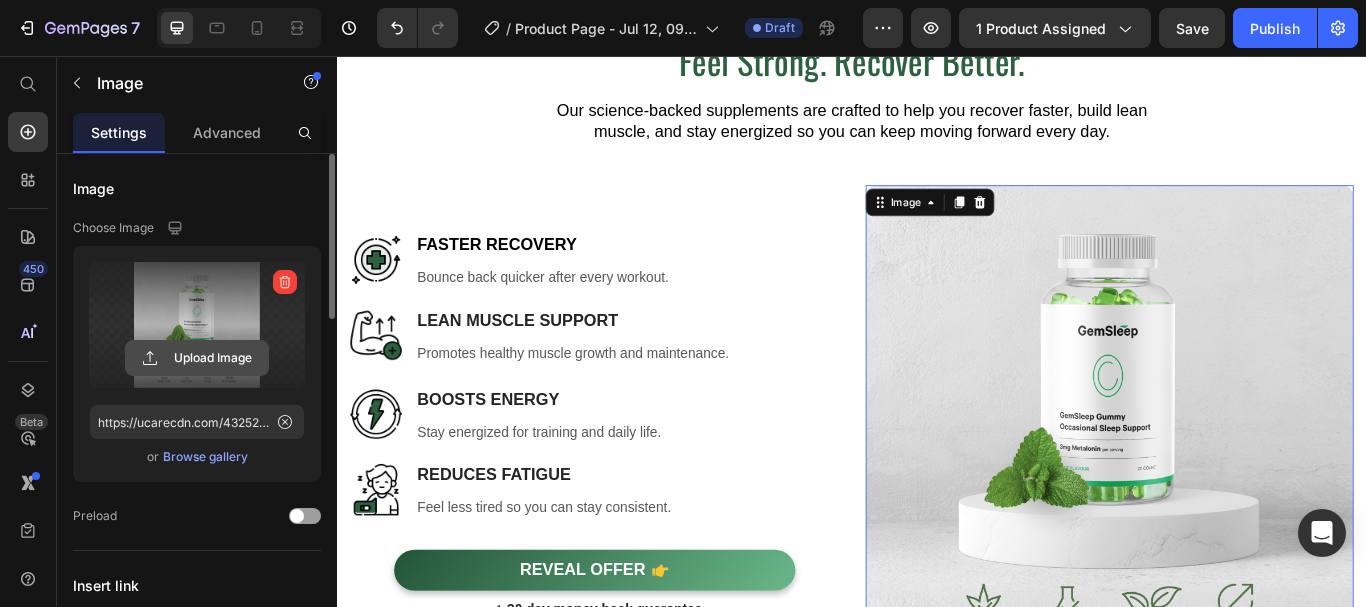 click 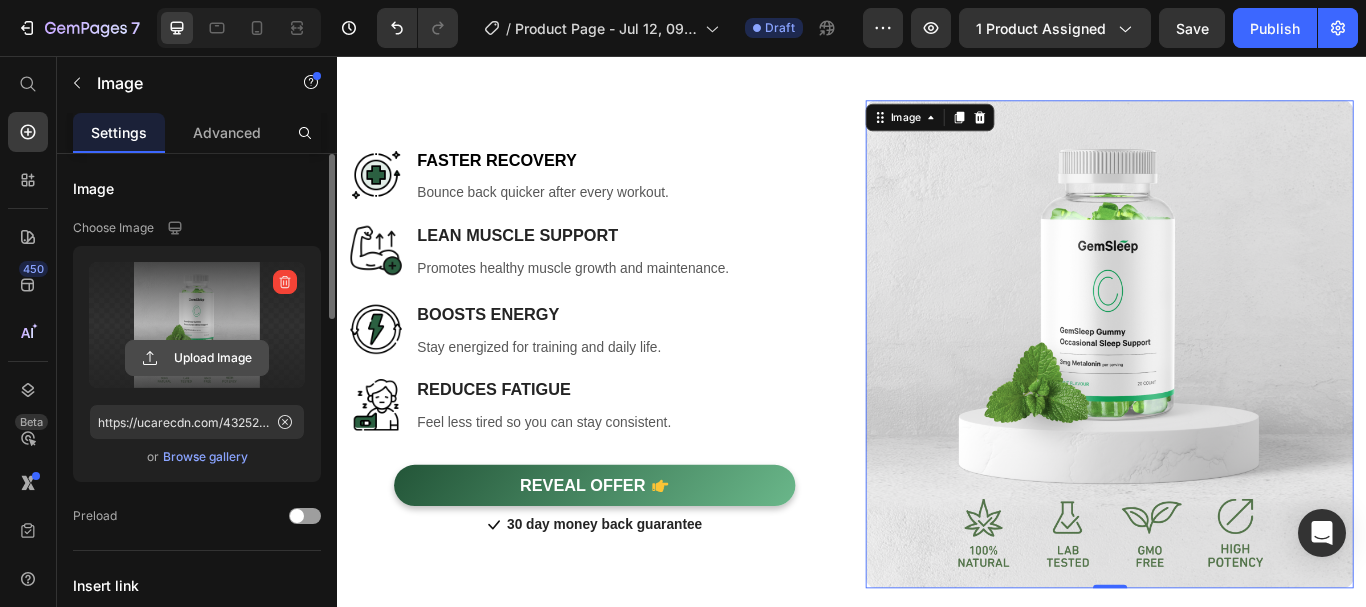 scroll, scrollTop: 1611, scrollLeft: 0, axis: vertical 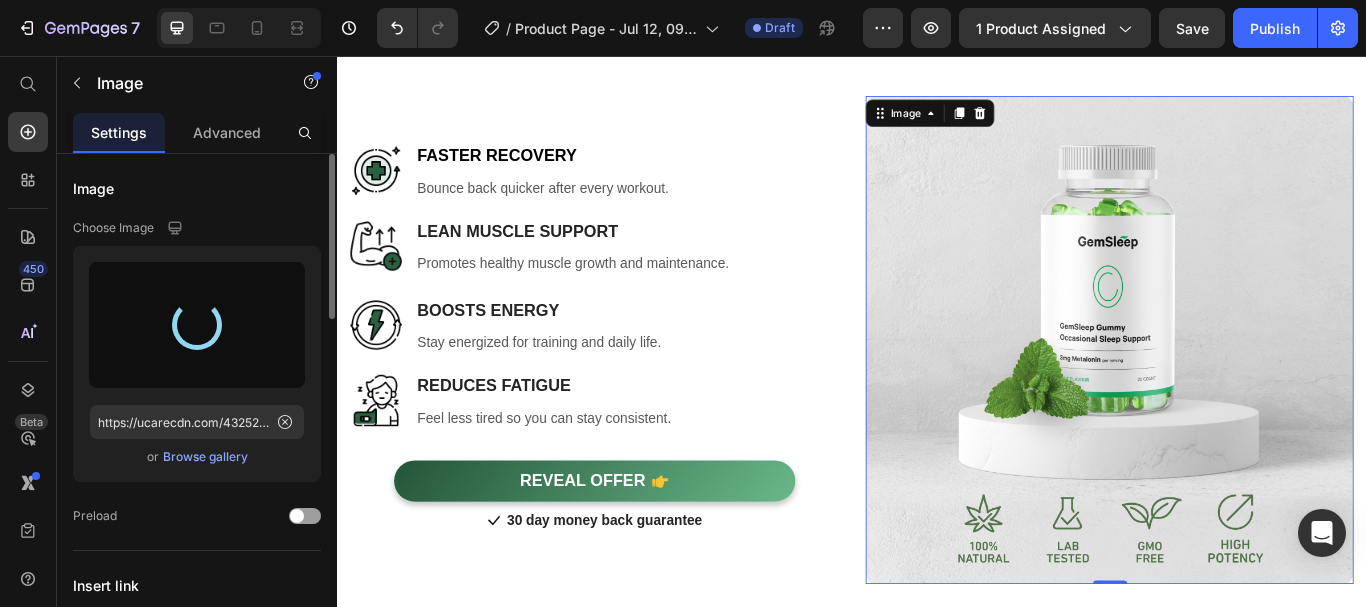 type on "https://cdn.shopify.com/s/files/1/0615/8181/9975/files/gempages_574911106628191076-6e1aaf68-2547-4316-8ee1-9bb07ec44047.jpg" 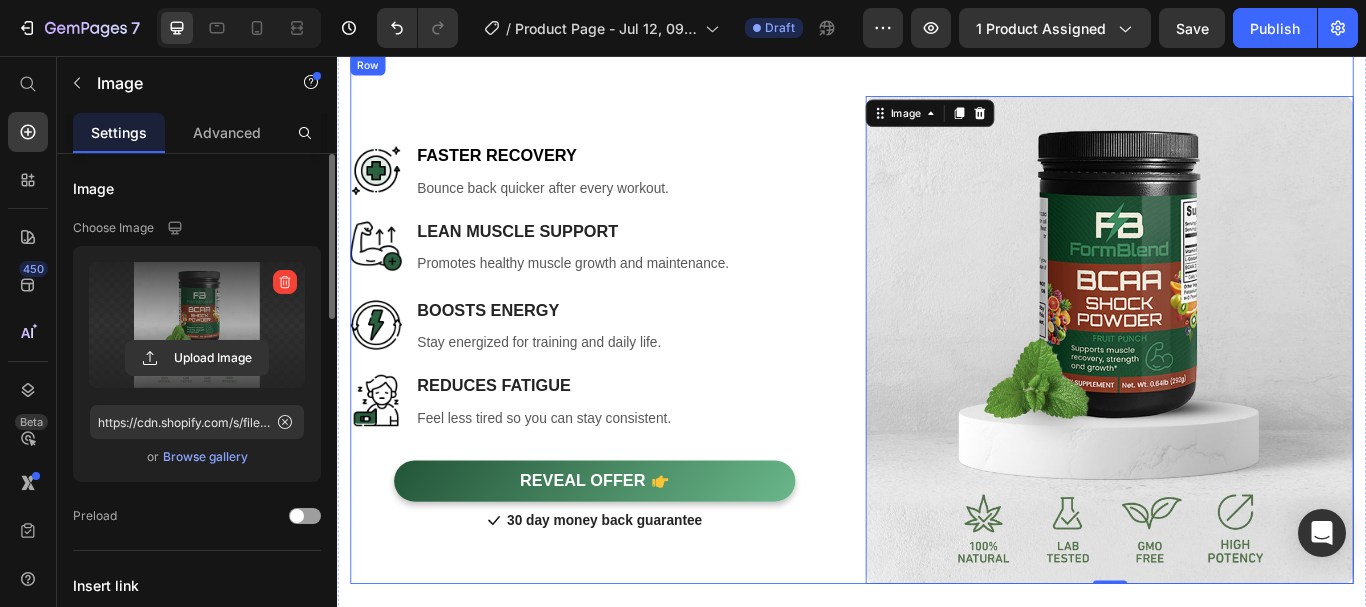 click on "Image Faster Recovery Heading Bounce back quicker after every workout. Text block Row Image Lean Muscle Support Heading Promotes healthy muscle growth and maintenance. Text block Row Image Boosts Energy Heading Stay energized for training and daily life. Text block Row Image  Reduces Fatigue Heading Feel less tired so you can stay consistent. Text block Row  	   REVEAL OFFER Button                Icon 30 day money back guarantee Text block Icon List Row Image   0 Row" at bounding box center [937, 363] 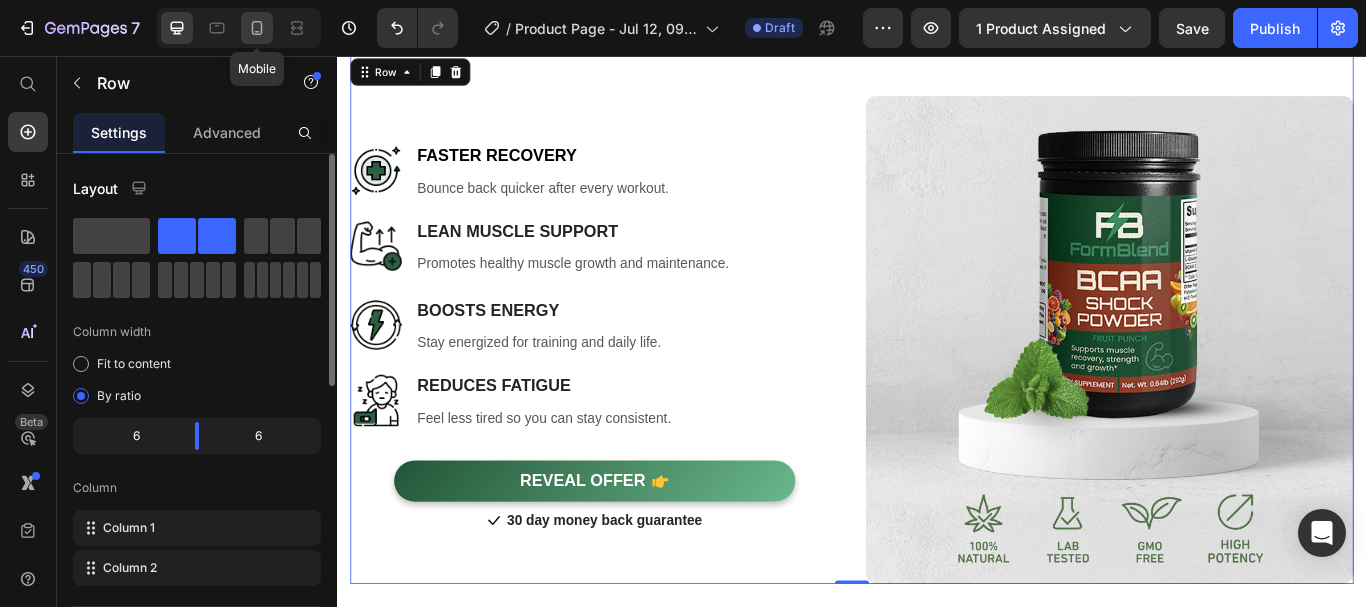 click 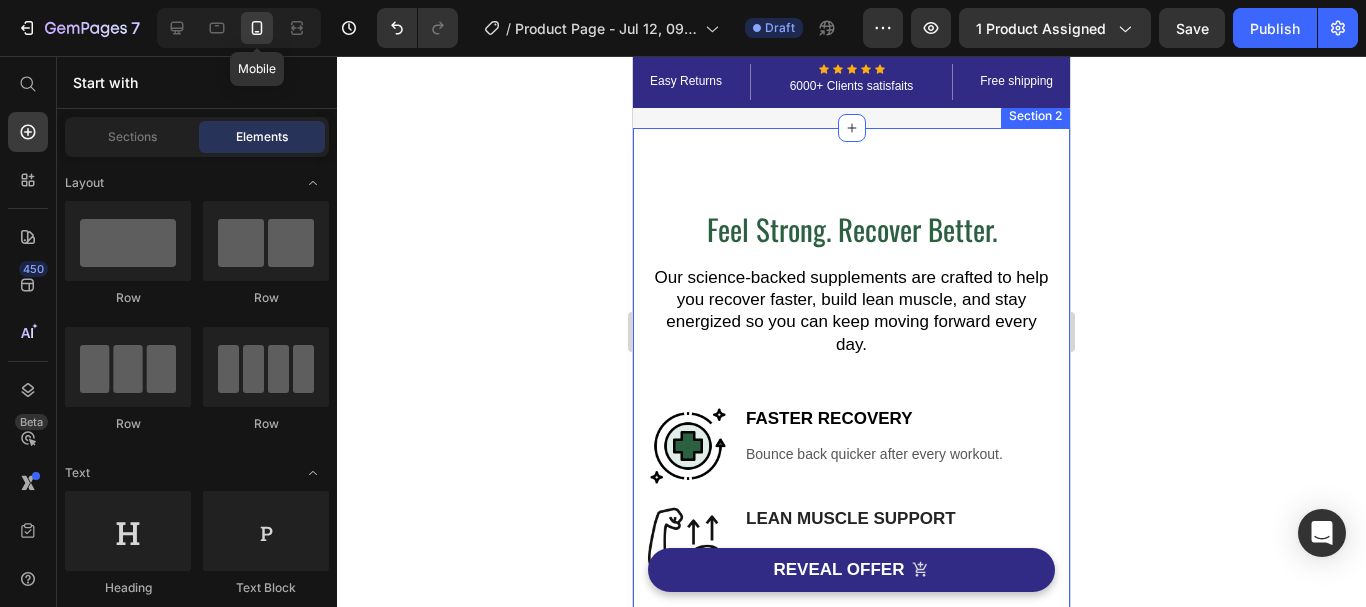 scroll, scrollTop: 1773, scrollLeft: 0, axis: vertical 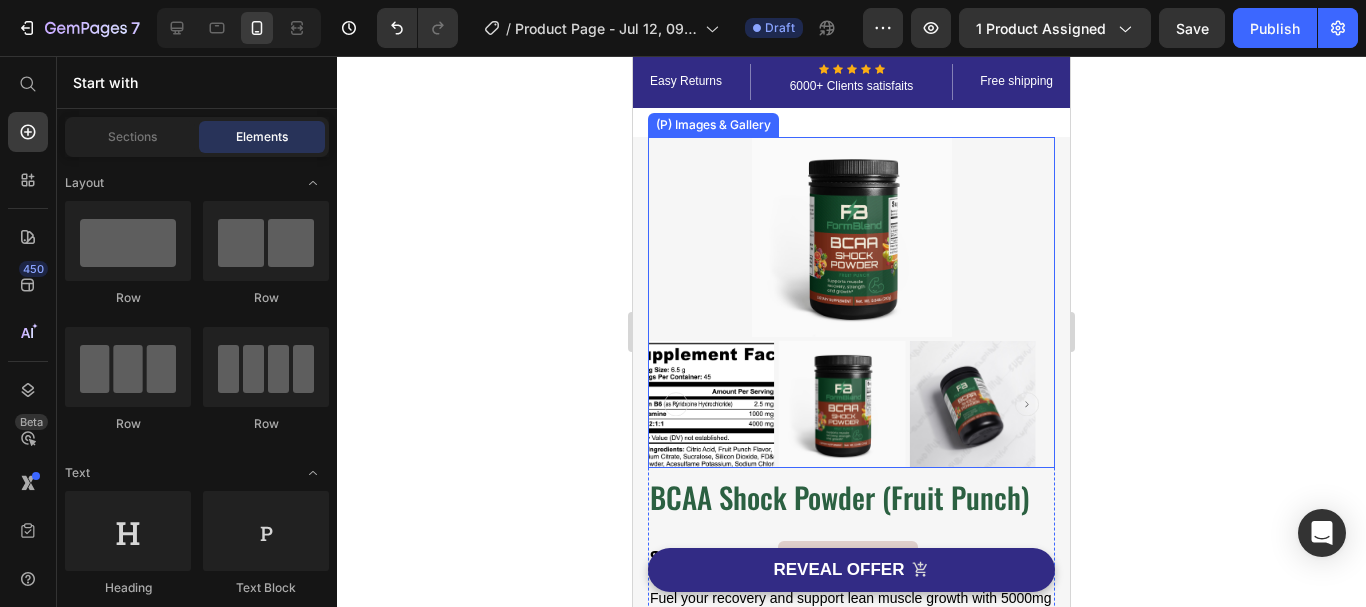 click at bounding box center [852, 237] 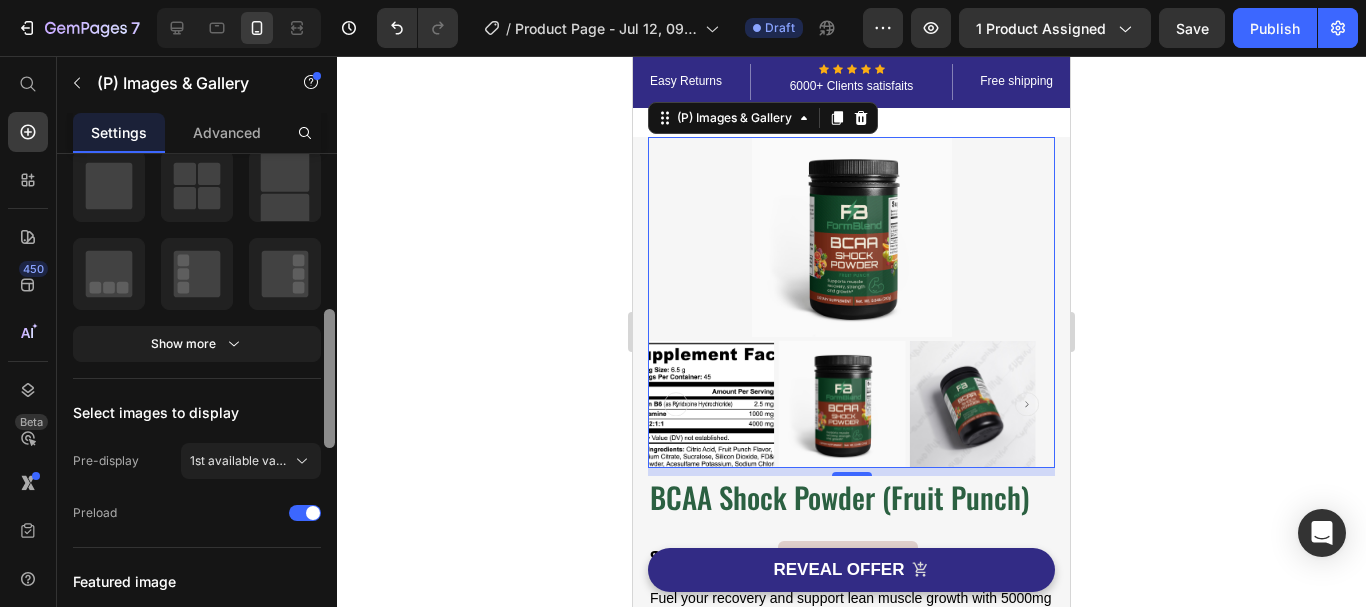 scroll, scrollTop: 371, scrollLeft: 0, axis: vertical 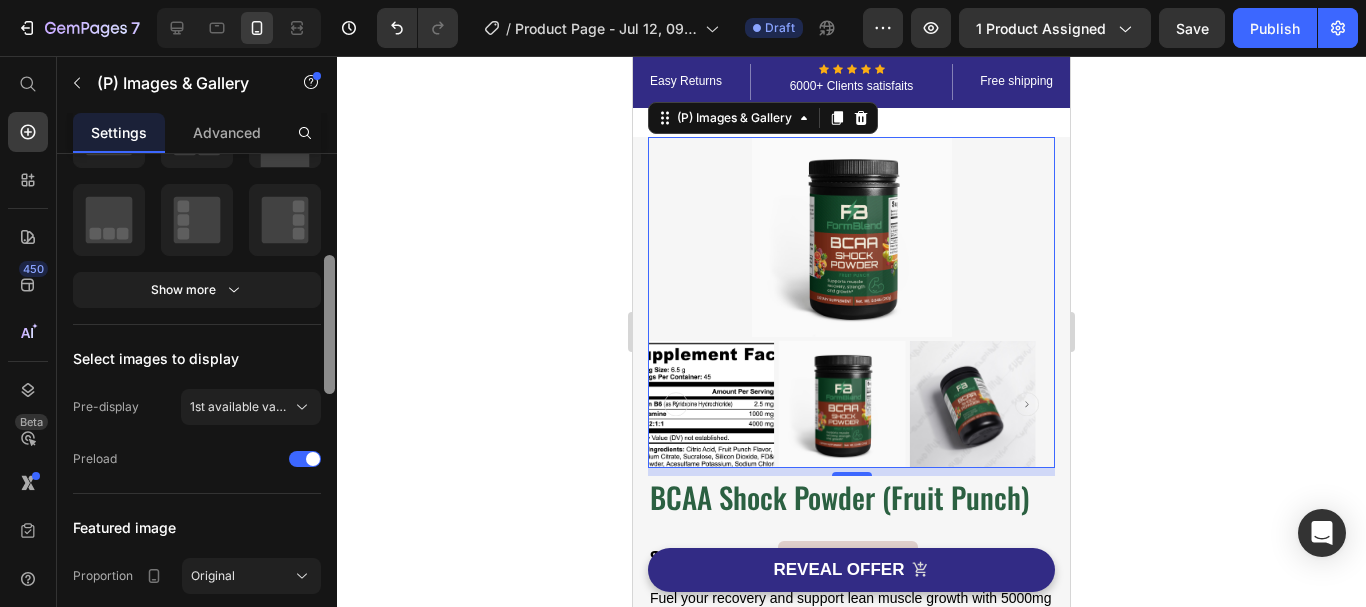 drag, startPoint x: 328, startPoint y: 232, endPoint x: 287, endPoint y: 334, distance: 109.9318 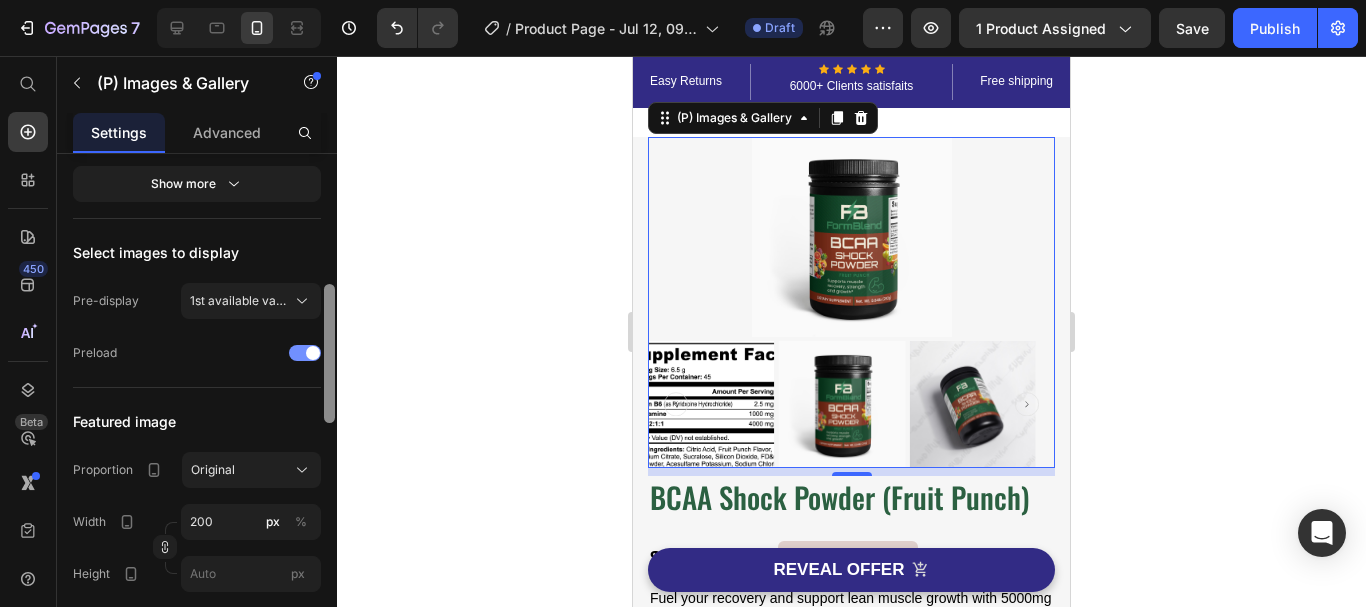 drag, startPoint x: 324, startPoint y: 304, endPoint x: 309, endPoint y: 341, distance: 39.92493 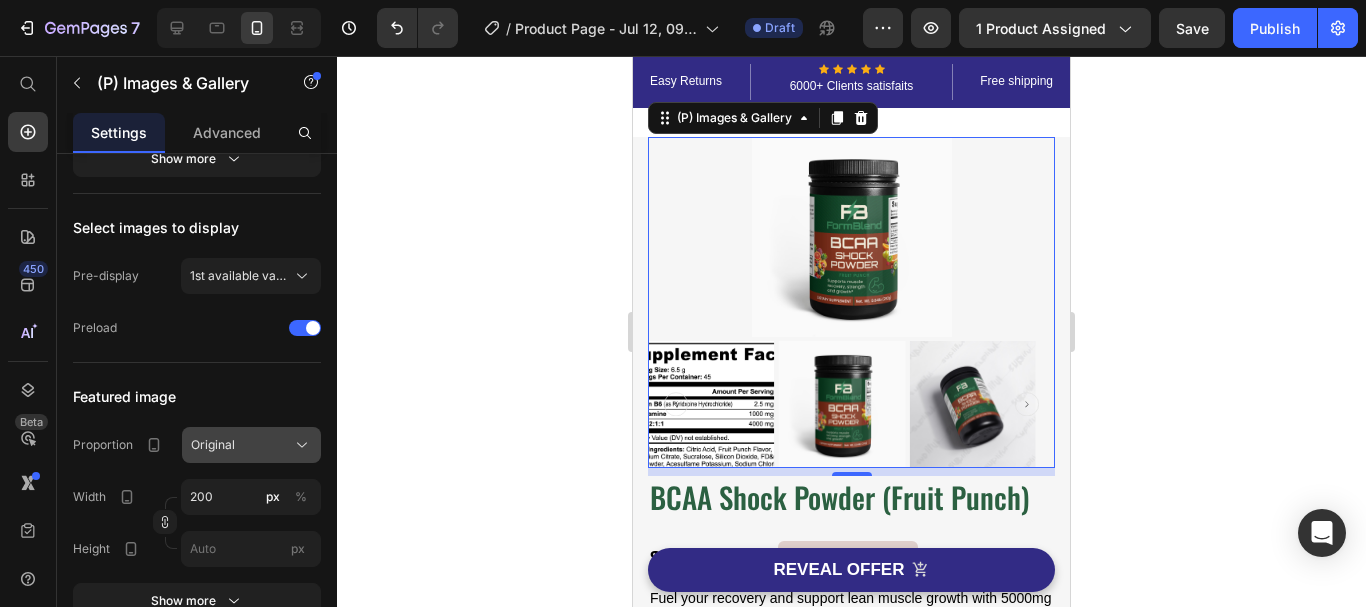 click on "Original" at bounding box center (213, 445) 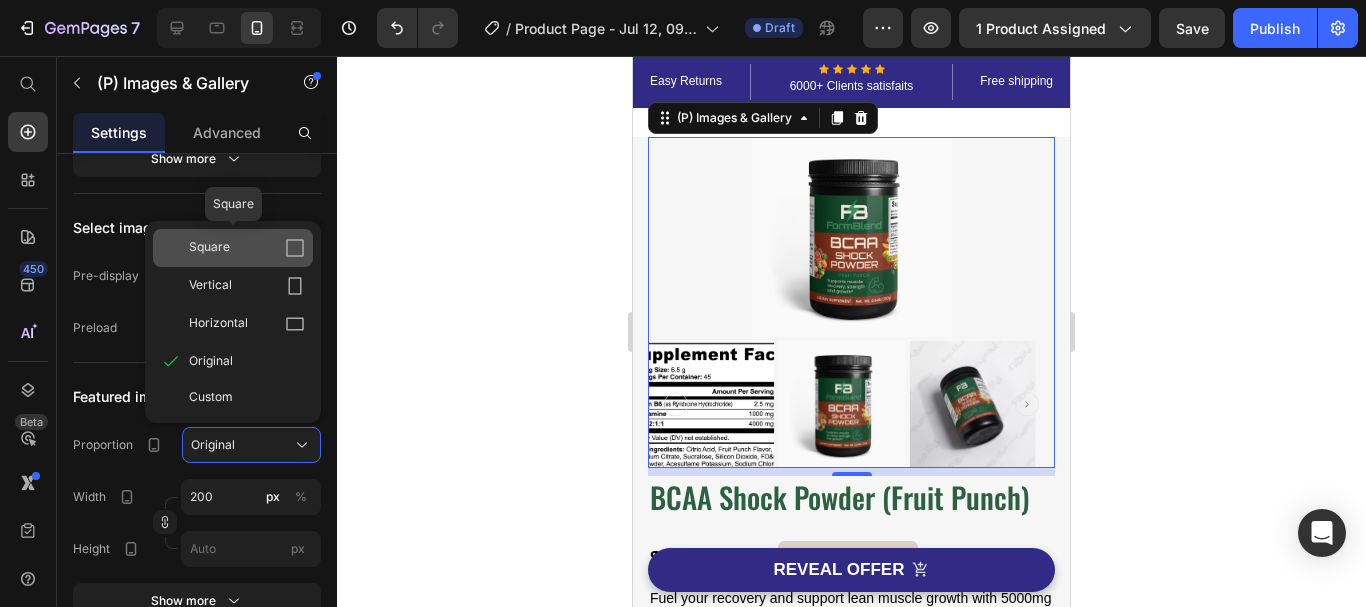 click on "Square" at bounding box center [247, 248] 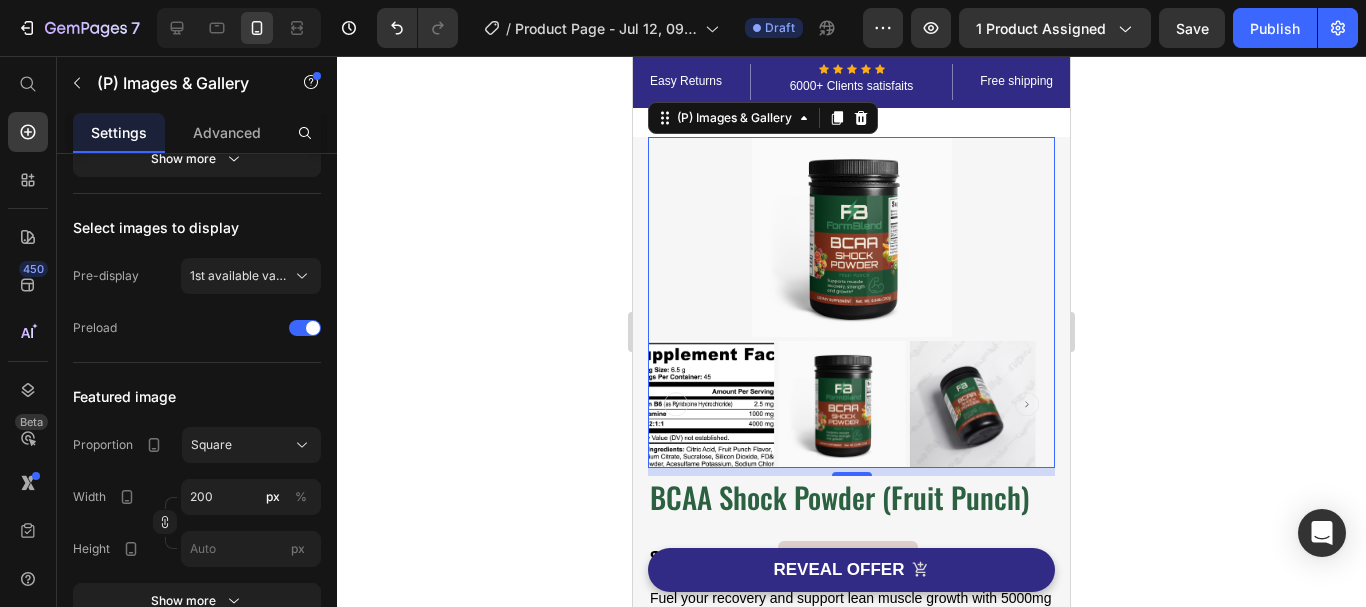 click at bounding box center [852, 237] 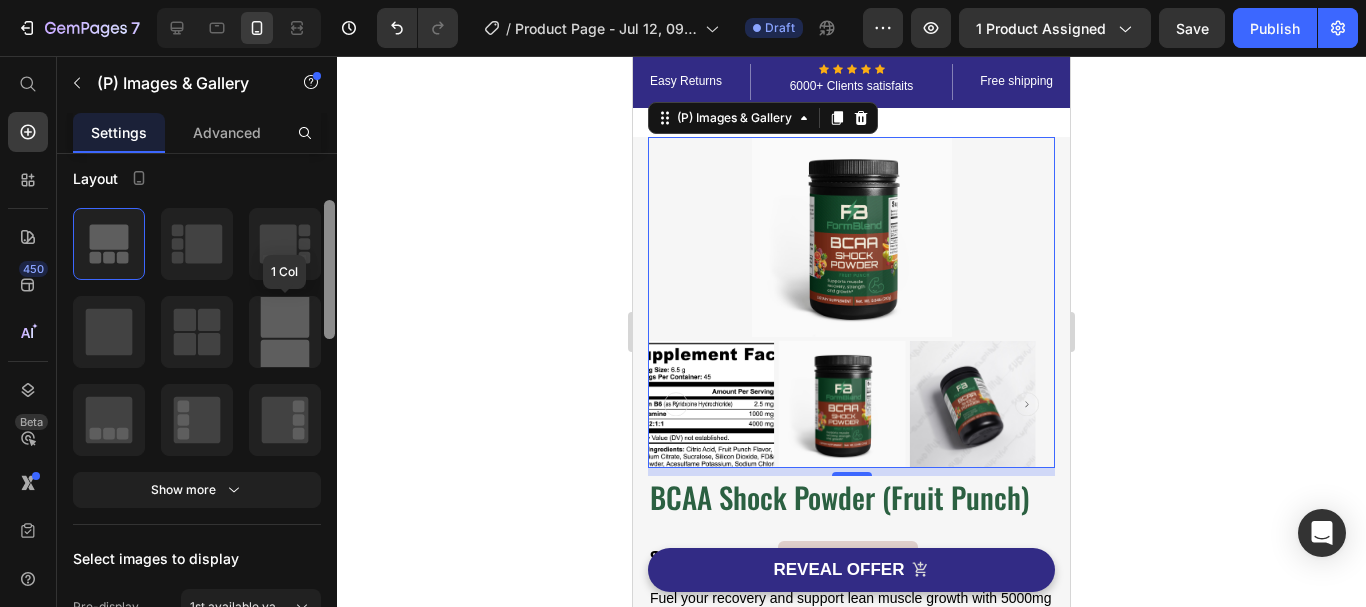 drag, startPoint x: 324, startPoint y: 407, endPoint x: 302, endPoint y: 315, distance: 94.59387 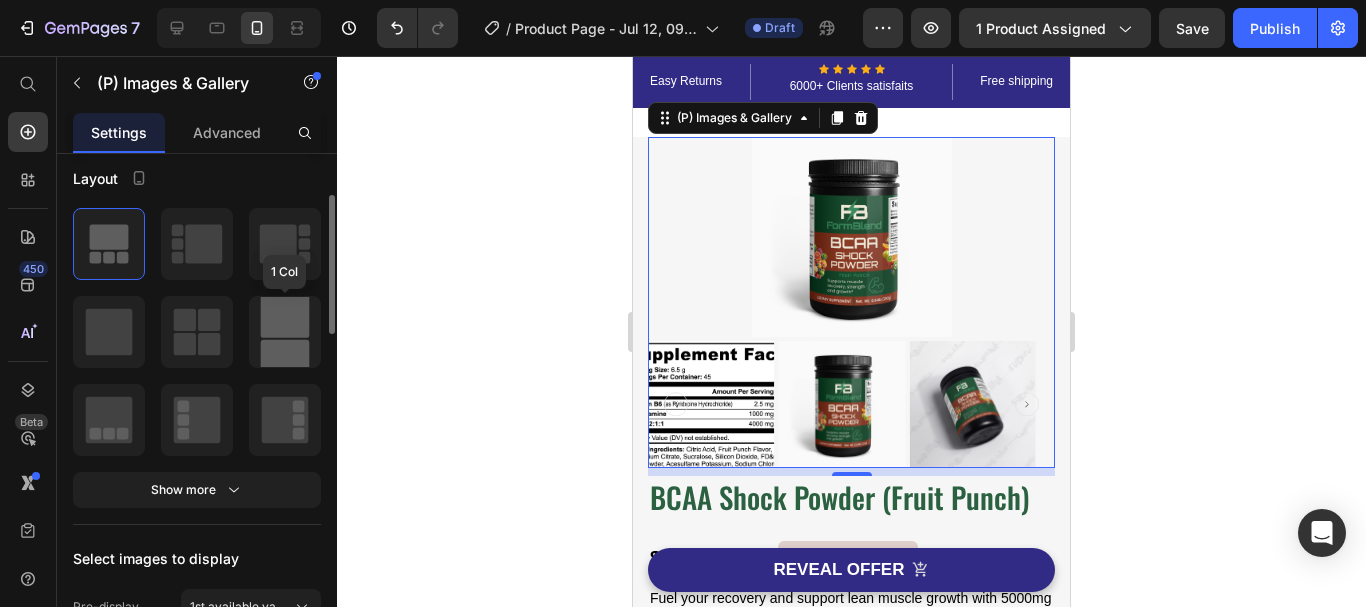 scroll, scrollTop: 167, scrollLeft: 0, axis: vertical 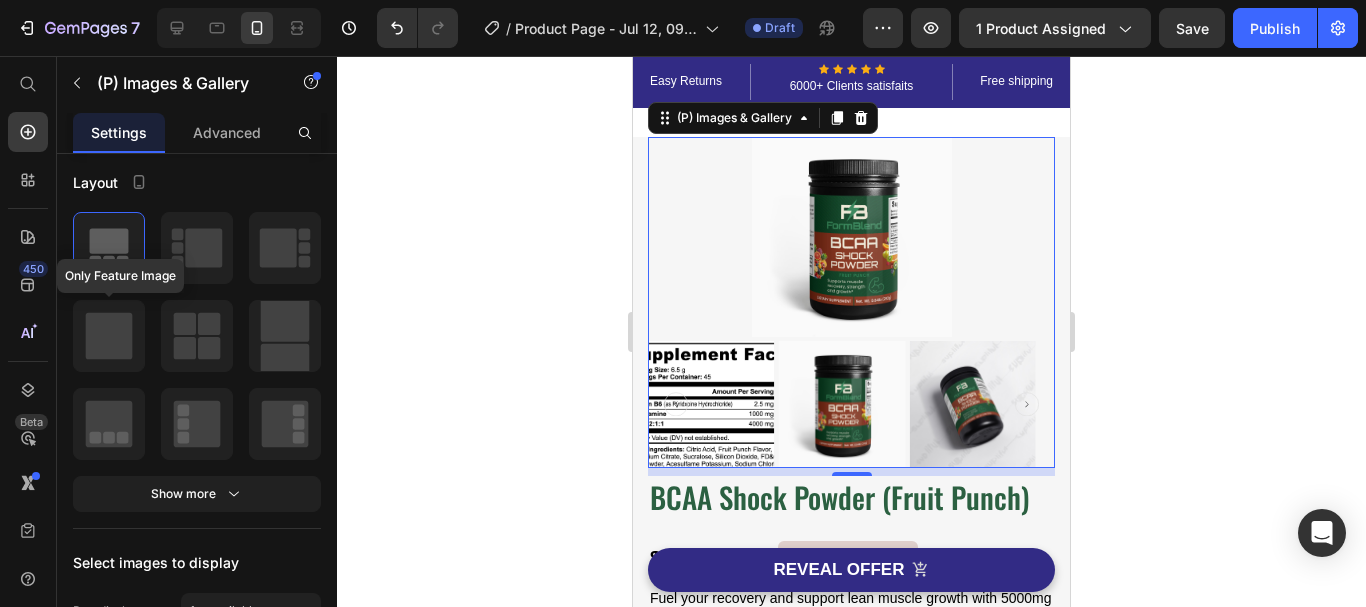 click 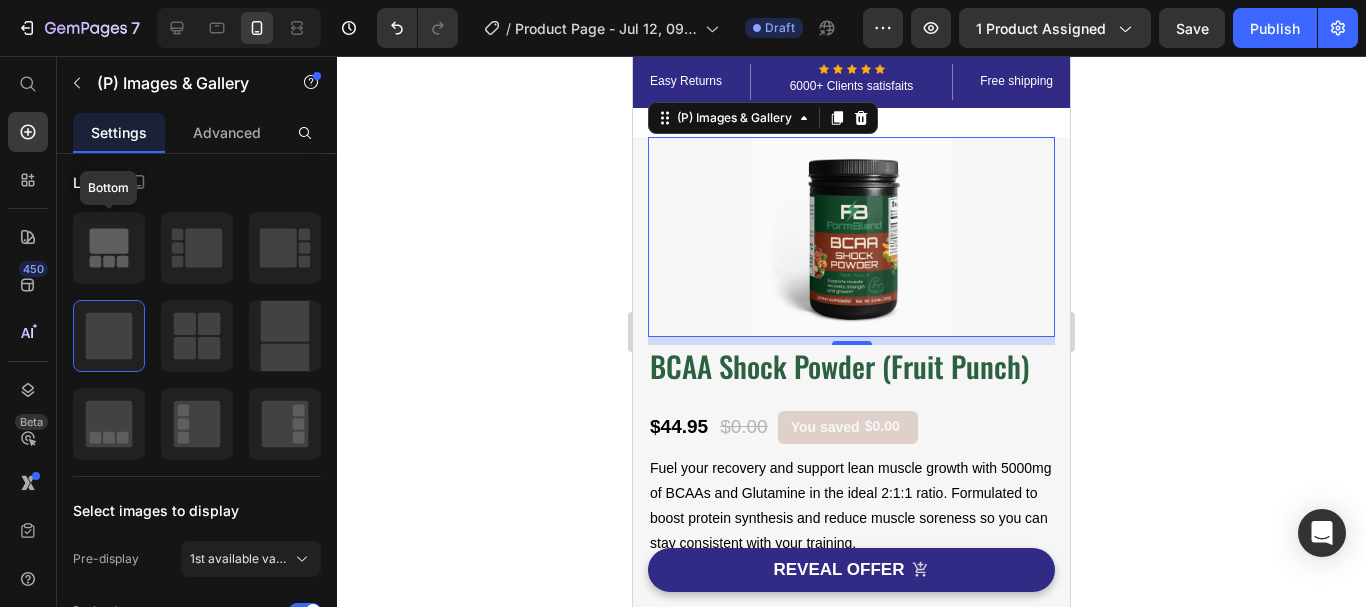click 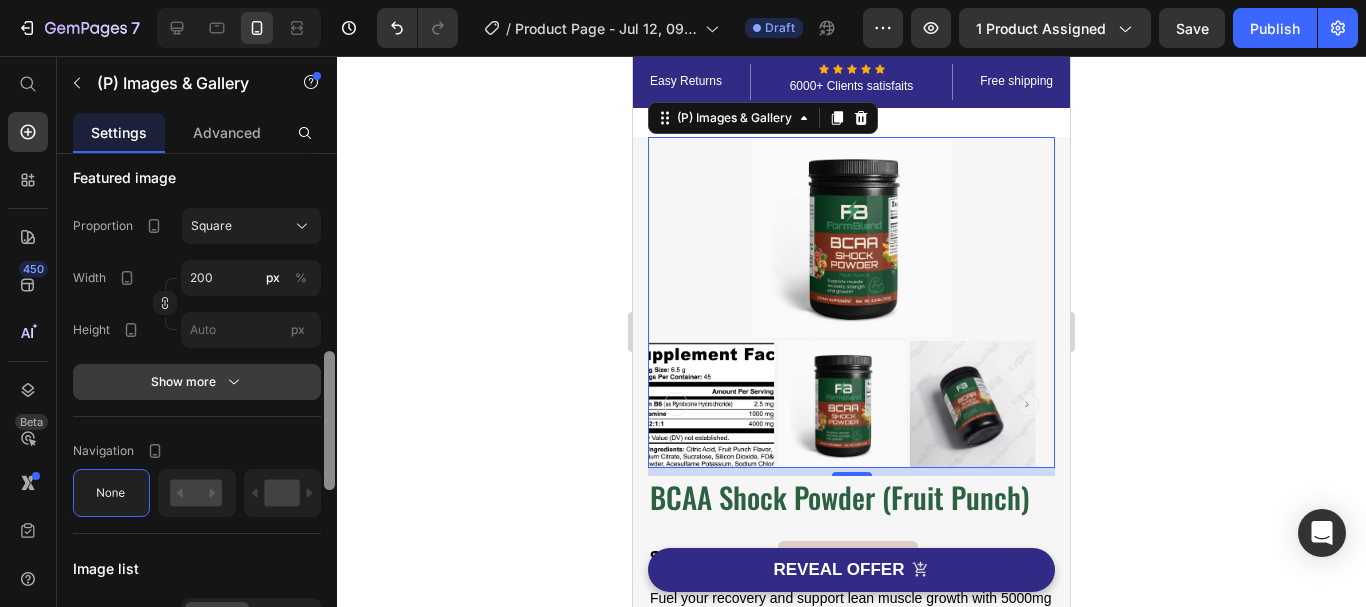 drag, startPoint x: 331, startPoint y: 230, endPoint x: 283, endPoint y: 381, distance: 158.44557 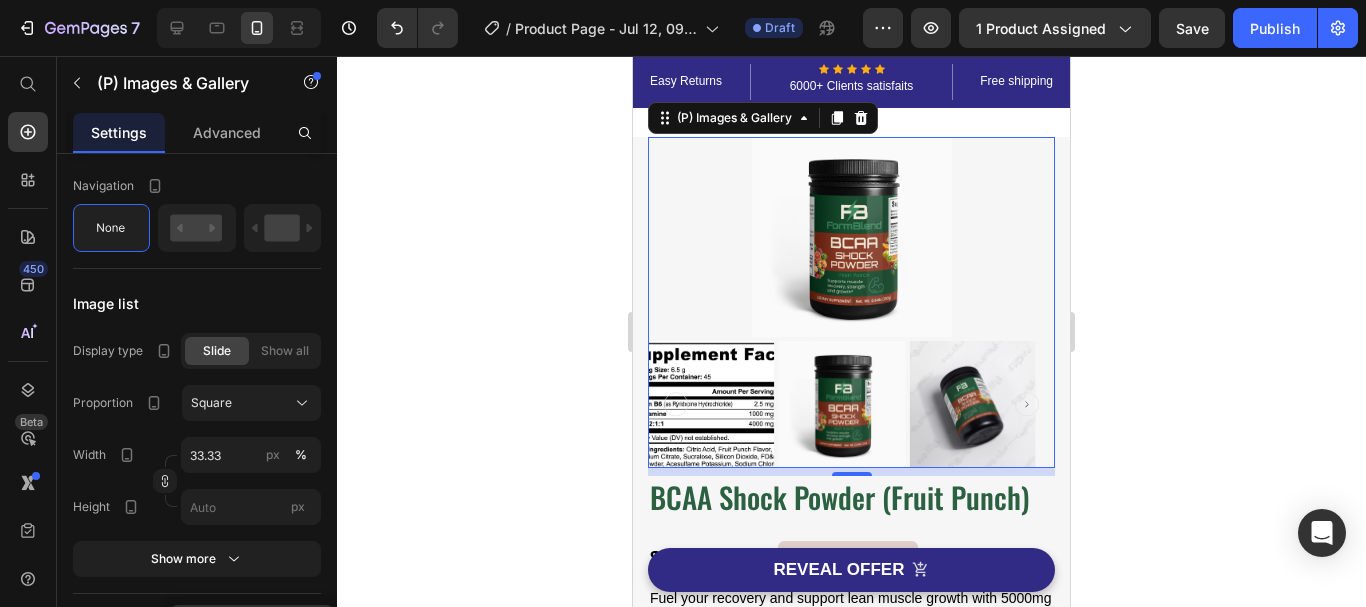 scroll, scrollTop: 1183, scrollLeft: 0, axis: vertical 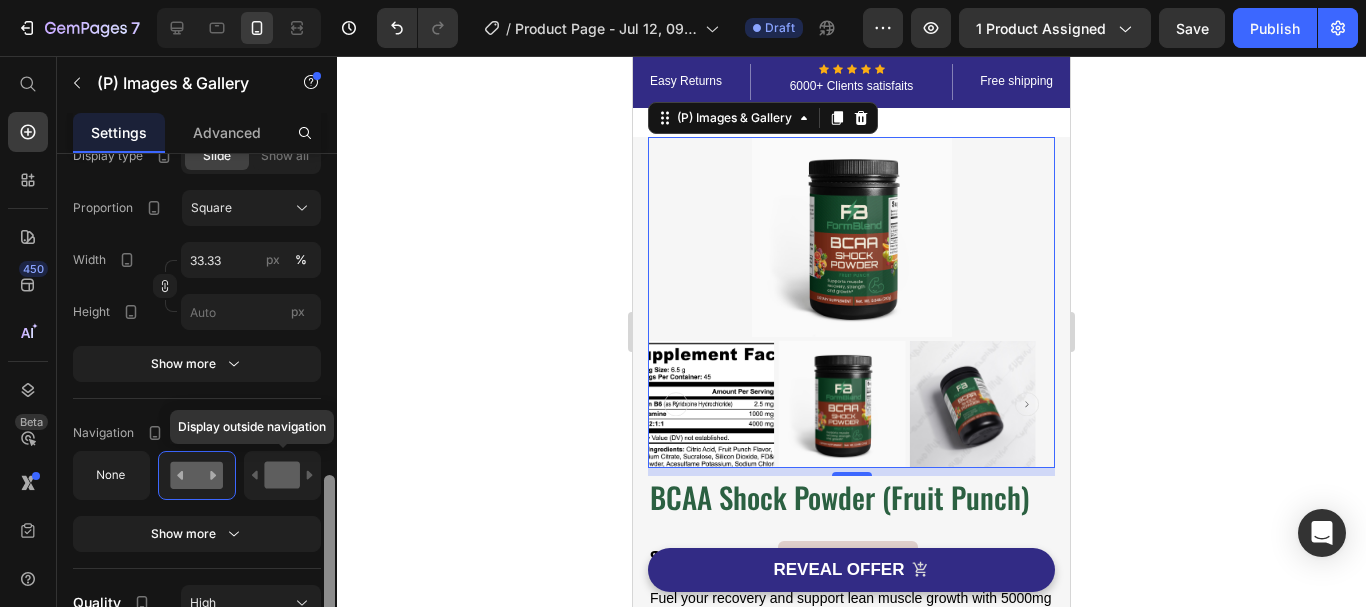 drag, startPoint x: 326, startPoint y: 373, endPoint x: 290, endPoint y: 487, distance: 119.54916 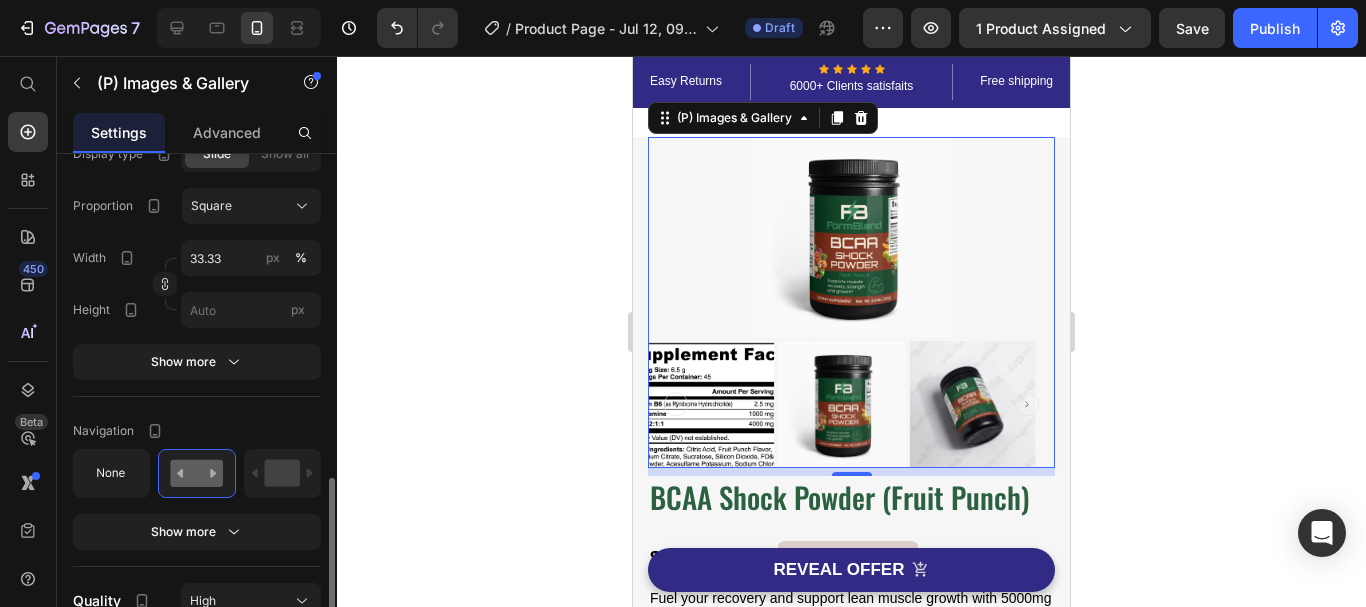 click at bounding box center [852, 237] 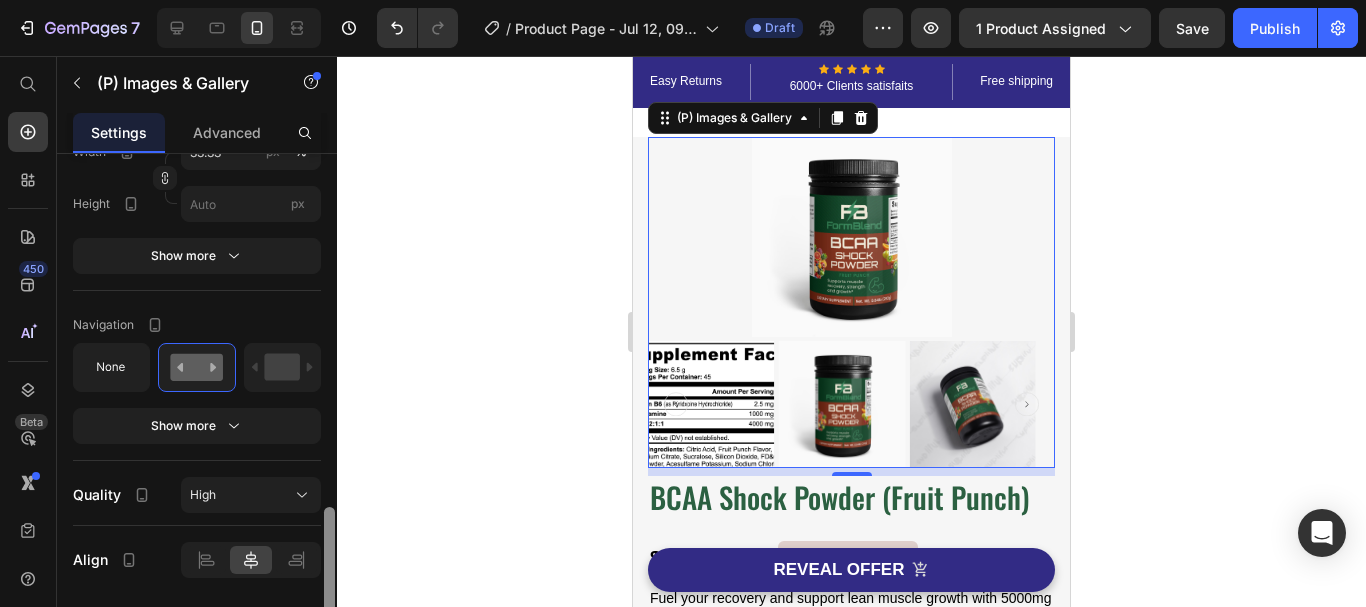 scroll, scrollTop: 1351, scrollLeft: 0, axis: vertical 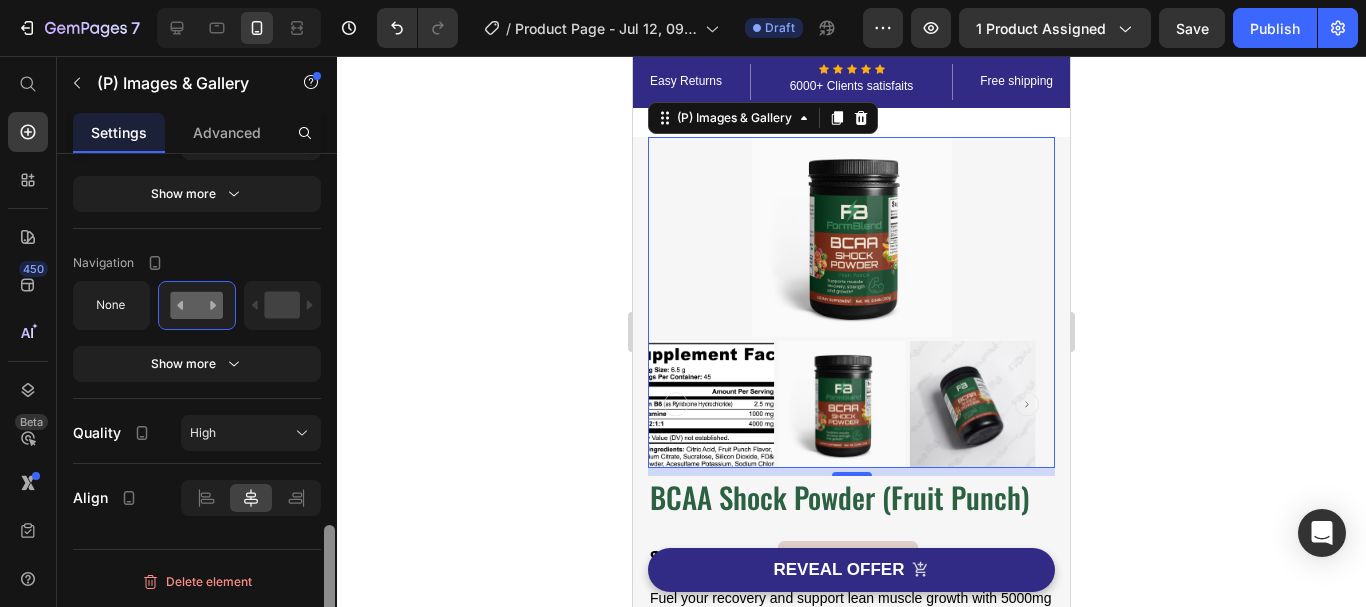 drag, startPoint x: 333, startPoint y: 491, endPoint x: 310, endPoint y: 548, distance: 61.46544 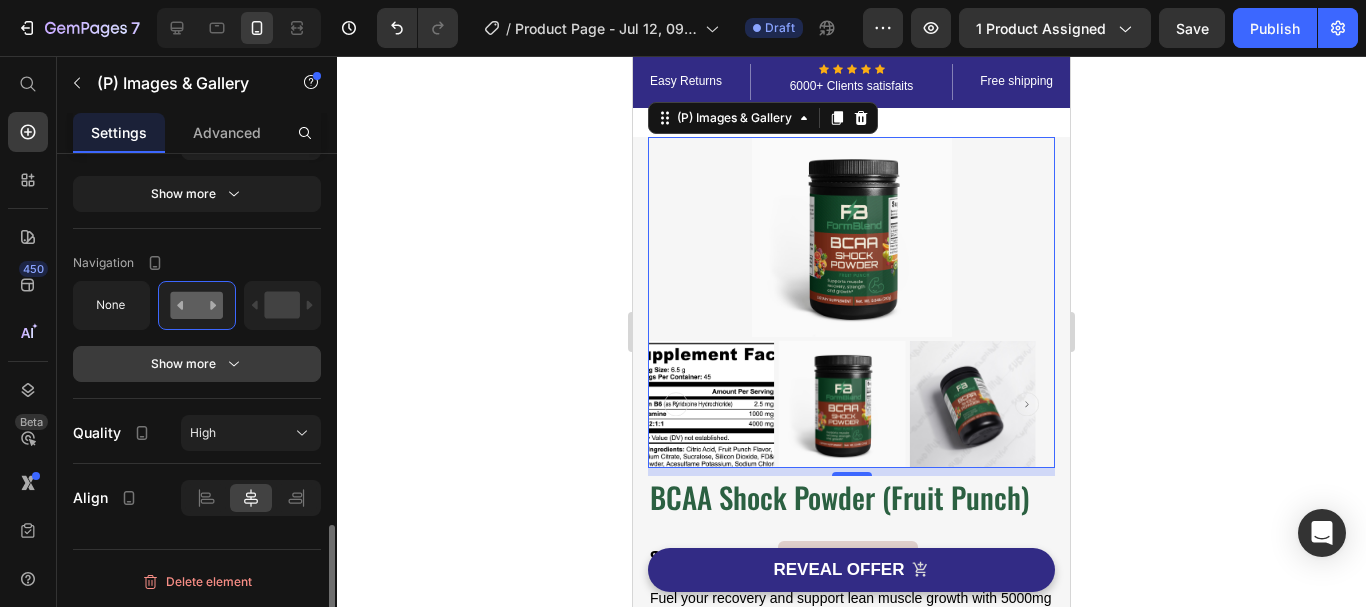 click 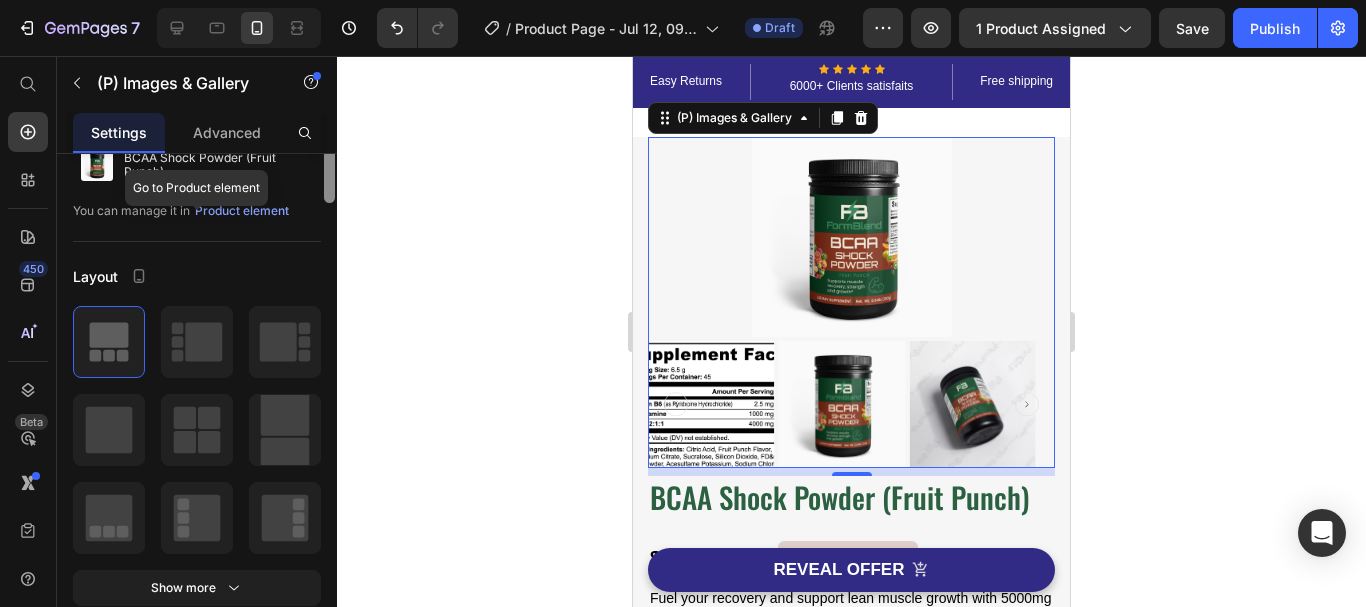 scroll, scrollTop: 0, scrollLeft: 0, axis: both 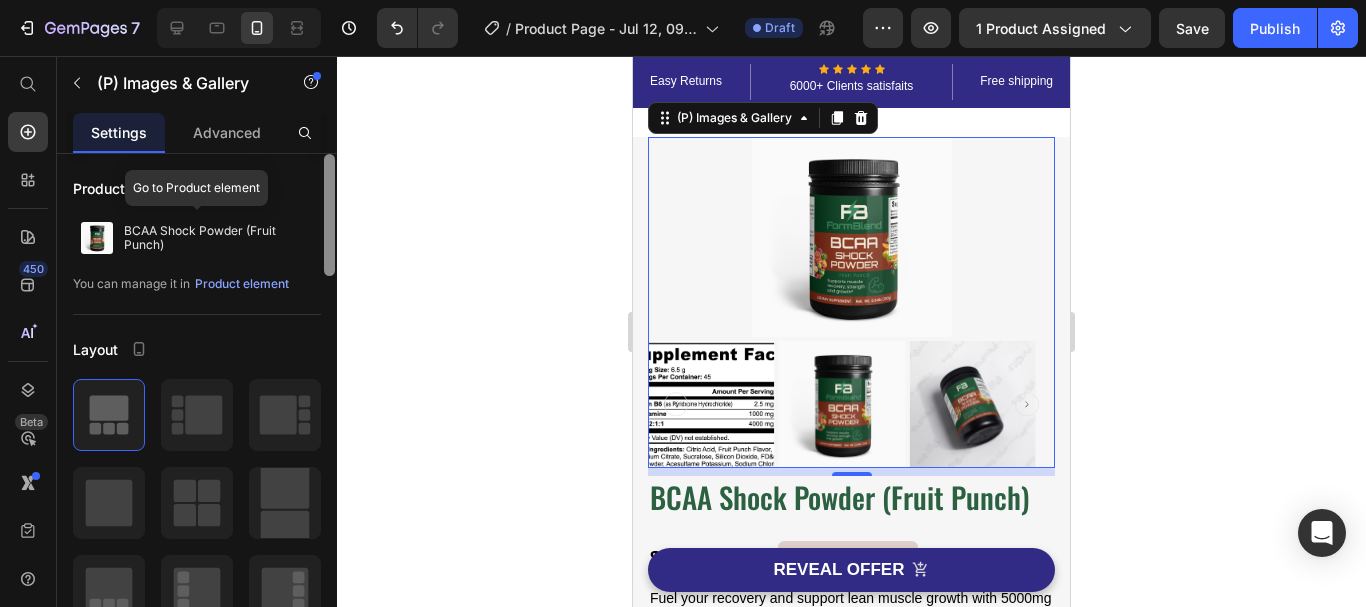 drag, startPoint x: 332, startPoint y: 551, endPoint x: 240, endPoint y: 162, distance: 399.73117 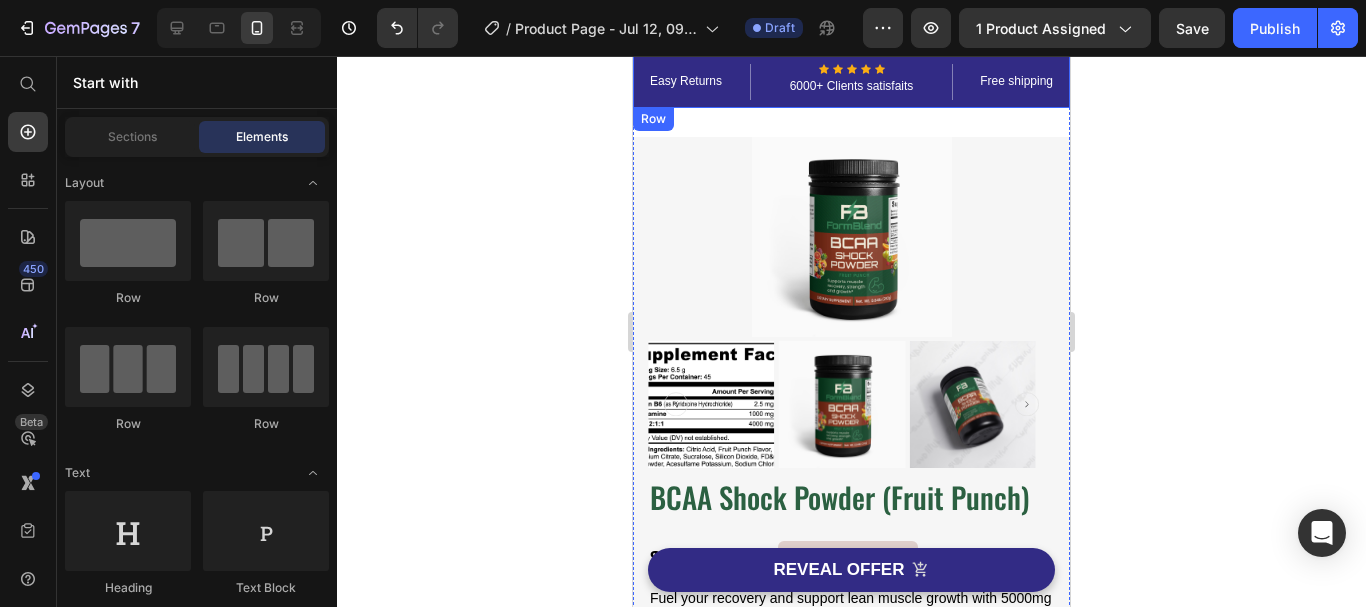 click on "Easy Returns Text block                Icon                Icon                Icon                Icon                Icon Icon List Hoz 6000+ Clients satisfaits Text block Row Free shipping Text block Row" at bounding box center (851, 82) 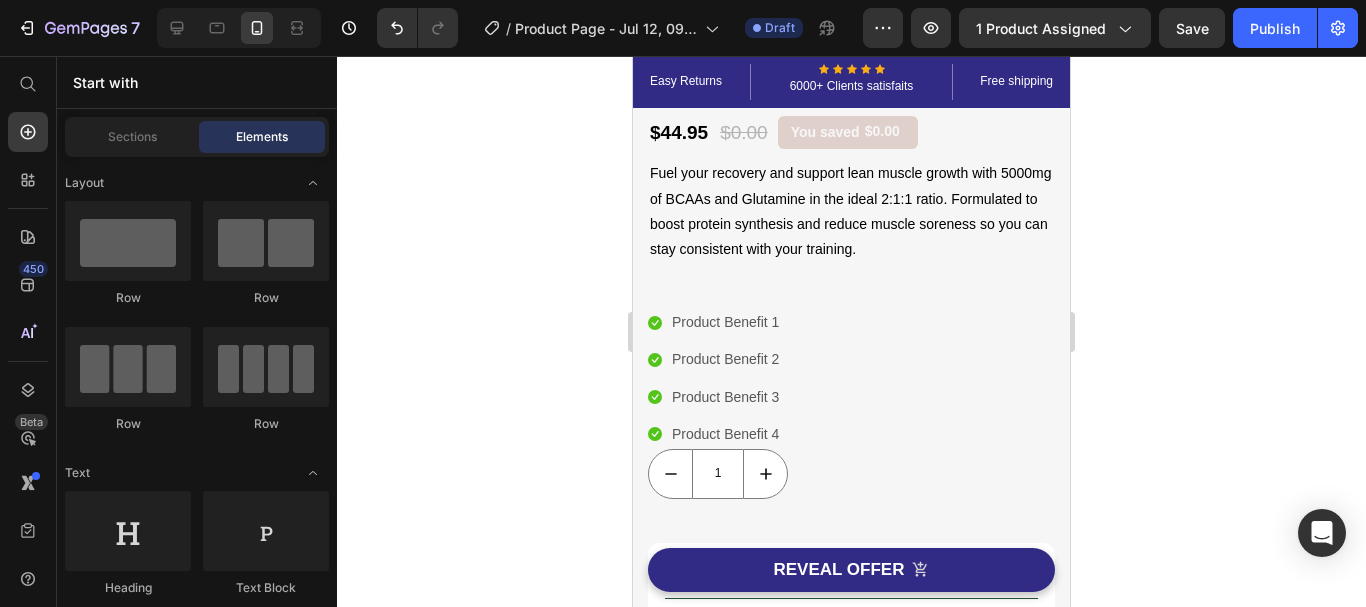 scroll, scrollTop: 407, scrollLeft: 0, axis: vertical 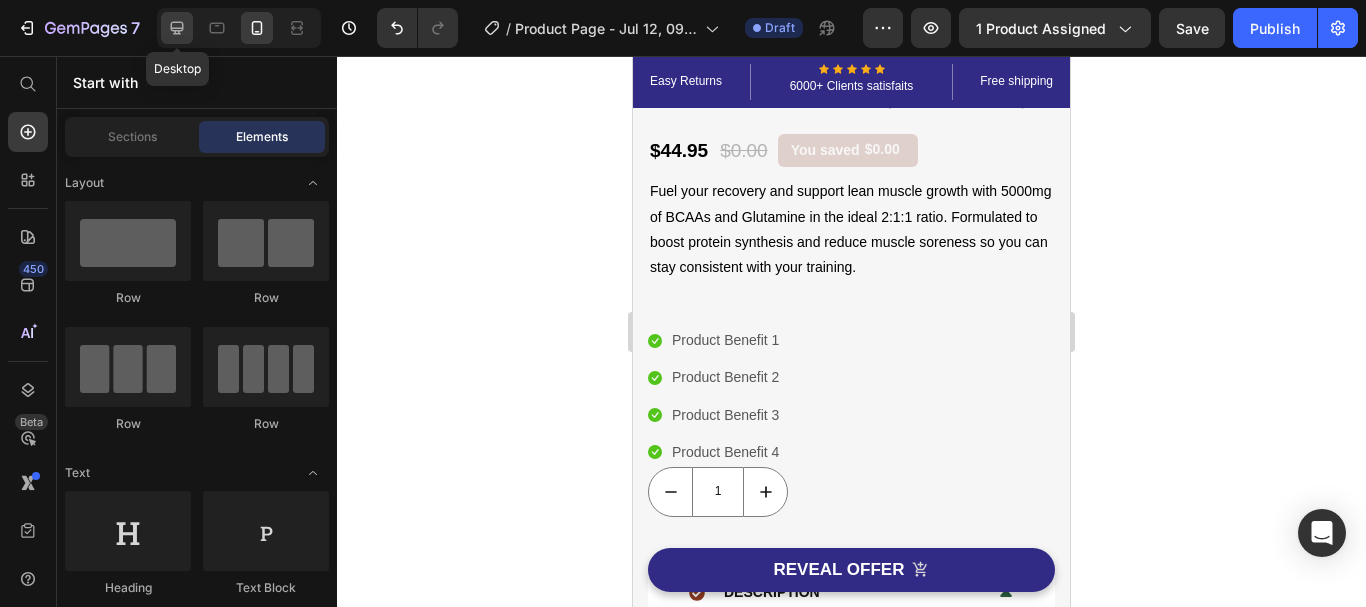 click 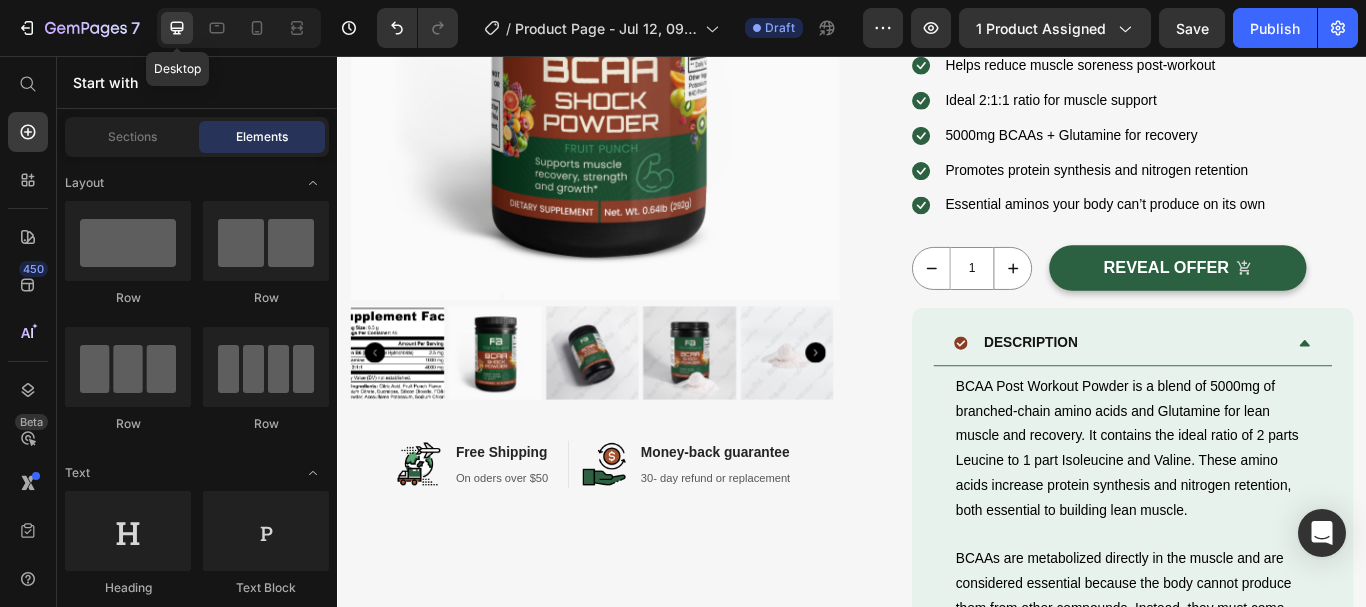 scroll, scrollTop: 0, scrollLeft: 0, axis: both 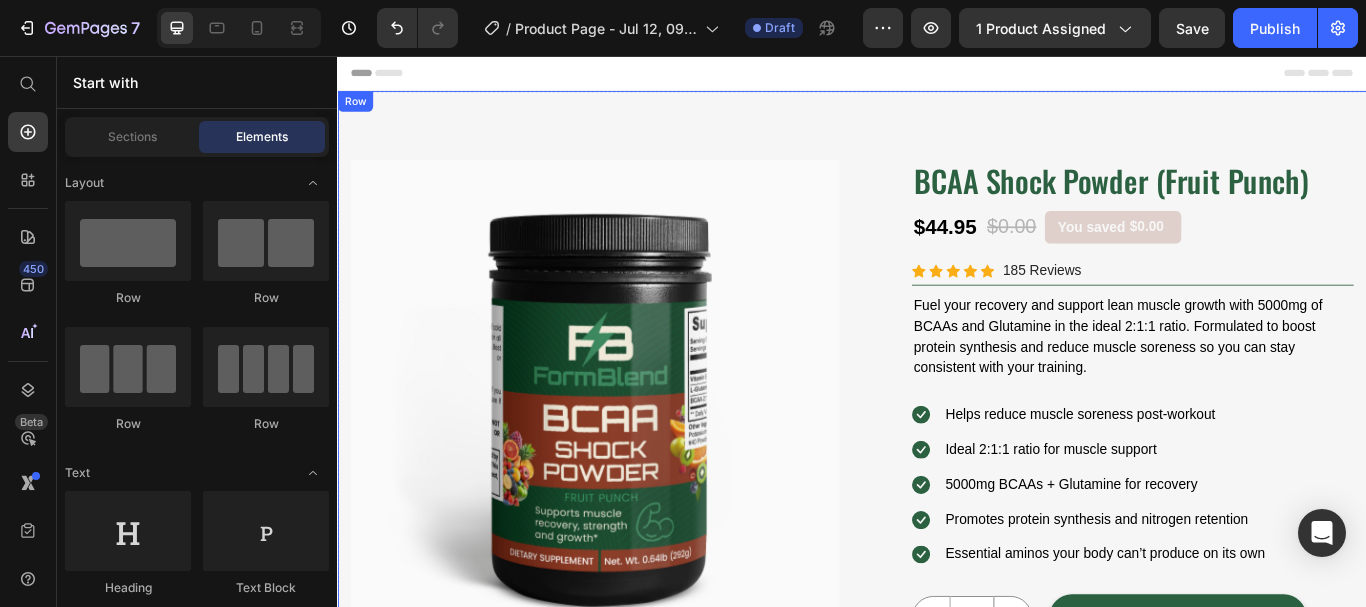 click on "Product Images Image Free Shipping Heading On oders over $50 Text block Row Image Money-back guarantee Heading 30- day refund or replacement Text block Row Row Row (P) Images & Gallery BCAA Shock Powder (Fruit Punch) (P) Title $44.95 (P) Price $0.00 (P) Price You saved $0.00 Product Tag Row                Icon                Icon                Icon                Icon                Icon Icon List Hoz 185 Reviews Text block Row Fuel your recovery and support lean muscle growth with 5000mg of BCAAs and Glutamine in the ideal 2:1:1 ratio. Formulated to boost protein synthesis and reduce muscle soreness so you can stay consistent with your training. Text Block
Icon Helps reduce muscle soreness post-workout Text block
Icon Ideal 2:1:1 ratio for muscle support Text block
Icon 5000mg BCAAs + Glutamine for recovery Text block
Icon Promotes protein synthesis and nitrogen retention Text block
Icon Text block Icon" at bounding box center (937, 779) 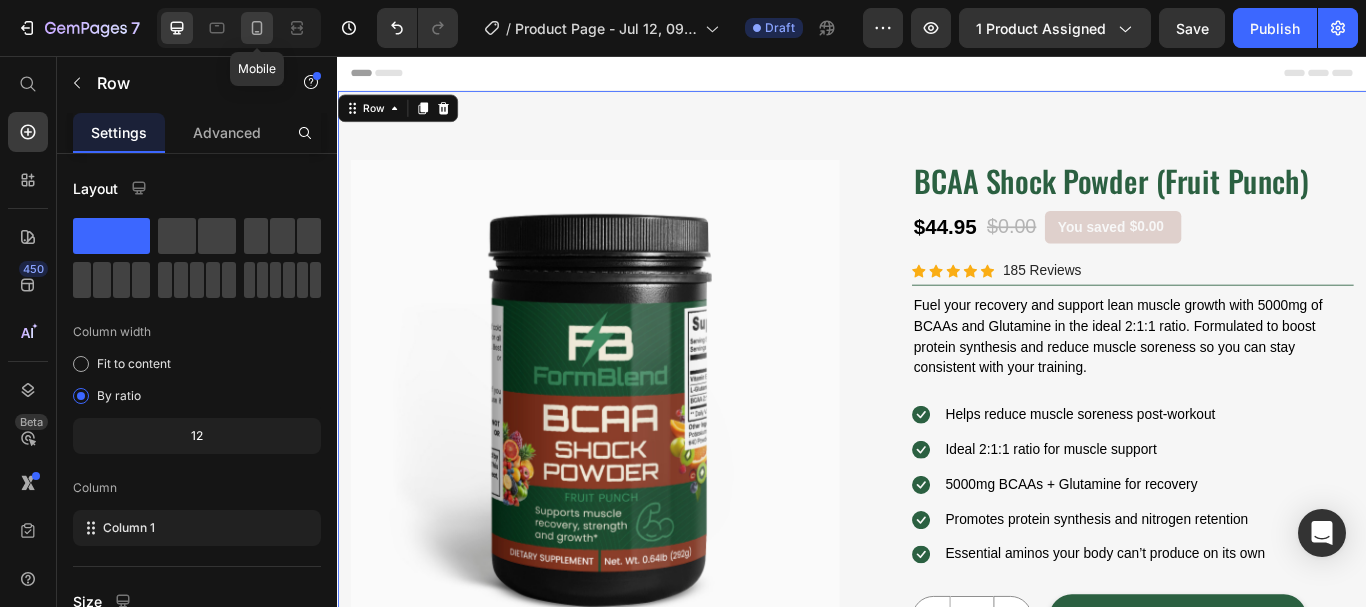 click 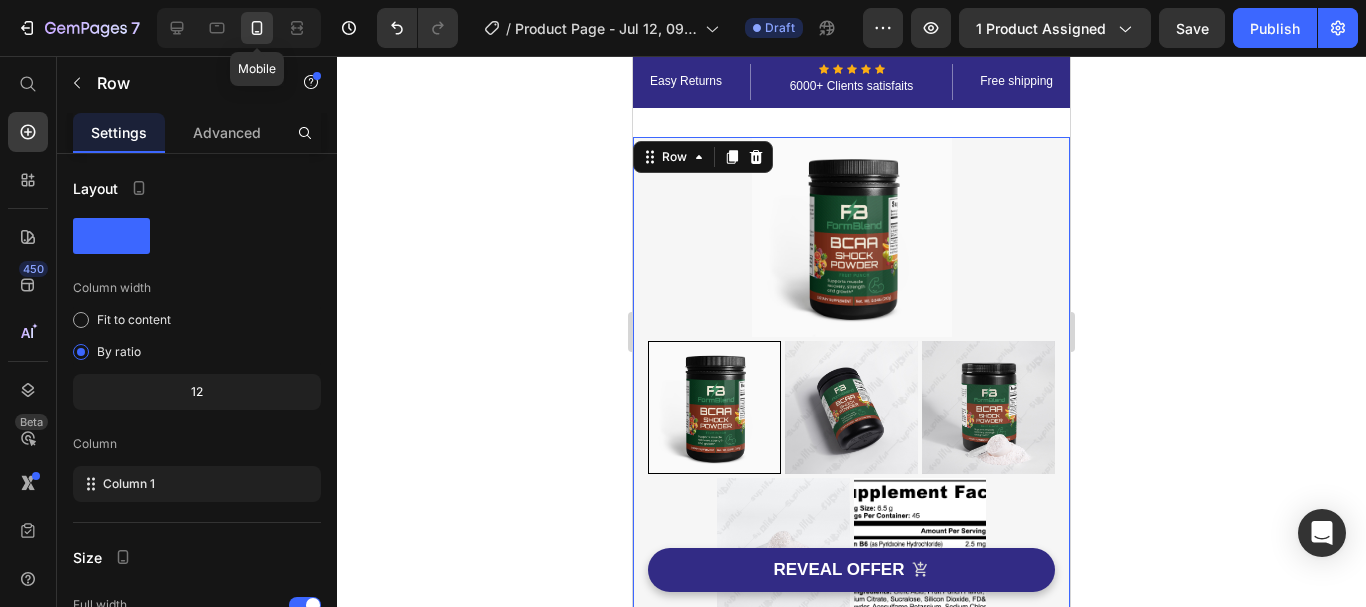click at bounding box center [852, 237] 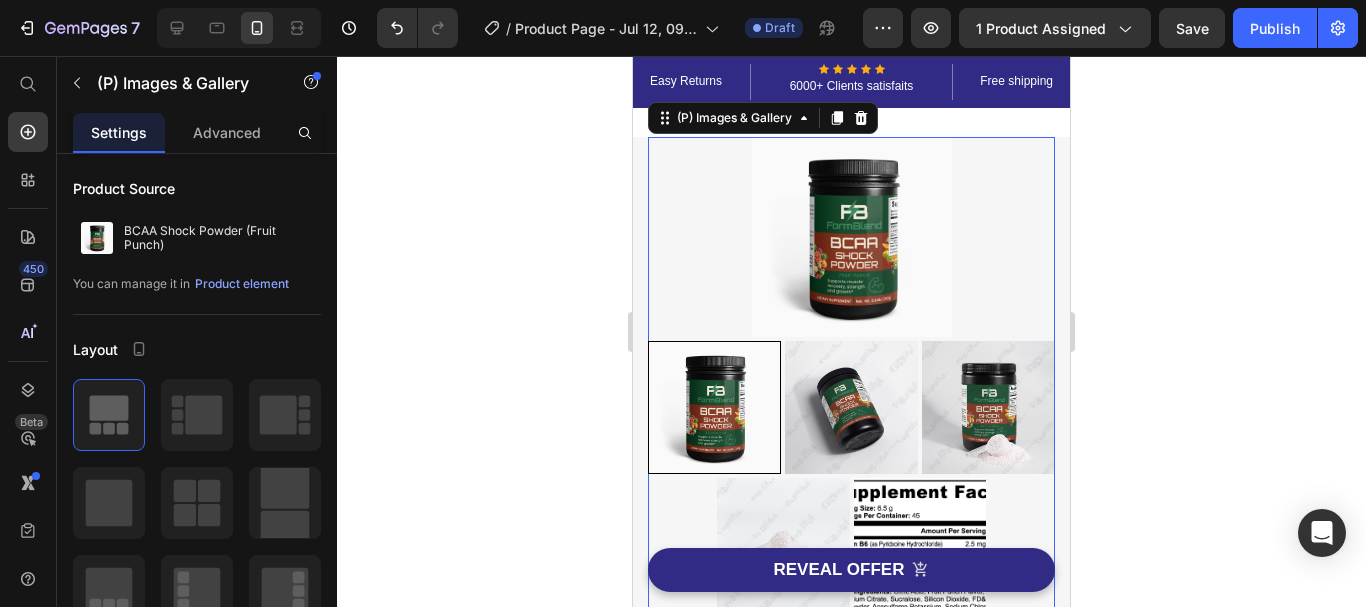 scroll, scrollTop: 11, scrollLeft: 0, axis: vertical 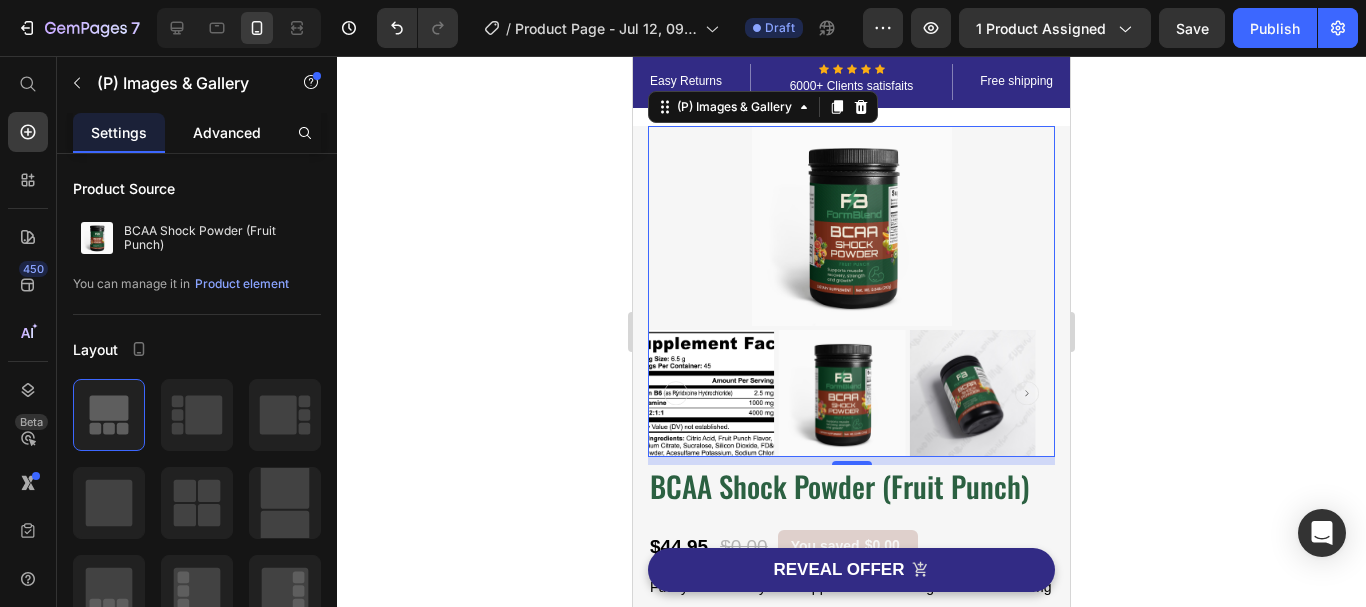 click on "Advanced" at bounding box center [227, 132] 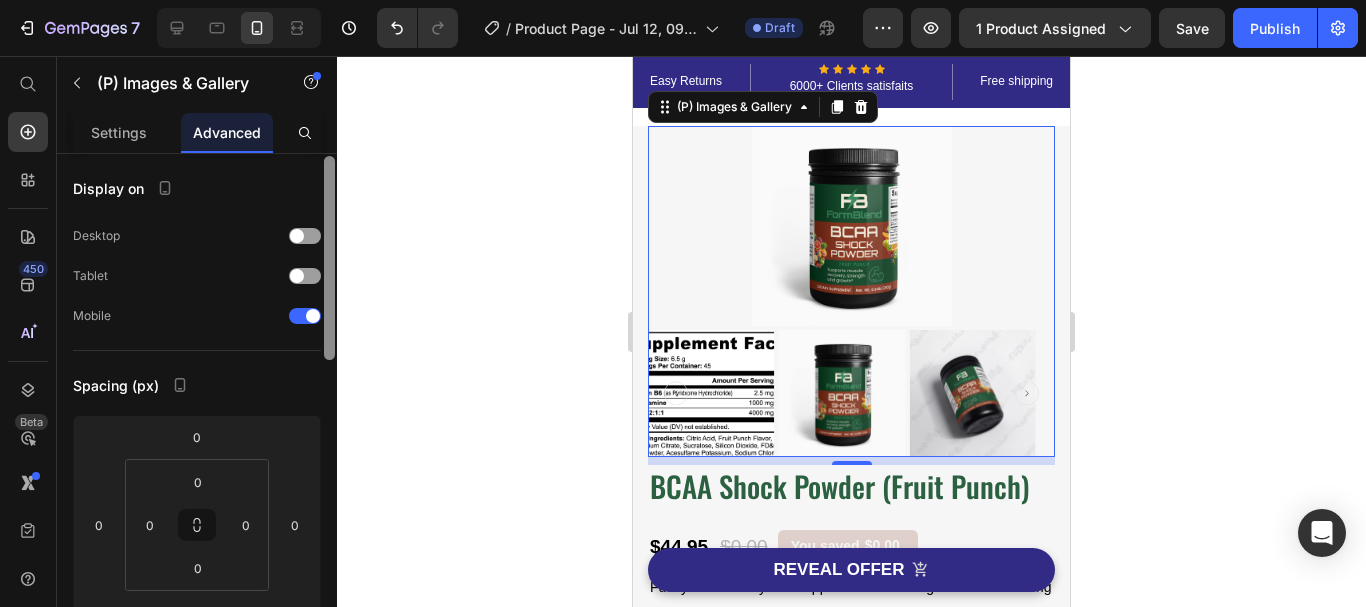 scroll, scrollTop: 2, scrollLeft: 0, axis: vertical 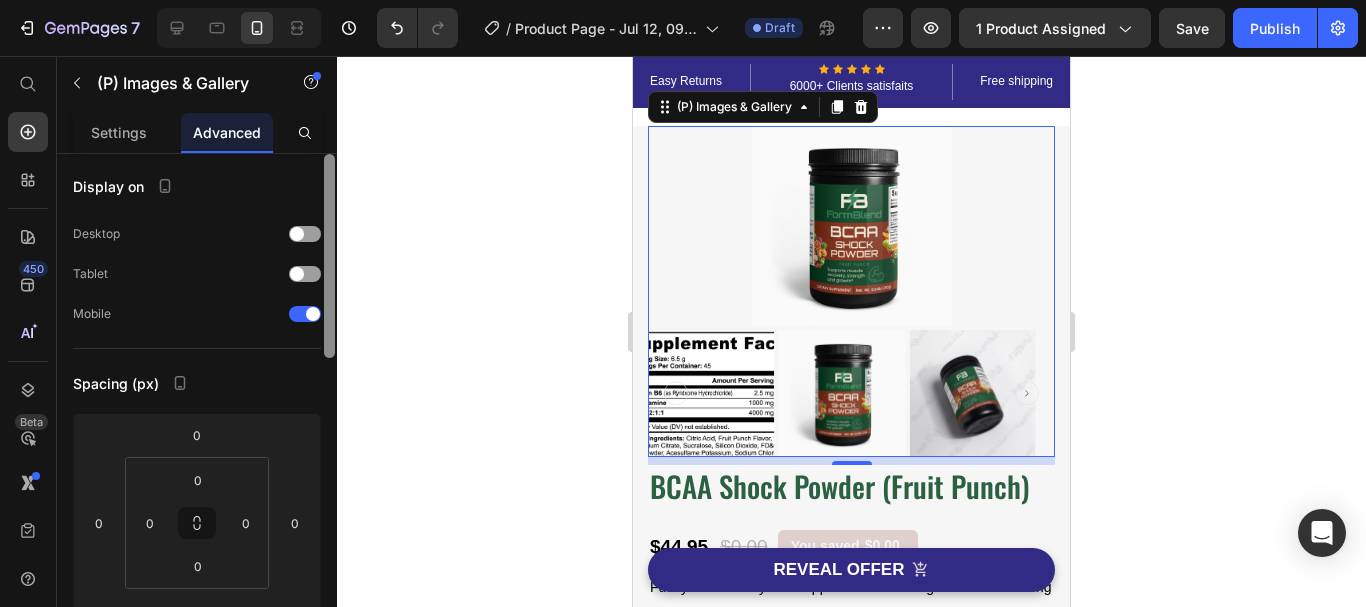 click at bounding box center (329, 256) 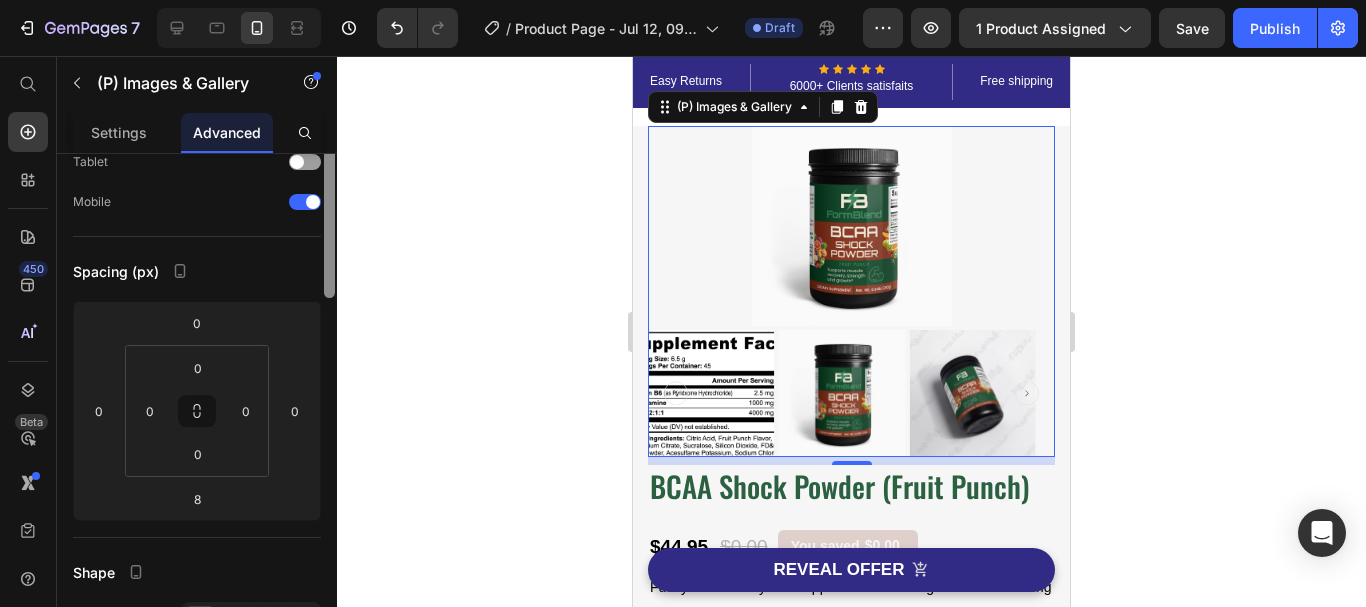scroll, scrollTop: 39, scrollLeft: 0, axis: vertical 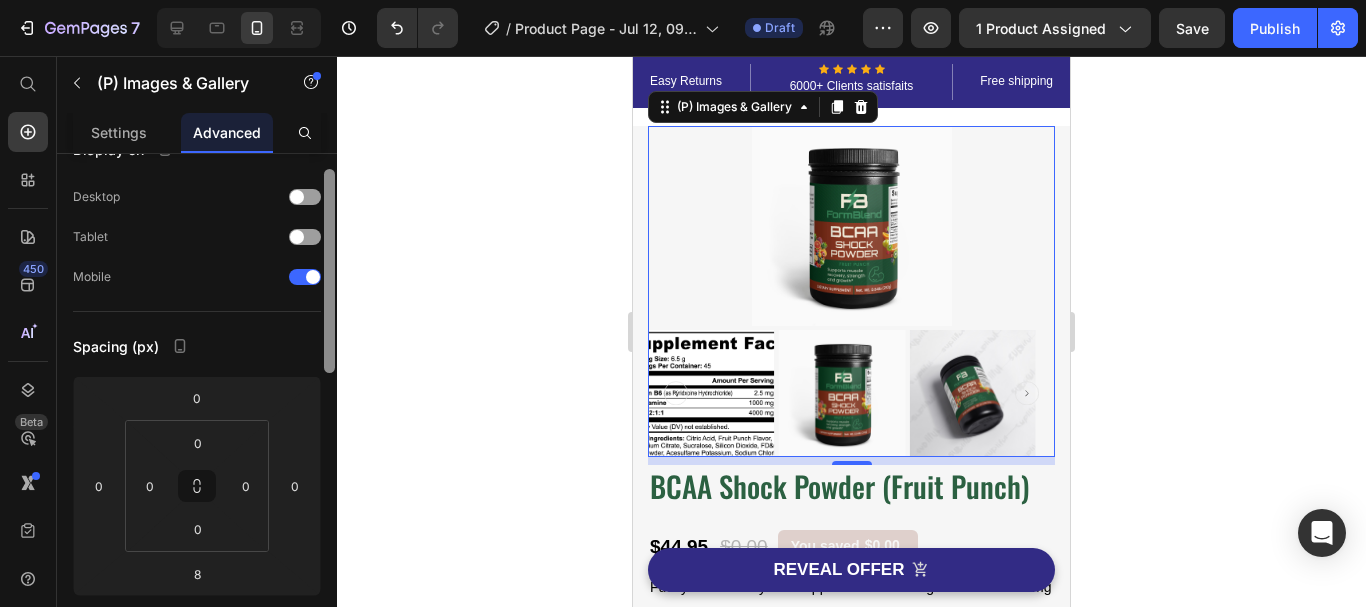 drag, startPoint x: 334, startPoint y: 208, endPoint x: 322, endPoint y: 223, distance: 19.209373 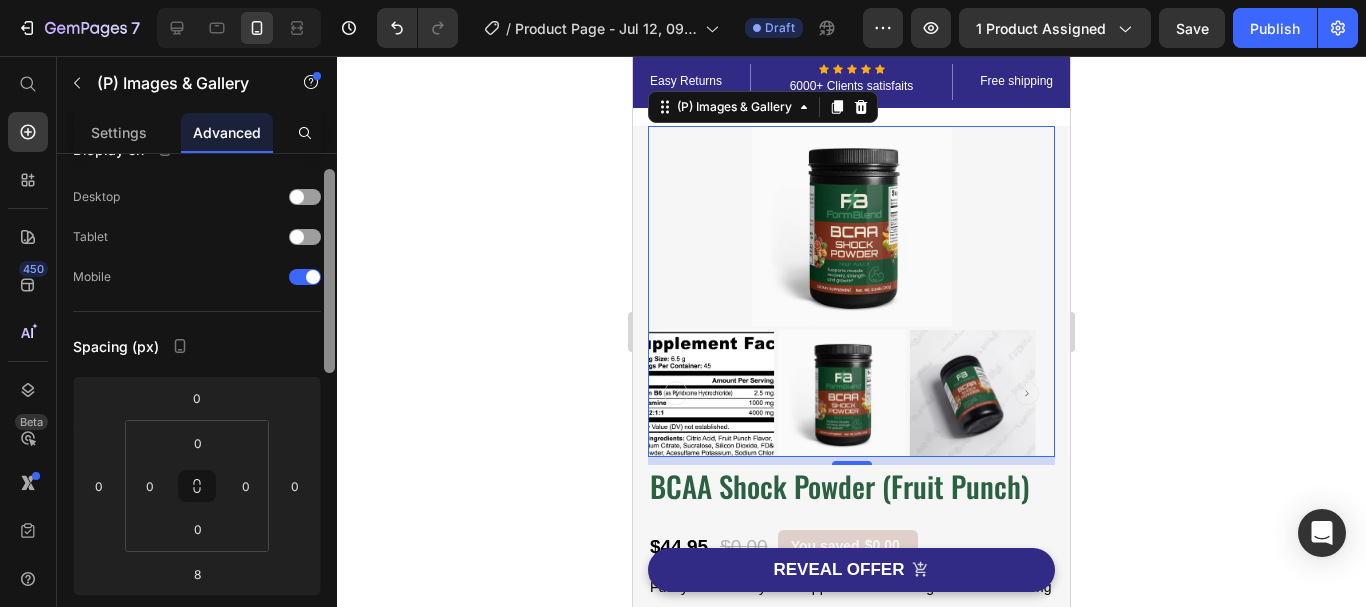 click at bounding box center [329, 409] 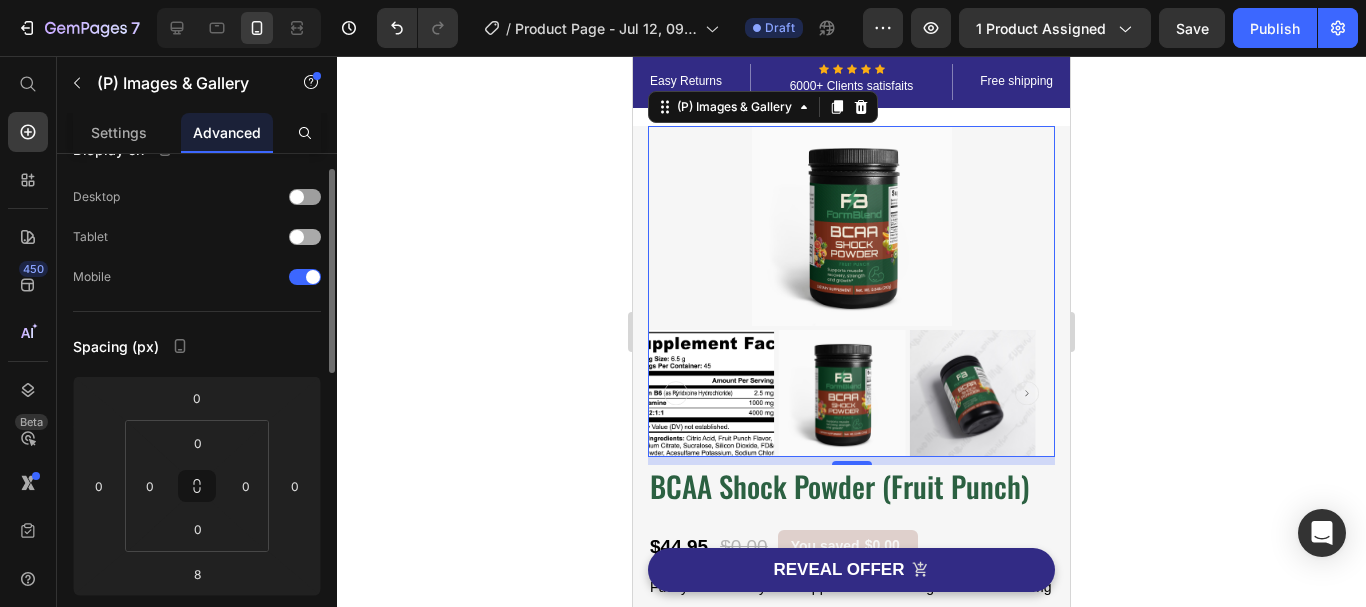 click on "Tablet" at bounding box center [197, 237] 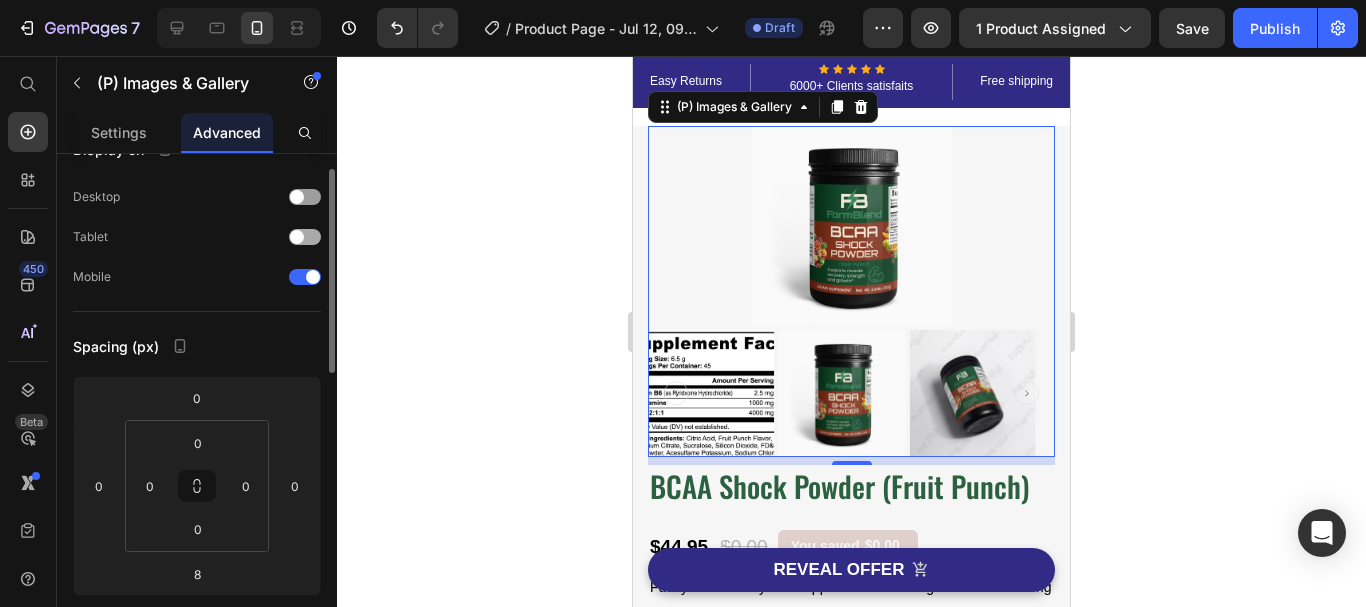 click at bounding box center [305, 237] 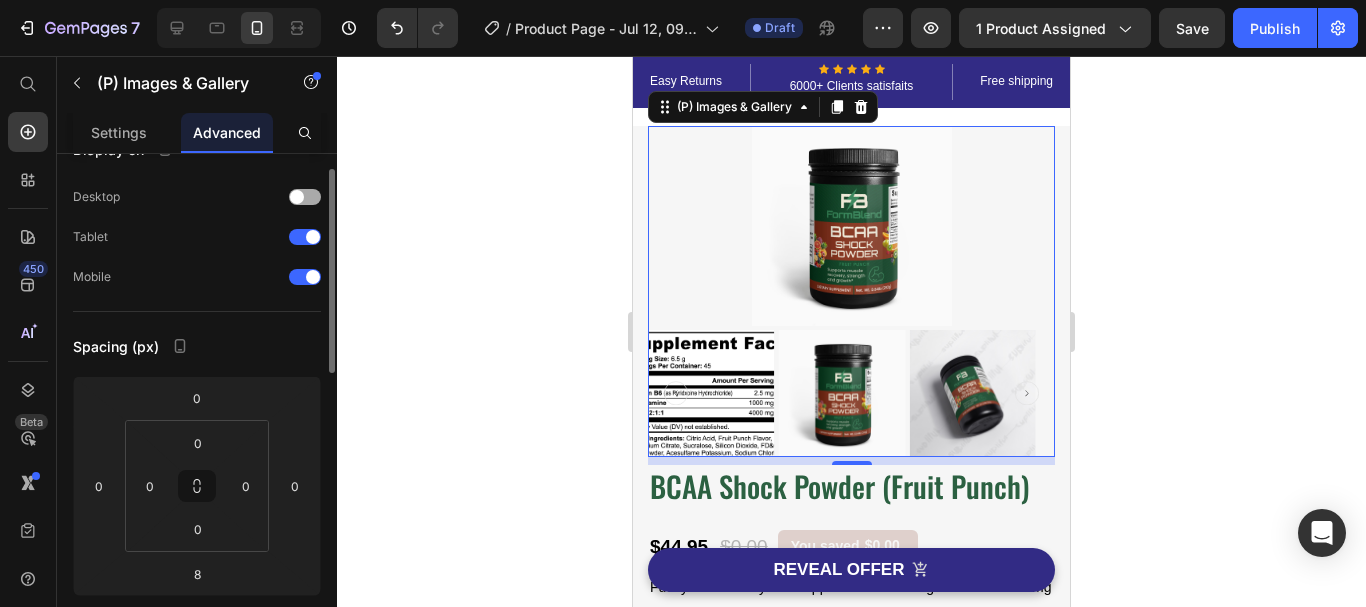 click at bounding box center [305, 197] 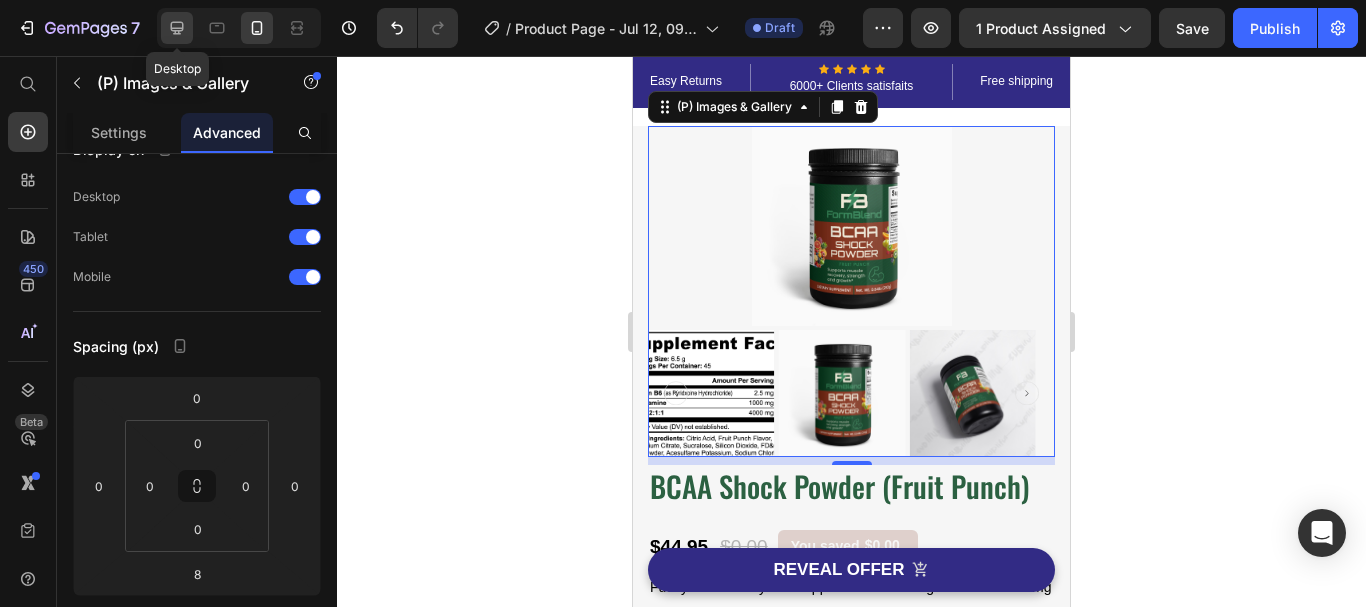 click 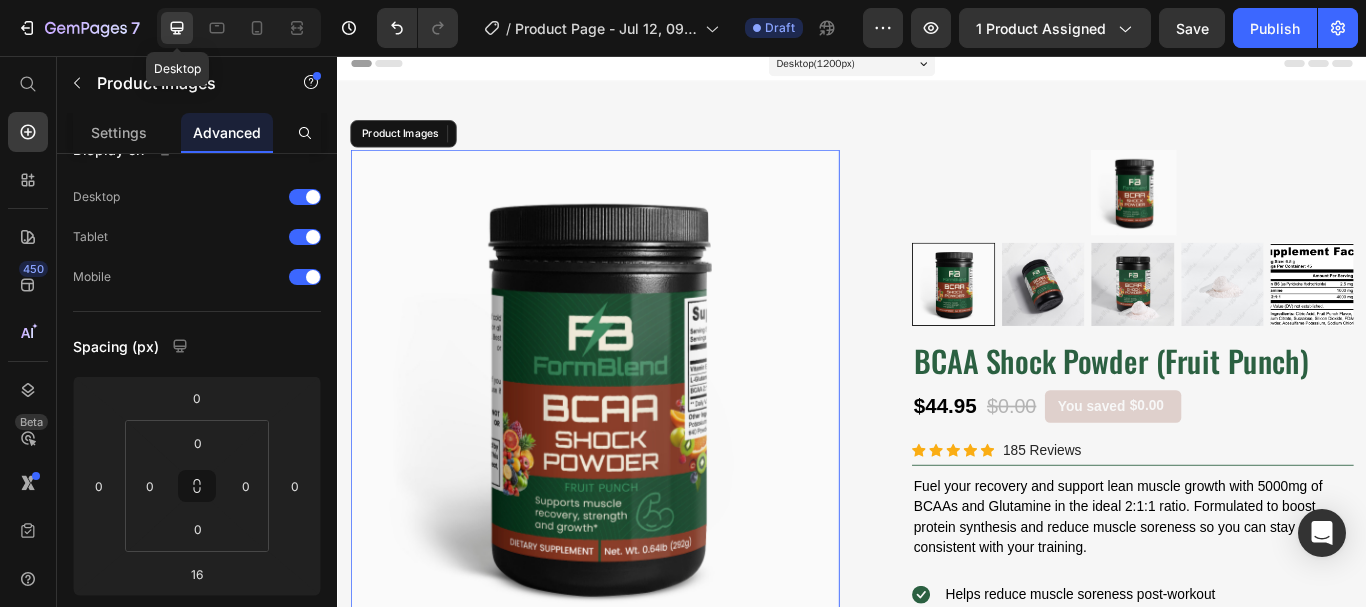click at bounding box center [637, 451] 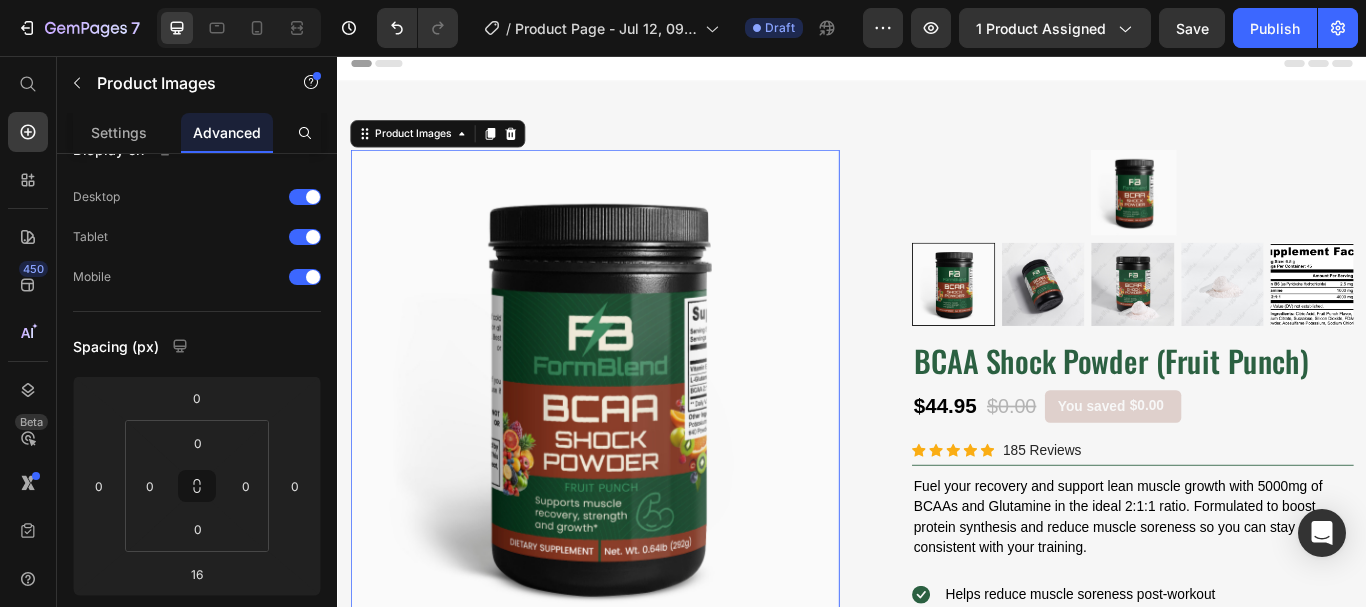 scroll, scrollTop: 51, scrollLeft: 0, axis: vertical 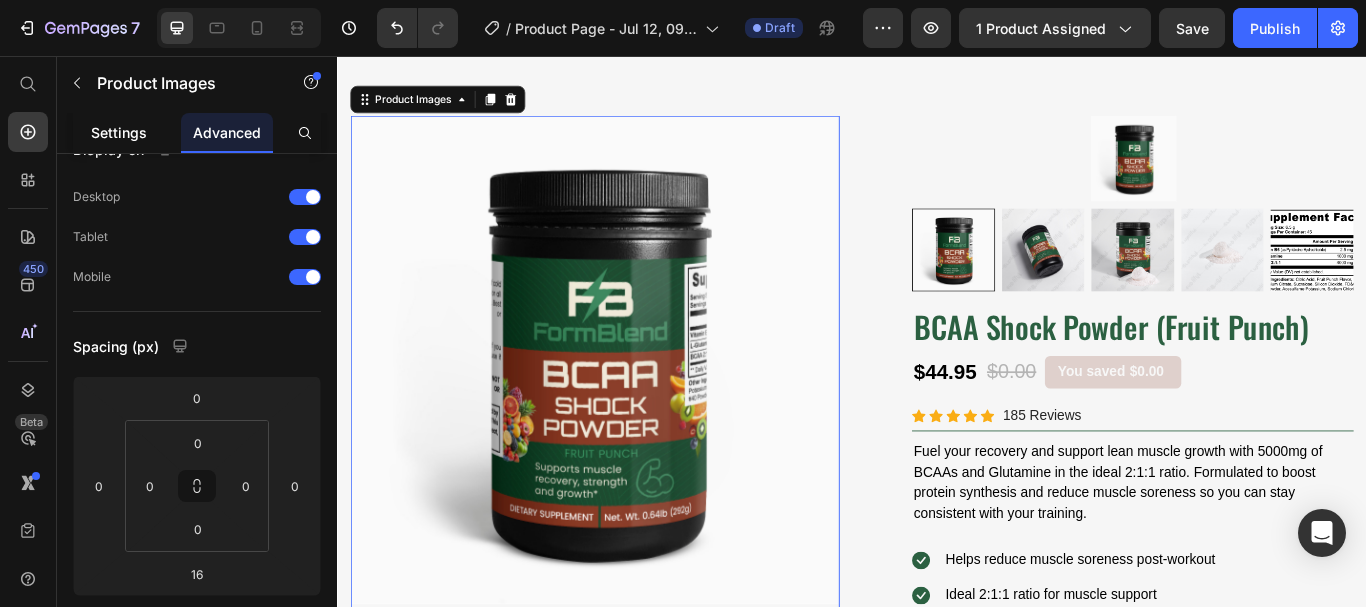 click on "Settings" at bounding box center (119, 132) 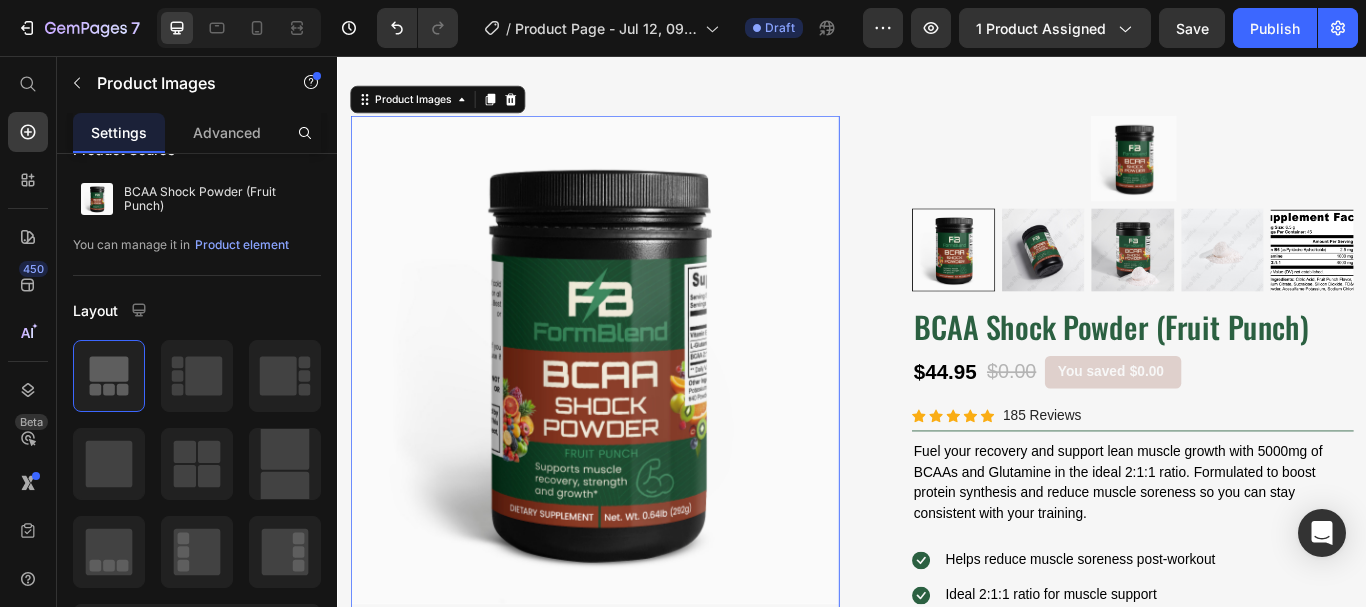 scroll, scrollTop: 0, scrollLeft: 0, axis: both 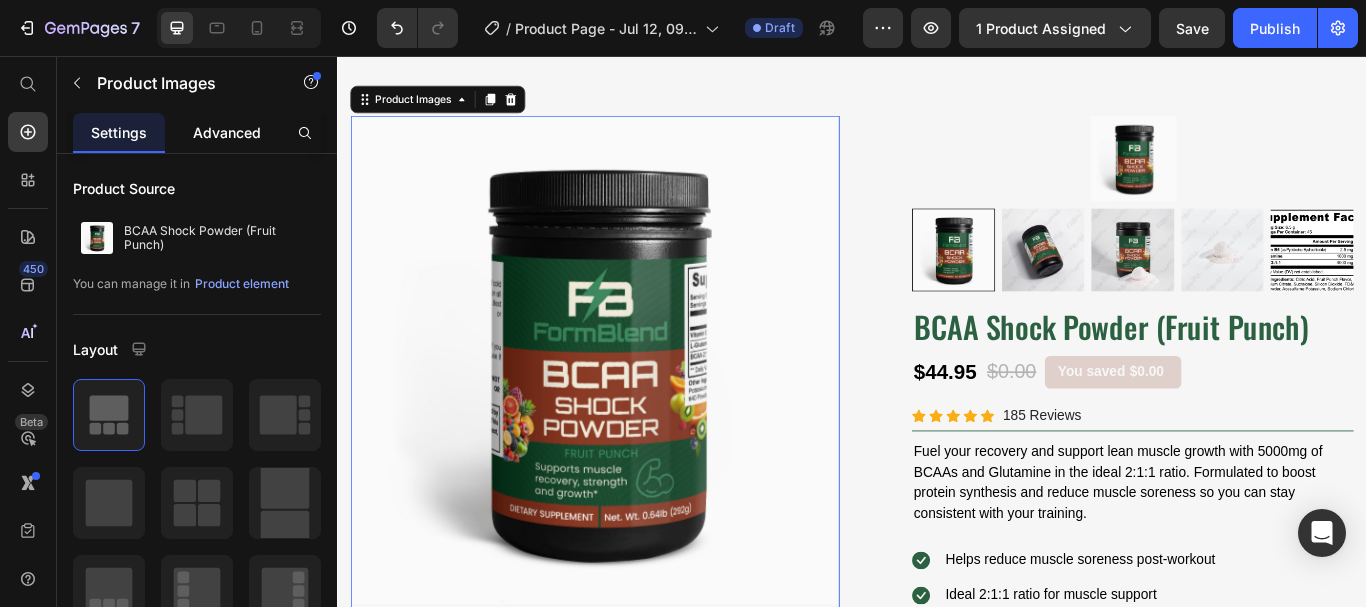 click on "Advanced" at bounding box center (227, 132) 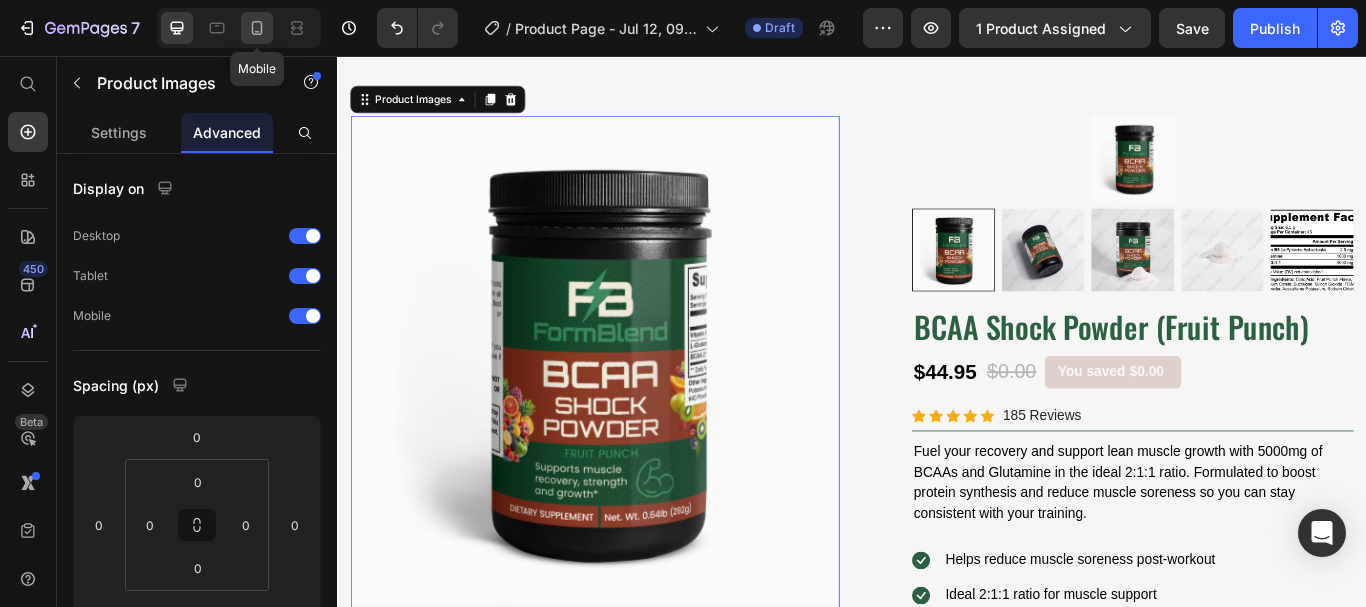 click 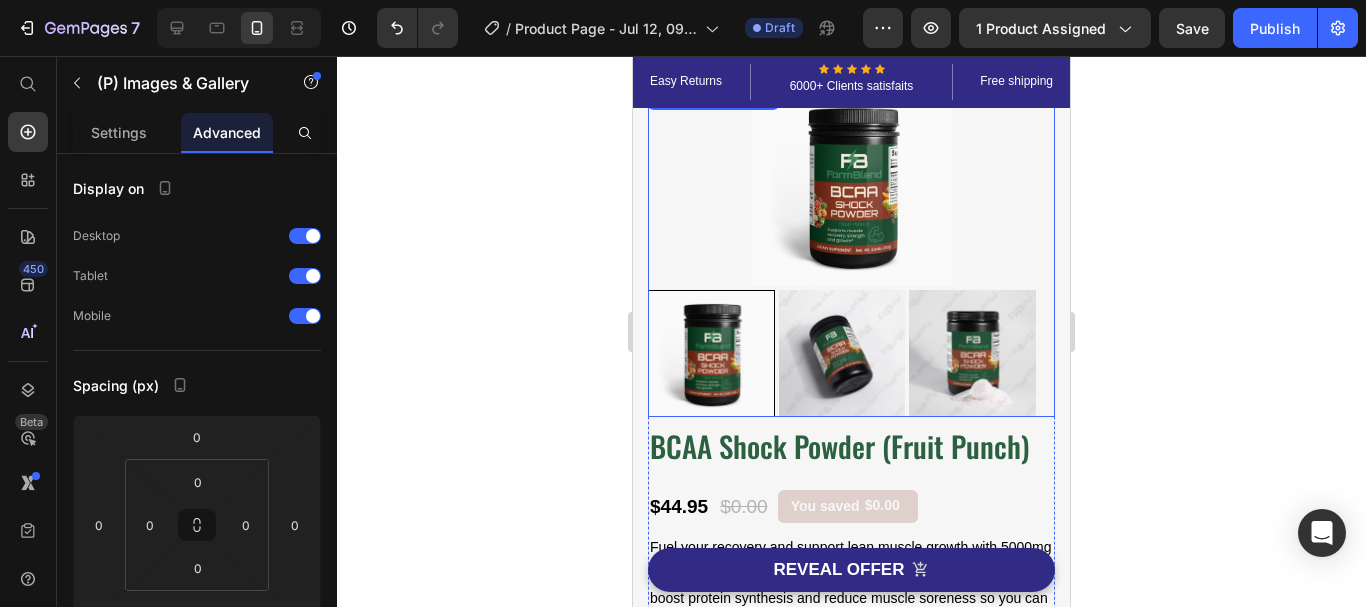 click at bounding box center [842, 353] 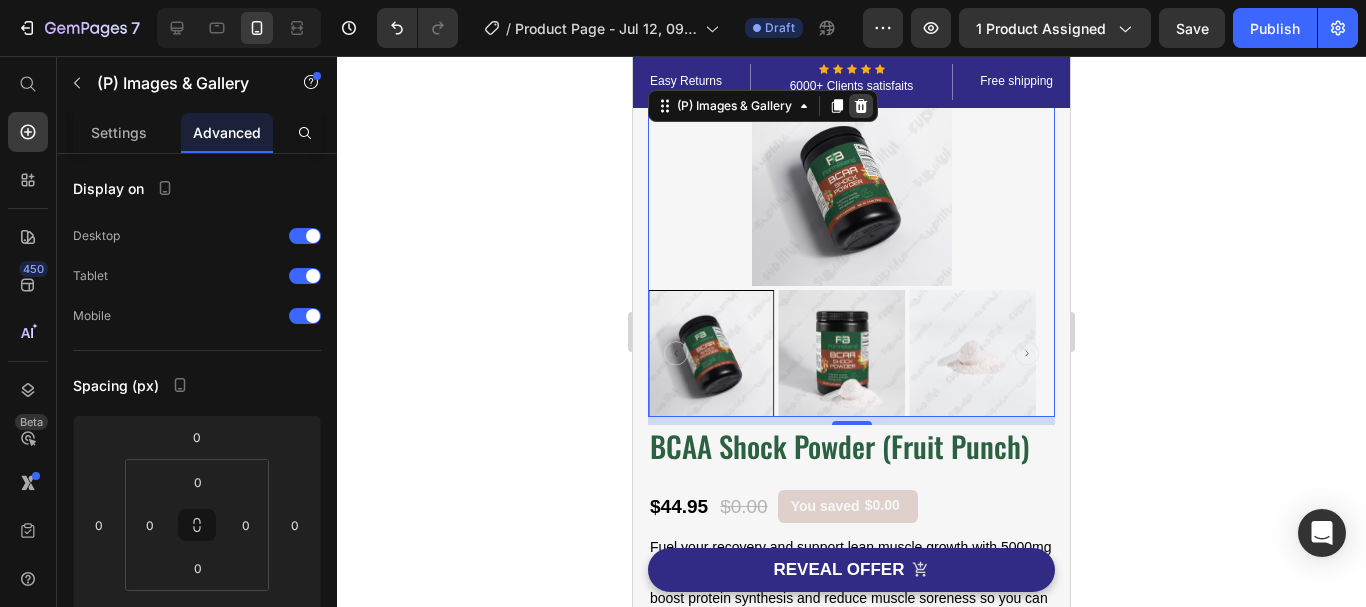 scroll, scrollTop: 11, scrollLeft: 0, axis: vertical 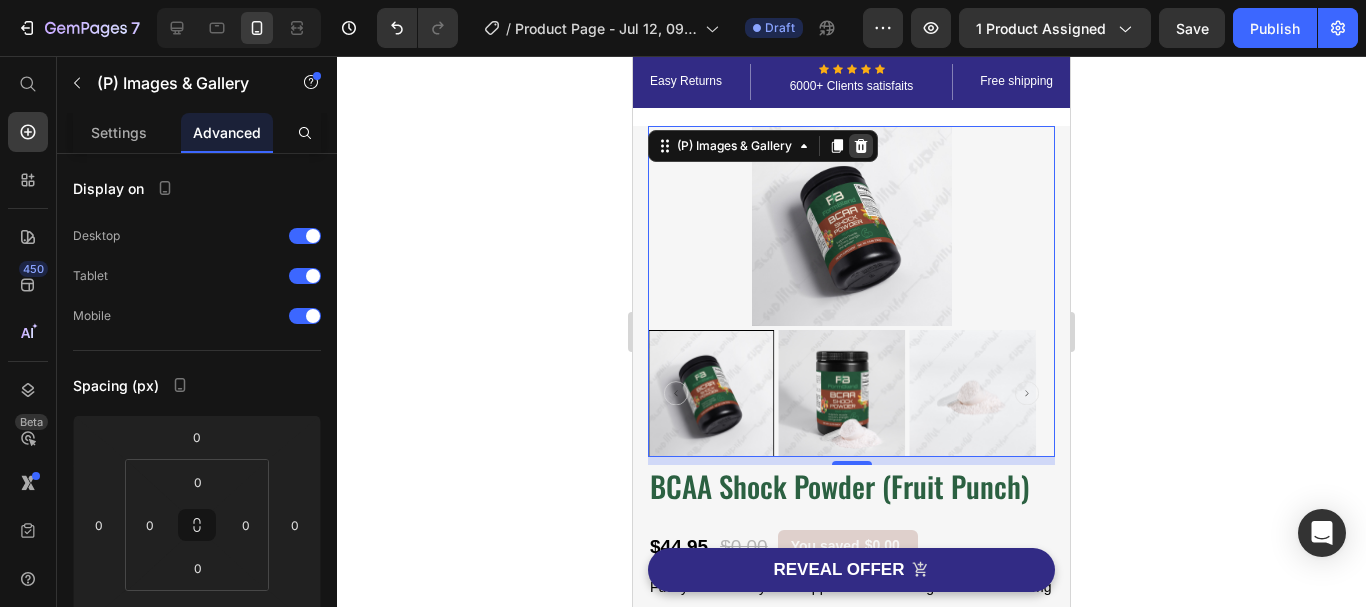 click 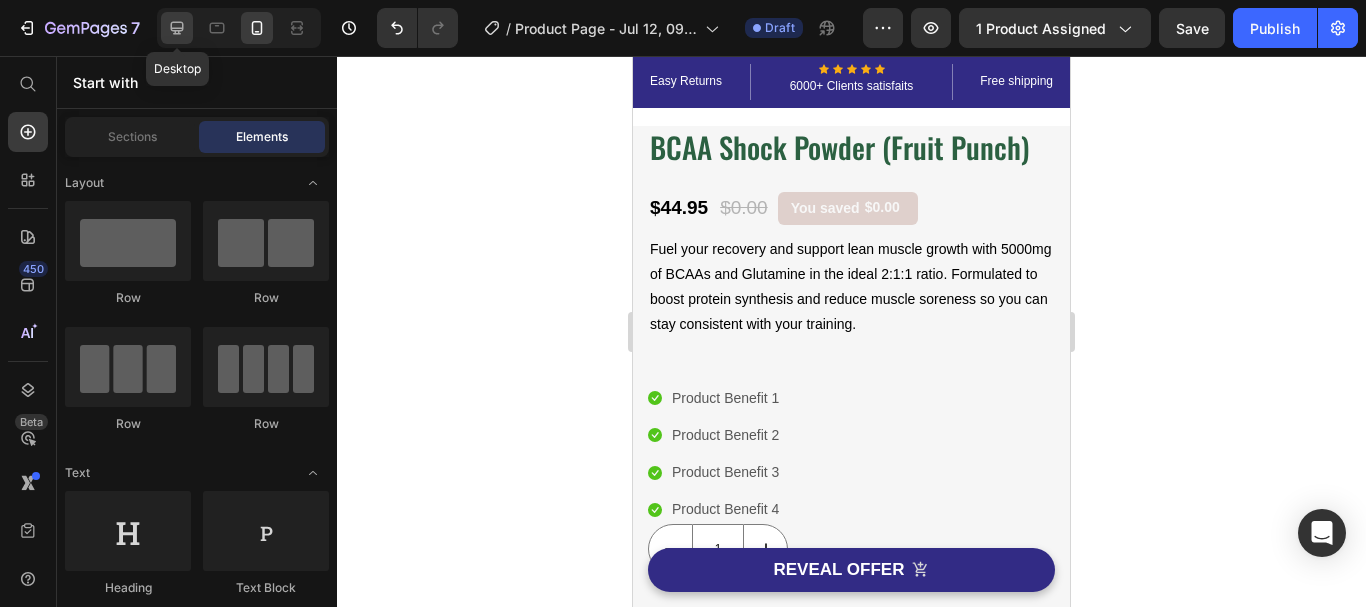 click 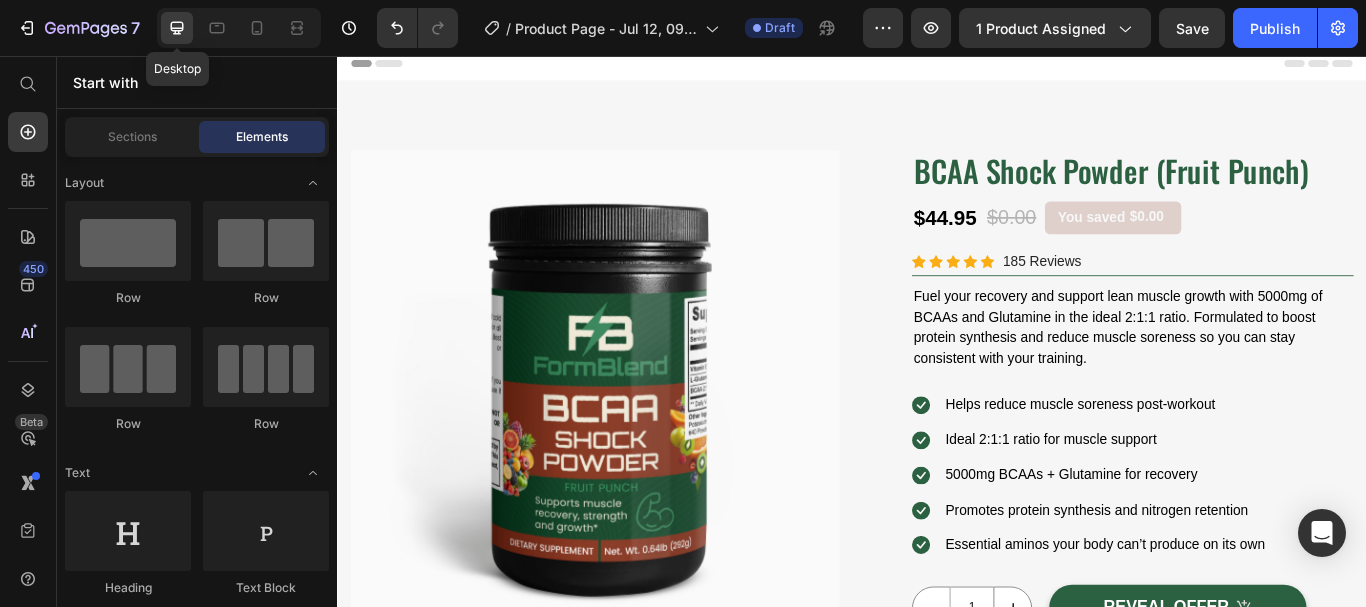 click at bounding box center (637, 451) 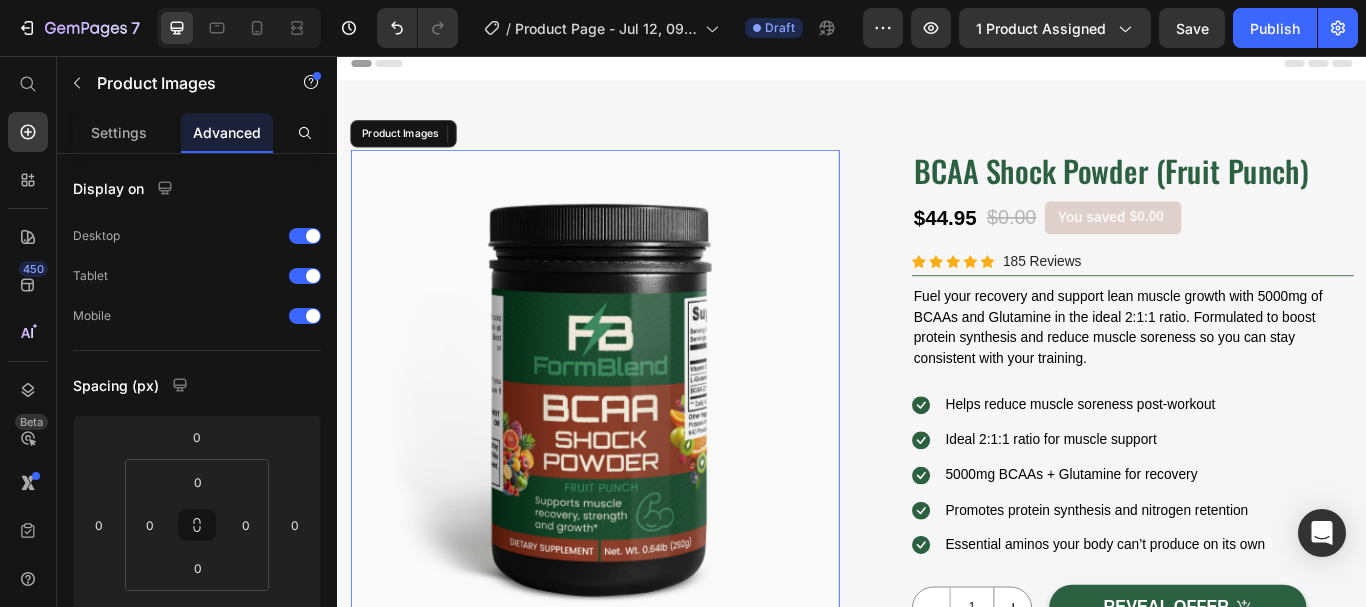 scroll, scrollTop: 51, scrollLeft: 0, axis: vertical 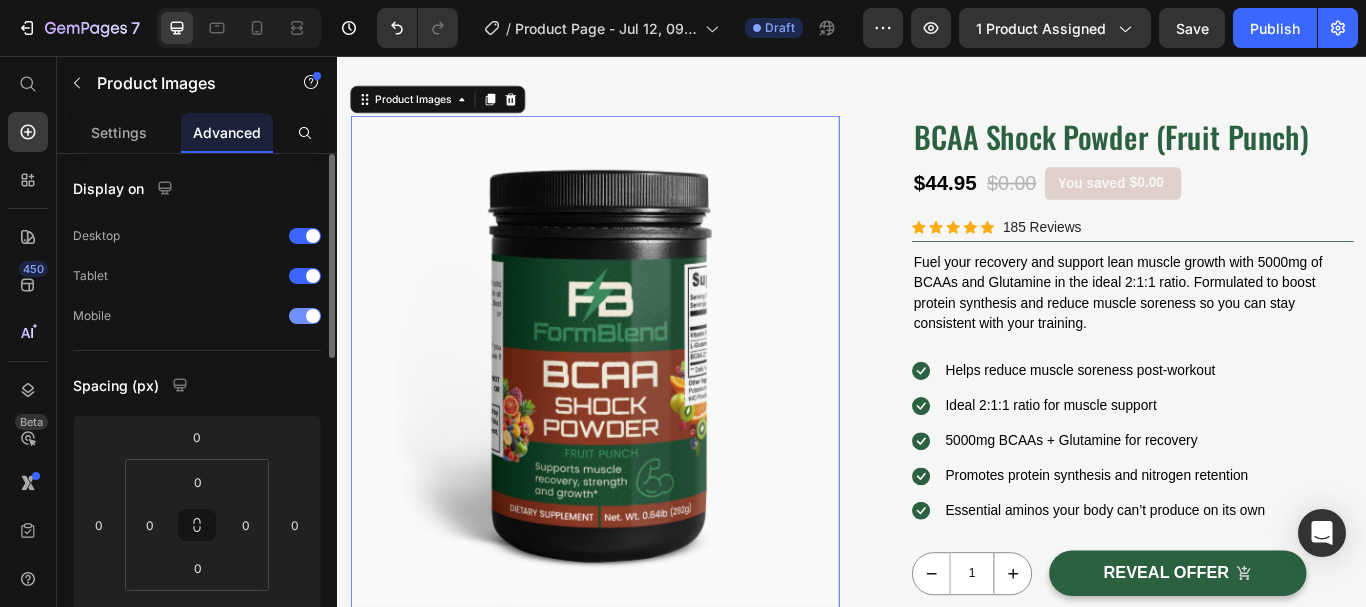 click at bounding box center (305, 316) 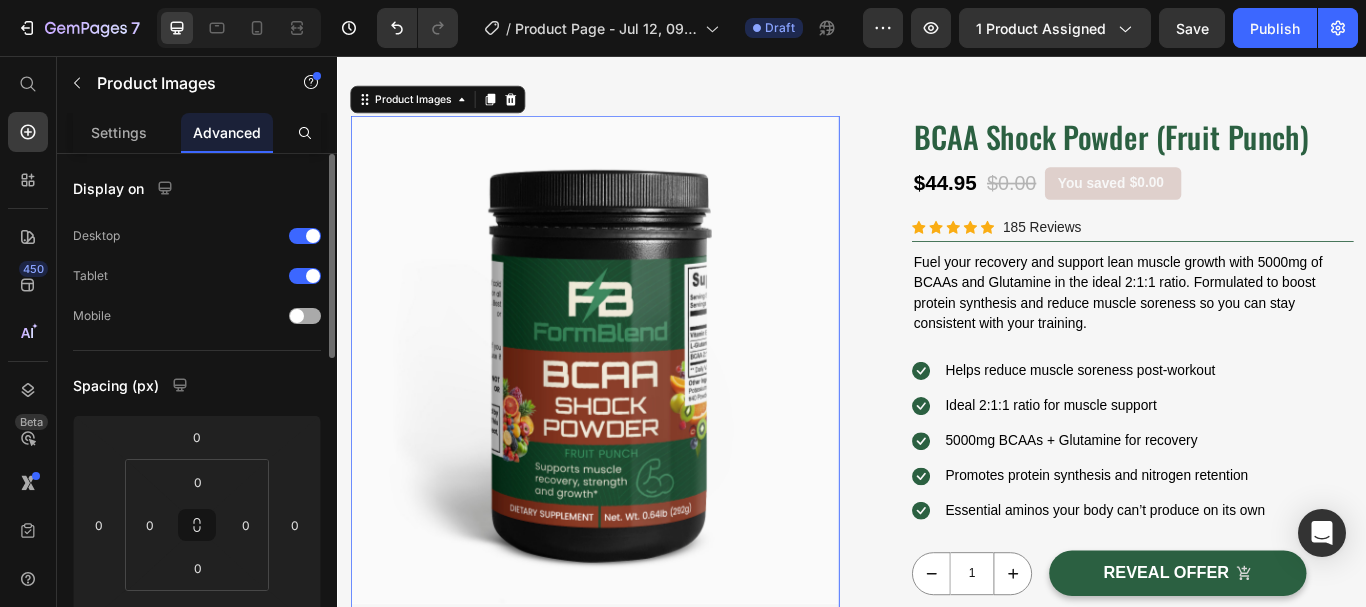 click at bounding box center [305, 316] 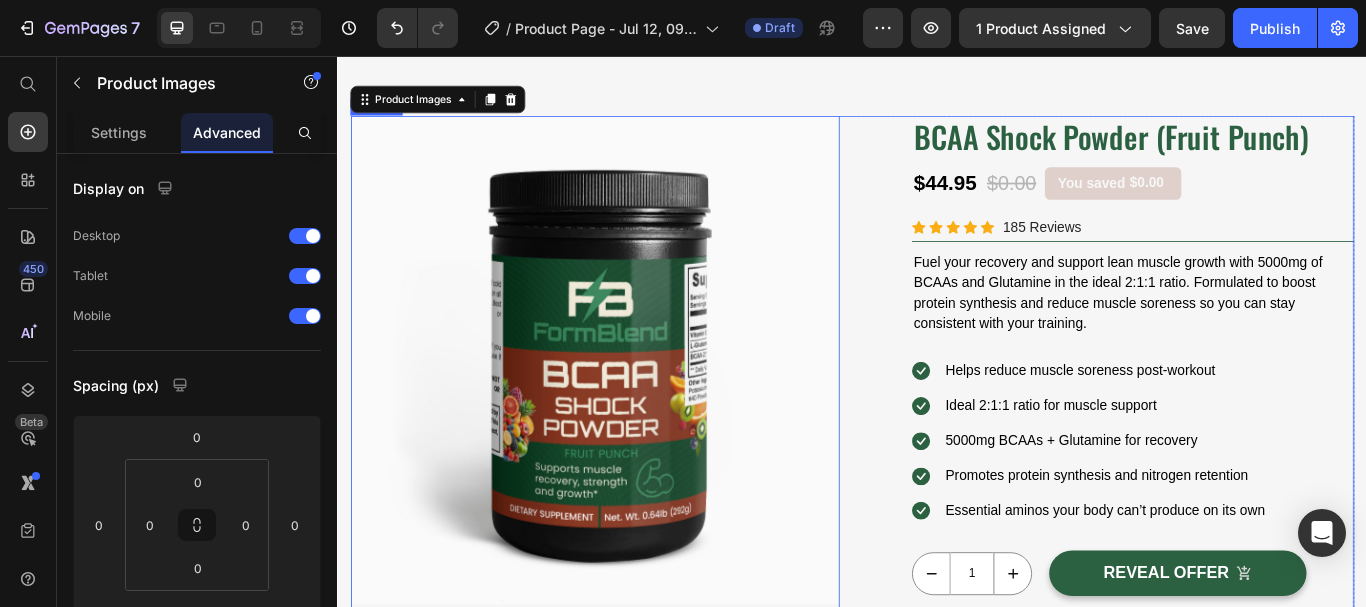click on "Product Images   16 Image Free Shipping Heading On oders over $50 Text block Row Image Money-back guarantee Heading 30- day refund or replacement Text block Row Row Row BCAA Shock Powder (Fruit Punch) (P) Title $44.95 (P) Price $0.00 (P) Price You saved $0.00 Product Tag Row                Icon                Icon                Icon                Icon                Icon Icon List Hoz 185 Reviews Text block Row Fuel your recovery and support lean muscle growth with 5000mg of BCAAs and Glutamine in the ideal 2:1:1 ratio. Formulated to boost protein synthesis and reduce muscle soreness so you can stay consistent with your training. Text Block
Icon Helps reduce muscle soreness post-workout Text block
Icon Ideal 2:1:1 ratio for muscle support Text block
Icon 5000mg BCAAs + Glutamine for recovery Text block
Icon Promotes protein synthesis and nitrogen retention Text block
Icon Text block Icon List Icon Icon 1" at bounding box center [937, 728] 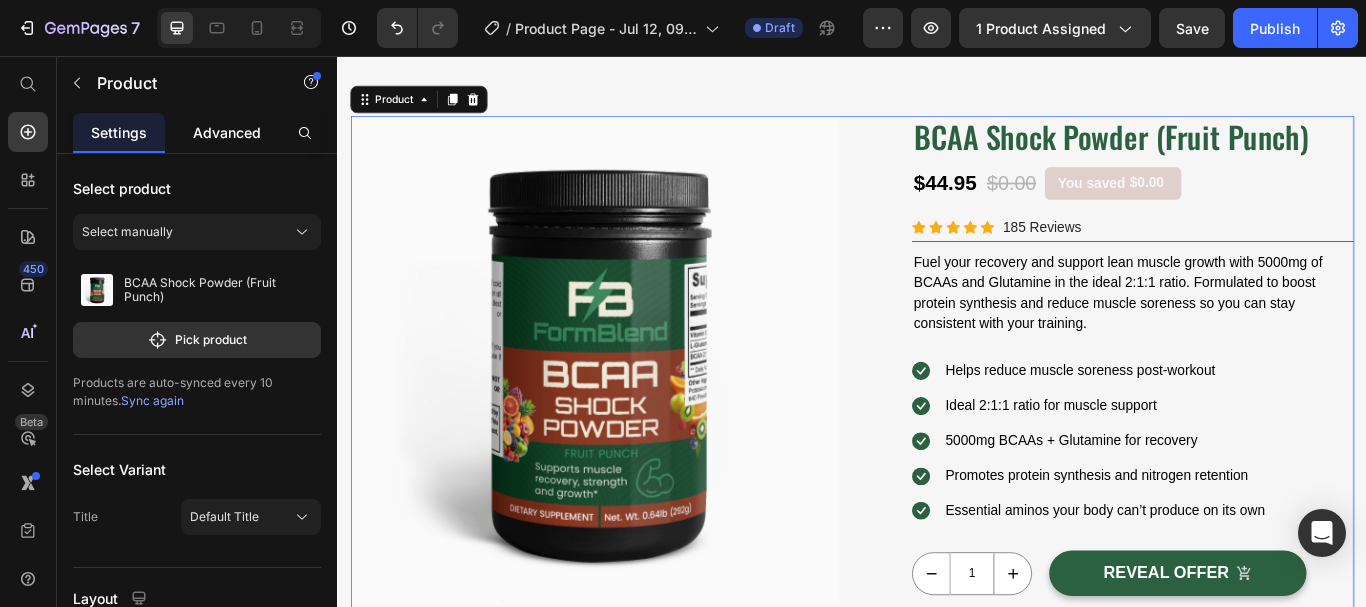 click on "Advanced" at bounding box center [227, 132] 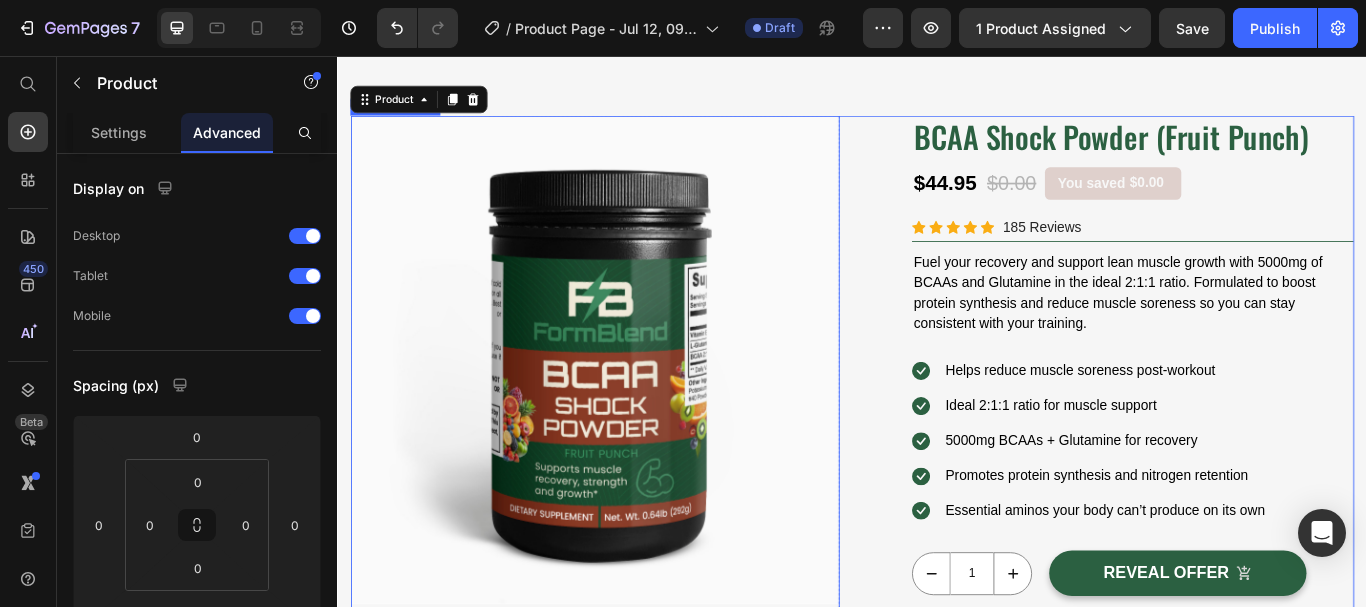 click at bounding box center [637, 411] 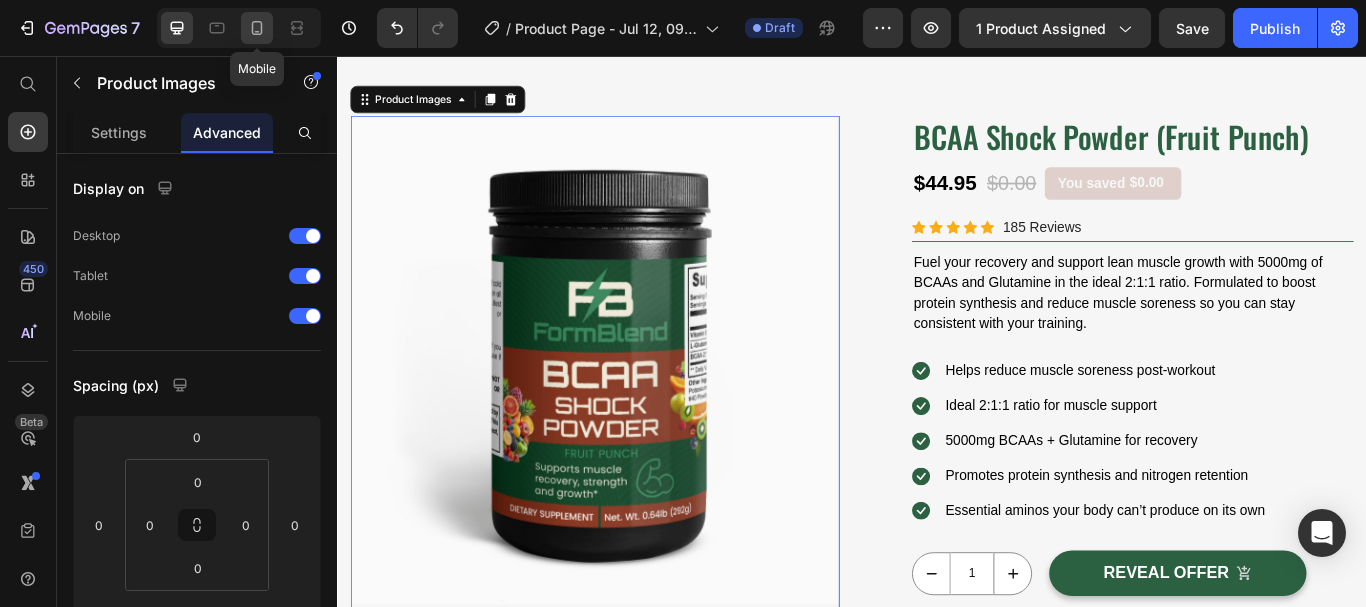 click 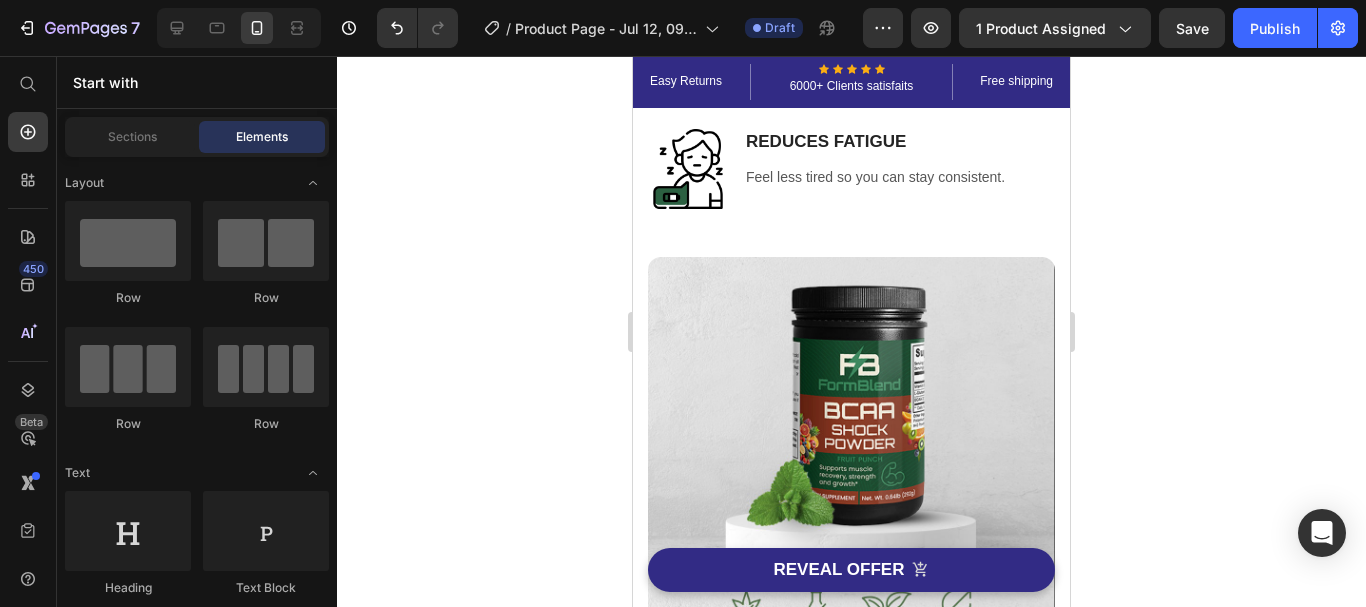 scroll, scrollTop: 317, scrollLeft: 0, axis: vertical 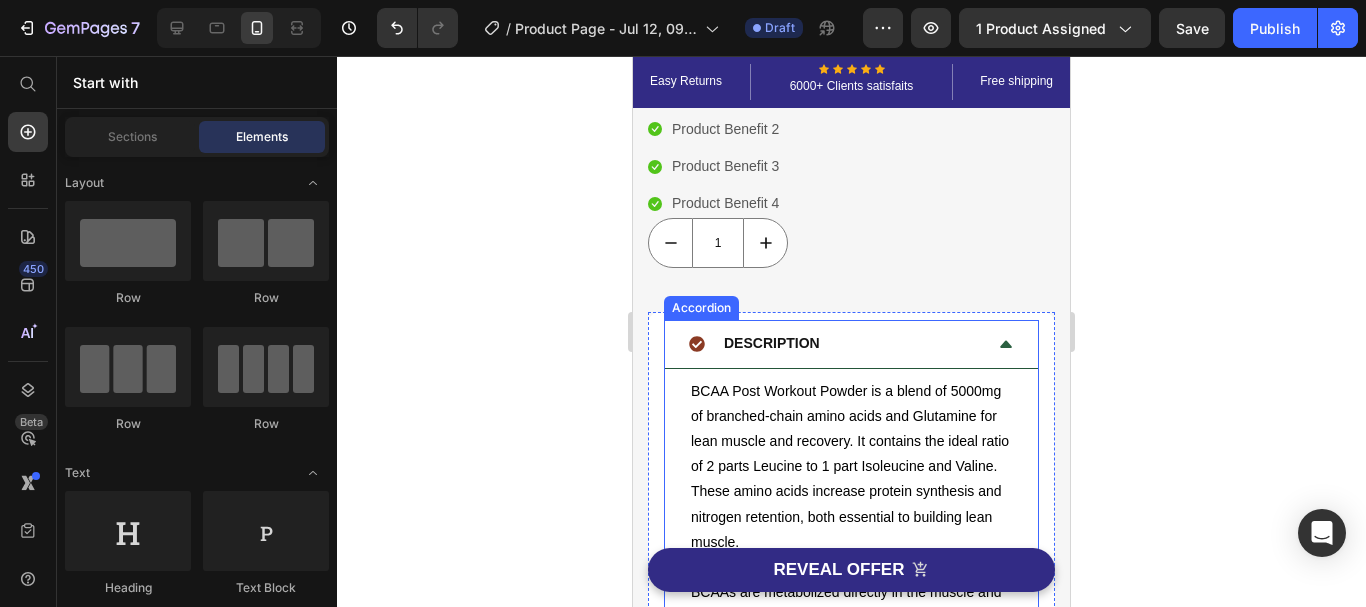 click 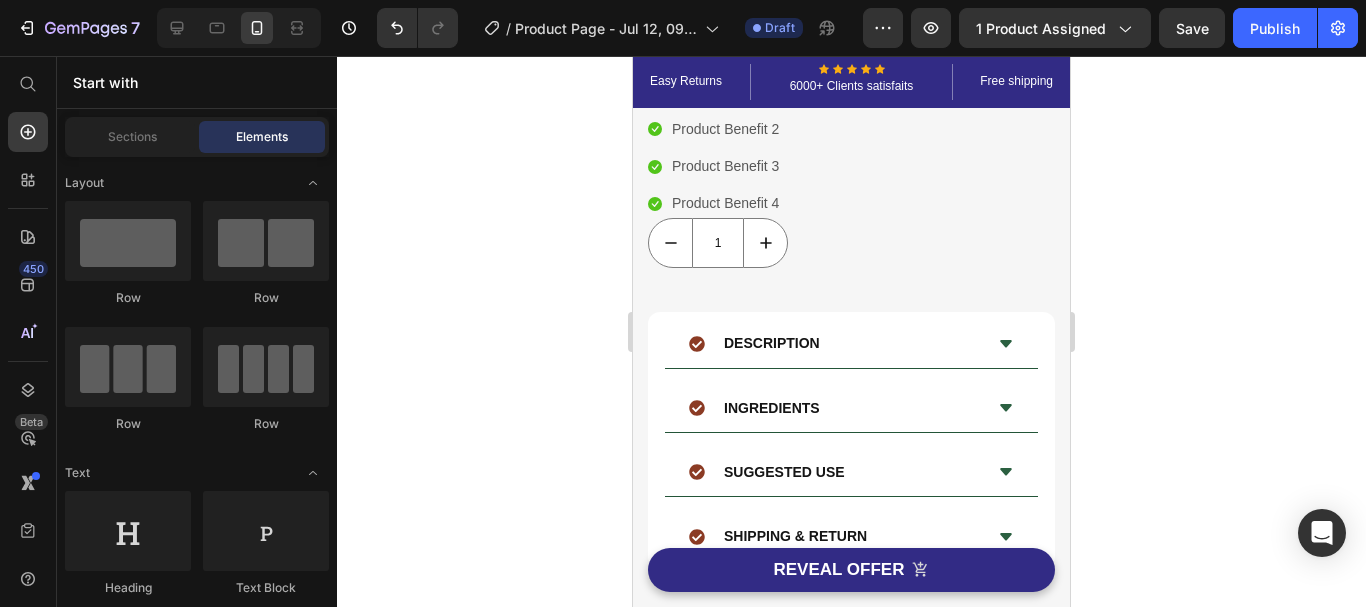 scroll, scrollTop: 0, scrollLeft: 0, axis: both 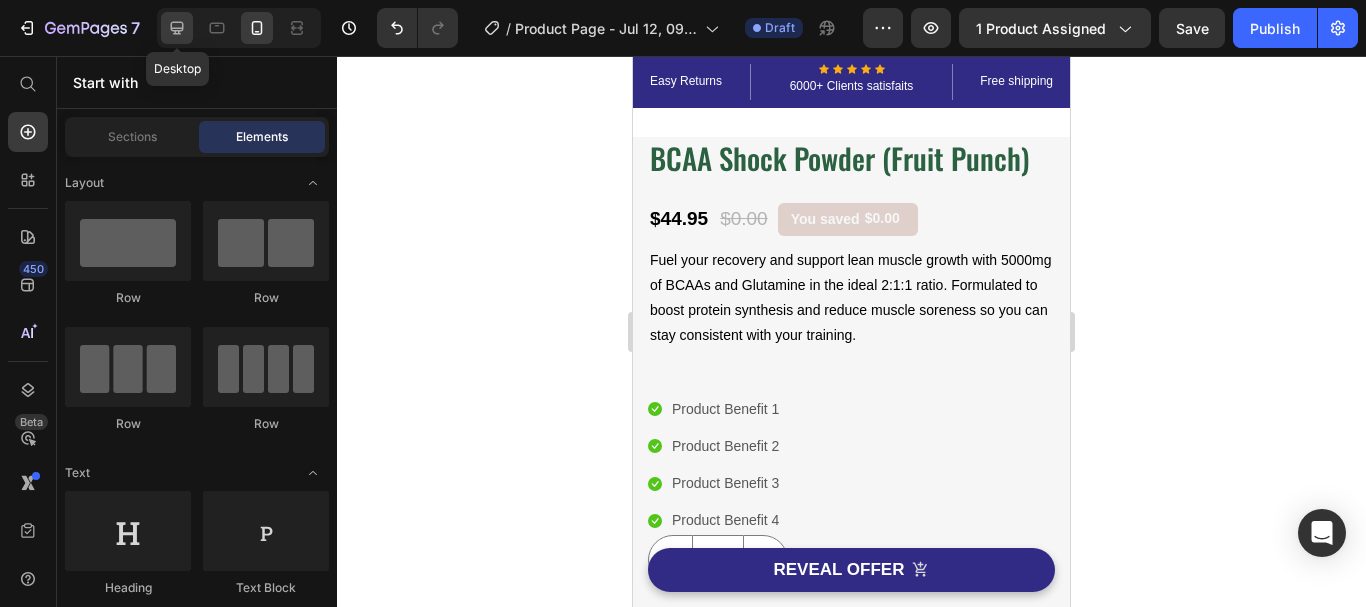 click 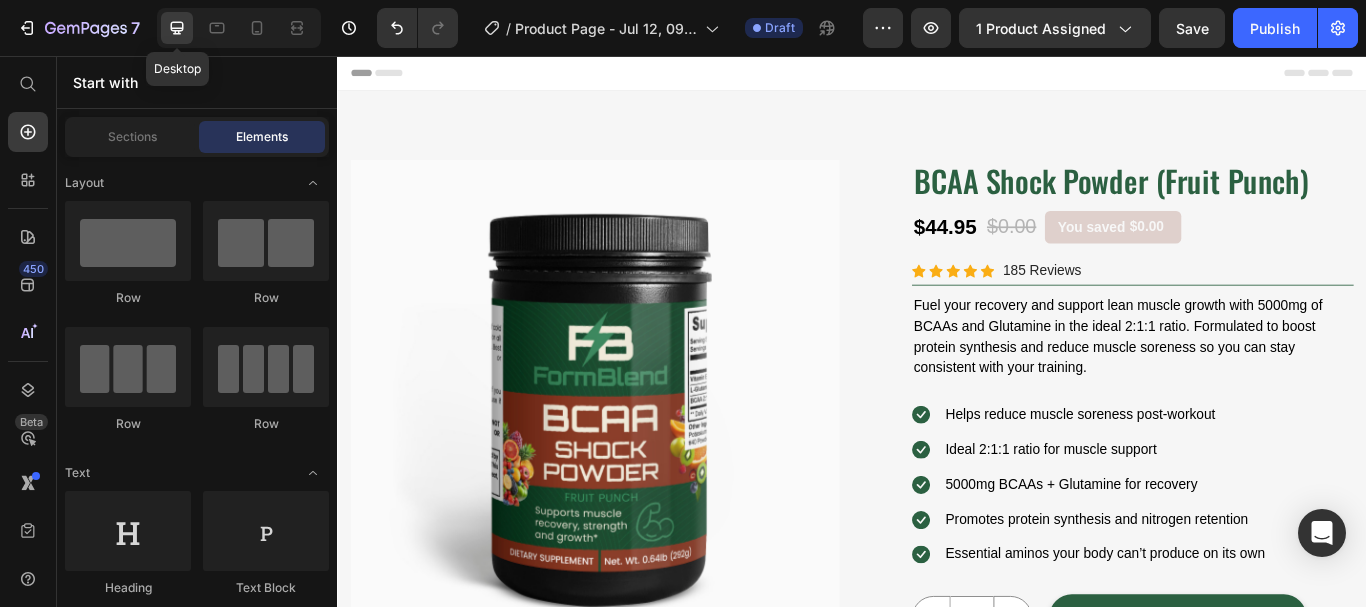 click at bounding box center (637, 462) 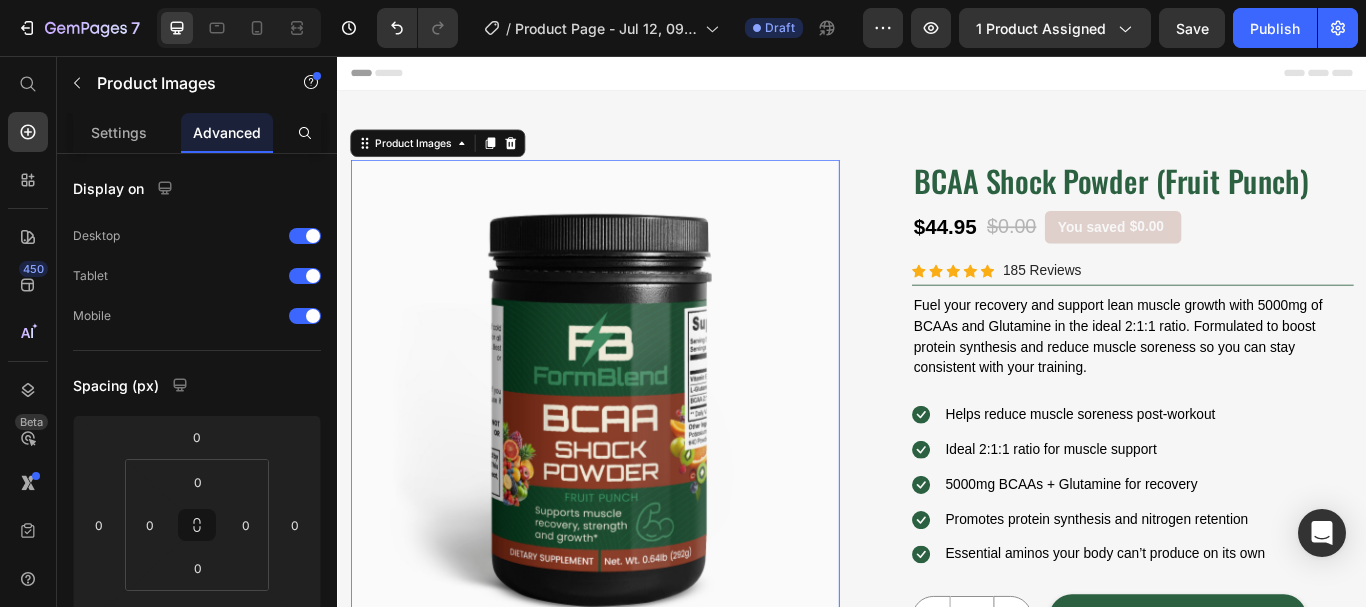 scroll, scrollTop: 51, scrollLeft: 0, axis: vertical 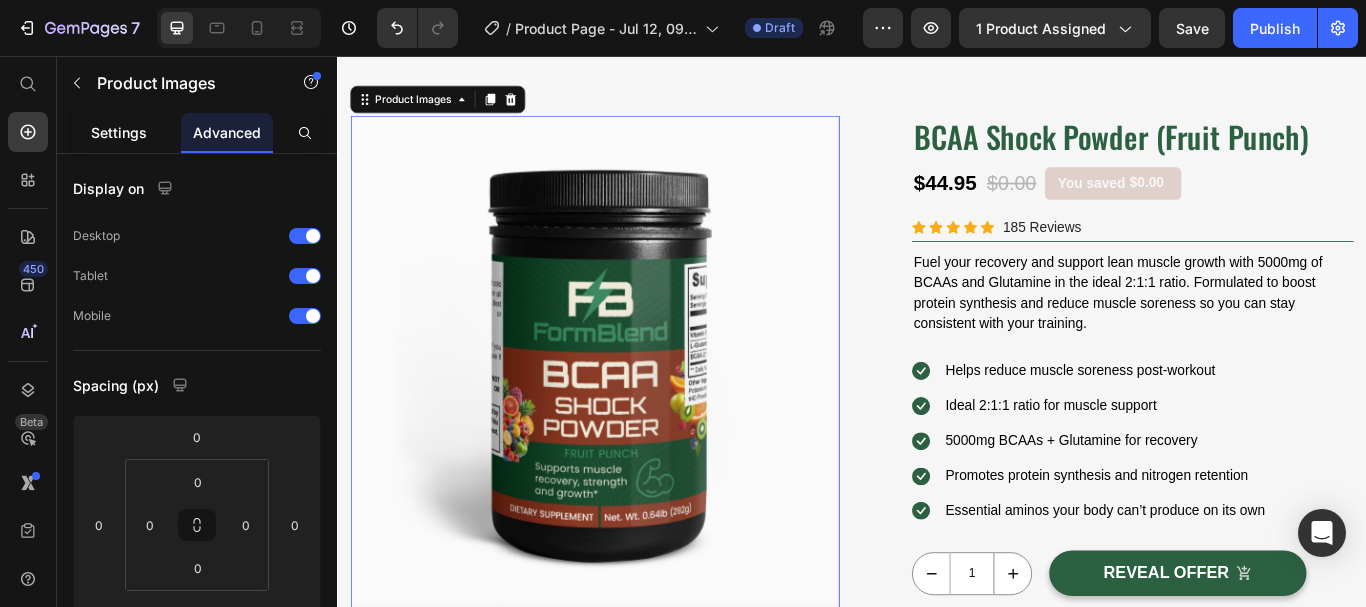 click on "Settings" at bounding box center [119, 132] 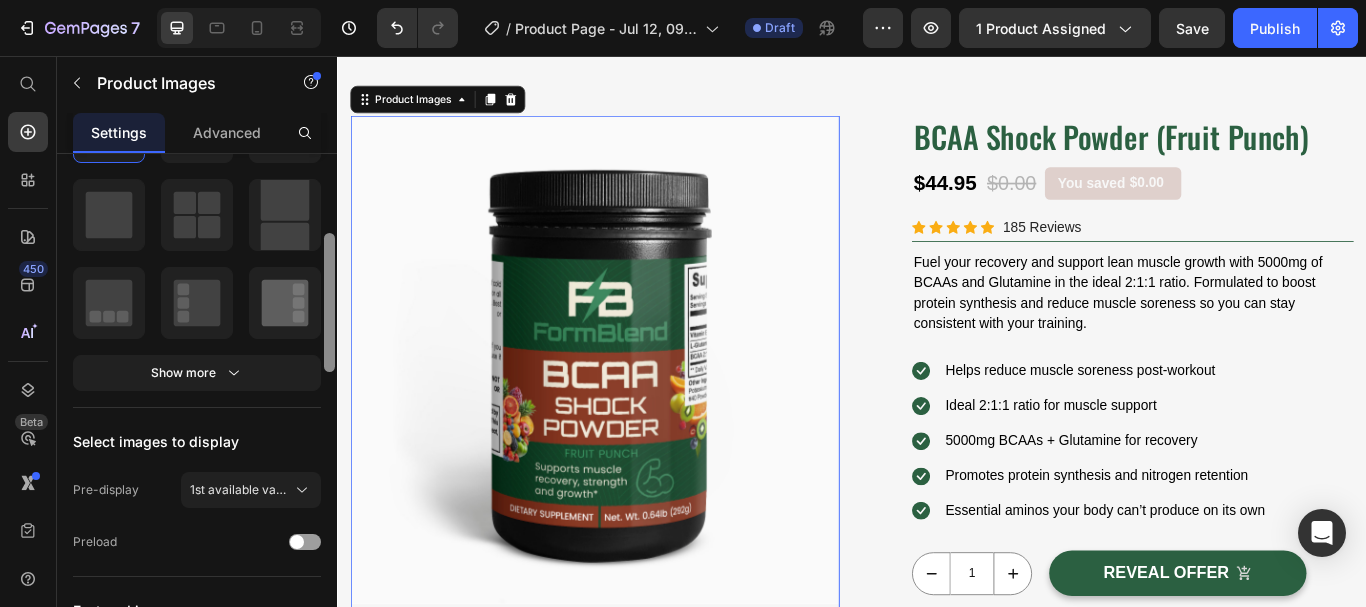 drag, startPoint x: 329, startPoint y: 194, endPoint x: 294, endPoint y: 269, distance: 82.764725 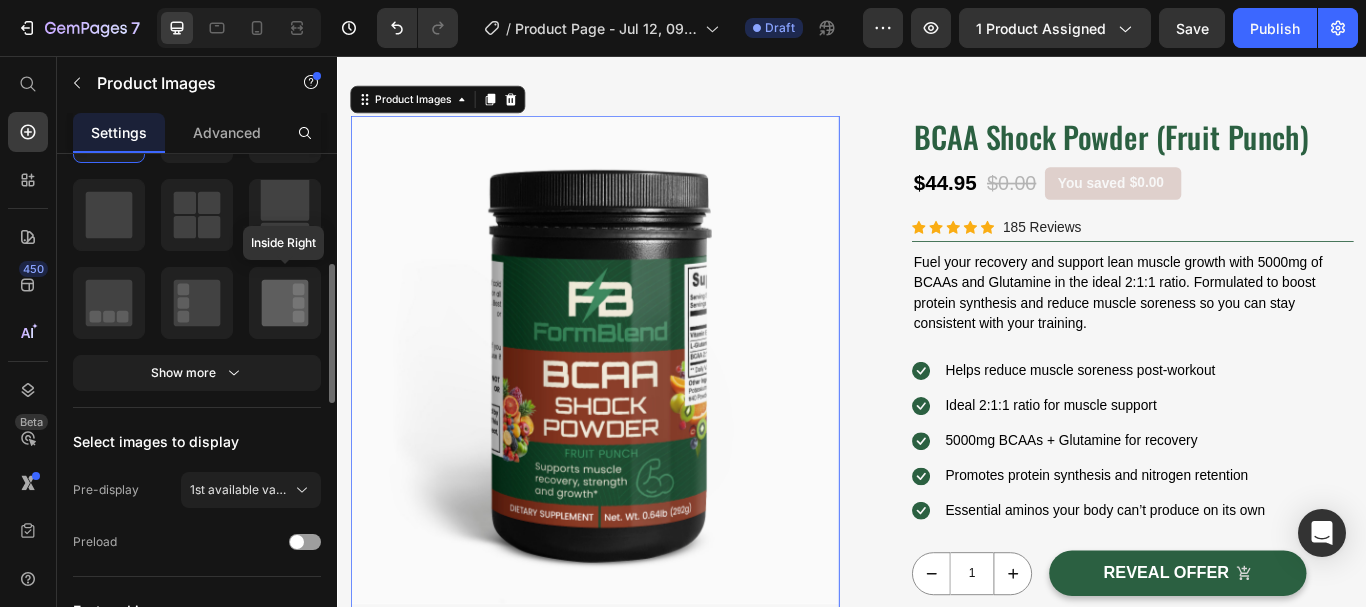 scroll, scrollTop: 313, scrollLeft: 0, axis: vertical 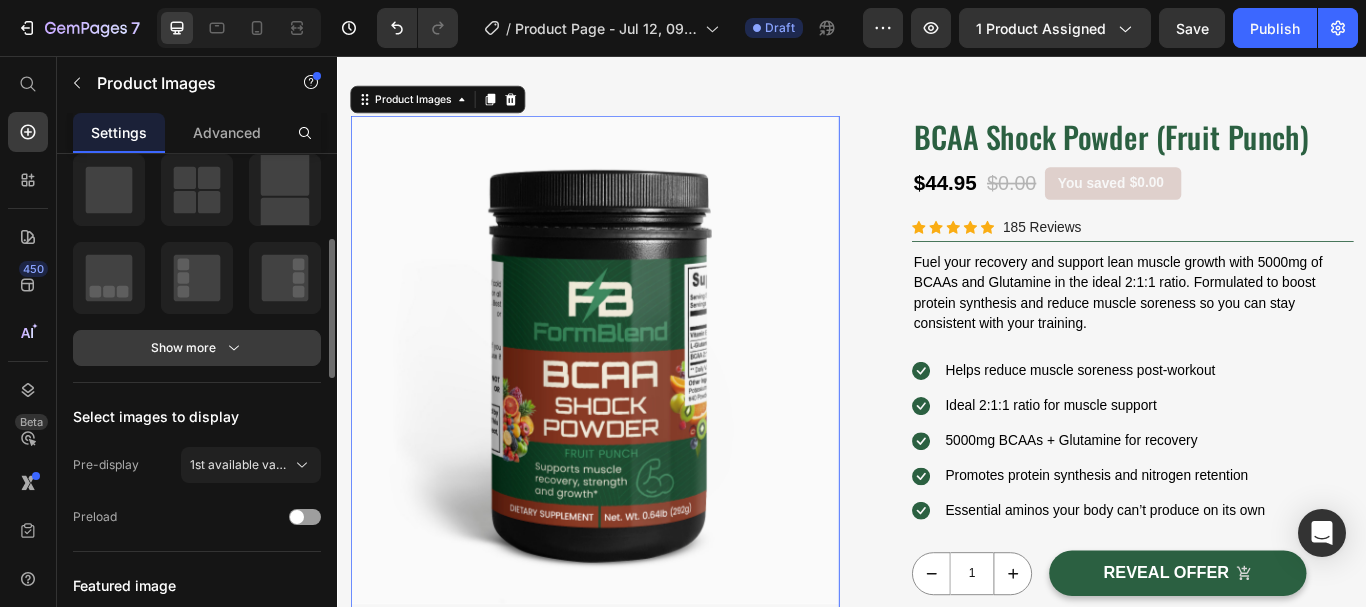 click 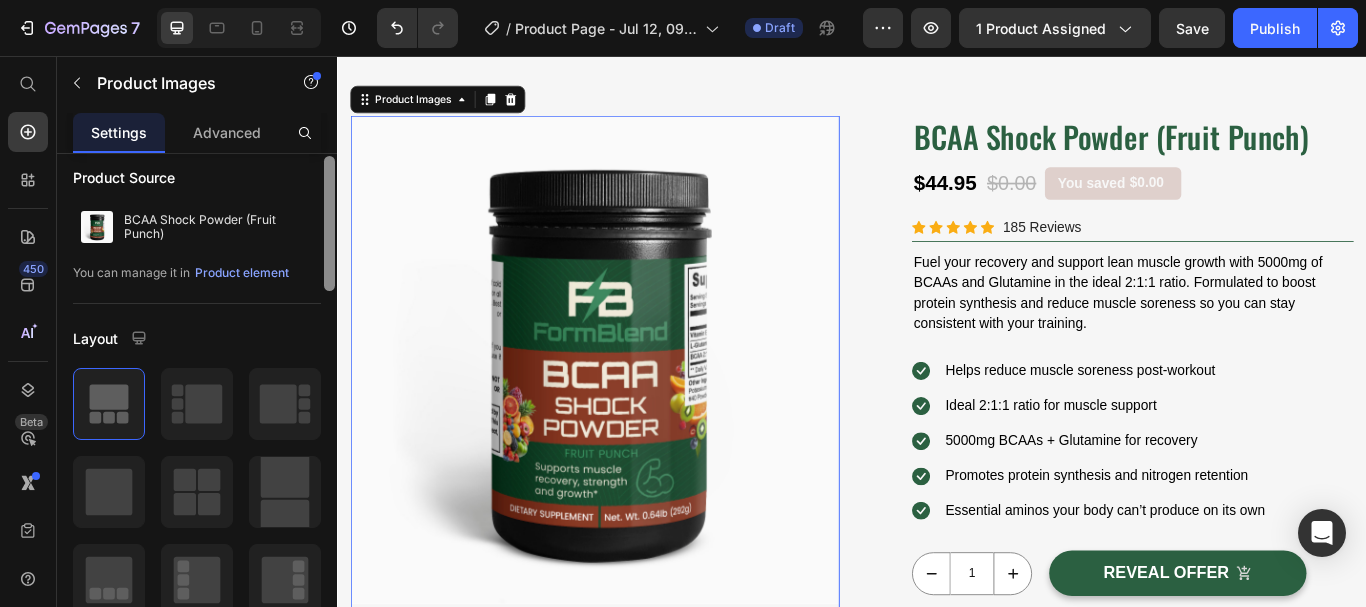 scroll, scrollTop: 0, scrollLeft: 0, axis: both 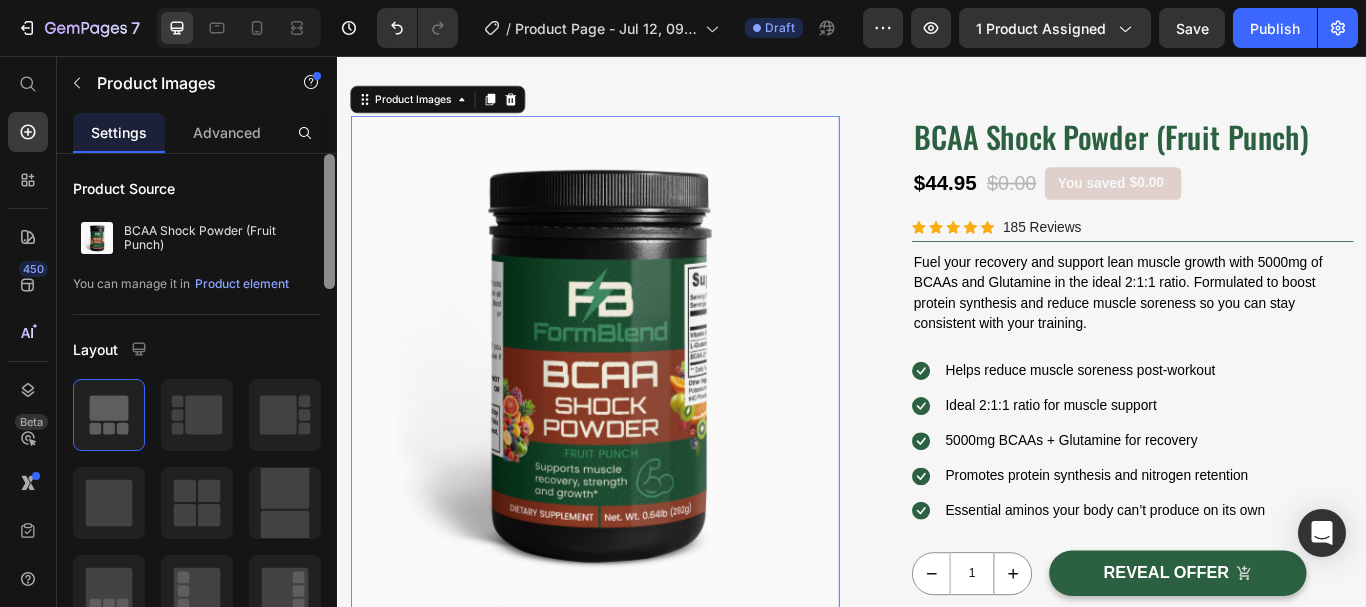 drag, startPoint x: 326, startPoint y: 285, endPoint x: 330, endPoint y: 172, distance: 113.07078 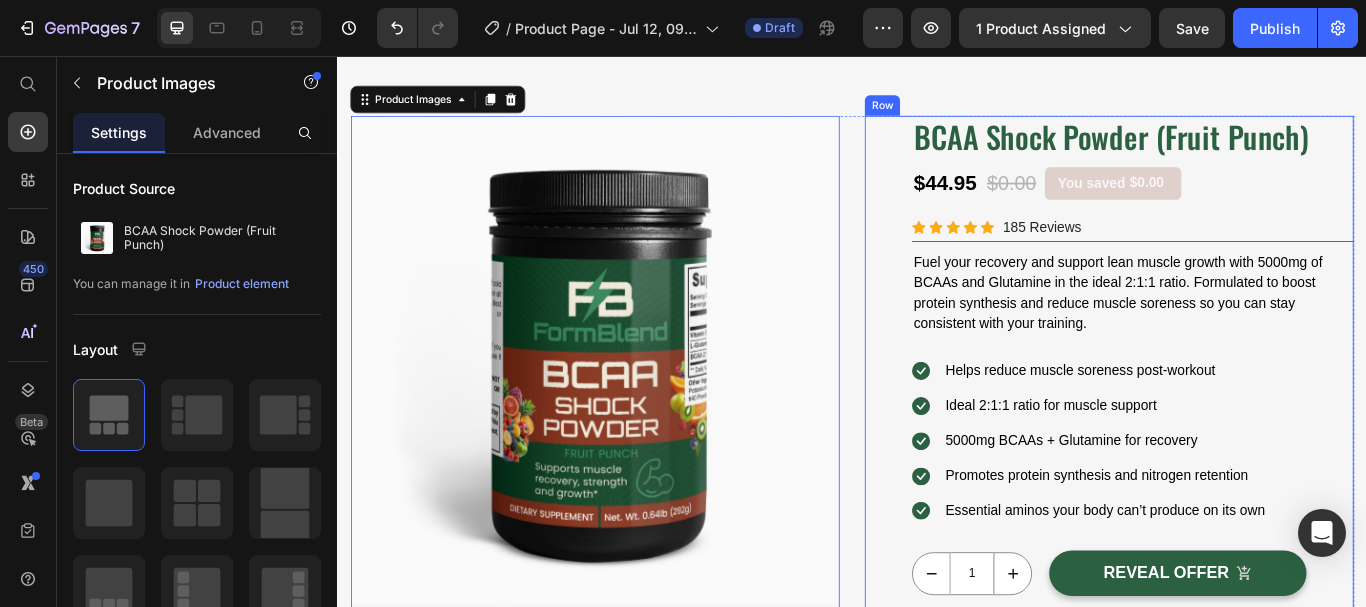click on "BCAA Shock Powder (Fruit Punch) (P) Title $44.95 (P) Price $0.00 (P) Price You saved $0.00 Product Tag Row                Icon                Icon                Icon                Icon                Icon Icon List Hoz 185 Reviews Text block Row Fuel your recovery and support lean muscle growth with 5000mg of BCAAs and Glutamine in the ideal 2:1:1 ratio. Formulated to boost protein synthesis and reduce muscle soreness so you can stay consistent with your training. Text Block
Icon Helps reduce muscle soreness post-workout Text block
Icon Ideal 2:1:1 ratio for muscle support Text block
Icon 5000mg BCAAs + Glutamine for recovery Text block
Icon Promotes protein synthesis and nitrogen retention Text block
Icon Essential aminos your body can’t produce on its own Text block Icon List
Icon Product Benefit 1 Text block
Icon Product Benefit 2 Text block
Icon Product Benefit 3 Text block" at bounding box center (1237, 559) 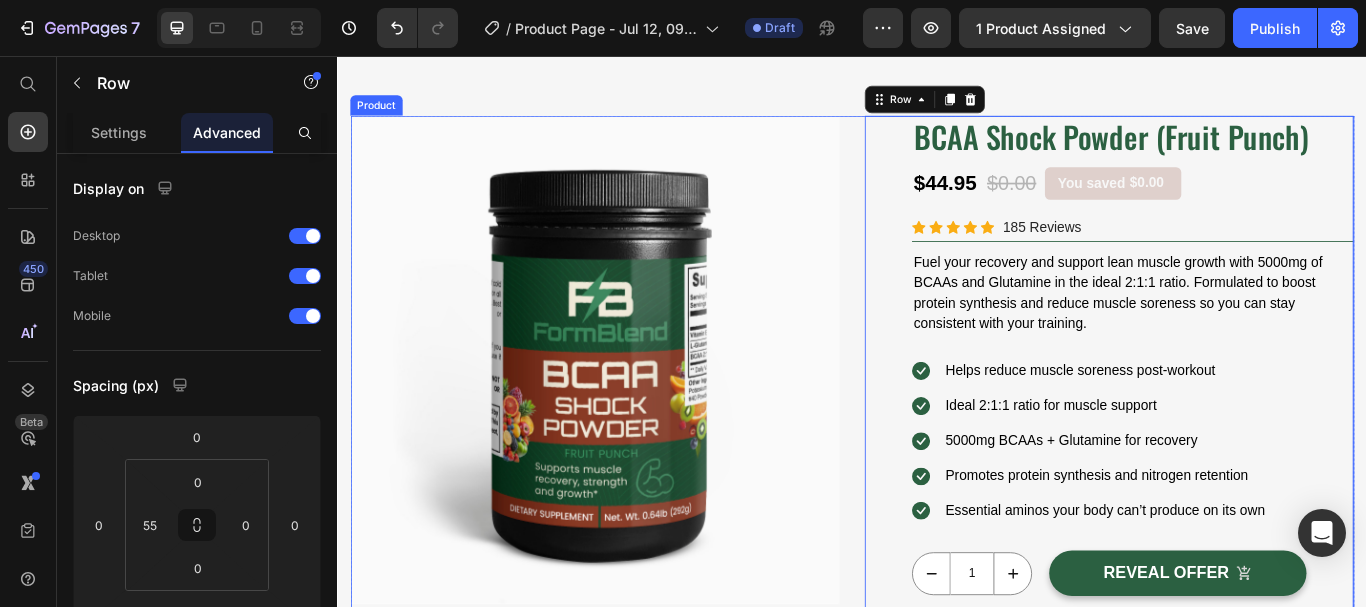click on "Product Images Image Free Shipping Heading On oders over $50 Text block Row Image Money-back guarantee Heading 30- day refund or replacement Text block Row Row Row BCAA Shock Powder (Fruit Punch) (P) Title $44.95 (P) Price $0.00 (P) Price You saved $0.00 Product Tag Row                Icon                Icon                Icon                Icon                Icon Icon List Hoz 185 Reviews Text block Row Fuel your recovery and support lean muscle growth with 5000mg of BCAAs and Glutamine in the ideal 2:1:1 ratio. Formulated to boost protein synthesis and reduce muscle soreness so you can stay consistent with your training. Text Block
Icon Helps reduce muscle soreness post-workout Text block
Icon Ideal 2:1:1 ratio for muscle support Text block
Icon 5000mg BCAAs + Glutamine for recovery Text block
Icon Promotes protein synthesis and nitrogen retention Text block
Icon Text block Icon List" at bounding box center (937, 559) 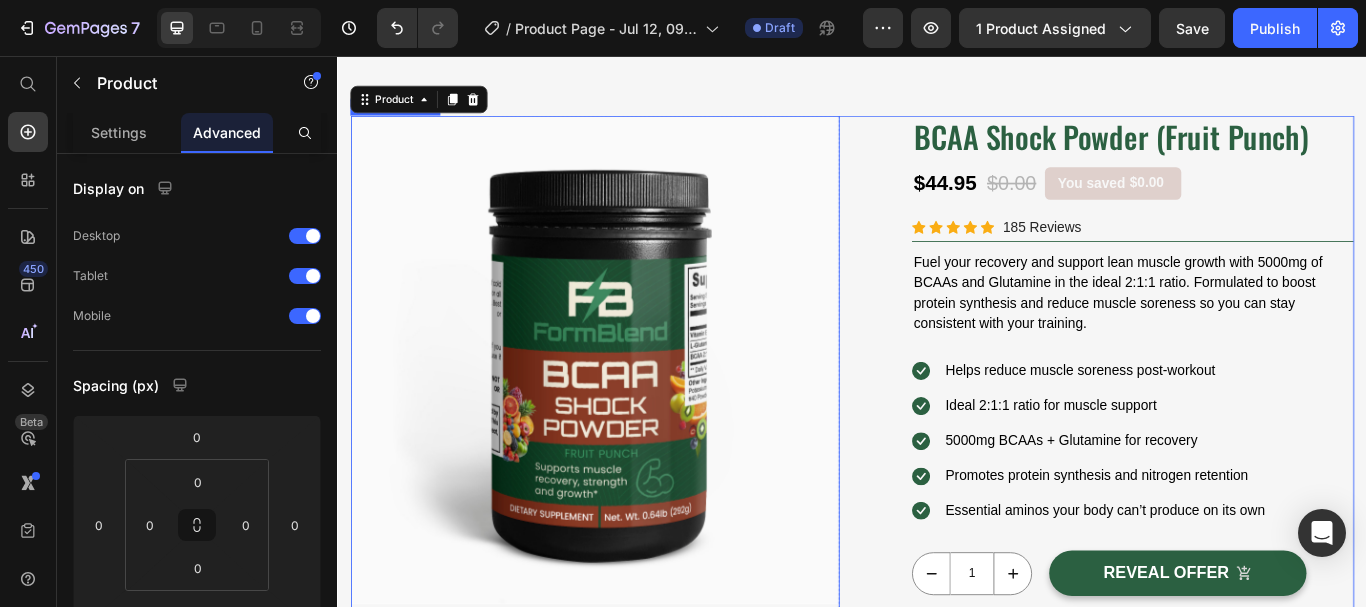 click at bounding box center (637, 411) 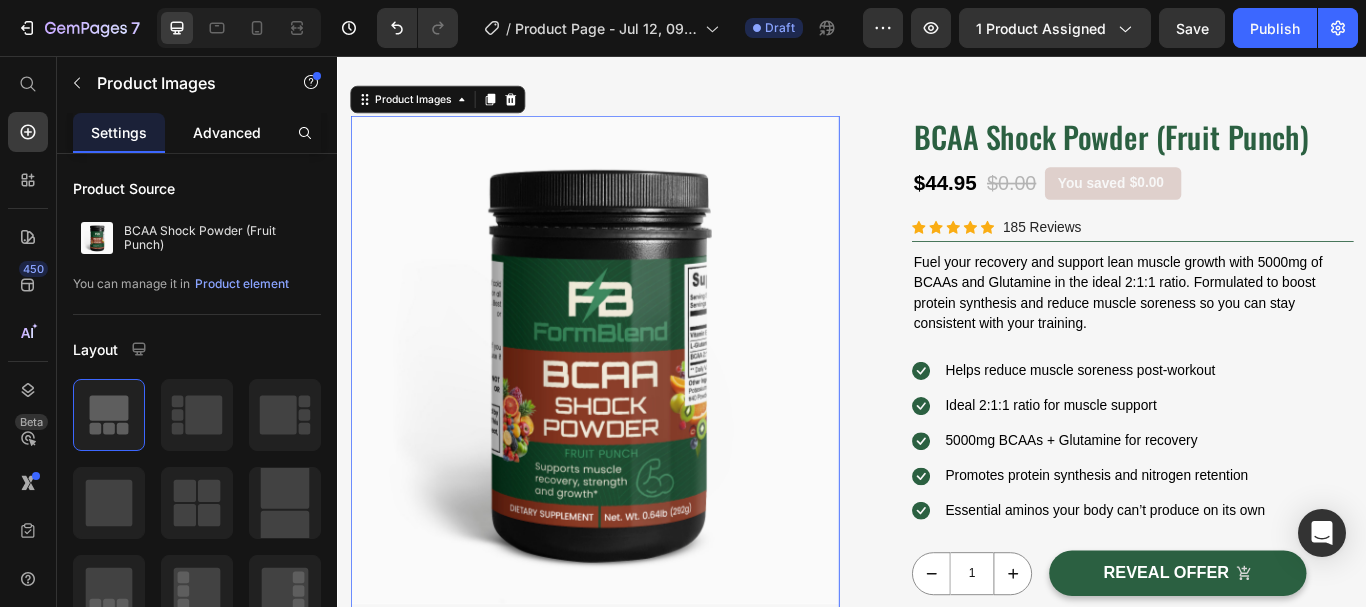 click on "Advanced" at bounding box center [227, 132] 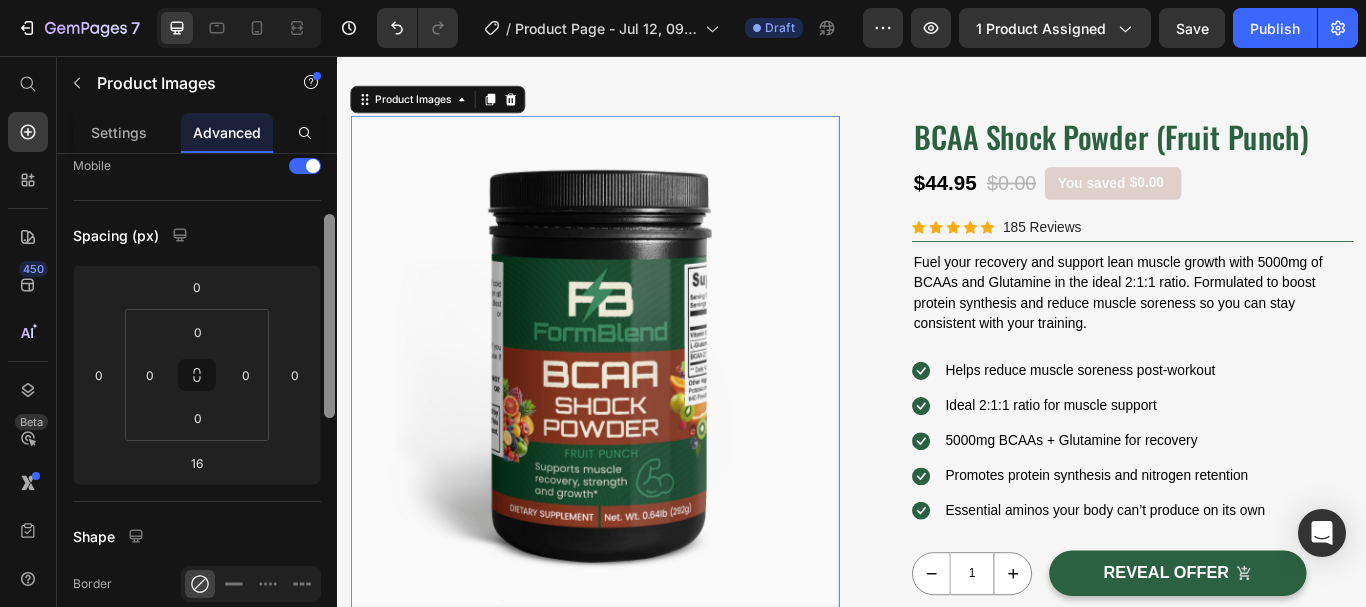 scroll, scrollTop: 170, scrollLeft: 0, axis: vertical 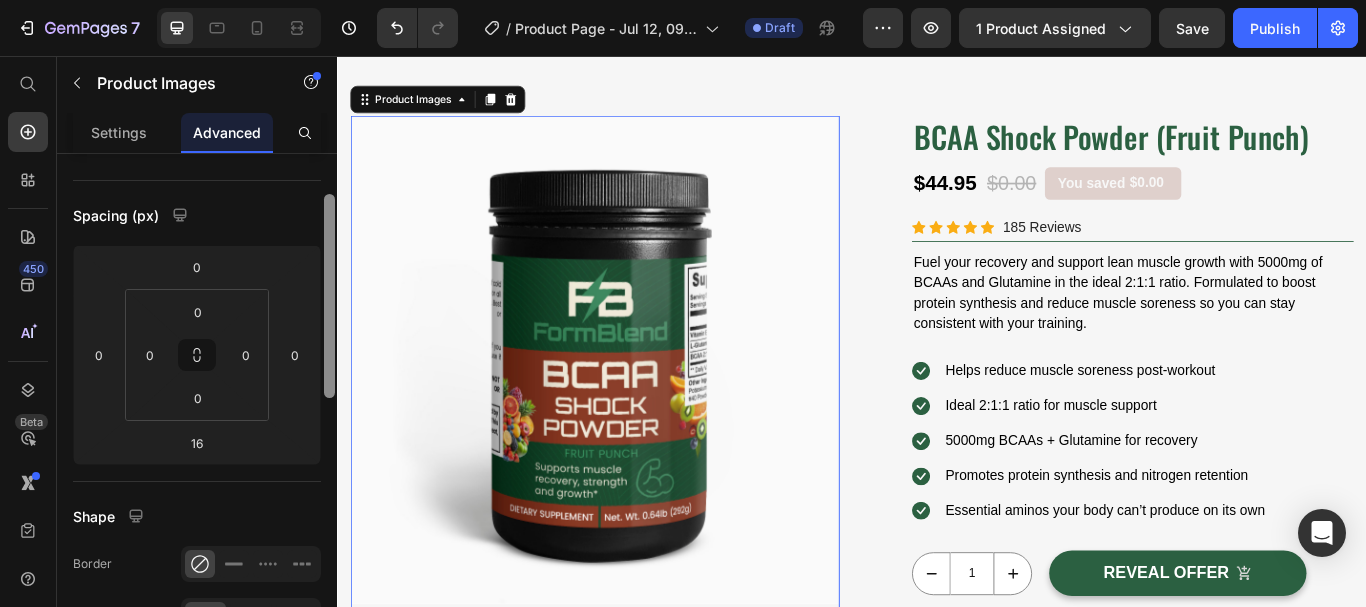 drag, startPoint x: 328, startPoint y: 162, endPoint x: 309, endPoint y: 230, distance: 70.60453 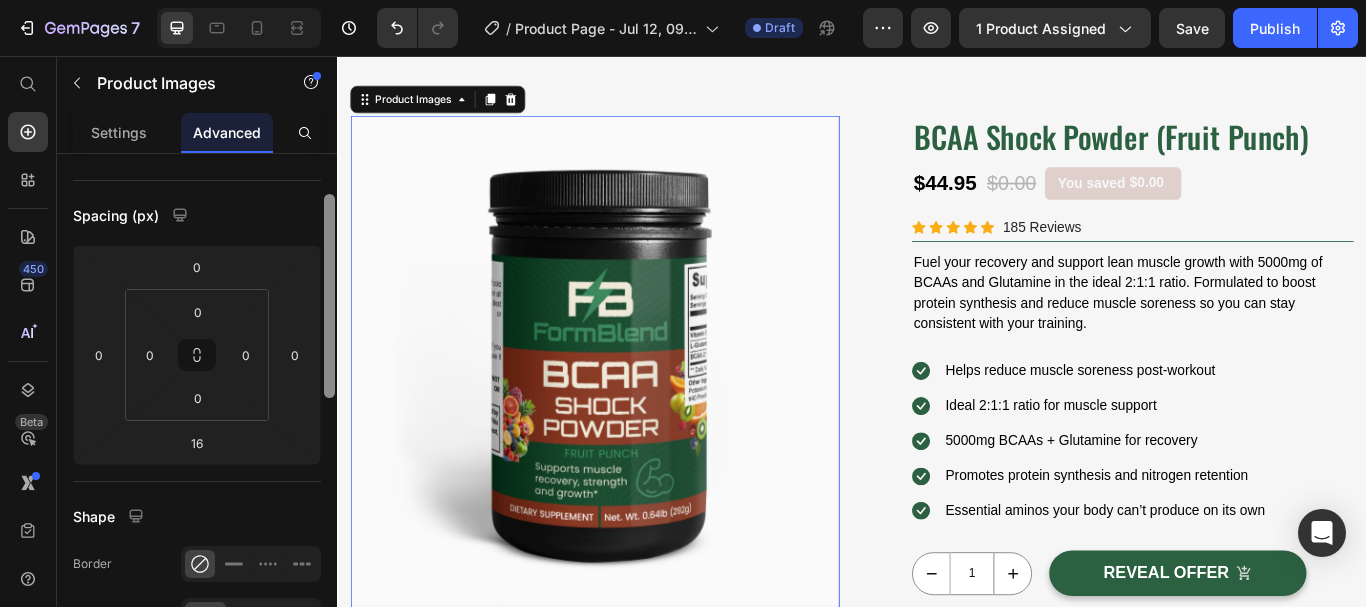 click on "Display on Desktop Tablet Mobile Spacing (px) 0 0 16 0 0 0 0 0 Shape Border Corner Shadow Position Opacity 100 % Animation Interaction Upgrade to Optimize plan  to unlock Interaction & other premium features. CSS class  Delete element" at bounding box center (197, 409) 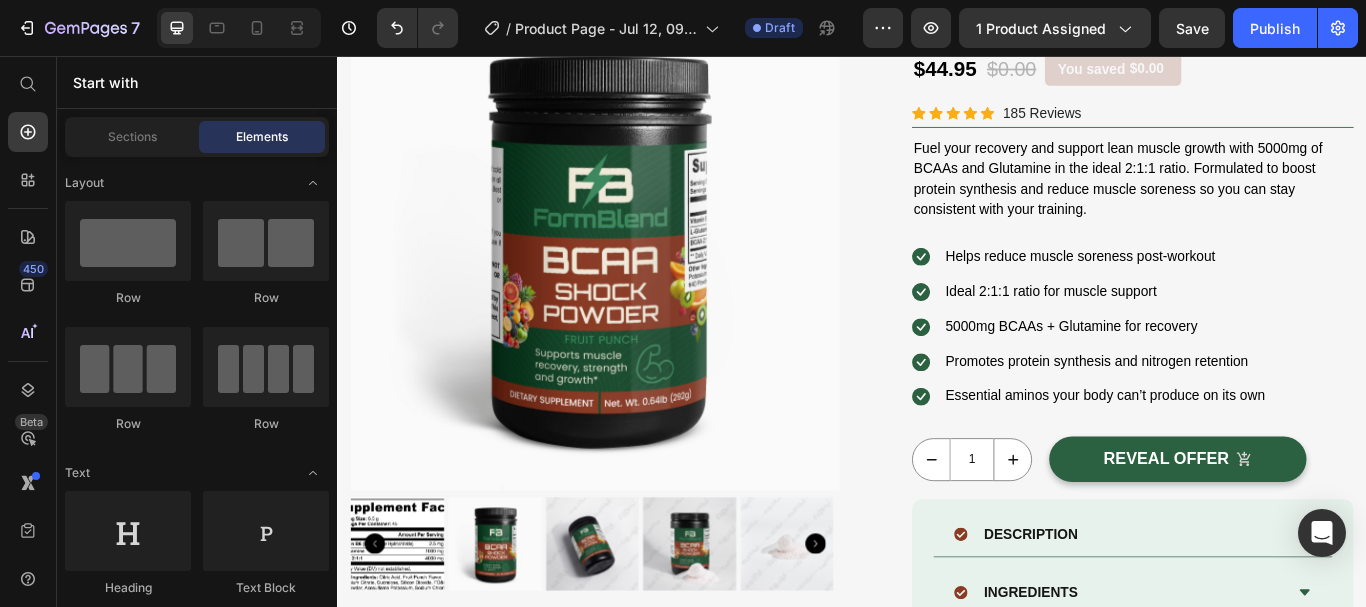 scroll, scrollTop: 167, scrollLeft: 0, axis: vertical 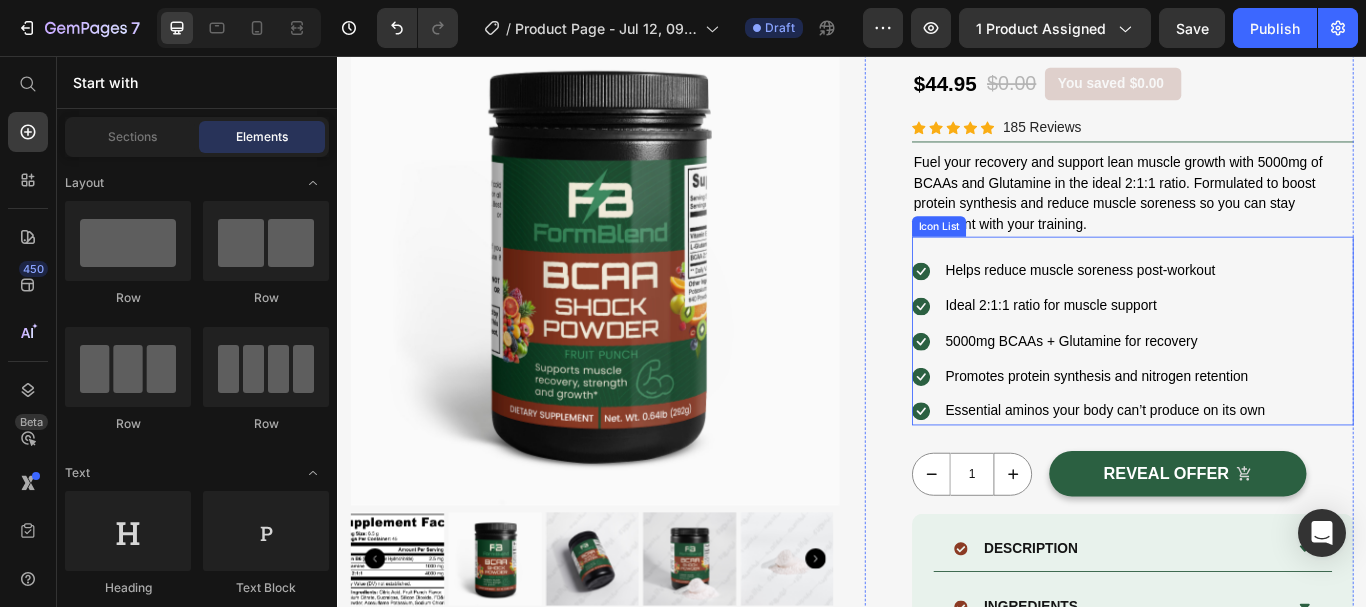 click on "Icon Helps reduce muscle soreness post-workout Text block" at bounding box center (1214, 307) 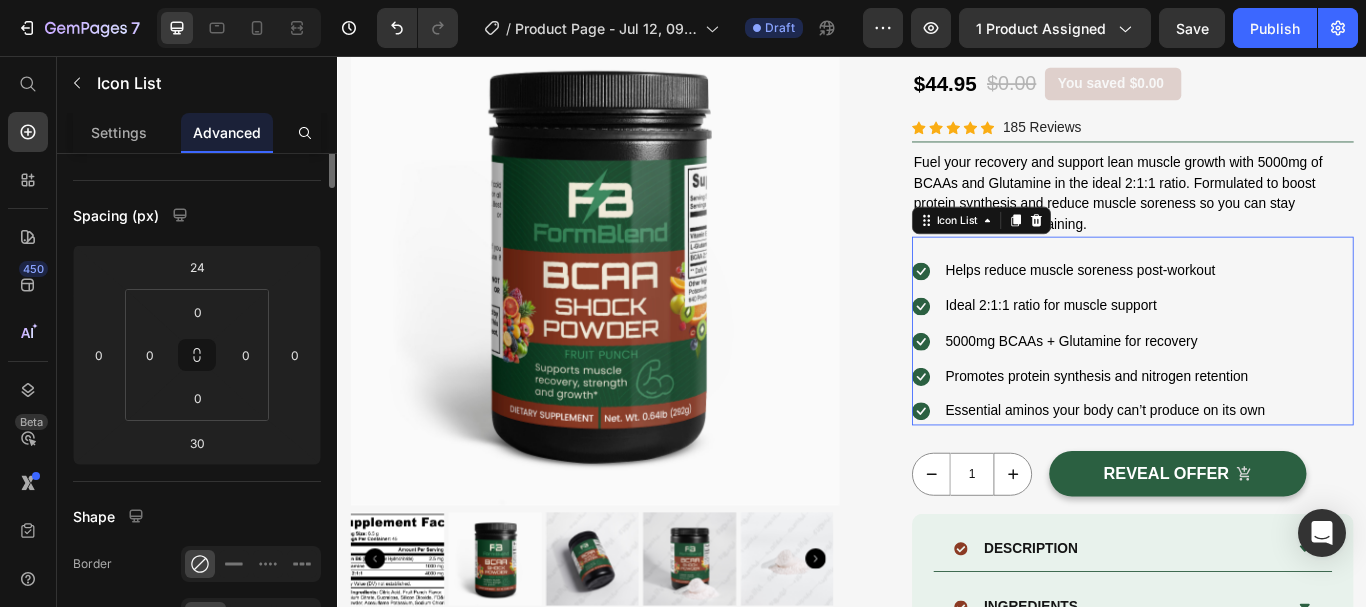 scroll, scrollTop: 0, scrollLeft: 0, axis: both 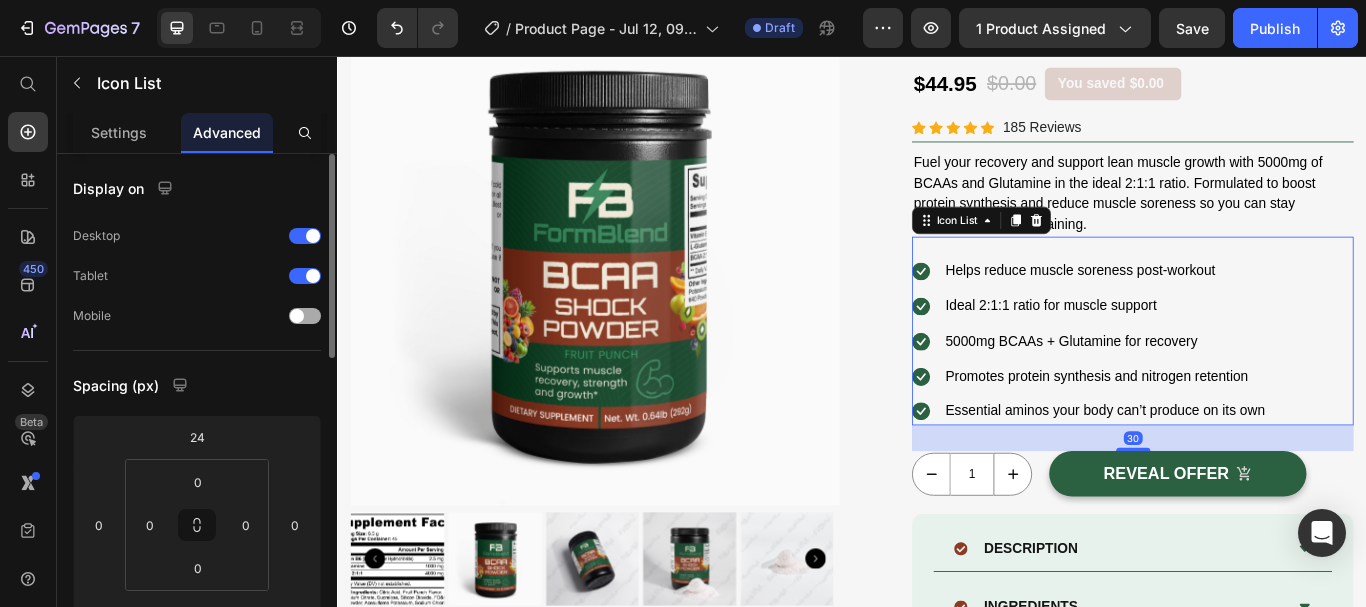 click at bounding box center [297, 316] 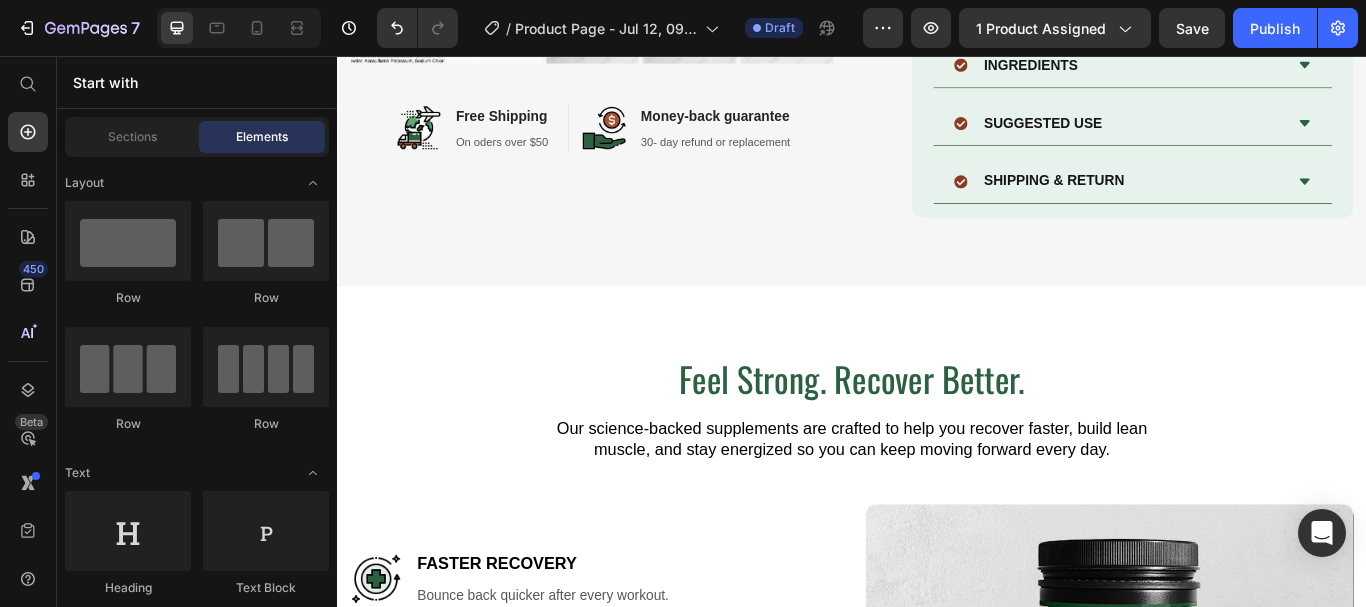 scroll, scrollTop: 383, scrollLeft: 0, axis: vertical 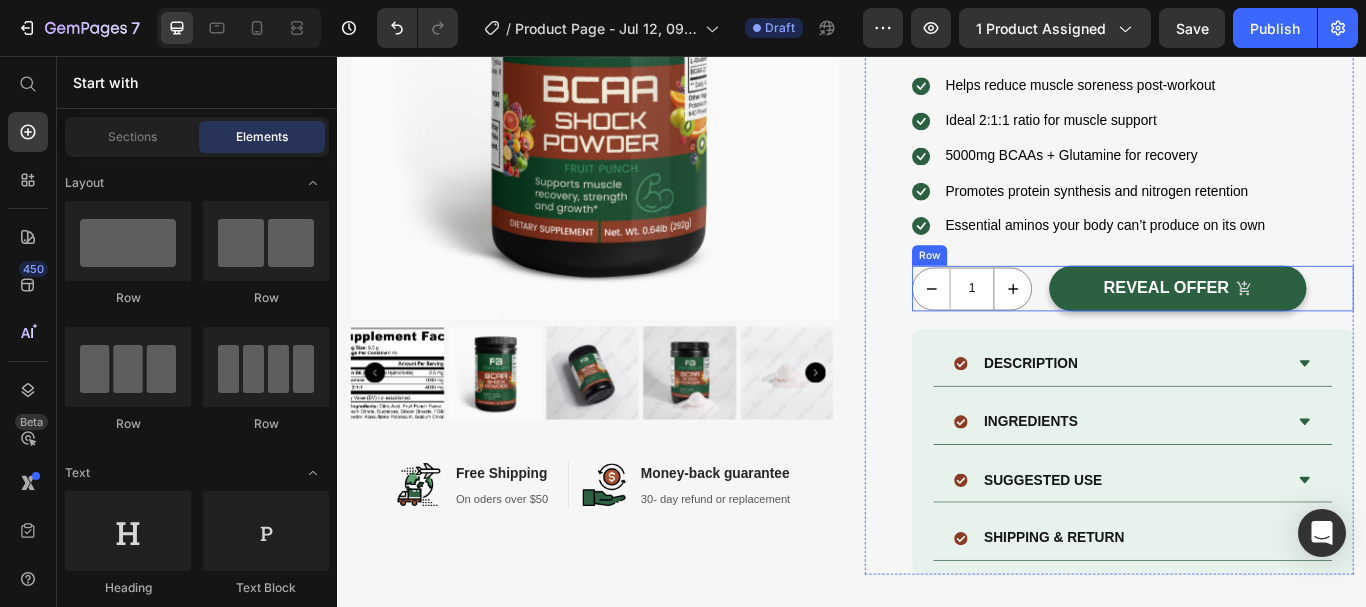 click on "1 Product Quantity REVEAL OFFER (P) Cart Button Row" at bounding box center (1264, 327) 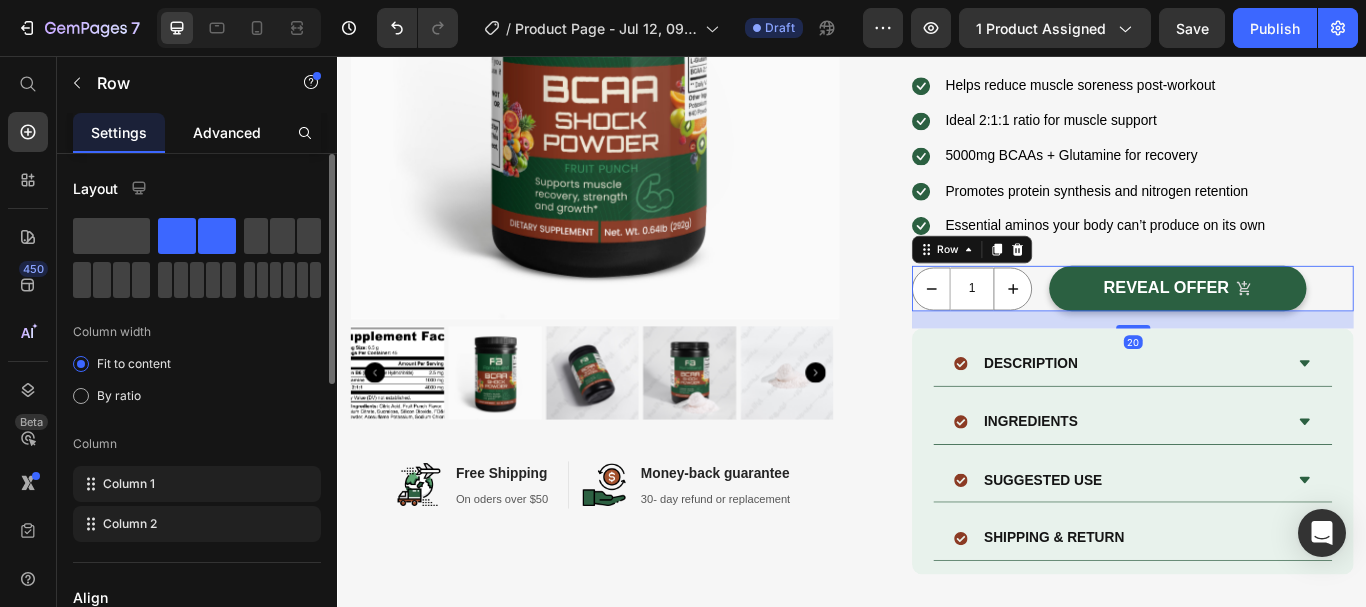 click on "Advanced" at bounding box center (227, 132) 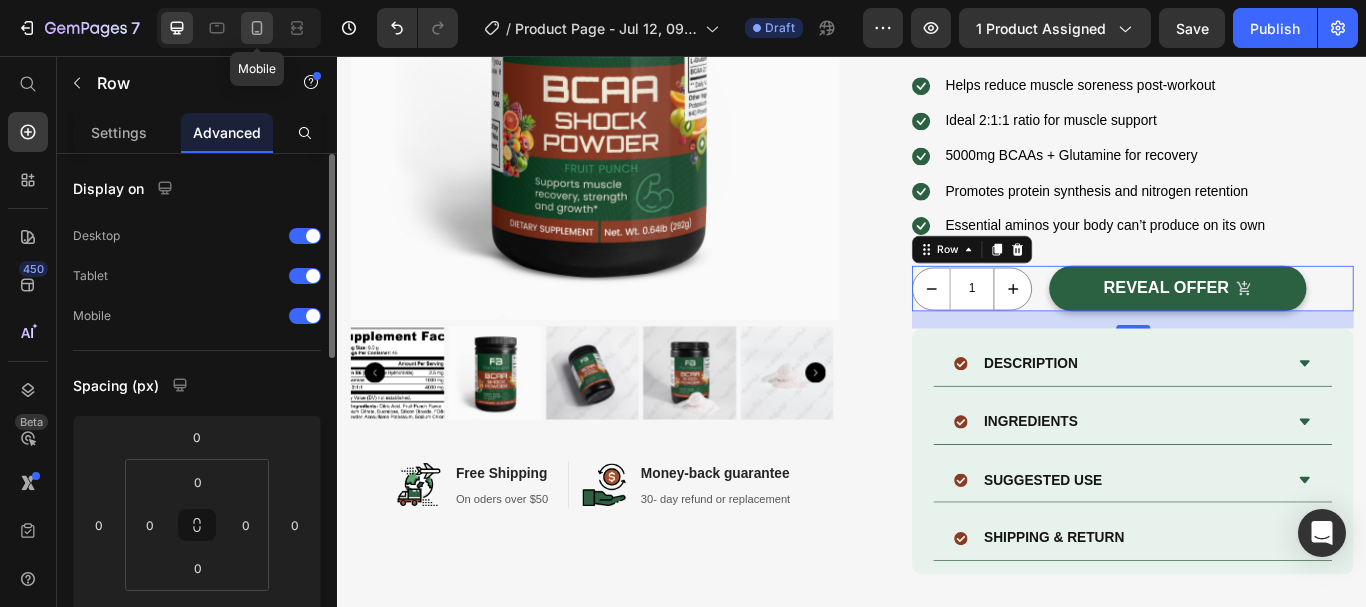 click 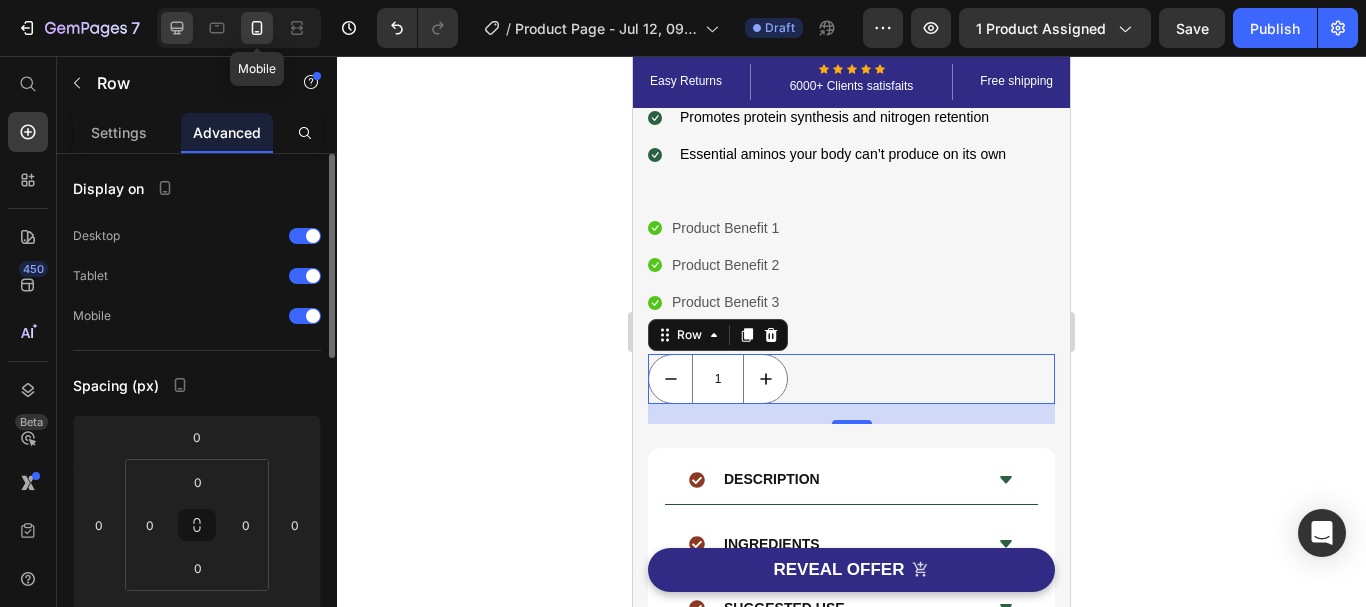 click 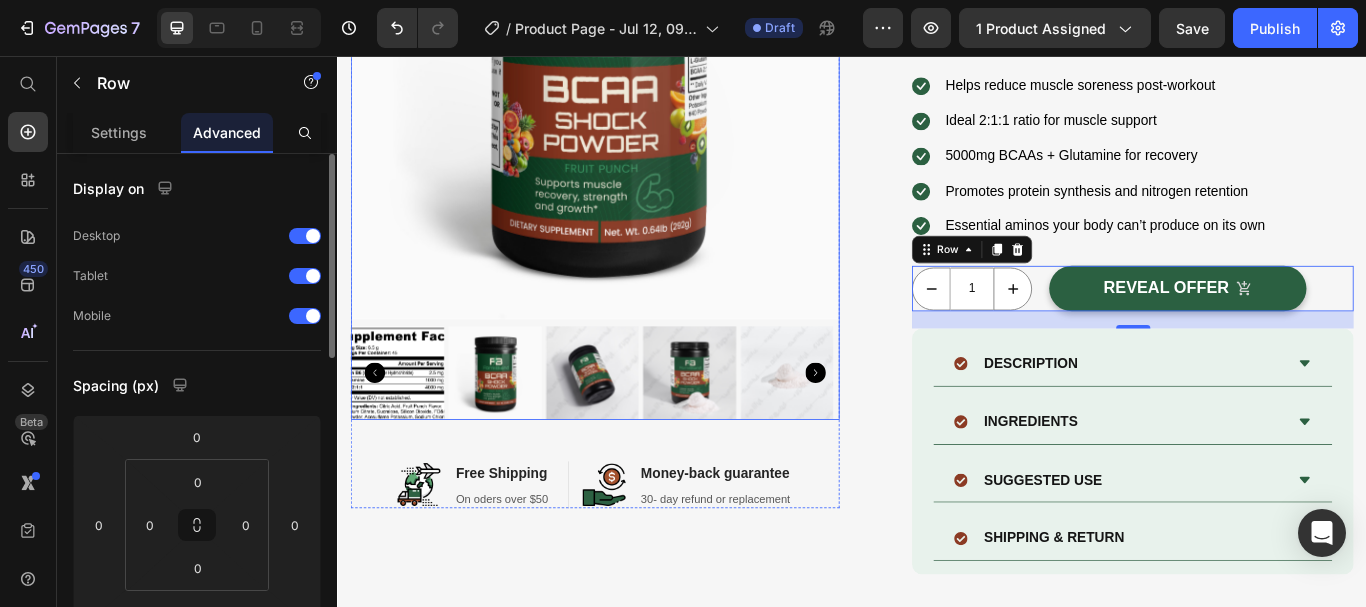 click on "REVEAL OFFER" at bounding box center (1317, 327) 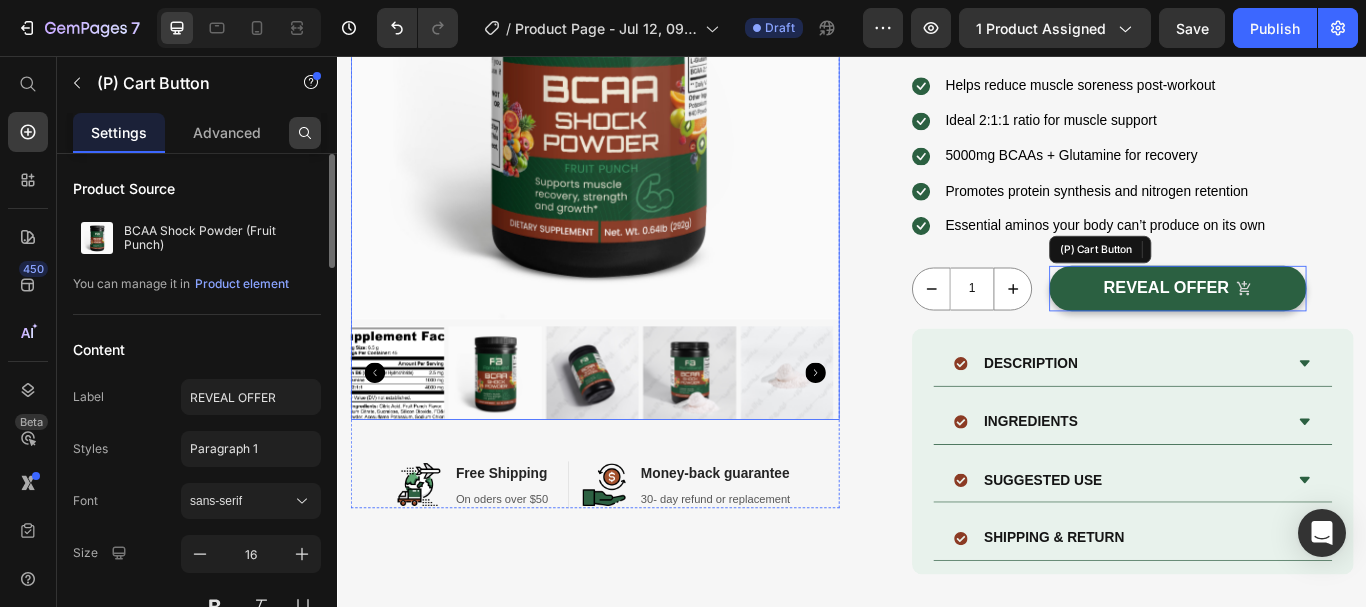 scroll, scrollTop: 558, scrollLeft: 0, axis: vertical 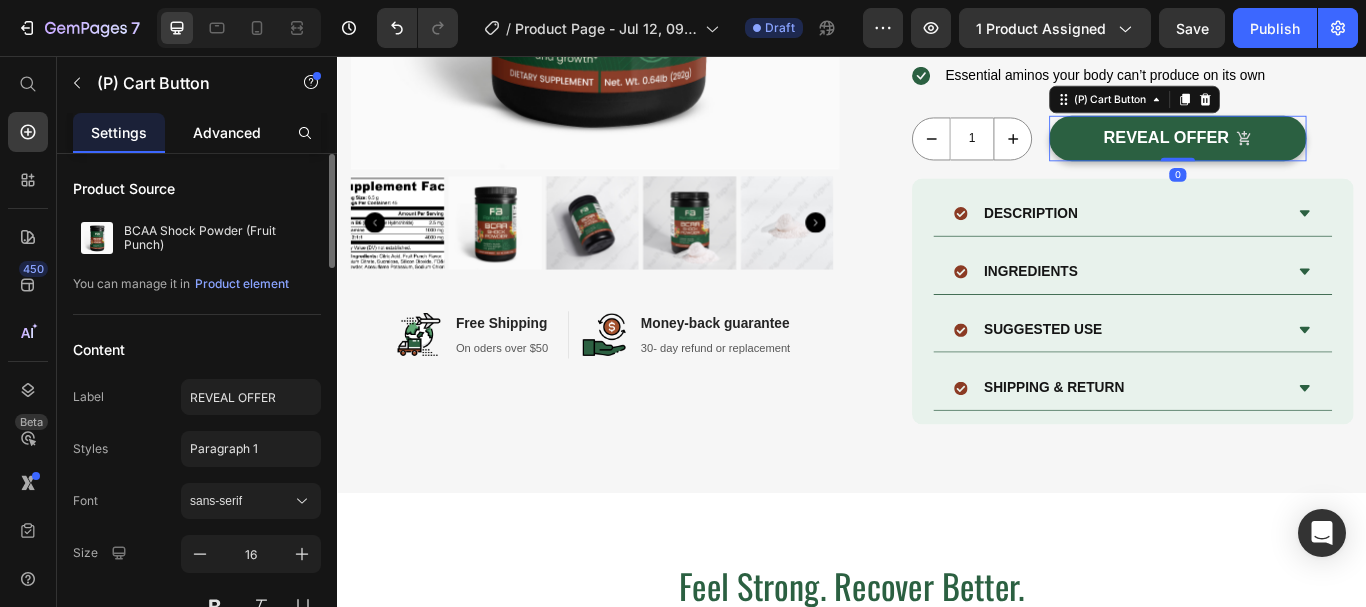 click on "Advanced" at bounding box center (227, 132) 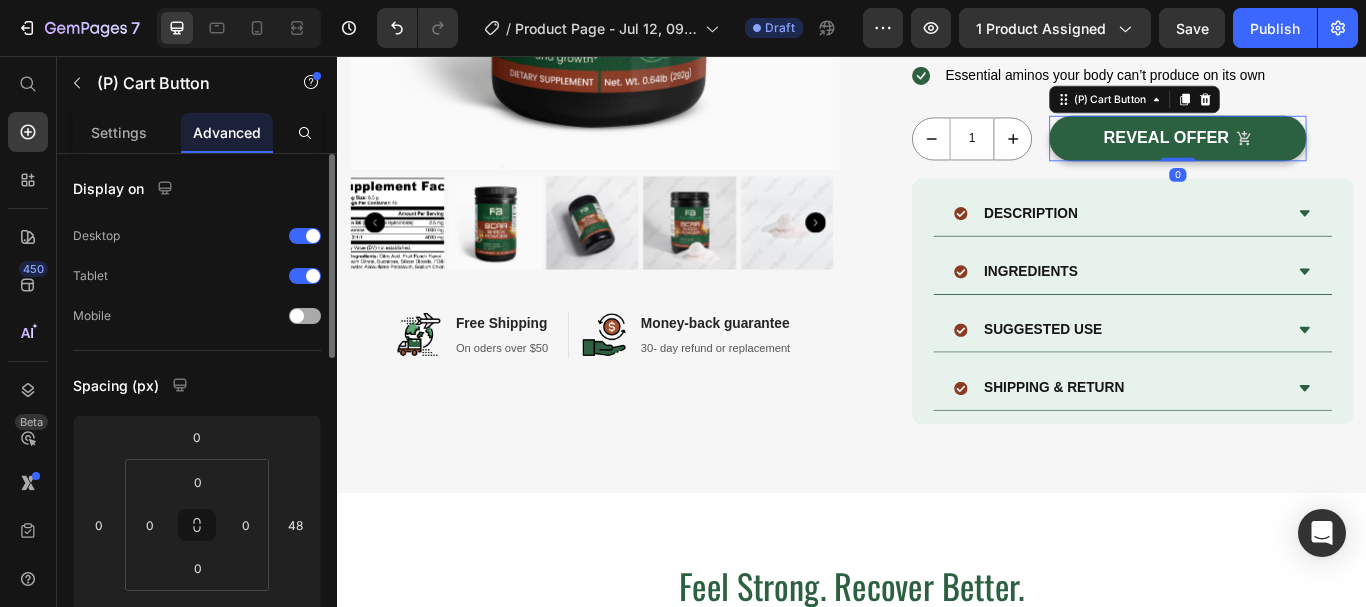 click at bounding box center (297, 316) 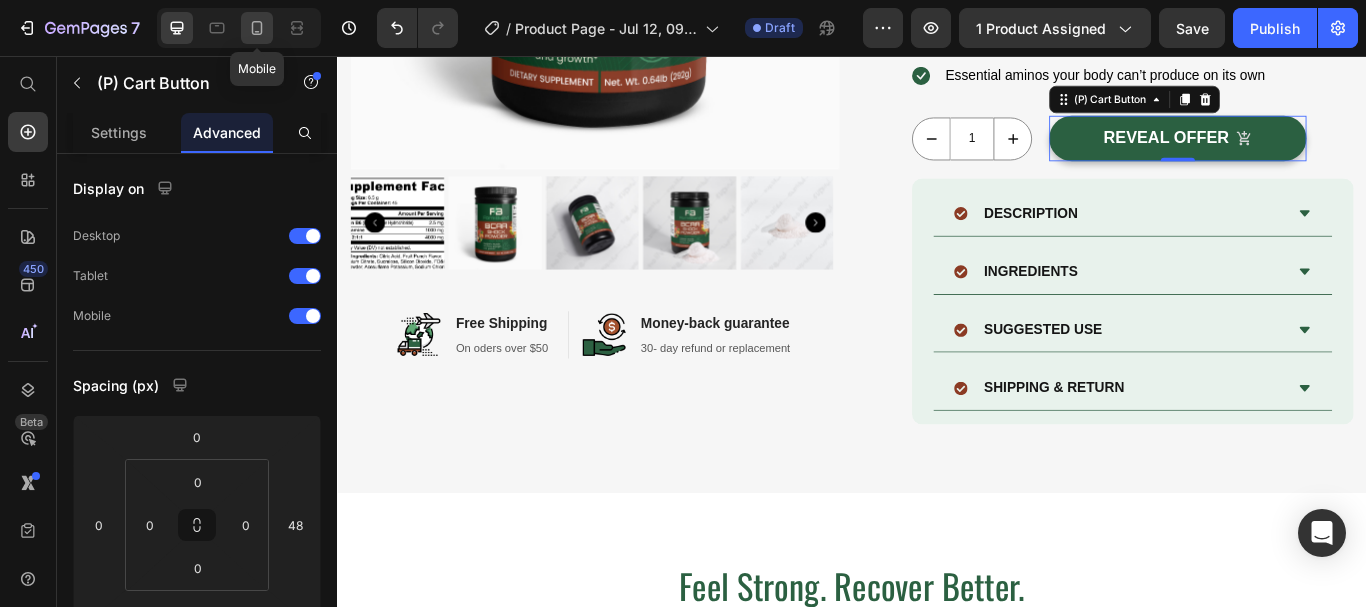 click 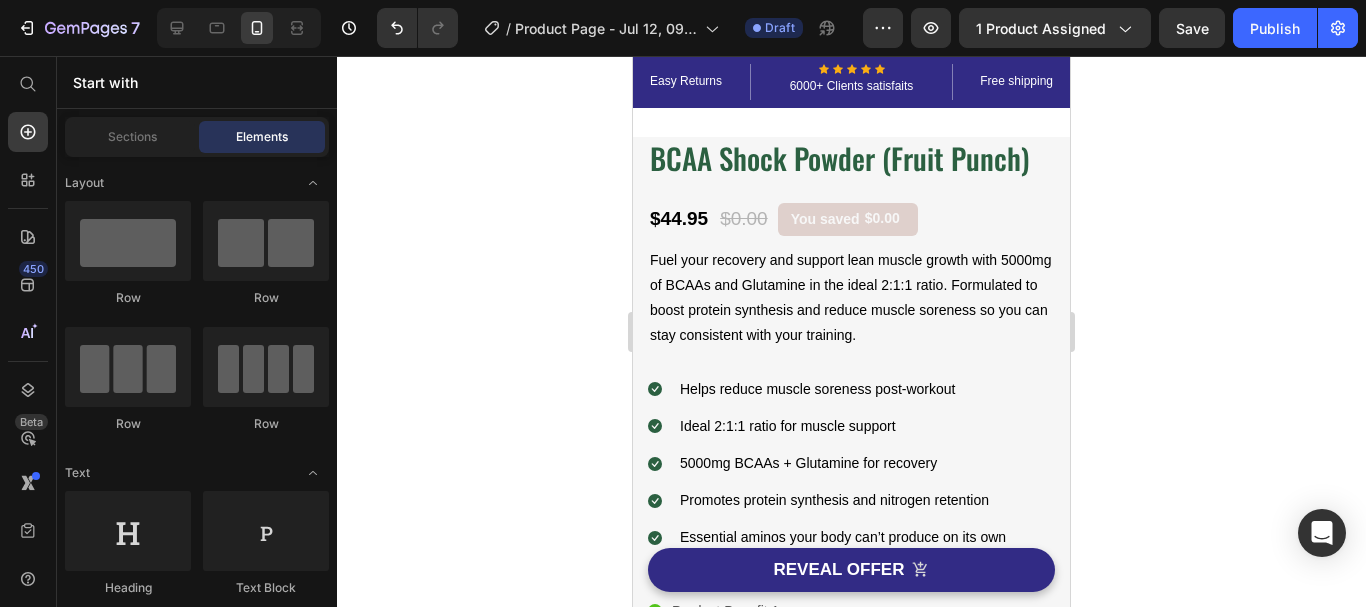 scroll, scrollTop: 320, scrollLeft: 0, axis: vertical 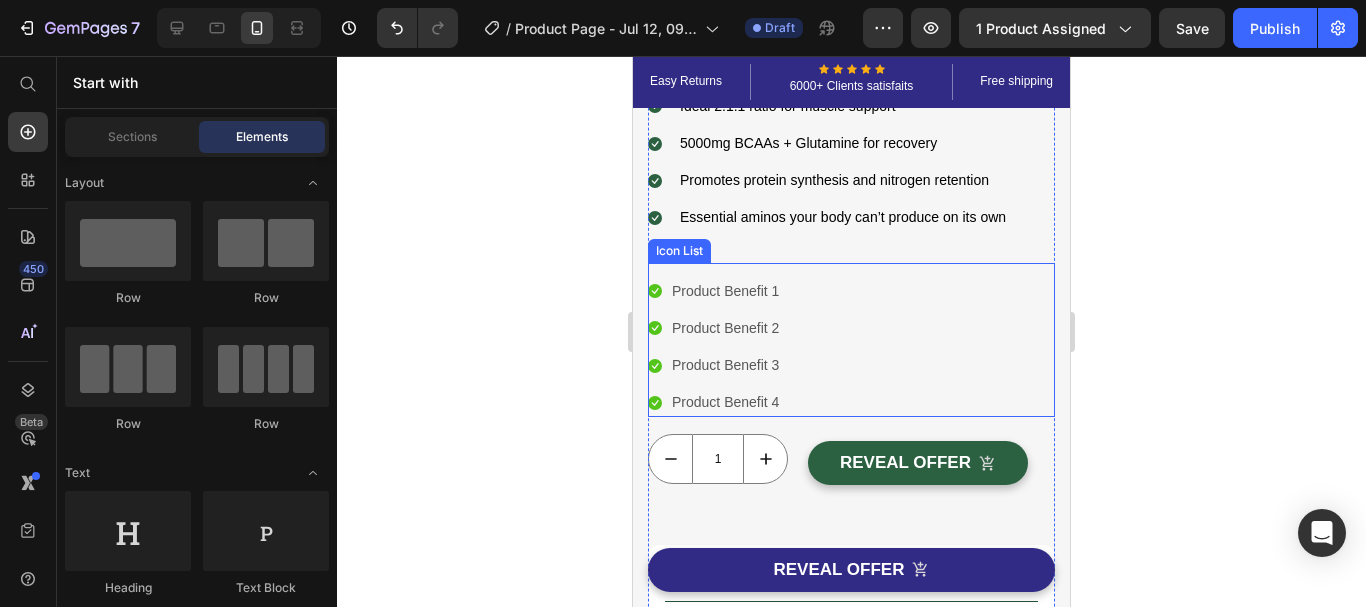 click on "Icon Product Benefit 1 Text block
Icon Product Benefit 2 Text block
Icon Product Benefit 3 Text block
Icon Product Benefit 4 Text block" at bounding box center (851, 347) 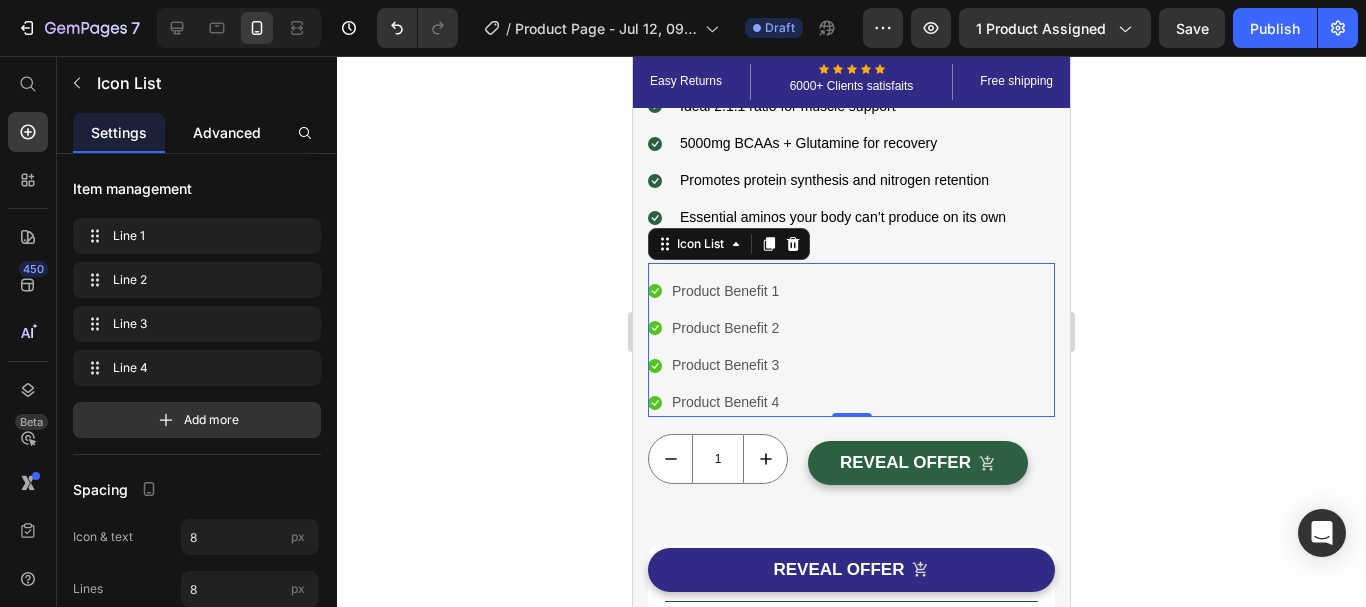 drag, startPoint x: 247, startPoint y: 127, endPoint x: 39, endPoint y: 174, distance: 213.24399 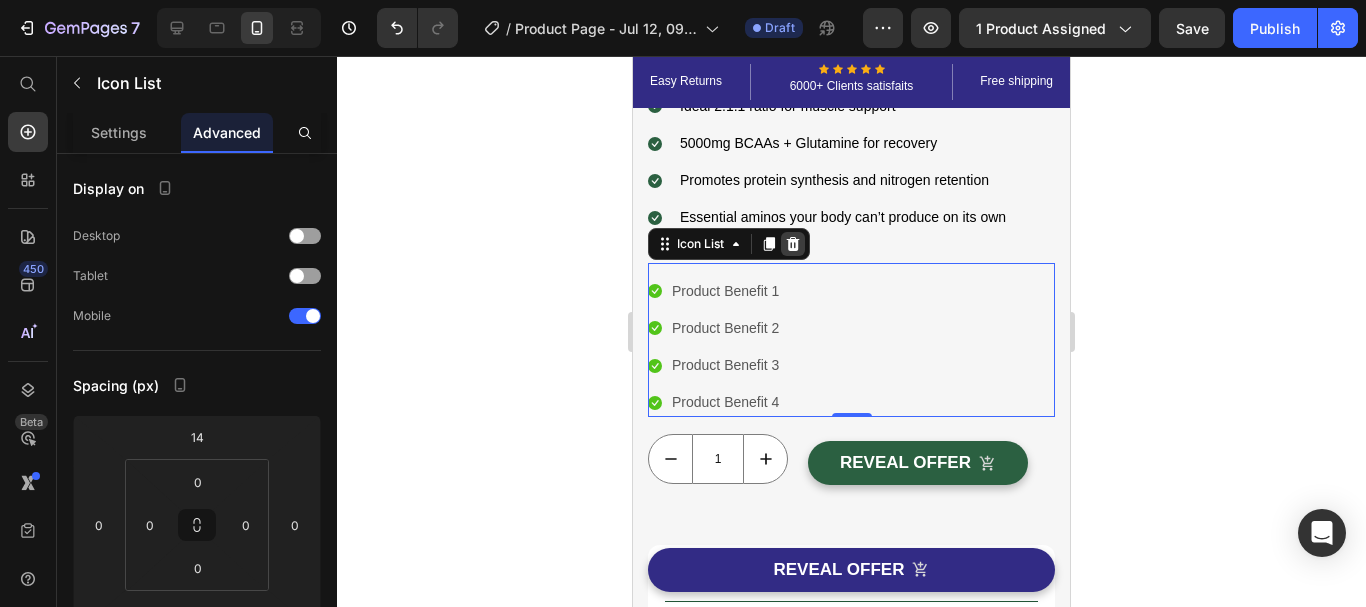 click 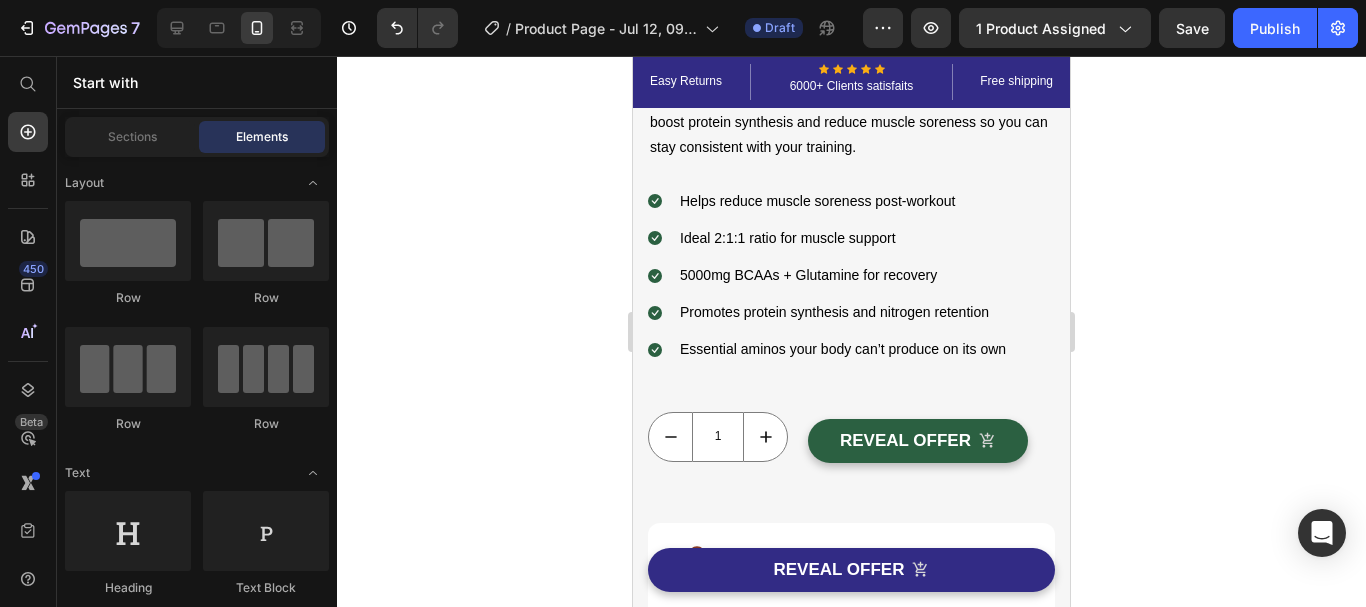 scroll, scrollTop: 122, scrollLeft: 0, axis: vertical 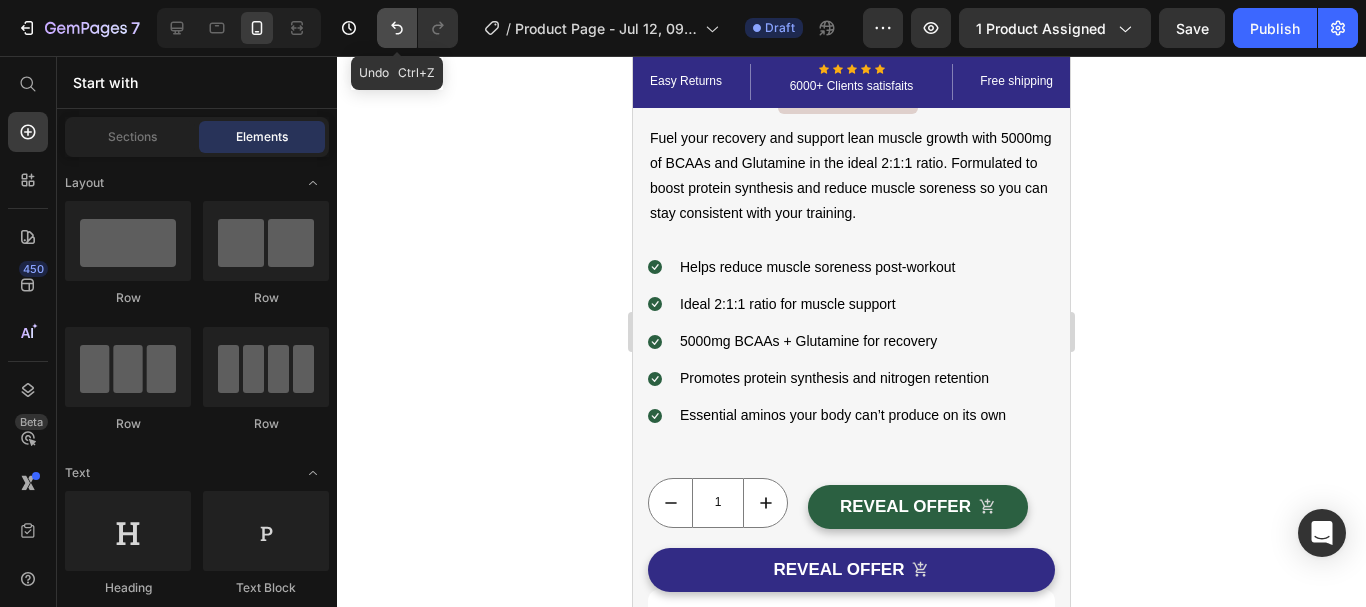 click 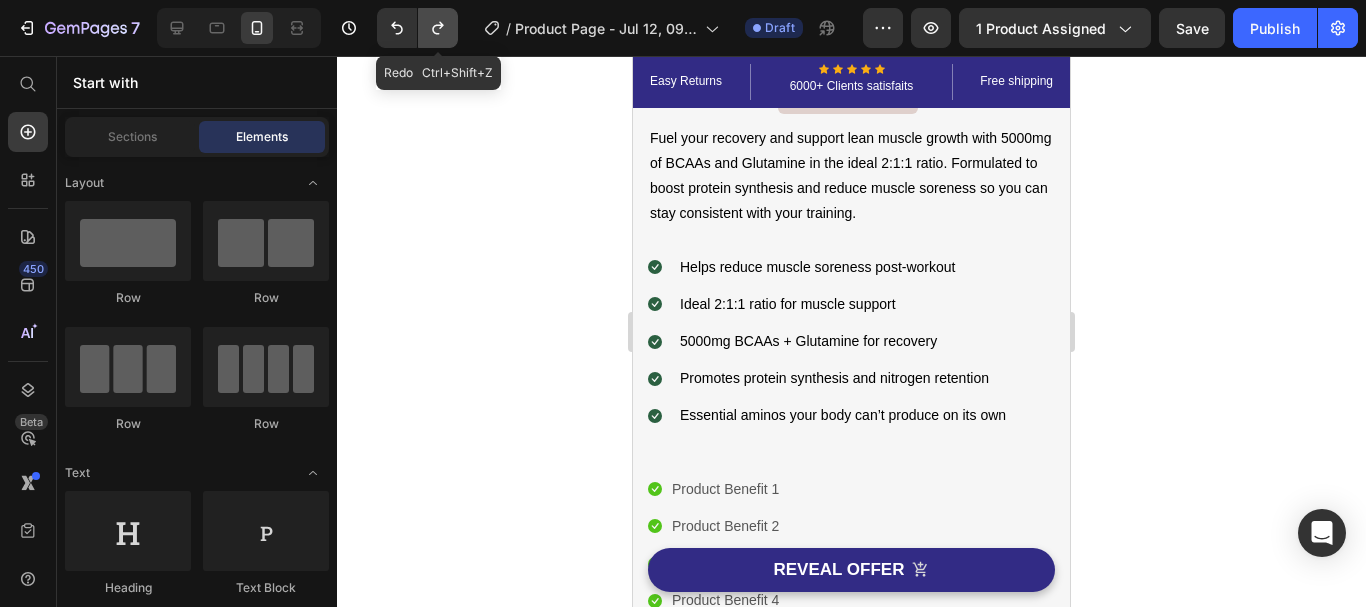 click 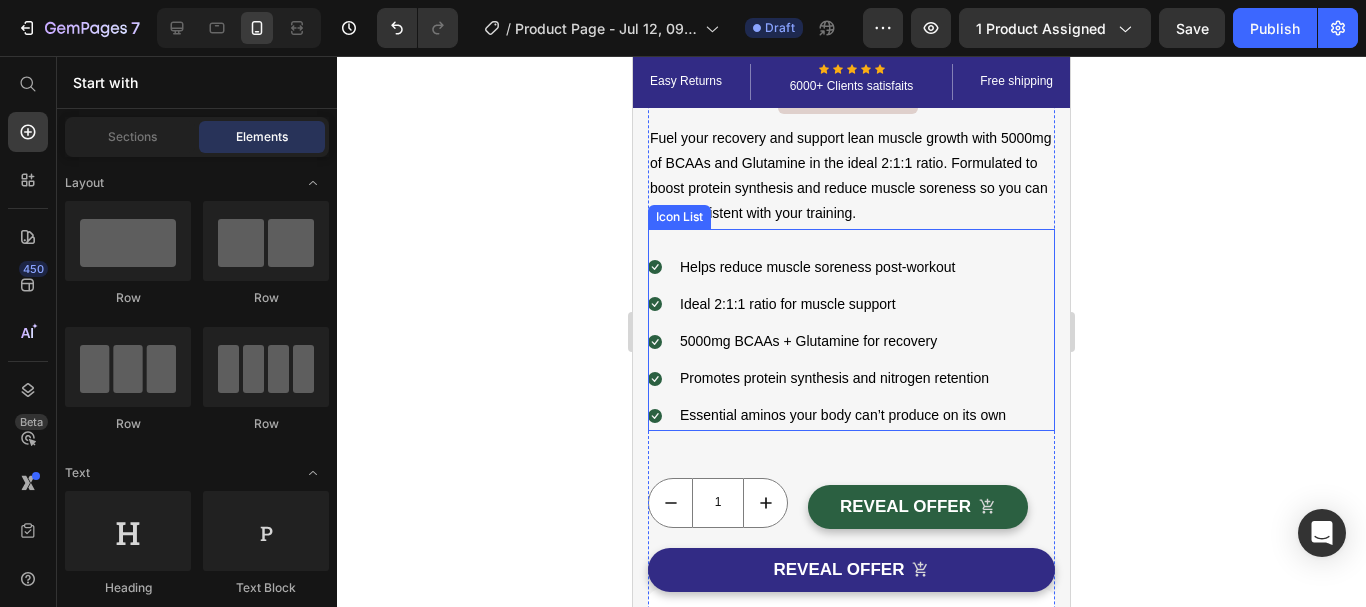 click on "Icon Helps reduce muscle soreness post-workout Text block
Icon Ideal 2:1:1 ratio for muscle support Text block
Icon 5000mg BCAAs + Glutamine for recovery Text block
Icon Promotes protein synthesis and nitrogen retention Text block
Icon Essential aminos your body can’t produce on its own Text block" at bounding box center [828, 342] 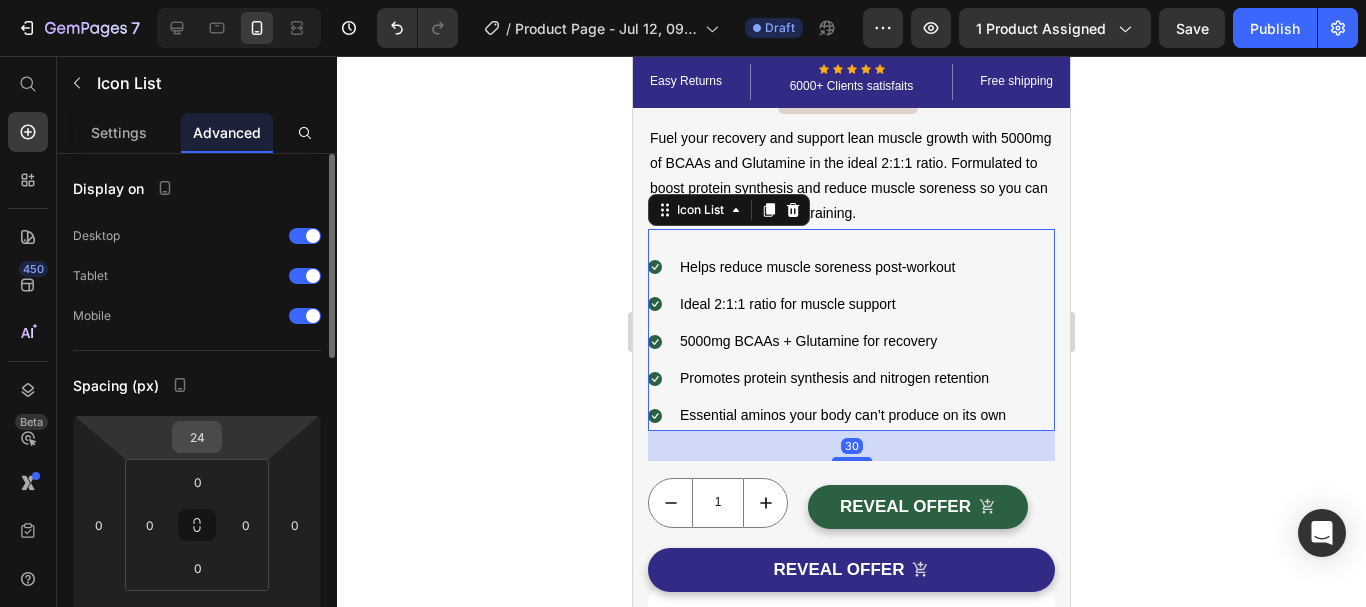 click on "24" at bounding box center [197, 437] 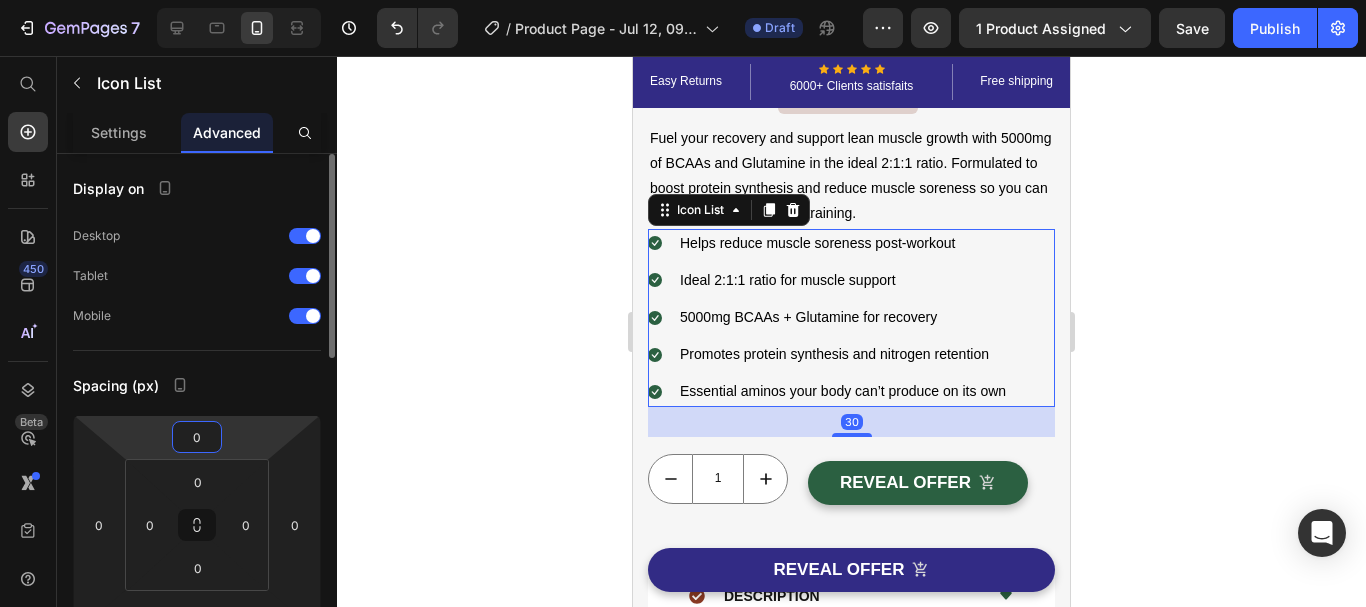 type on "0" 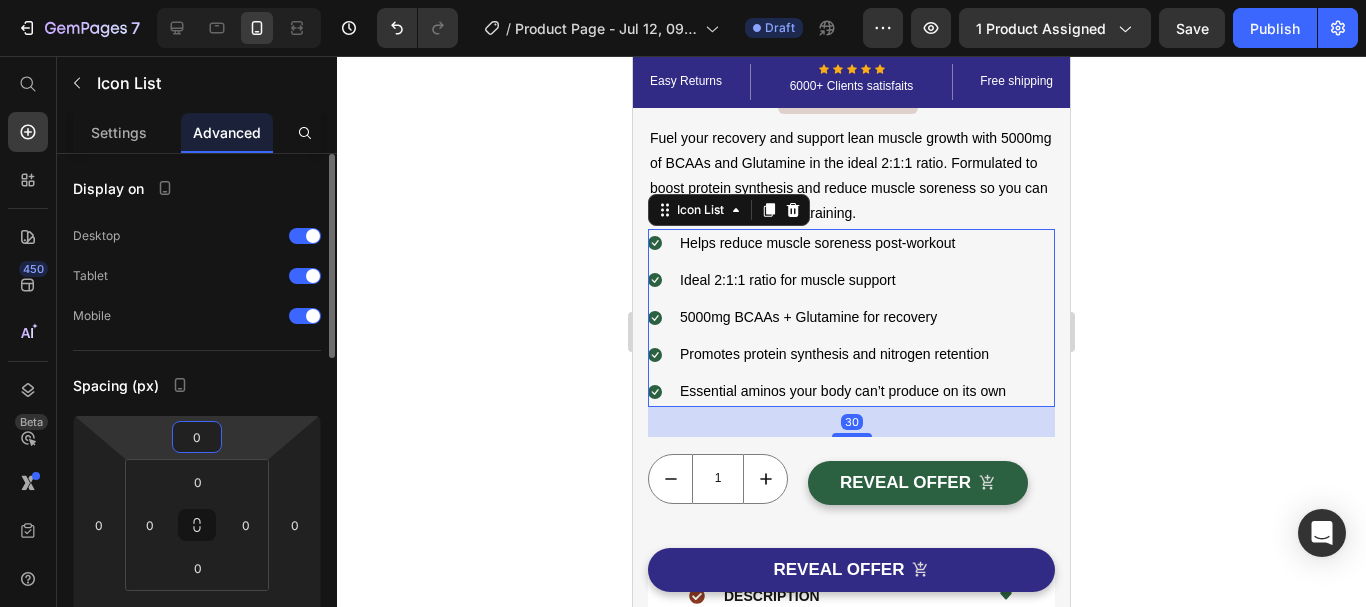 click on "Display on Desktop Tablet Mobile Spacing (px) 0 0 30 0 0 0 0 0 Shape Border Corner Shadow Position Opacity 100 % Animation Interaction Upgrade to Optimize plan  to unlock Interaction & other premium features. CSS class  Delete element" at bounding box center (197, 788) 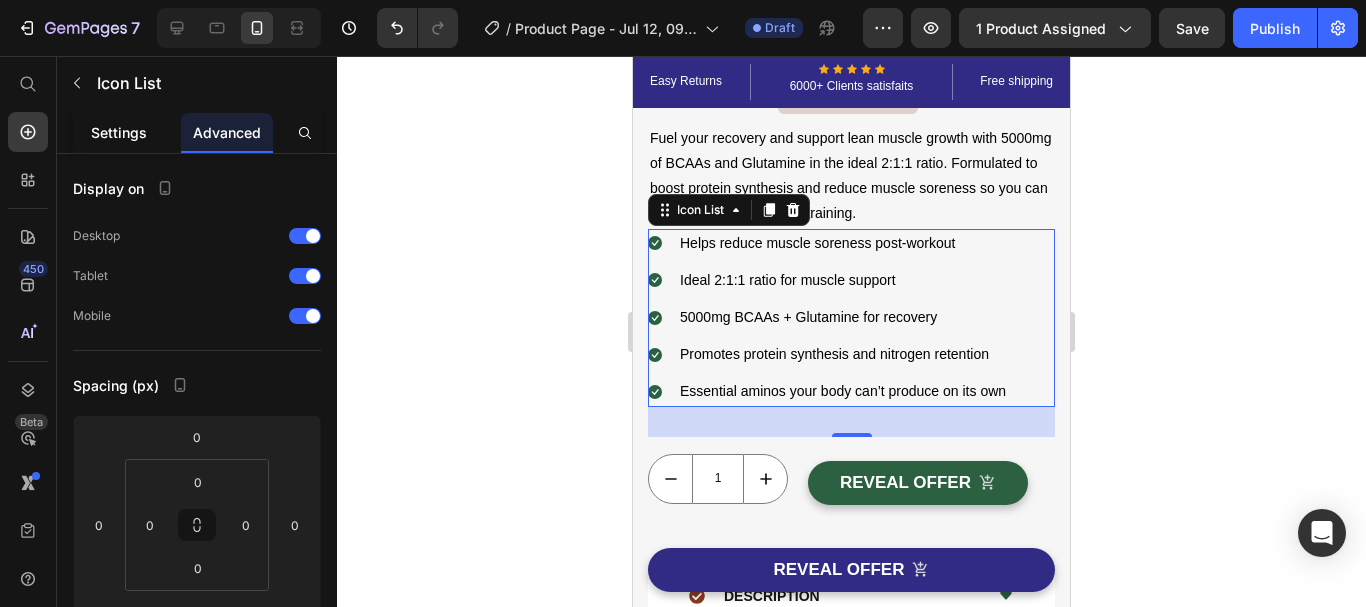 click on "Settings" 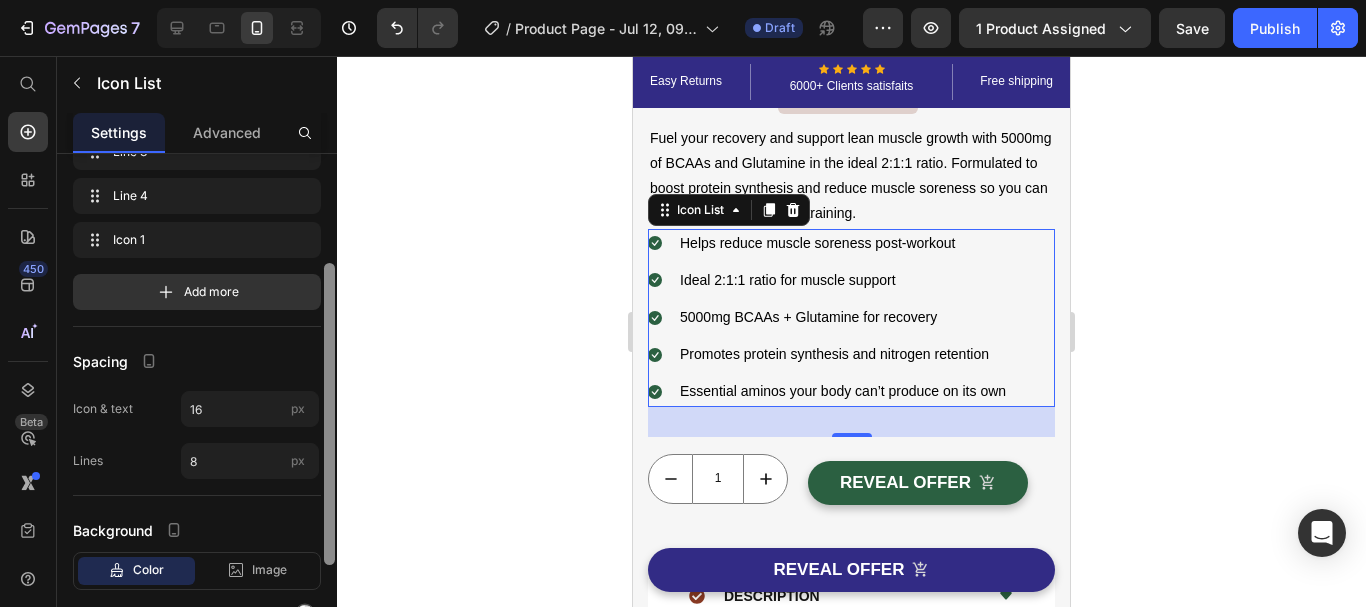 scroll, scrollTop: 177, scrollLeft: 0, axis: vertical 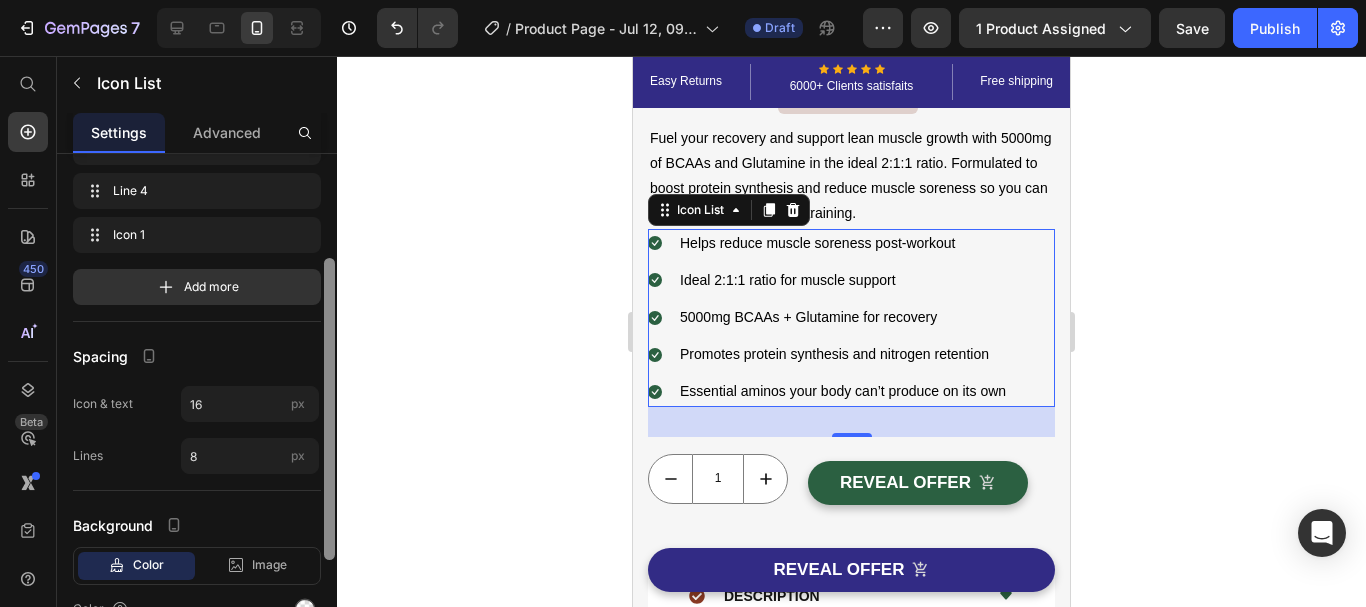 drag, startPoint x: 325, startPoint y: 257, endPoint x: 298, endPoint y: 320, distance: 68.54196 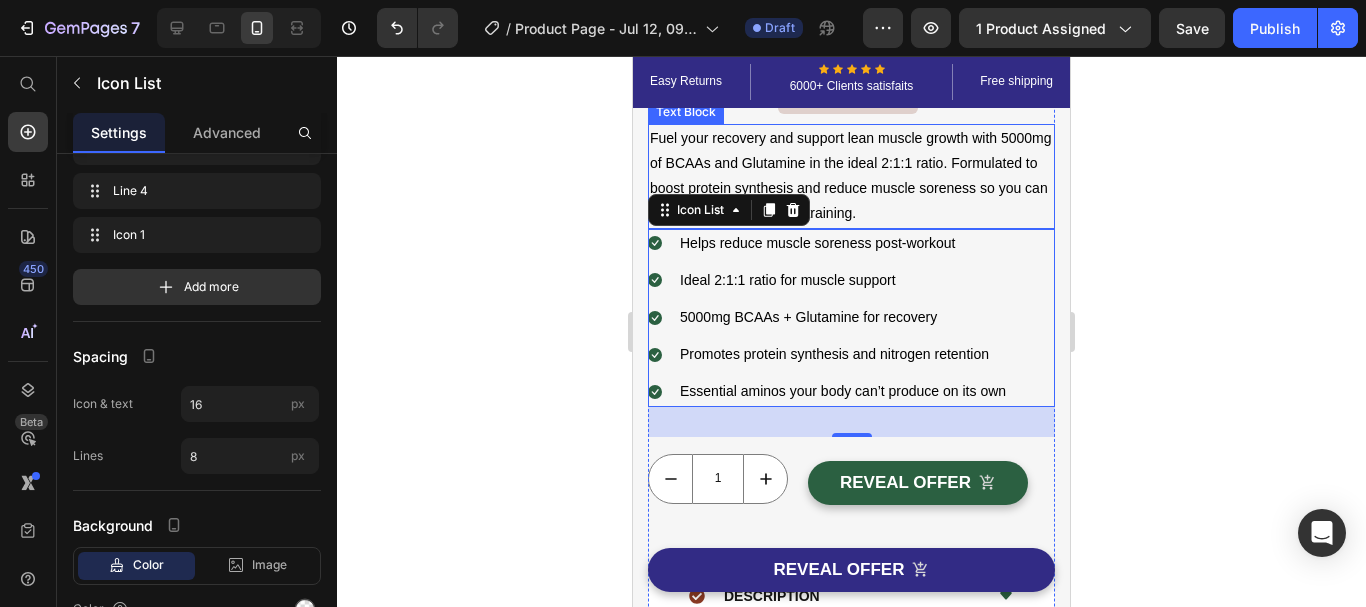 click on "Fuel your recovery and support lean muscle growth with 5000mg of BCAAs and Glutamine in the ideal 2:1:1 ratio. Formulated to boost protein synthesis and reduce muscle soreness so you can stay consistent with your training." at bounding box center (851, 176) 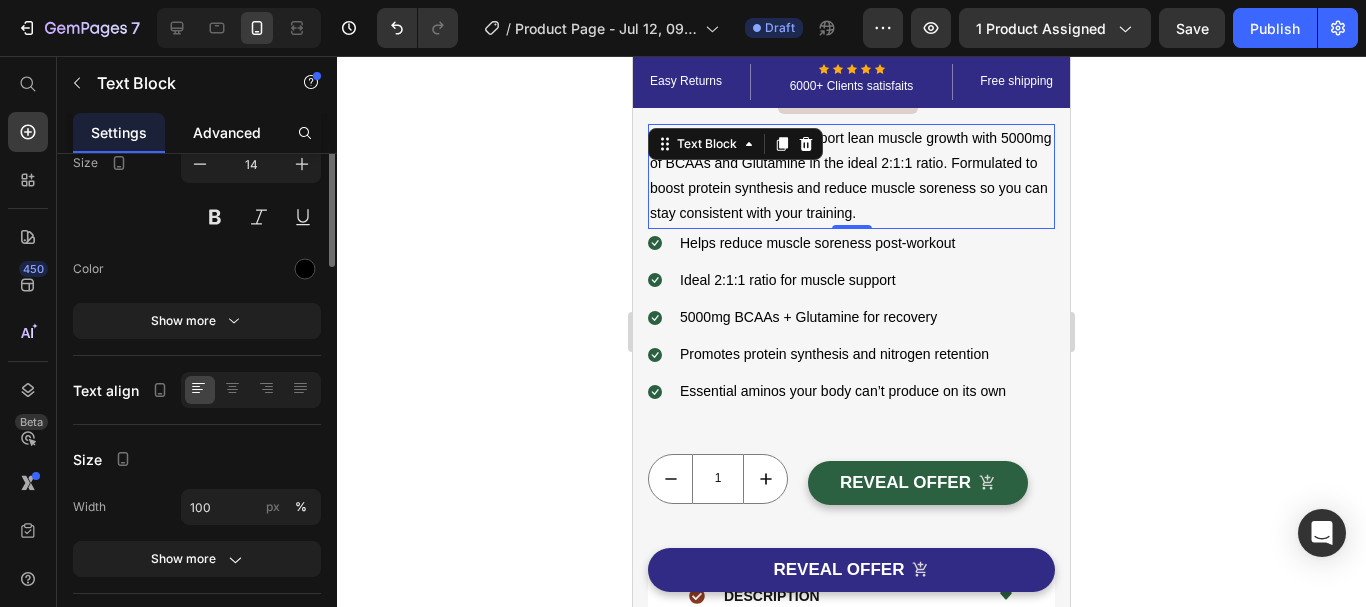 scroll, scrollTop: 0, scrollLeft: 0, axis: both 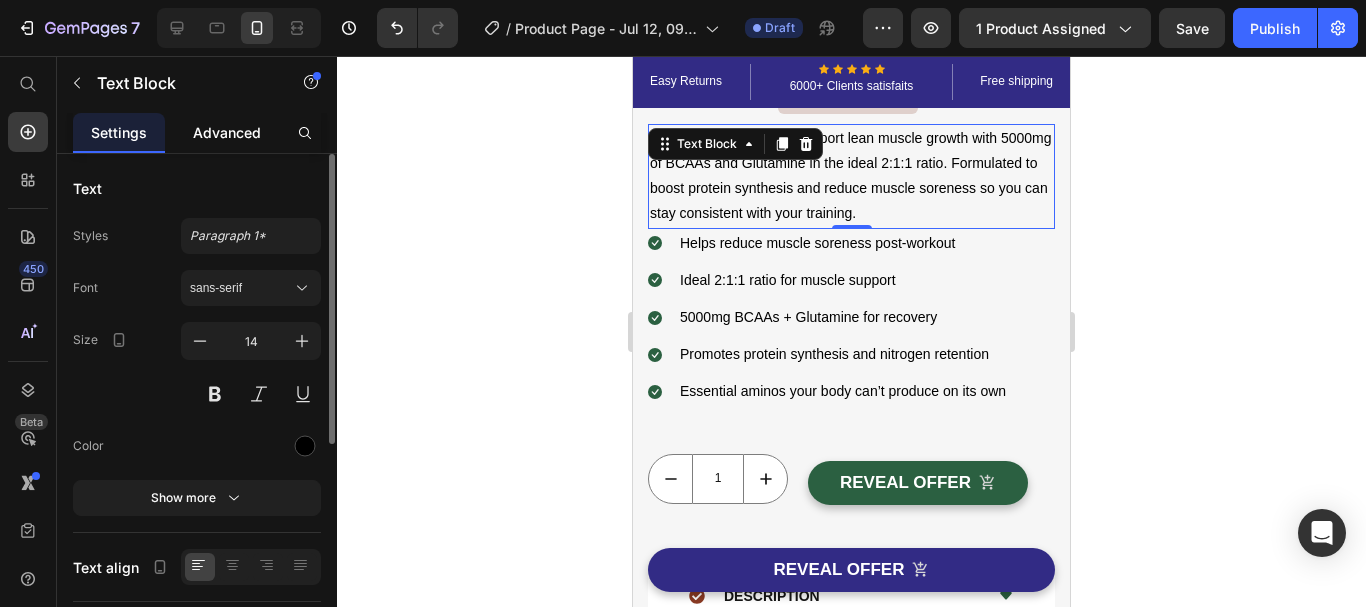 click on "Advanced" at bounding box center [227, 132] 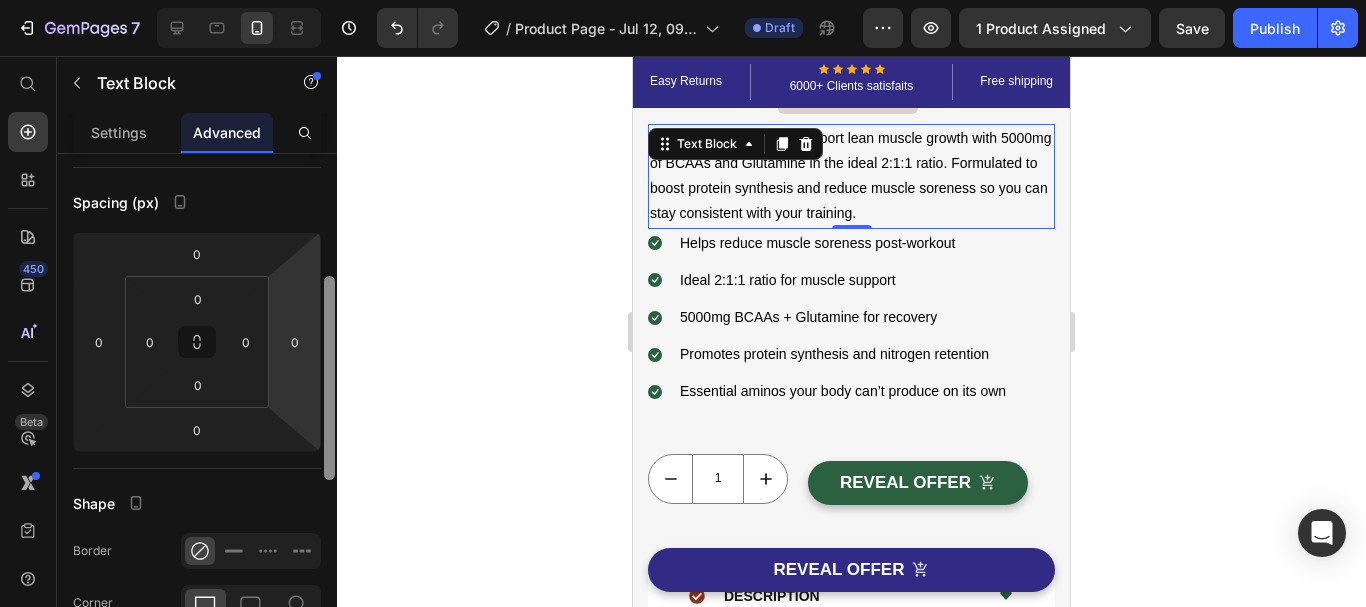 scroll, scrollTop: 218, scrollLeft: 0, axis: vertical 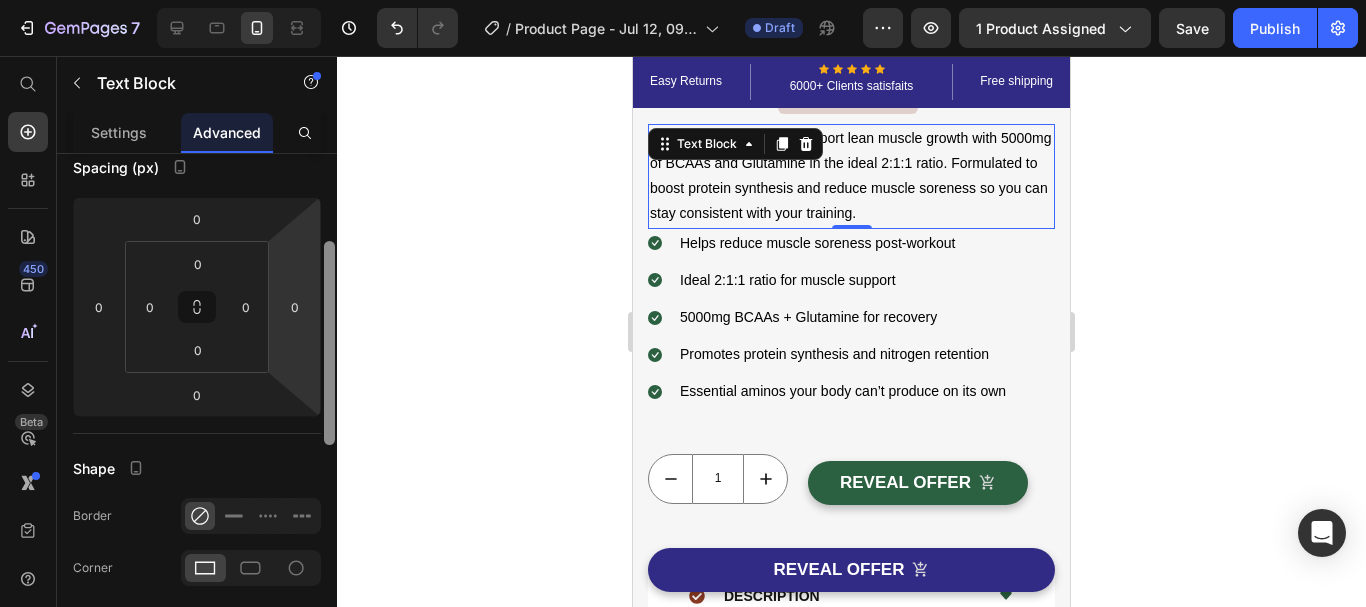 drag, startPoint x: 316, startPoint y: 240, endPoint x: 300, endPoint y: 278, distance: 41.231056 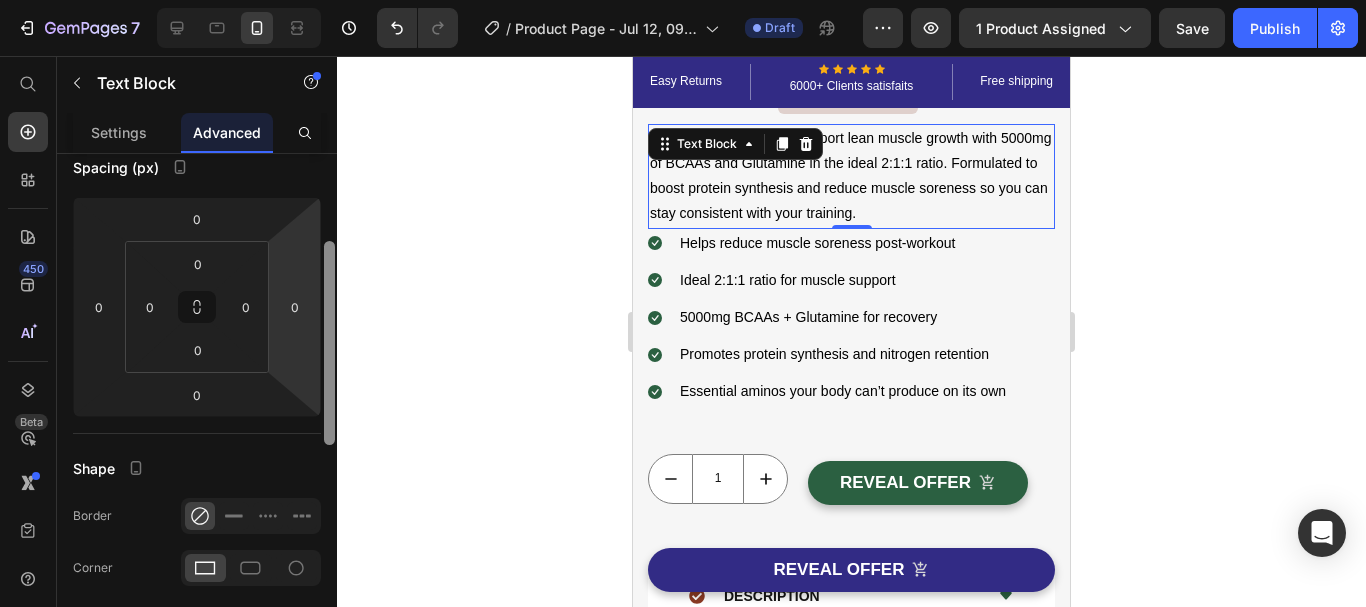 click on "Display on Desktop Tablet Mobile Spacing (px) 0 0 0 0 0 0 0 0 Shape Border Corner Shadow Position Opacity 100 % Animation Interaction Upgrade to Optimize plan  to unlock Interaction & other premium features. CSS class  Delete element" at bounding box center (197, 409) 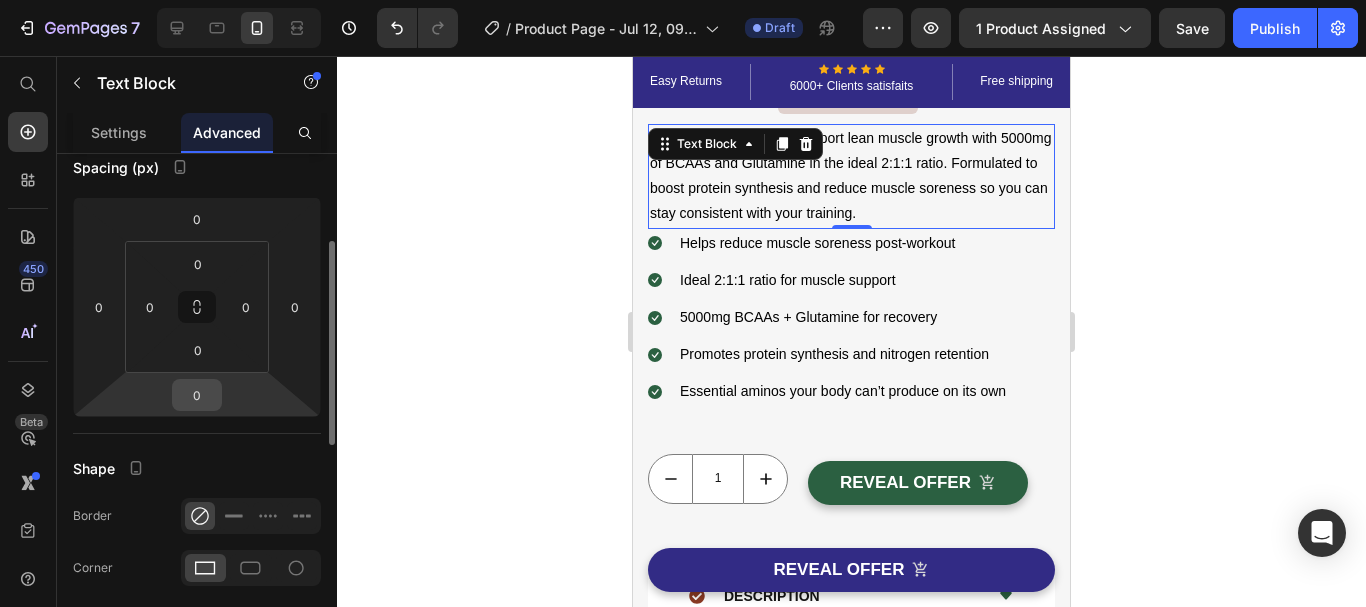 click on "0" at bounding box center [197, 395] 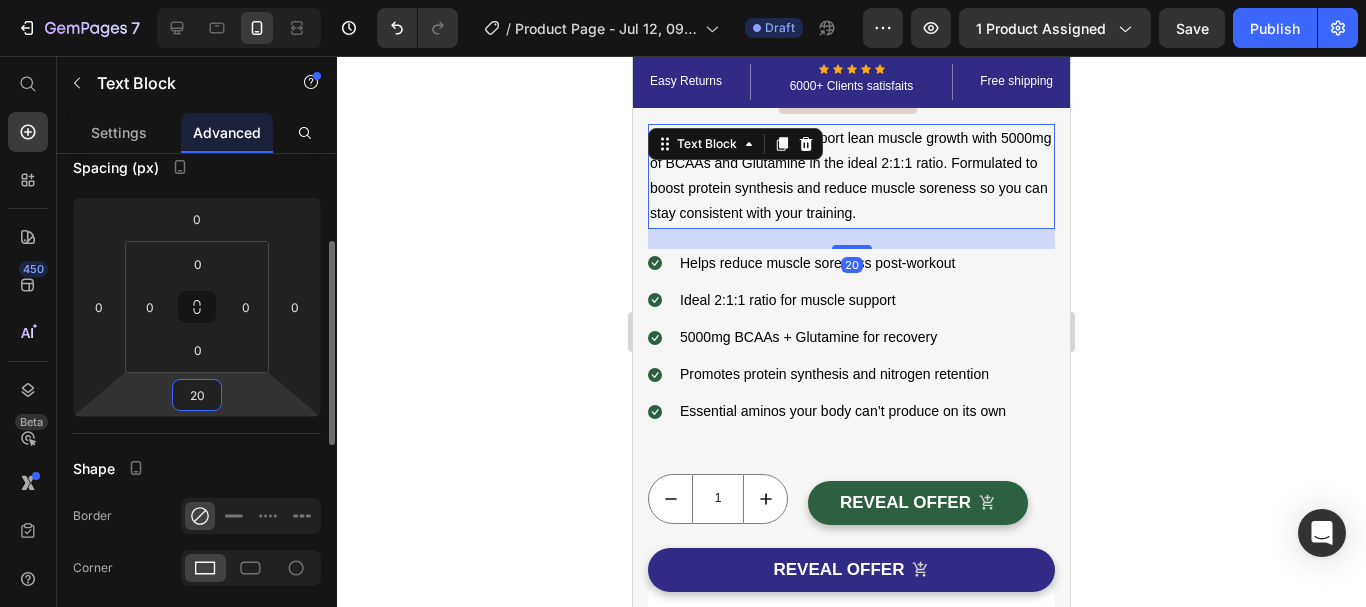 type on "20" 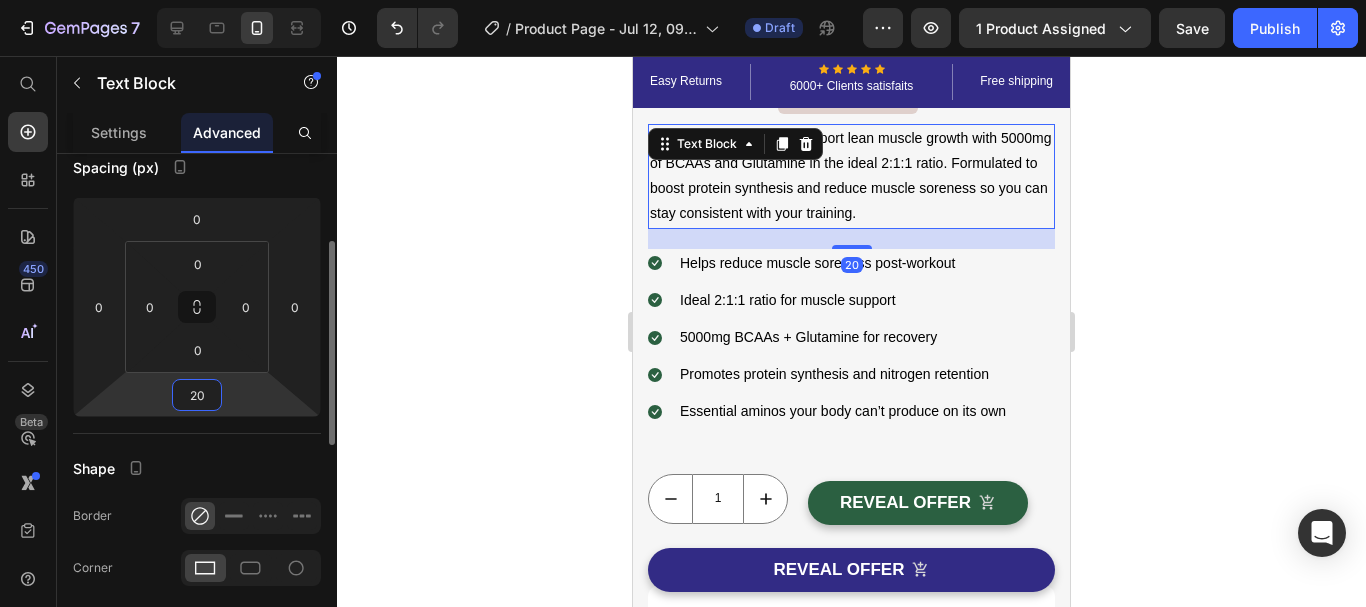 click on "Shape" at bounding box center [197, 468] 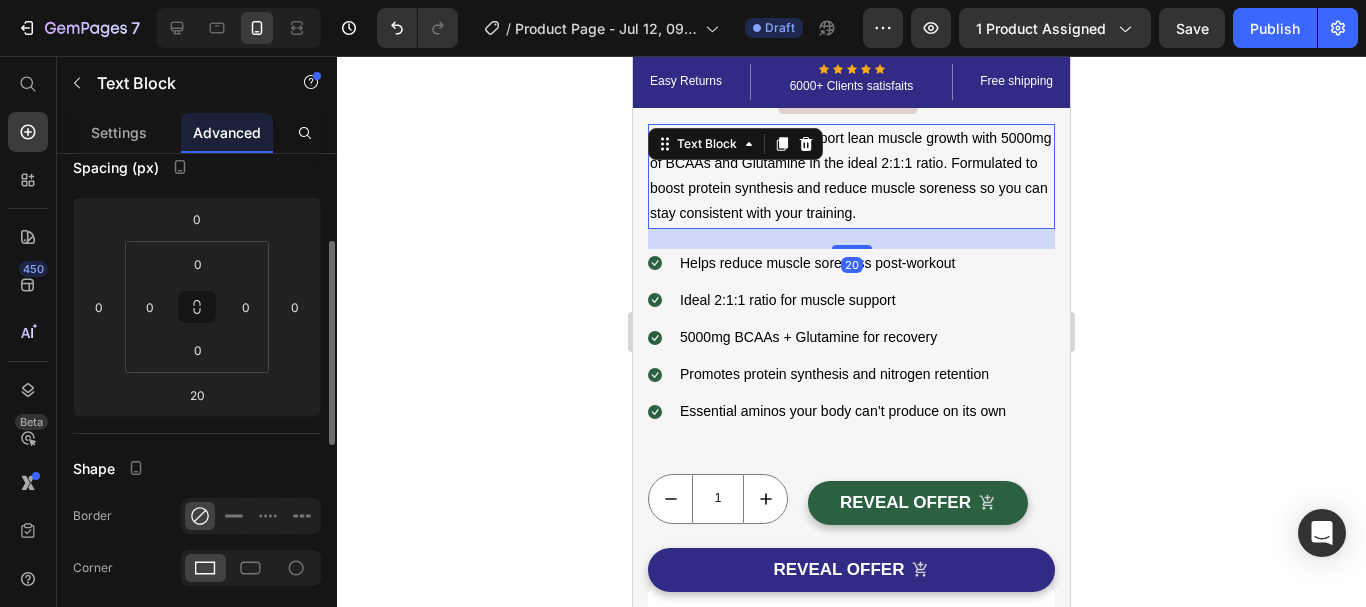click on "Shape" at bounding box center (197, 468) 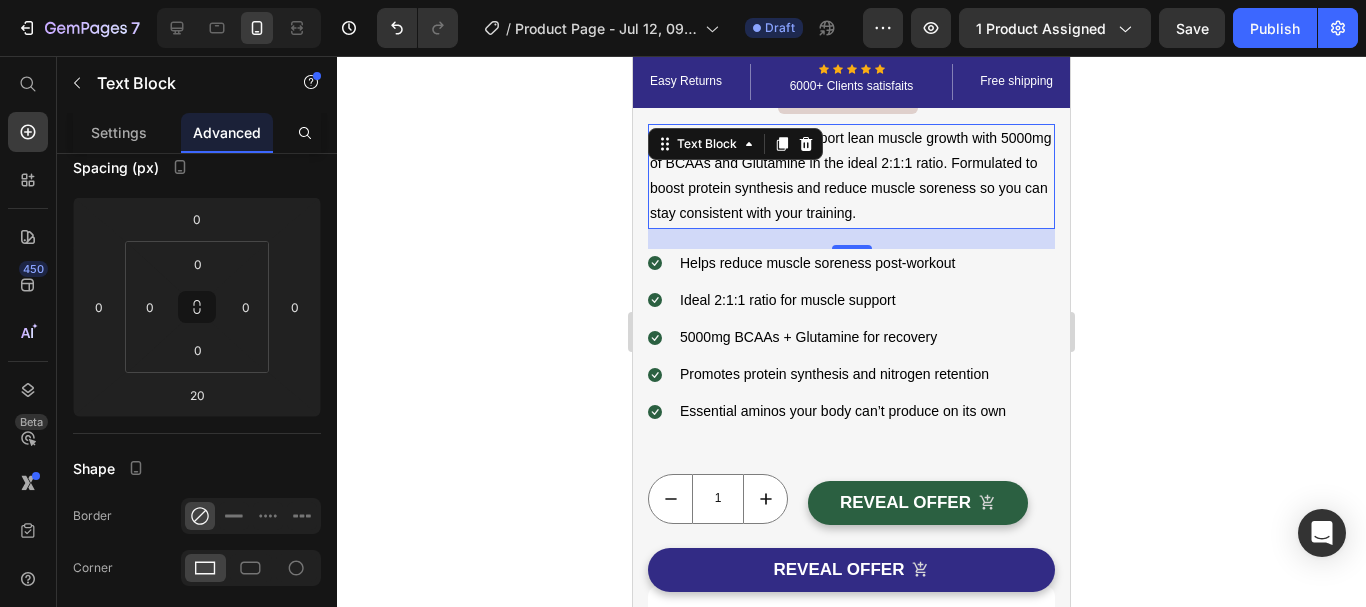 click 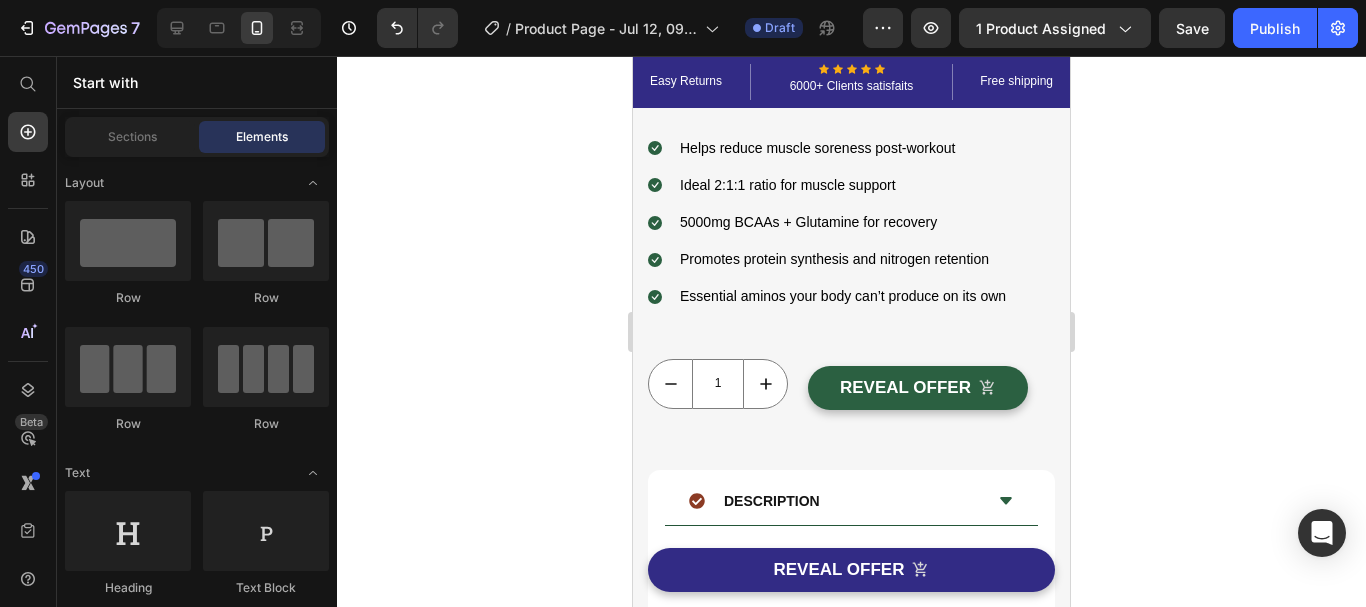 scroll, scrollTop: 171, scrollLeft: 0, axis: vertical 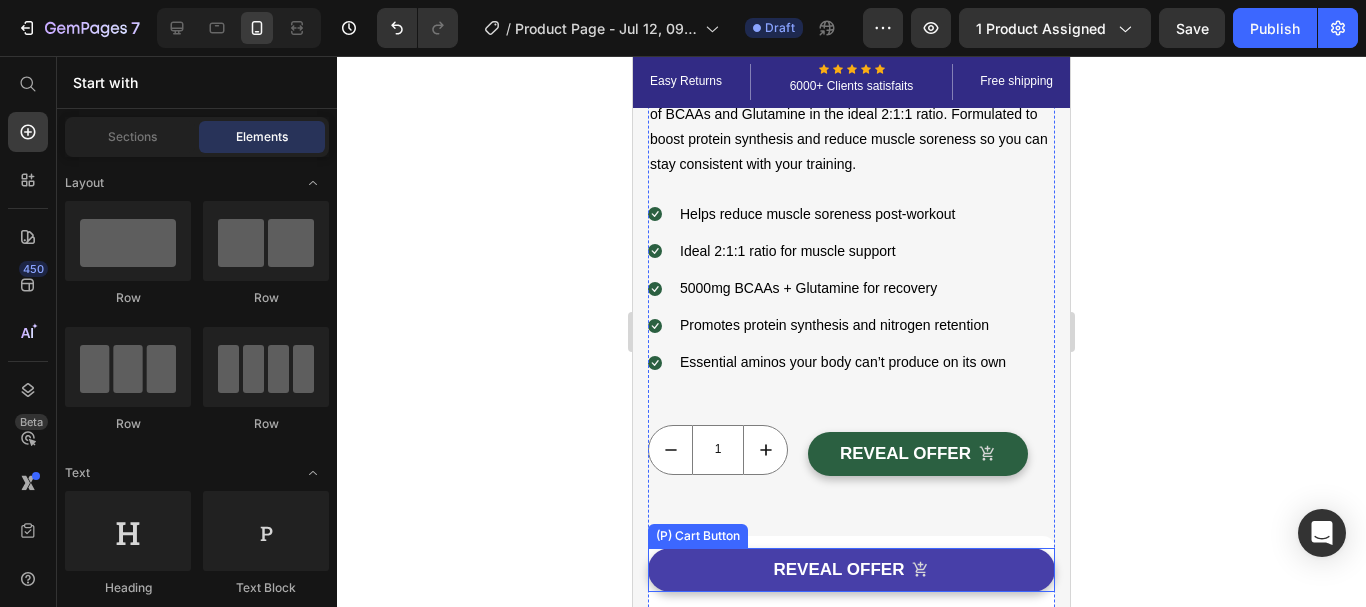 click on "REVEAL OFFER" at bounding box center (851, 570) 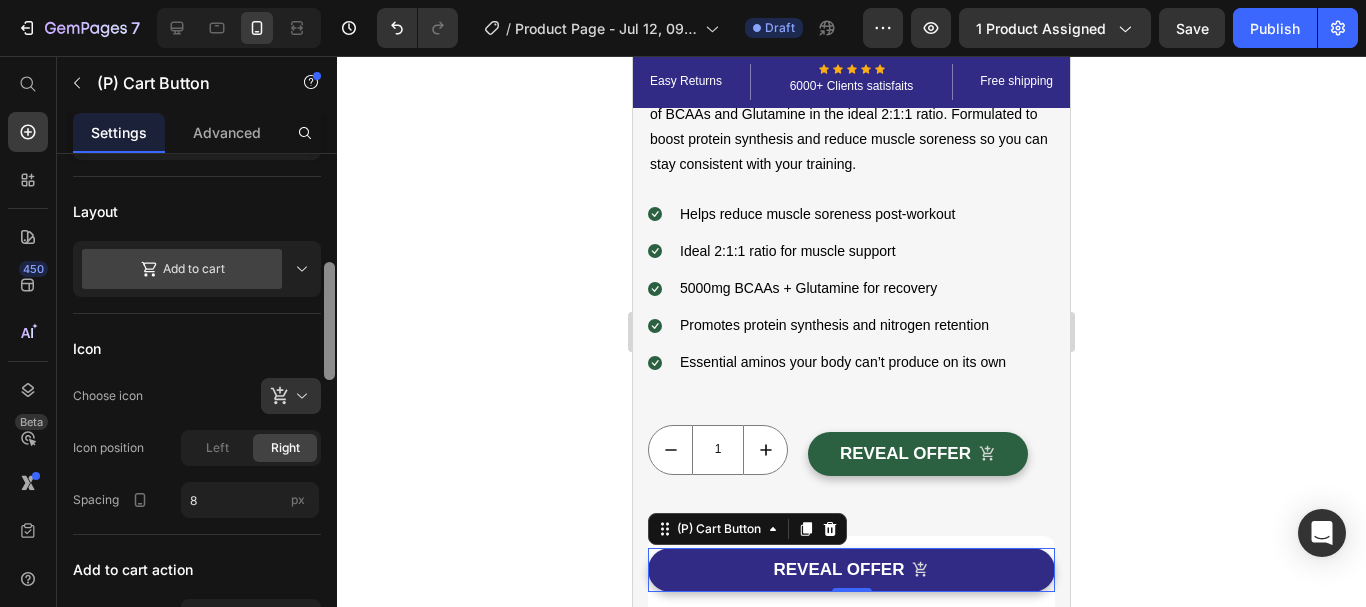 scroll, scrollTop: 508, scrollLeft: 0, axis: vertical 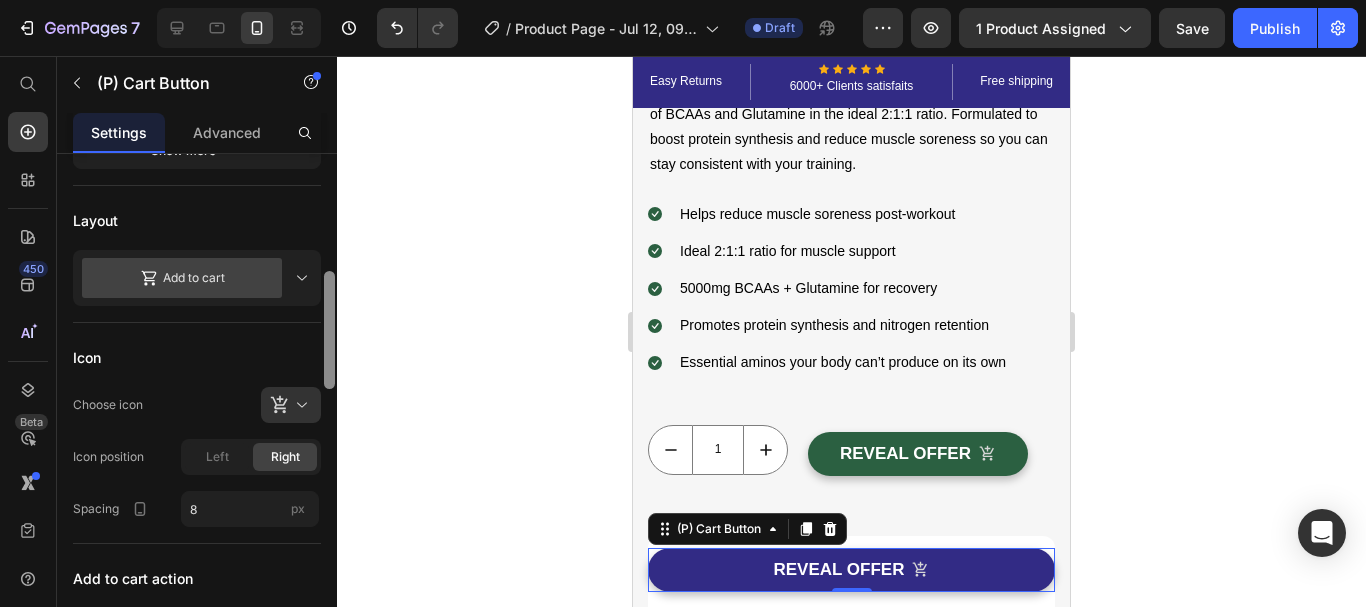 drag, startPoint x: 327, startPoint y: 245, endPoint x: 314, endPoint y: 363, distance: 118.71394 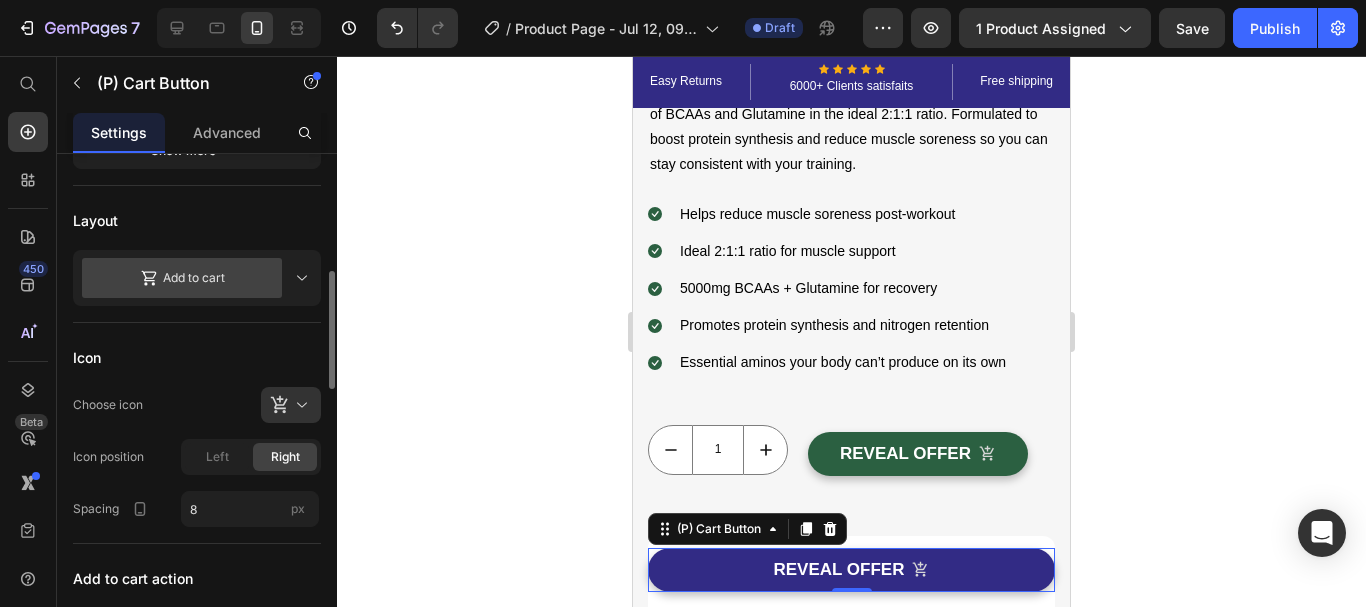 click 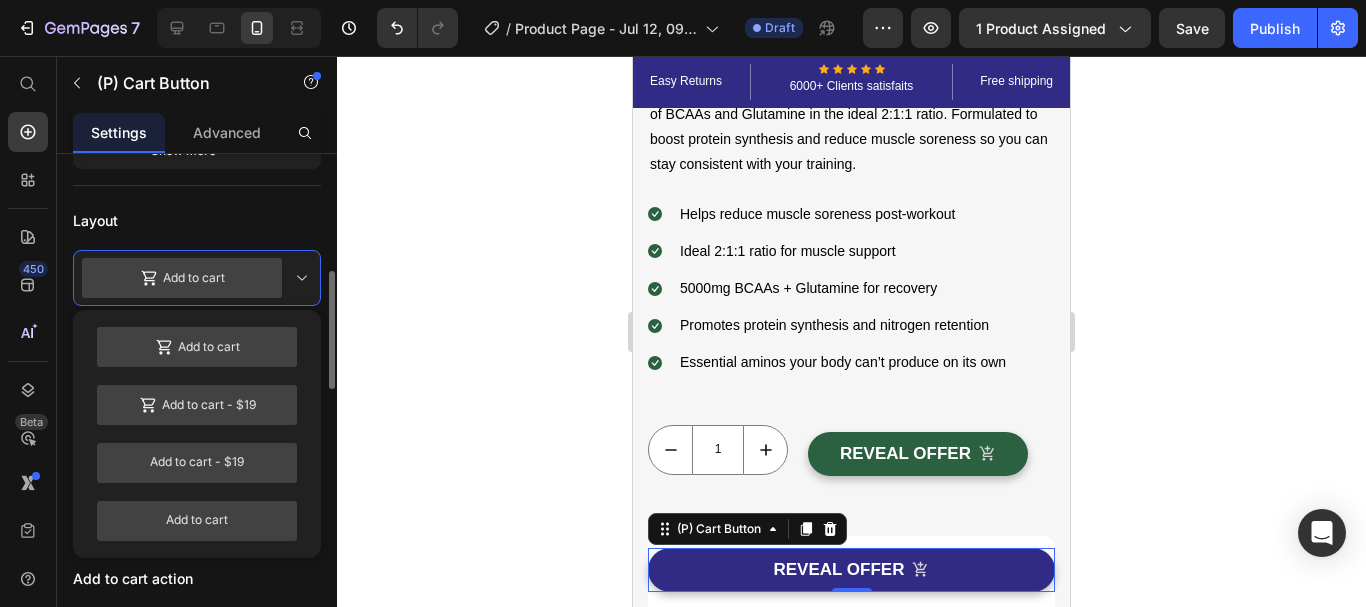 click 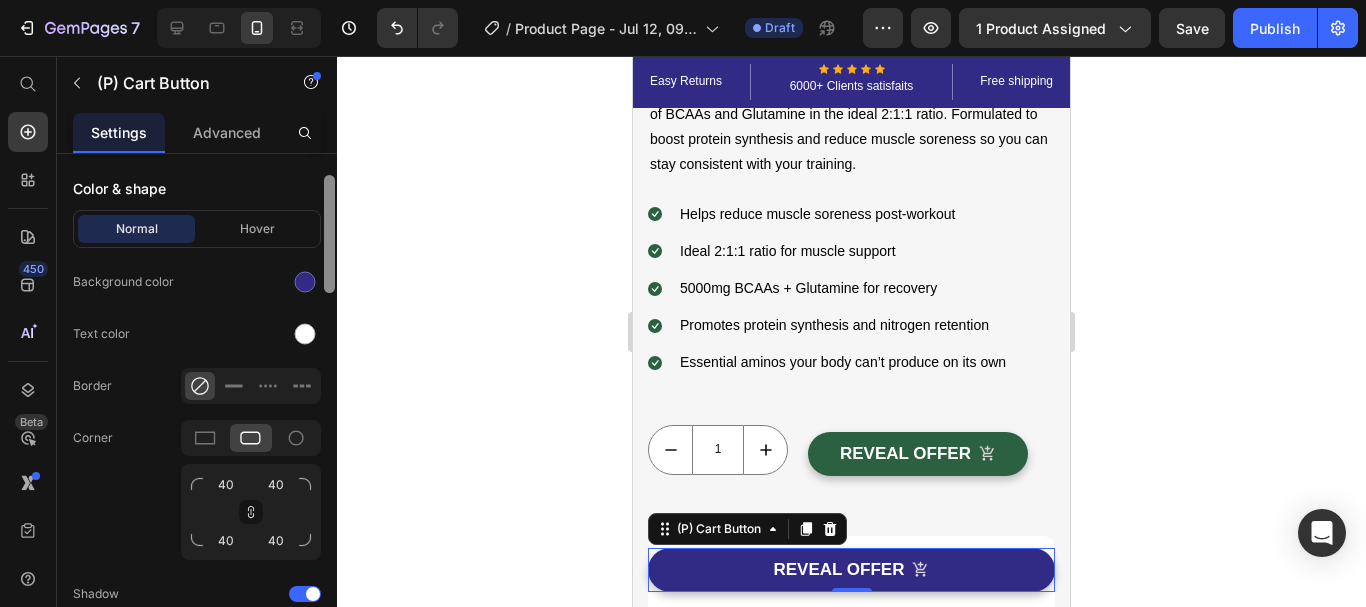 scroll, scrollTop: 1021, scrollLeft: 0, axis: vertical 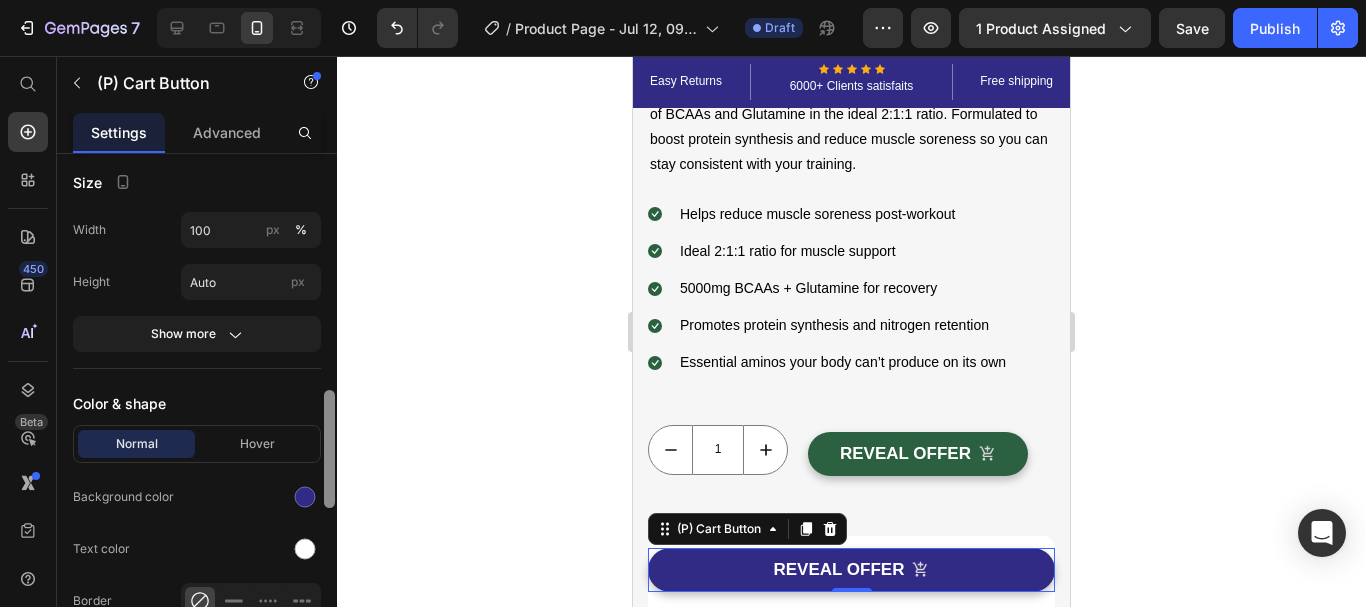 drag, startPoint x: 331, startPoint y: 319, endPoint x: 298, endPoint y: 438, distance: 123.49089 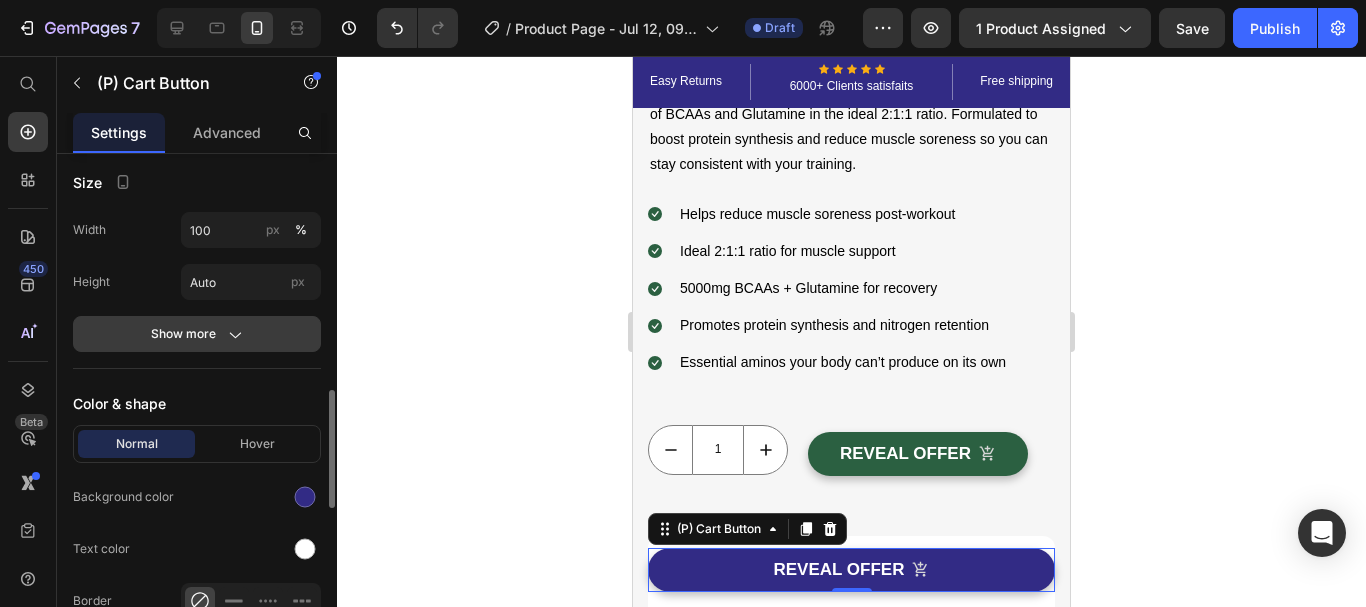 click on "Show more" 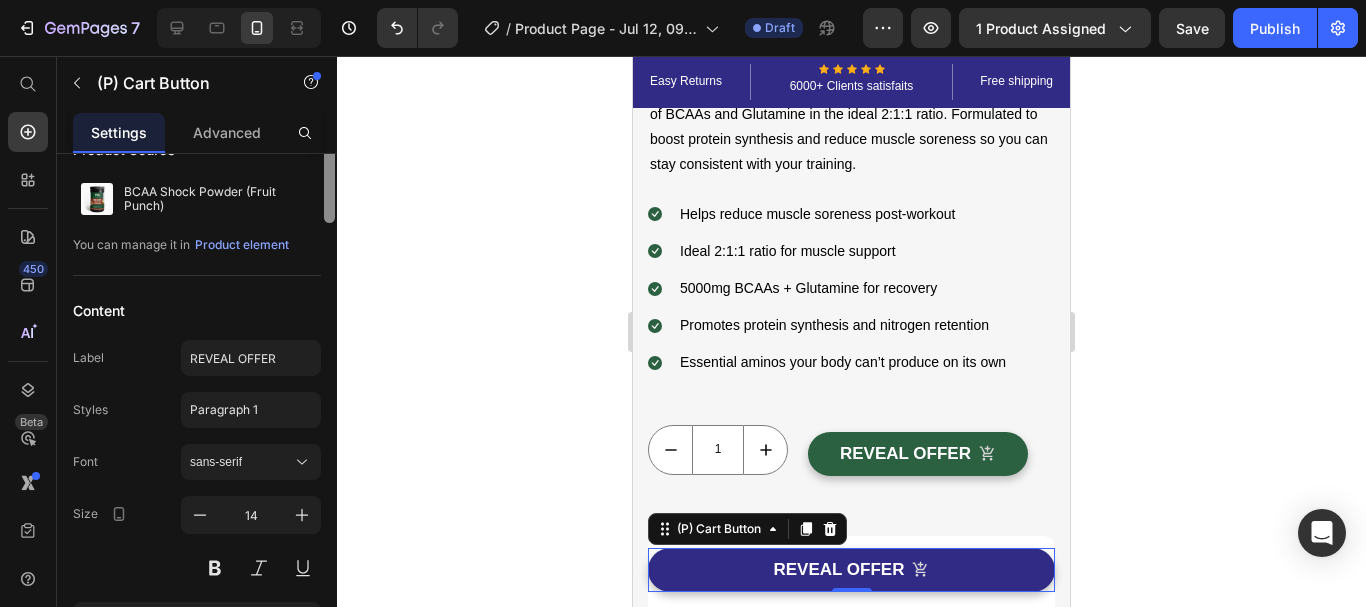 scroll, scrollTop: 0, scrollLeft: 0, axis: both 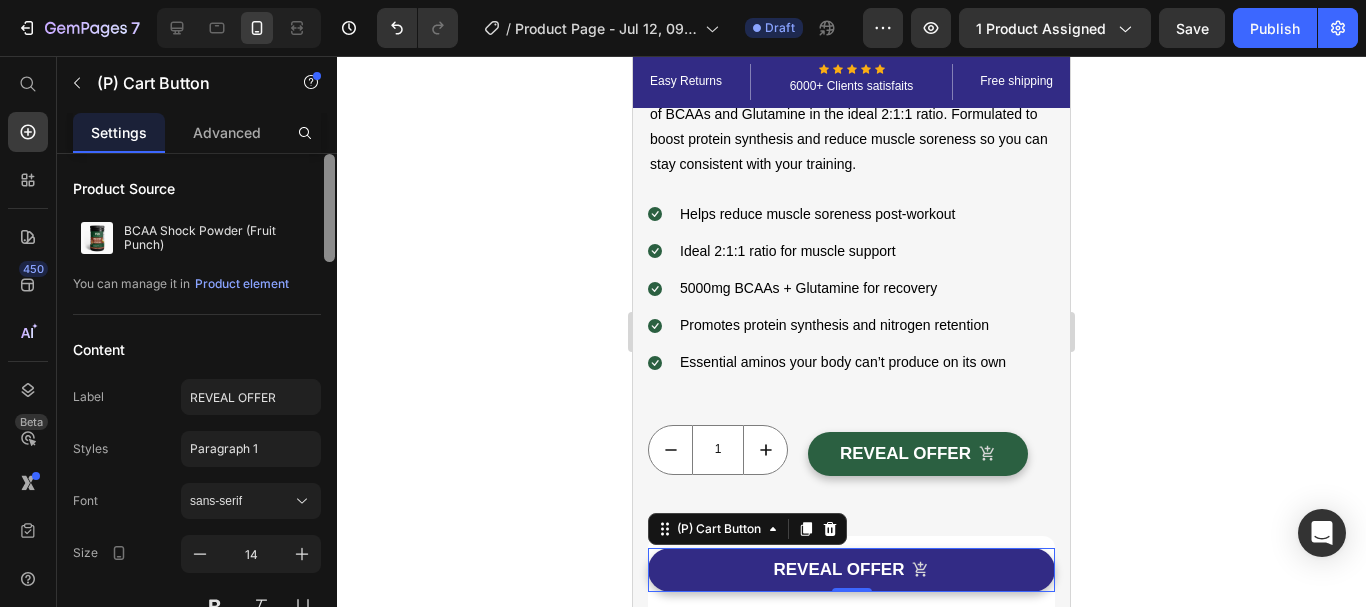 drag, startPoint x: 329, startPoint y: 405, endPoint x: 268, endPoint y: 160, distance: 252.4797 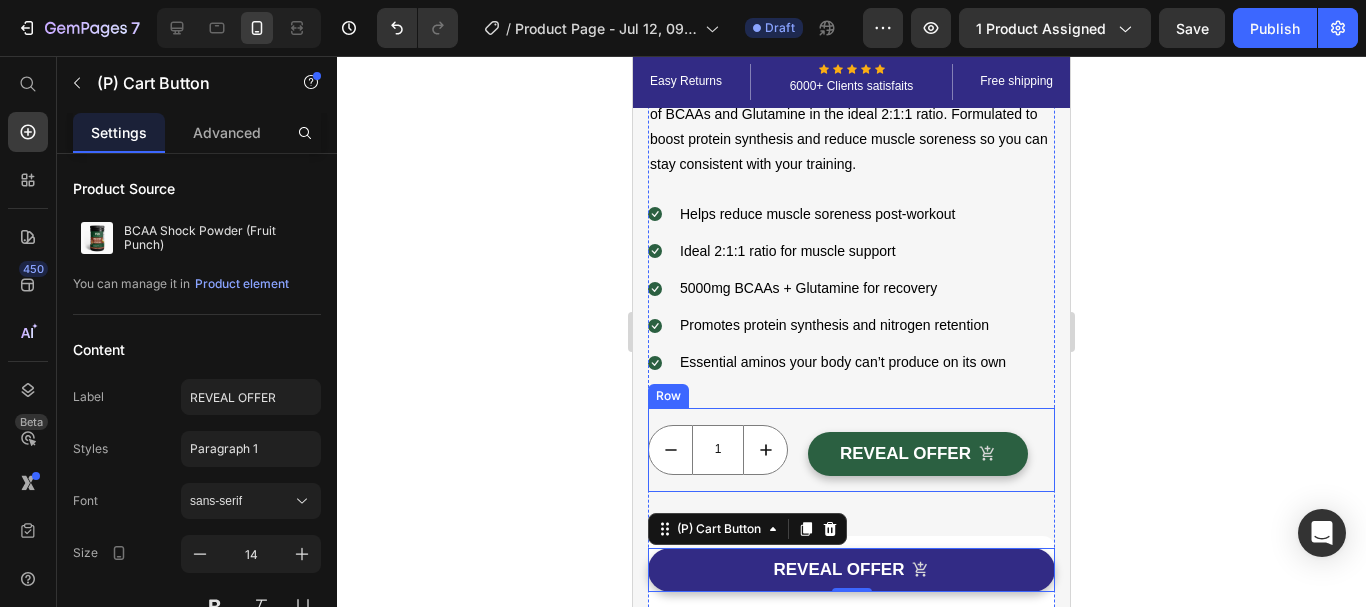 click on "1 Product Quantity REVEAL OFFER (P) Cart Button Row" at bounding box center (851, 450) 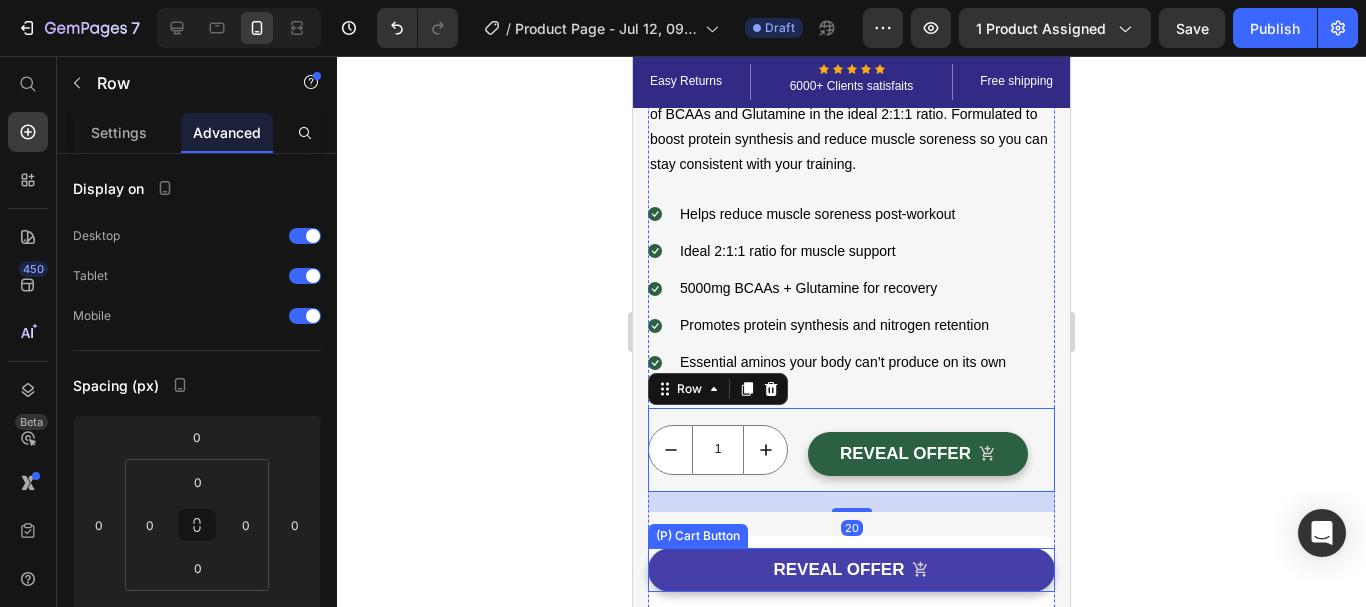 click on "REVEAL OFFER" at bounding box center [851, 570] 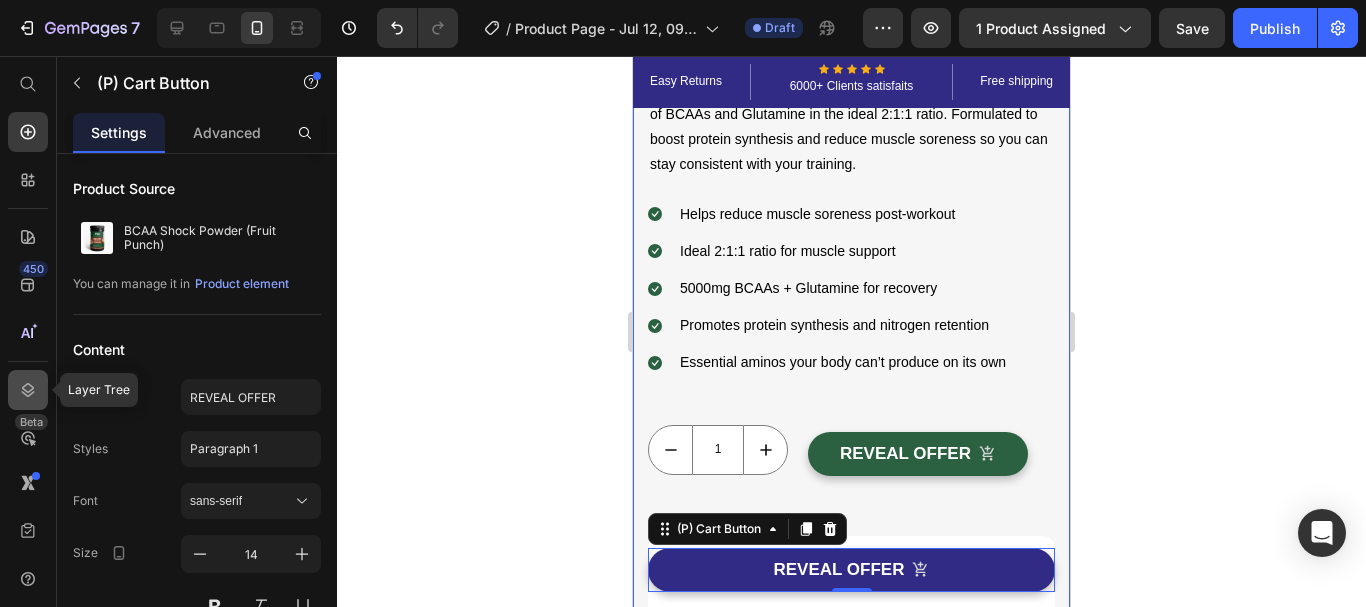 click 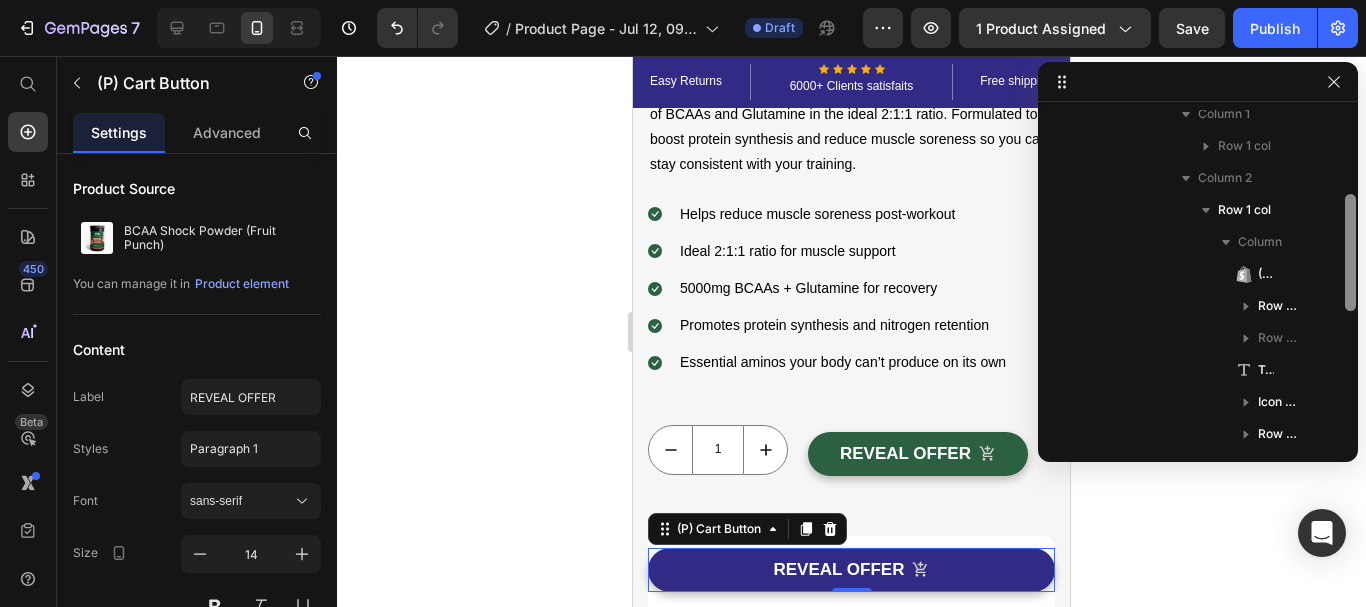 scroll, scrollTop: 239, scrollLeft: 0, axis: vertical 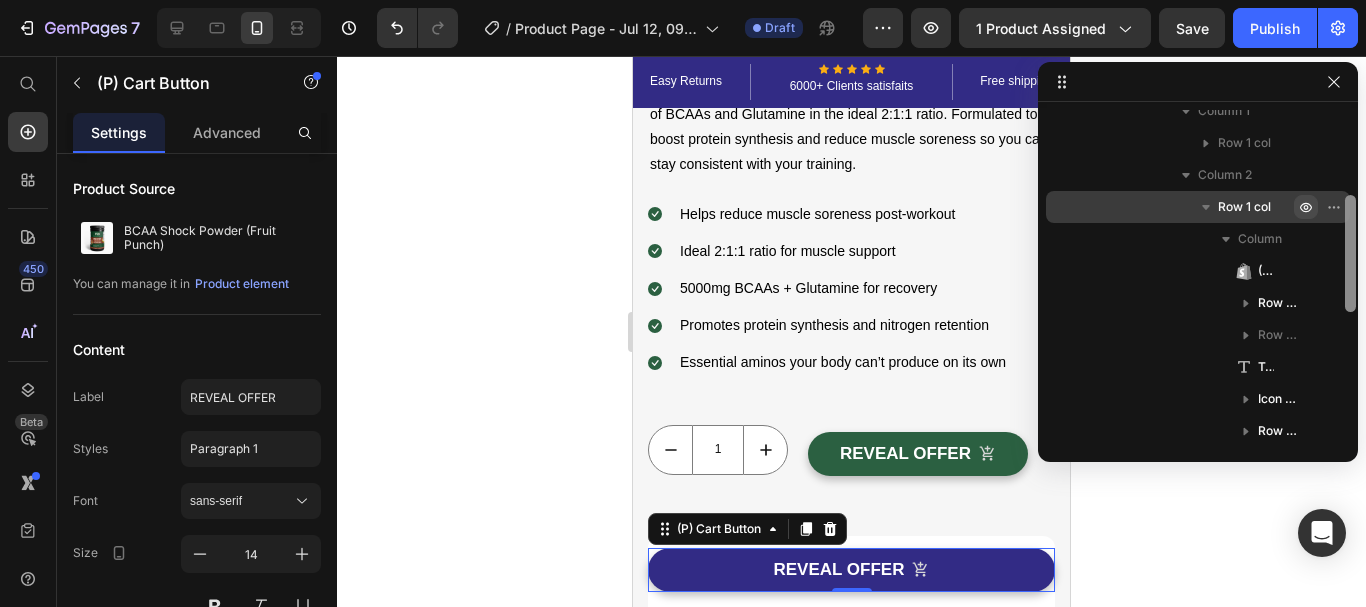 drag, startPoint x: 1351, startPoint y: 296, endPoint x: 1299, endPoint y: 214, distance: 97.097885 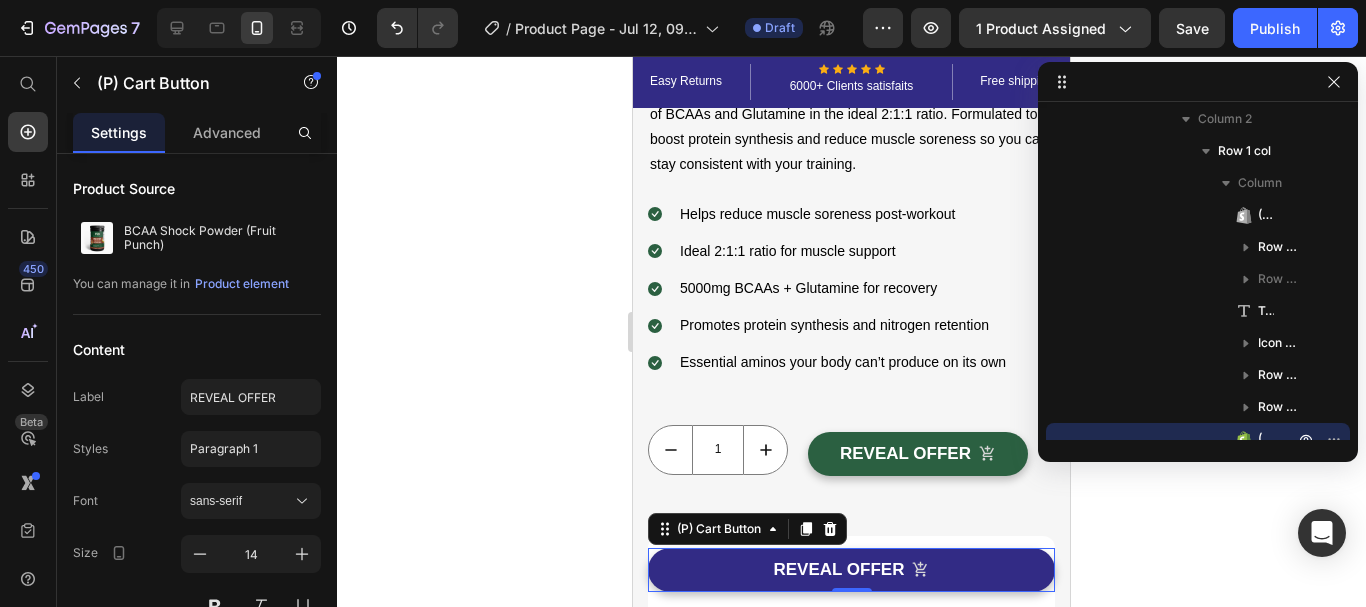 scroll, scrollTop: 0, scrollLeft: 0, axis: both 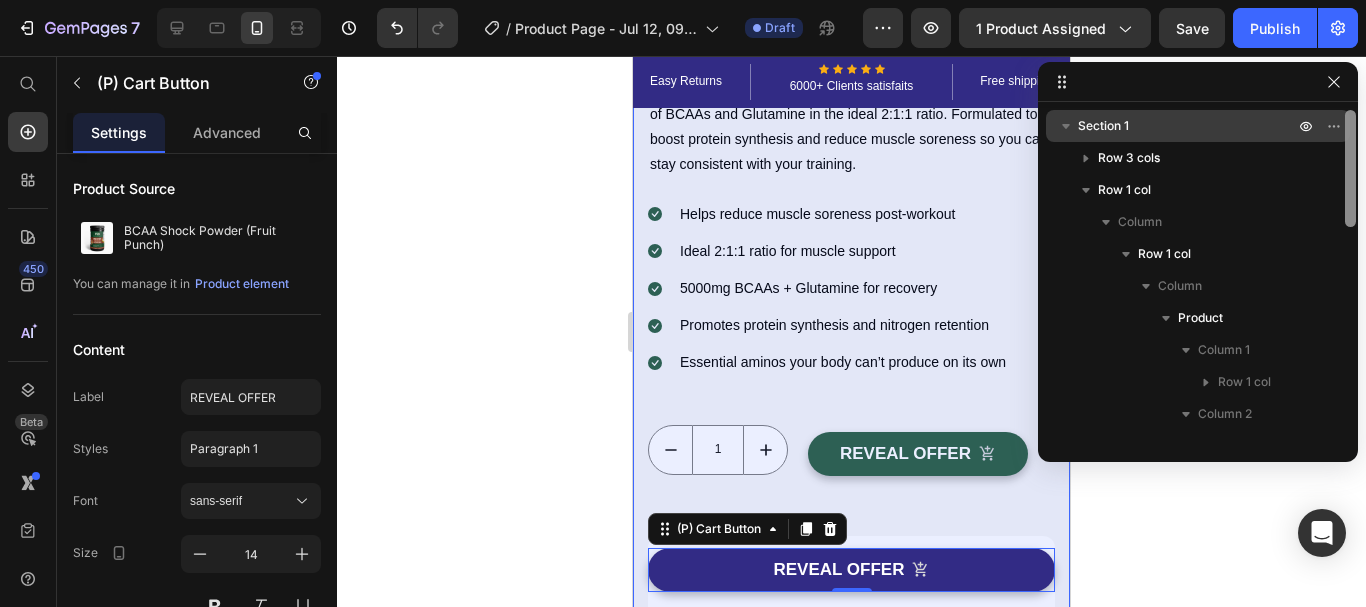 drag, startPoint x: 1351, startPoint y: 292, endPoint x: 1336, endPoint y: 138, distance: 154.72879 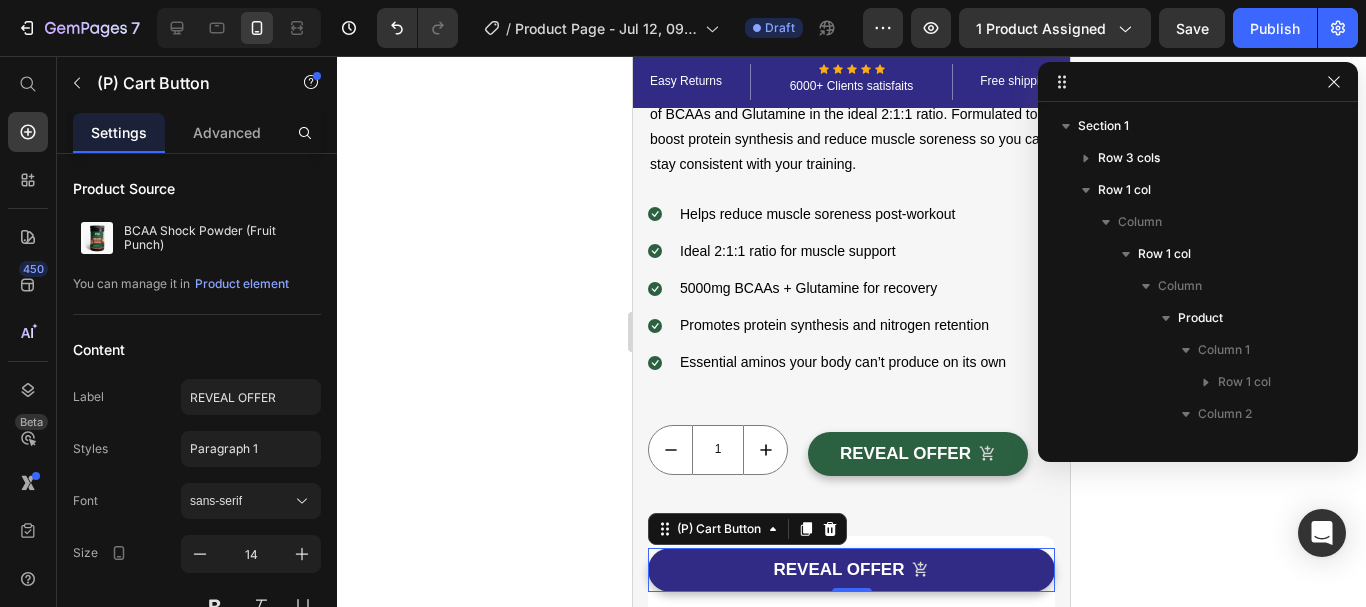 click 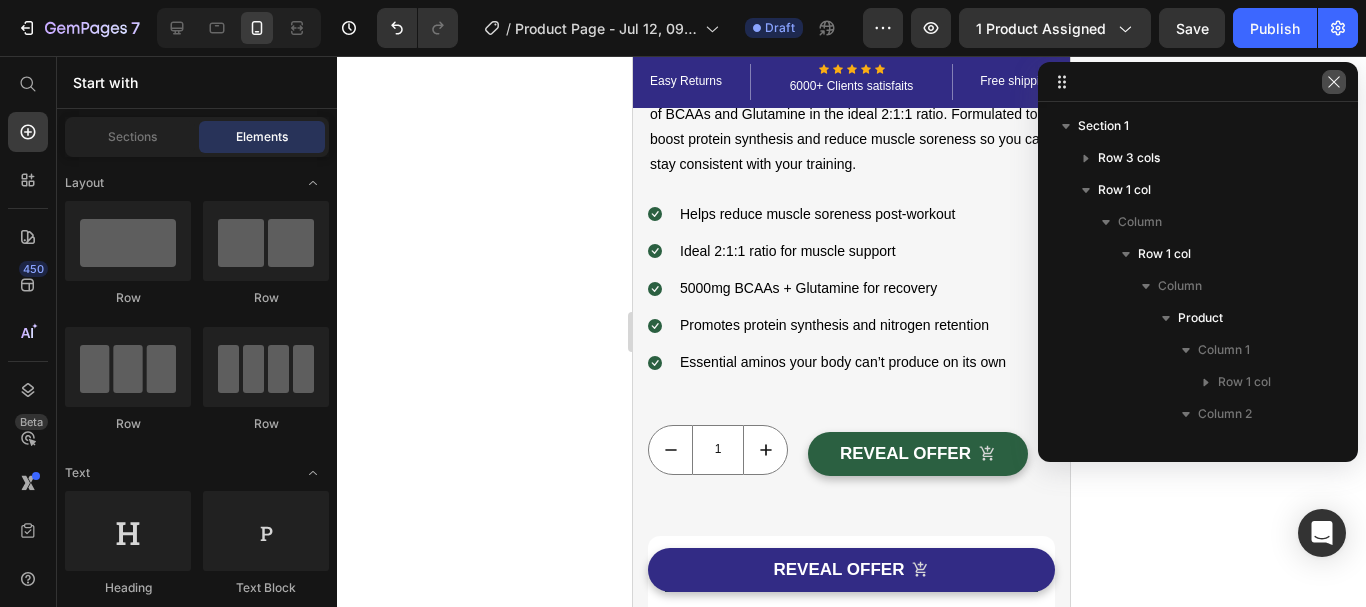click 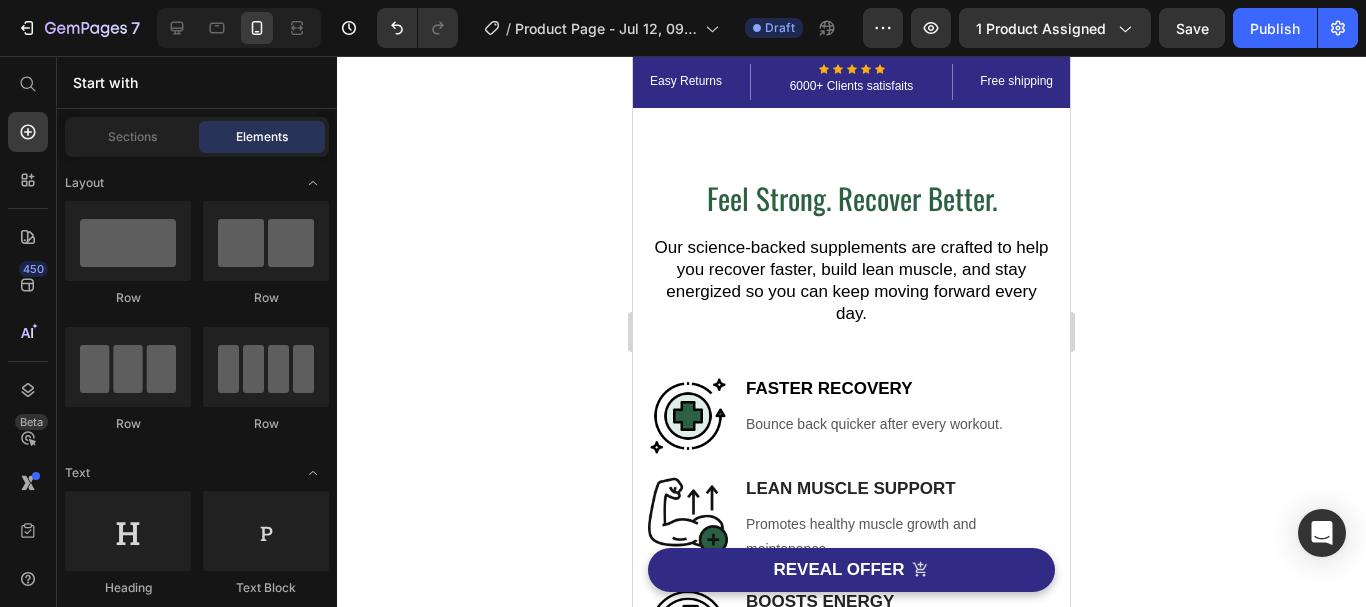 scroll, scrollTop: 188, scrollLeft: 0, axis: vertical 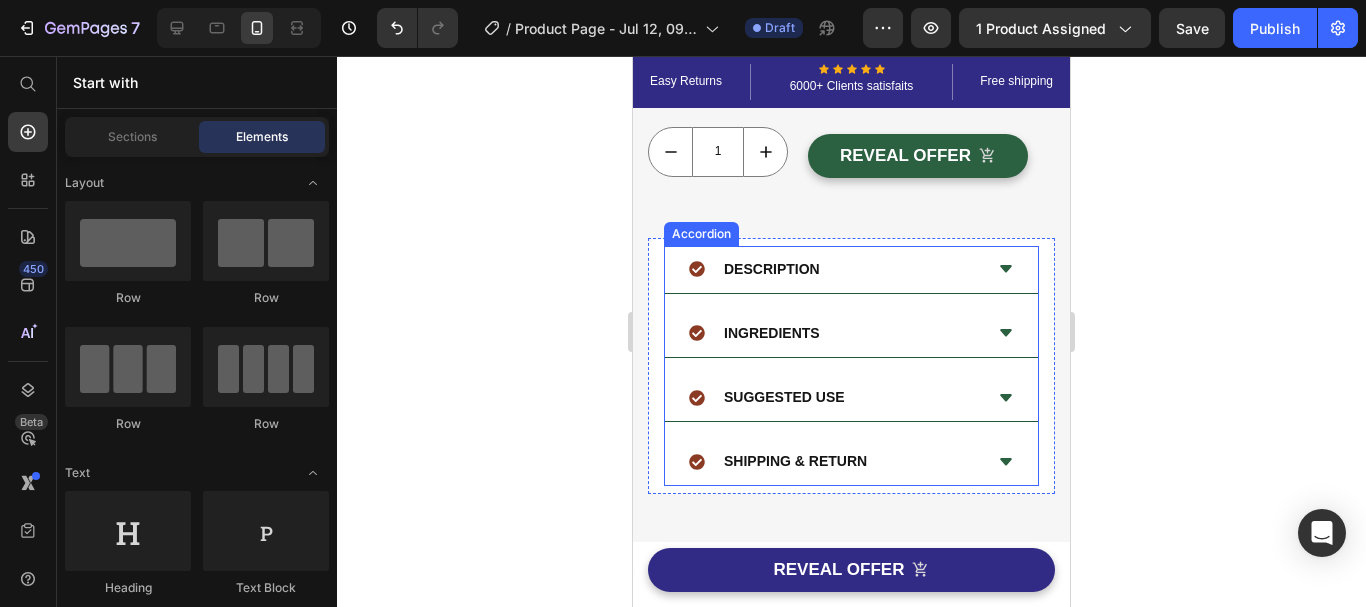 click on "DESCRIPTION" at bounding box center (835, 269) 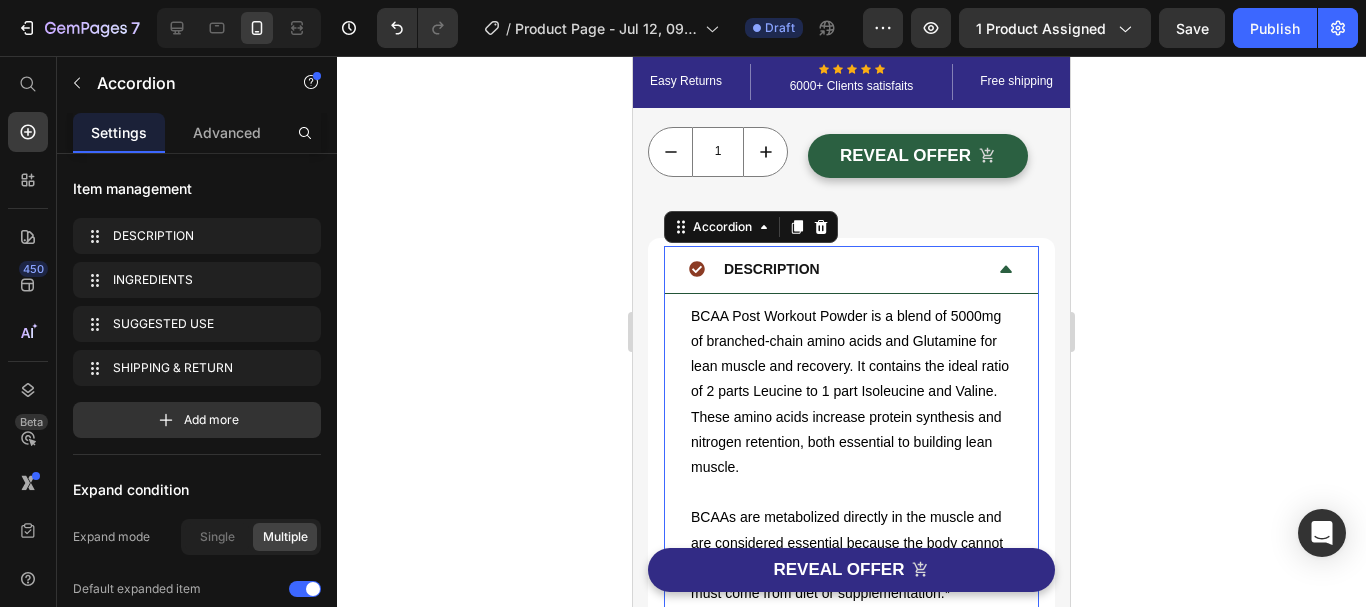 click on "DESCRIPTION" at bounding box center [851, 270] 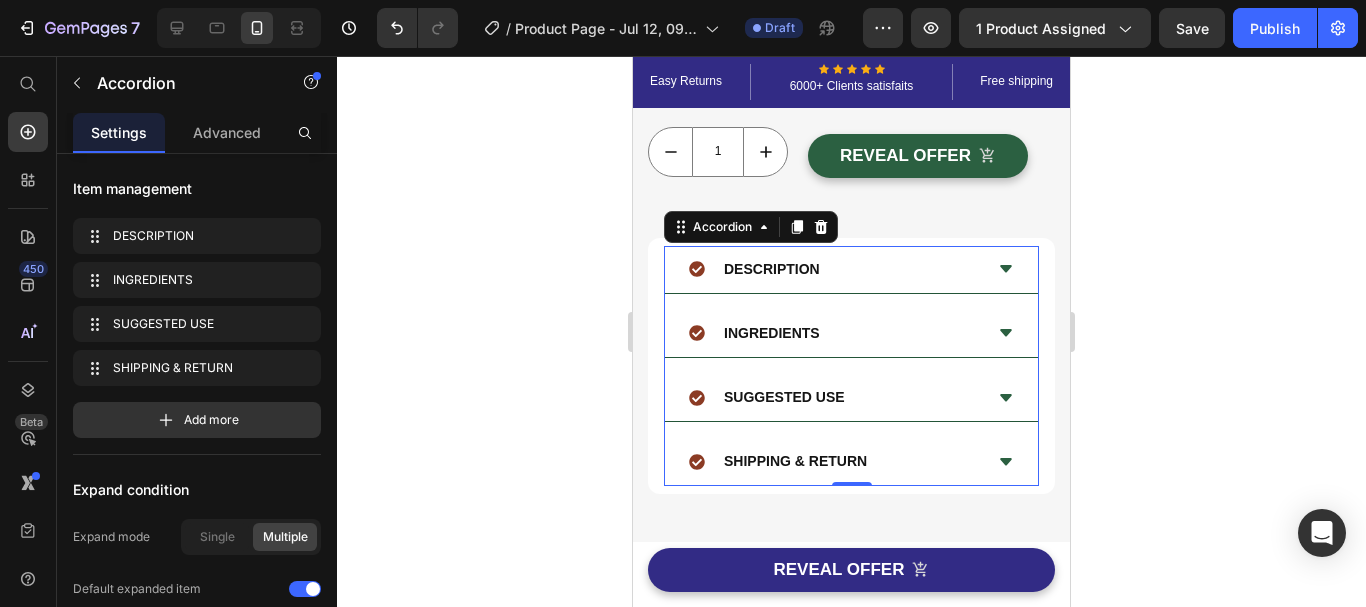 click 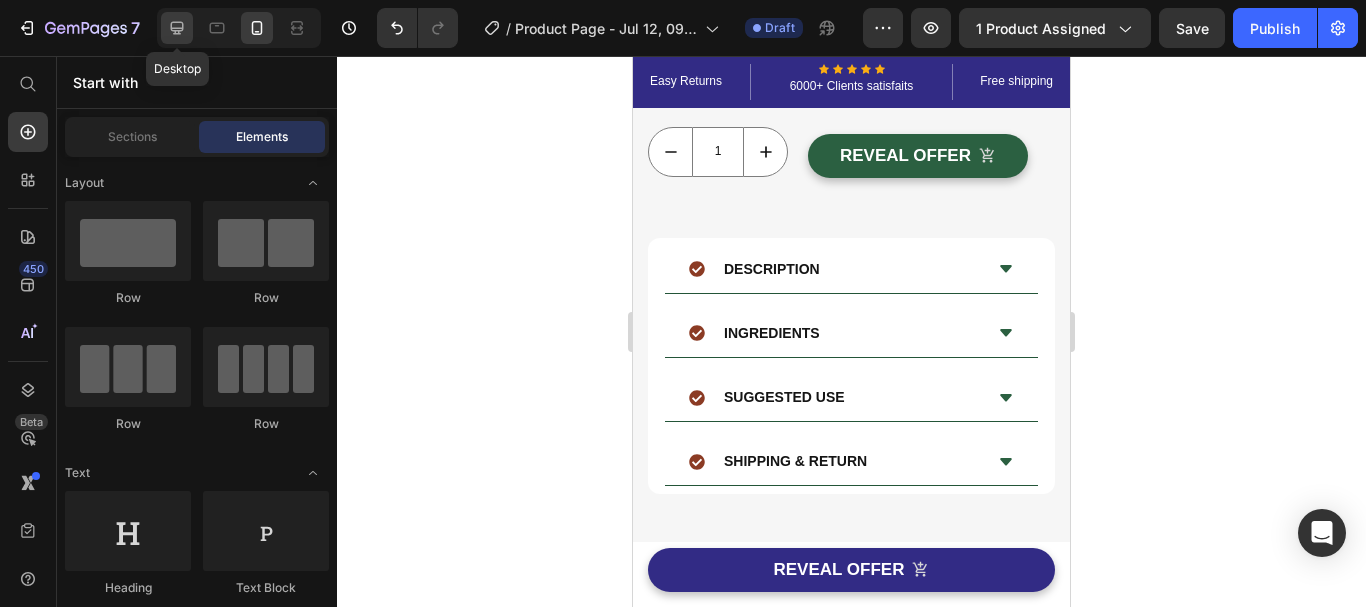 click 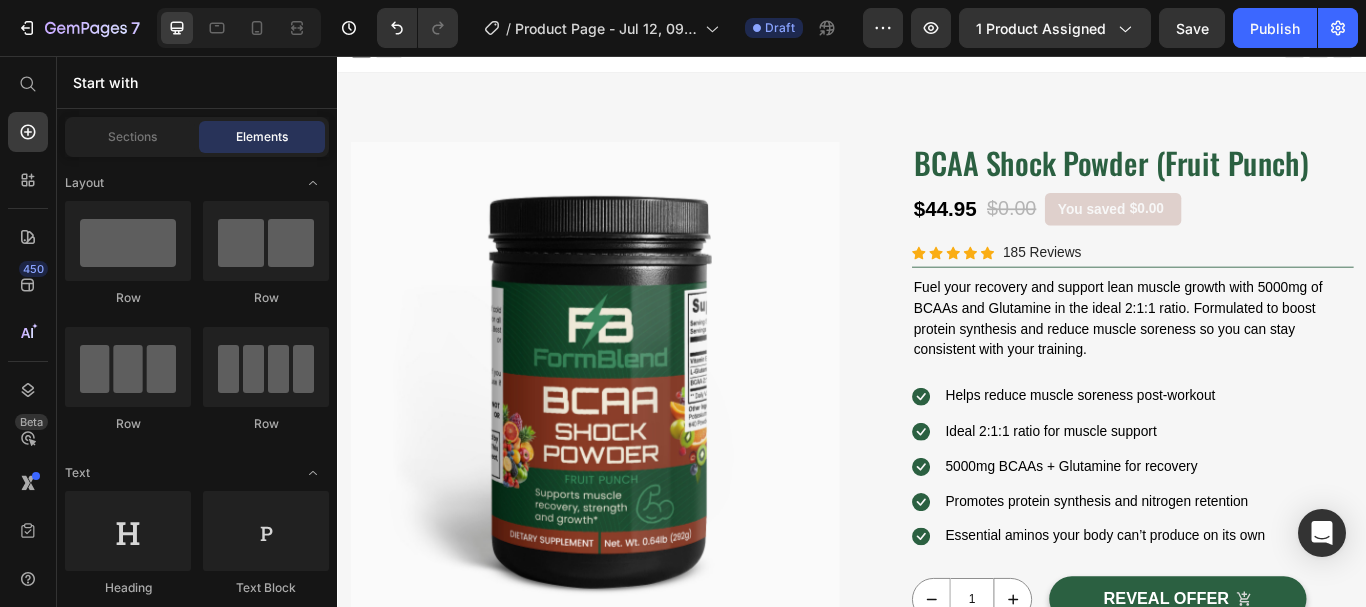 scroll, scrollTop: 6, scrollLeft: 0, axis: vertical 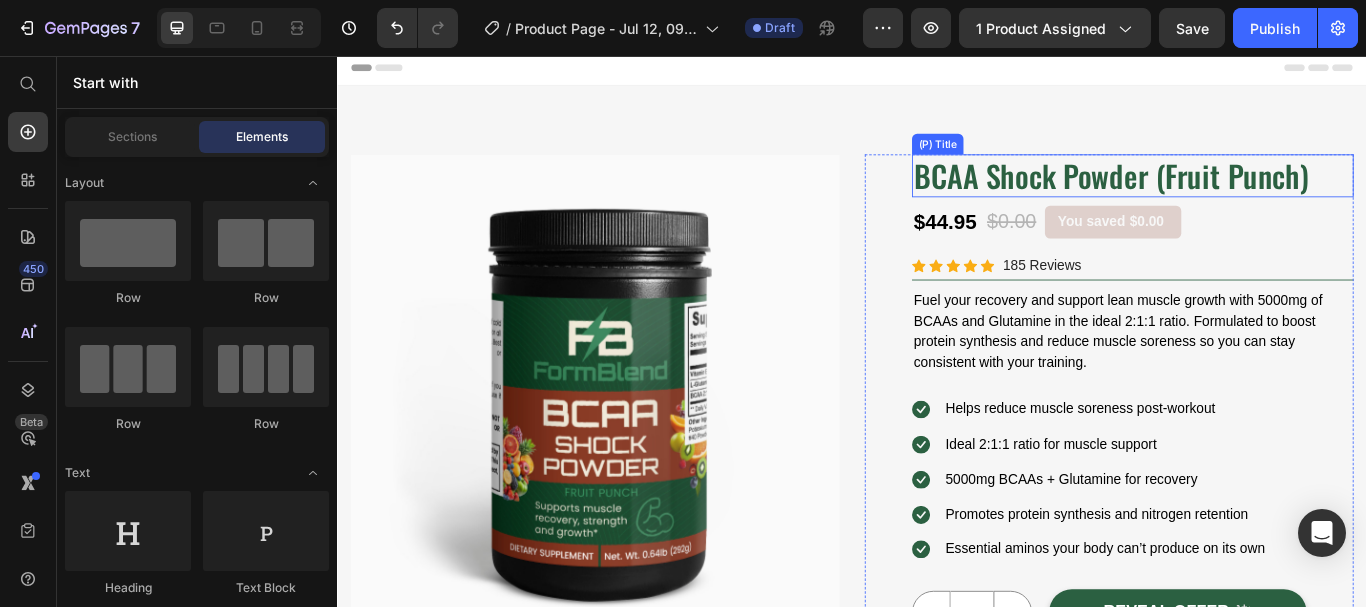 click on "BCAA Shock Powder (Fruit Punch)" at bounding box center (1264, 196) 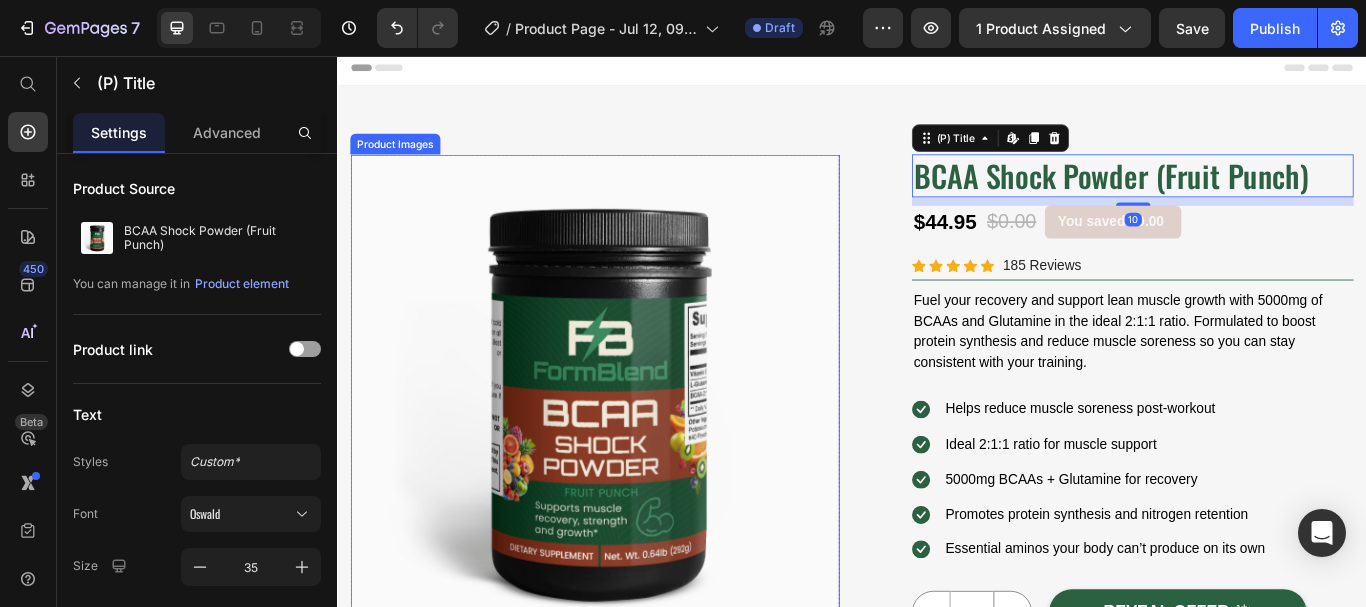 click at bounding box center [637, 456] 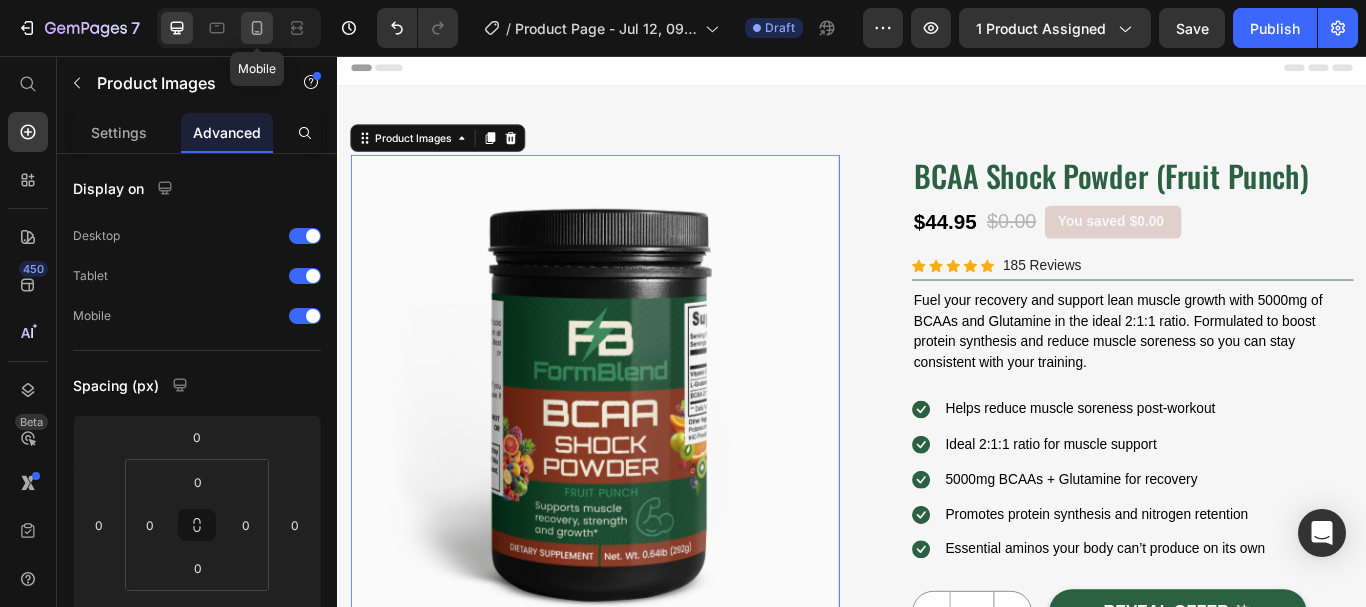 click 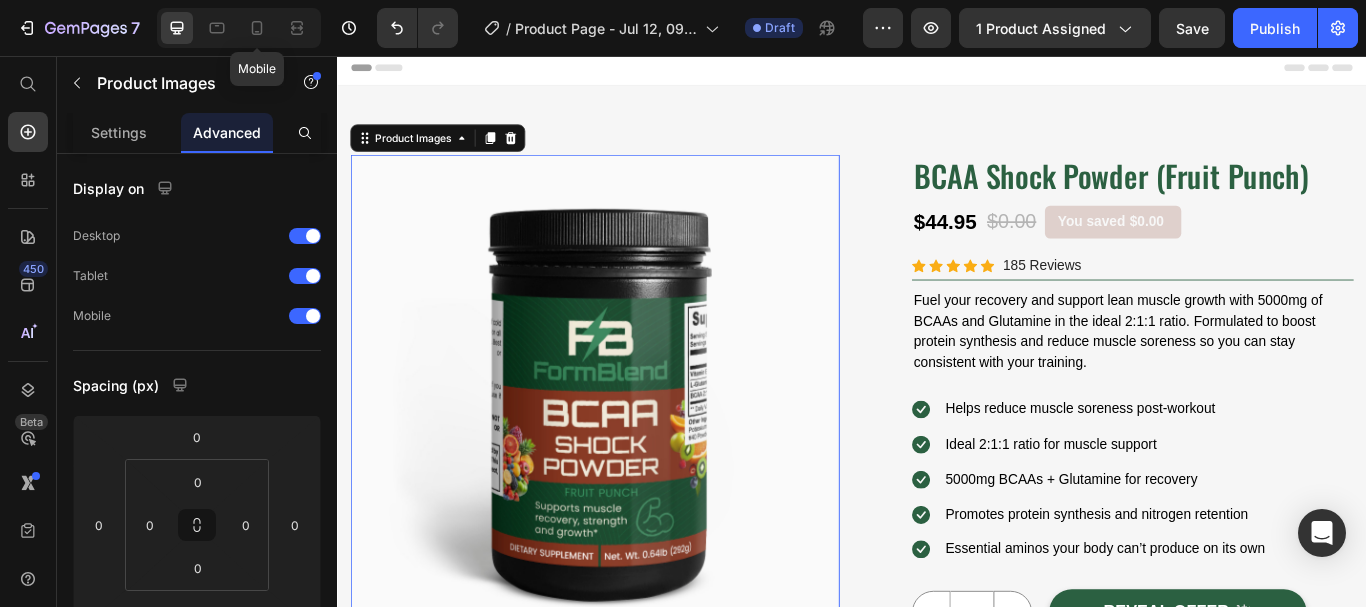 click on "Icon                Icon                Icon                Icon                Icon Icon List Hoz 6000+ Clients satisfaits Text block Row" at bounding box center (337, 56) 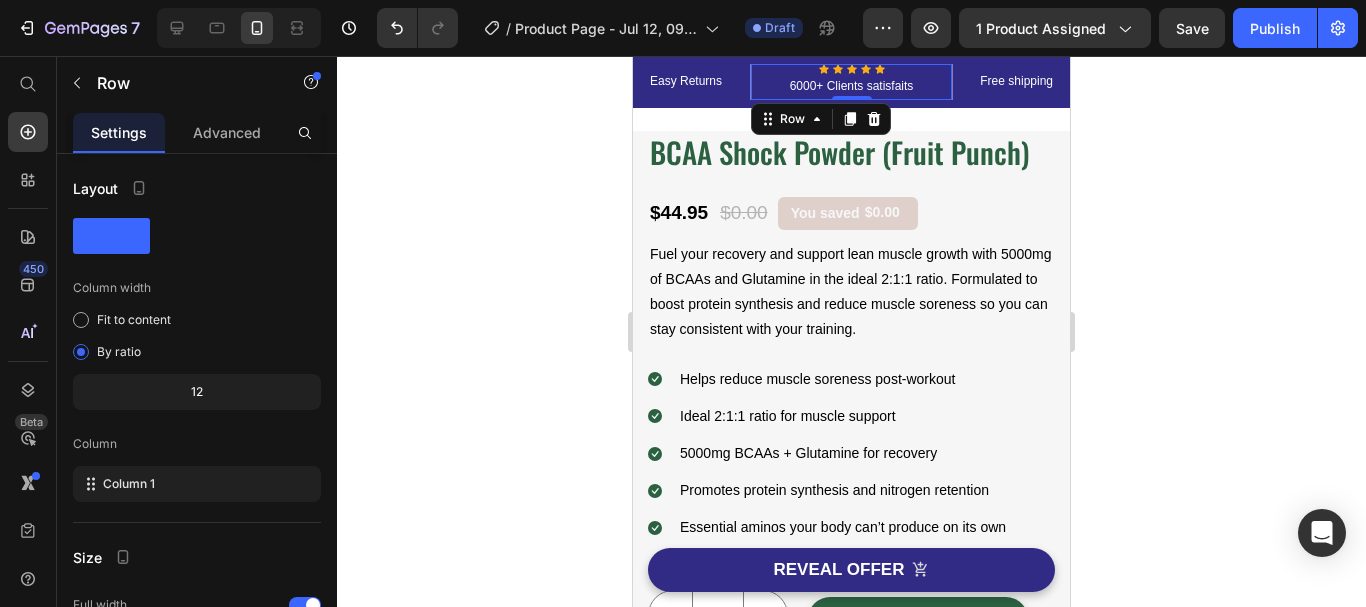 click on "Icon                Icon                Icon                Icon                Icon Icon List Hoz 6000+ Clients satisfaits Text block Row   0" at bounding box center [852, 82] 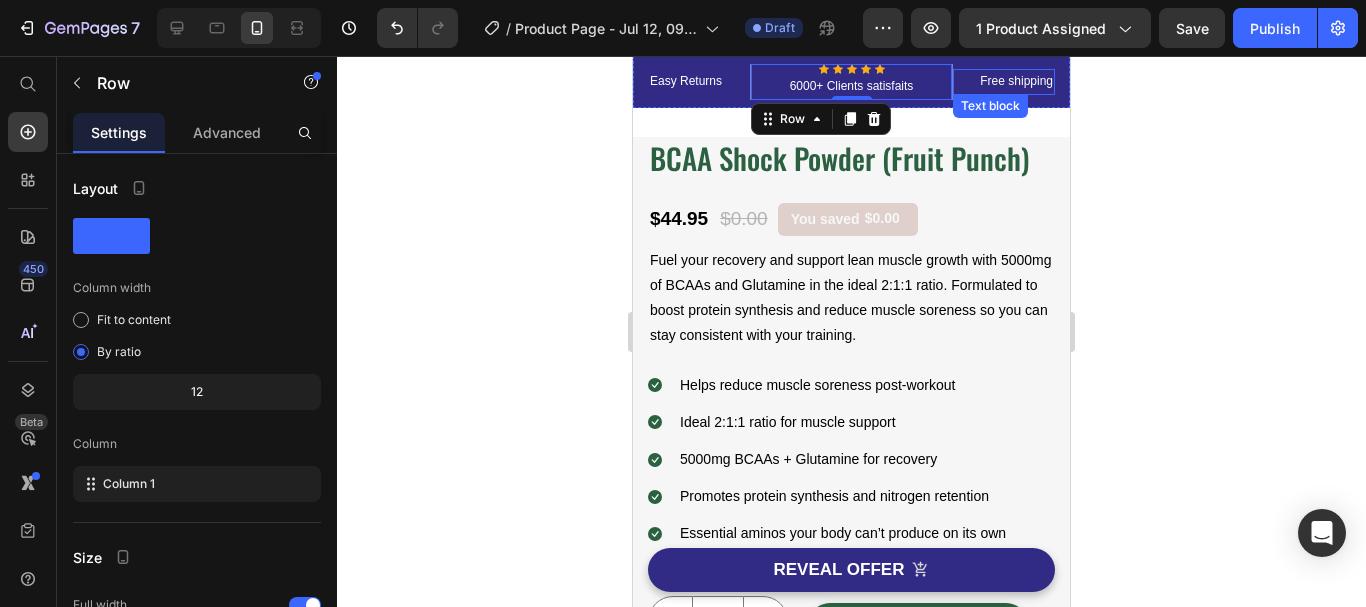 click on "Free shipping" at bounding box center [1004, 82] 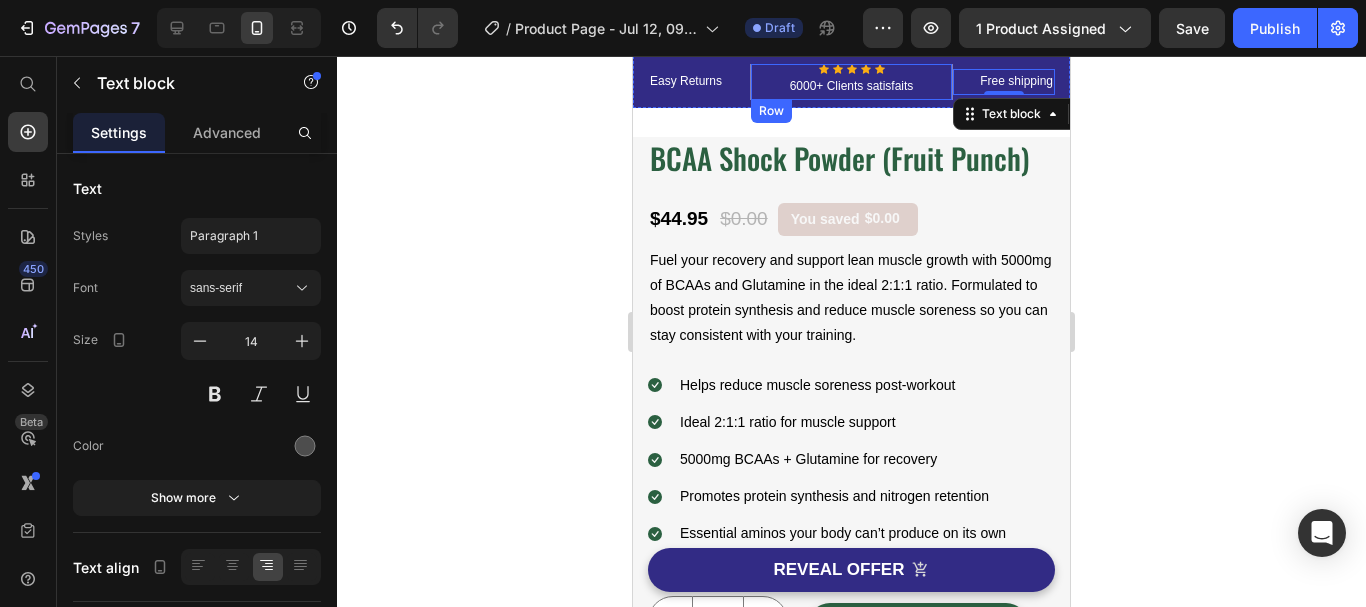 click on "Icon                Icon                Icon                Icon                Icon Icon List Hoz 6000+ Clients satisfaits Text block Row" at bounding box center [852, 82] 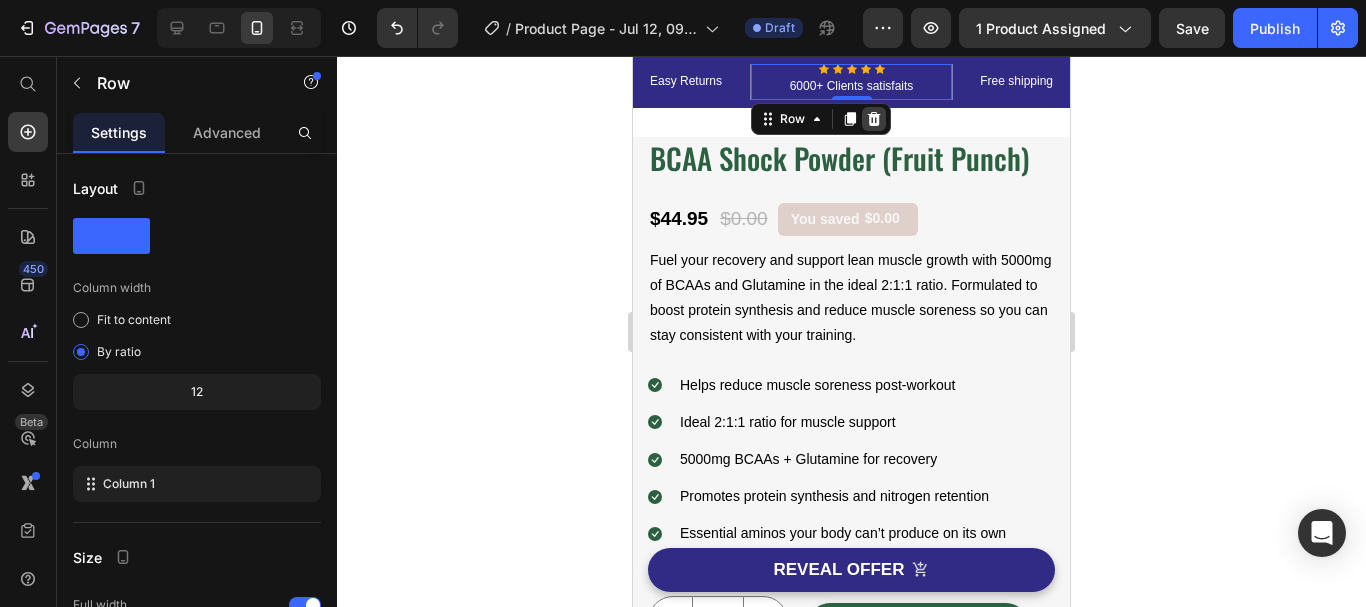 click 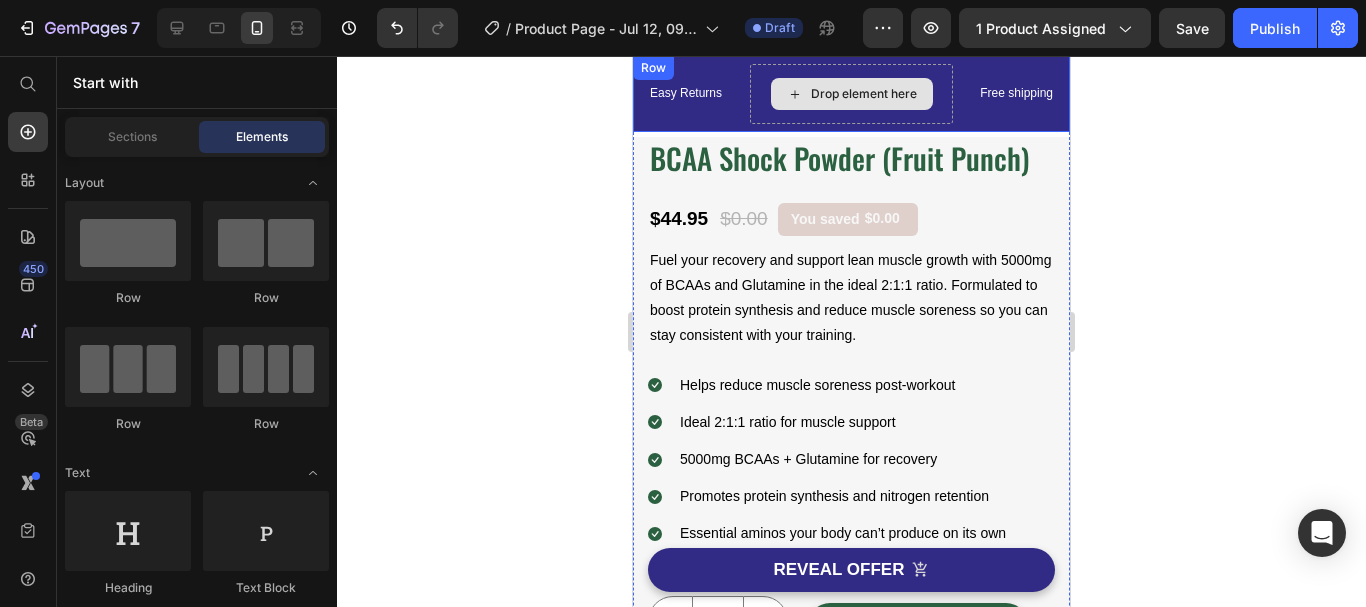 click on "Drop element here" at bounding box center (852, 94) 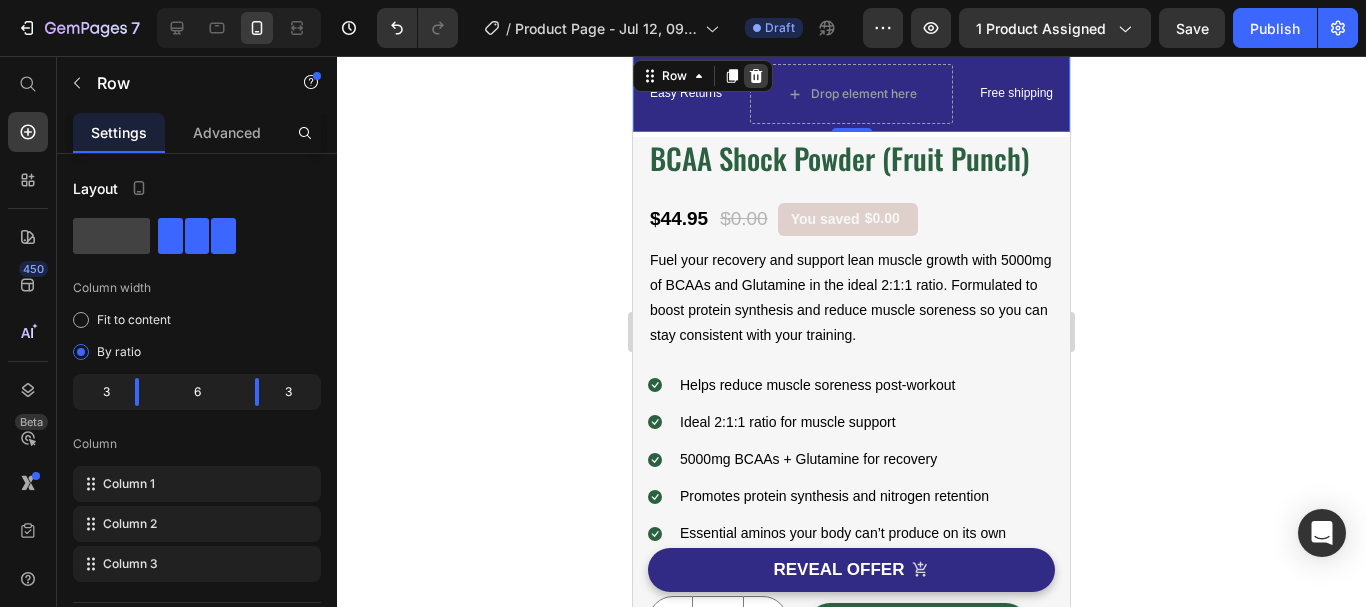 click 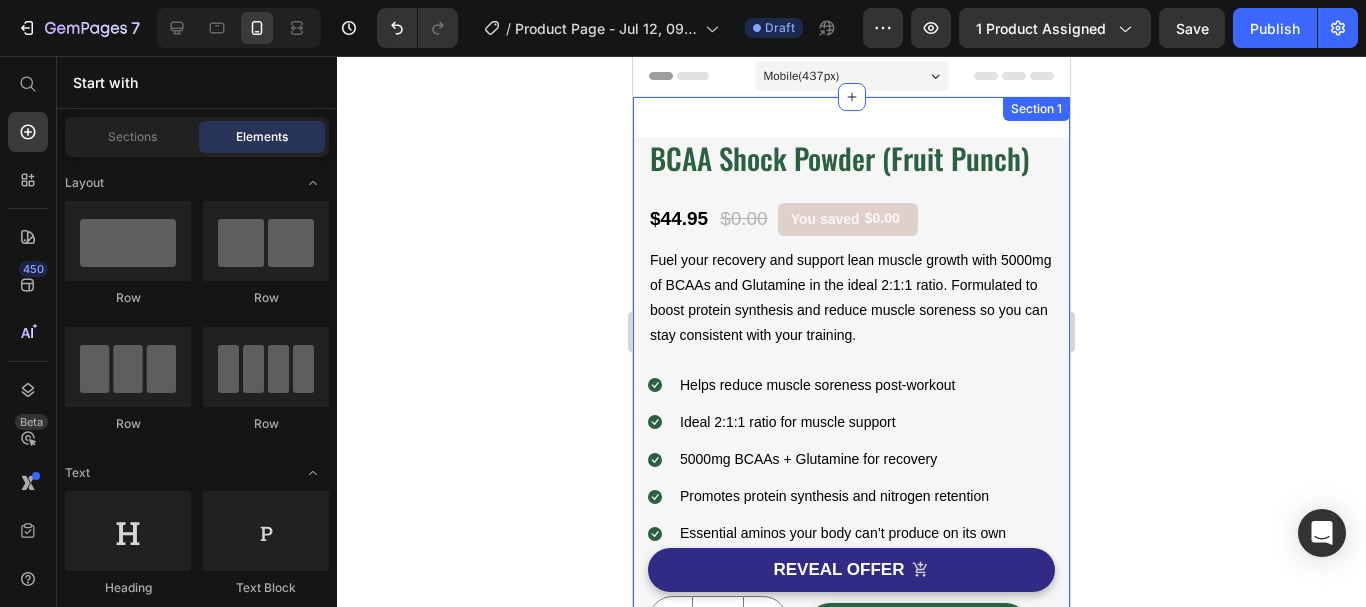 click on "Product Images Image Free Shipping Heading On oders over $50 Text block Row Image Money-back guarantee Heading 30- day refund or replacement Text block Row Row Row BCAA Shock Powder (Fruit Punch) (P) Title $44.95 (P) Price $0.00 (P) Price You saved $0.00 Product Tag Row                Icon                Icon                Icon                Icon                Icon Icon List Hoz 185 Reviews Text block Row Fuel your recovery and support lean muscle growth with 5000mg of BCAAs and Glutamine in the ideal 2:1:1 ratio. Formulated to boost protein synthesis and reduce muscle soreness so you can stay consistent with your training. Text Block
Icon Helps reduce muscle soreness post-workout Text block
Icon Ideal 2:1:1 ratio for muscle support Text block
Icon 5000mg BCAAs + Glutamine for recovery Text block
Icon Promotes protein synthesis and nitrogen retention Text block
Icon Text block Icon List 1 REVEAL OFFER" at bounding box center (851, 554) 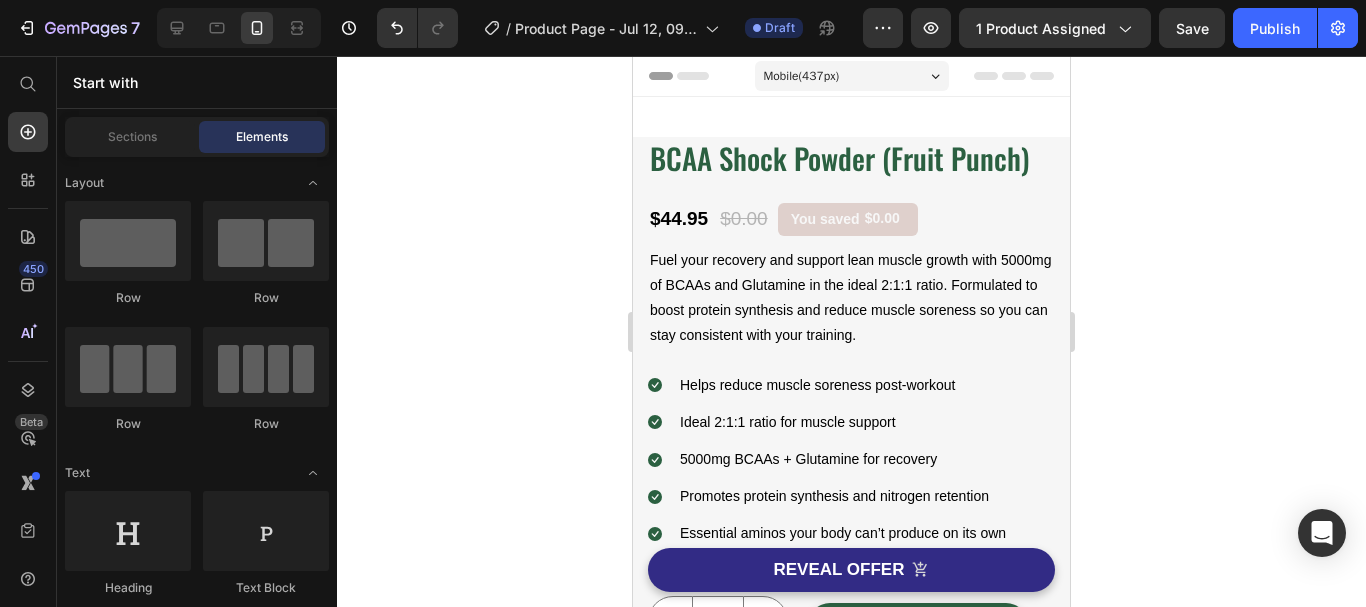 scroll, scrollTop: 251, scrollLeft: 0, axis: vertical 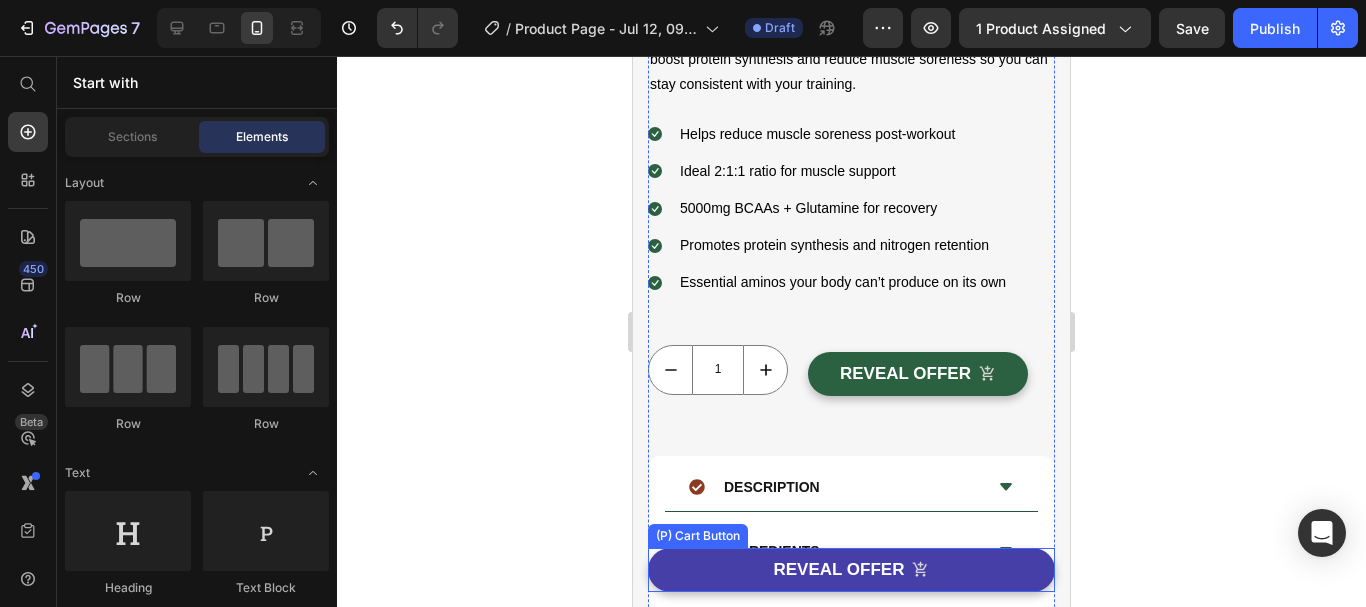 click on "REVEAL OFFER" at bounding box center (851, 570) 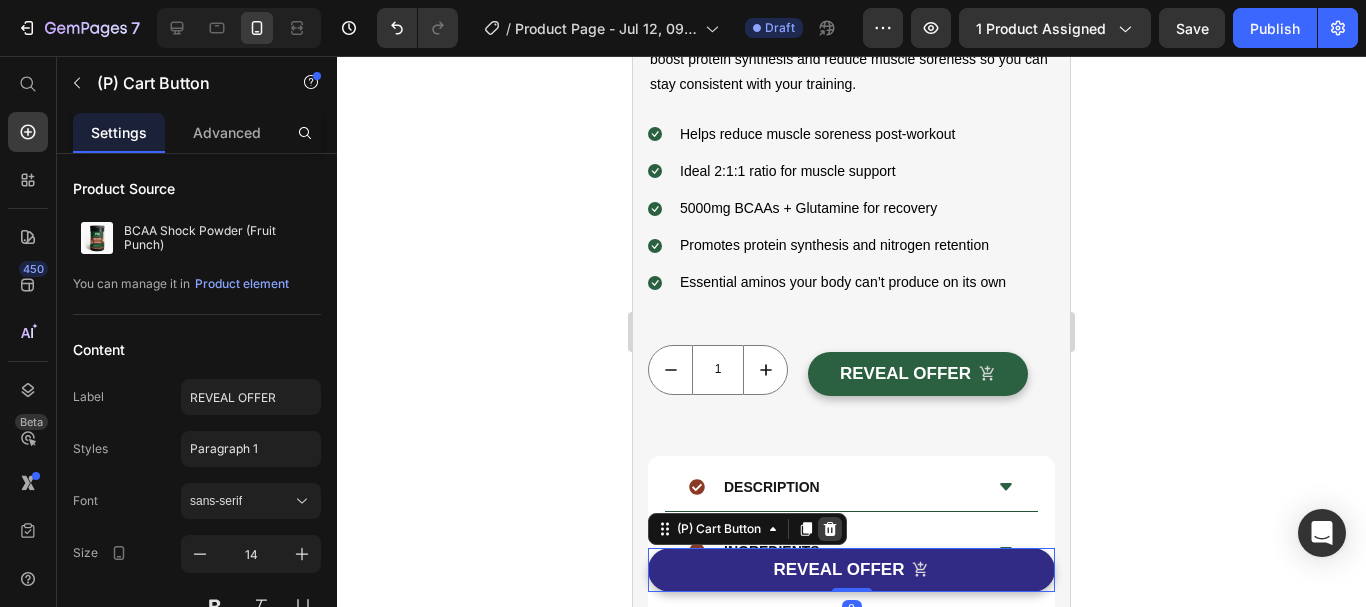 click 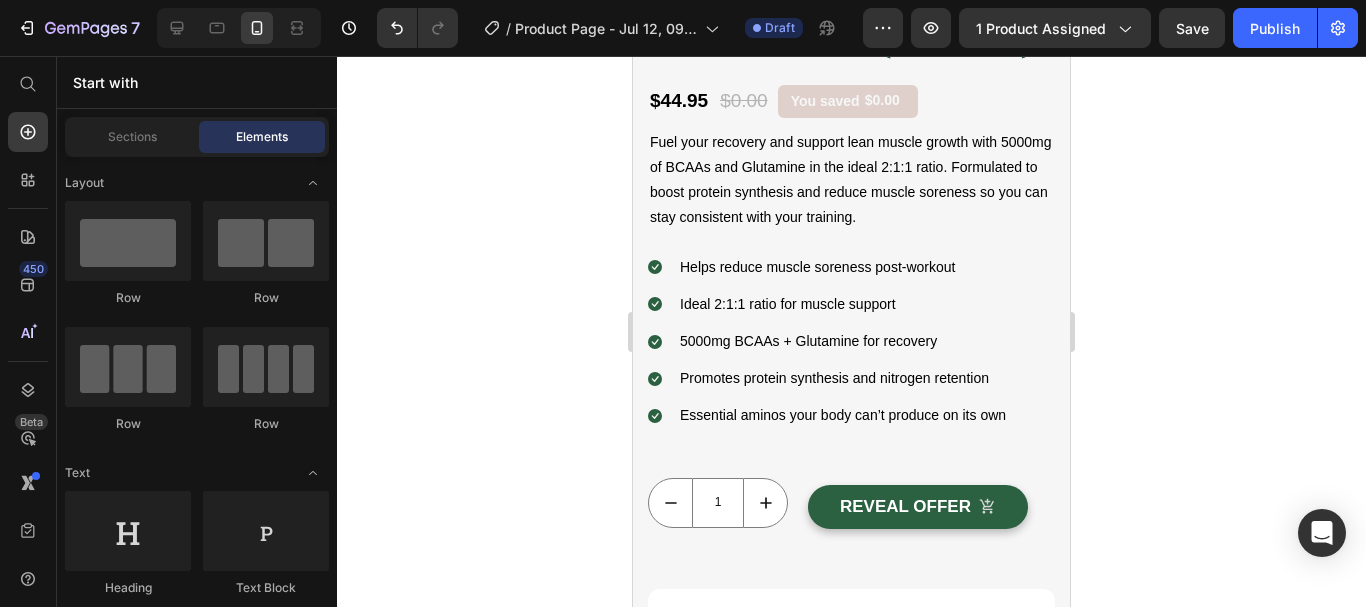 scroll, scrollTop: 488, scrollLeft: 0, axis: vertical 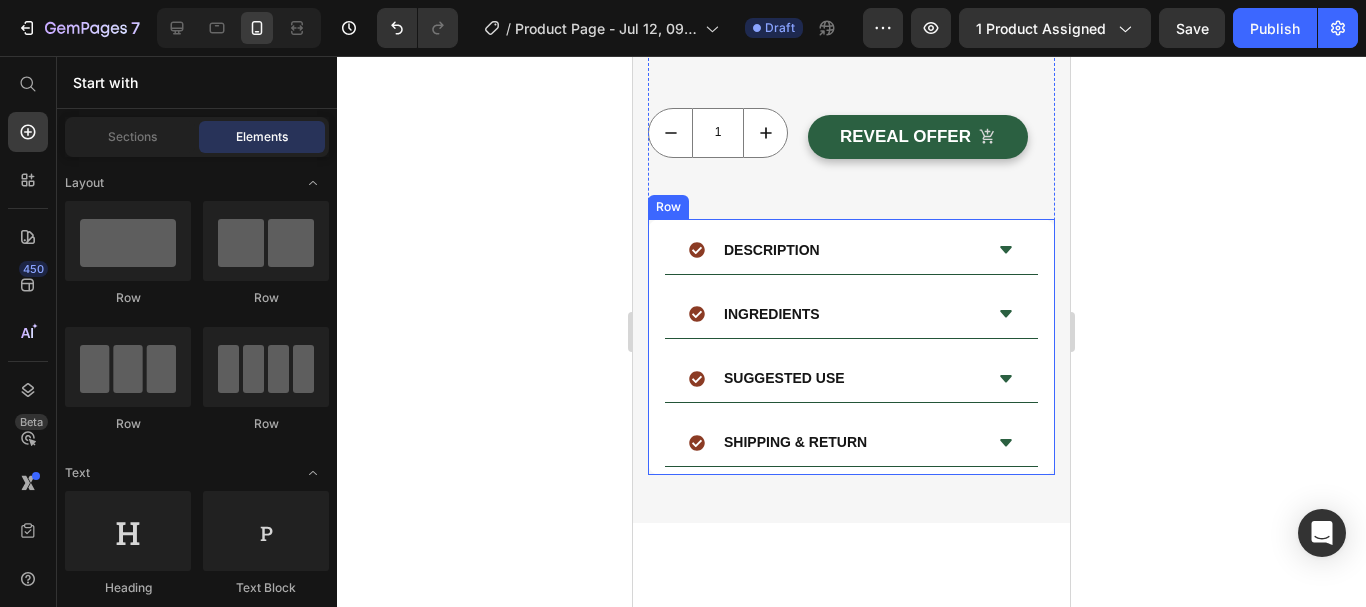 click on "DESCRIPTION
INGREDIENTS
SUGGESTED USE
SHIPPING & RETURN Accordion Row" at bounding box center (851, 347) 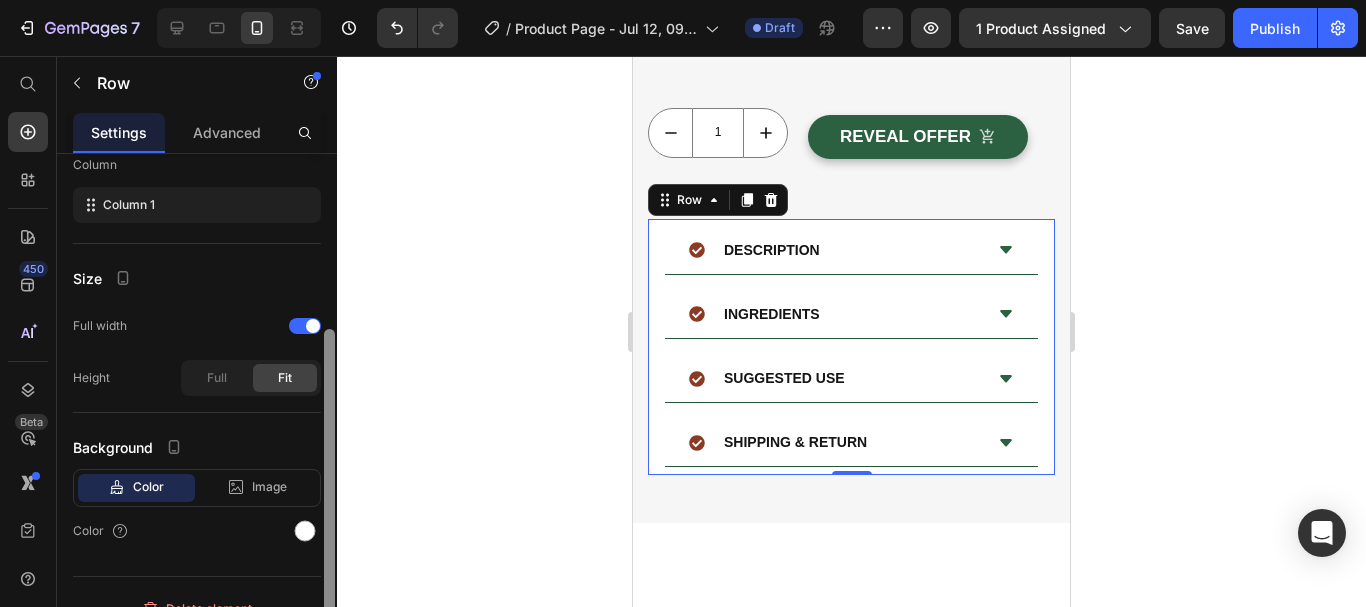 scroll, scrollTop: 306, scrollLeft: 0, axis: vertical 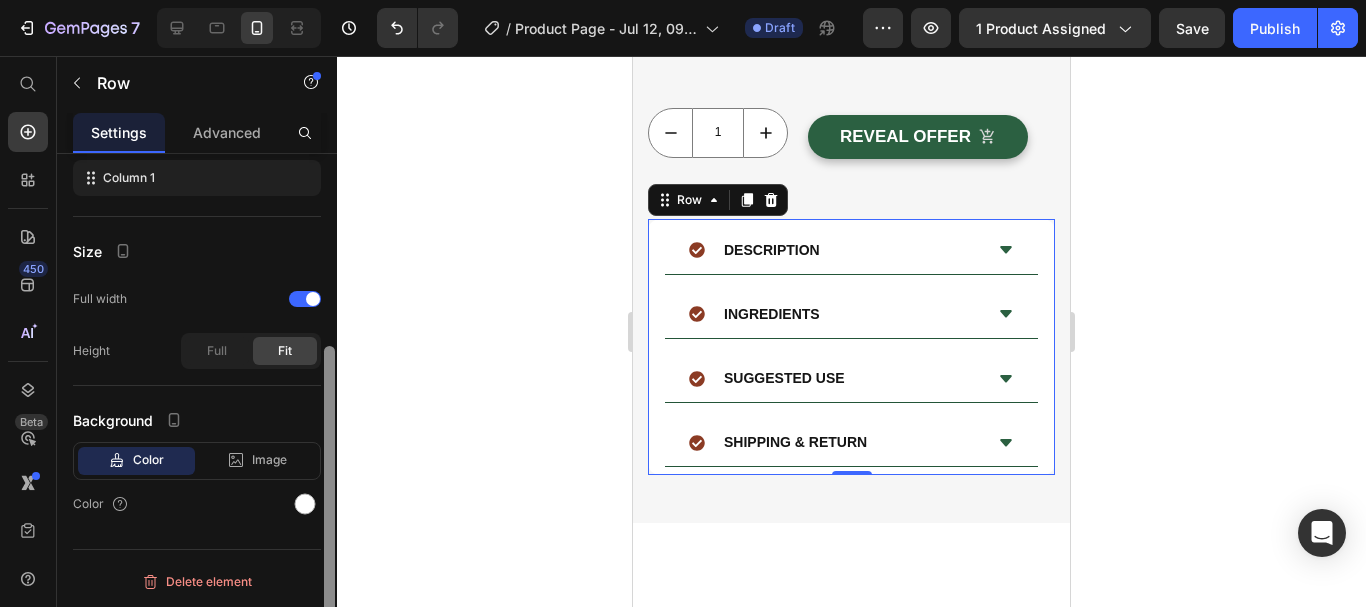 drag, startPoint x: 330, startPoint y: 169, endPoint x: 290, endPoint y: 445, distance: 278.88348 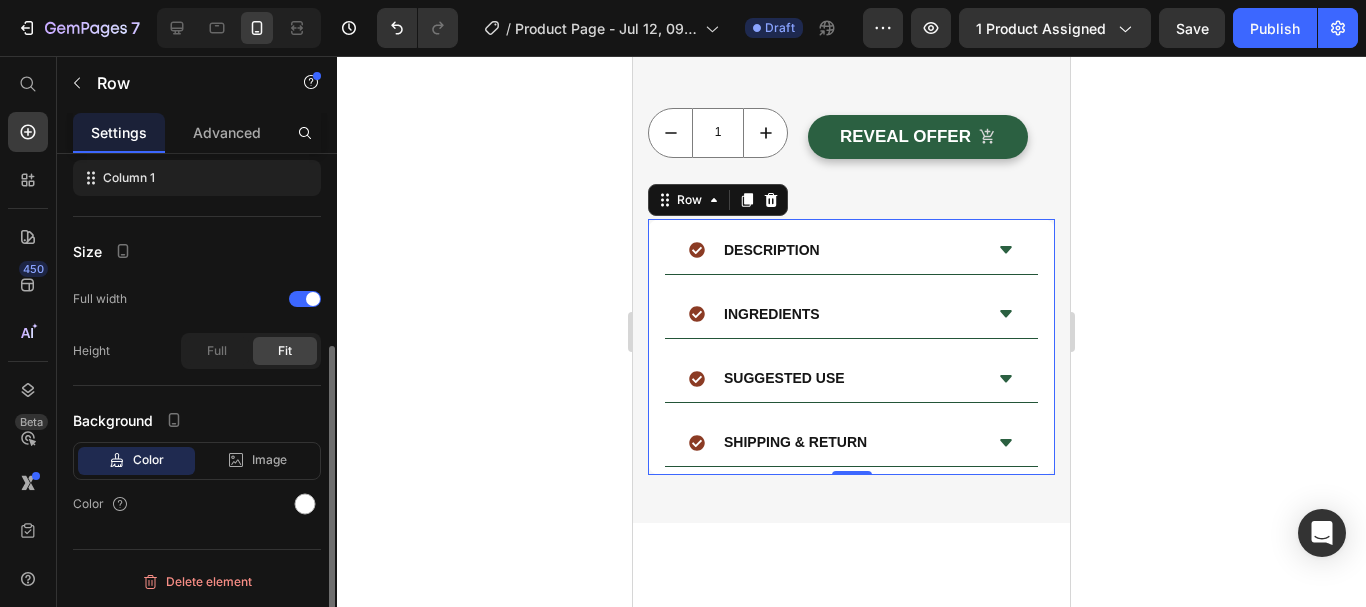 click on "Background Color Image Video  Color" 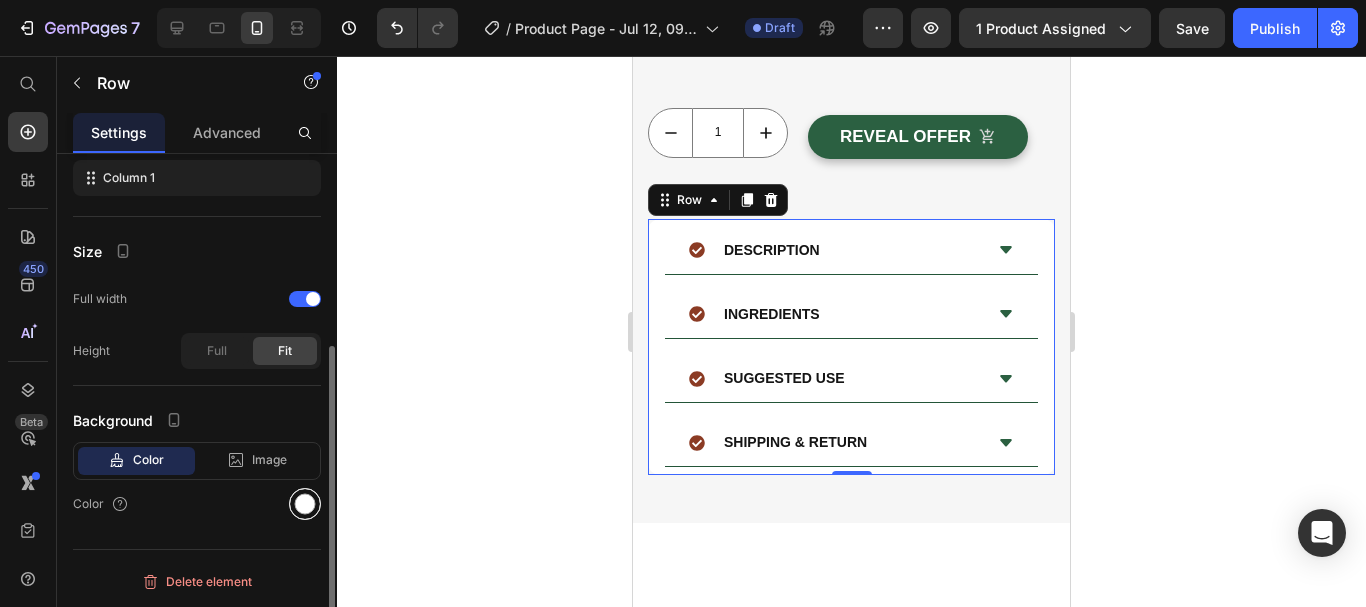 click at bounding box center [305, 504] 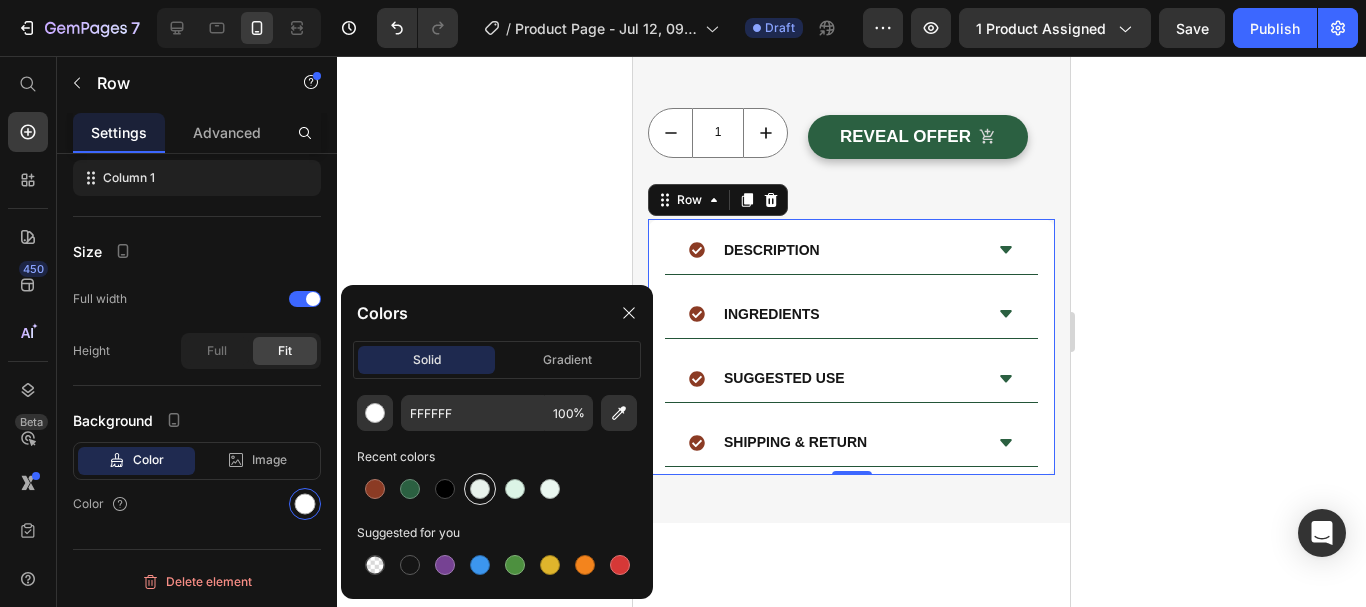 click at bounding box center [480, 489] 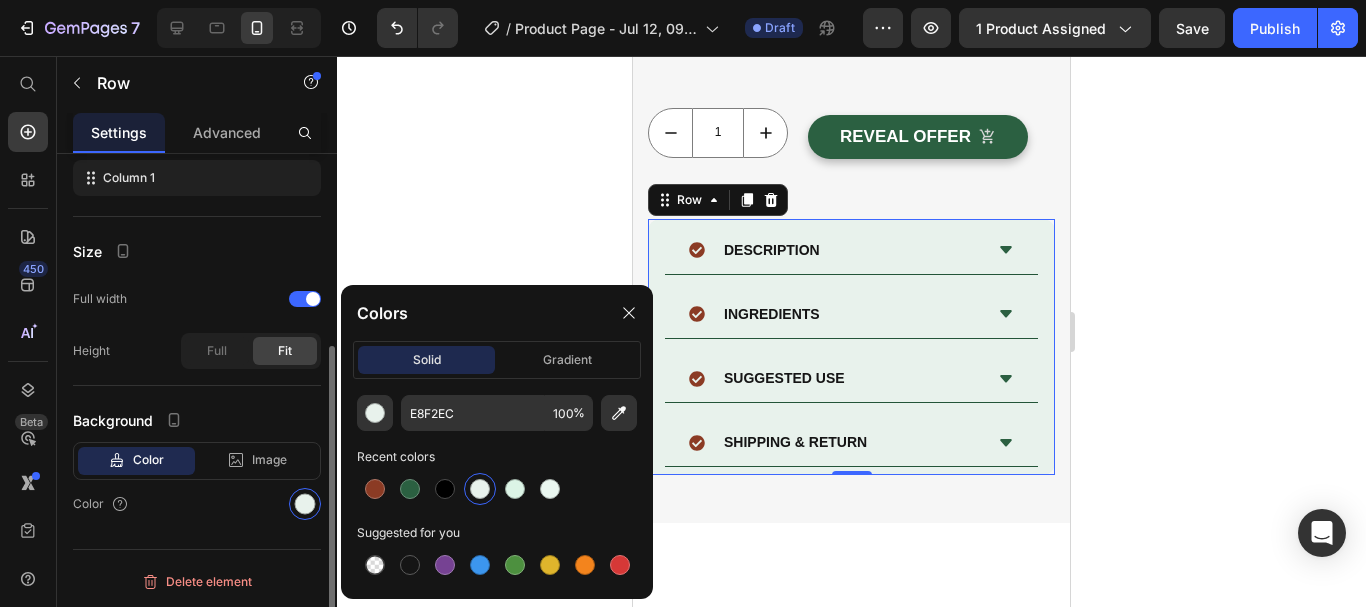 click on "Color" at bounding box center (197, 504) 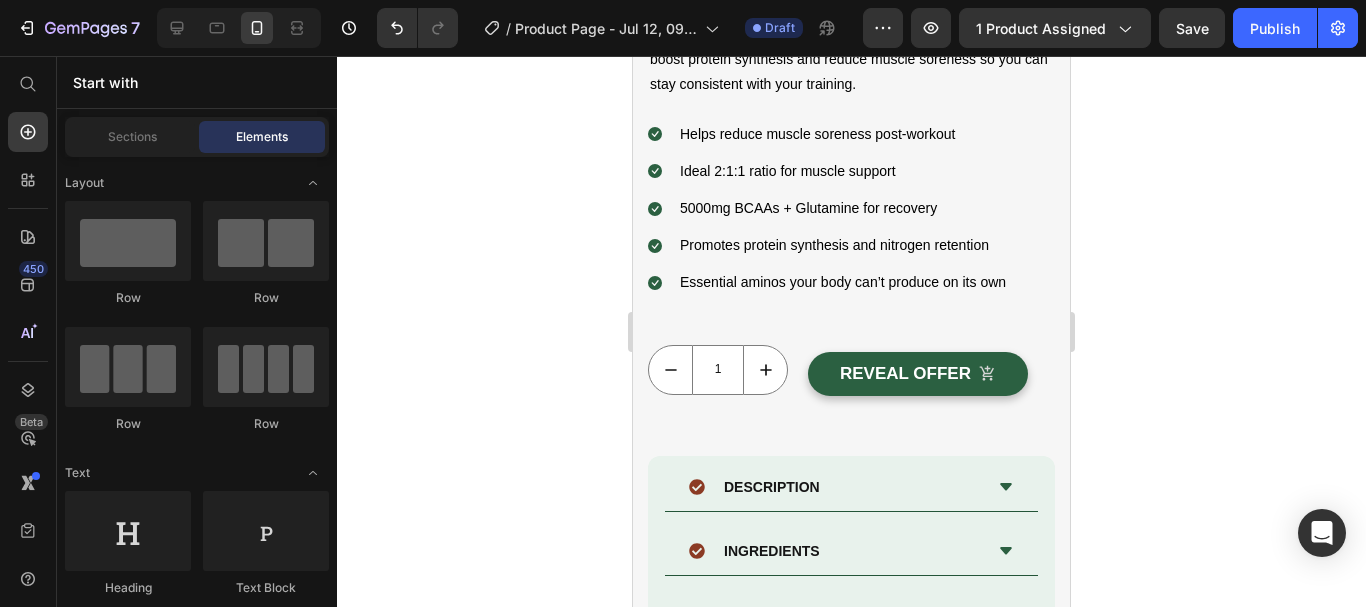 scroll, scrollTop: 0, scrollLeft: 0, axis: both 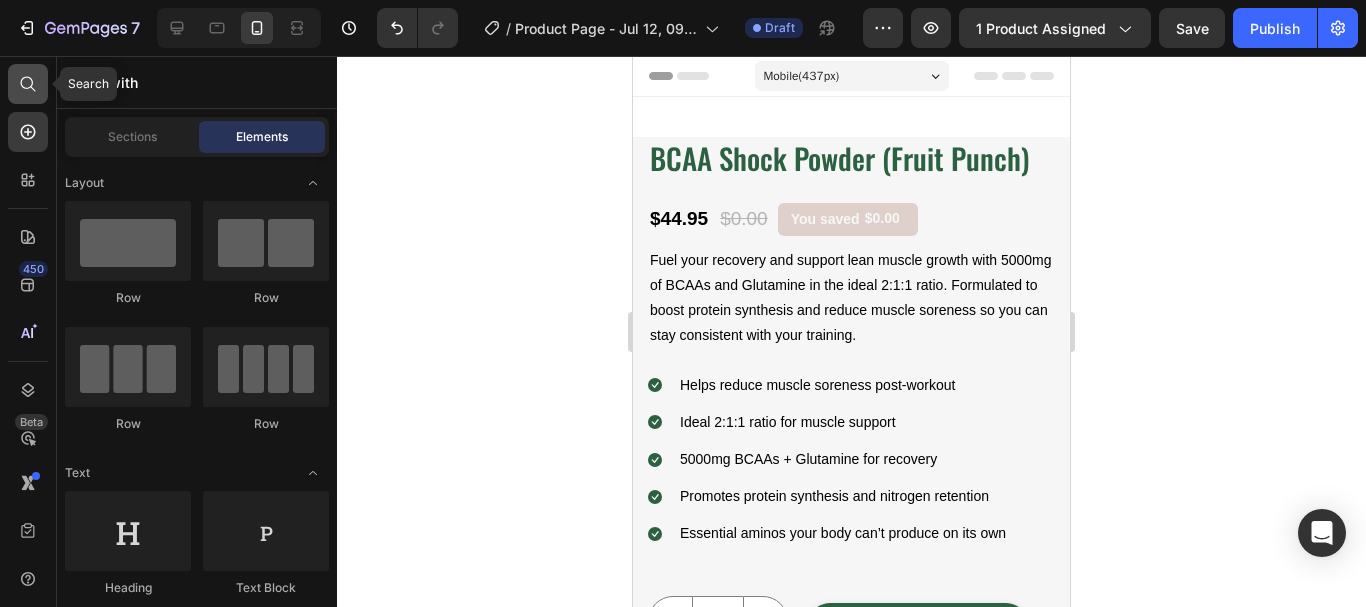 click 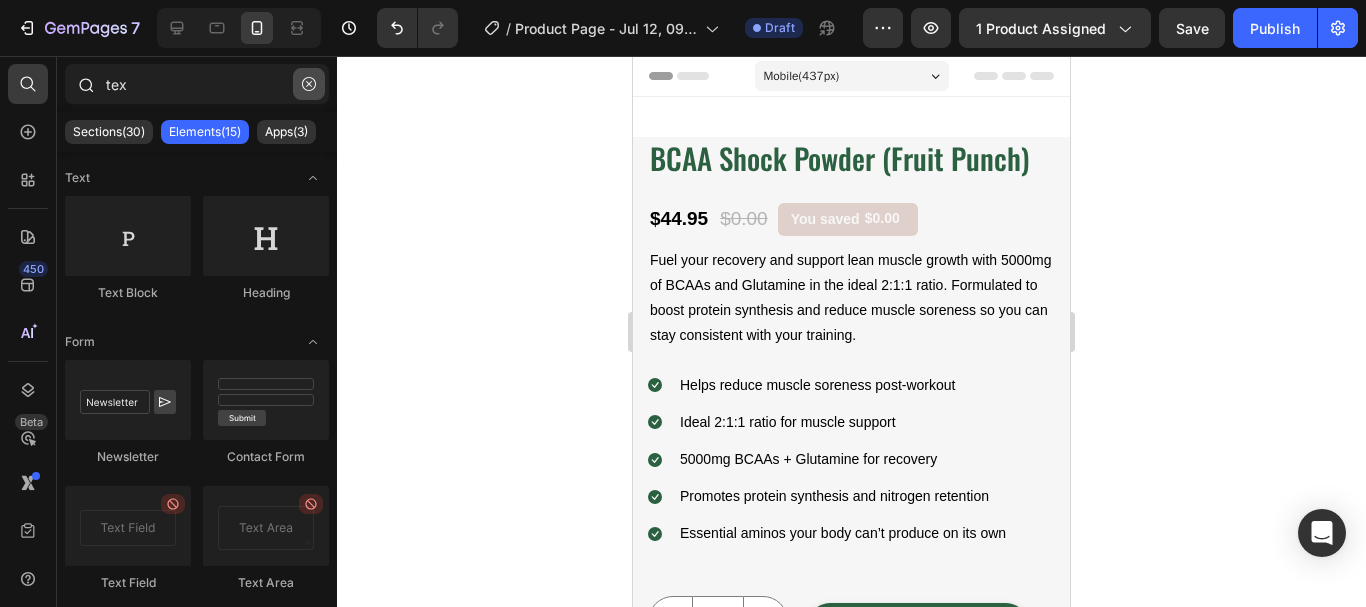 click 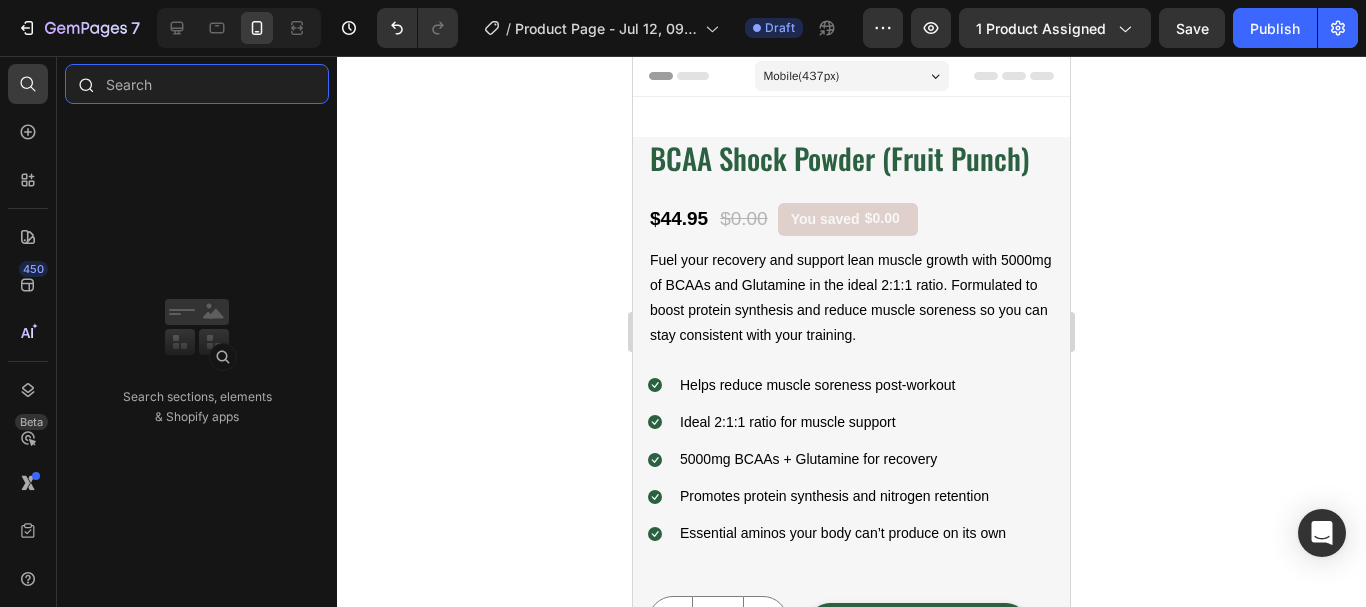 click at bounding box center [197, 84] 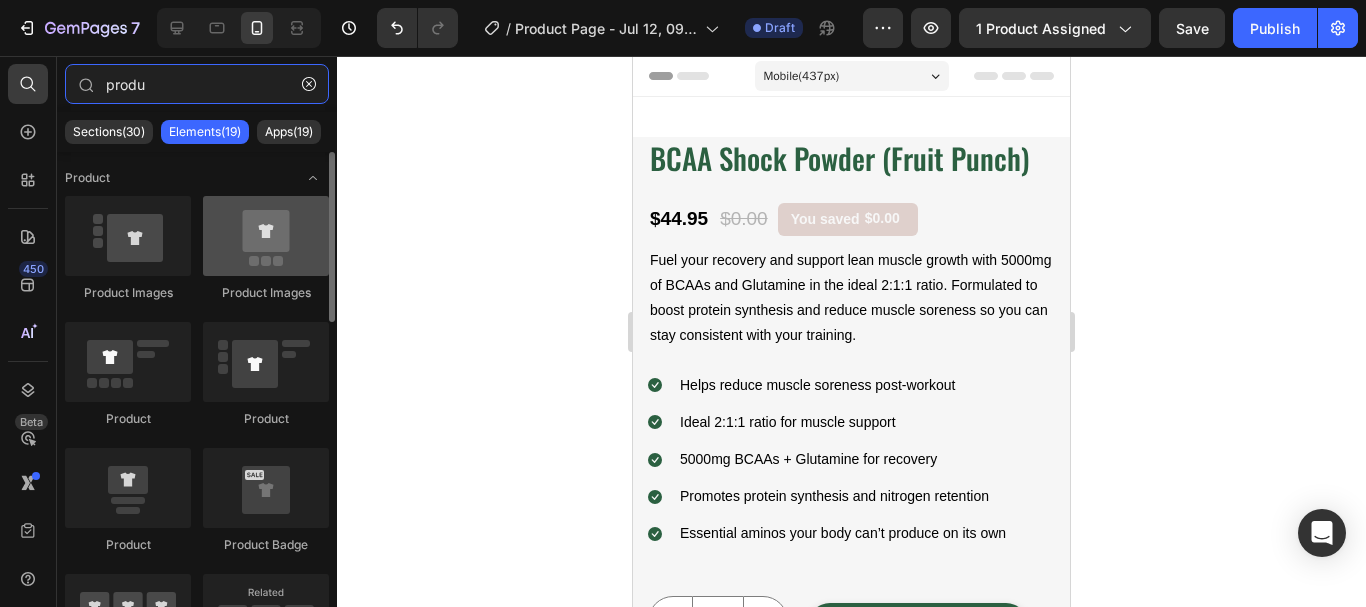 type on "produ" 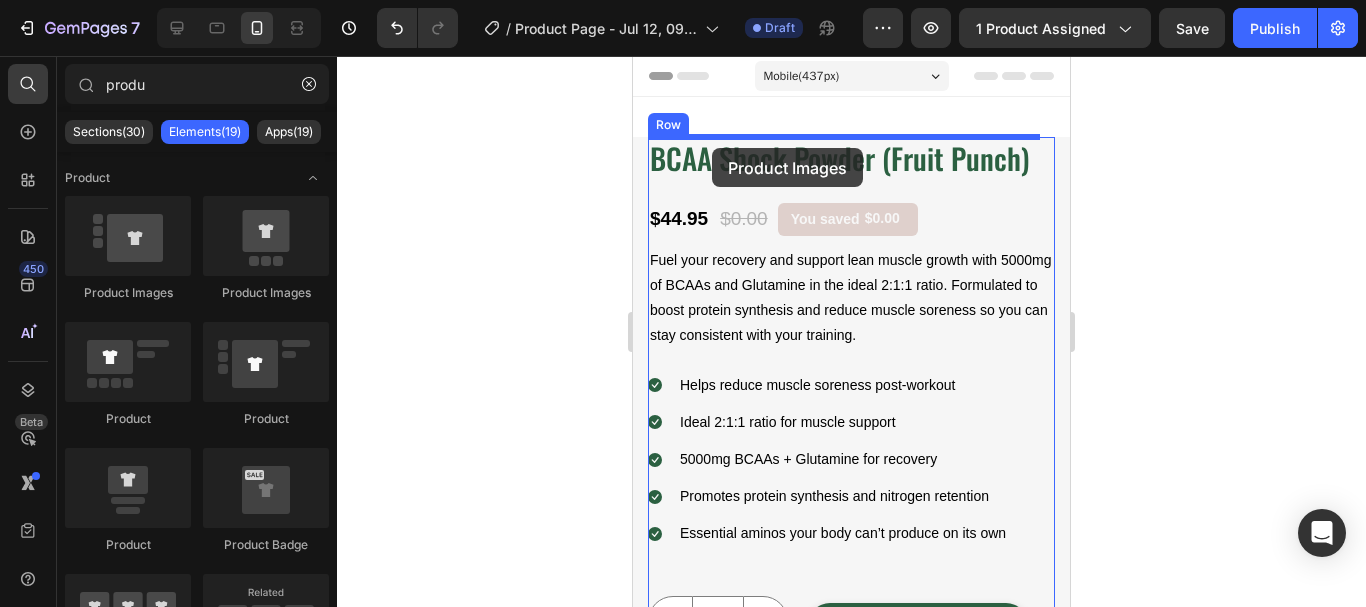drag, startPoint x: 671, startPoint y: 200, endPoint x: 712, endPoint y: 148, distance: 66.21933 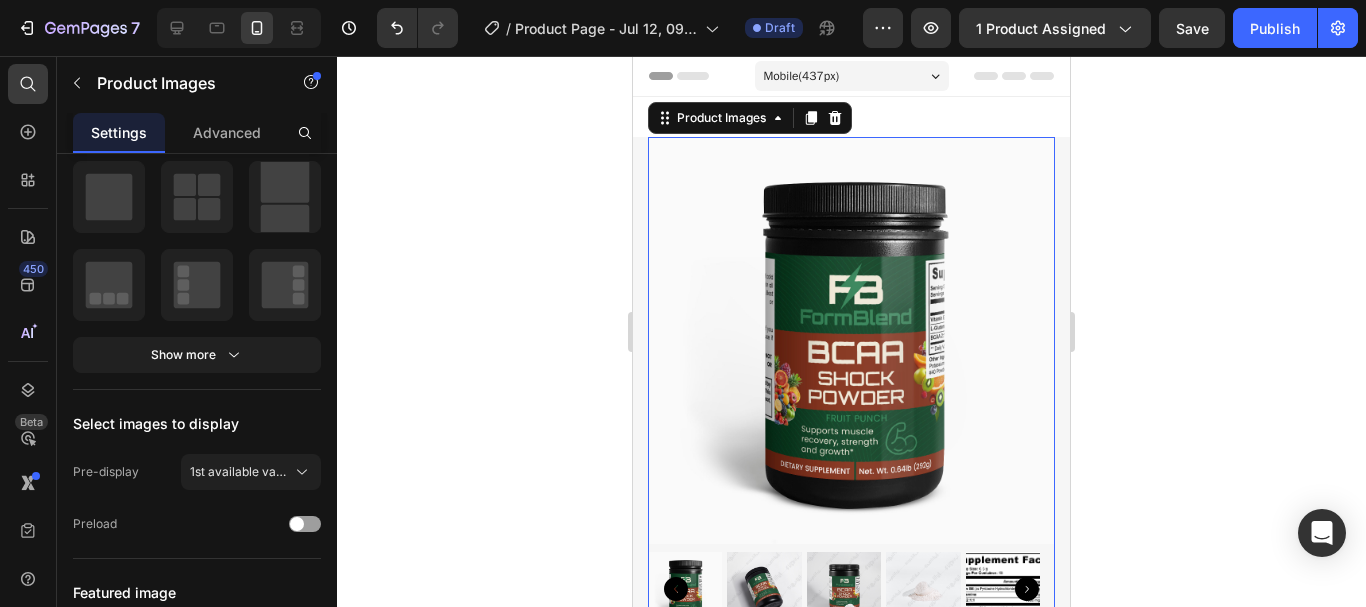 scroll, scrollTop: 0, scrollLeft: 0, axis: both 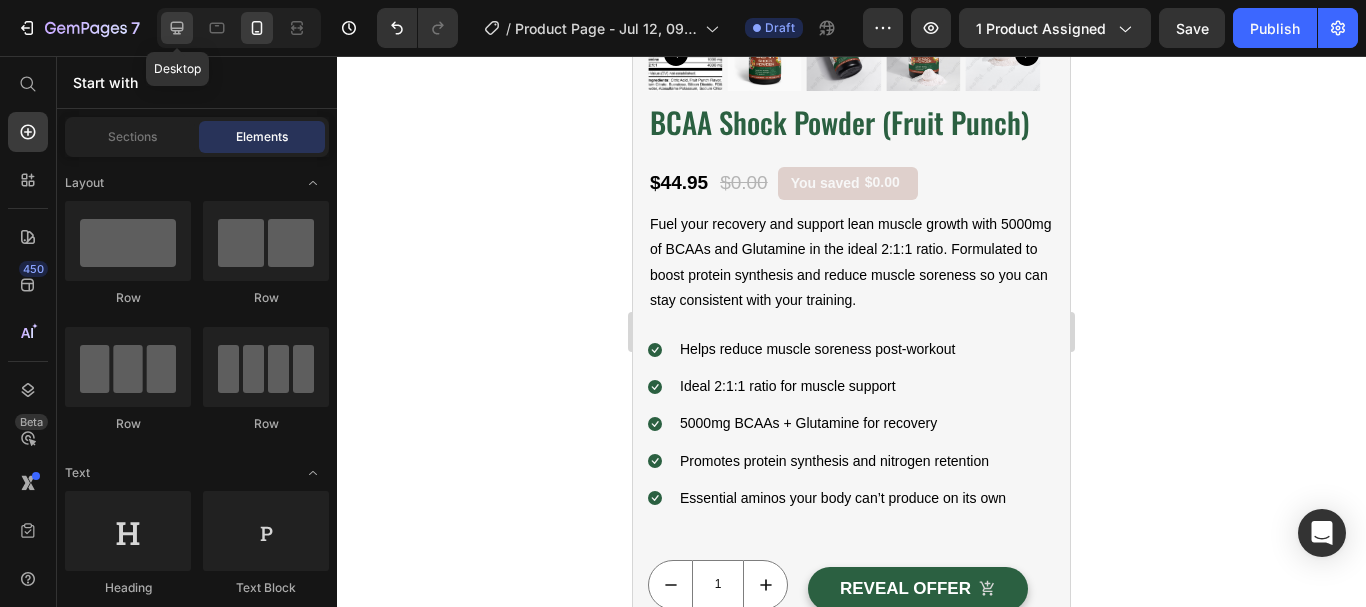 click 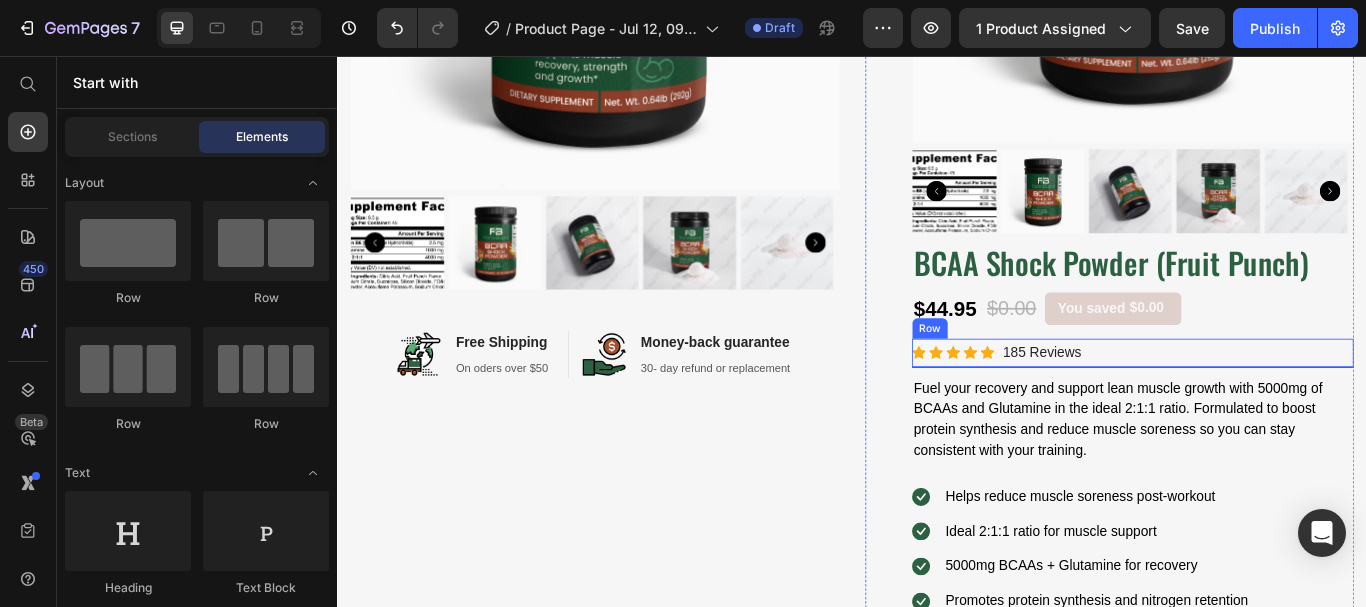 click on "Icon                Icon                Icon                Icon                Icon Icon List Hoz 185 Reviews Text block Row" at bounding box center [1264, 403] 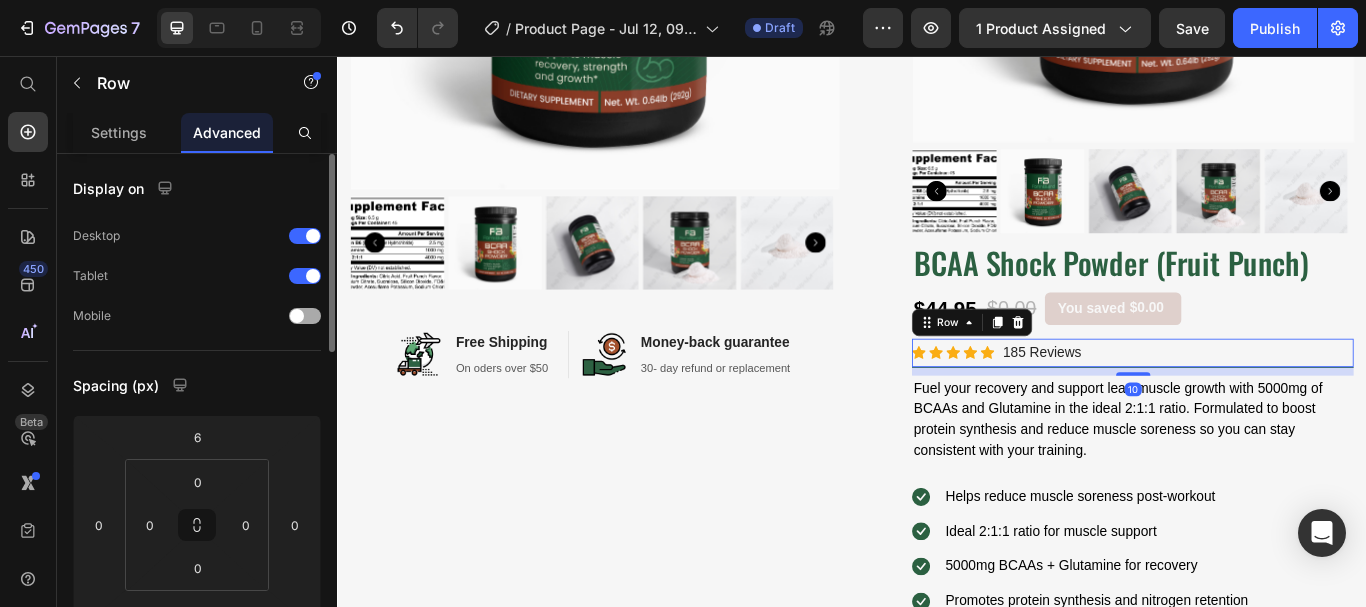 click at bounding box center (305, 316) 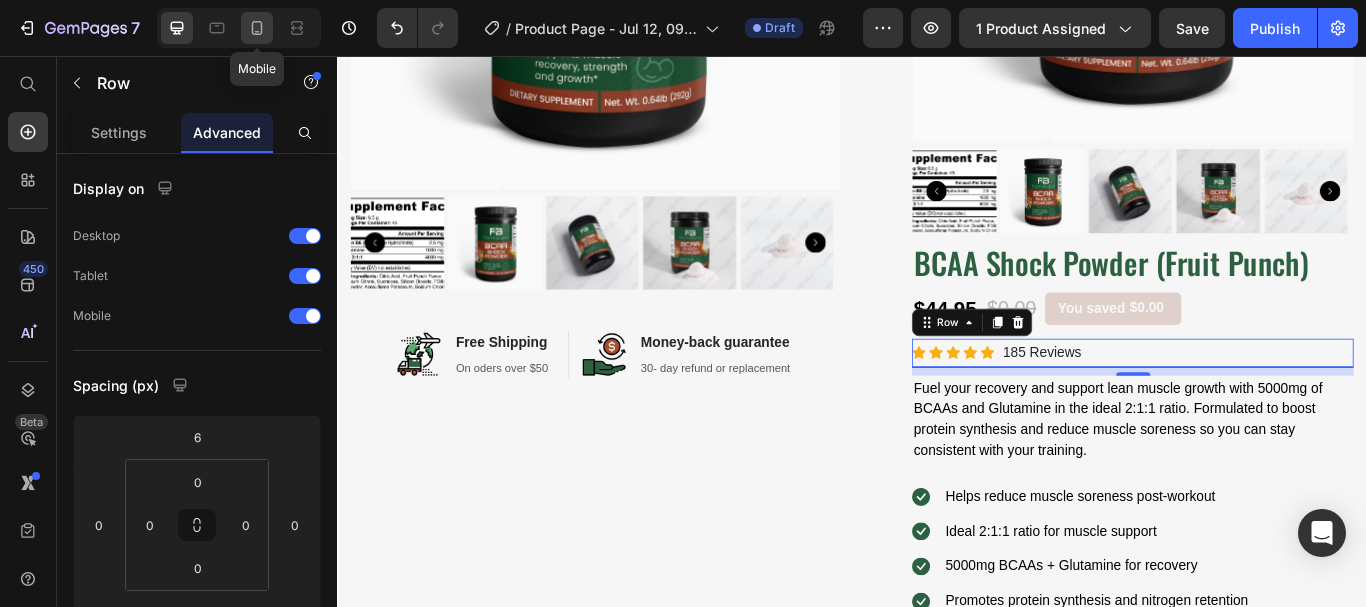 drag, startPoint x: 250, startPoint y: 31, endPoint x: 211, endPoint y: 106, distance: 84.53402 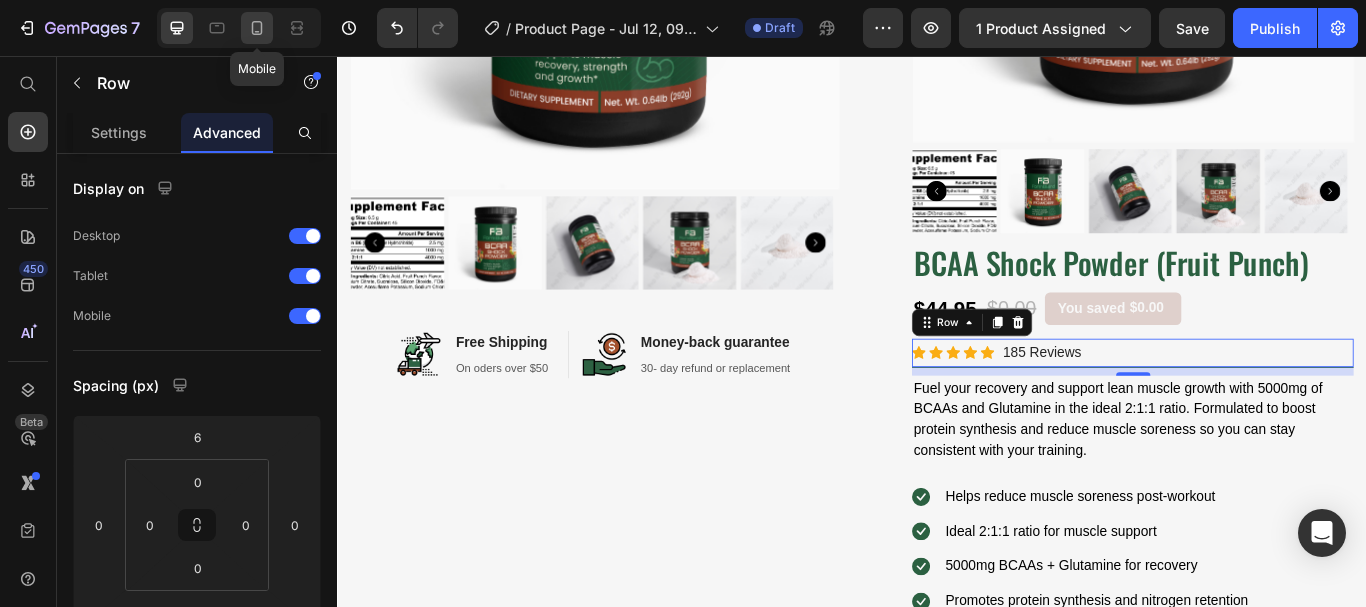 click 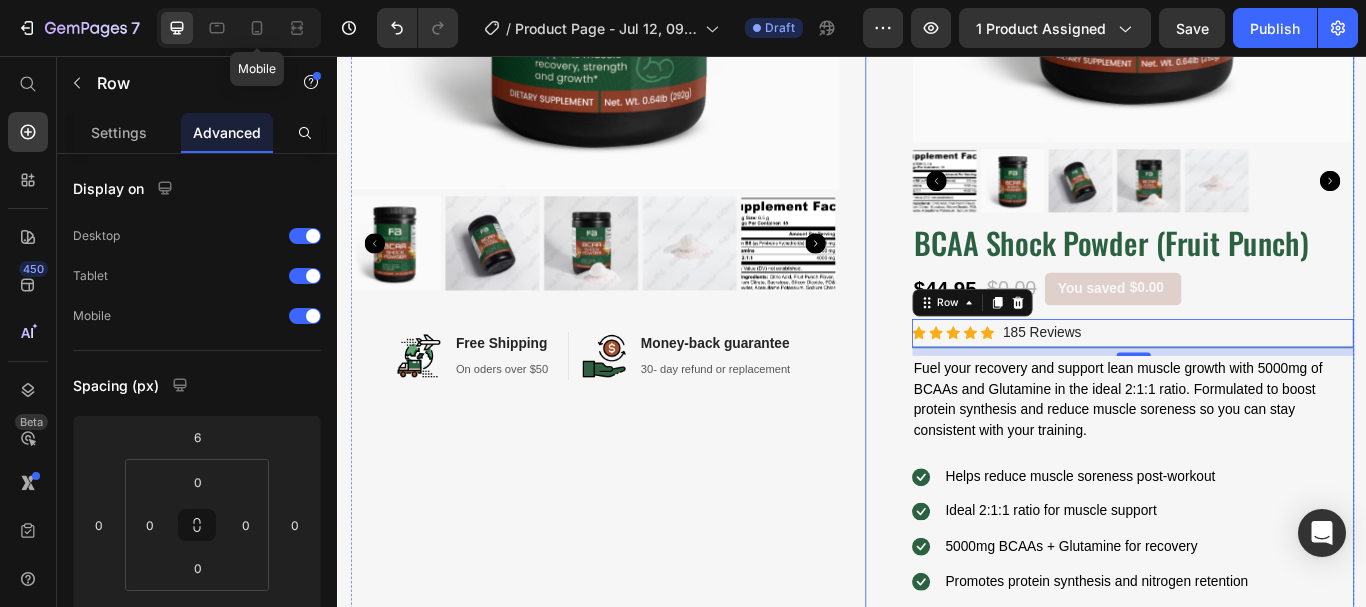 click 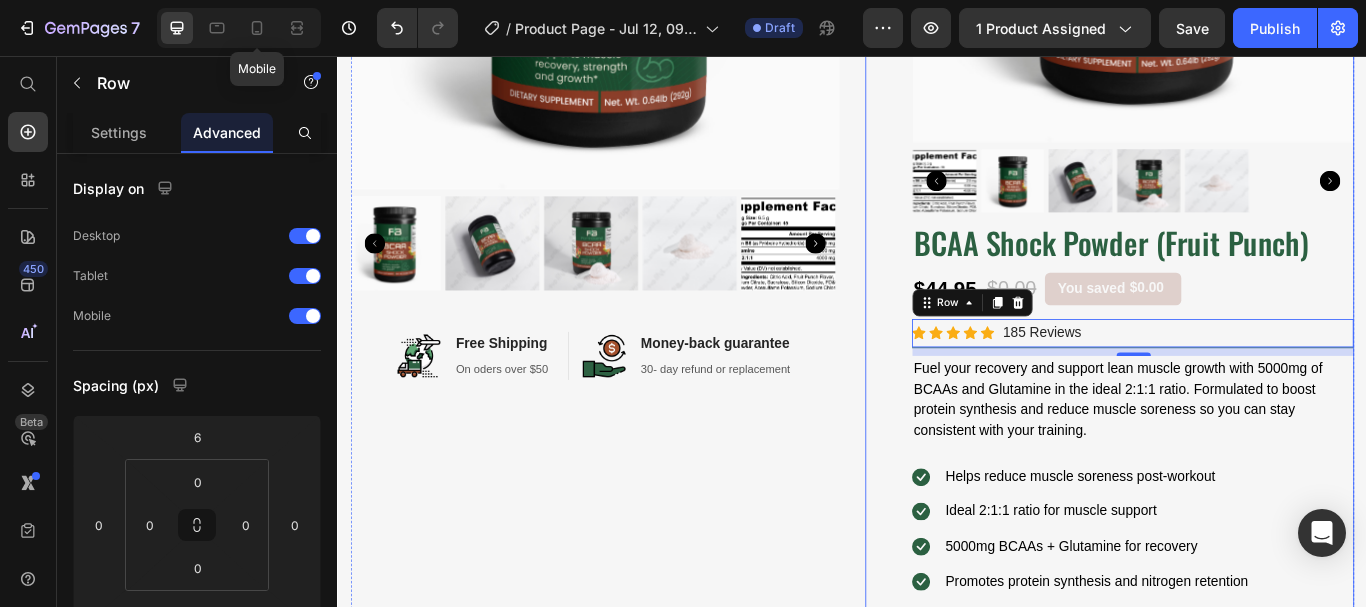 click 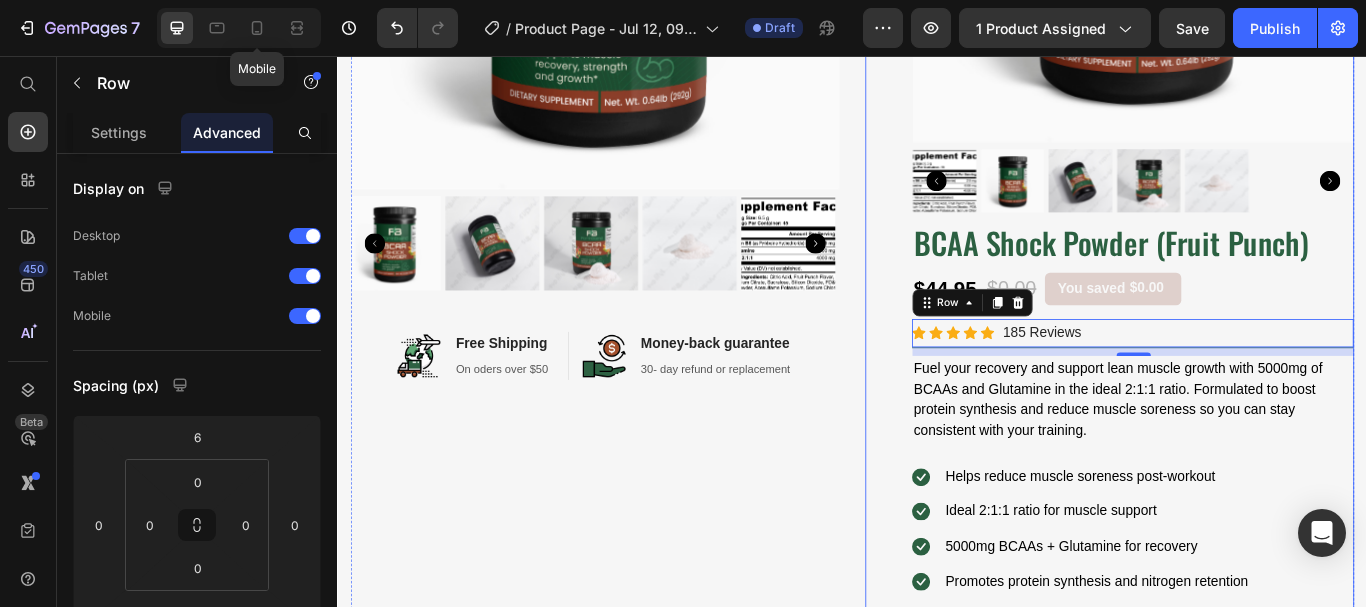 click on "Product Images Image Free Shipping Heading On oders over $50 Text block Row Image Money-back guarantee Heading 30- day refund or replacement Text block Row Row Row
Product Images BCAA Shock Powder (Fruit Punch) (P) Title $44.95 (P) Price $0.00 (P) Price You saved $0.00 Product Tag Row                Icon                Icon                Icon                Icon                Icon Icon List Hoz 185 Reviews Text block Row   10 Fuel your recovery and support lean muscle growth with 5000mg of BCAAs and Glutamine in the ideal 2:1:1 ratio. Formulated to boost protein synthesis and reduce muscle soreness so you can stay consistent with your training. Text Block
Icon Helps reduce muscle soreness post-workout Text block
Icon Ideal 2:1:1 ratio for muscle support Text block
Icon 5000mg BCAAs + Glutamine for recovery Text block
Icon Promotes protein synthesis and nitrogen retention Text block Icon Icon List" at bounding box center (937, 379) 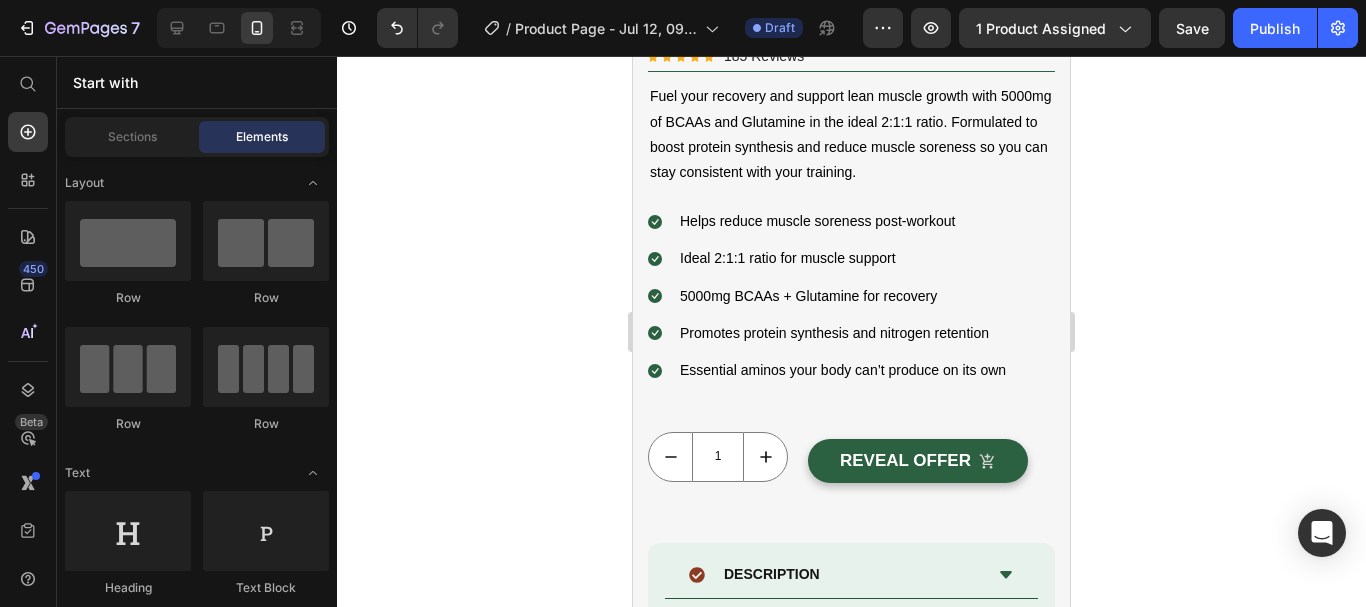 scroll, scrollTop: 755, scrollLeft: 0, axis: vertical 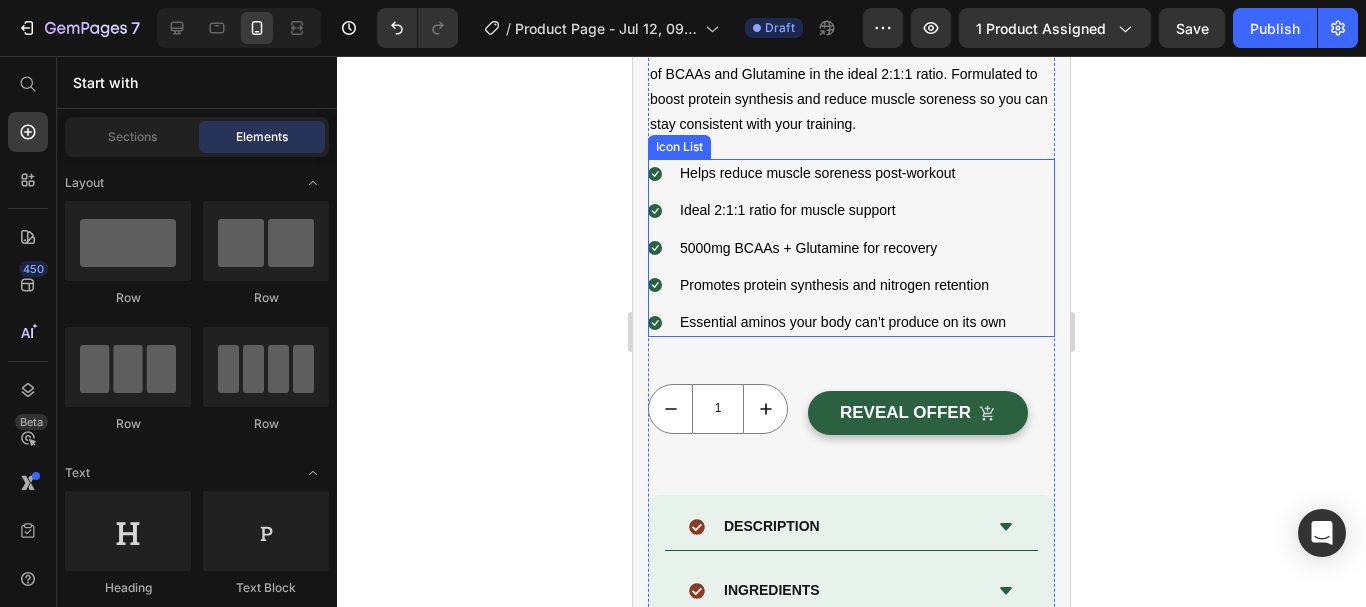 click on "Icon Ideal 2:1:1 ratio for muscle support Text block" at bounding box center (828, 210) 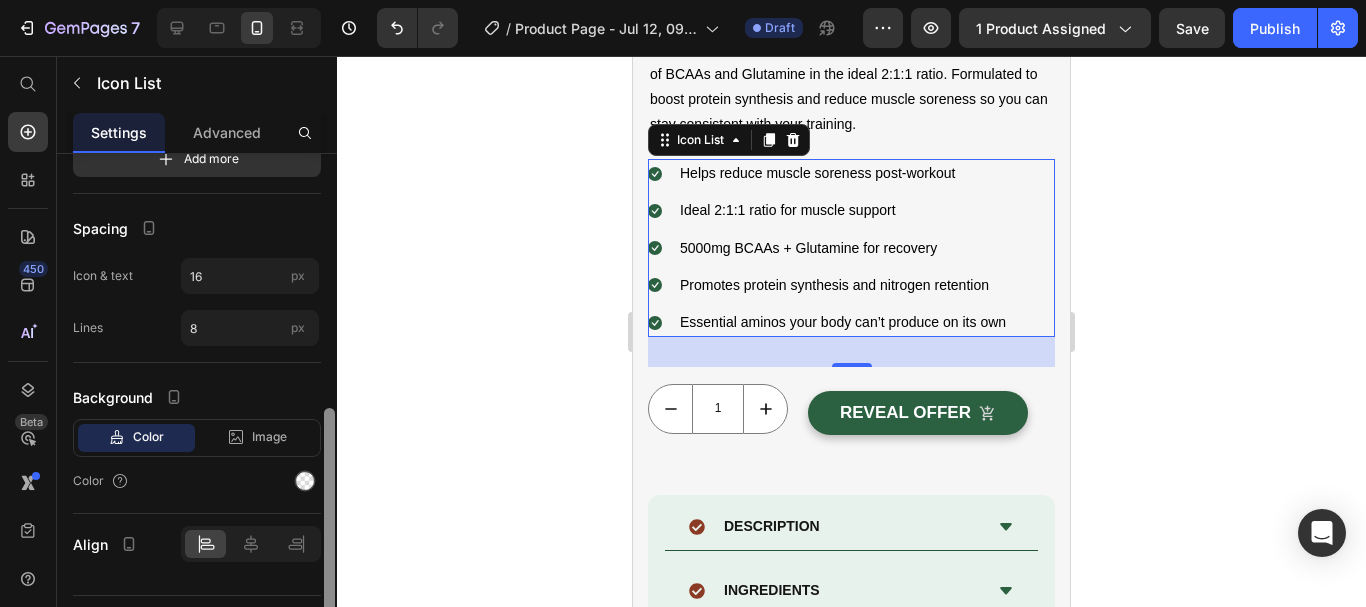 scroll, scrollTop: 351, scrollLeft: 0, axis: vertical 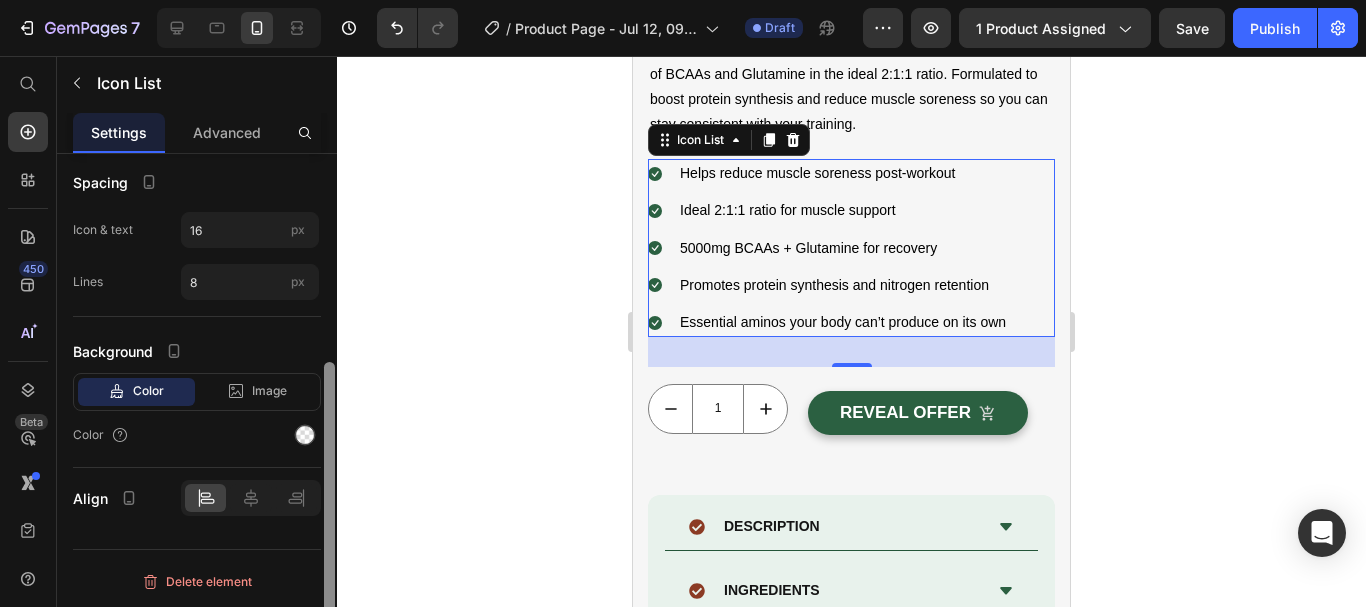 drag, startPoint x: 330, startPoint y: 239, endPoint x: 294, endPoint y: 514, distance: 277.34634 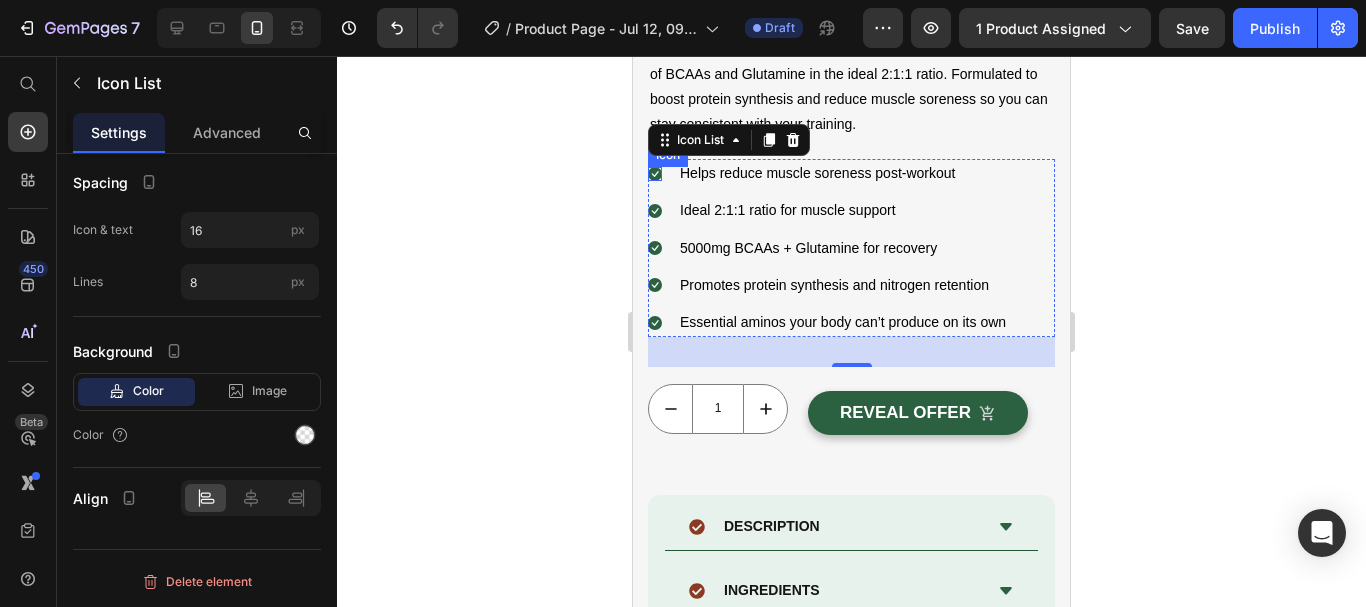 click 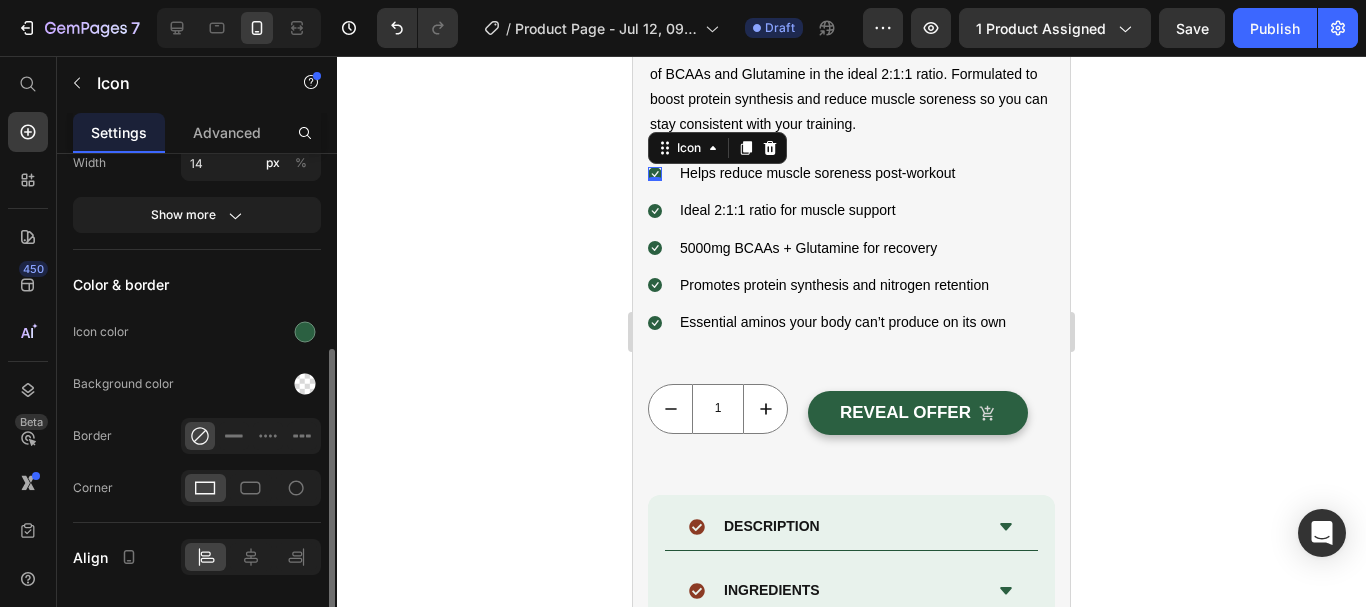 scroll, scrollTop: 0, scrollLeft: 0, axis: both 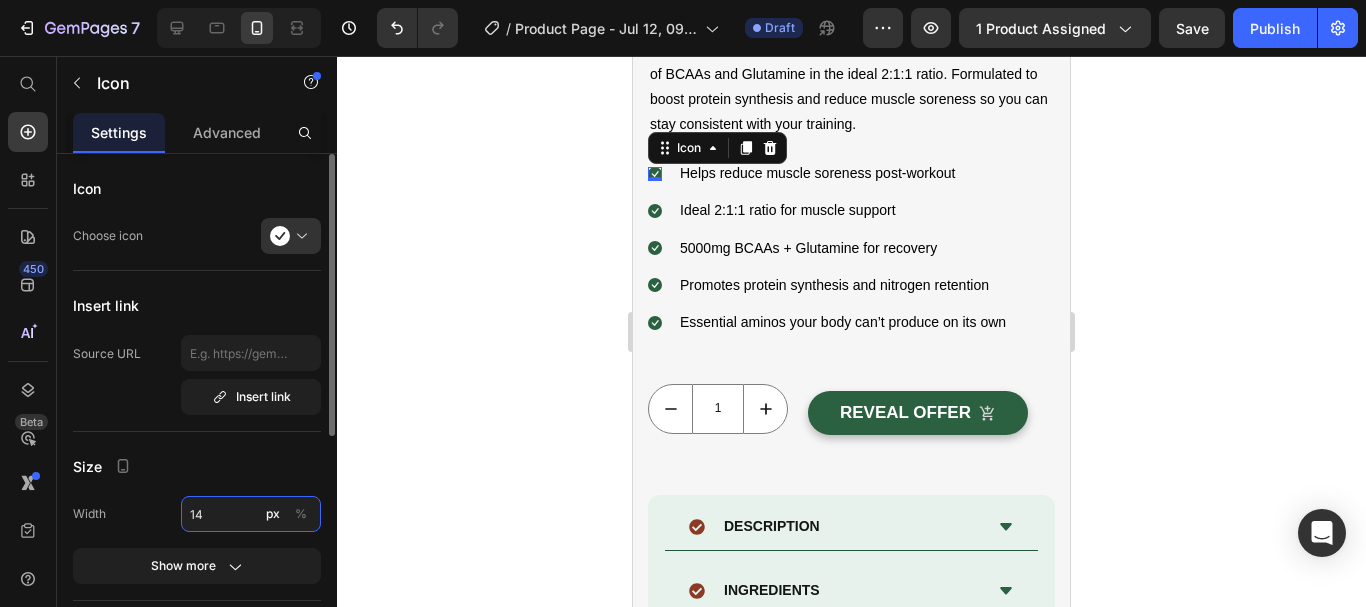 click on "14" at bounding box center (251, 514) 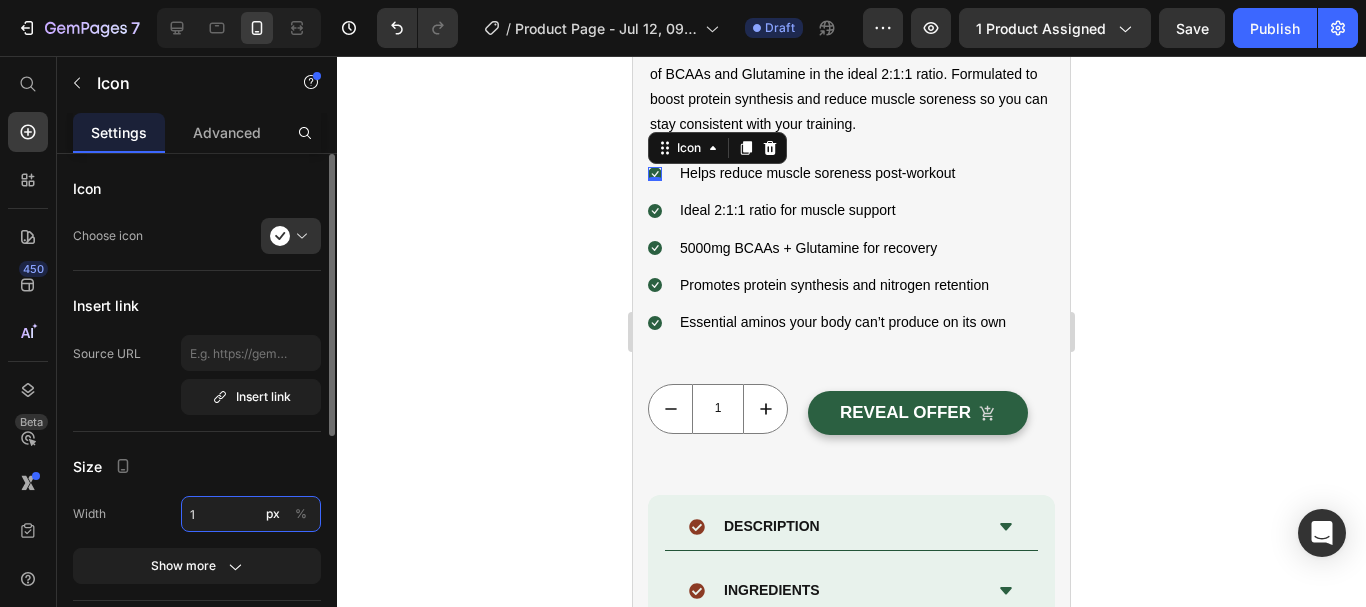 type on "18" 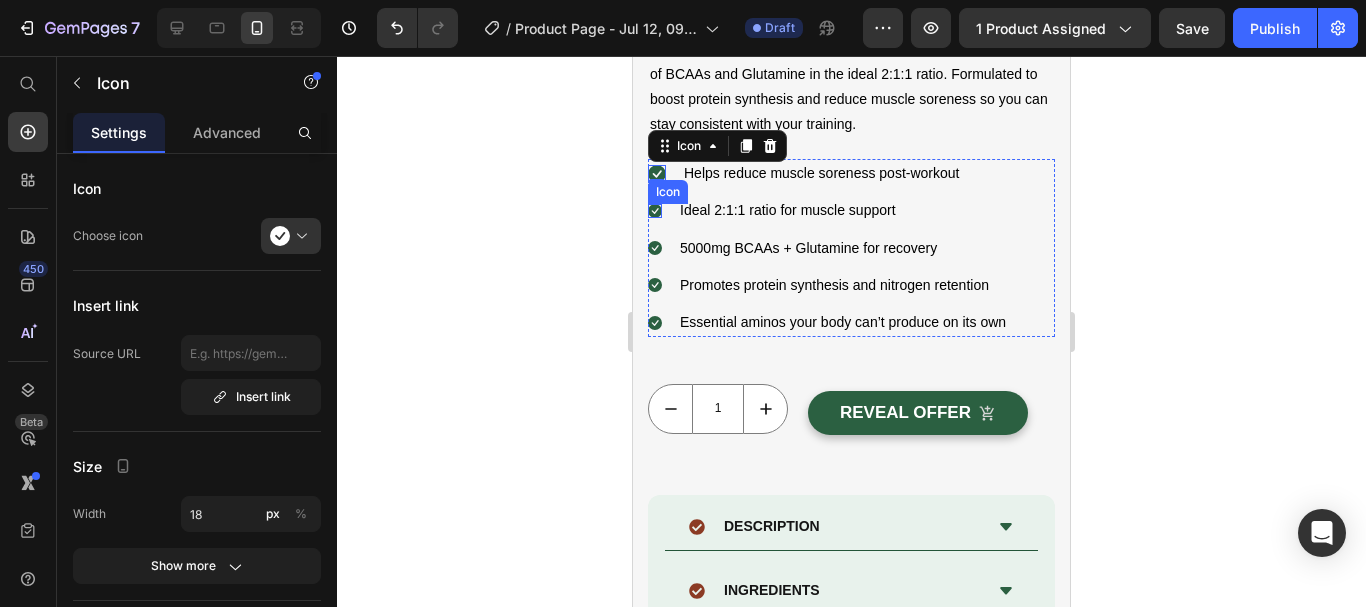 click 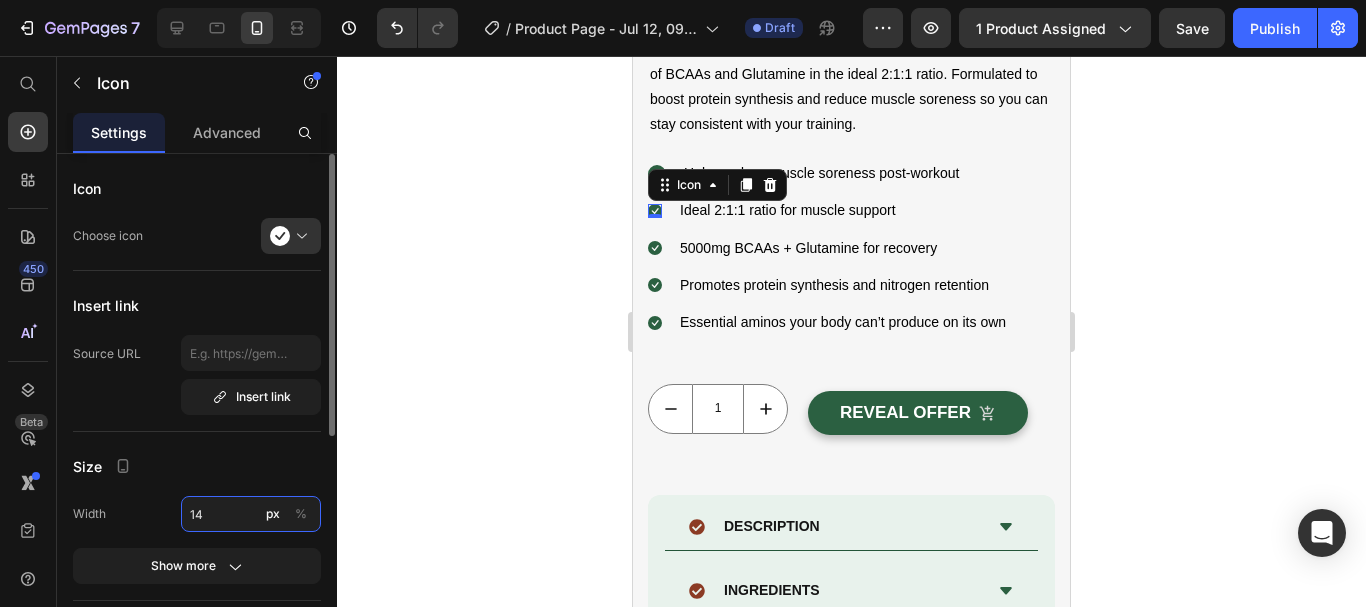 click on "14" at bounding box center [251, 514] 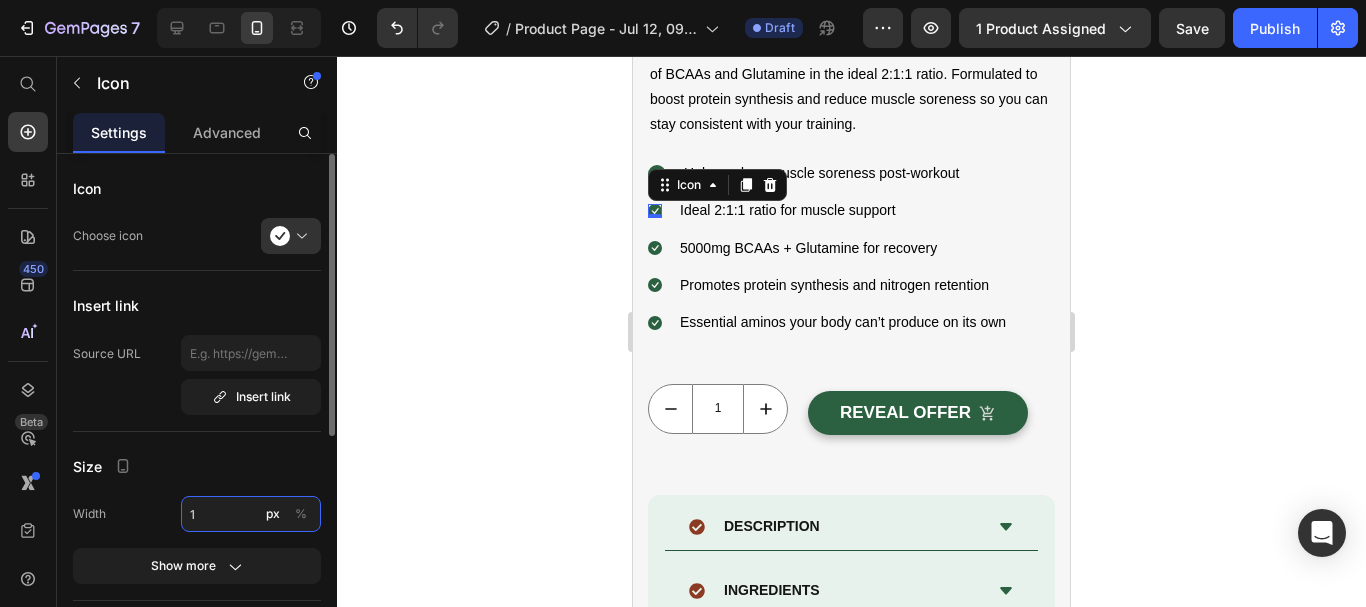 type on "18" 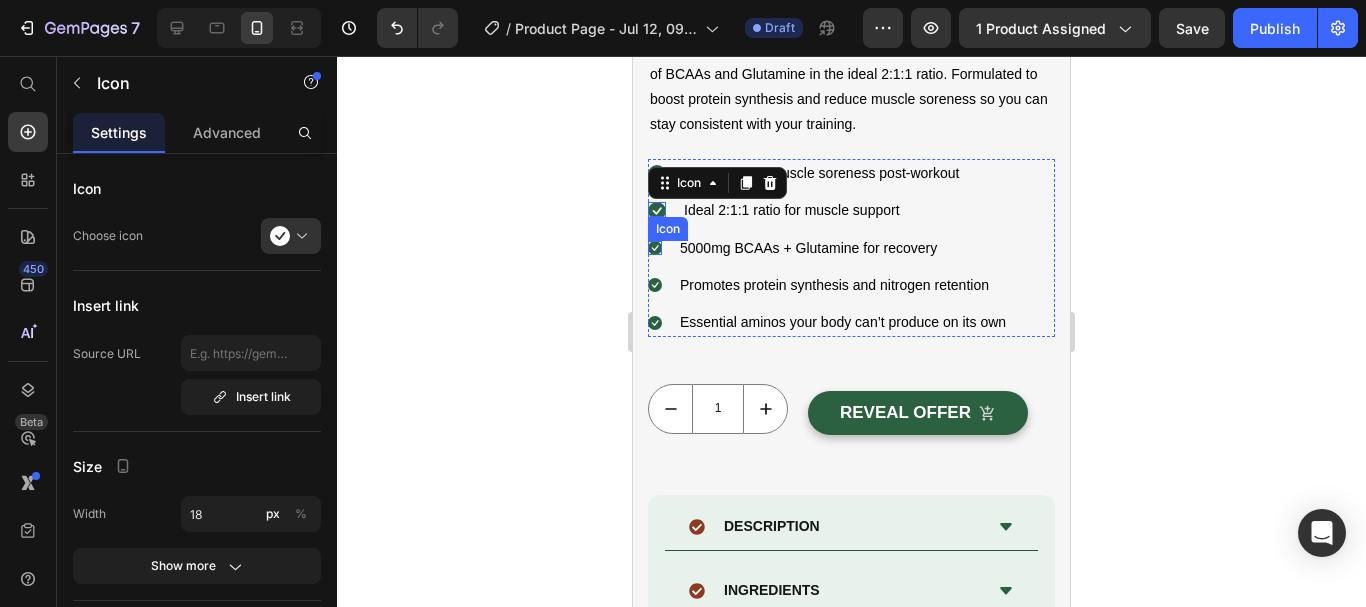 click 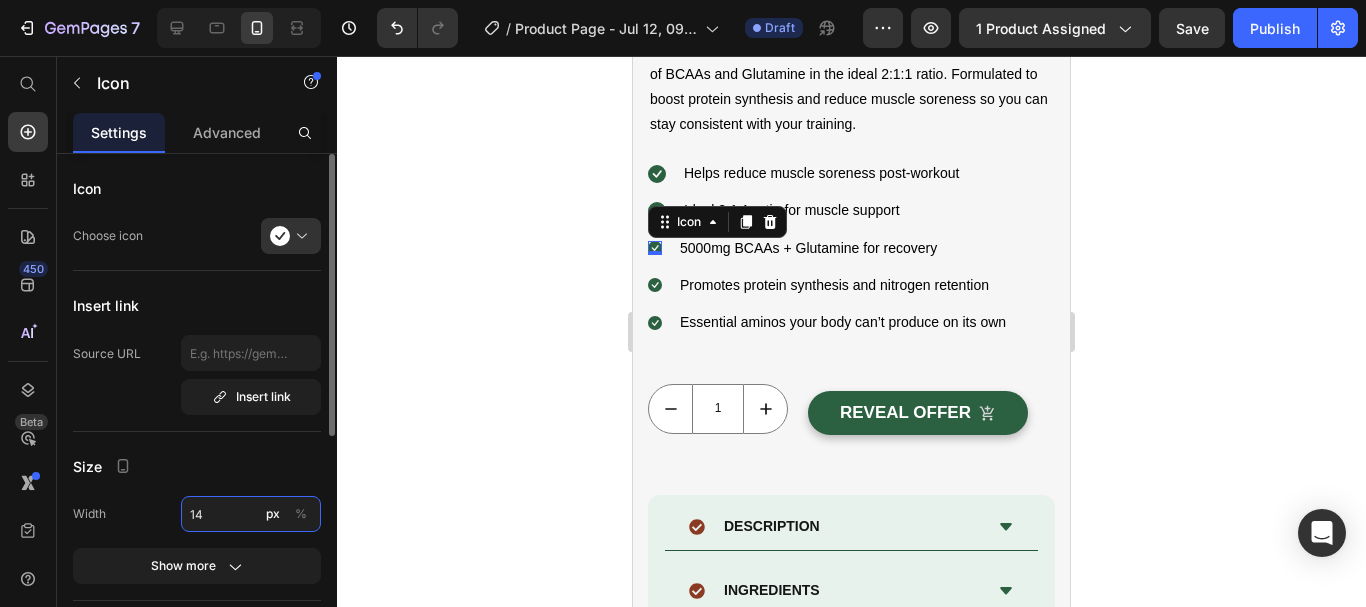 click on "14" at bounding box center (251, 514) 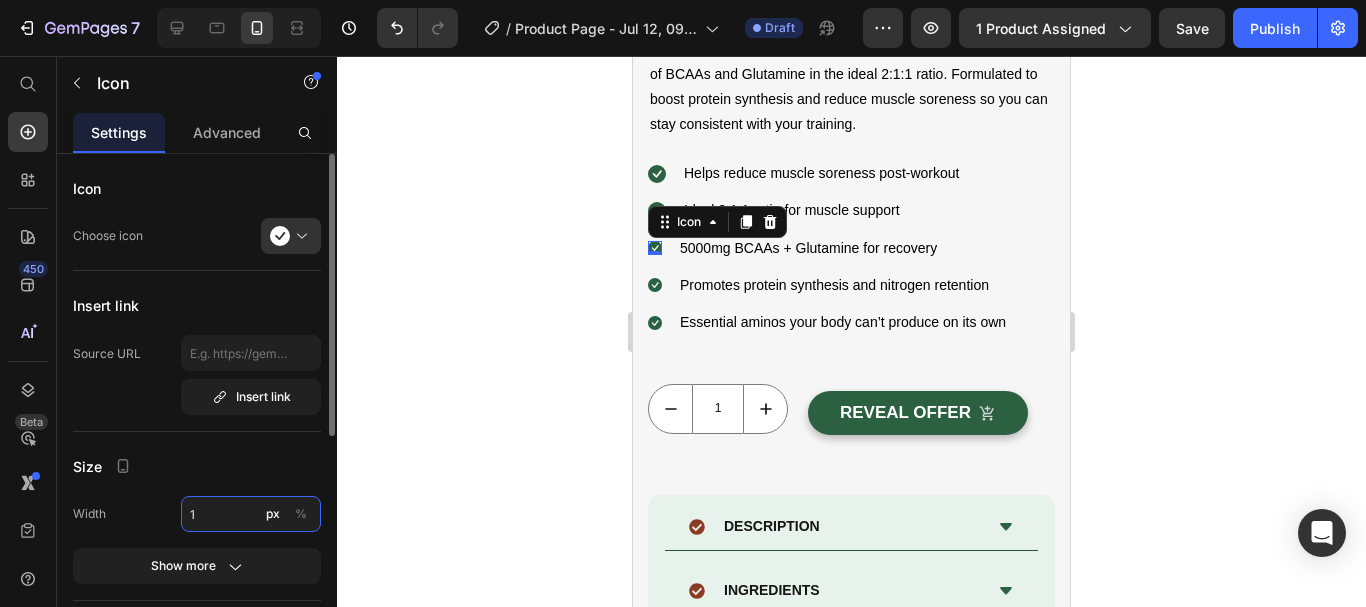 type on "18" 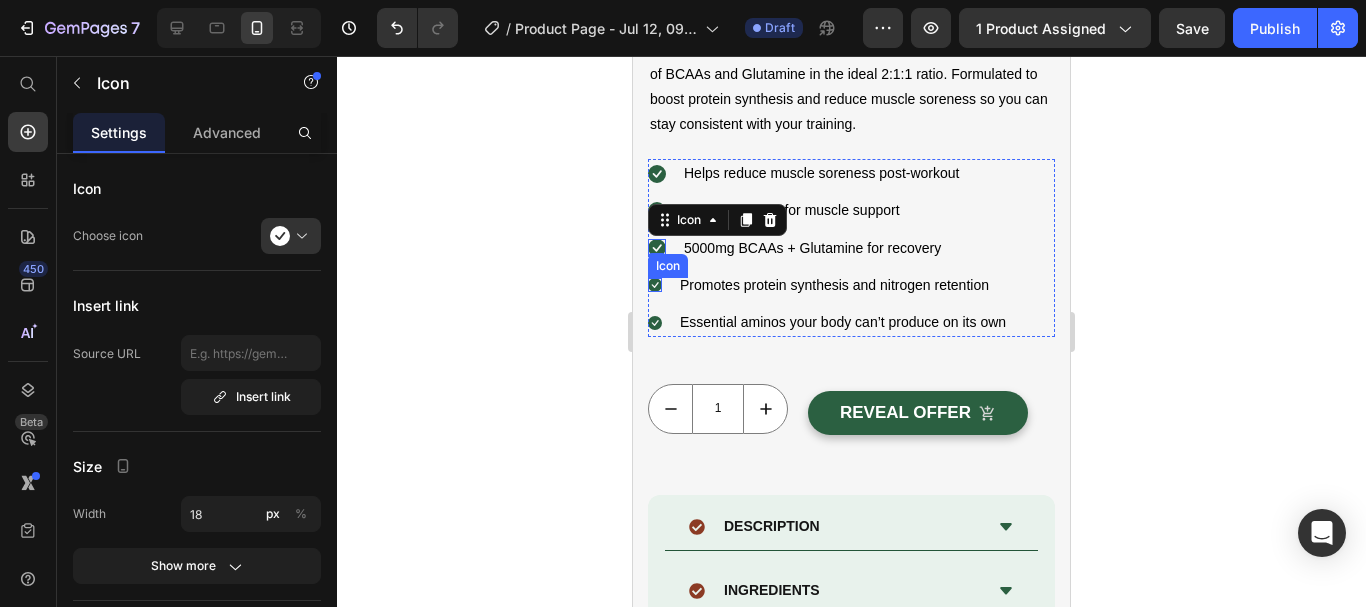 click 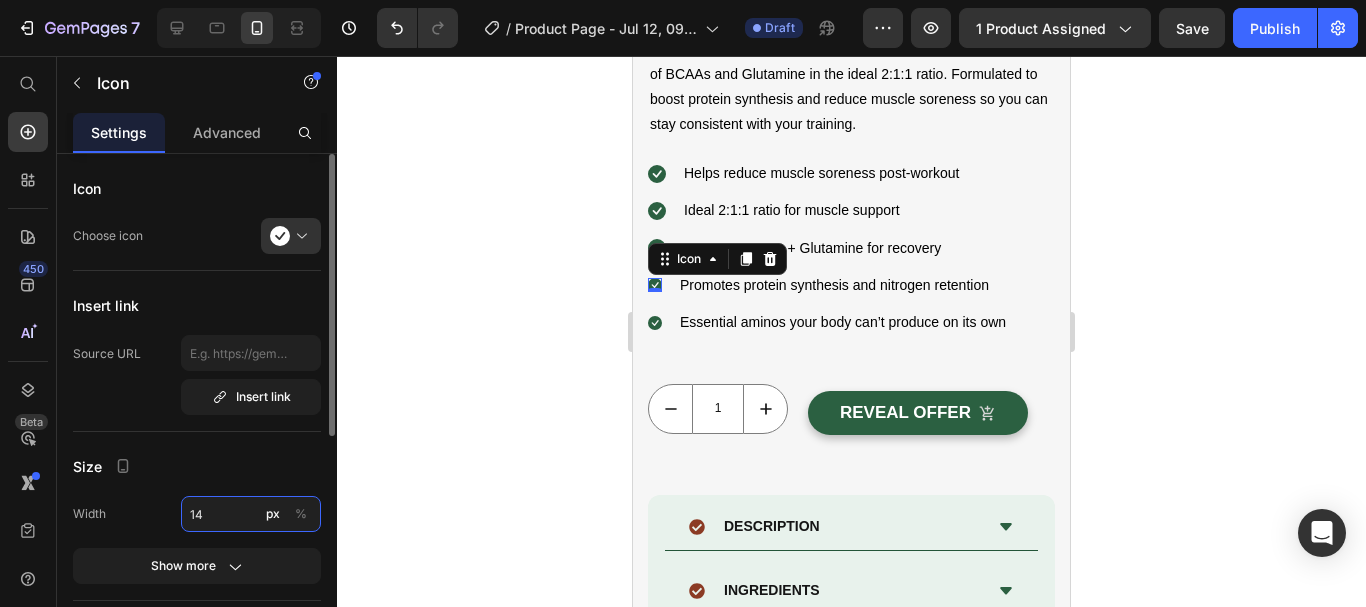 click on "14" at bounding box center [251, 514] 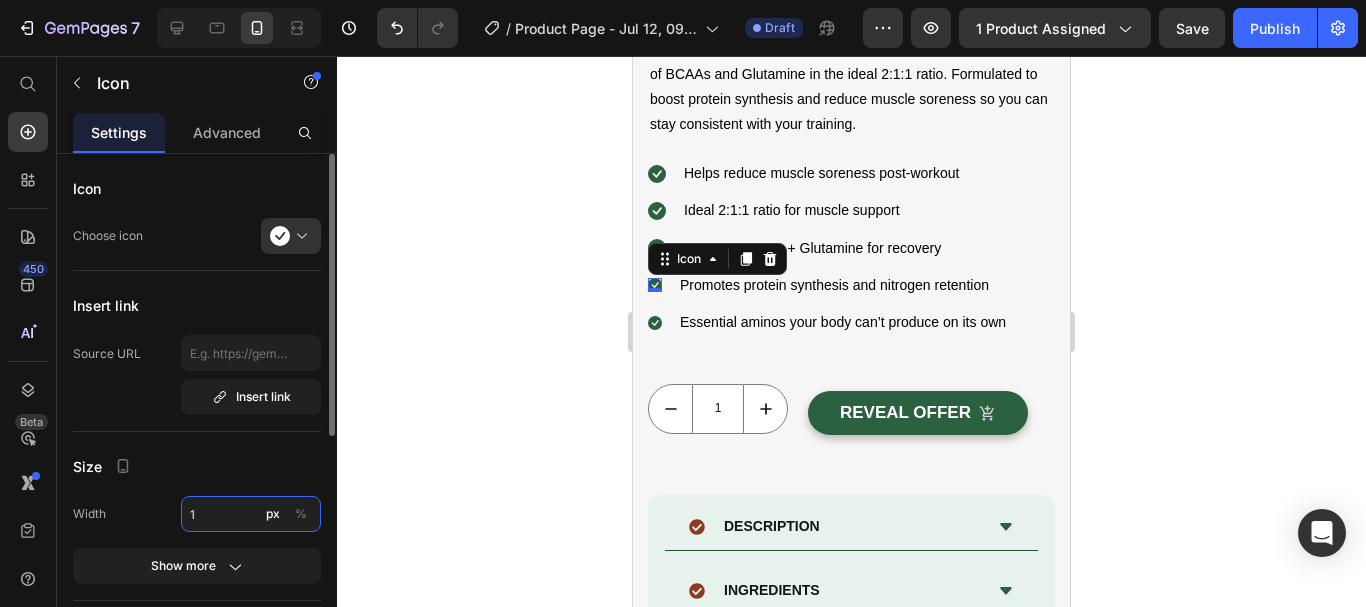 type on "18" 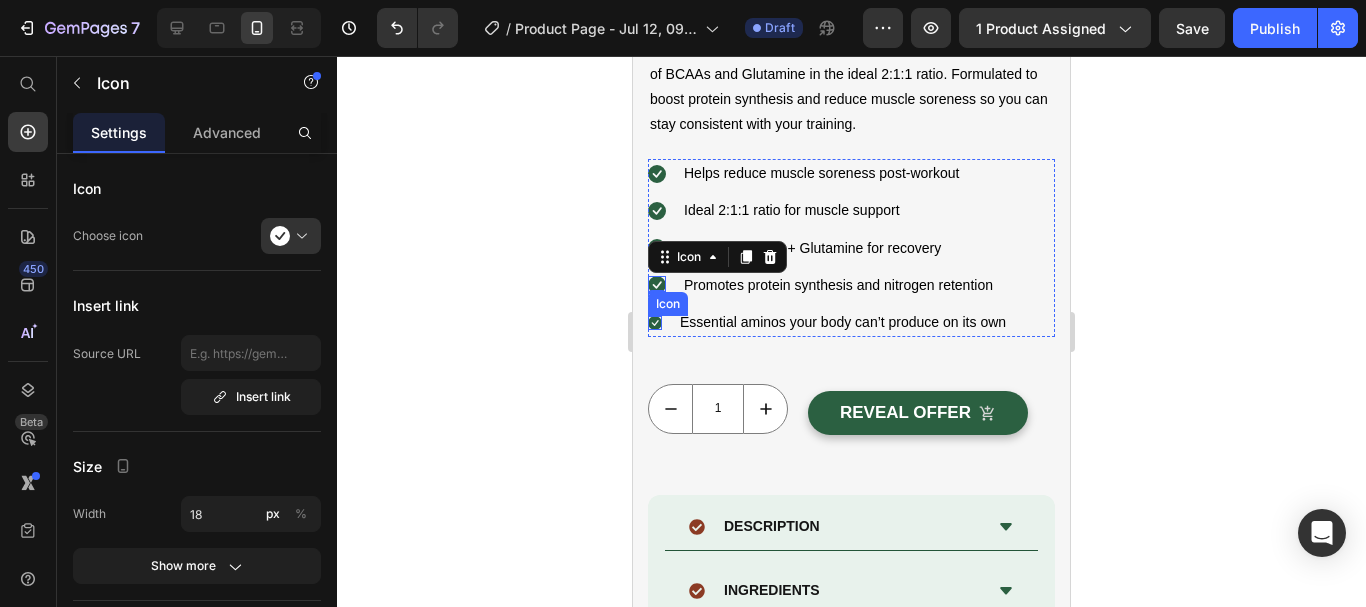click 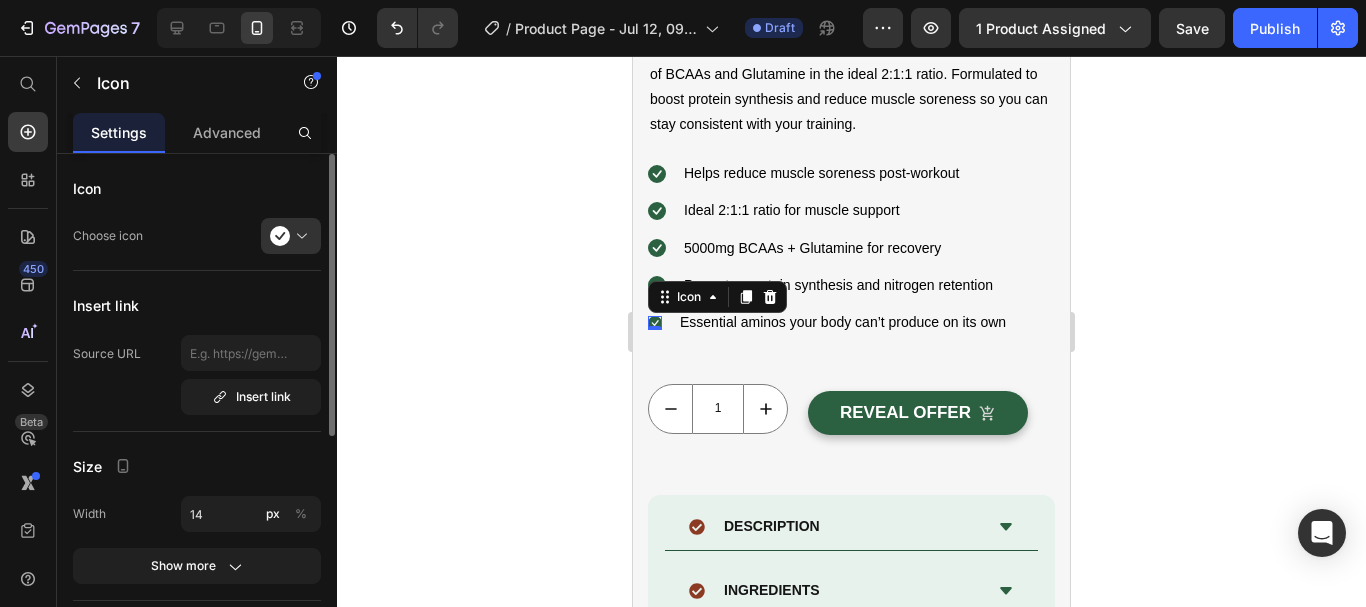 click on "Size Width 14 px % Show more" 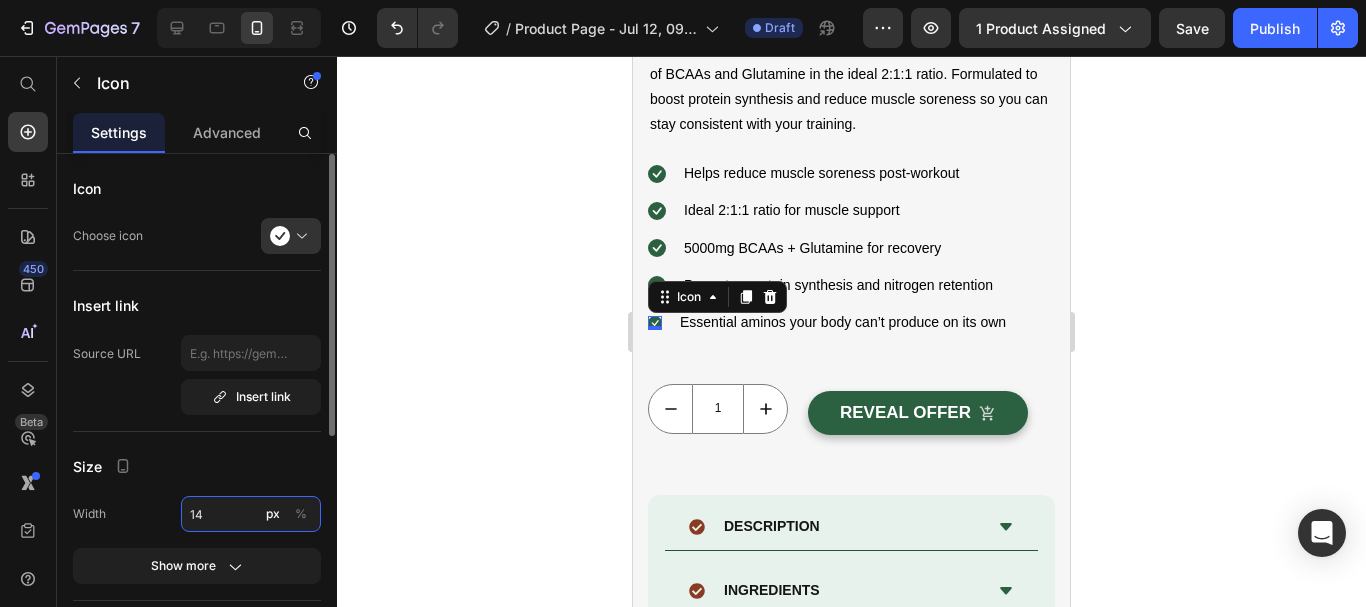click on "14" at bounding box center (251, 514) 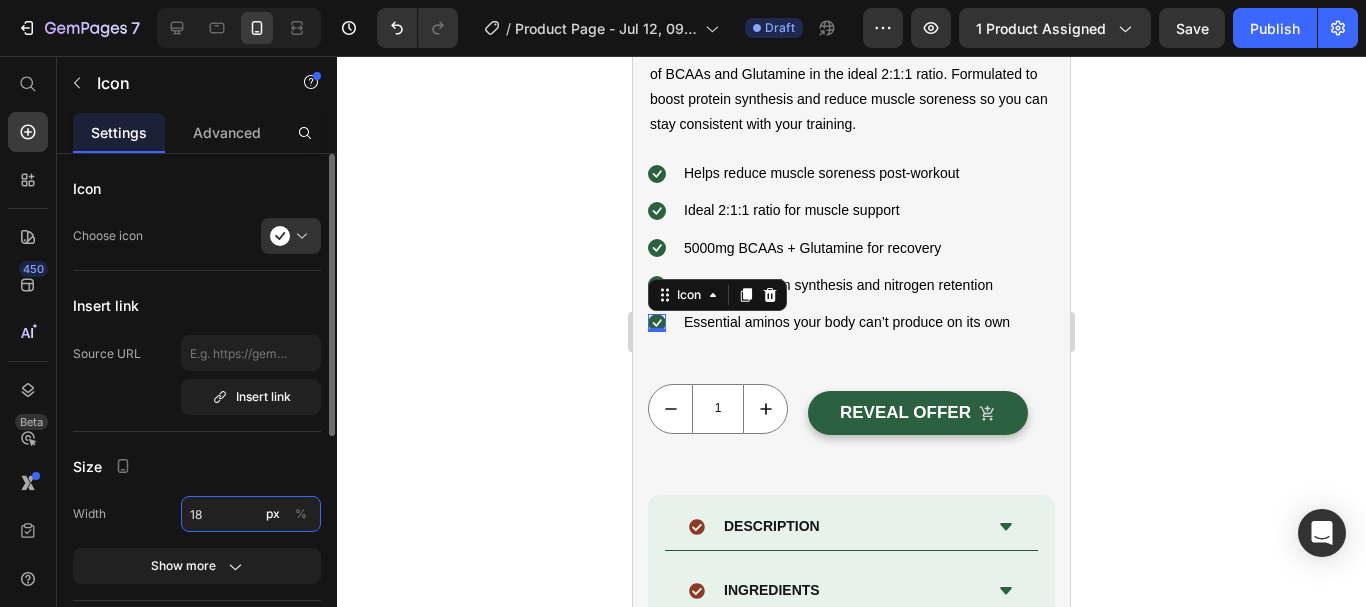 type on "18" 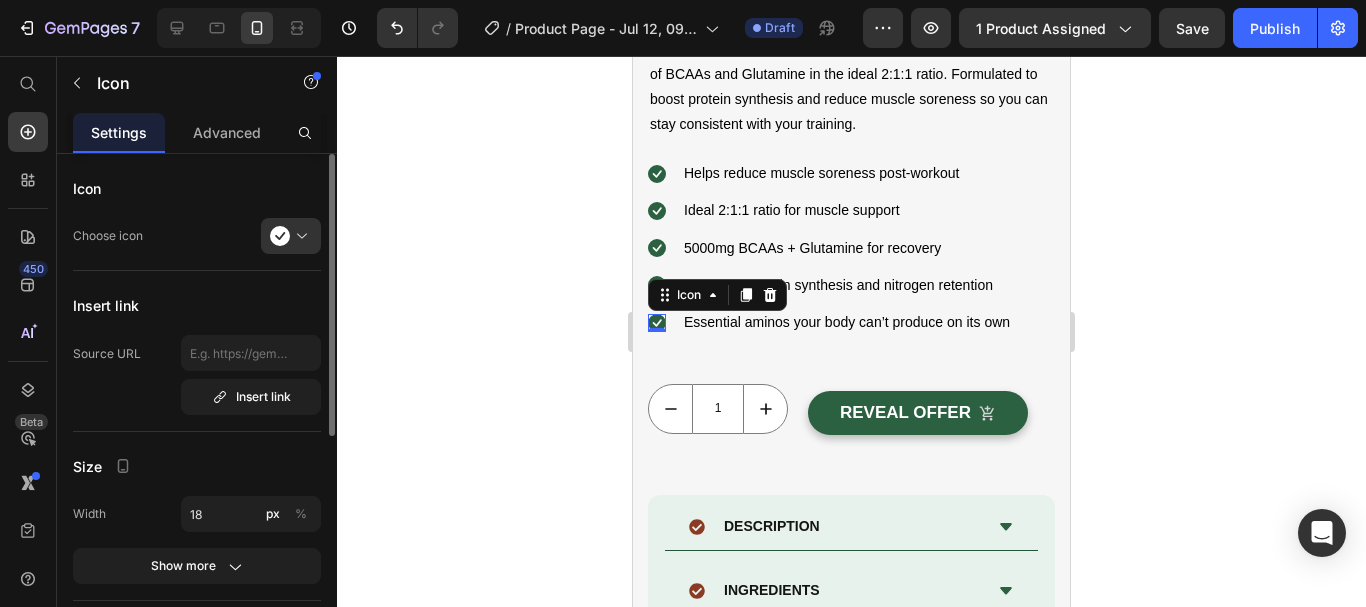 click on "Size" at bounding box center (197, 466) 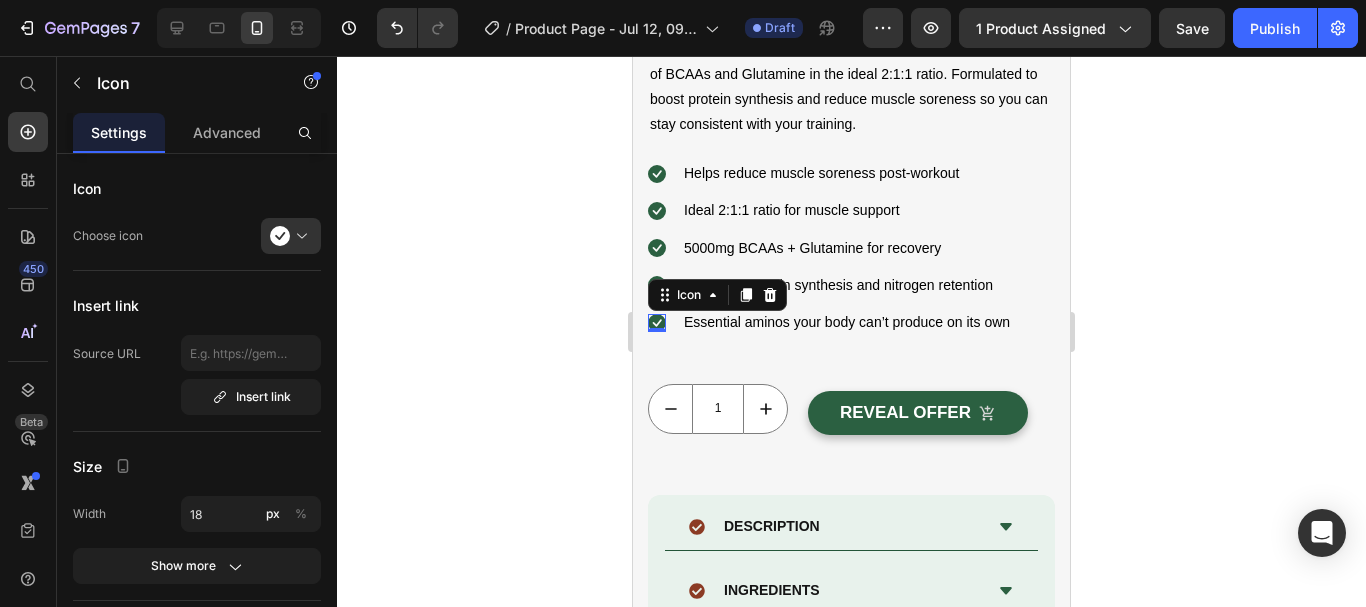 click 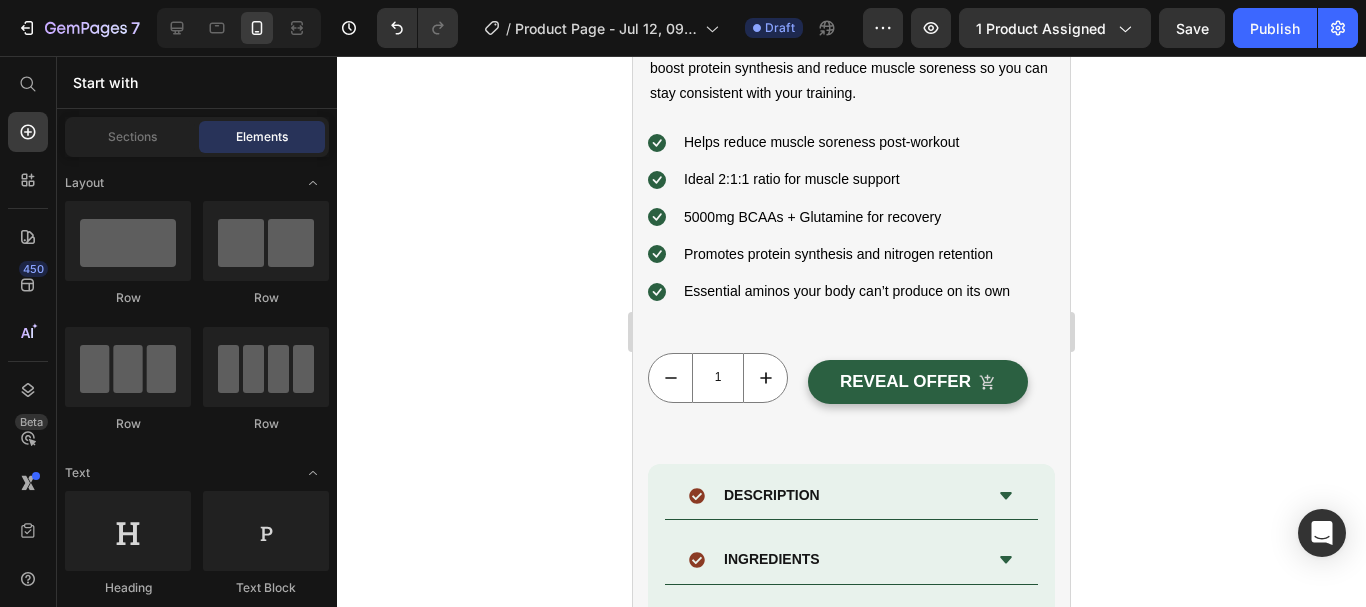 scroll, scrollTop: 897, scrollLeft: 0, axis: vertical 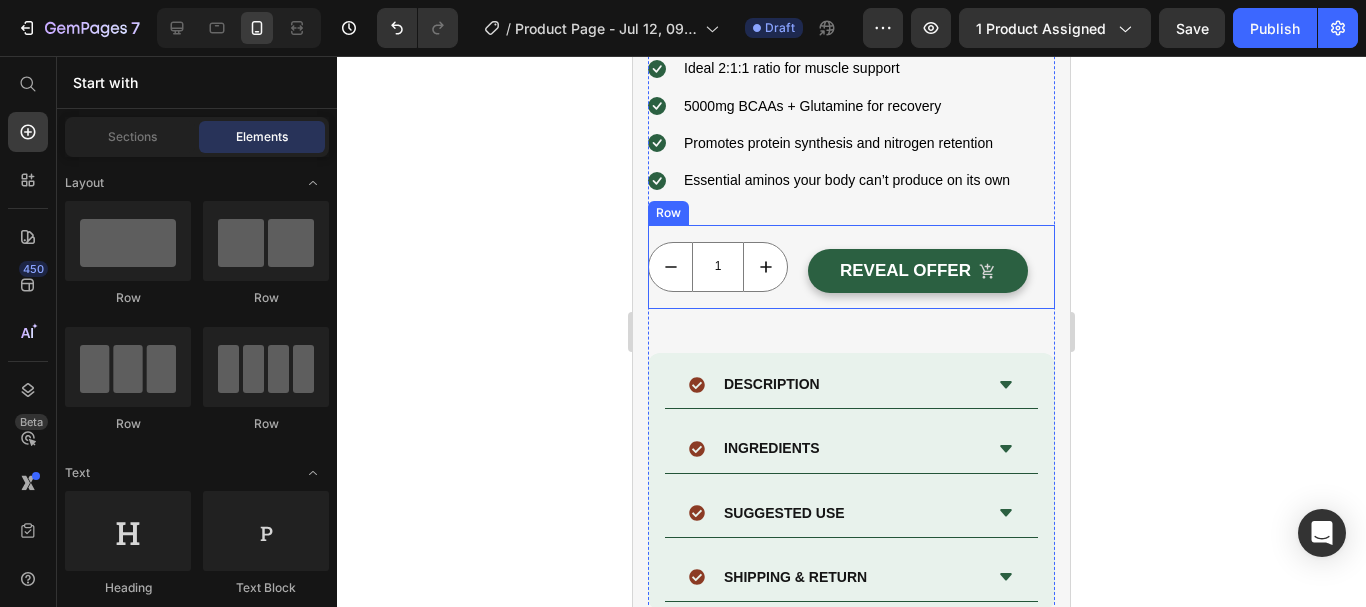 click on "1 Product Quantity REVEAL OFFER (P) Cart Button Row" at bounding box center [851, 267] 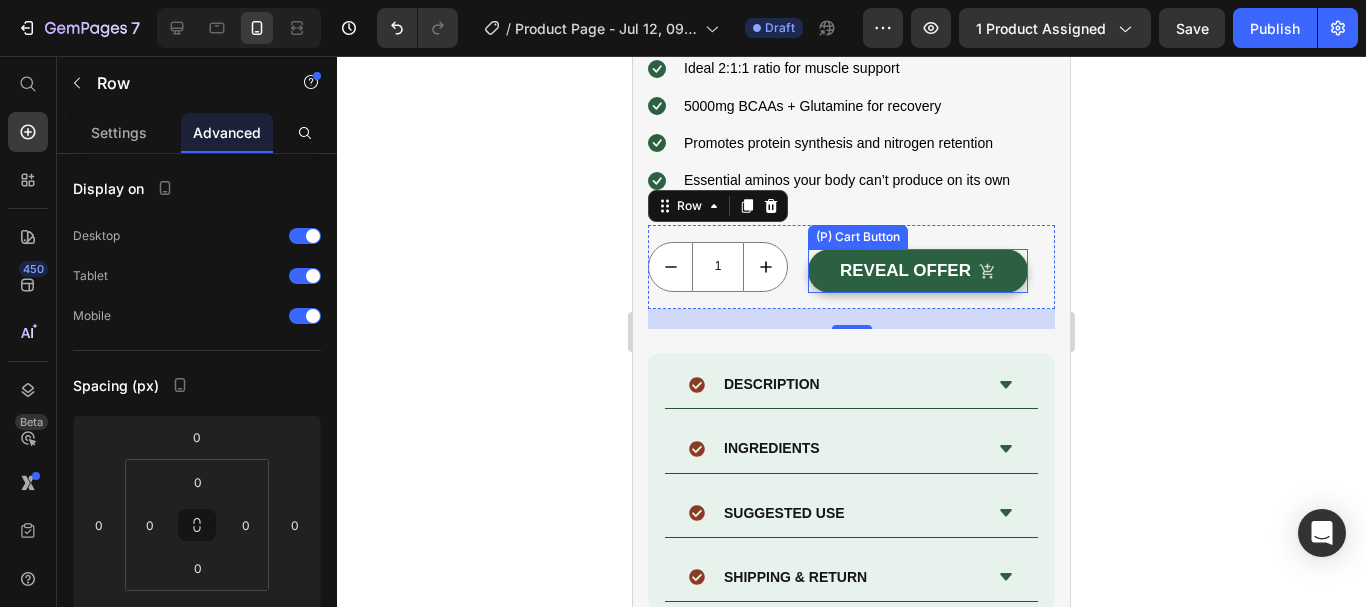 click on "REVEAL OFFER" at bounding box center (918, 271) 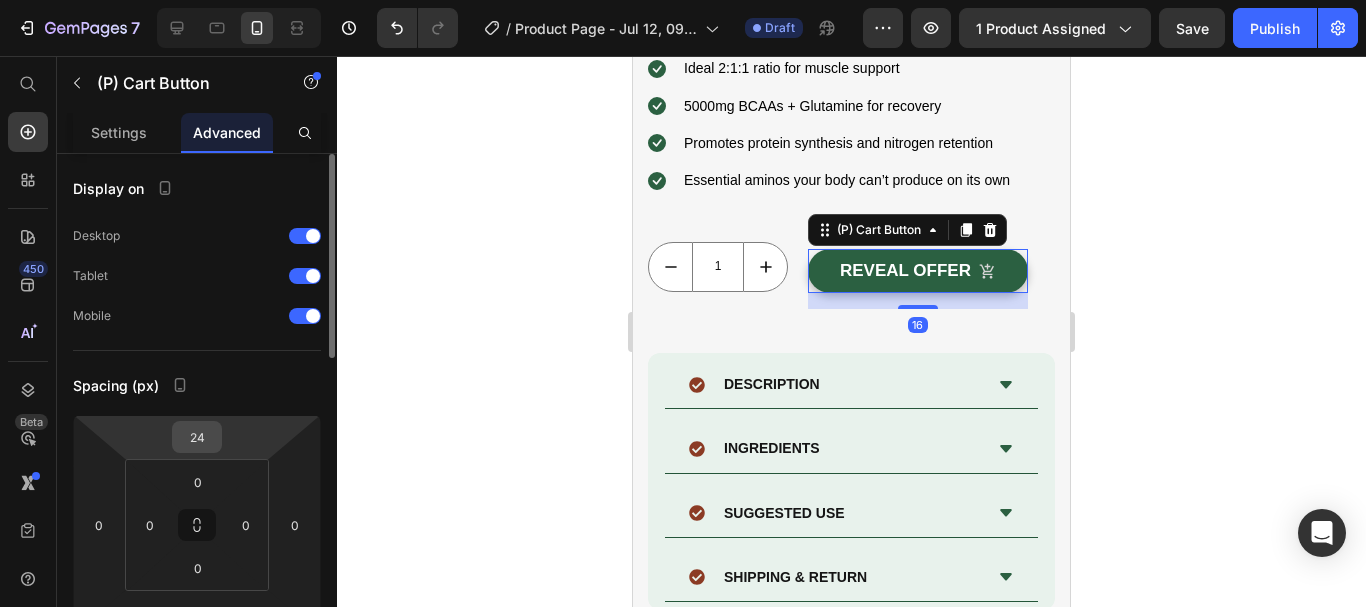click on "24" at bounding box center [197, 437] 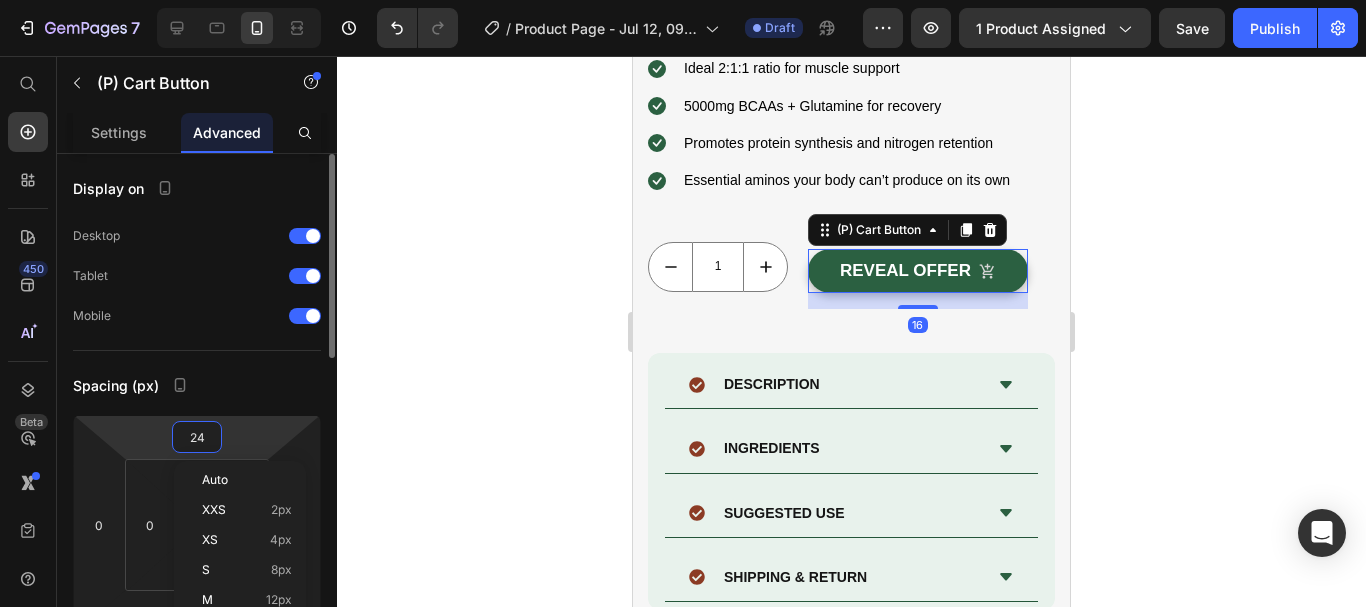 type on "0" 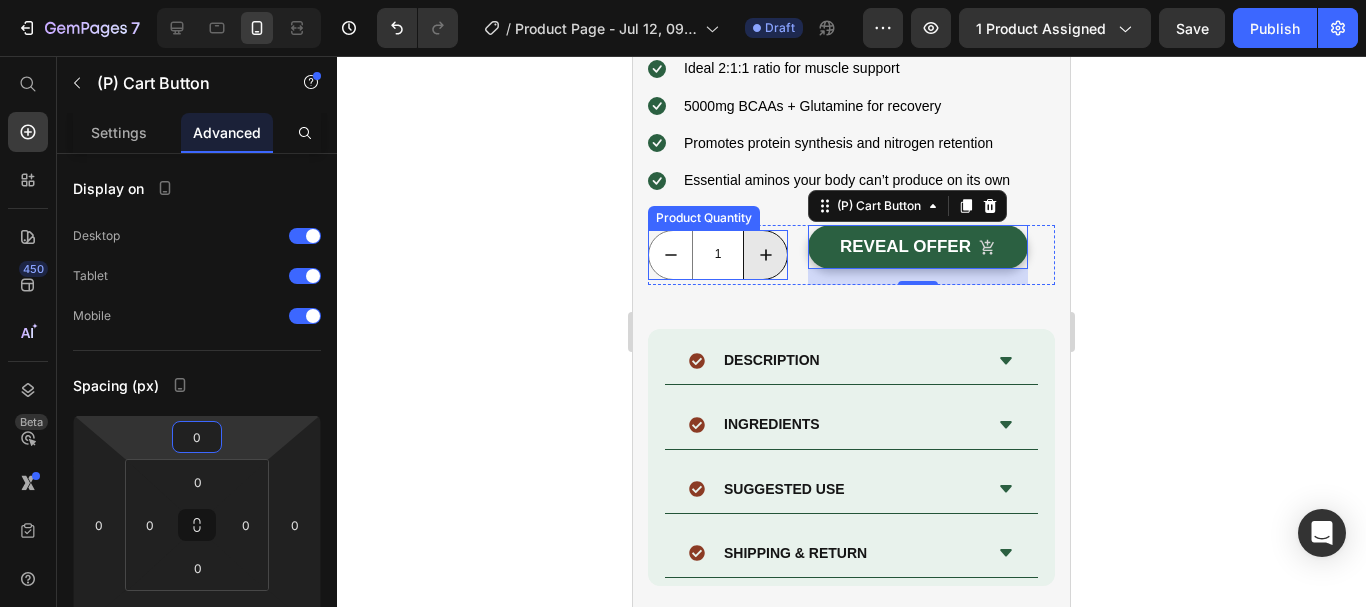 click at bounding box center (765, 255) 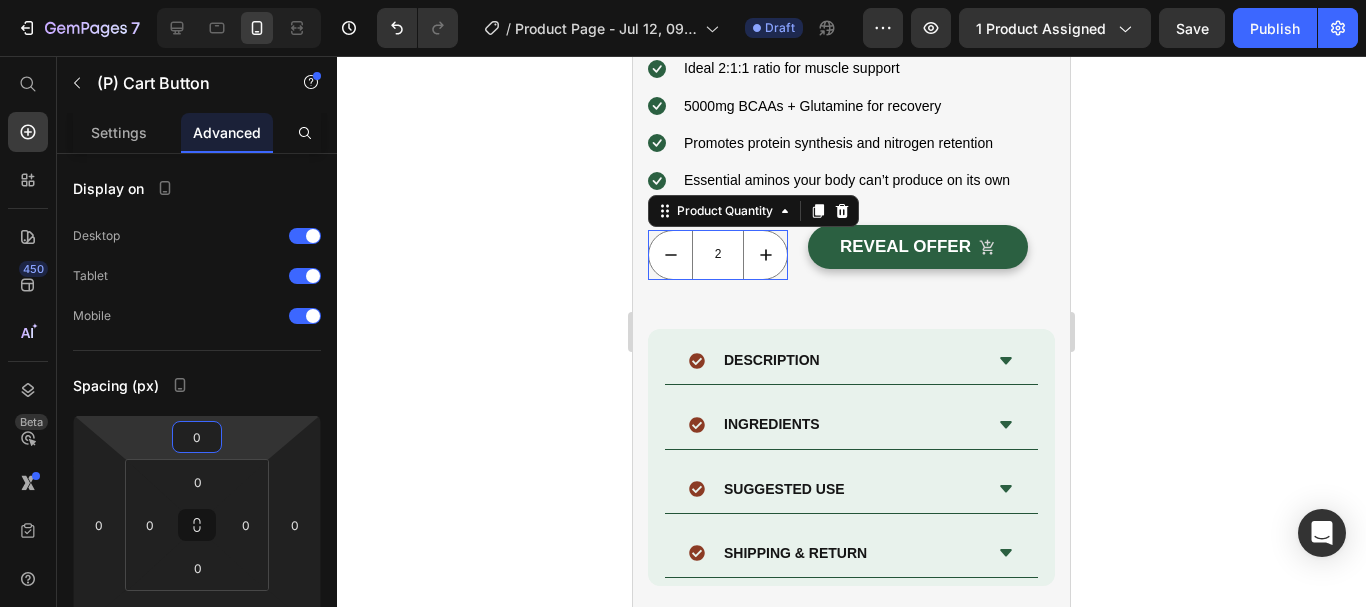 type on "2" 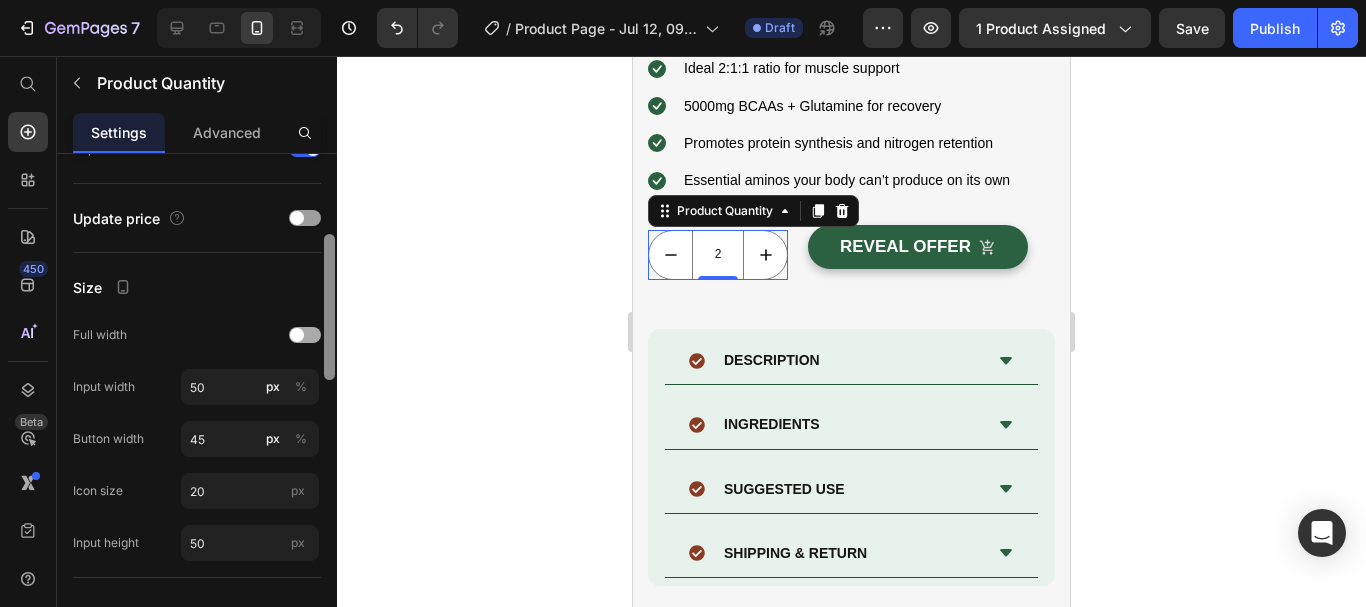 scroll, scrollTop: 398, scrollLeft: 0, axis: vertical 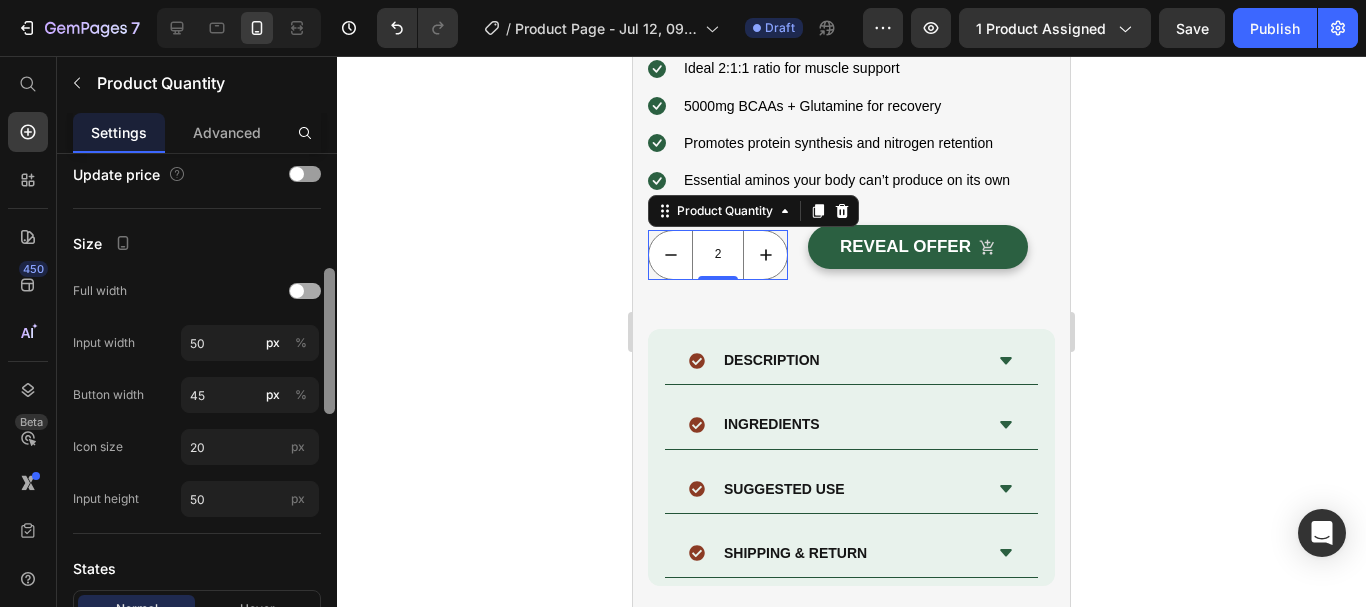 drag, startPoint x: 327, startPoint y: 189, endPoint x: 290, endPoint y: 306, distance: 122.711044 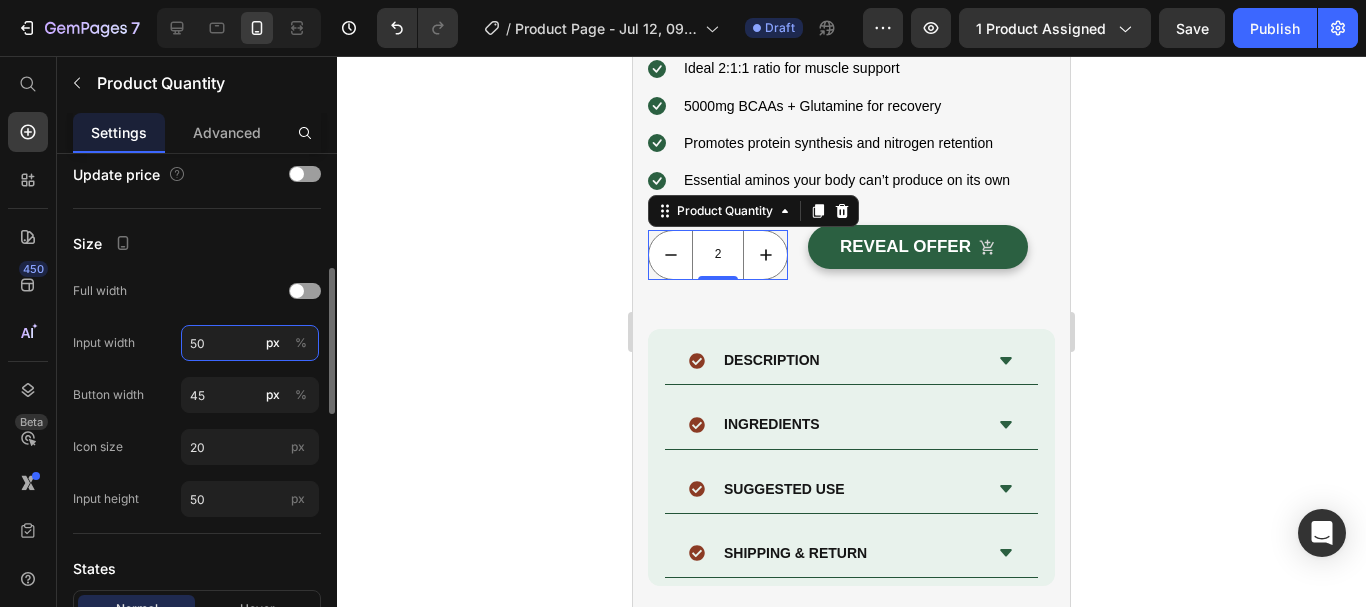 click on "50" at bounding box center [250, 343] 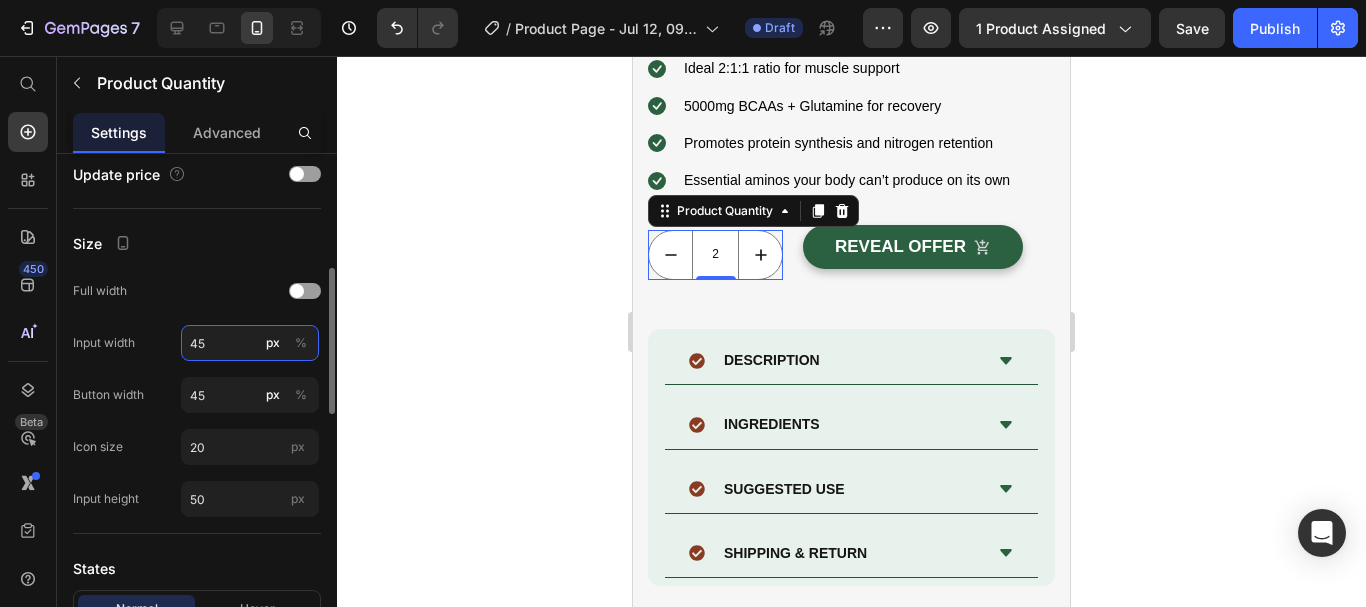 type on "4" 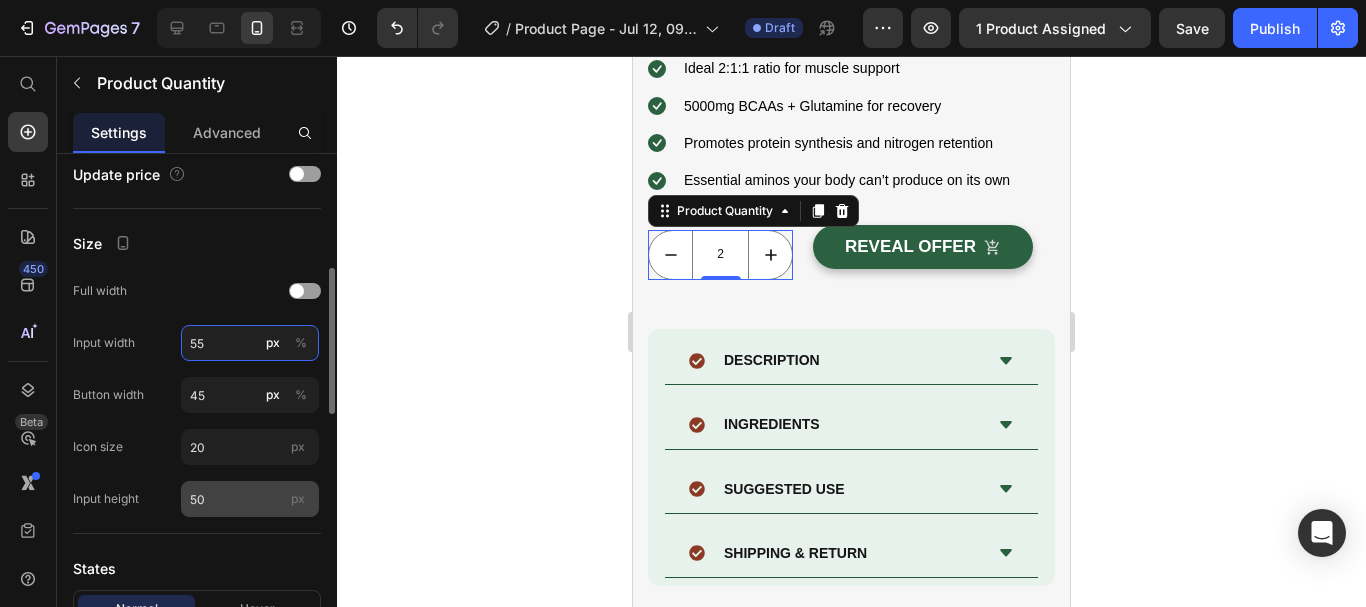 type on "55" 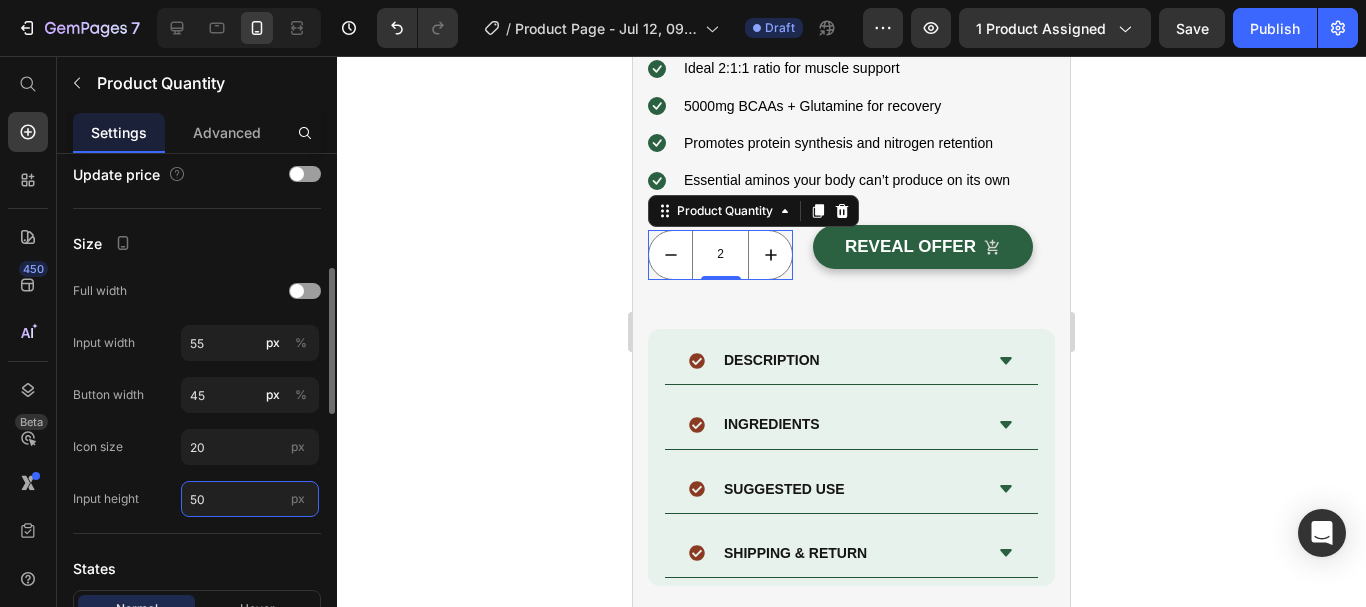 click on "50" at bounding box center (250, 499) 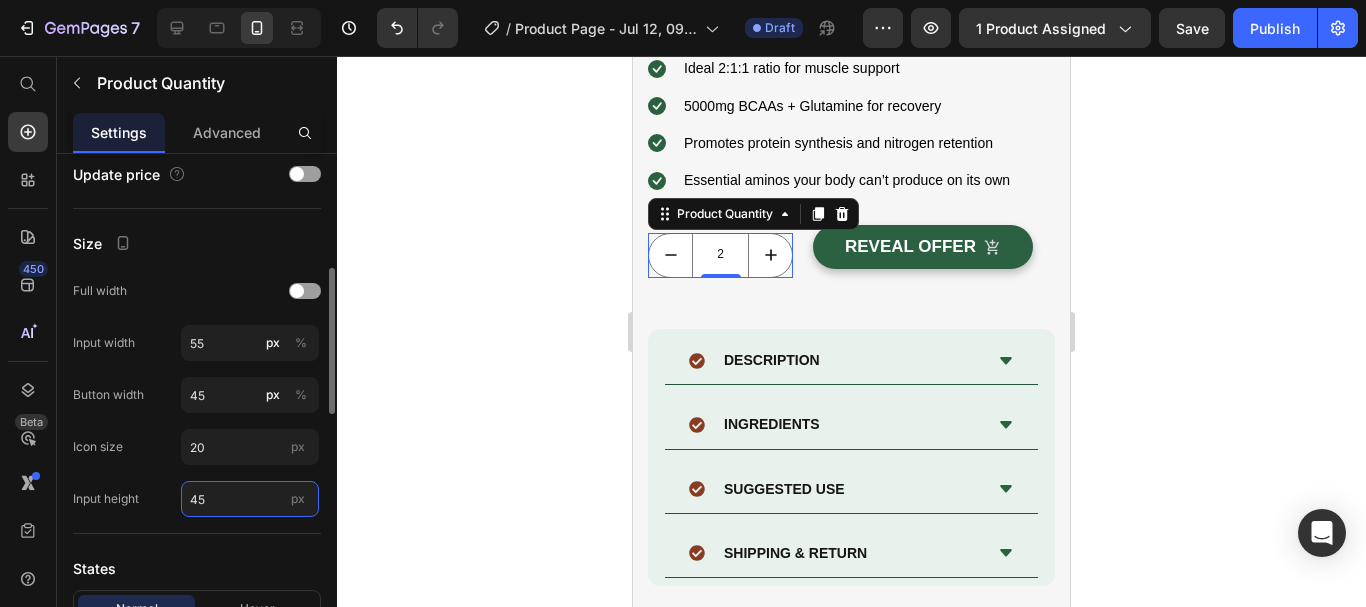 type on "4" 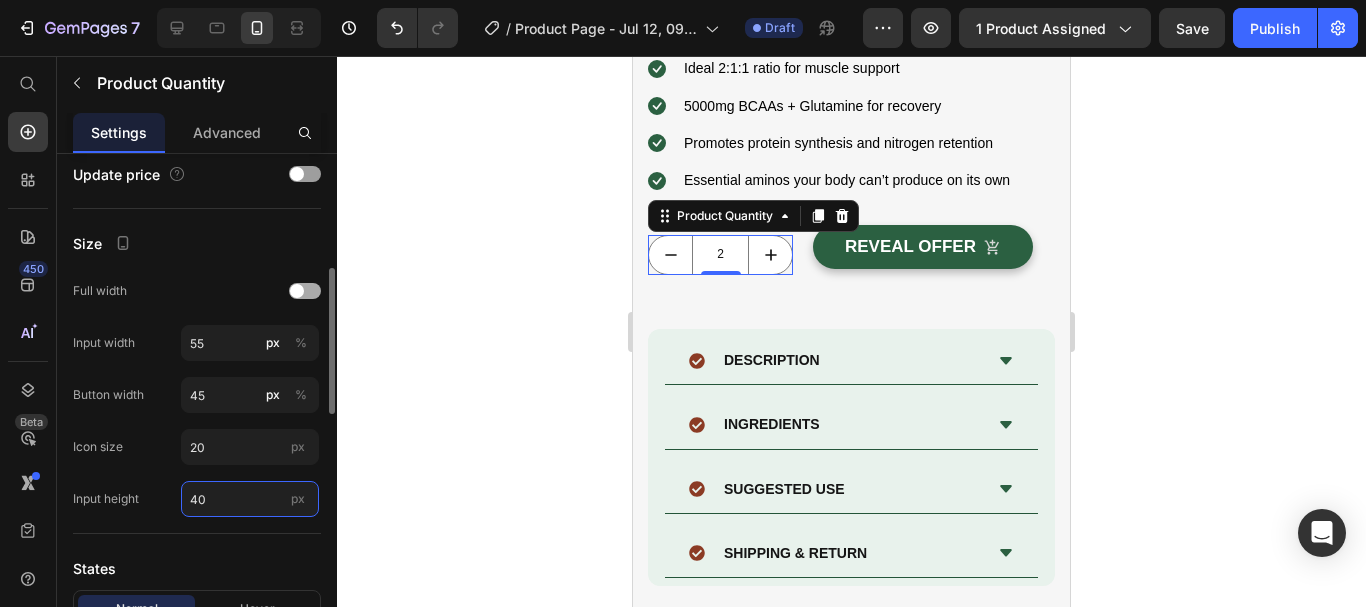 type on "40" 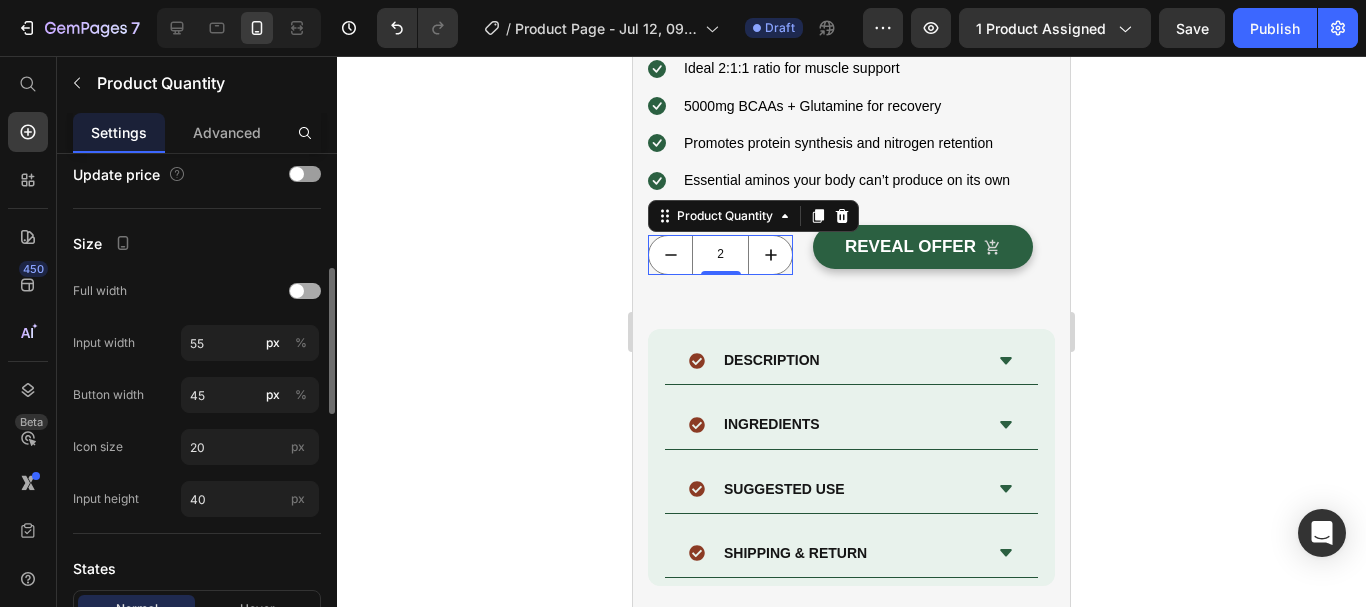 click on "Full width" 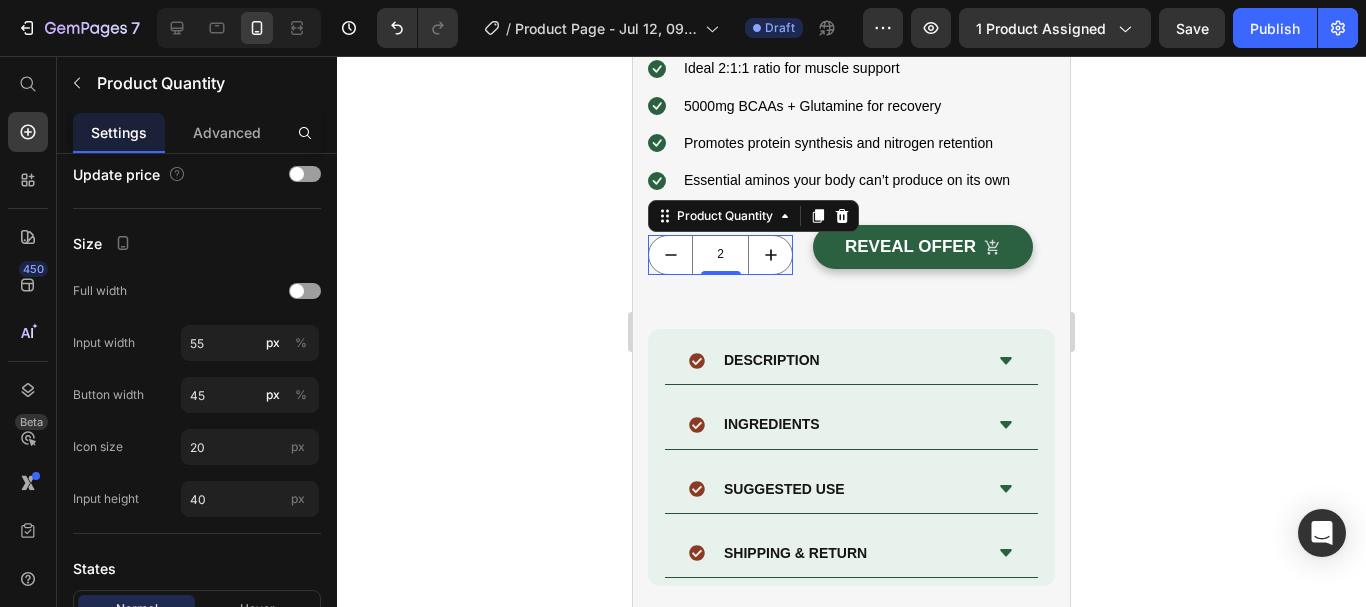 click 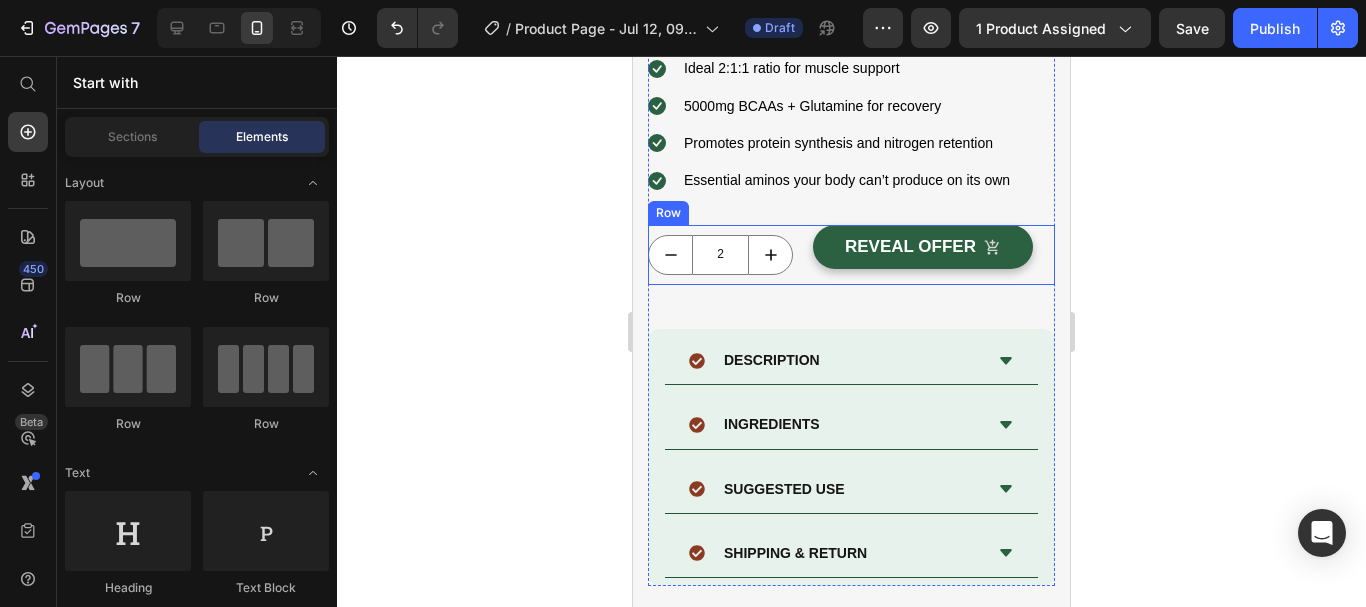 click on "2 Product Quantity REVEAL OFFER (P) Cart Button Row" at bounding box center (851, 255) 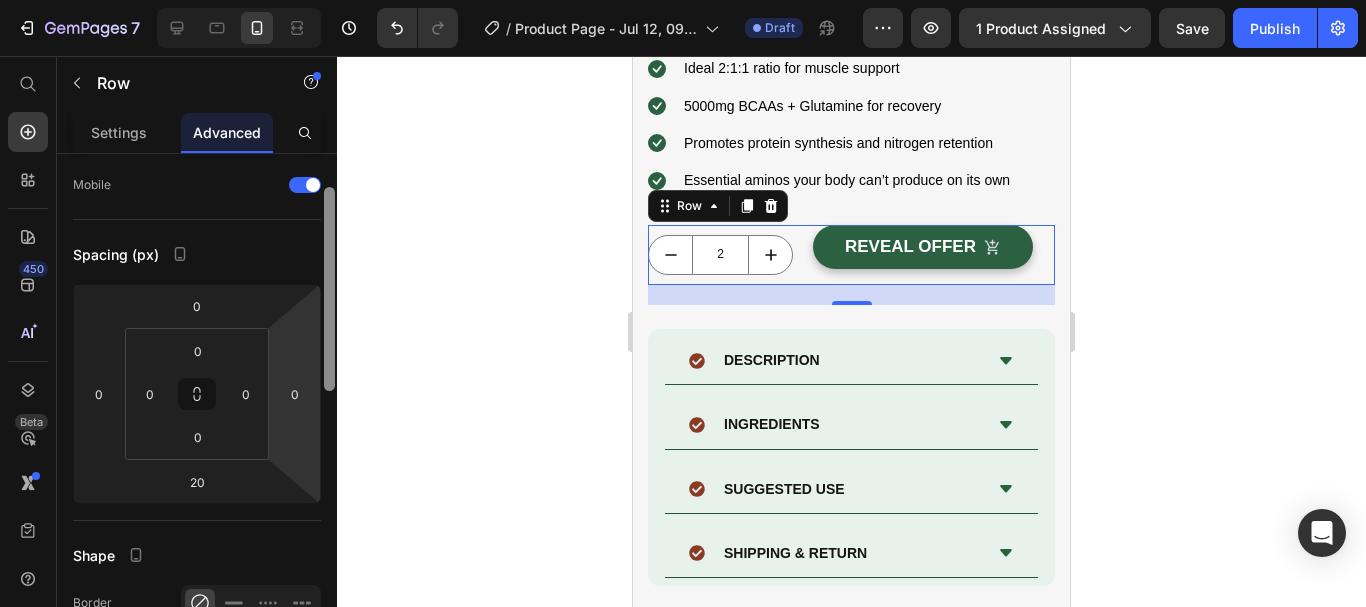 scroll, scrollTop: 139, scrollLeft: 0, axis: vertical 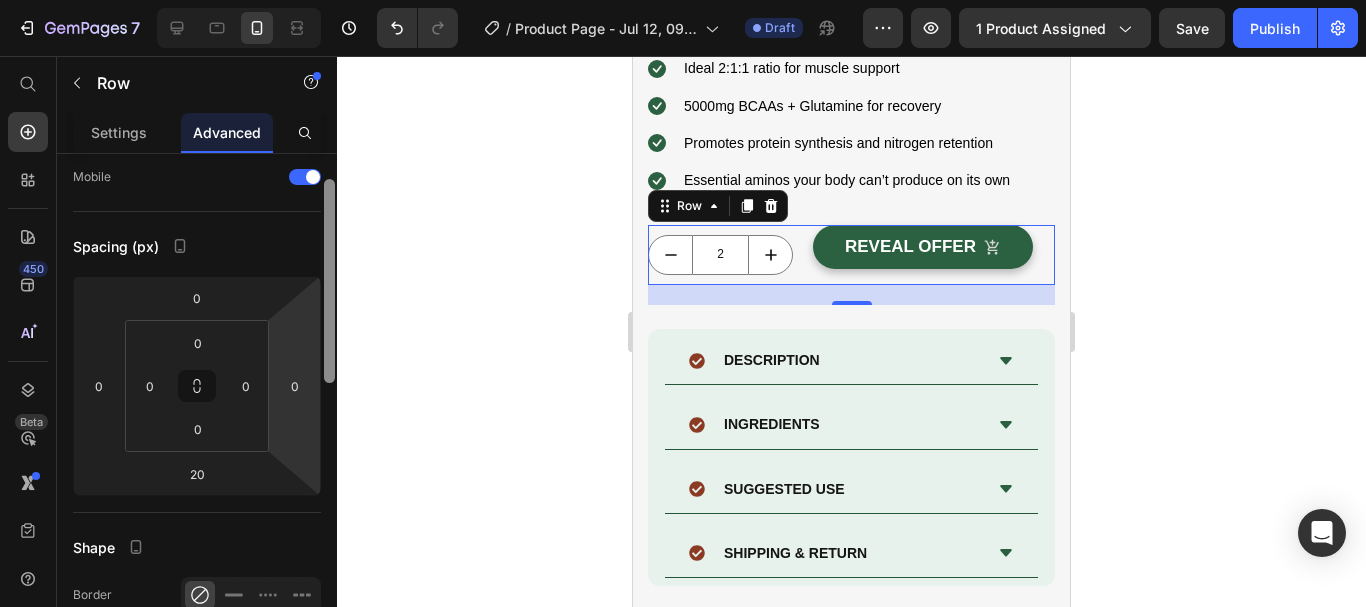 drag, startPoint x: 327, startPoint y: 274, endPoint x: 300, endPoint y: 332, distance: 63.97656 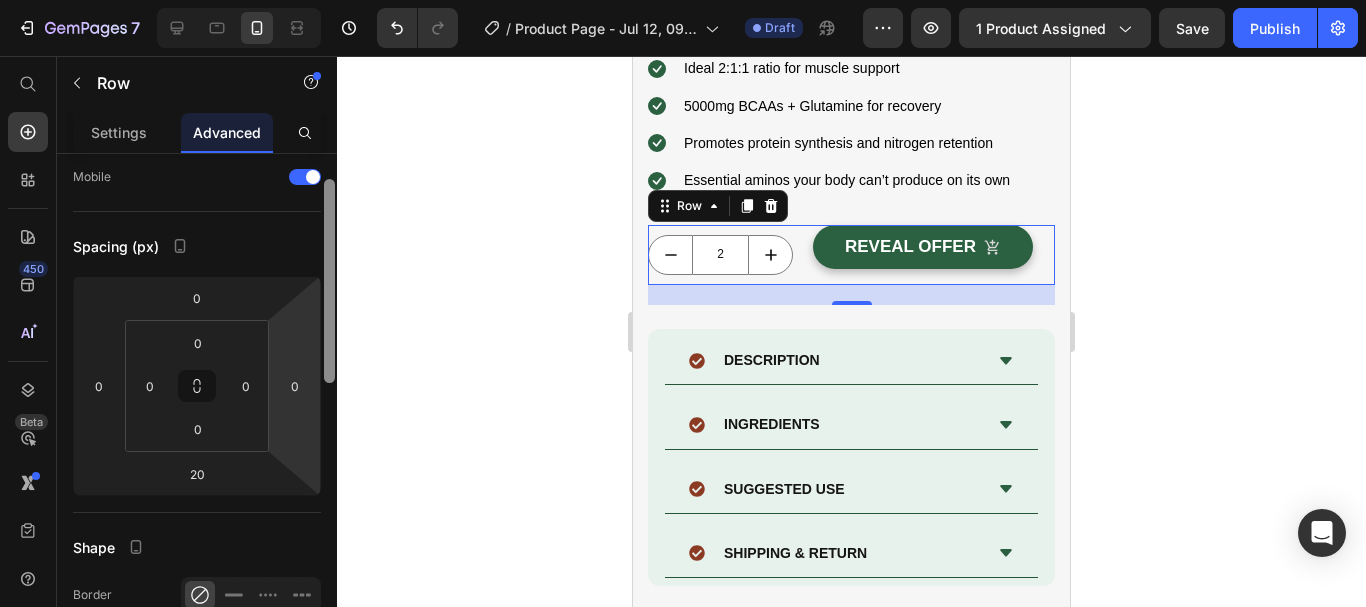 click on "Display on Desktop Tablet Mobile Spacing (px) 0 0 20 0 0 0 0 0 Shape Border Corner Shadow Position Opacity 100 % Animation Interaction Upgrade to Optimize plan  to unlock Interaction & other premium features. CSS class  Delete element" at bounding box center (197, 409) 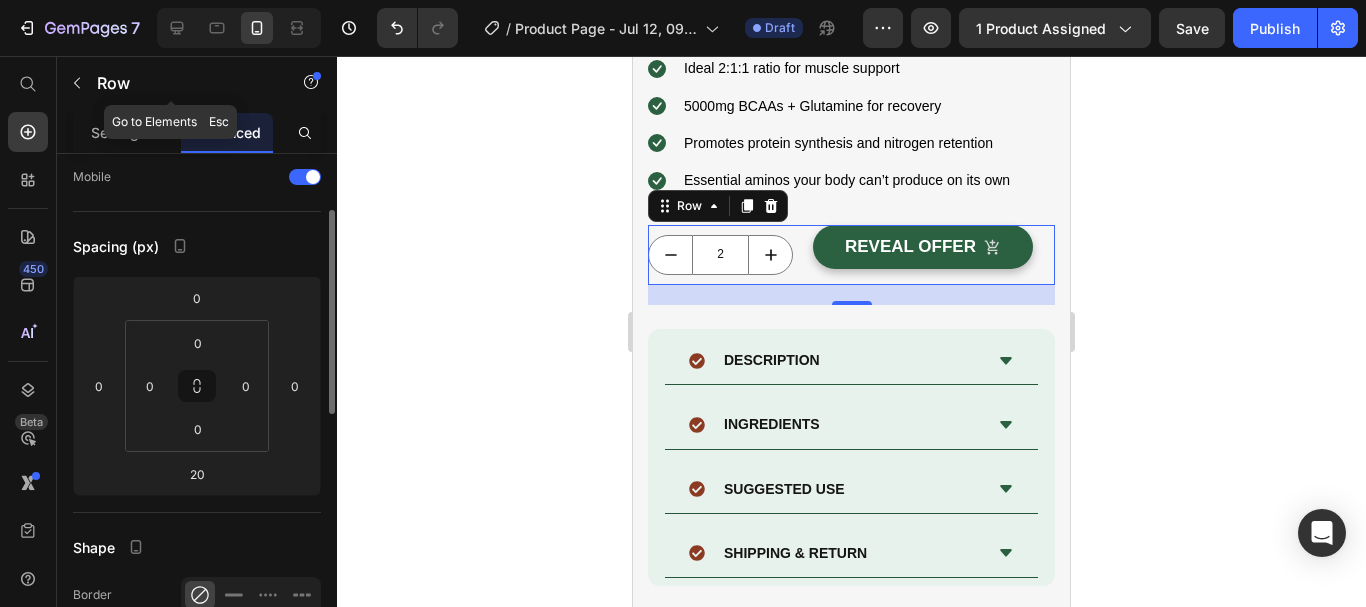 click on "Row" 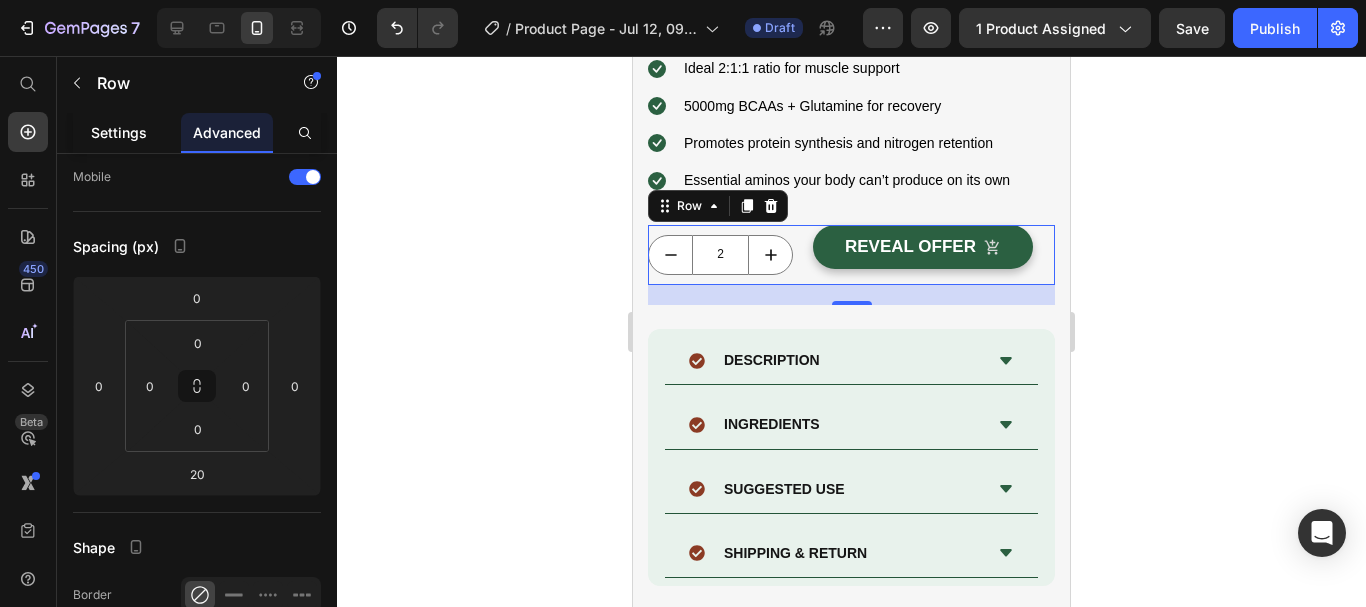 click on "Settings" at bounding box center [119, 132] 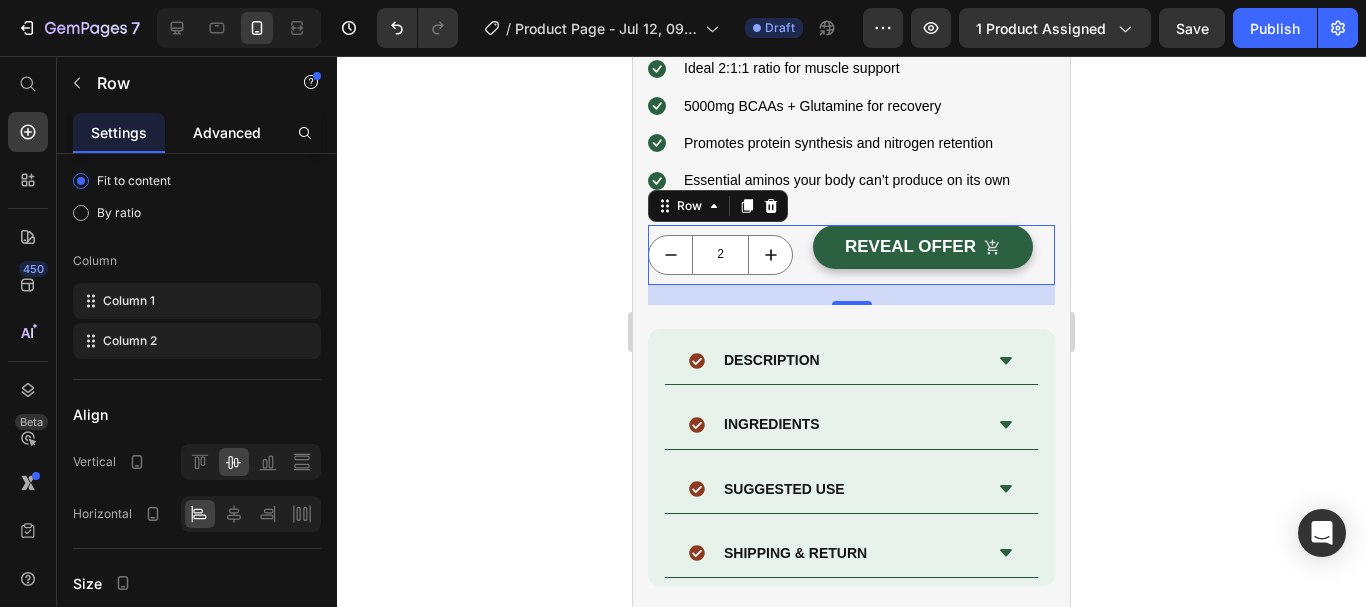 scroll, scrollTop: 0, scrollLeft: 0, axis: both 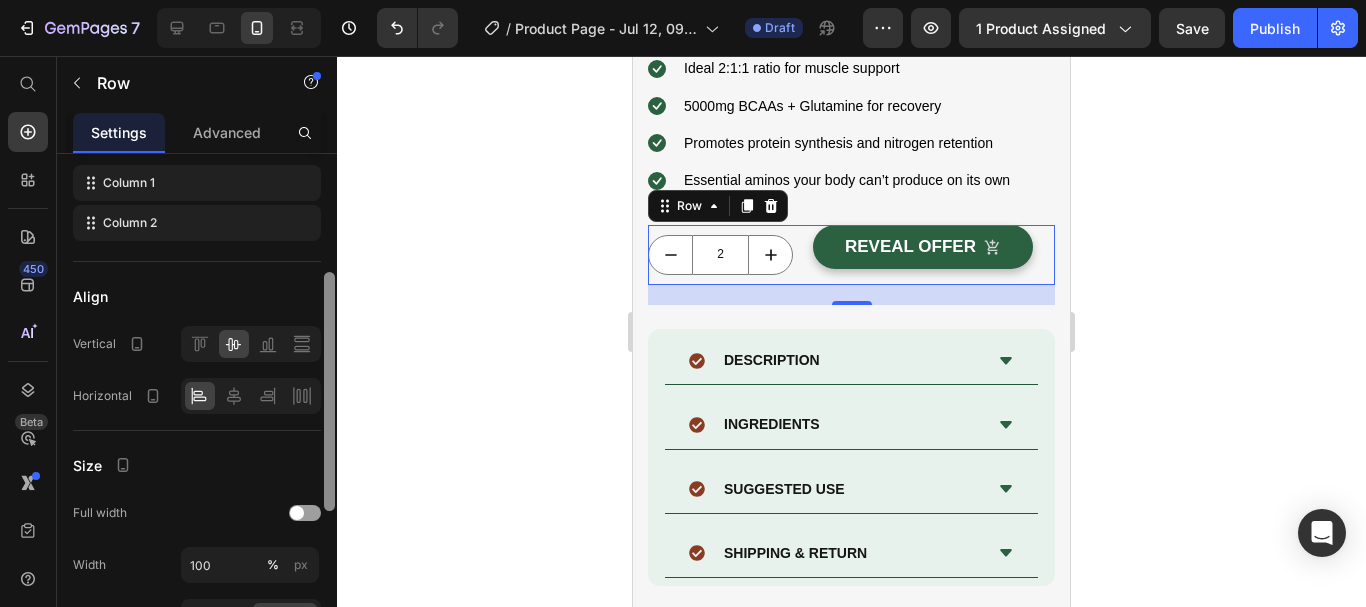 drag, startPoint x: 333, startPoint y: 201, endPoint x: 284, endPoint y: 330, distance: 137.99275 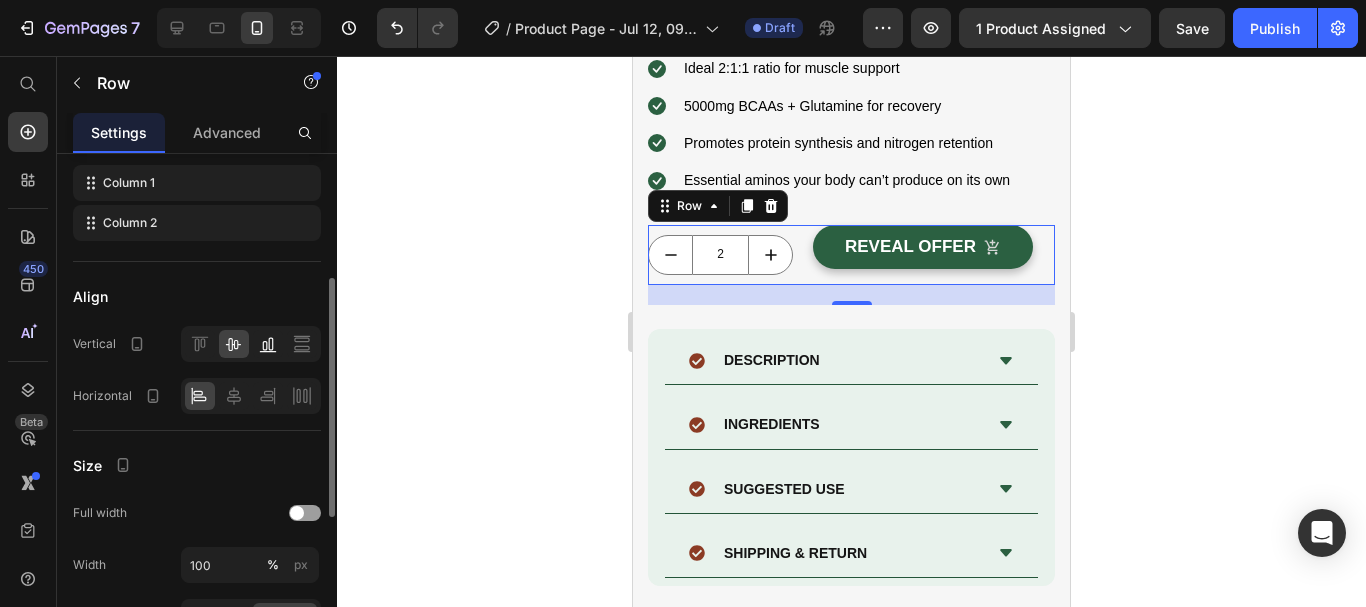 scroll, scrollTop: 259, scrollLeft: 0, axis: vertical 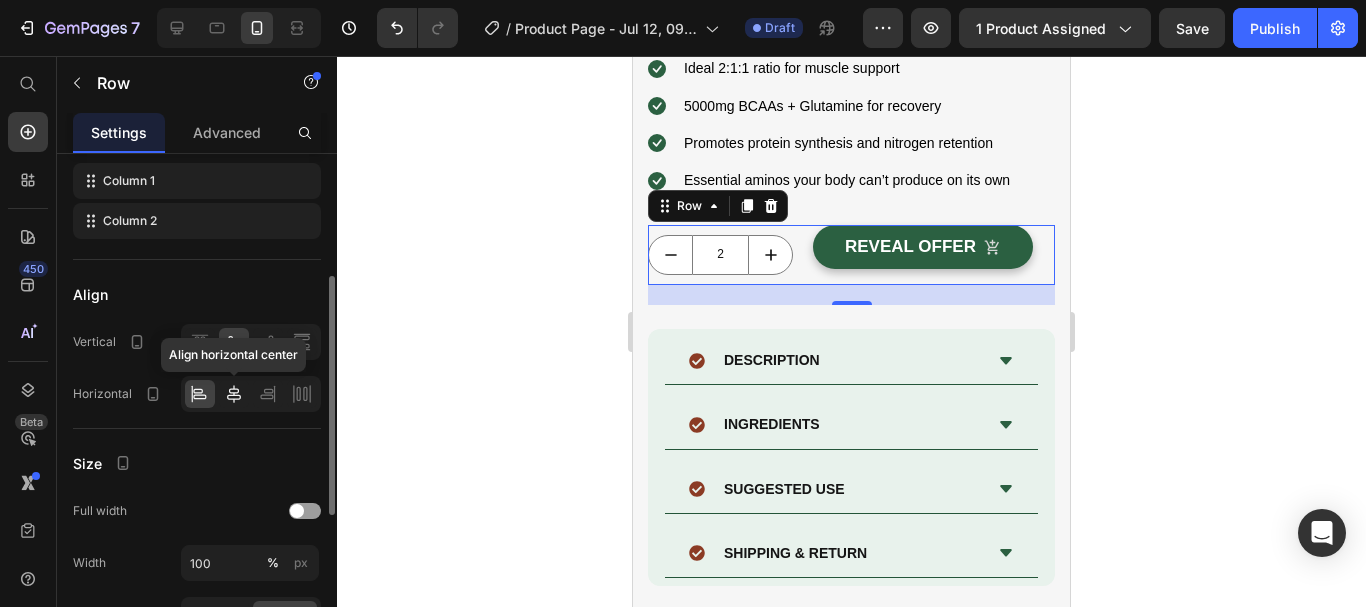 click 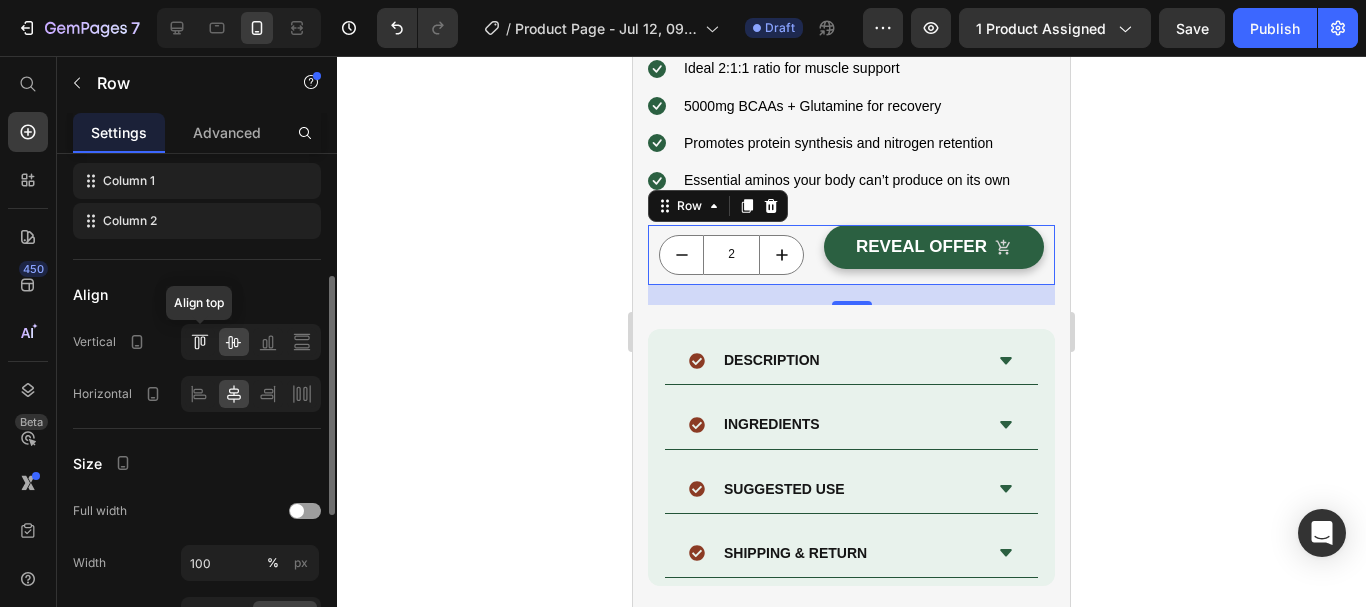 click 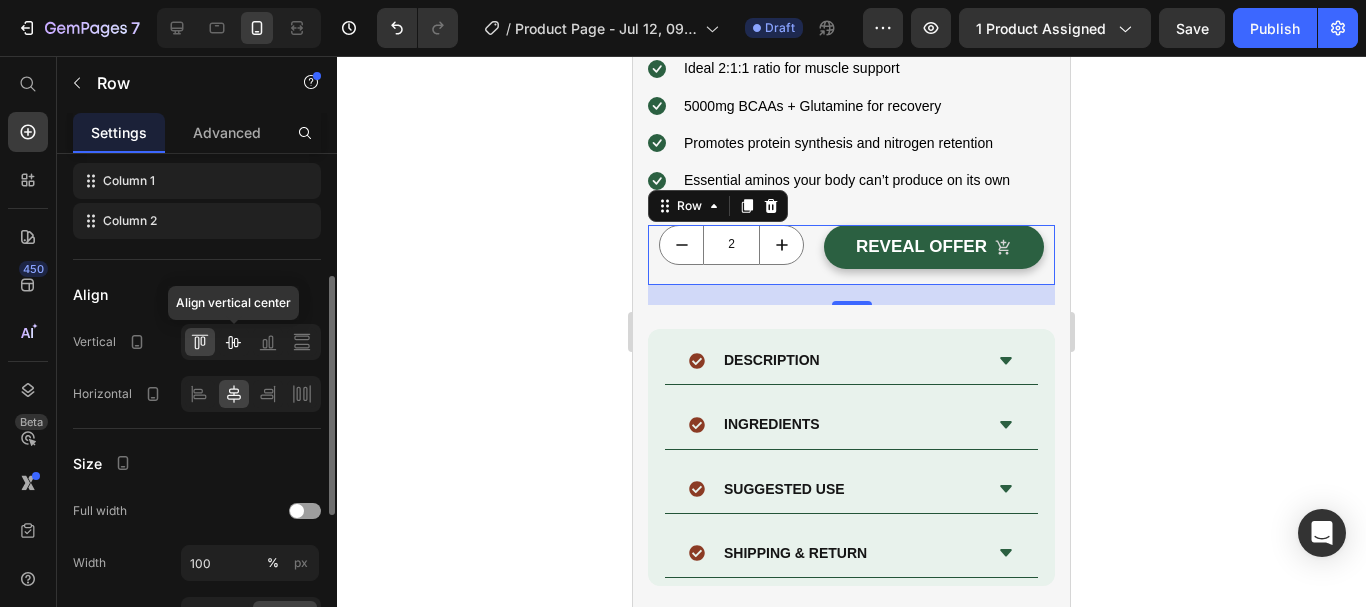 click 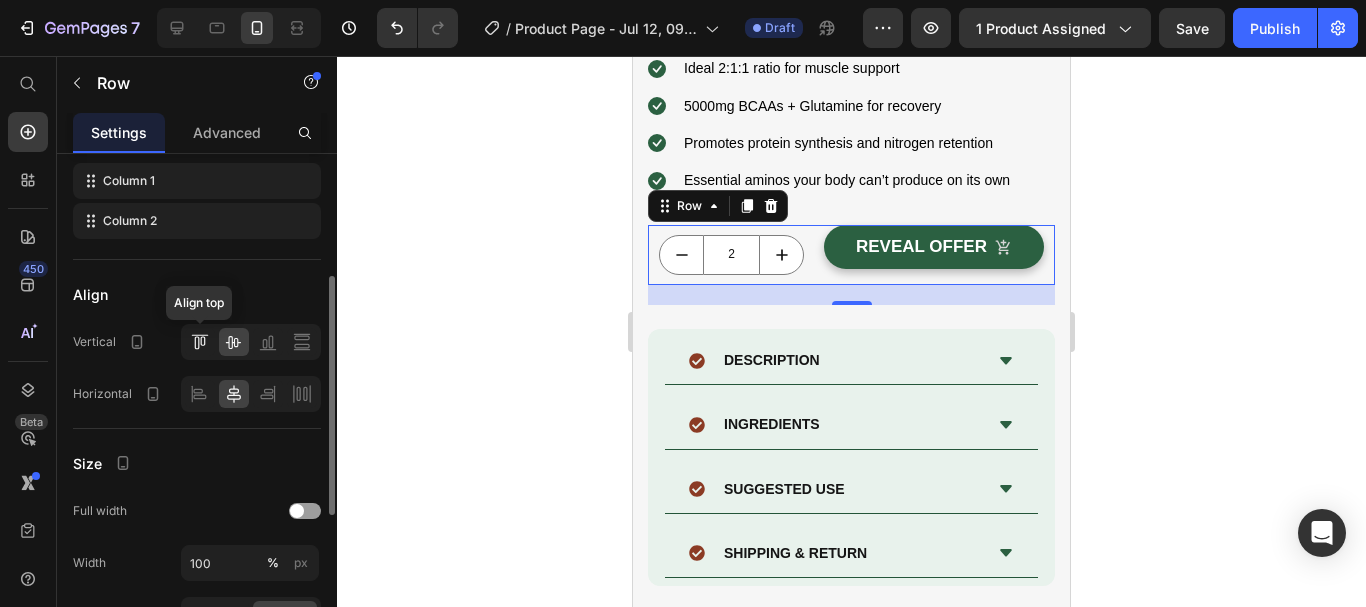 click 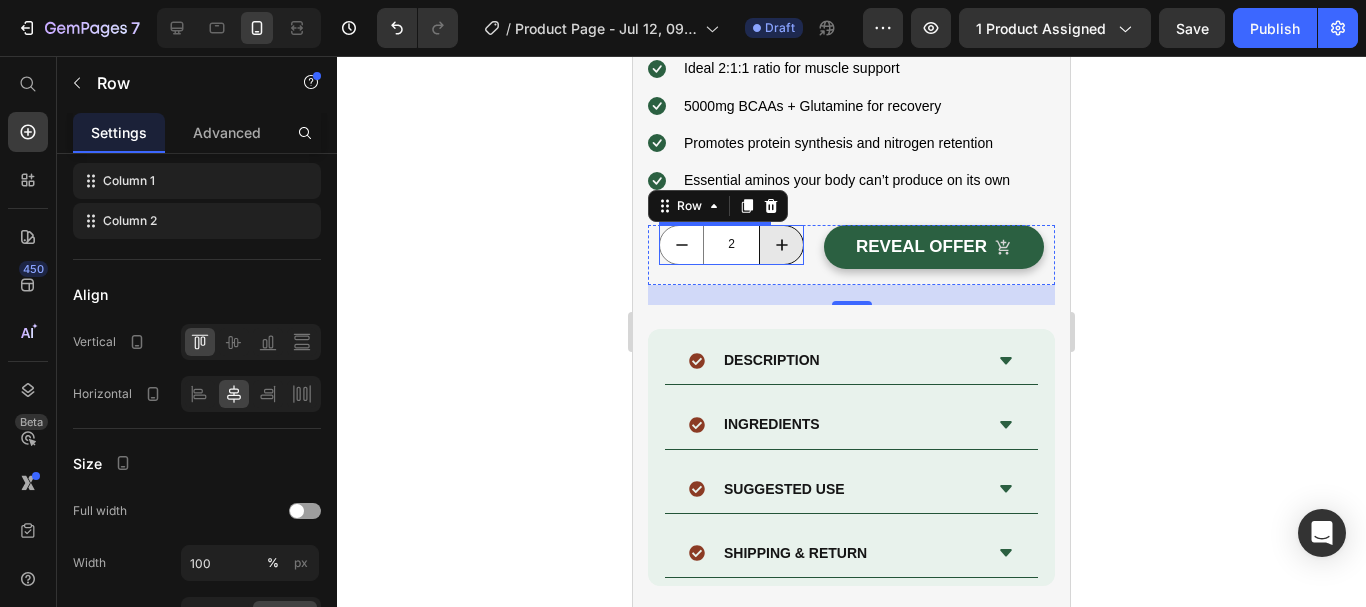 click at bounding box center (781, 245) 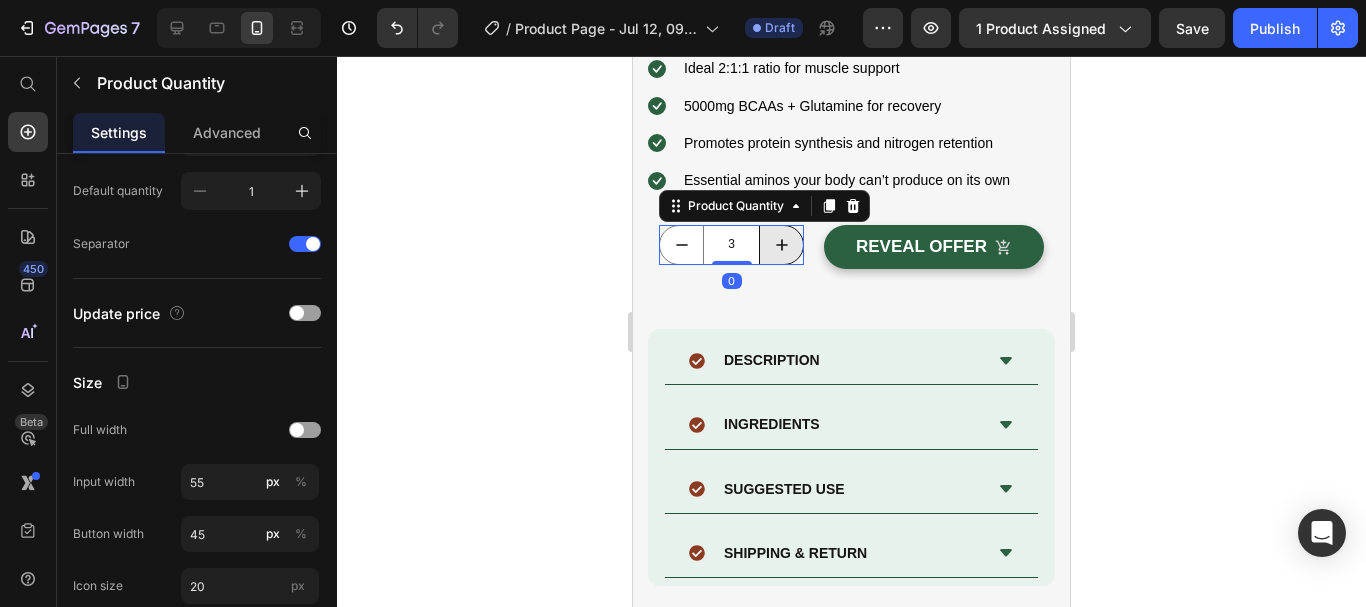 scroll, scrollTop: 0, scrollLeft: 0, axis: both 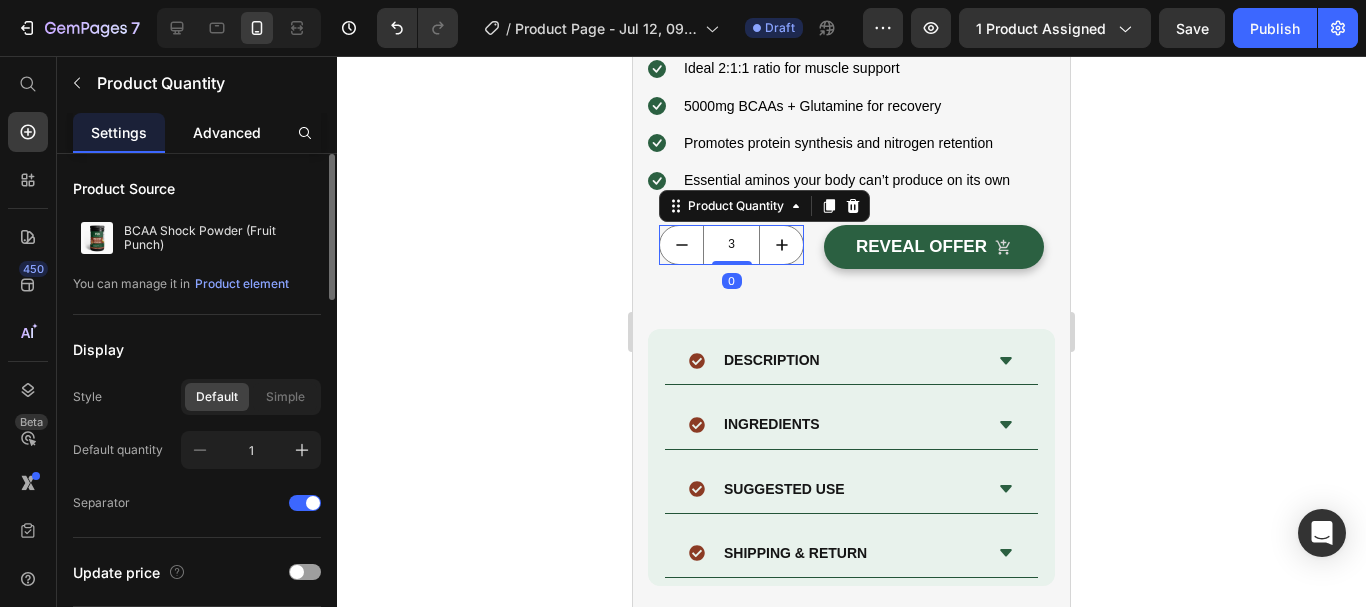 click on "Advanced" at bounding box center (227, 132) 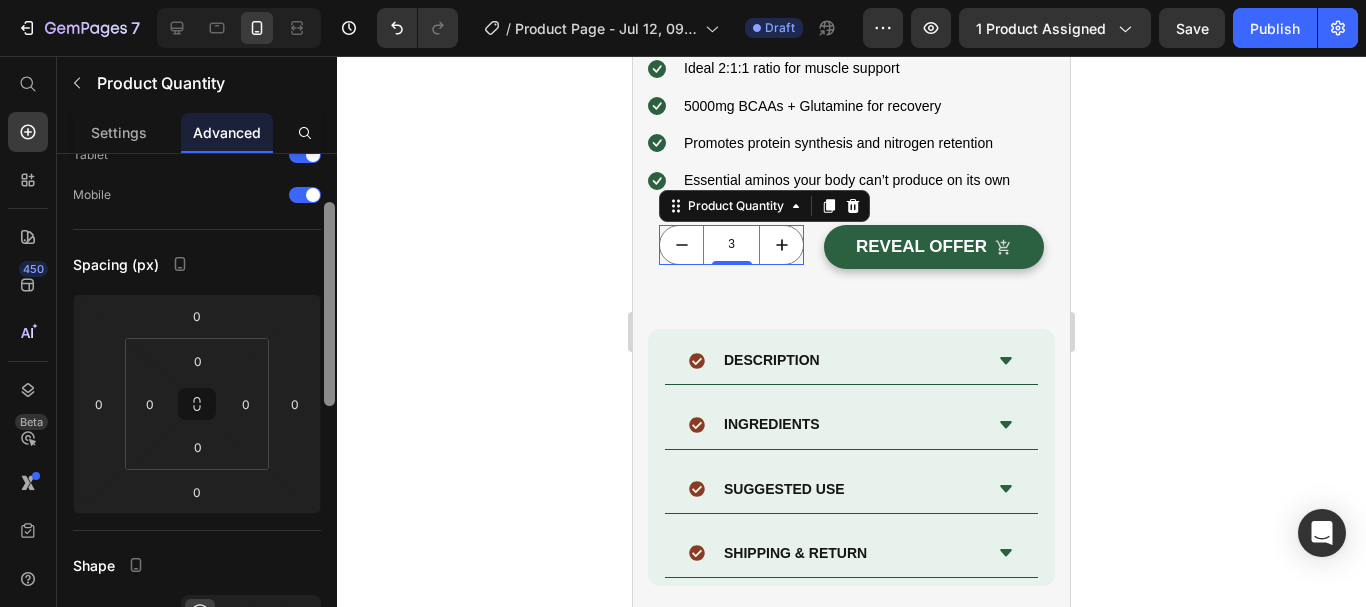 drag, startPoint x: 329, startPoint y: 171, endPoint x: 317, endPoint y: 223, distance: 53.366657 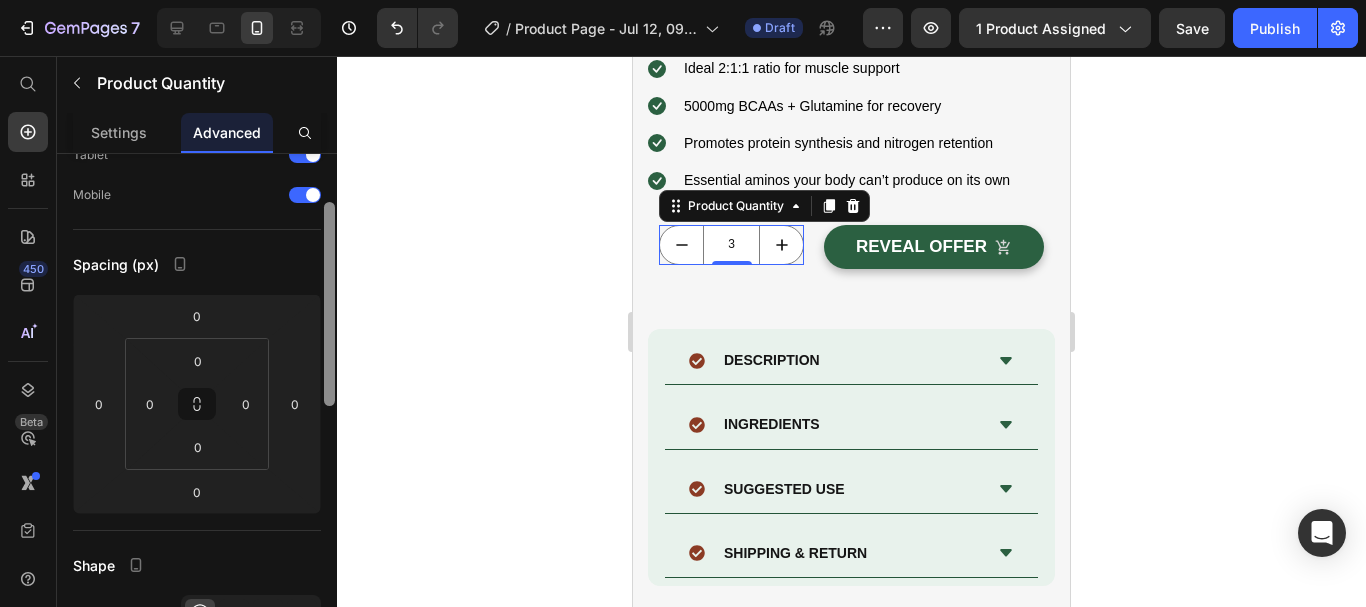 click on "Display on Desktop Tablet Mobile Spacing (px) 0 0 0 0 0 0 0 0 Shape Border Corner Shadow Position Opacity 100 % Animation Interaction Upgrade to Optimize plan  to unlock Interaction & other premium features. CSS class  Delete element" at bounding box center (197, 409) 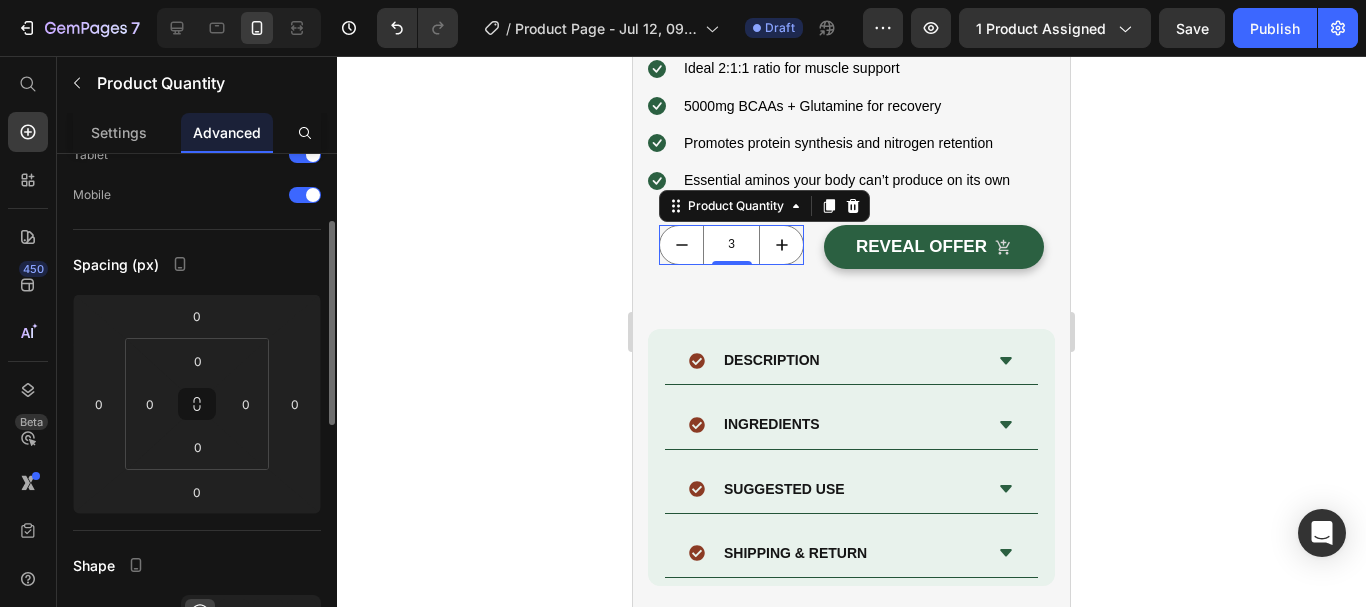 scroll, scrollTop: 134, scrollLeft: 0, axis: vertical 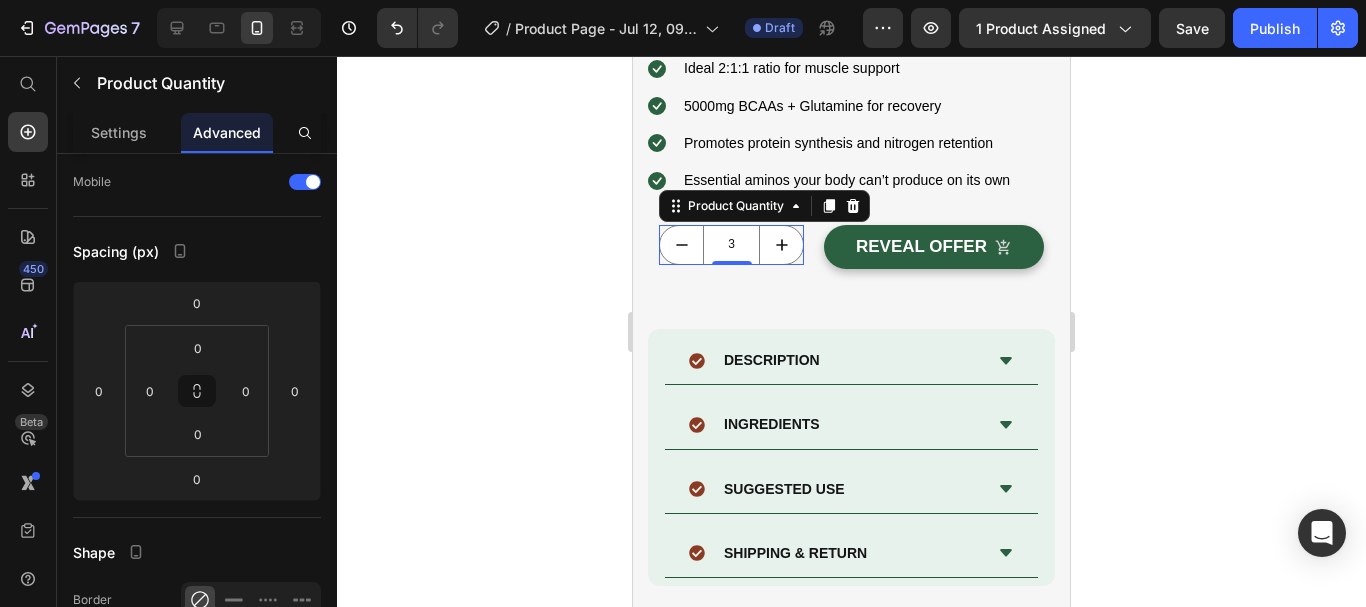 click 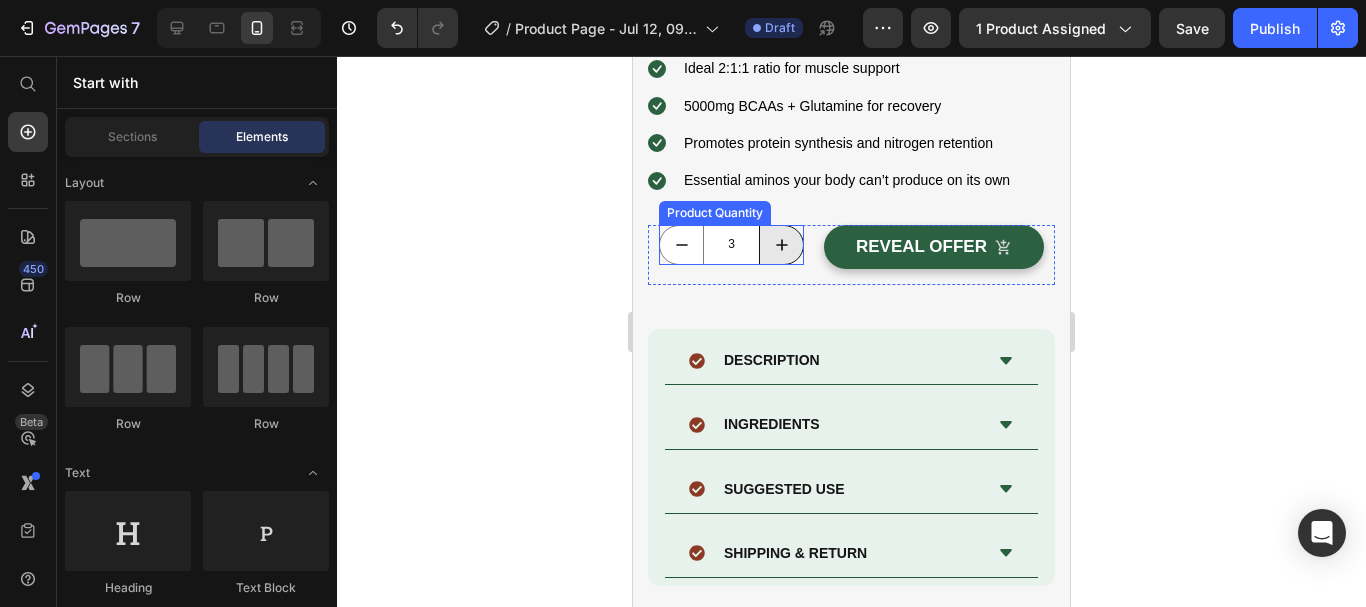 click 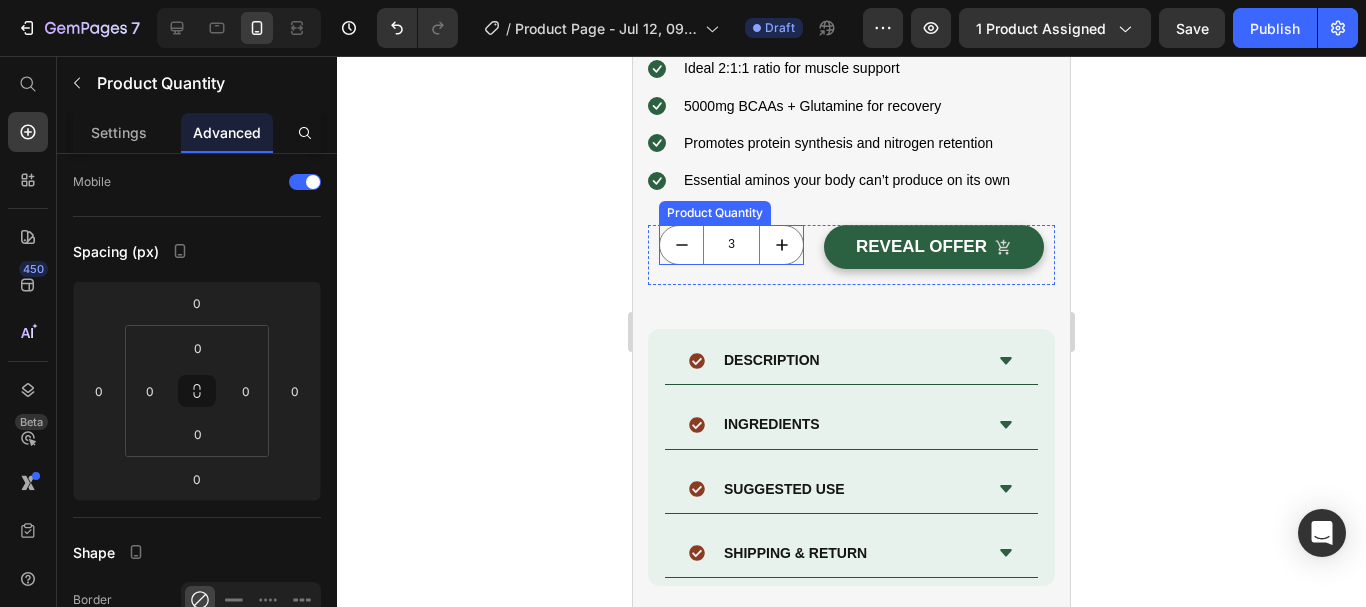 type on "4" 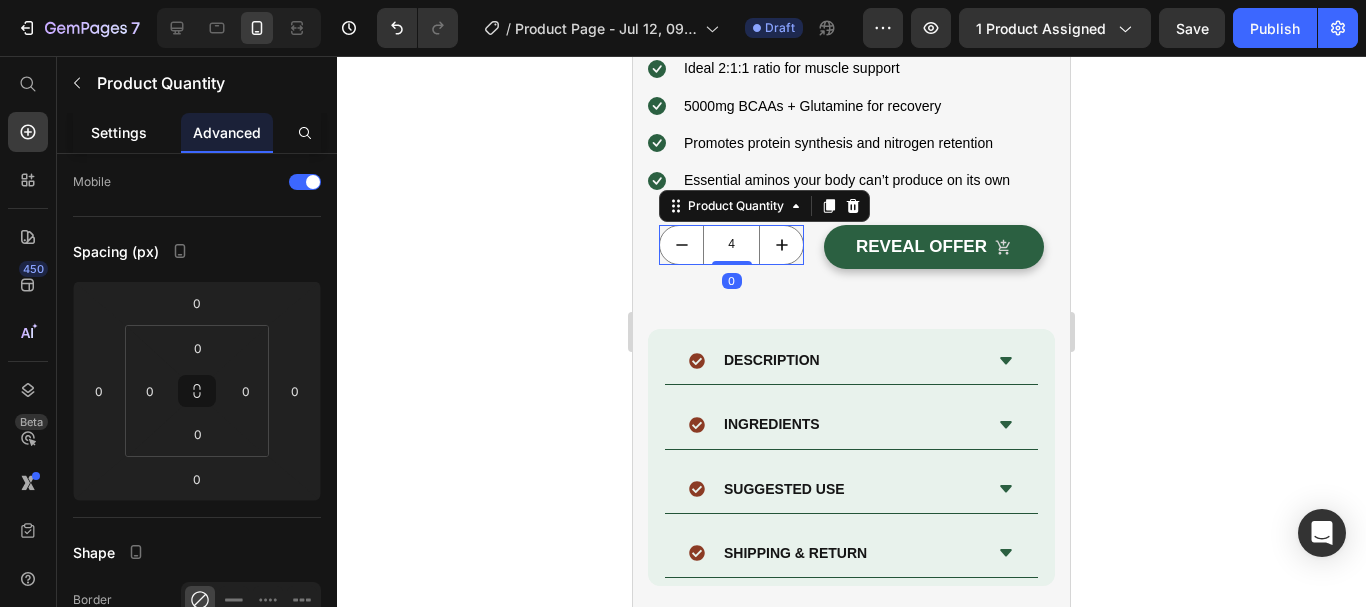 click on "Settings" 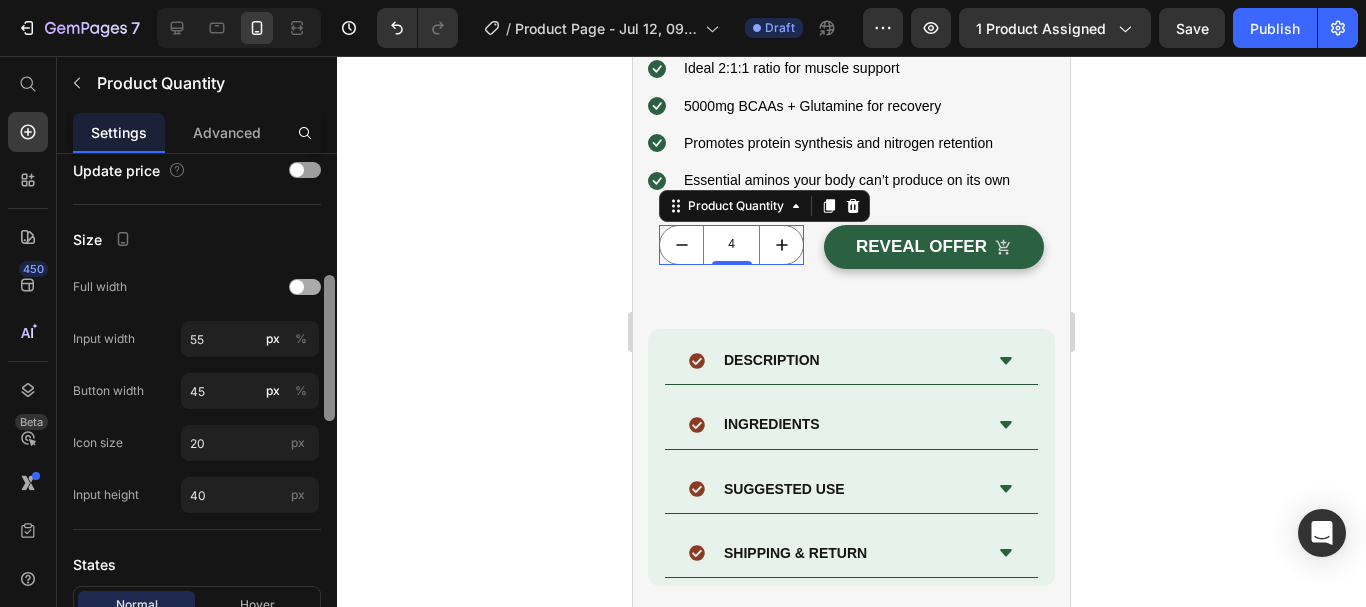 scroll, scrollTop: 409, scrollLeft: 0, axis: vertical 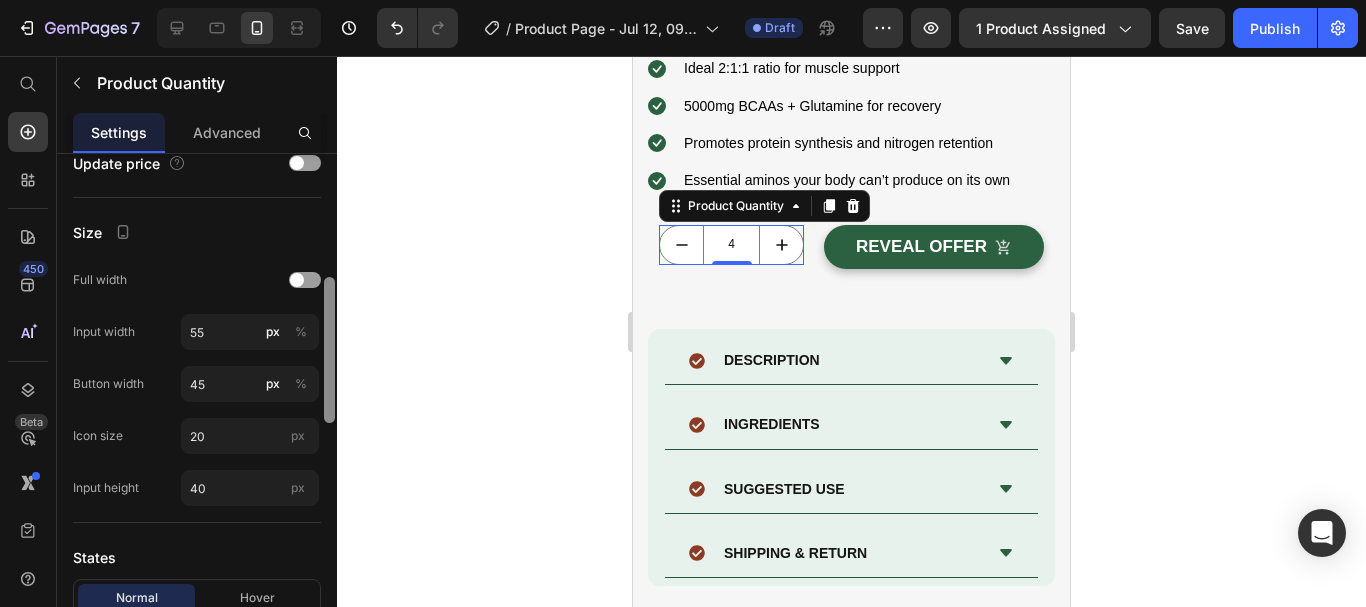 drag, startPoint x: 328, startPoint y: 160, endPoint x: 255, endPoint y: 328, distance: 183.17477 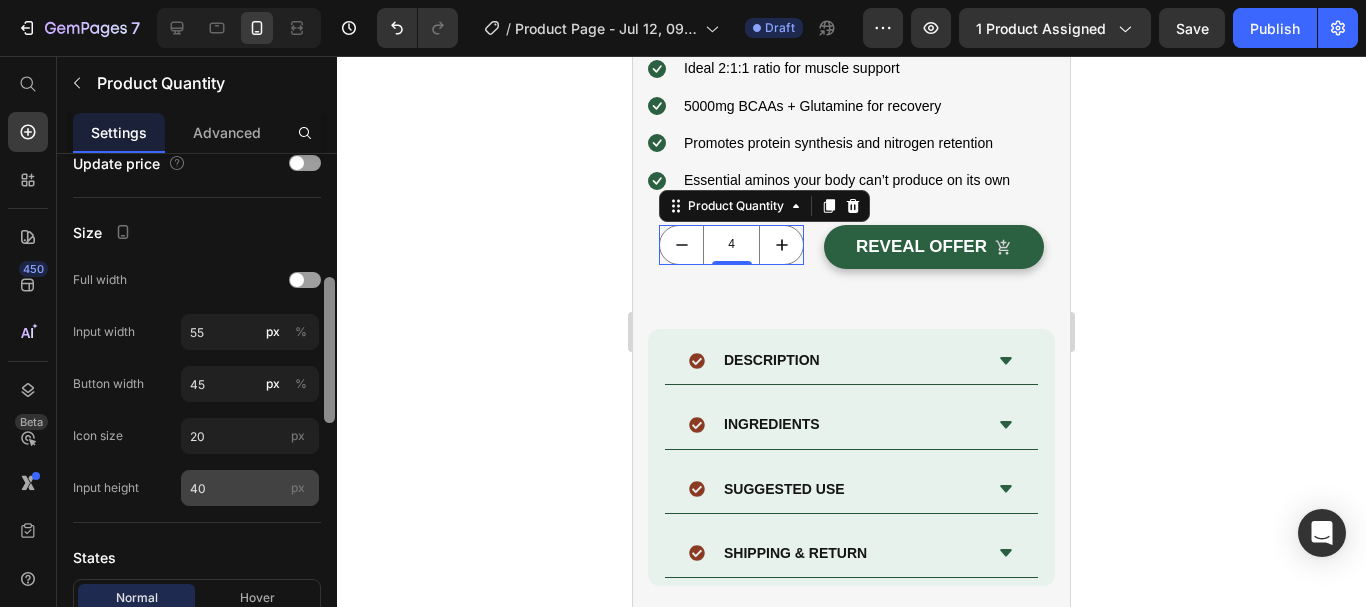 scroll, scrollTop: 582, scrollLeft: 0, axis: vertical 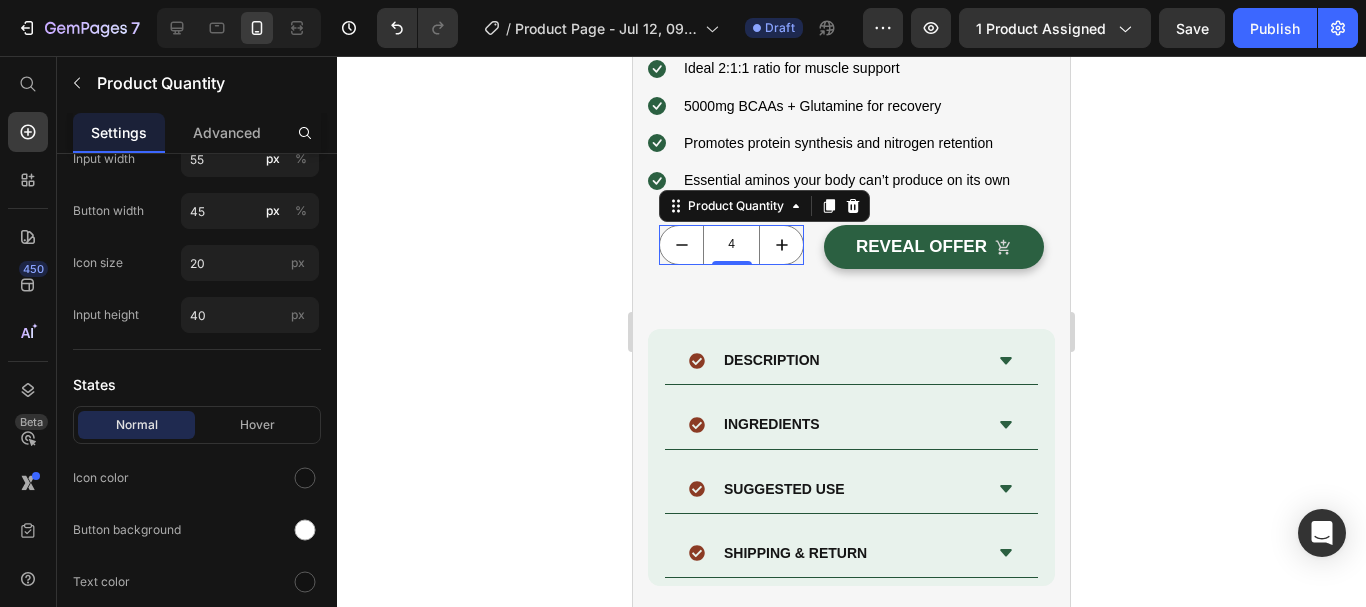 click 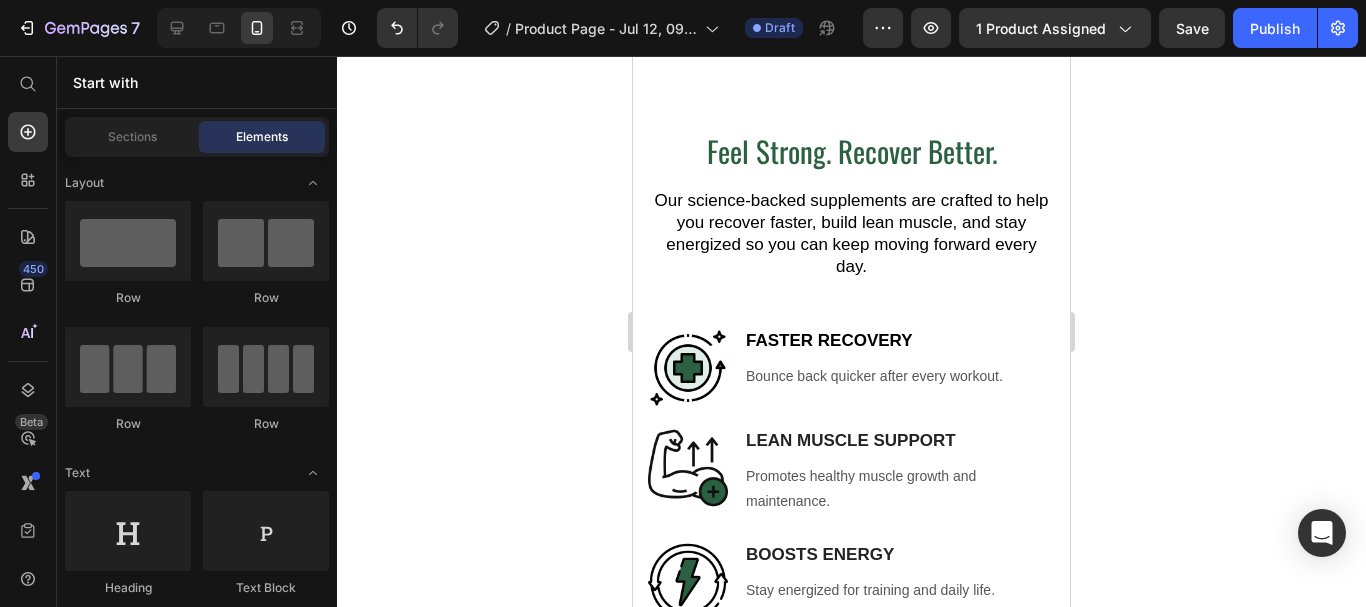 scroll, scrollTop: 1355, scrollLeft: 0, axis: vertical 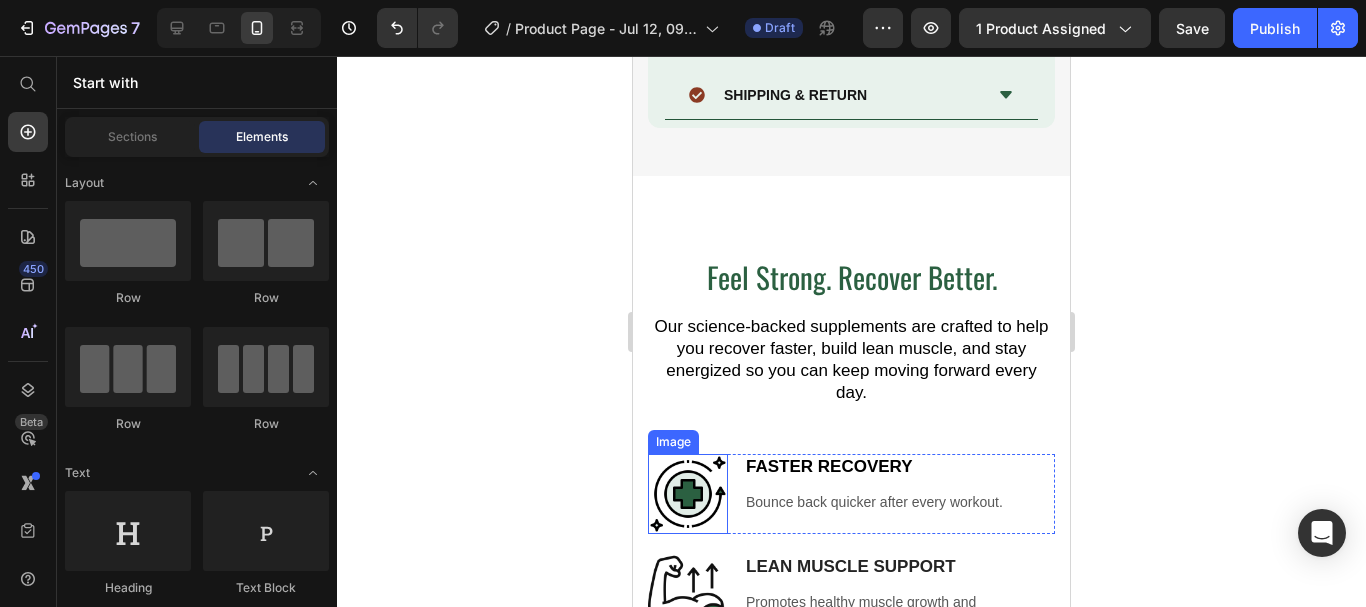 click at bounding box center (688, 494) 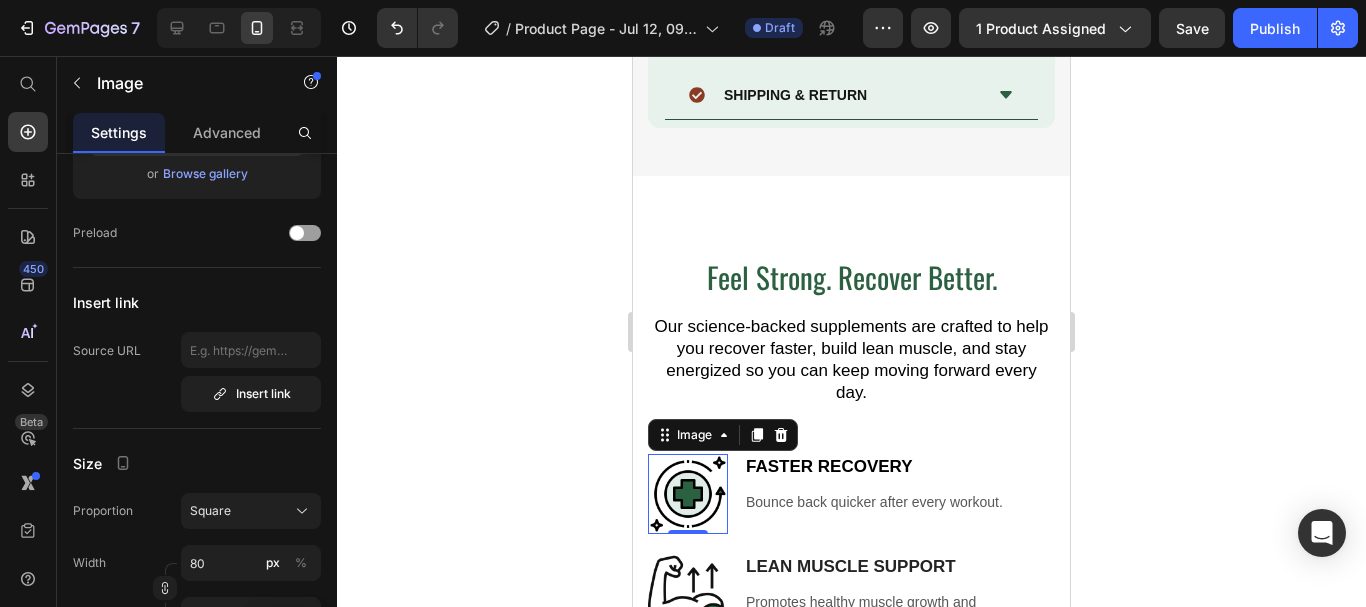 scroll, scrollTop: 590, scrollLeft: 0, axis: vertical 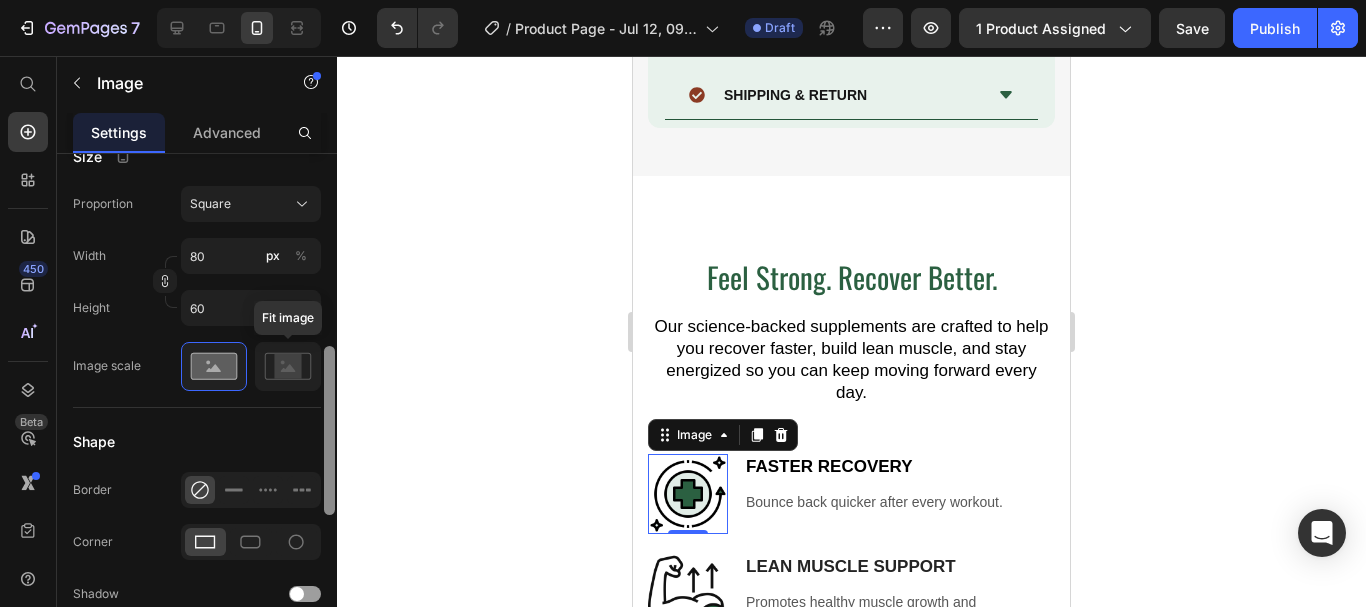 drag, startPoint x: 326, startPoint y: 216, endPoint x: 276, endPoint y: 412, distance: 202.27704 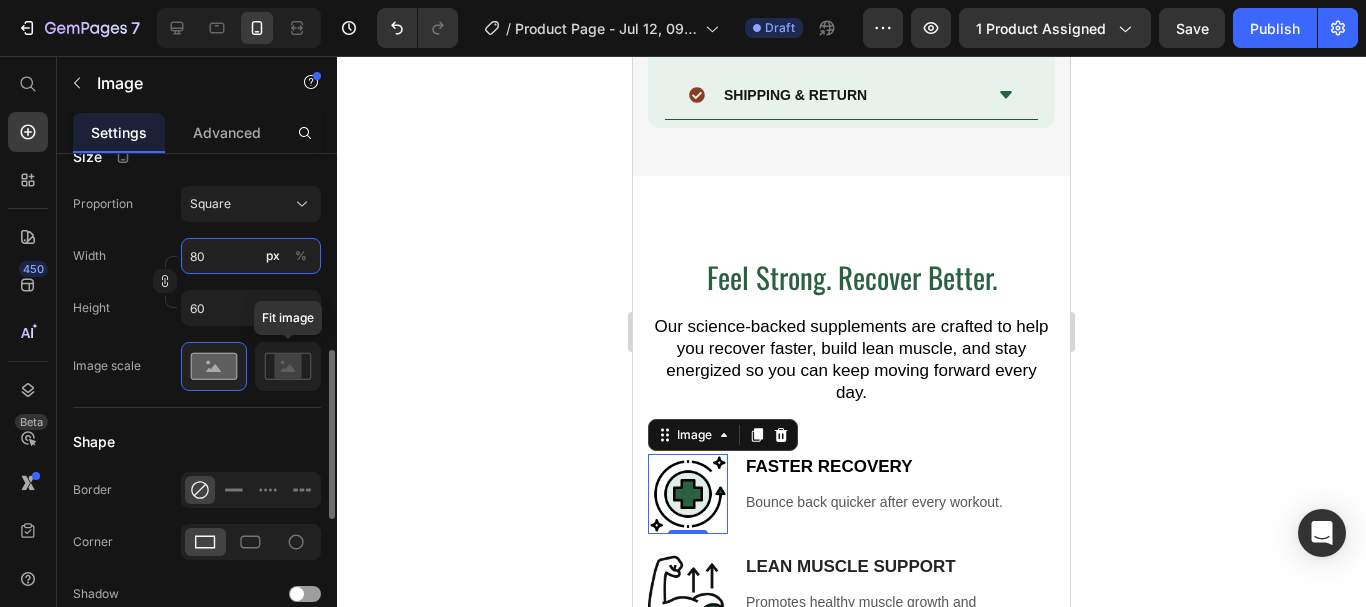 click on "80" at bounding box center [251, 256] 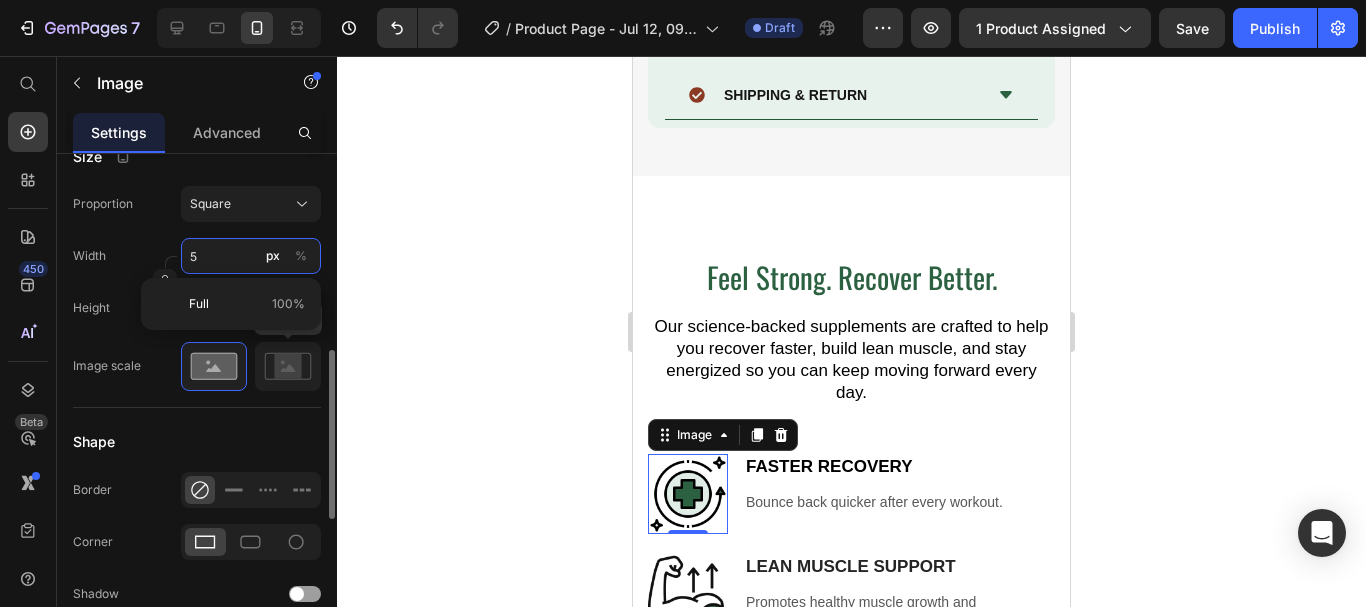 type on "50" 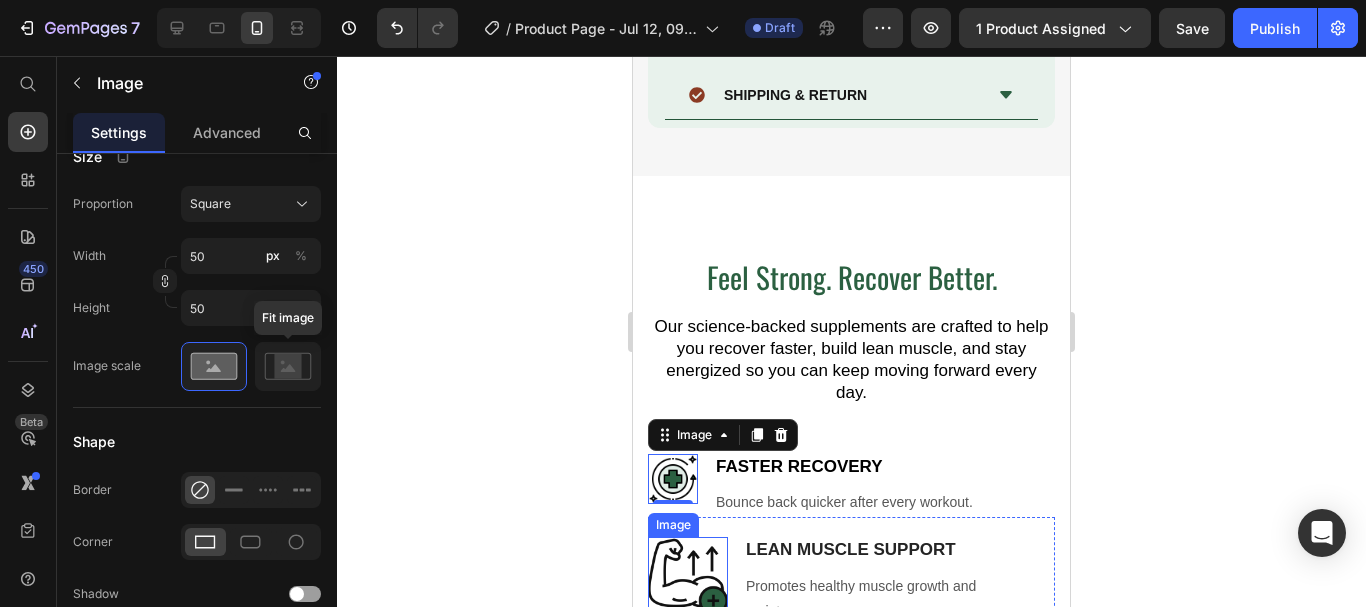 click at bounding box center [688, 577] 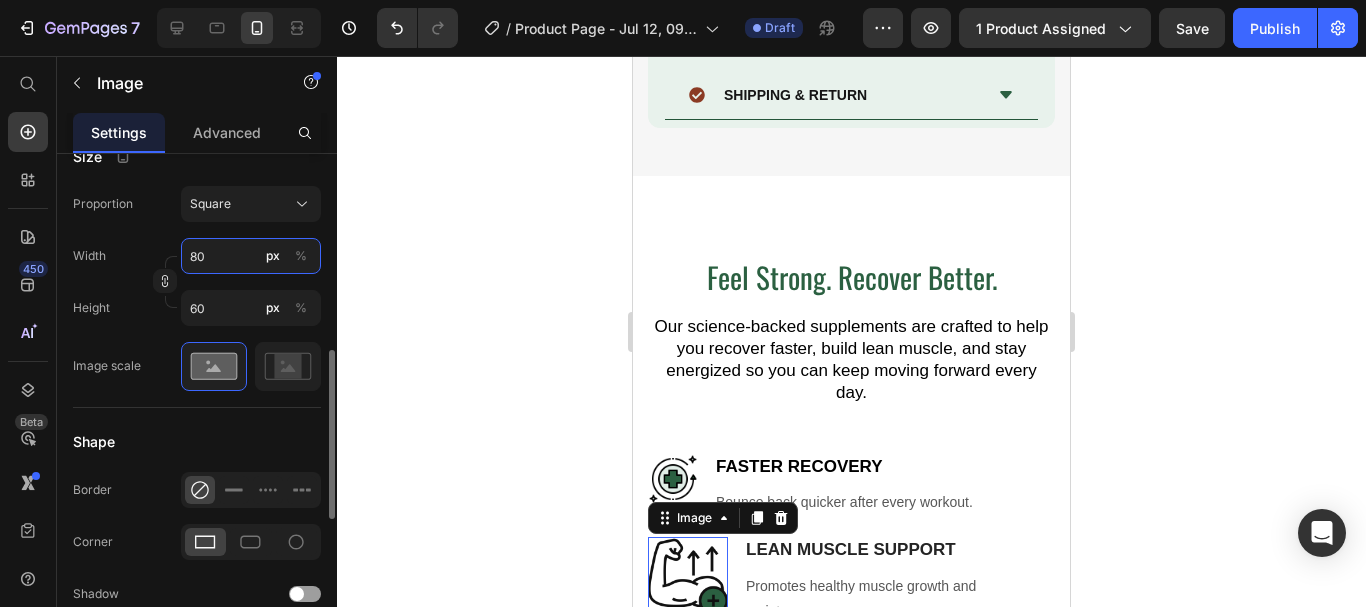 click on "80" at bounding box center (251, 256) 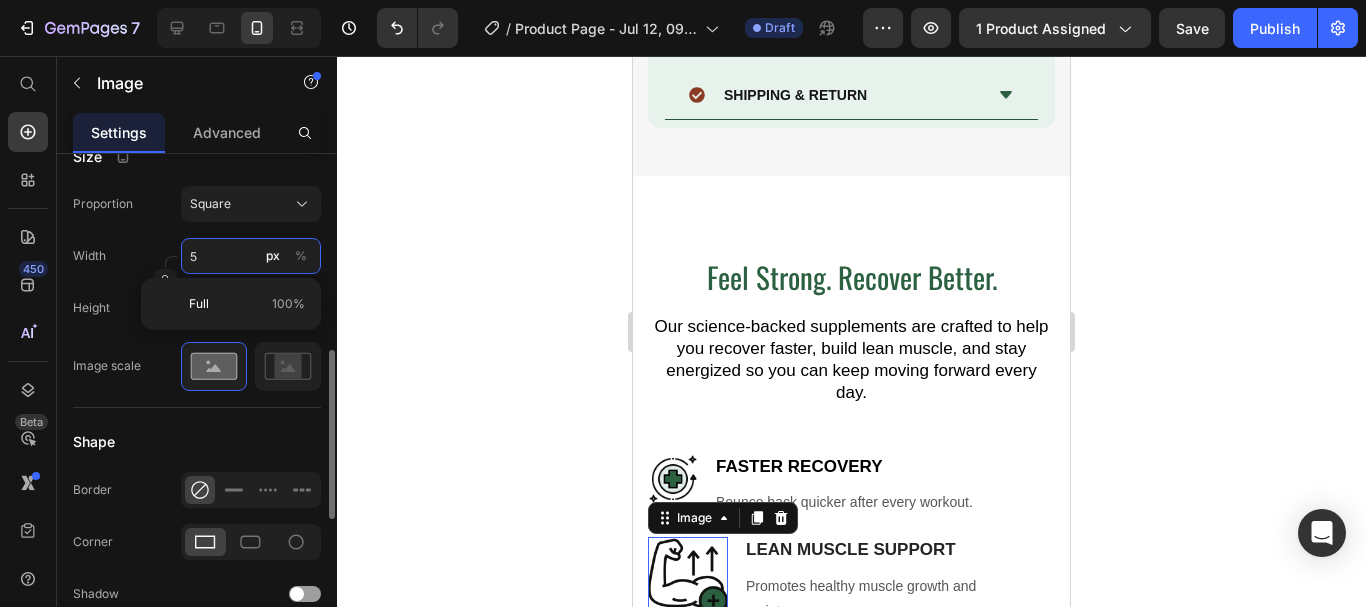 type on "50" 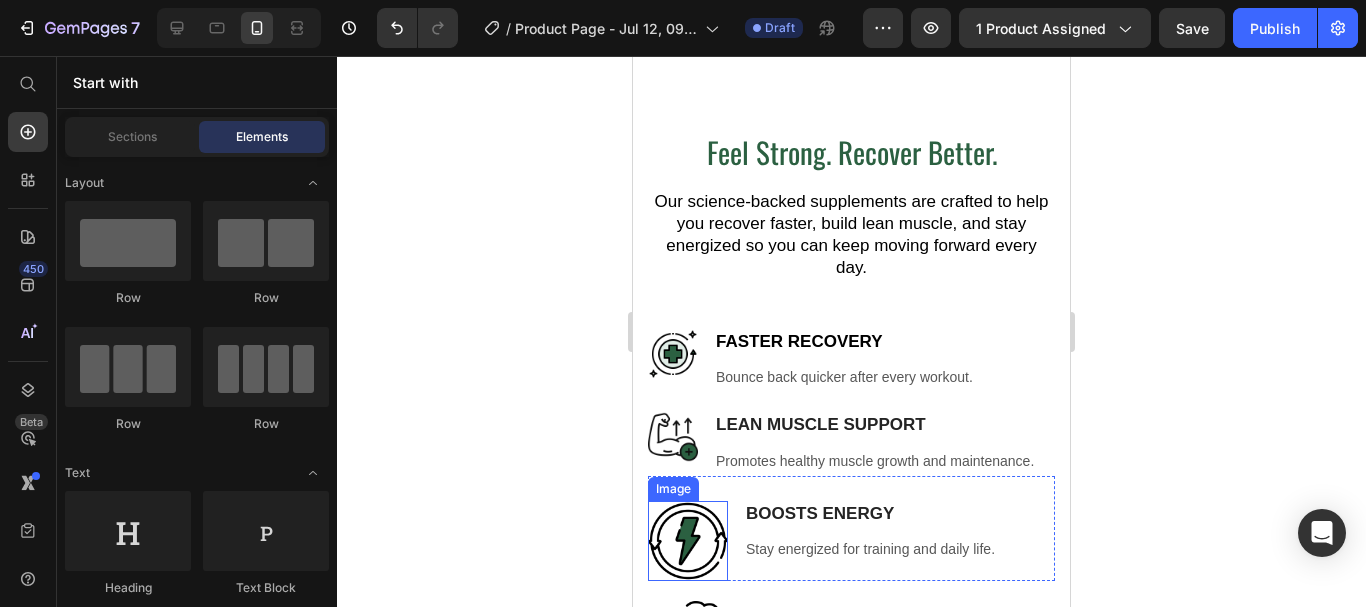 scroll, scrollTop: 1575, scrollLeft: 0, axis: vertical 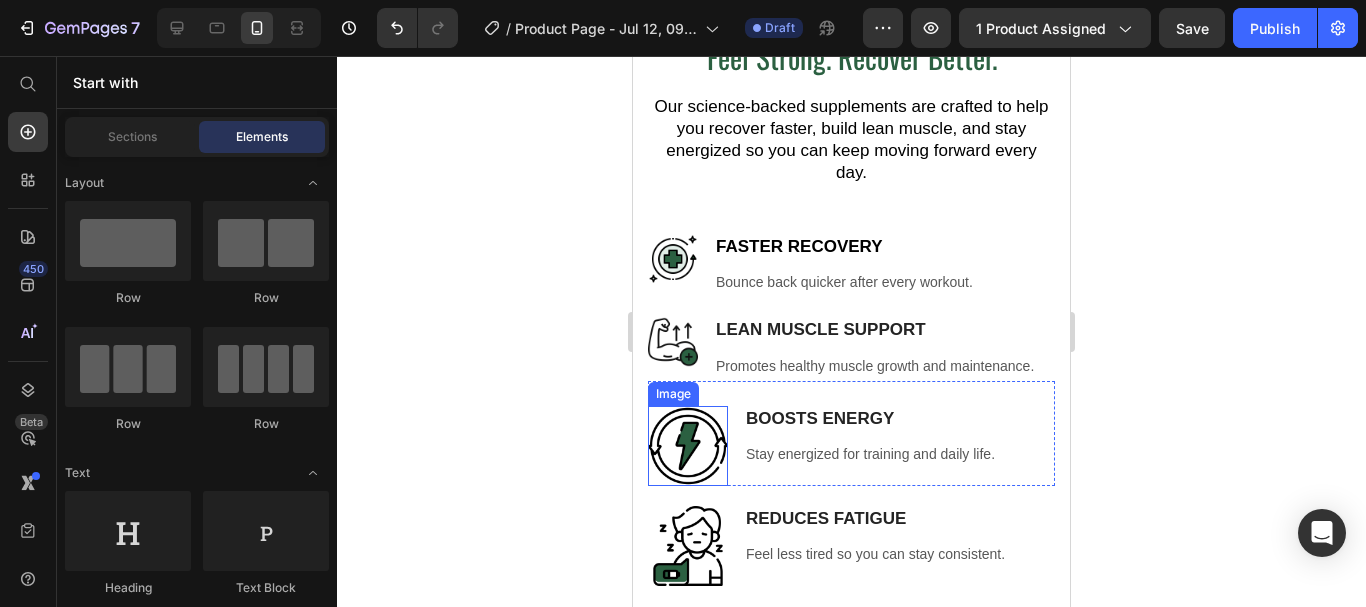 click at bounding box center (688, 446) 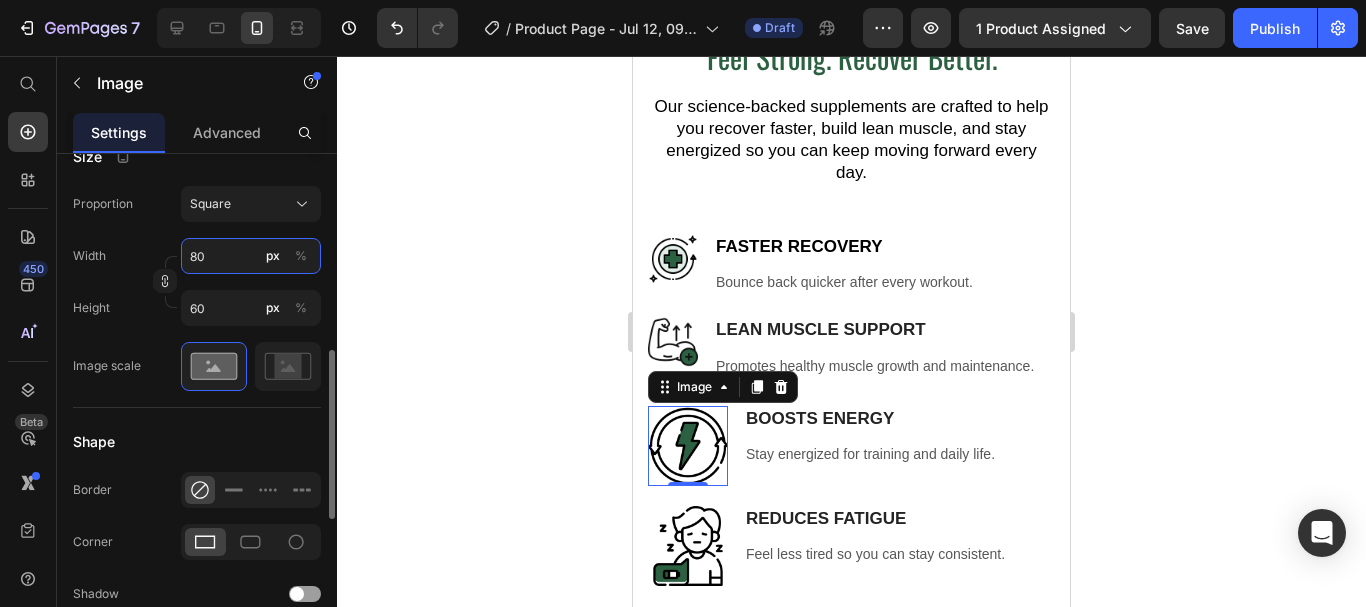 click on "80" at bounding box center (251, 256) 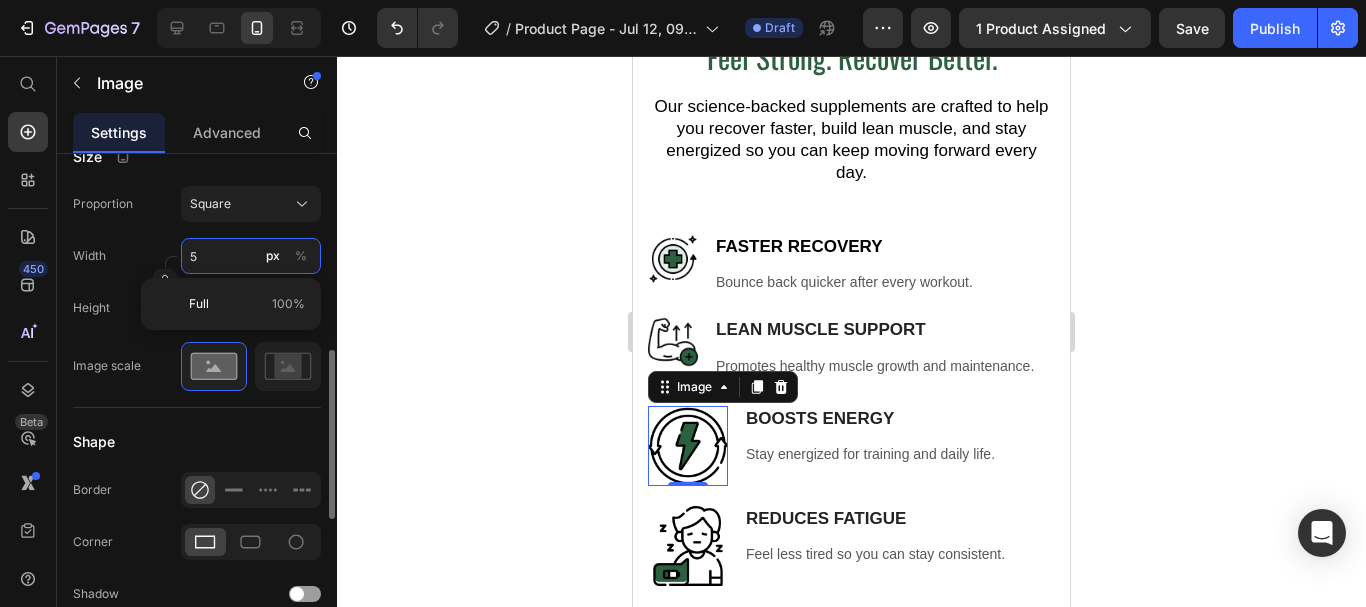 type on "50" 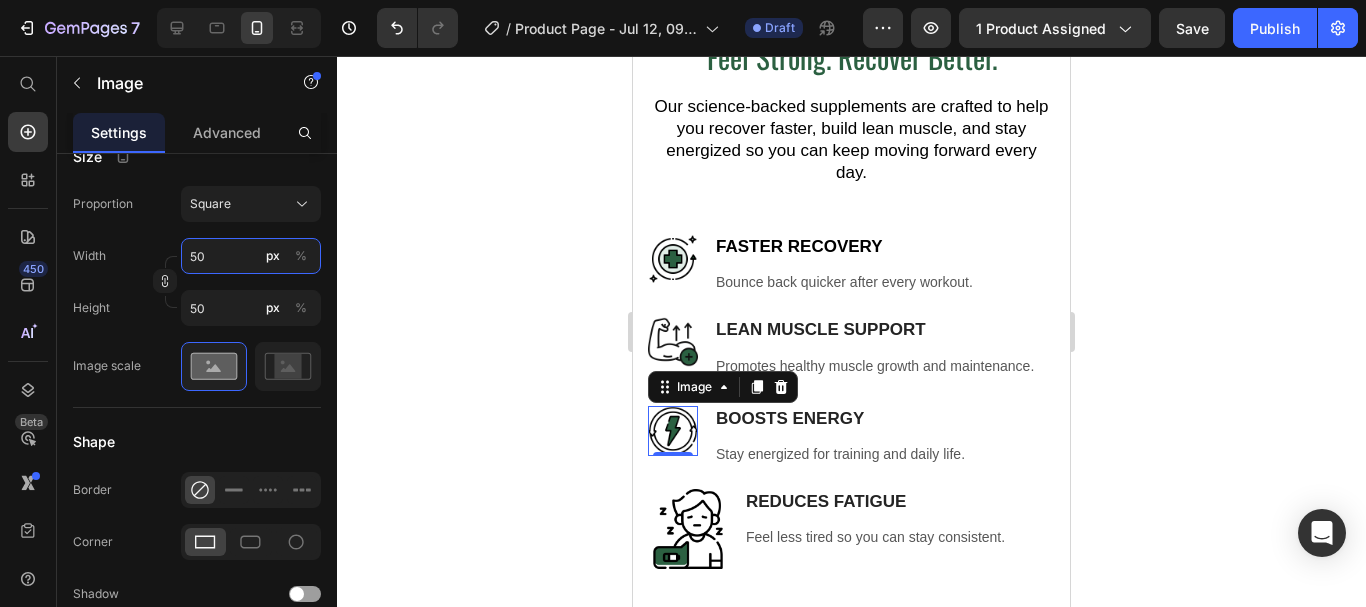 type on "50" 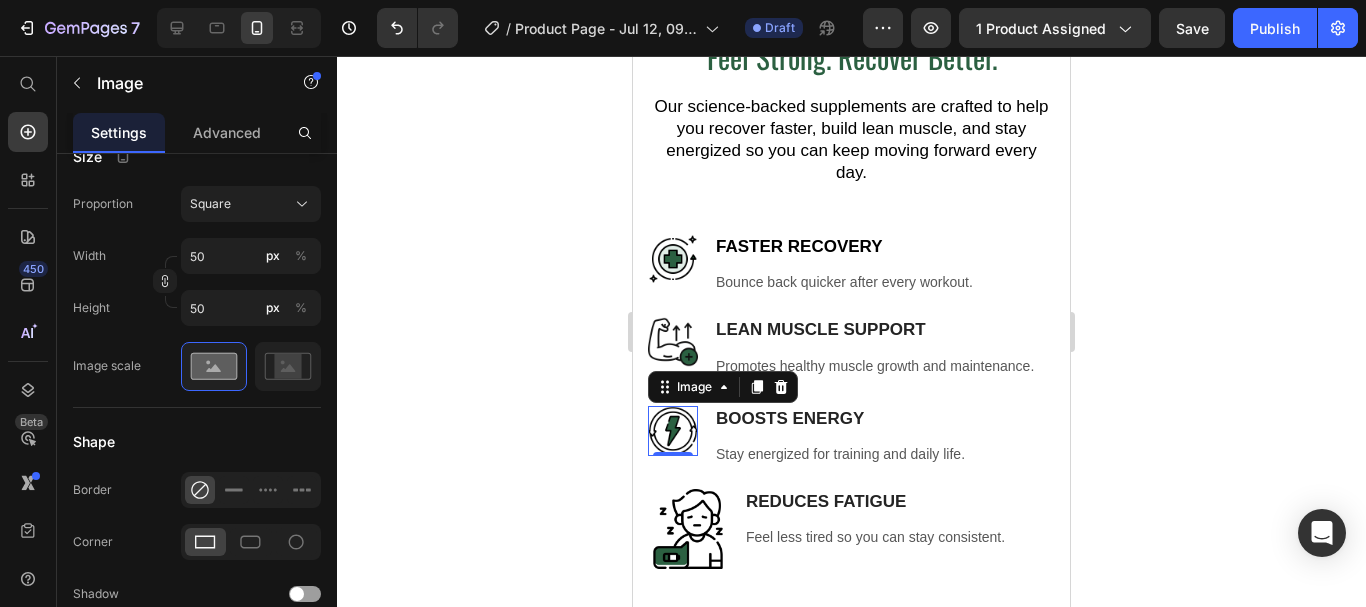 click on "Image Choose Image Upload Image https://cdn.shopify.com/s/files/1/0615/8181/9975/files/gempages_574911106628191076-2a2bbbc6-535a-40a0-b621-eac0e27346f8.webp  or   Browse gallery  Preload Insert link Source URL  Insert link  Size Proportion Square Width 50 px % Height 50 px % Image scale Shape Border Corner Shadow Align SEO Alt text Image title" at bounding box center [197, 282] 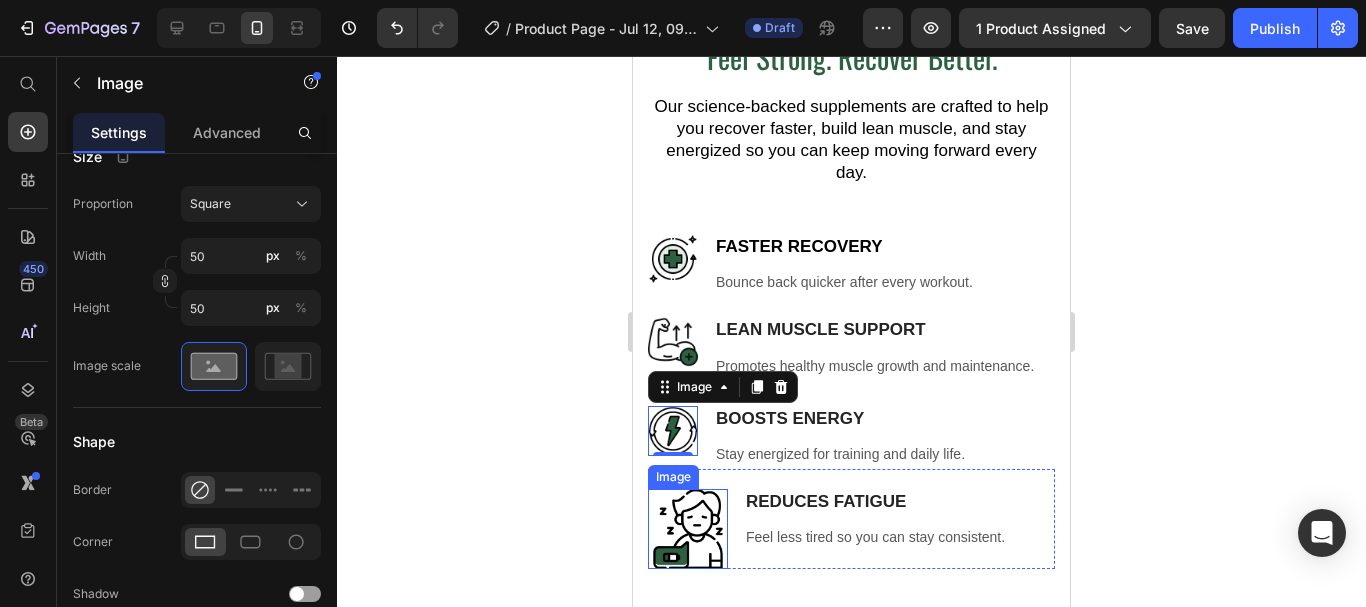 click at bounding box center [688, 529] 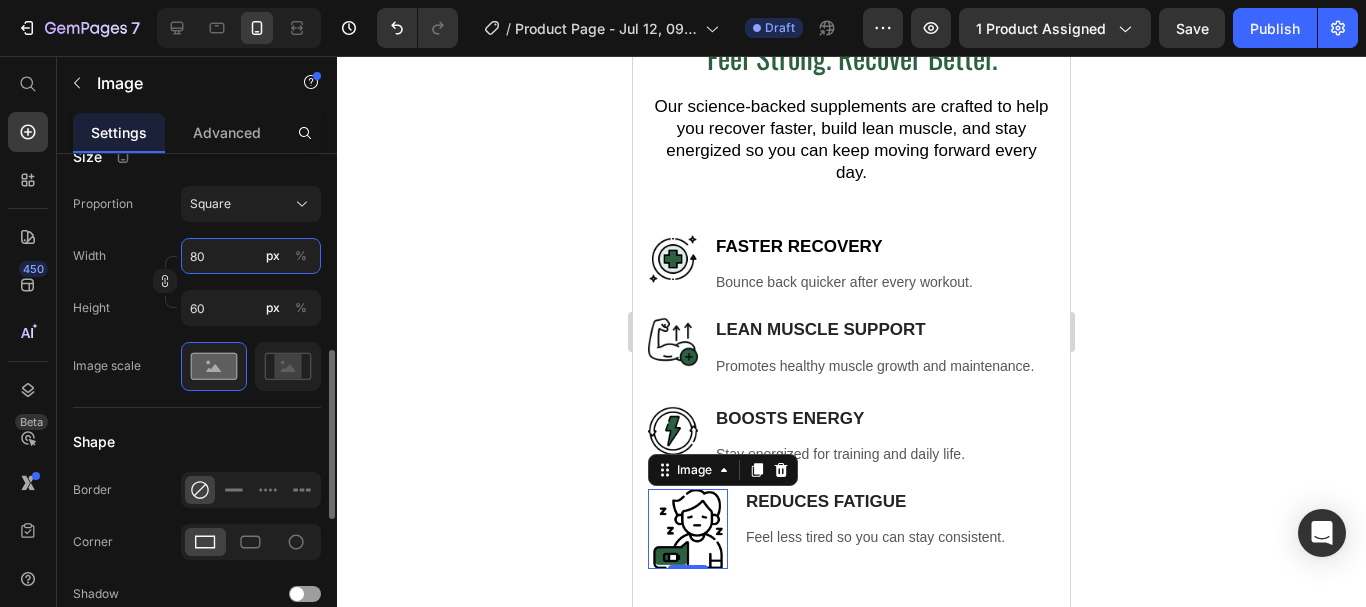 click on "80" at bounding box center [251, 256] 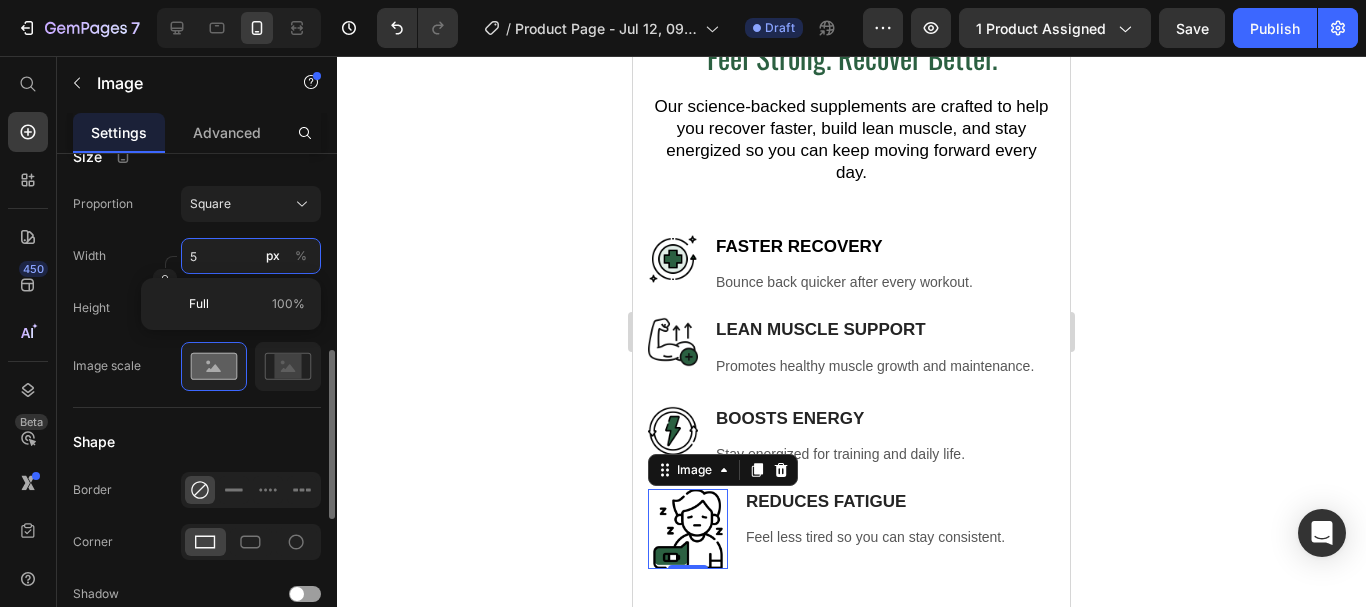 type on "50" 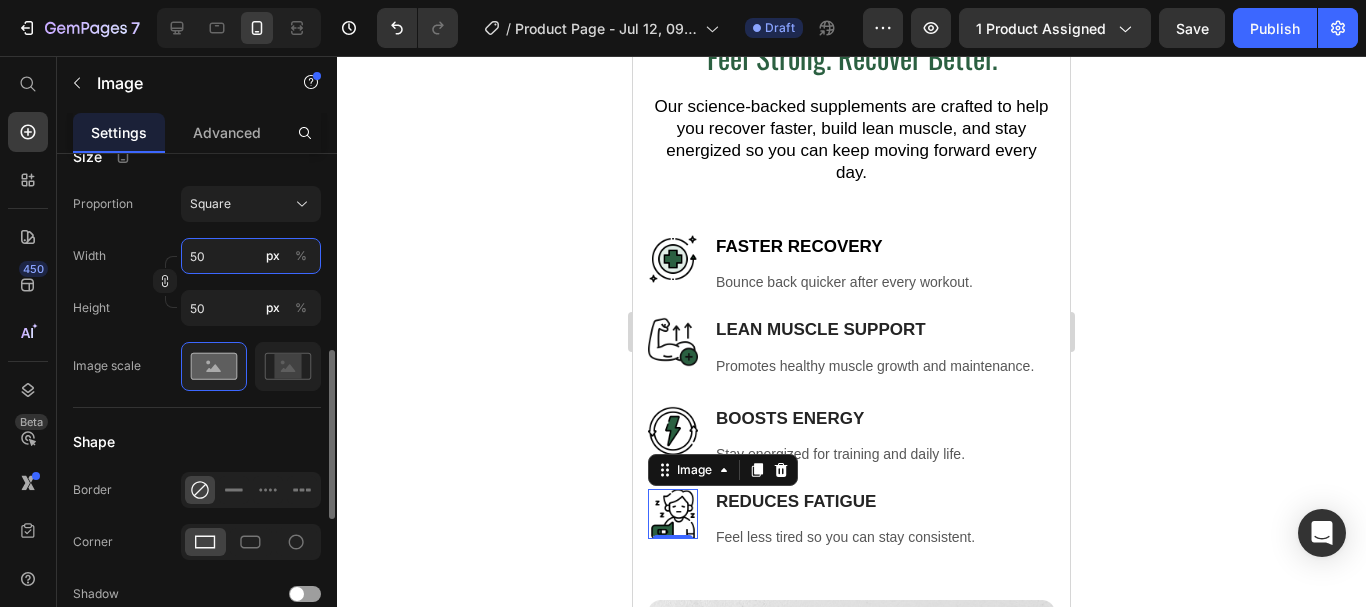 type on "50" 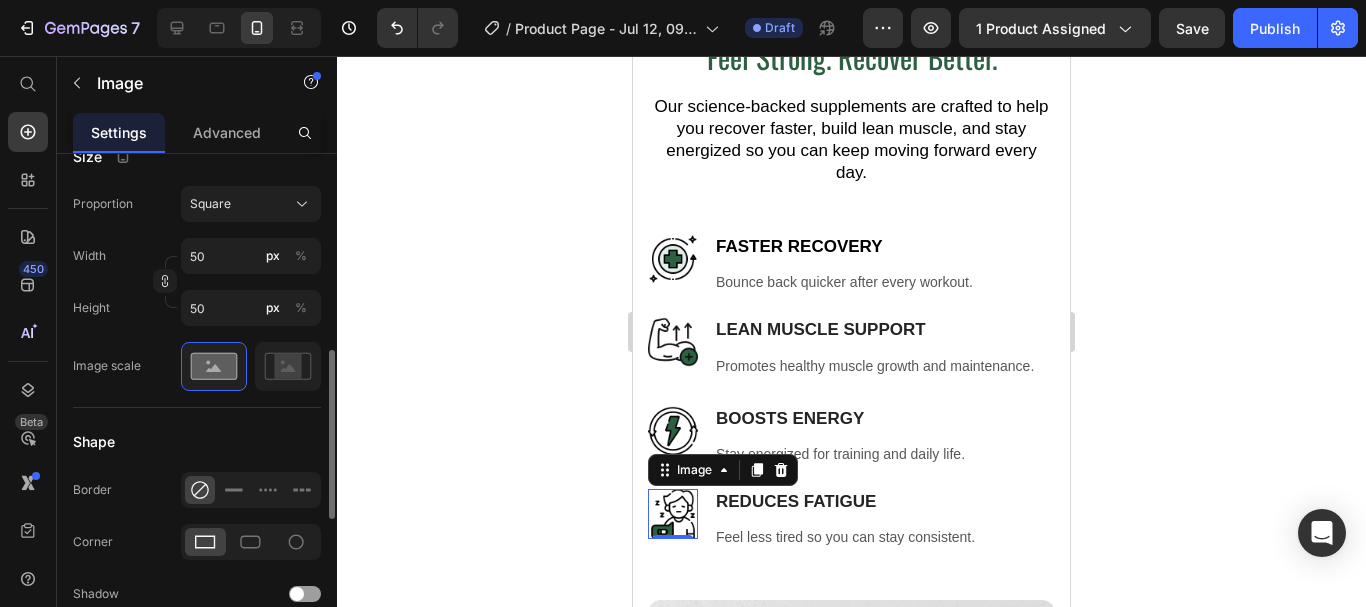click on "Image Choose Image Upload Image https://cdn.shopify.com/s/files/1/0615/8181/9975/files/gempages_574911106628191076-0b9f25e8-83bc-4e13-b2e5-27ef46782dab.webp  or   Browse gallery  Preload Insert link Source URL  Insert link  Size Proportion Square Width 50 px % Height 50 px % Image scale Shape Border Corner Shadow Align SEO Alt text Image title" at bounding box center (197, 282) 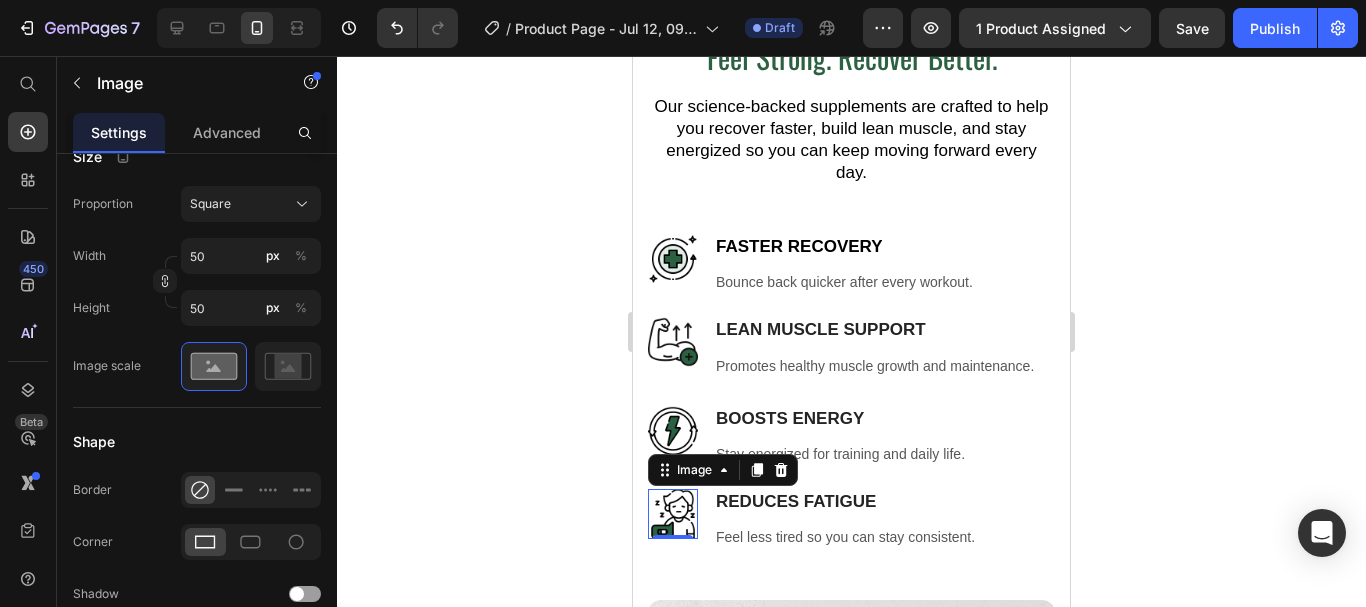 click 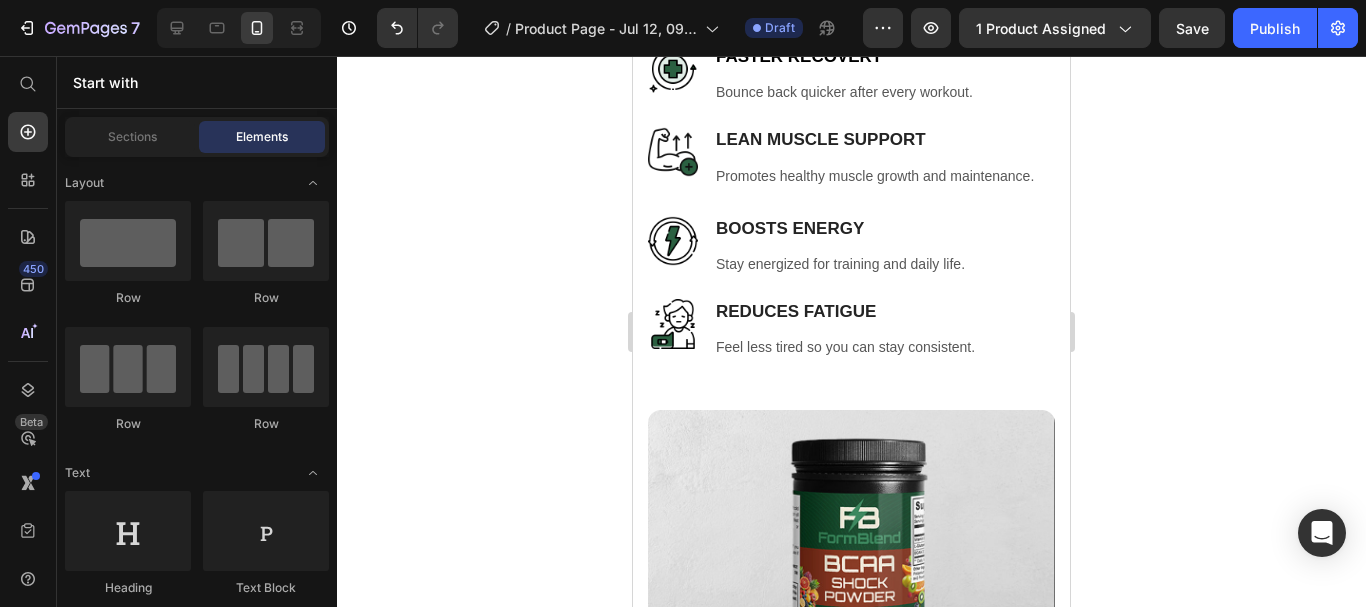 scroll, scrollTop: 1835, scrollLeft: 0, axis: vertical 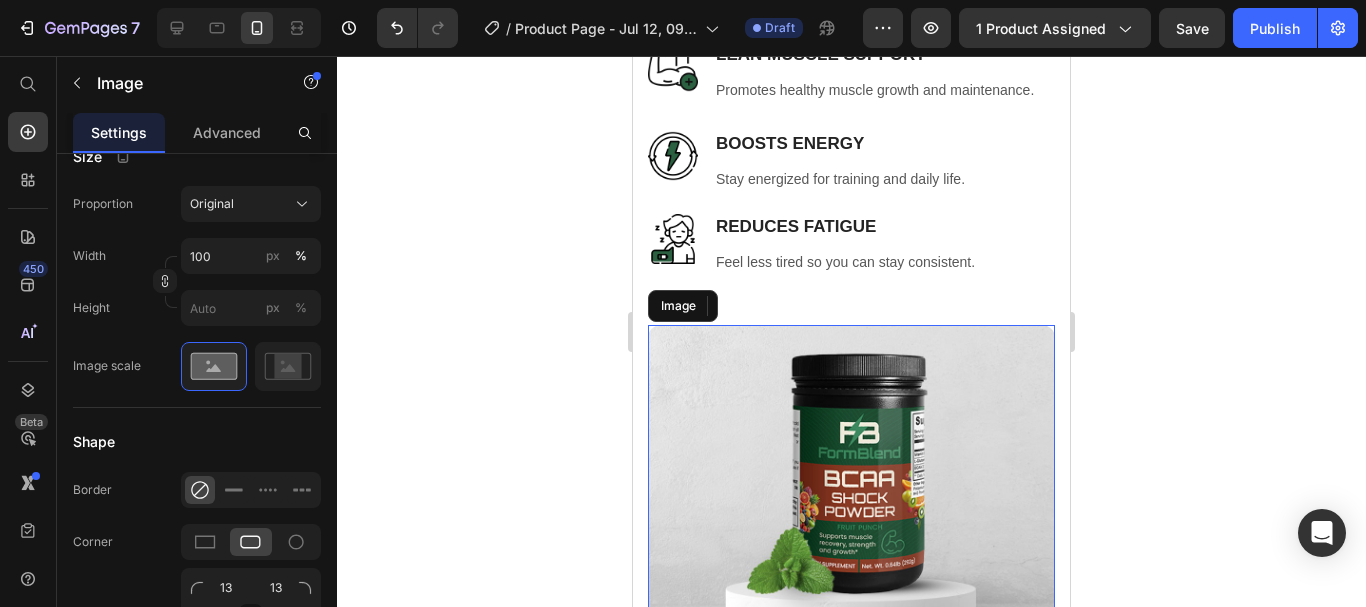 click at bounding box center [851, 528] 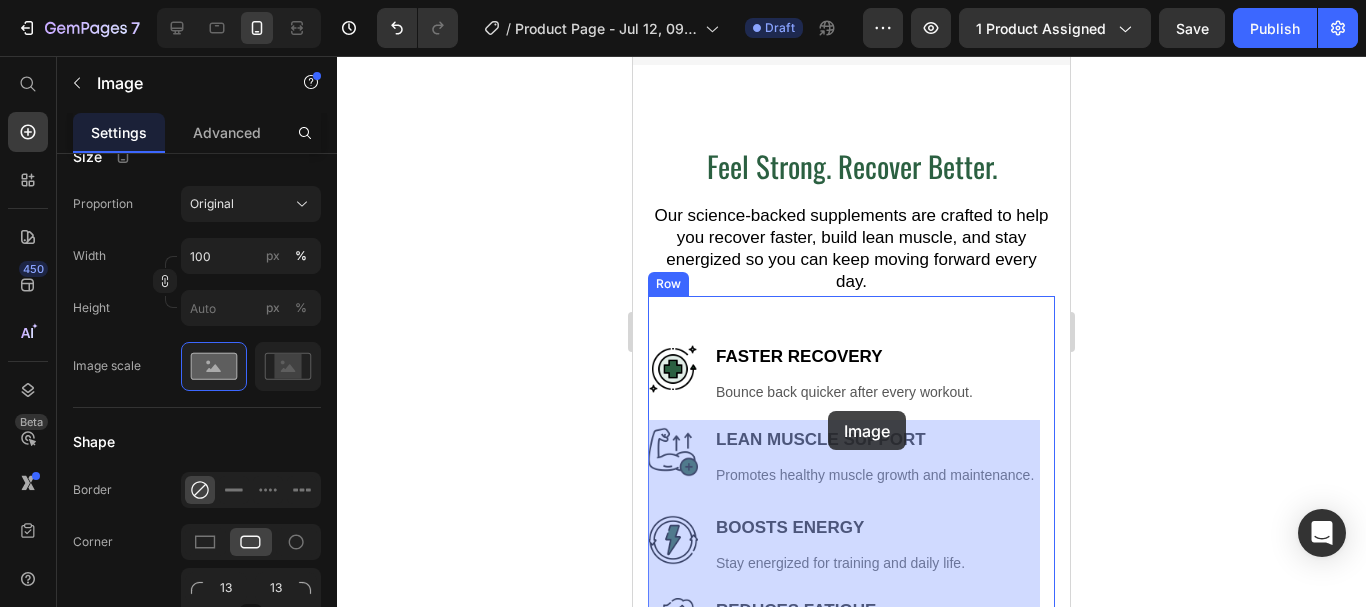 scroll, scrollTop: 1708, scrollLeft: 0, axis: vertical 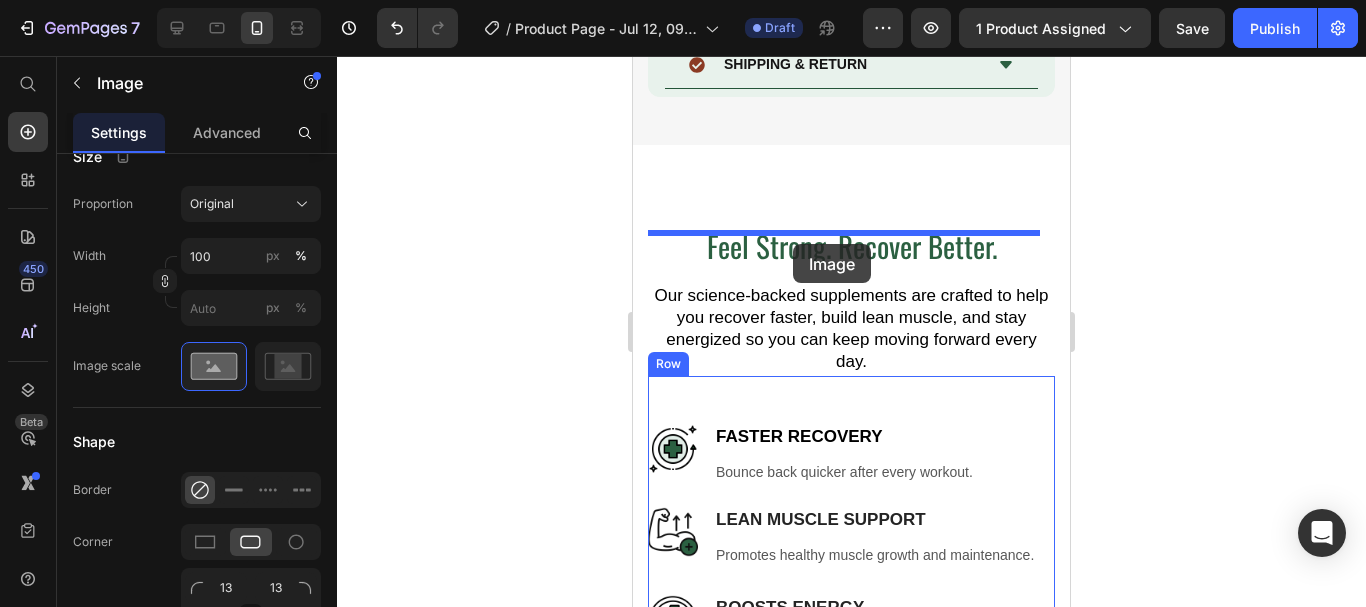 drag, startPoint x: 689, startPoint y: 131, endPoint x: 793, endPoint y: 244, distance: 153.57408 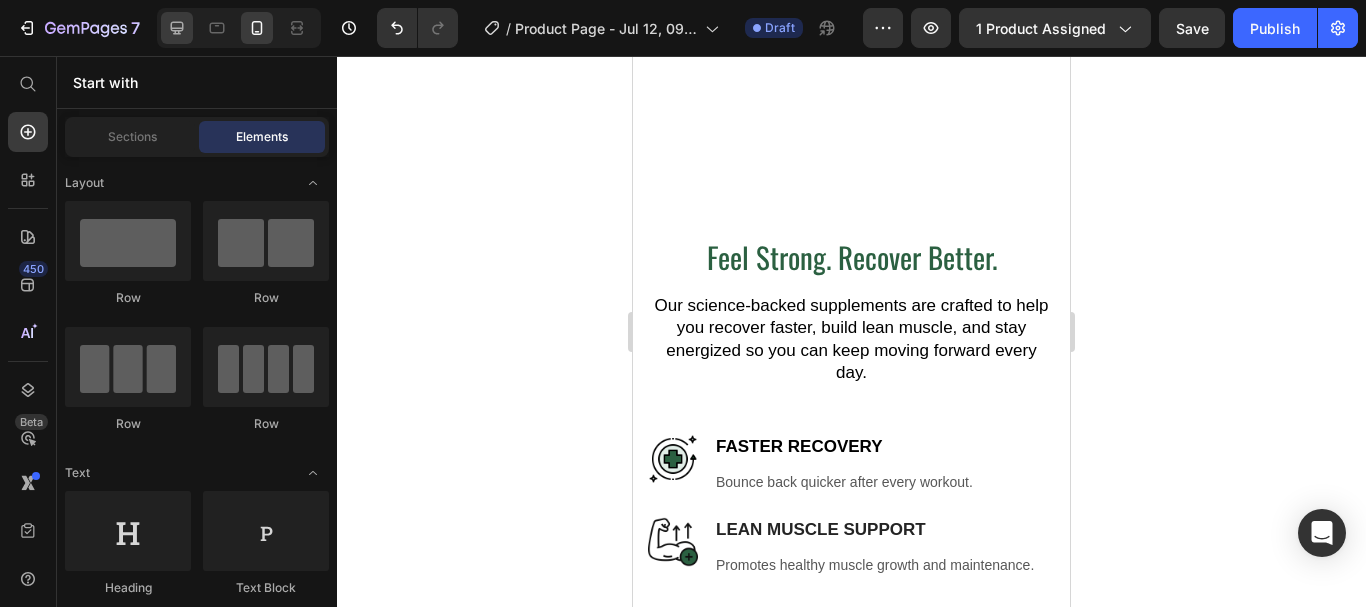 click 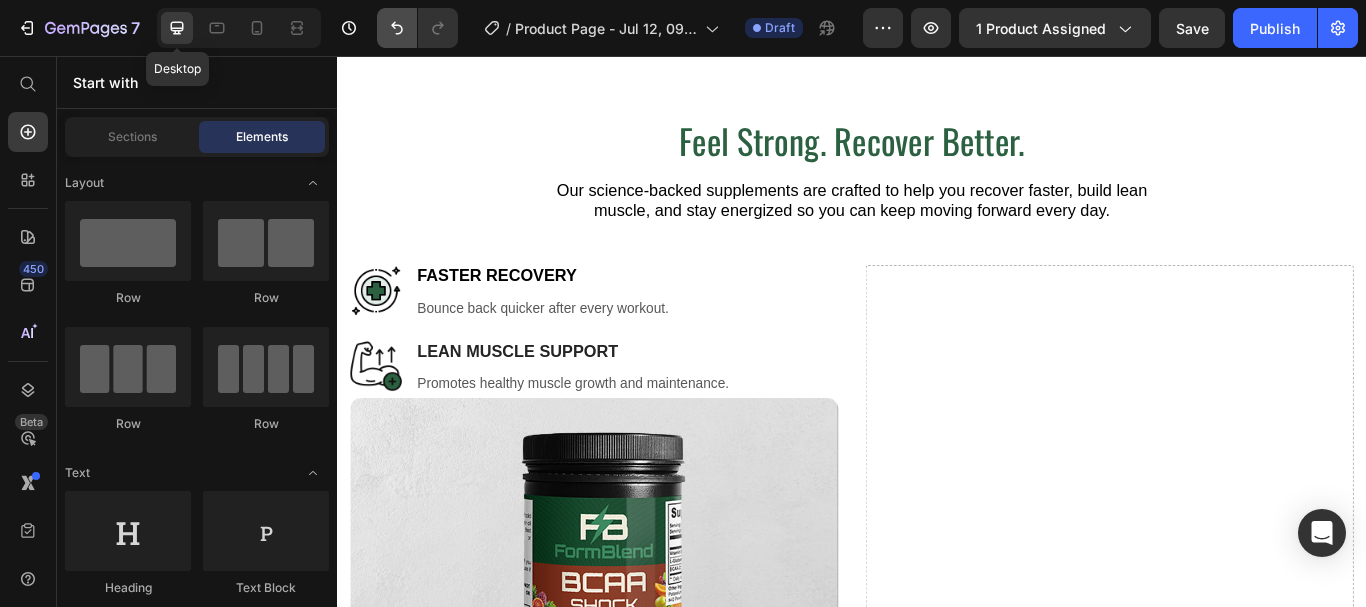 click 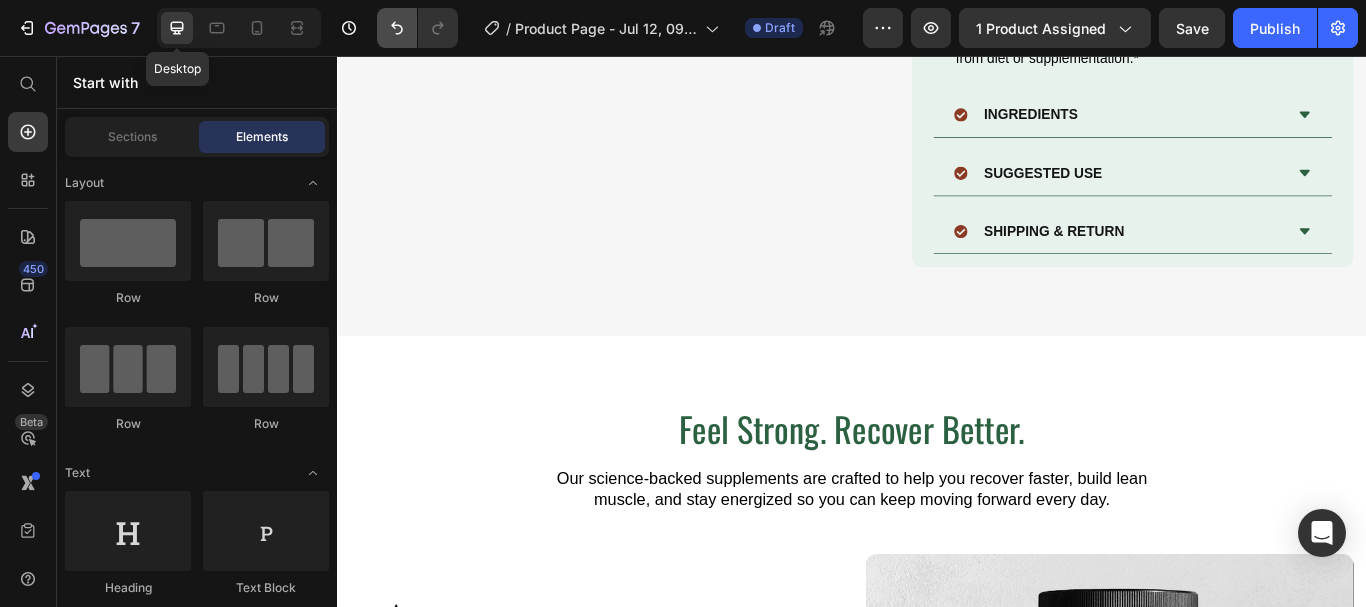 scroll, scrollTop: 1722, scrollLeft: 0, axis: vertical 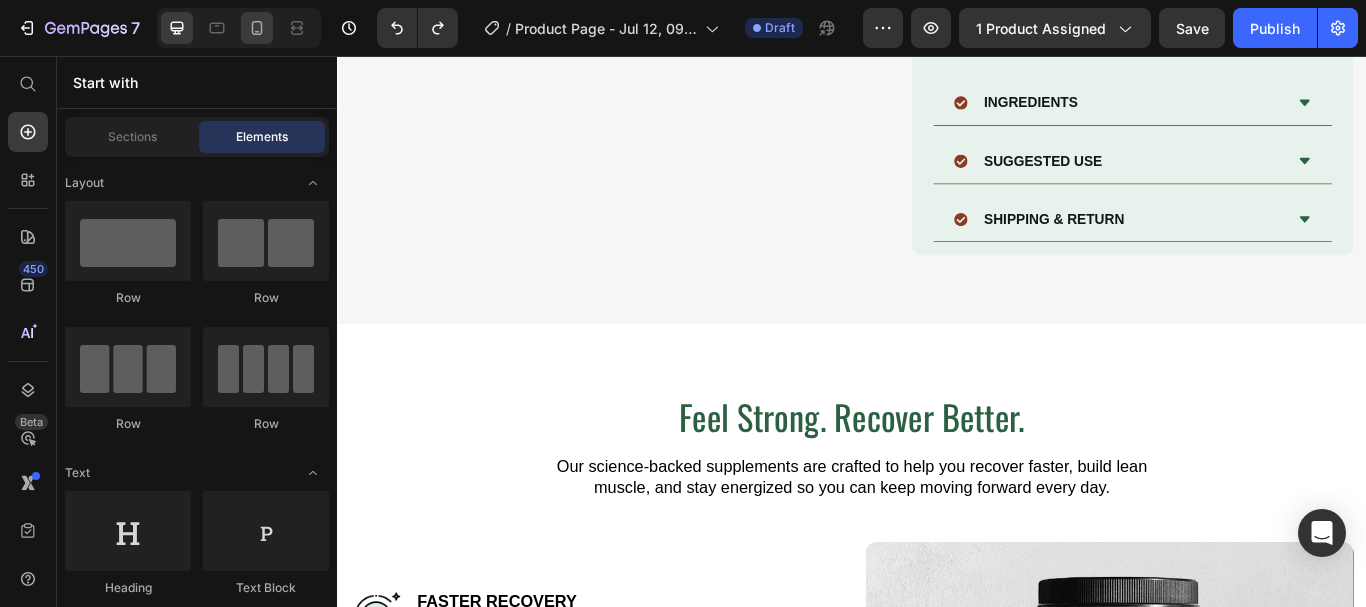 click 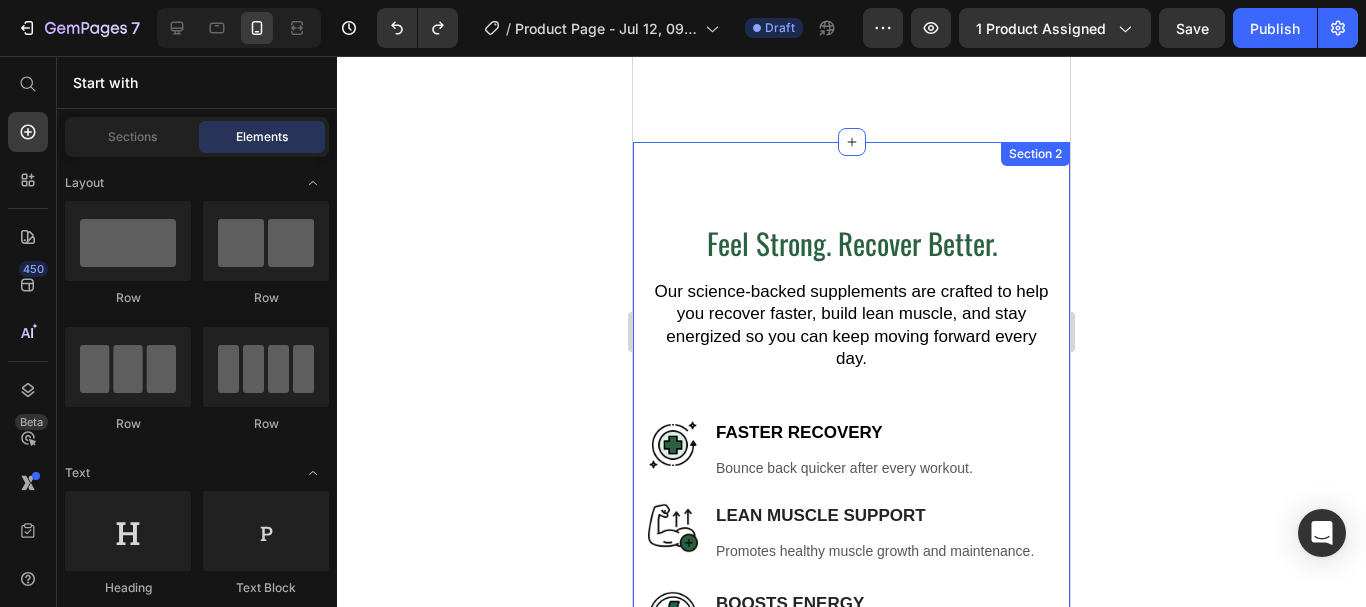 scroll, scrollTop: 2703, scrollLeft: 0, axis: vertical 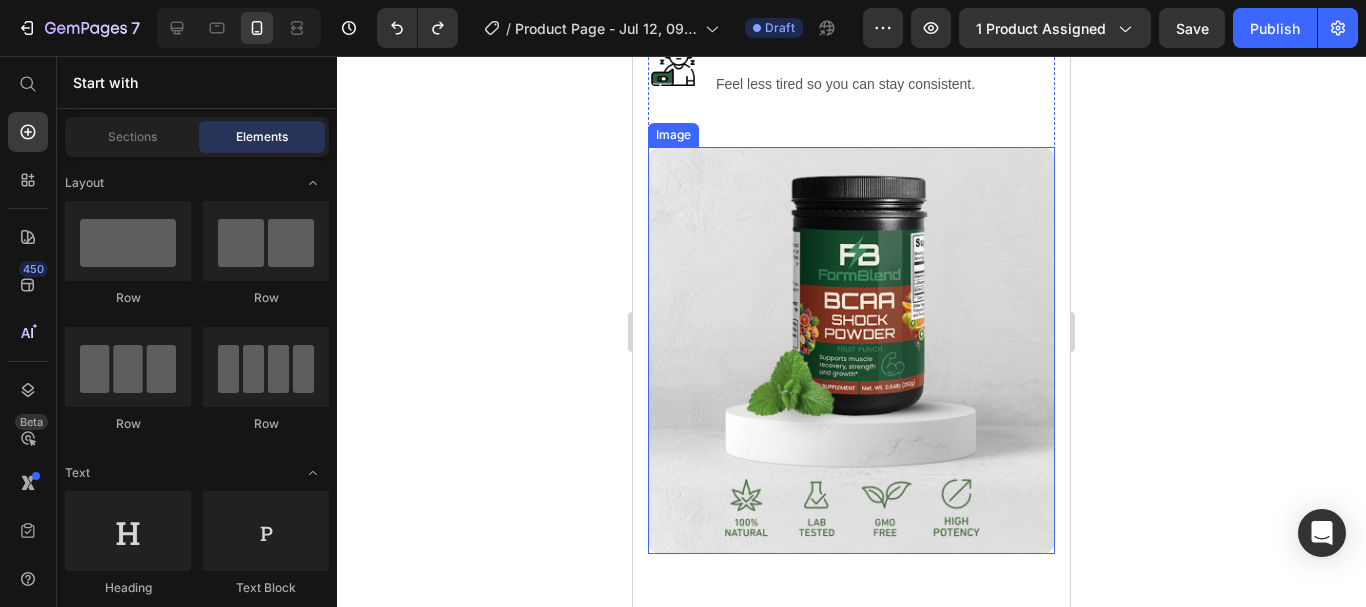 click at bounding box center [851, 350] 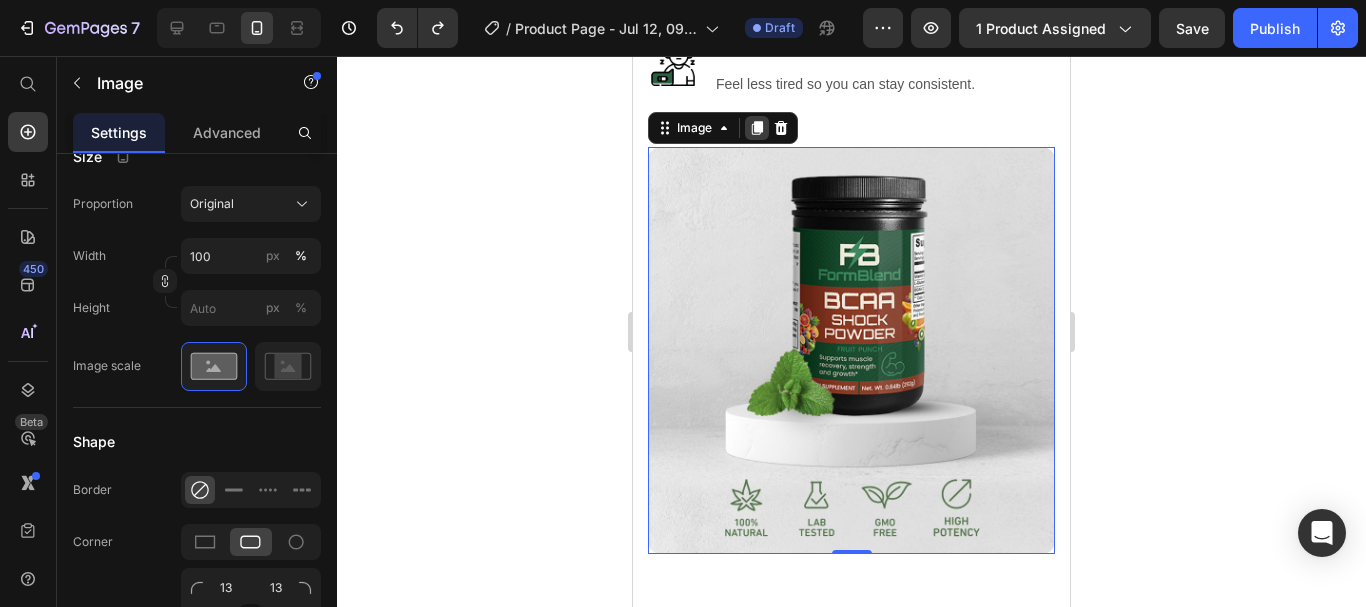 click 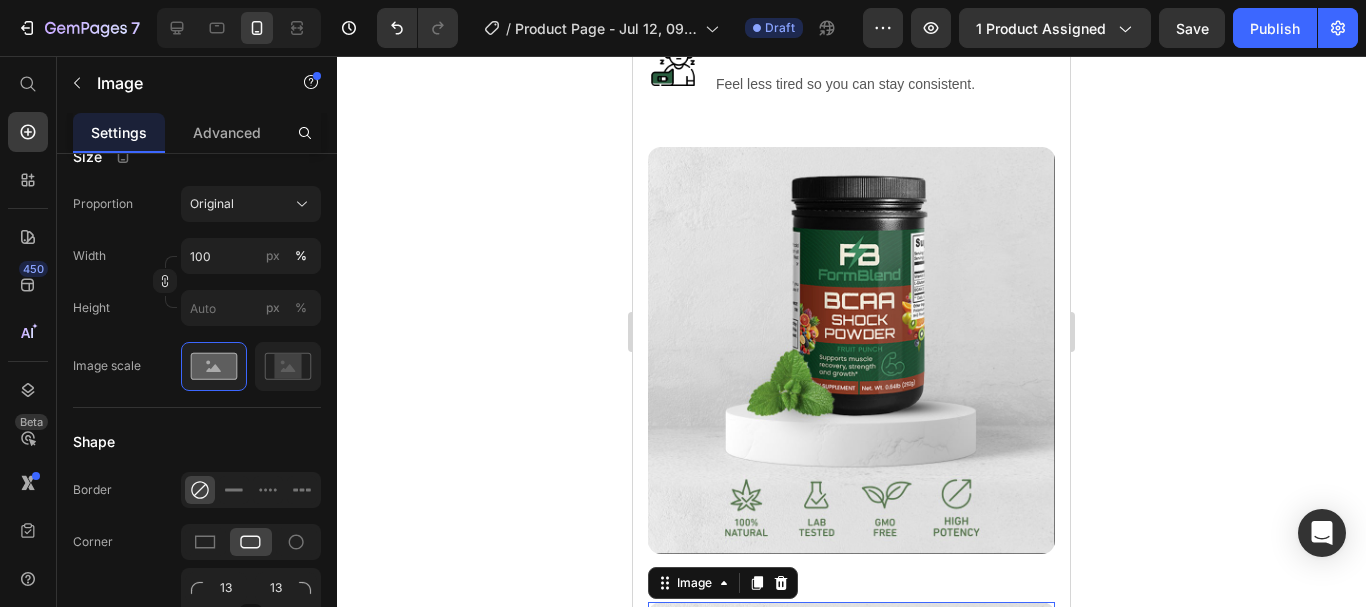 scroll, scrollTop: 2822, scrollLeft: 0, axis: vertical 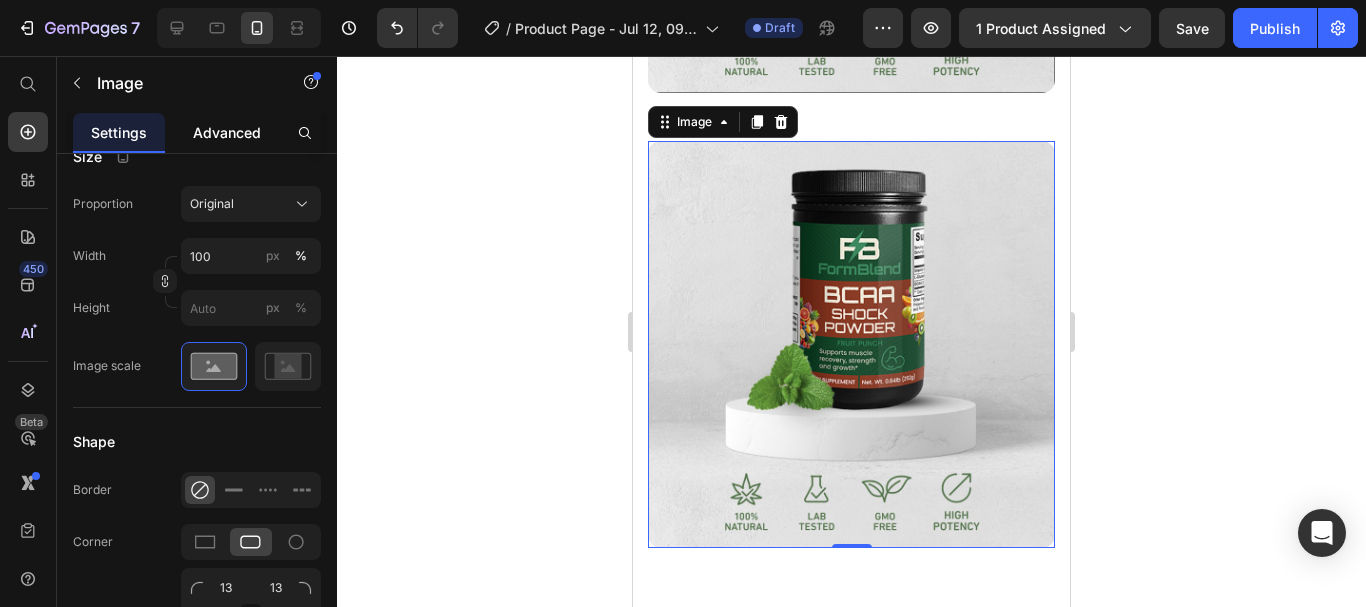 click on "Advanced" at bounding box center [227, 132] 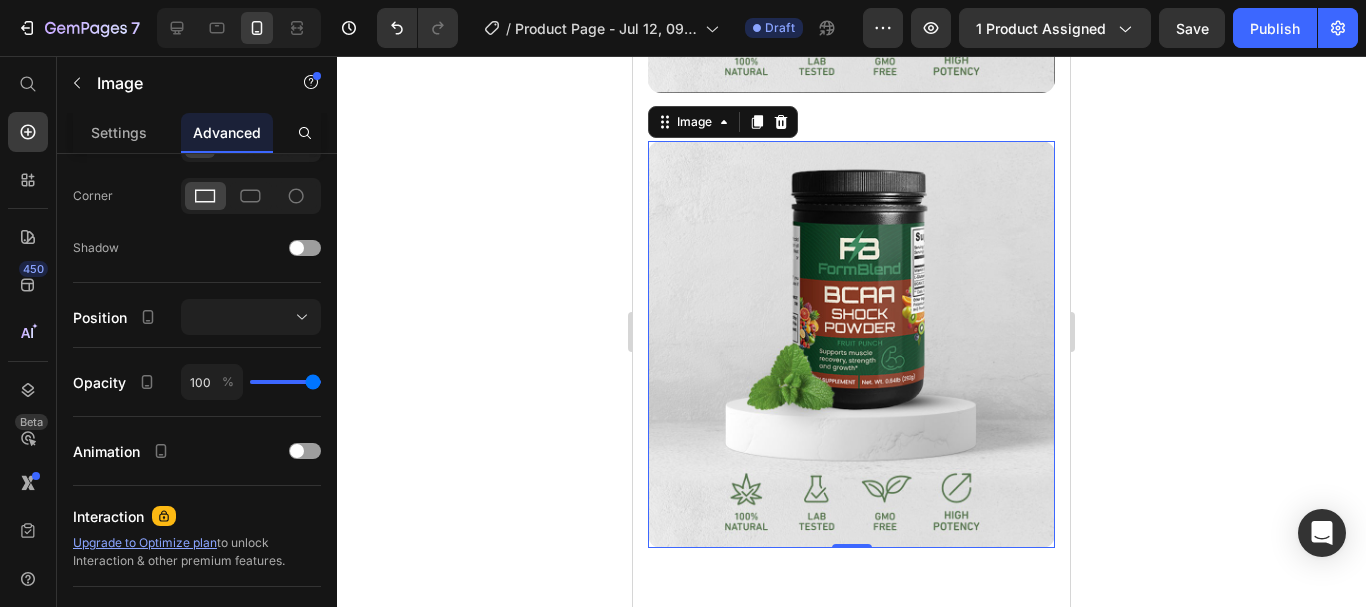 scroll, scrollTop: 0, scrollLeft: 0, axis: both 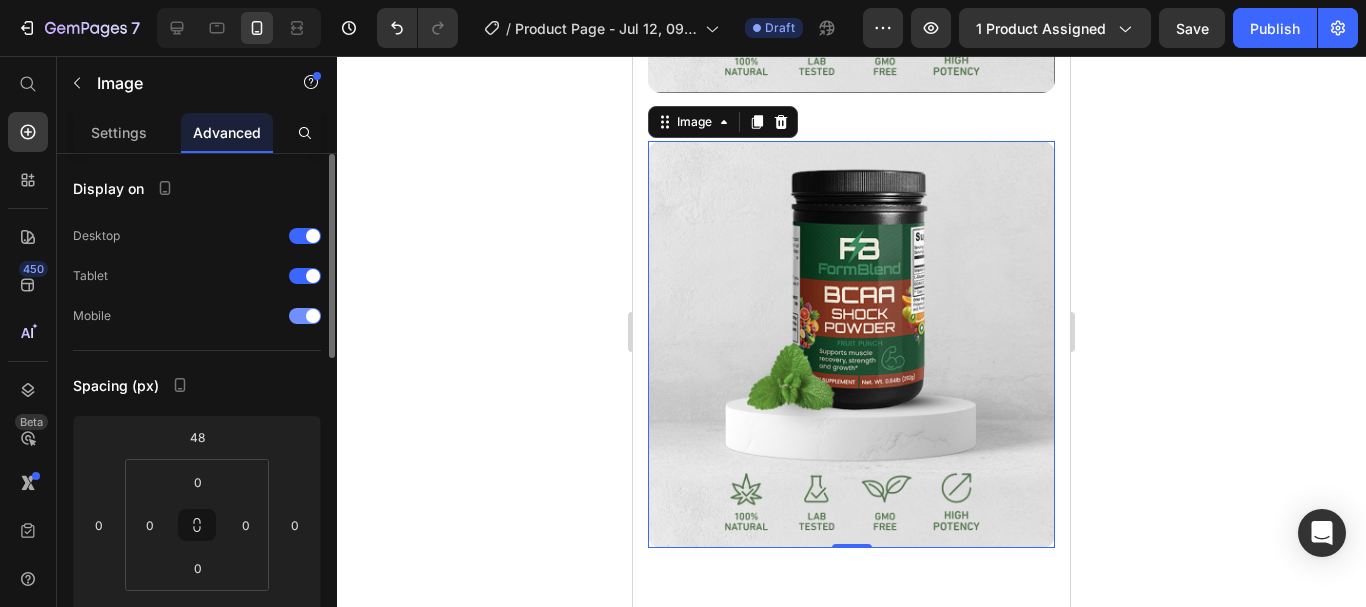 click at bounding box center (305, 316) 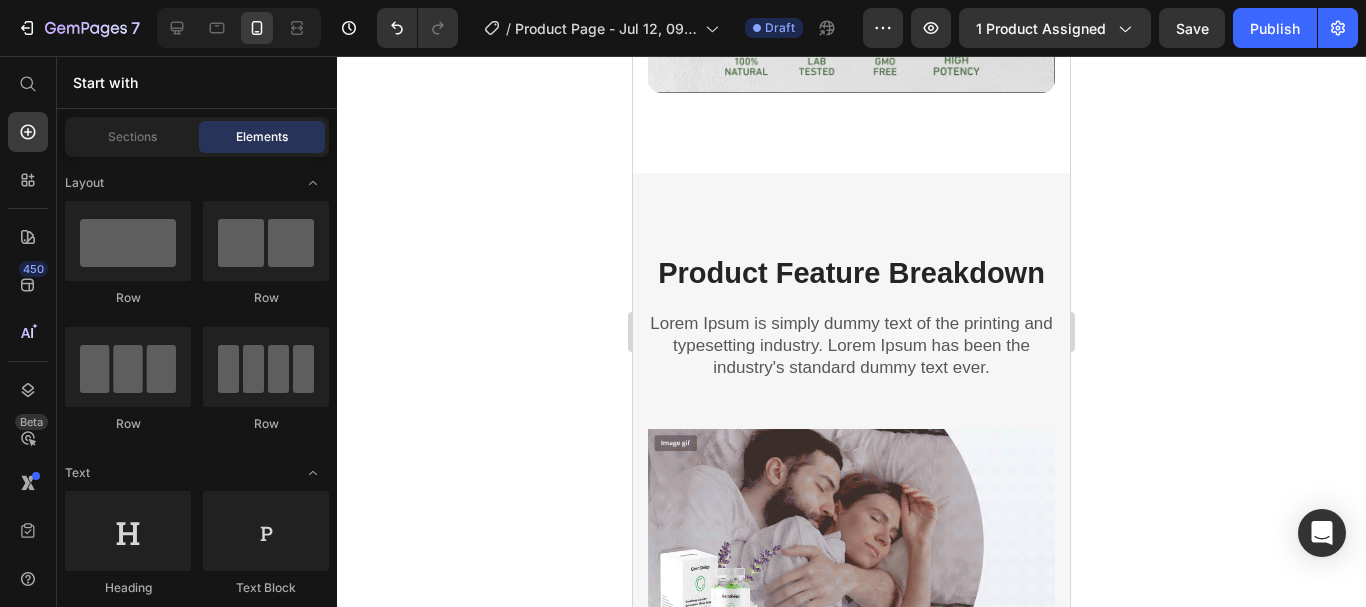 scroll, scrollTop: 2461, scrollLeft: 0, axis: vertical 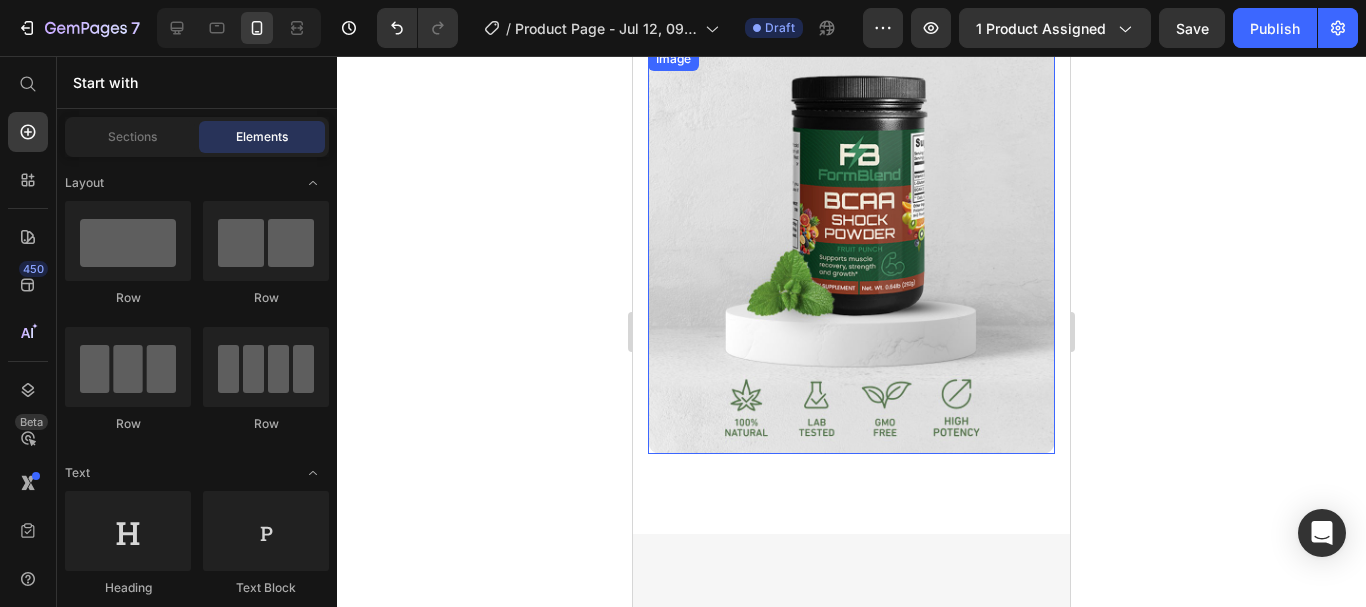 click at bounding box center [851, 250] 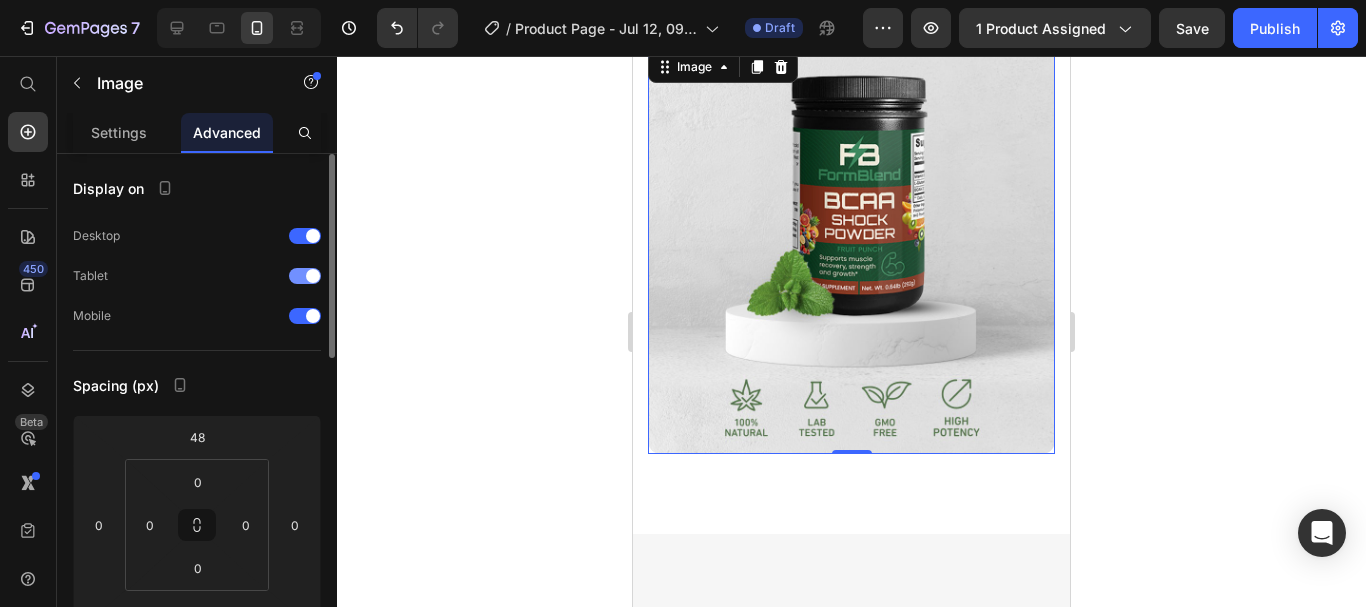 click at bounding box center [313, 276] 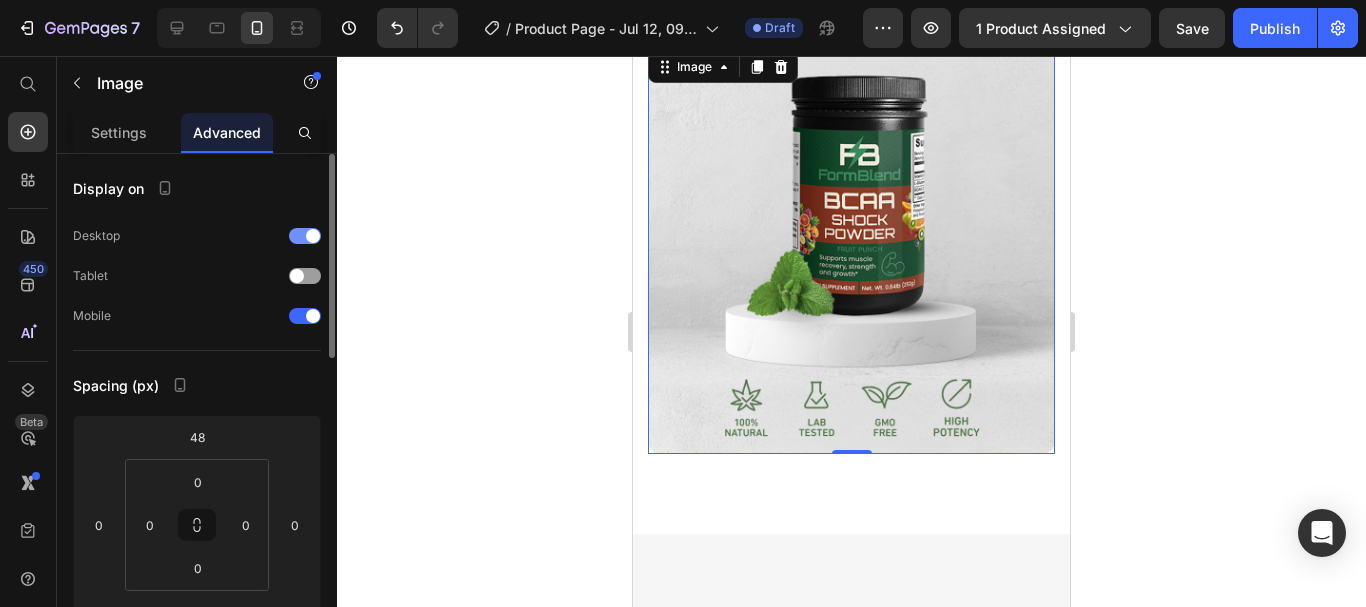 click at bounding box center (305, 236) 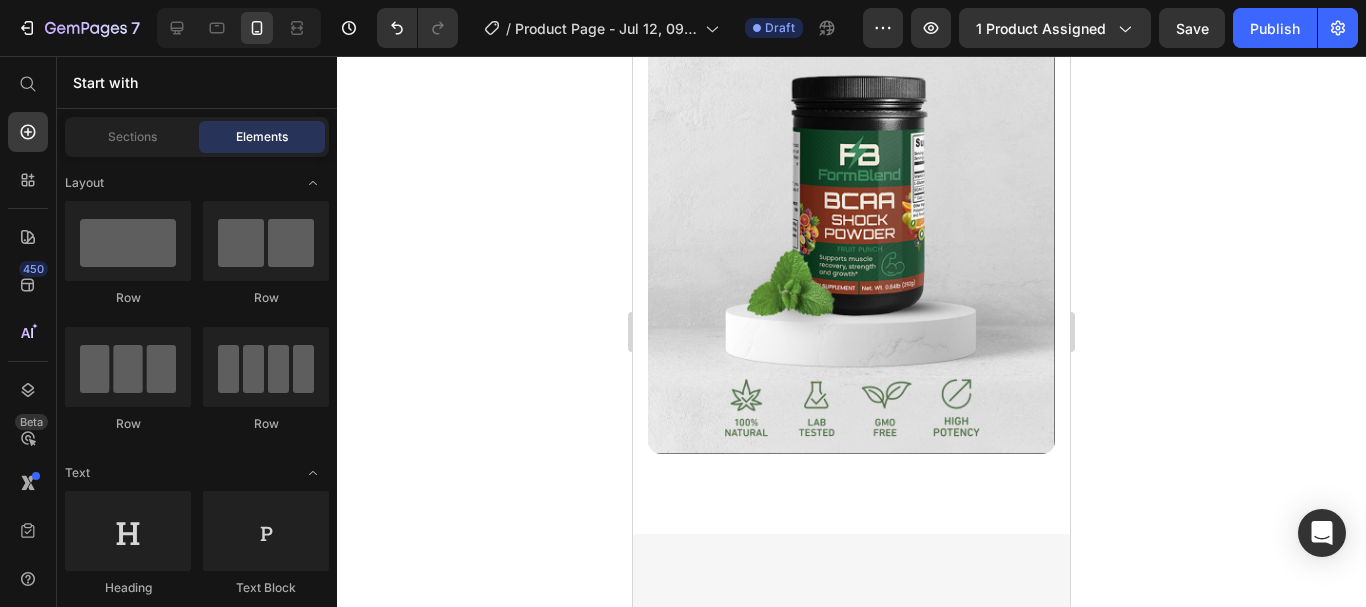 click at bounding box center (851, 250) 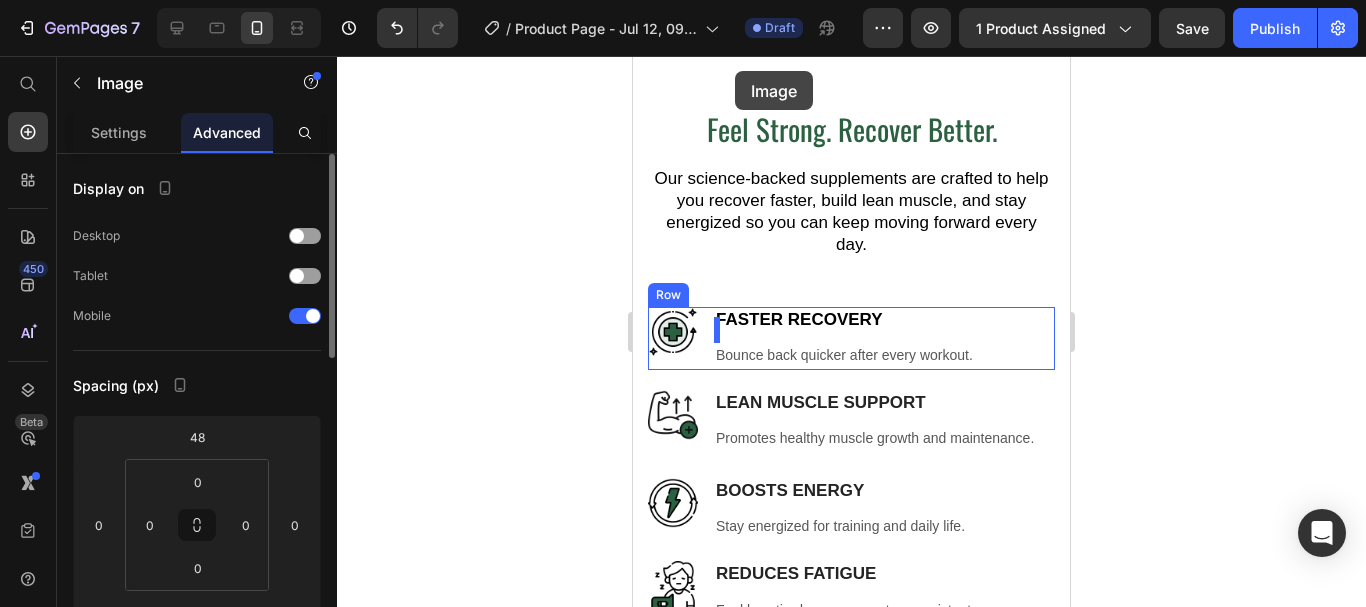 scroll, scrollTop: 1730, scrollLeft: 0, axis: vertical 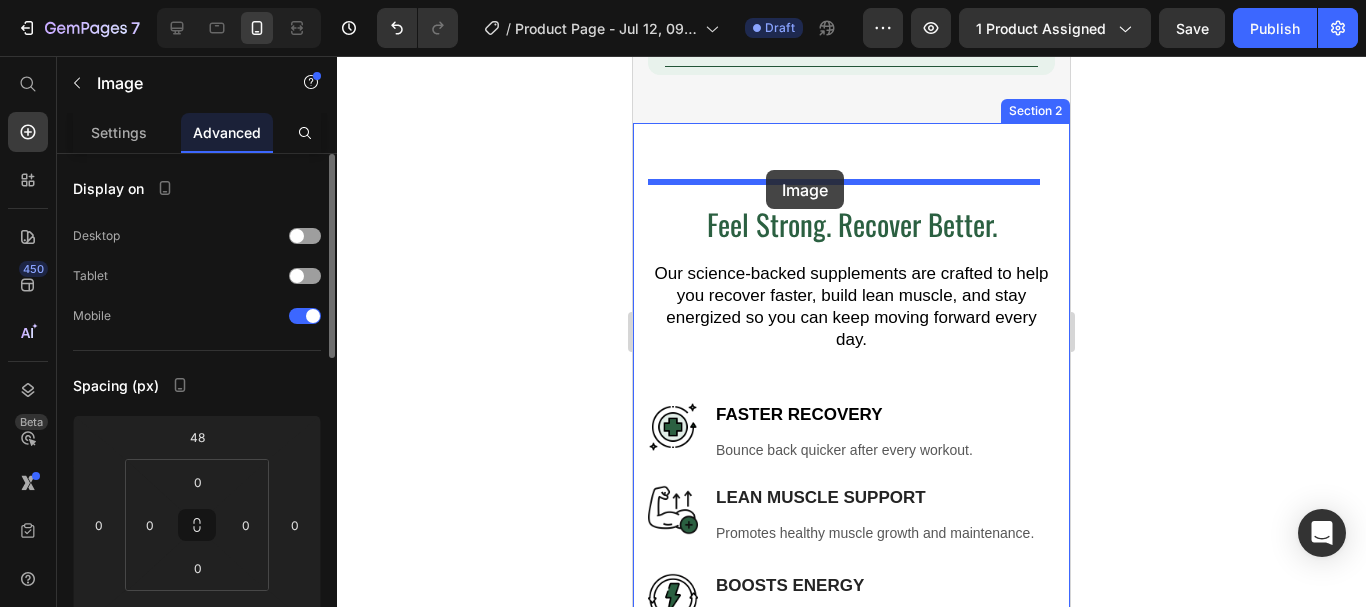 drag, startPoint x: 693, startPoint y: 229, endPoint x: 766, endPoint y: 170, distance: 93.8616 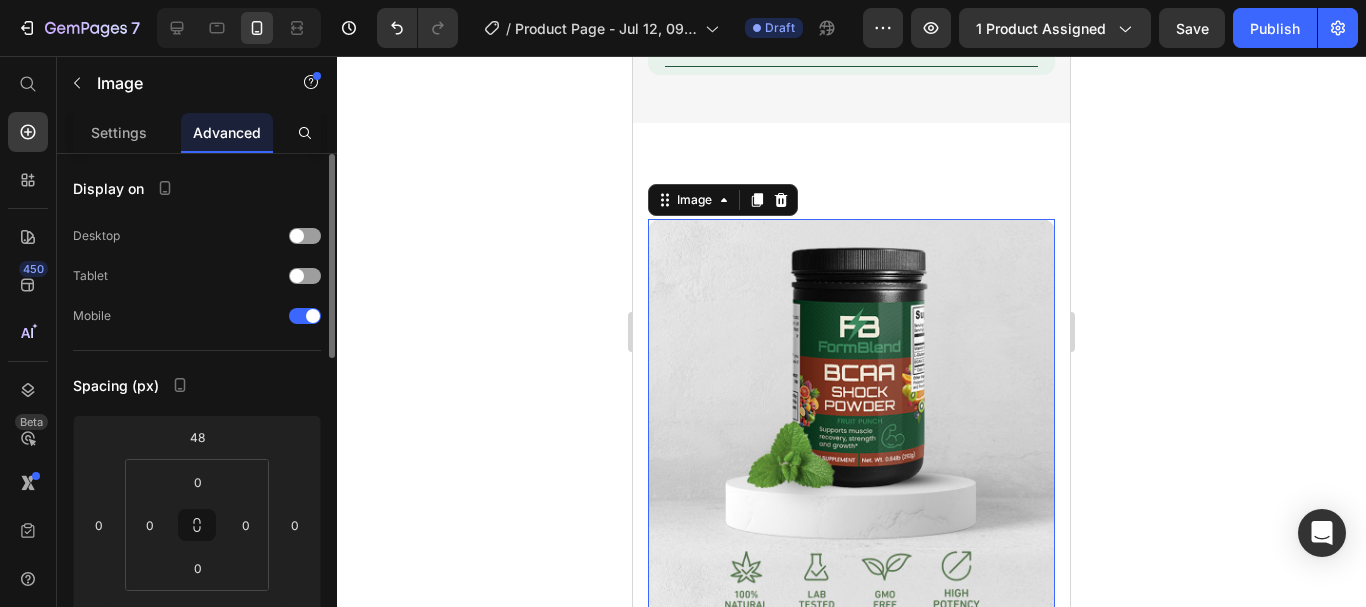 click at bounding box center (851, 422) 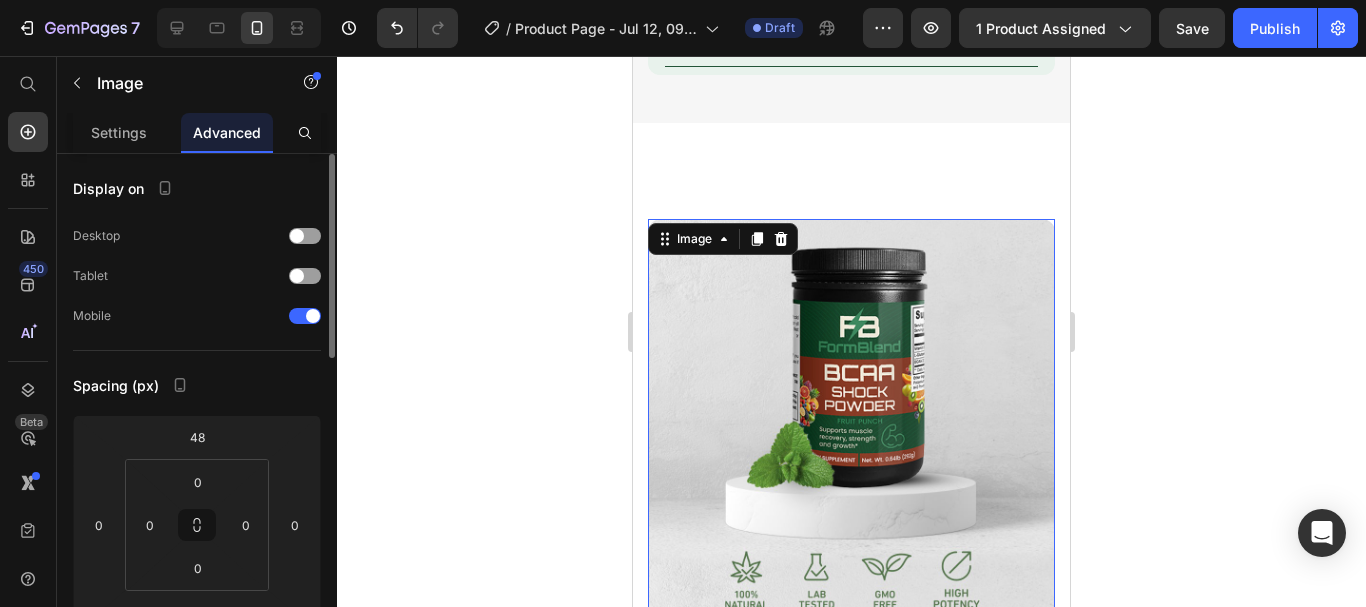 scroll, scrollTop: 2127, scrollLeft: 0, axis: vertical 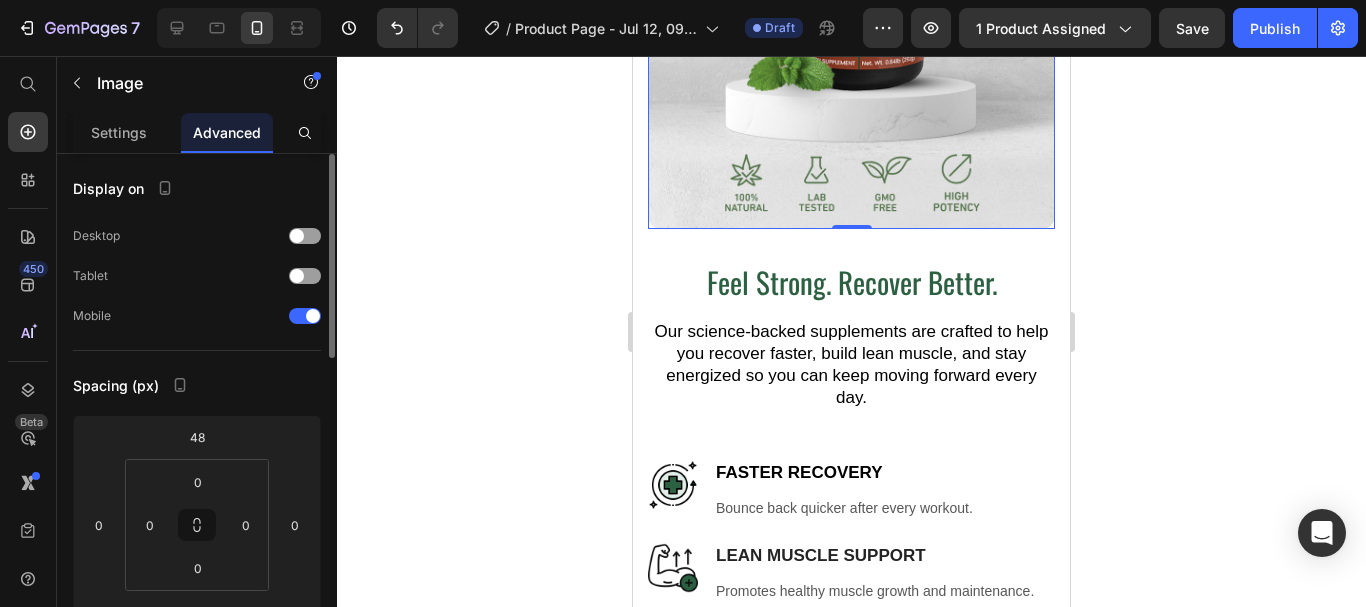 drag, startPoint x: 978, startPoint y: 197, endPoint x: 962, endPoint y: 201, distance: 16.492422 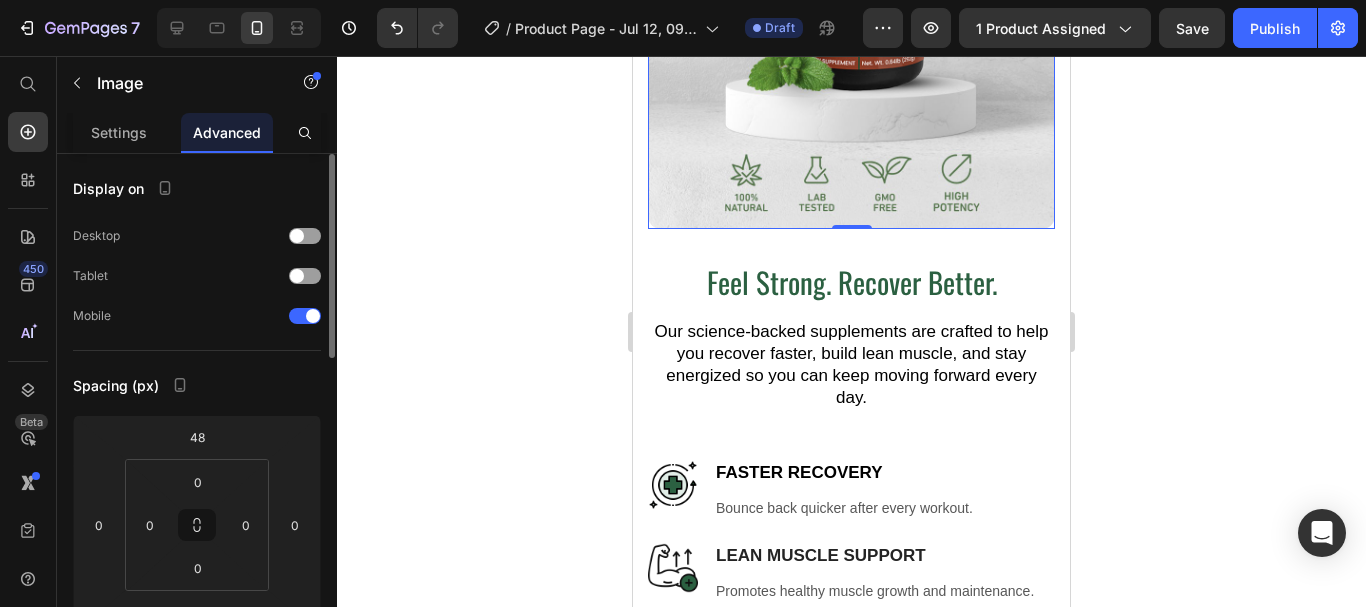 click at bounding box center (851, 25) 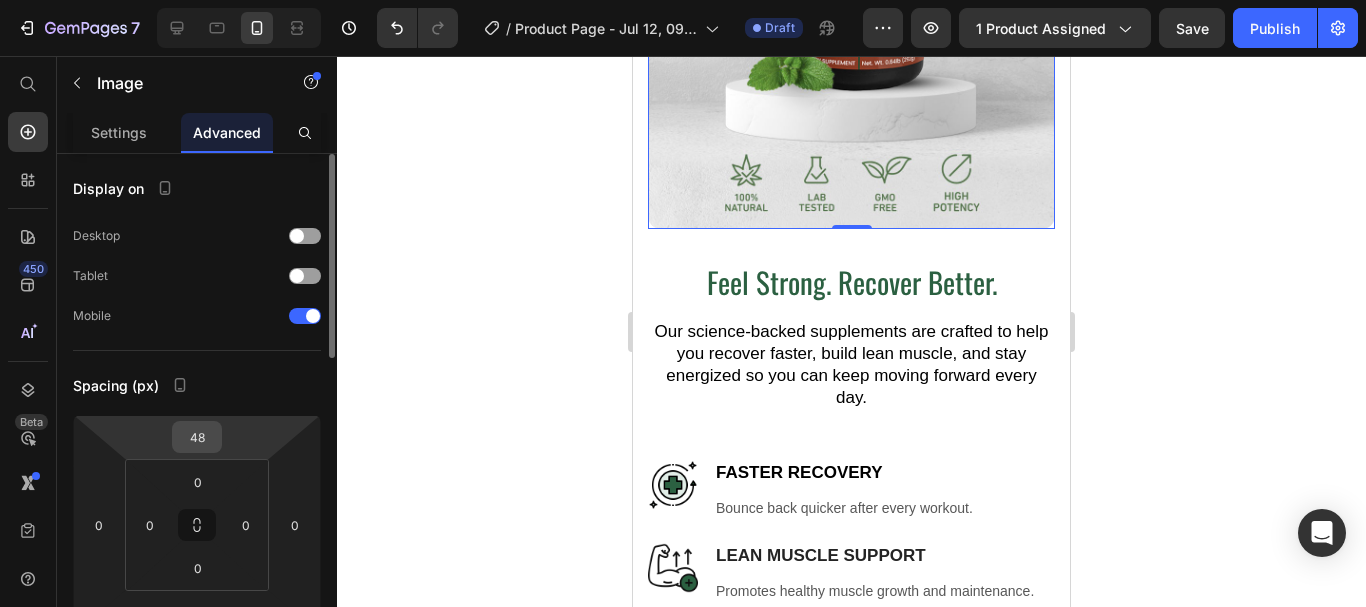 click on "48" at bounding box center [197, 437] 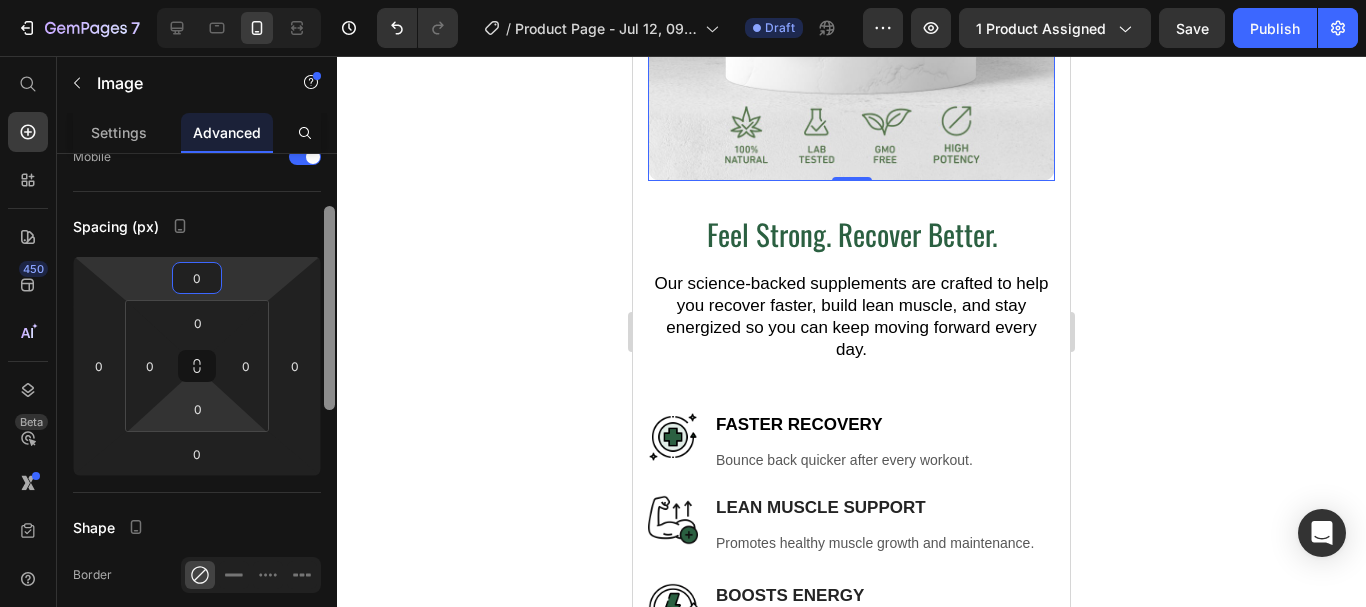 drag, startPoint x: 326, startPoint y: 260, endPoint x: 225, endPoint y: 361, distance: 142.83557 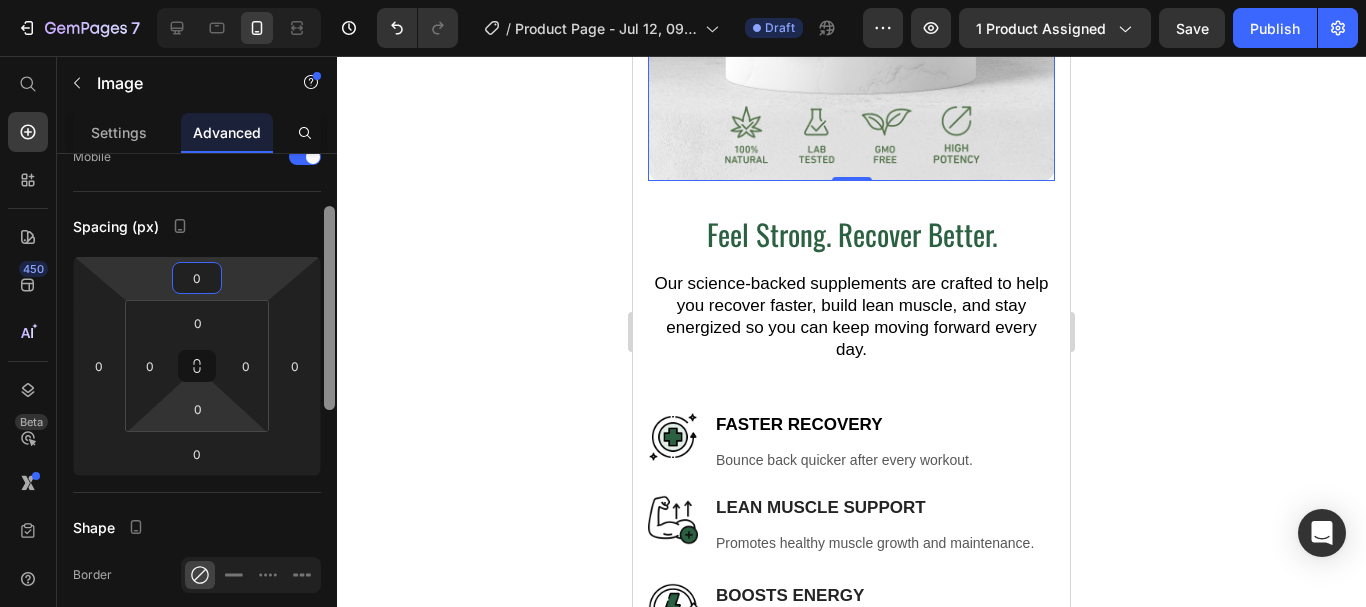 click on "Display on Desktop Tablet Mobile Spacing (px) 0 0 0 0 0 0 0 0 Shape Border Corner Shadow Position Opacity 100 % Animation Interaction Upgrade to Optimize plan  to unlock Interaction & other premium features. CSS class  Delete element" at bounding box center [197, 409] 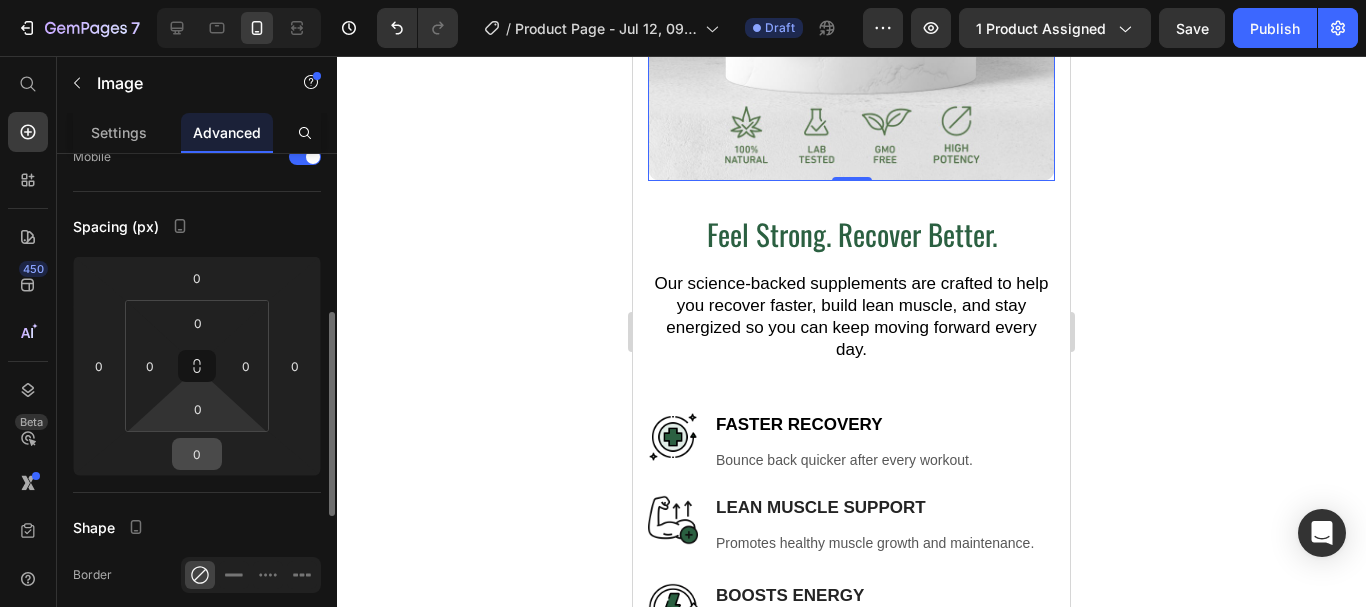 scroll, scrollTop: 226, scrollLeft: 0, axis: vertical 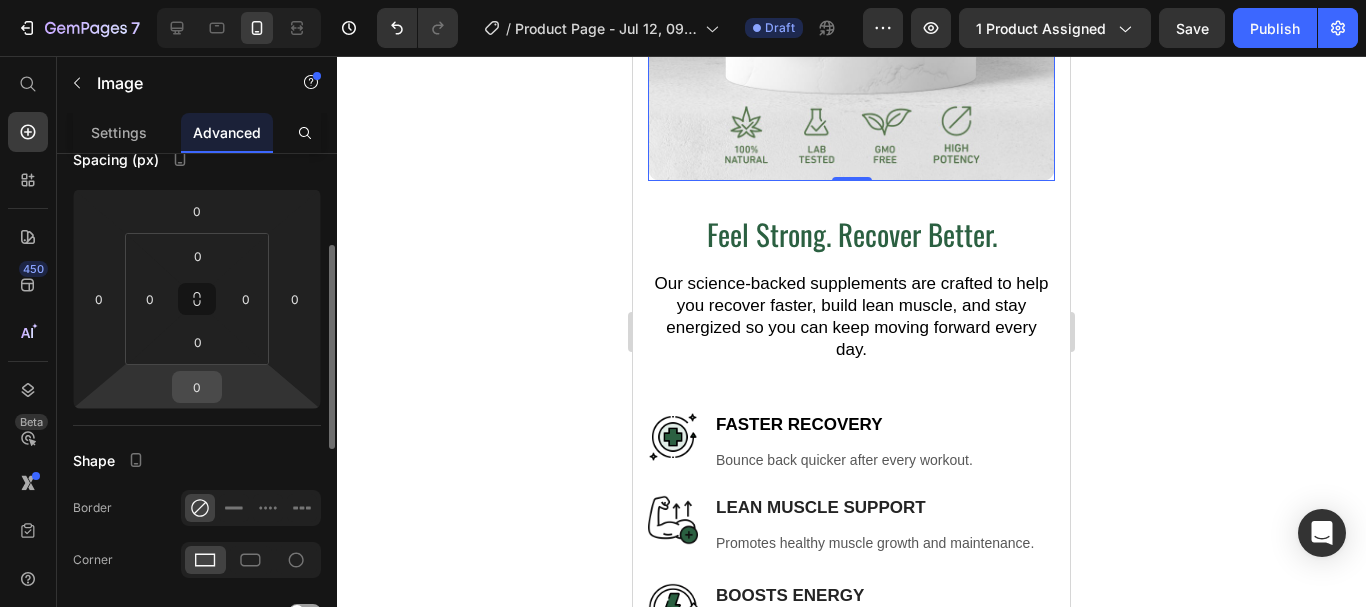 click on "0" at bounding box center [197, 387] 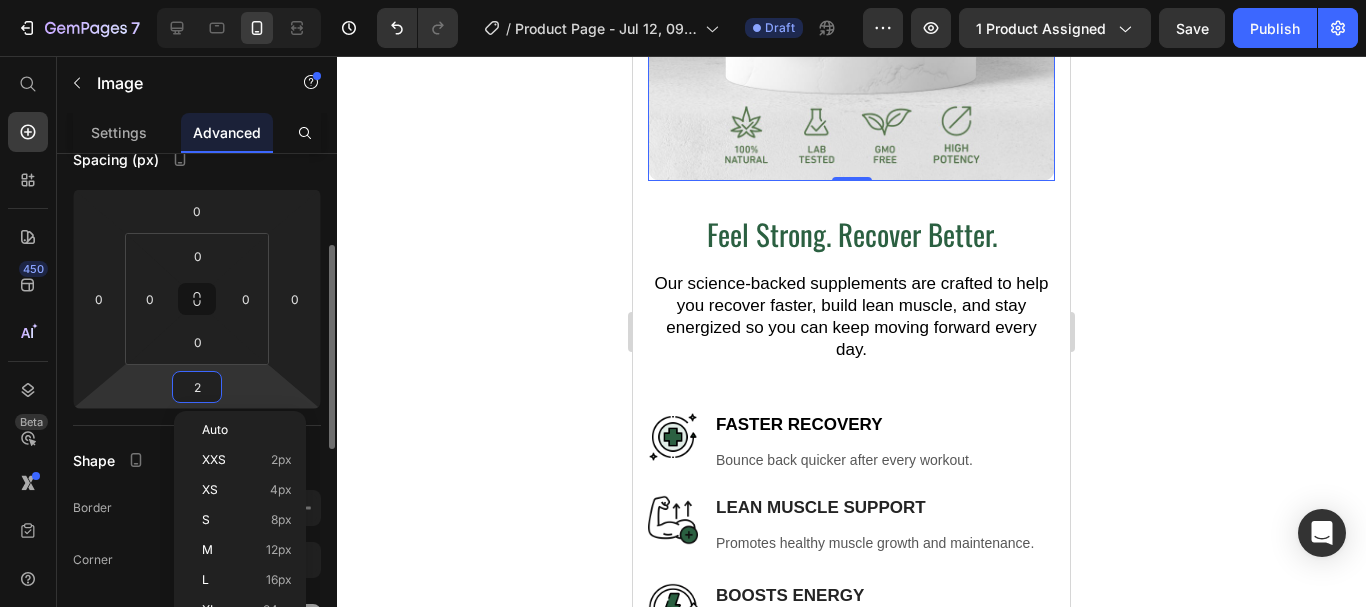type on "20" 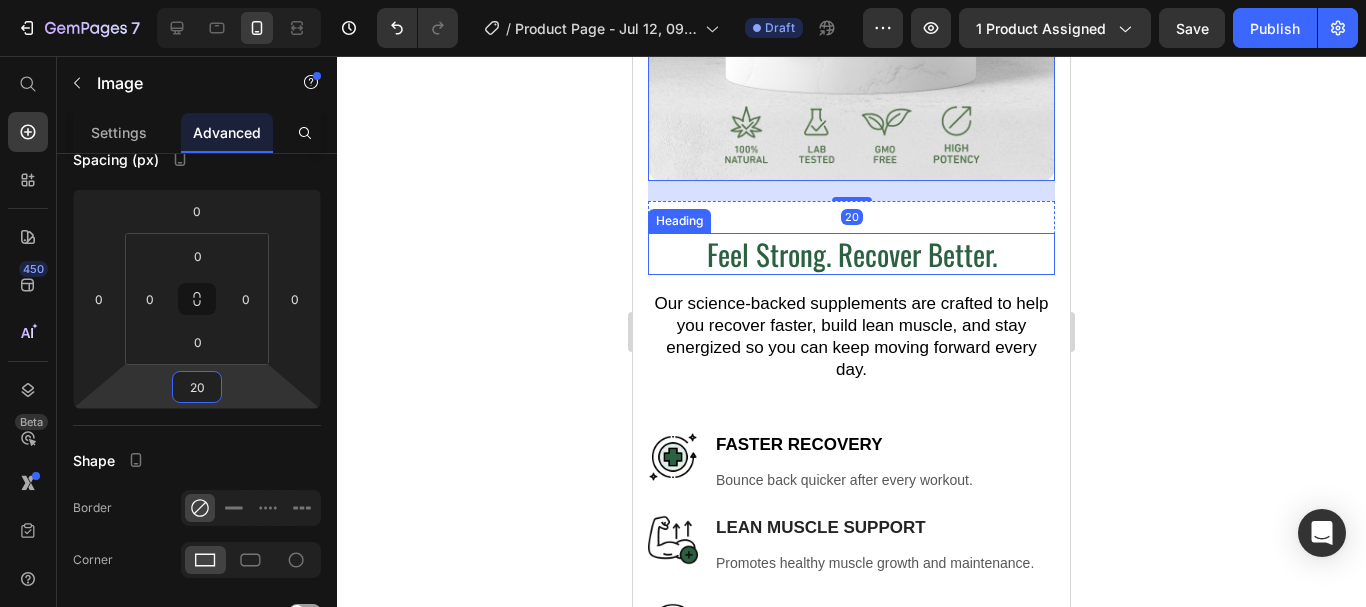 click on "Feel Strong. Recover Better." at bounding box center (851, 254) 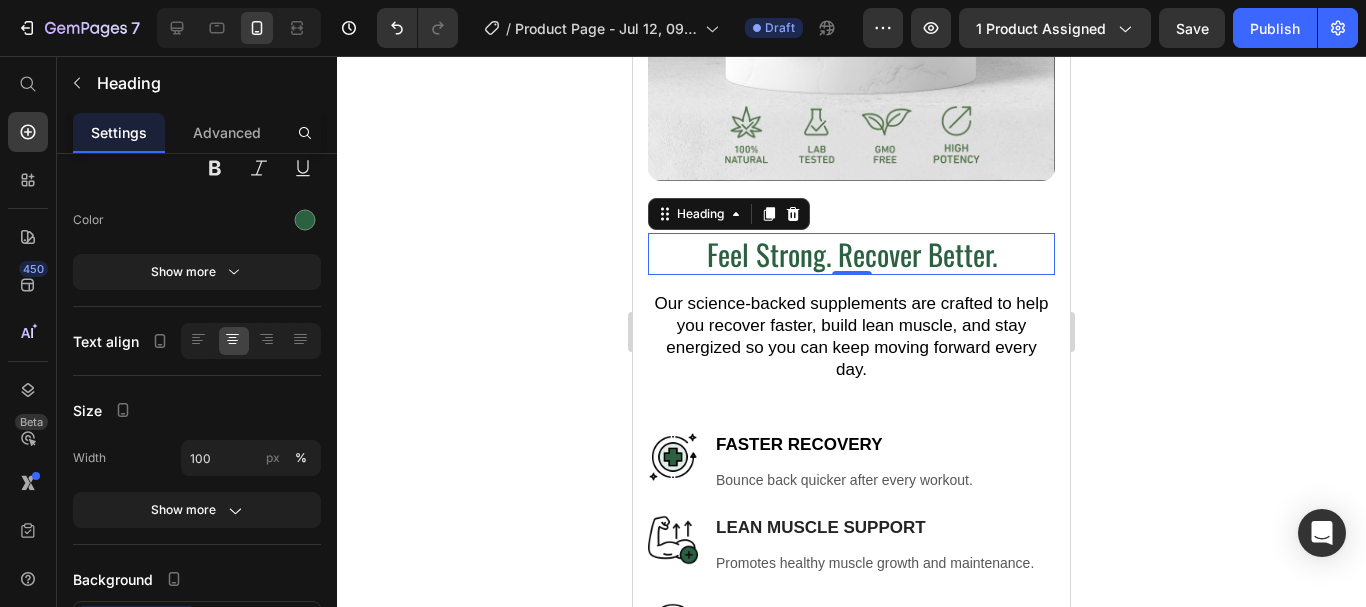 scroll, scrollTop: 0, scrollLeft: 0, axis: both 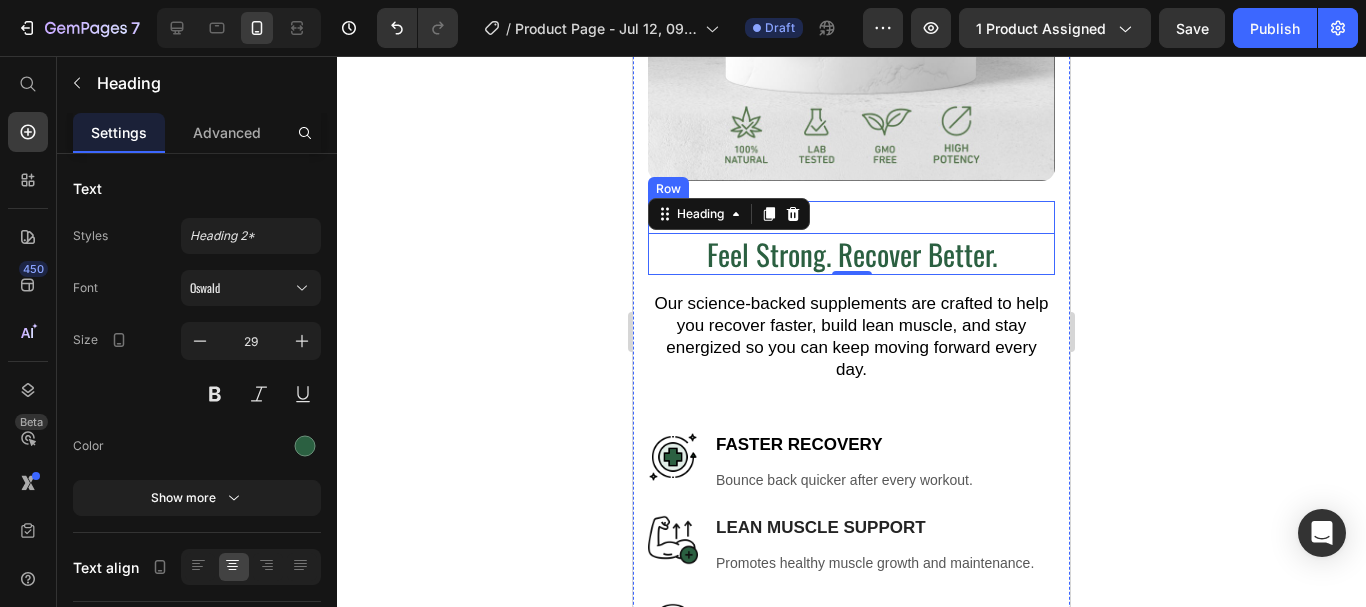 click on "Feel Strong. Recover Better. Heading   0 Row" at bounding box center (851, 238) 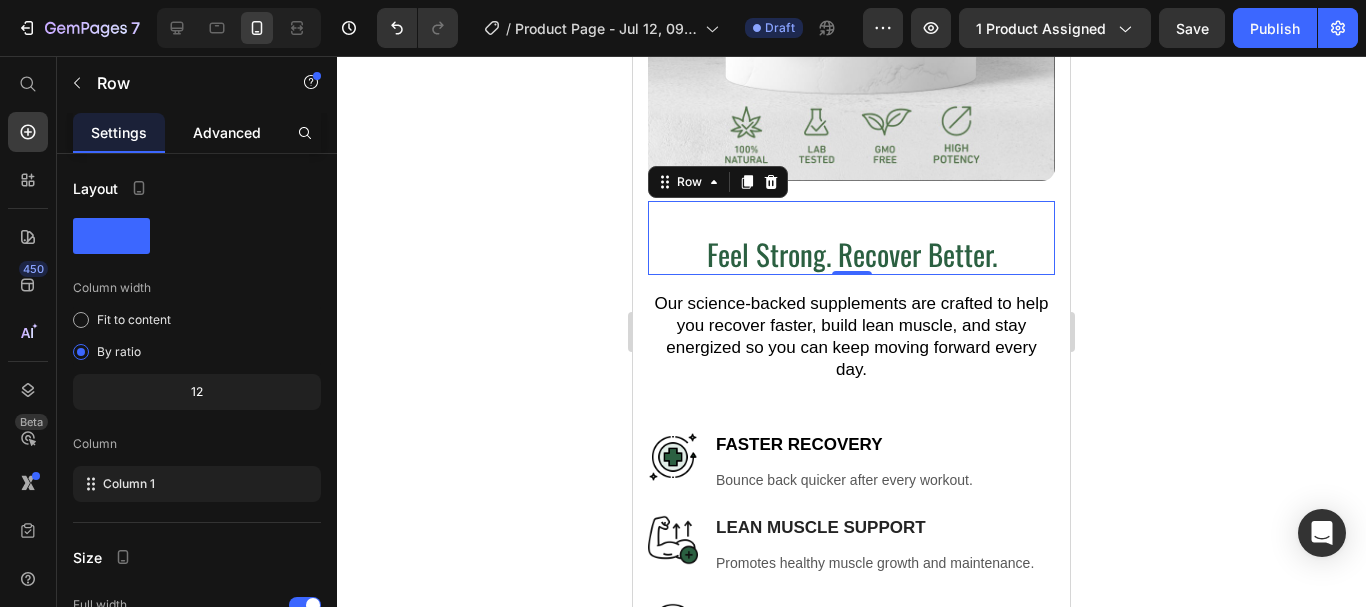 click on "Advanced" at bounding box center [227, 132] 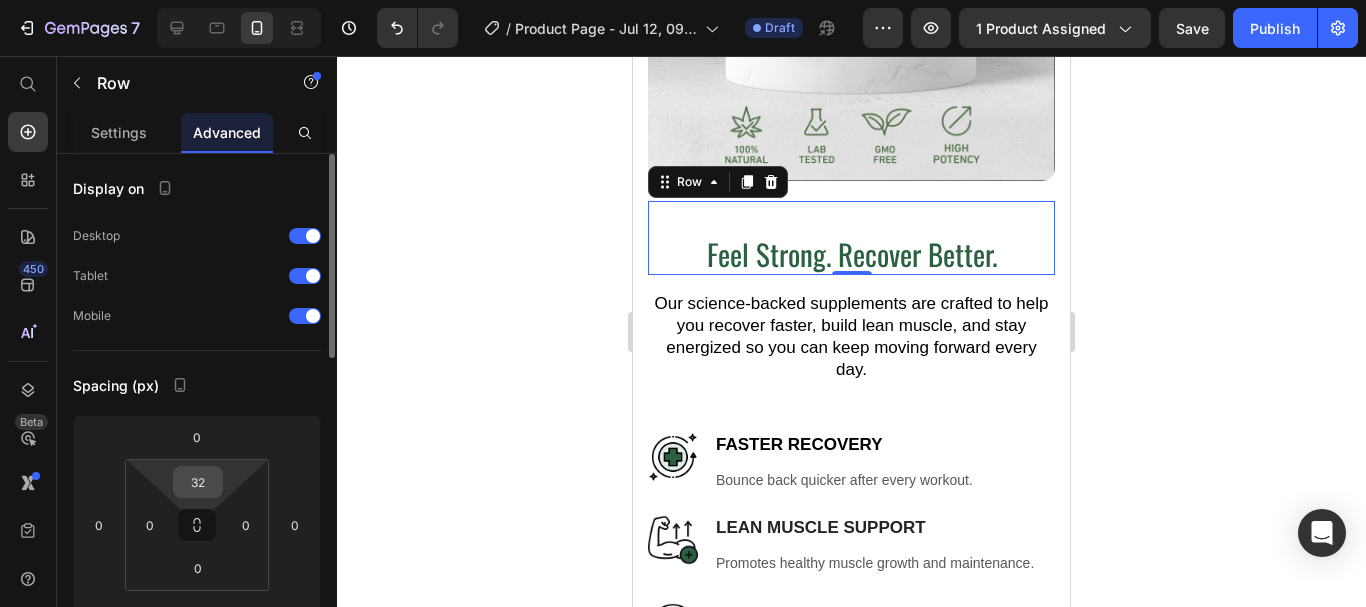 click on "32" at bounding box center (198, 482) 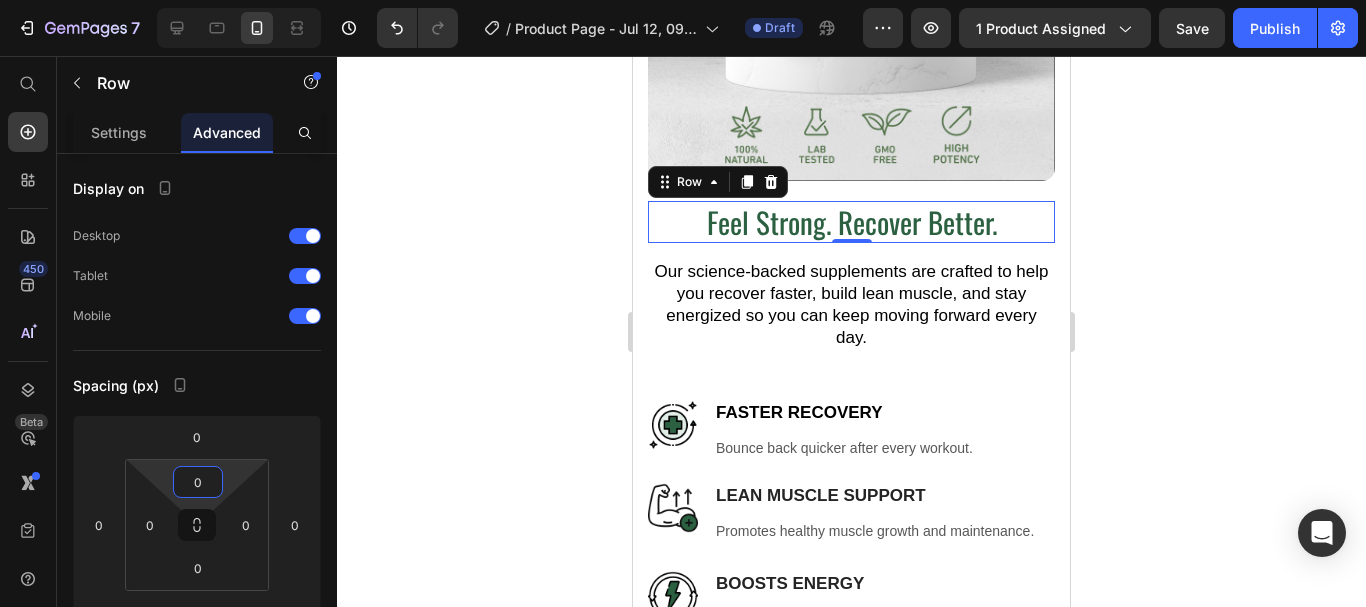 type on "0" 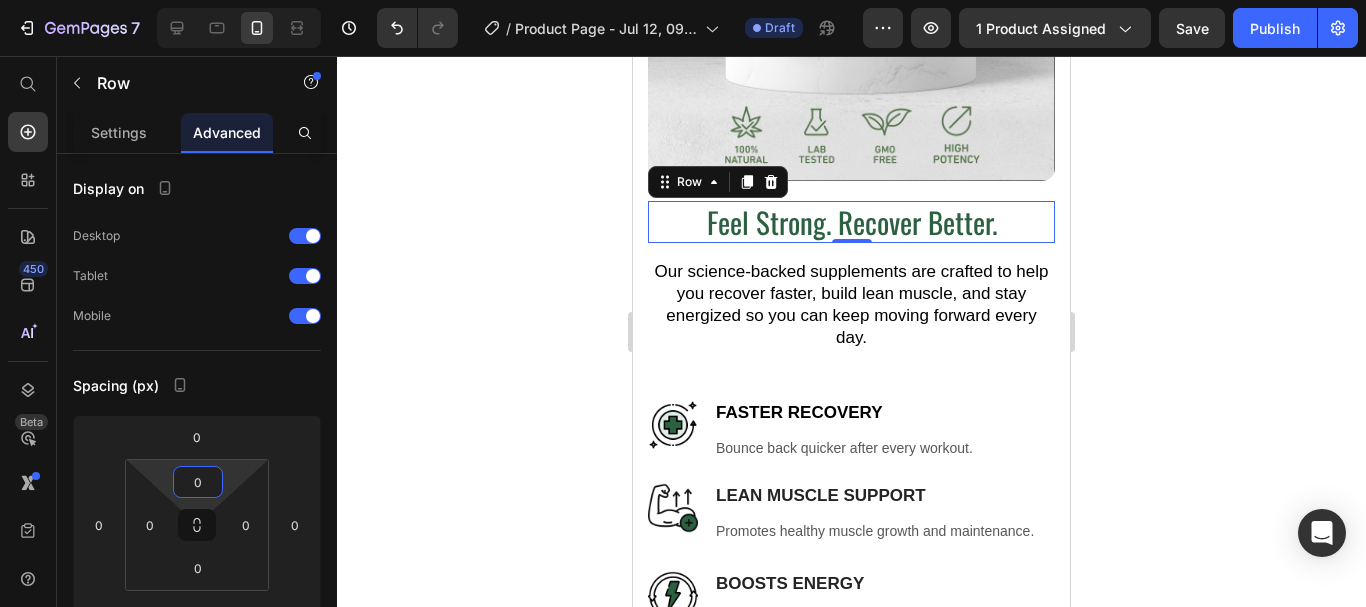 click on "Spacing (px)" at bounding box center (197, 385) 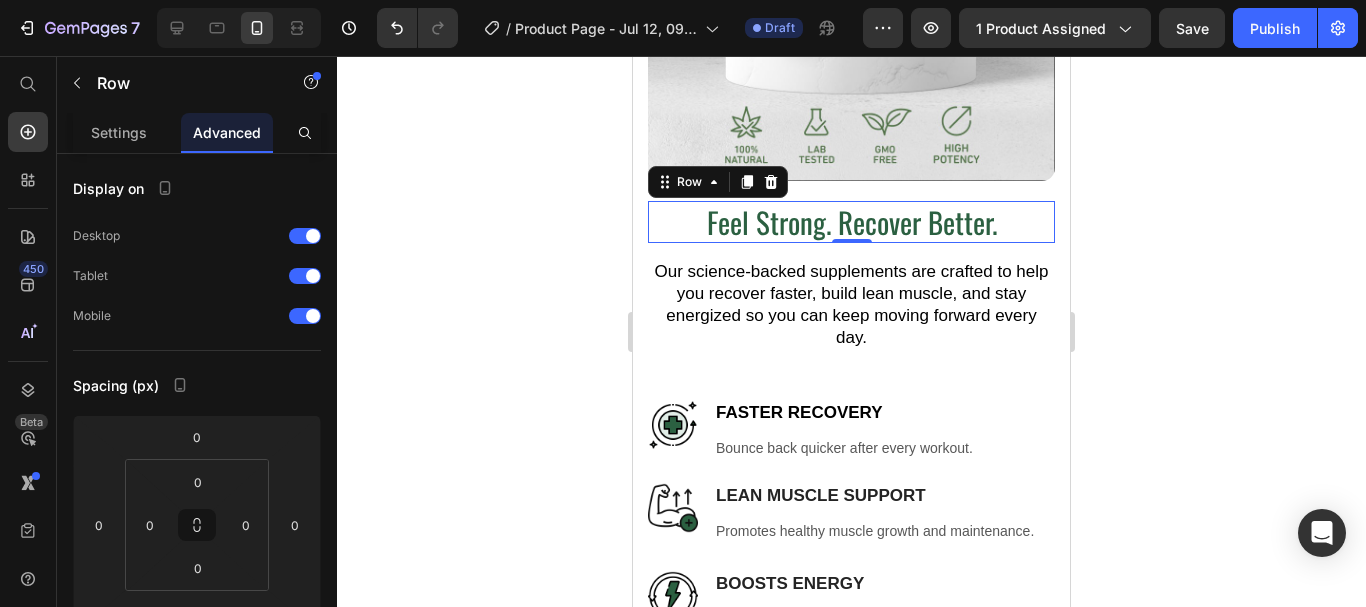 click 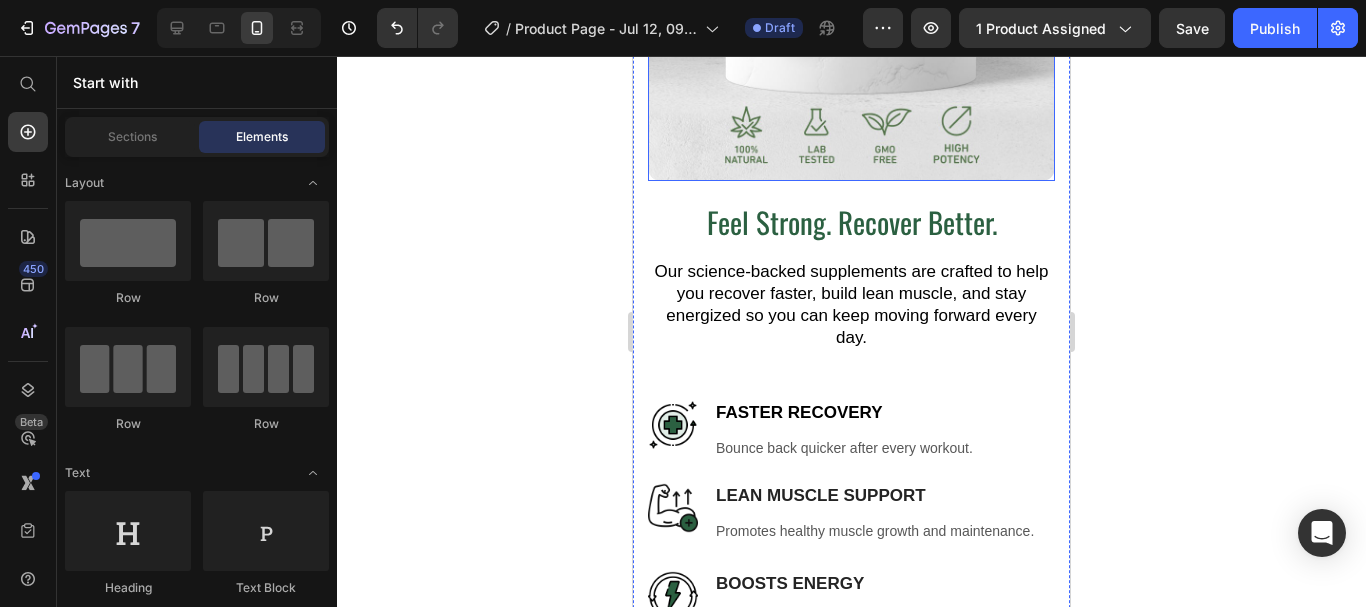 click at bounding box center (851, -23) 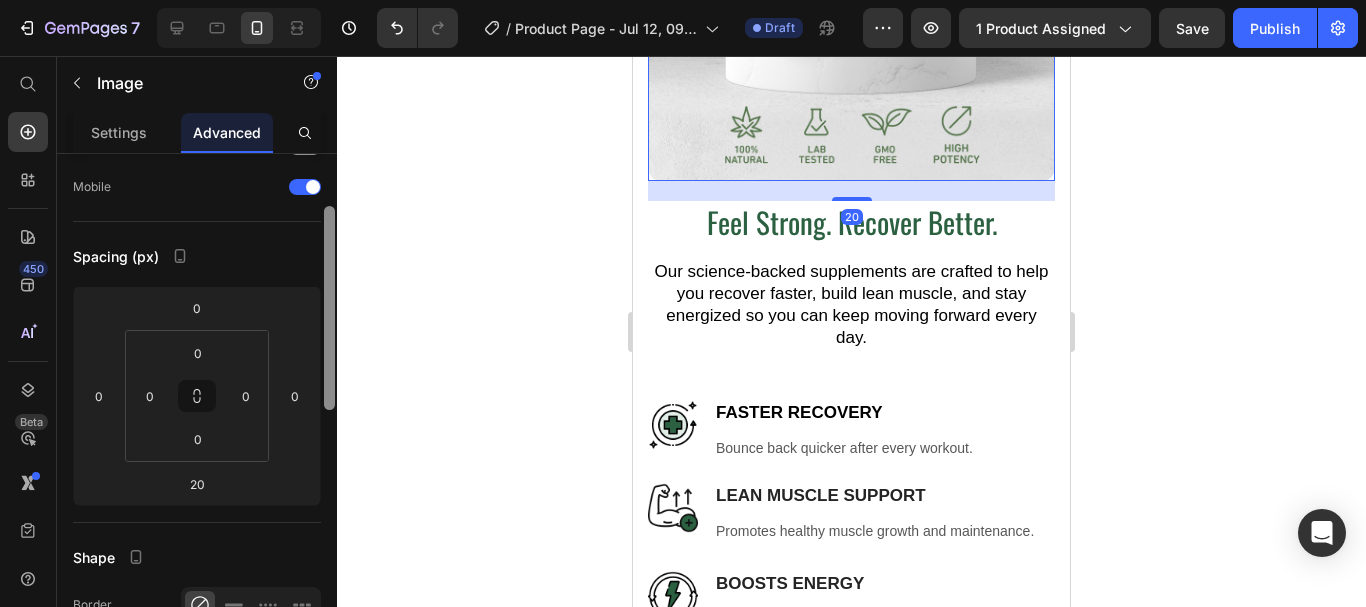 scroll, scrollTop: 313, scrollLeft: 0, axis: vertical 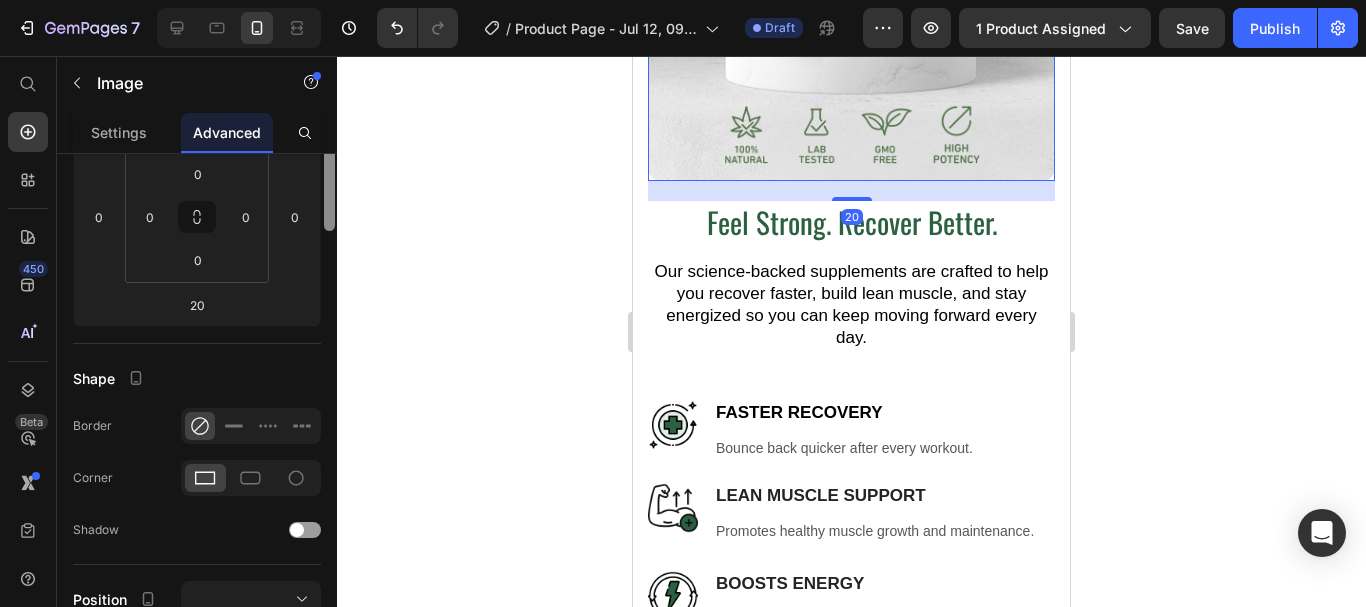 drag, startPoint x: 328, startPoint y: 199, endPoint x: 321, endPoint y: 325, distance: 126.1943 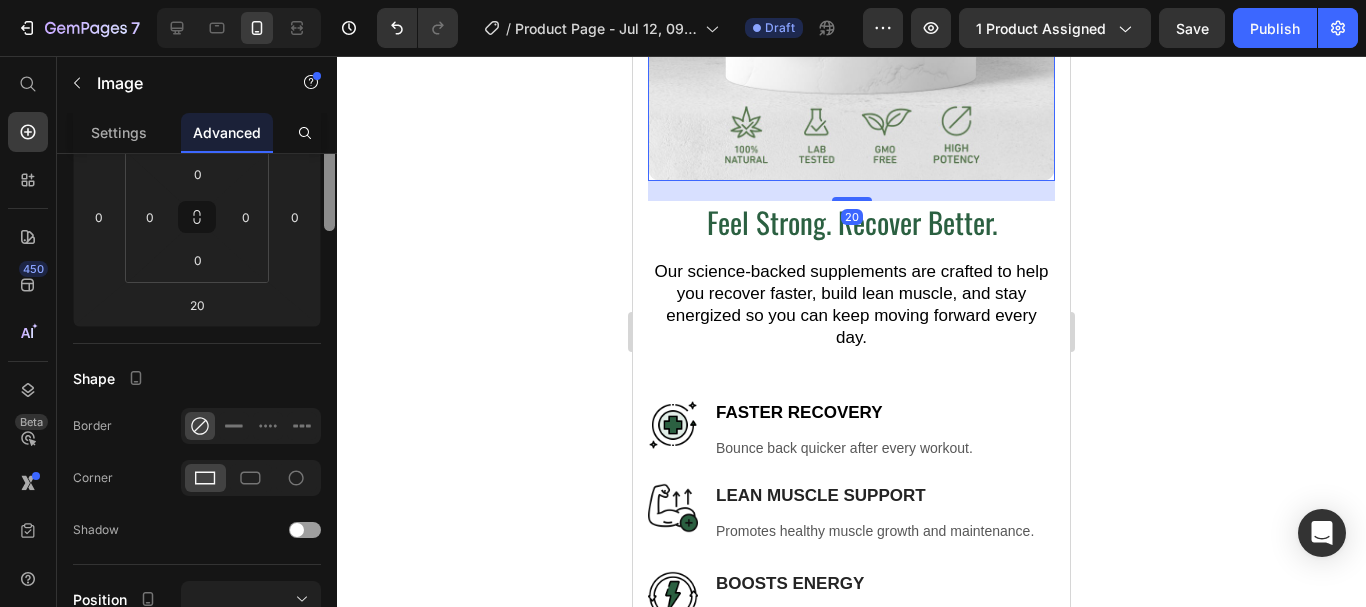 click on "Display on Desktop Tablet Mobile Spacing (px) 0 0 20 0 0 0 0 0 Shape Border Corner Shadow Position Opacity 100 % Animation Interaction Upgrade to Optimize plan  to unlock Interaction & other premium features. CSS class  Delete element" at bounding box center (197, 409) 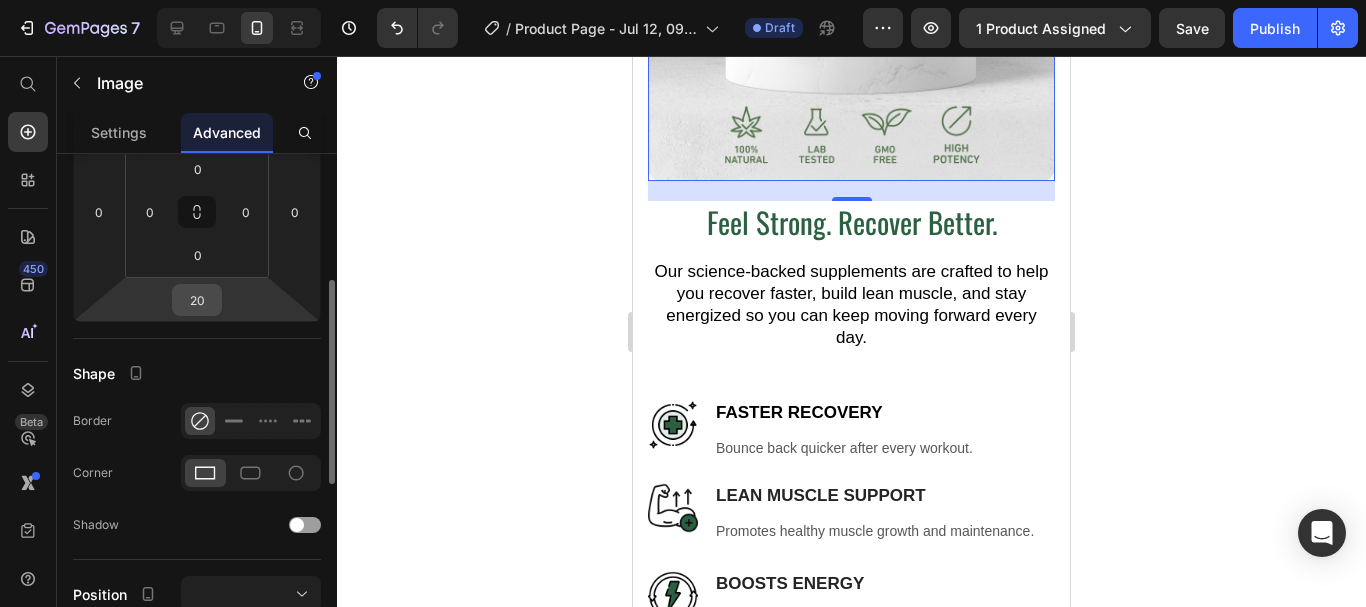 click on "20" at bounding box center [197, 300] 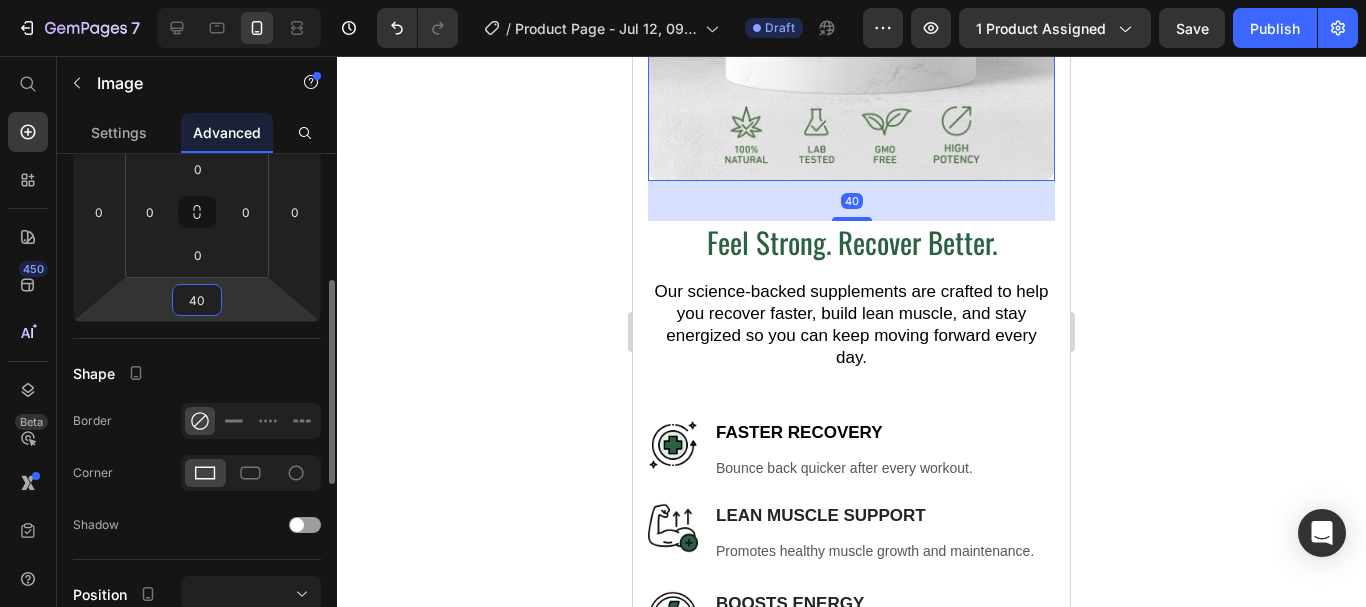 type on "40" 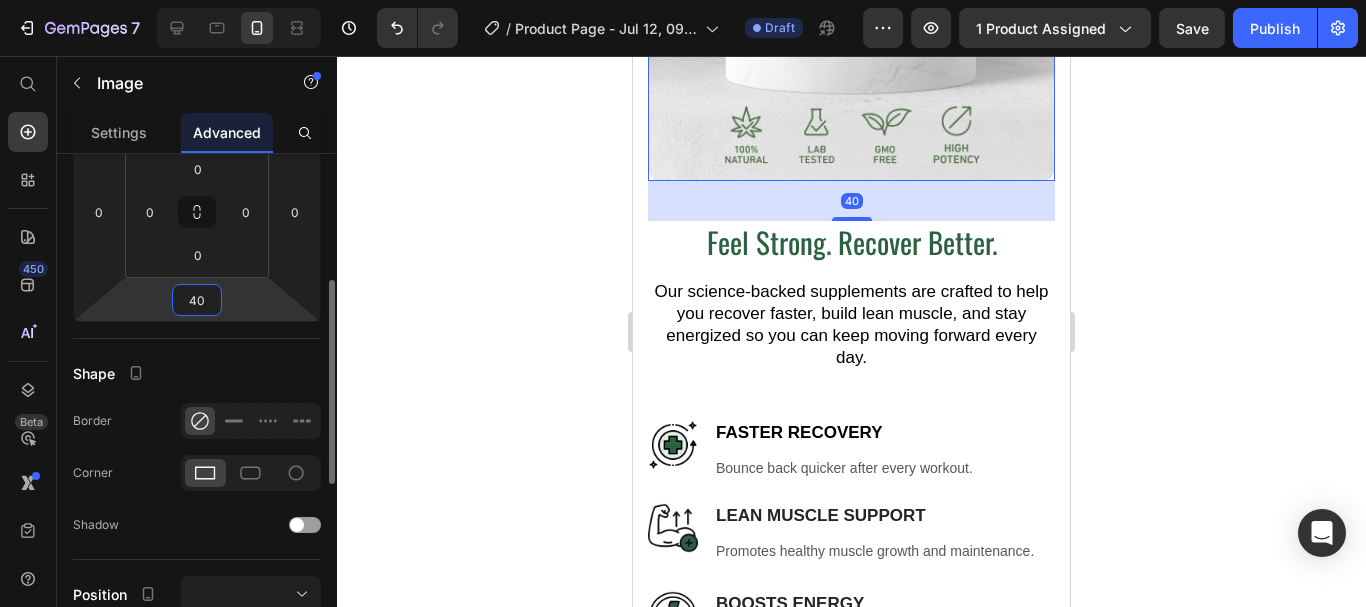 click on "Shape" at bounding box center (197, 373) 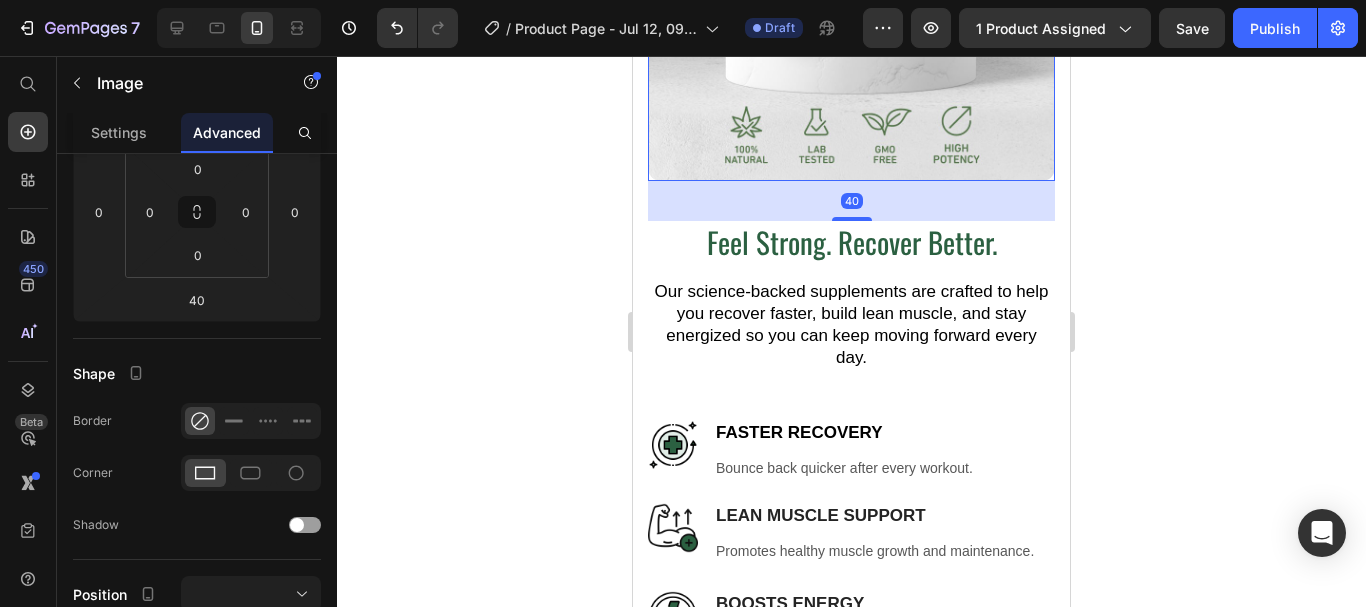 click 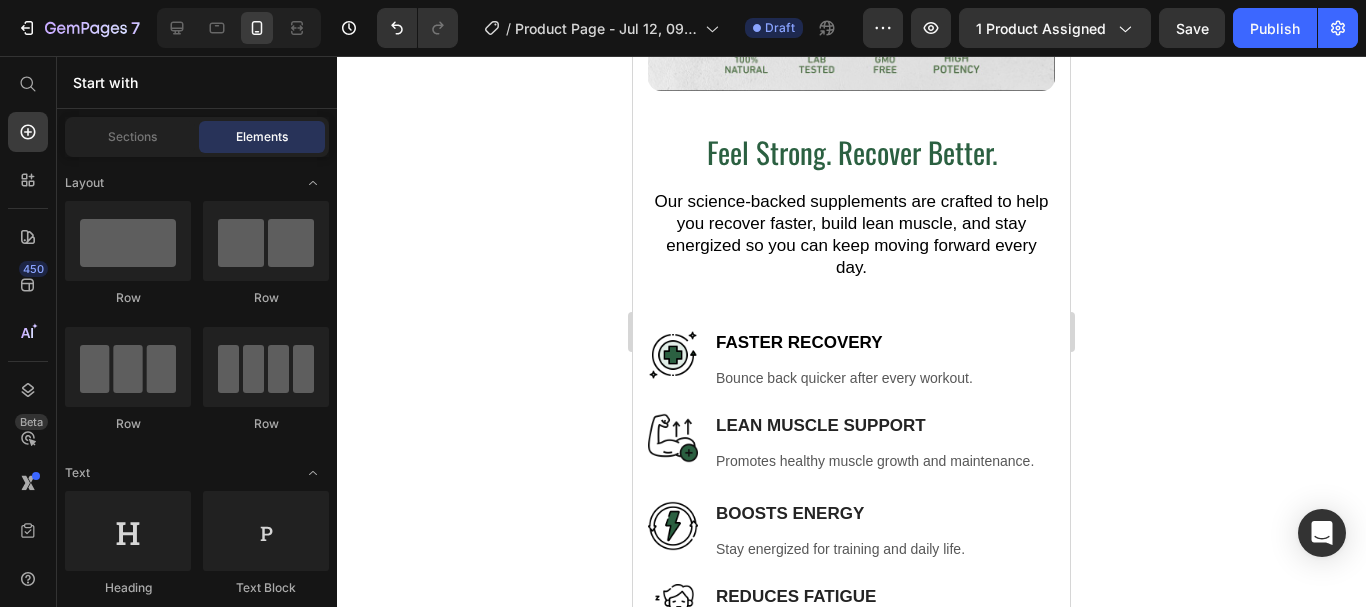 scroll, scrollTop: 2145, scrollLeft: 0, axis: vertical 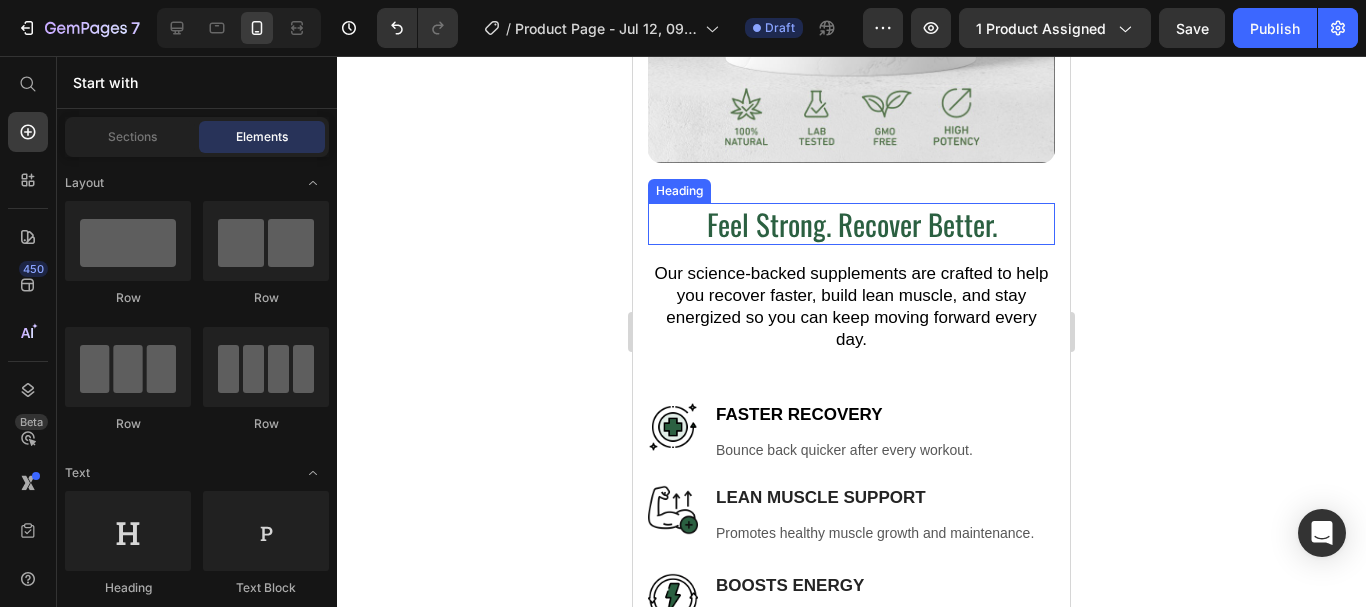 click on "Feel Strong. Recover Better." at bounding box center (851, 224) 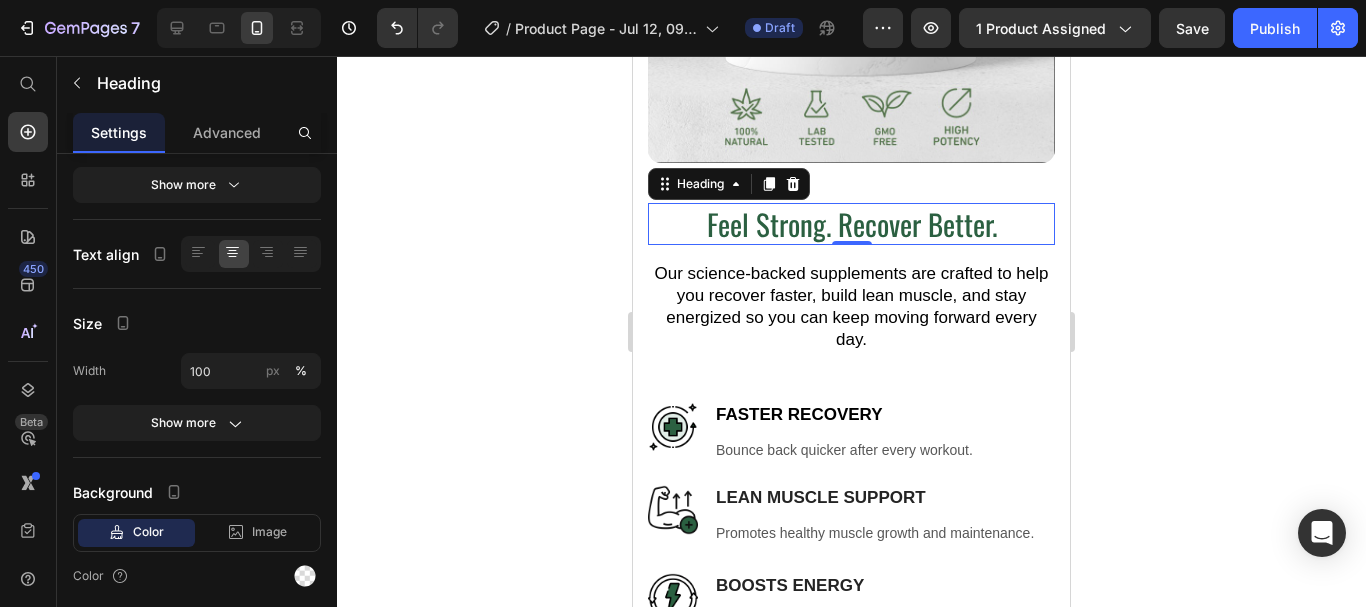 scroll, scrollTop: 0, scrollLeft: 0, axis: both 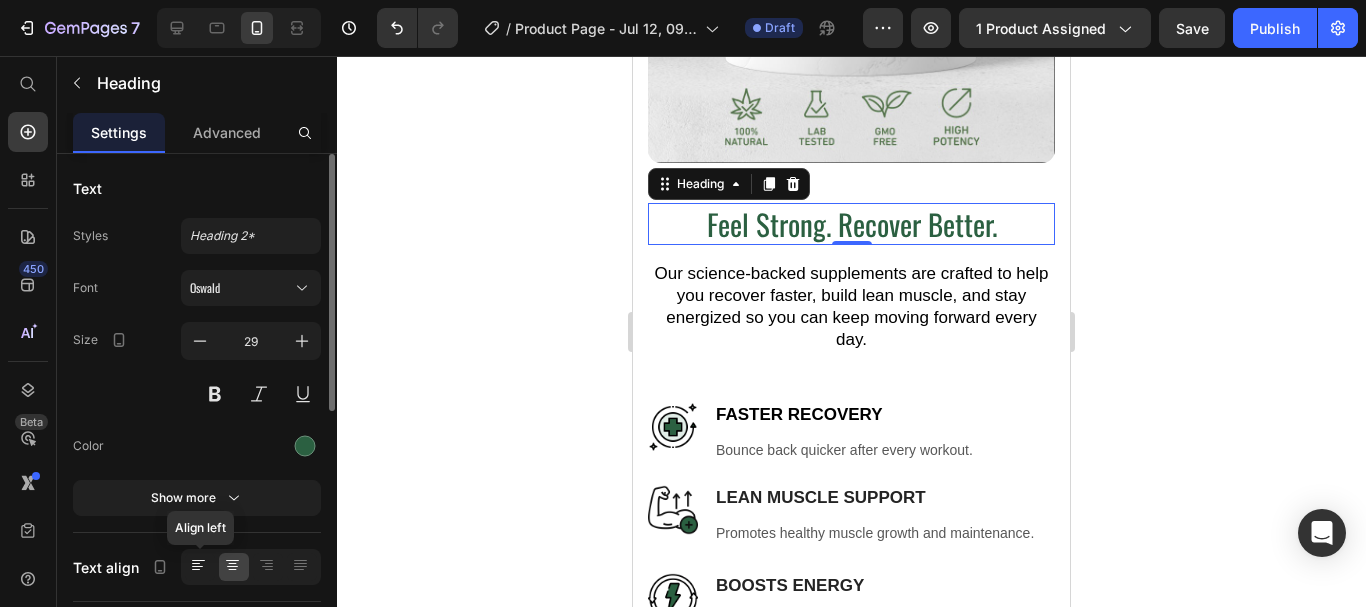 click 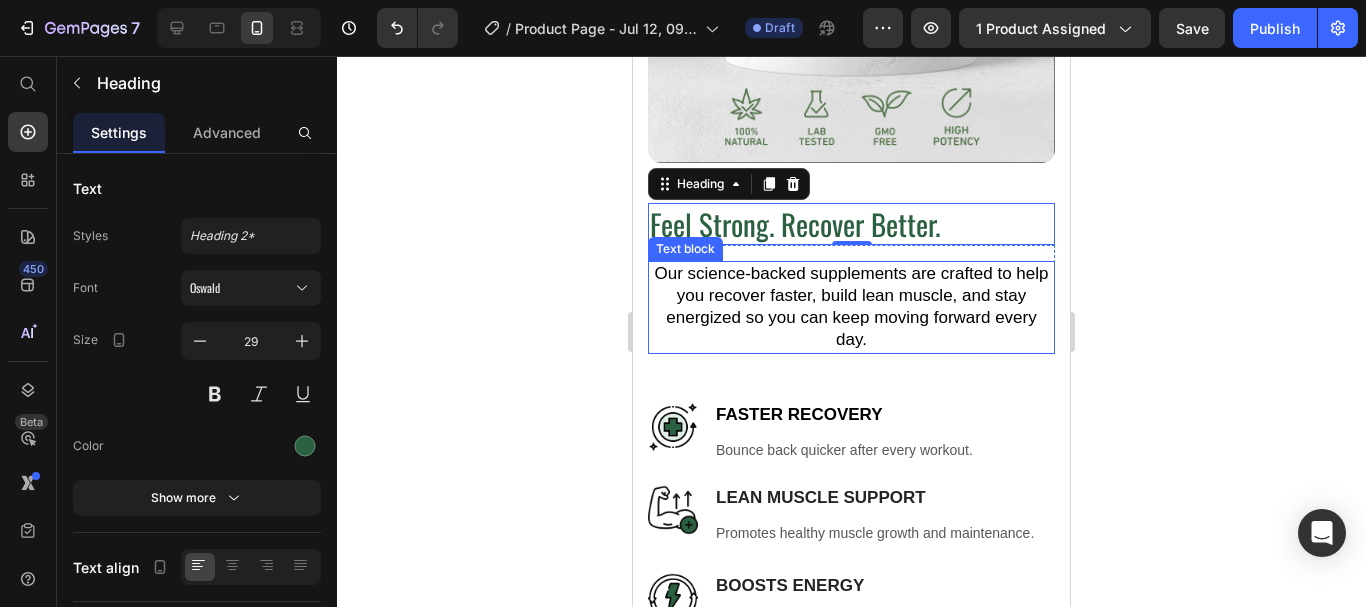 click on "Our science-backed supplements are crafted to help you recover faster, build lean muscle, and stay energized so you can keep moving forward every day." at bounding box center (851, 307) 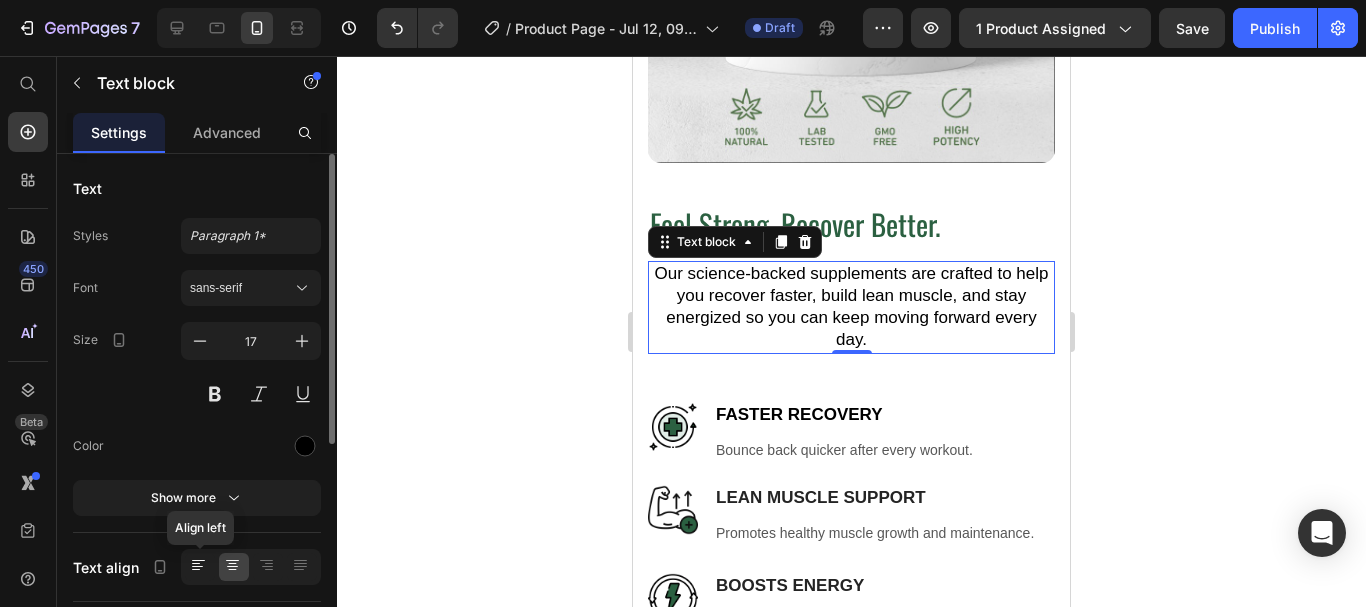 click 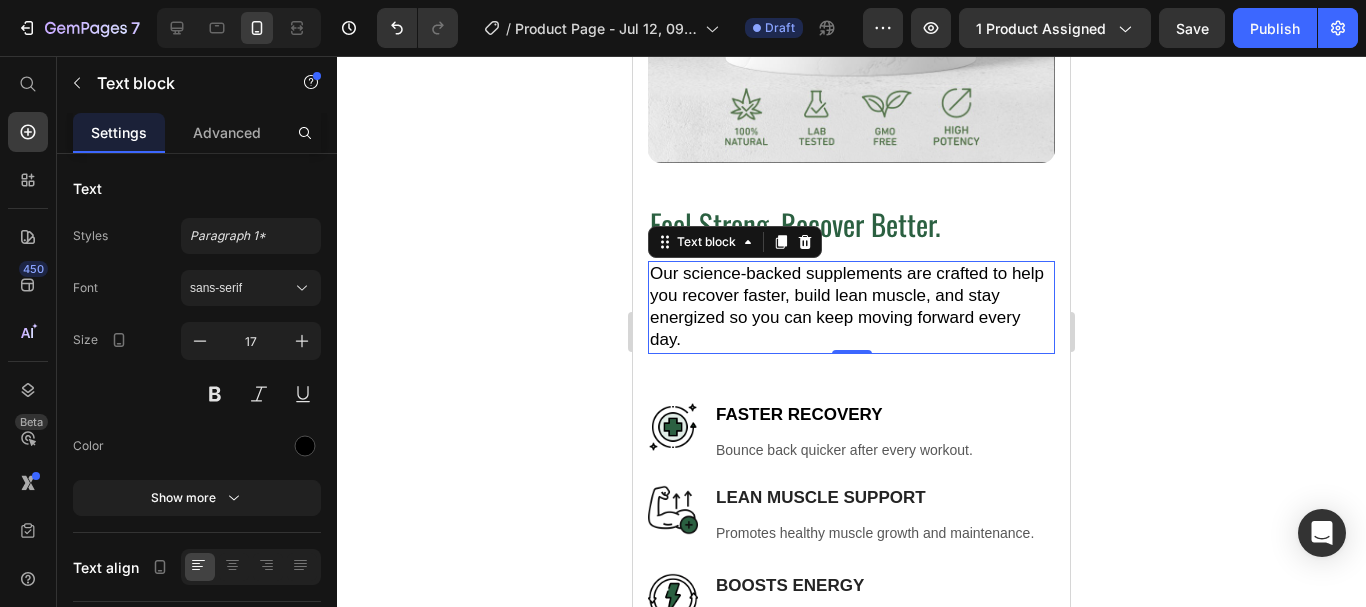 click 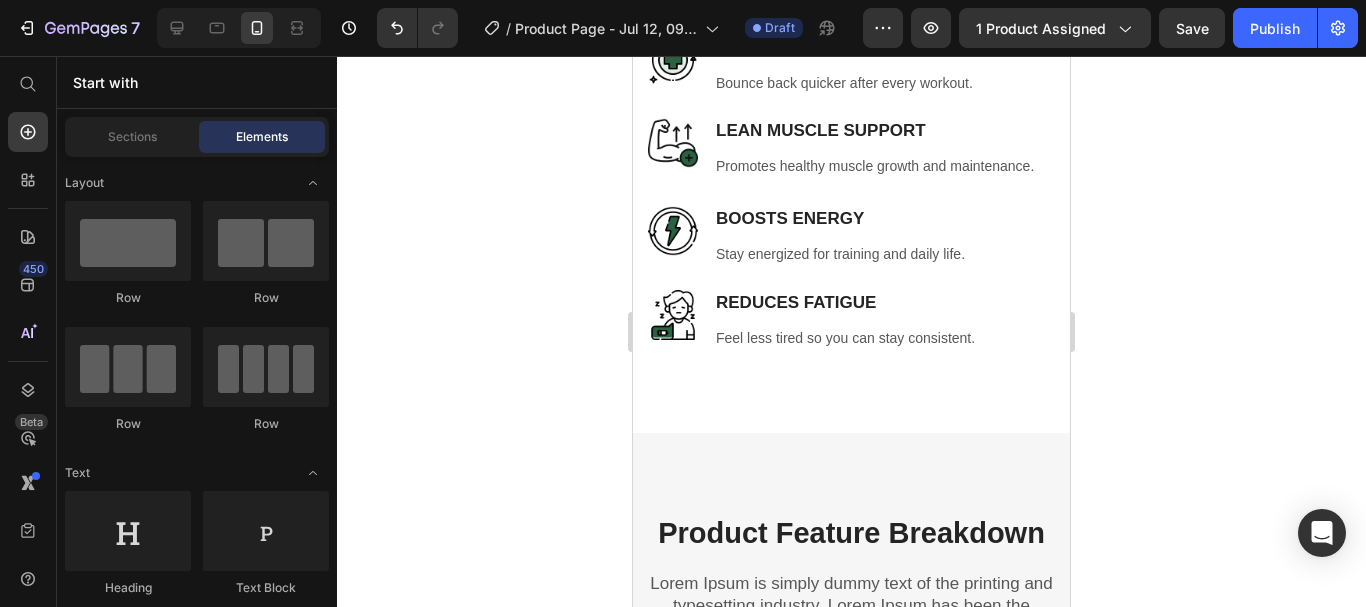 scroll, scrollTop: 2307, scrollLeft: 0, axis: vertical 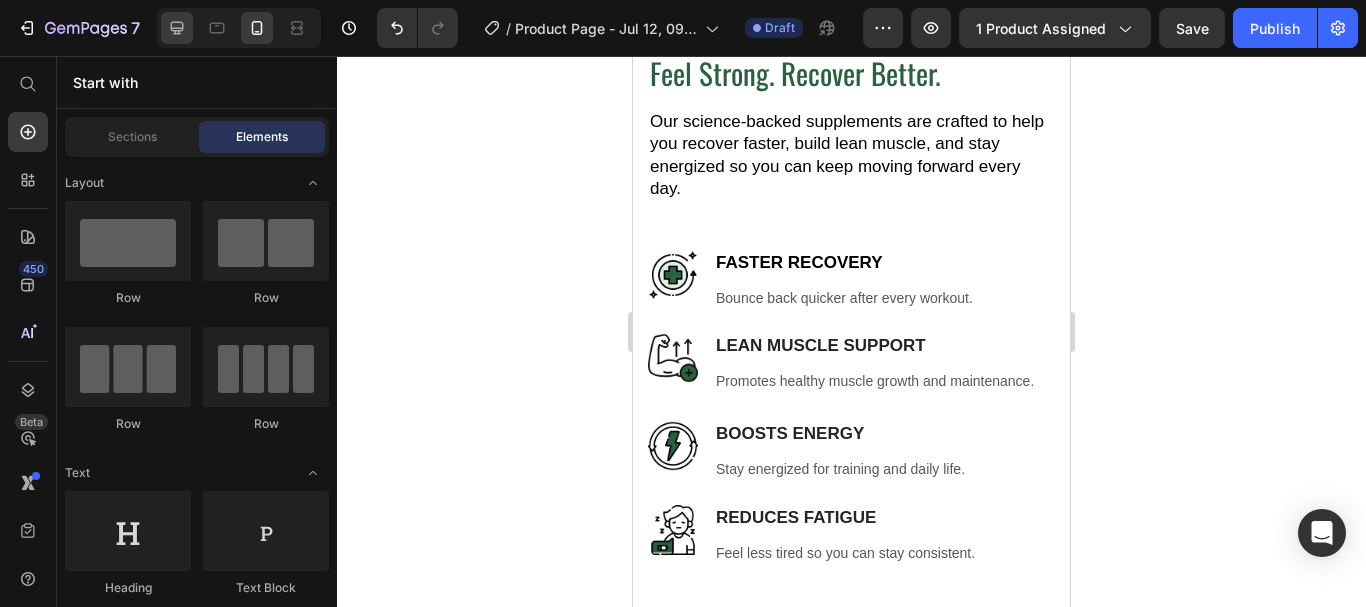 click 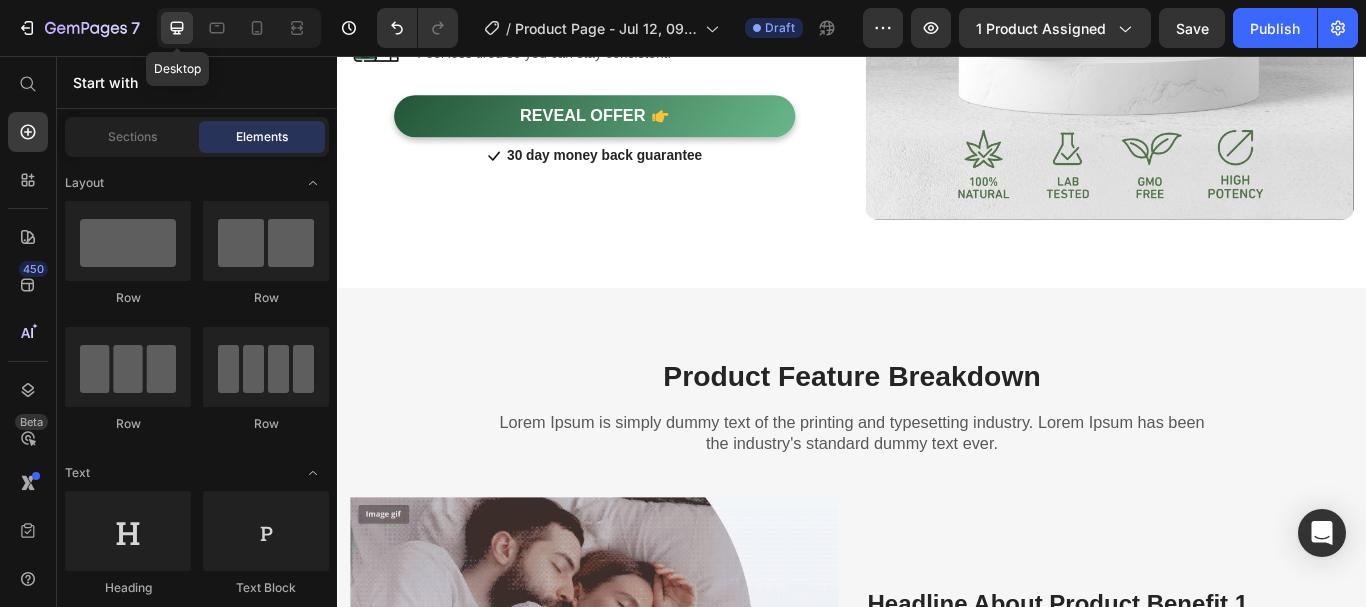 click on "Icon 30 day money back guarantee Text block Icon List" at bounding box center (636, 170) 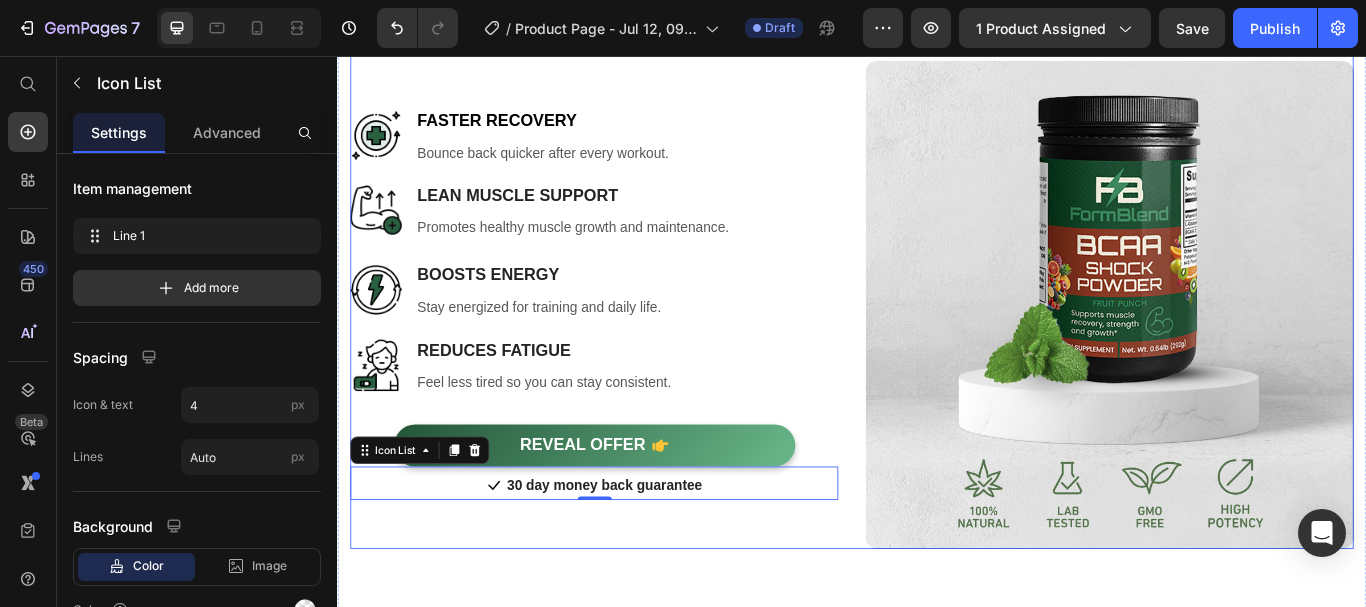 scroll, scrollTop: 2360, scrollLeft: 0, axis: vertical 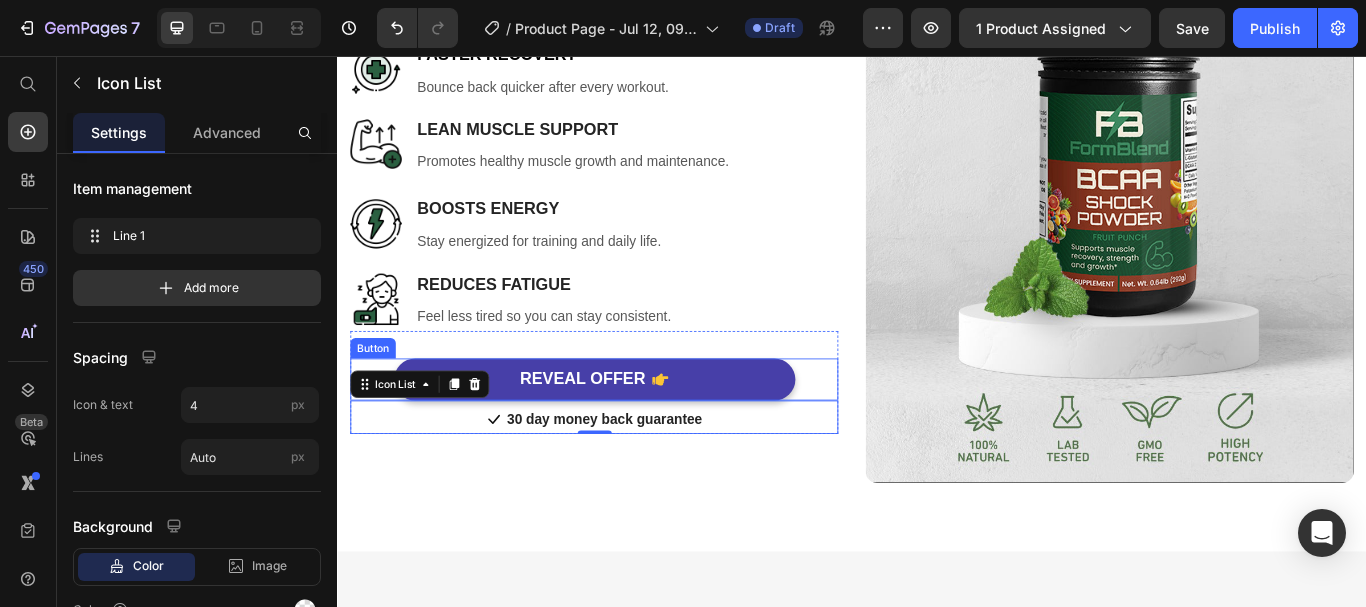 click on "REVEAL OFFER" at bounding box center [637, 433] 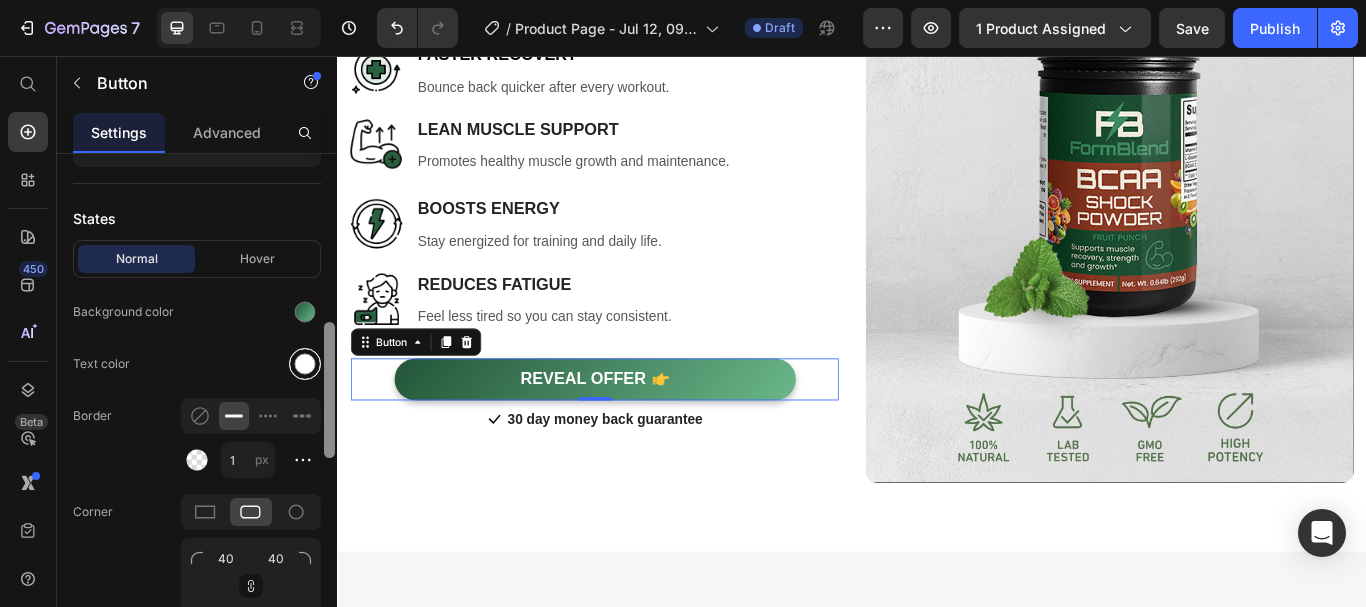 drag, startPoint x: 329, startPoint y: 252, endPoint x: 297, endPoint y: 388, distance: 139.71399 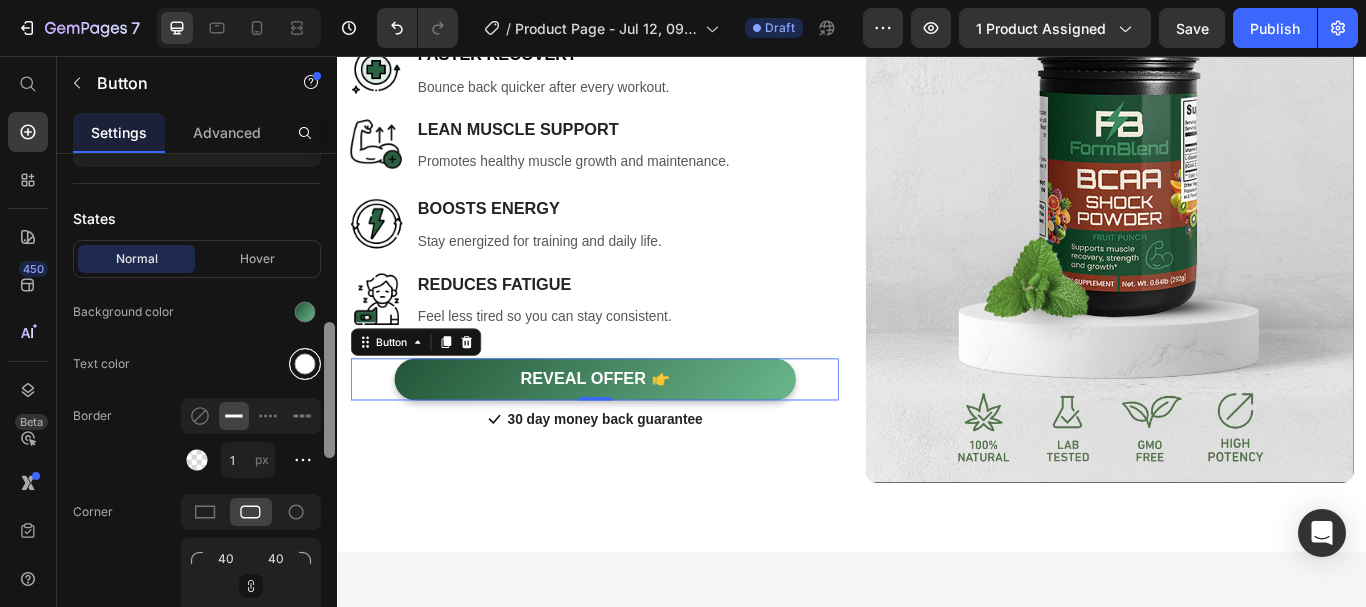 click on "Icon Choose icon  	   Position Left Right Spacing 8 px Insert link Button link #scroll-to-top  Insert link   Open link in  Current New tab Size Width 468 px % Height Auto px Show more States Normal Hover Background color Text color Border 1 px Corner 40 40 40 40 Shadow 90 Color Distance 4 px Size 0 px Blur 8 px Text Styles Paragraph 1 Font sans-serif Size 16 Show more Align  Delete element" at bounding box center [197, 409] 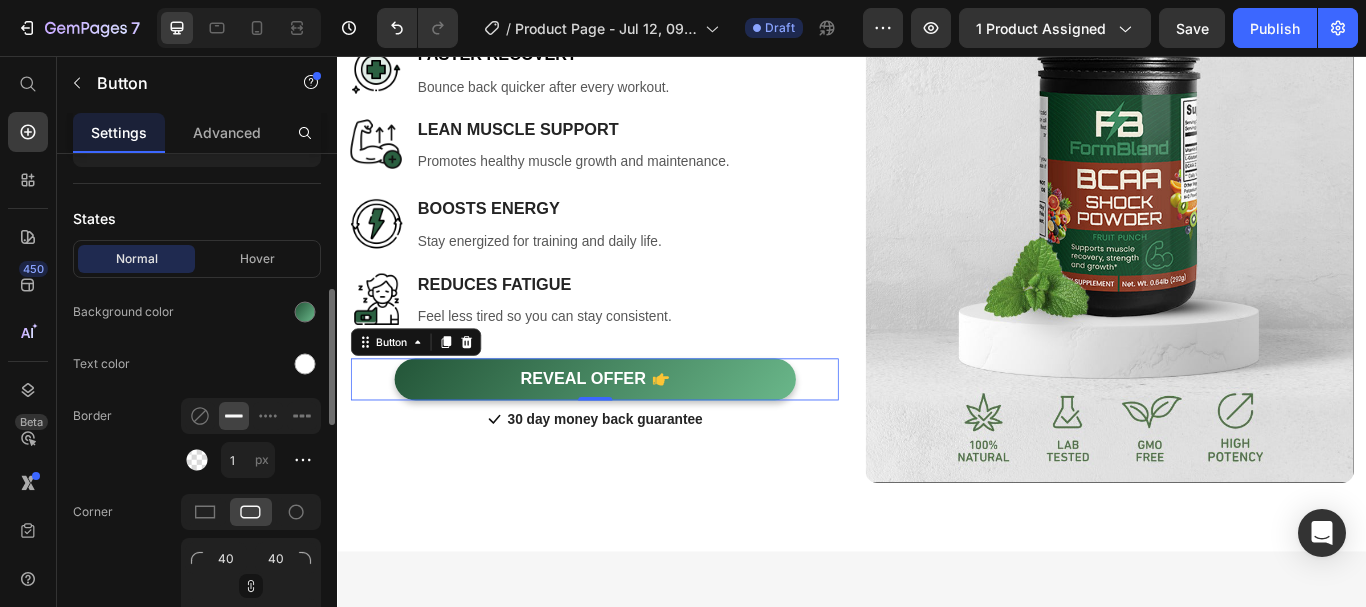 scroll, scrollTop: 600, scrollLeft: 0, axis: vertical 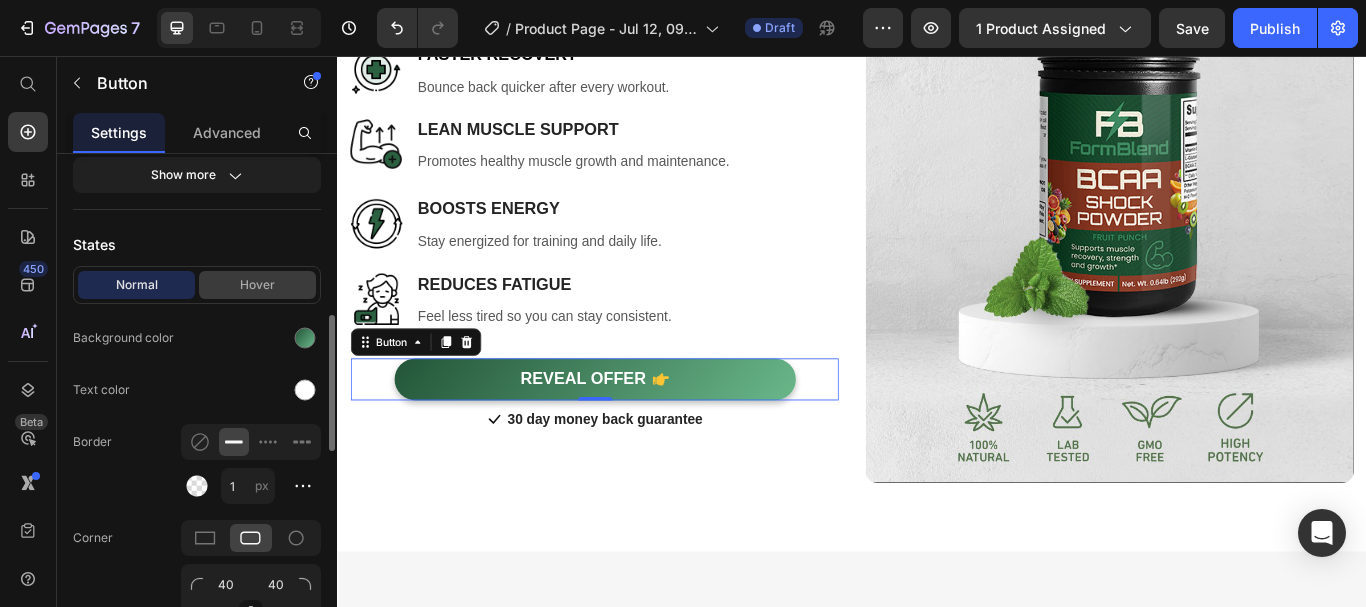 click on "Hover" at bounding box center (257, 285) 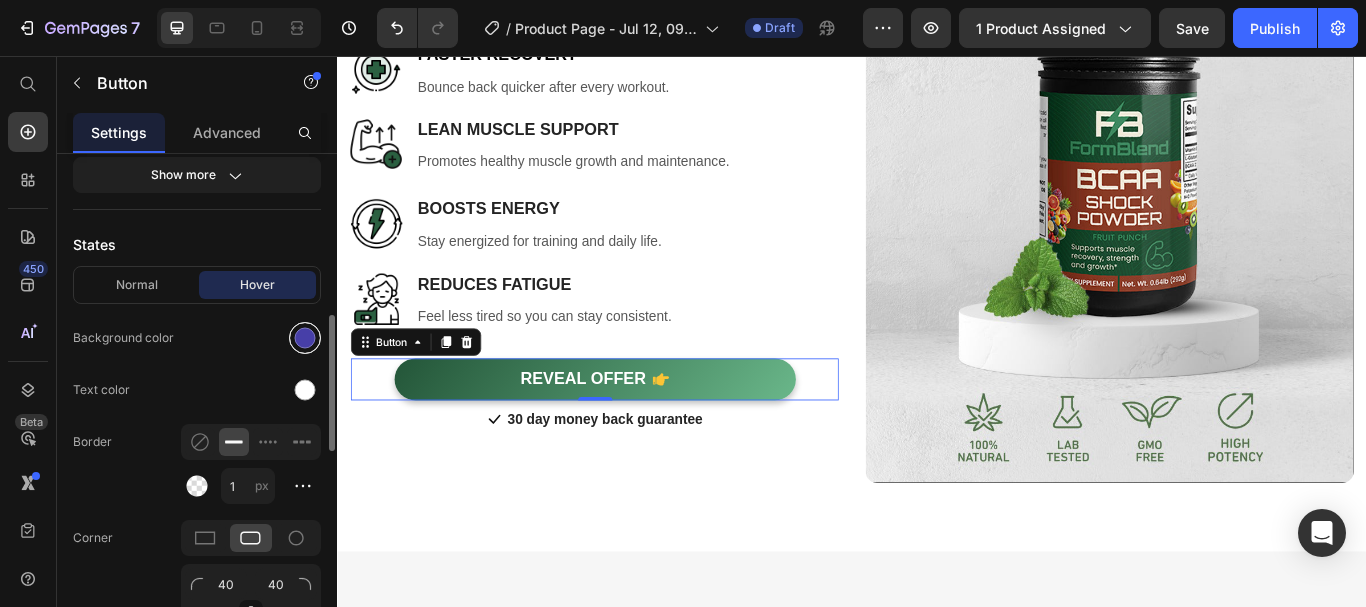 click at bounding box center [305, 338] 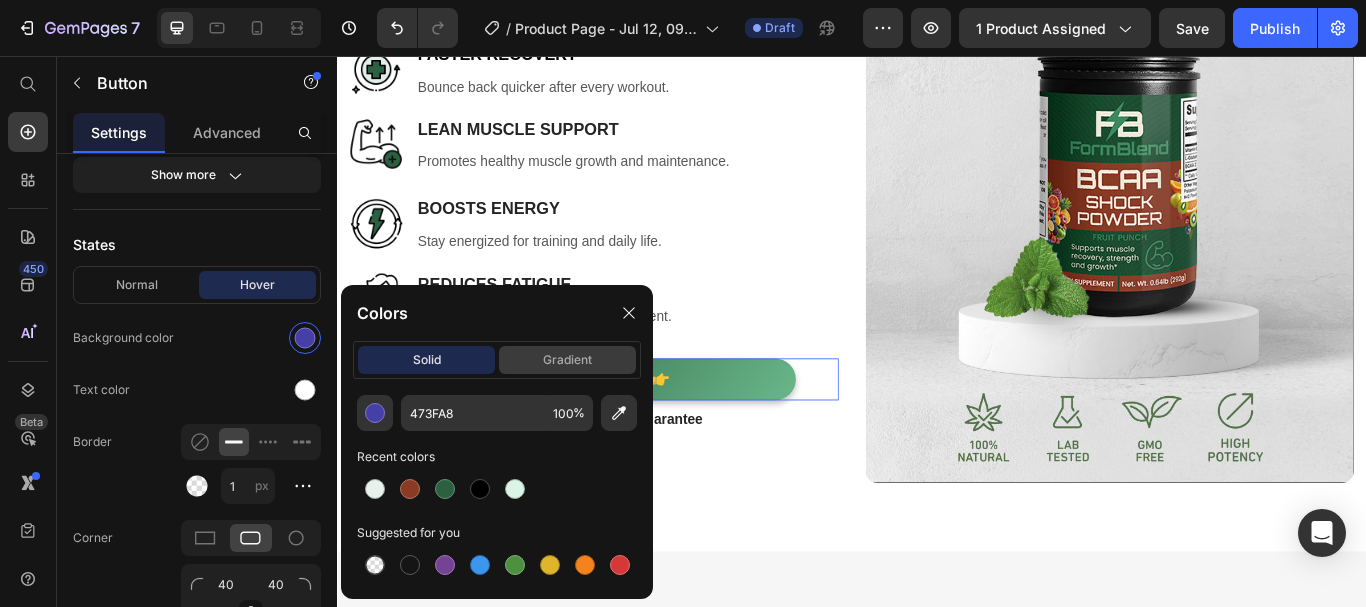 click on "gradient" 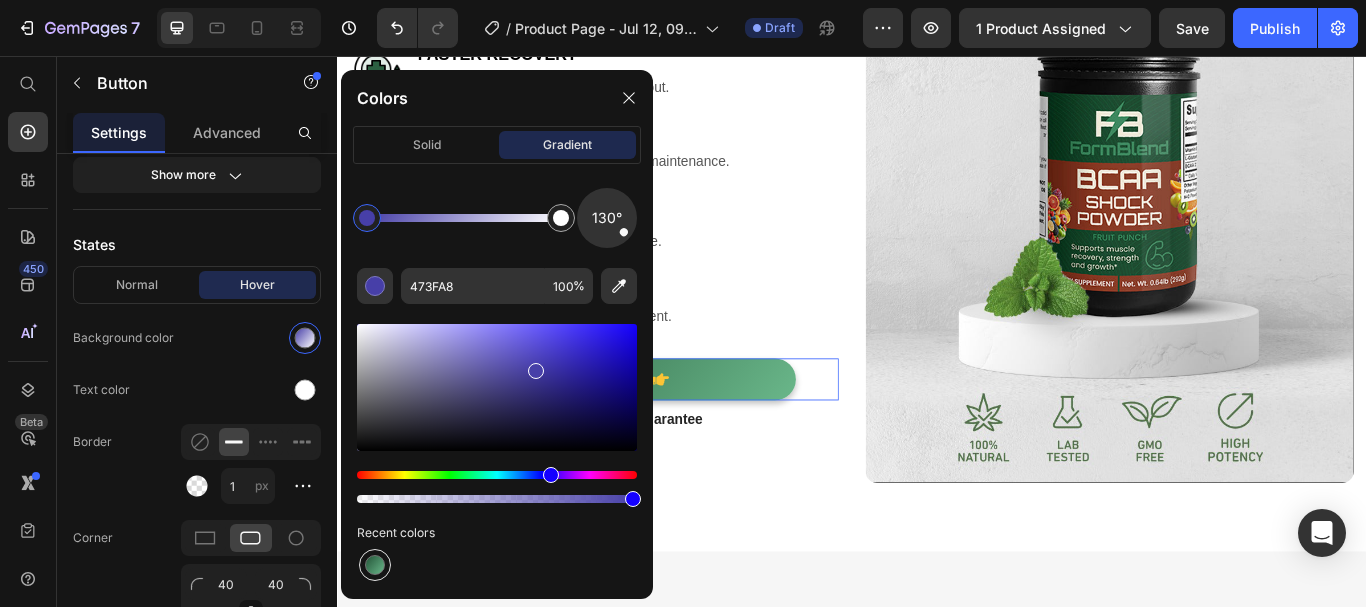 click at bounding box center (375, 565) 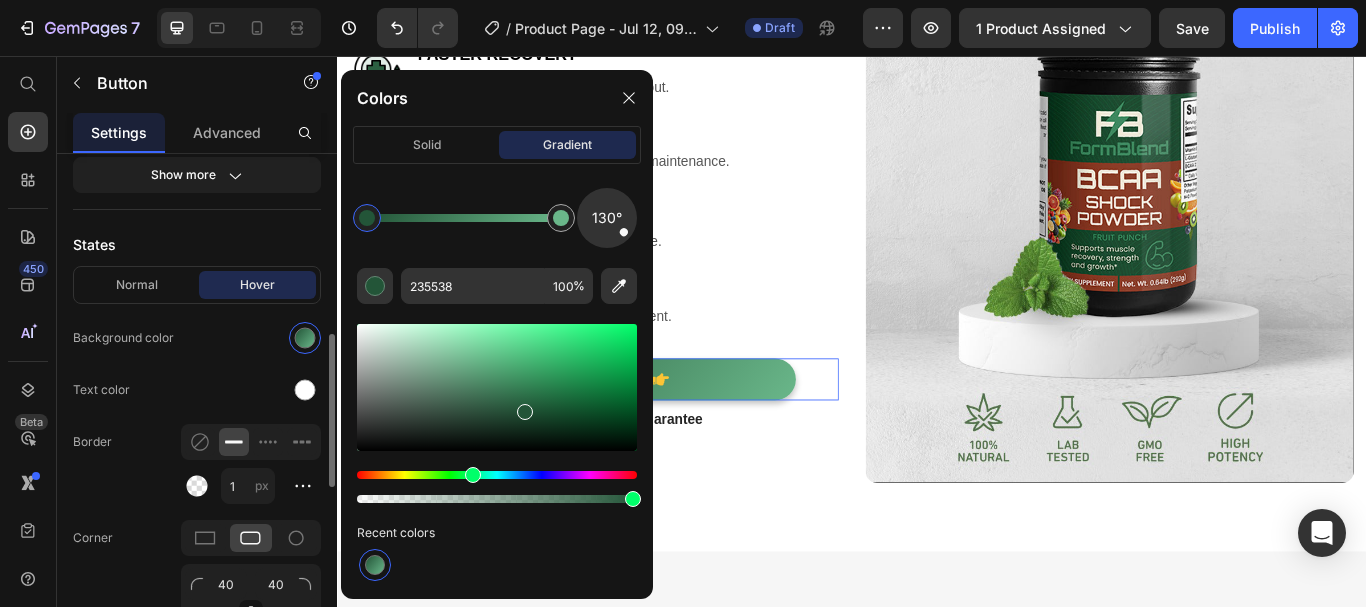click on "Background color" 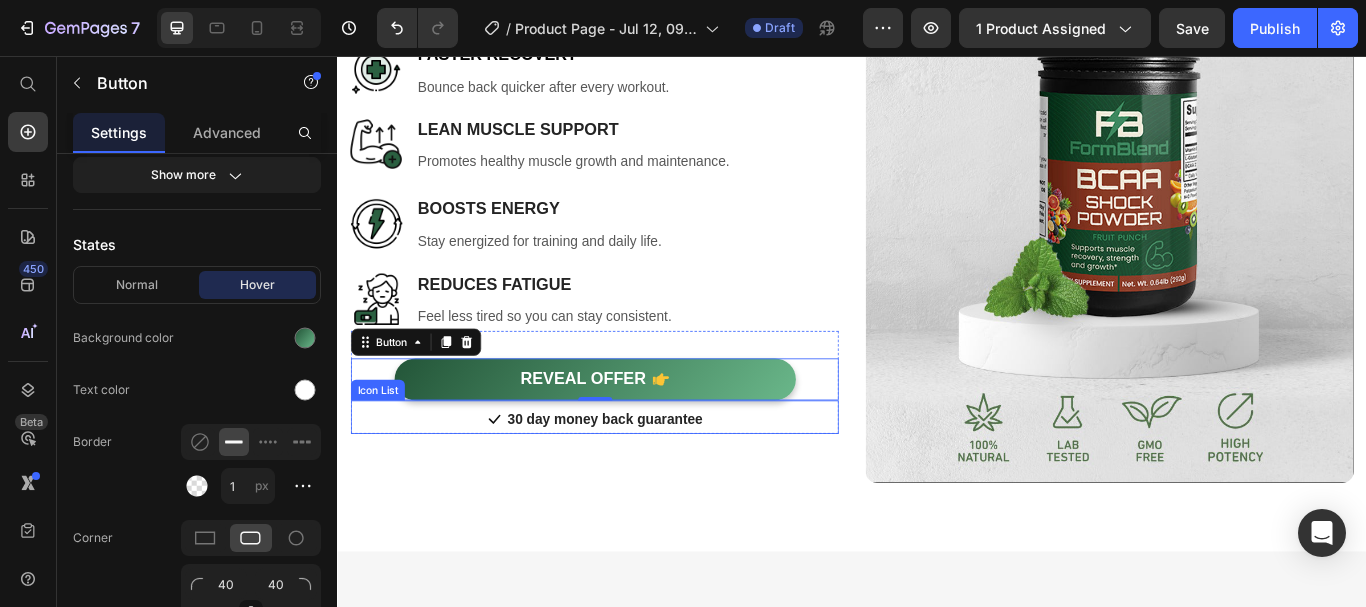 click on "Icon 30 day money back guarantee Text block Icon List" at bounding box center [636, 477] 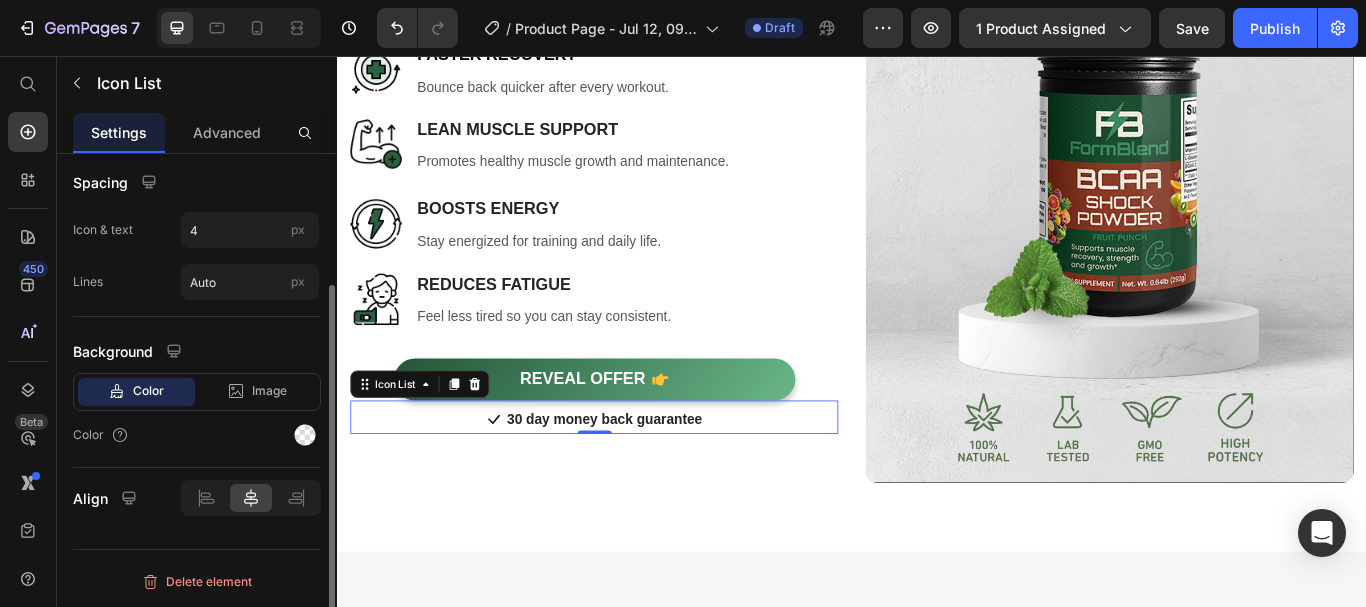 scroll, scrollTop: 0, scrollLeft: 0, axis: both 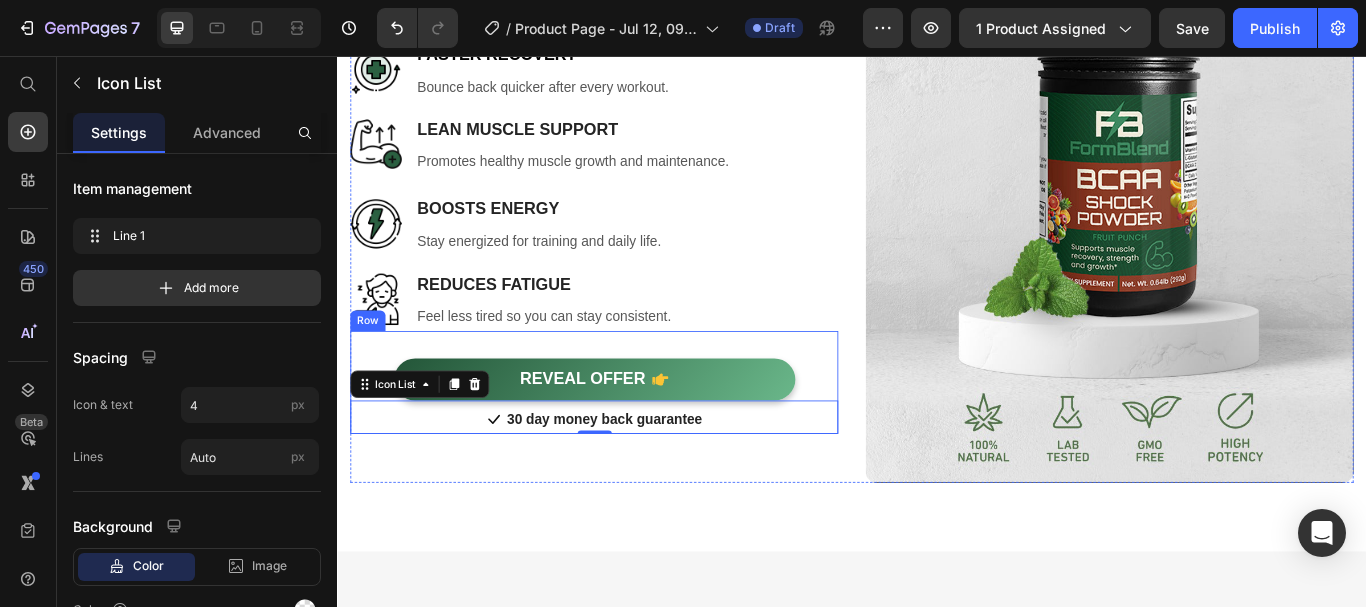 click on "REVEAL OFFER Button                Icon 30 day money back guarantee Text block Icon List   0" at bounding box center [636, 437] 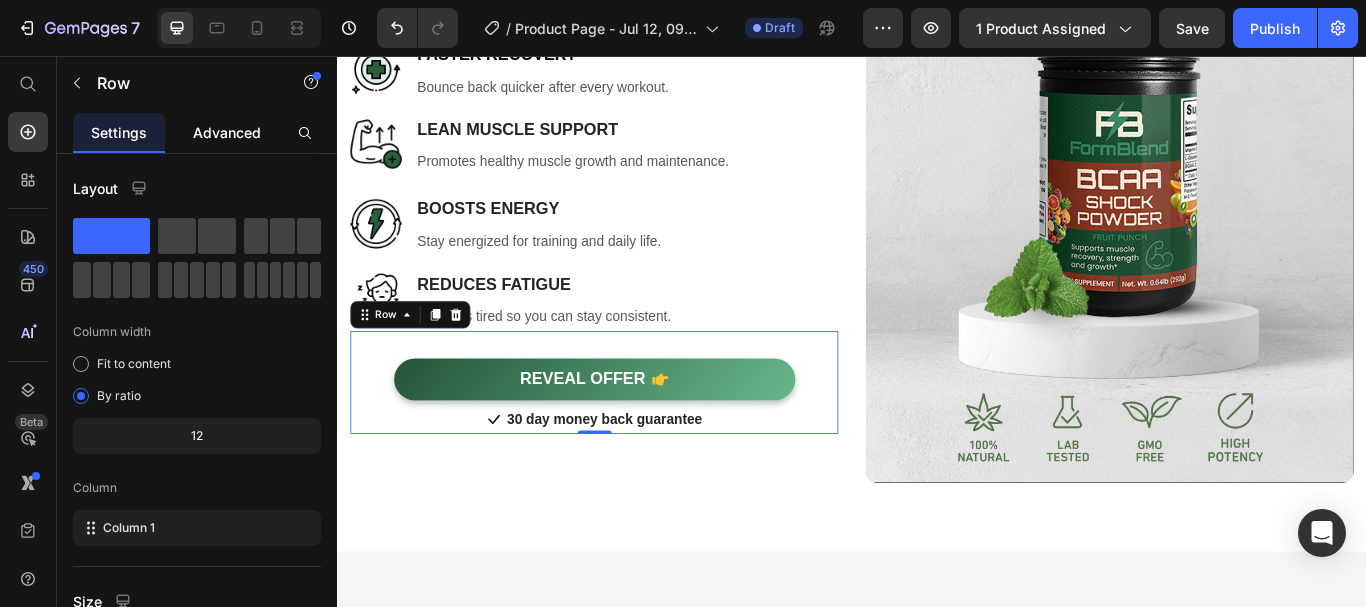 click on "Advanced" at bounding box center [227, 132] 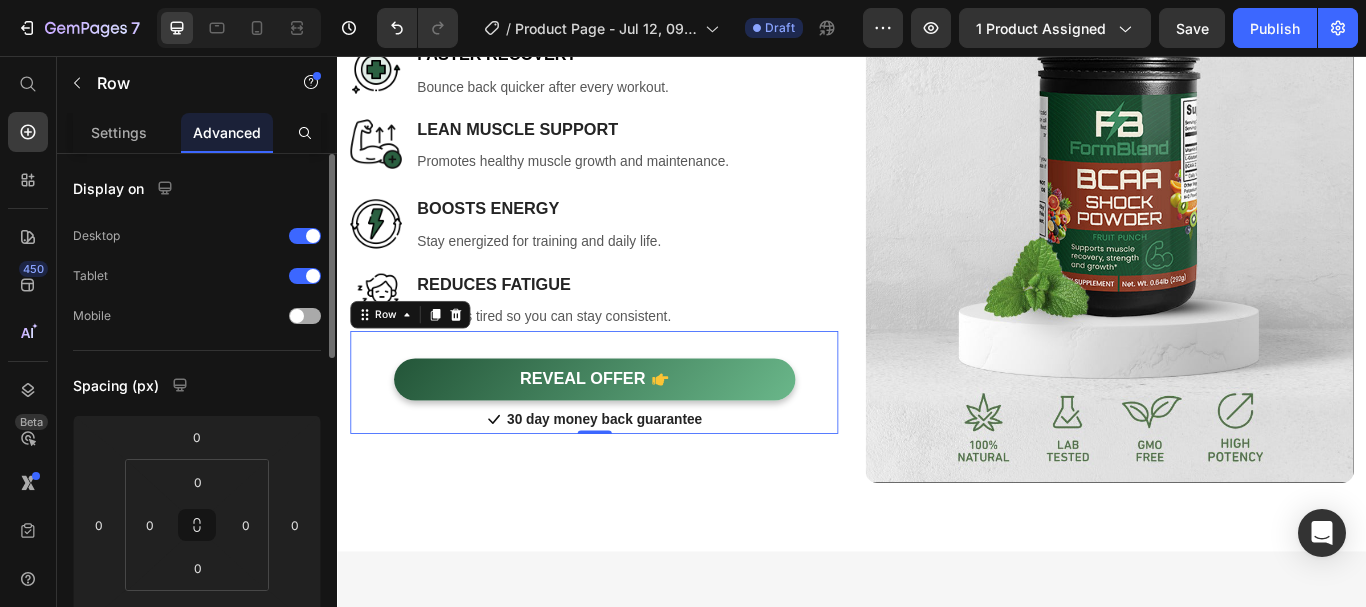 click on "Mobile" at bounding box center [197, 316] 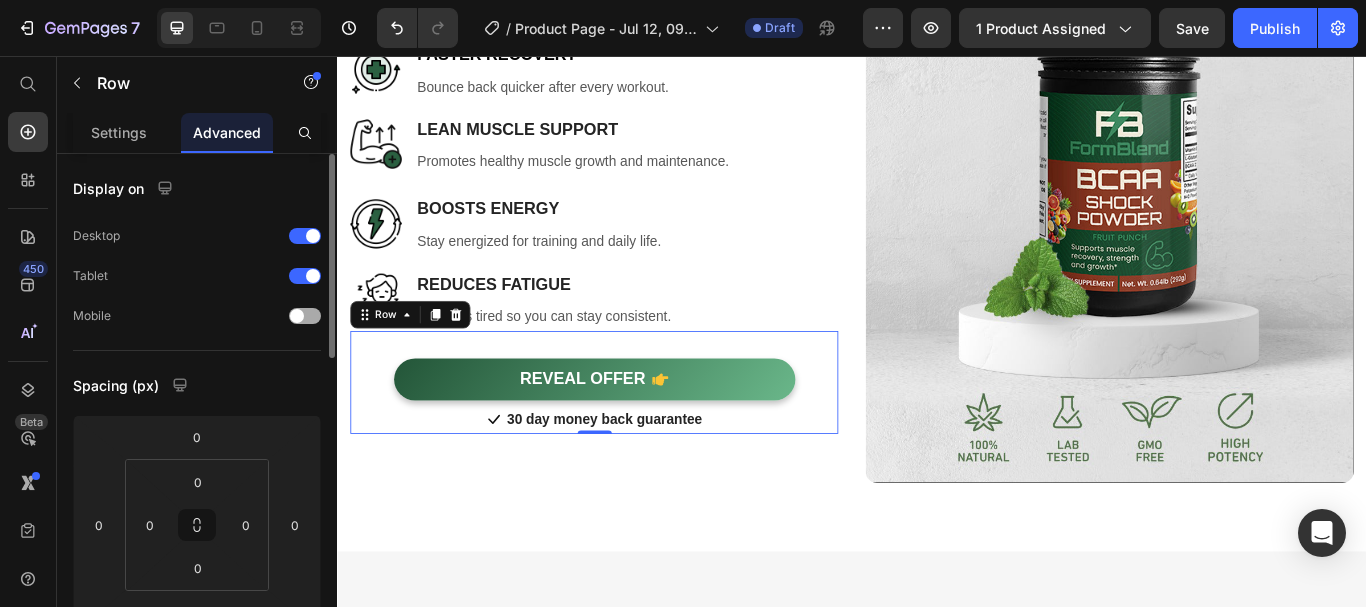 click at bounding box center (305, 316) 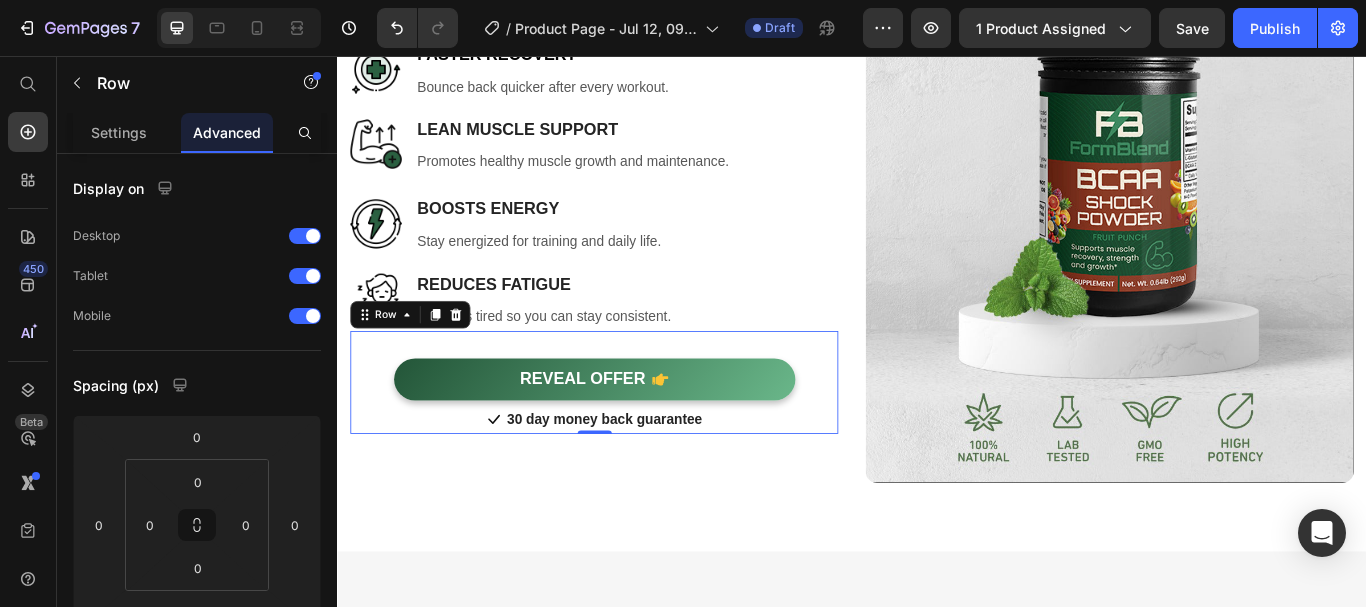 click at bounding box center (239, 28) 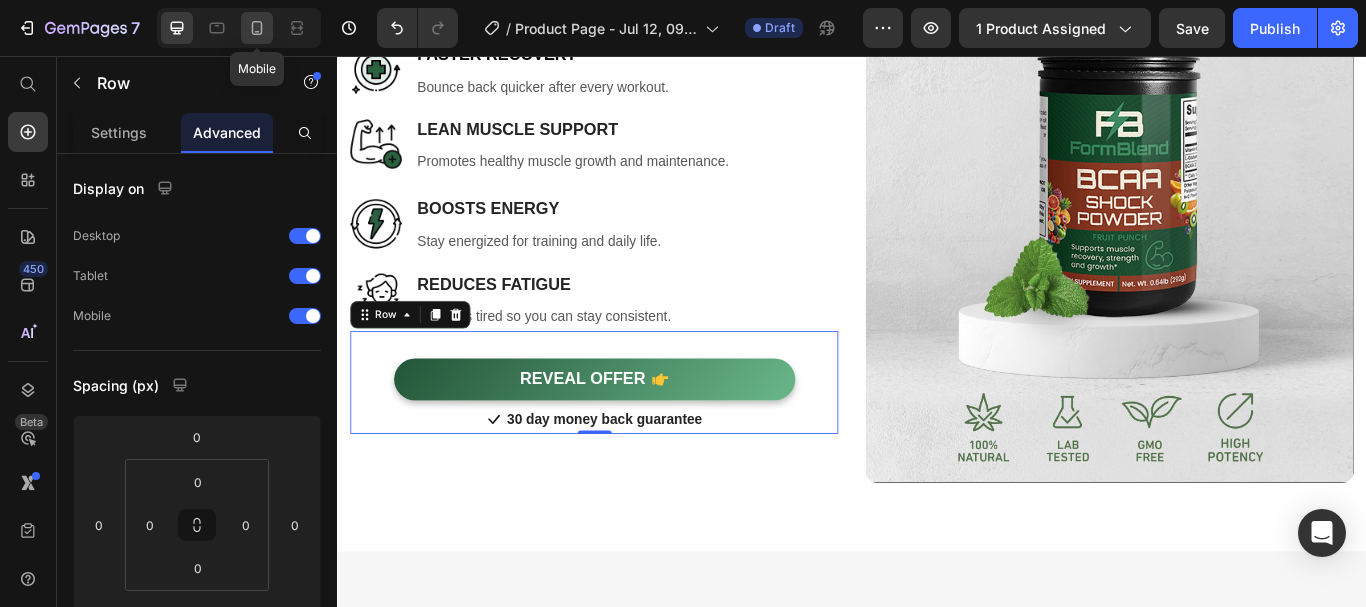 click 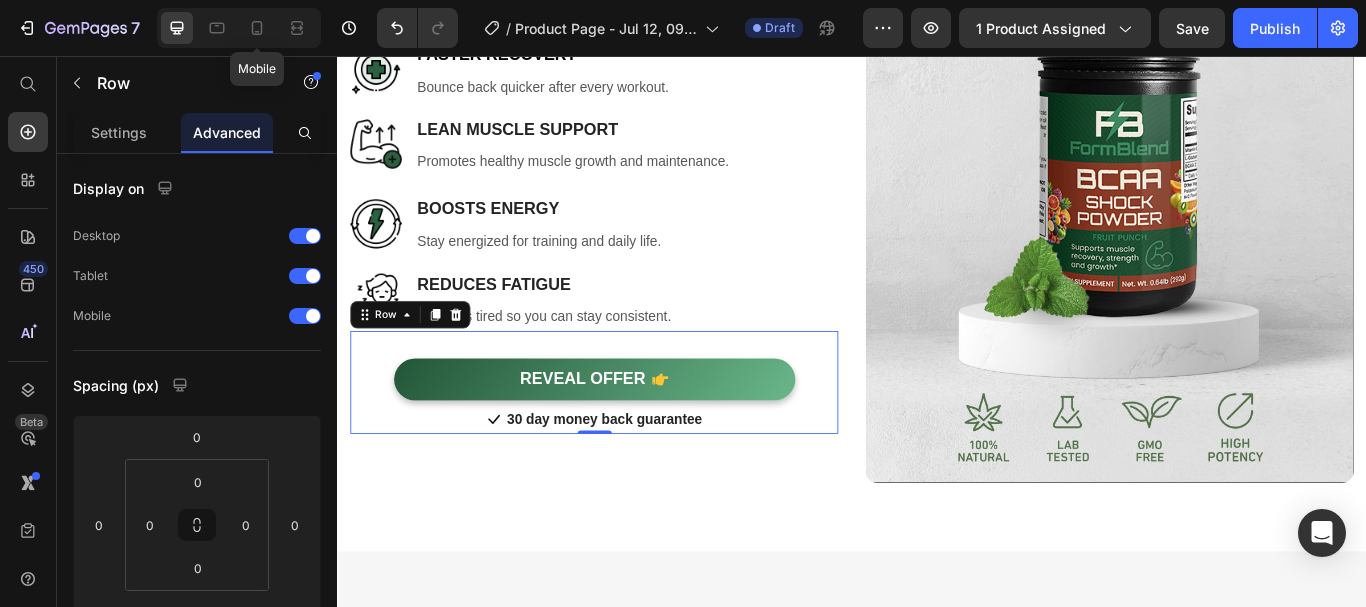 click on "Image Faster Recovery Heading Bounce back quicker after every workout. Text block Row Image Lean Muscle Support Heading Promotes healthy muscle growth and maintenance. Text block Row Image Boosts Energy Heading Stay energized for training and daily life. Text block Row Image  Reduces Fatigue Heading Feel less tired so you can stay consistent. Text block Row  	   REVEAL OFFER Button                Icon 30 day money back guarantee Text block Icon List Row   0 Image Row" at bounding box center [937, 245] 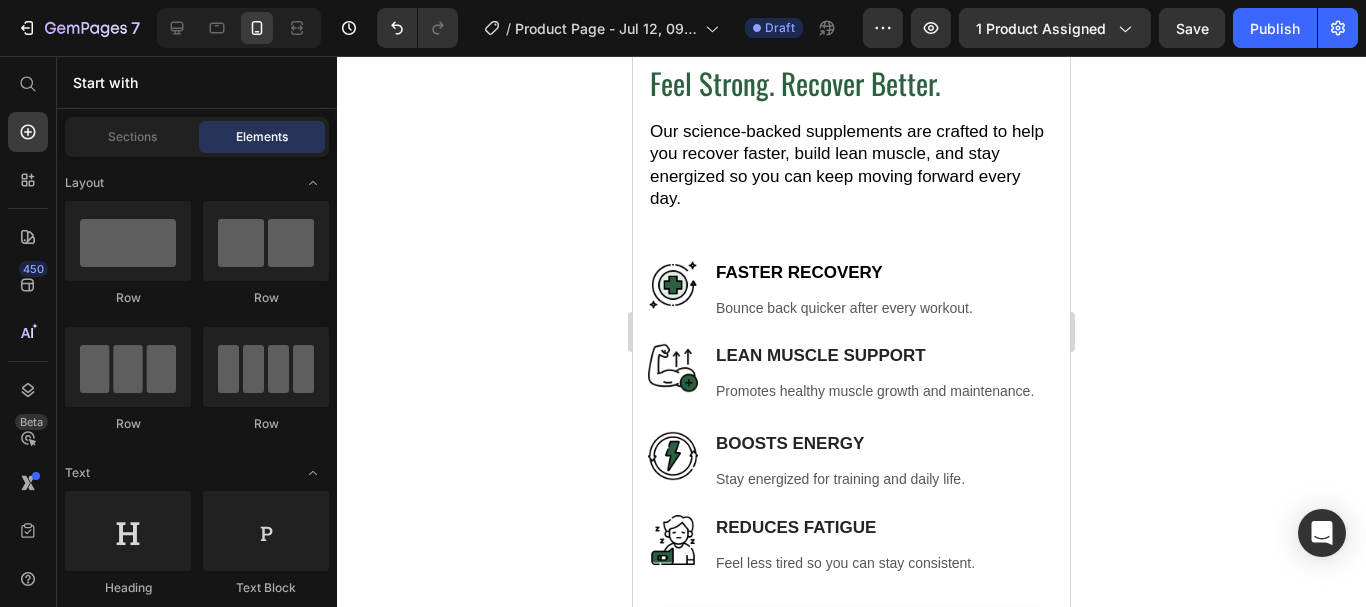 scroll, scrollTop: 2551, scrollLeft: 0, axis: vertical 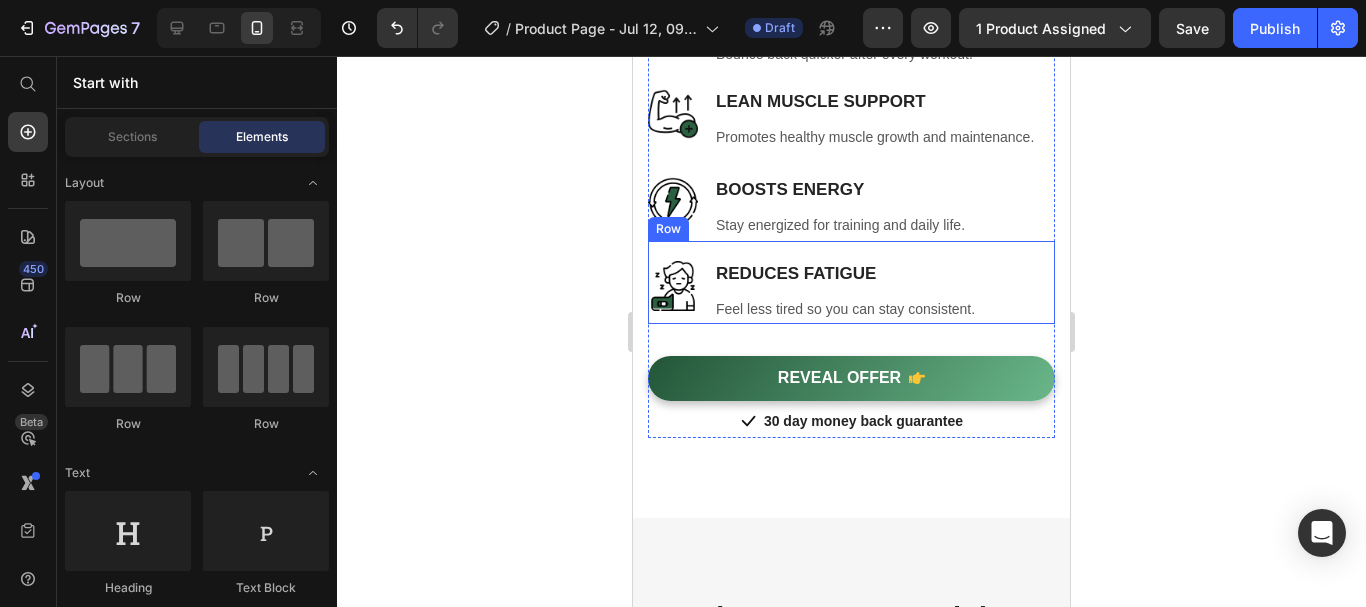 click on "Image  Reduces Fatigue Heading Feel less tired so you can stay consistent. Text block Row" at bounding box center (851, 282) 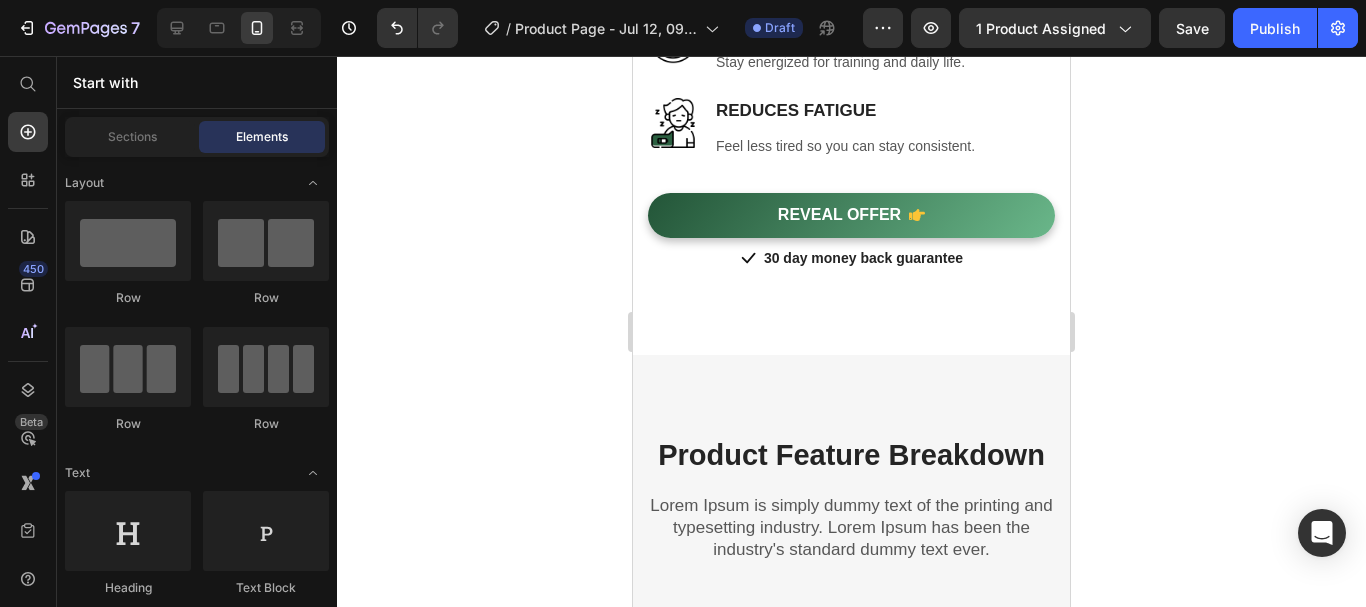 scroll, scrollTop: 2696, scrollLeft: 0, axis: vertical 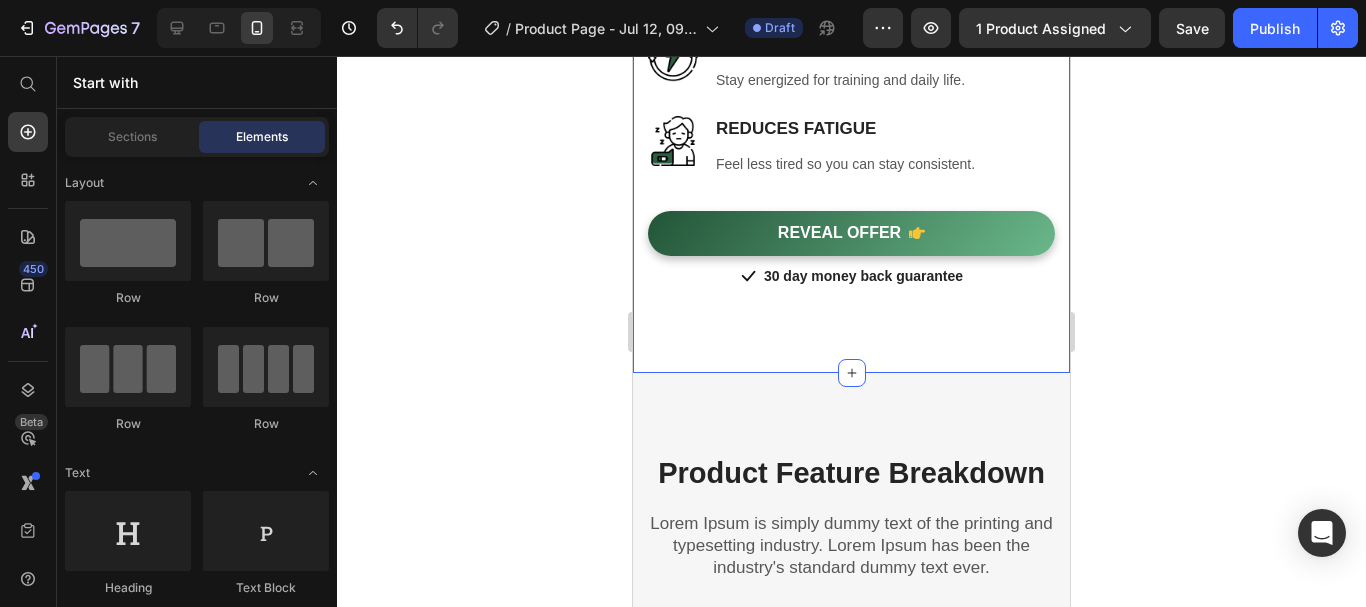 click on "Image Feel Strong. Recover Better. Heading Row Our science-backed supplements are crafted to help you recover faster, build lean muscle, and stay energized so you can keep moving forward every day. Text block Row Image Faster Recovery Heading Bounce back quicker after every workout. Text block Row Image Lean Muscle Support Heading Promotes healthy muscle growth and maintenance. Text block Row Image Boosts Energy Heading Stay energized for training and daily life. Text block Row Image  Reduces Fatigue Heading Feel less tired so you can stay consistent. Text block Row  	   REVEAL OFFER Button                Icon 30 day money back guarantee Text block Icon List Row Image Row Section 2" at bounding box center [851, -229] 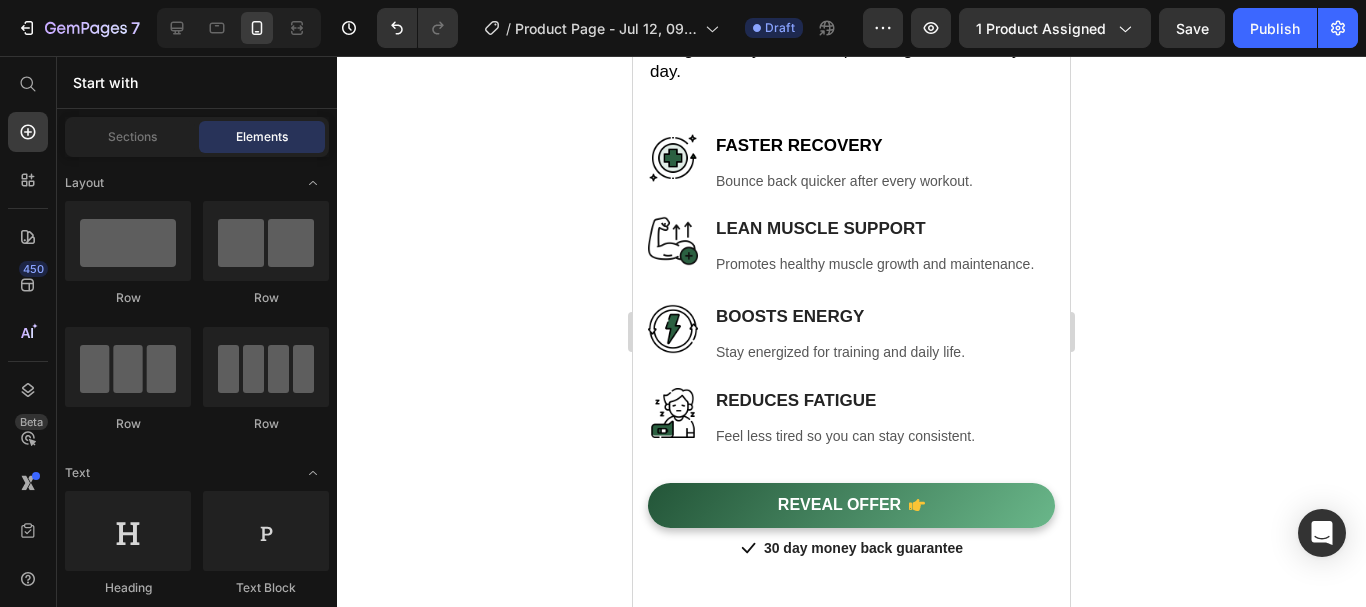 scroll, scrollTop: 2315, scrollLeft: 0, axis: vertical 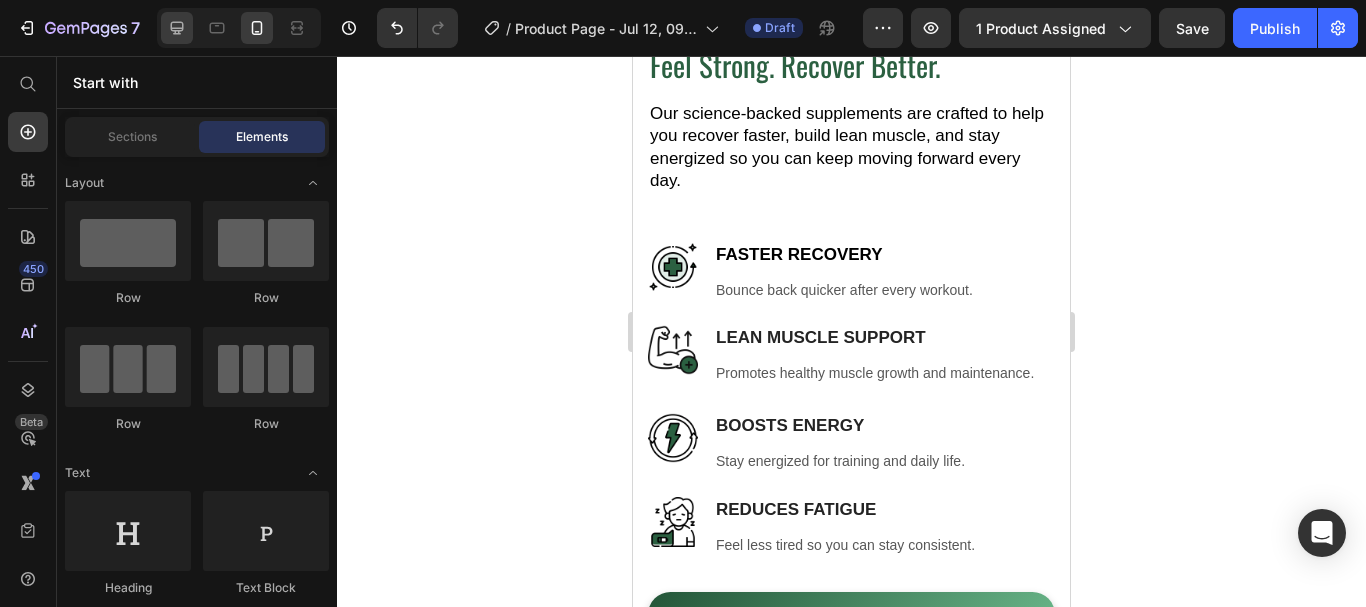 click 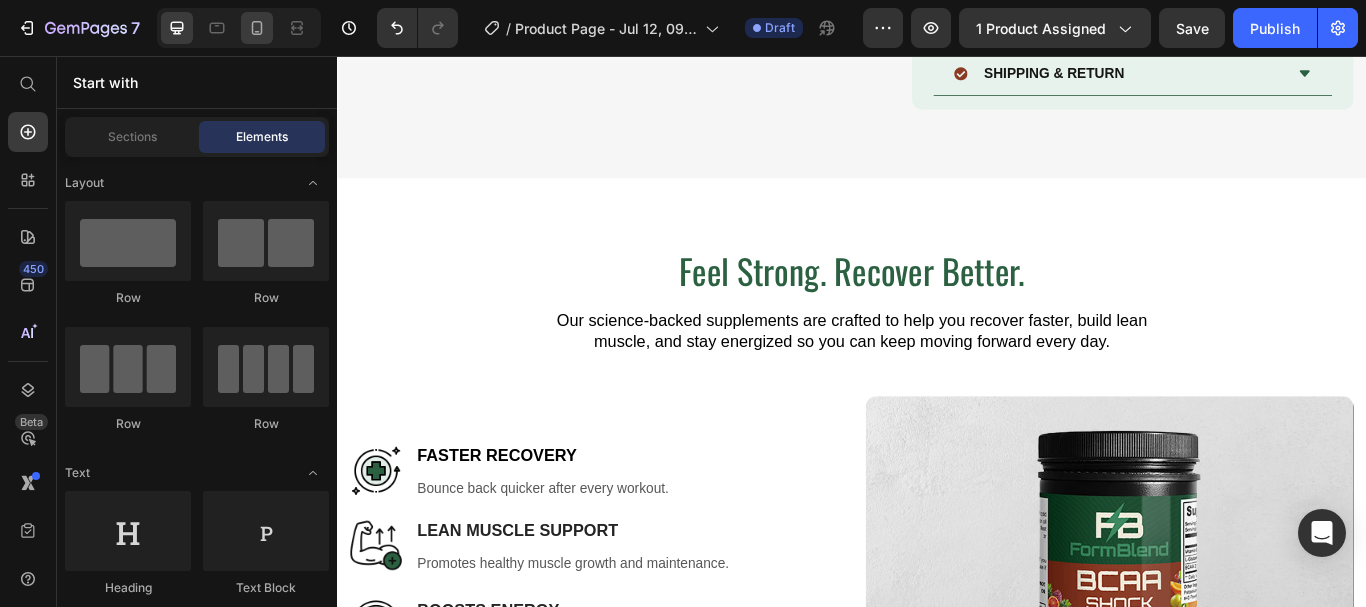scroll, scrollTop: 2213, scrollLeft: 0, axis: vertical 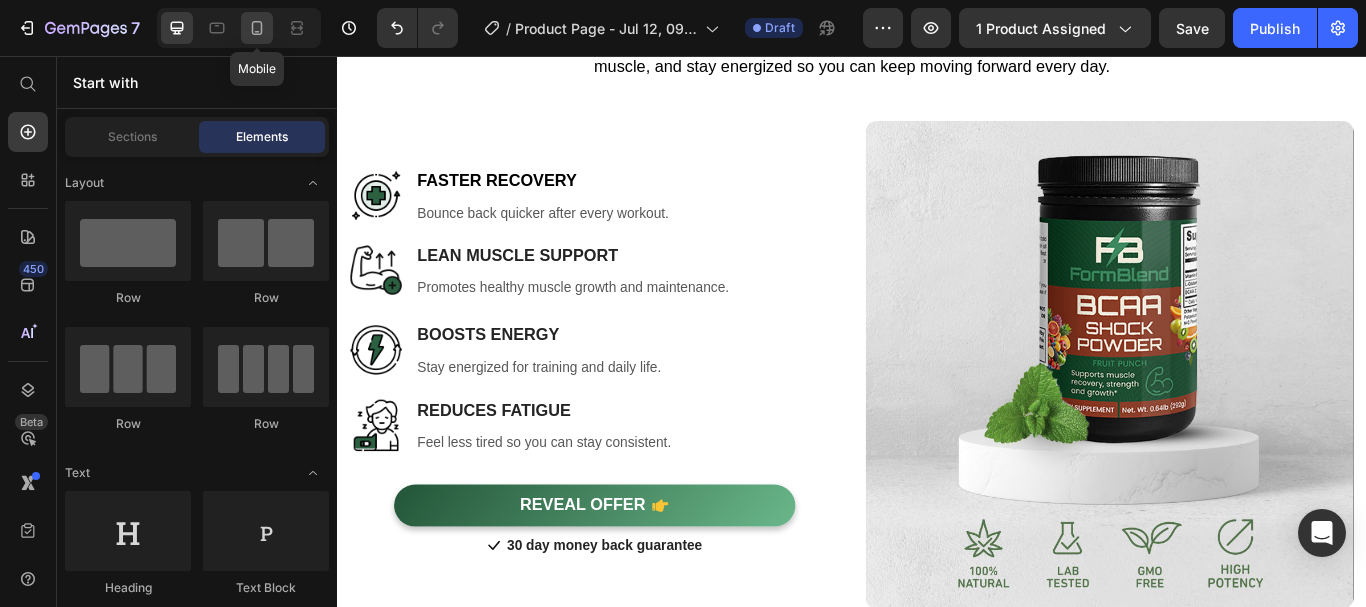 click 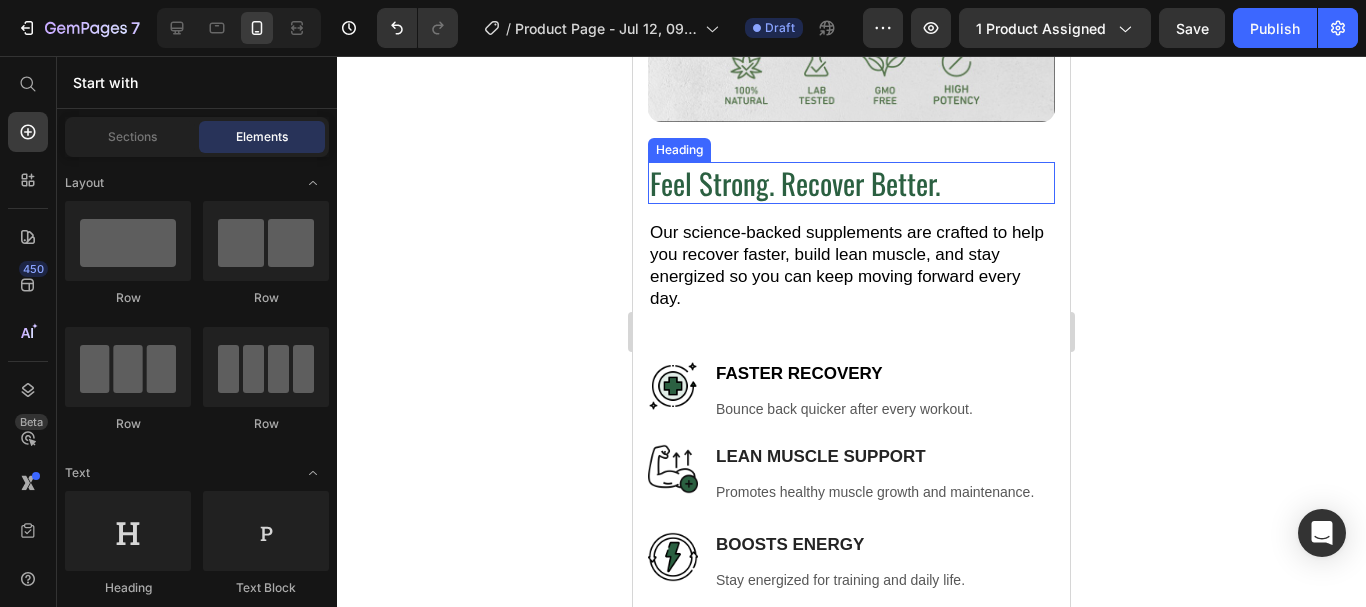 scroll, scrollTop: 2160, scrollLeft: 0, axis: vertical 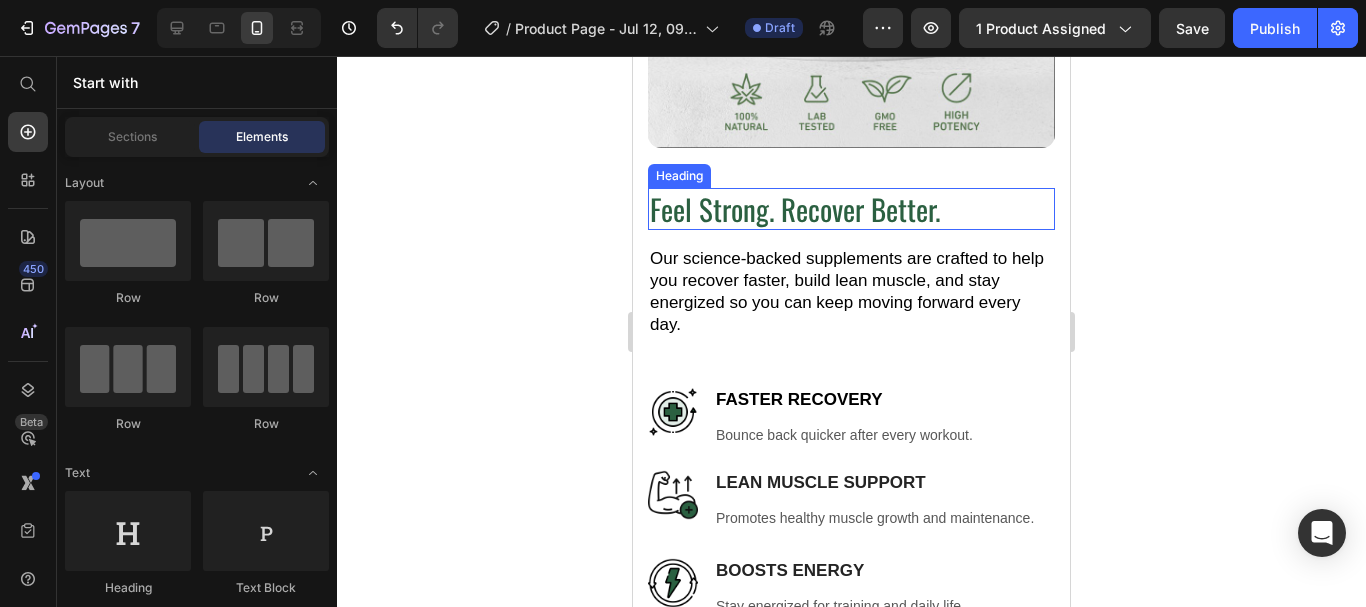 click on "Feel Strong. Recover Better." at bounding box center [851, 209] 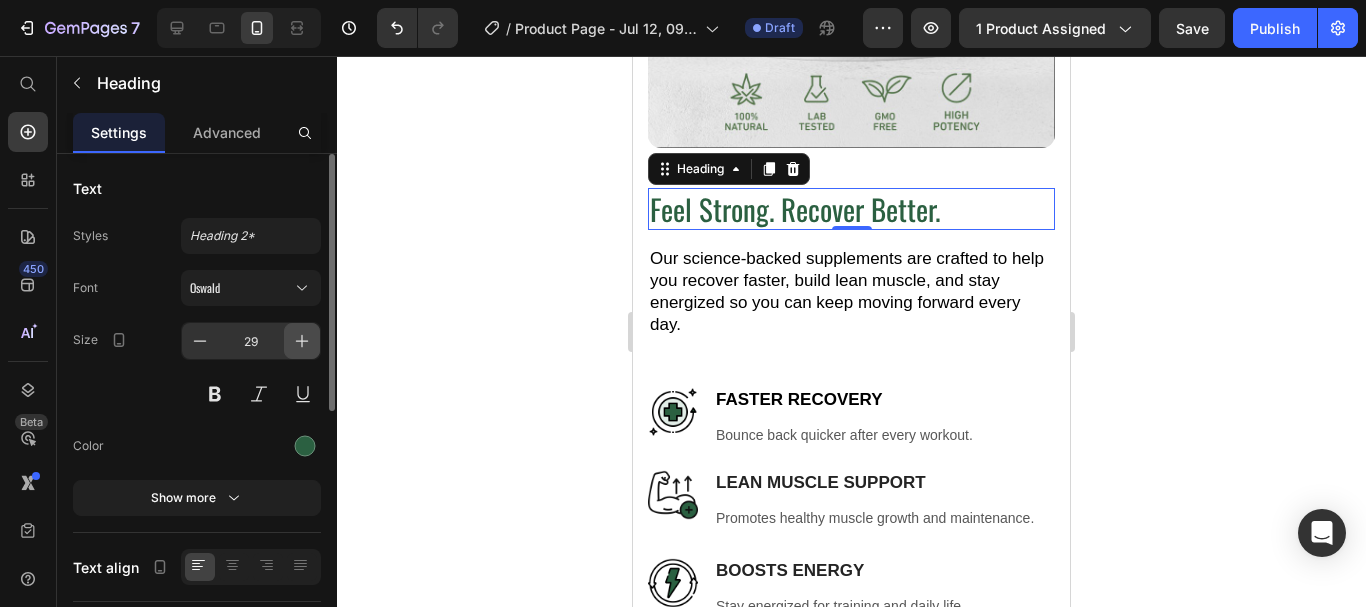 click at bounding box center [302, 341] 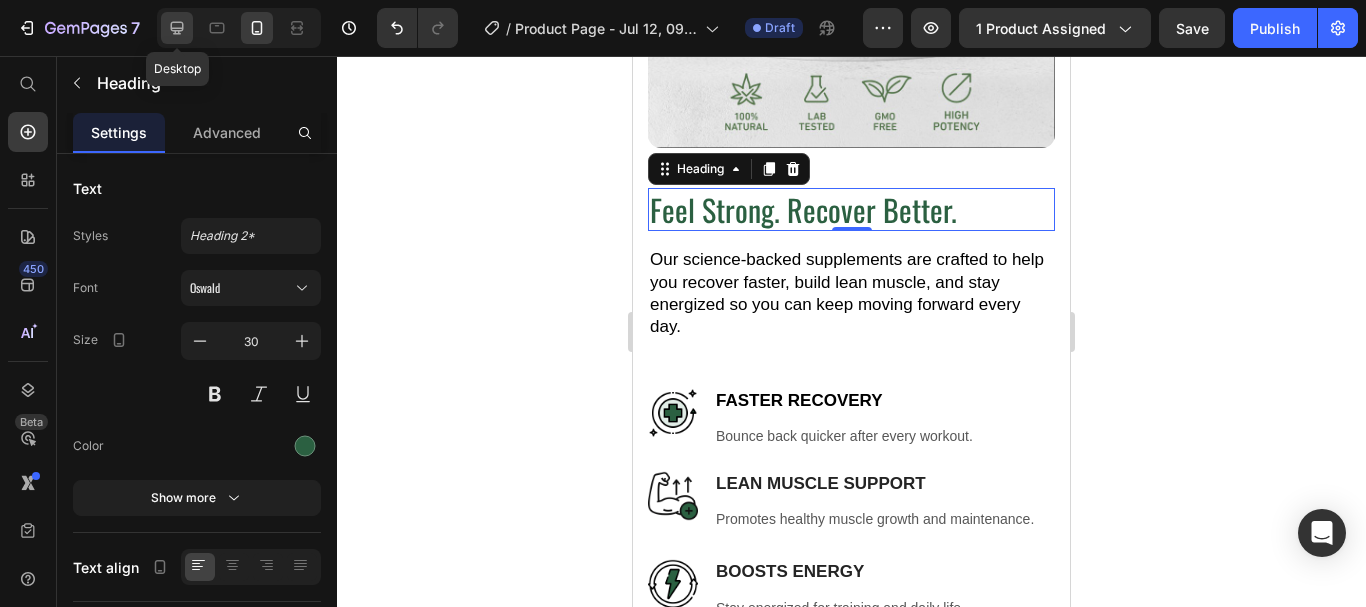 click 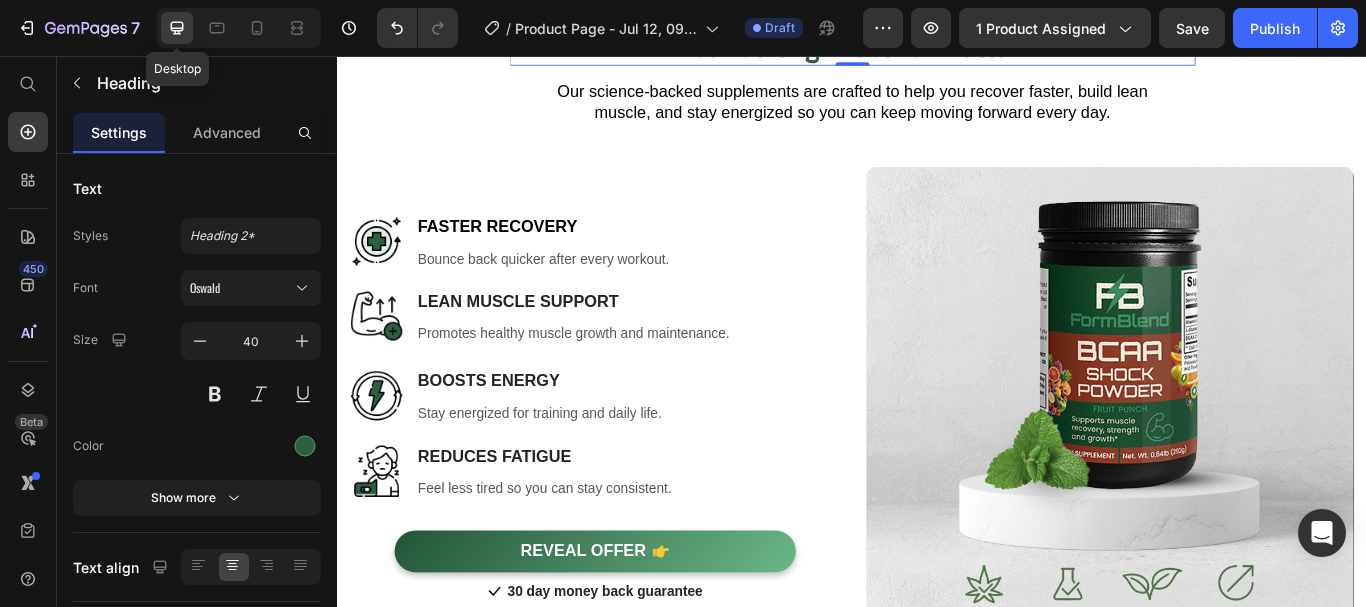 scroll, scrollTop: 2589, scrollLeft: 0, axis: vertical 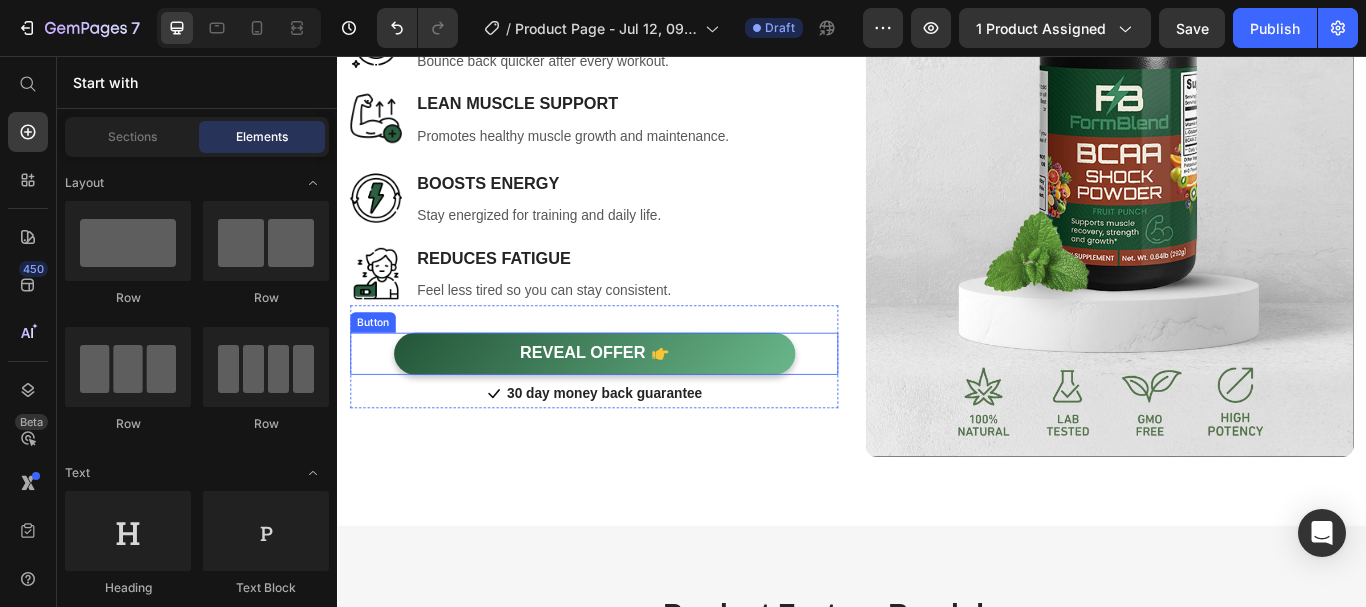 click on "REVEAL OFFER Button" at bounding box center (636, 403) 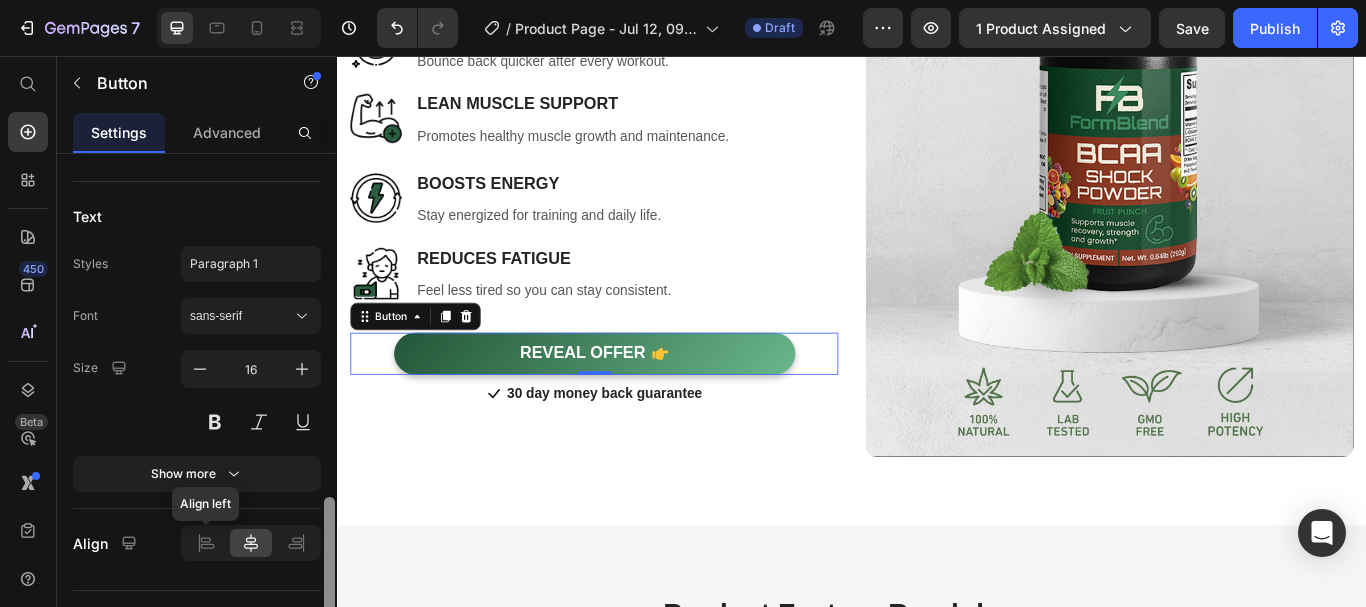 drag, startPoint x: 326, startPoint y: 191, endPoint x: 209, endPoint y: 562, distance: 389.01157 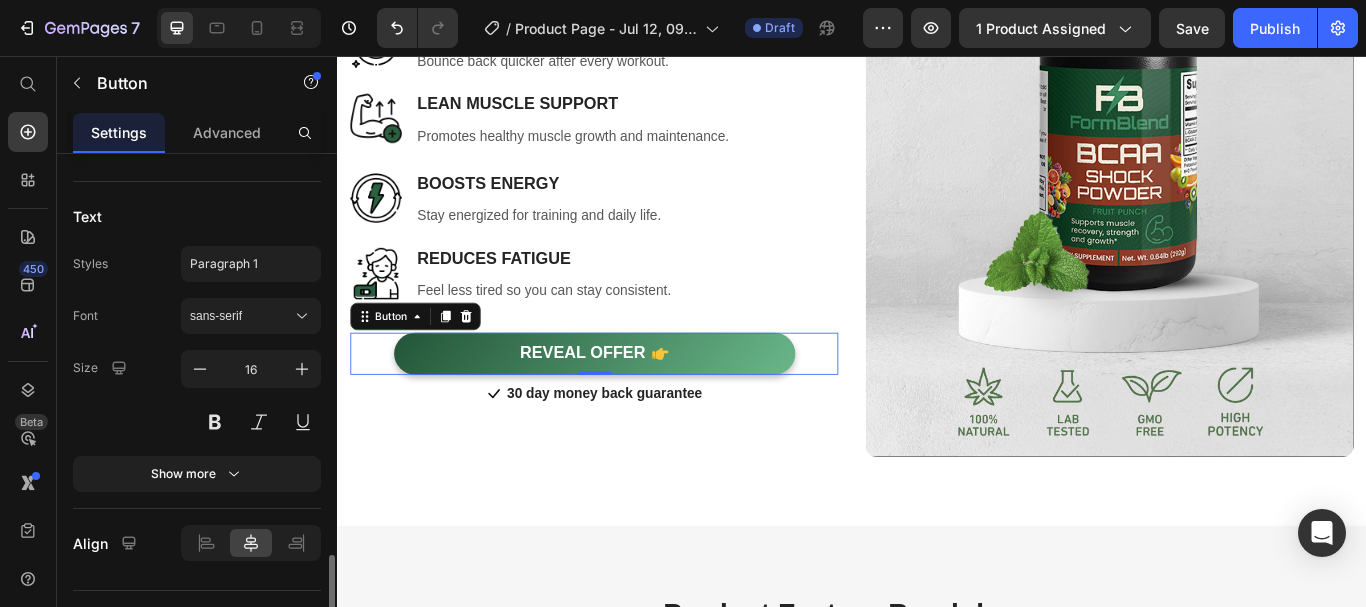 scroll, scrollTop: 1382, scrollLeft: 0, axis: vertical 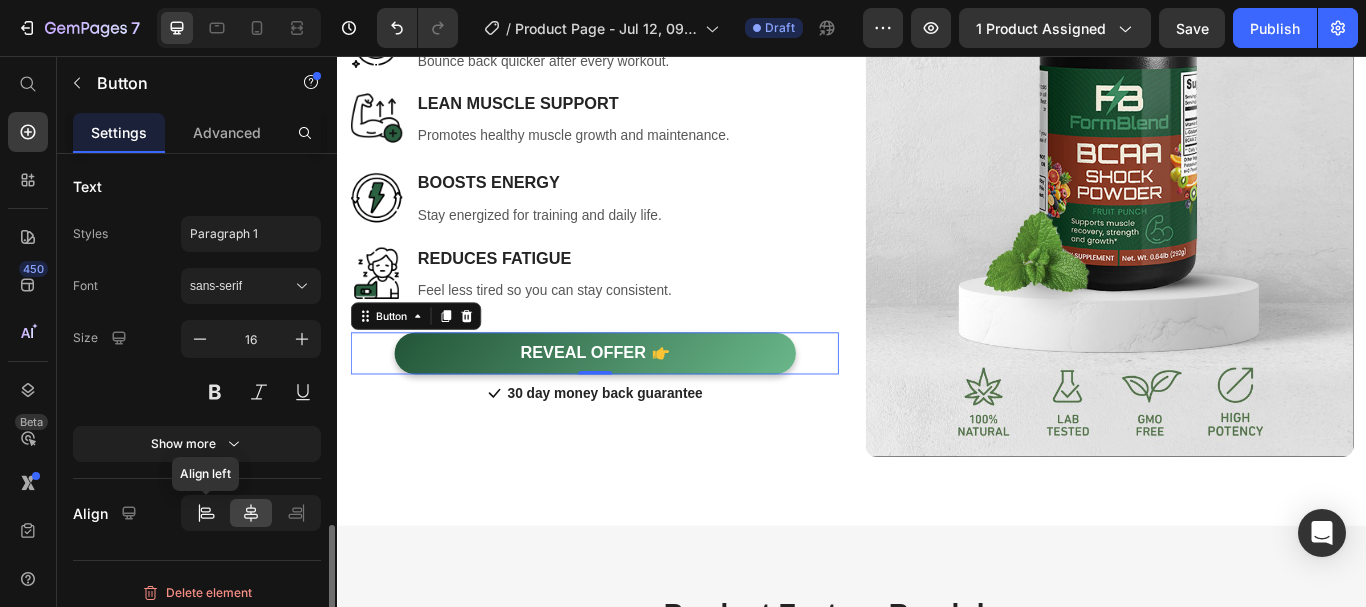 click 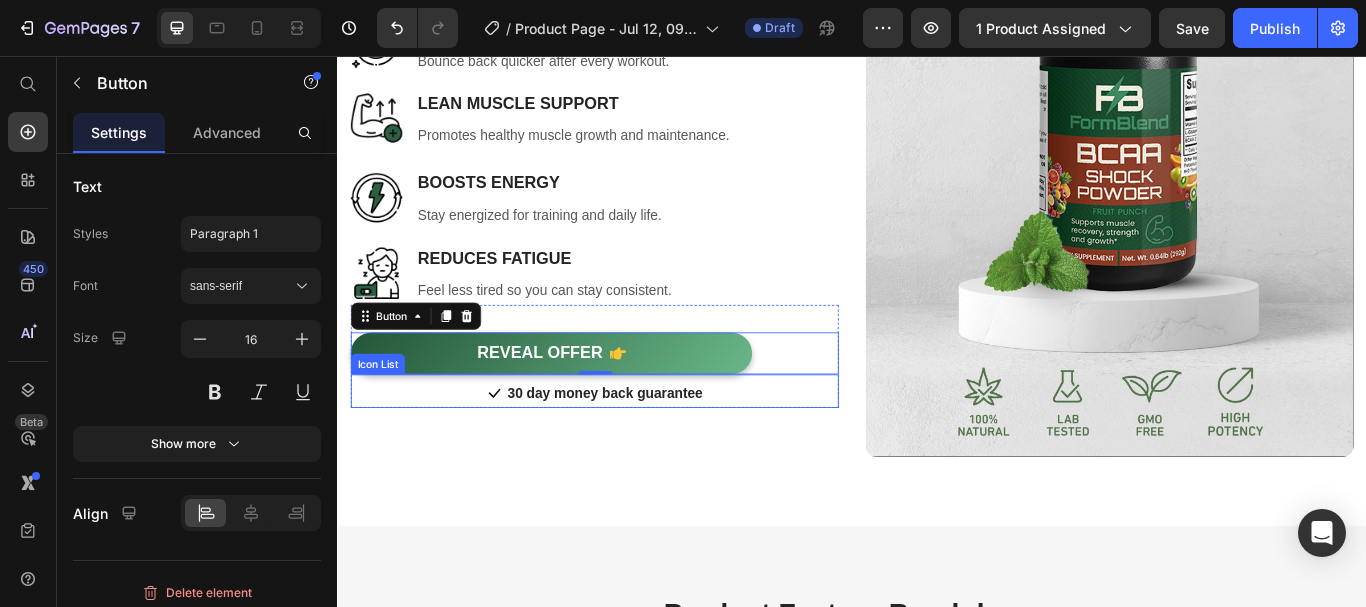 click on "Icon 30 day money back guarantee Text block" at bounding box center (636, 451) 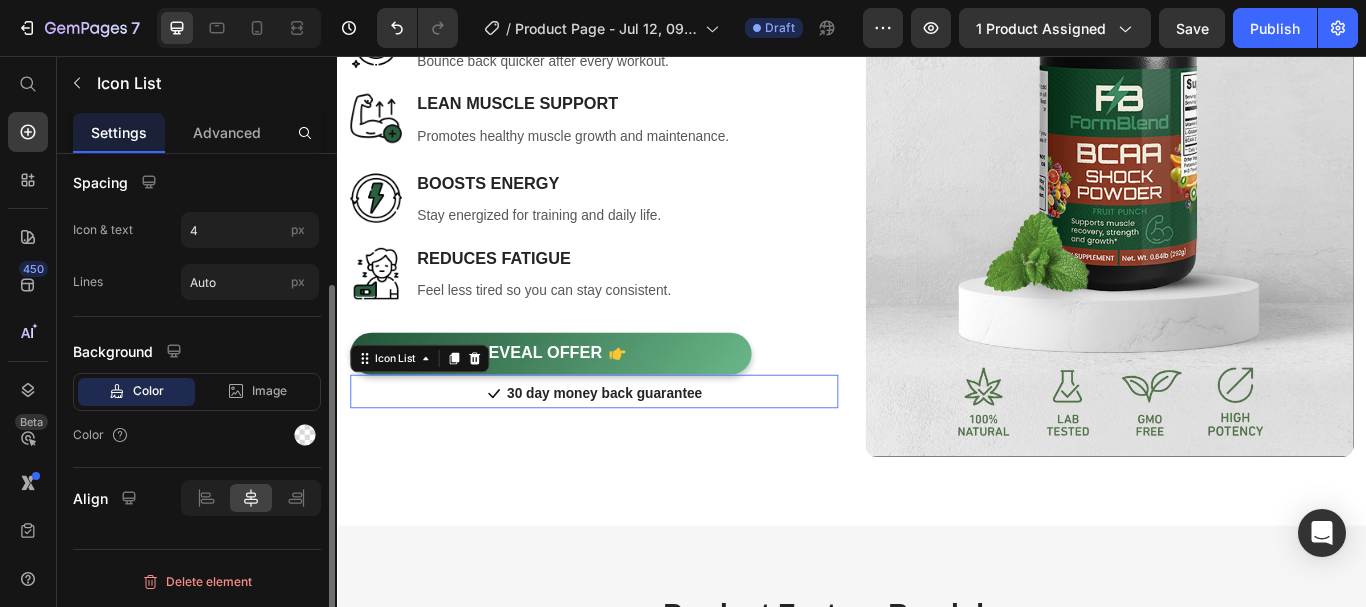 scroll, scrollTop: 0, scrollLeft: 0, axis: both 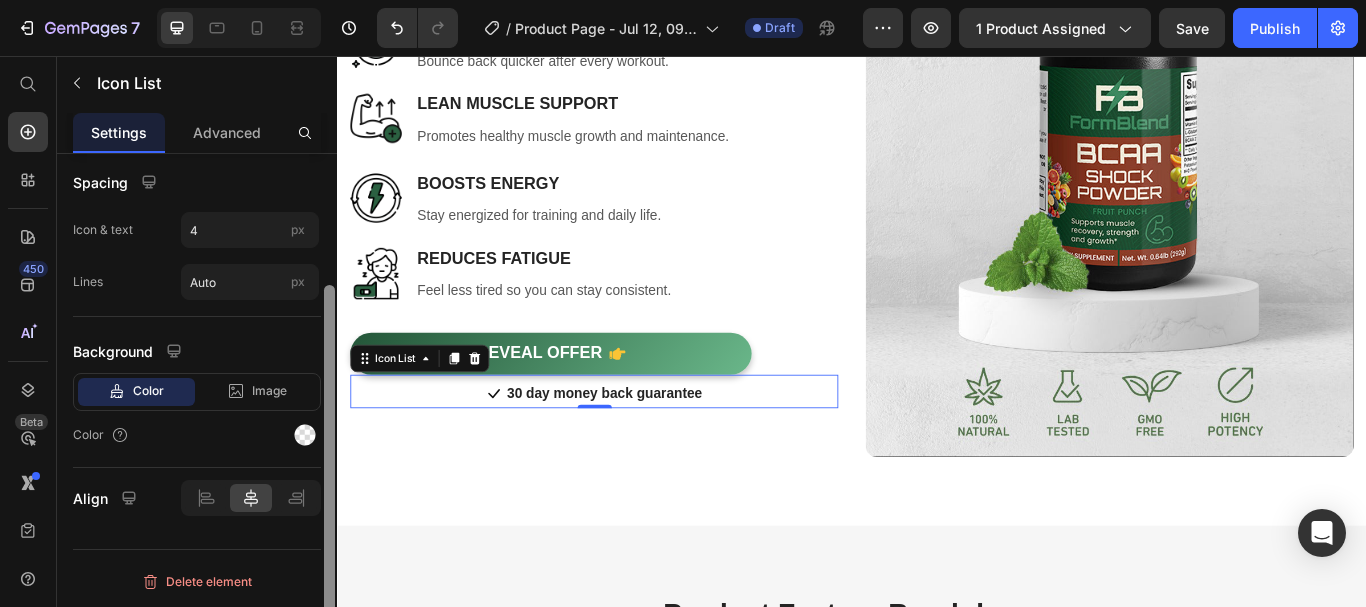 drag, startPoint x: 329, startPoint y: 290, endPoint x: 309, endPoint y: 516, distance: 226.88322 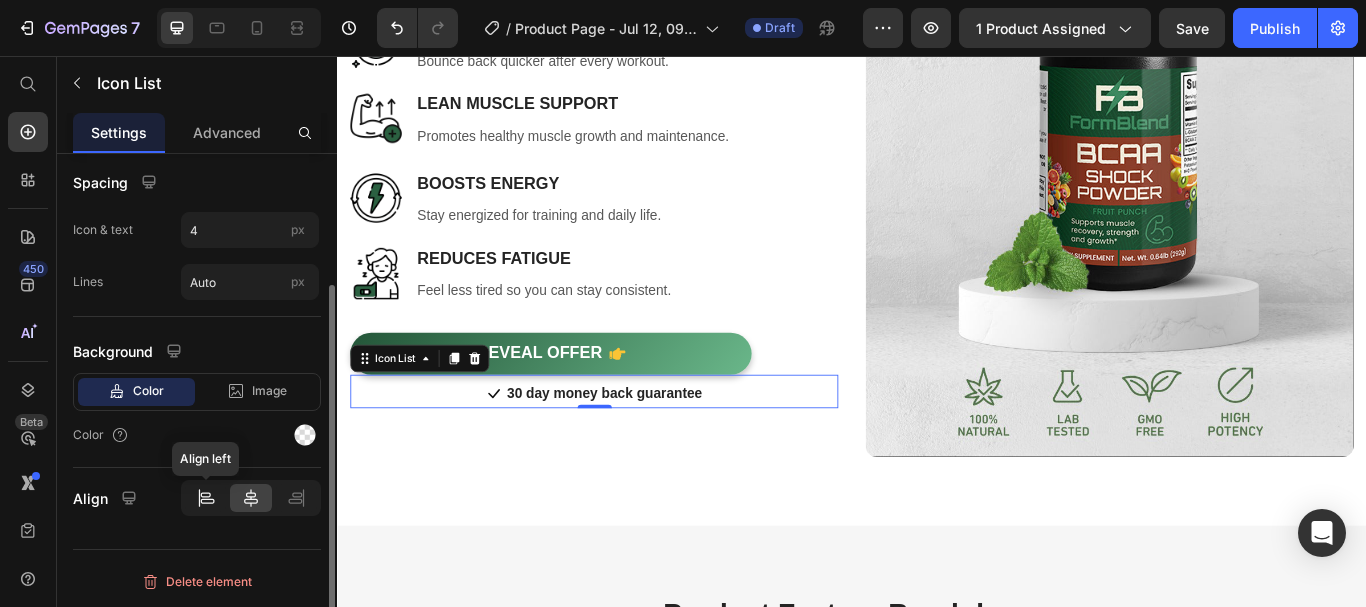 click 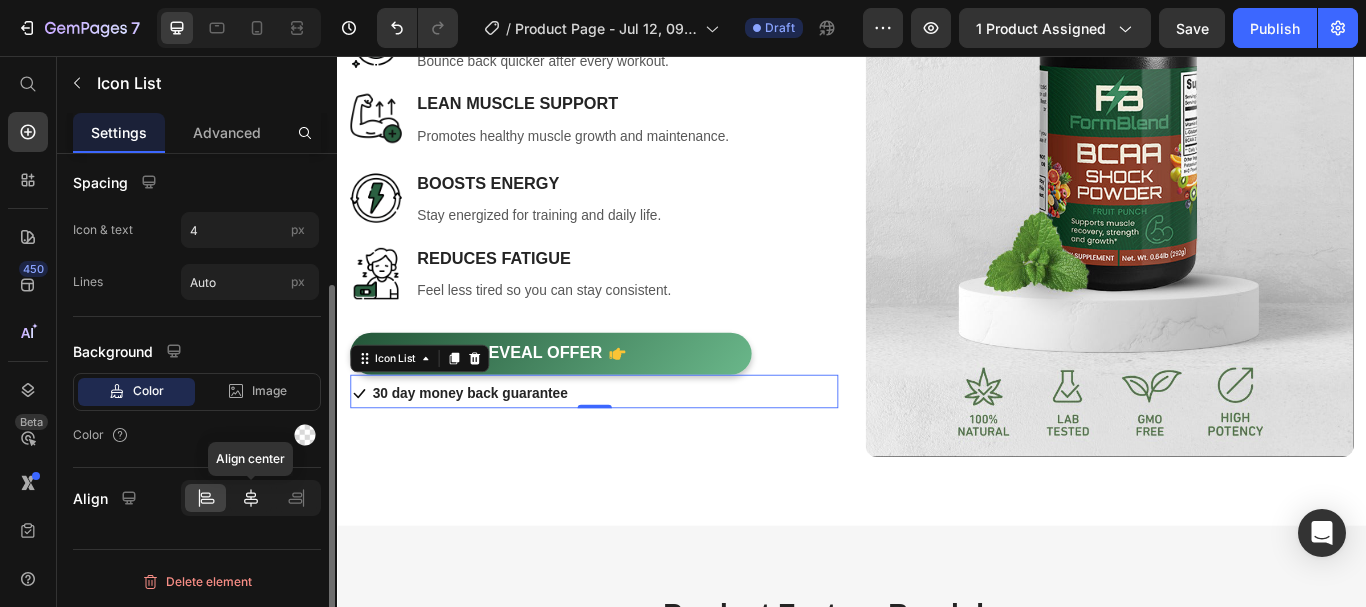 click 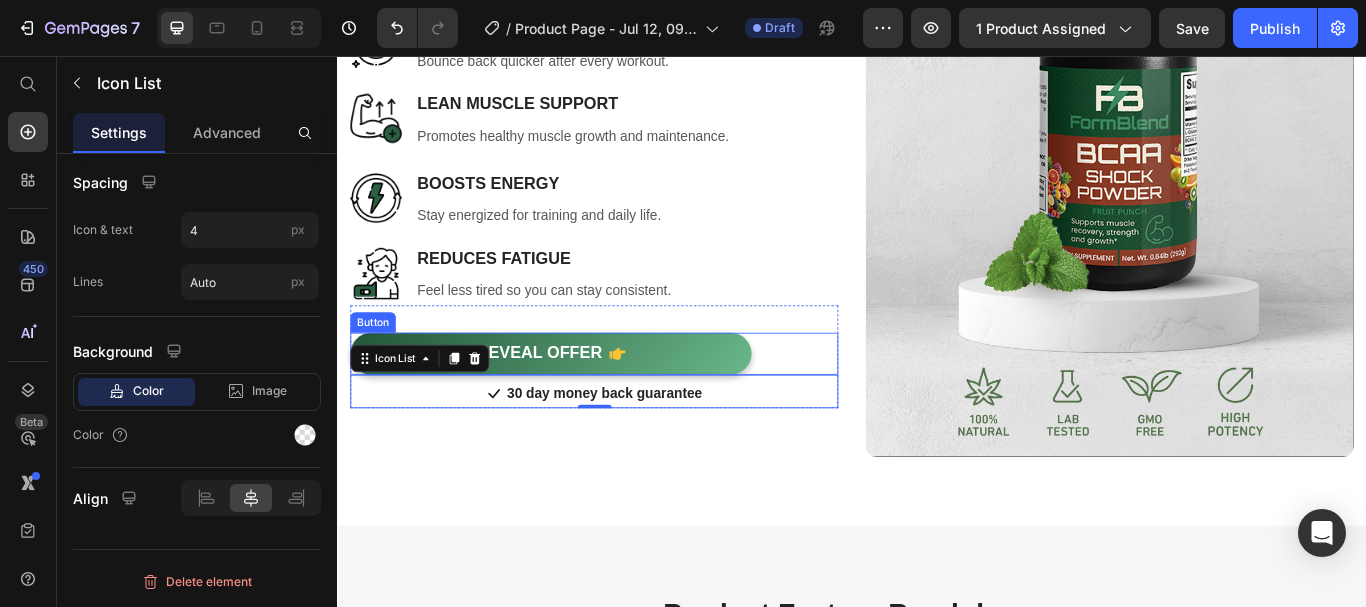 click on "REVEAL OFFER Button" at bounding box center (636, 403) 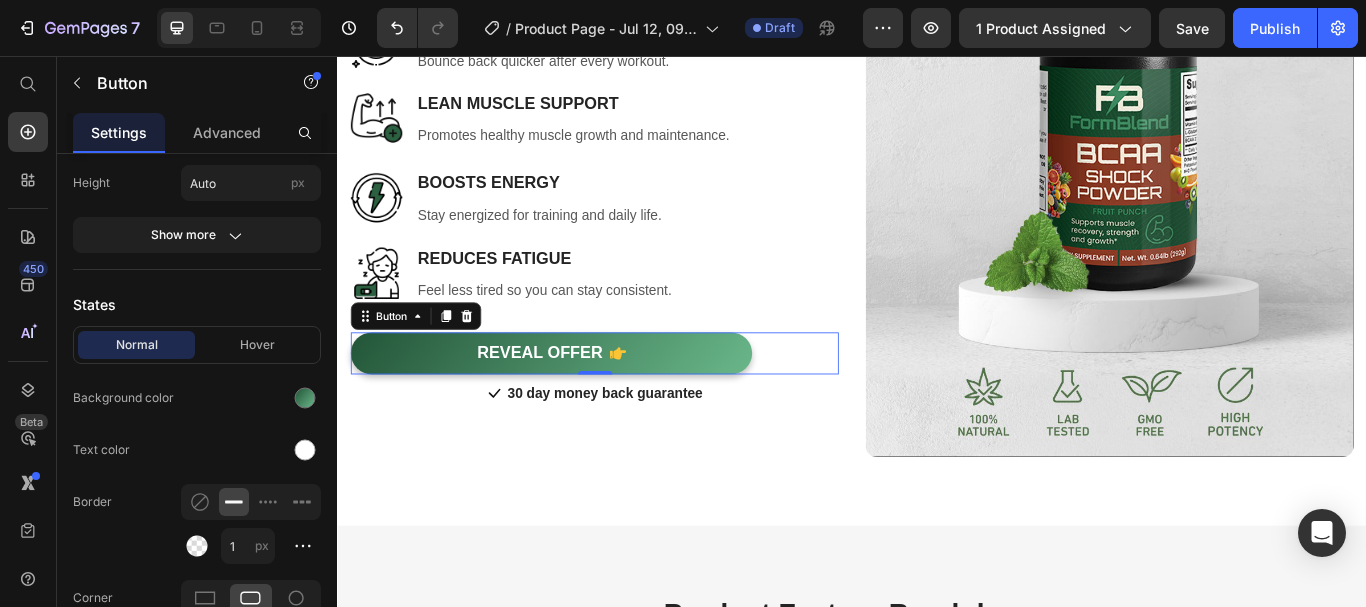 scroll, scrollTop: 935, scrollLeft: 0, axis: vertical 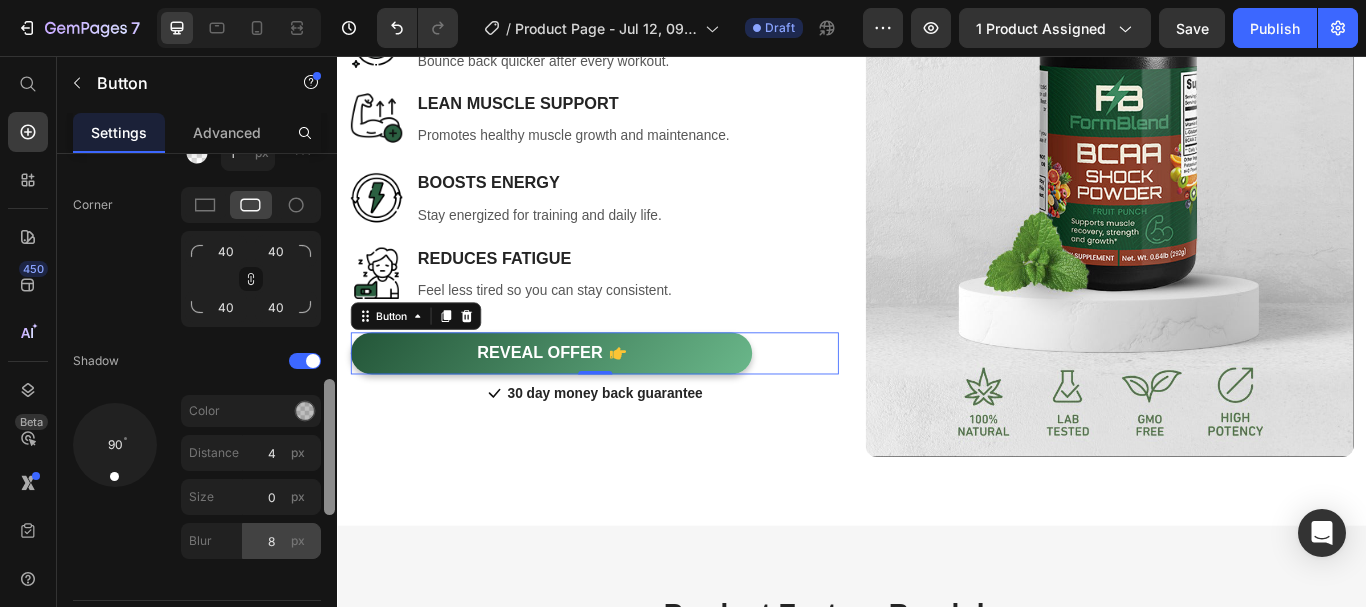 drag, startPoint x: 330, startPoint y: 273, endPoint x: 313, endPoint y: 524, distance: 251.57504 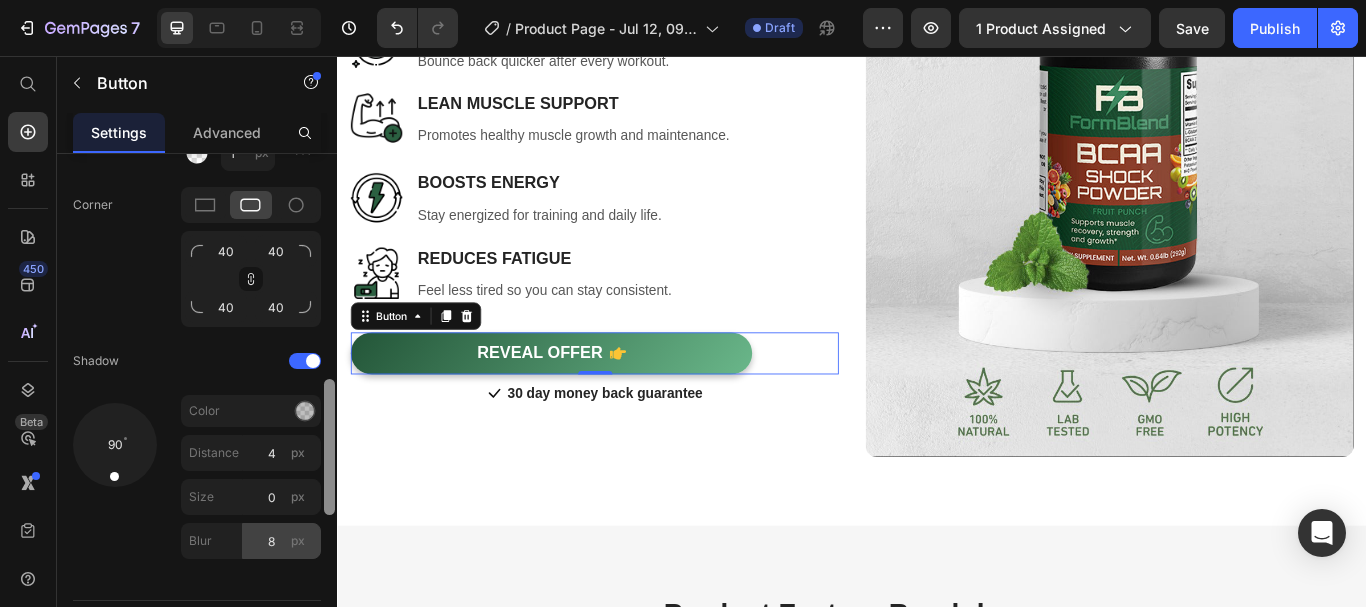 click on "Icon Choose icon  	   Position Left Right Spacing 8 px Insert link Button link #scroll-to-top  Insert link   Open link in  Current New tab Size Width 468 px % Height Auto px Show more States Normal Hover Background color Text color Border 1 px Corner 40 40 40 40 Shadow 90 Color Distance 4 px Size 0 px Blur 8 px Text Styles Paragraph 1 Font sans-serif Size 16 Show more Align  Delete element" at bounding box center (197, 409) 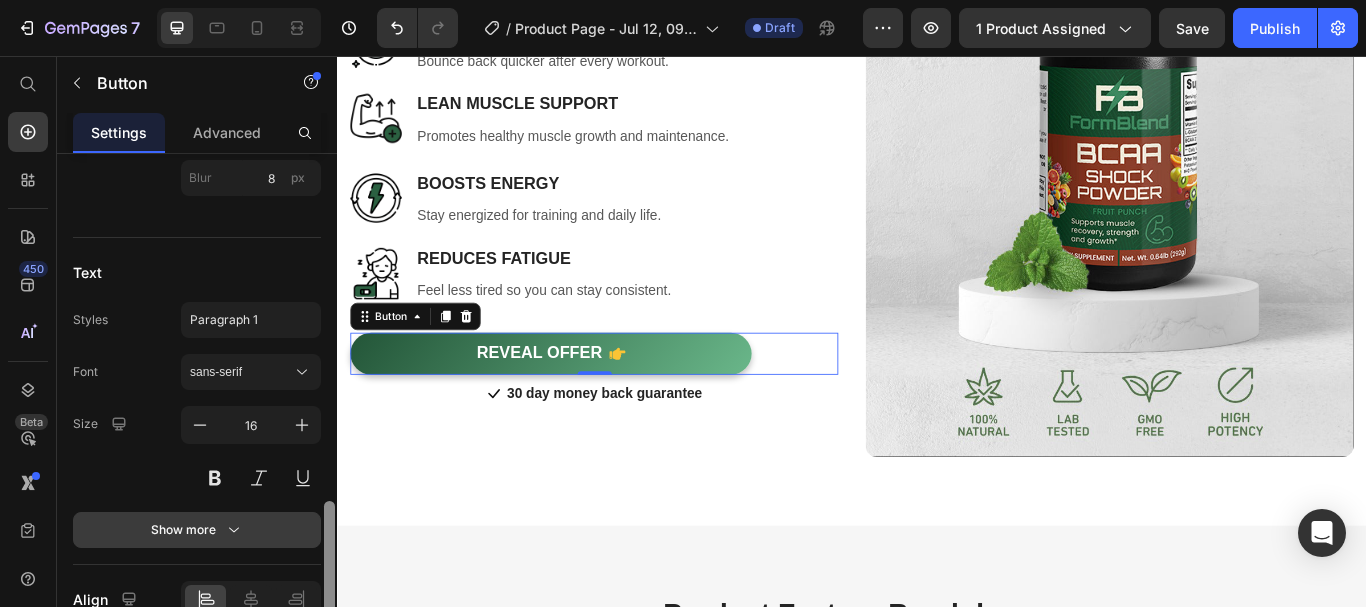 drag, startPoint x: 321, startPoint y: 509, endPoint x: 313, endPoint y: 527, distance: 19.697716 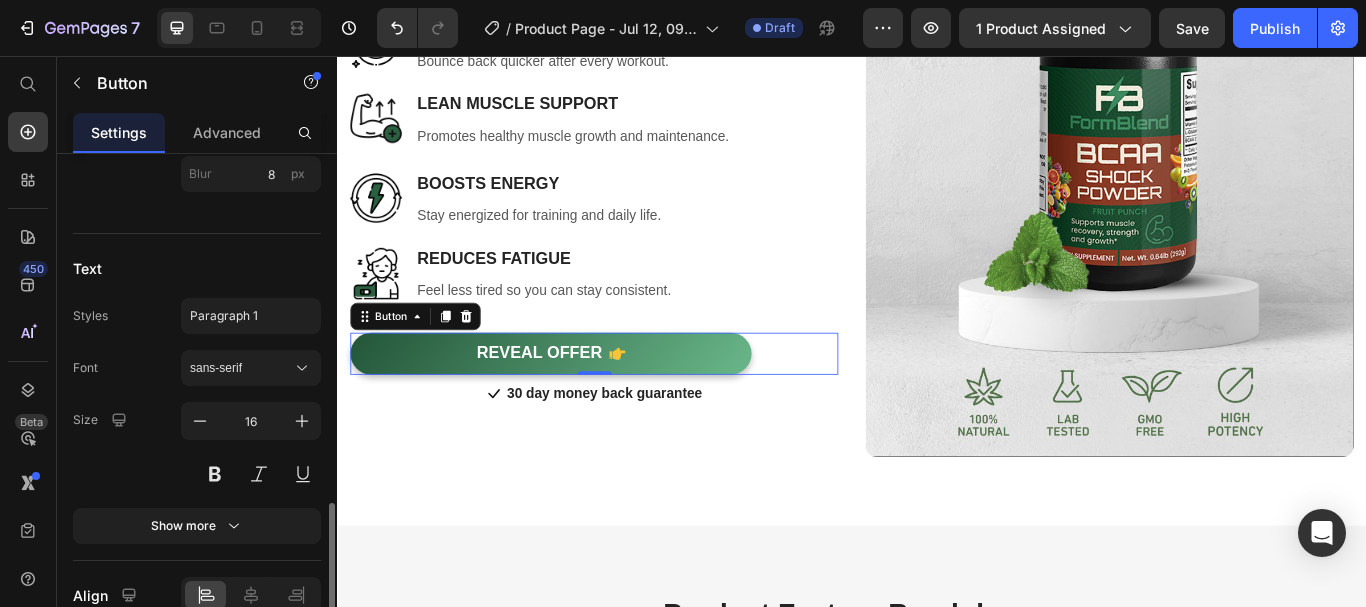 click 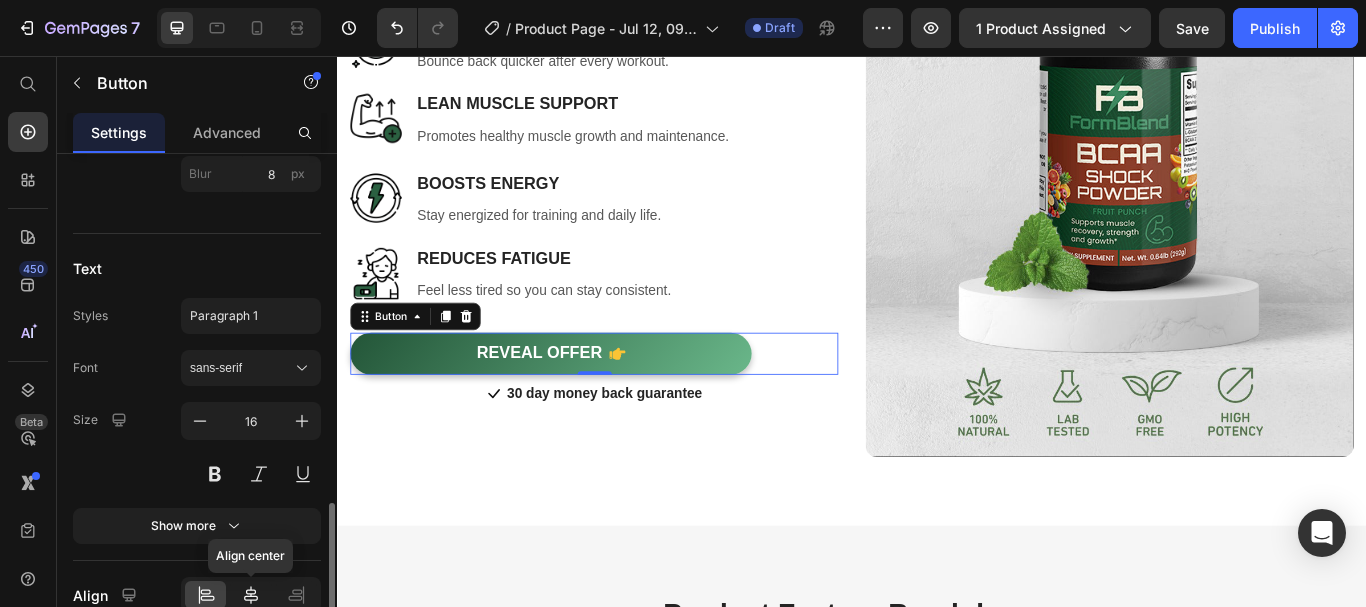 click 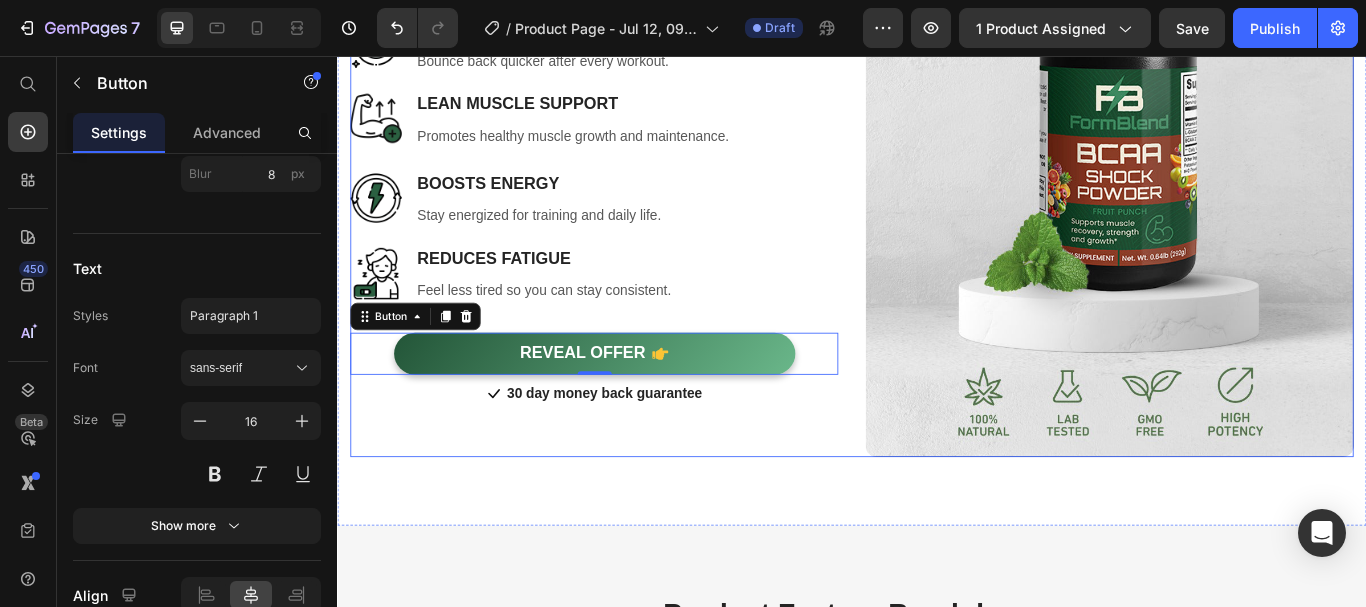 click on "Image Faster Recovery Heading Bounce back quicker after every workout. Text block Row Image Lean Muscle Support Heading Promotes healthy muscle growth and maintenance. Text block Row Image Boosts Energy Heading Stay energized for training and daily life. Text block Row Image  Reduces Fatigue Heading Feel less tired so you can stay consistent. Text block Row  	   REVEAL OFFER Button   0                Icon 30 day money back guarantee Text block Icon List Row" at bounding box center (636, 239) 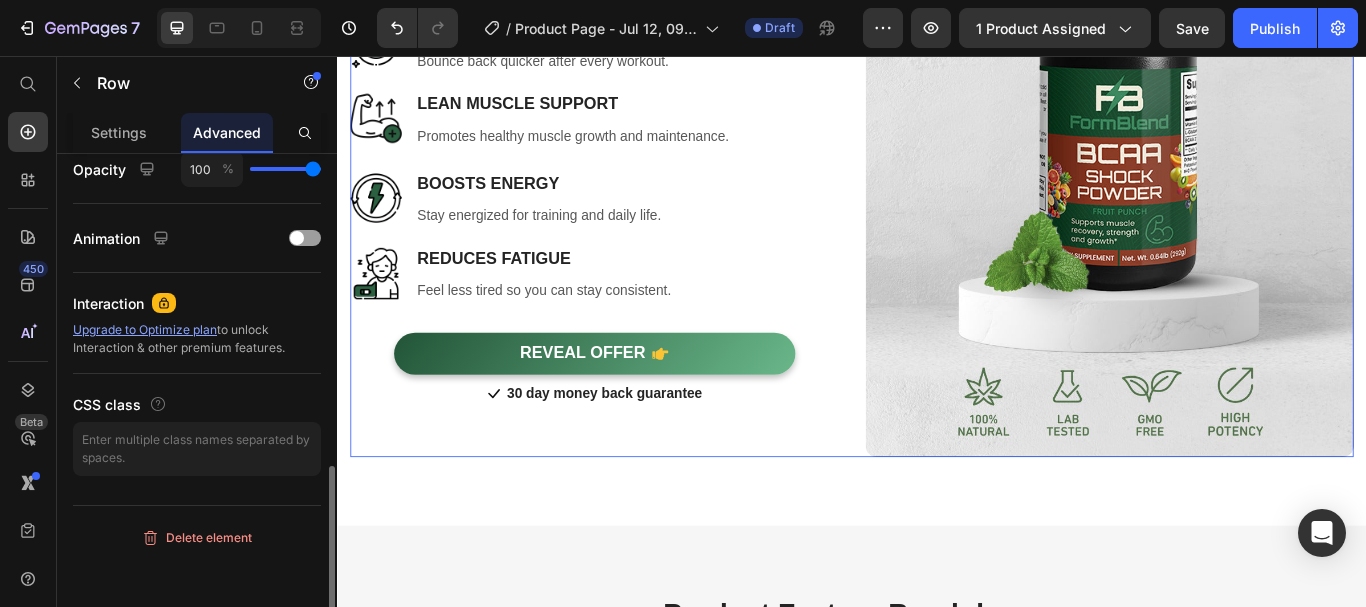 scroll, scrollTop: 0, scrollLeft: 0, axis: both 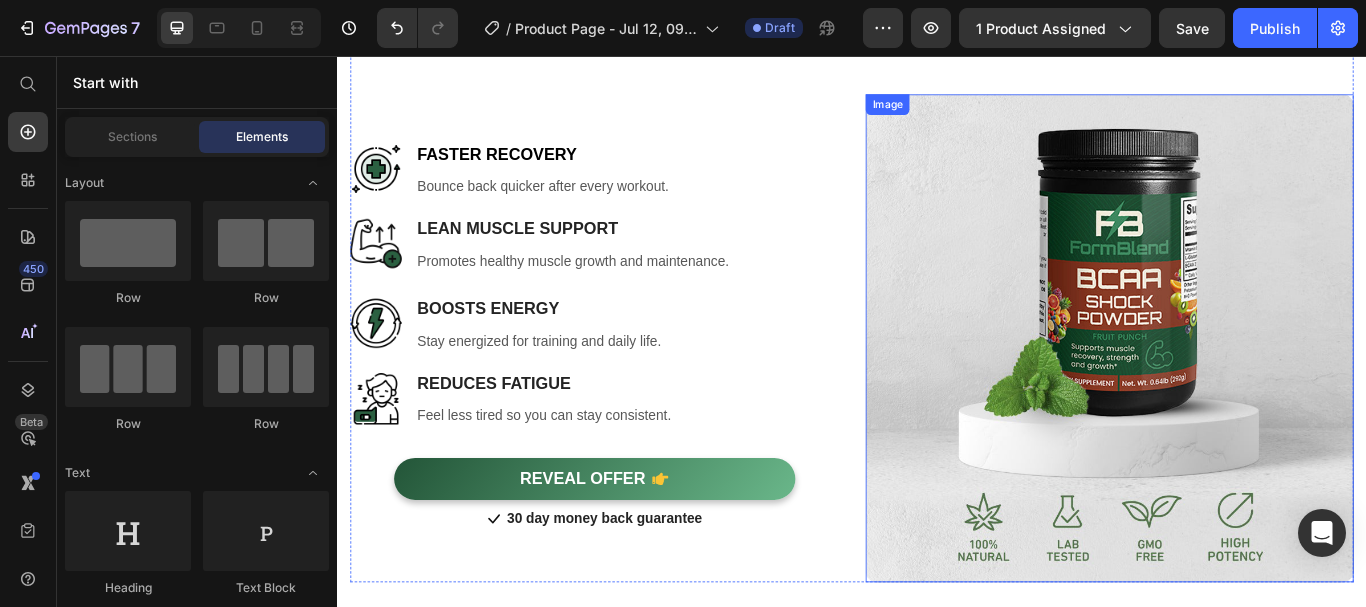 click at bounding box center (1237, 385) 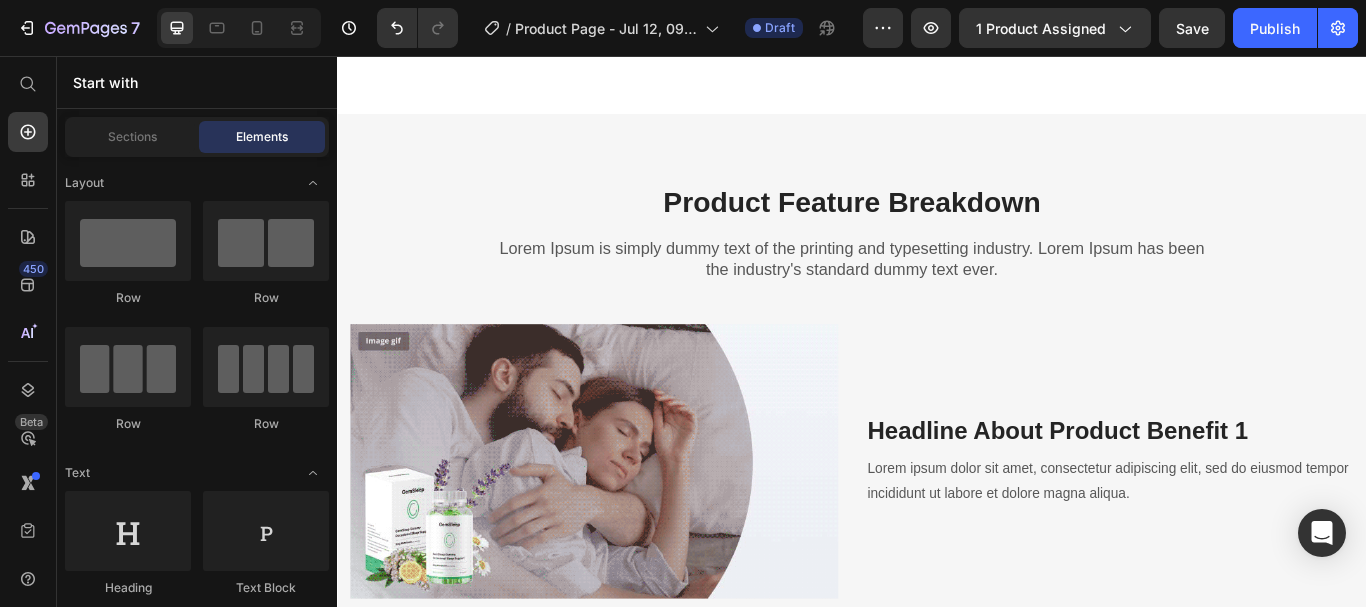 scroll, scrollTop: 2844, scrollLeft: 0, axis: vertical 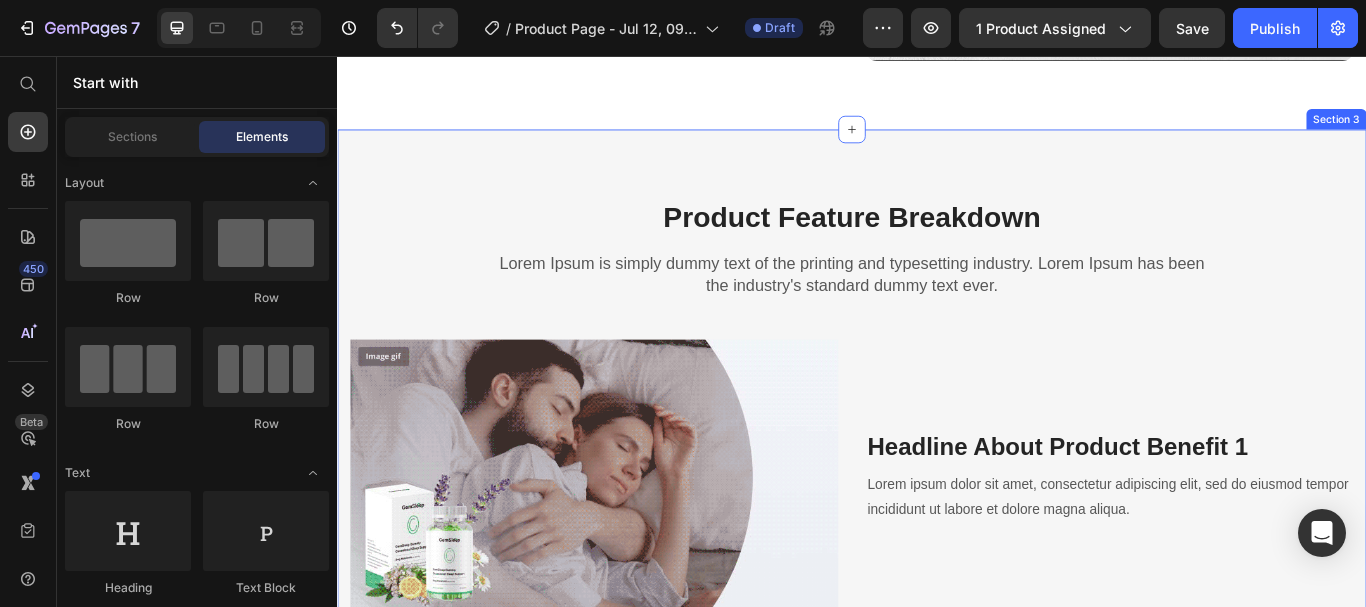 click on "Product Feature Breakdown Heading Lorem Ipsum is simply dummy text of the printing and typesetting industry. Lorem Ipsum has been the industry's standard dummy text ever. Text block Row Row Image Headline About Product Benefit 1 Heading Lorem ipsum dolor sit amet, consectetur adipiscing elit, sed do eiusmod tempor incididunt ut labore et dolore magna aliqua.  Text block Row Headline About Product Benefit 2 Heading Lorem ipsum dolor sit amet, consectetur adipiscing elit, sed do eiusmod tempor incididunt ut labore et dolore magna aliqua.  Text block Image Row Image Headline About Product Benefit 3 Heading Lorem ipsum dolor sit amet, consectetur adipiscing elit, sed do eiusmod tempor incididunt ut labore et dolore magna aliqua.  Text block Row Headline About Product Benefit 4 Heading Lorem ipsum dolor sit amet, consectetur adipiscing elit, sed do eiusmod tempor incididunt ut labore et dolore magna aliqua.  Text block Image Row Section 3" at bounding box center [937, 677] 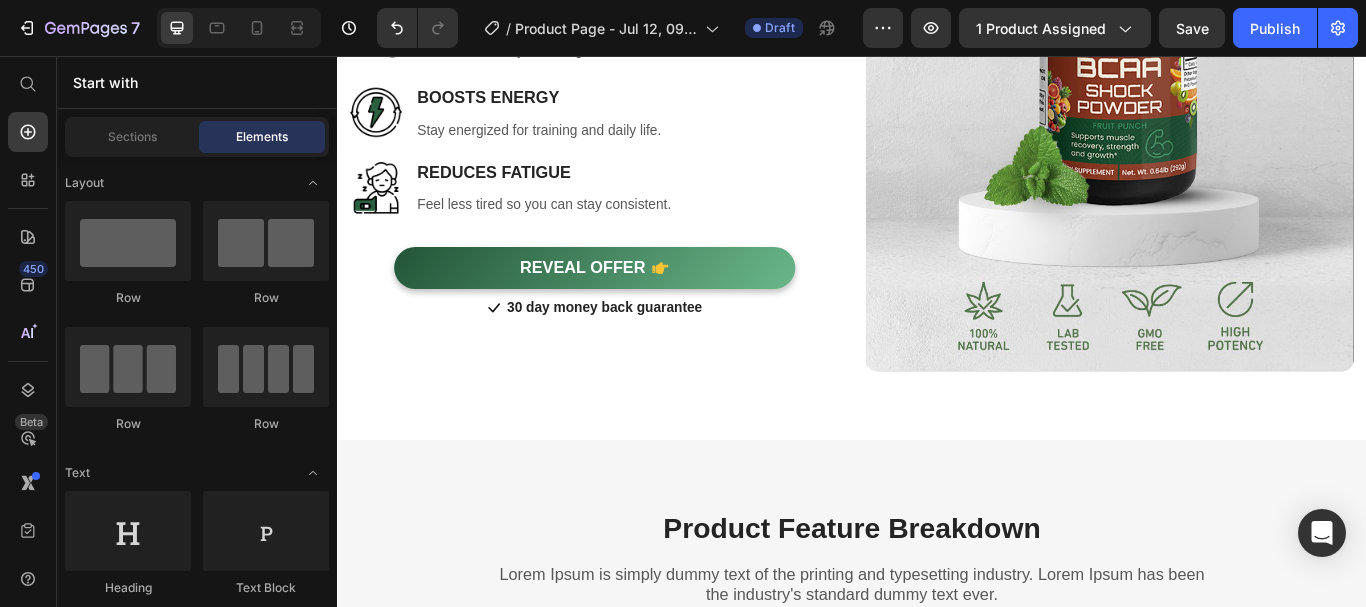 scroll, scrollTop: 1928, scrollLeft: 0, axis: vertical 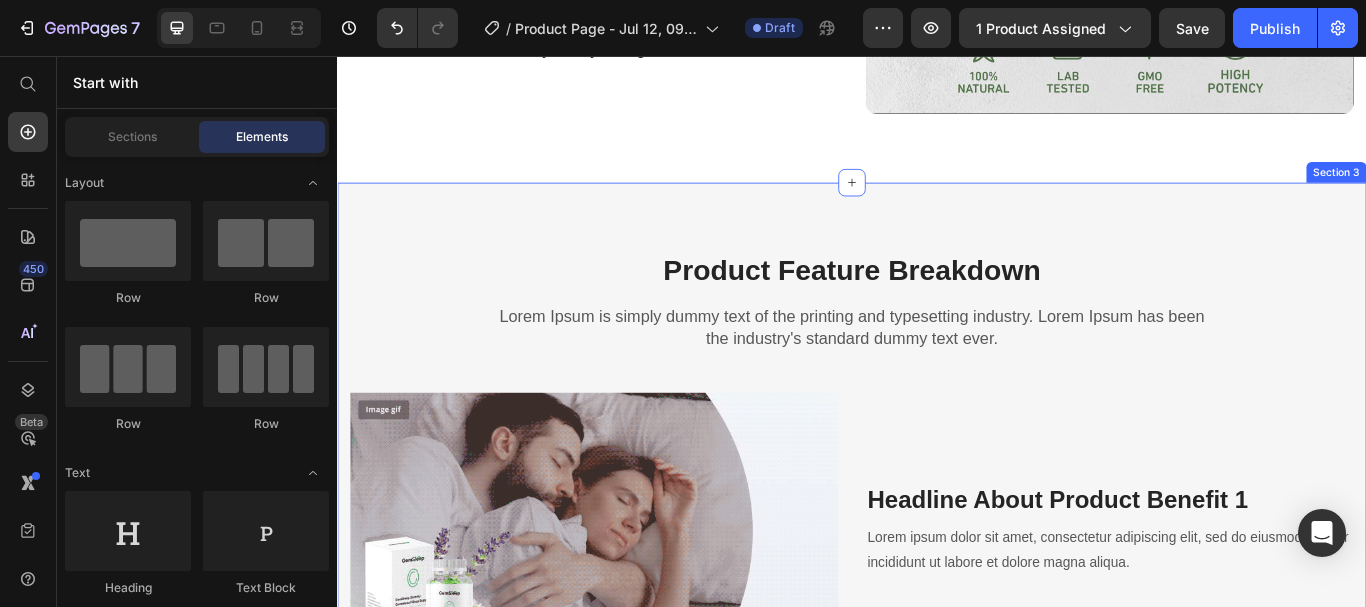 click on "Product Feature Breakdown Heading Lorem Ipsum is simply dummy text of the printing and typesetting industry. Lorem Ipsum has been the industry's standard dummy text ever. Text block Row Row Image Headline About Product Benefit 1 Heading Lorem ipsum dolor sit amet, consectetur adipiscing elit, sed do eiusmod tempor incididunt ut labore et dolore magna aliqua.  Text block Row Headline About Product Benefit 2 Heading Lorem ipsum dolor sit amet, consectetur adipiscing elit, sed do eiusmod tempor incididunt ut labore et dolore magna aliqua.  Text block Image Row Image Headline About Product Benefit 3 Heading Lorem ipsum dolor sit amet, consectetur adipiscing elit, sed do eiusmod tempor incididunt ut labore et dolore magna aliqua.  Text block Row Headline About Product Benefit 4 Heading Lorem ipsum dolor sit amet, consectetur adipiscing elit, sed do eiusmod tempor incididunt ut labore et dolore magna aliqua.  Text block Image Row Section 3" at bounding box center [937, 844] 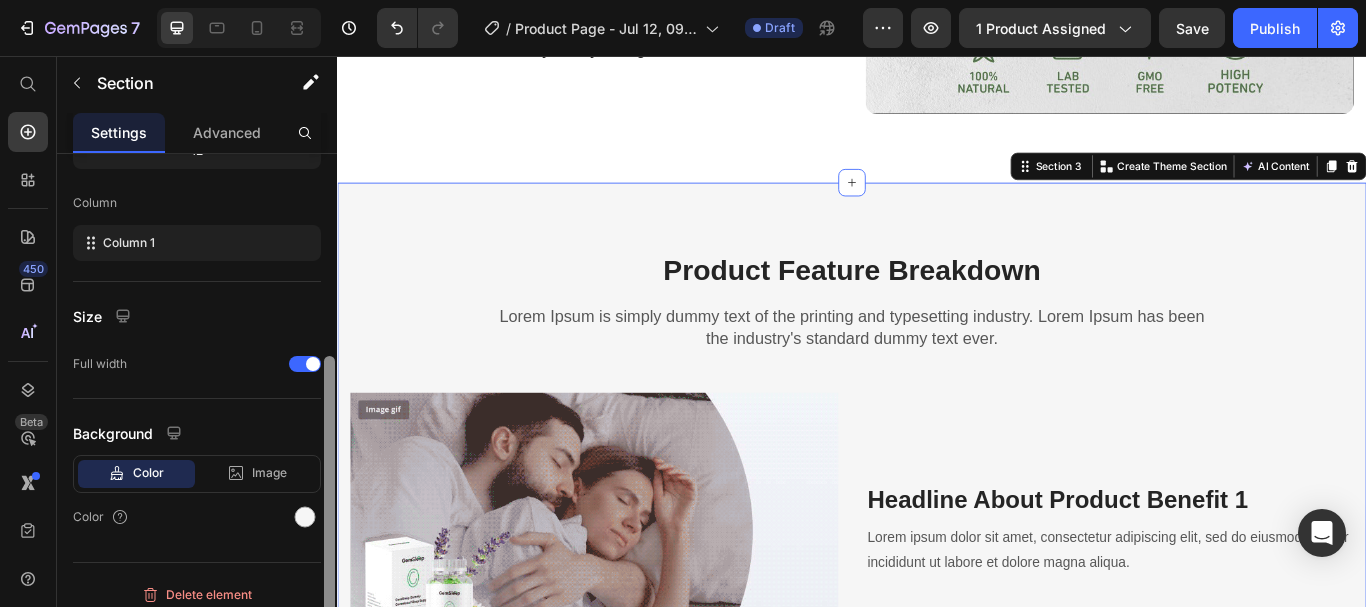scroll, scrollTop: 298, scrollLeft: 0, axis: vertical 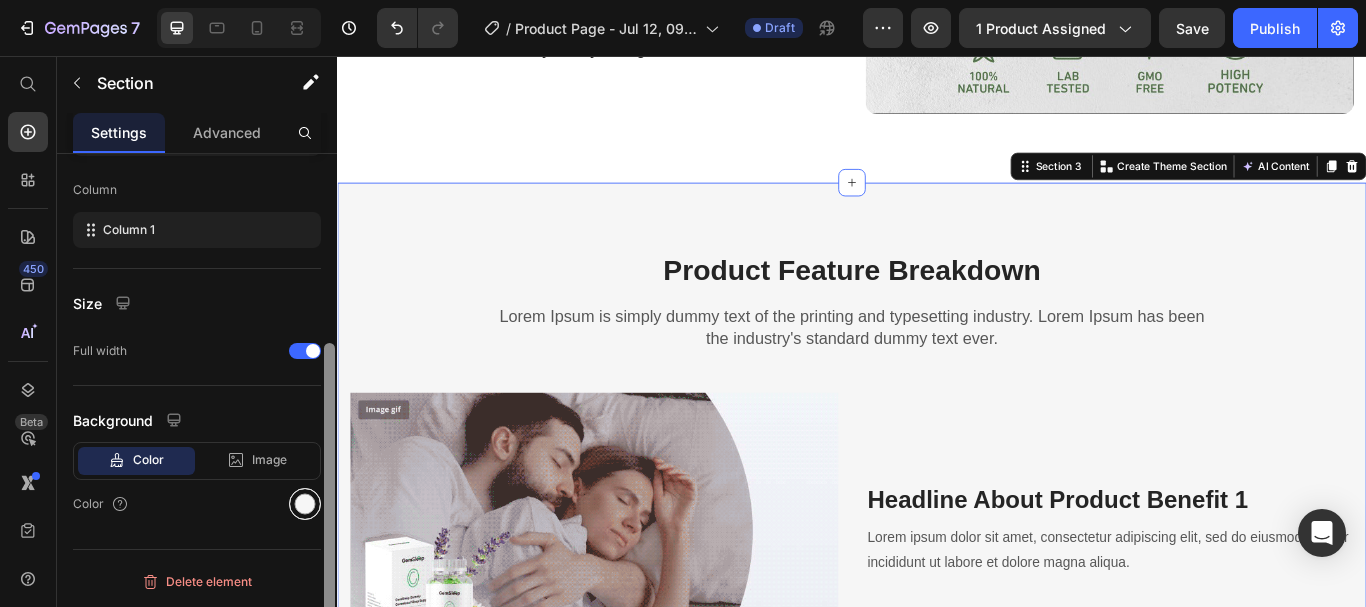 drag, startPoint x: 330, startPoint y: 252, endPoint x: 313, endPoint y: 504, distance: 252.57277 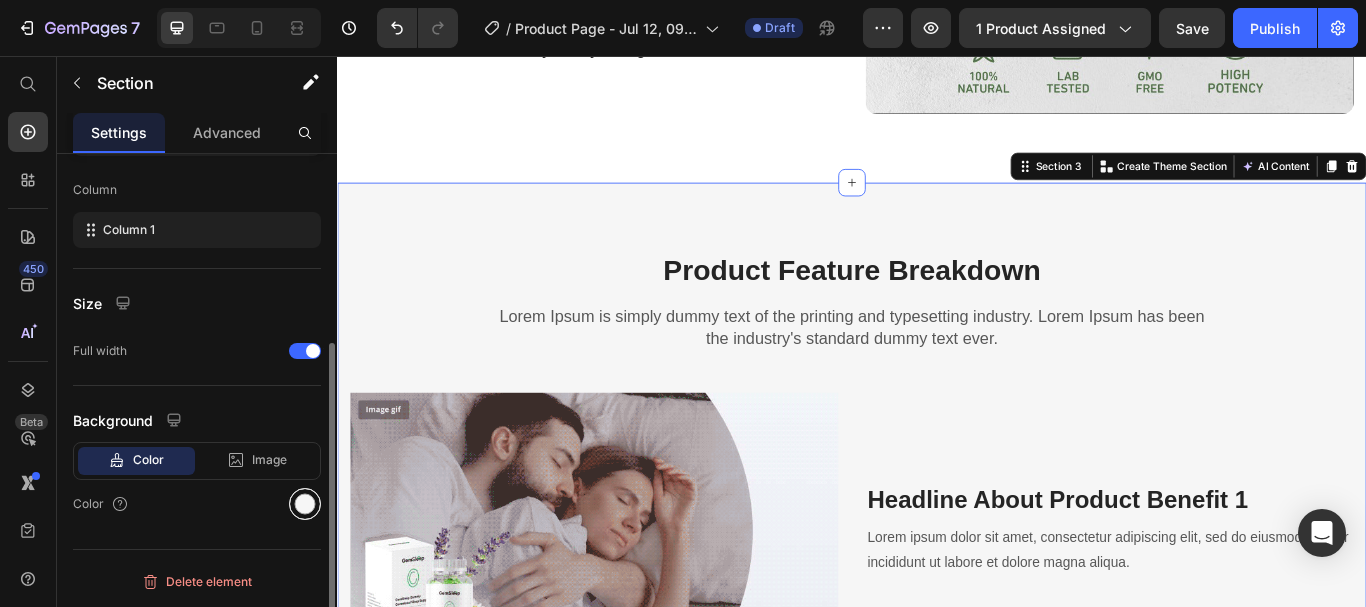 click at bounding box center [305, 504] 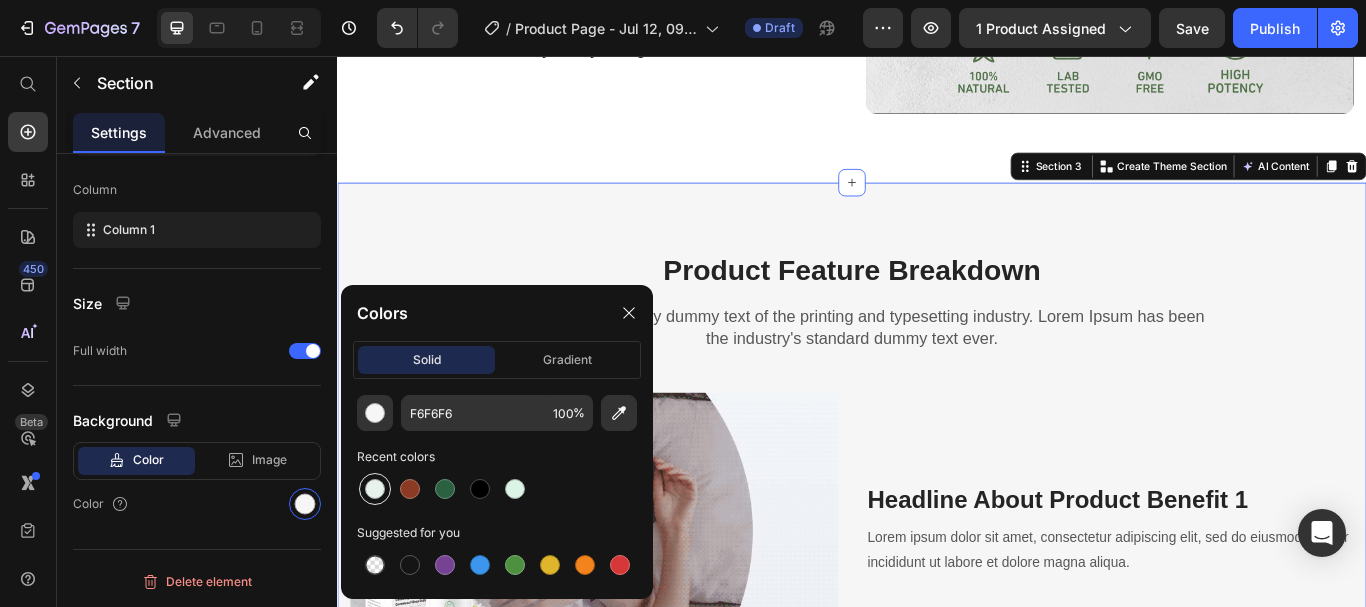 click at bounding box center (375, 489) 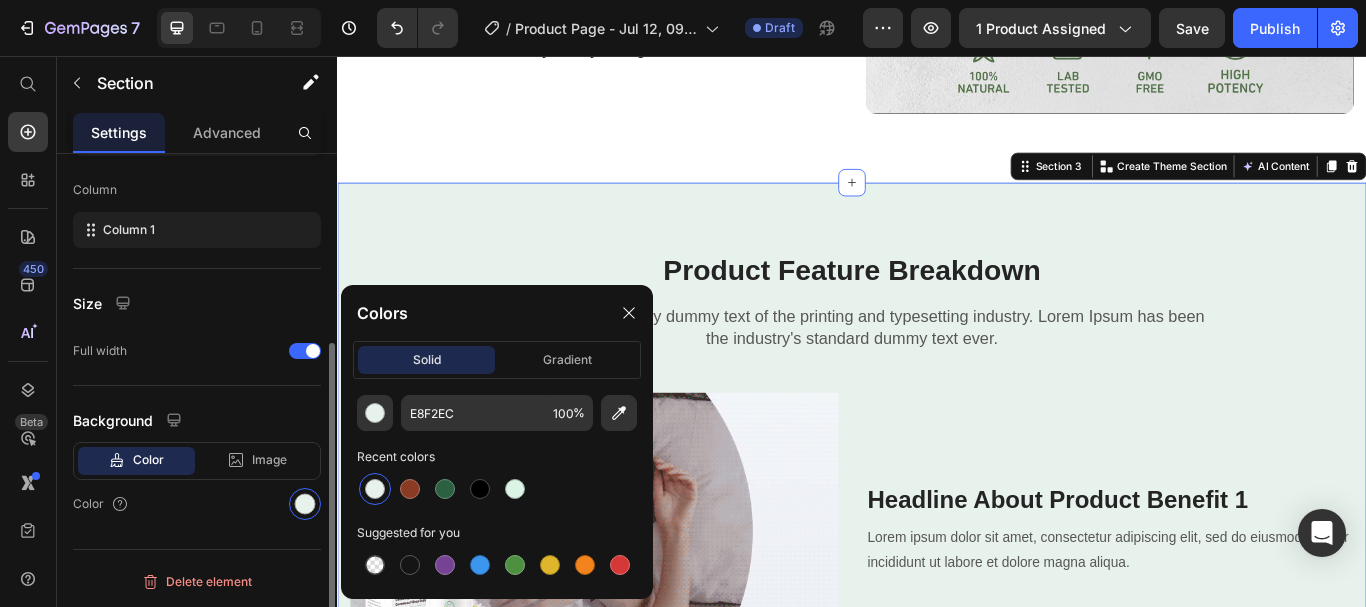 click on "Layout Column width Fit to content By ratio 12 Column Column 1 Size Full width Background Color Image Video  Color" at bounding box center (197, 210) 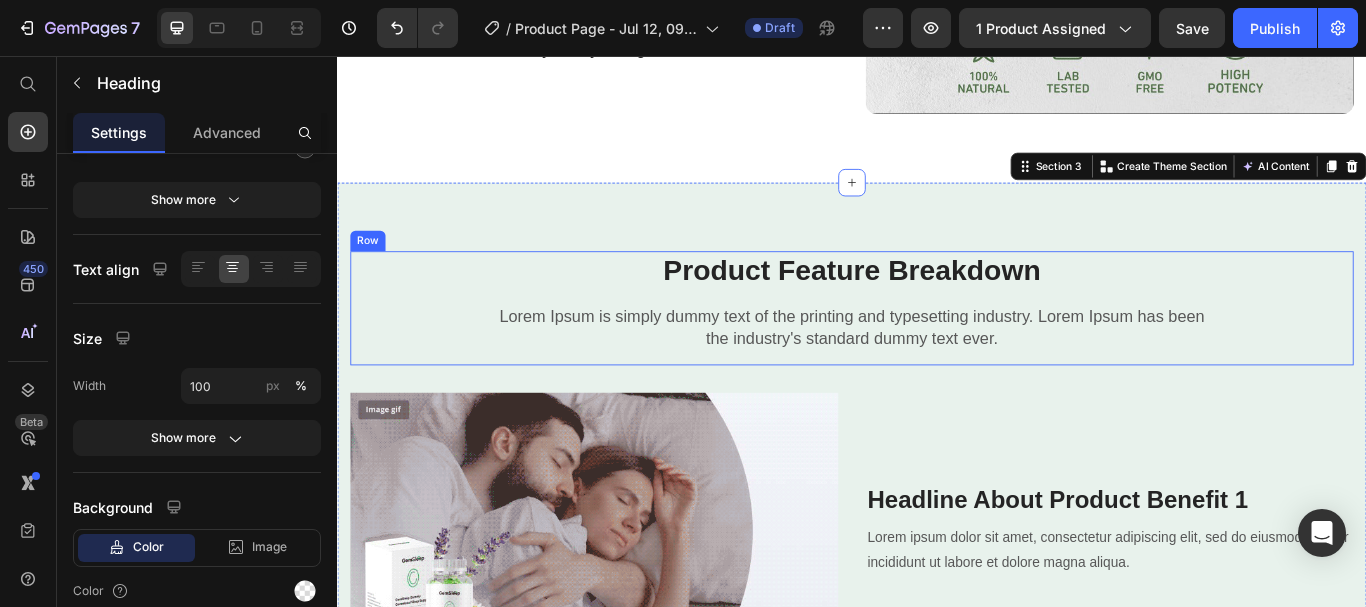 click on "Product Feature Breakdown" at bounding box center (937, 307) 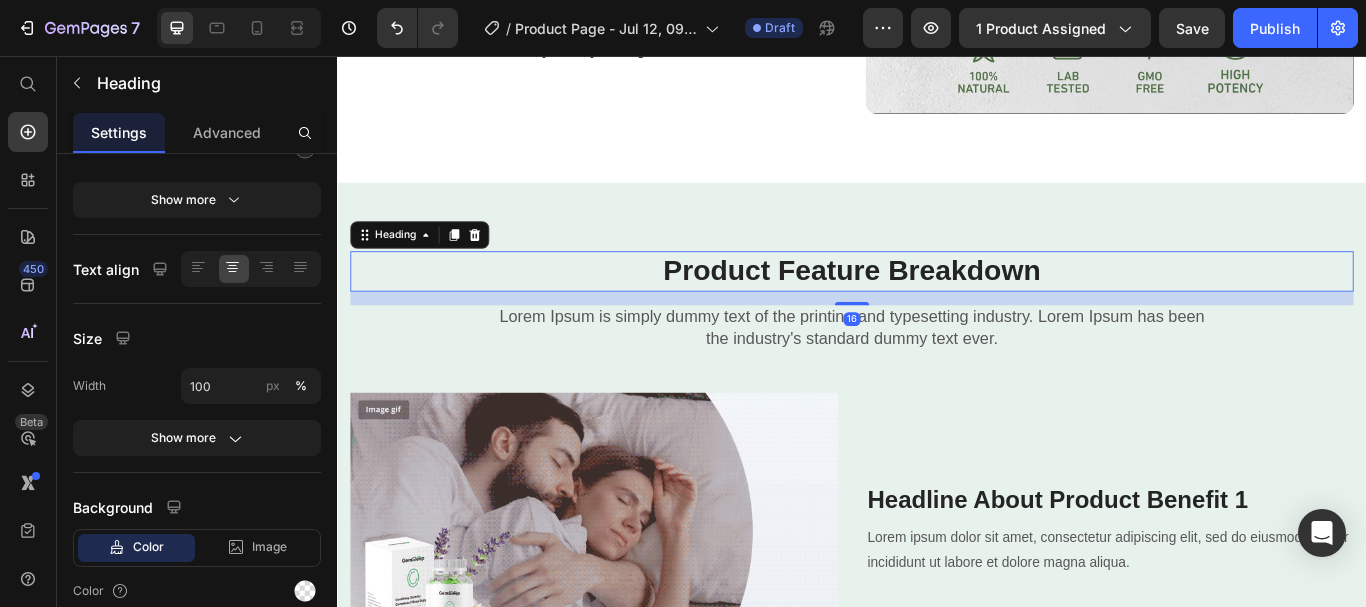 scroll, scrollTop: 0, scrollLeft: 0, axis: both 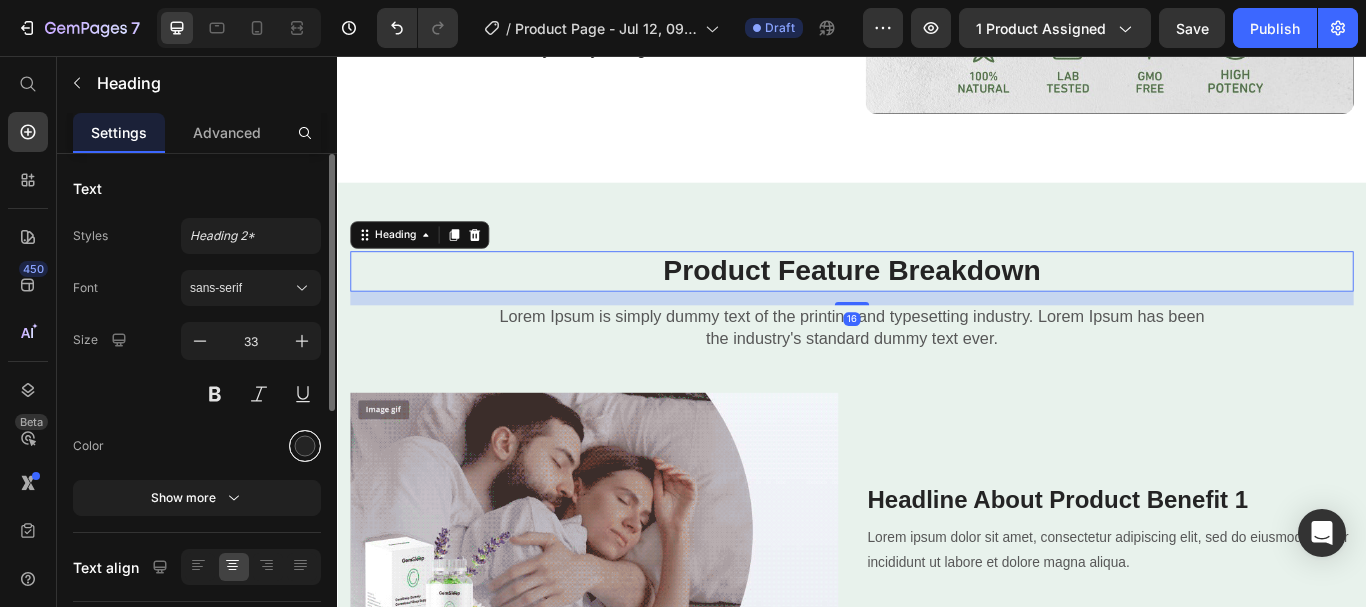 click at bounding box center (305, 446) 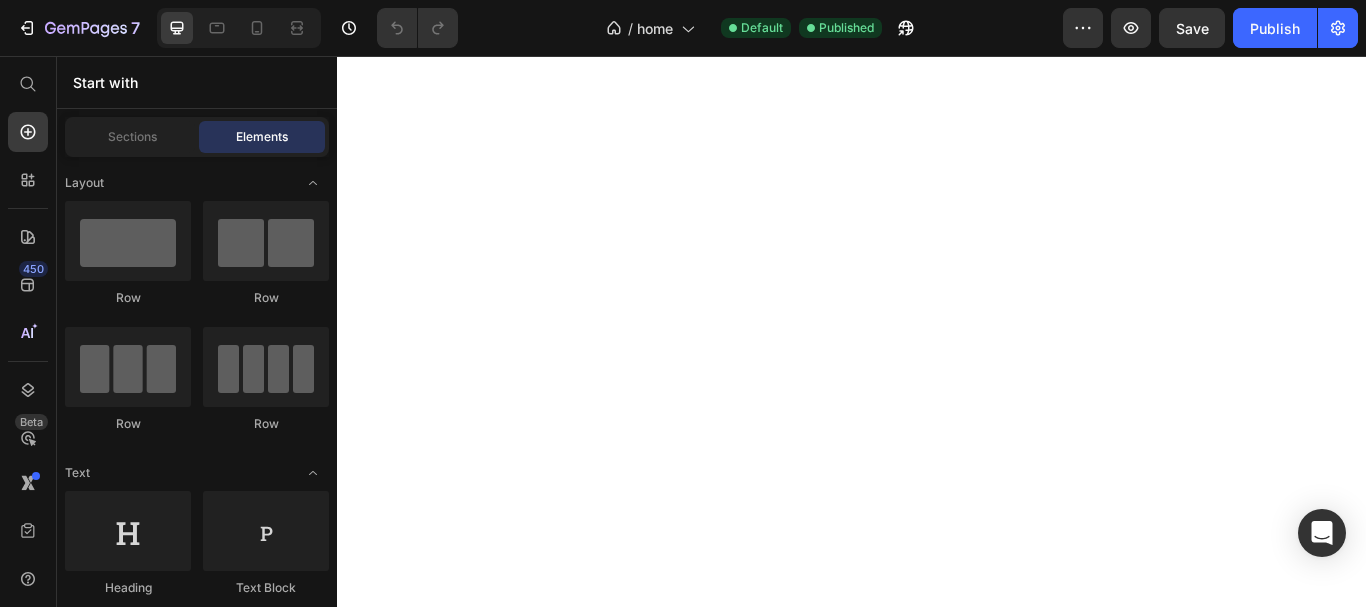 scroll, scrollTop: 0, scrollLeft: 0, axis: both 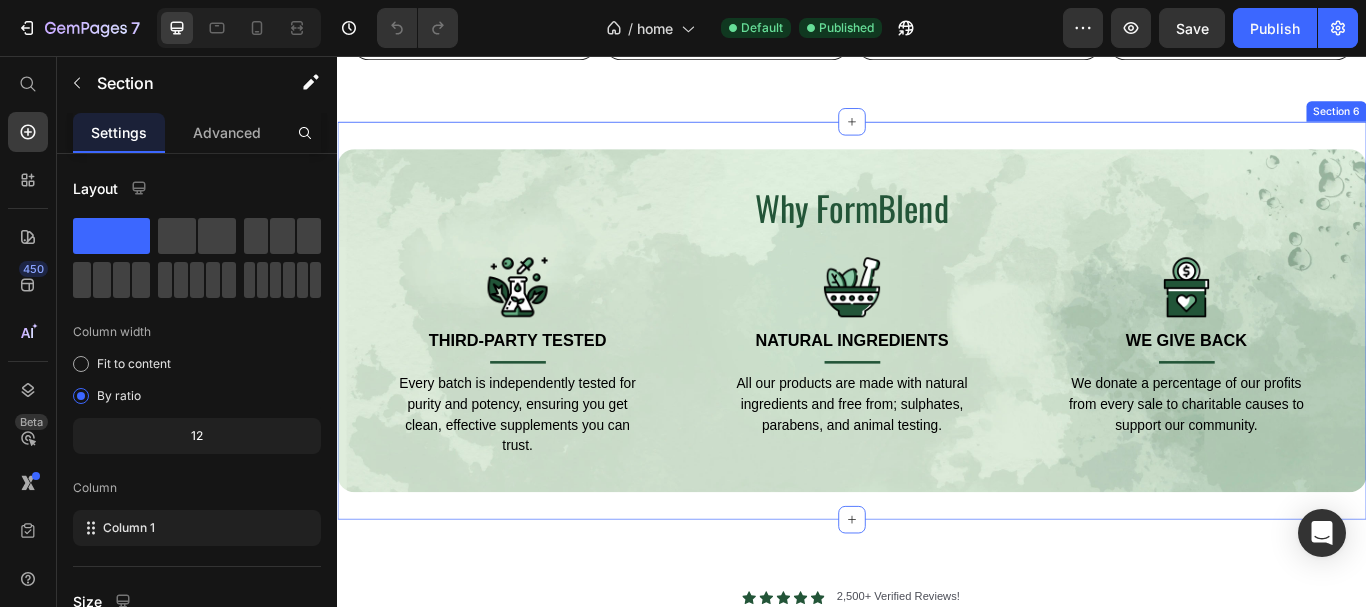 click on "Why FormBlend Heading Image Third-Party Tested Text block                Title Line Every batch is independently tested for purity and potency, ensuring you get clean, effective supplements you can trust. Text block Row Image NATURAL INGREDIENTS Text block                Title Line All our products are made with natural ingredients and free from; sulphates, parabens, and animal testing. Text block Row Image WE GIVE BACK Text block                Title Line We donate a percentage of our profits from every sale to charitable causes to support our community. Text block Row Row Row Section 6" at bounding box center (937, 365) 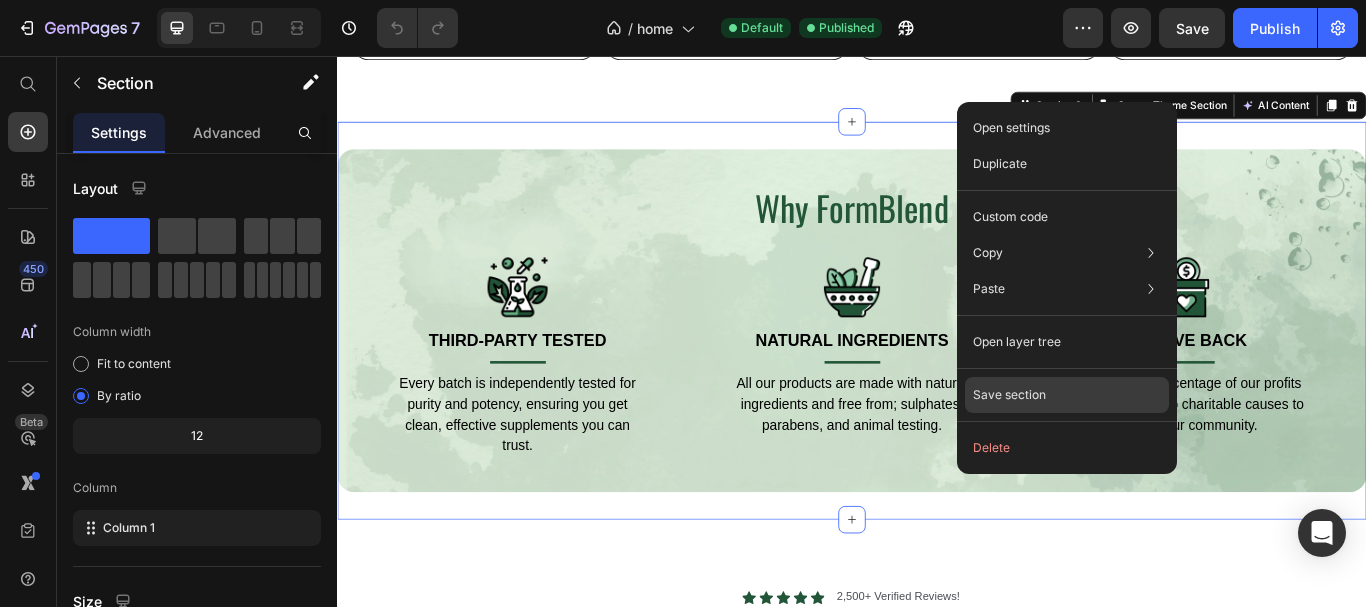 click on "Save section" 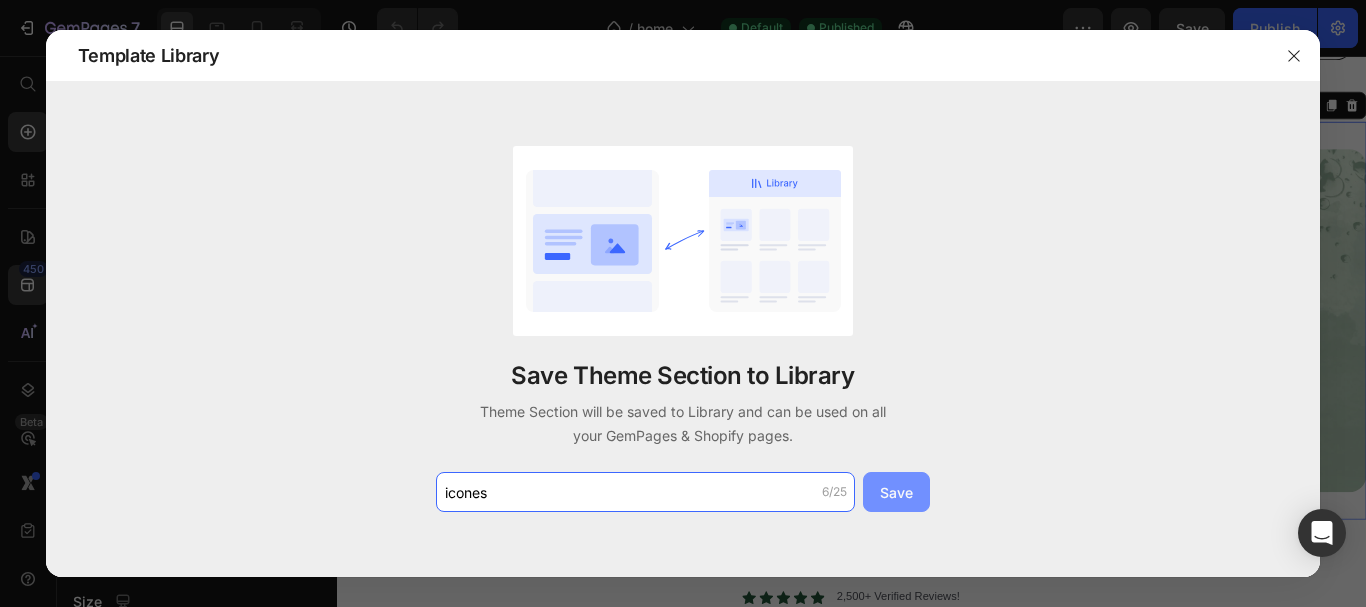 type on "icones" 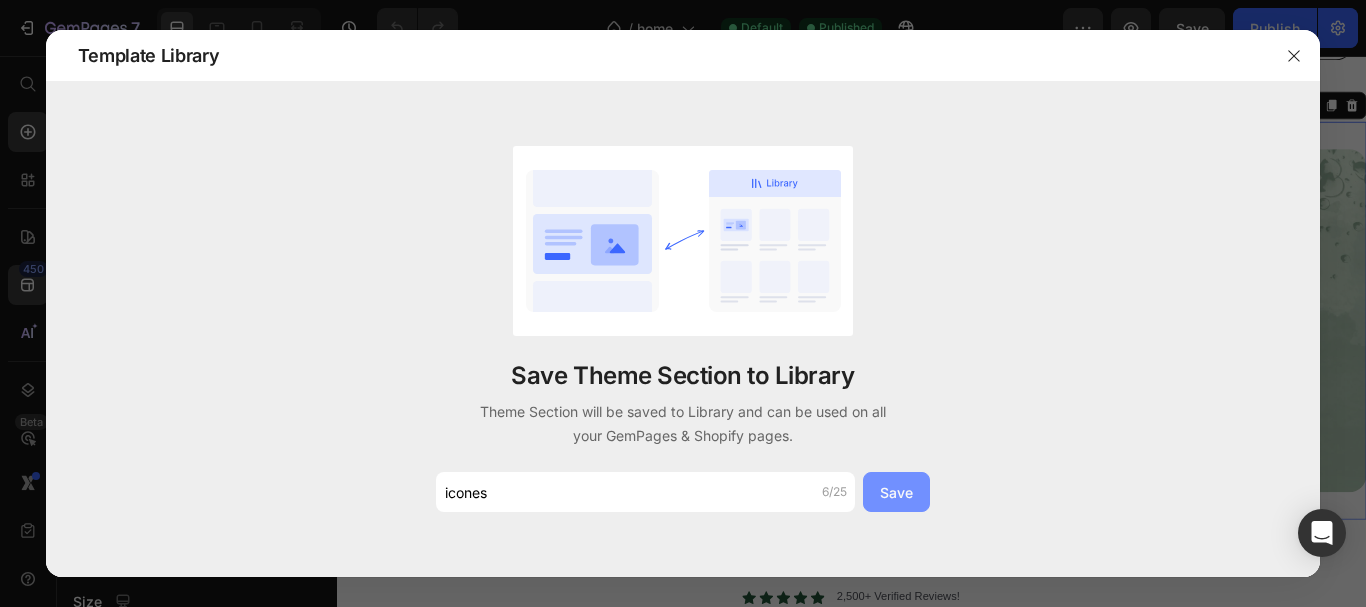 click on "Save" at bounding box center [896, 492] 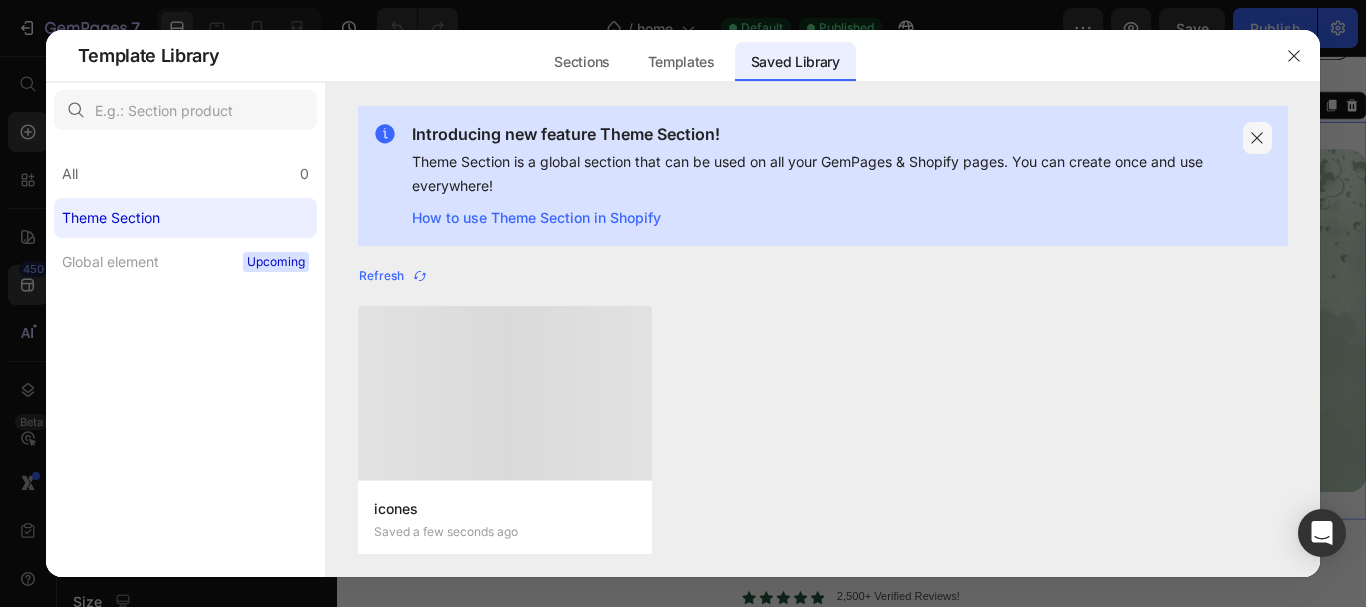 click at bounding box center [1258, 138] 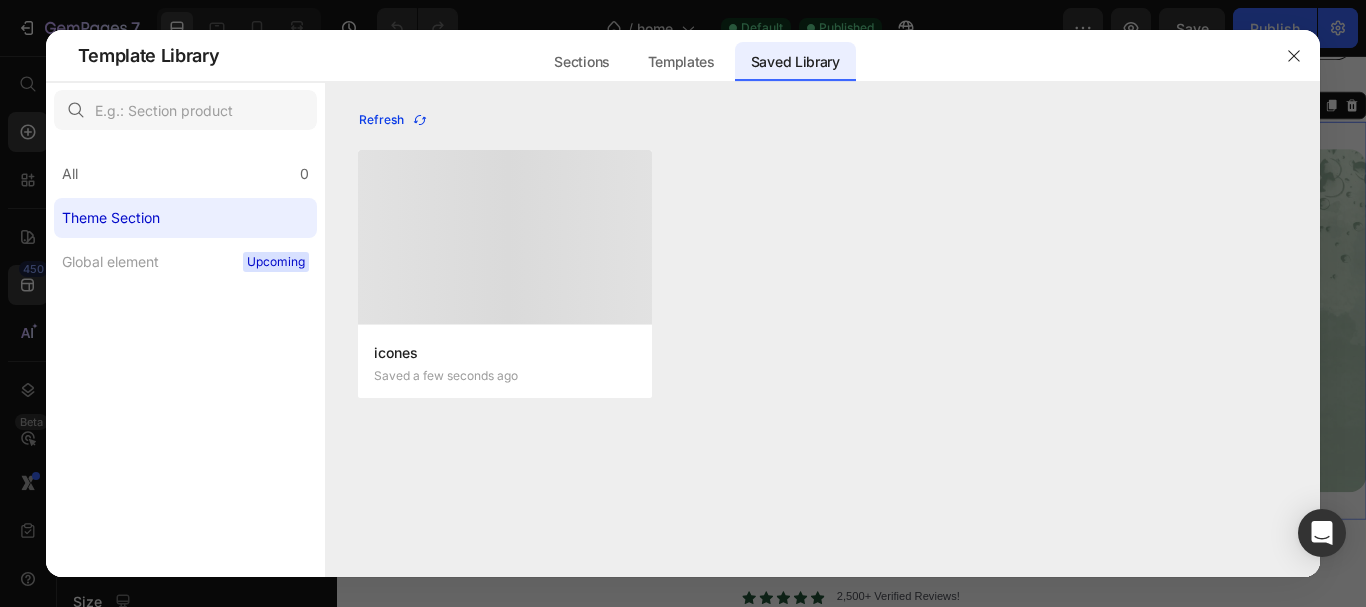 click 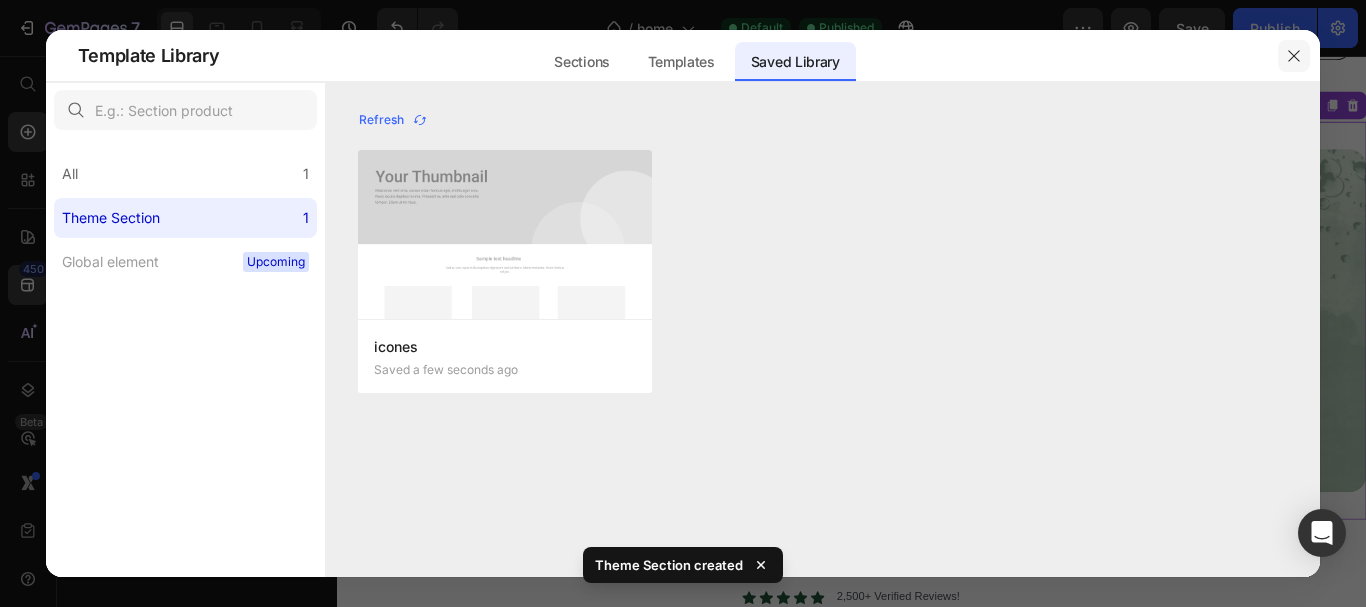 click at bounding box center (1294, 56) 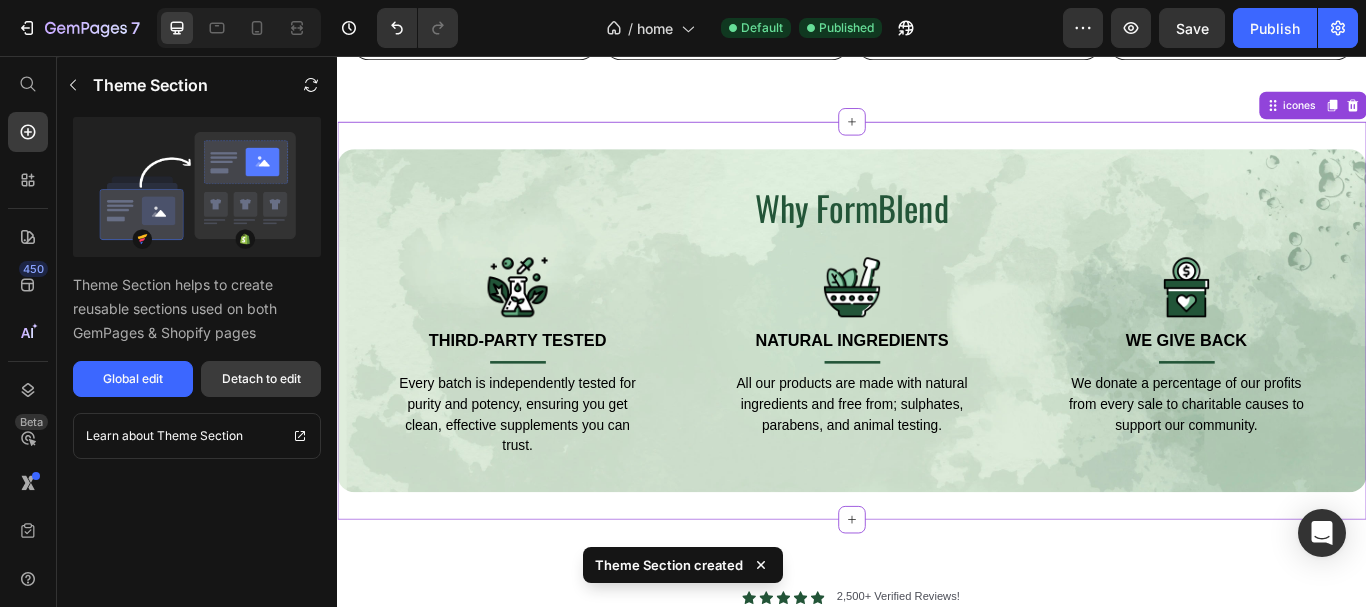 drag, startPoint x: 256, startPoint y: 376, endPoint x: 773, endPoint y: 312, distance: 520.9462 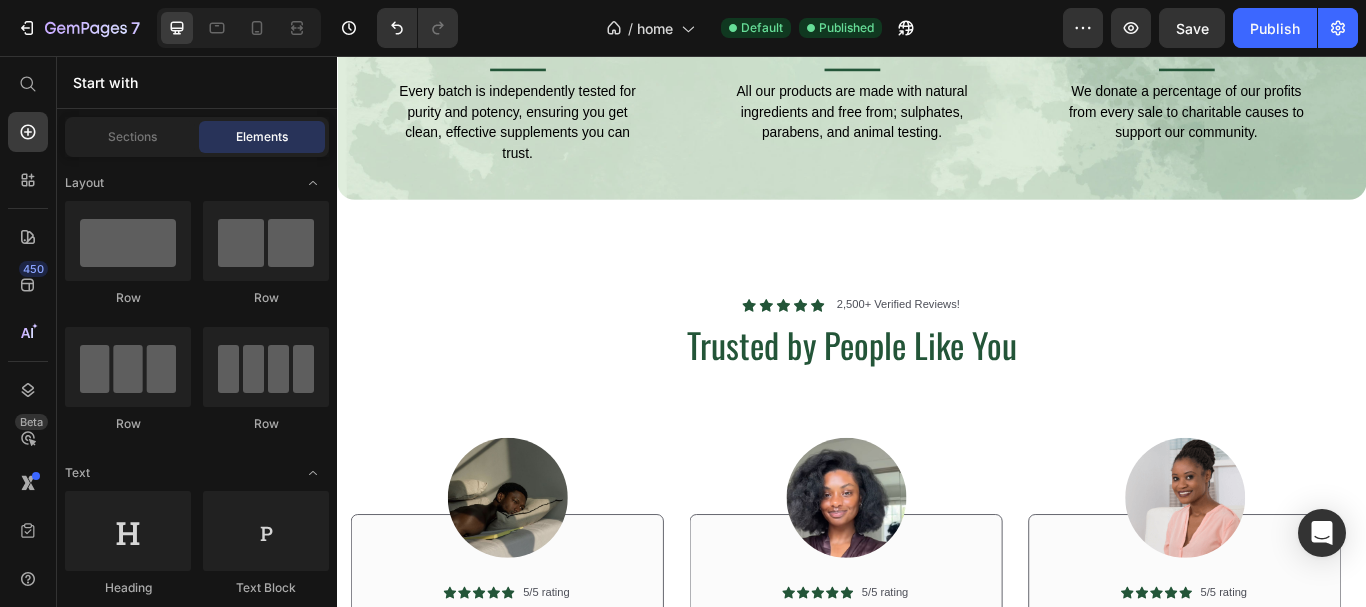 scroll, scrollTop: 2988, scrollLeft: 0, axis: vertical 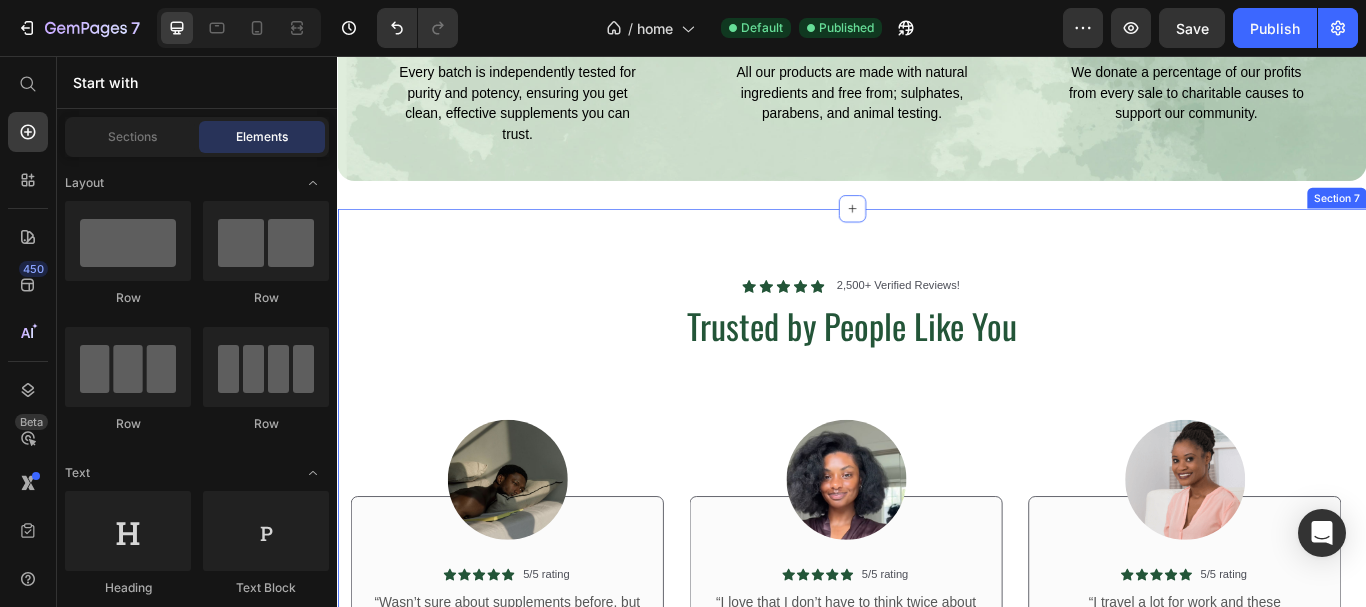 click on "Icon Icon Icon Icon Icon Icon List 2,500+ Verified Reviews! Text Block Row Trusted by People Like You Heading Row Image Icon Icon Icon Icon Icon Icon List 5/5 rating Text Block Row “Wasn’t sure about supplements before, but Formblend changed my mind. I take the BCAA before workouts and I feel less drained after. Even my trainer noticed the difference.” Text Block – Ryan J. Text Block Row Row Image Icon Icon Icon Icon Icon Icon List 5/5 rating Text Block Row “I love that I don’t have to think twice about what’s in these products. They’re clean, taste good, and I actually look forward to taking them.” Text Block – Lina P. Text Block Row Row Image Icon Icon Icon Icon Icon Icon List 5/5 rating Text Block Row “I travel a lot for work and these supplements help me stay on track. The gummies are a small daily ritual I enjoy, and the gut capsules have really helped my digestion.” Text Block Emma Zalia Text Block Row Row Image Icon Icon Icon Icon Icon Icon List 5/5 rating Text Block Row Row Row" at bounding box center [937, 582] 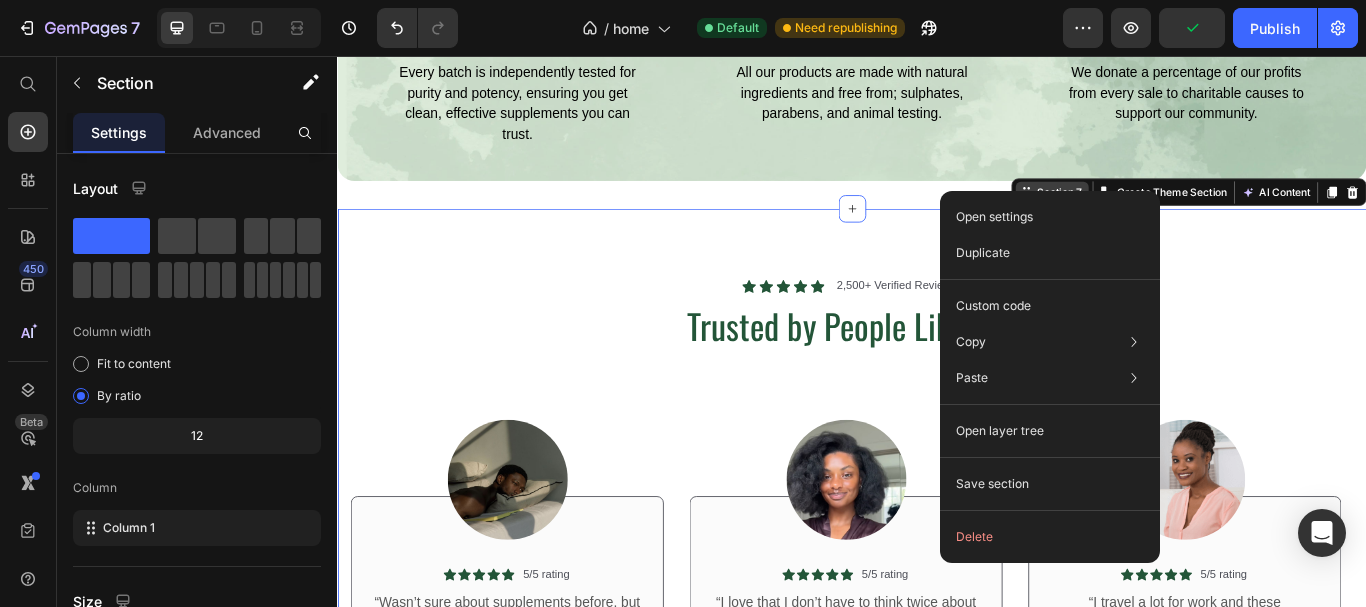 click on "Open settings Duplicate Custom code Copy Copy section  Ctrl + C Copy style  Copy class  .gg3VHkCeqc Paste Paste element  Ctrl + V Paste style  Ctrl + Shift + V Open layer tree Save section  Delete" at bounding box center [1050, 377] 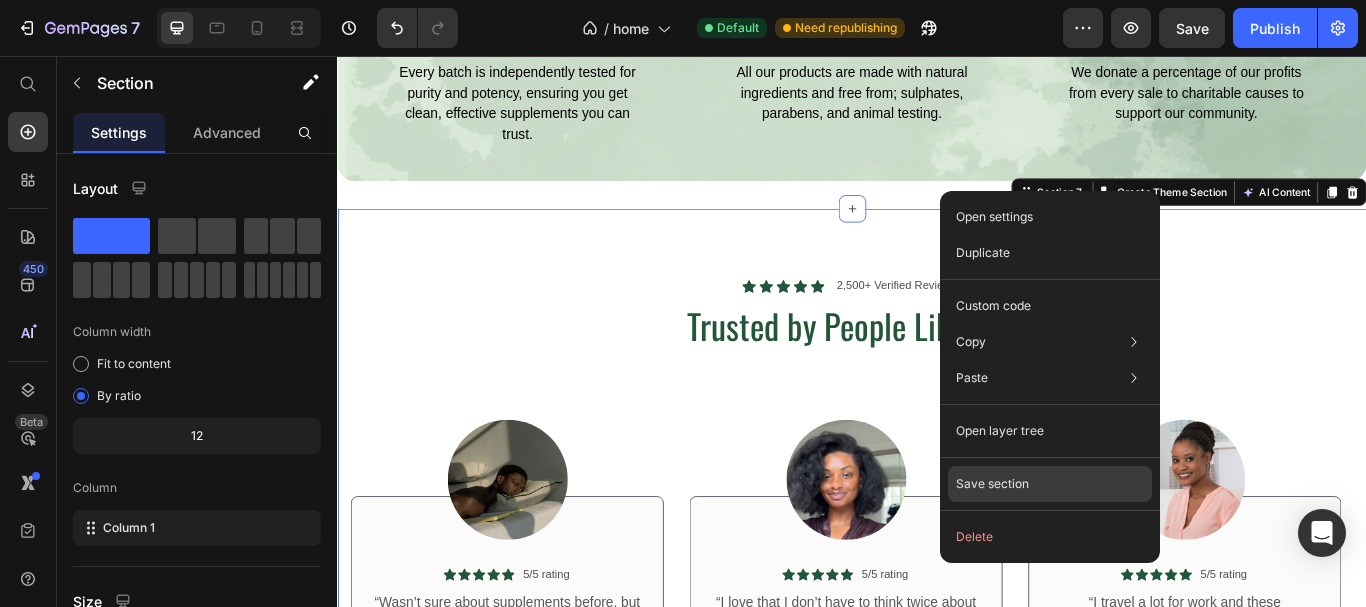click on "Save section" 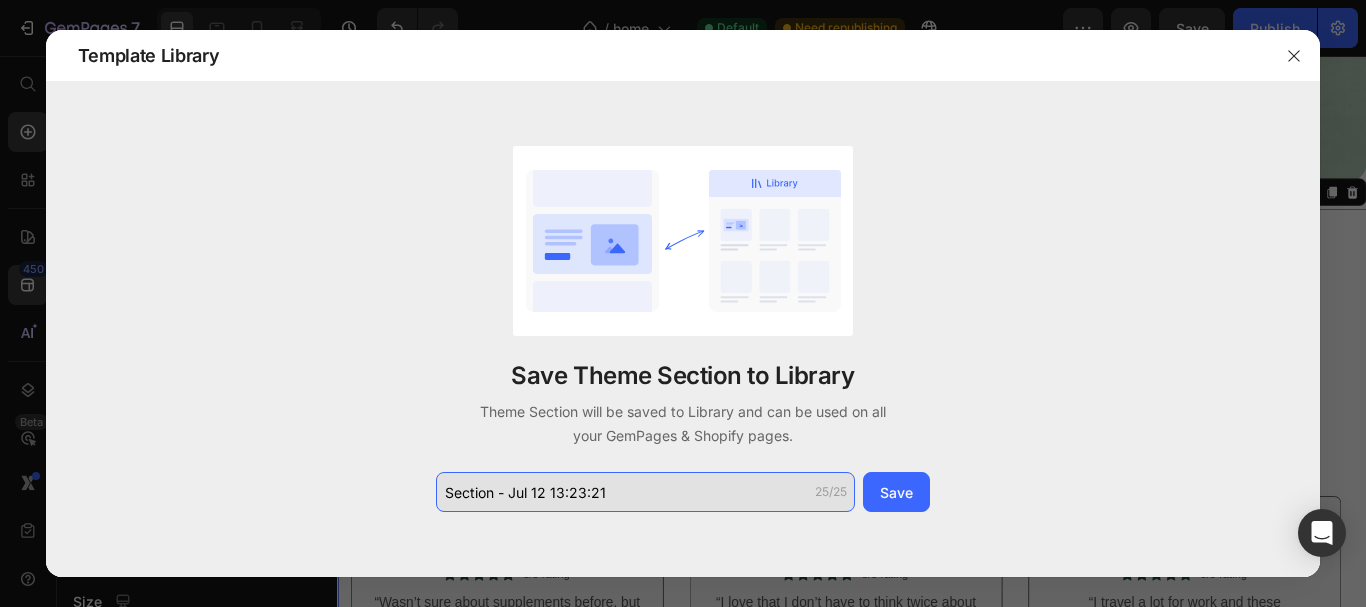 click on "Section - Jul 12 13:23:21" 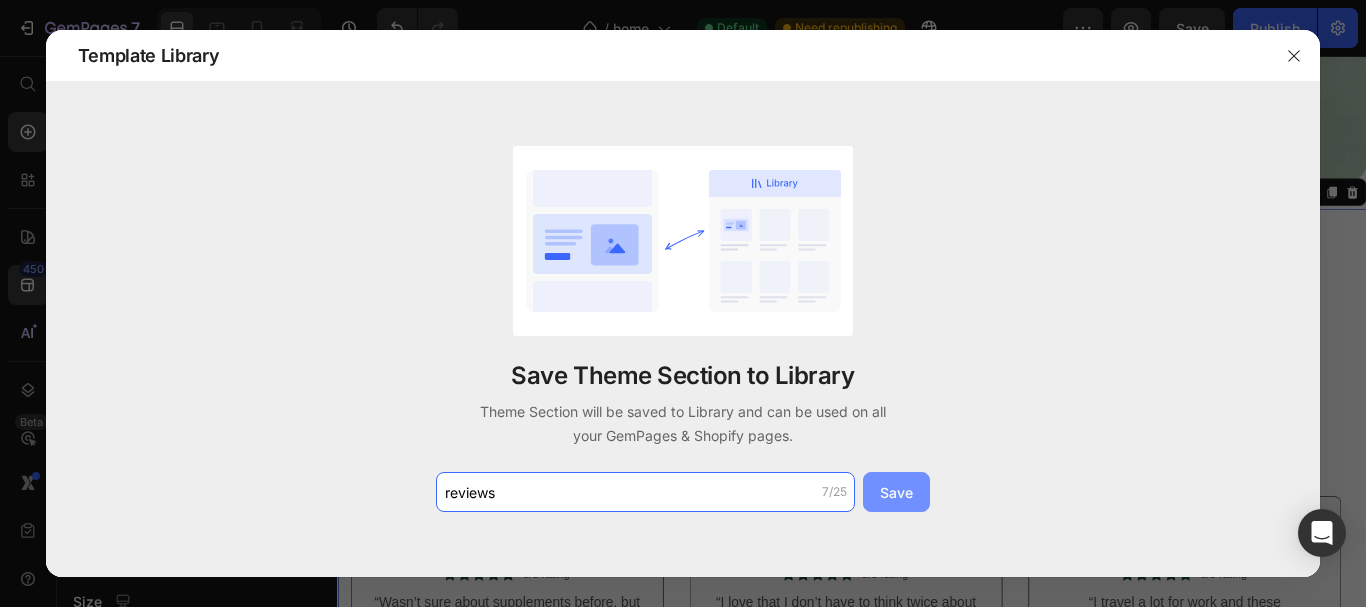 type on "reviews" 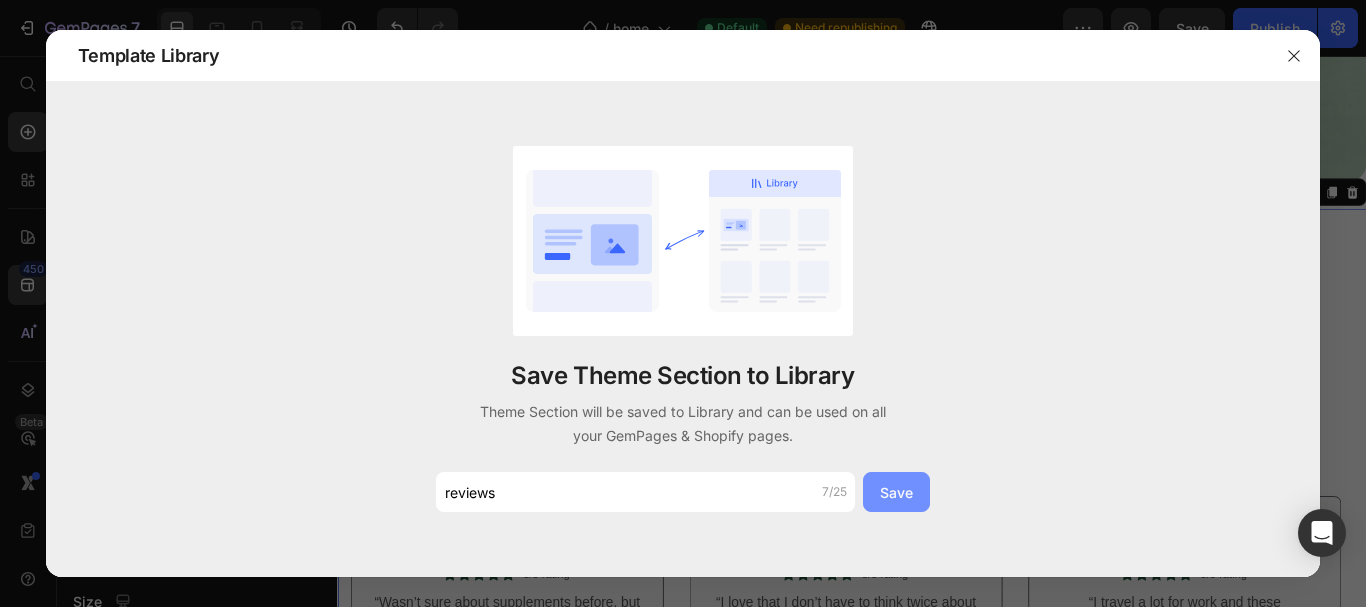 click on "Save" at bounding box center [896, 492] 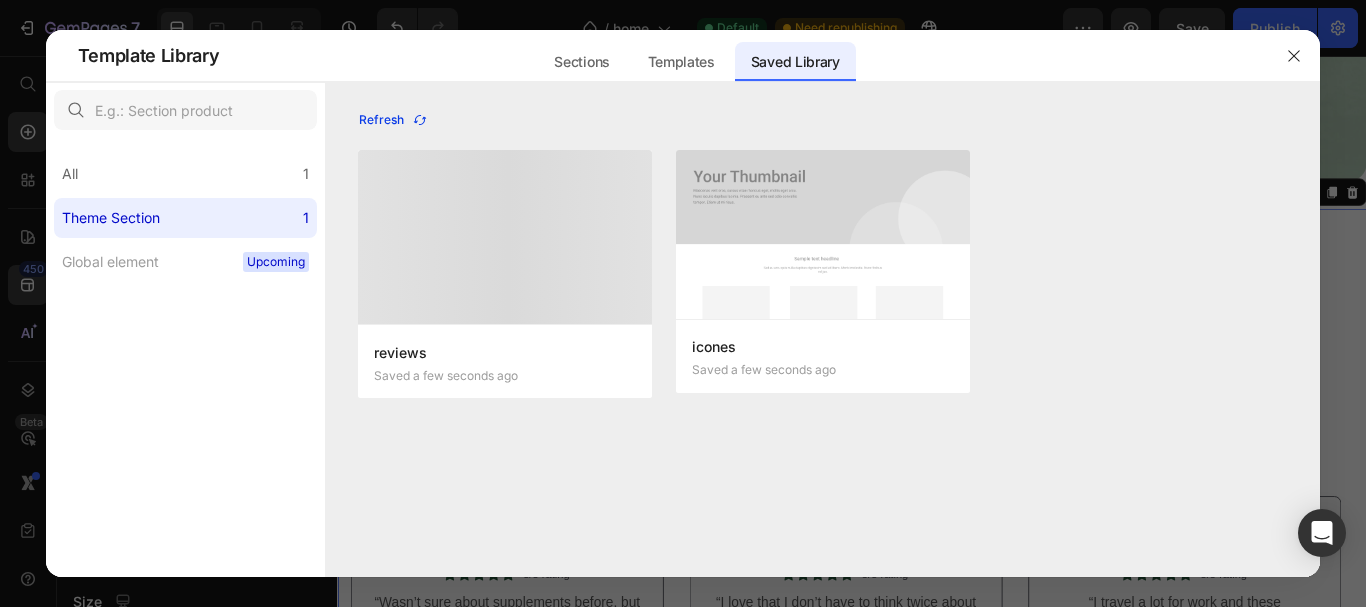 click 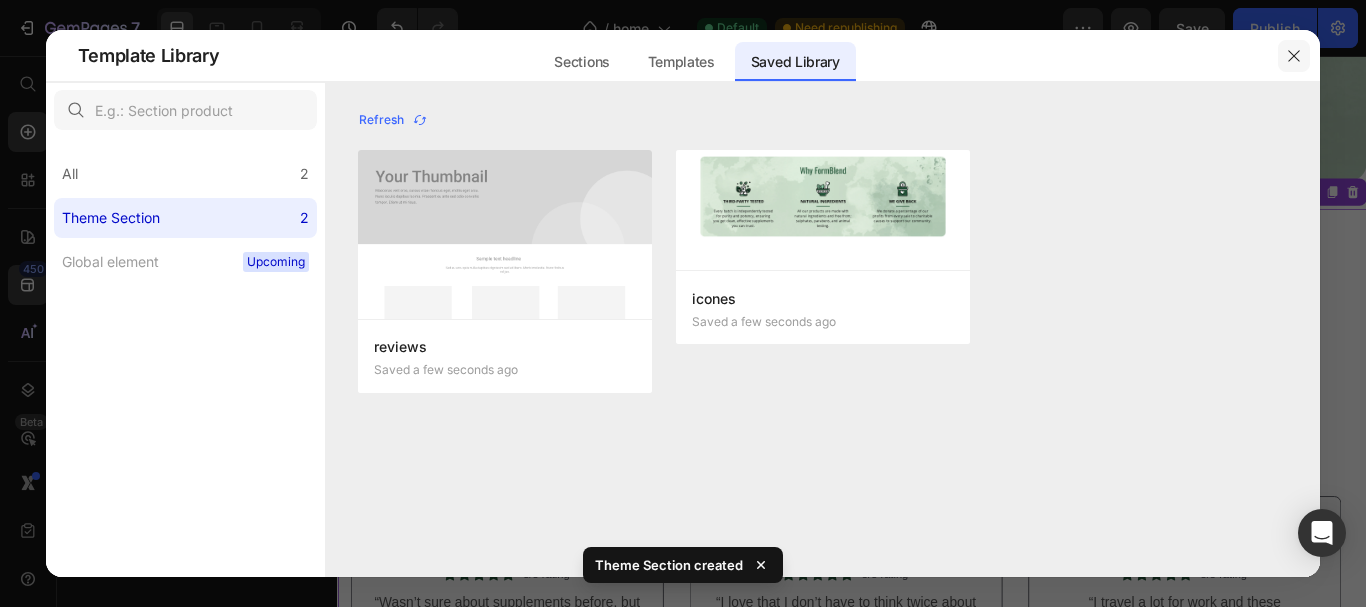 click at bounding box center (1294, 56) 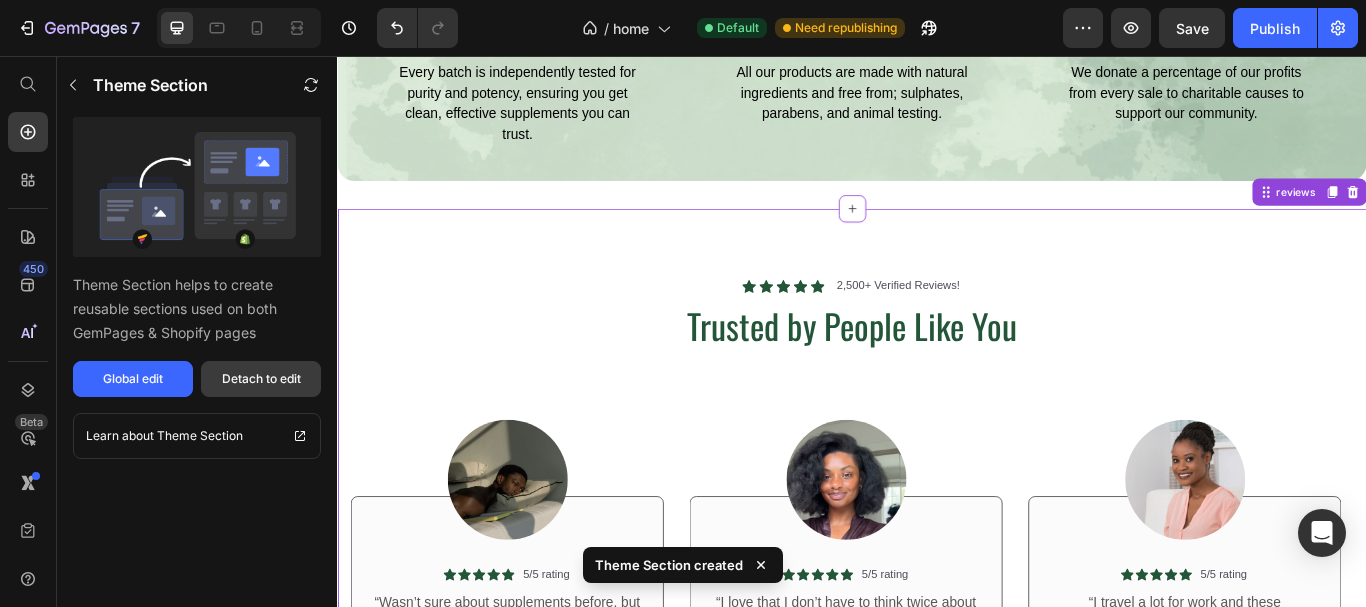 drag, startPoint x: 279, startPoint y: 388, endPoint x: 1198, endPoint y: 349, distance: 919.82715 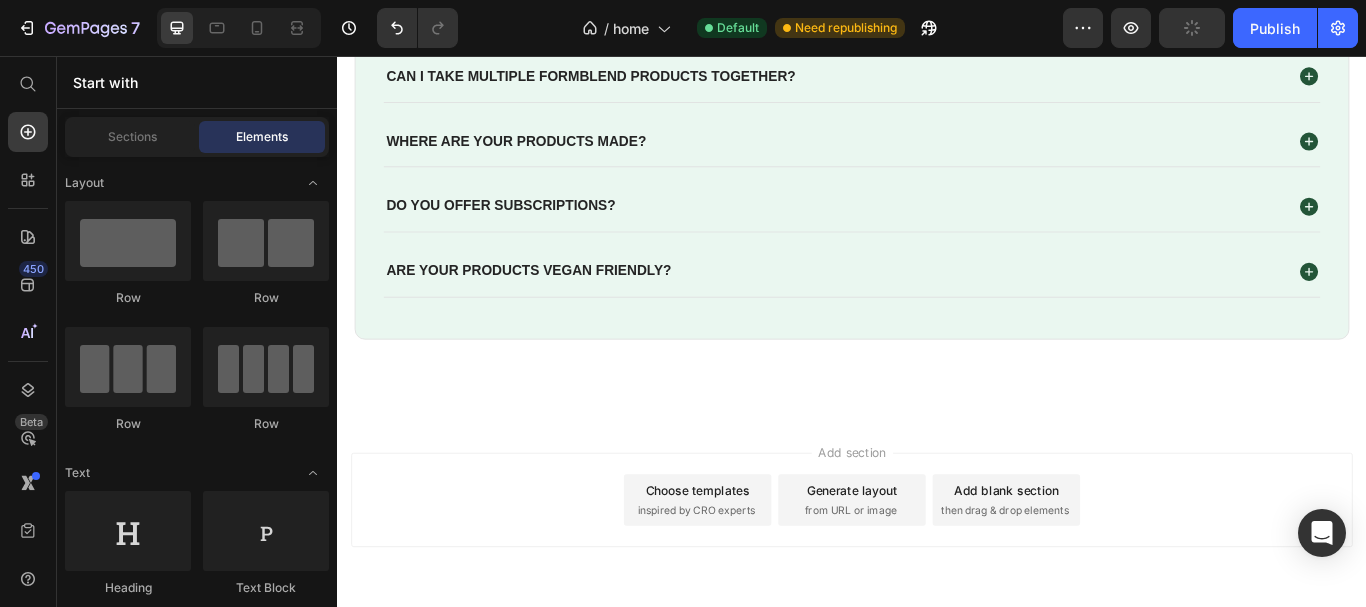 scroll, scrollTop: 4559, scrollLeft: 0, axis: vertical 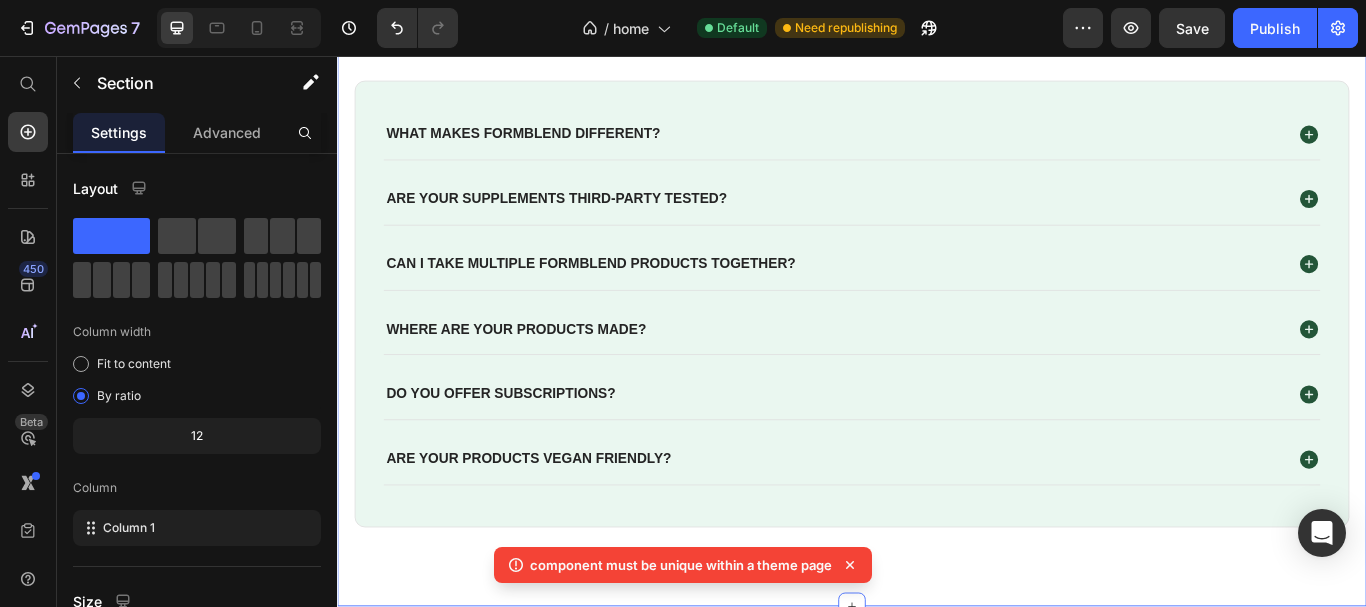 click on "Frequently Asked Questions Heading
What makes Formblend different?
Are your supplements third-party tested?
Can I take multiple Formblend products together?
Where are your products made?
Do you offer subscriptions?
Are your products vegan friendly? Accordion Row Row Section 10   Create Theme Section AI Content Write with GemAI What would you like to describe here? Tone and Voice Persuasive Product Show more Generate" at bounding box center (937, 337) 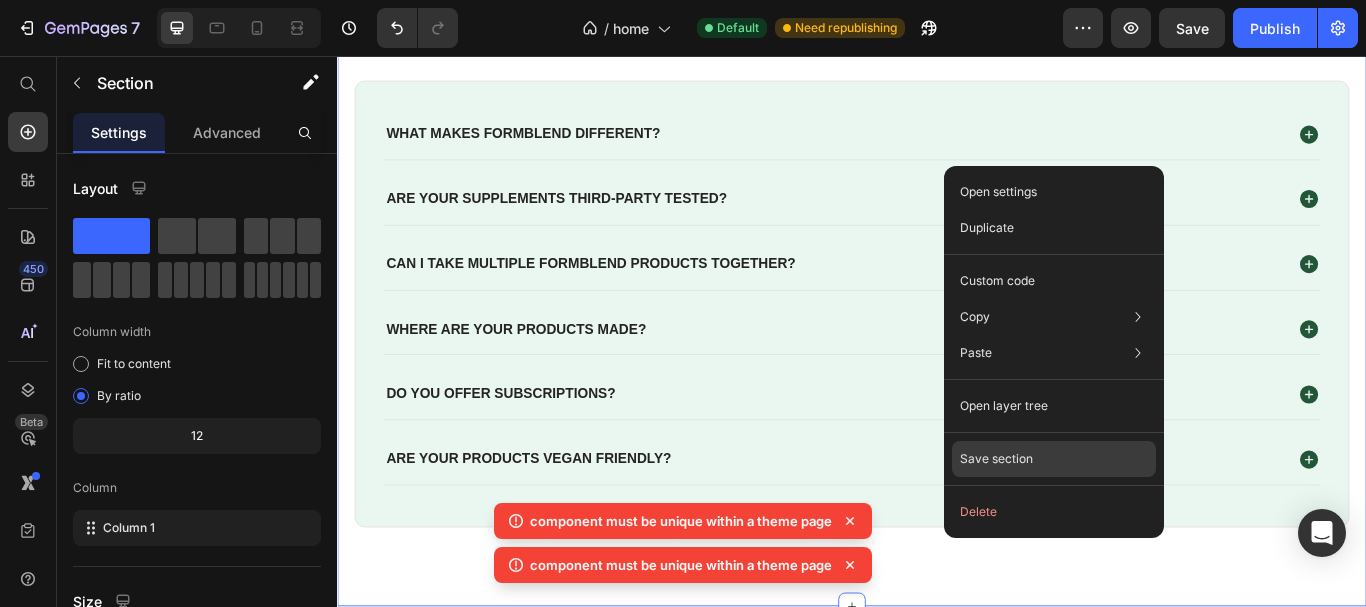 click on "Save section" at bounding box center (996, 459) 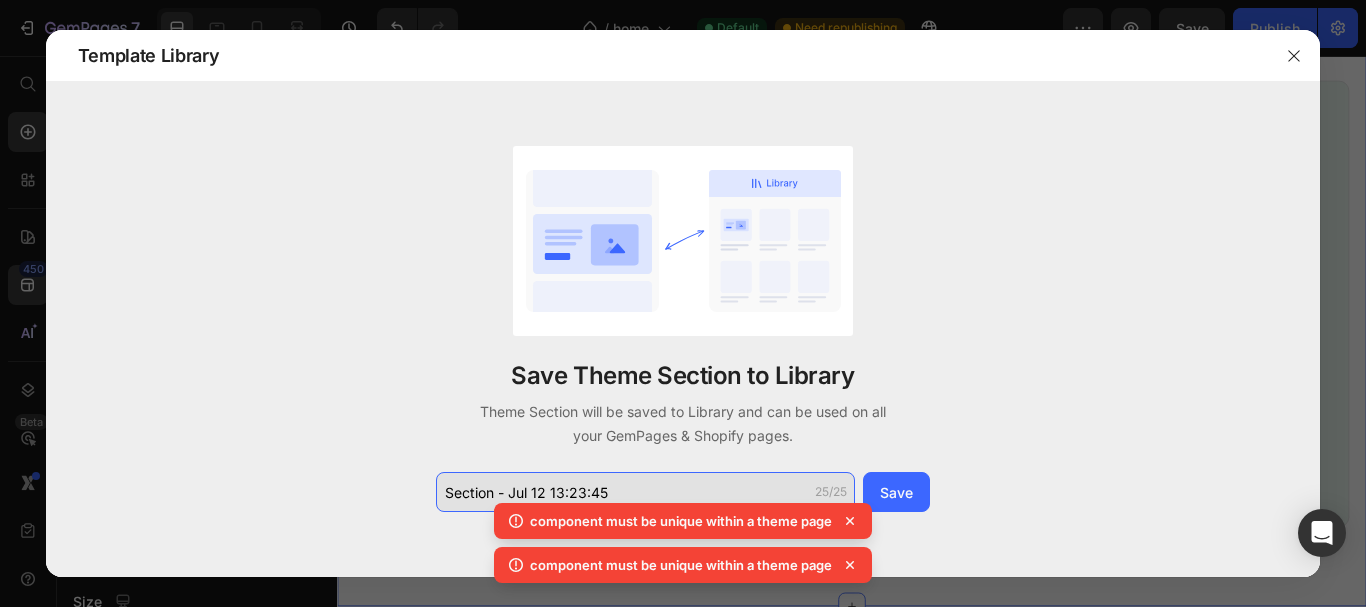 click on "Section - Jul 12 13:23:45" 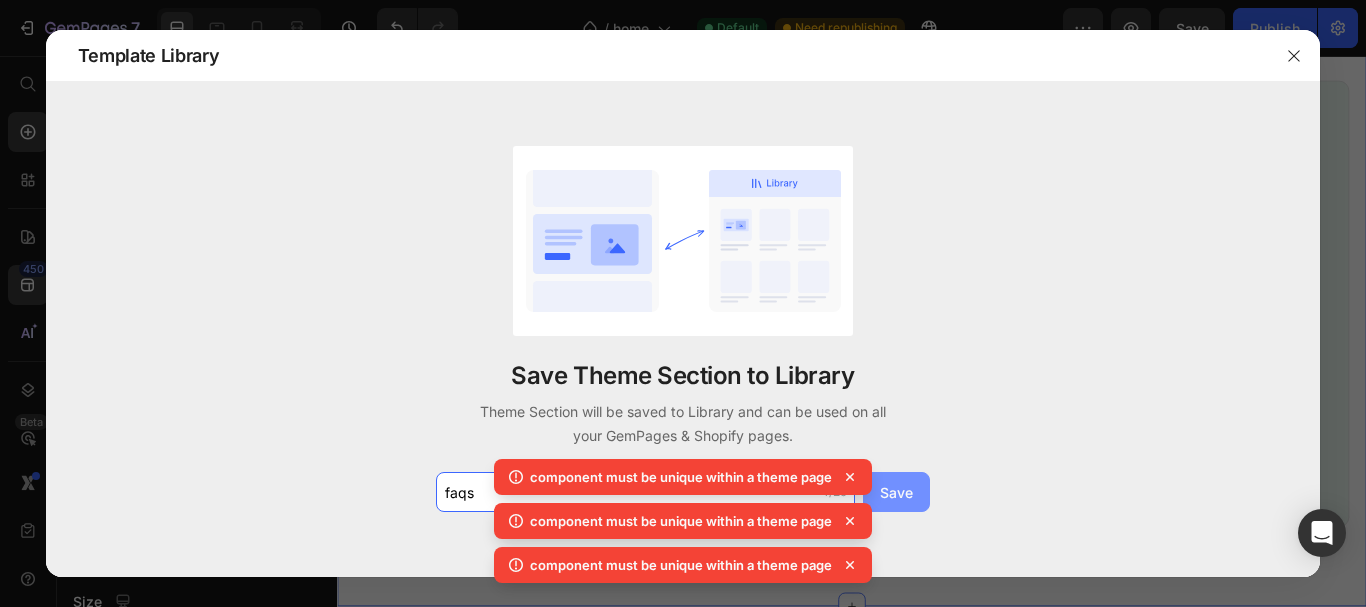 type on "faqs" 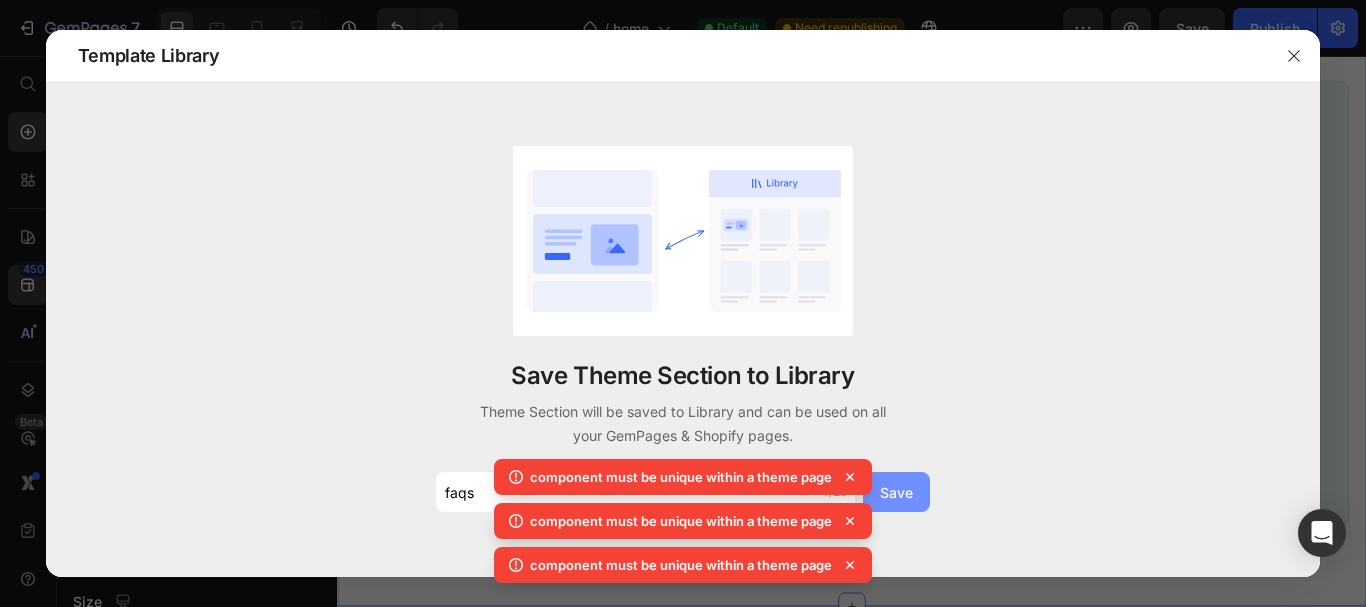 click on "Save" at bounding box center [896, 492] 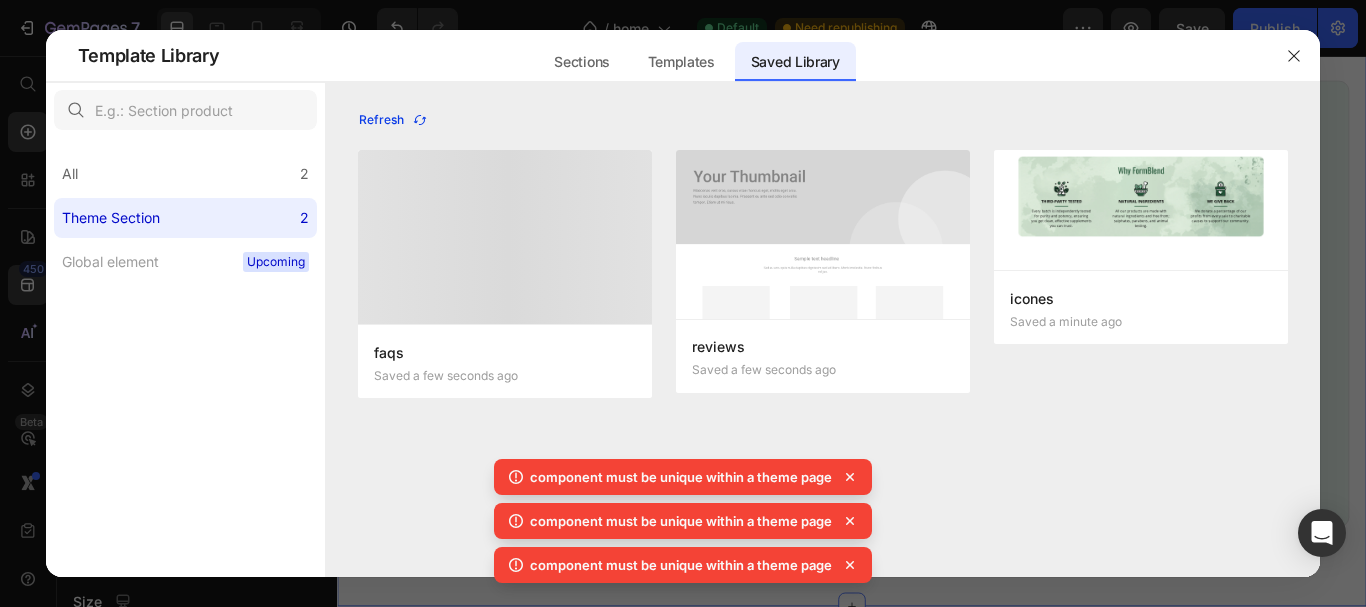 click 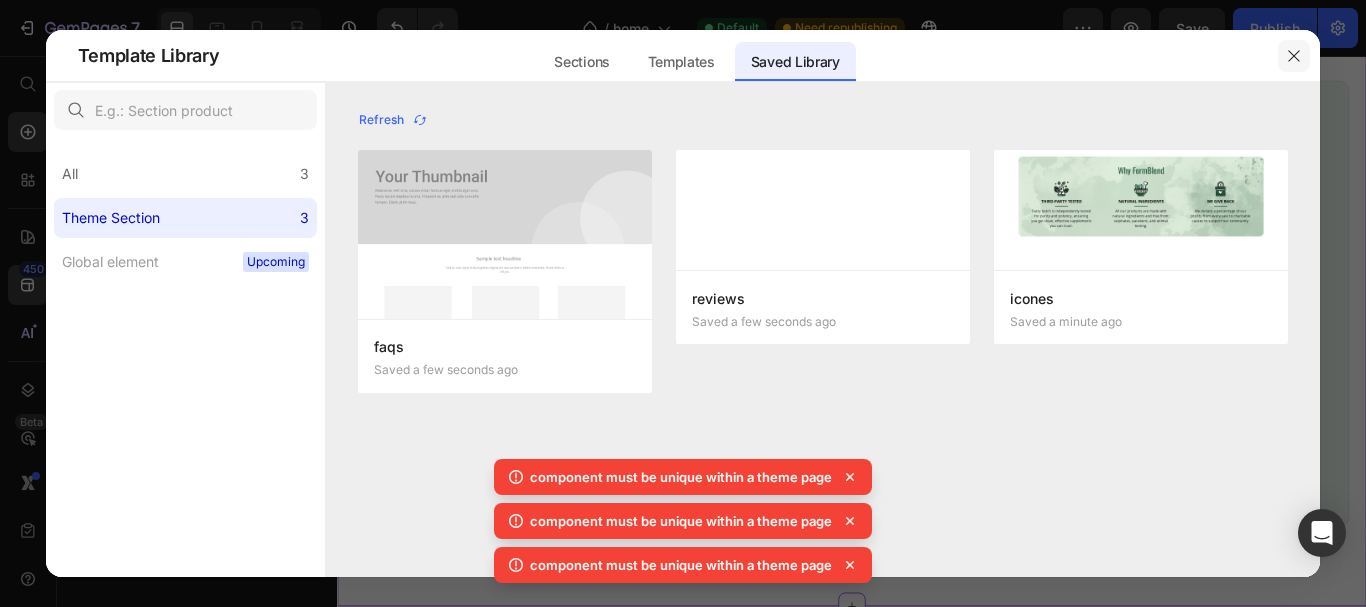 click 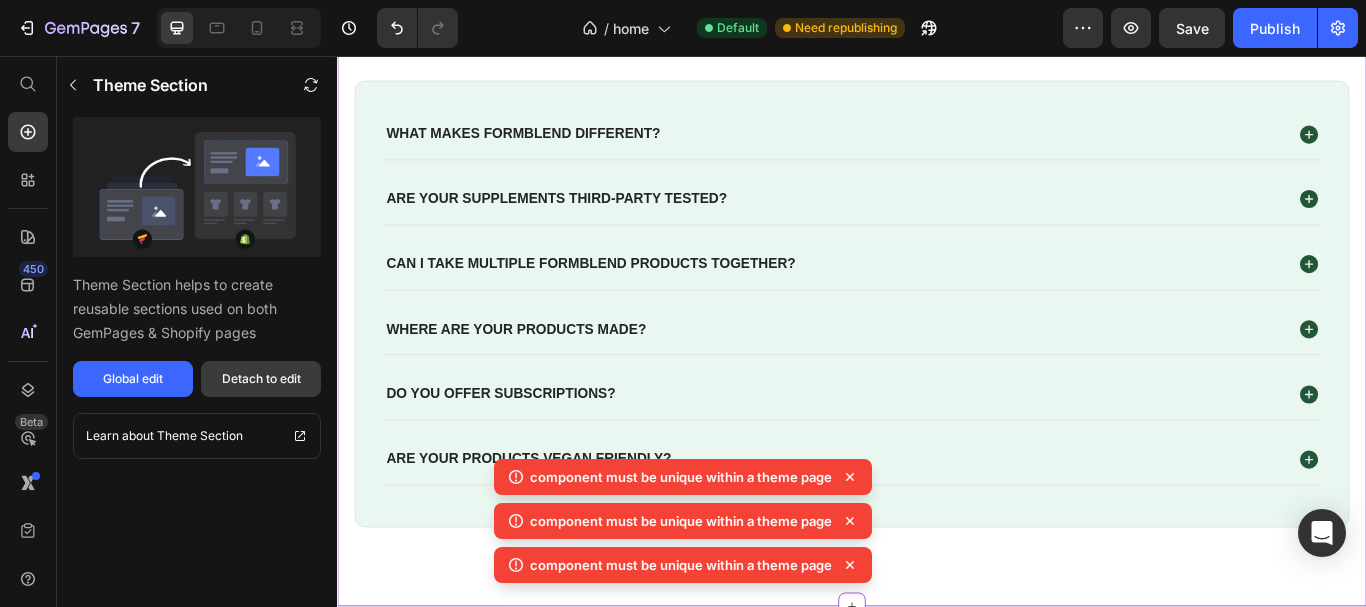 click on "Detach to edit" at bounding box center [261, 379] 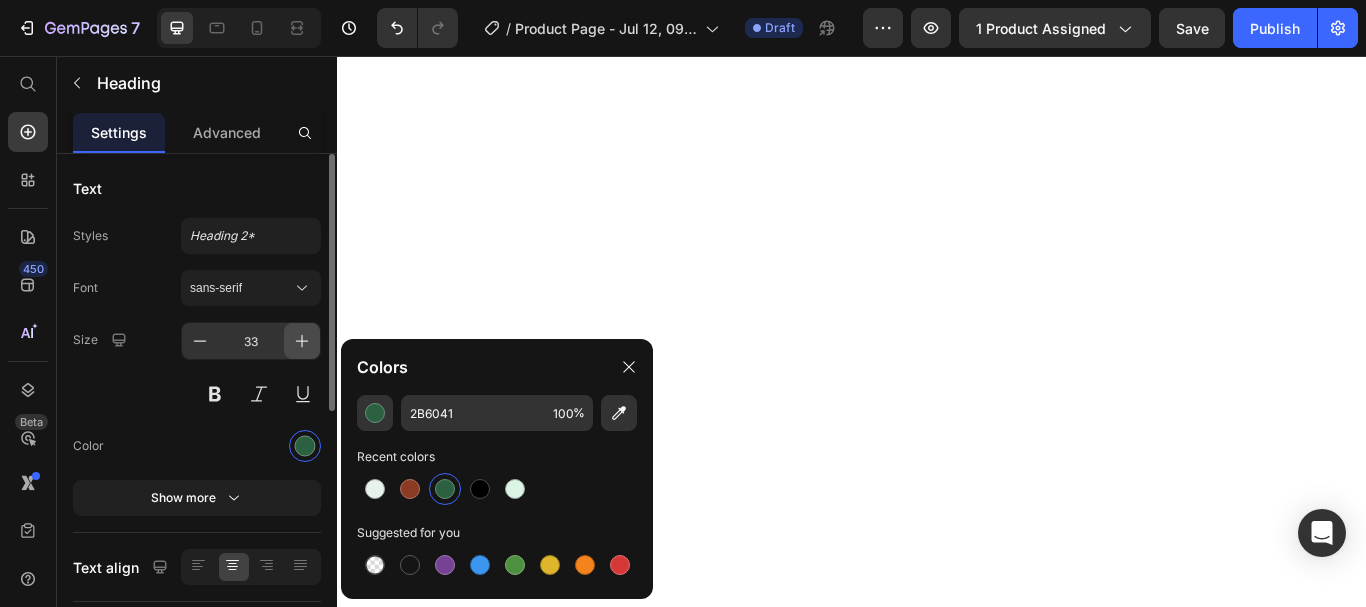 scroll, scrollTop: 0, scrollLeft: 0, axis: both 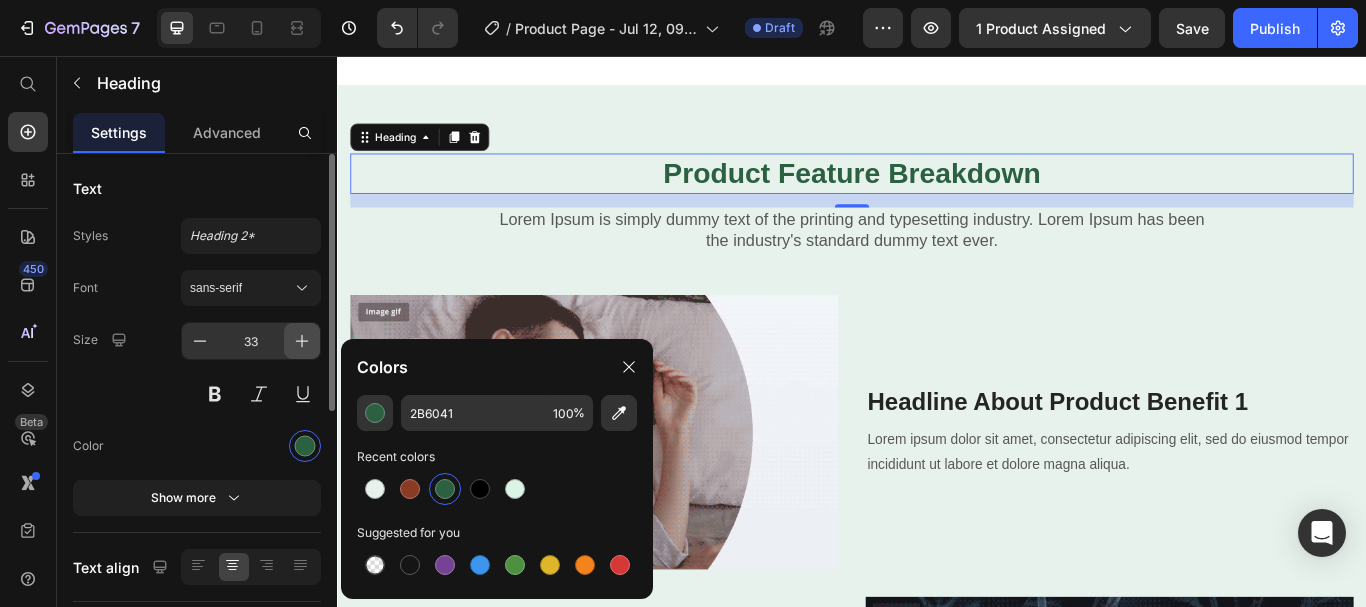 click 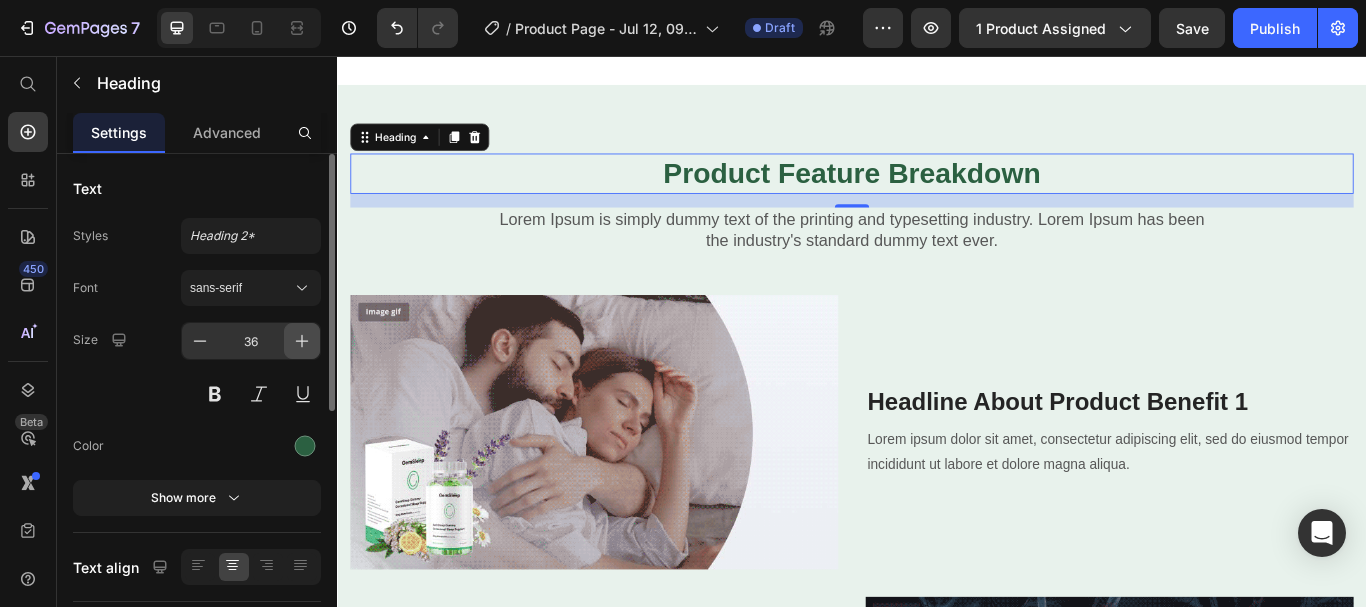 click 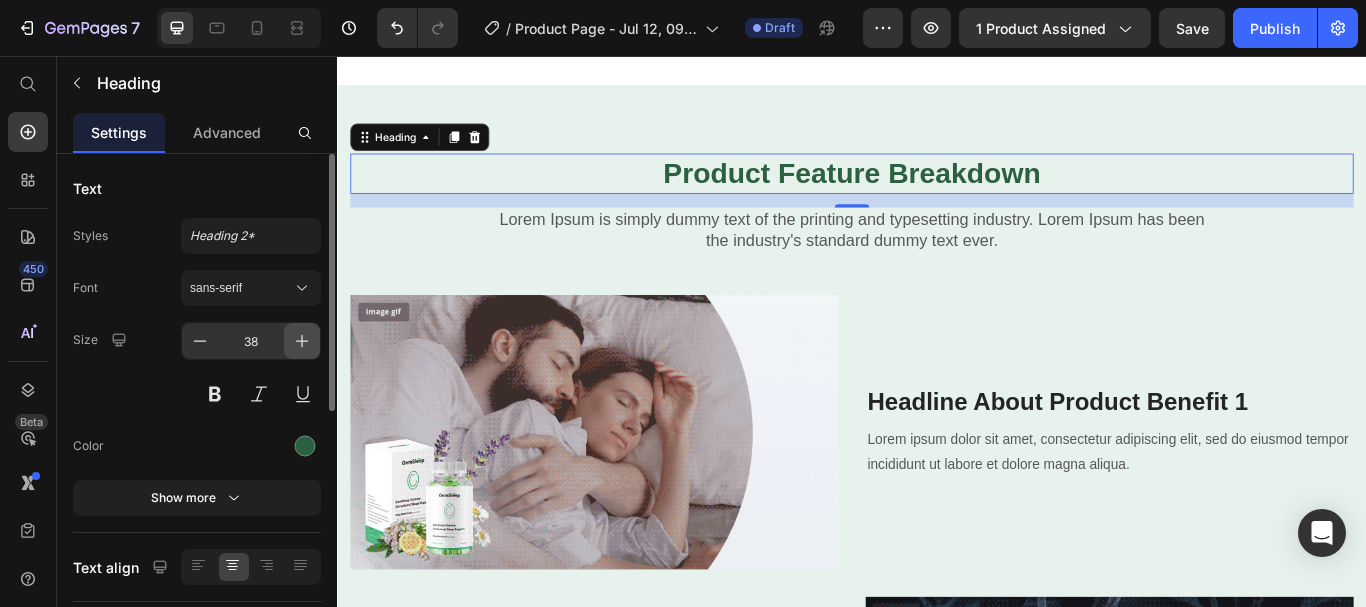 click 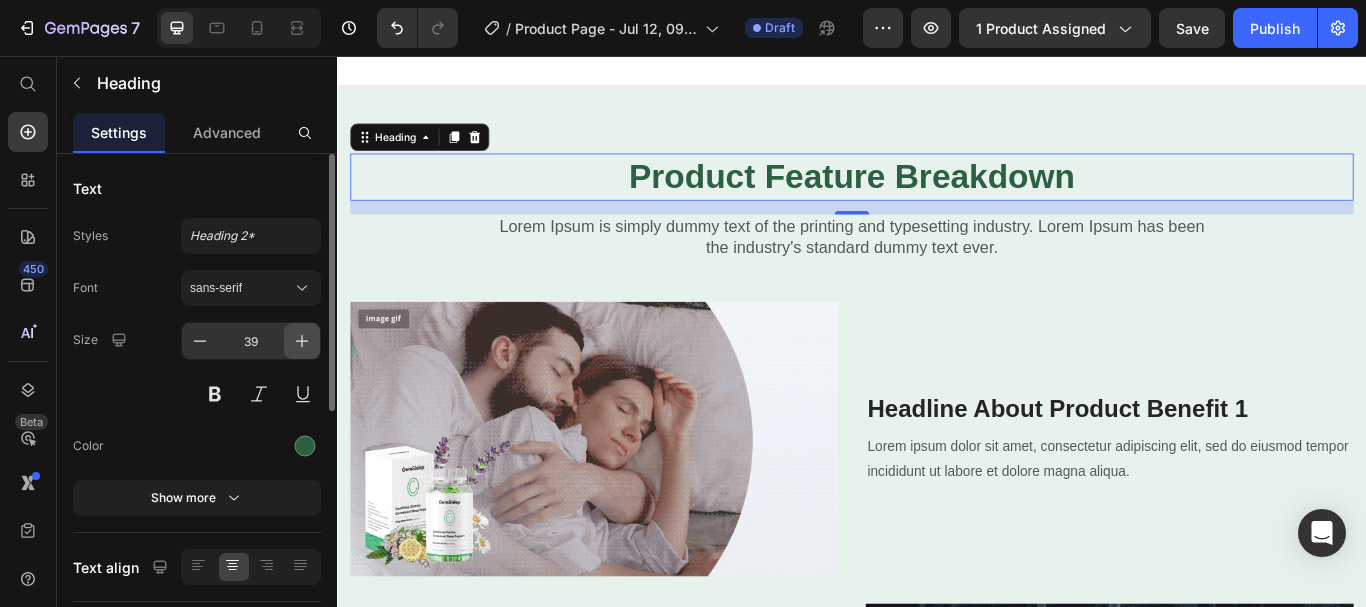 click 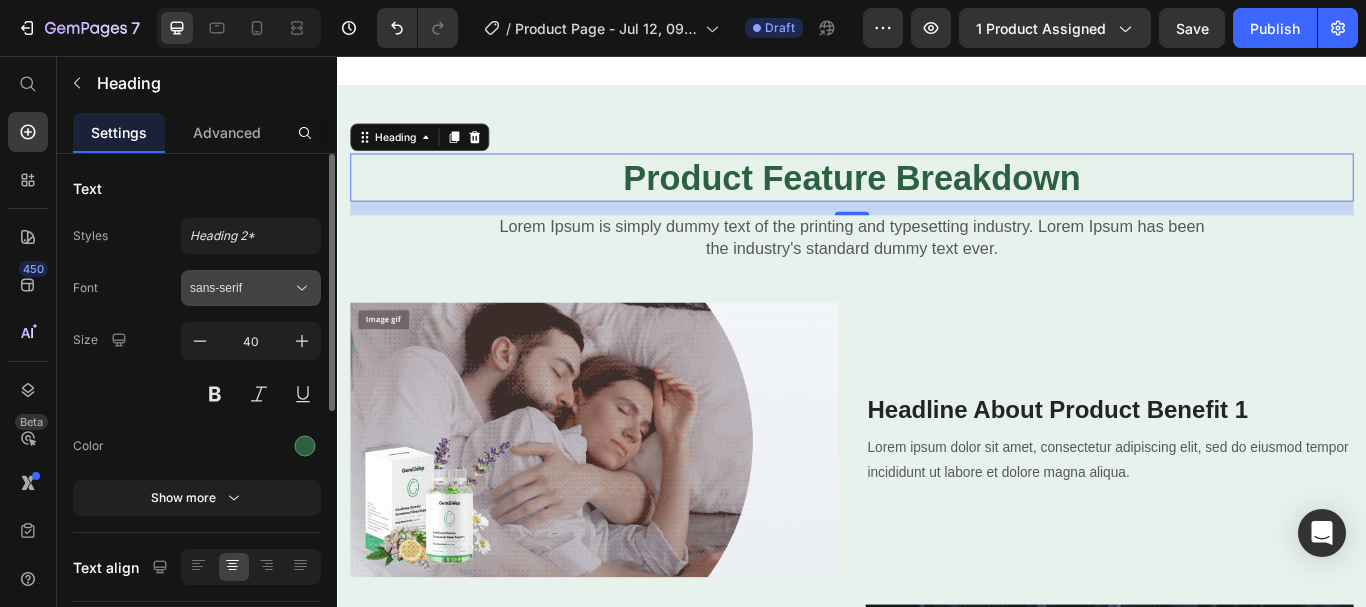 click on "sans-serif" at bounding box center [251, 288] 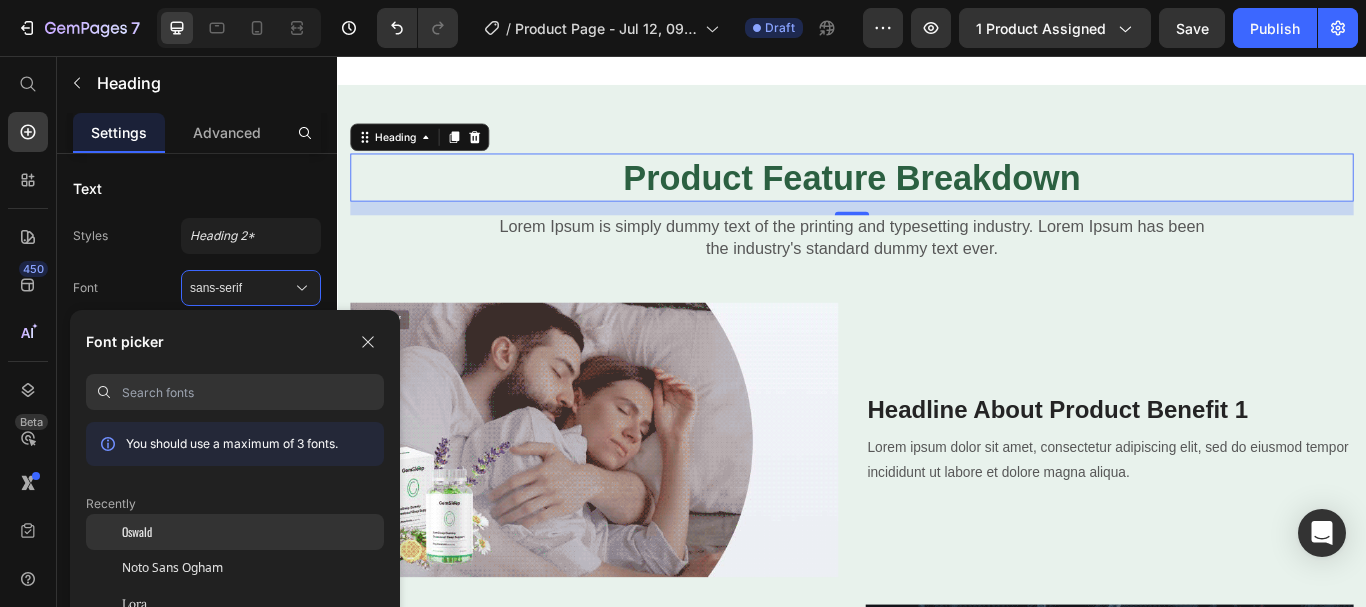 click on "Oswald" 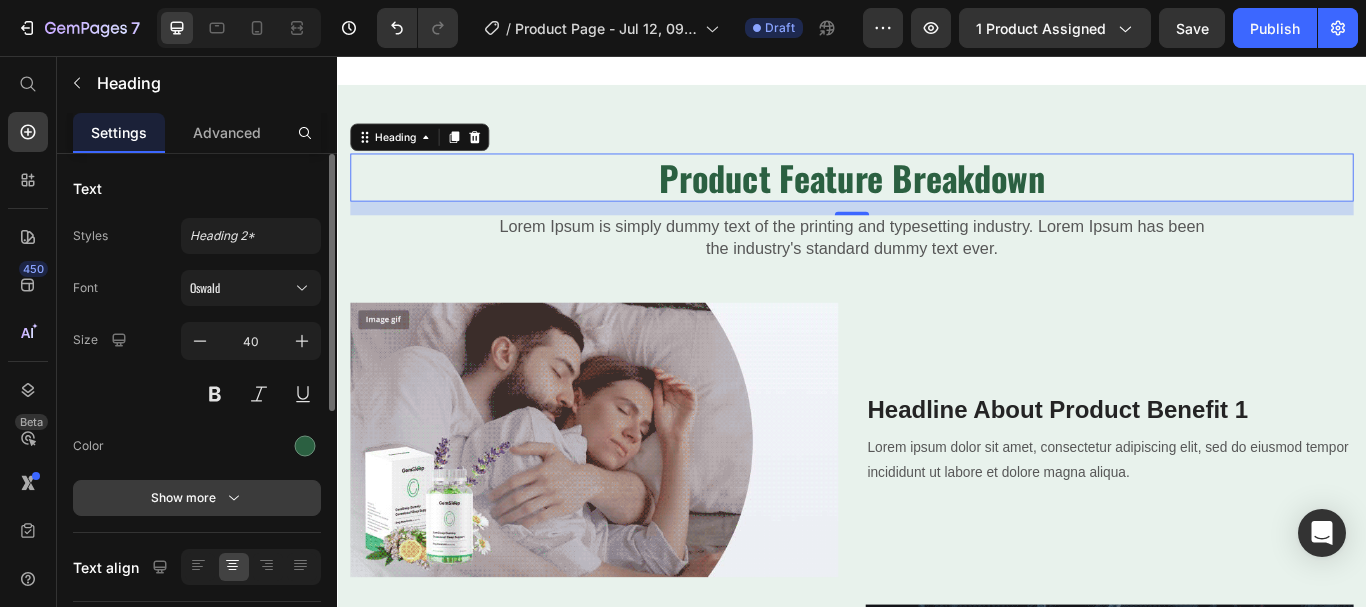 click on "Show more" at bounding box center [197, 498] 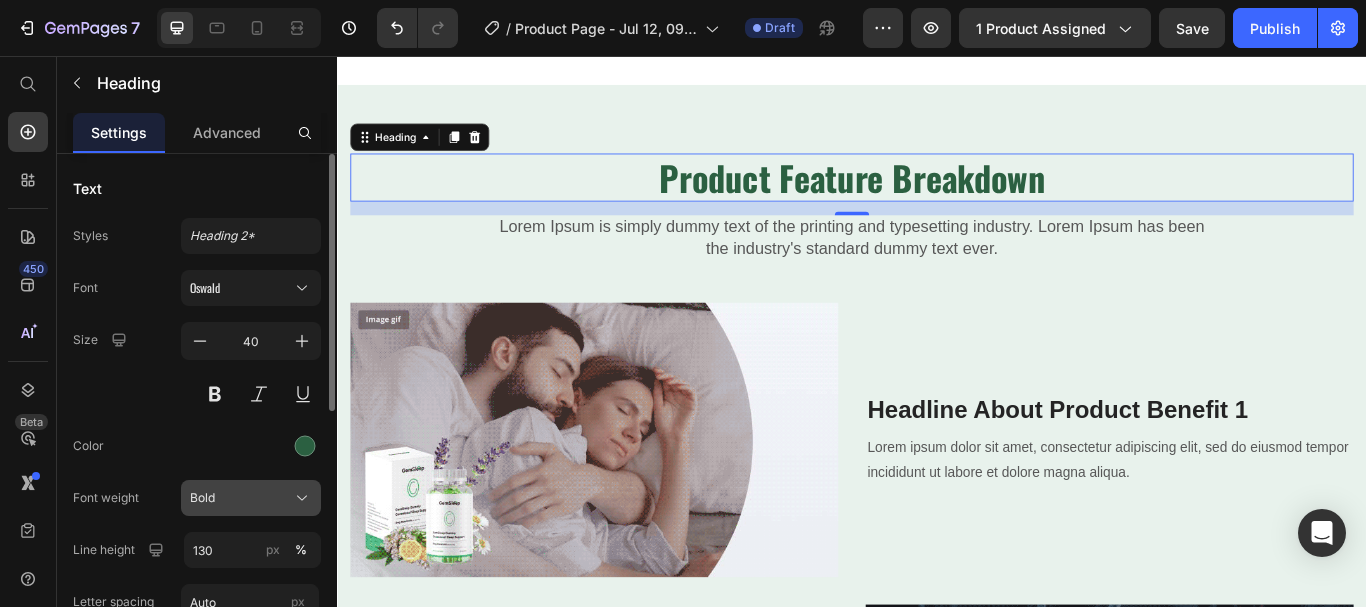 click on "Bold" 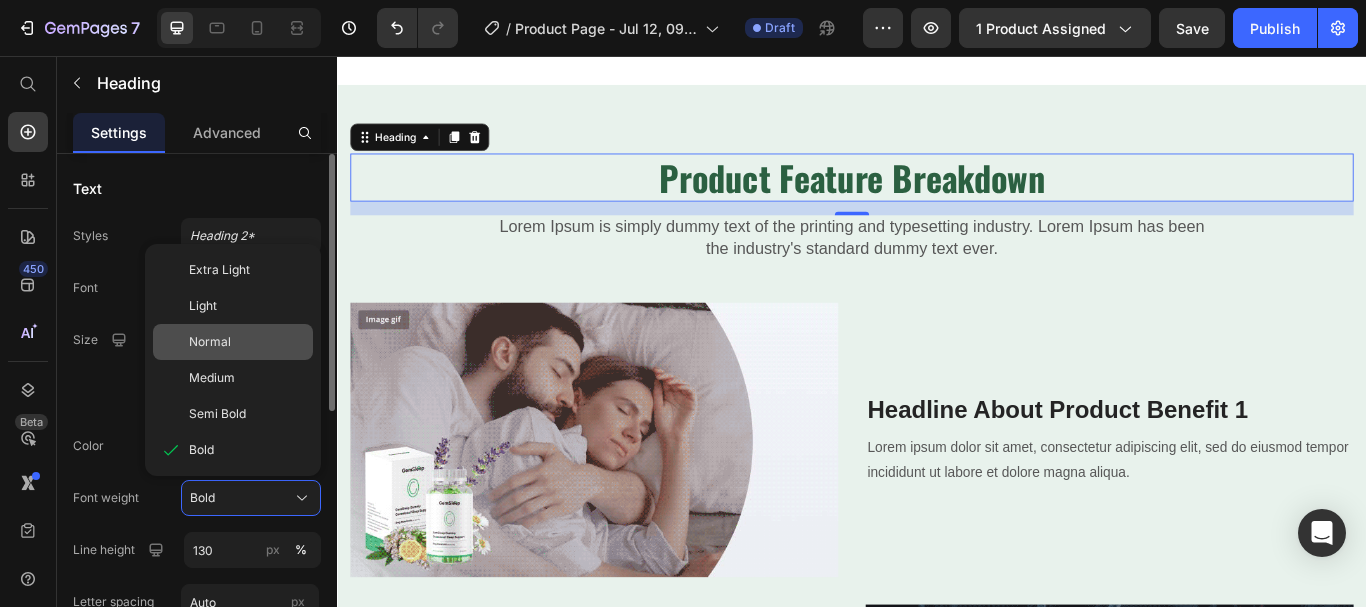 click on "Normal" 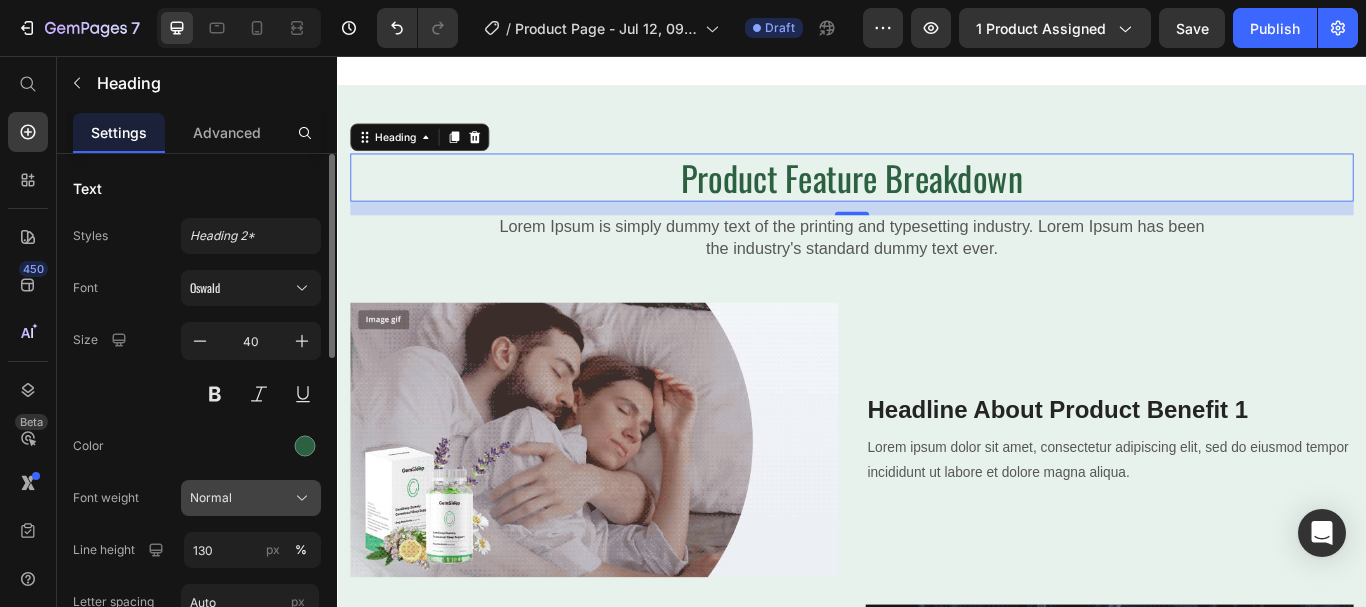 click on "Normal" at bounding box center [211, 498] 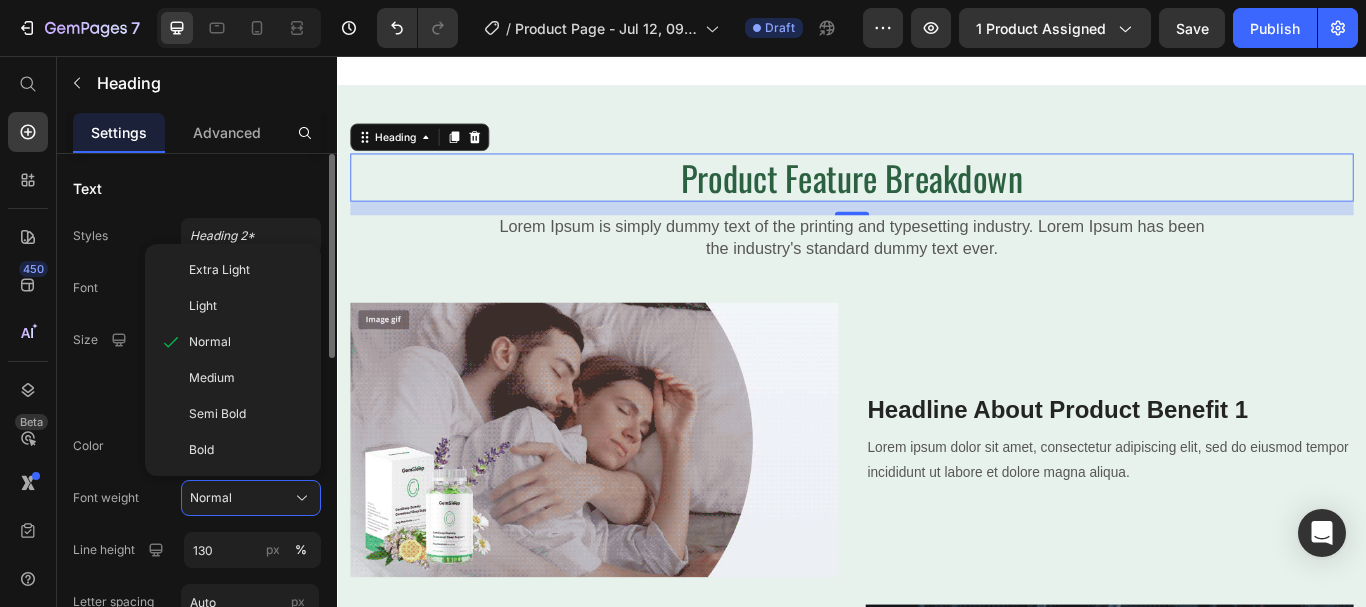 click on "Medium" 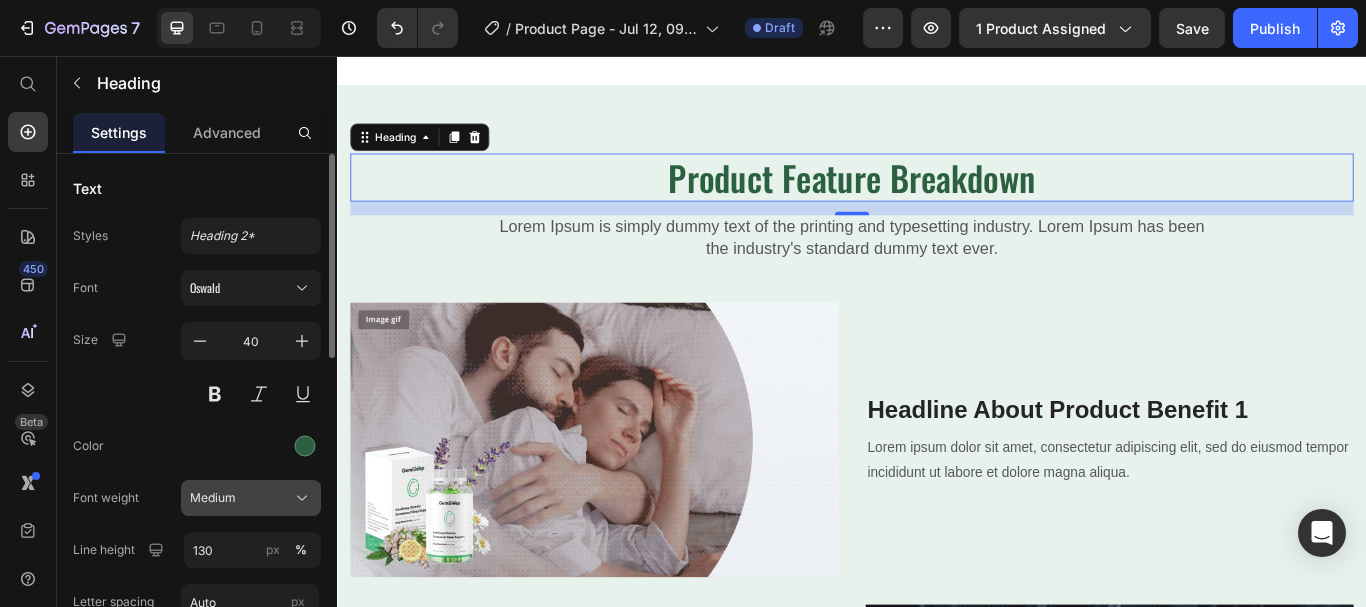 click on "Medium" at bounding box center (213, 498) 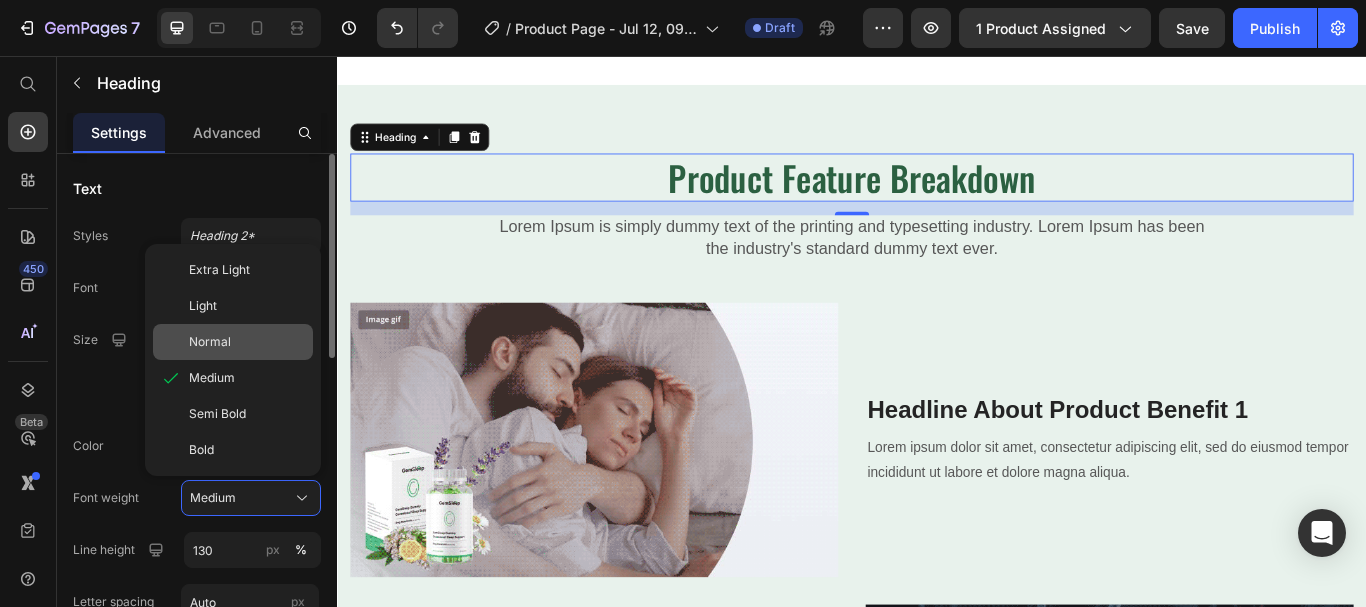 click on "Normal" 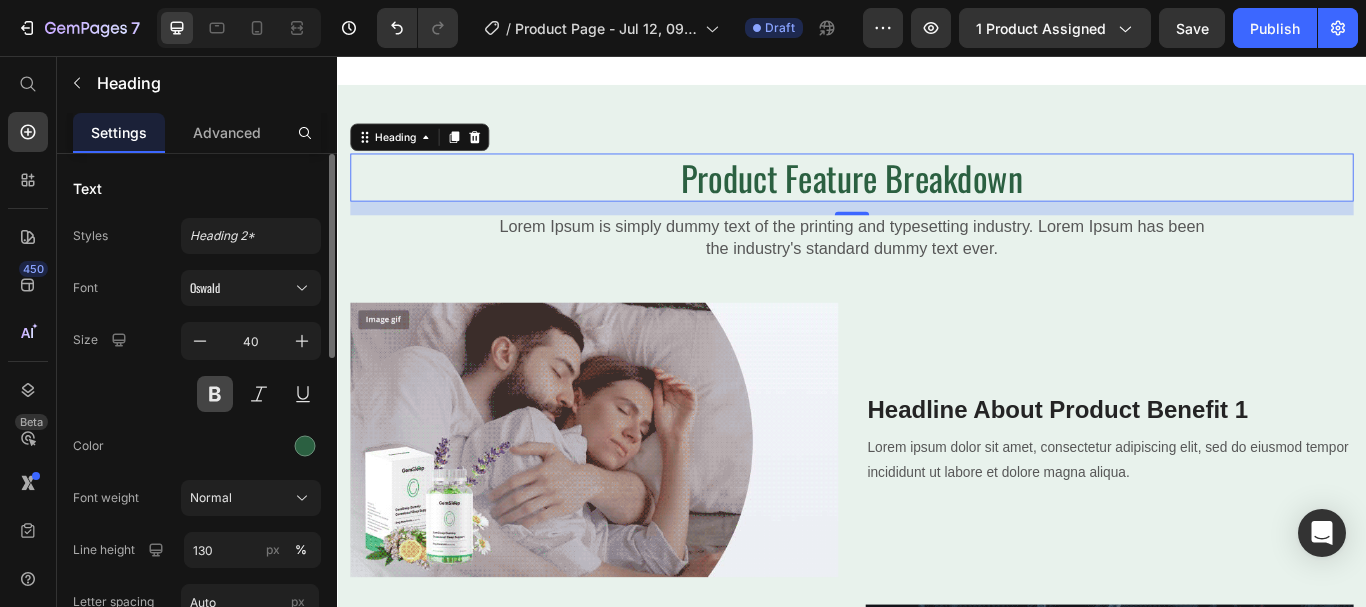 click at bounding box center (215, 394) 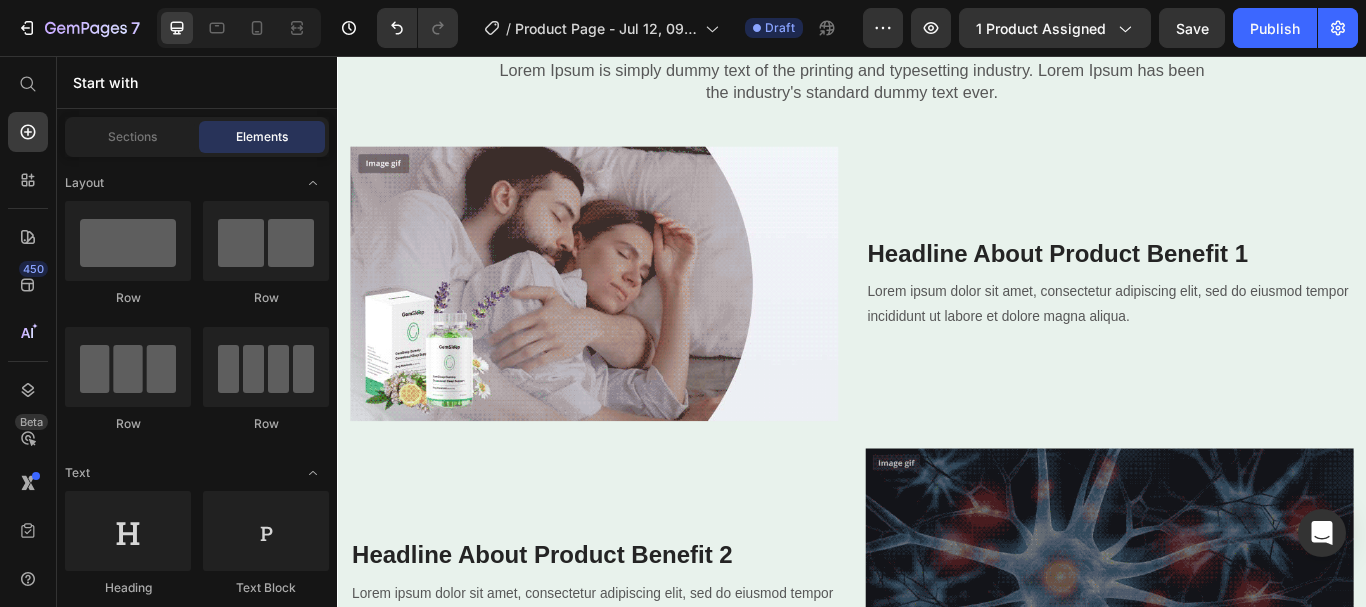 scroll, scrollTop: 2946, scrollLeft: 0, axis: vertical 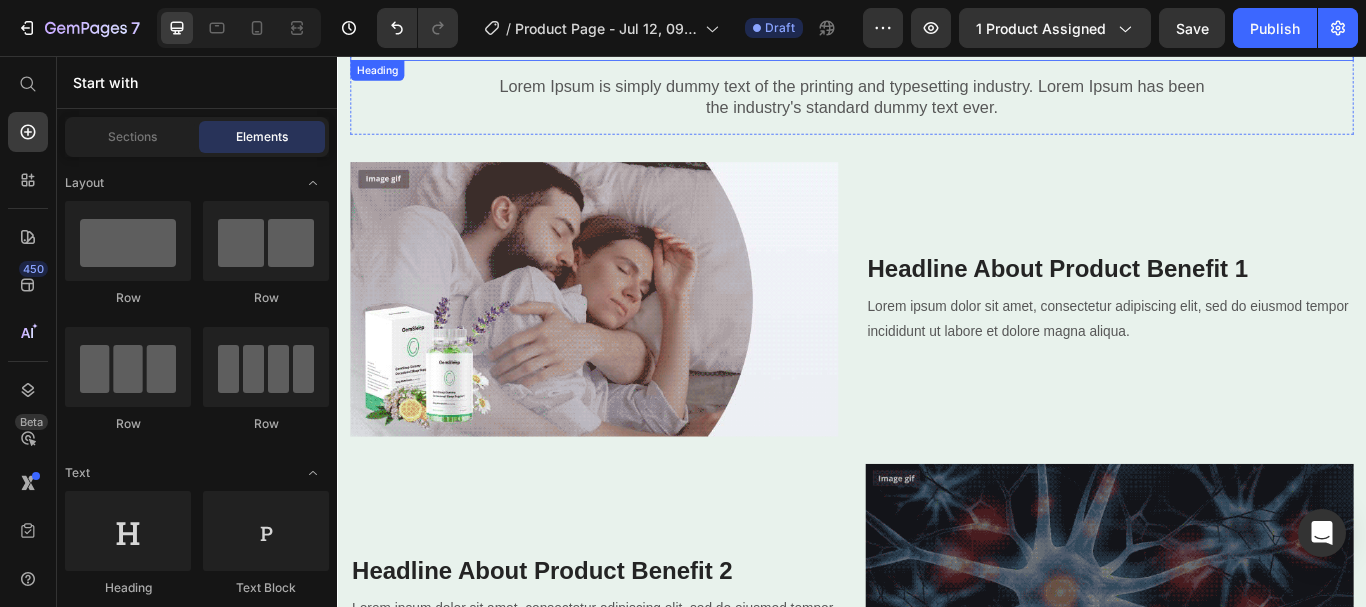 click on "Product Feature Breakdown" at bounding box center [937, 34] 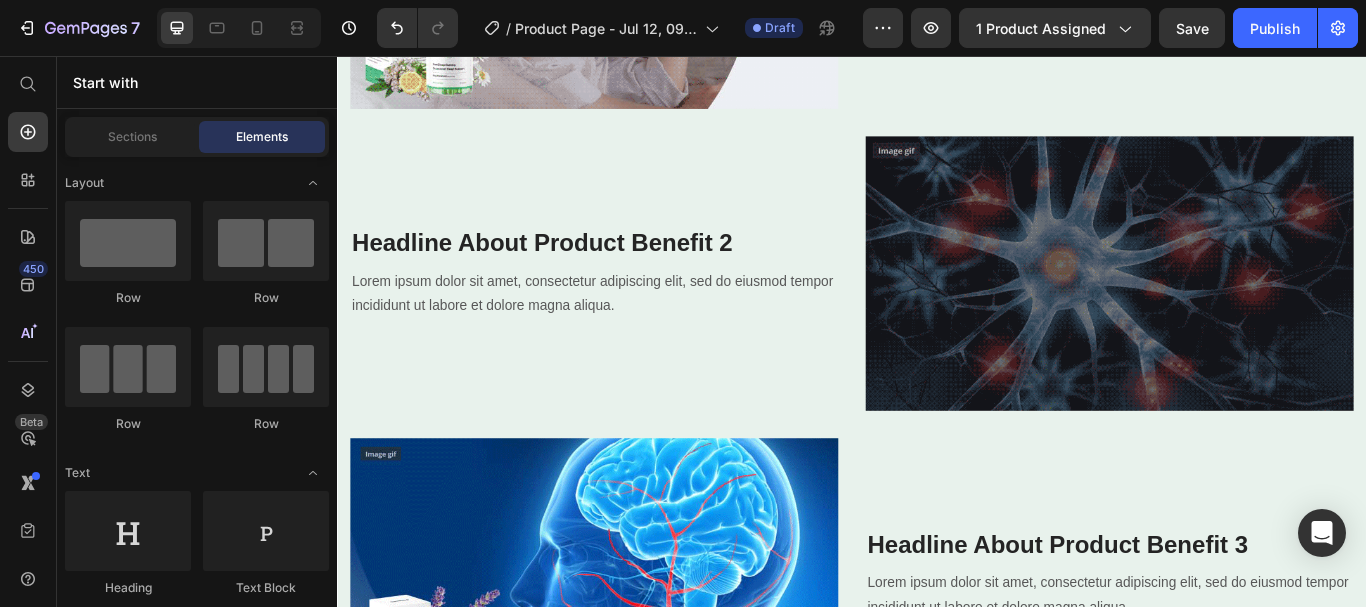 scroll, scrollTop: 3455, scrollLeft: 0, axis: vertical 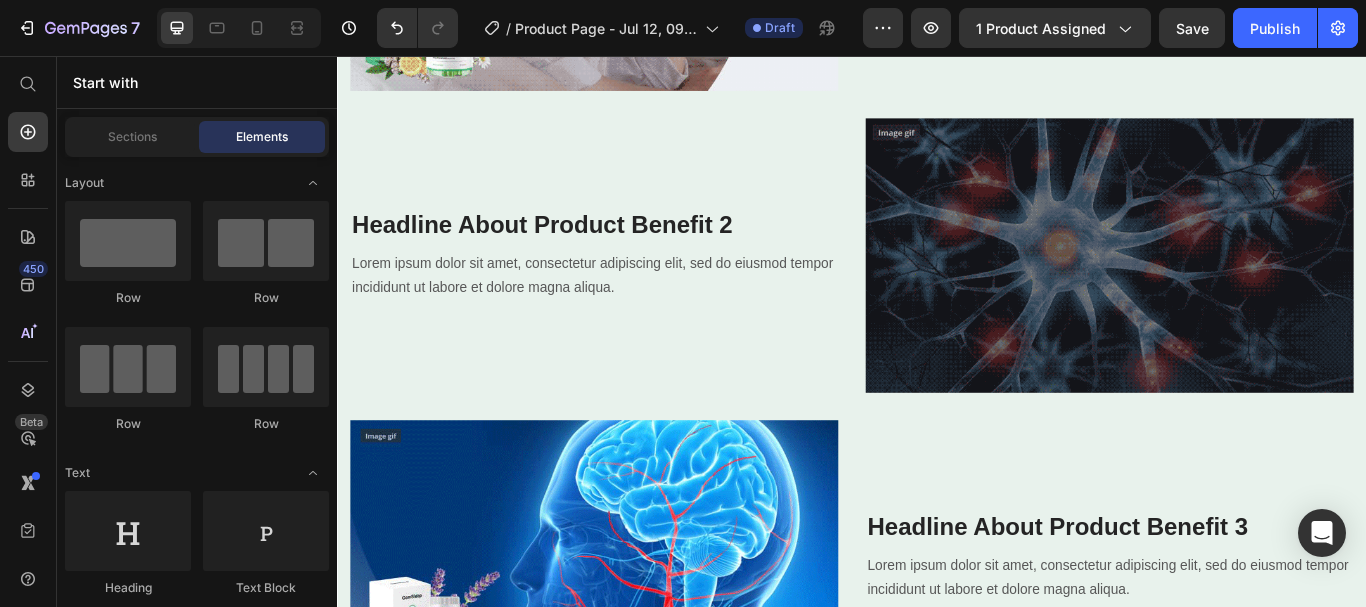 click at bounding box center [636, 641] 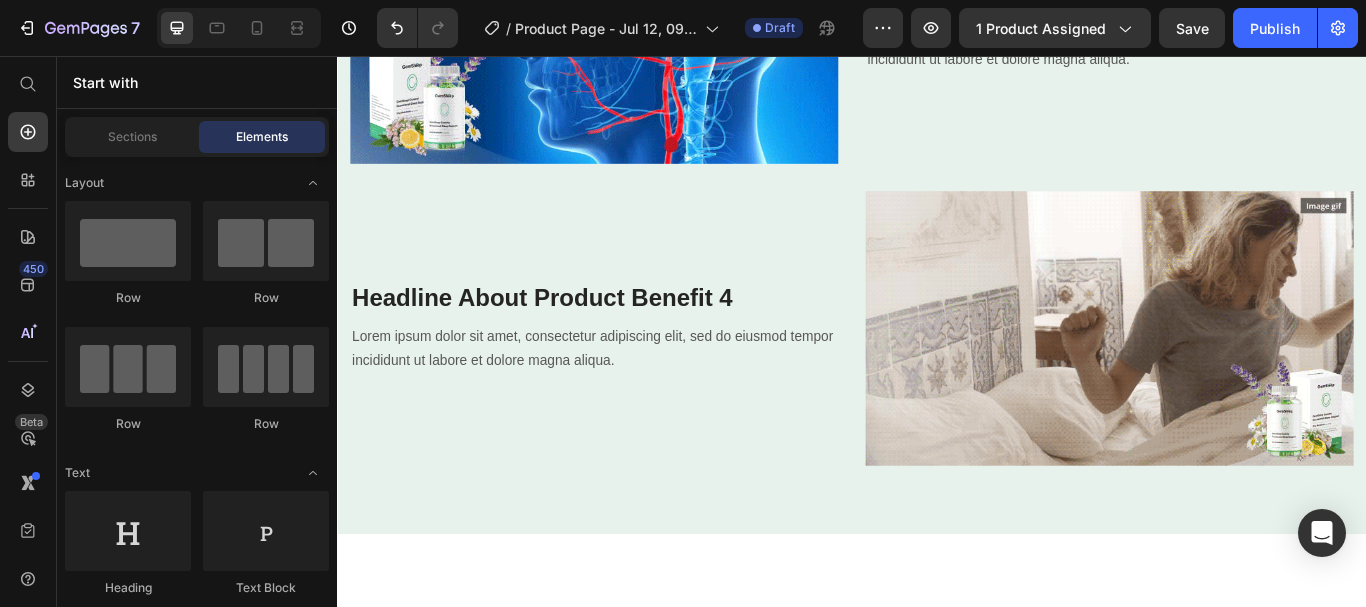 scroll, scrollTop: 4056, scrollLeft: 0, axis: vertical 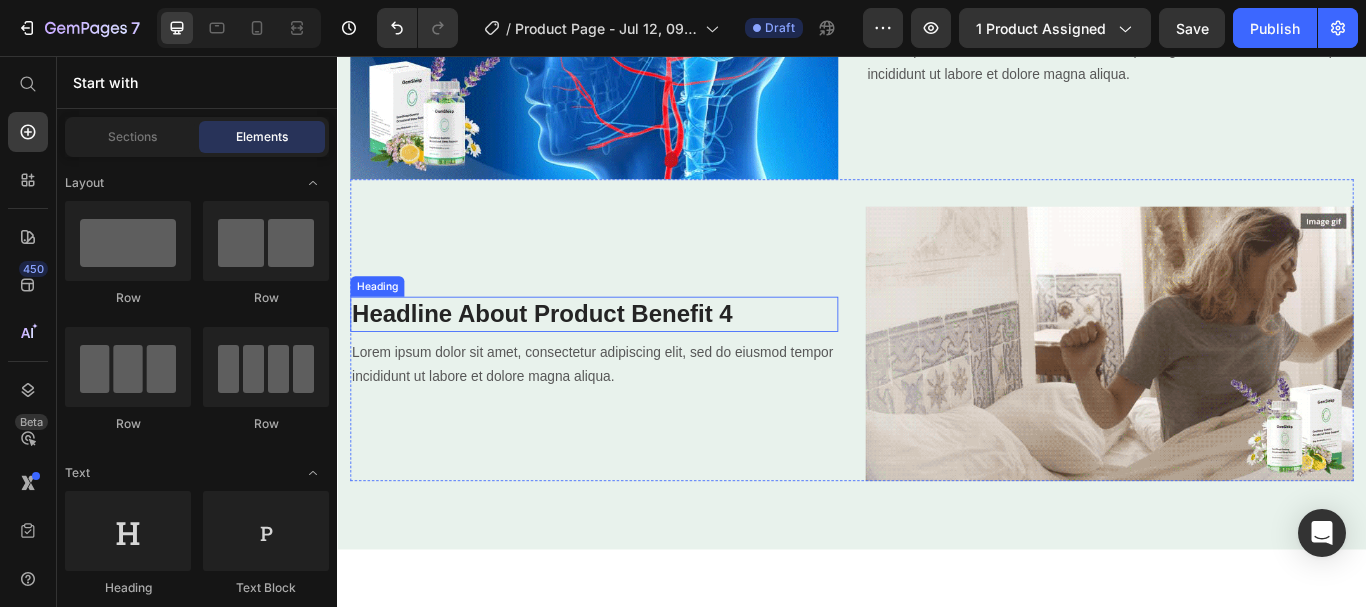 click on "Headline About Product Benefit 4" at bounding box center (636, 357) 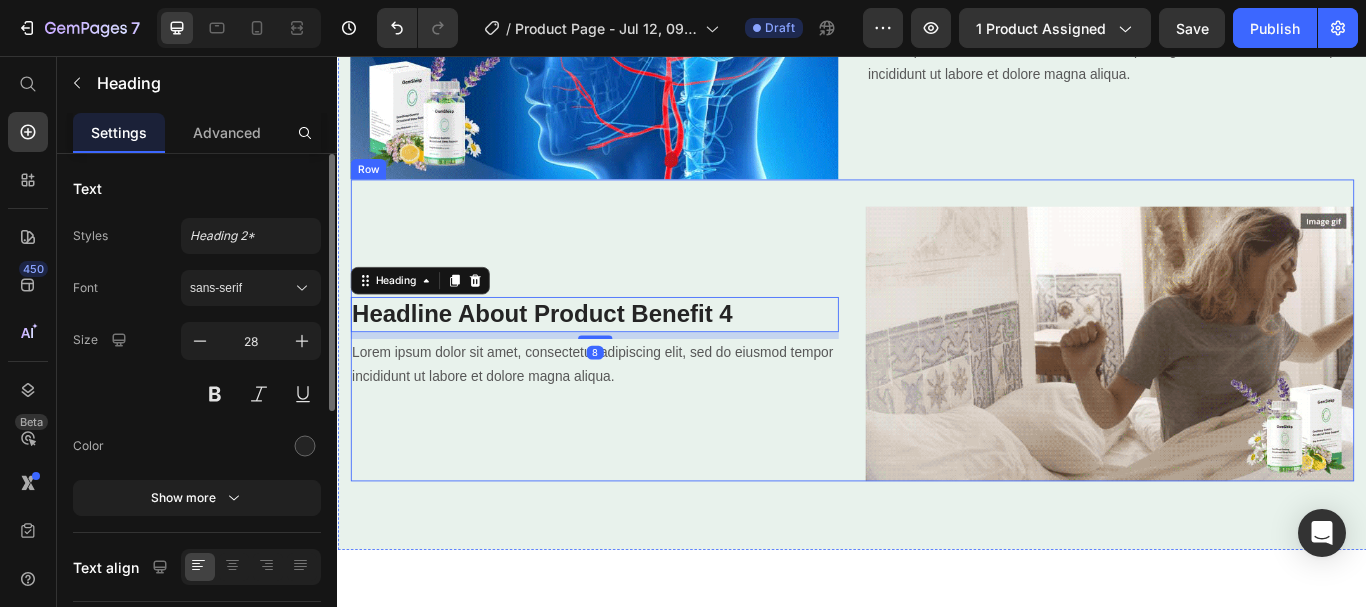 click on "Headline About Product Benefit 4 Heading   8 Lorem ipsum dolor sit amet, consectetur adipiscing elit, sed do eiusmod tempor incididunt ut labore et dolore magna aliqua.  Text block" at bounding box center [636, 392] 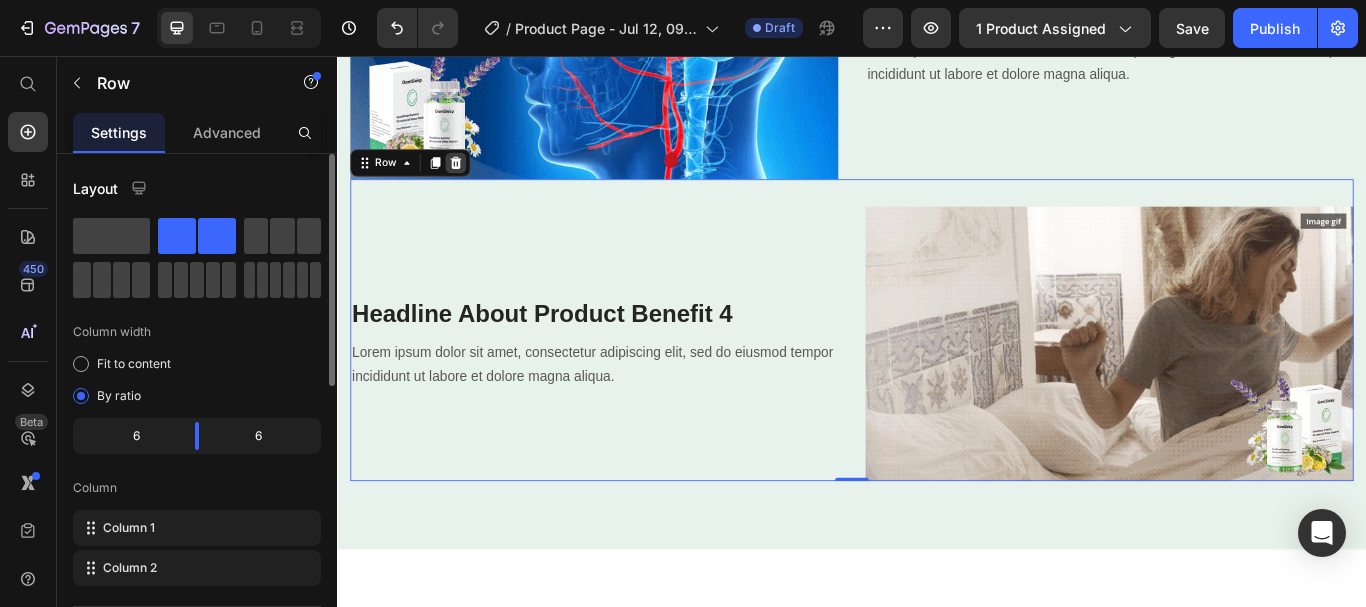 click at bounding box center [475, 181] 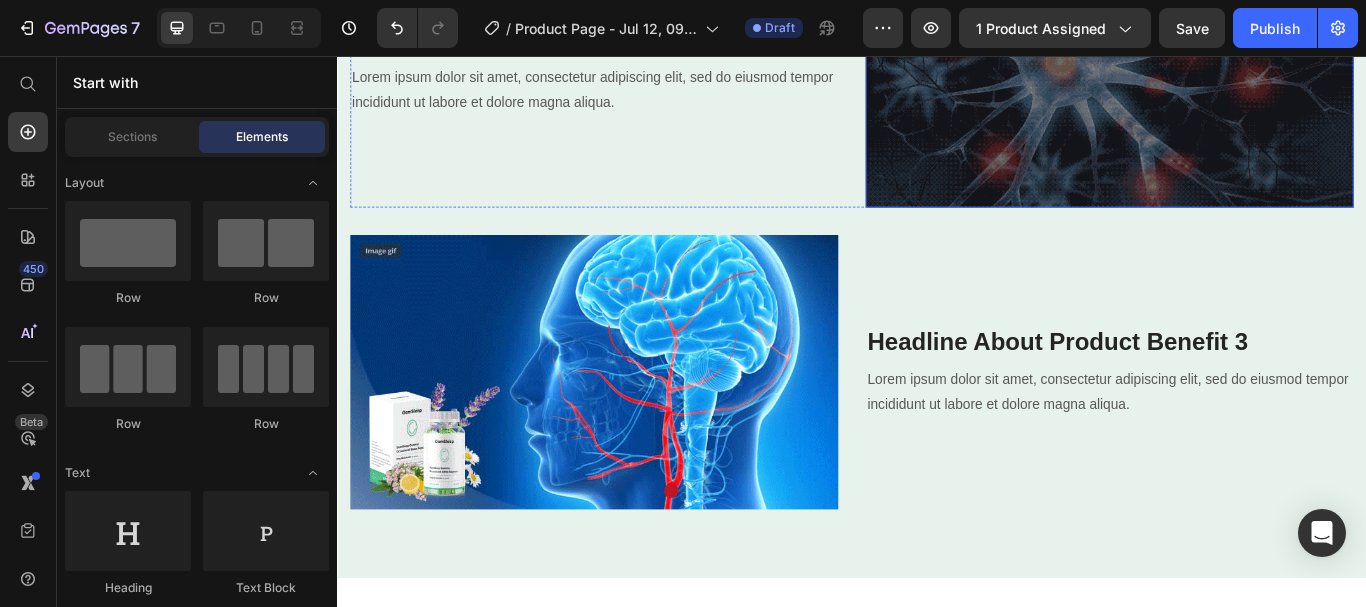 scroll, scrollTop: 3336, scrollLeft: 0, axis: vertical 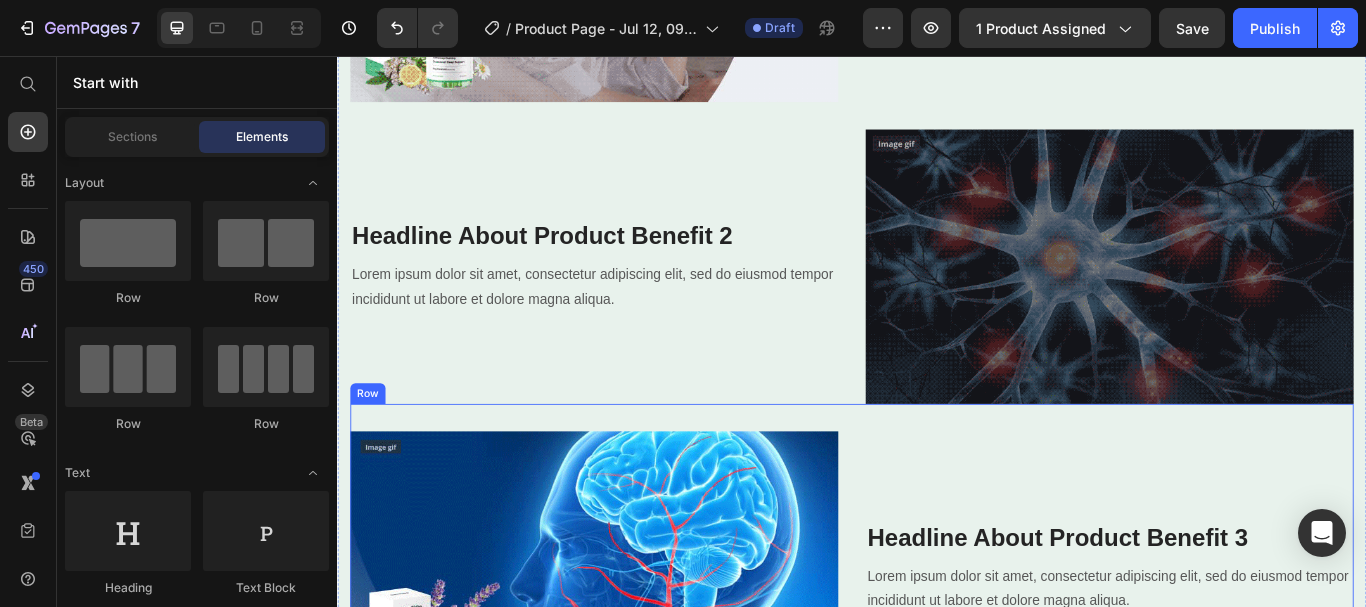 click on "Headline About Product Benefit 3 Heading Lorem ipsum dolor sit amet, consectetur adipiscing elit, sed do eiusmod tempor incididunt ut labore et dolore magna aliqua.  Text block" at bounding box center [1237, 654] 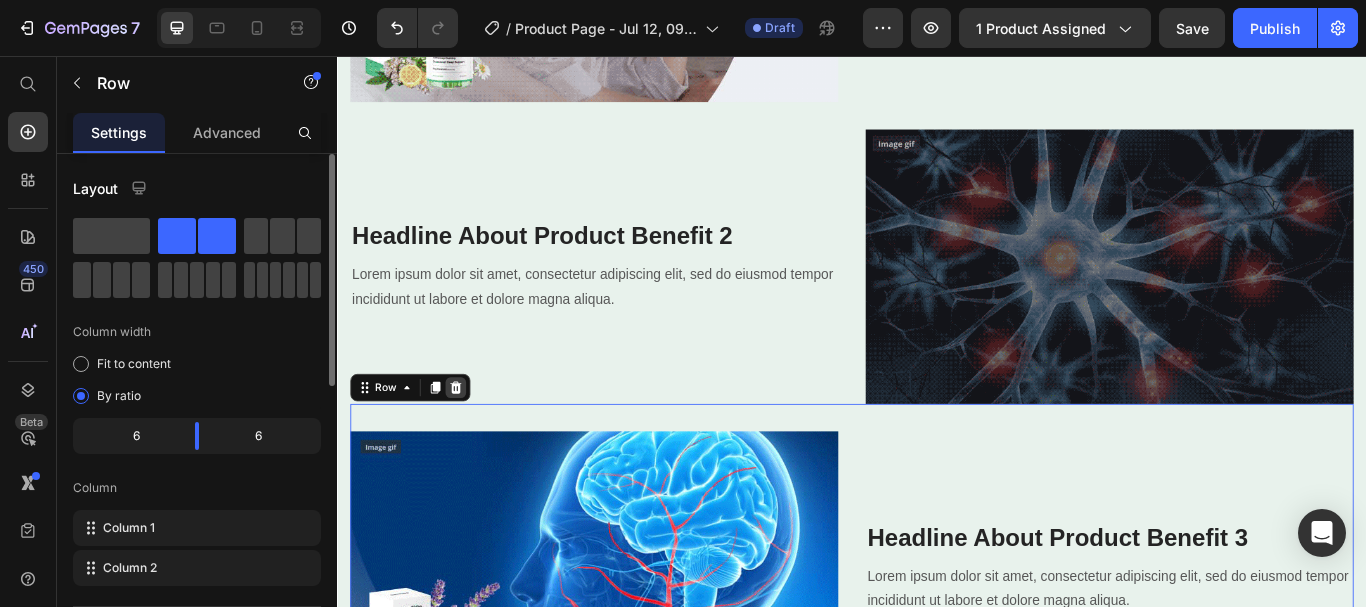 click 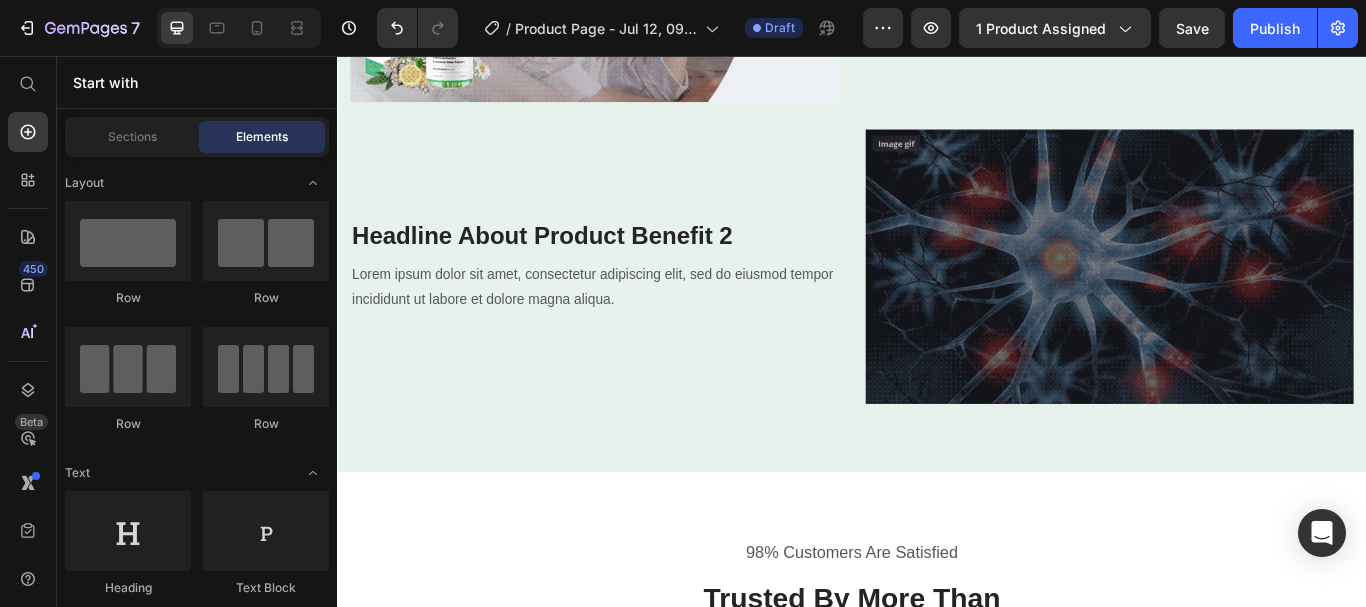 scroll, scrollTop: 3502, scrollLeft: 0, axis: vertical 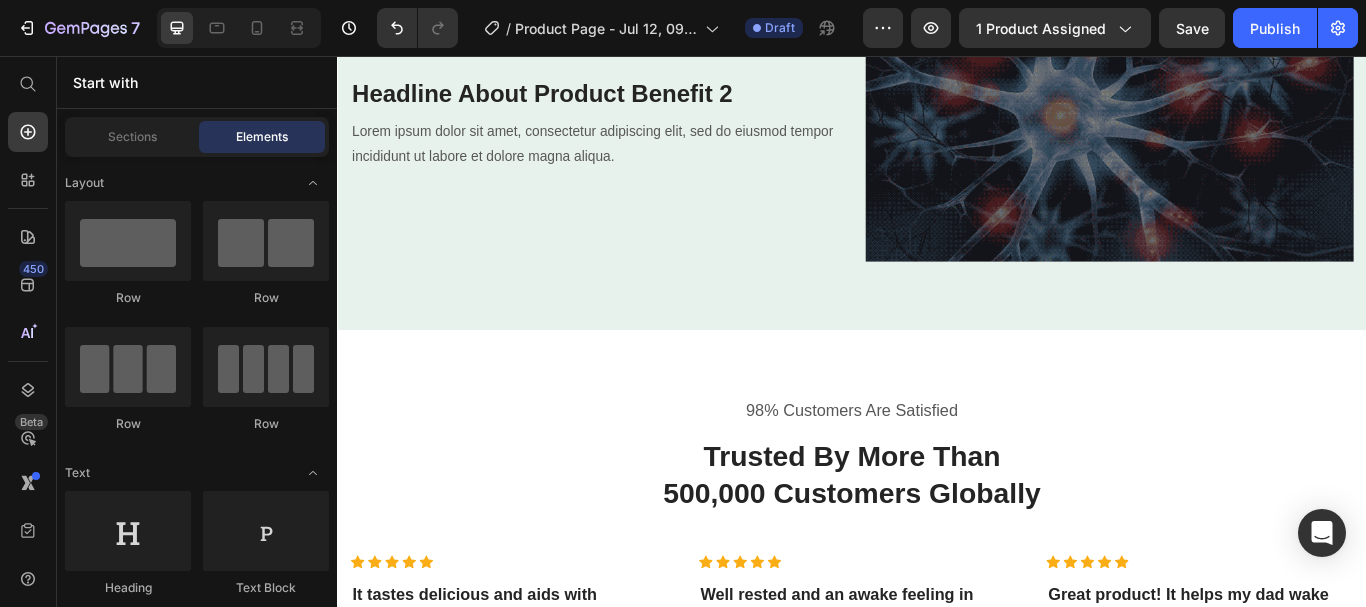 click on "98% Customers Are Satisfied Text block Trusted By More Than  500,000 Customers Globally Heading                Icon                Icon                Icon                Icon                Icon Icon List Hoz It tastes delicious and aids with  my sleep Heading But I must explain to you how all this mistaken idea of denouncing pleasure and praising pain was born and I will give you a complete account of the system, and expound the actual teachings of the great Text block                Title Line Image David Alaba Heading
Icon Verified Buyer Text block Icon List Row                Icon                Icon                Icon                Icon                Icon Icon List Hoz Well rested and an awake feeling in the morning Heading But I must explain to you how all this mistaken idea of denouncing pleasure and praising pain was born and I will give you a complete account of the system, and expound the actual teachings of the great Text block                Title Line Image Serena Gonzanel" at bounding box center [937, 735] 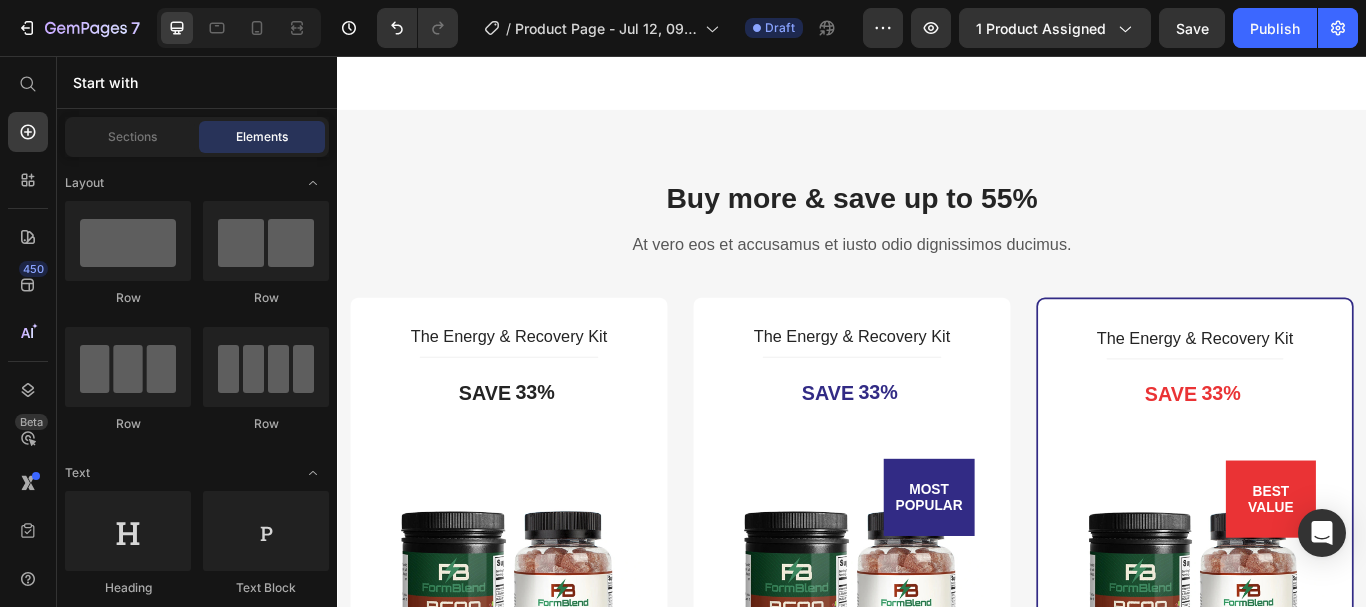 scroll, scrollTop: 4669, scrollLeft: 0, axis: vertical 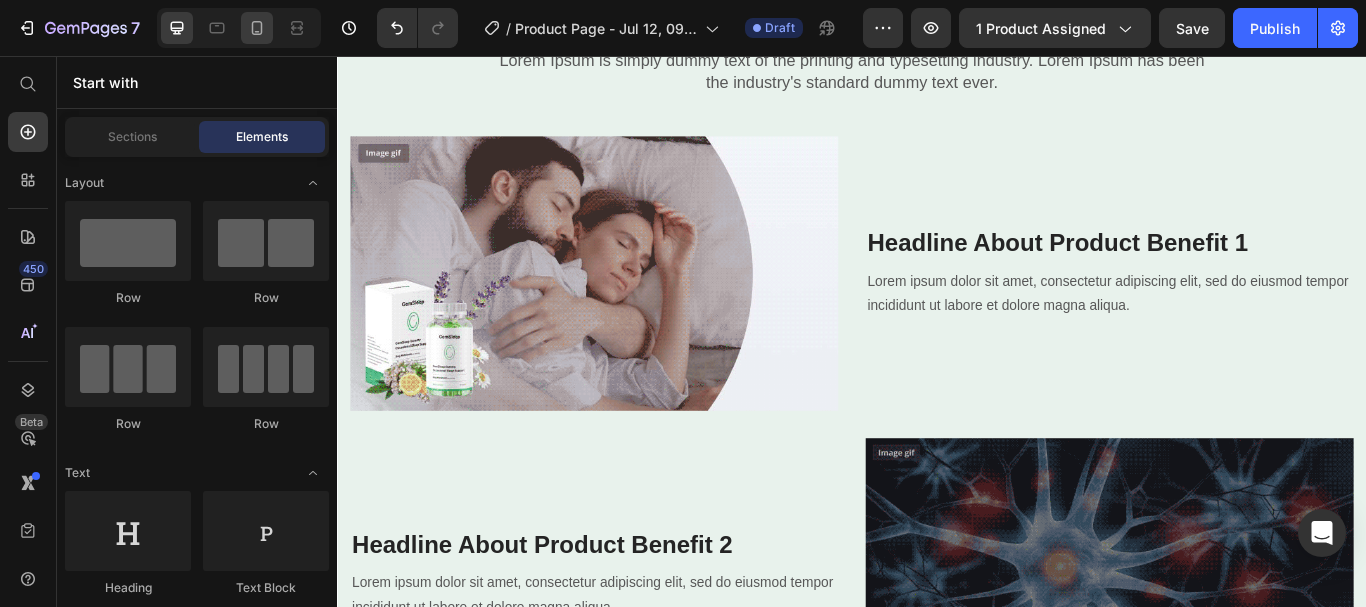 click 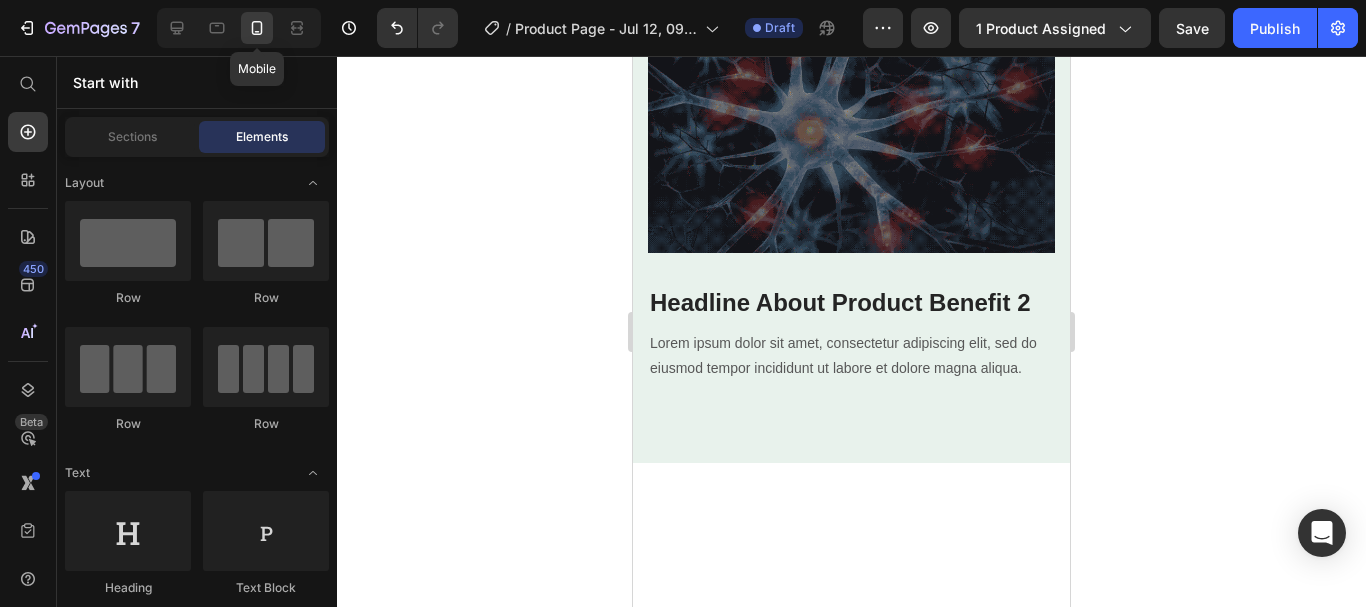 scroll, scrollTop: 2043, scrollLeft: 0, axis: vertical 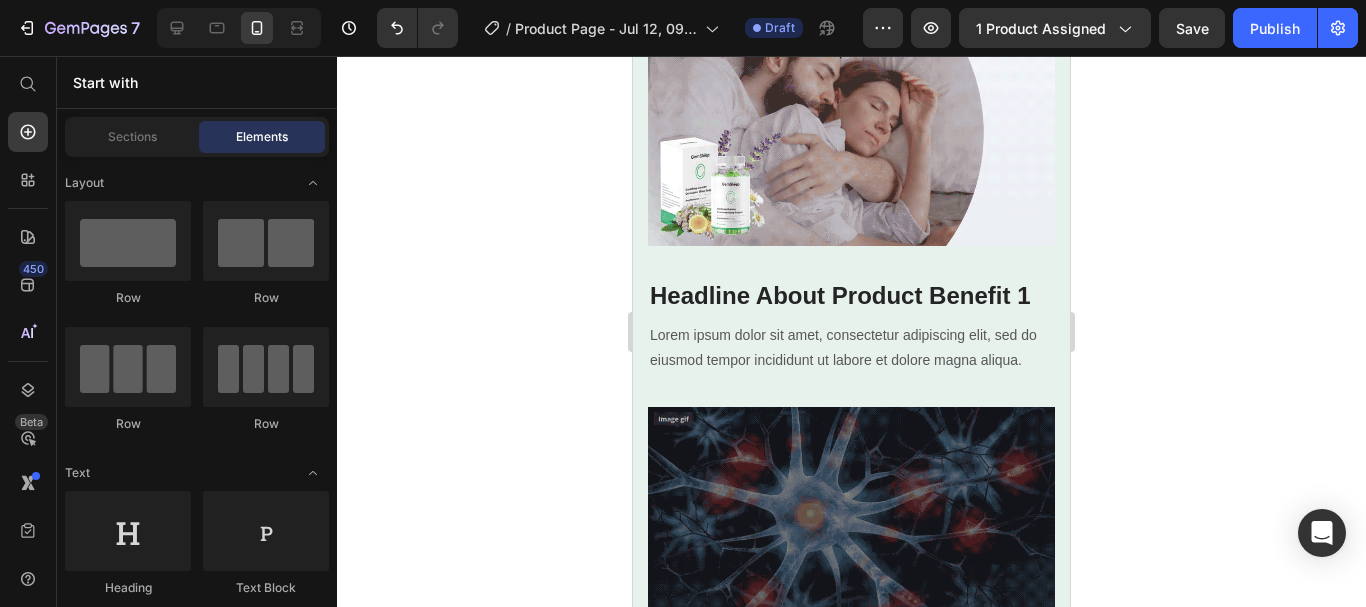 click on "Product Feature Breakdown" at bounding box center (851, -138) 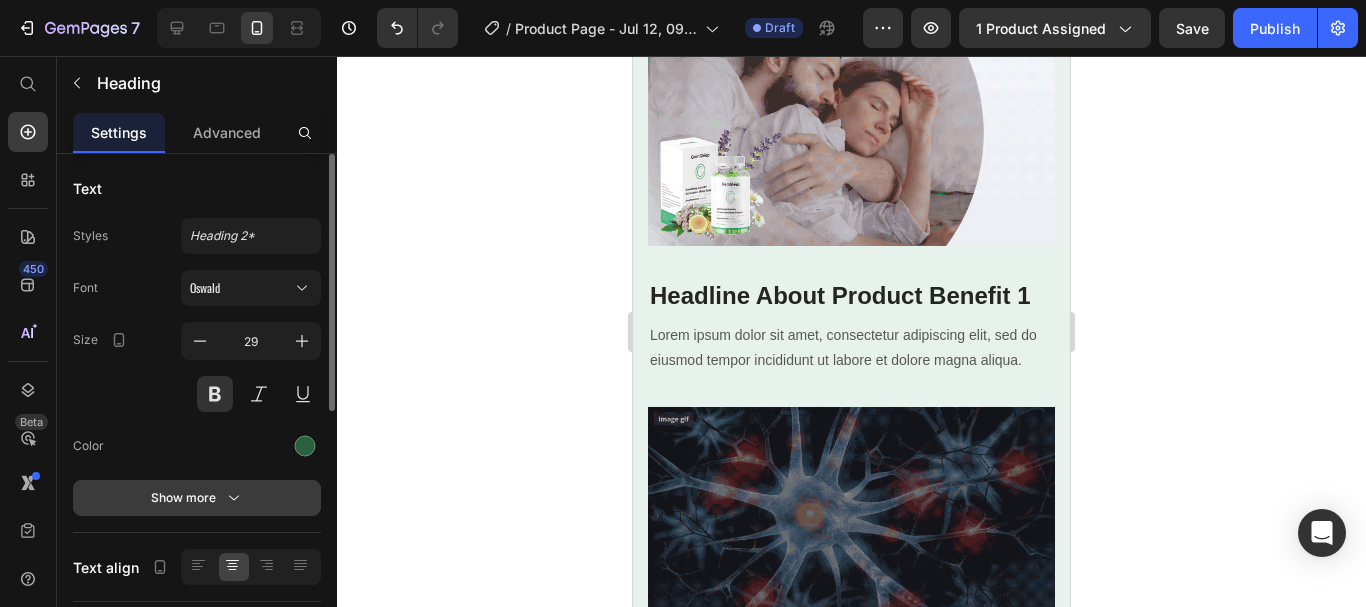 click 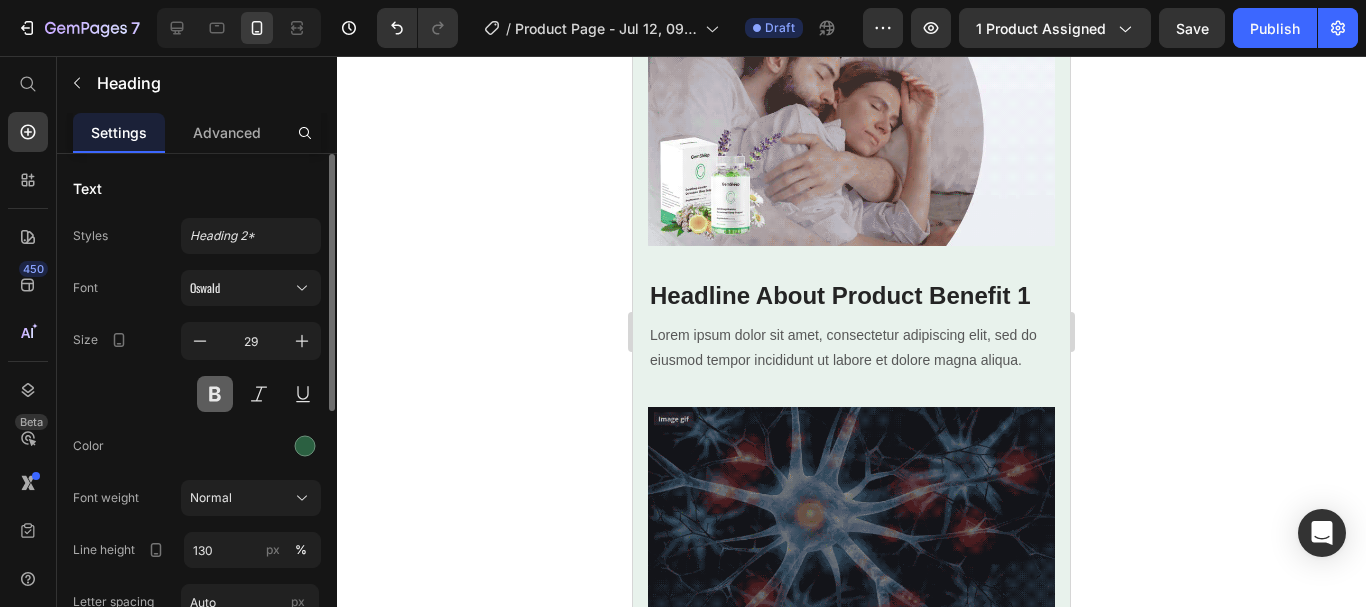 click at bounding box center [215, 394] 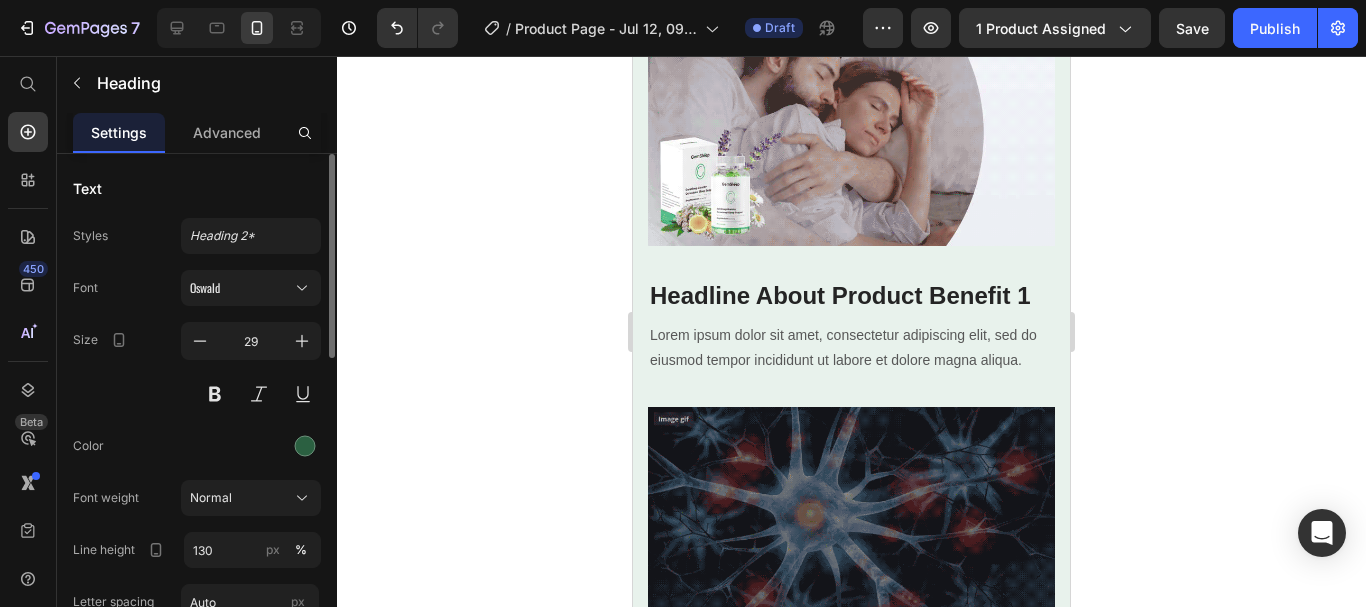 click on "Color" at bounding box center (197, 446) 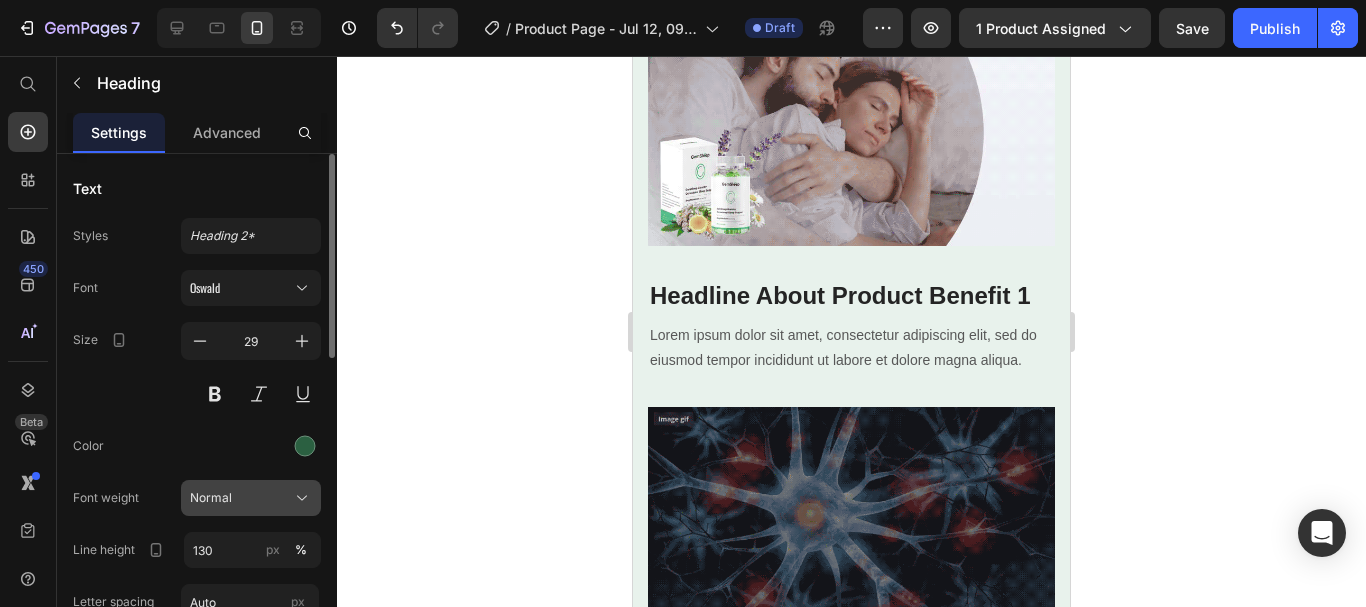 click on "Normal" at bounding box center [251, 498] 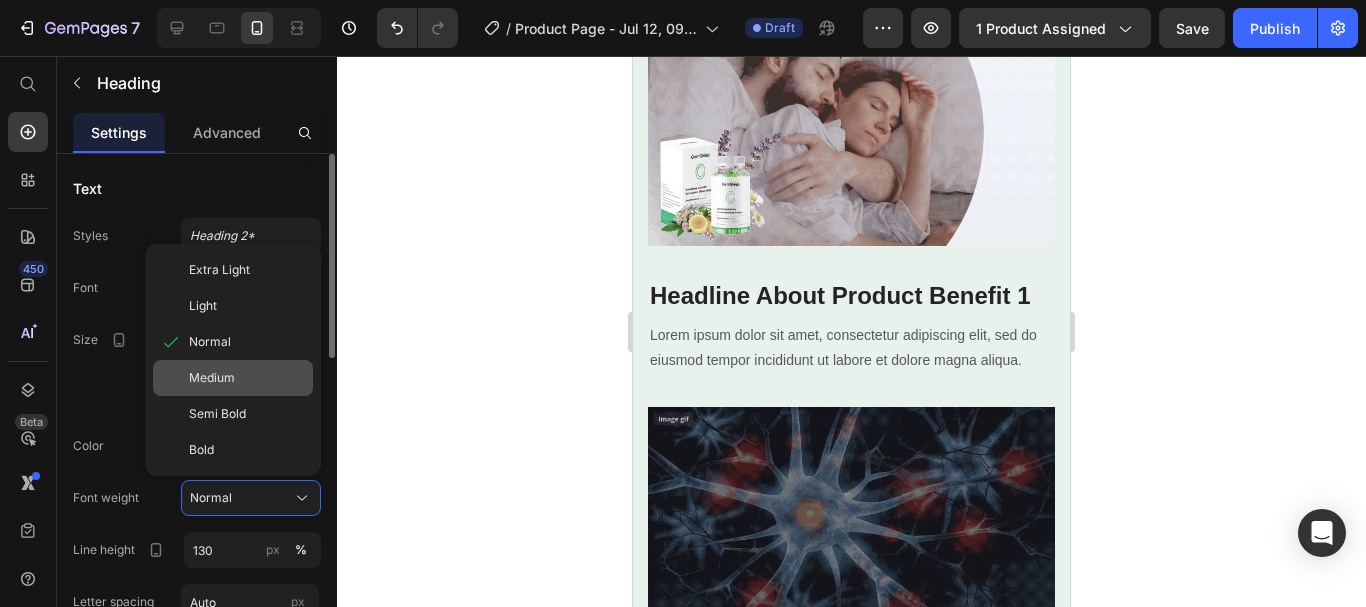 click on "Medium" 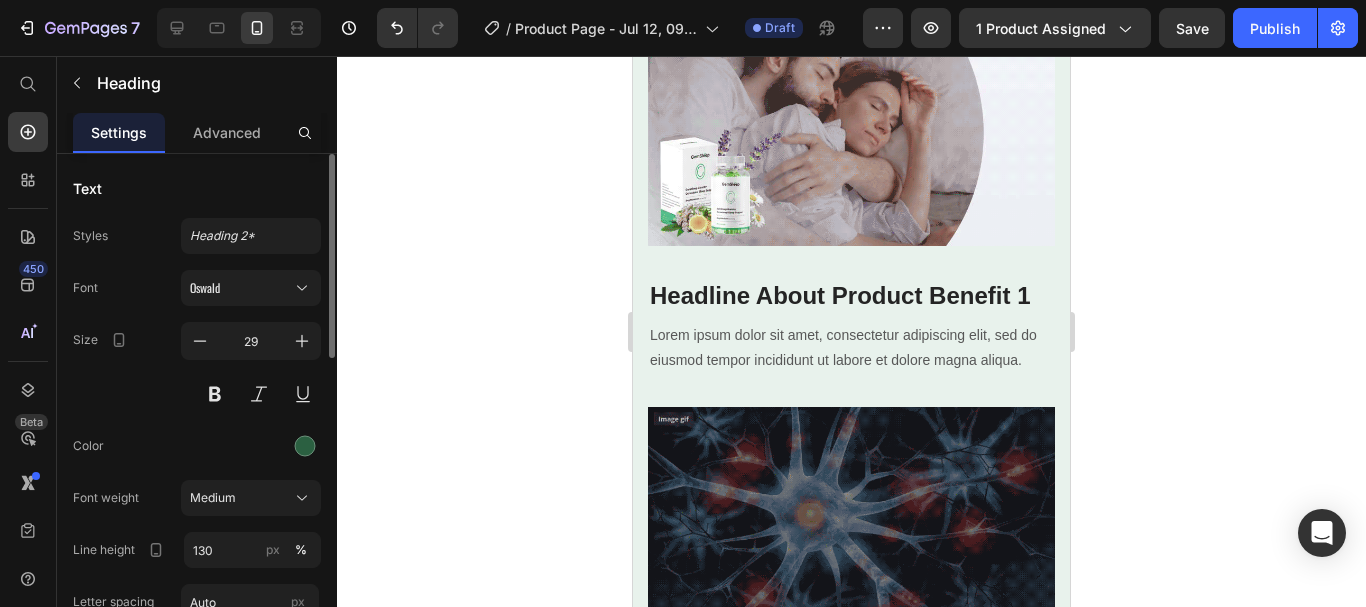 click on "Font Oswald Size 29 Color Font weight Medium Line height 130 px % Letter spacing Auto px Transform
AA Aa aa Shadow Show less" at bounding box center [197, 523] 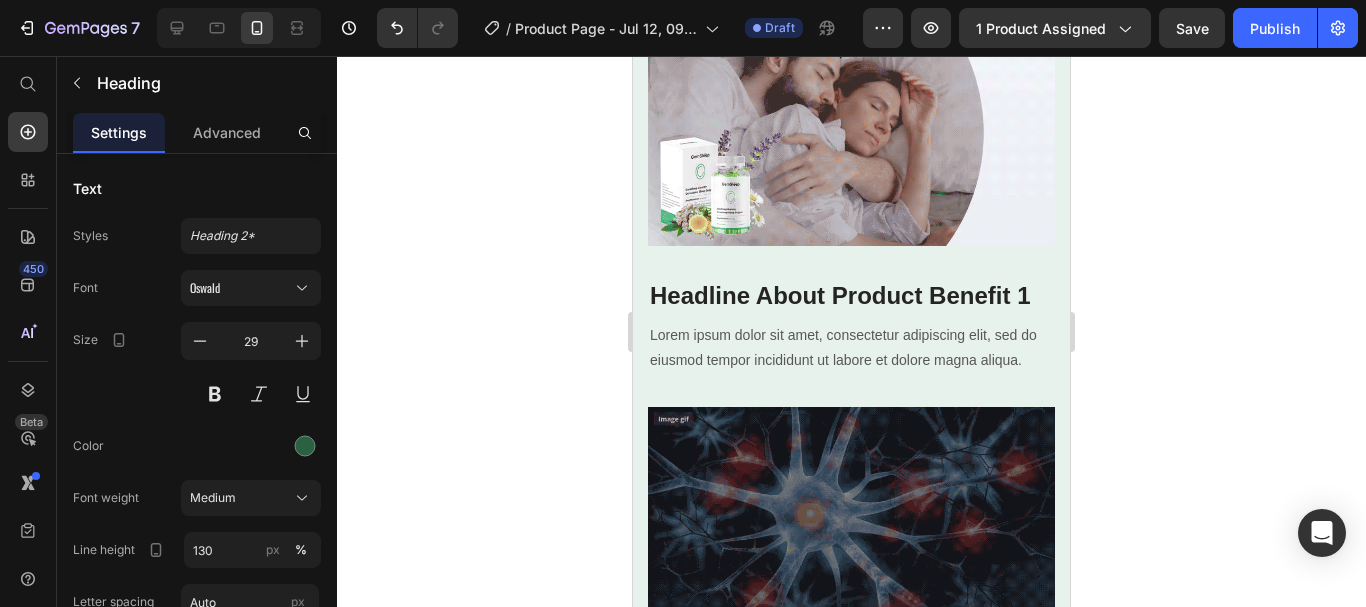 click 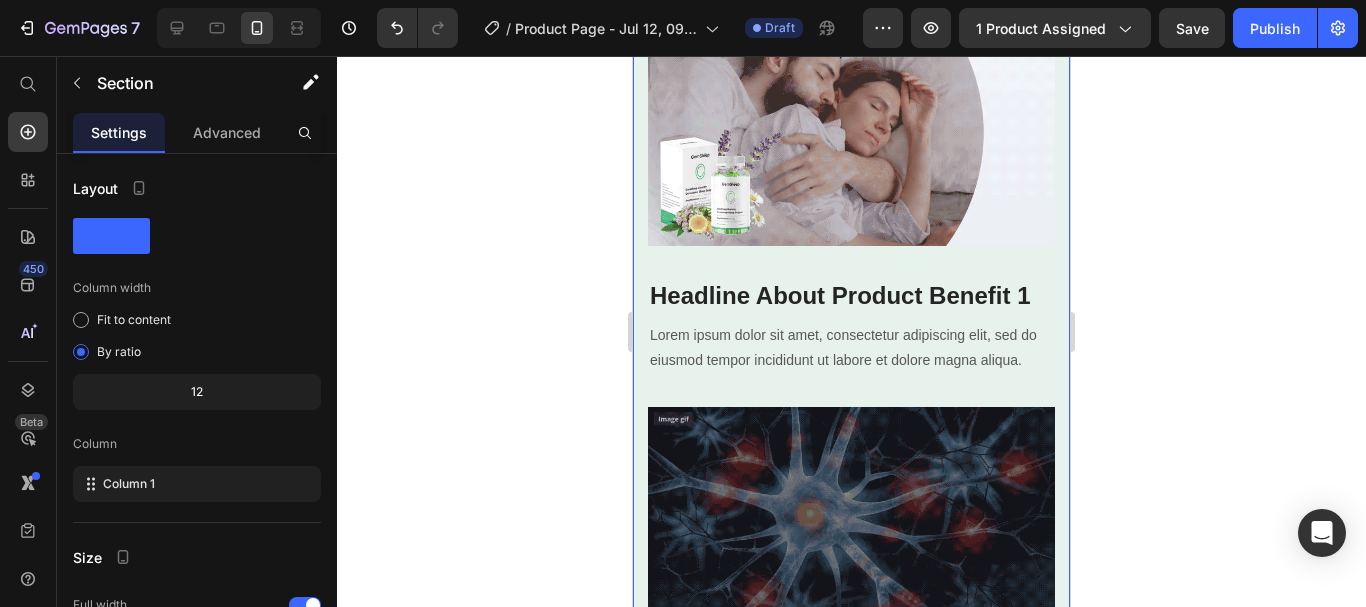 click on "Product Feature Breakdown Heading Lorem Ipsum is simply dummy text of the printing and typesetting industry. Lorem Ipsum has been the industry's standard dummy text ever. Text block Row Row Image Headline About Product Benefit 1 Heading Lorem ipsum dolor sit amet, consectetur adipiscing elit, sed do eiusmod tempor incididunt ut labore et dolore magna aliqua.  Text block Row Headline About Product Benefit 2 Heading Lorem ipsum dolor sit amet, consectetur adipiscing elit, sed do eiusmod tempor incididunt ut labore et dolore magna aliqua.  Text block Image Row Section 3" at bounding box center (851, 303) 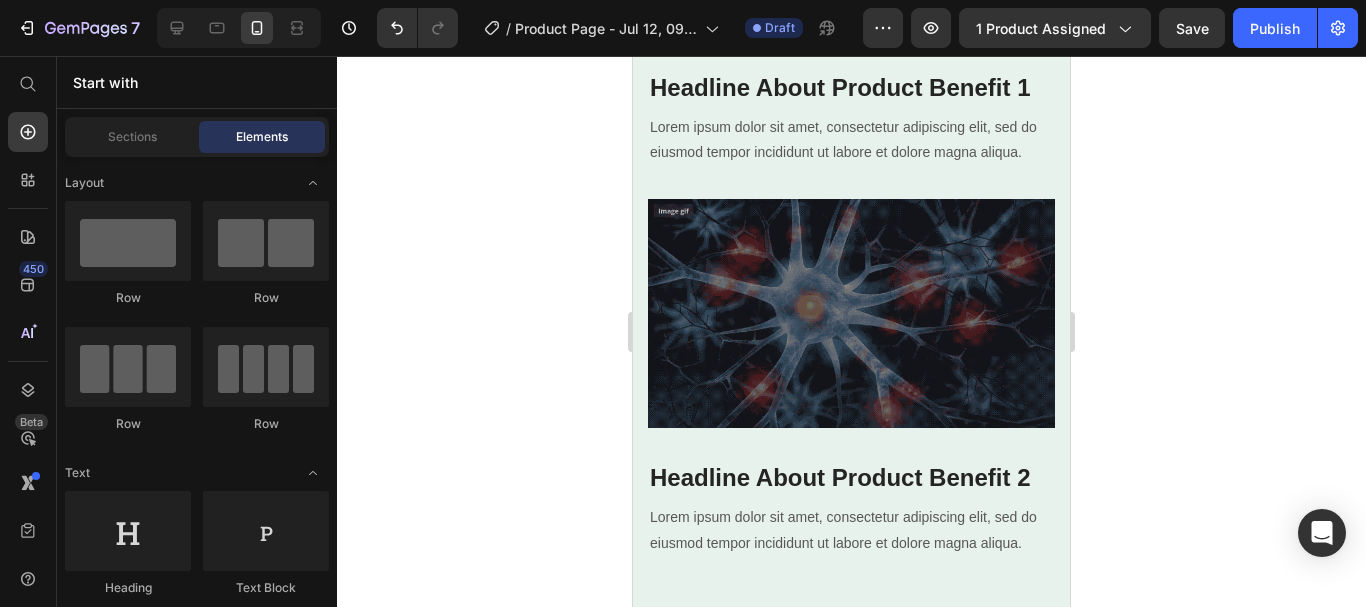 scroll, scrollTop: 2620, scrollLeft: 0, axis: vertical 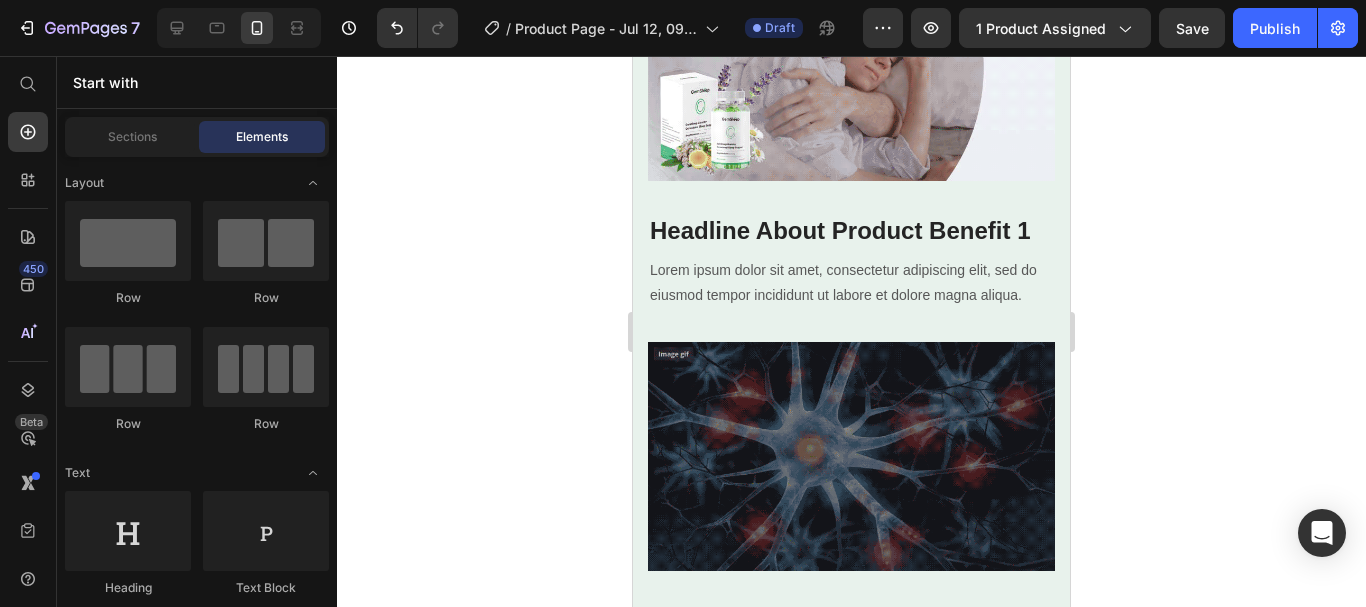 click on "Product Feature Breakdown" at bounding box center (851, -203) 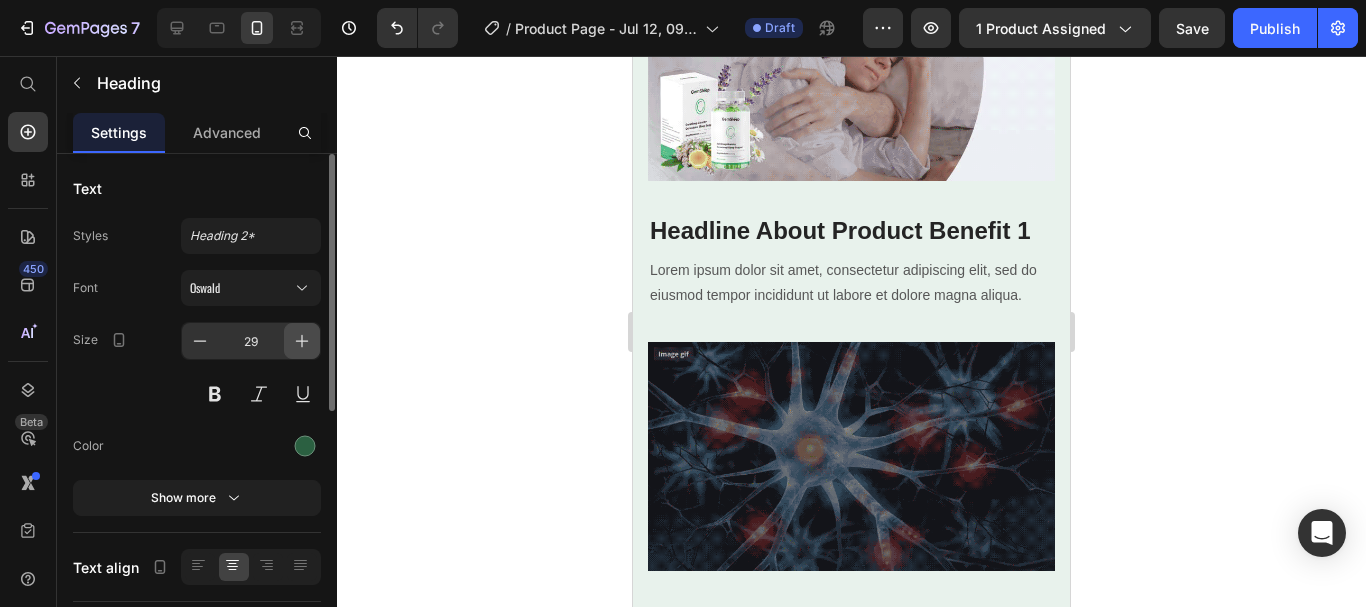 click 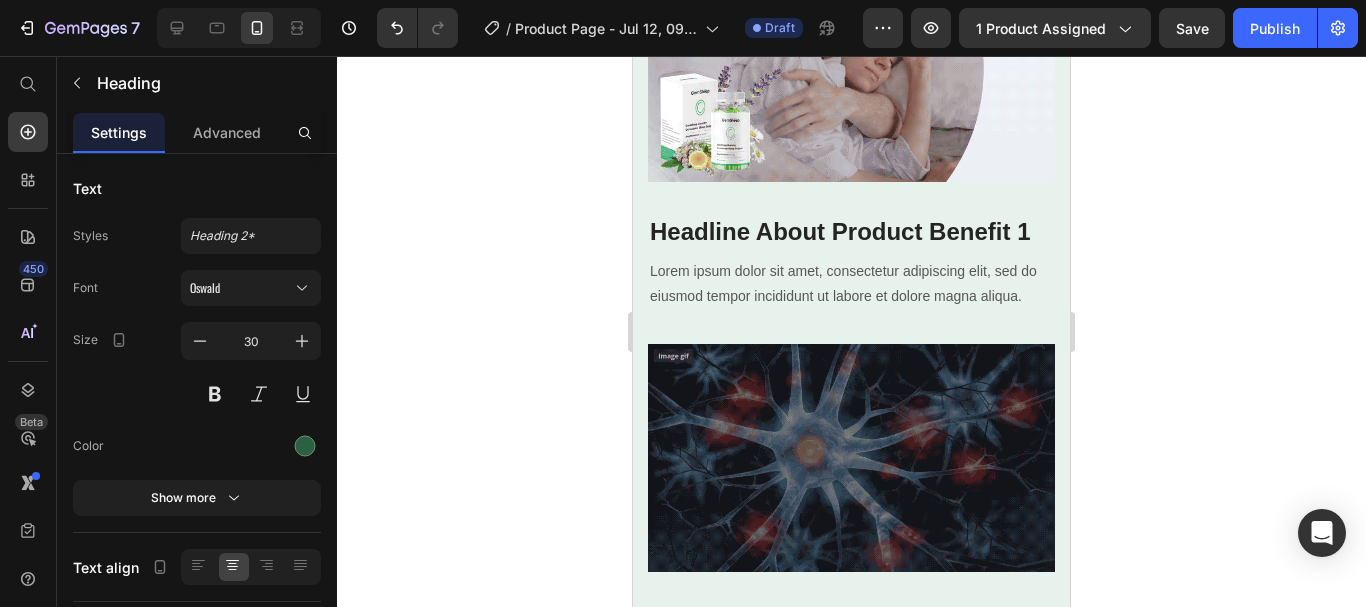 click on "Lorem Ipsum is simply dummy text of the printing and typesetting industry. Lorem Ipsum has been the industry's standard dummy text ever." at bounding box center (851, -130) 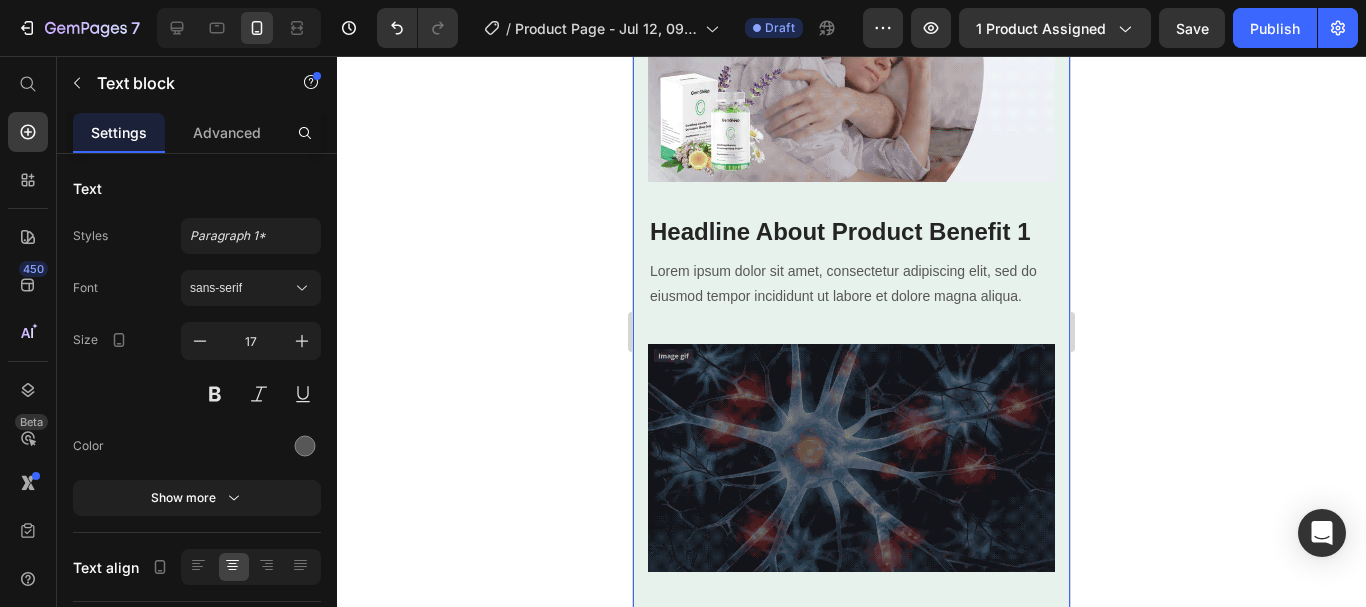 click on "Product Feature Breakdown Heading Lorem Ipsum is simply dummy text of the printing and typesetting industry. Lorem Ipsum has been the industry's standard dummy text ever. Text block   0 Row Row Image Headline About Product Benefit 1 Heading Lorem ipsum dolor sit amet, consectetur adipiscing elit, sed do eiusmod tempor incididunt ut labore et dolore magna aliqua.  Text block Row Headline About Product Benefit 2 Heading Lorem ipsum dolor sit amet, consectetur adipiscing elit, sed do eiusmod tempor incididunt ut labore et dolore magna aliqua.  Text block Image Row Section 3" at bounding box center (851, 239) 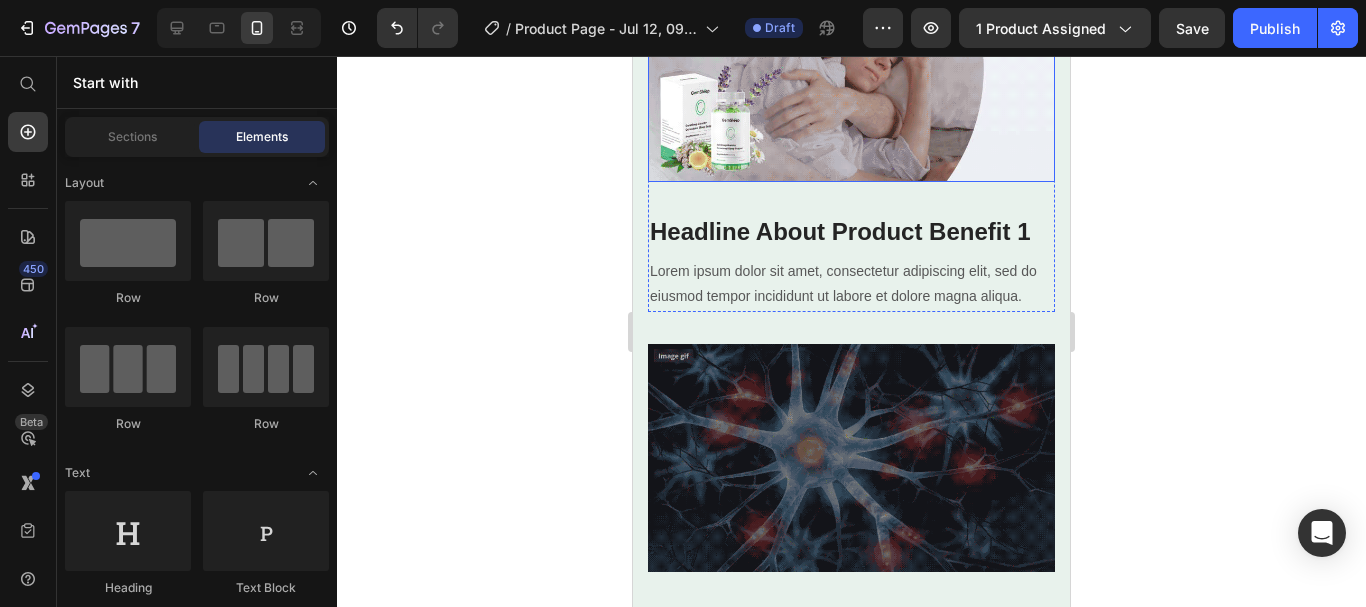 scroll, scrollTop: 2985, scrollLeft: 0, axis: vertical 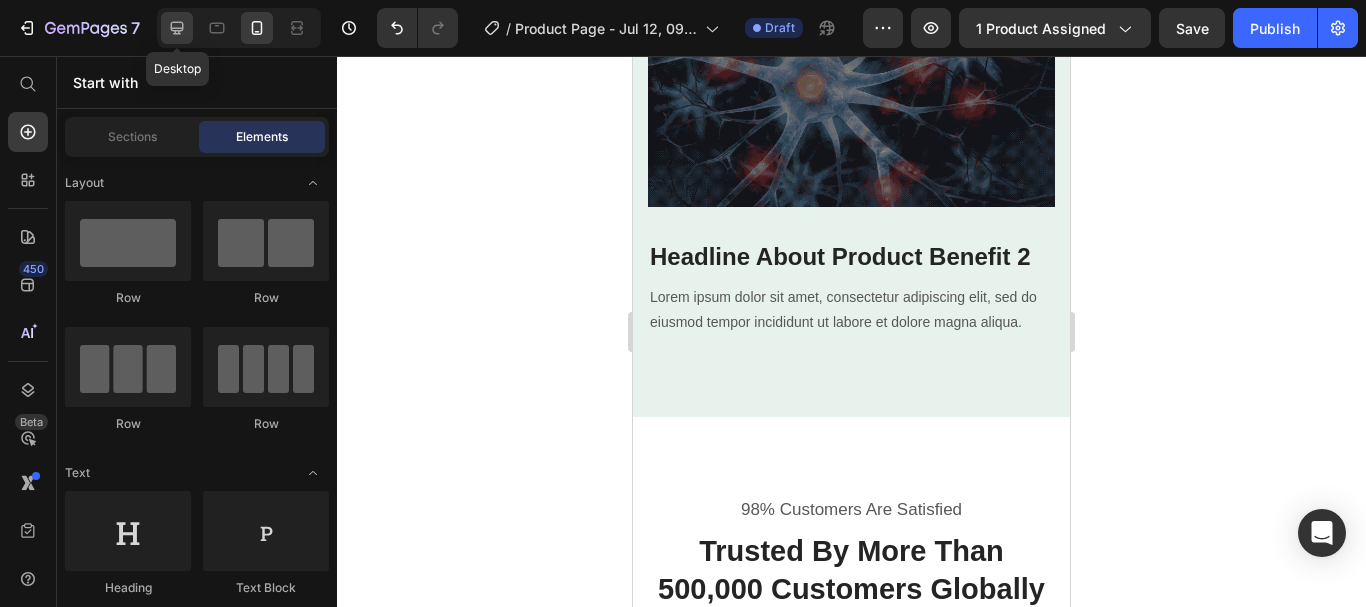 click 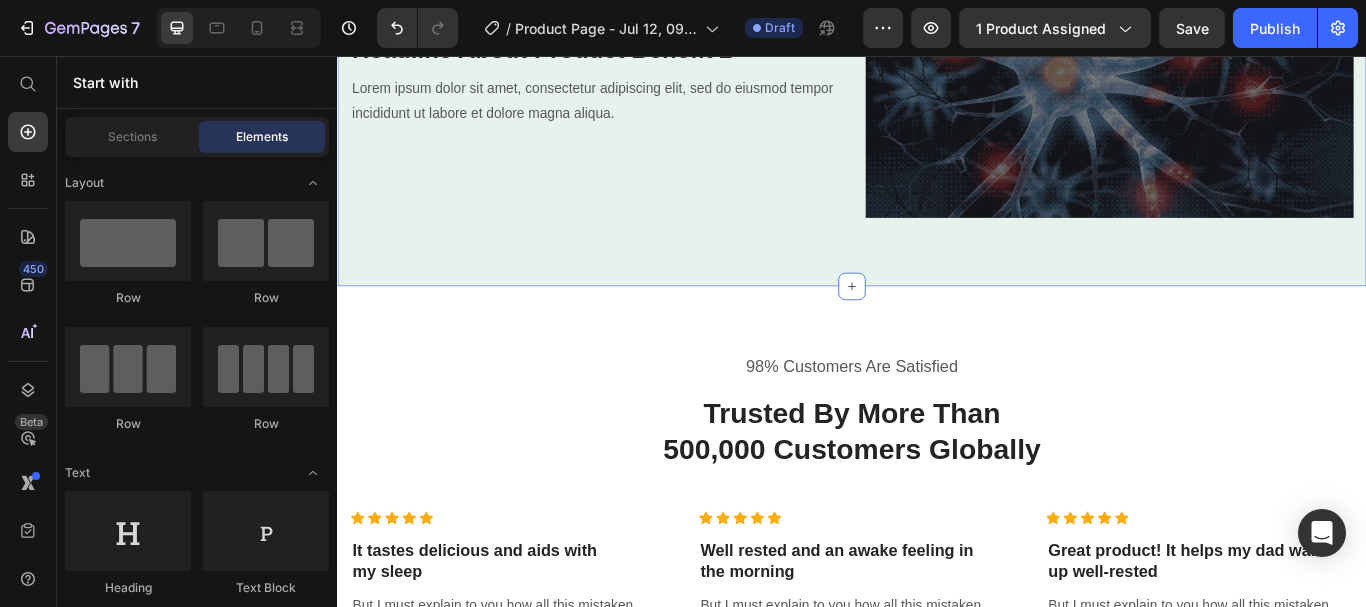 scroll, scrollTop: 2527, scrollLeft: 0, axis: vertical 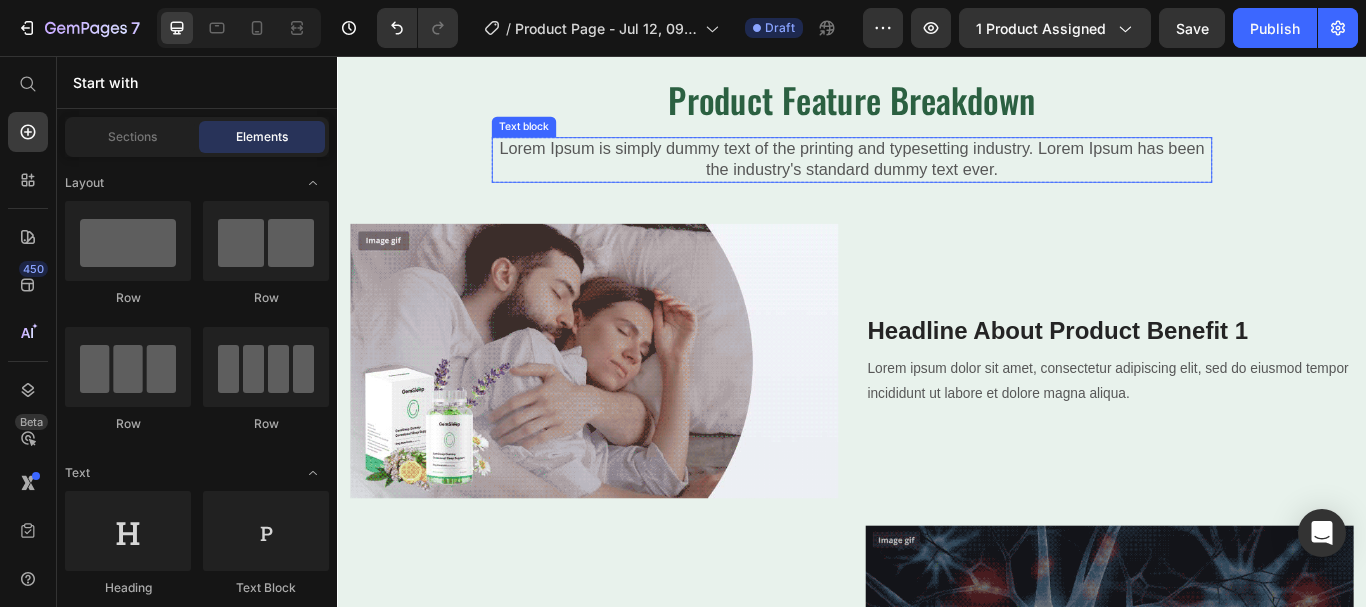 click on "Lorem Ipsum is simply dummy text of the printing and typesetting industry. Lorem Ipsum has been the industry's standard dummy text ever." at bounding box center (937, 177) 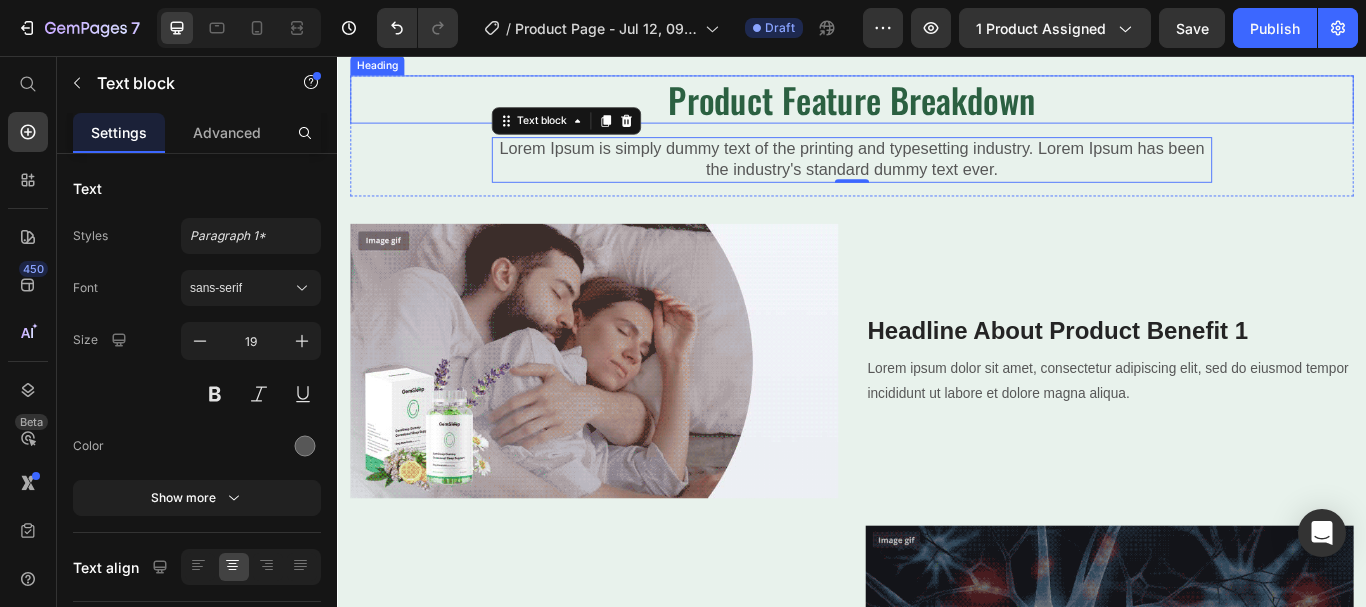 click on "Product Feature Breakdown" at bounding box center [937, 107] 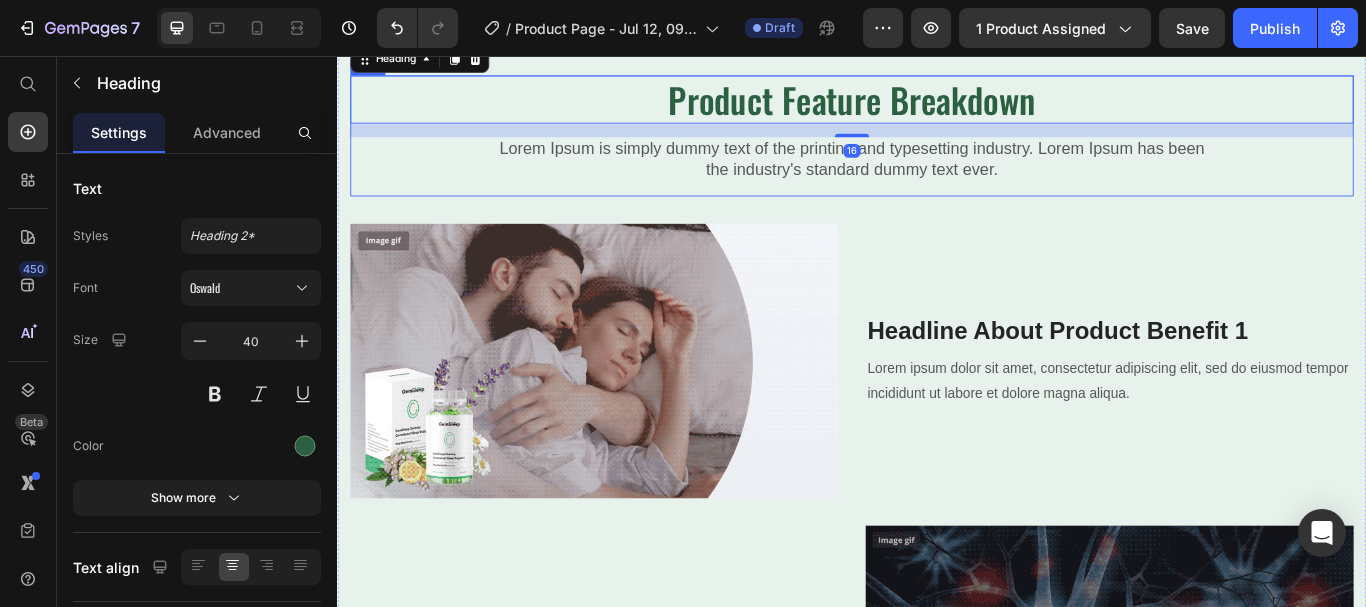 click on "Product Feature Breakdown Heading   16 Lorem Ipsum is simply dummy text of the printing and typesetting industry. Lorem Ipsum has been the industry's standard dummy text ever. Text block Row" at bounding box center (937, 141) 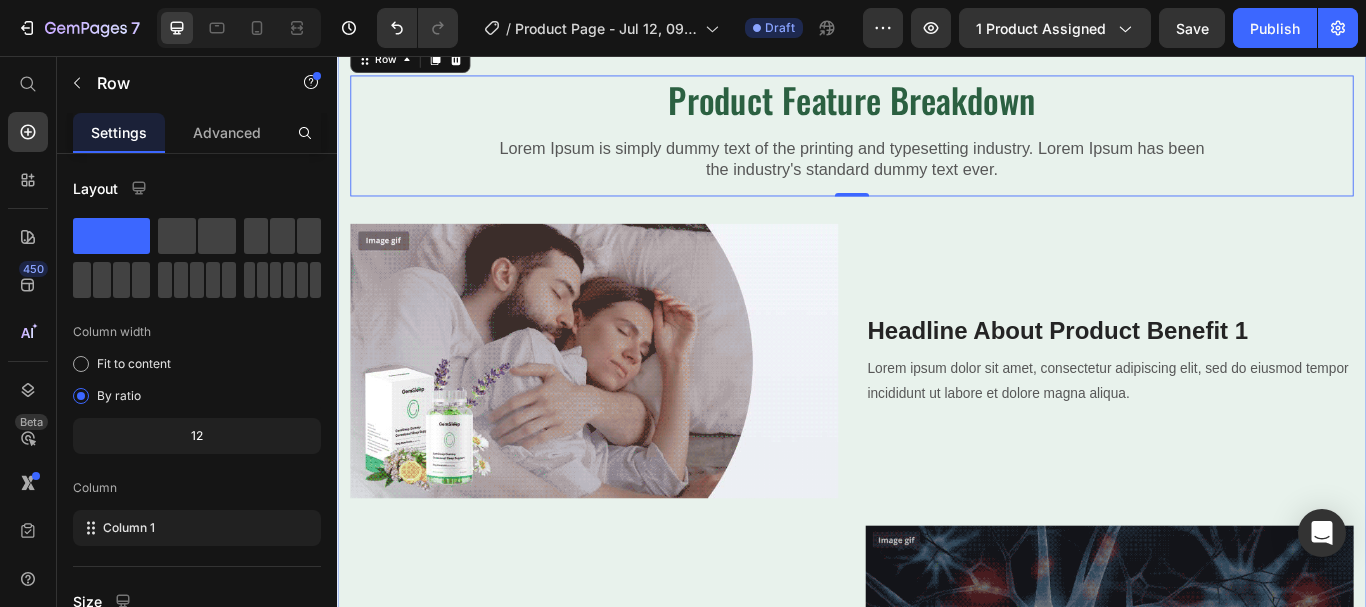 click on "Product Feature Breakdown Heading Lorem Ipsum is simply dummy text of the printing and typesetting industry. Lorem Ipsum has been the industry's standard dummy text ever. Text block Row Row   0 Image Headline About Product Benefit 1 Heading Lorem ipsum dolor sit amet, consectetur adipiscing elit, sed do eiusmod tempor incididunt ut labore et dolore magna aliqua.  Text block Row Headline About Product Benefit 2 Heading Lorem ipsum dolor sit amet, consectetur adipiscing elit, sed do eiusmod tempor incididunt ut labore et dolore magna aliqua.  Text block Image Row Section 3" at bounding box center [937, 501] 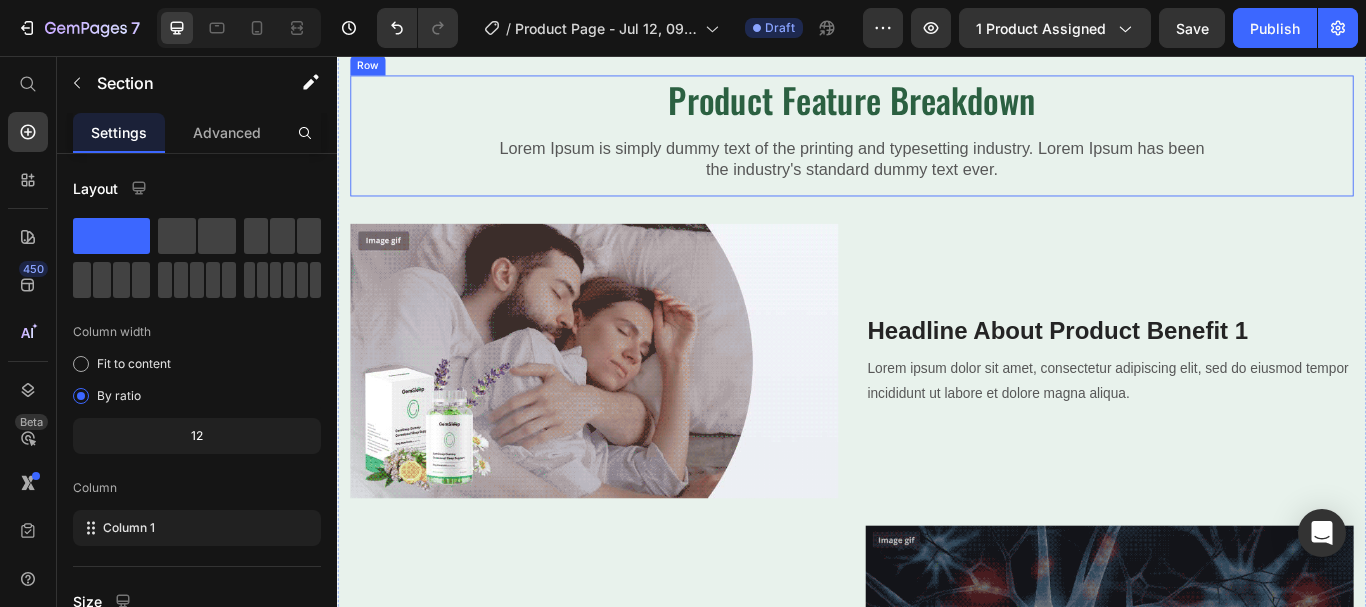 click on "Product Feature Breakdown Heading Lorem Ipsum is simply dummy text of the printing and typesetting industry. Lorem Ipsum has been the industry's standard dummy text ever. Text block Row" at bounding box center [937, 141] 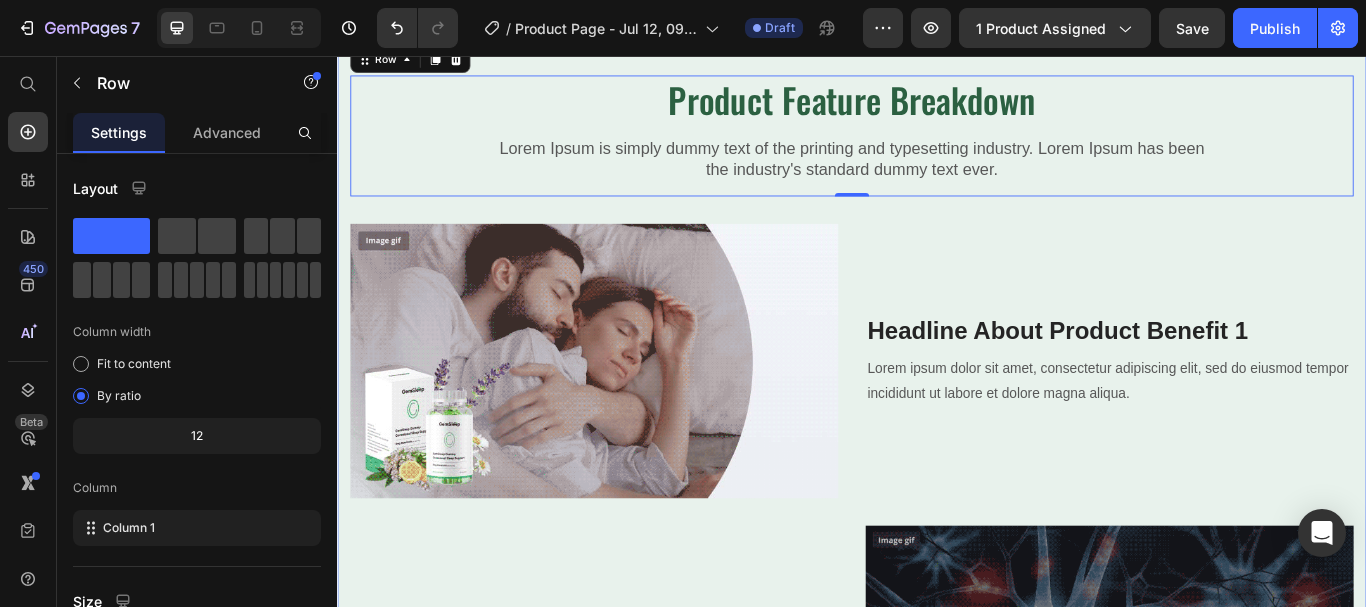 click on "Product Feature Breakdown Heading Lorem Ipsum is simply dummy text of the printing and typesetting industry. Lorem Ipsum has been the industry's standard dummy text ever. Text block Row Row   0 Image Headline About Product Benefit 1 Heading Lorem ipsum dolor sit amet, consectetur adipiscing elit, sed do eiusmod tempor incididunt ut labore et dolore magna aliqua.  Text block Row Headline About Product Benefit 2 Heading Lorem ipsum dolor sit amet, consectetur adipiscing elit, sed do eiusmod tempor incididunt ut labore et dolore magna aliqua.  Text block Image Row Section 3" at bounding box center (937, 501) 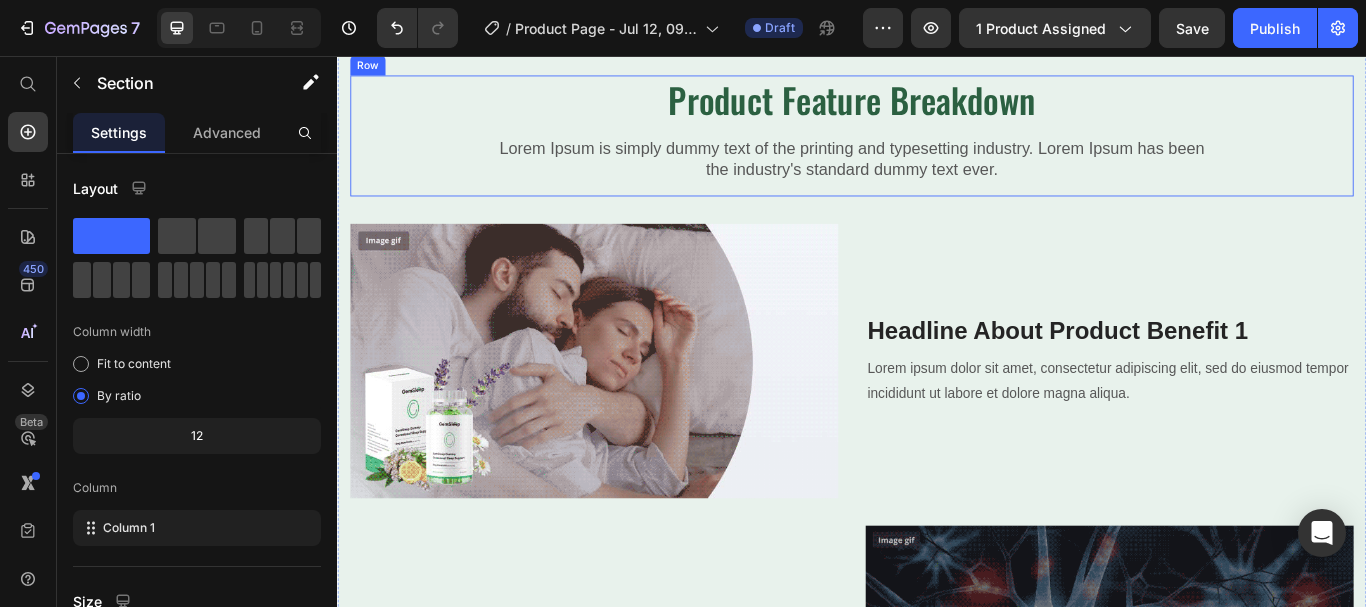 click on "Product Feature Breakdown Heading Lorem Ipsum is simply dummy text of the printing and typesetting industry. Lorem Ipsum has been the industry's standard dummy text ever. Text block Row" at bounding box center (937, 141) 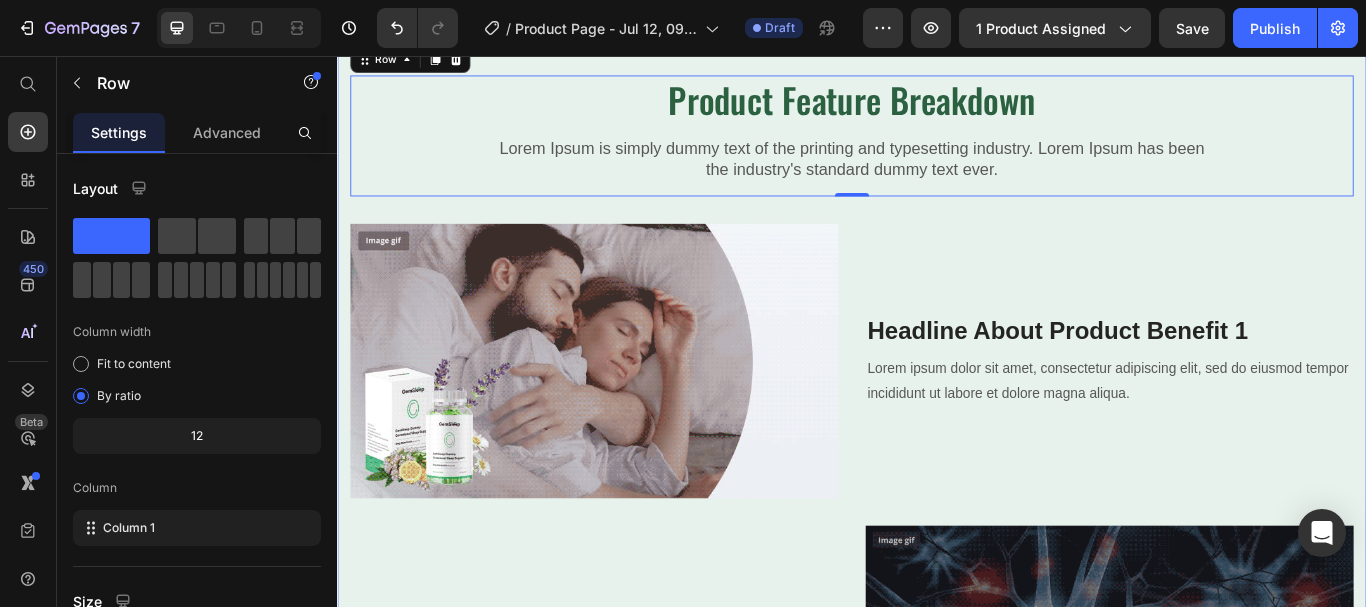 click on "Product Feature Breakdown Heading Lorem Ipsum is simply dummy text of the printing and typesetting industry. Lorem Ipsum has been the industry's standard dummy text ever. Text block Row Row   0 Image Headline About Product Benefit 1 Heading Lorem ipsum dolor sit amet, consectetur adipiscing elit, sed do eiusmod tempor incididunt ut labore et dolore magna aliqua.  Text block Row Headline About Product Benefit 2 Heading Lorem ipsum dolor sit amet, consectetur adipiscing elit, sed do eiusmod tempor incididunt ut labore et dolore magna aliqua.  Text block Image Row Section 3" at bounding box center [937, 501] 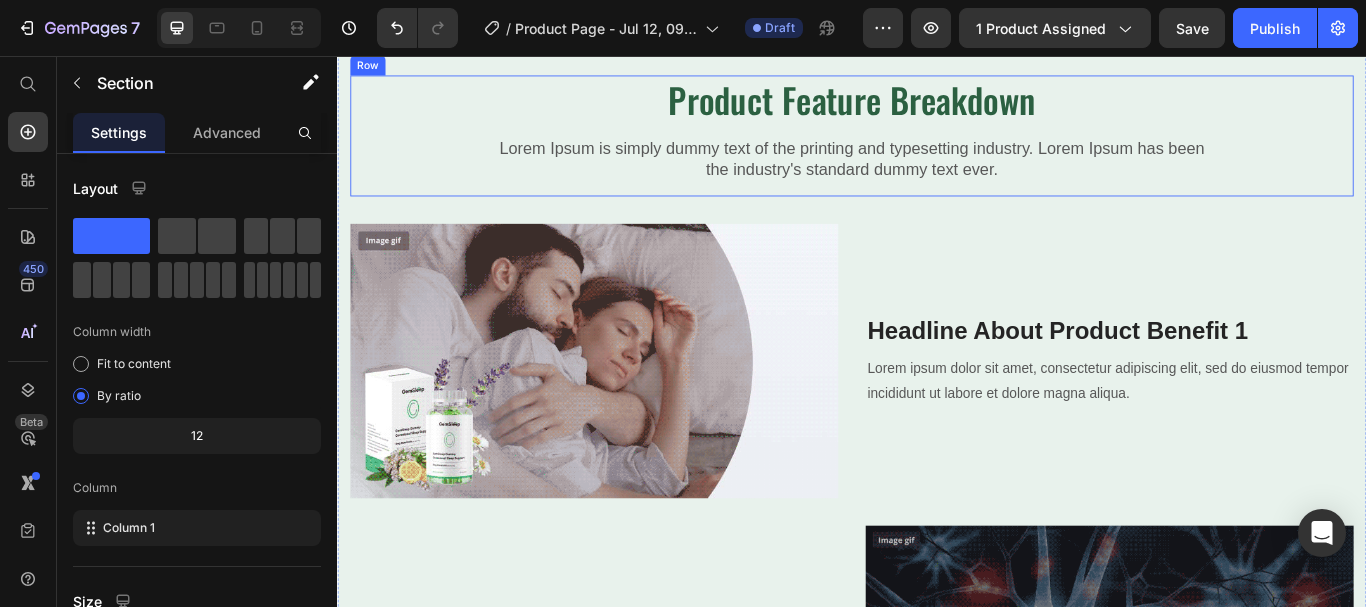 click on "Product Feature Breakdown Heading Lorem Ipsum is simply dummy text of the printing and typesetting industry. Lorem Ipsum has been the industry's standard dummy text ever. Text block Row" at bounding box center (937, 141) 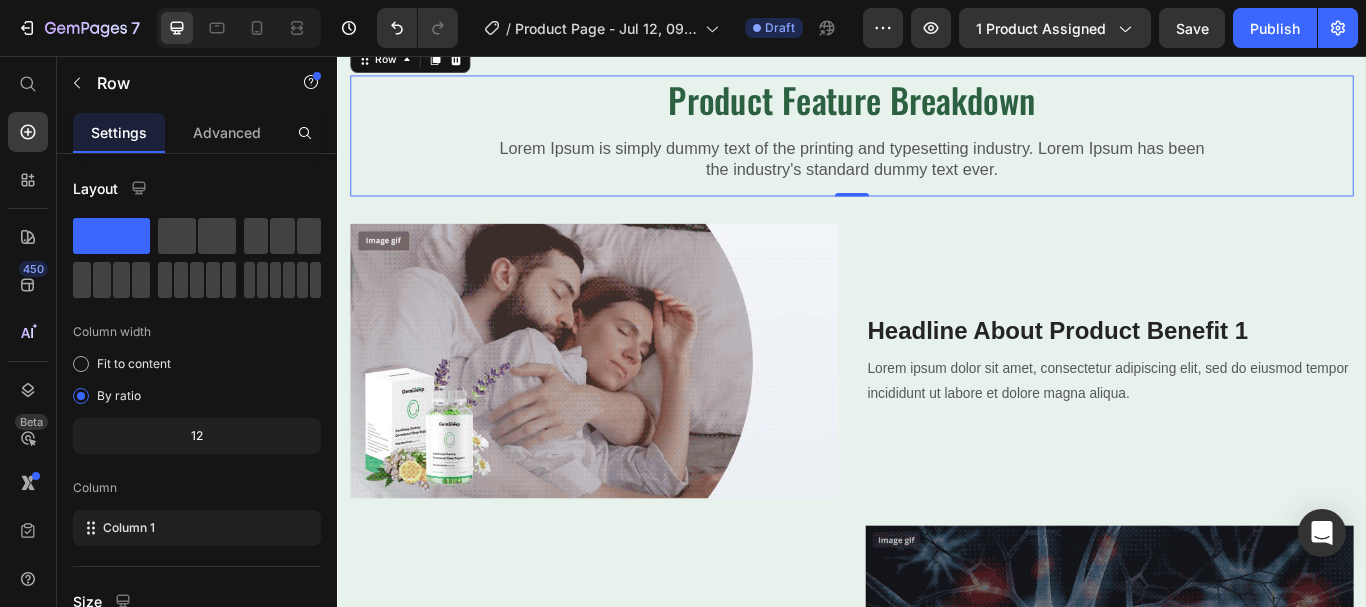 click on "Product Feature Breakdown Heading Lorem Ipsum is simply dummy text of the printing and typesetting industry. Lorem Ipsum has been the industry's standard dummy text ever. Text block Row" at bounding box center (937, 141) 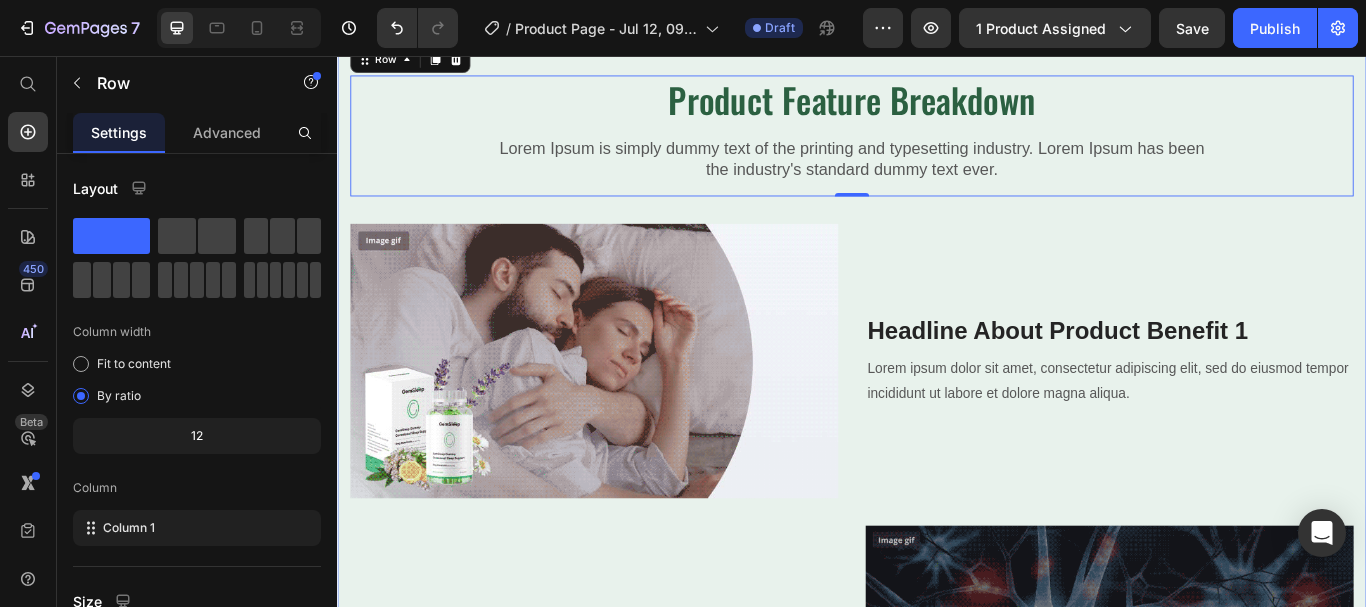 click on "Product Feature Breakdown" at bounding box center (937, 107) 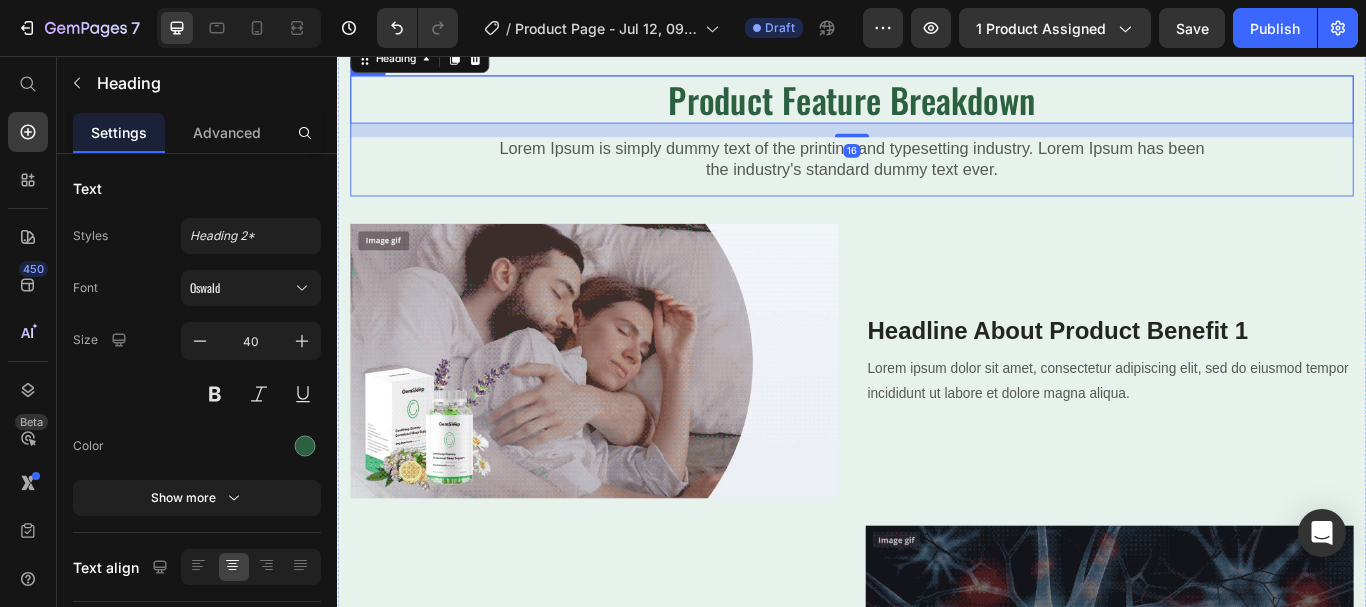 click on "Product Feature Breakdown Heading   16 Lorem Ipsum is simply dummy text of the printing and typesetting industry. Lorem Ipsum has been the industry's standard dummy text ever. Text block Row" at bounding box center (937, 141) 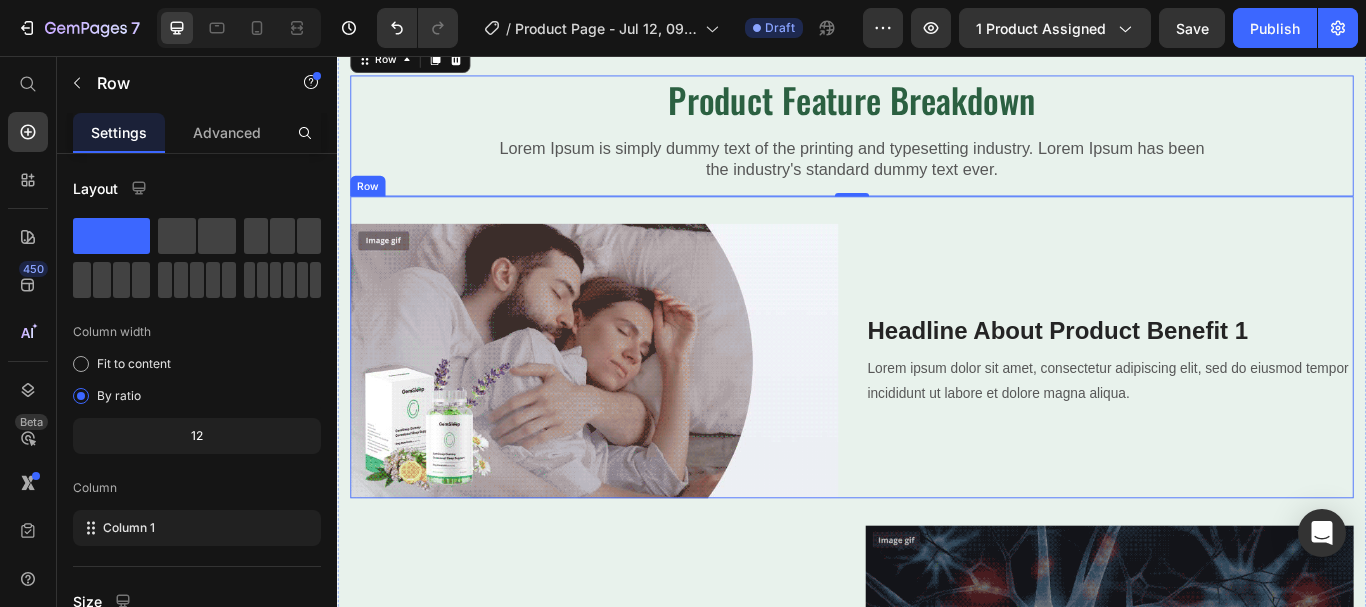 click on "Image Headline About Product Benefit 1 Heading Lorem ipsum dolor sit amet, consectetur adipiscing elit, sed do eiusmod tempor incididunt ut labore et dolore magna aliqua.  Text block Row" at bounding box center [937, 396] 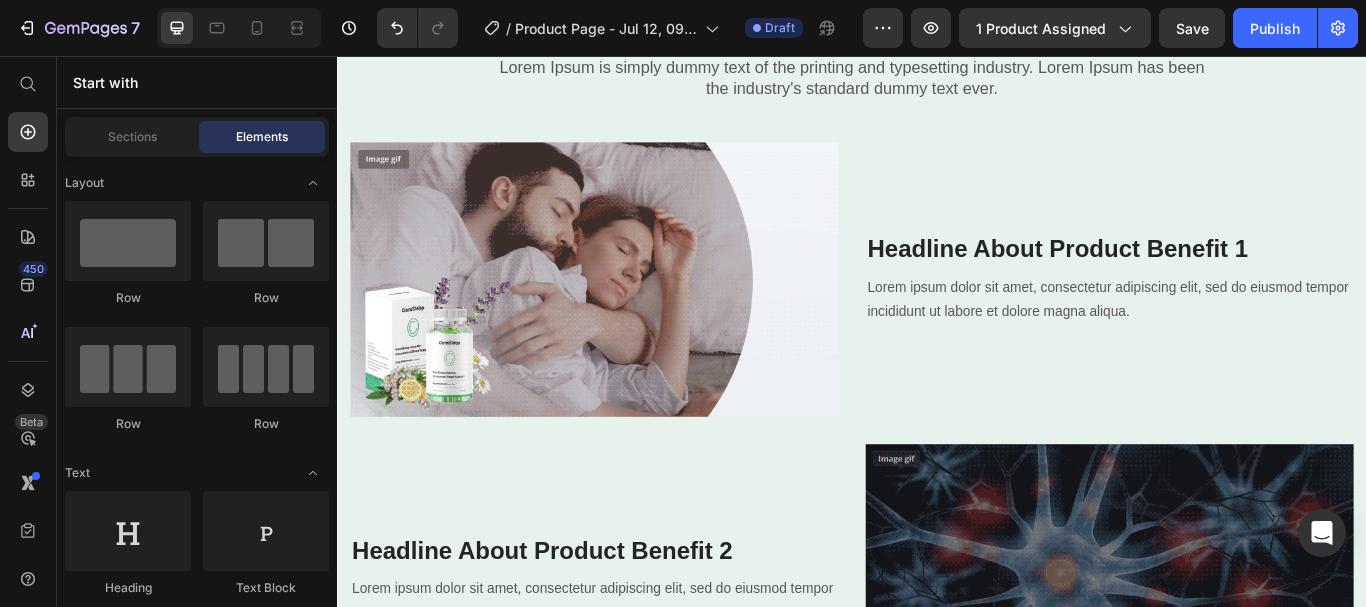 scroll, scrollTop: 2417, scrollLeft: 0, axis: vertical 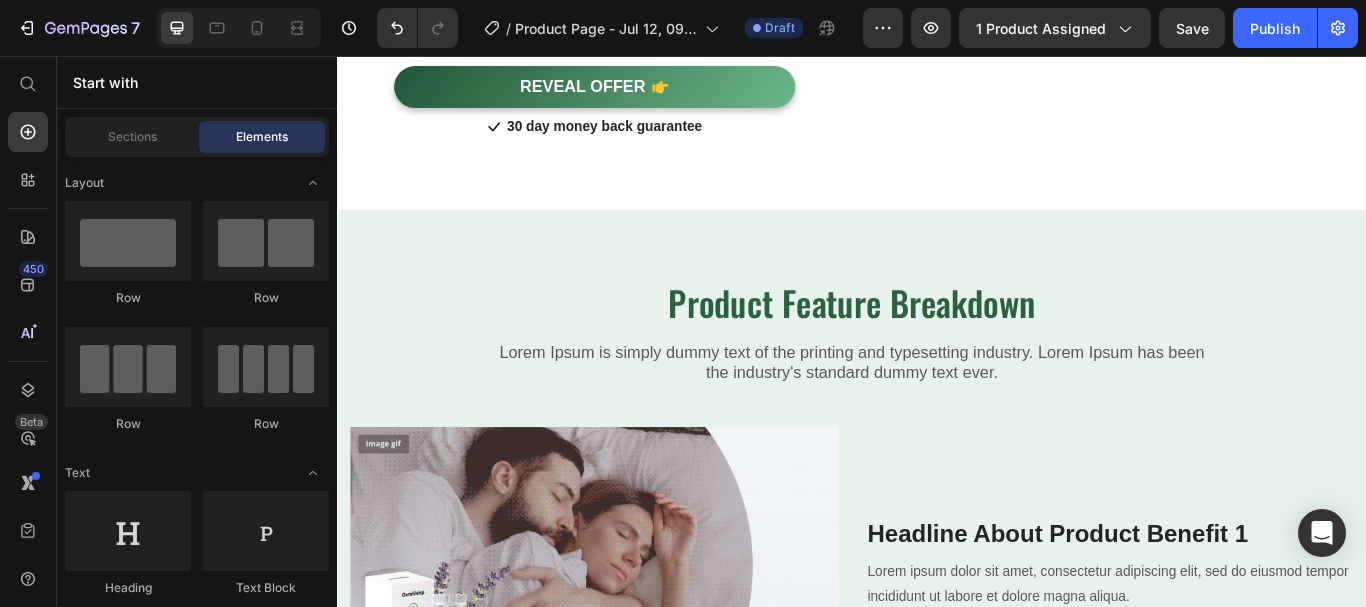 click at bounding box center [636, 649] 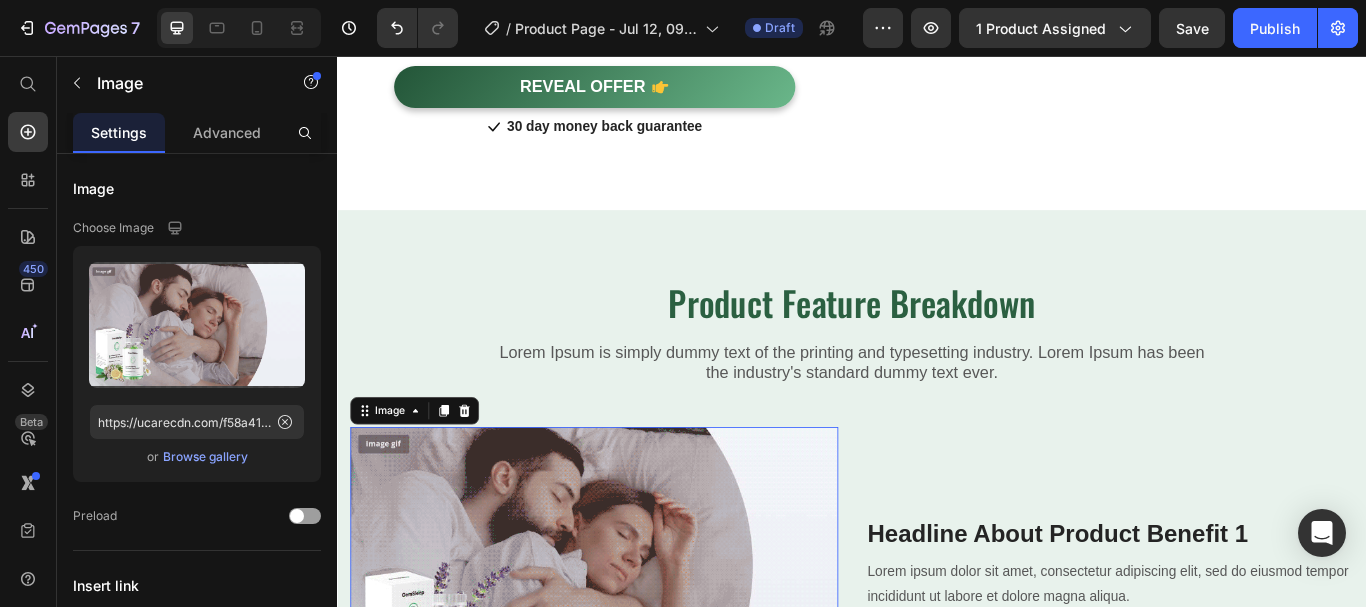 scroll, scrollTop: 2306, scrollLeft: 0, axis: vertical 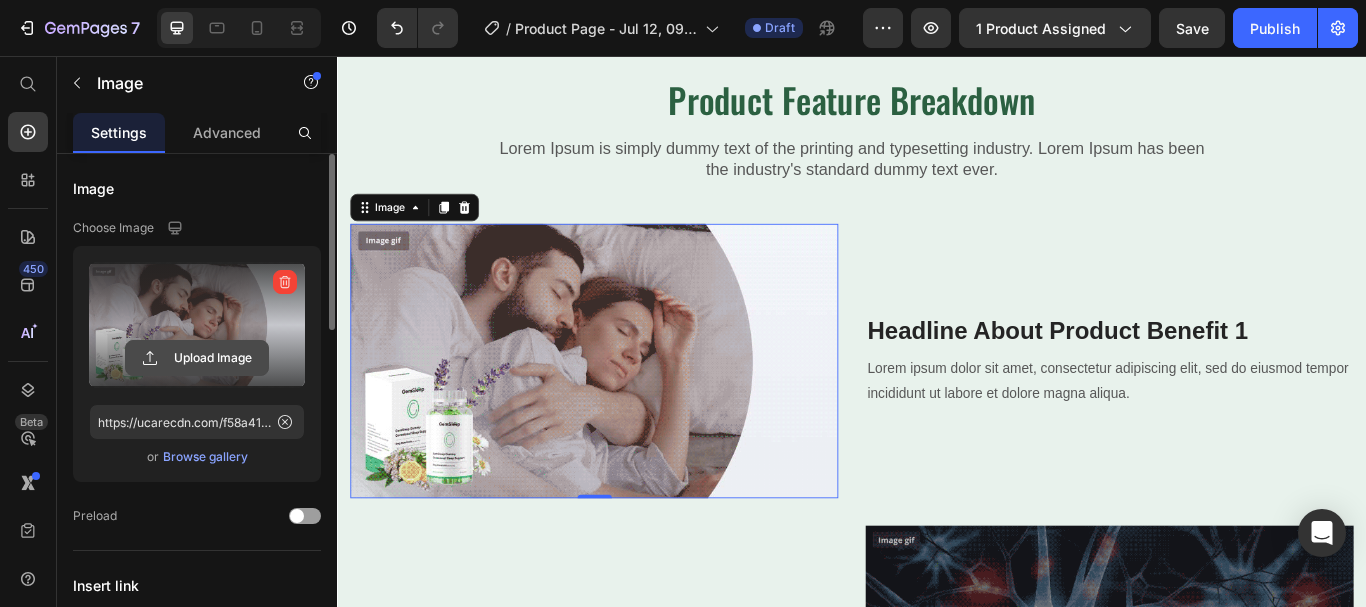 click 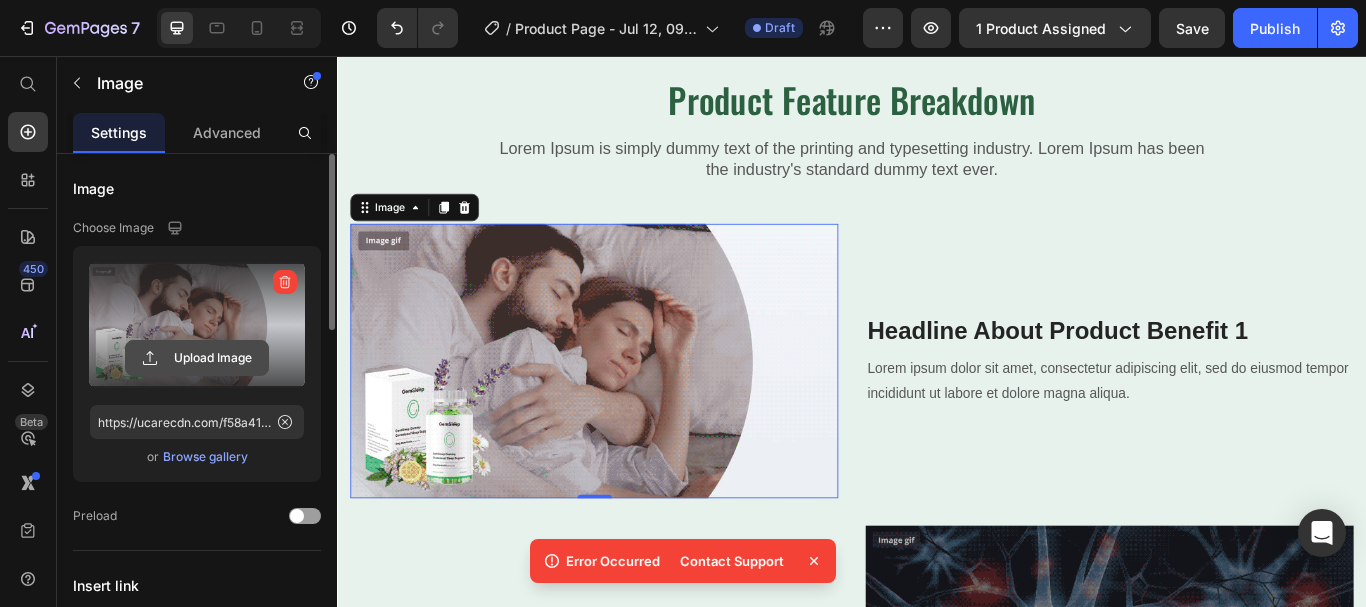 click 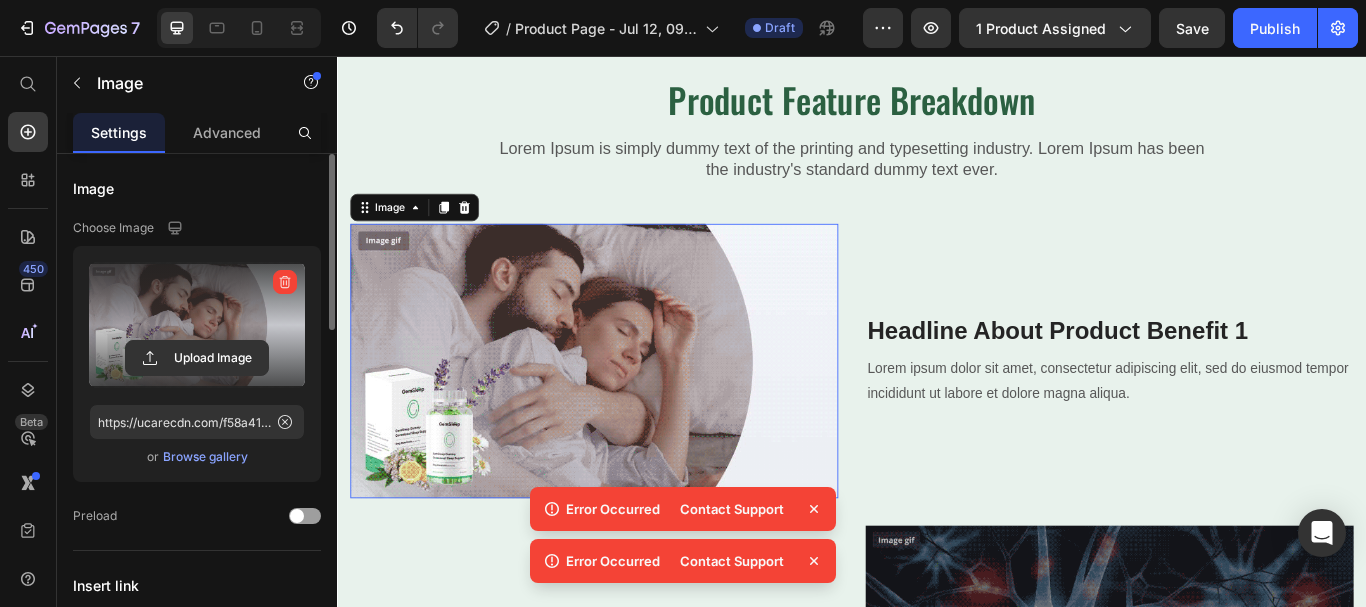 click 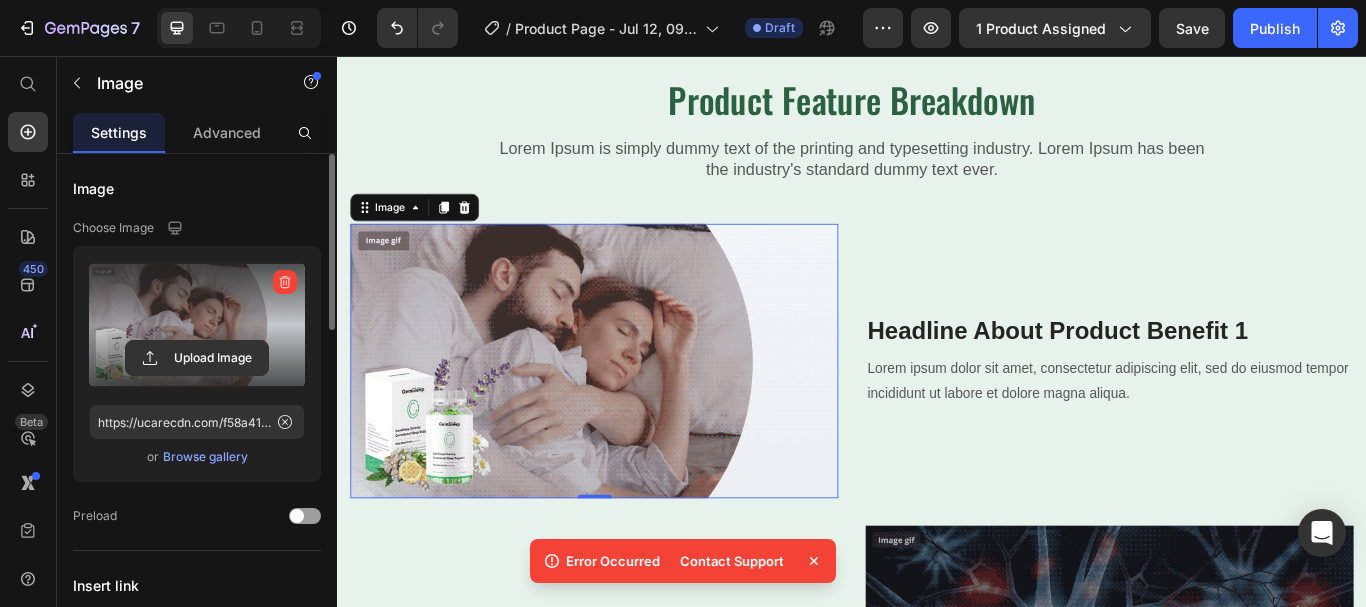 click 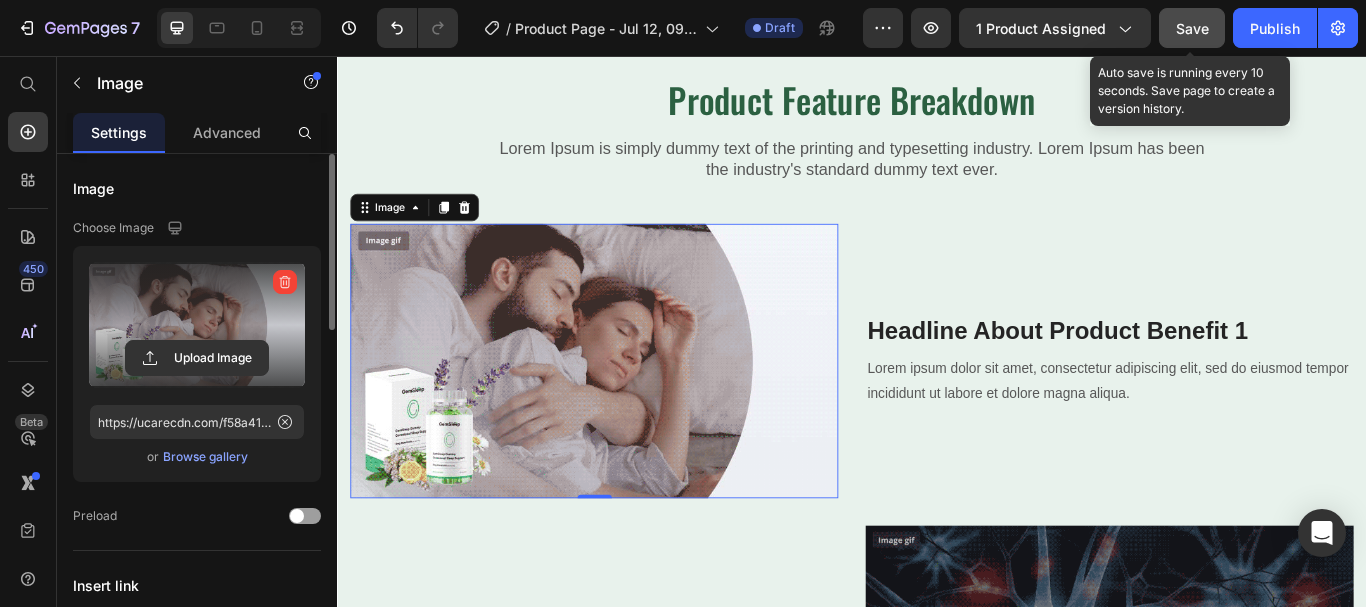 click on "Save" at bounding box center [1192, 28] 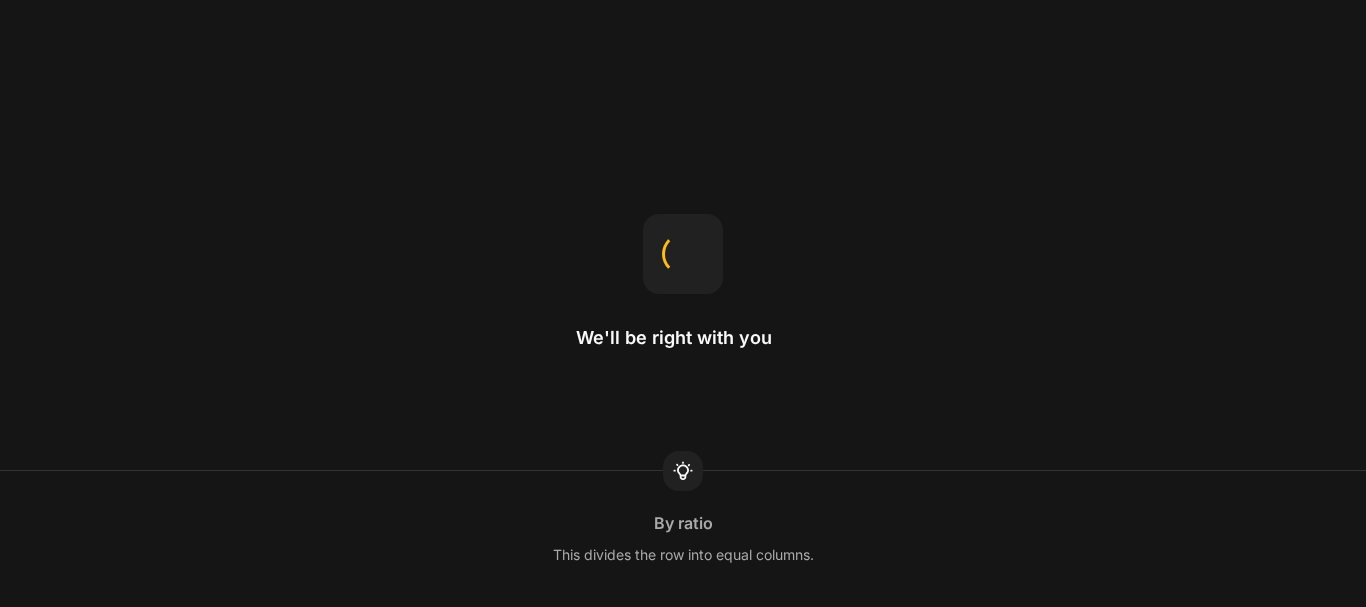 scroll, scrollTop: 0, scrollLeft: 0, axis: both 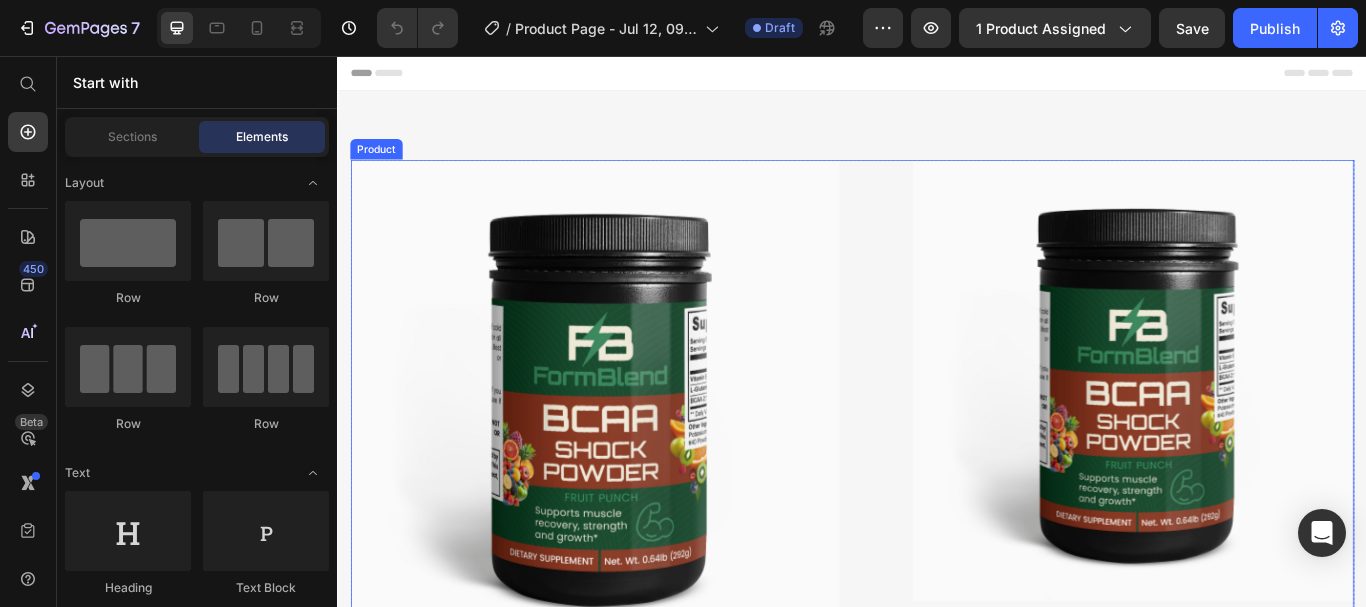 click on "Product Images Image Free Shipping Heading On oders over $50 Text block Row Image Money-back guarantee Heading 30- day refund or replacement Text block Row Row Row
Product Images BCAA Shock Powder (Fruit Punch) (P) Title $44.95 (P) Price $0.00 (P) Price You saved $0.00 Product Tag Row                Icon                Icon                Icon                Icon                Icon Icon List Hoz 185 Reviews Text block Row Fuel your recovery and support lean muscle growth with 5000mg of BCAAs and Glutamine in the ideal 2:1:1 ratio. Formulated to boost protein synthesis and reduce muscle soreness so you can stay consistent with your training. Text Block
Icon Helps reduce muscle soreness post-workout Text block
Icon Ideal 2:1:1 ratio for muscle support Text block
Icon 5000mg BCAAs + Glutamine for recovery Text block
Icon Promotes protein synthesis and nitrogen retention Text block
1" at bounding box center (937, 1117) 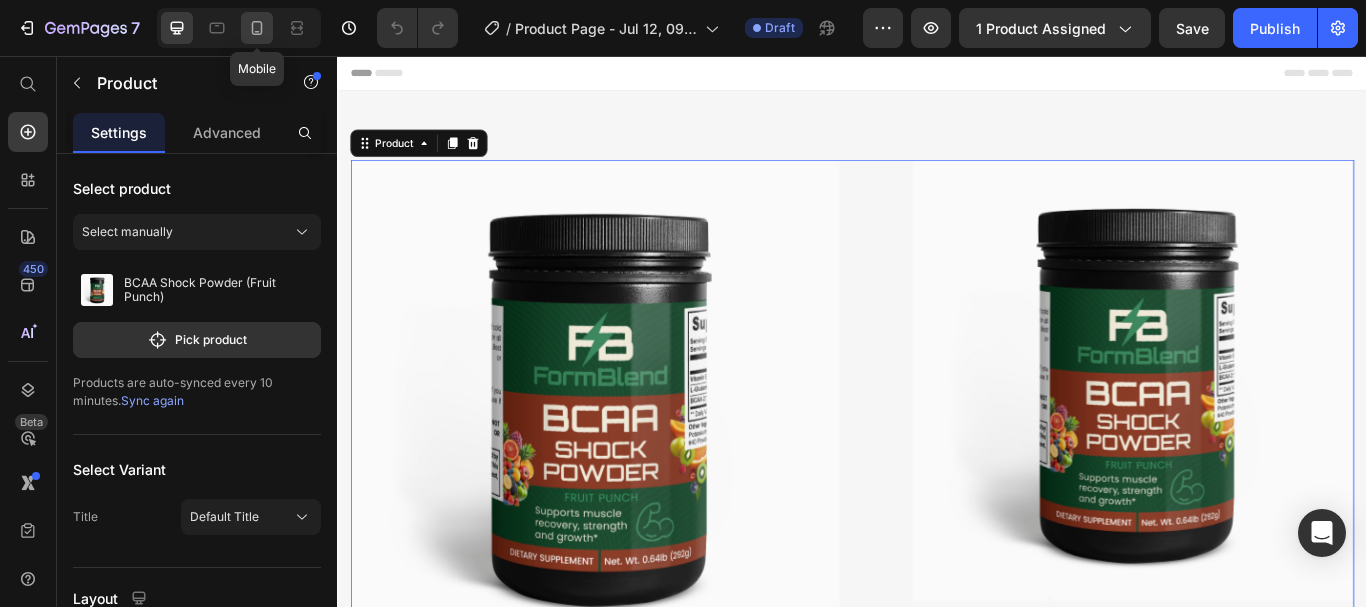 click 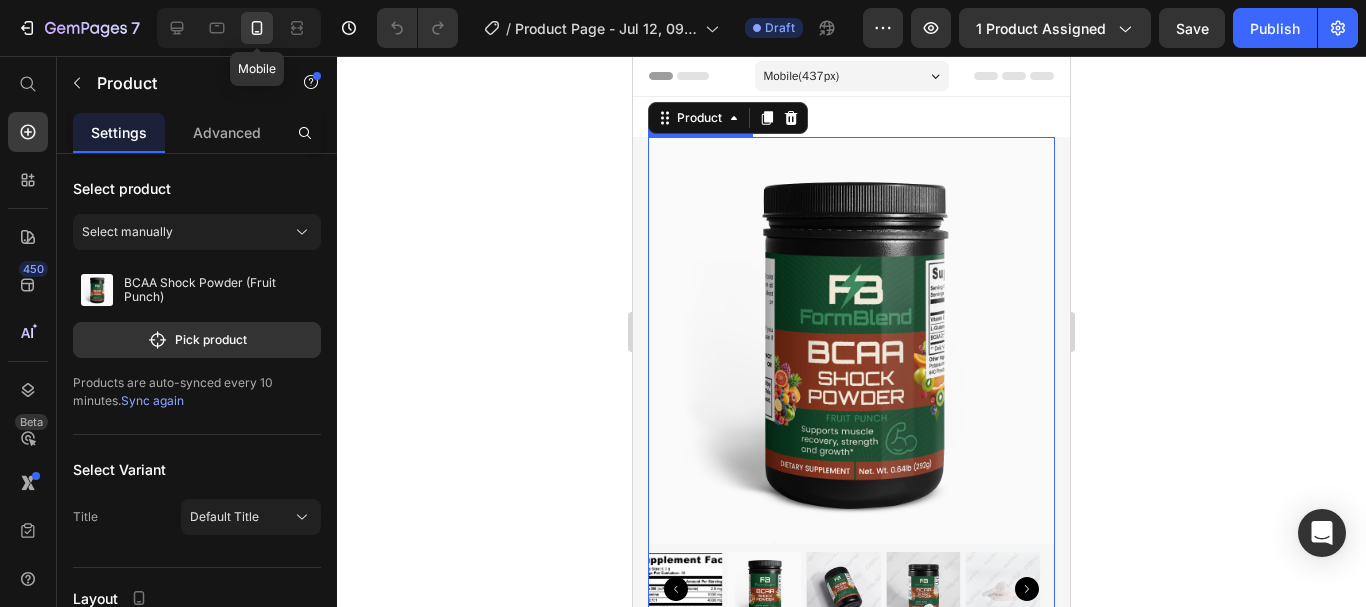 scroll, scrollTop: 11, scrollLeft: 0, axis: vertical 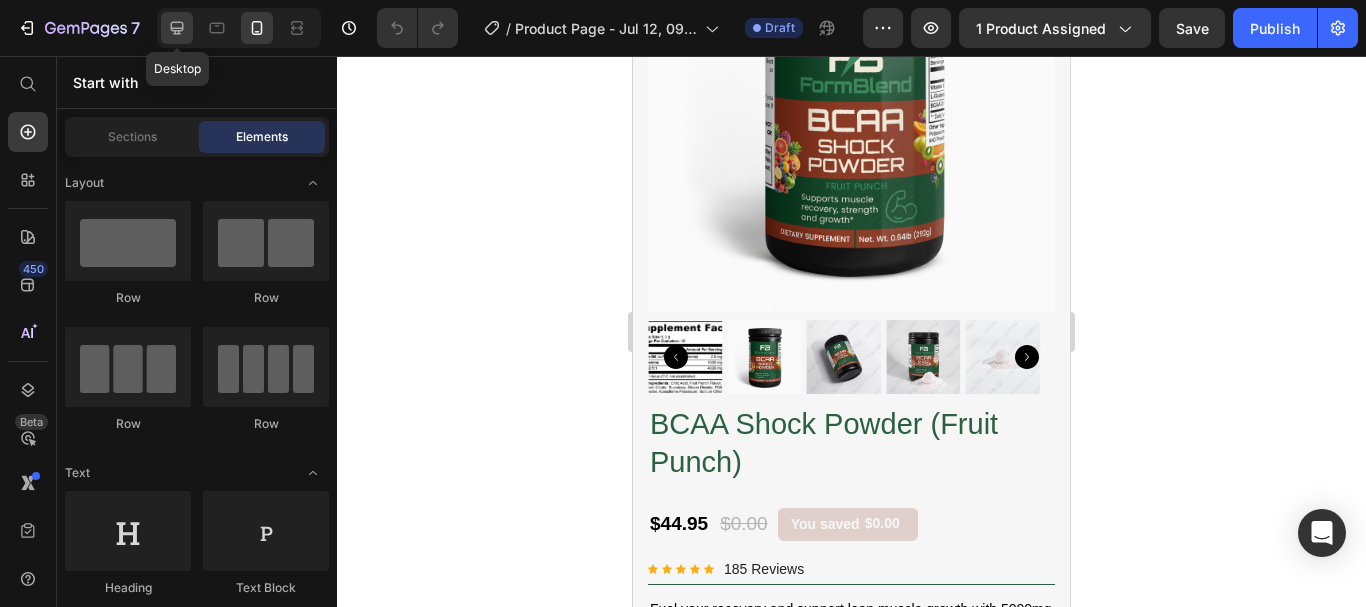 click 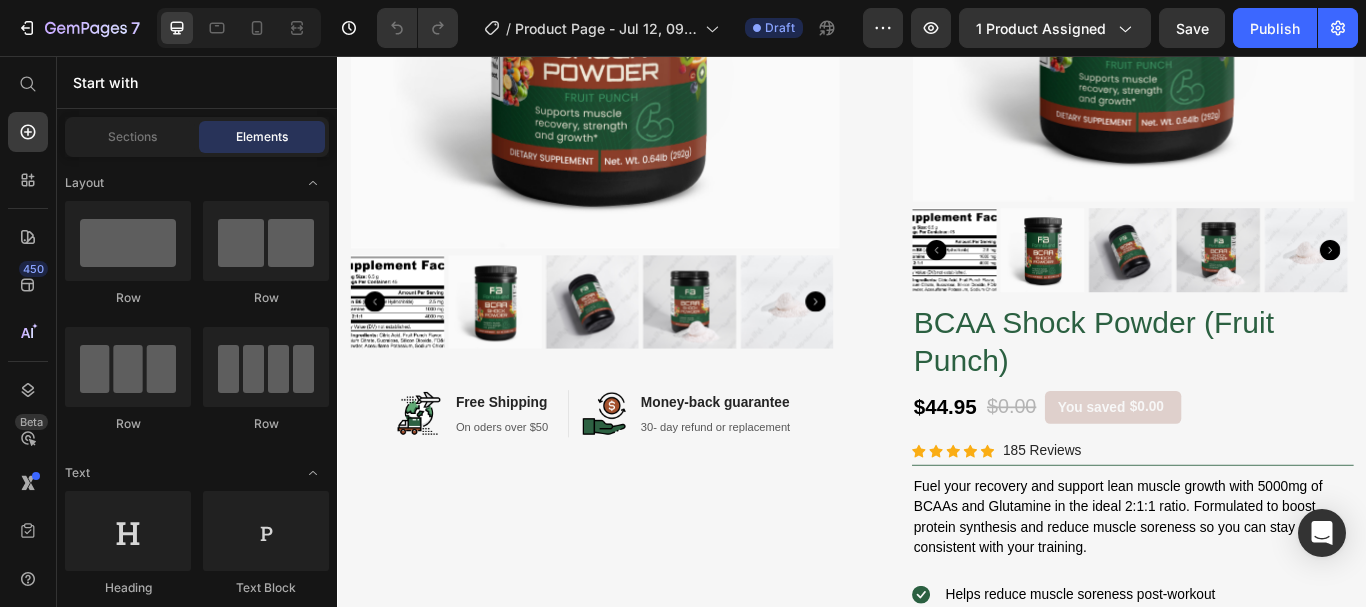 scroll, scrollTop: 383, scrollLeft: 0, axis: vertical 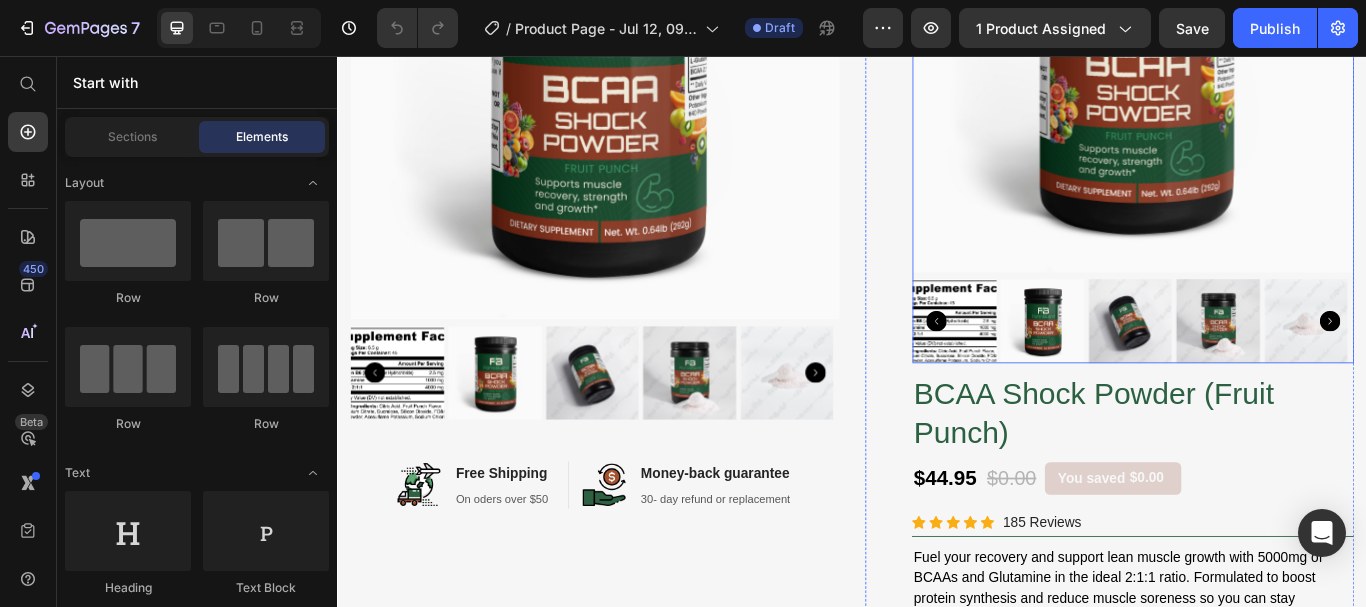 click at bounding box center (1264, 51) 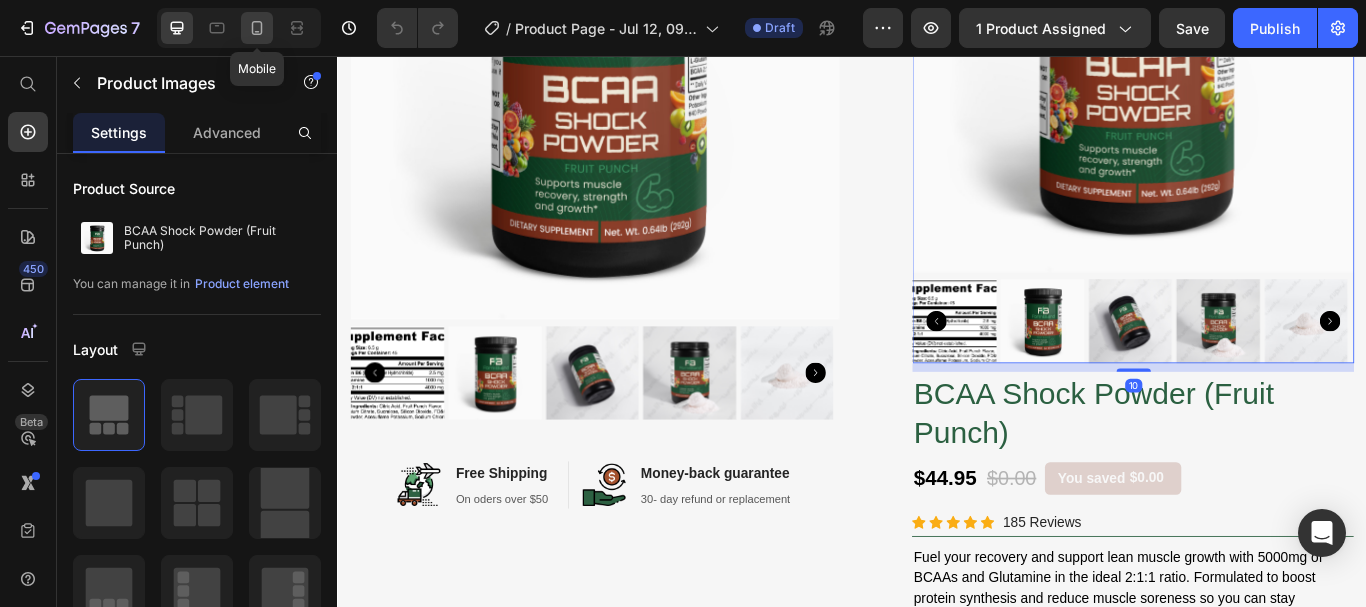 click 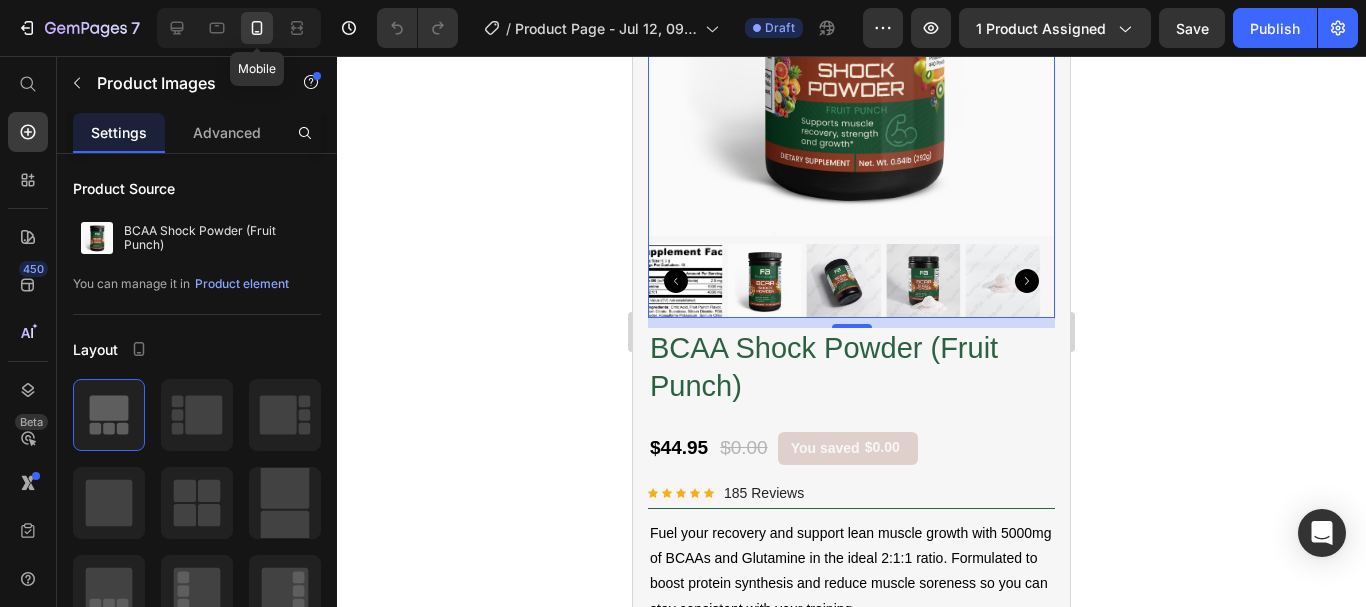 scroll, scrollTop: 11, scrollLeft: 0, axis: vertical 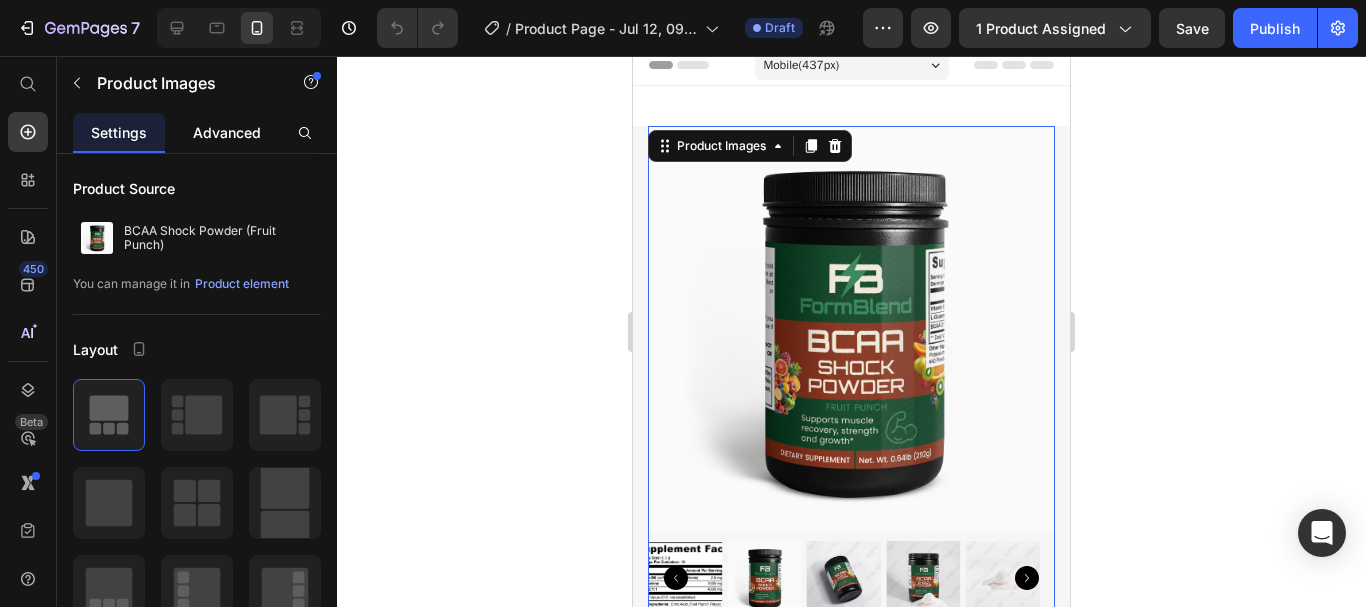 click on "Advanced" 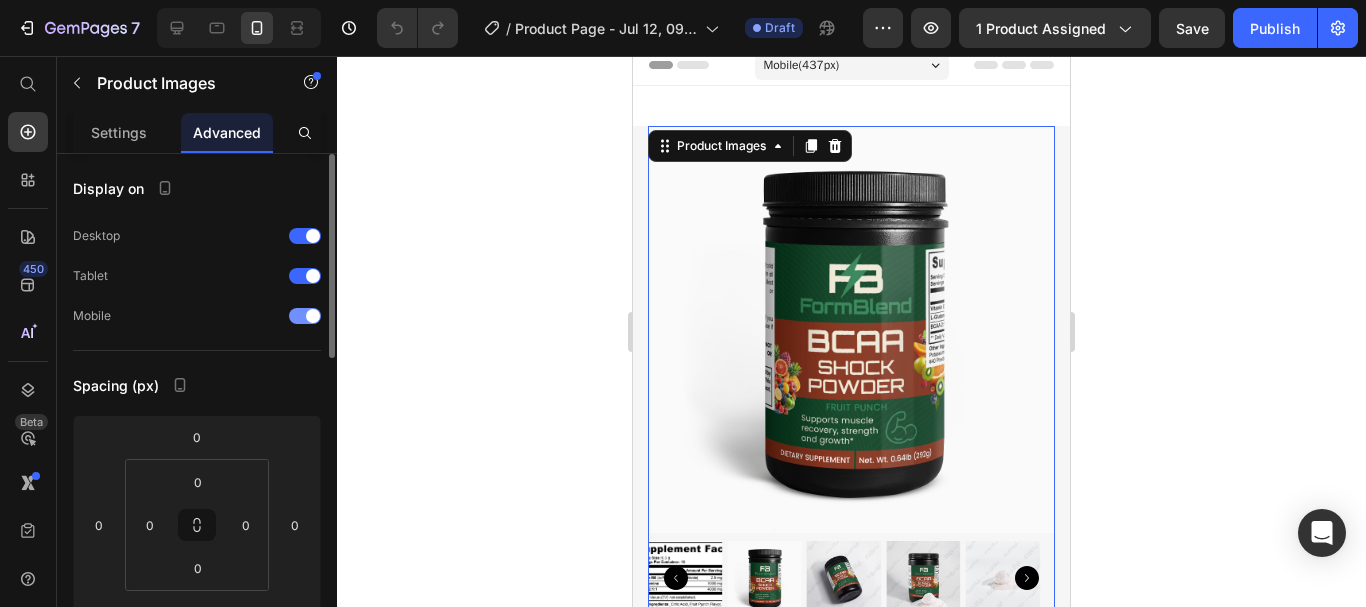 click at bounding box center [305, 316] 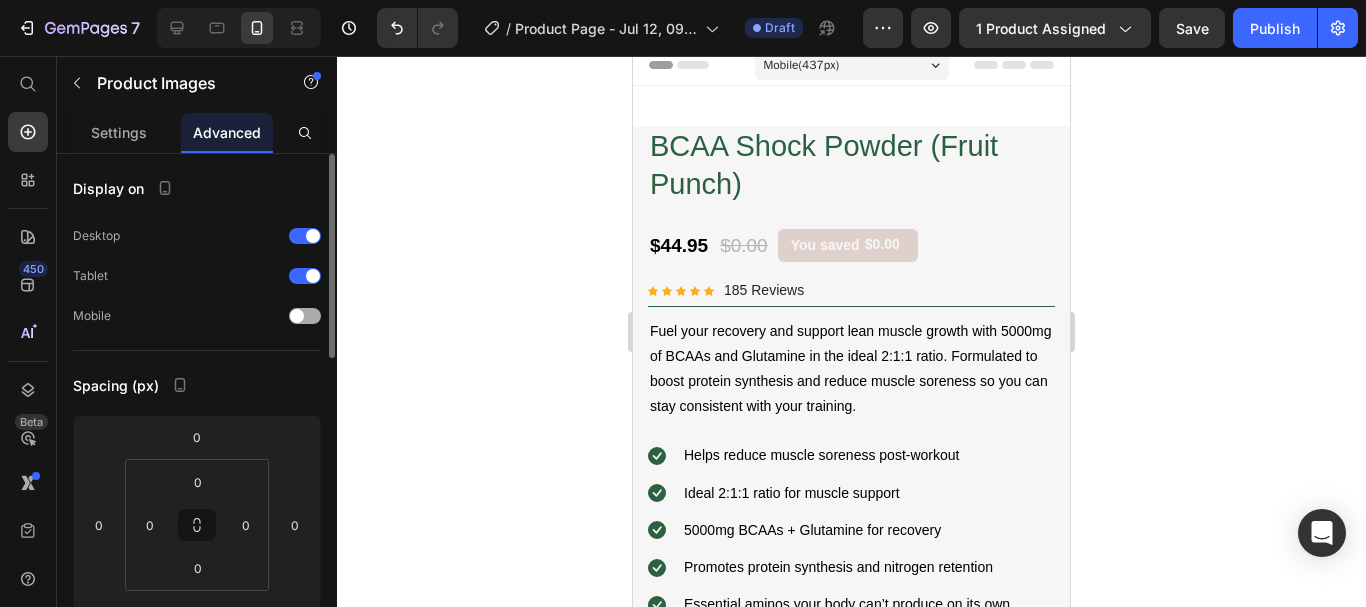 click at bounding box center (297, 316) 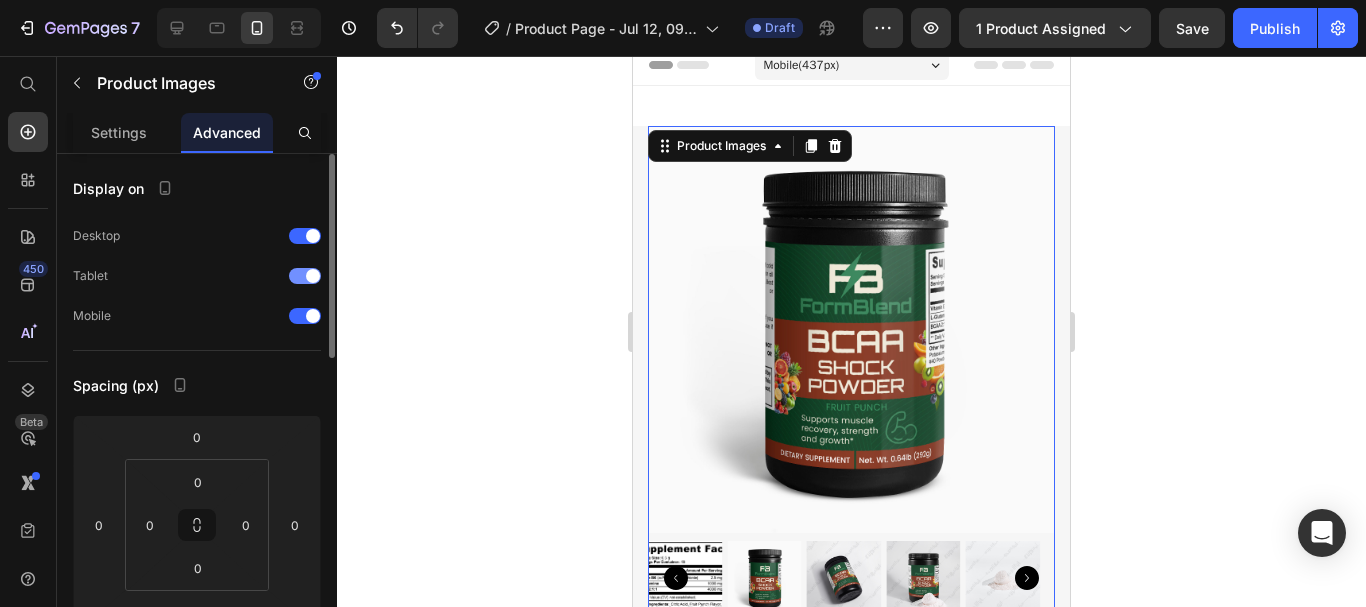 click at bounding box center [313, 276] 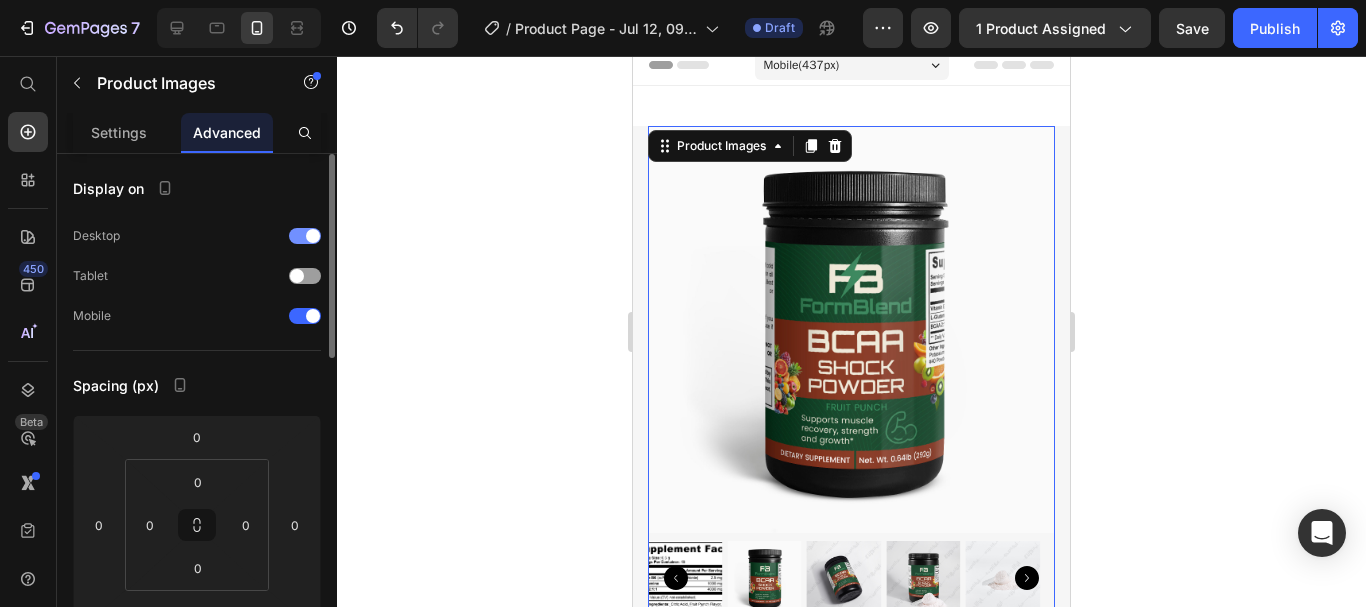 click at bounding box center (305, 236) 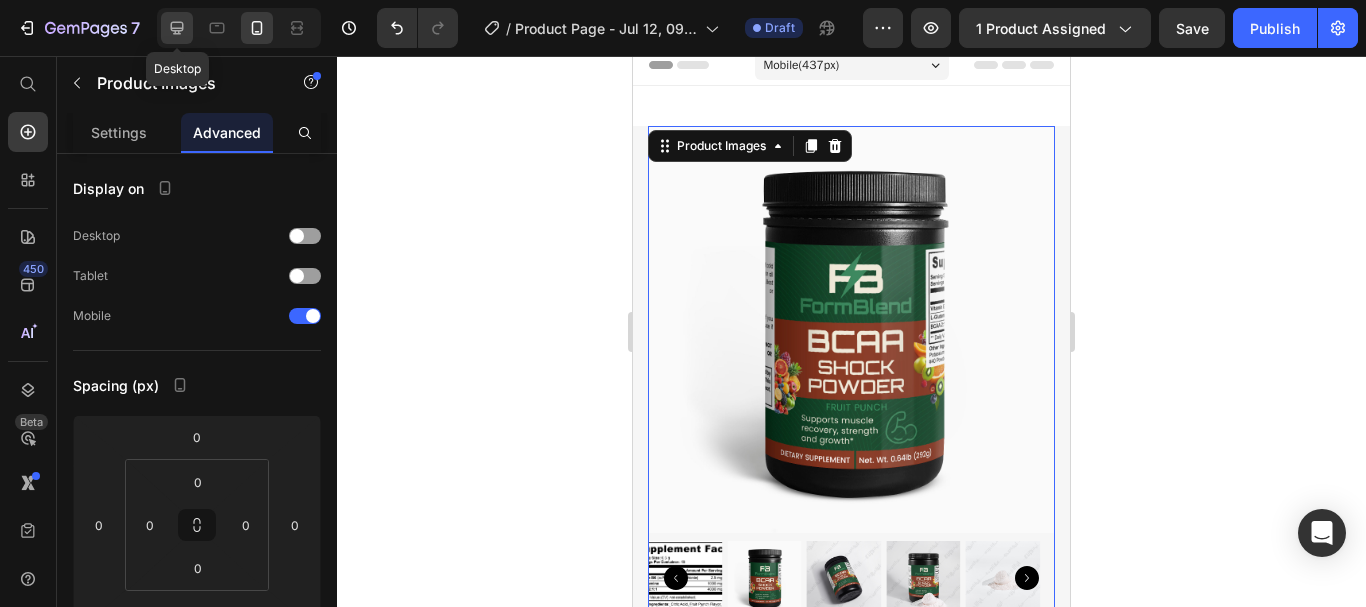 click 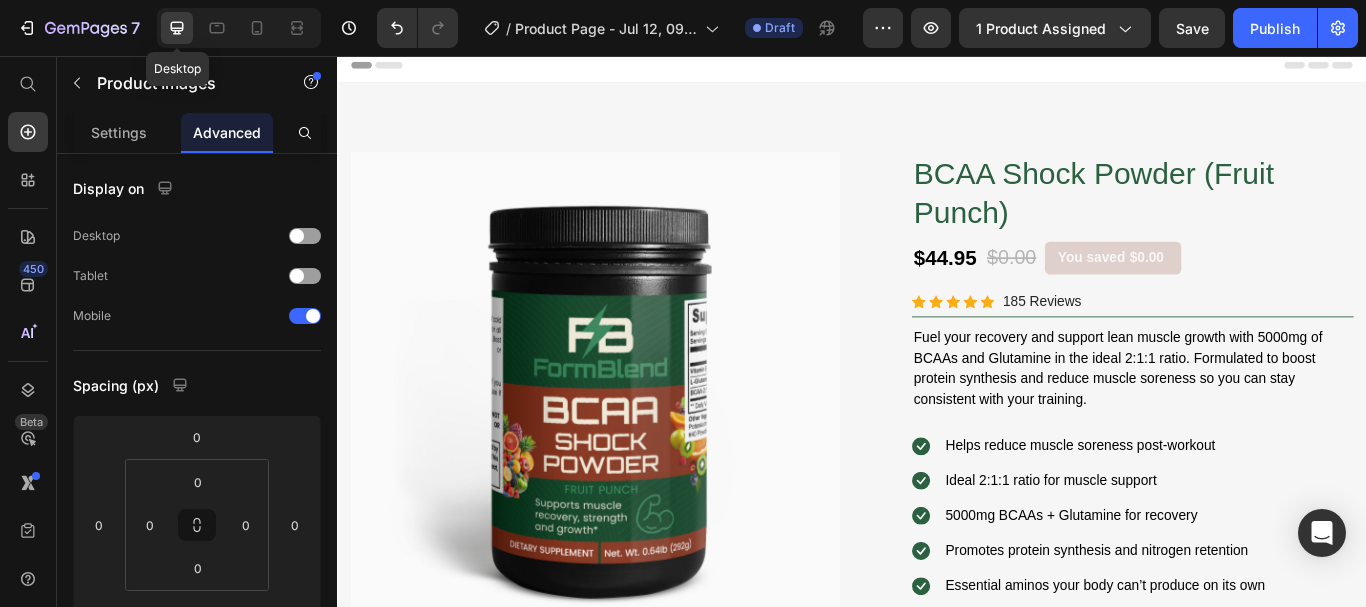 scroll, scrollTop: 0, scrollLeft: 0, axis: both 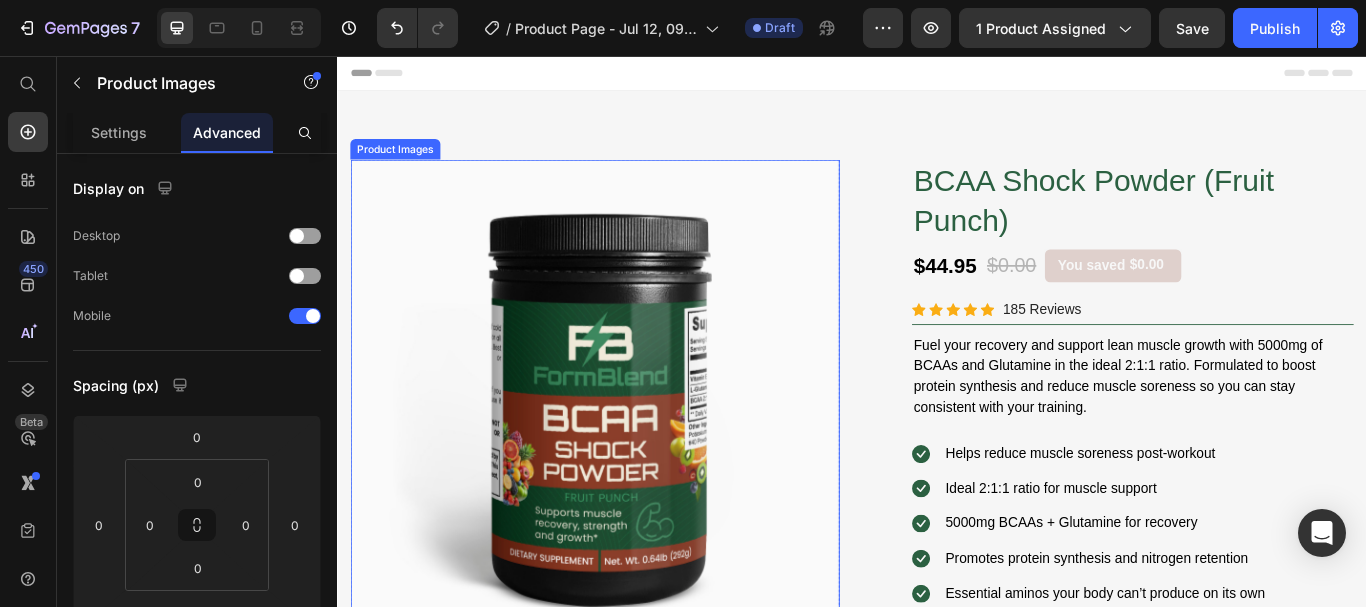 click at bounding box center (637, 462) 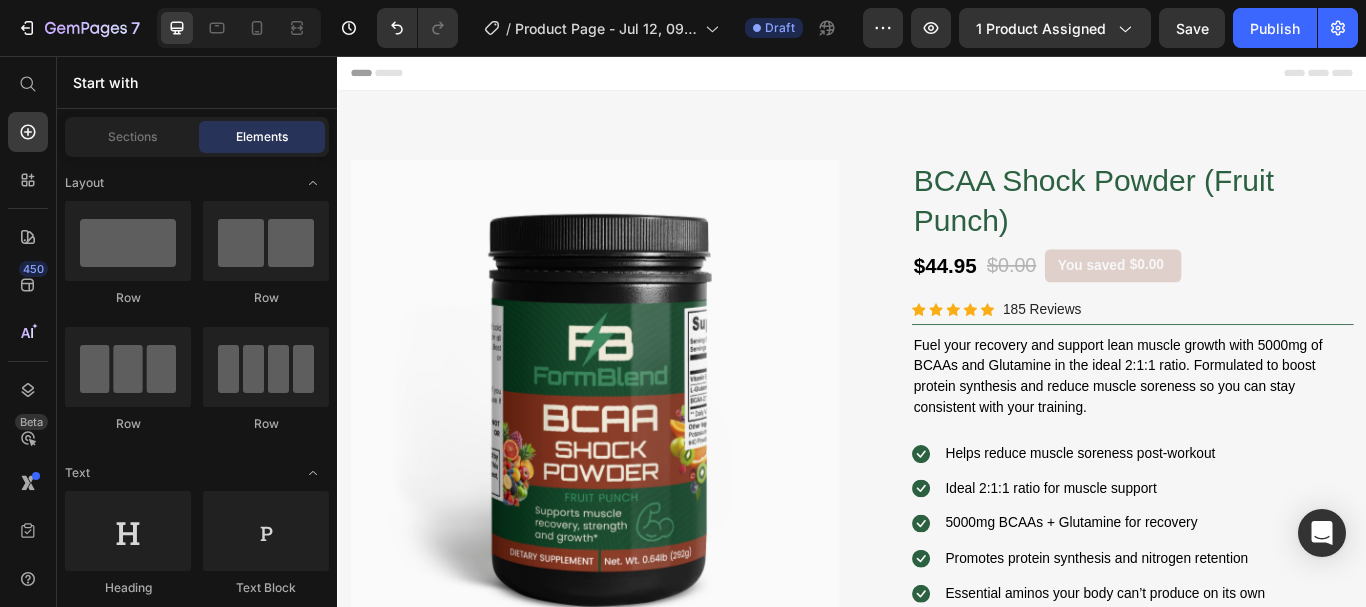 scroll, scrollTop: 418, scrollLeft: 0, axis: vertical 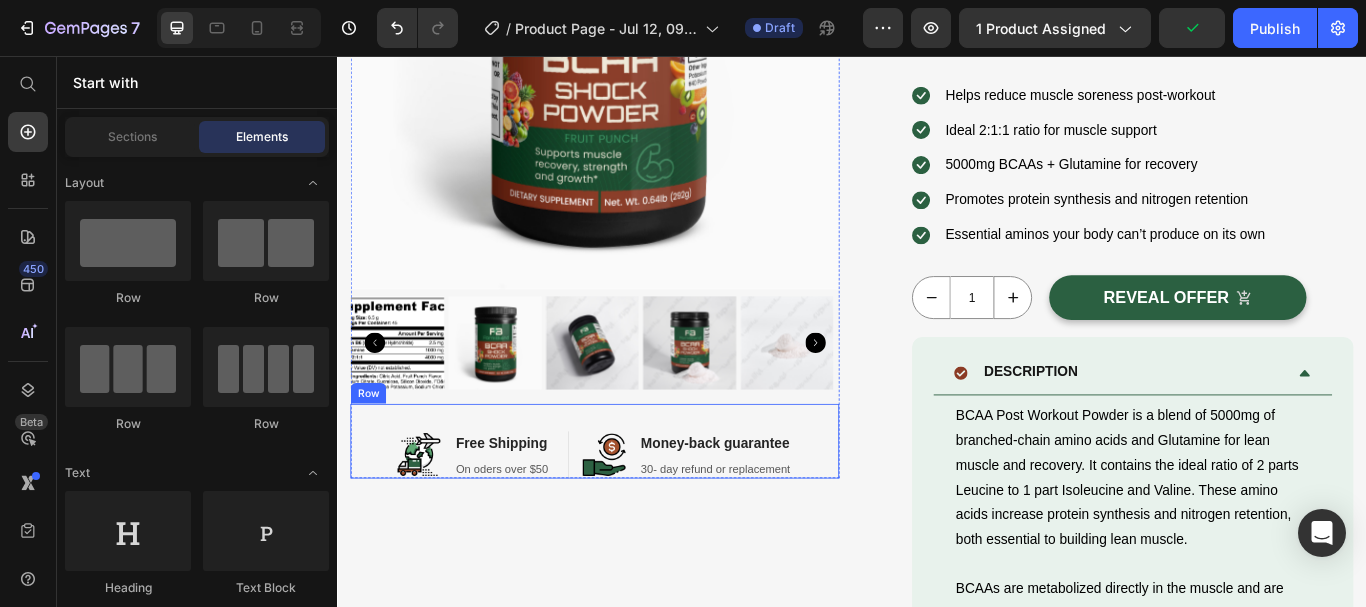 click on "Image Free Shipping Heading On oders over $50 Text block Row Image Money-back guarantee Heading 30- day refund or replacement Text block Row Row" at bounding box center (637, 506) 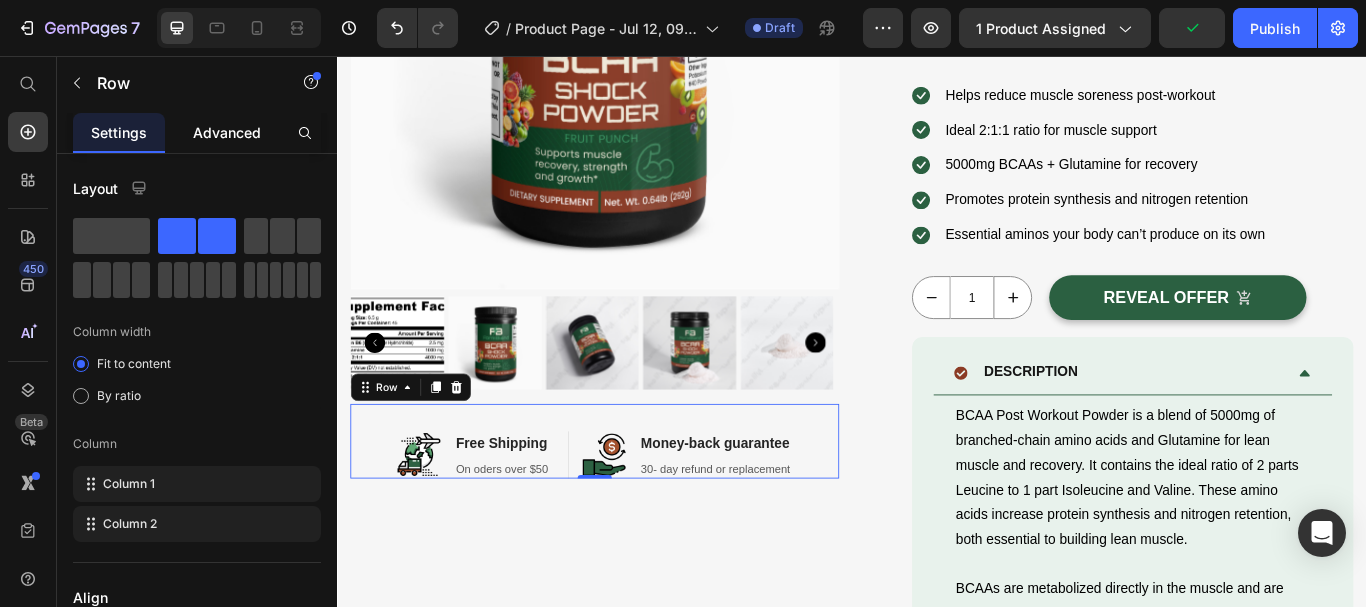 click on "Advanced" 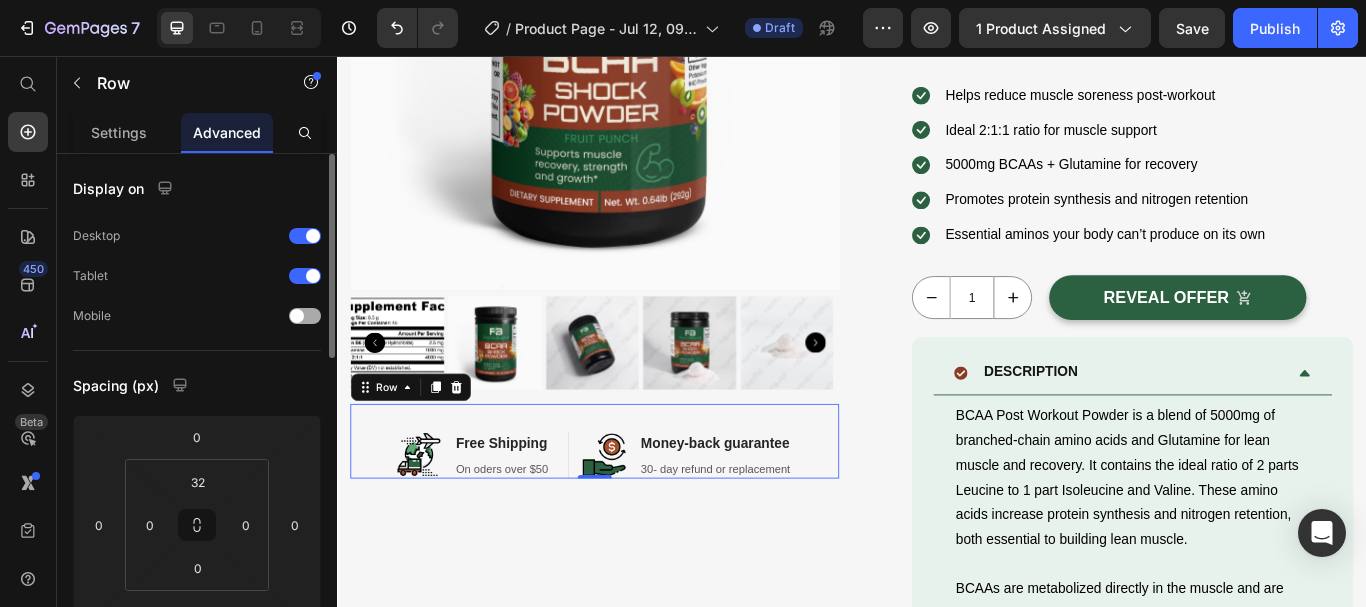 click at bounding box center [305, 316] 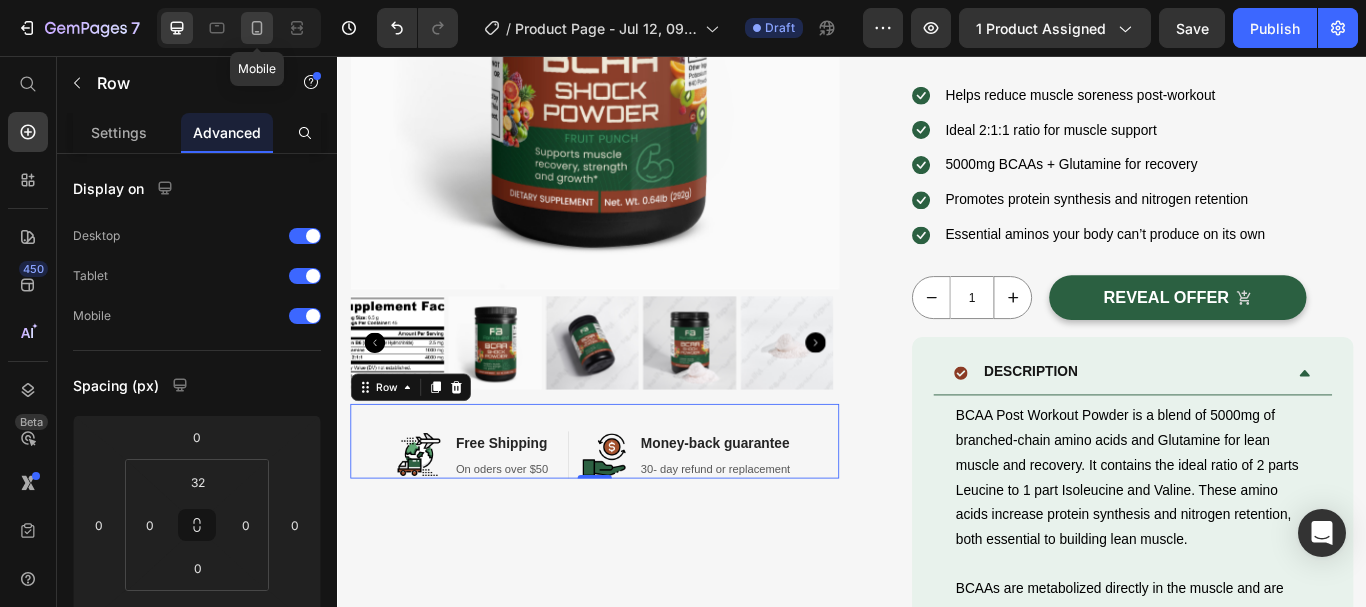 click 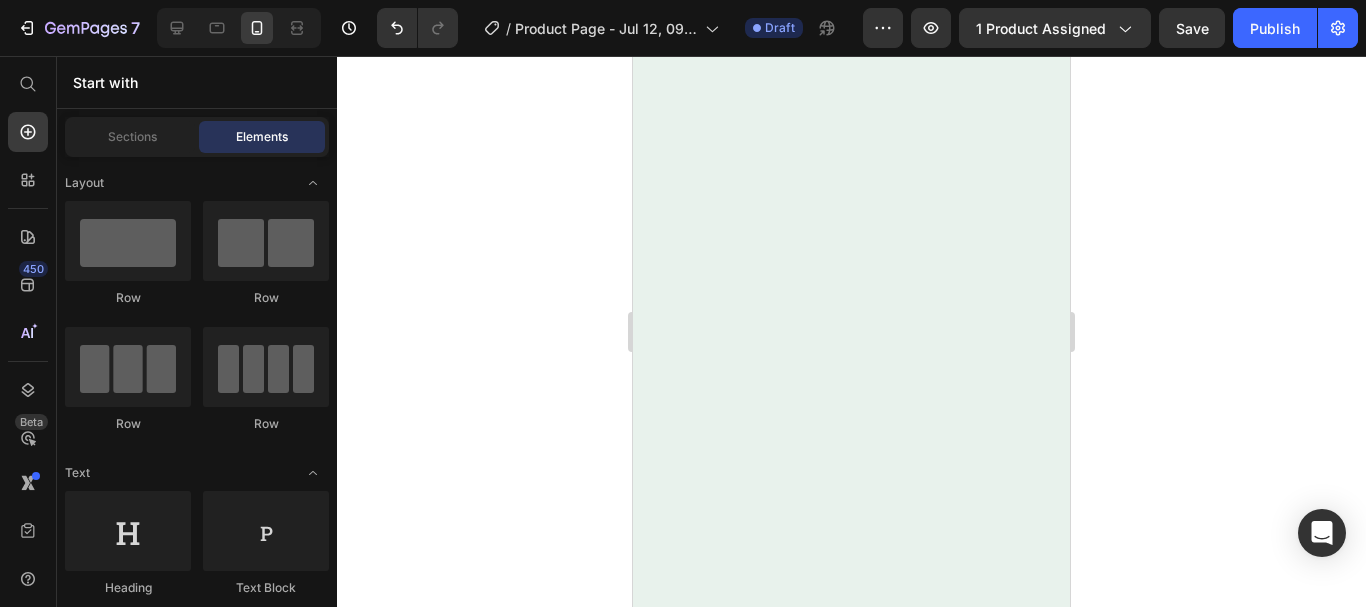 scroll, scrollTop: 0, scrollLeft: 0, axis: both 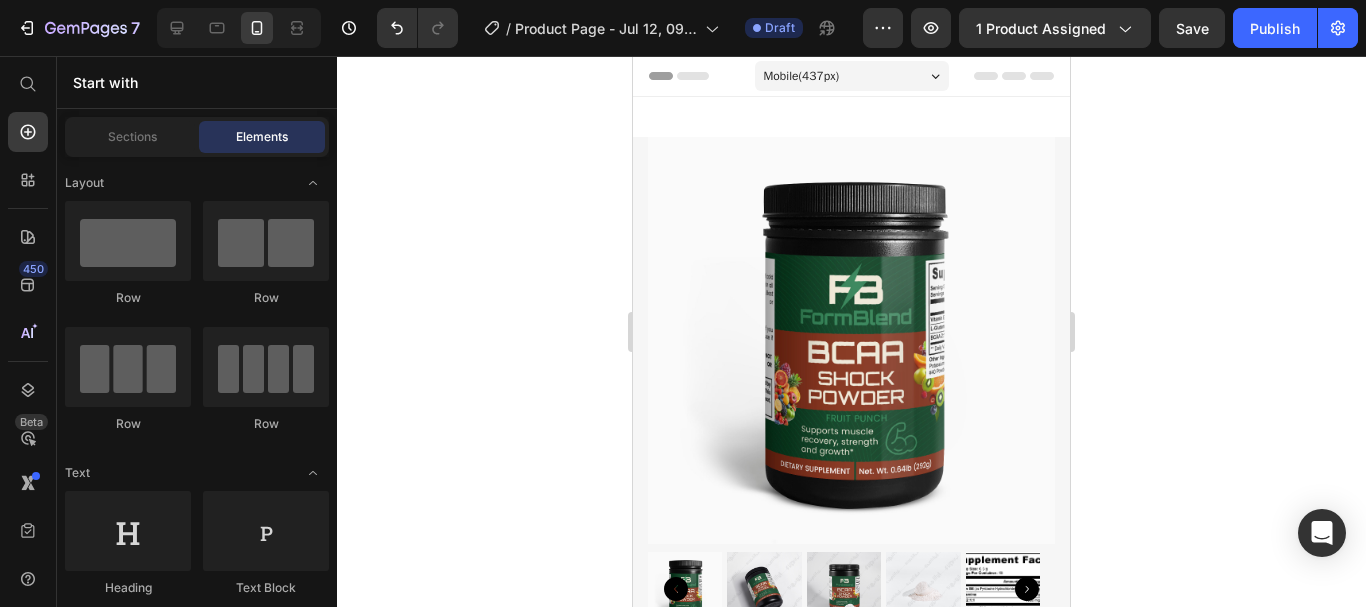 drag, startPoint x: 1059, startPoint y: 119, endPoint x: 1663, endPoint y: 95, distance: 604.4766 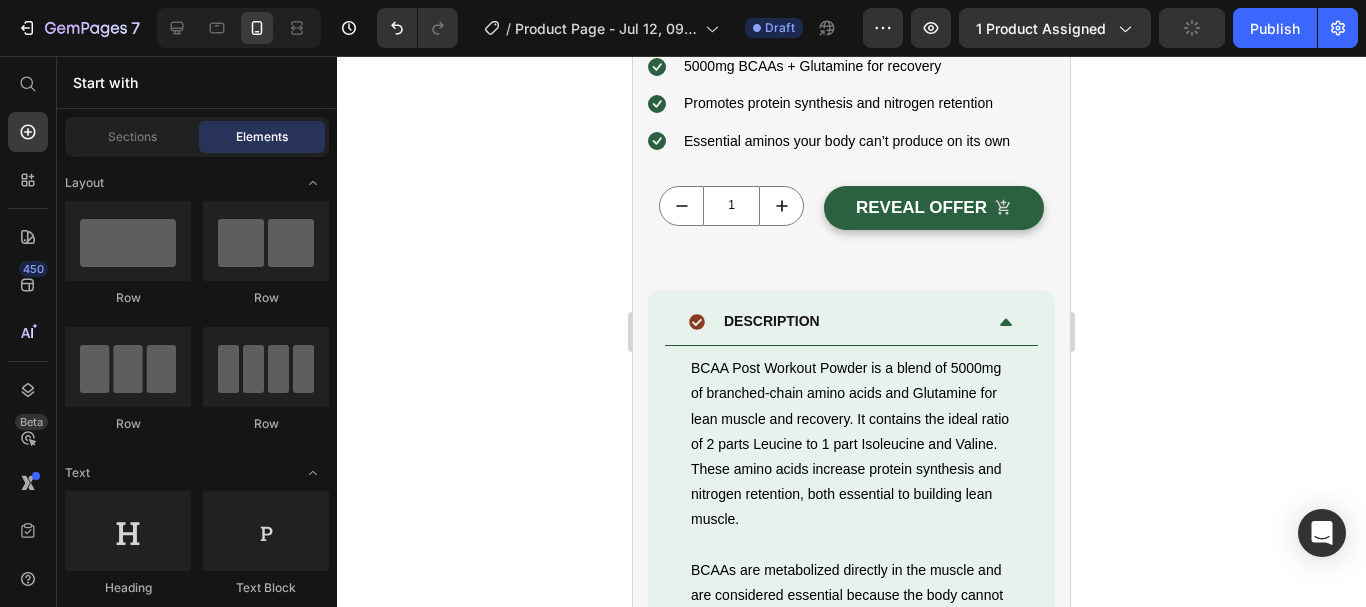 scroll, scrollTop: 1008, scrollLeft: 0, axis: vertical 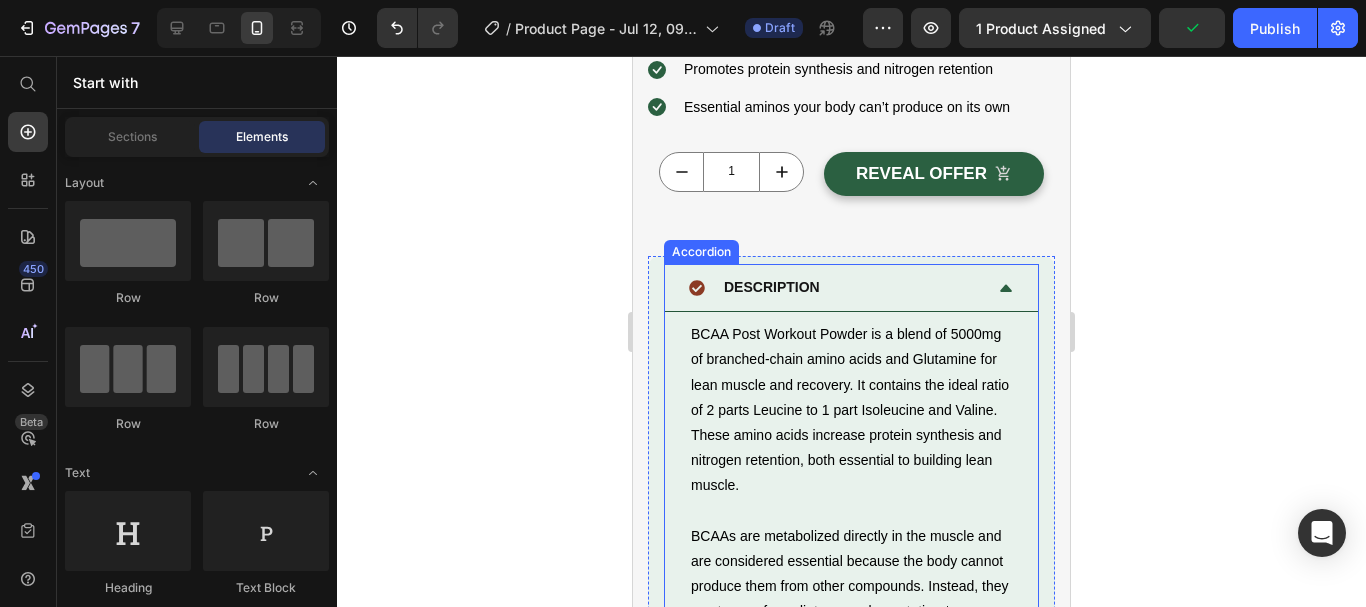 click 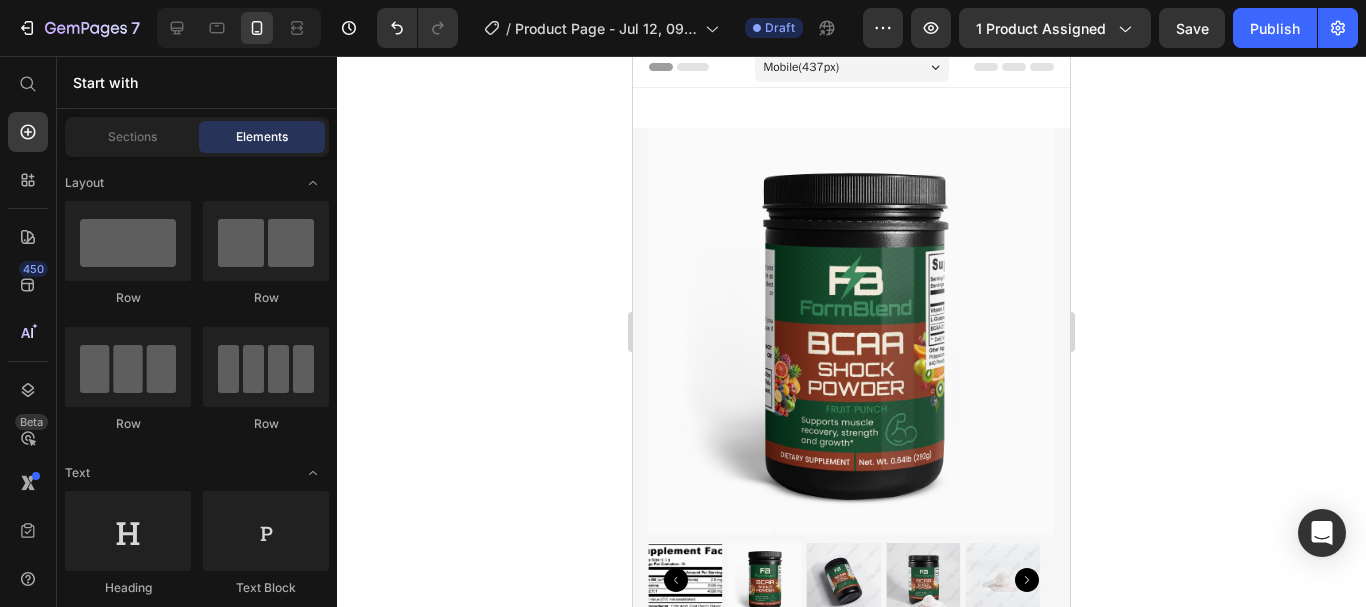 scroll, scrollTop: 0, scrollLeft: 0, axis: both 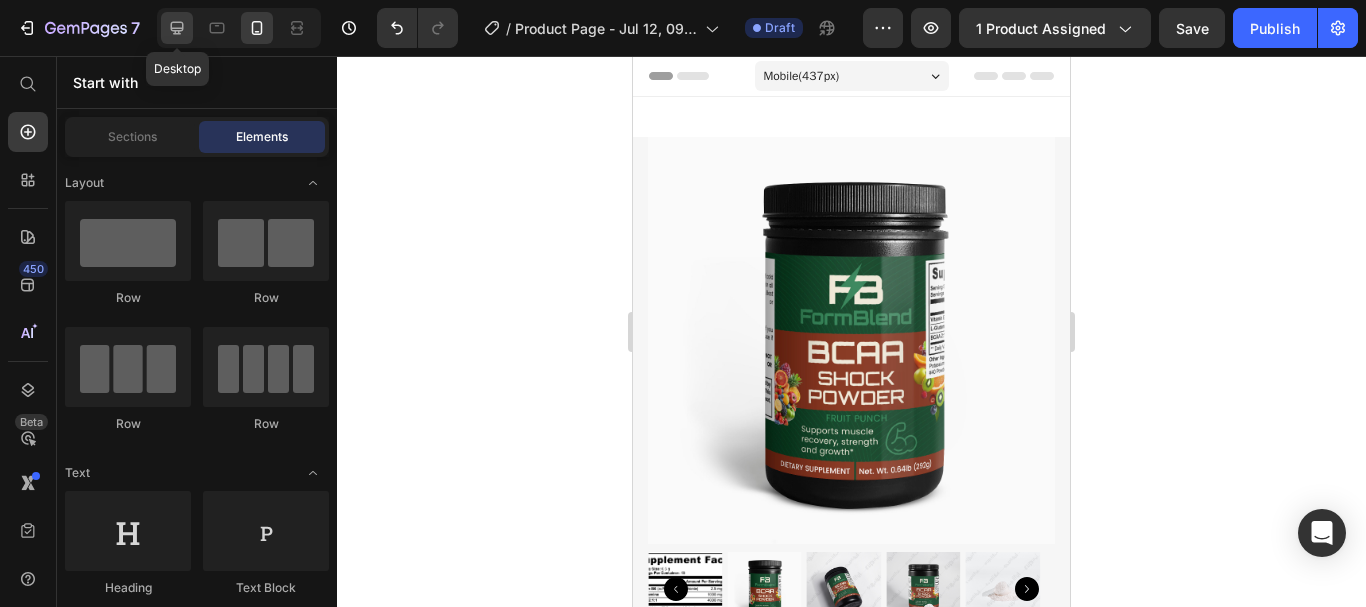 click 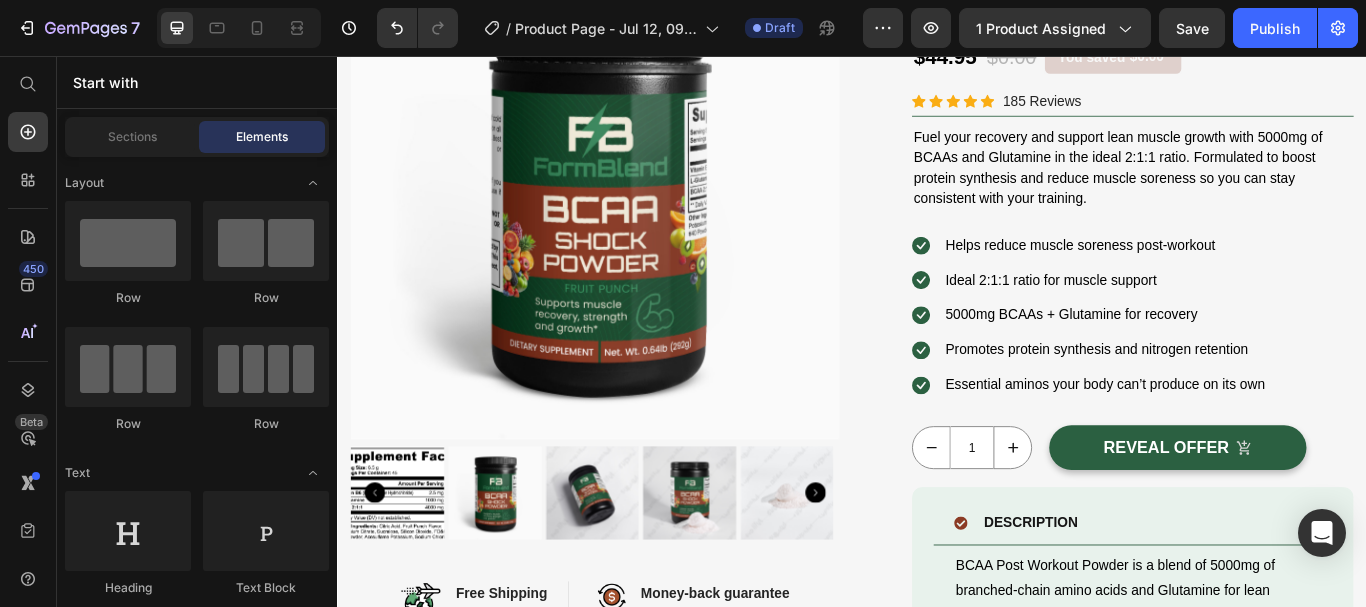scroll, scrollTop: 502, scrollLeft: 0, axis: vertical 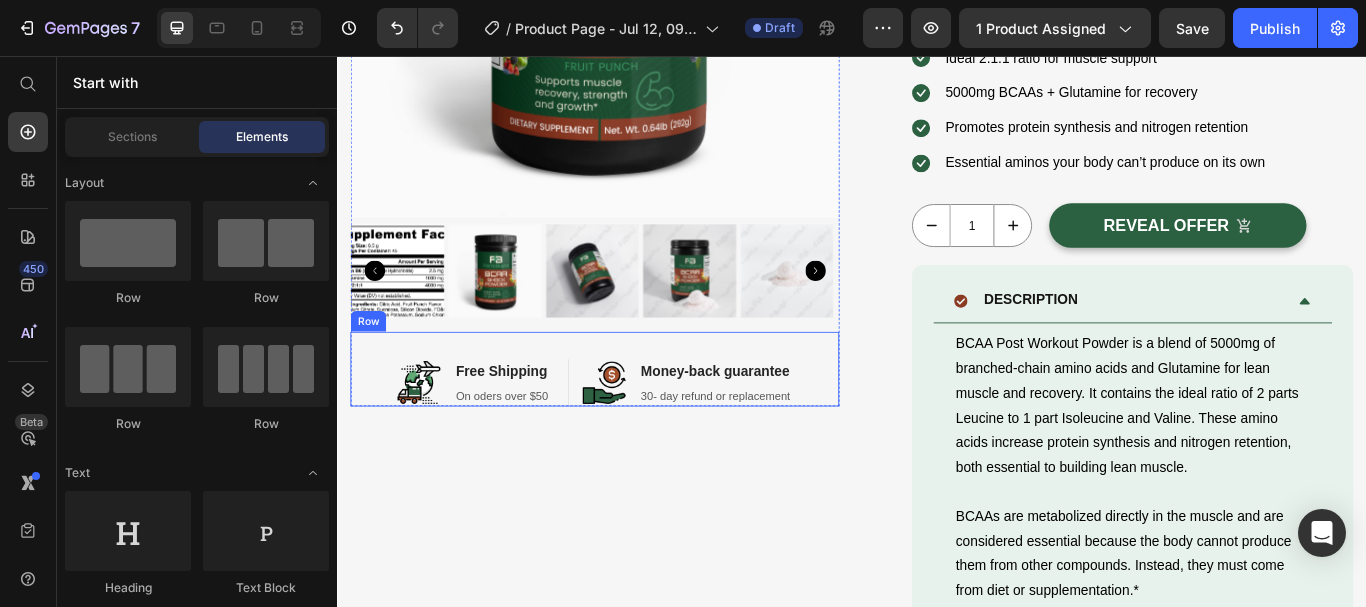 click on "Image Free Shipping Heading On oders over $50 Text block Row Image Money-back guarantee Heading 30- day refund or replacement Text block Row Row" at bounding box center (637, 422) 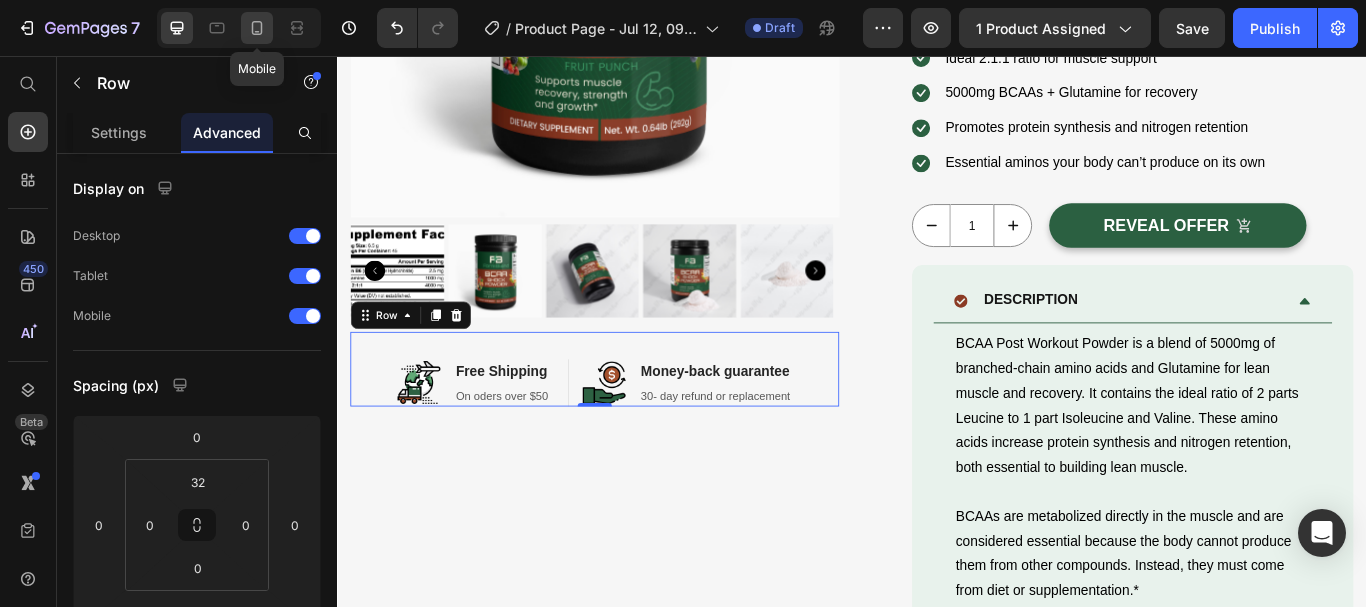click 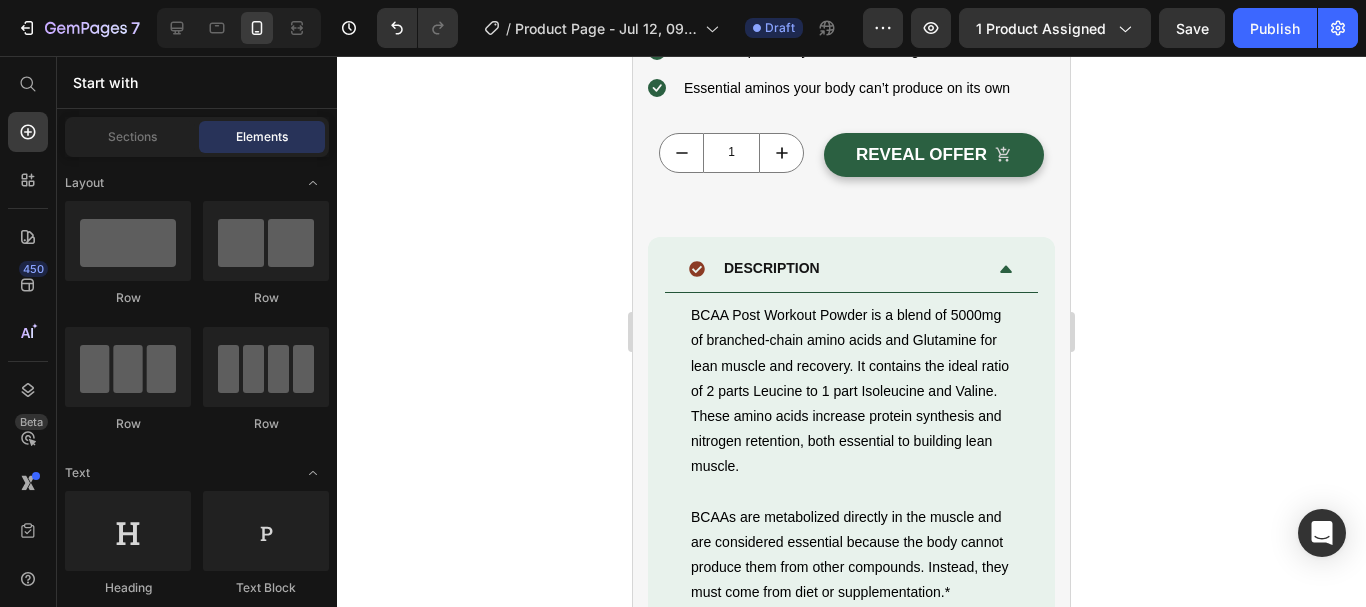 scroll, scrollTop: 1044, scrollLeft: 0, axis: vertical 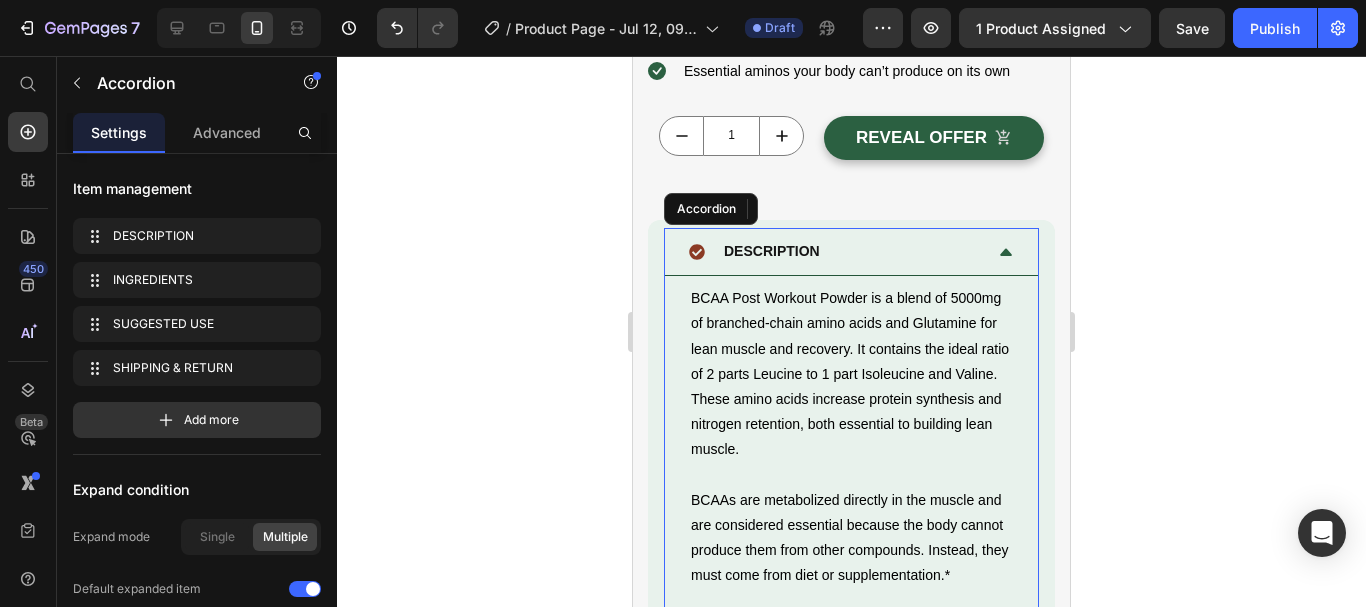 click 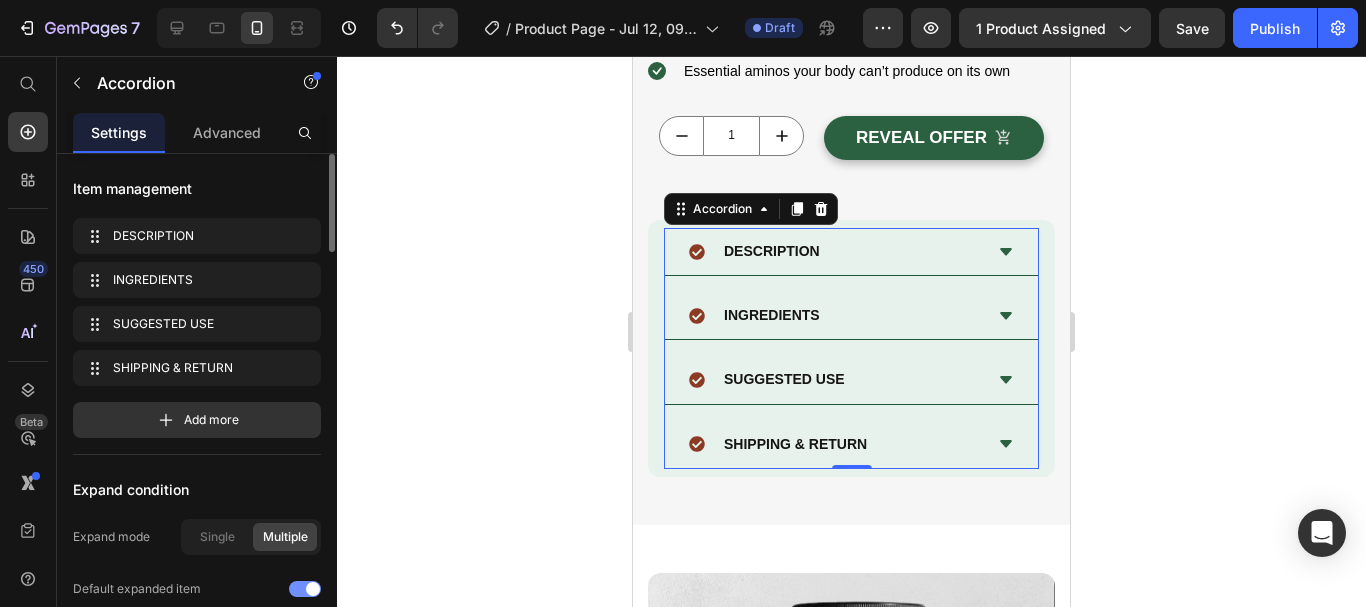 click on "Default expanded item" 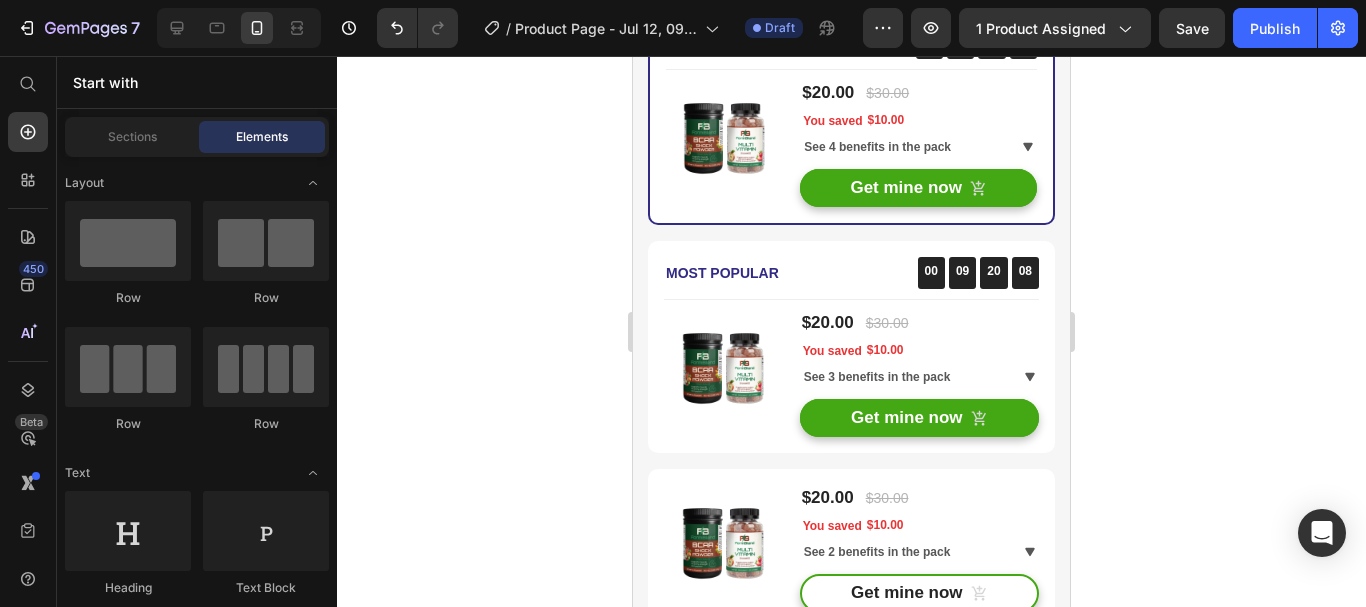 scroll, scrollTop: 4542, scrollLeft: 0, axis: vertical 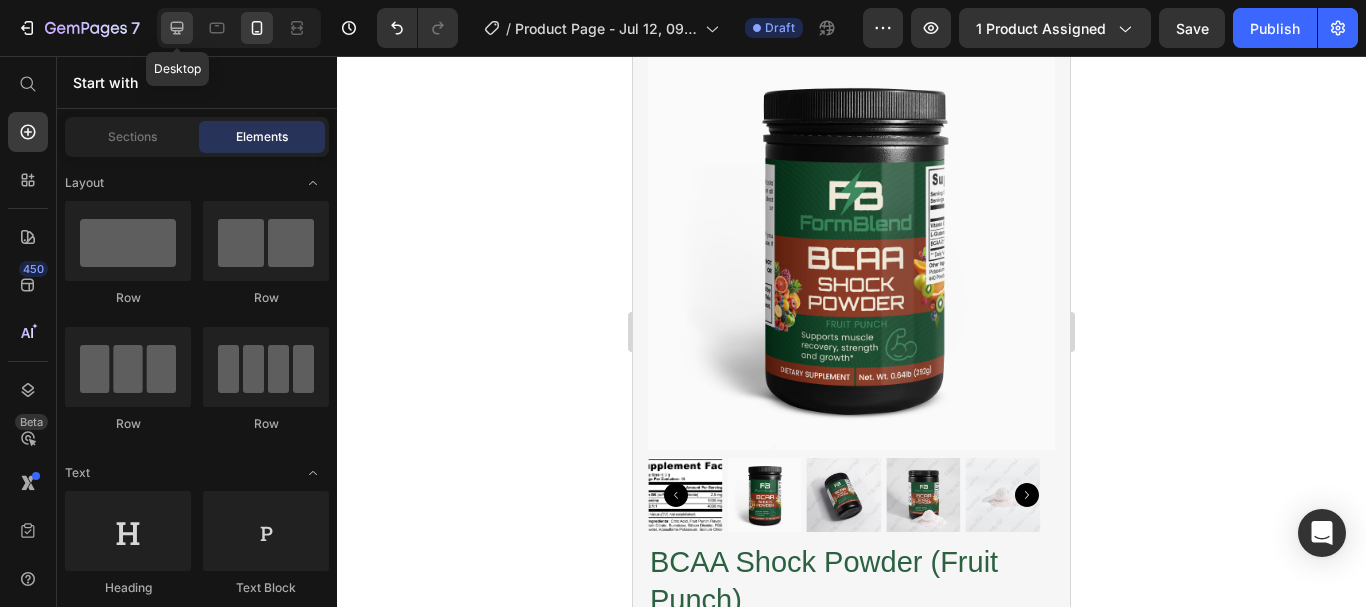 click 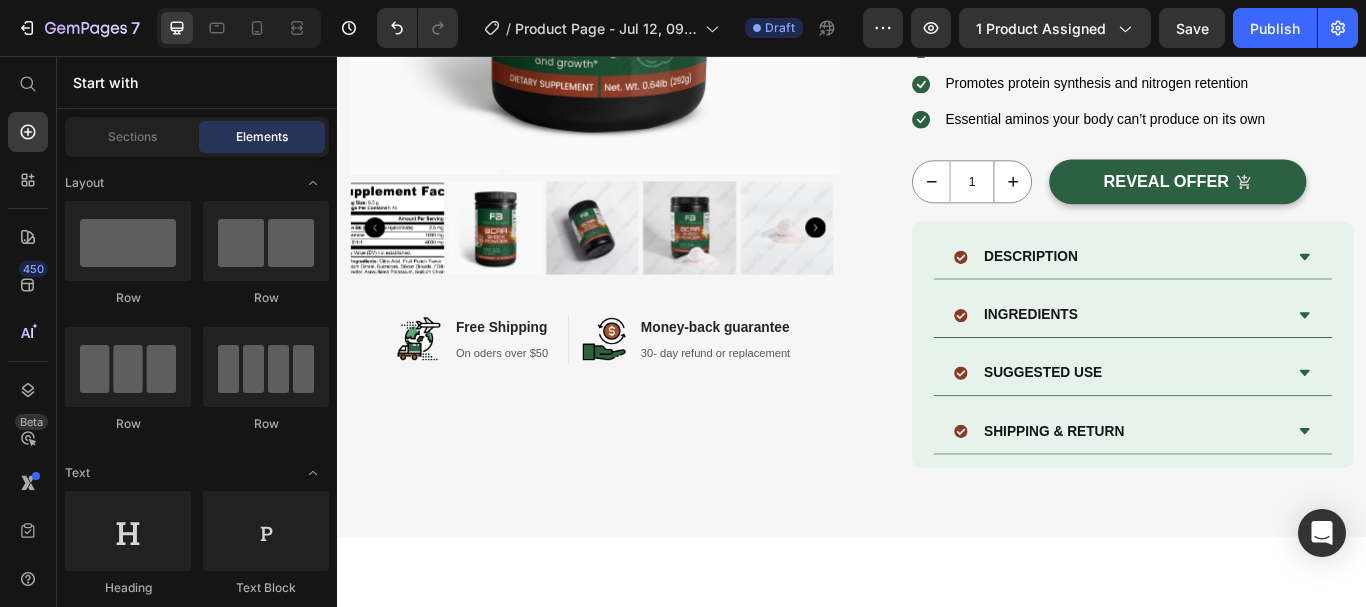 scroll, scrollTop: 599, scrollLeft: 0, axis: vertical 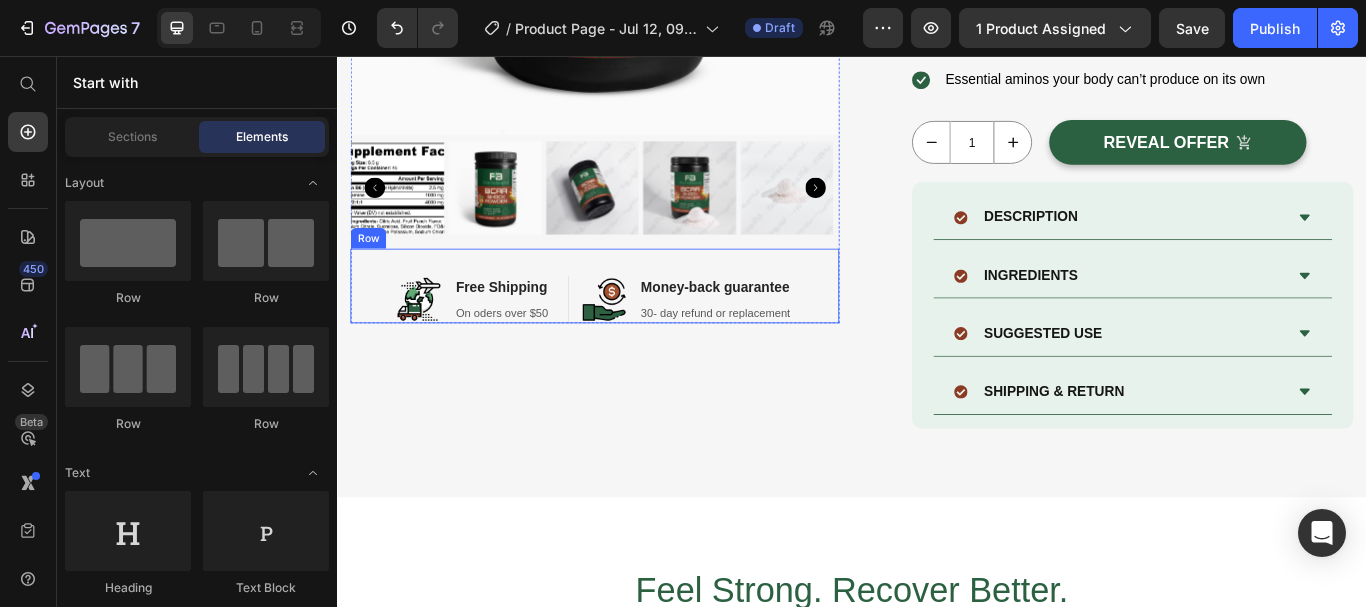 click on "Image Free Shipping Heading On oders over $50 Text block Row Image Money-back guarantee Heading 30- day refund or replacement Text block Row Row" at bounding box center (637, 325) 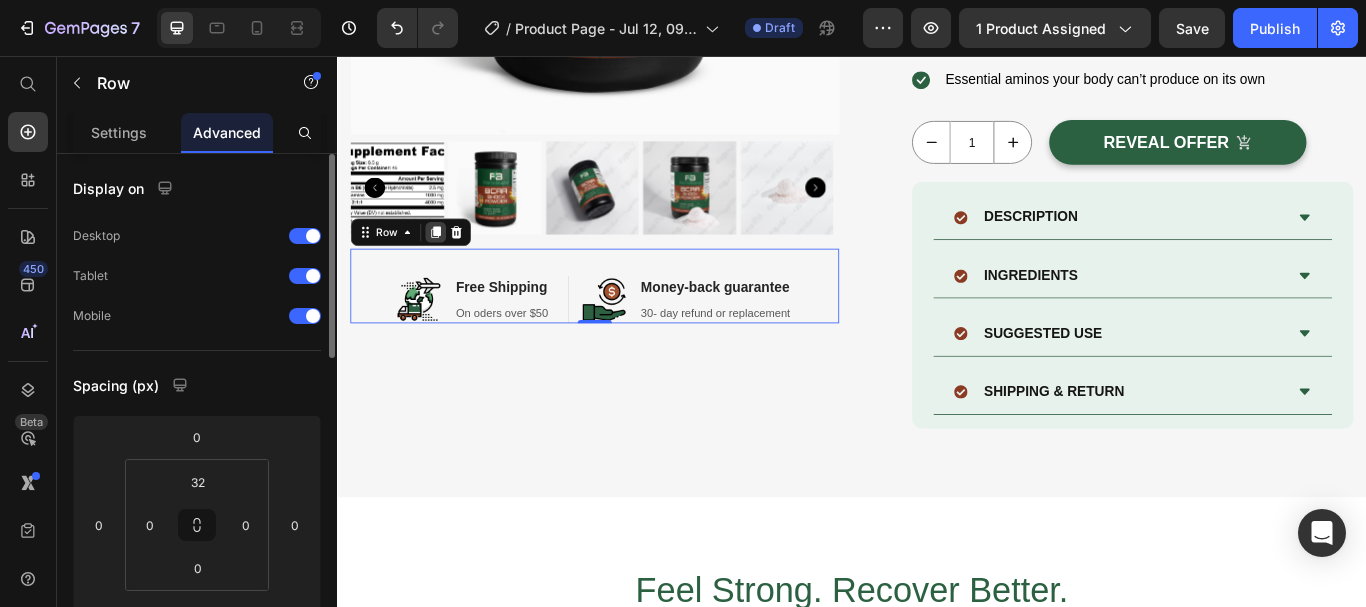 click 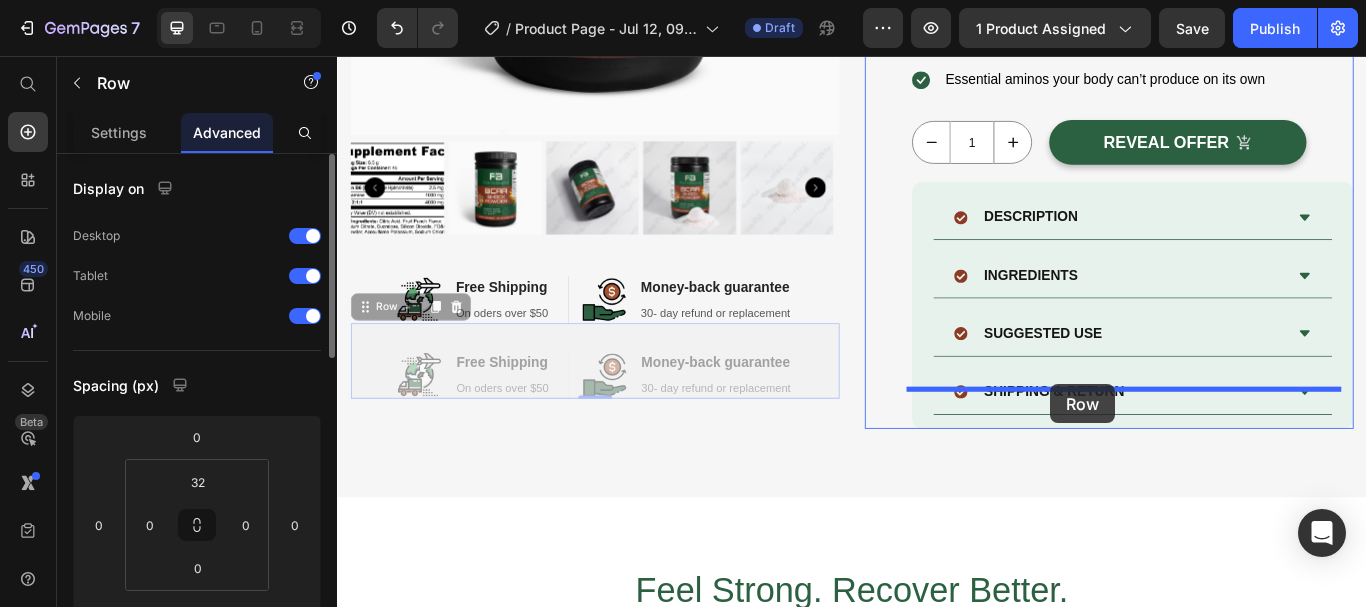 drag, startPoint x: 390, startPoint y: 354, endPoint x: 1168, endPoint y: 439, distance: 782.6295 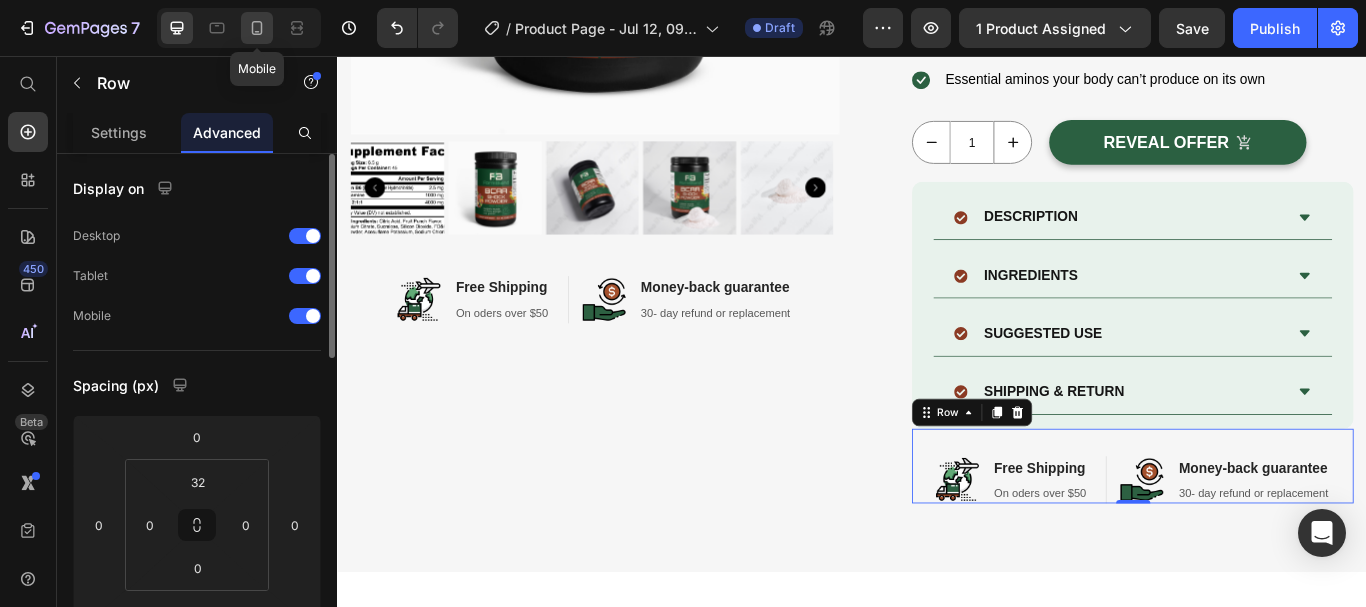 click 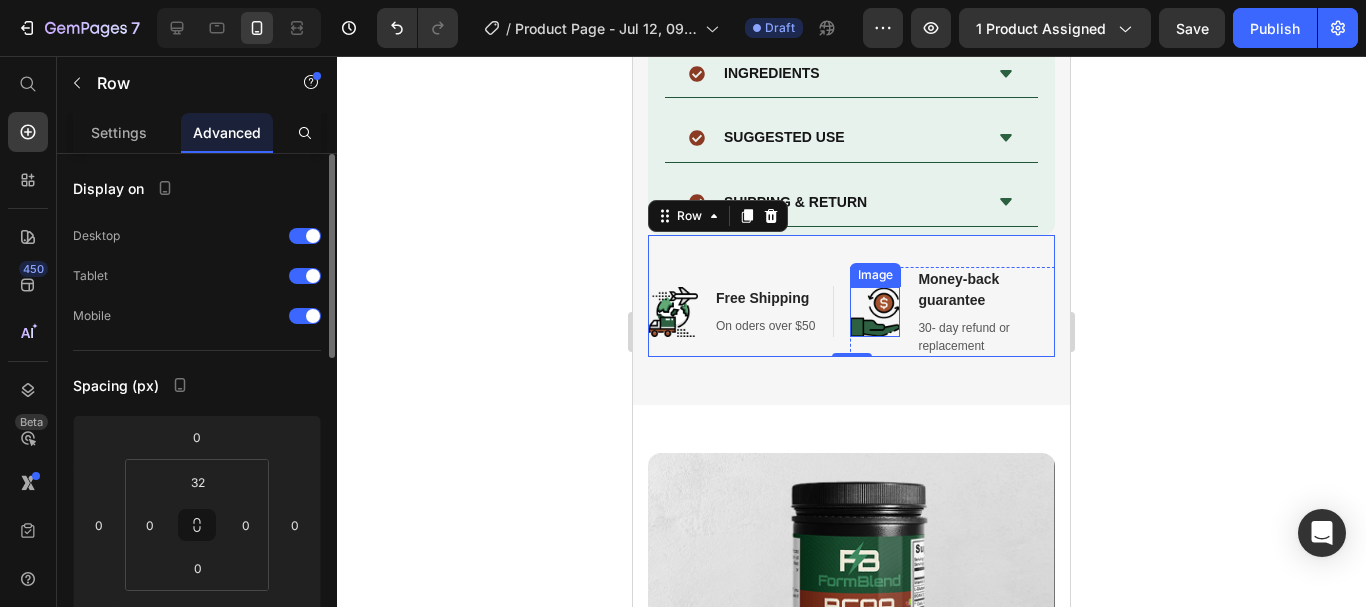 scroll, scrollTop: 1342, scrollLeft: 0, axis: vertical 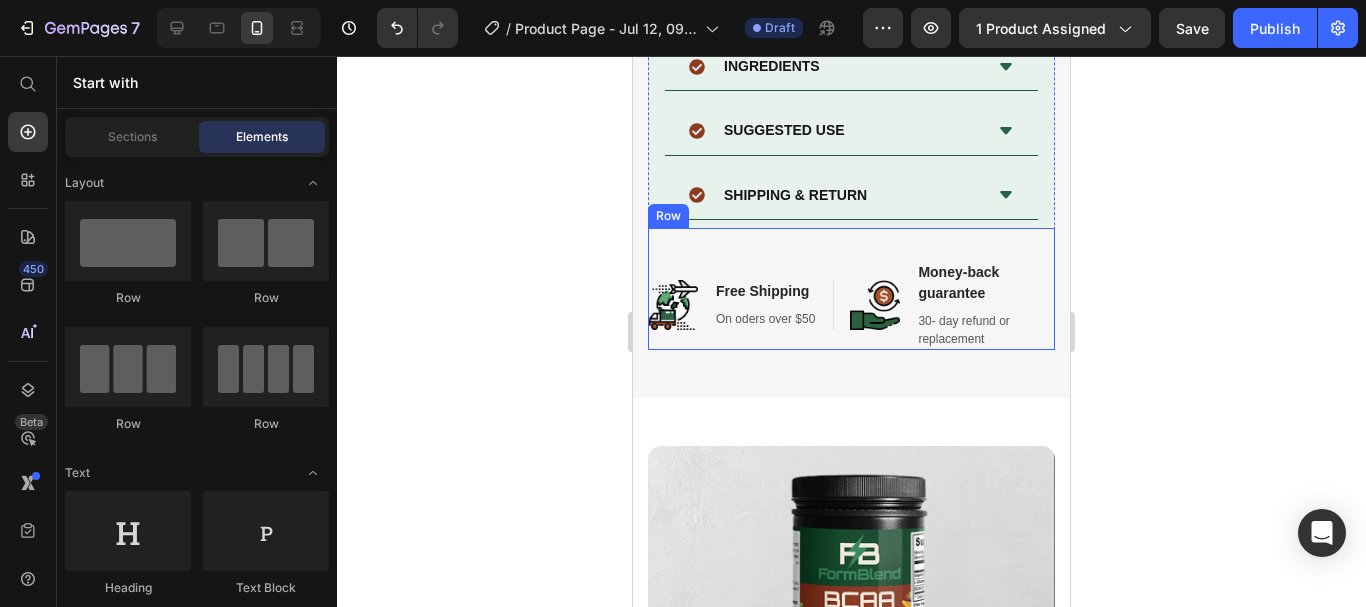 click on "Image Free Shipping Heading On oders over $50 Text block Row Image Money-back guarantee Heading 30- day refund or replacement Text block Row Row" at bounding box center [851, 289] 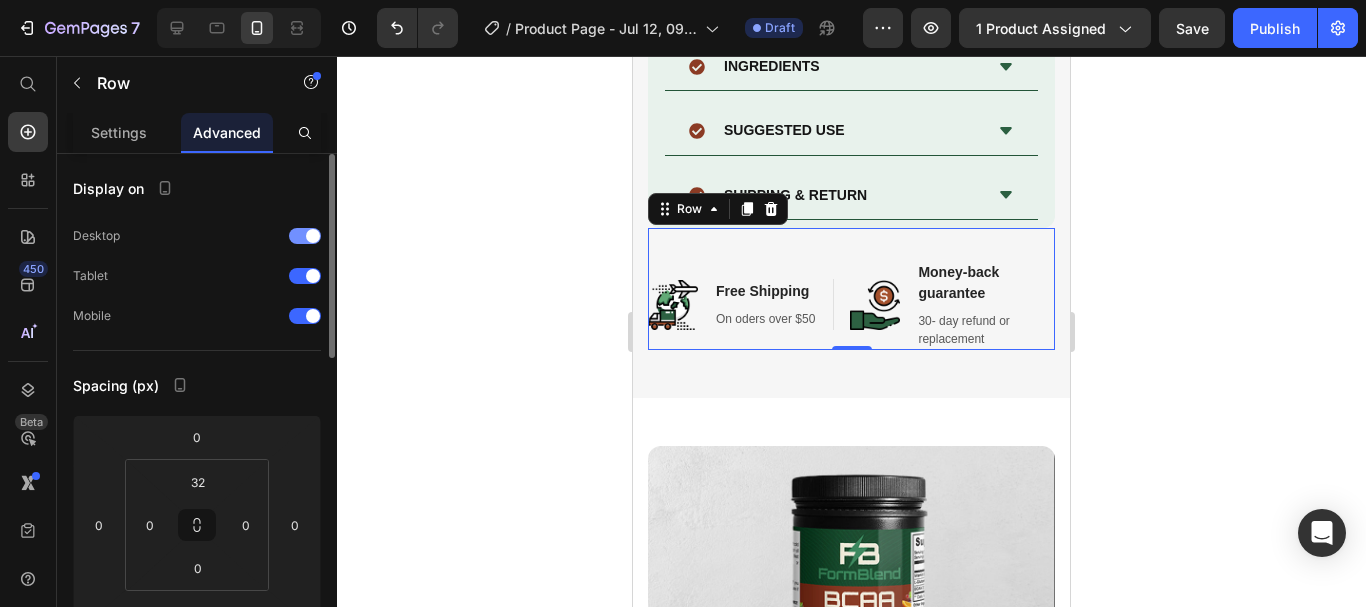 drag, startPoint x: 298, startPoint y: 277, endPoint x: 291, endPoint y: 247, distance: 30.805843 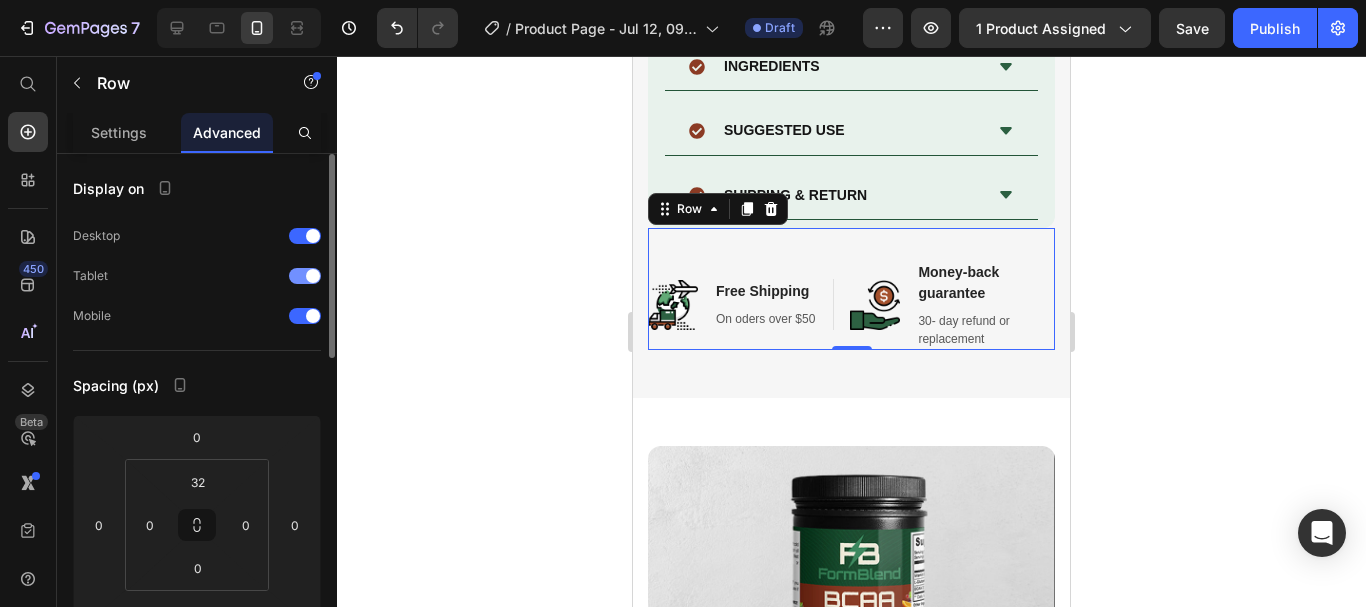 click at bounding box center (305, 276) 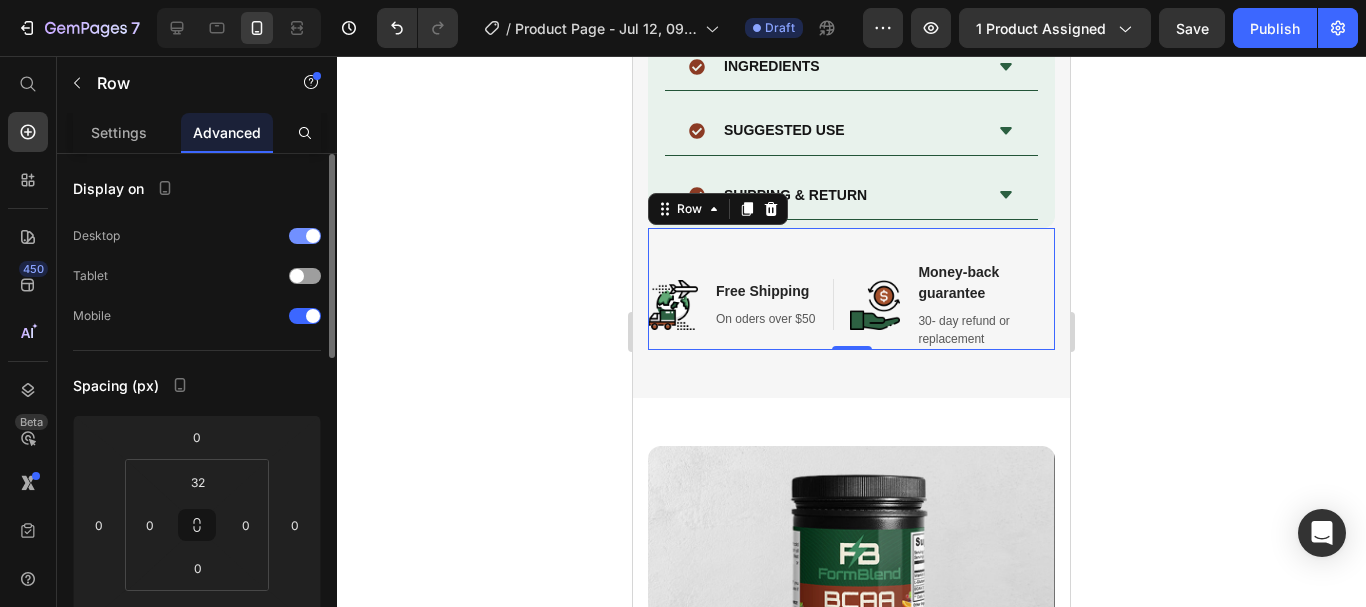 click at bounding box center (305, 236) 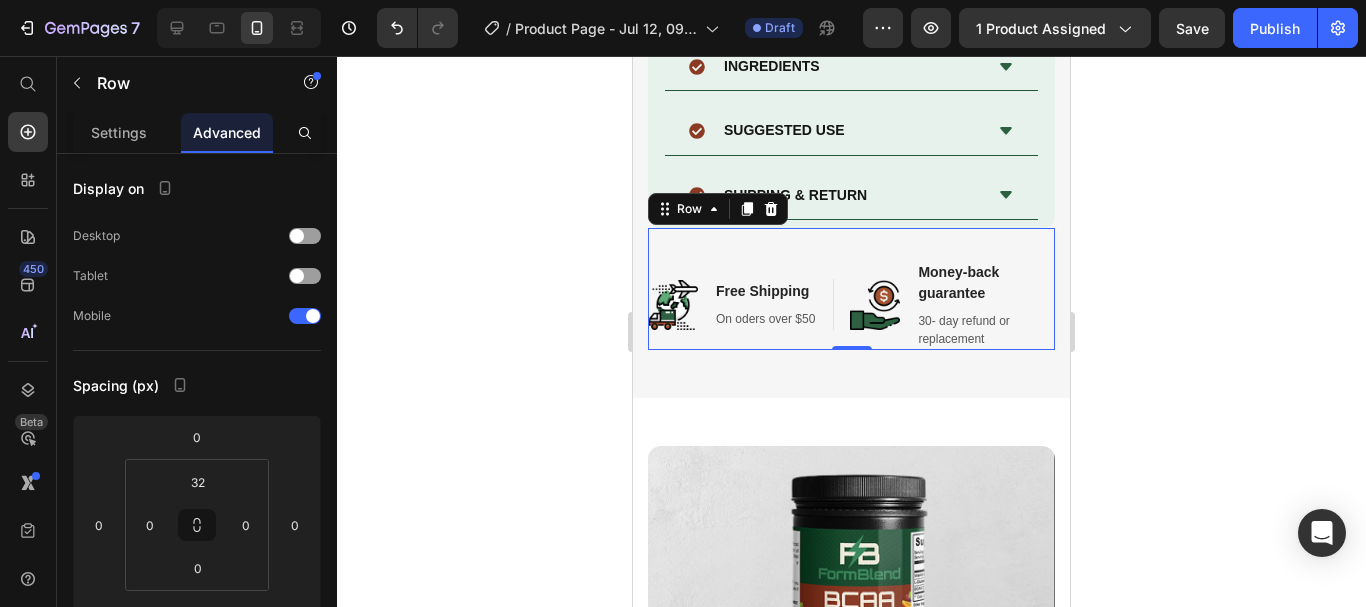 click 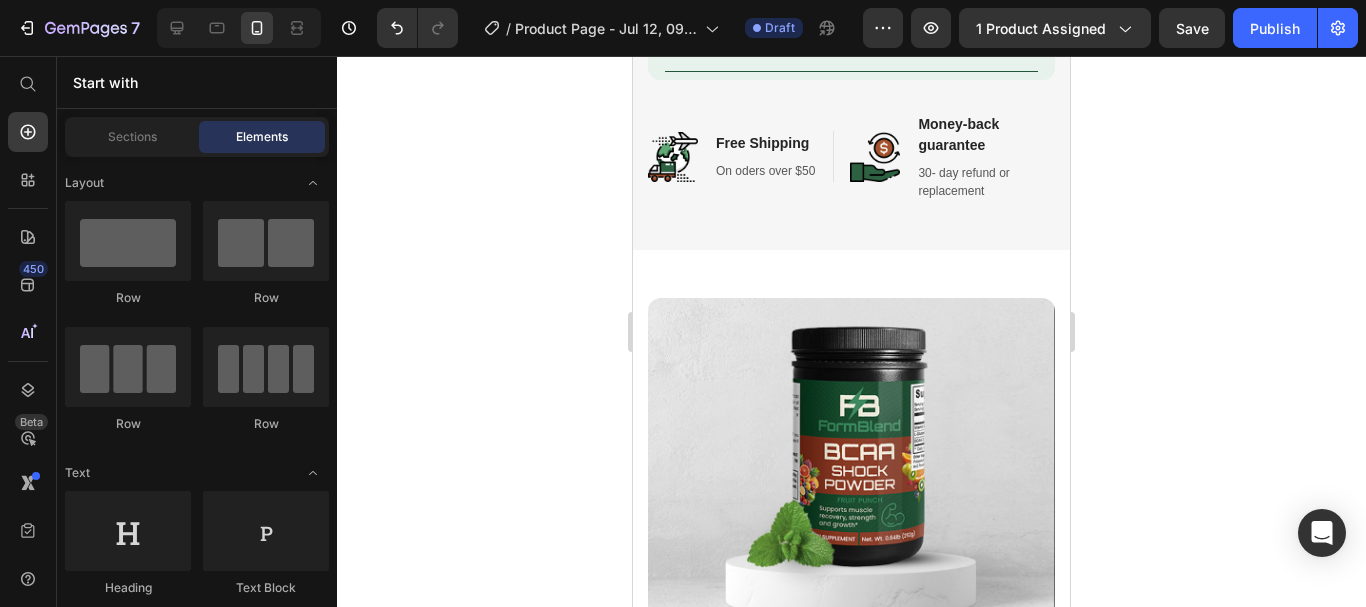 scroll, scrollTop: 1424, scrollLeft: 0, axis: vertical 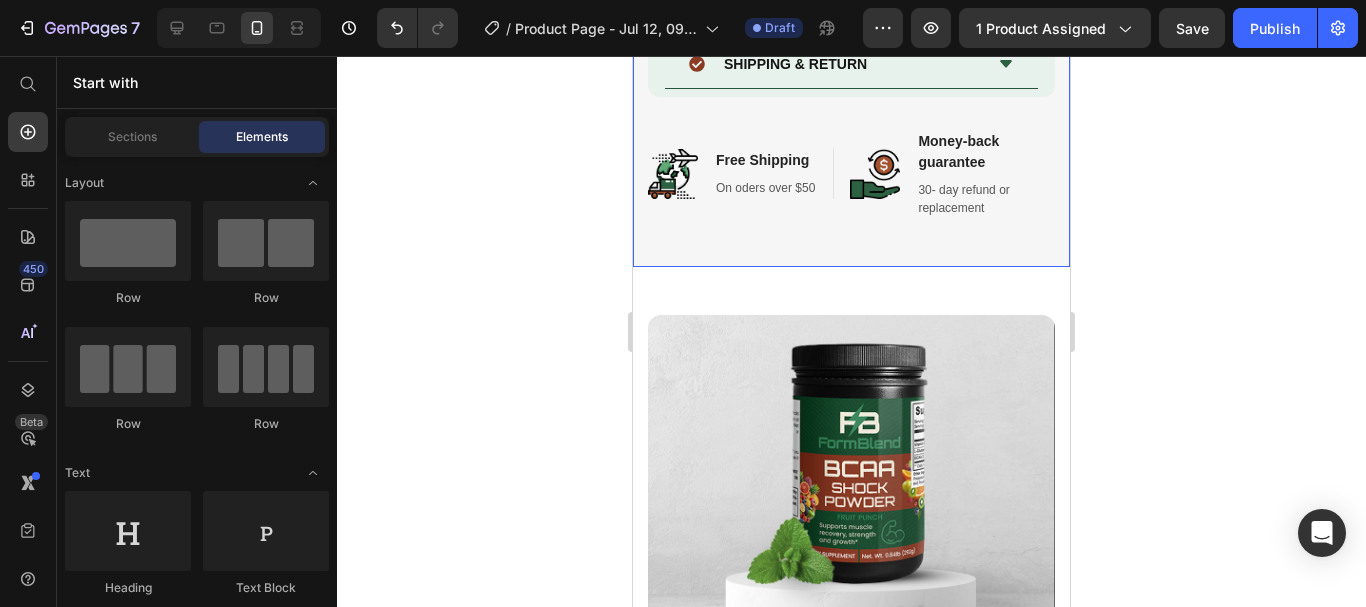 drag, startPoint x: 1047, startPoint y: 152, endPoint x: 773, endPoint y: 121, distance: 275.74808 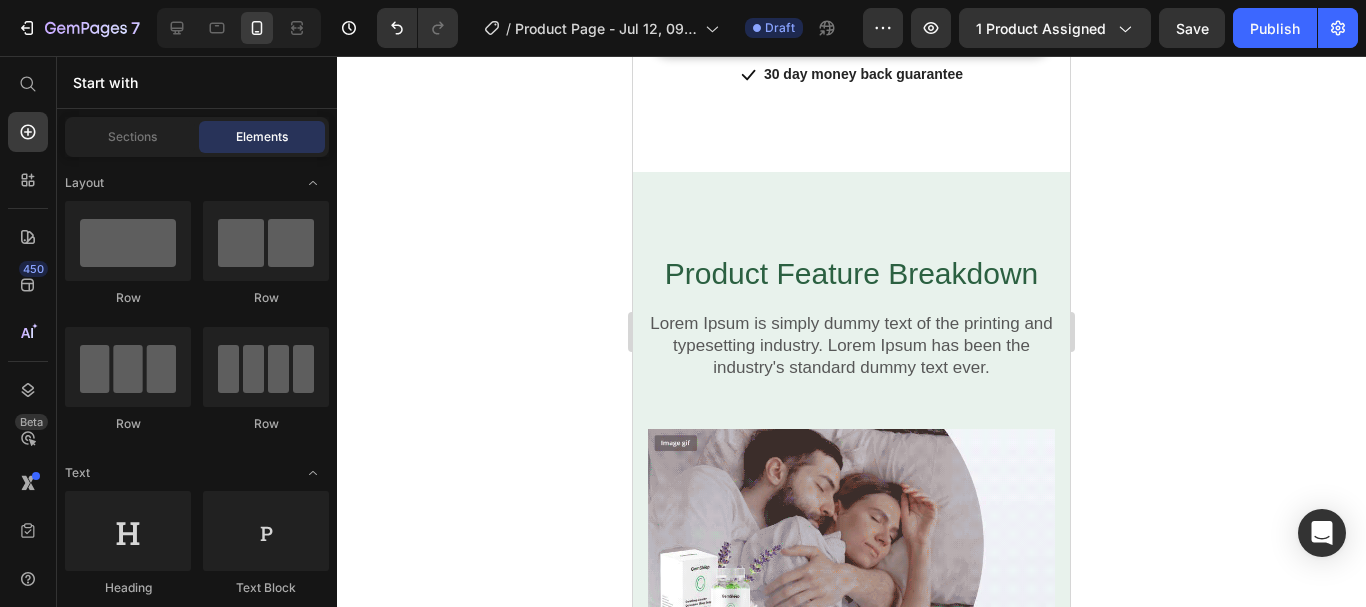 scroll, scrollTop: 2755, scrollLeft: 0, axis: vertical 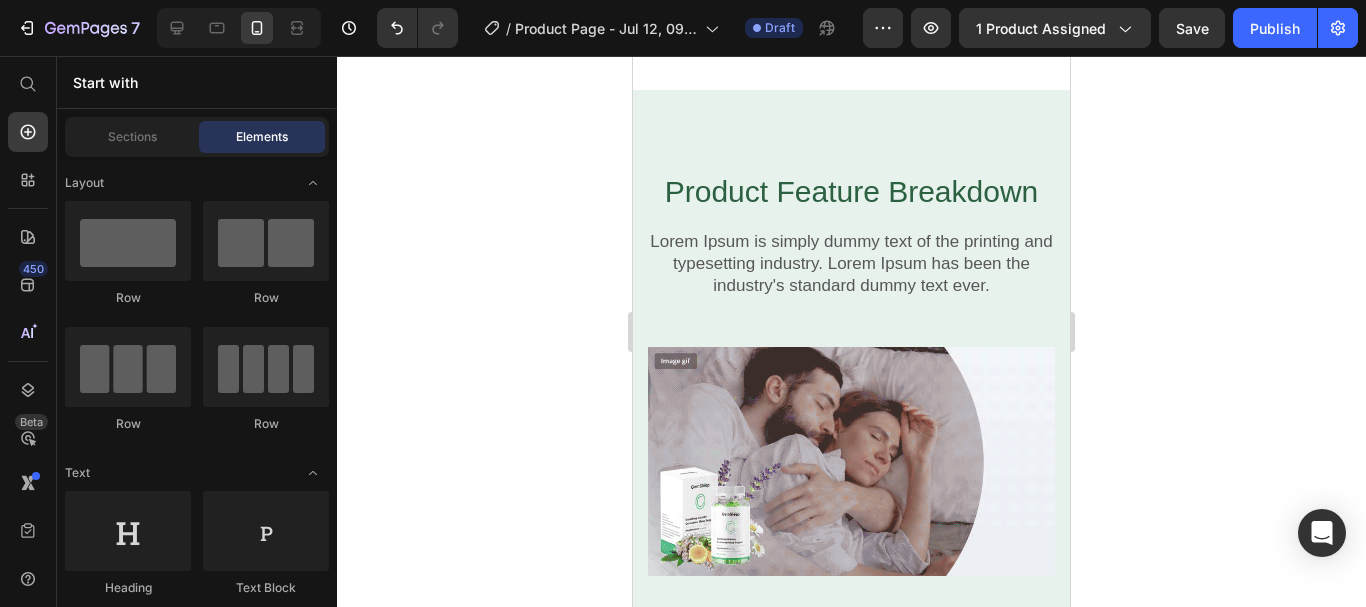 click on "7  Version history  /  Product Page - Jul 12, 09:55:00 Draft Preview 1 product assigned  Save   Publish" 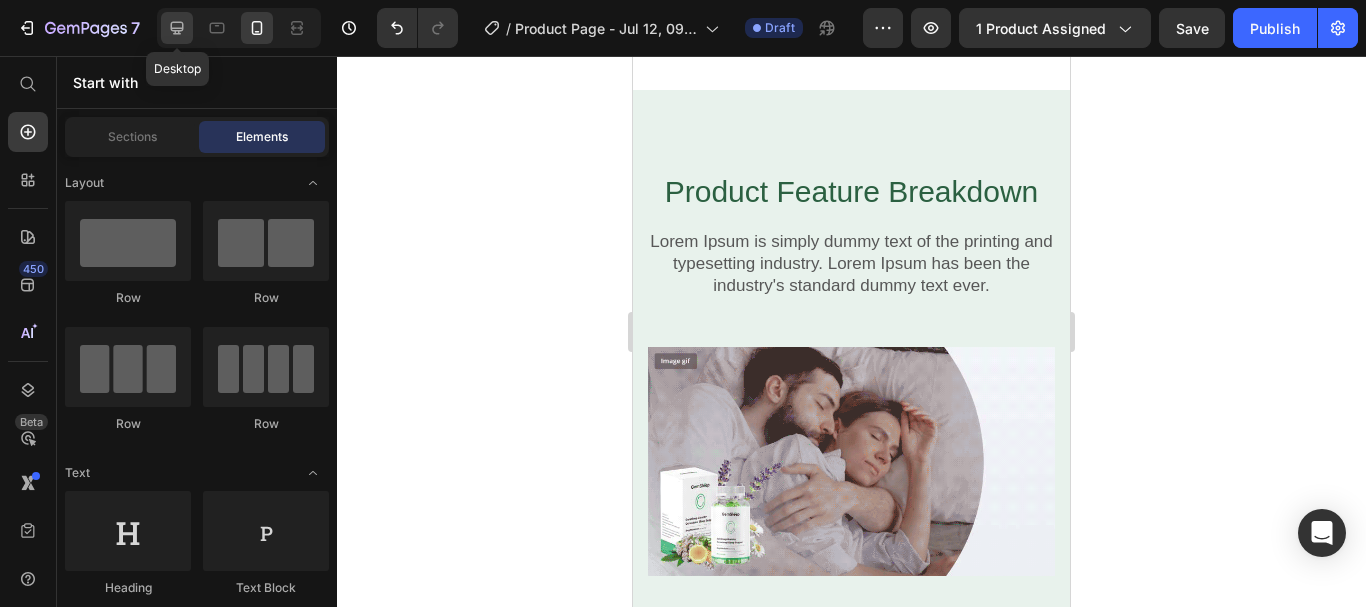 click 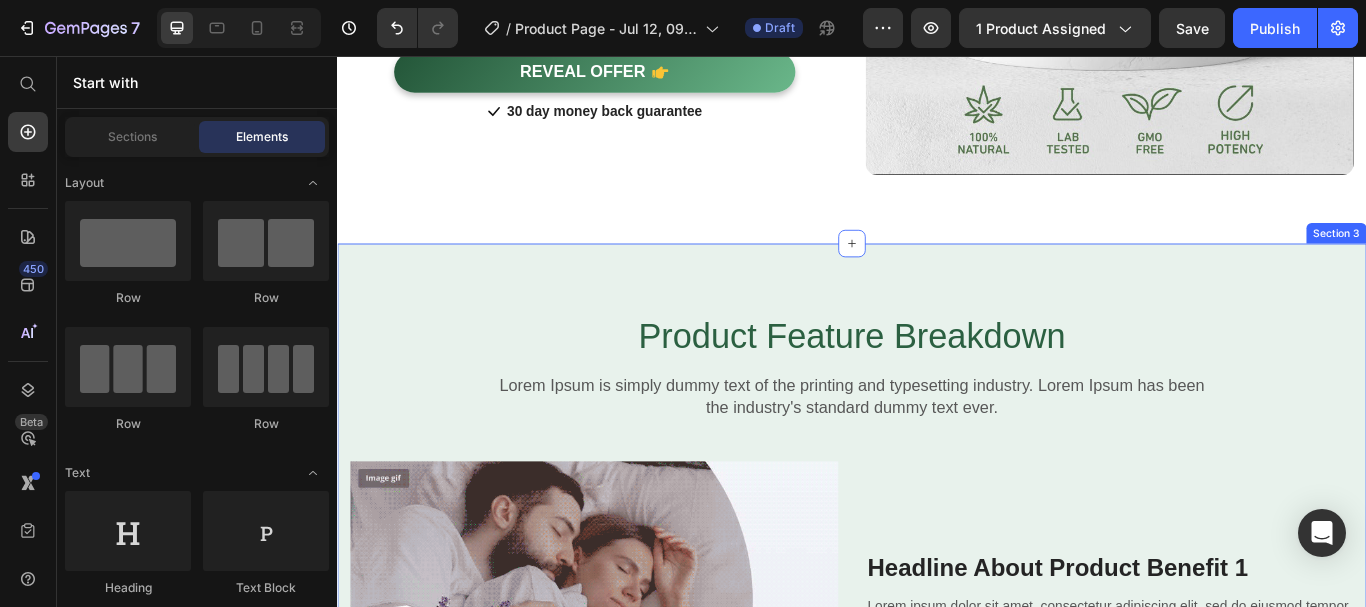 scroll, scrollTop: 2510, scrollLeft: 0, axis: vertical 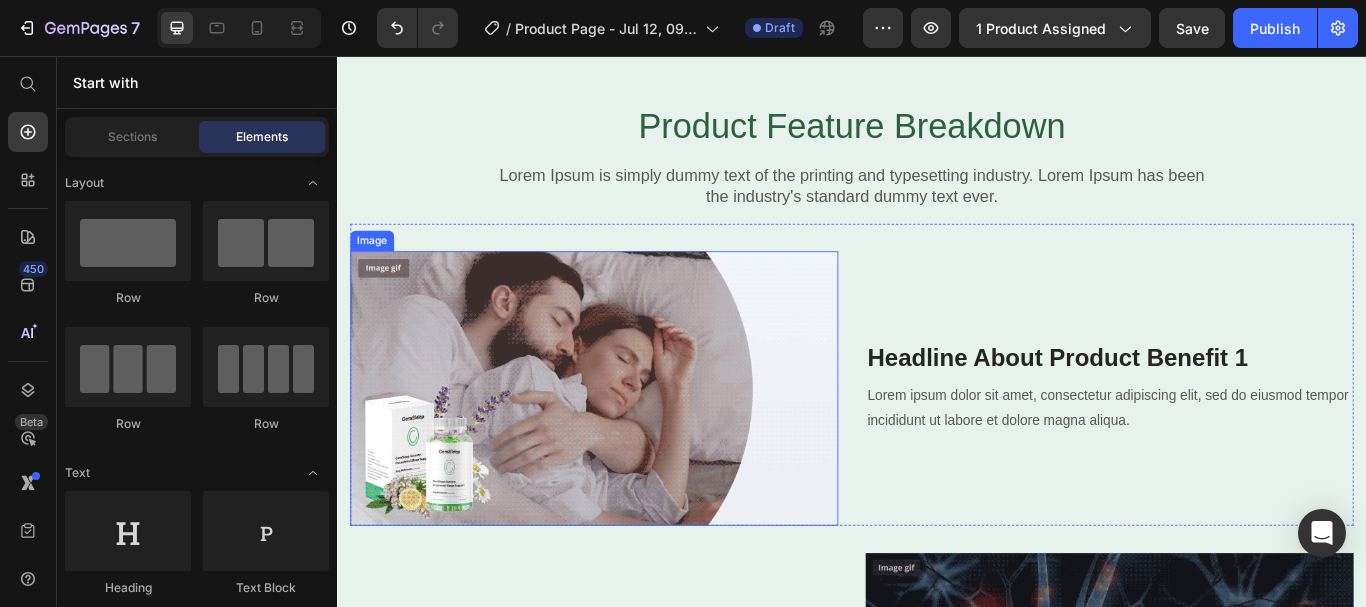 click at bounding box center (636, 444) 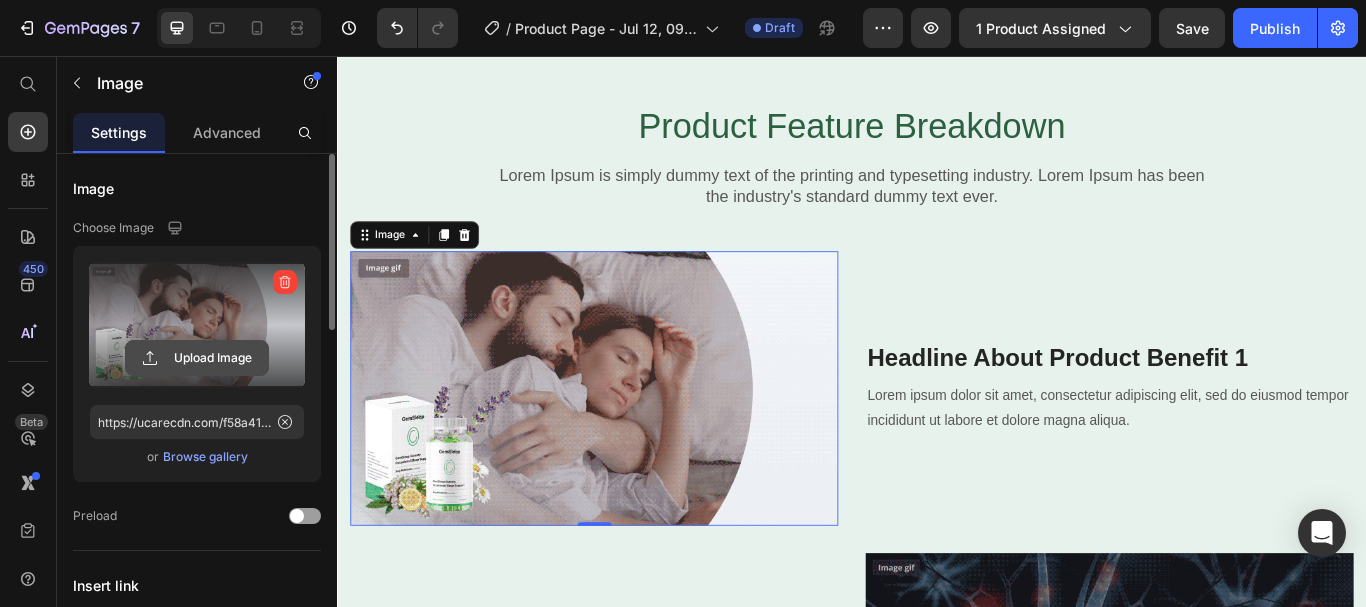click 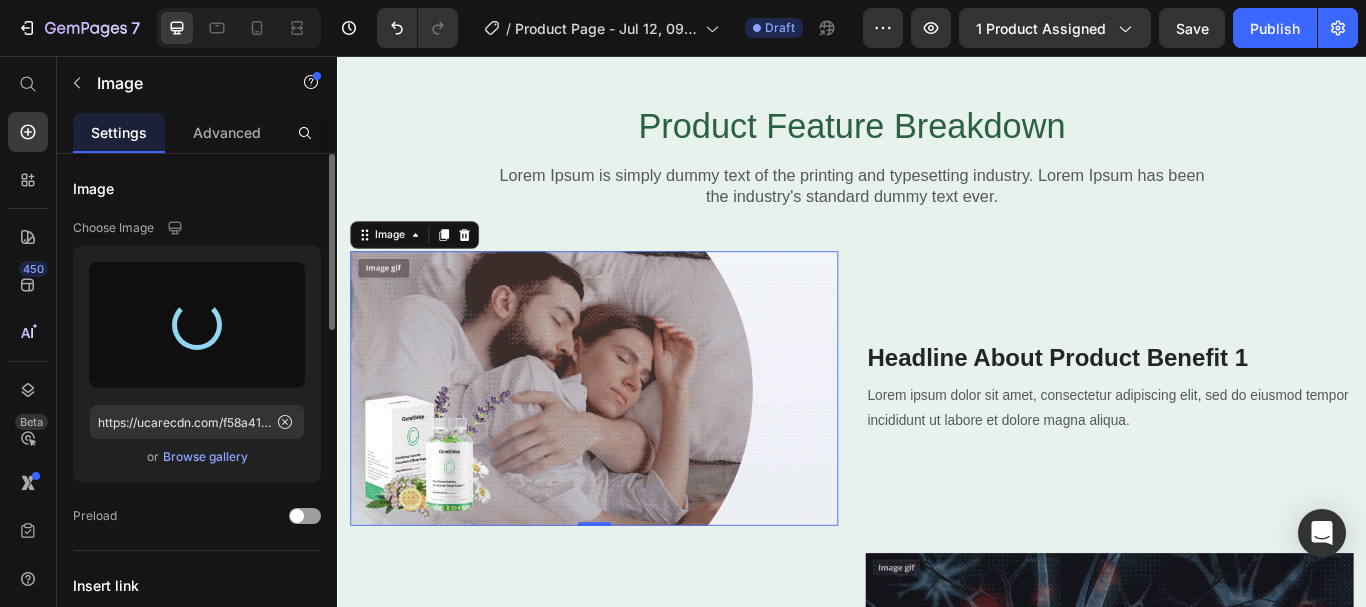 type on "https://cdn.shopify.com/s/files/1/0615/8181/9975/files/gempages_574911106628191076-18cf08f2-6879-46b7-8029-46a52dc99153.jpg" 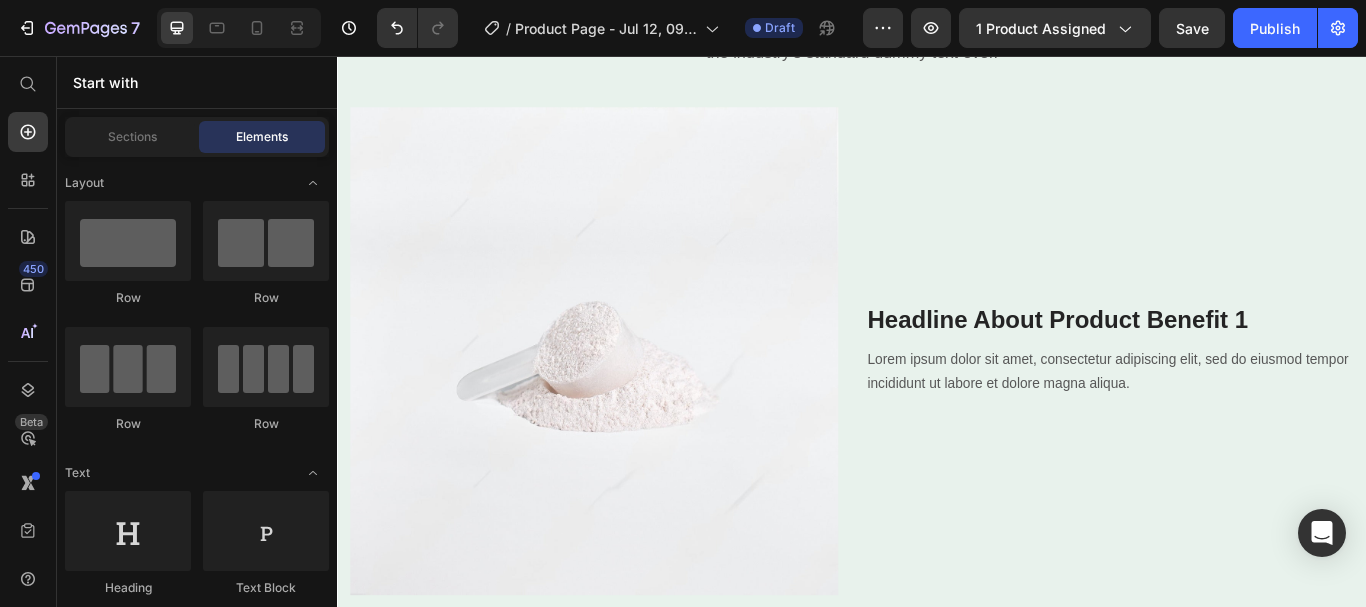 scroll, scrollTop: 2661, scrollLeft: 0, axis: vertical 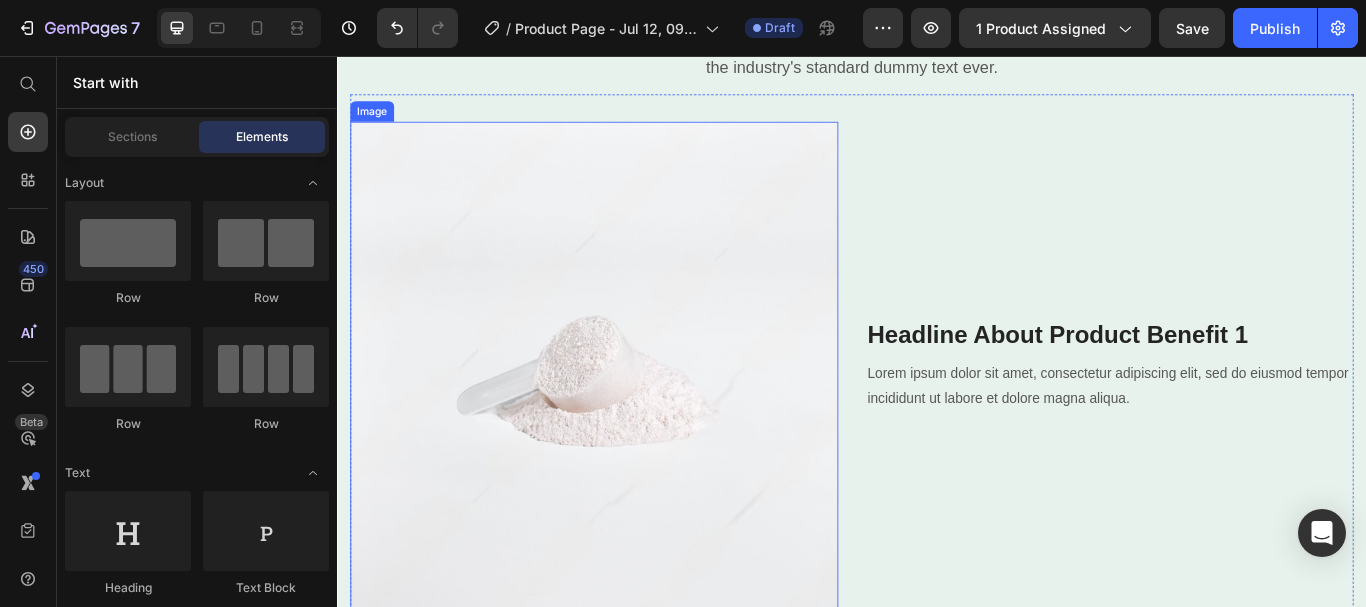 click at bounding box center (636, 417) 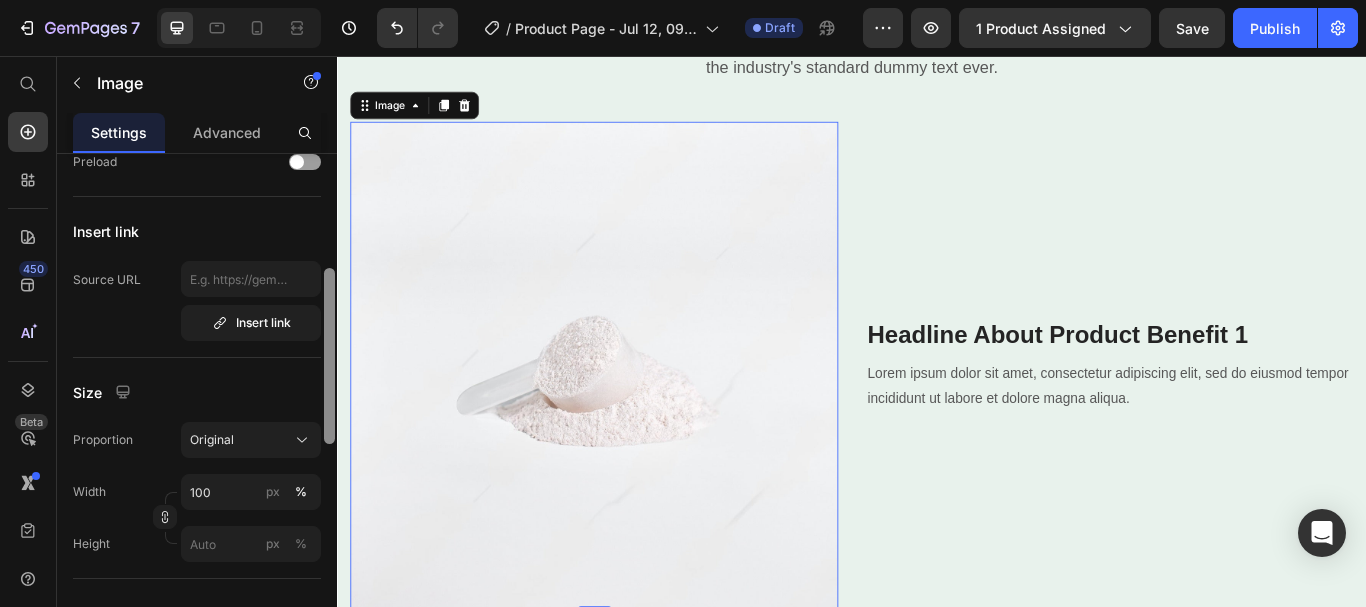 drag, startPoint x: 328, startPoint y: 223, endPoint x: 286, endPoint y: 367, distance: 150 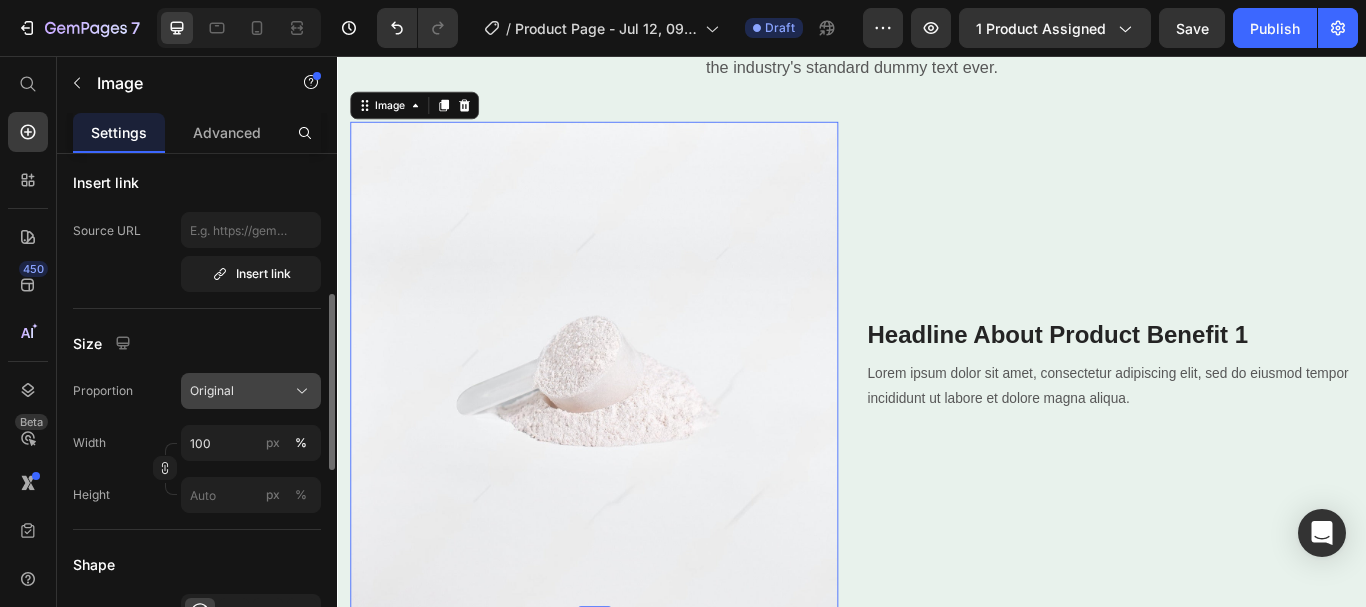 click on "Original" 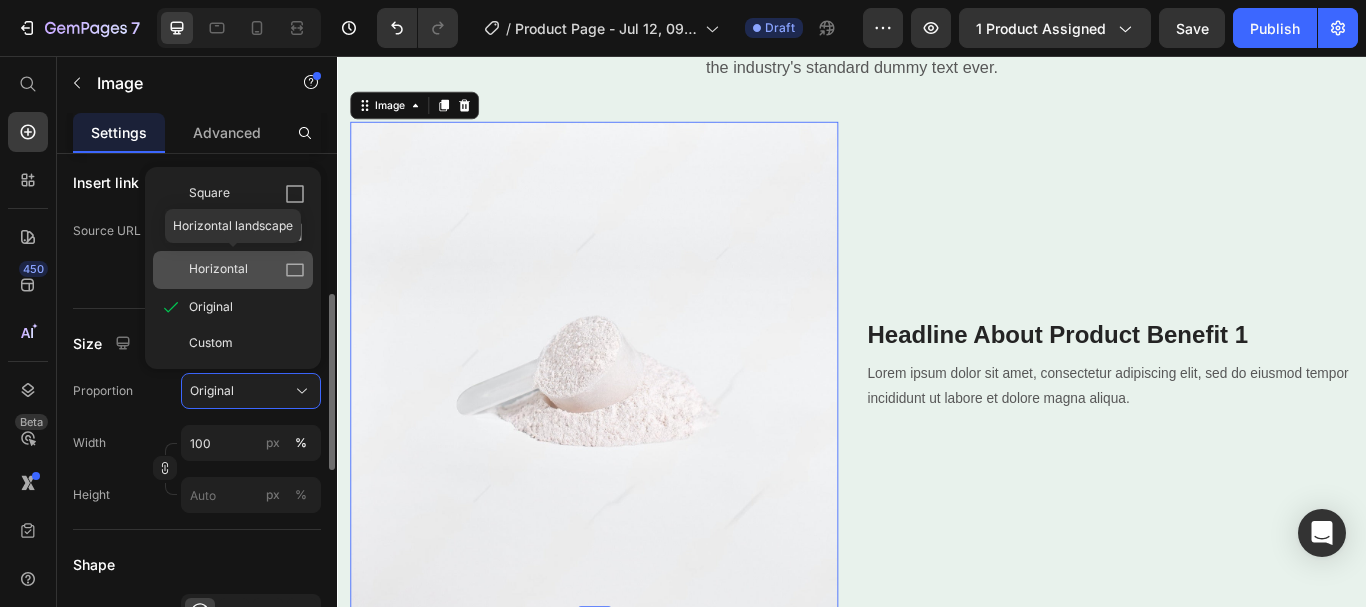 click on "Horizontal" at bounding box center [247, 270] 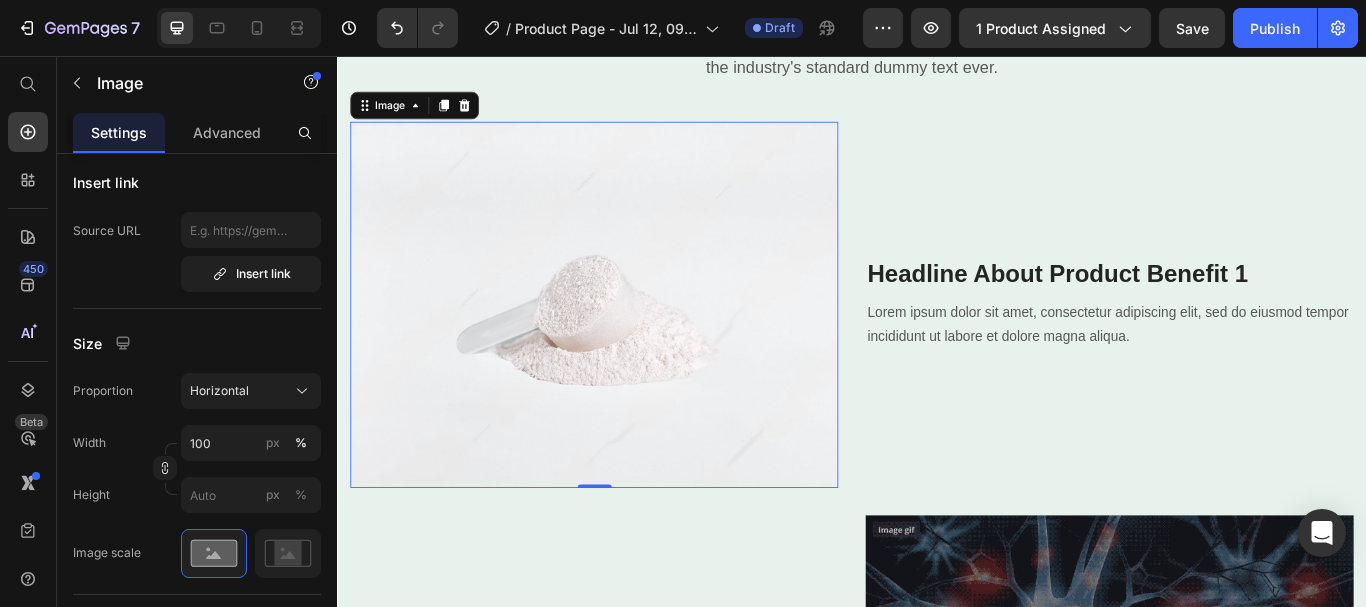 scroll, scrollTop: 913, scrollLeft: 0, axis: vertical 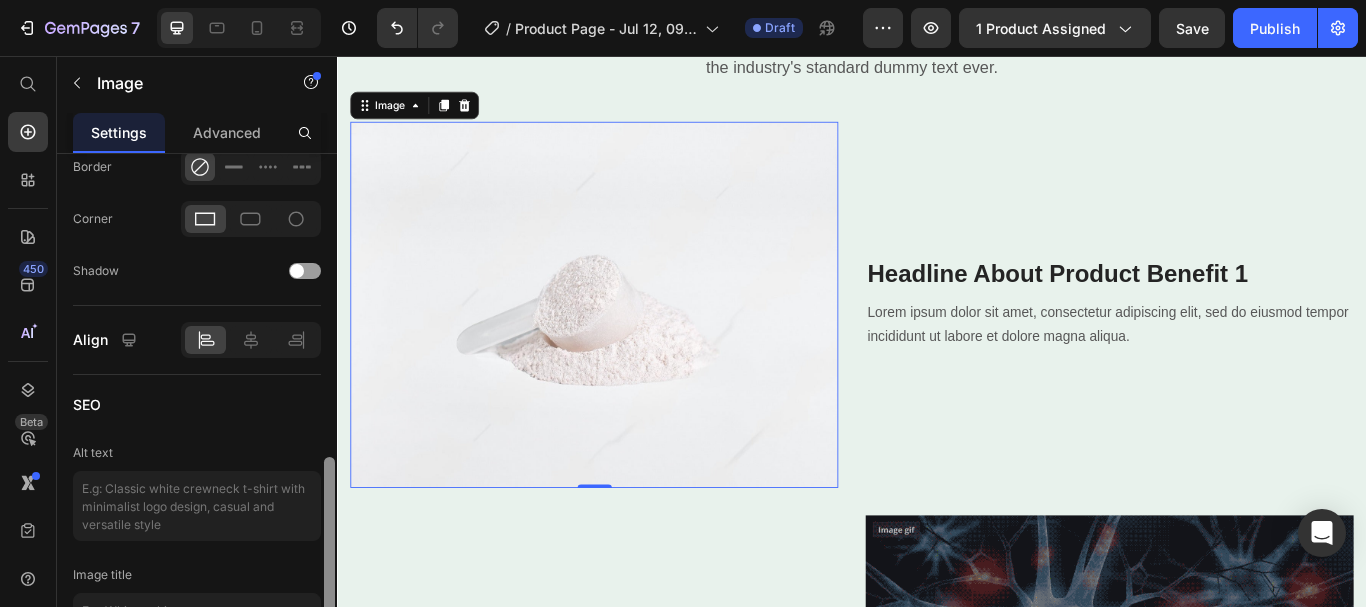click at bounding box center (329, 409) 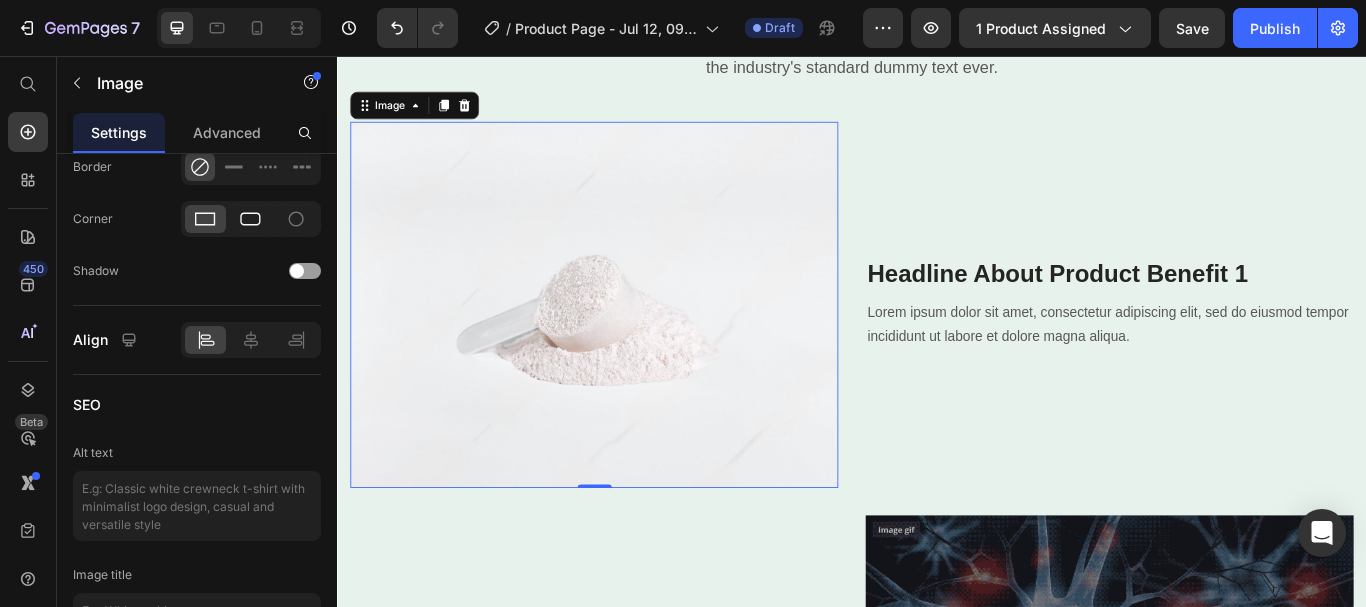click 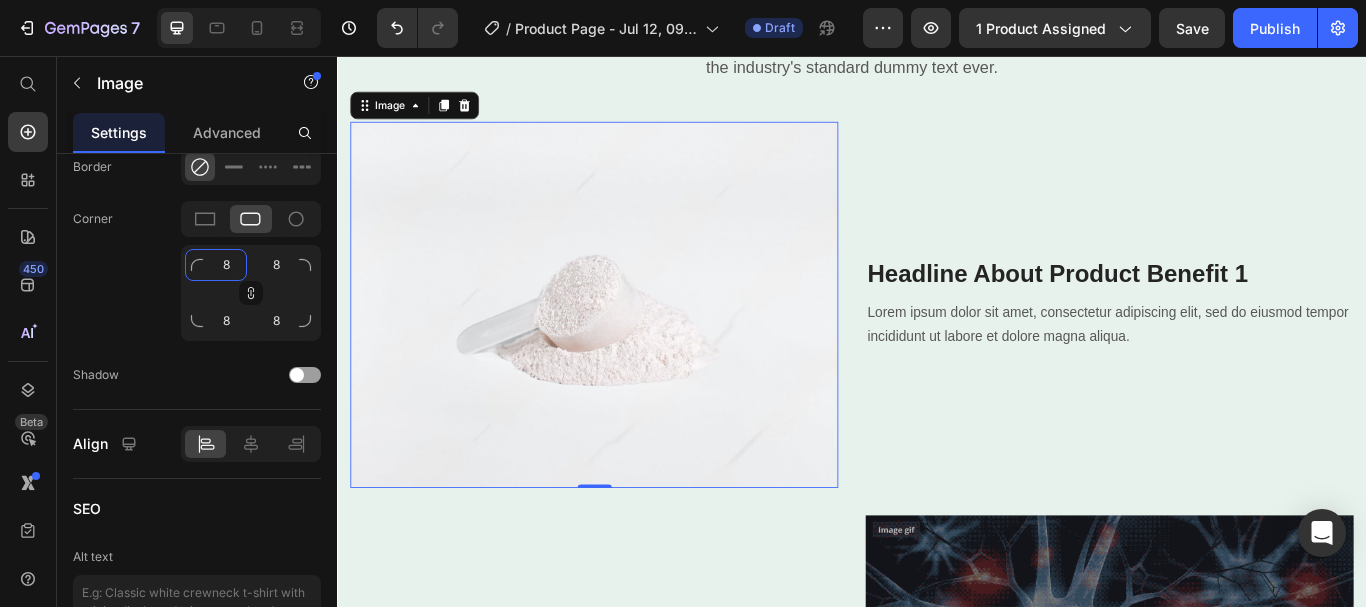 click on "8" 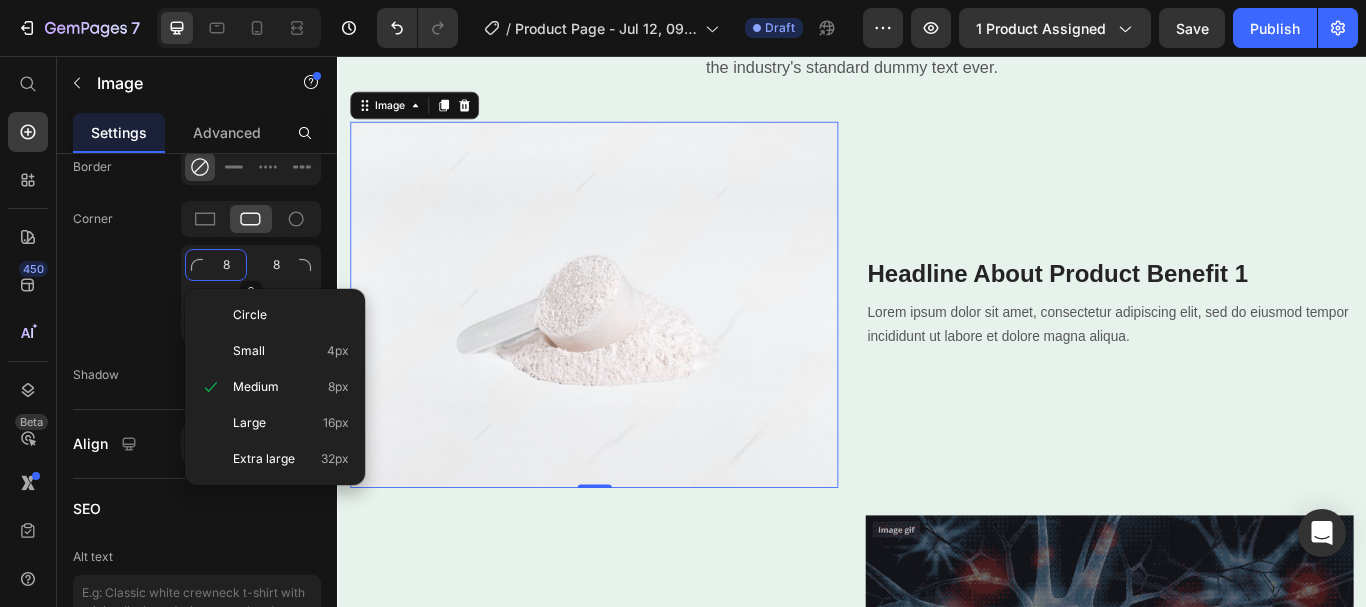 type on "1" 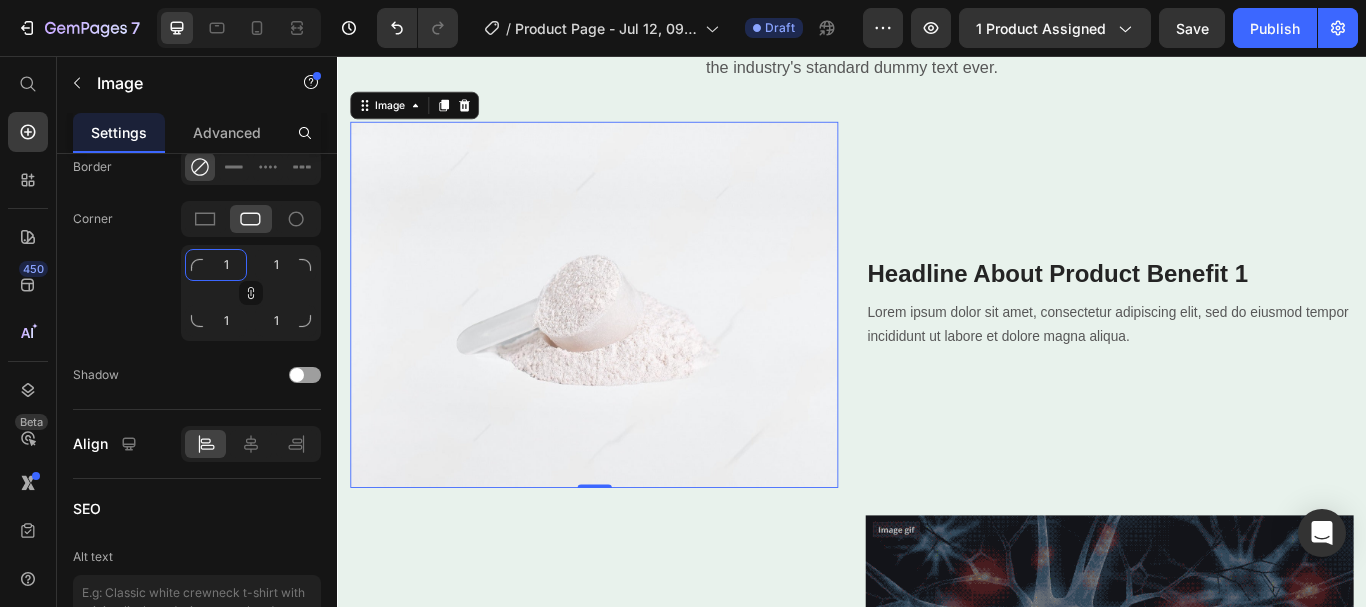 type on "15" 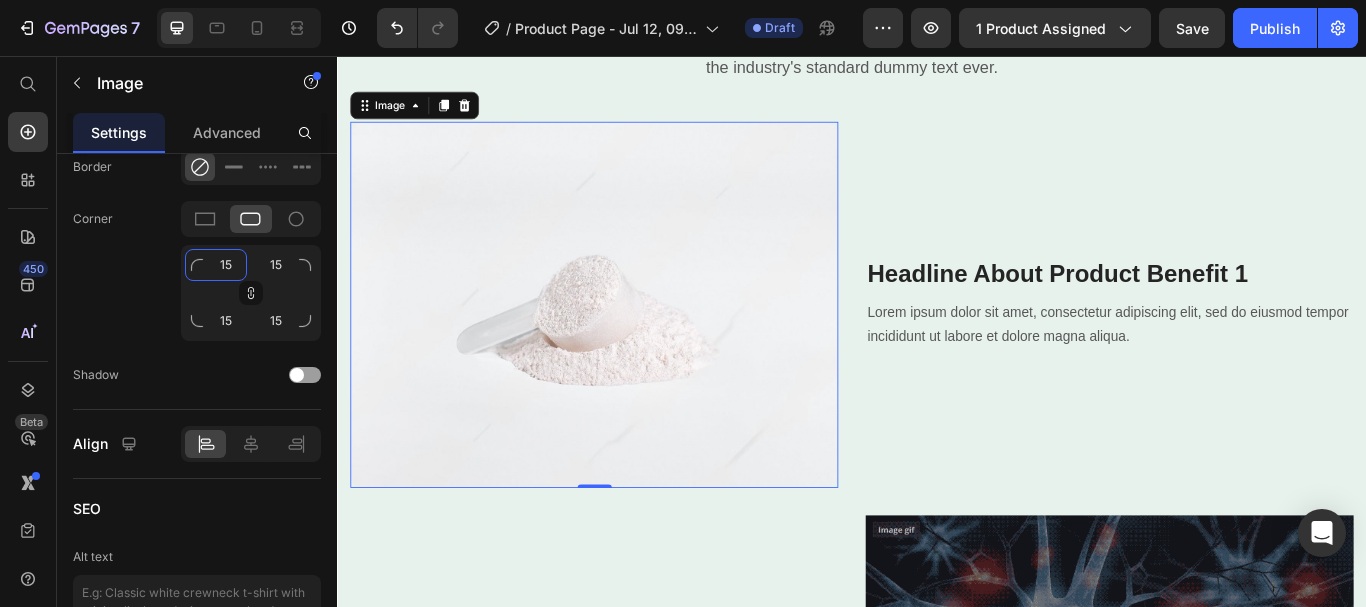 type on "15" 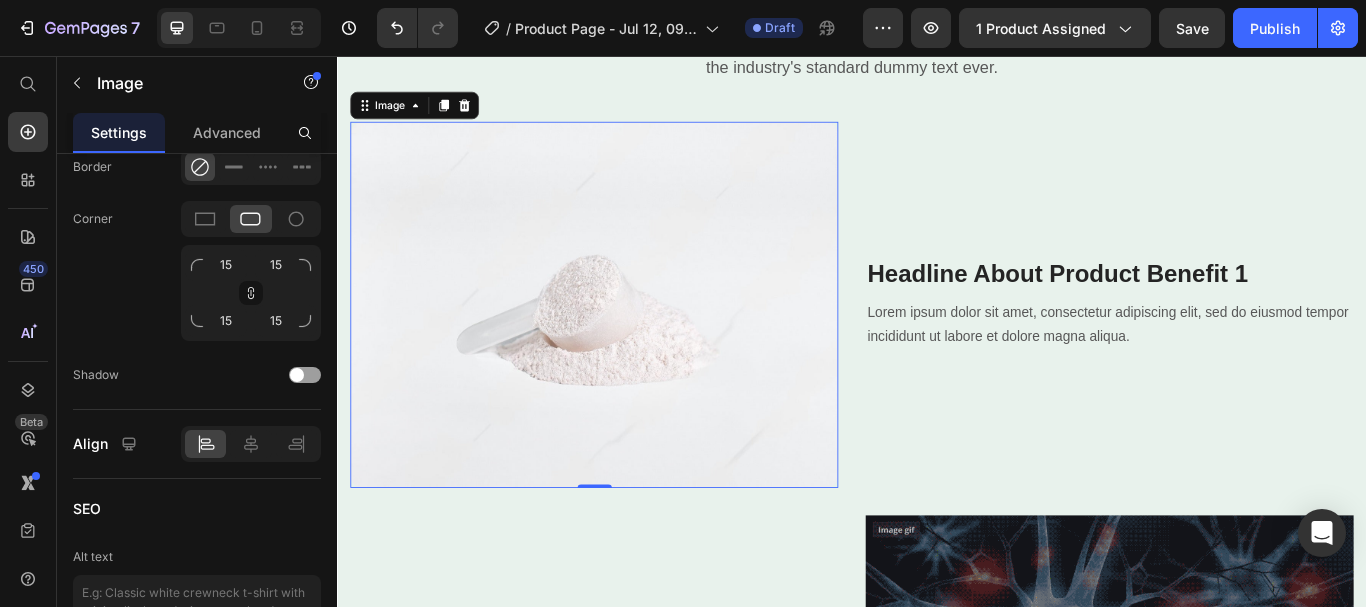 click on "Corner 15 15 15 15" 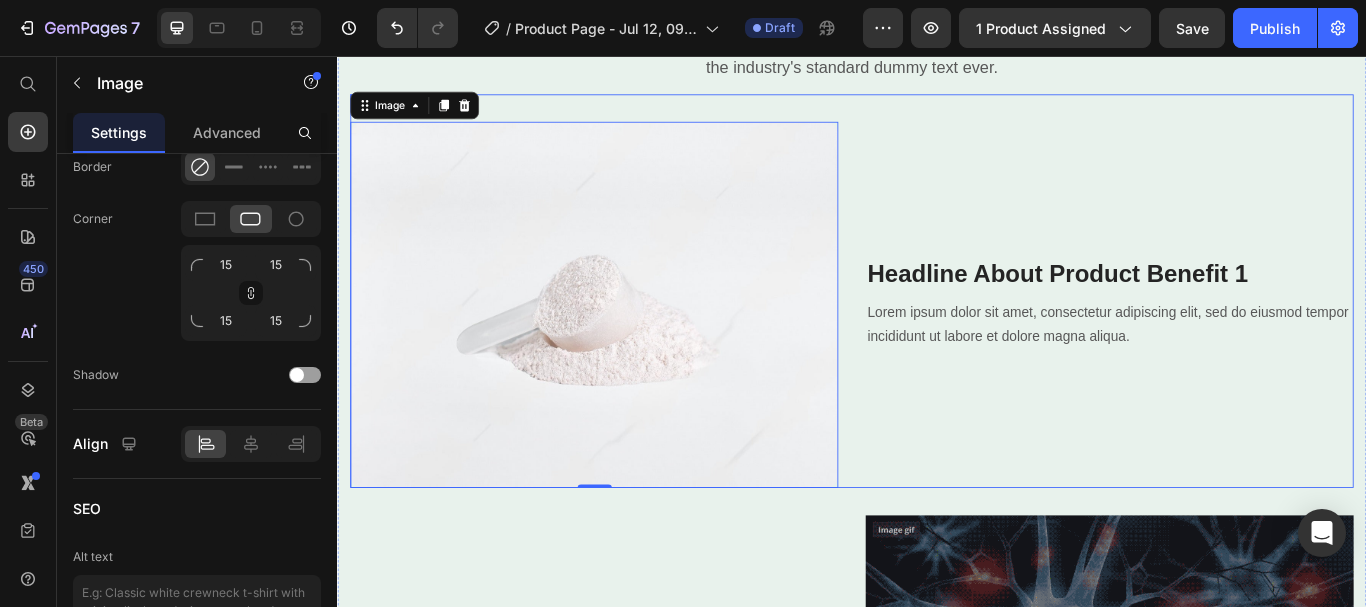 click on "Headline About Product Benefit 1 Heading Lorem ipsum dolor sit amet, consectetur adipiscing elit, sed do eiusmod tempor incididunt ut labore et dolore magna aliqua.  Text block" at bounding box center (1237, 346) 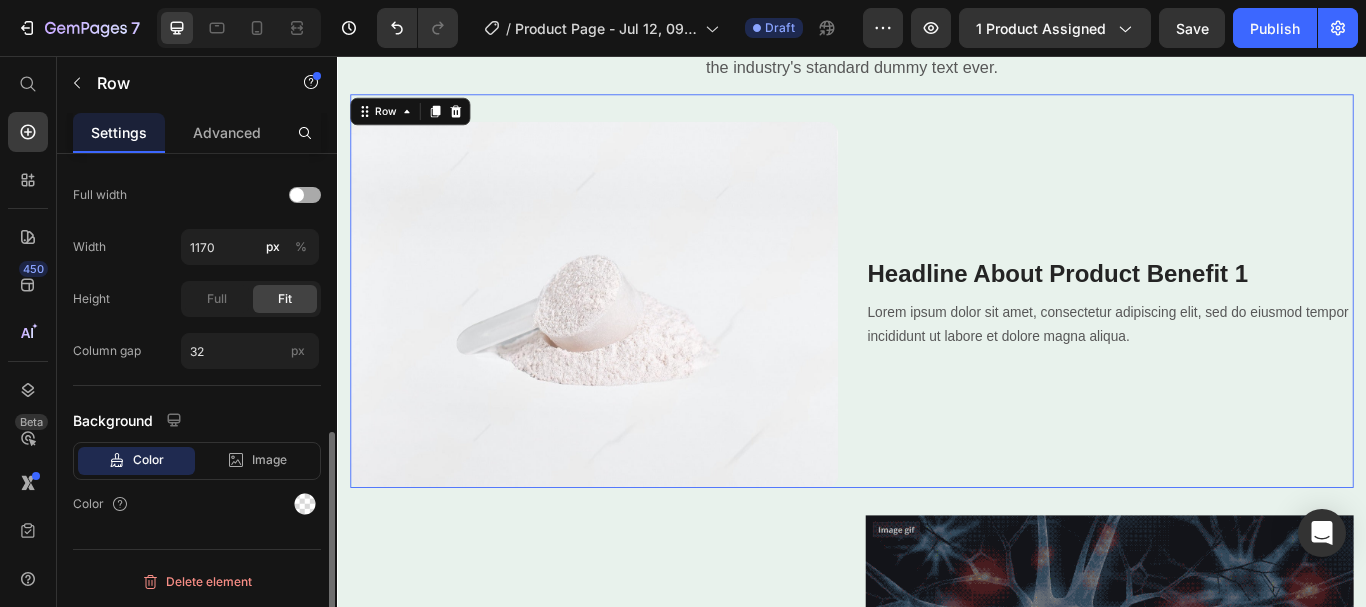 scroll, scrollTop: 0, scrollLeft: 0, axis: both 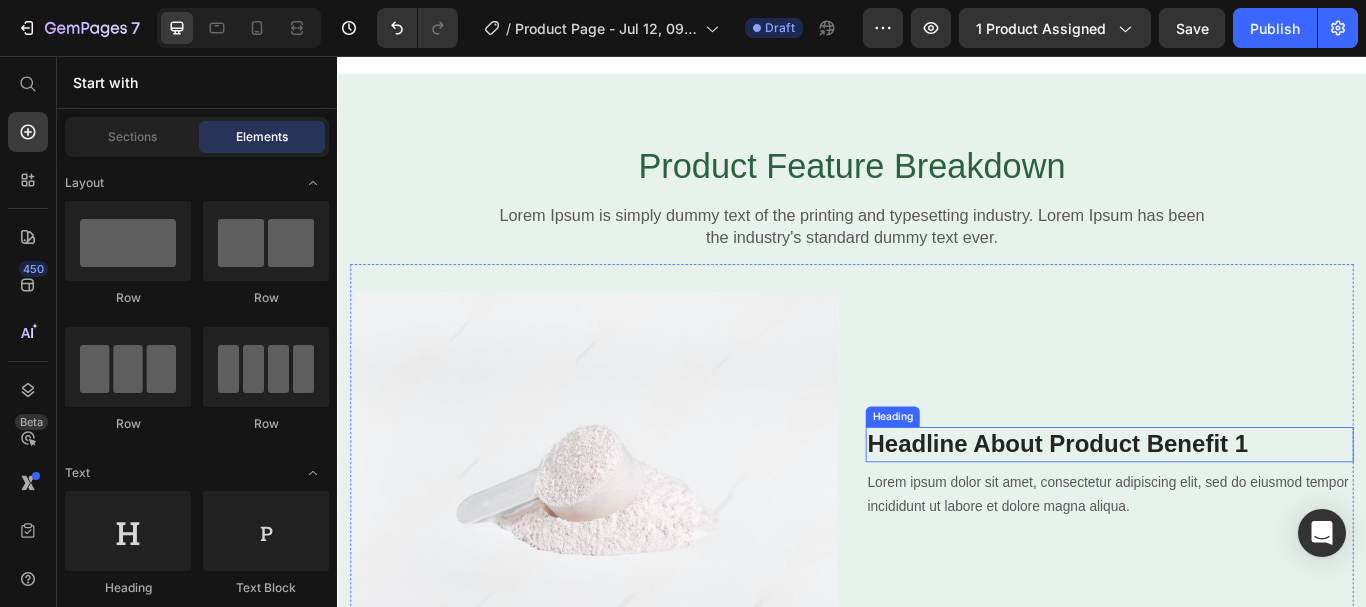 click on "Headline About Product Benefit 1" at bounding box center [1237, 509] 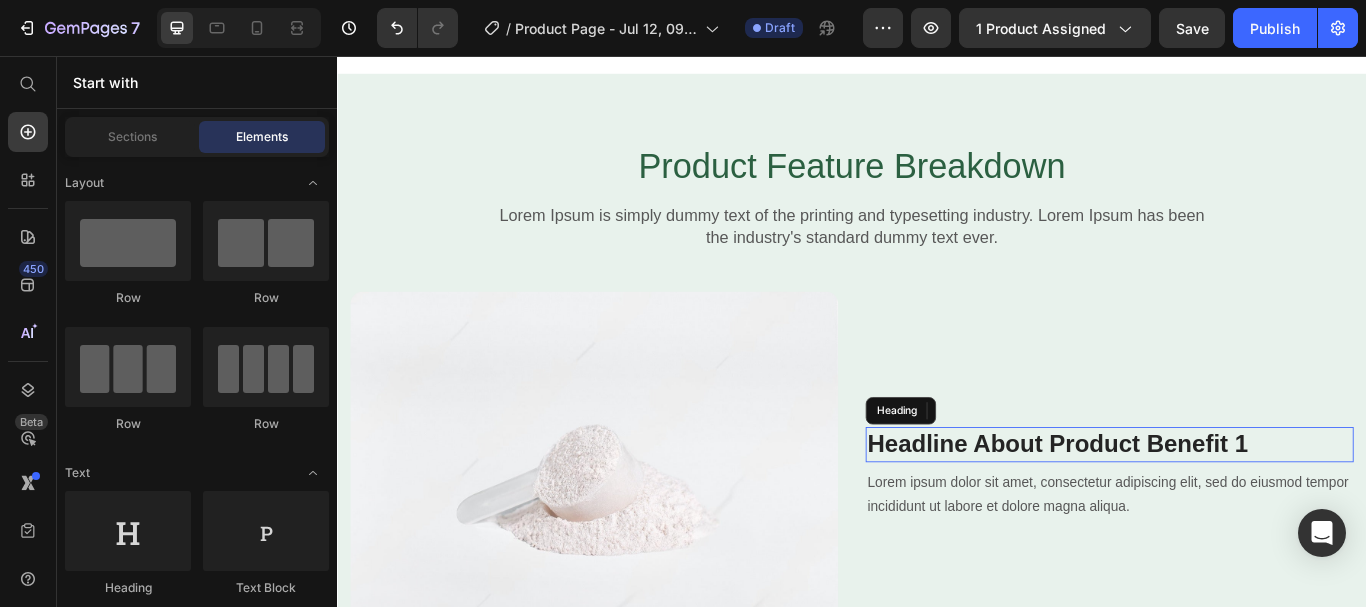 click on "Headline About Product Benefit 1" at bounding box center [1237, 509] 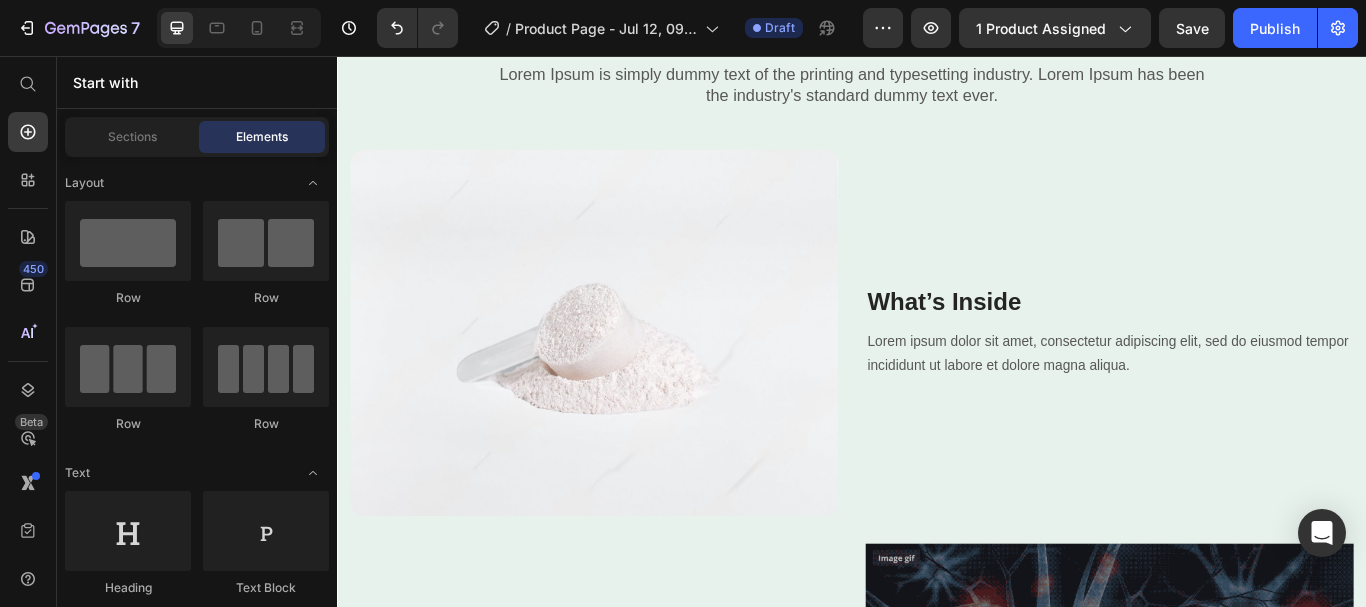 scroll, scrollTop: 2711, scrollLeft: 0, axis: vertical 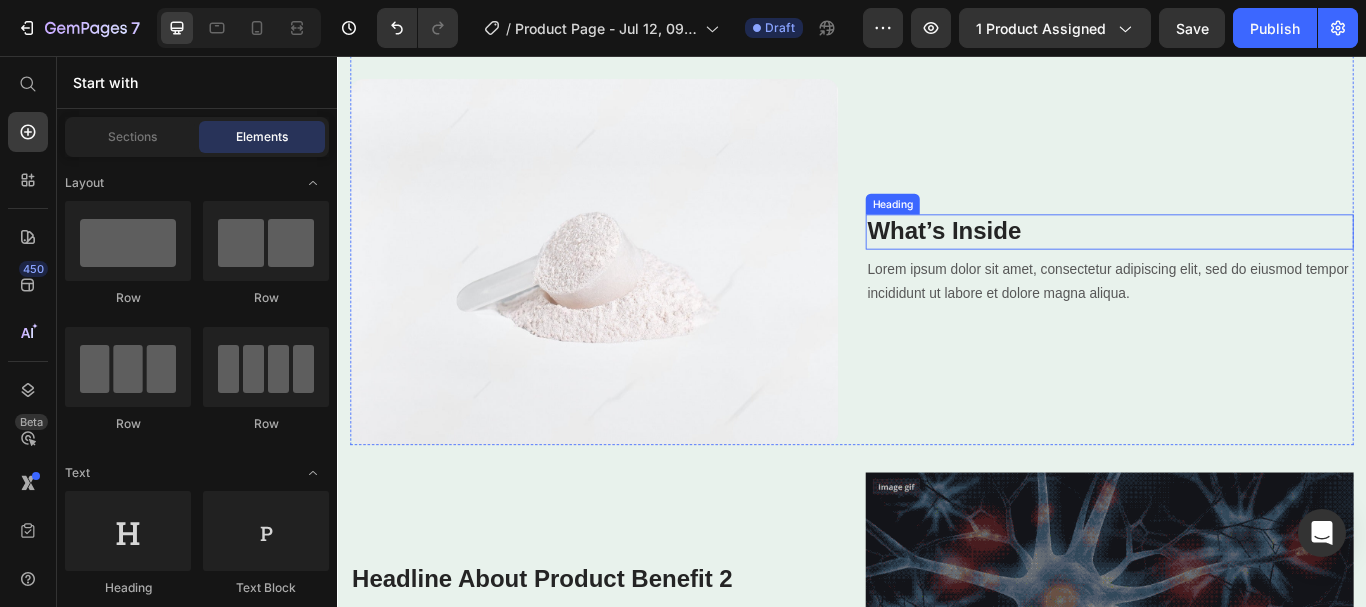 click on "What’s Inside" at bounding box center (1237, 261) 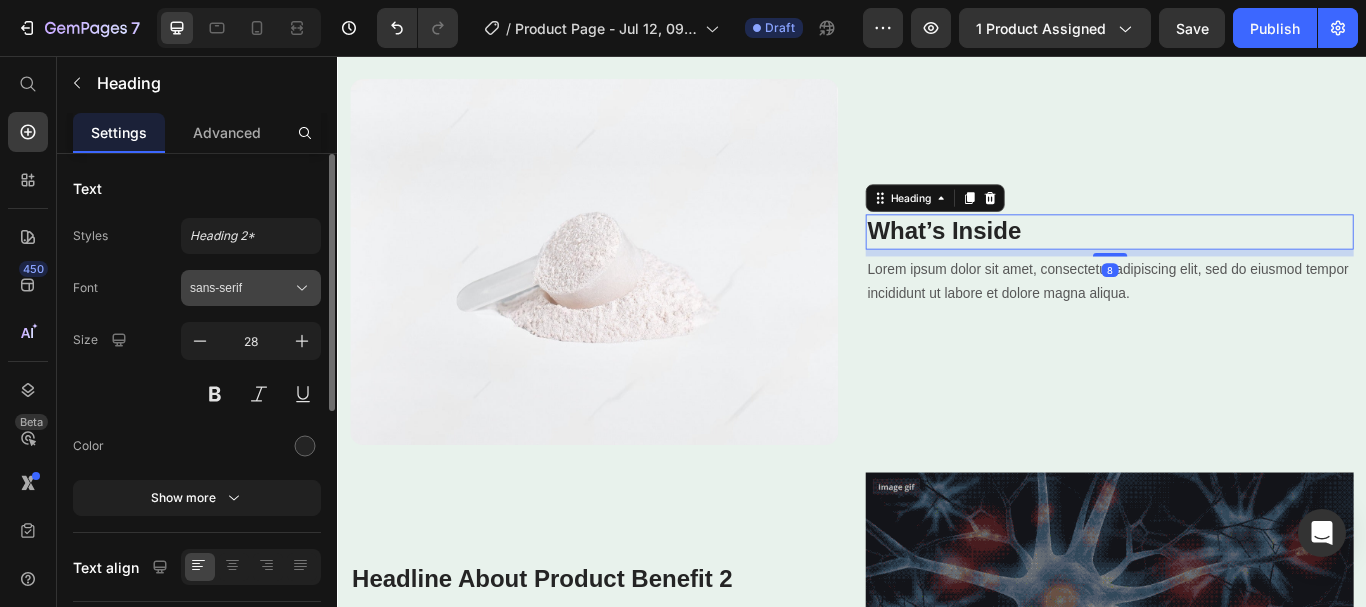 click on "sans-serif" at bounding box center (241, 288) 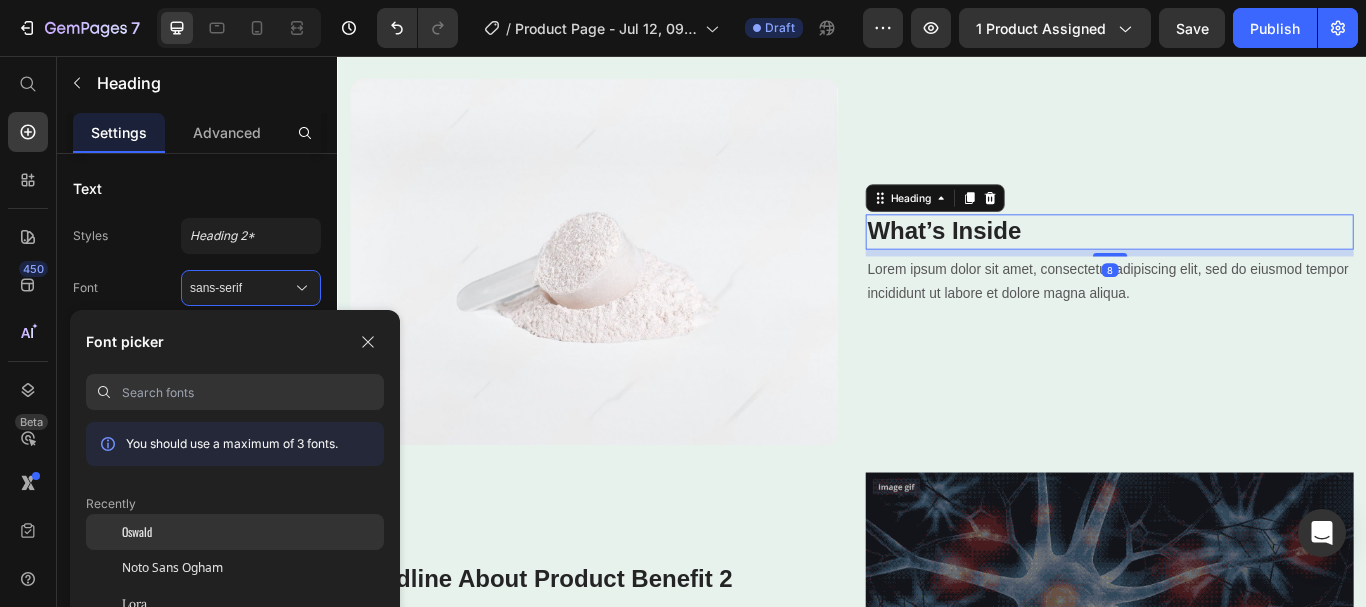 click on "Oswald" at bounding box center [137, 532] 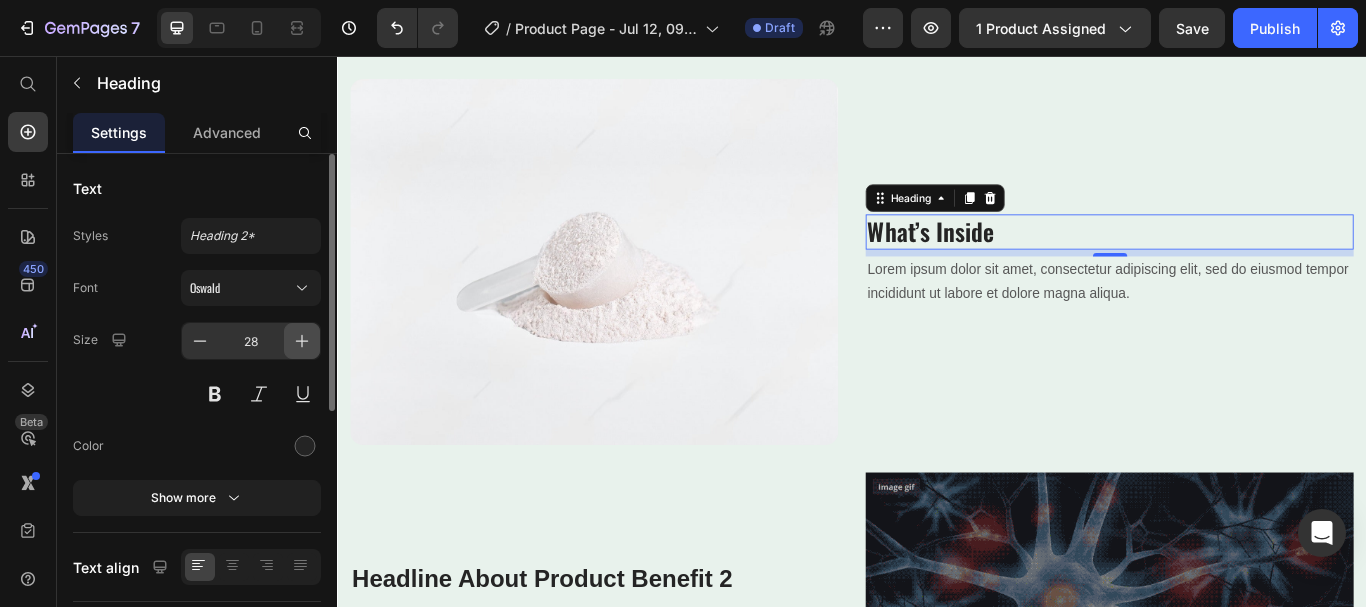 click 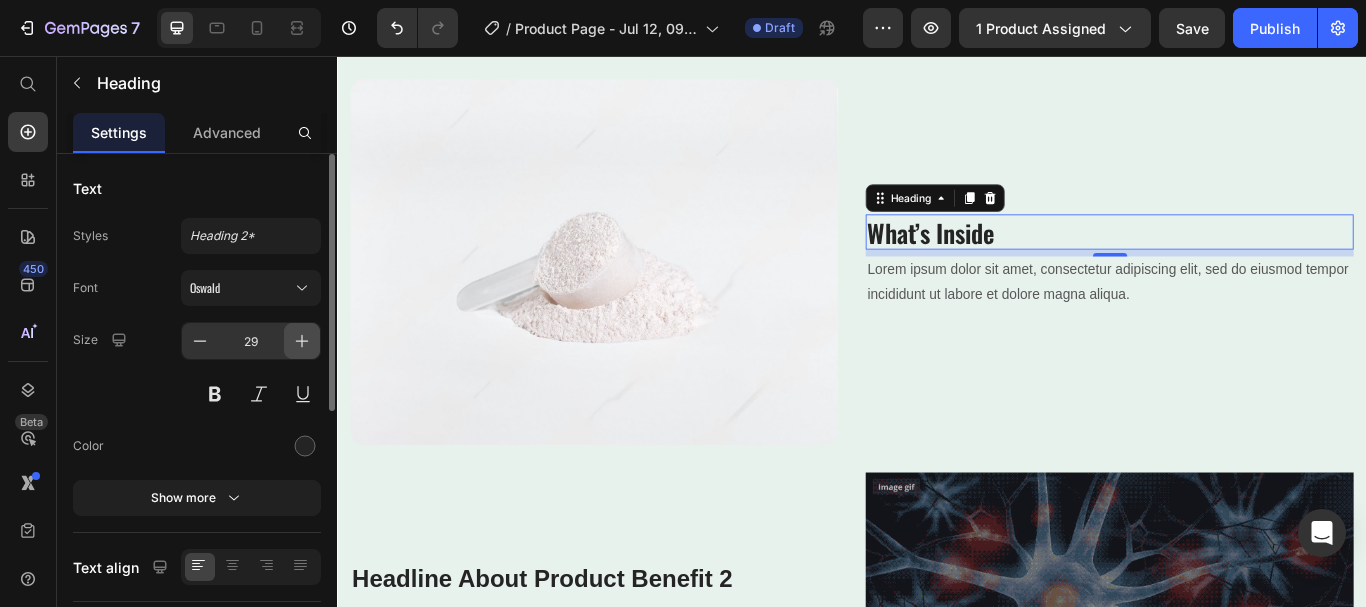 click 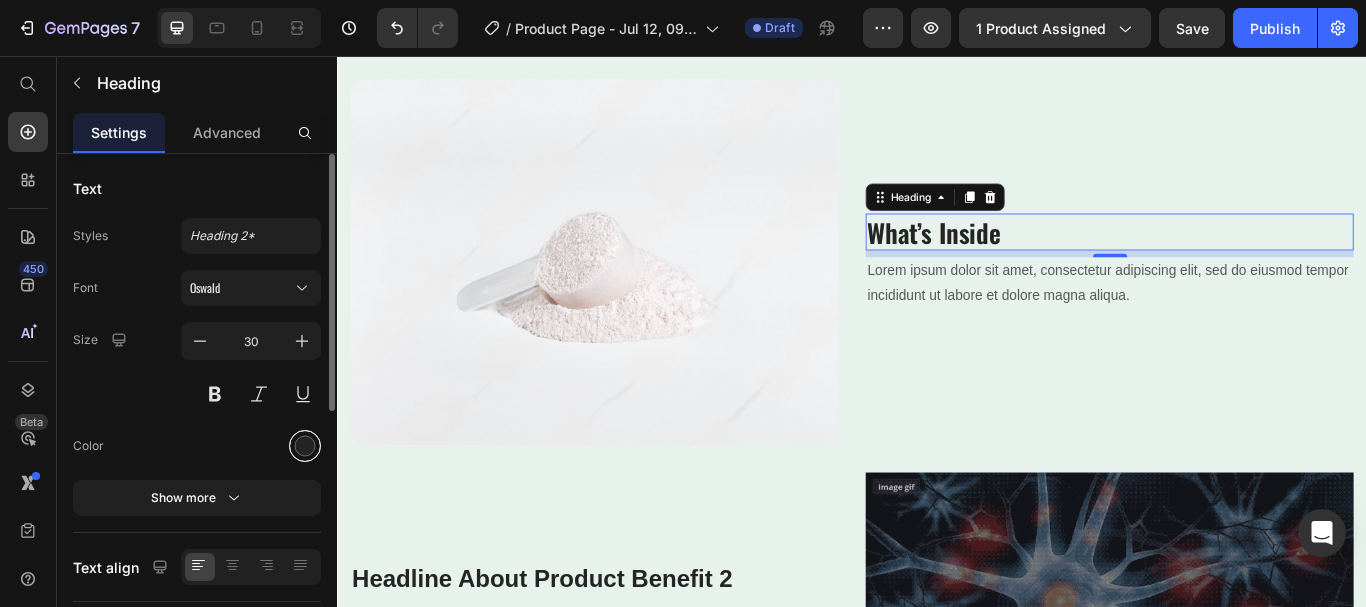 click at bounding box center [305, 446] 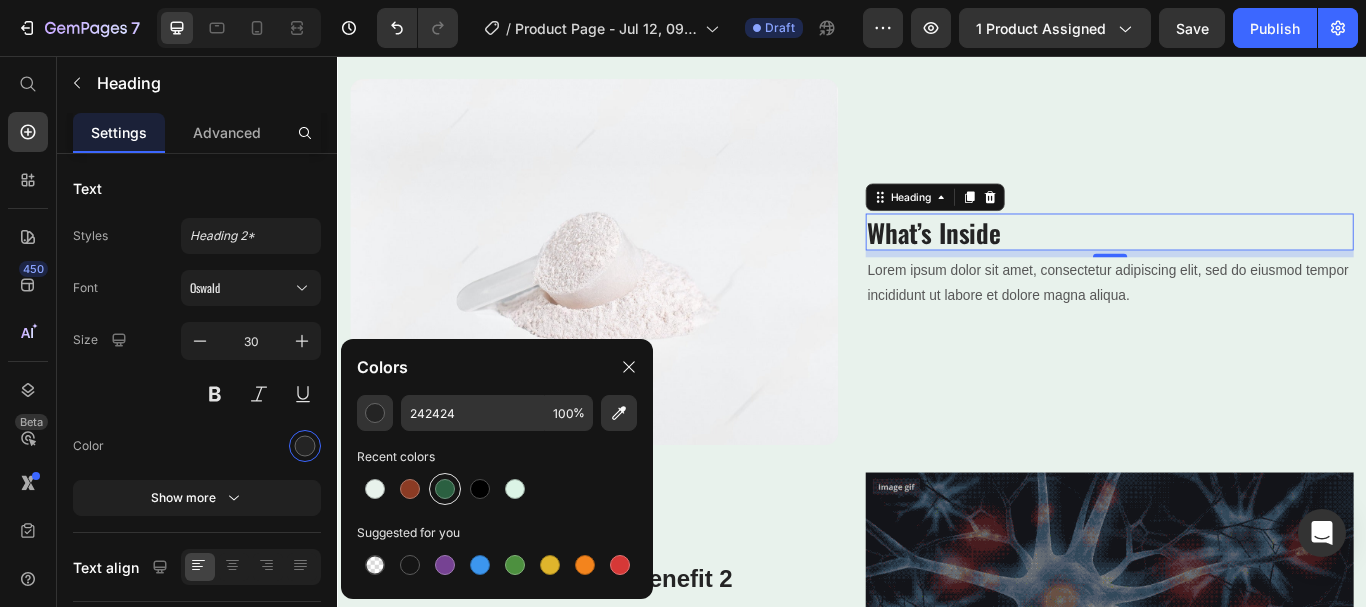 click at bounding box center (445, 489) 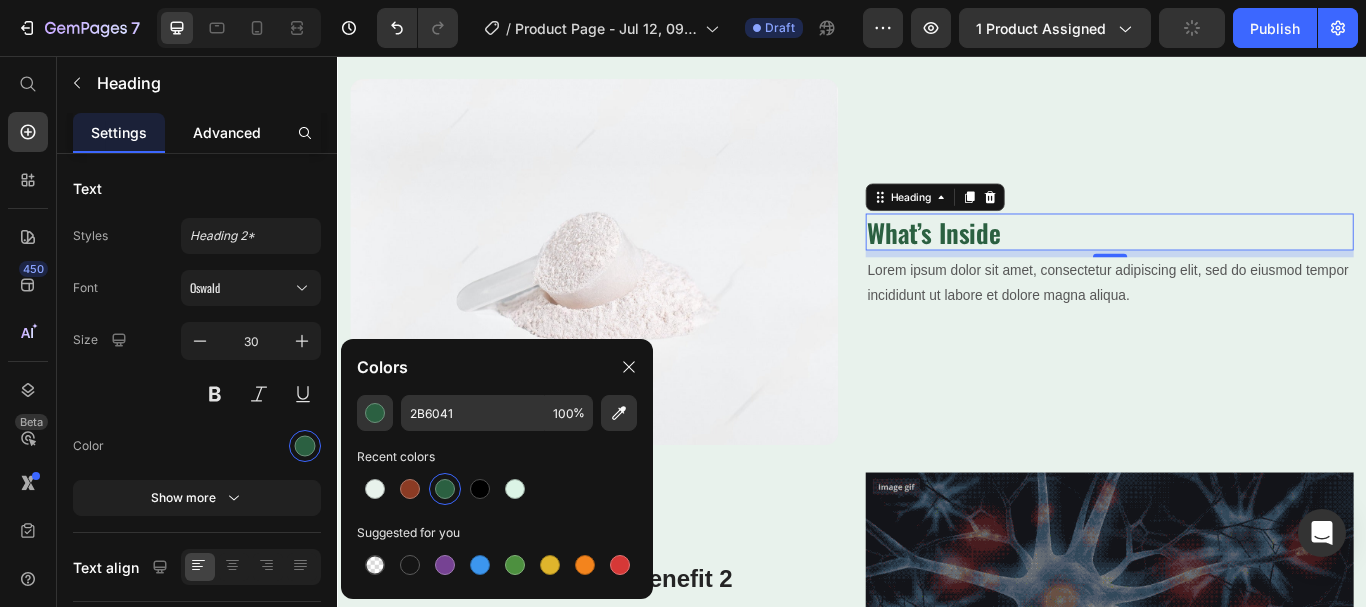 click on "Advanced" at bounding box center [227, 132] 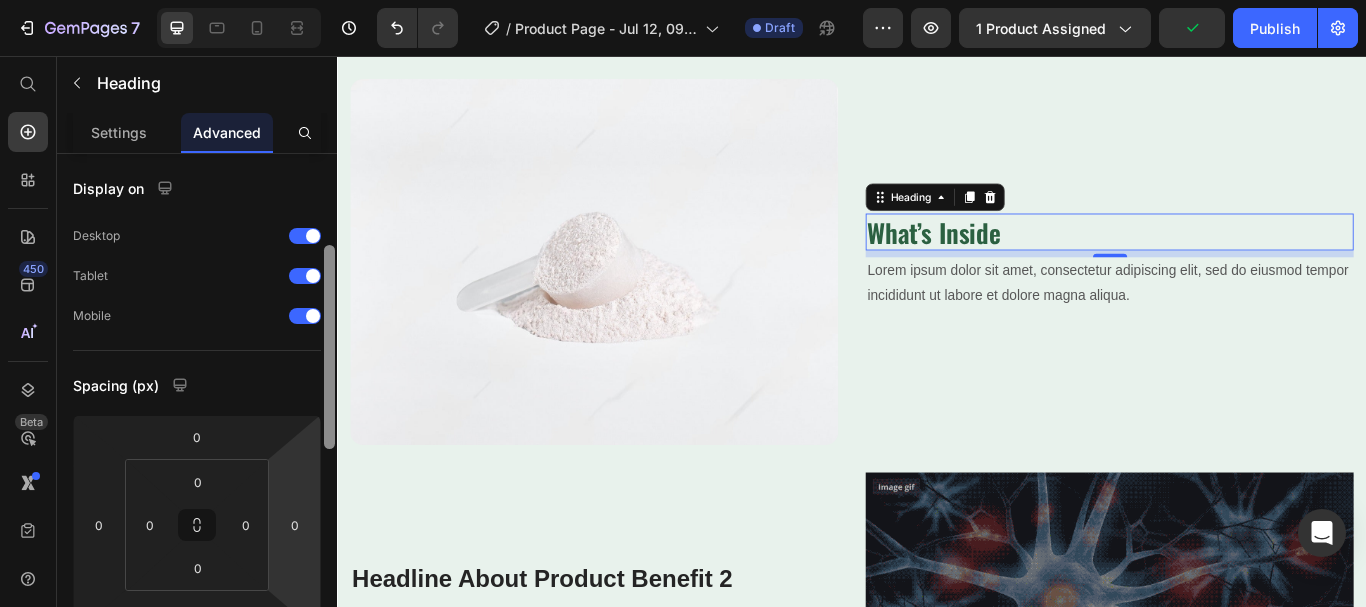 drag, startPoint x: 325, startPoint y: 193, endPoint x: 298, endPoint y: 242, distance: 55.946404 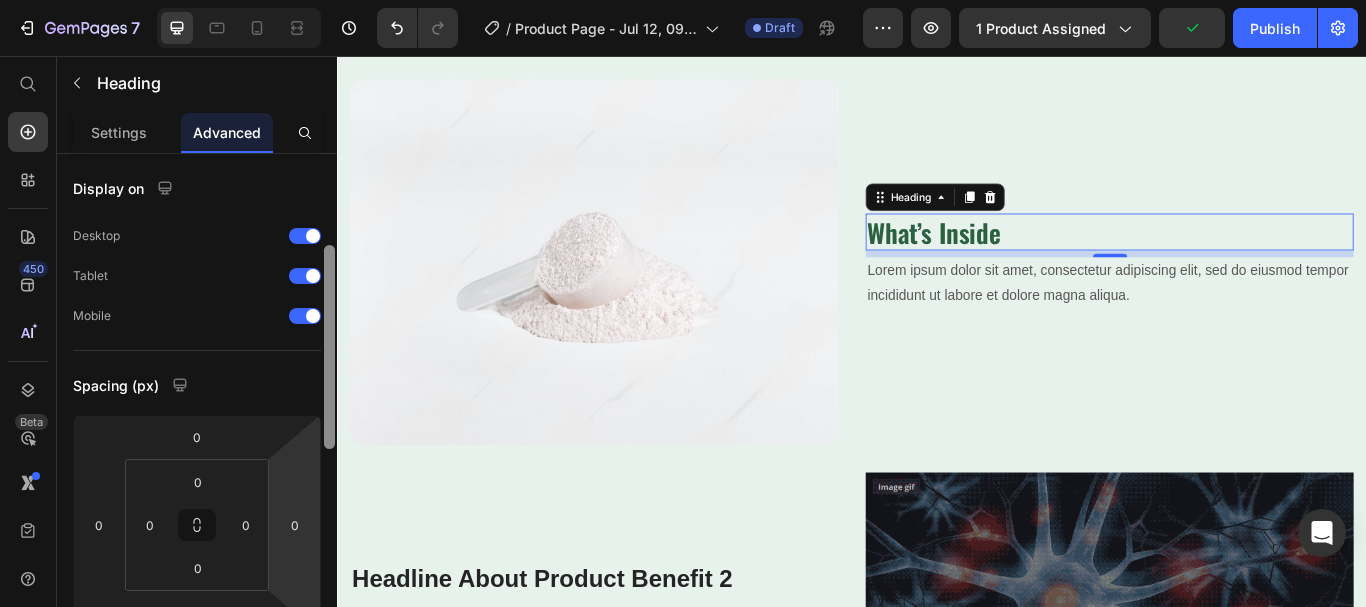 click on "Display on Desktop Tablet Mobile Spacing (px) 0 0 8 0 0 0 0 0 Shape Border Corner Shadow Position Opacity 100 % Animation Interaction Upgrade to Optimize plan  to unlock Interaction & other premium features. CSS class  Delete element" at bounding box center [197, 409] 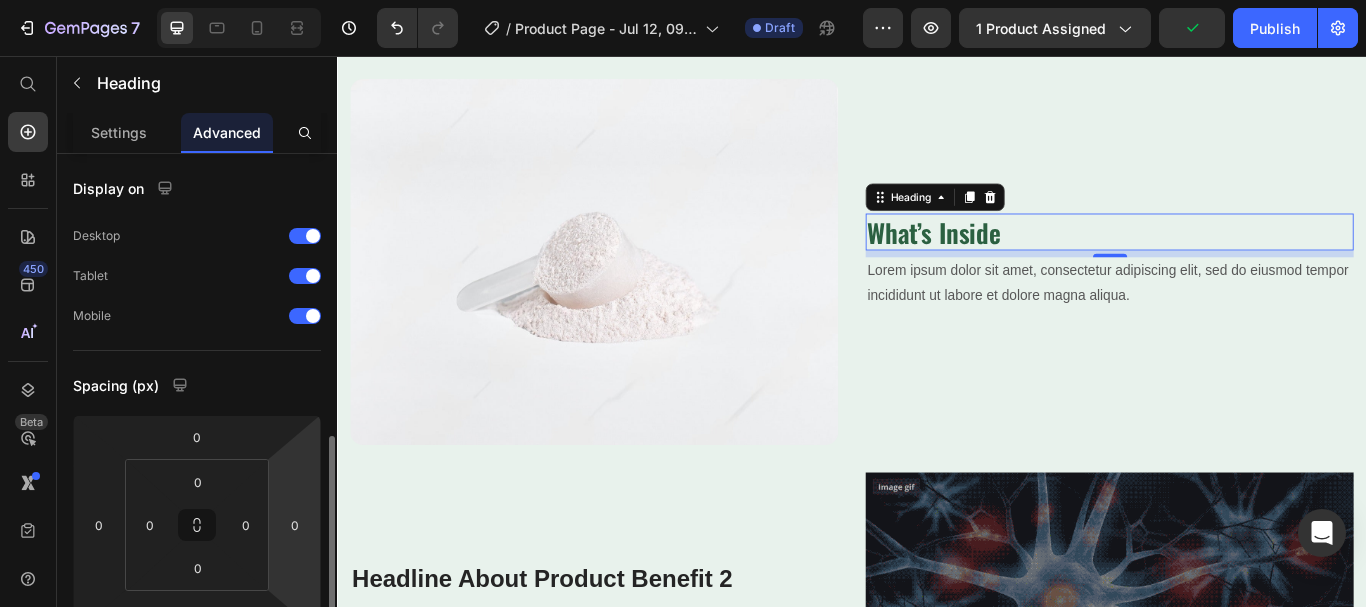 scroll, scrollTop: 201, scrollLeft: 0, axis: vertical 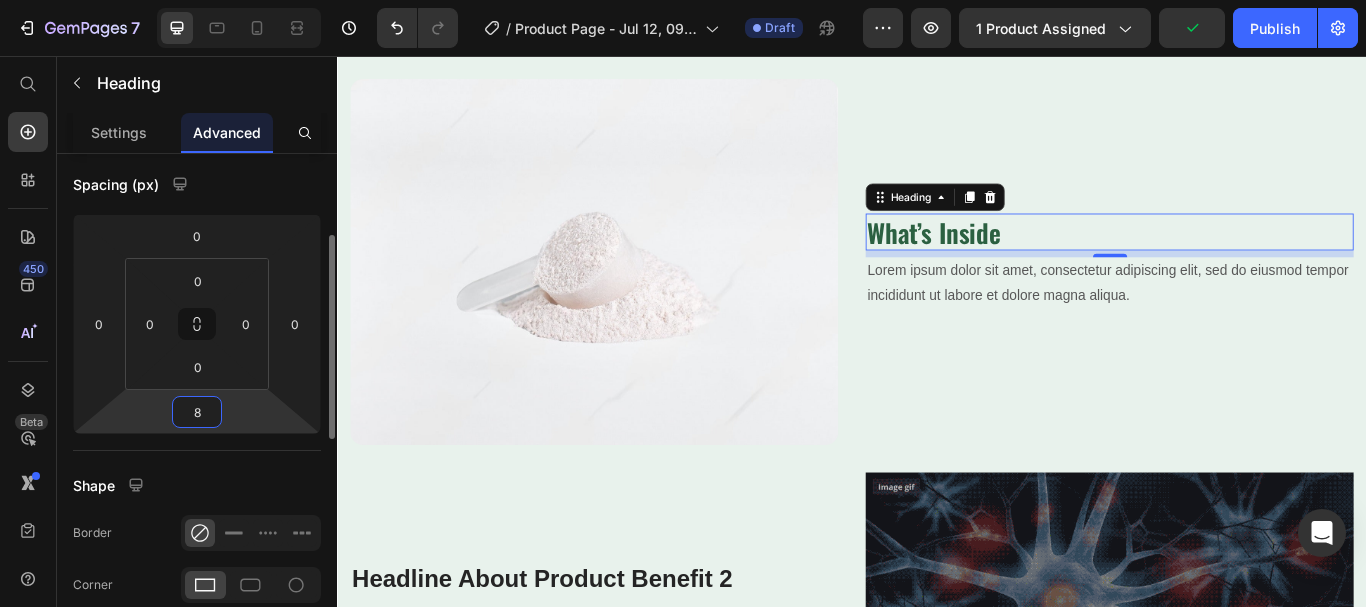 click on "8" at bounding box center [197, 412] 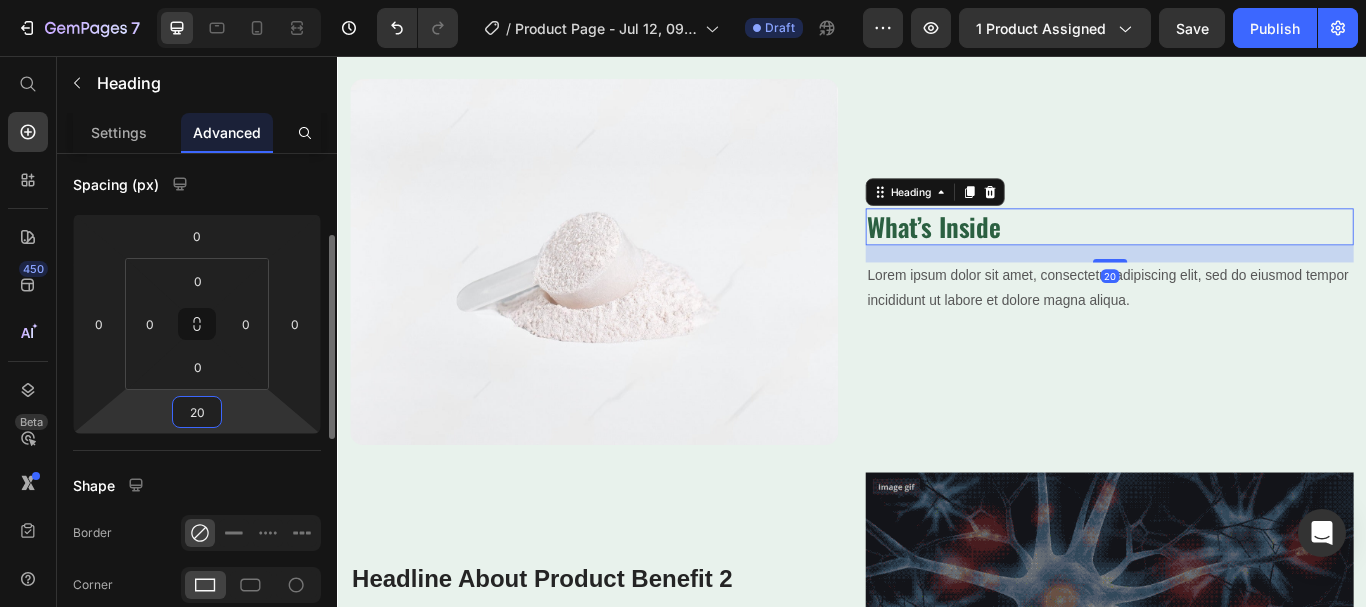 type on "20" 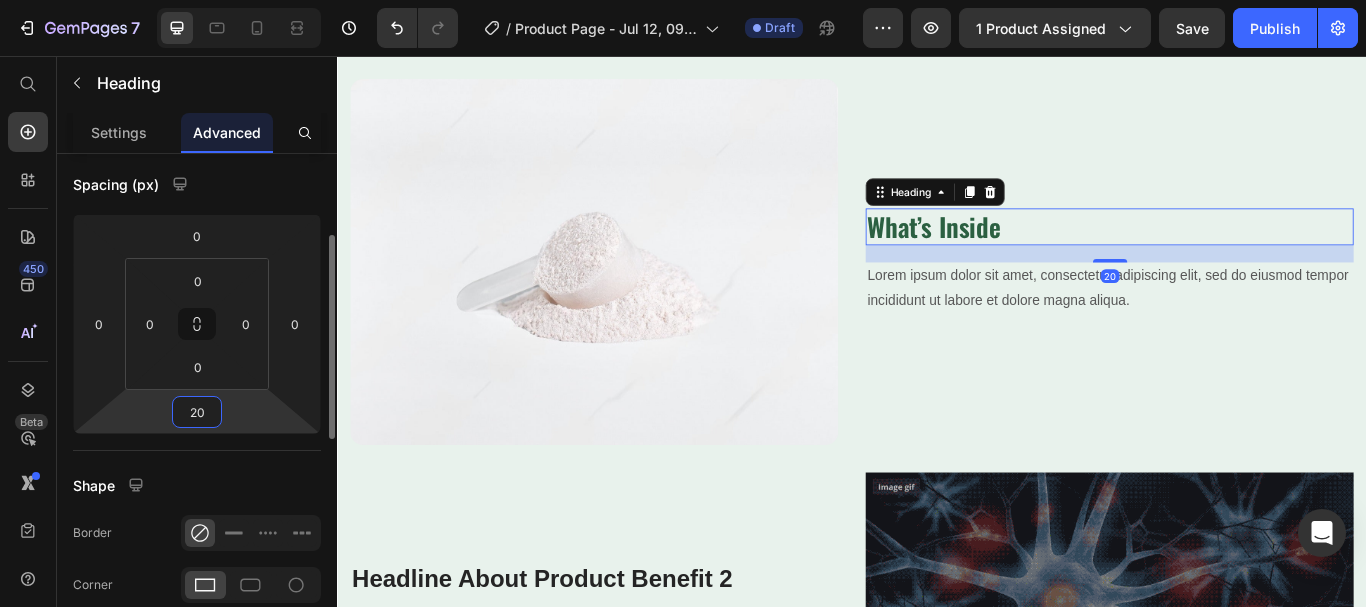 click on "Spacing (px) 0 0 20 0 0 0 0 0" 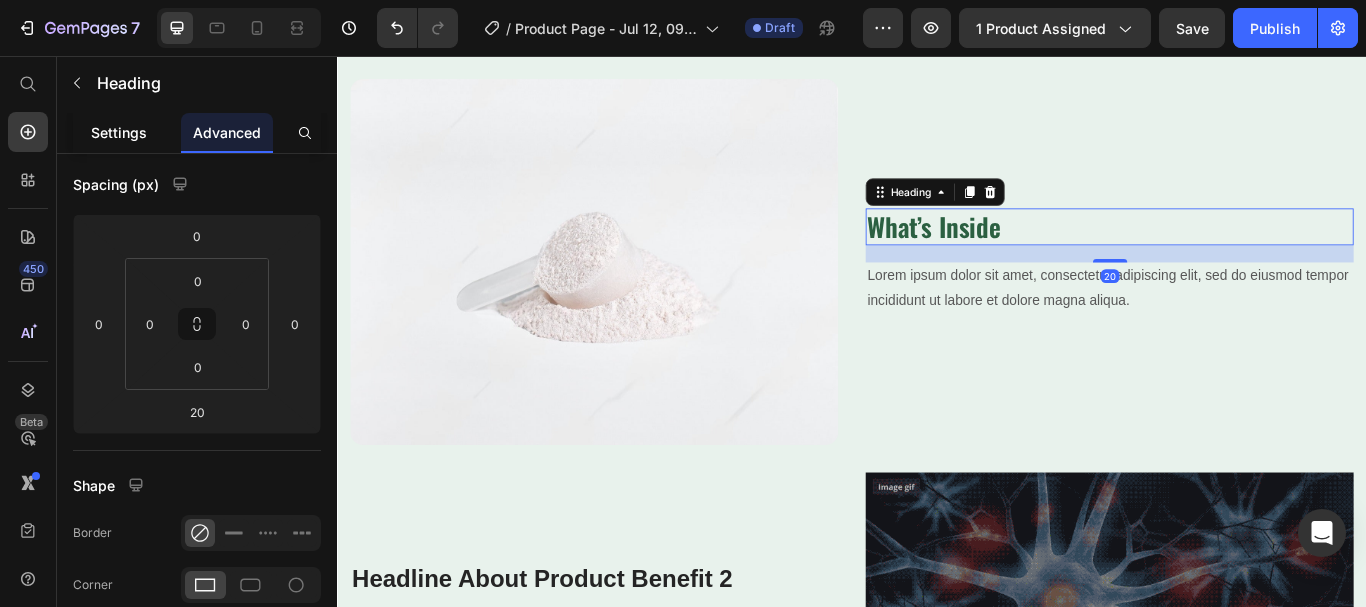 click on "Settings" at bounding box center (119, 132) 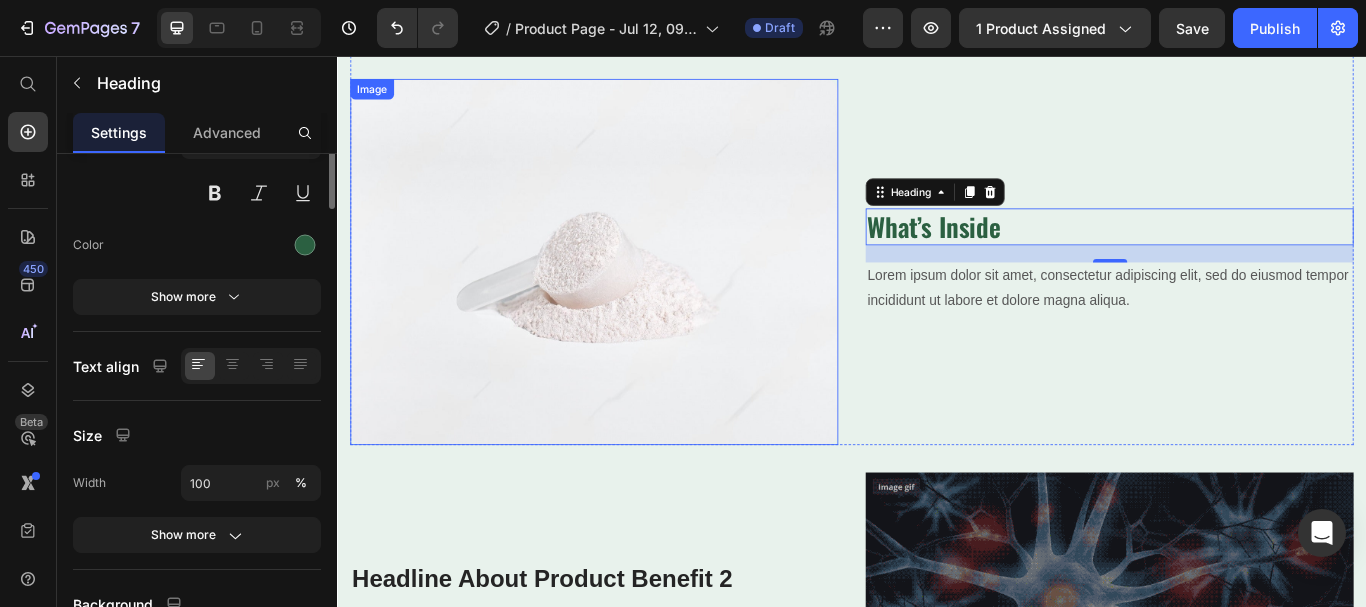 scroll, scrollTop: 0, scrollLeft: 0, axis: both 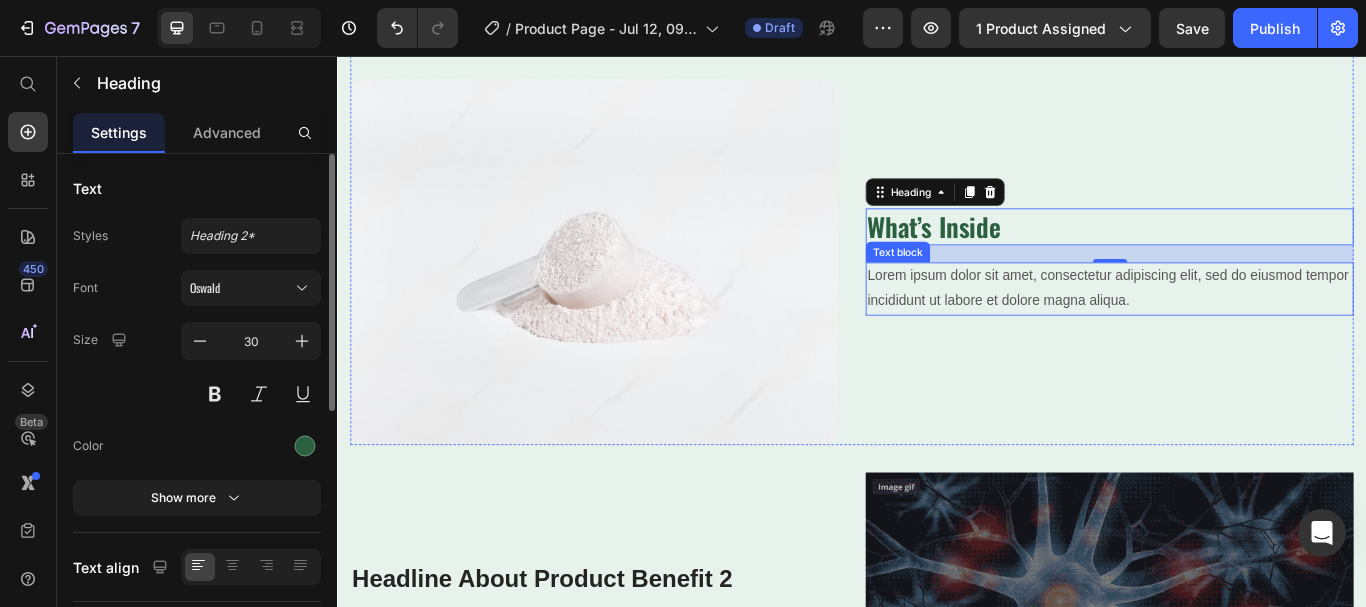 click on "Lorem ipsum dolor sit amet, consectetur adipiscing elit, sed do eiusmod tempor incididunt ut labore et dolore magna aliqua." at bounding box center (1237, 328) 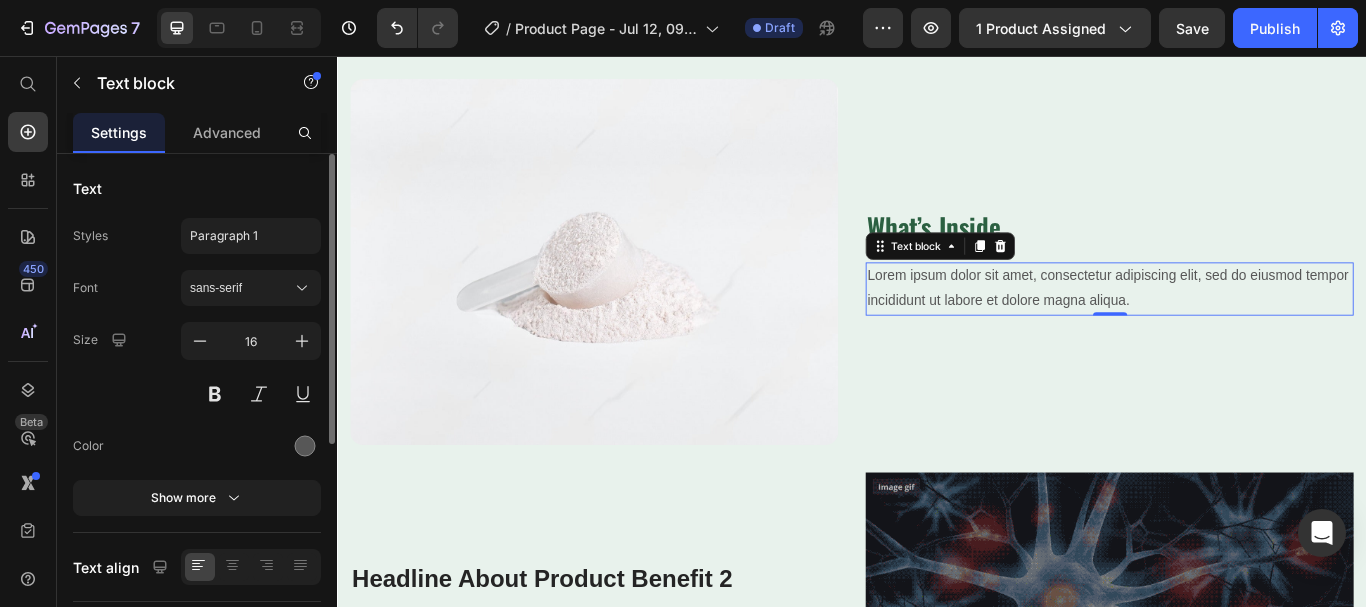 click on "Font sans-serif Size 16 Color Show more" at bounding box center (197, 393) 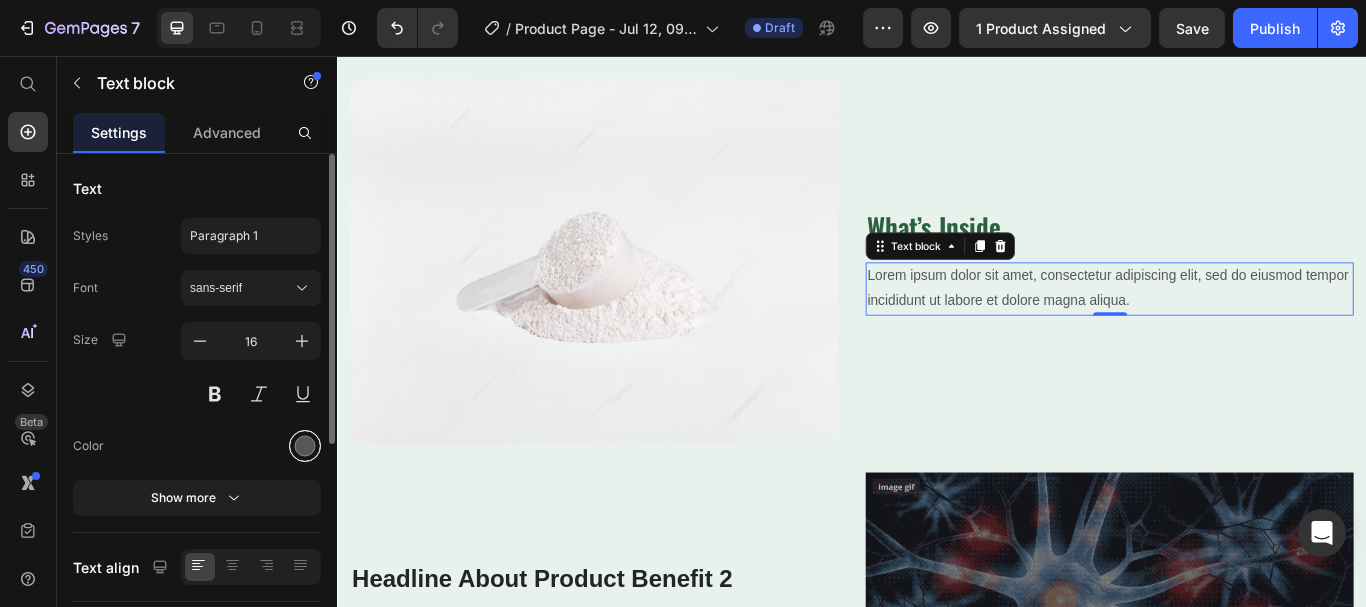 click at bounding box center [305, 446] 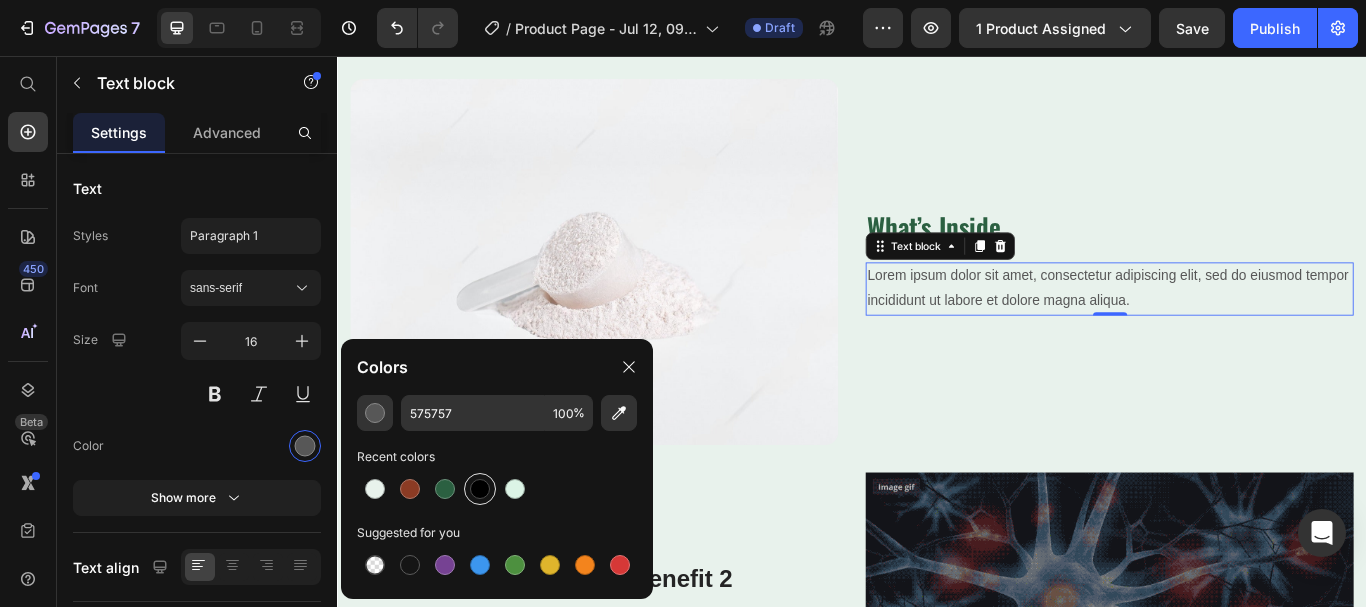 click at bounding box center [480, 489] 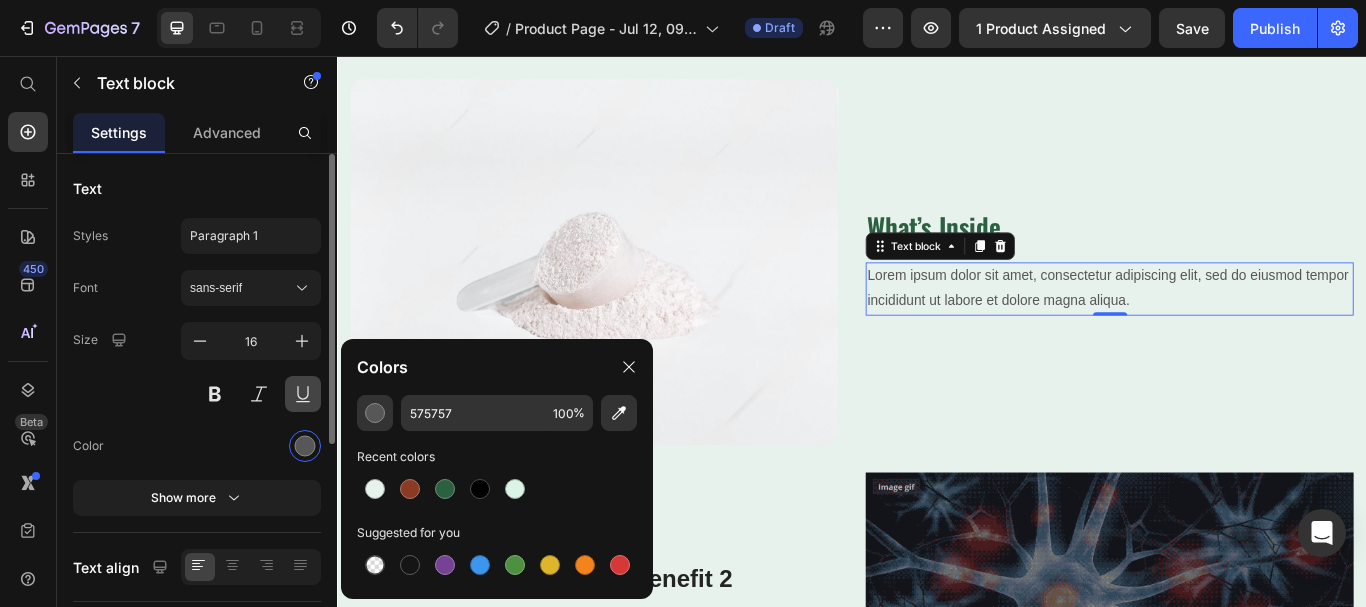 type on "000000" 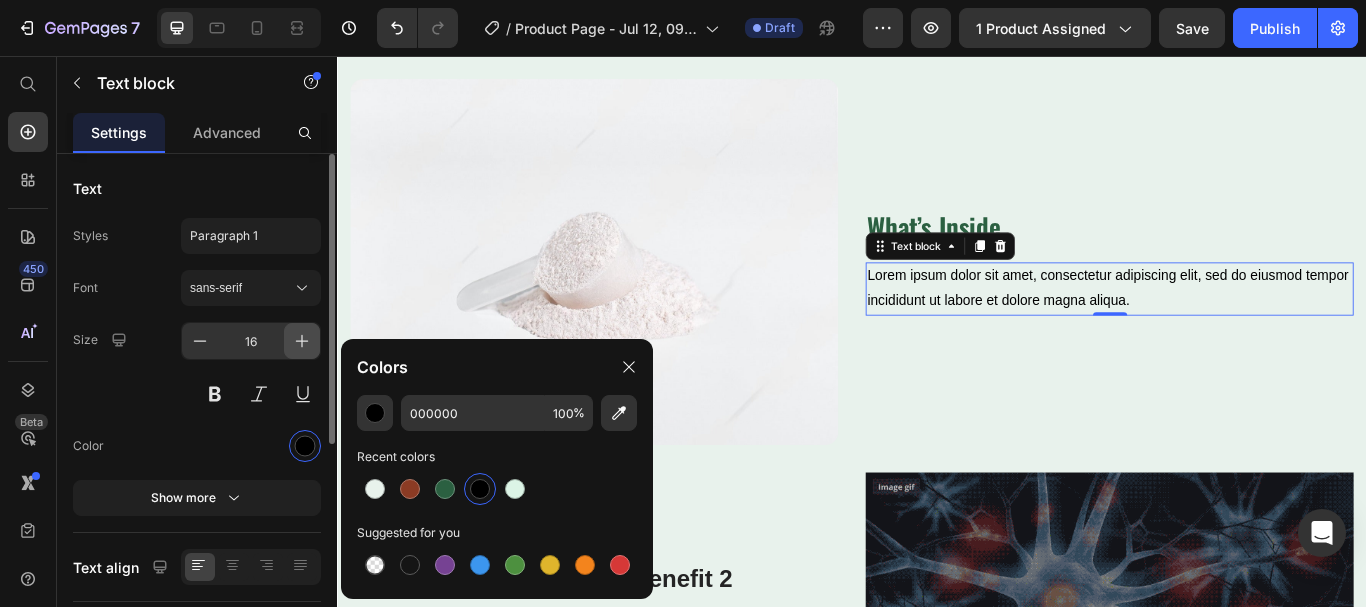 click 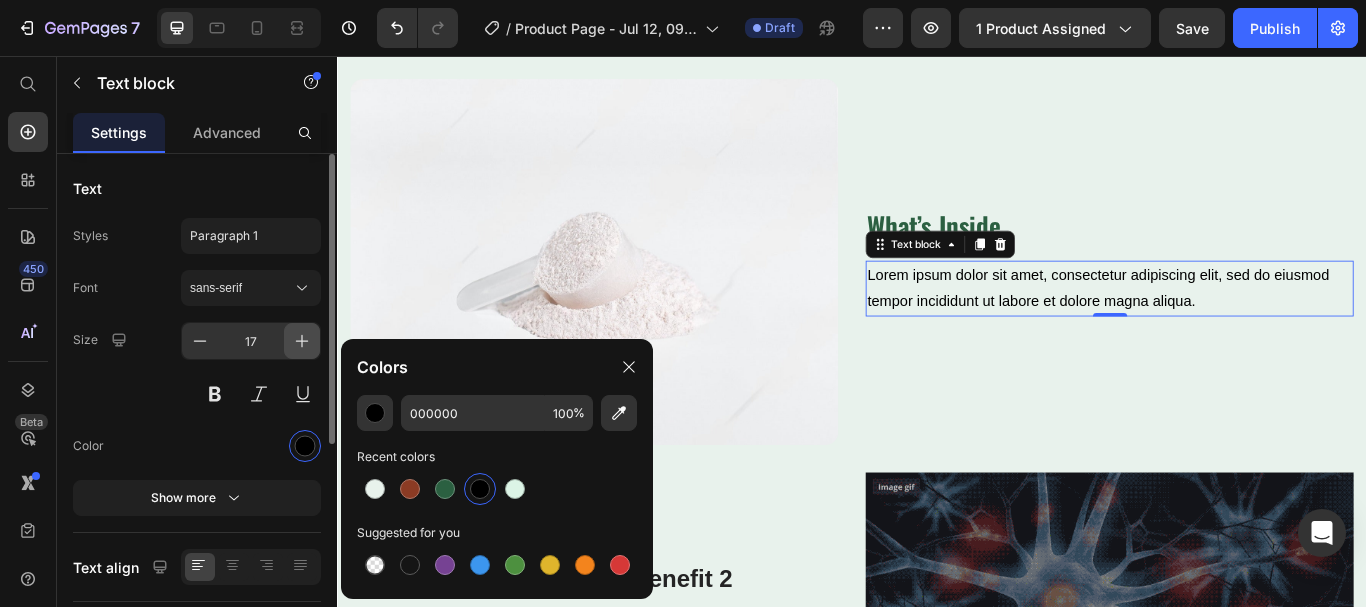 click 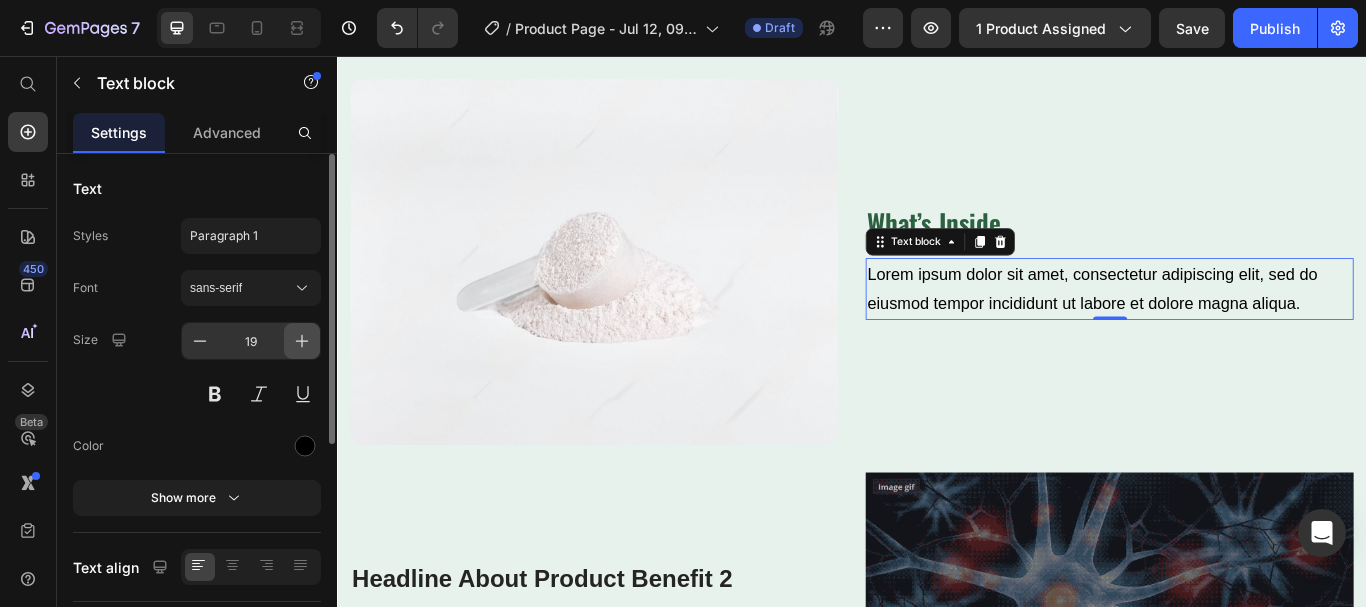 click 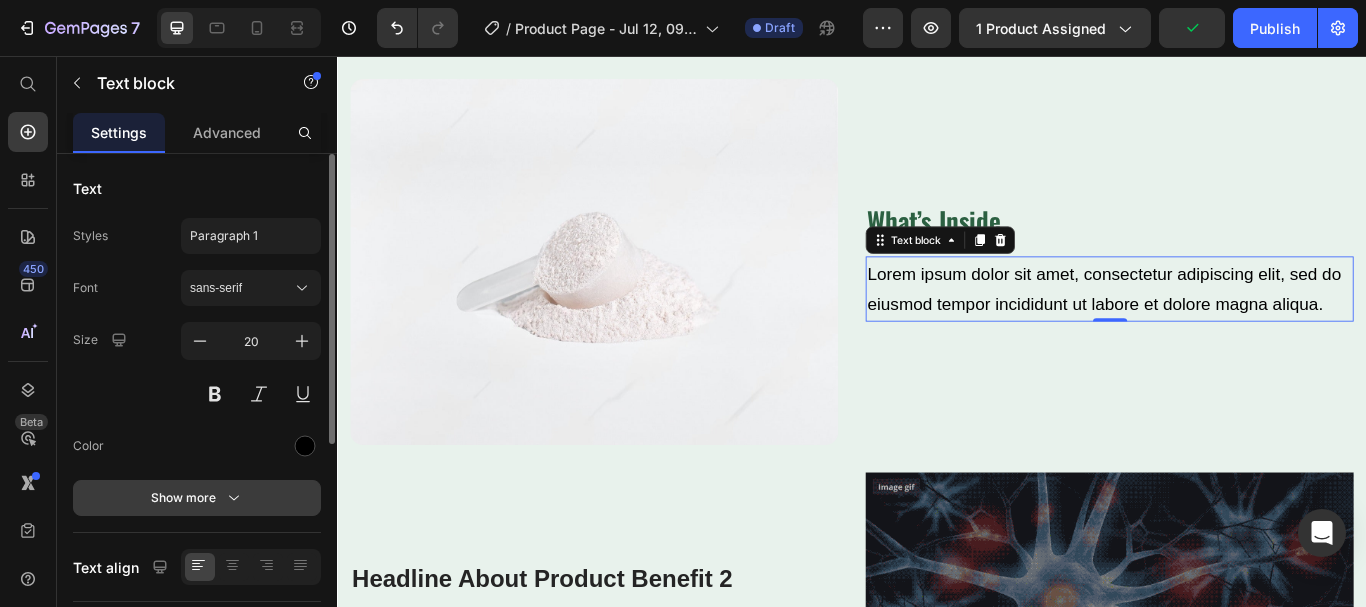 click on "Show more" at bounding box center (197, 498) 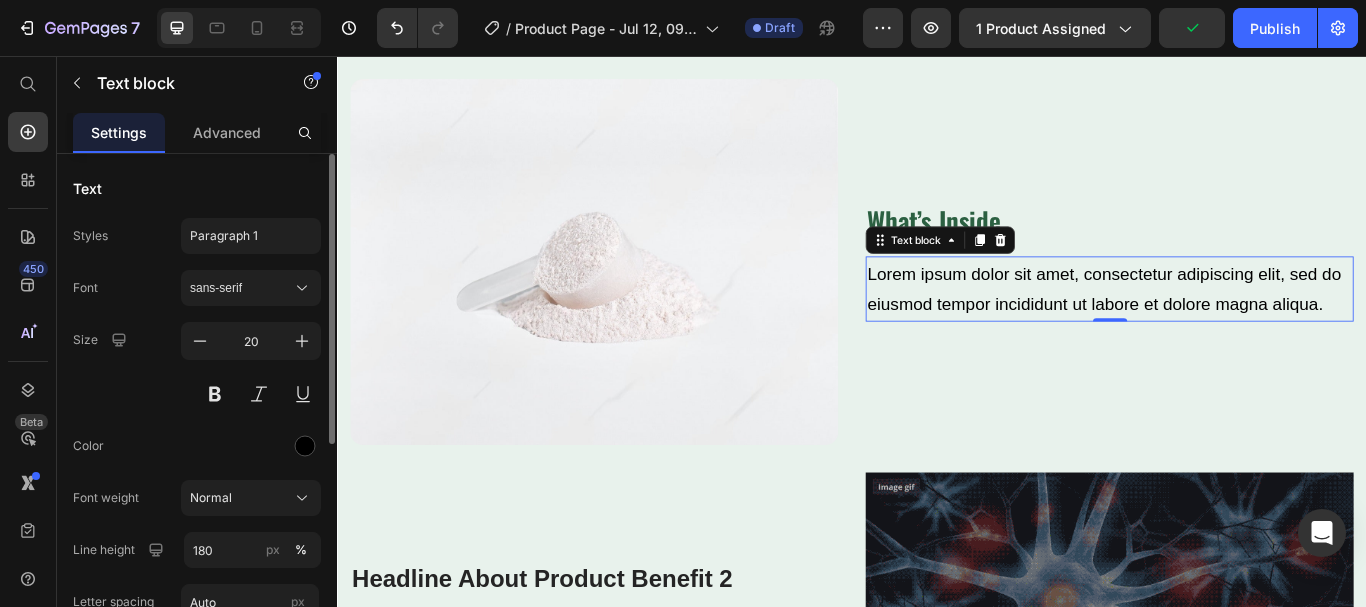 click on "Font sans-serif Size 20 Color Font weight Normal Line height 180 px % Letter spacing Auto px Transform
AA Aa aa Shadow Show less" at bounding box center [197, 523] 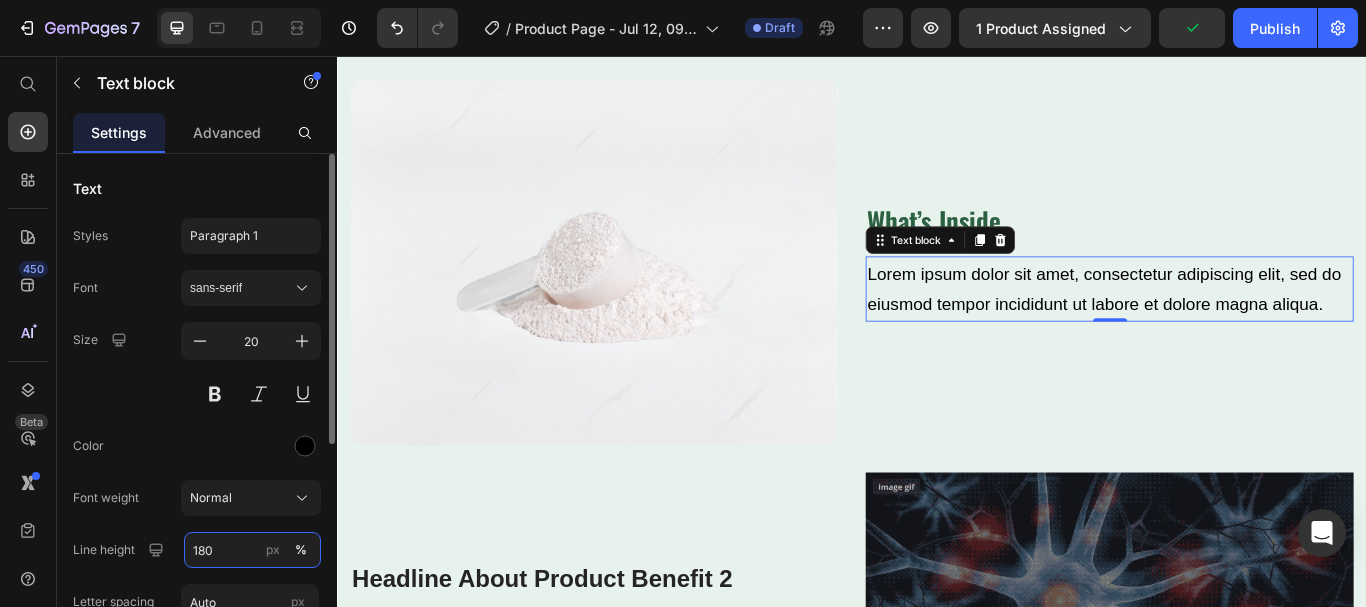 click on "180" at bounding box center [252, 550] 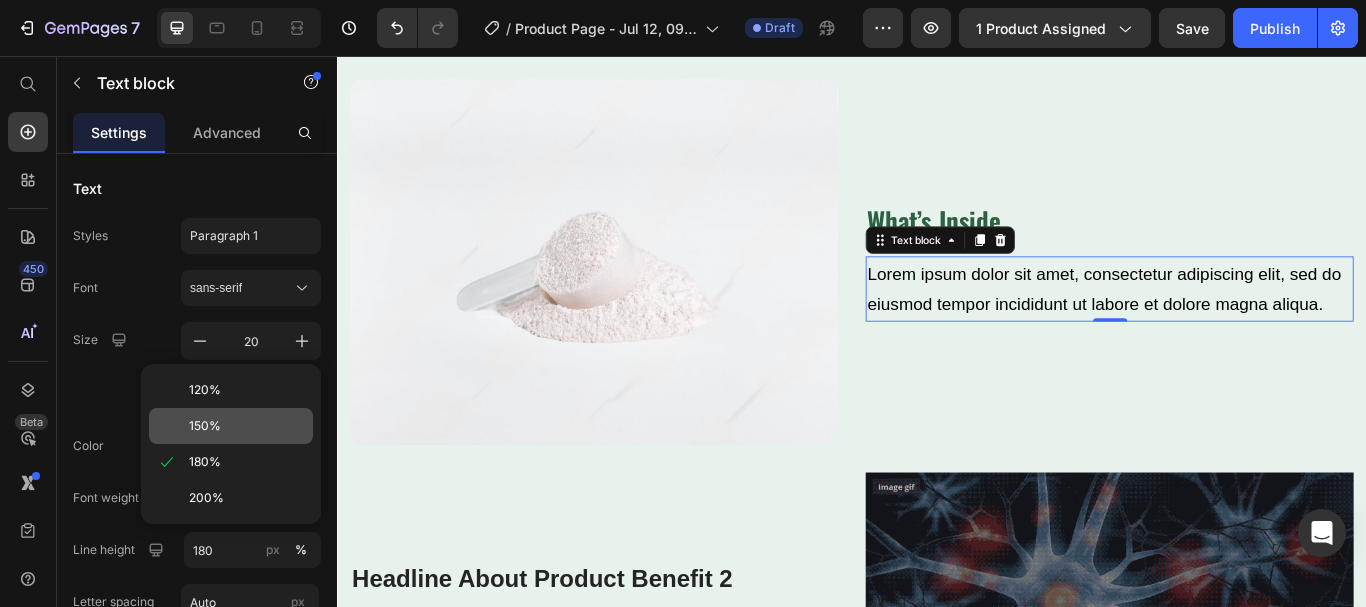 click on "150%" at bounding box center (247, 426) 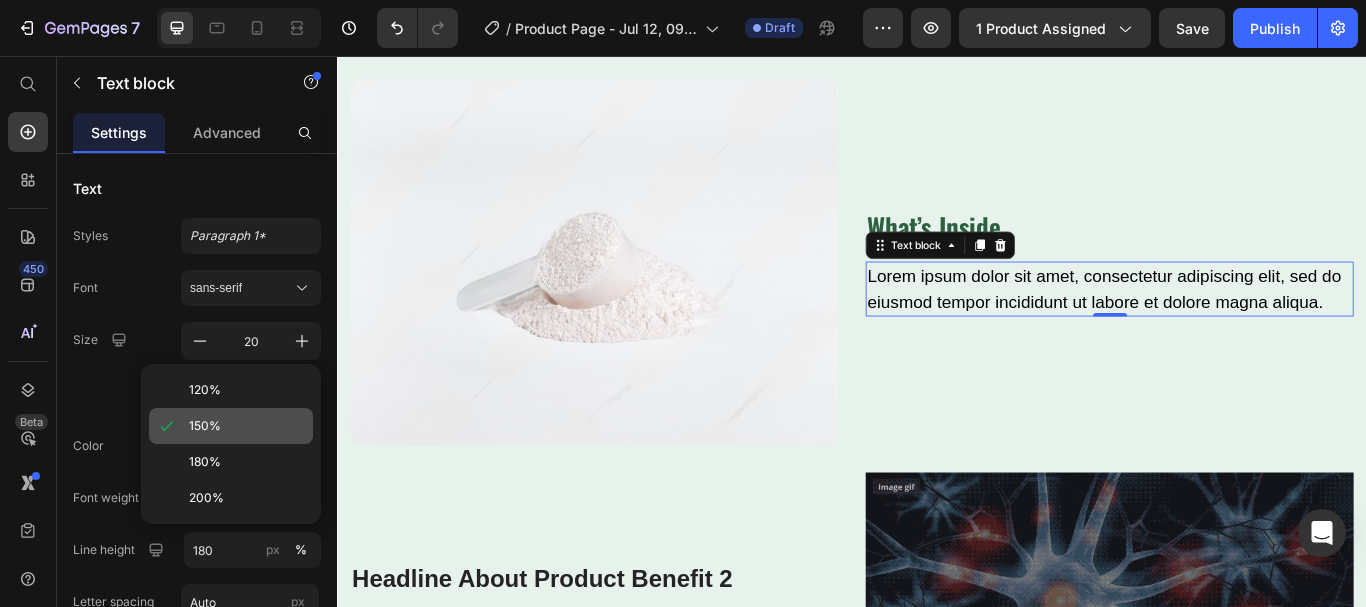 type on "150" 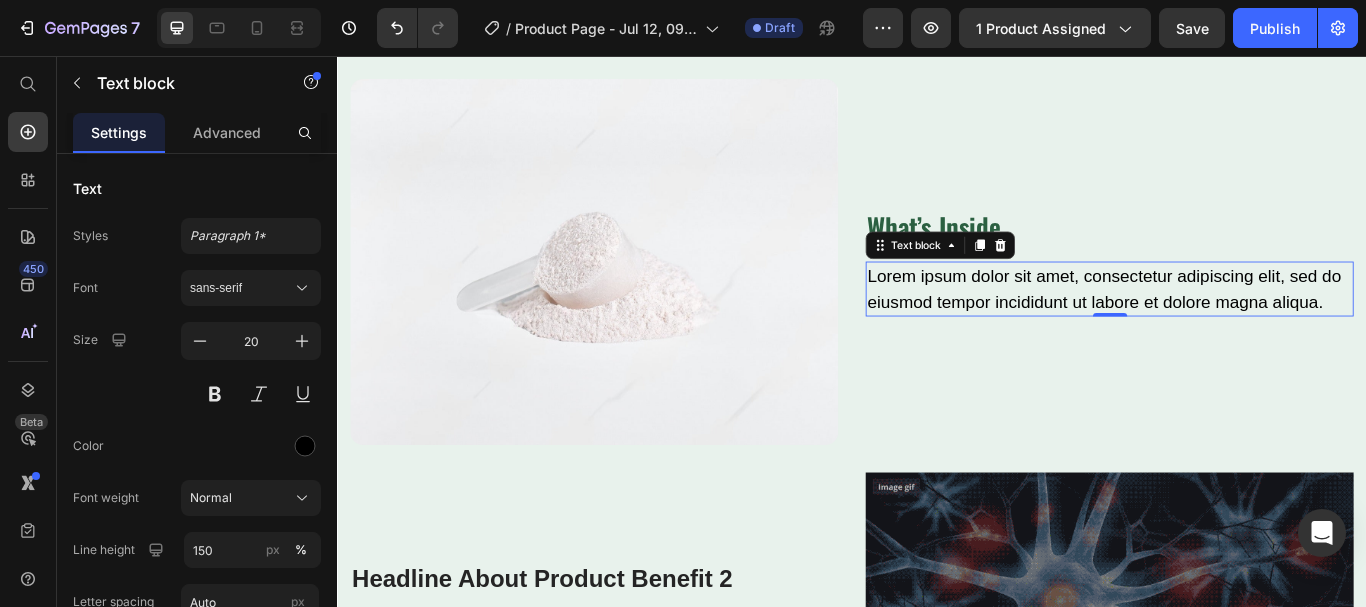click on "Lorem ipsum dolor sit amet, consectetur adipiscing elit, sed do eiusmod tempor incididunt ut labore et dolore magna aliqua." at bounding box center [1237, 328] 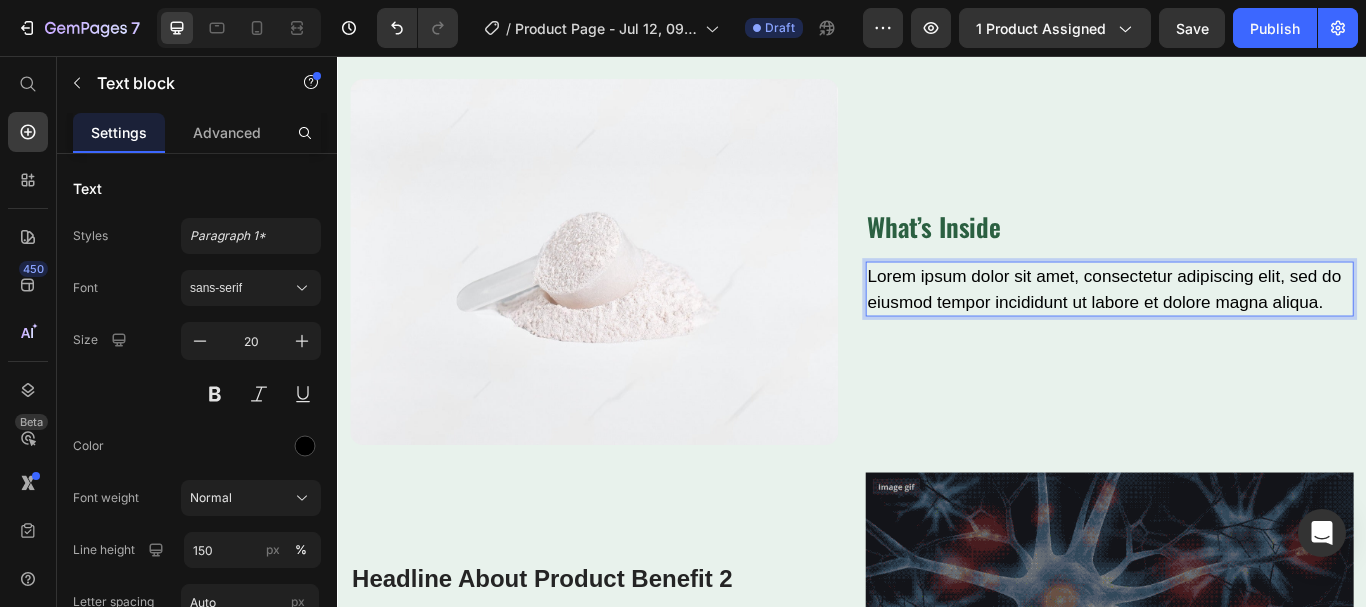 click on "Lorem ipsum dolor sit amet, consectetur adipiscing elit, sed do eiusmod tempor incididunt ut labore et dolore magna aliqua." at bounding box center (1237, 328) 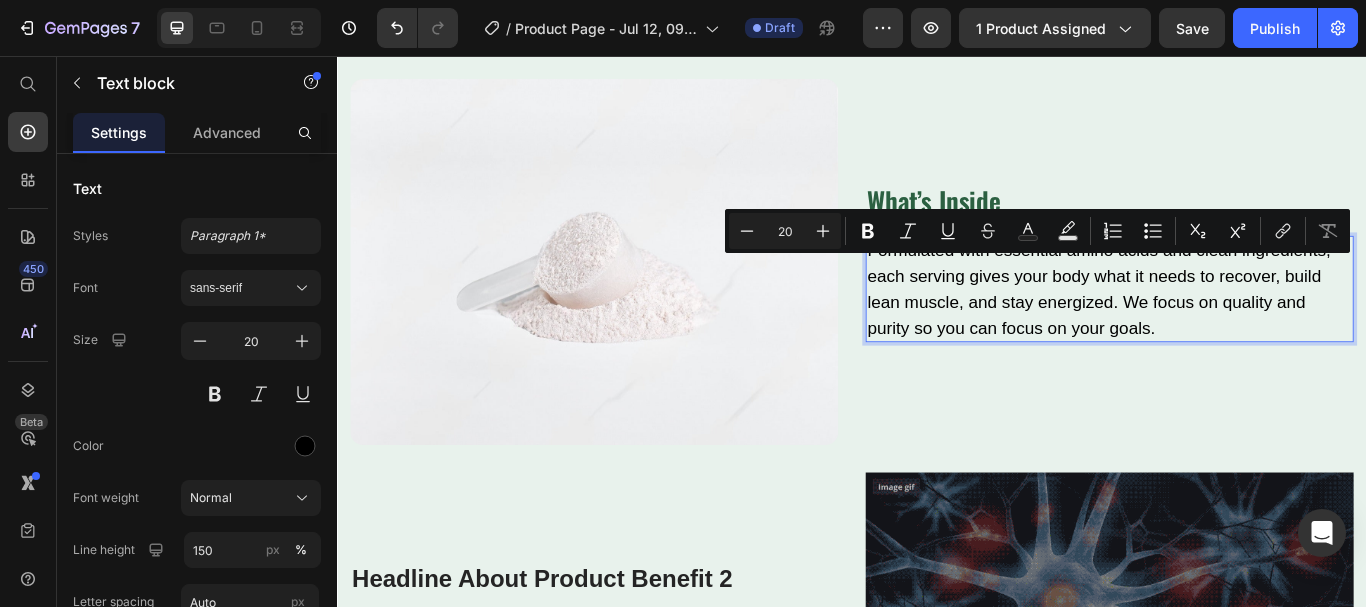 scroll, scrollTop: 2681, scrollLeft: 0, axis: vertical 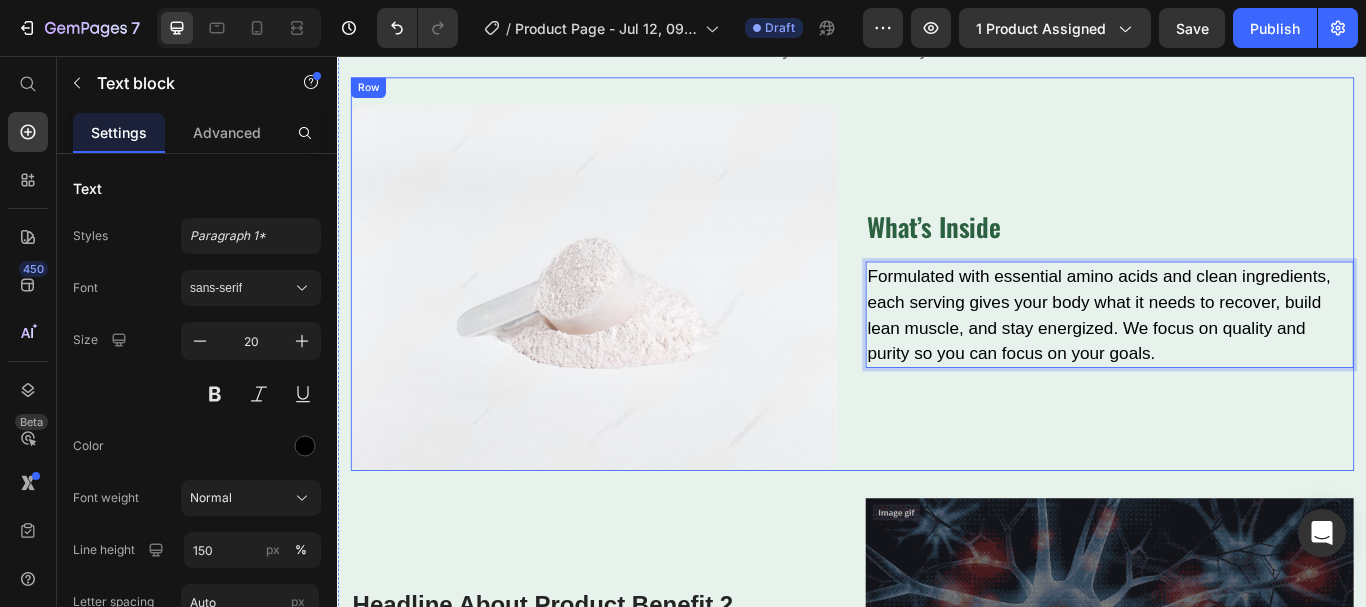 click on "What’s Inside Heading Formulated with essential amino acids and clean ingredients, each serving gives your body what it needs to recover, build lean muscle, and stay energized. We focus on quality and purity so you can focus on your goals. Text block   0" at bounding box center [1237, 326] 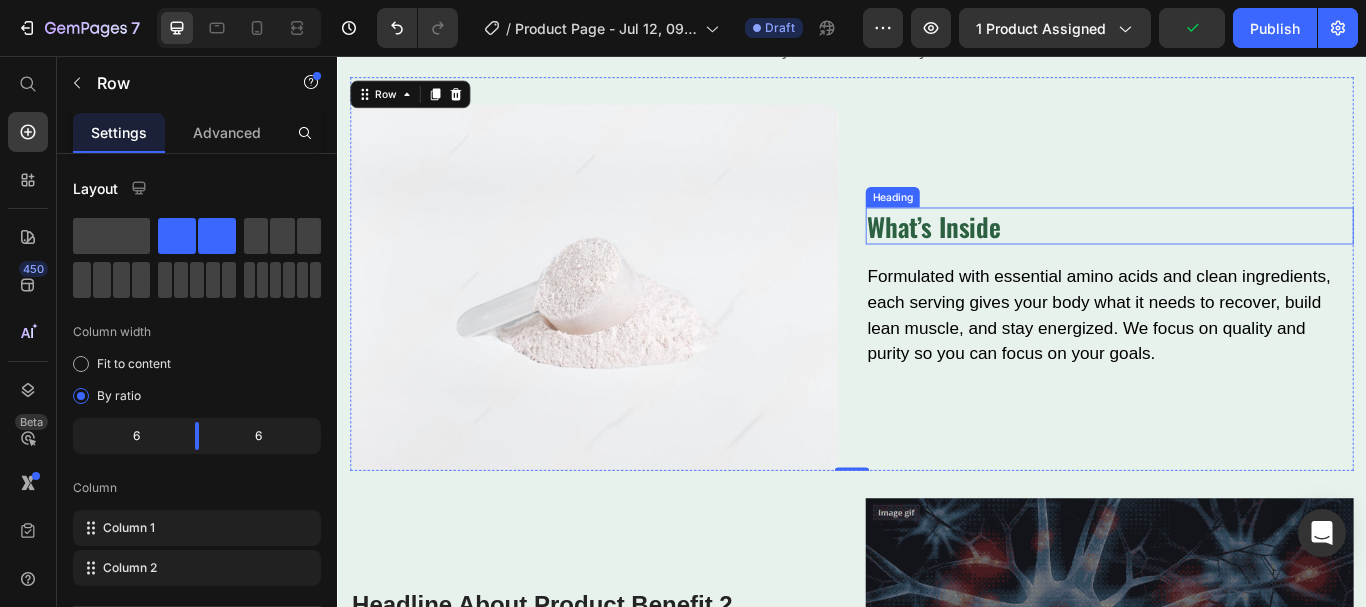 click on "What’s Inside" at bounding box center [1237, 254] 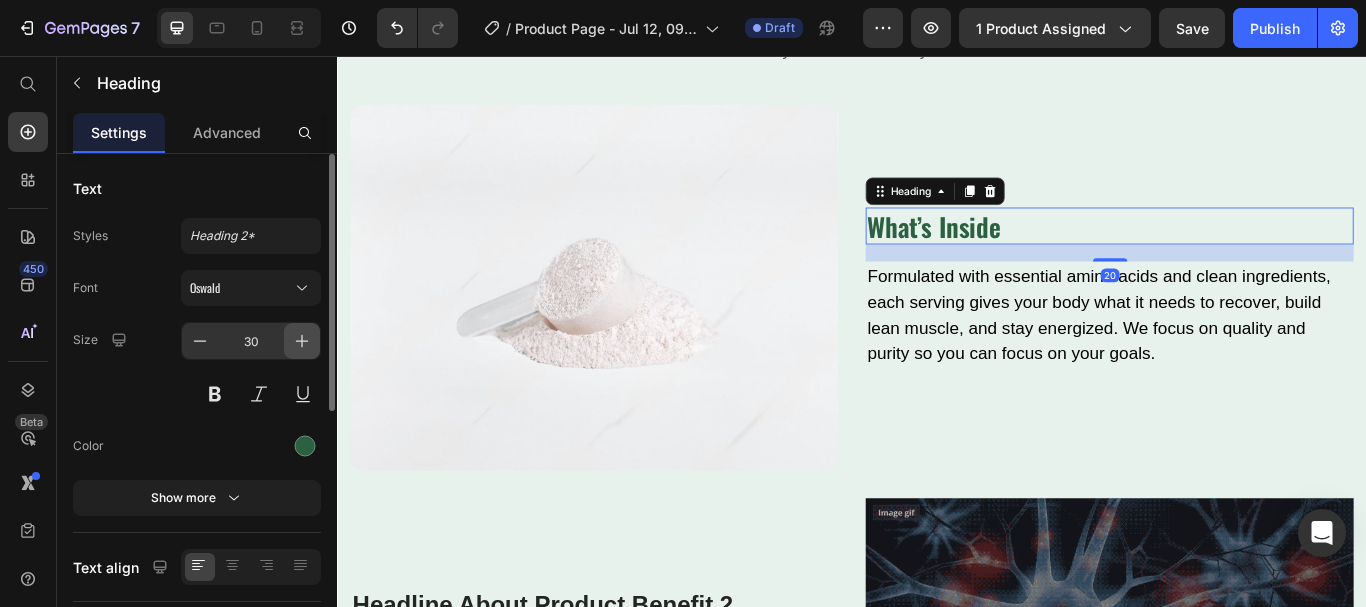 click 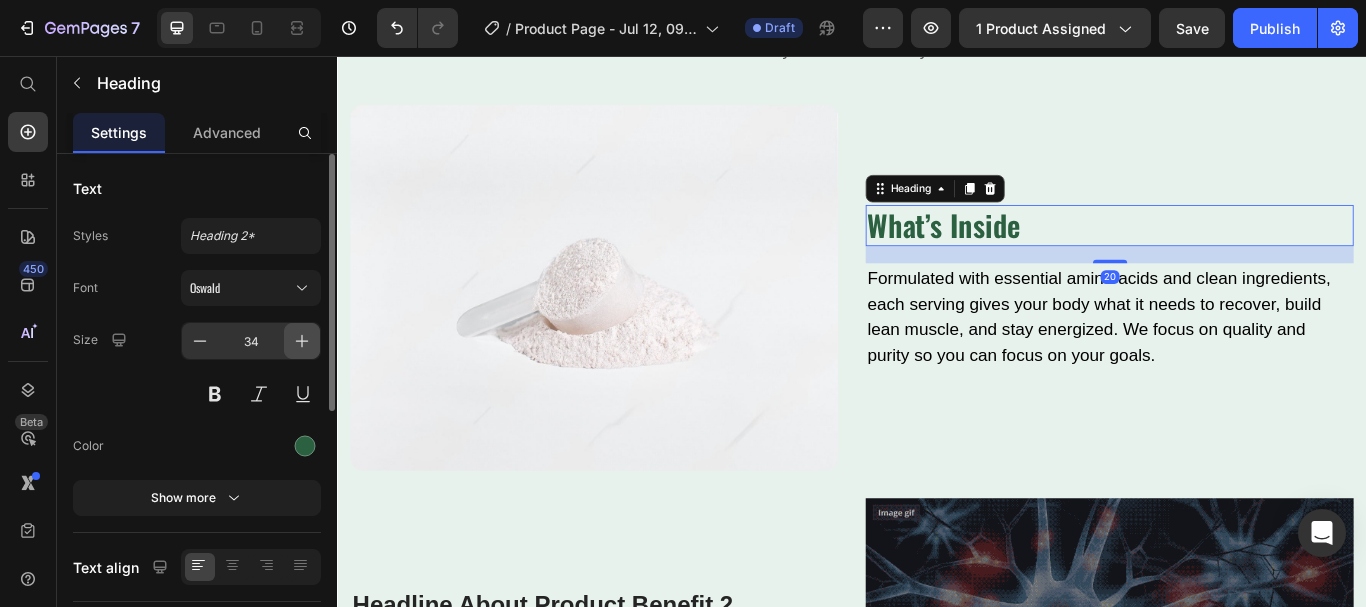 click 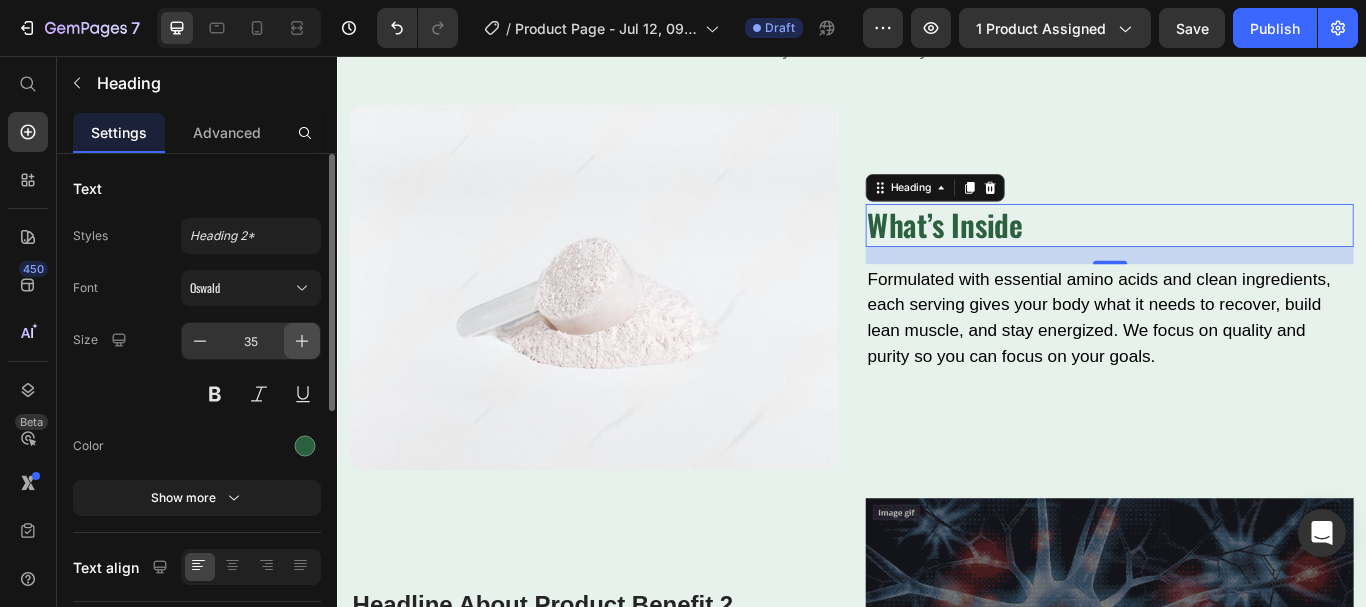 click 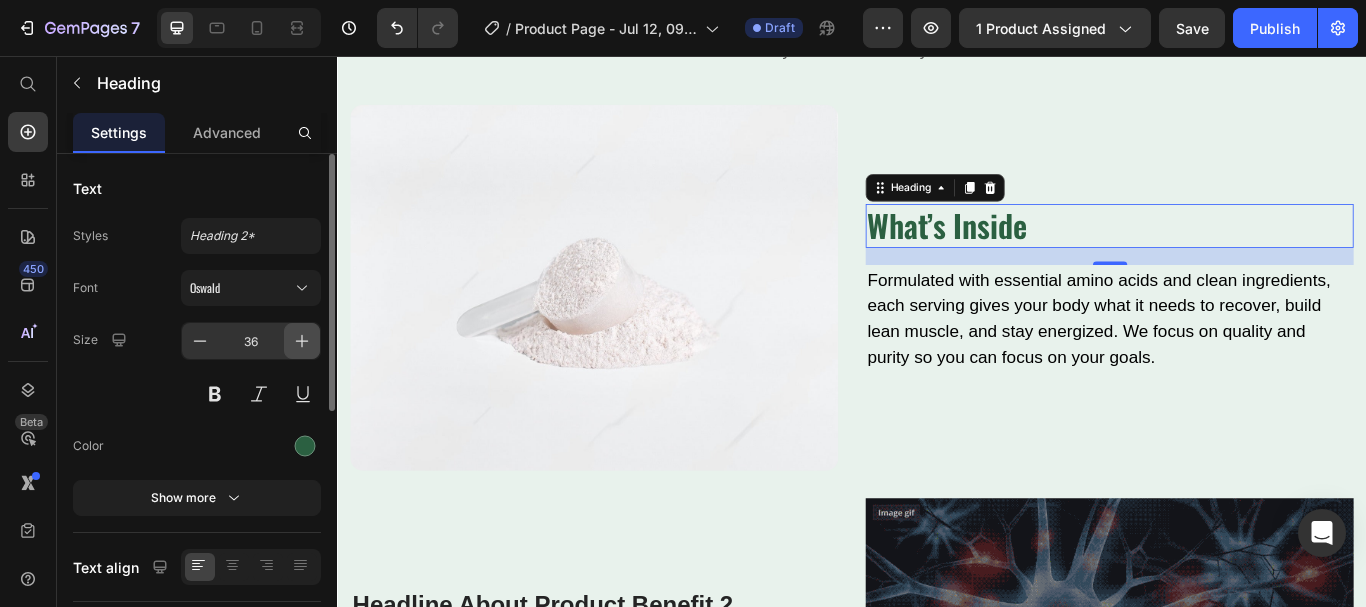 click 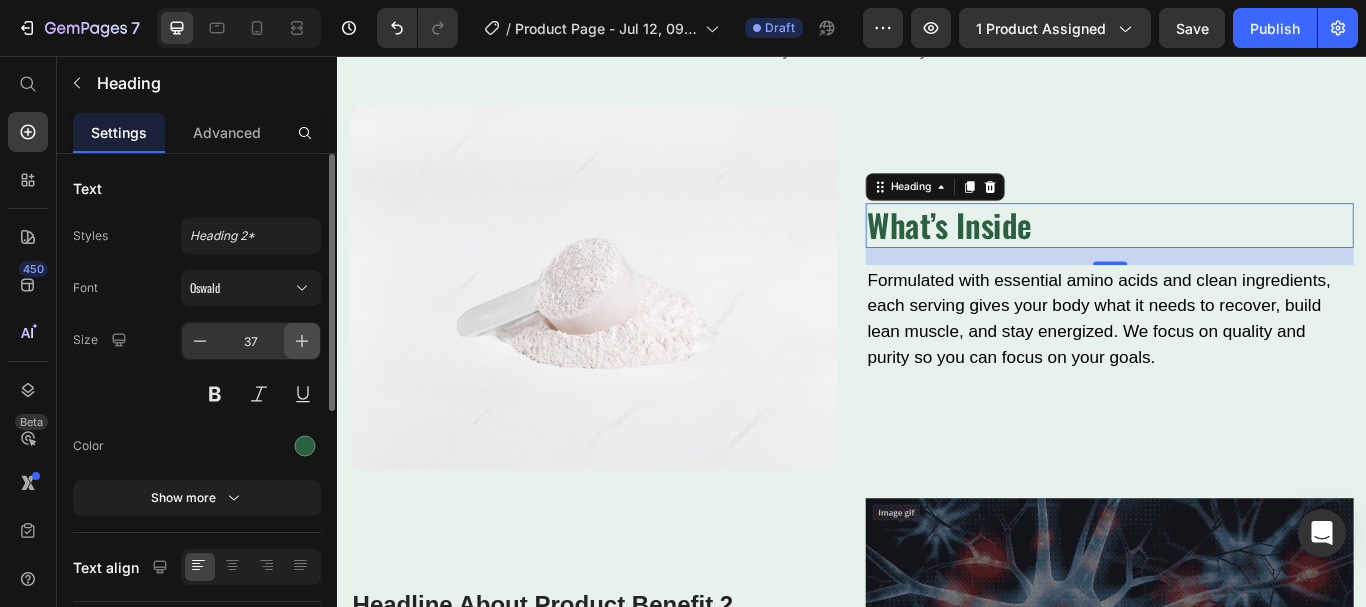 click 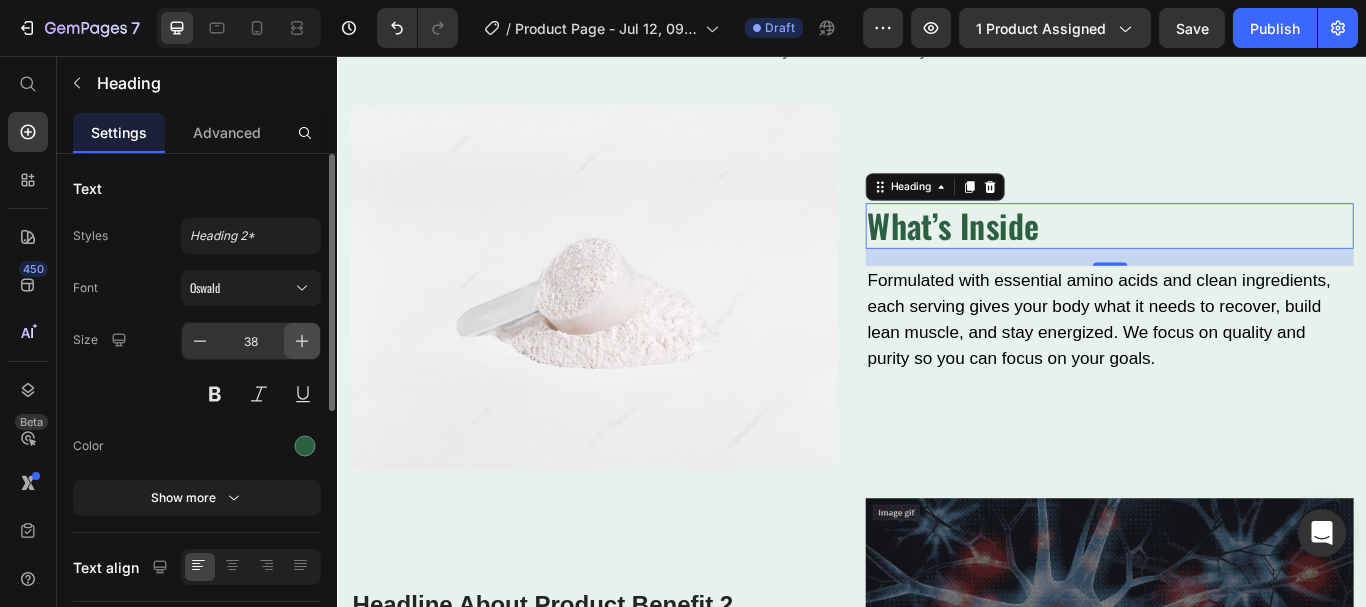 click 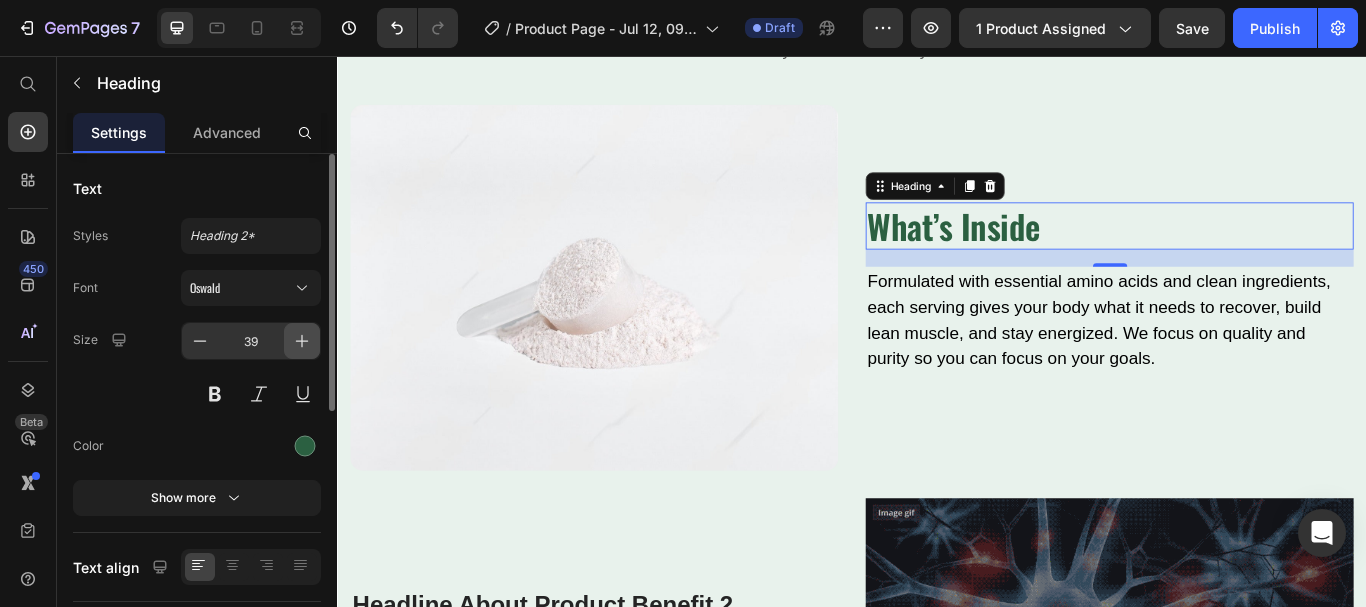 click 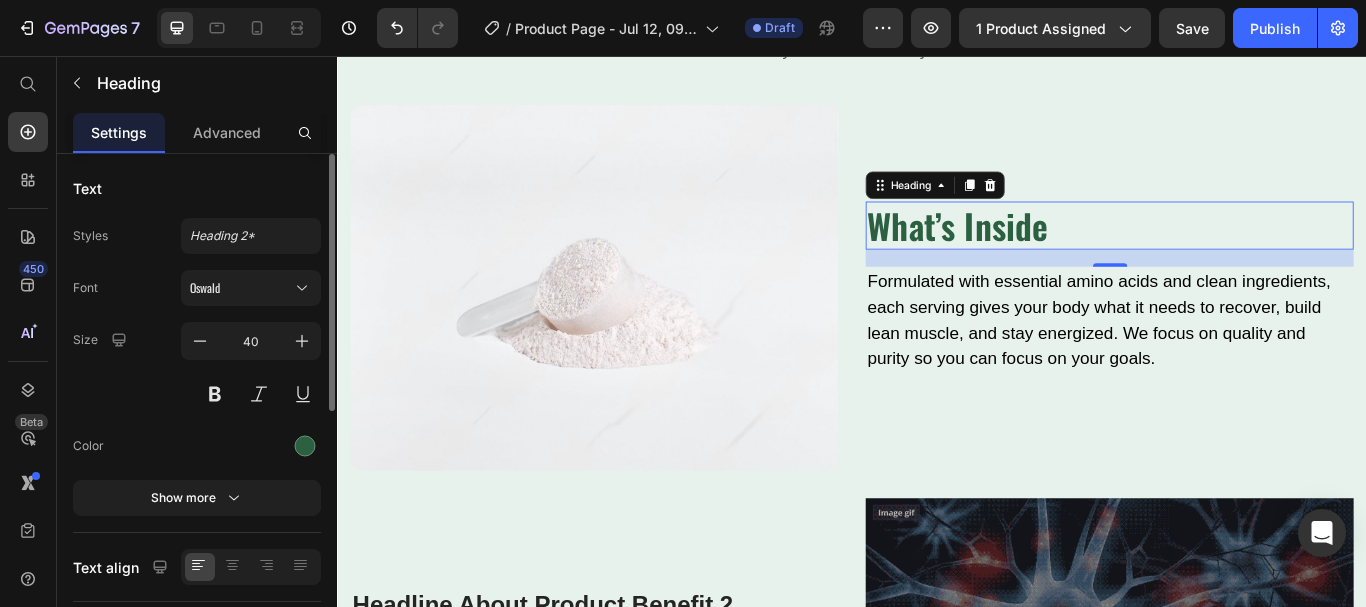 click on "Font Oswald Size 40 Color Show more" at bounding box center [197, 393] 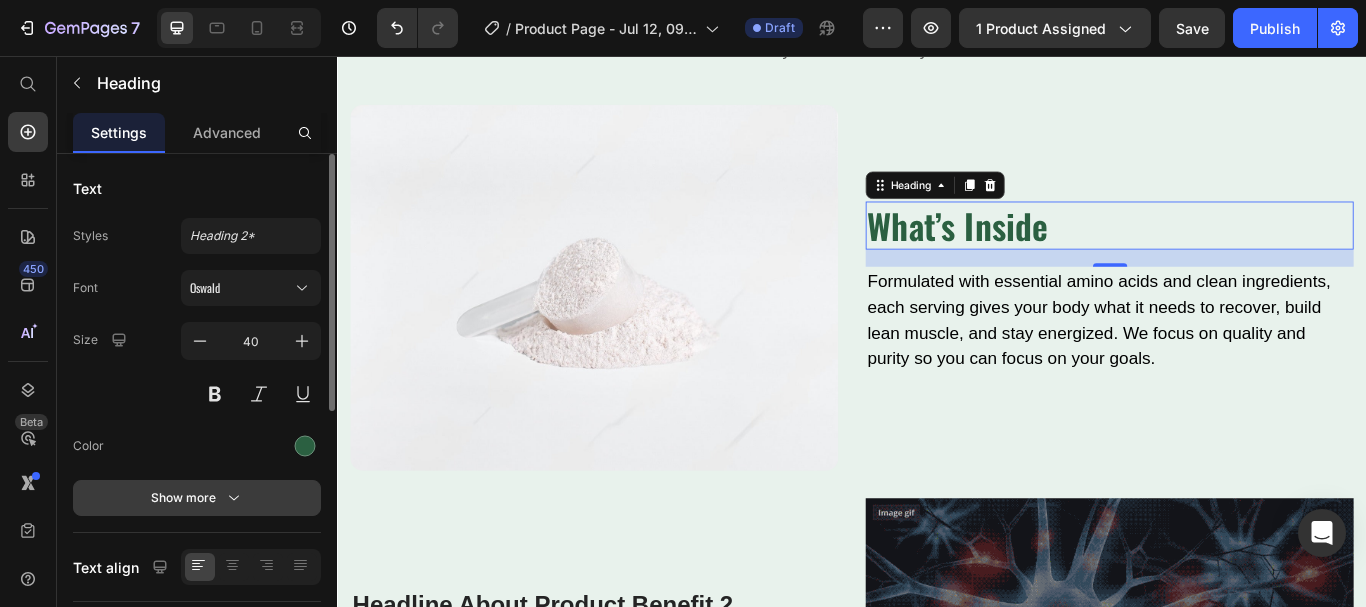 click on "Show more" at bounding box center (197, 498) 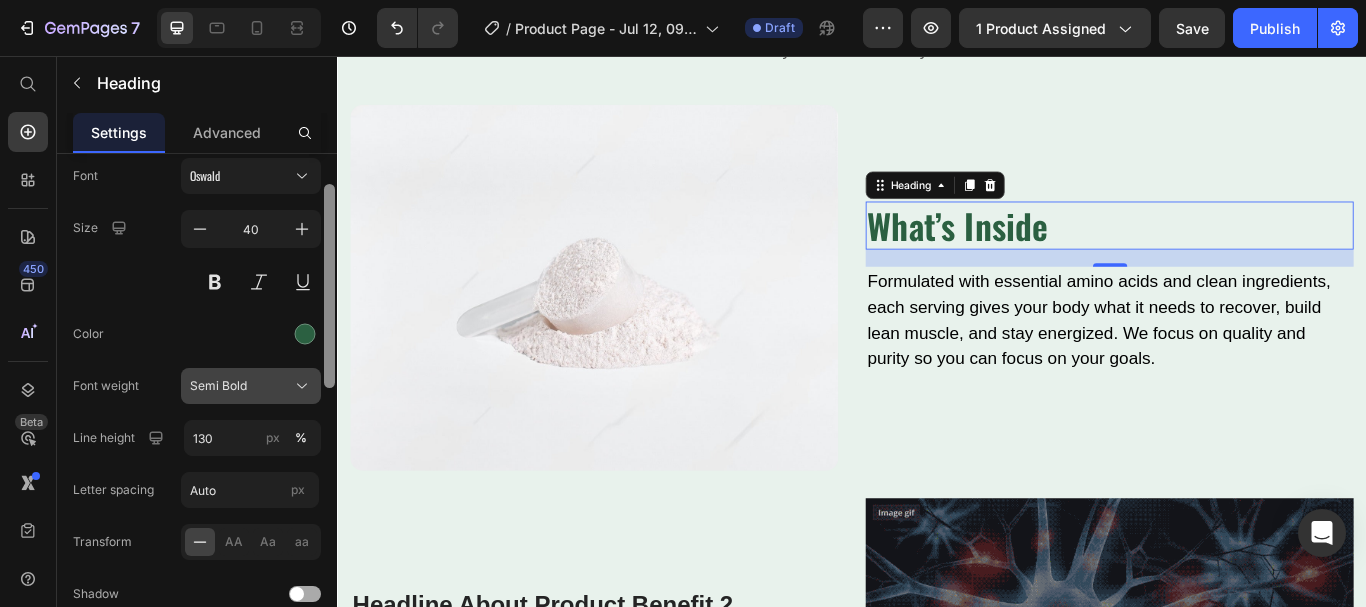 drag, startPoint x: 328, startPoint y: 259, endPoint x: 281, endPoint y: 332, distance: 86.821655 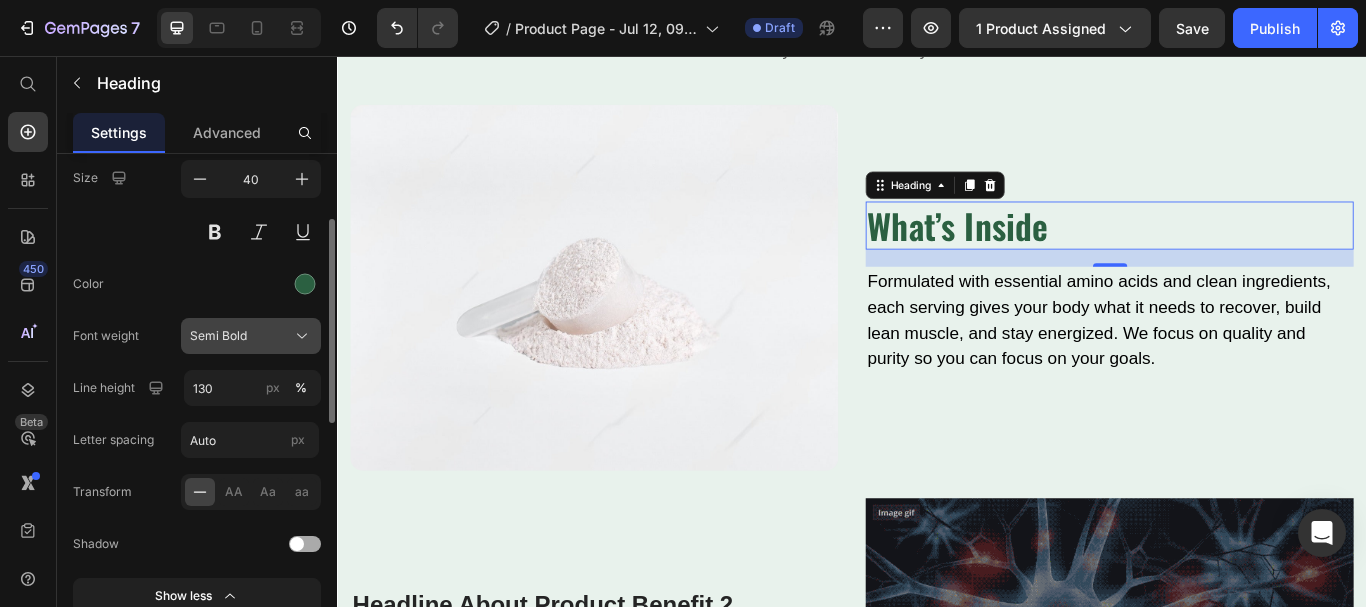 click on "Semi Bold" 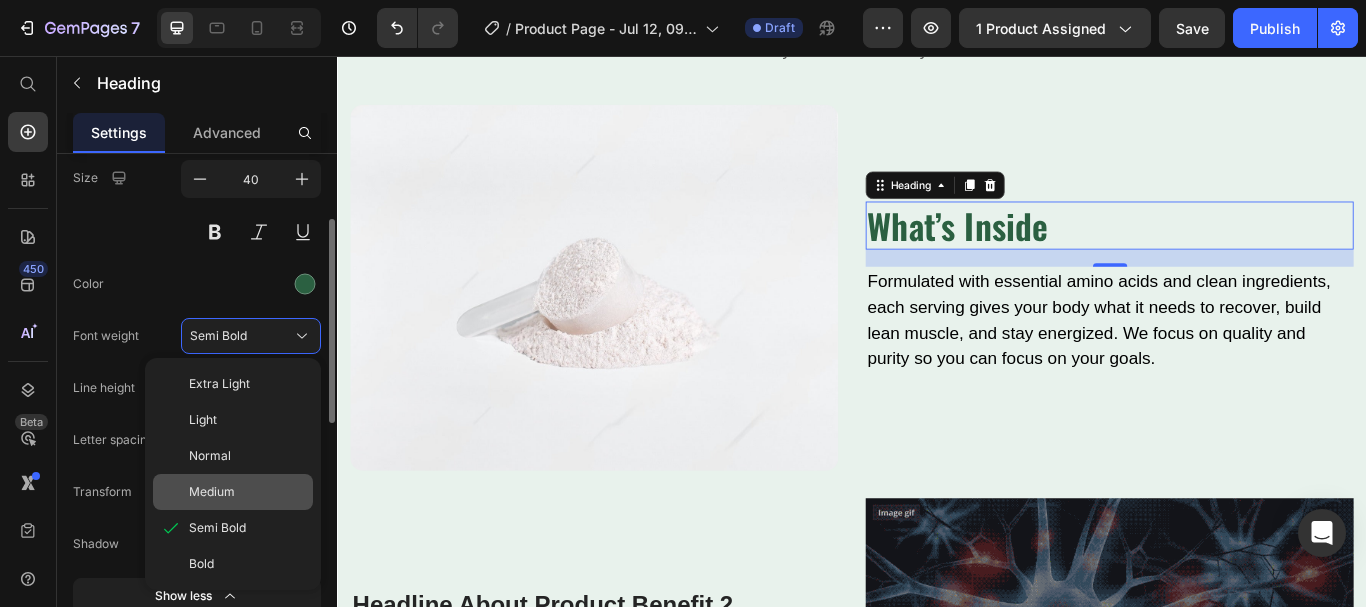 click on "Medium" at bounding box center (212, 492) 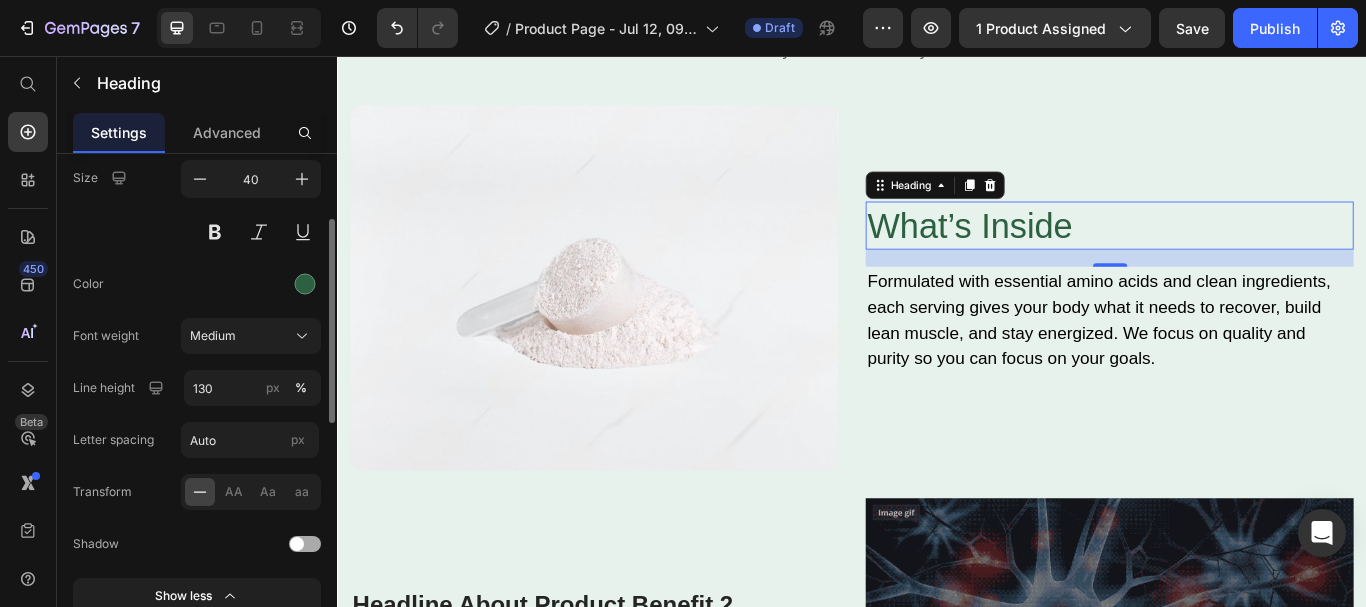 click at bounding box center (251, 284) 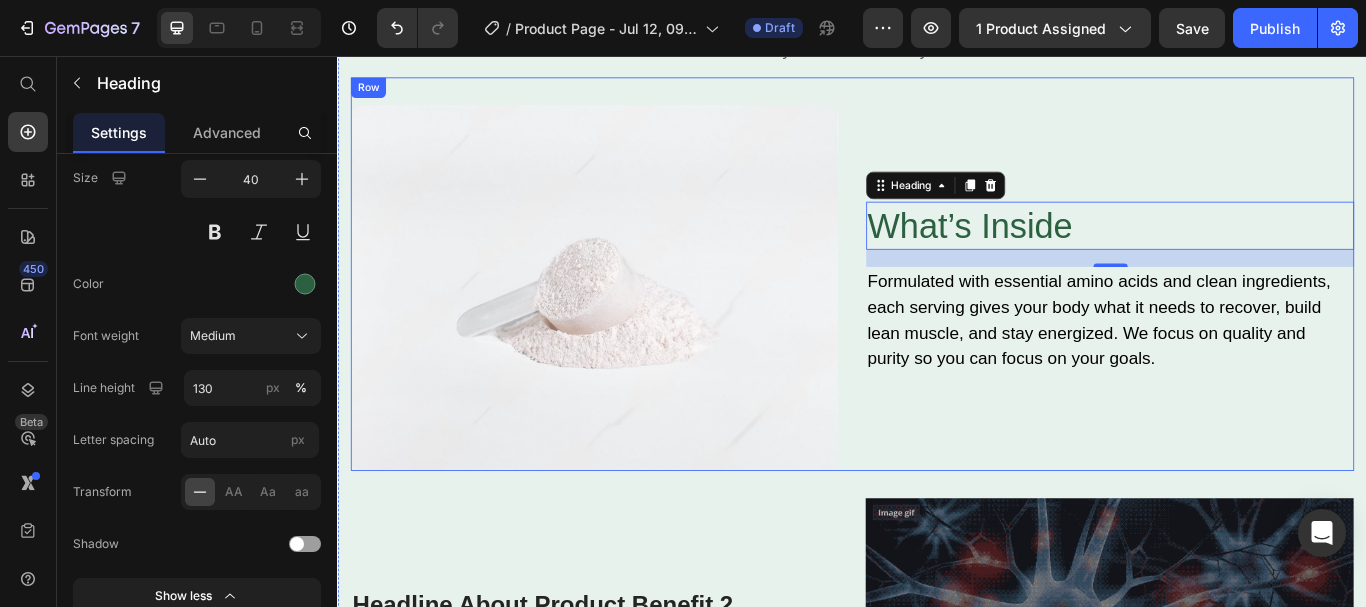 click on "Image What’s Inside Heading   20 Formulated with essential amino acids and clean ingredients, each serving gives your body what it needs to recover, build lean muscle, and stay energized. We focus on quality and purity so you can focus on your goals. Text block Row" at bounding box center [937, 310] 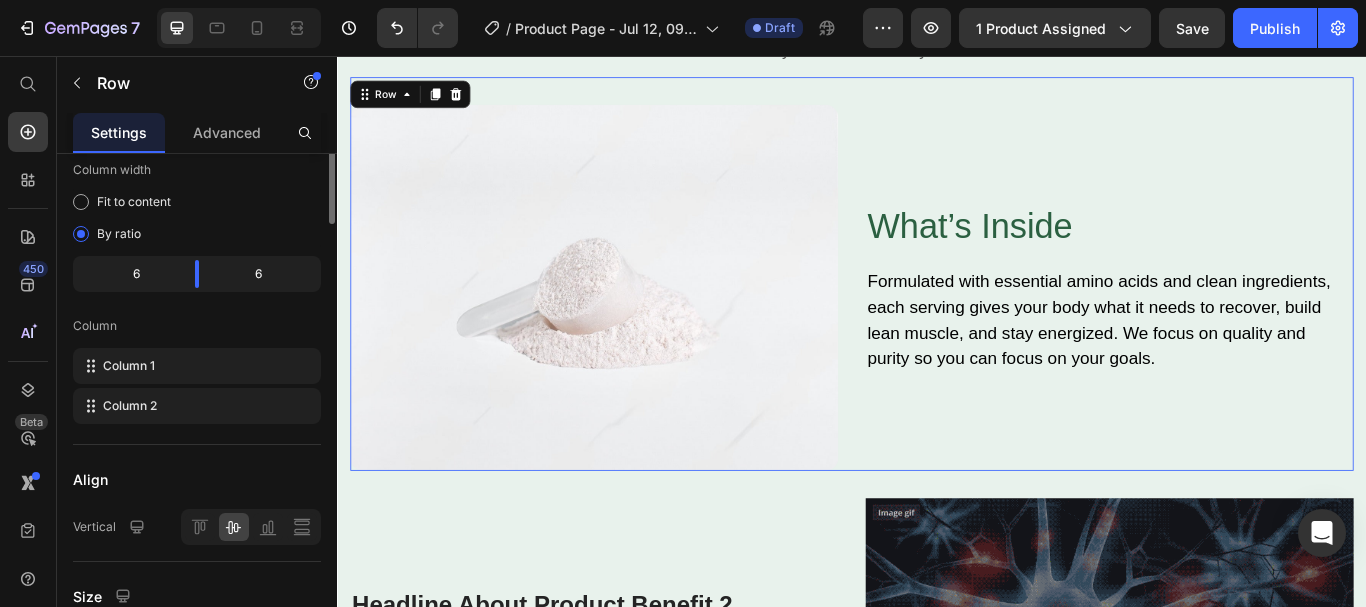 scroll, scrollTop: 0, scrollLeft: 0, axis: both 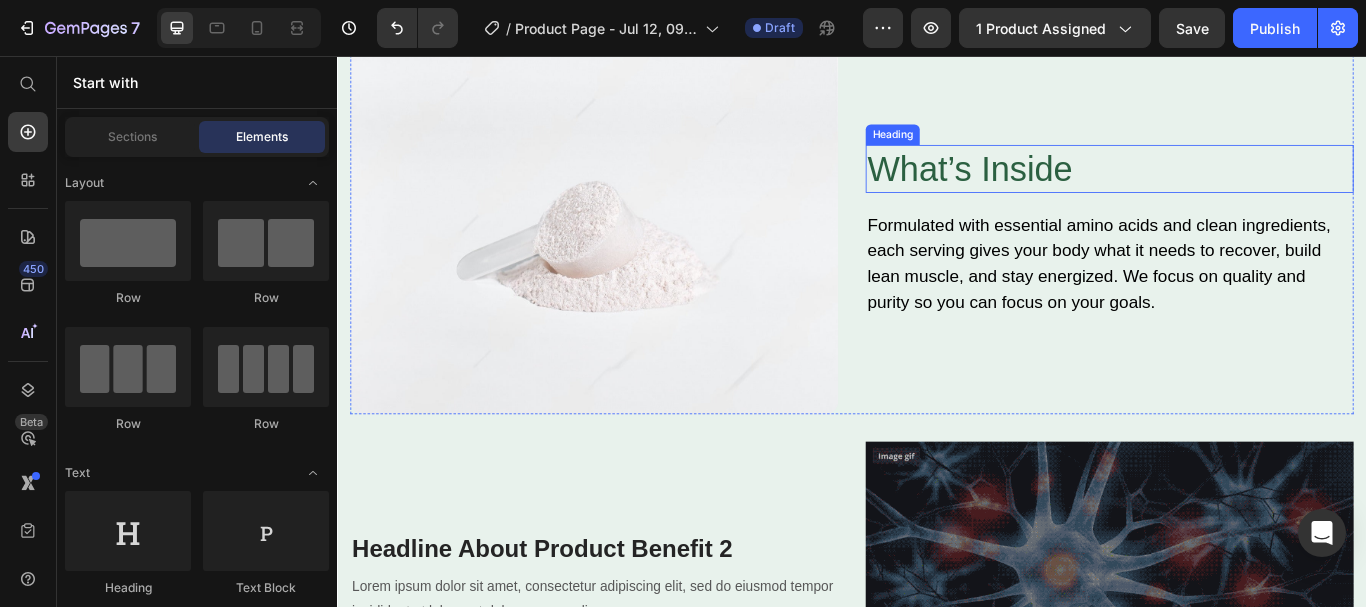 click on "What’s Inside" at bounding box center [1237, 188] 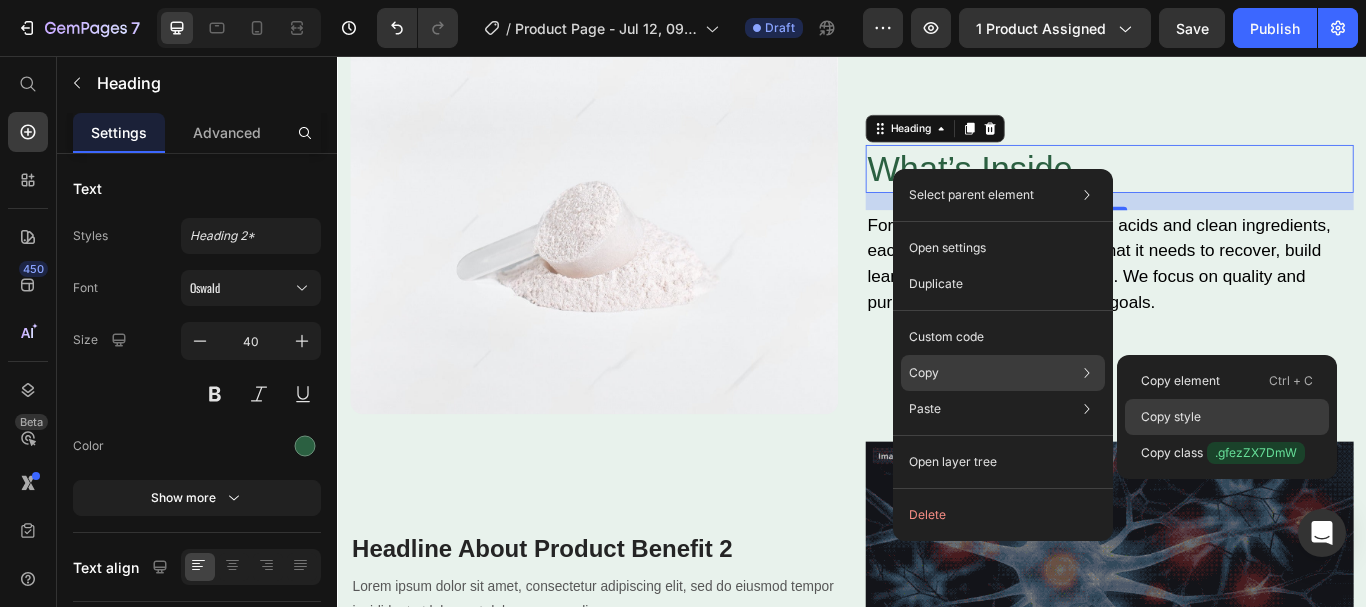 click on "Copy style" 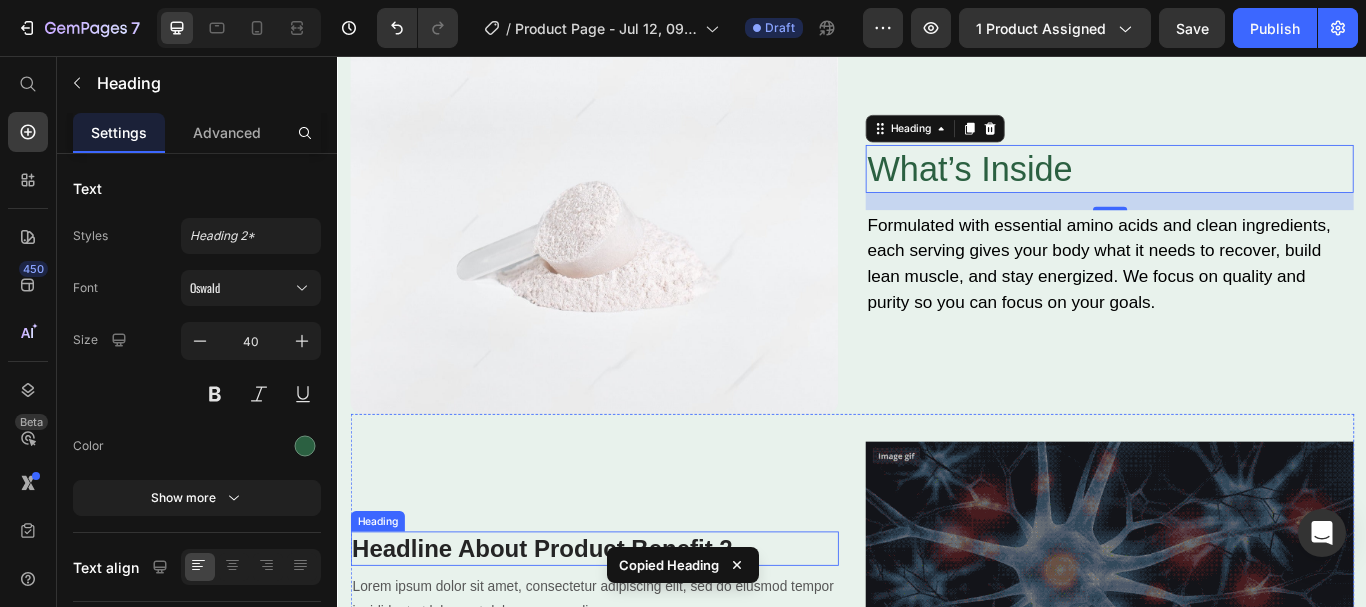click on "Headline About Product Benefit 2" at bounding box center (636, 631) 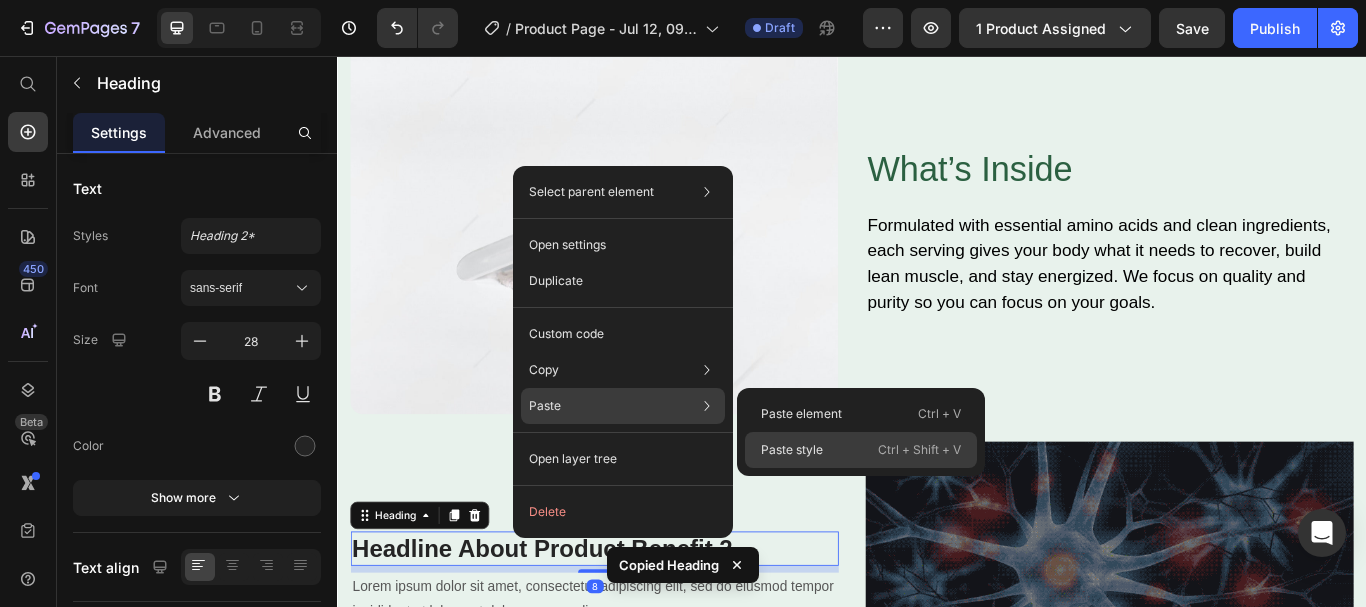 click on "Paste style  Ctrl + Shift + V" 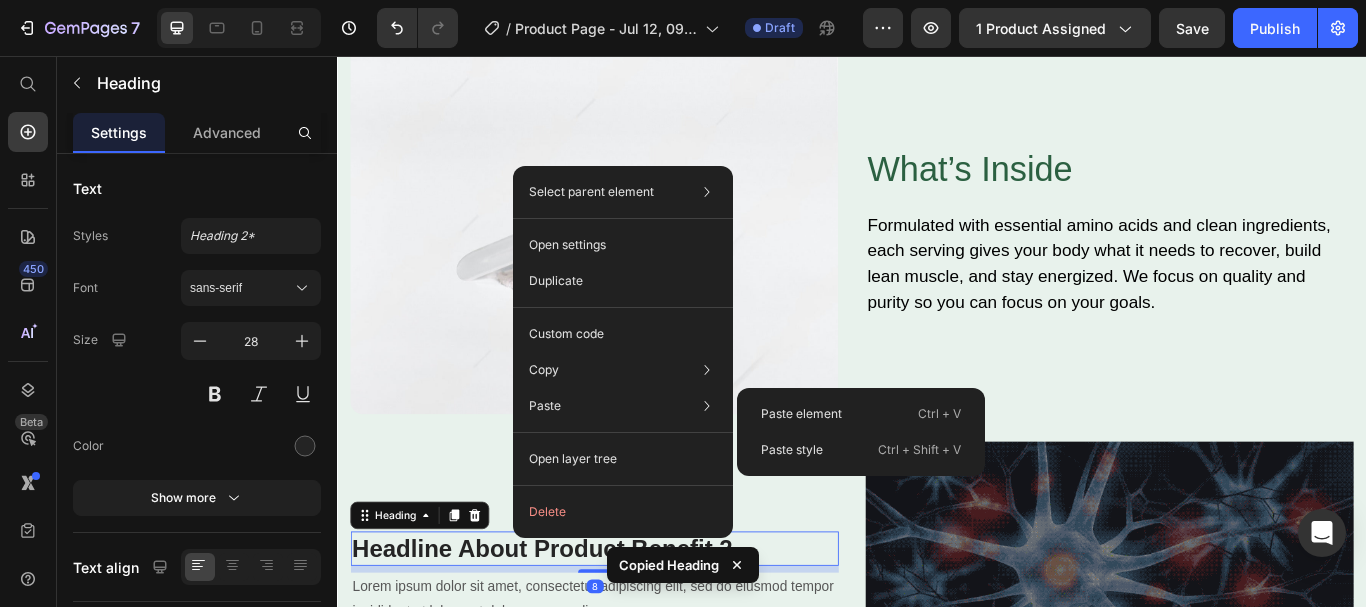 type on "40" 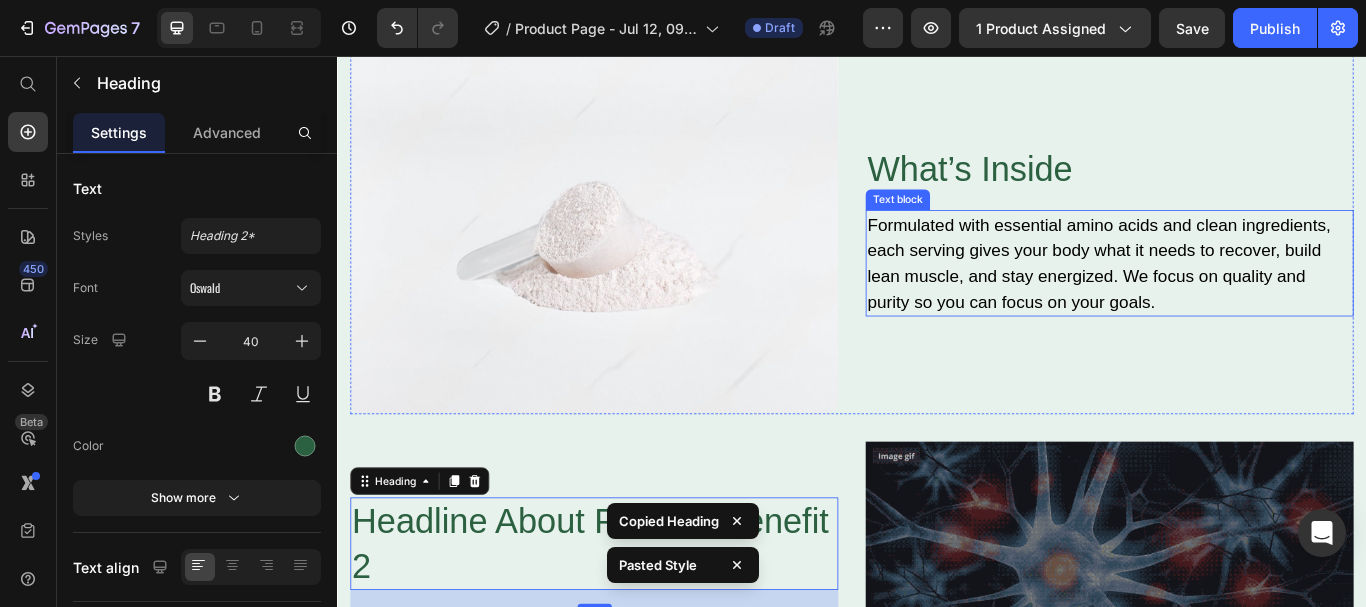 click on "Formulated with essential amino acids and clean ingredients, each serving gives your body what it needs to recover, build lean muscle, and stay energized. We focus on quality and purity so you can focus on your goals." at bounding box center (1237, 298) 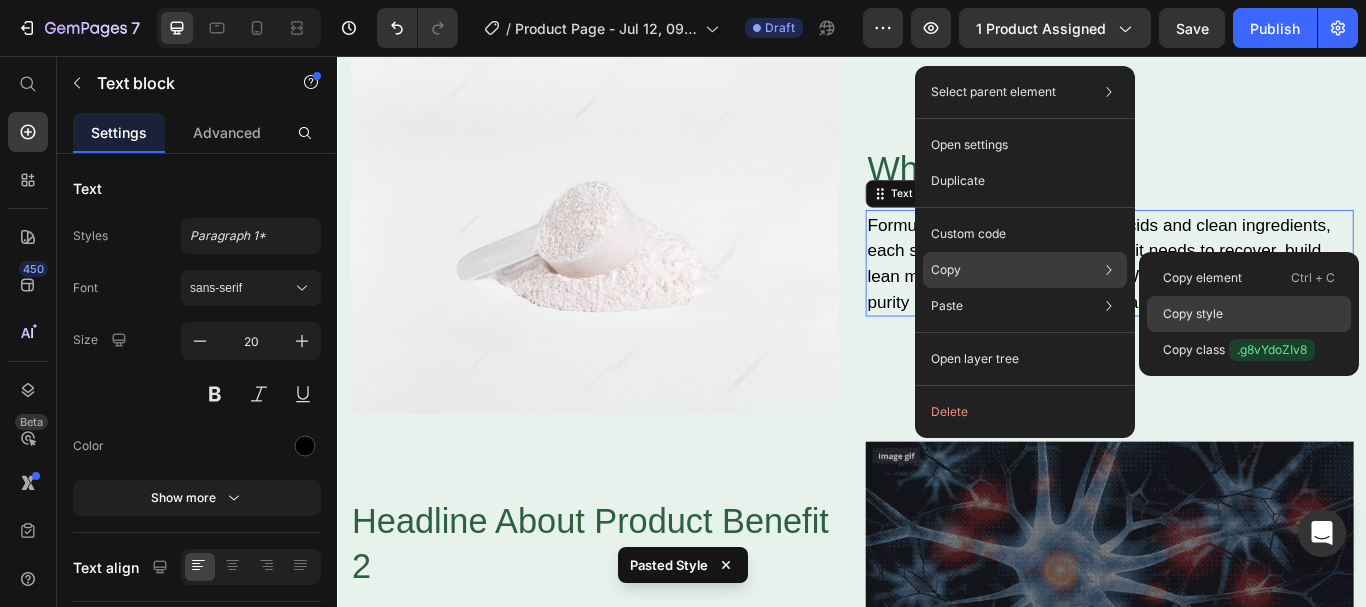 click on "Copy style" 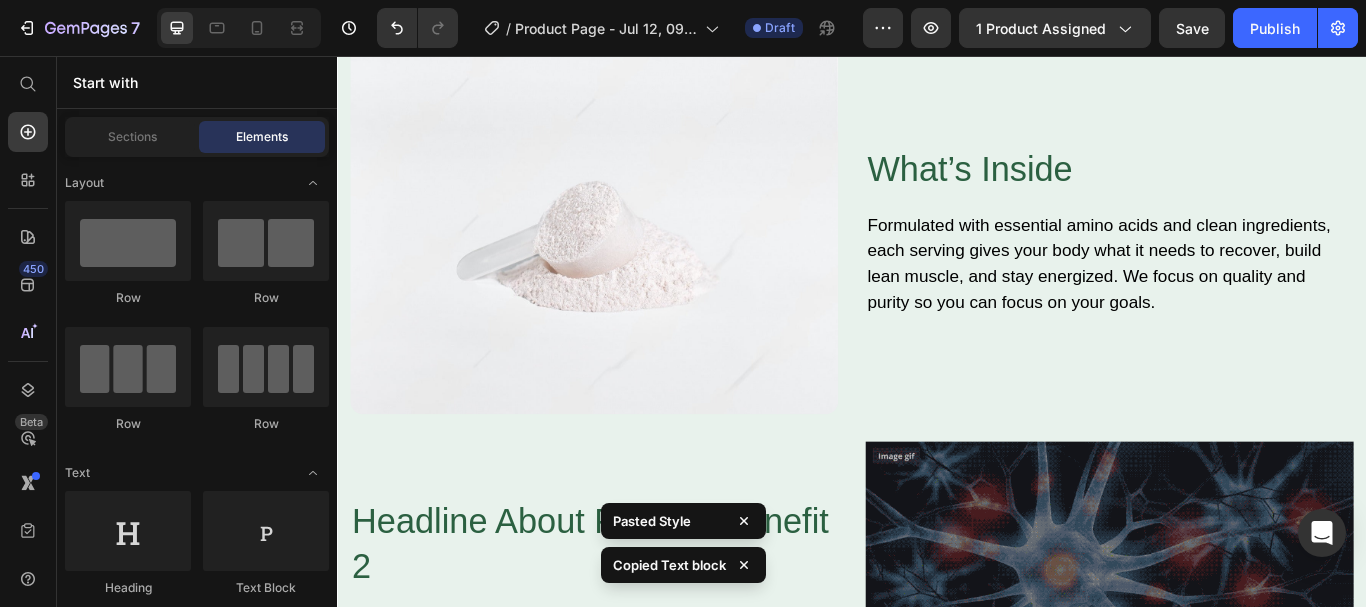 scroll, scrollTop: 3094, scrollLeft: 0, axis: vertical 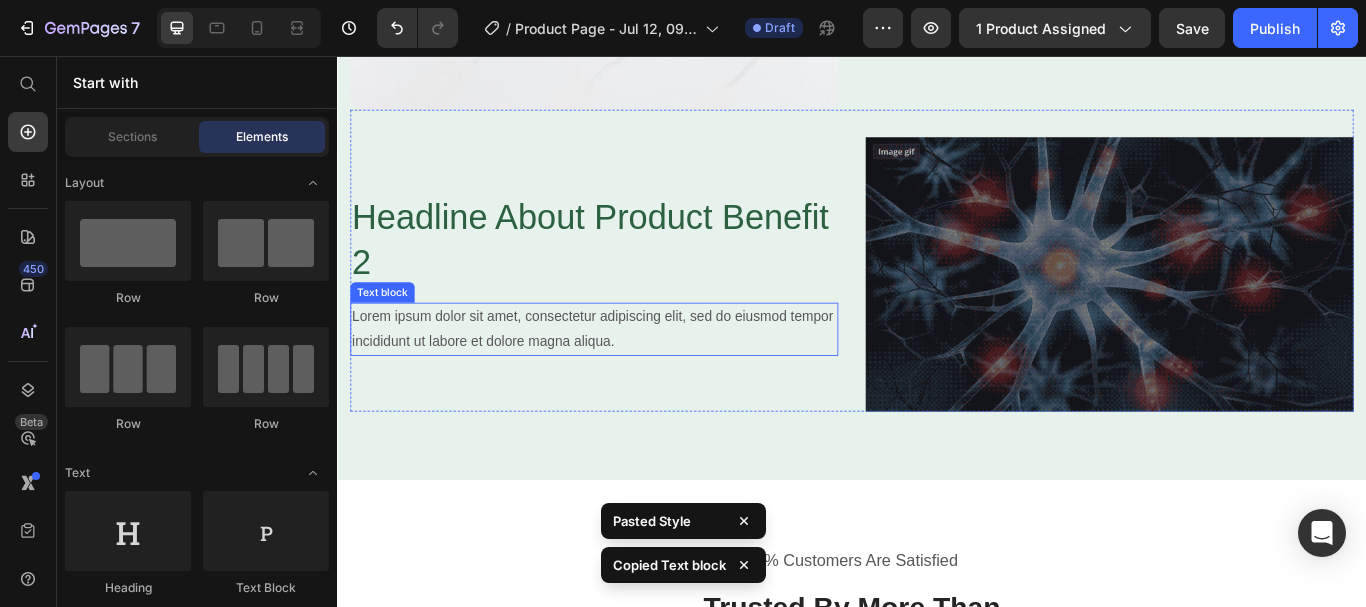 click on "Lorem ipsum dolor sit amet, consectetur adipiscing elit, sed do eiusmod tempor incididunt ut labore et dolore magna aliqua." at bounding box center [636, 375] 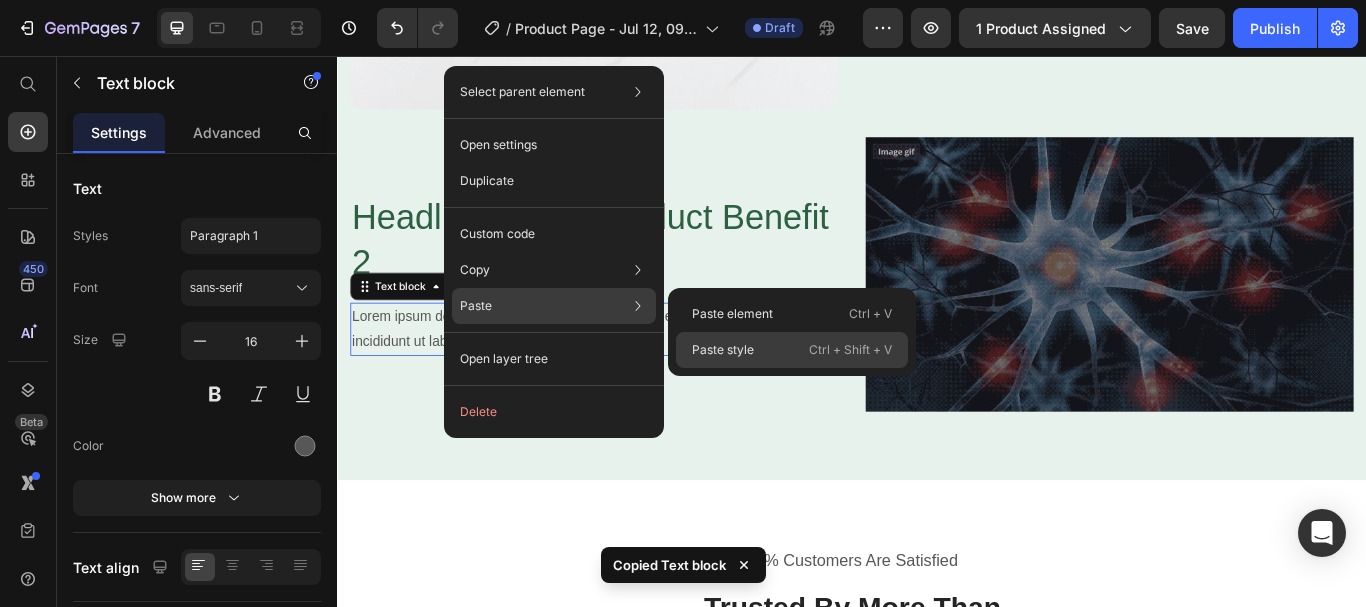 click on "Paste style  Ctrl + Shift + V" 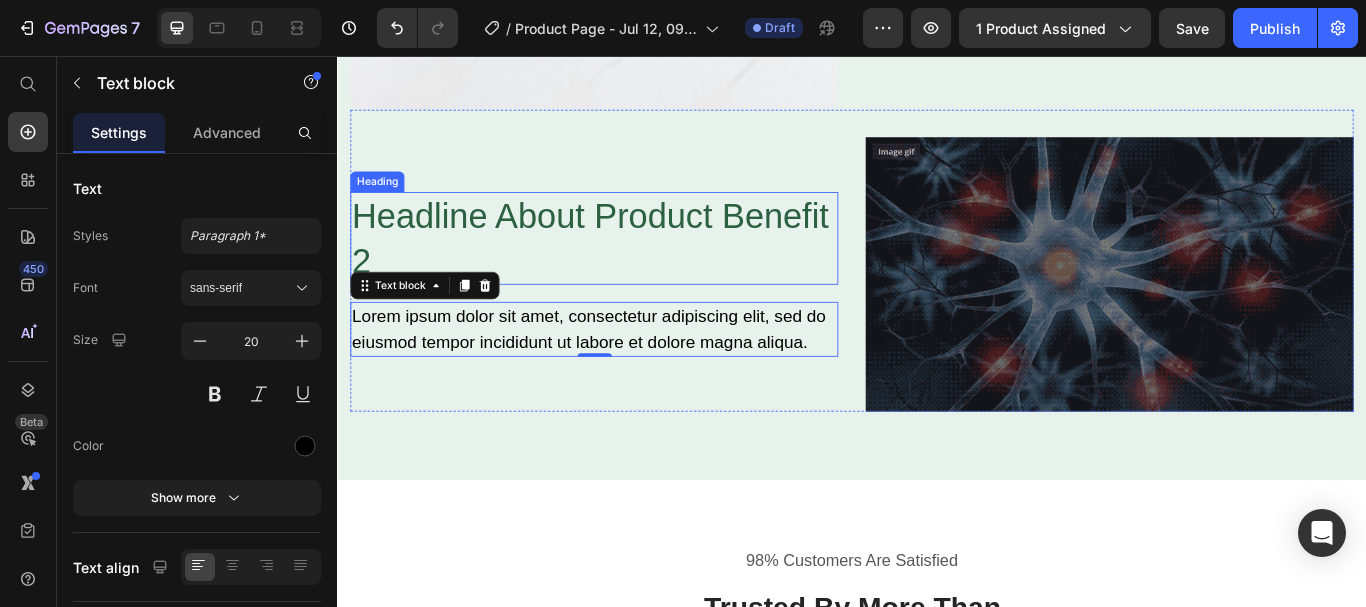 click on "Headline About Product Benefit 2" at bounding box center (636, 269) 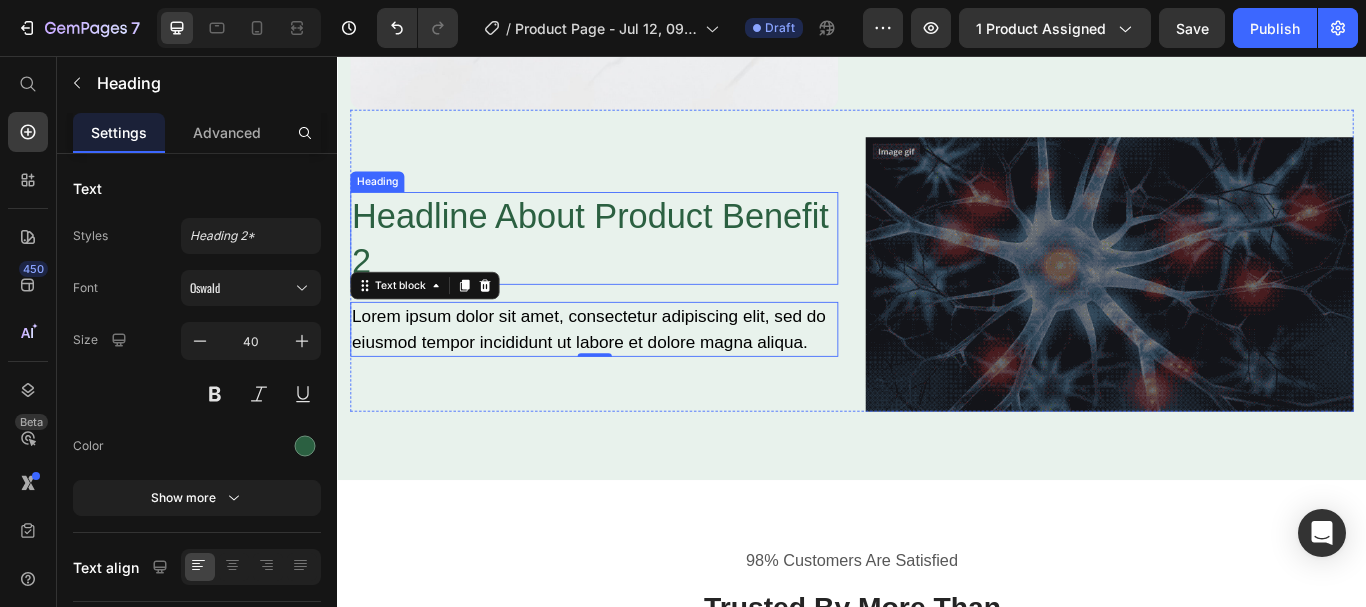 click on "Headline About Product Benefit 2" at bounding box center [636, 269] 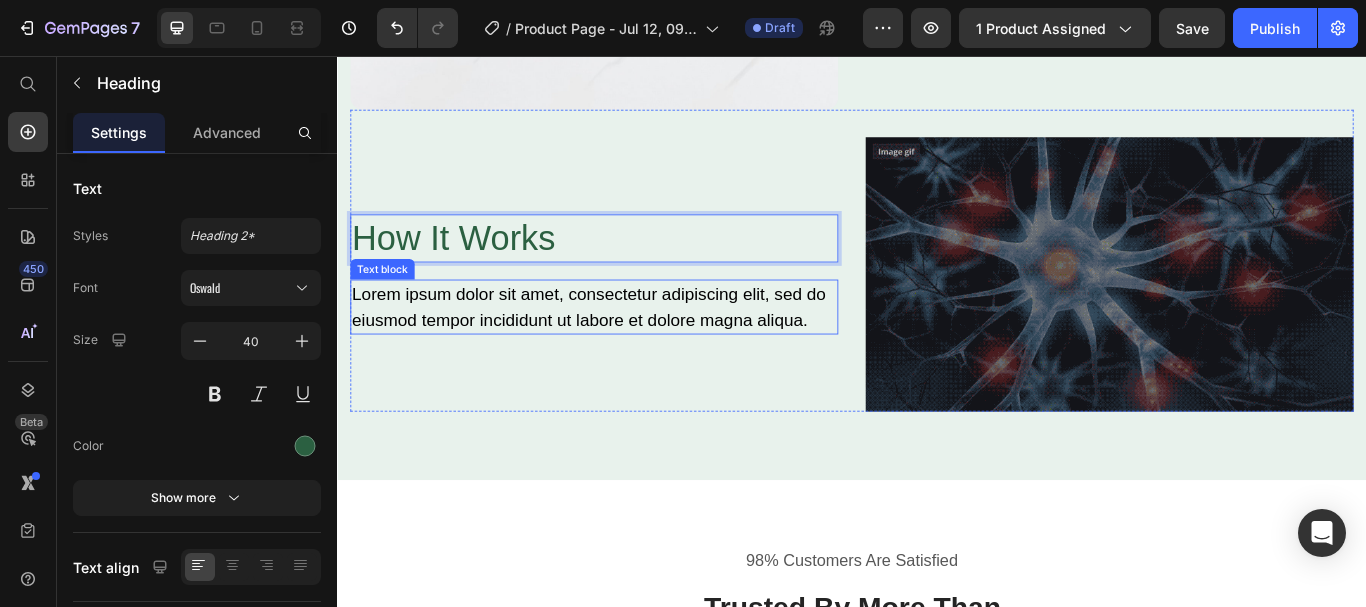 click on "Lorem ipsum dolor sit amet, consectetur adipiscing elit, sed do eiusmod tempor incididunt ut labore et dolore magna aliqua." at bounding box center (636, 349) 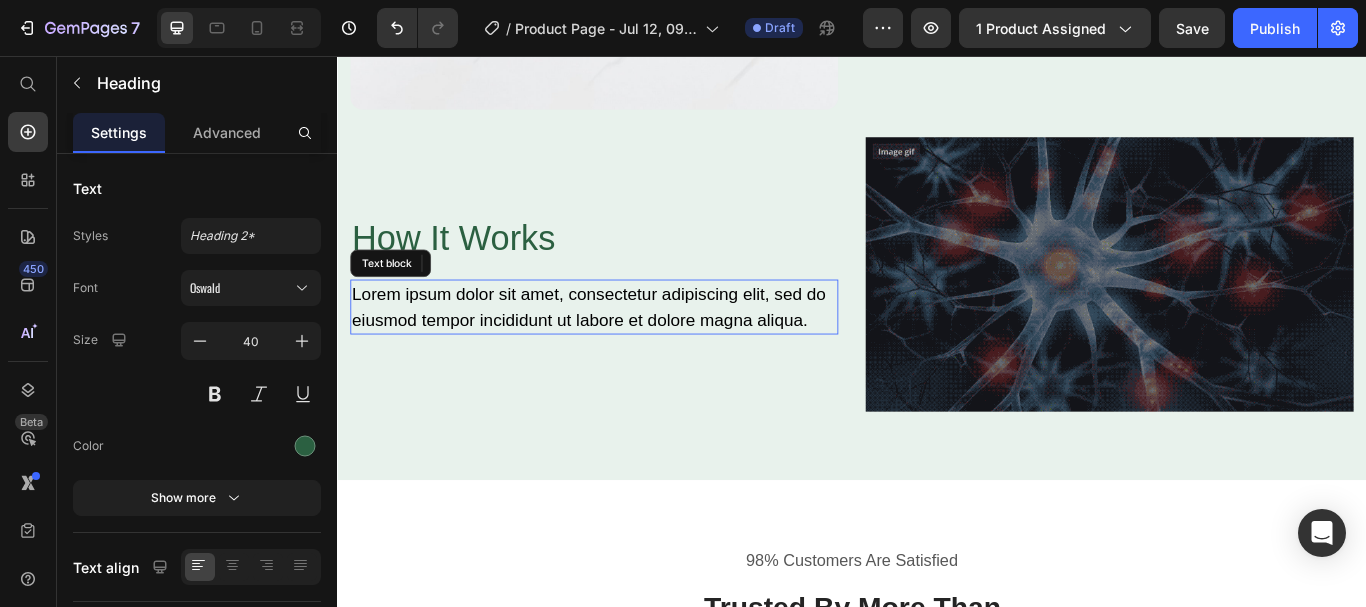 click on "Lorem ipsum dolor sit amet, consectetur adipiscing elit, sed do eiusmod tempor incididunt ut labore et dolore magna aliqua." at bounding box center (636, 349) 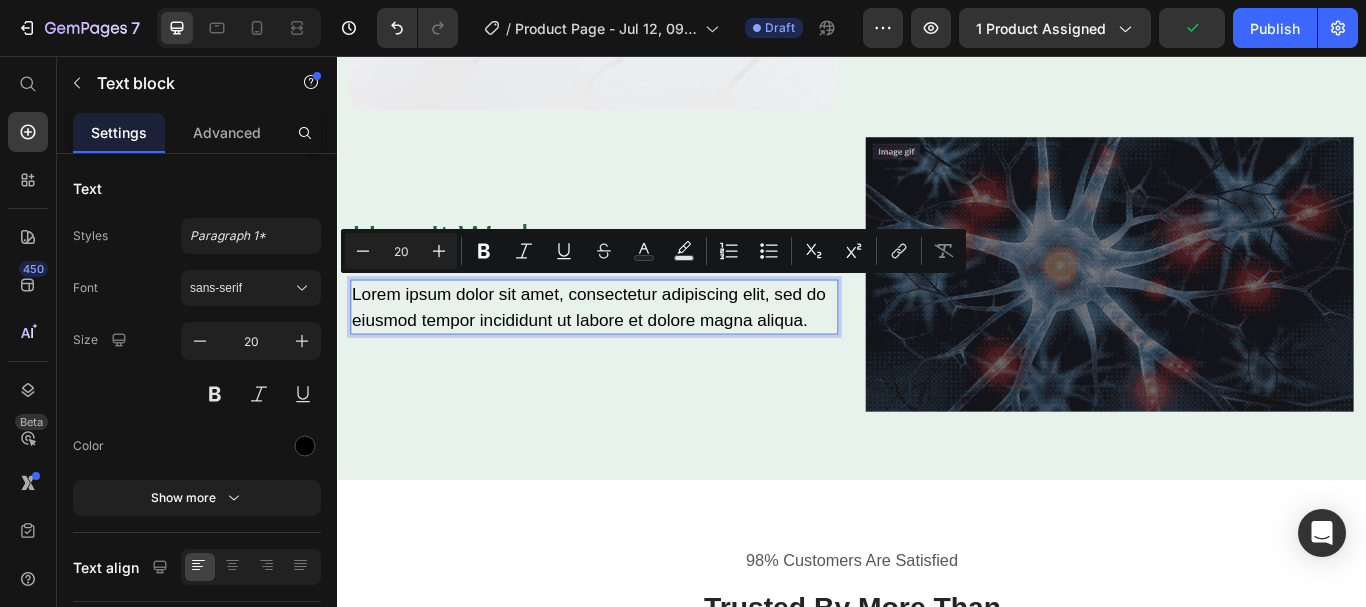 scroll, scrollTop: 3064, scrollLeft: 0, axis: vertical 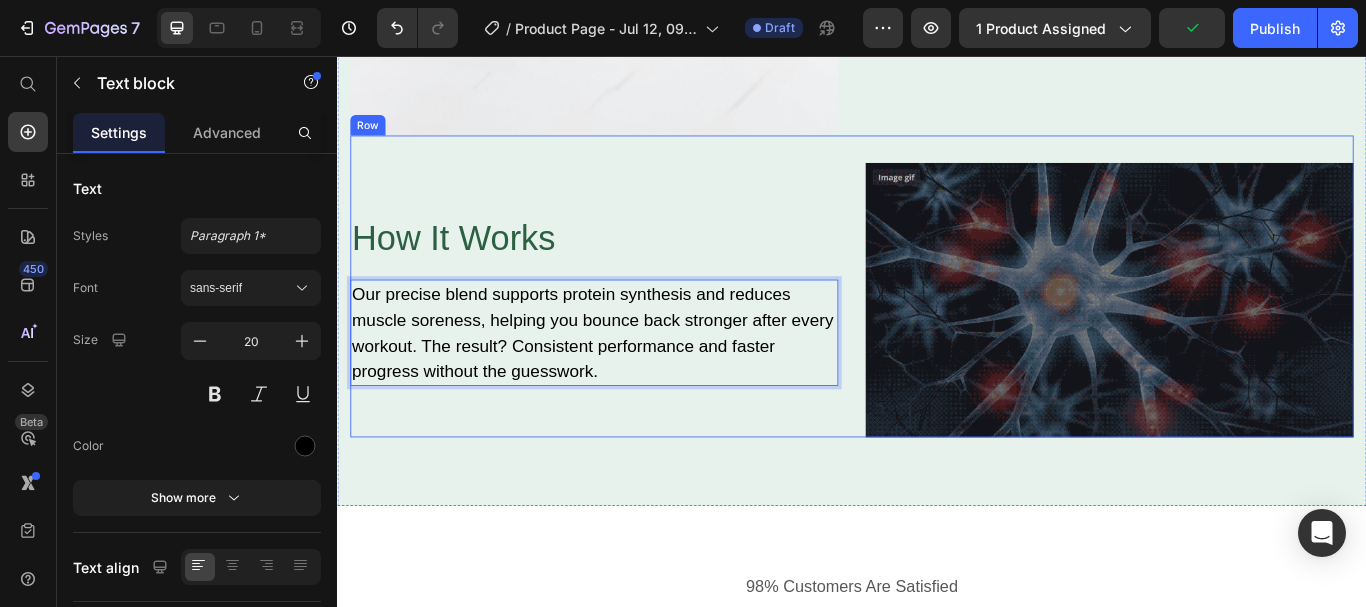 click on "How It Works Heading Our precise blend supports protein synthesis and reduces muscle soreness, helping you bounce back stronger after every workout. The result? Consistent performance and faster progress without the guesswork. Text block   0" at bounding box center (636, 341) 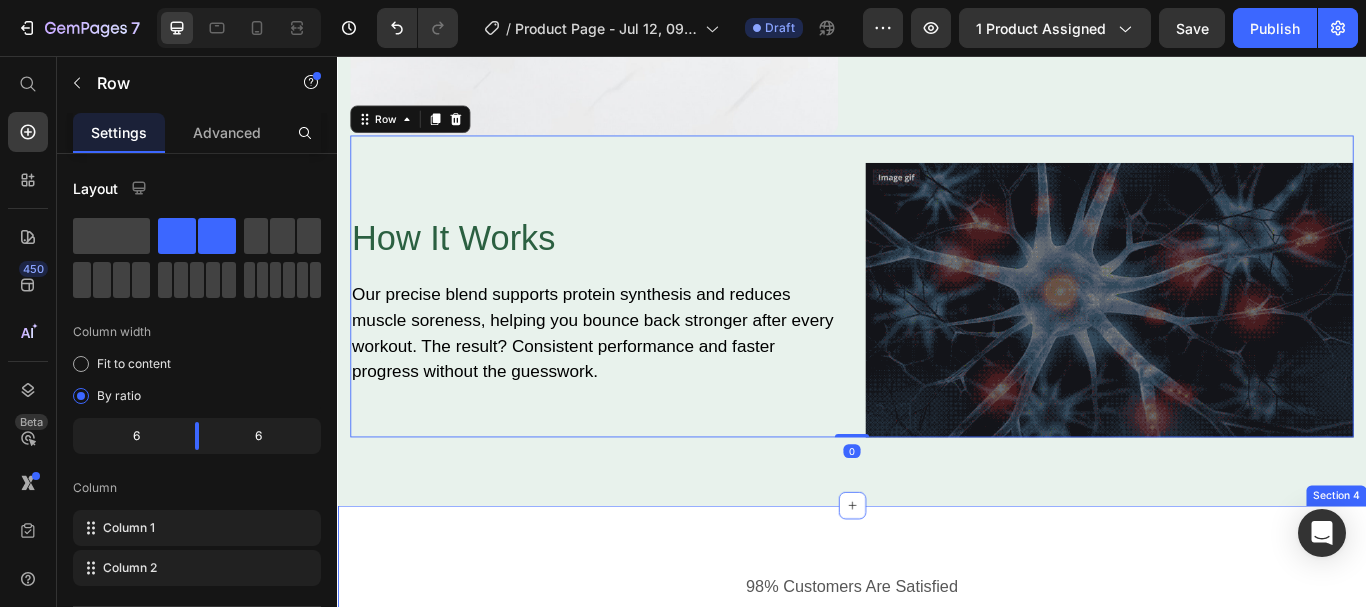 click on "98% Customers Are Satisfied Text block Trusted By More Than  500,000 Customers Globally Heading                Icon                Icon                Icon                Icon                Icon Icon List Hoz It tastes delicious and aids with  my sleep Heading But I must explain to you how all this mistaken idea of denouncing pleasure and praising pain was born and I will give you a complete account of the system, and expound the actual teachings of the great Text block                Title Line Image David Alaba Heading
Icon Verified Buyer Text block Icon List Row                Icon                Icon                Icon                Icon                Icon Icon List Hoz Well rested and an awake feeling in the morning Heading But I must explain to you how all this mistaken idea of denouncing pleasure and praising pain was born and I will give you a complete account of the system, and expound the actual teachings of the great Text block                Title Line Image Serena Gonzanel" at bounding box center (937, 940) 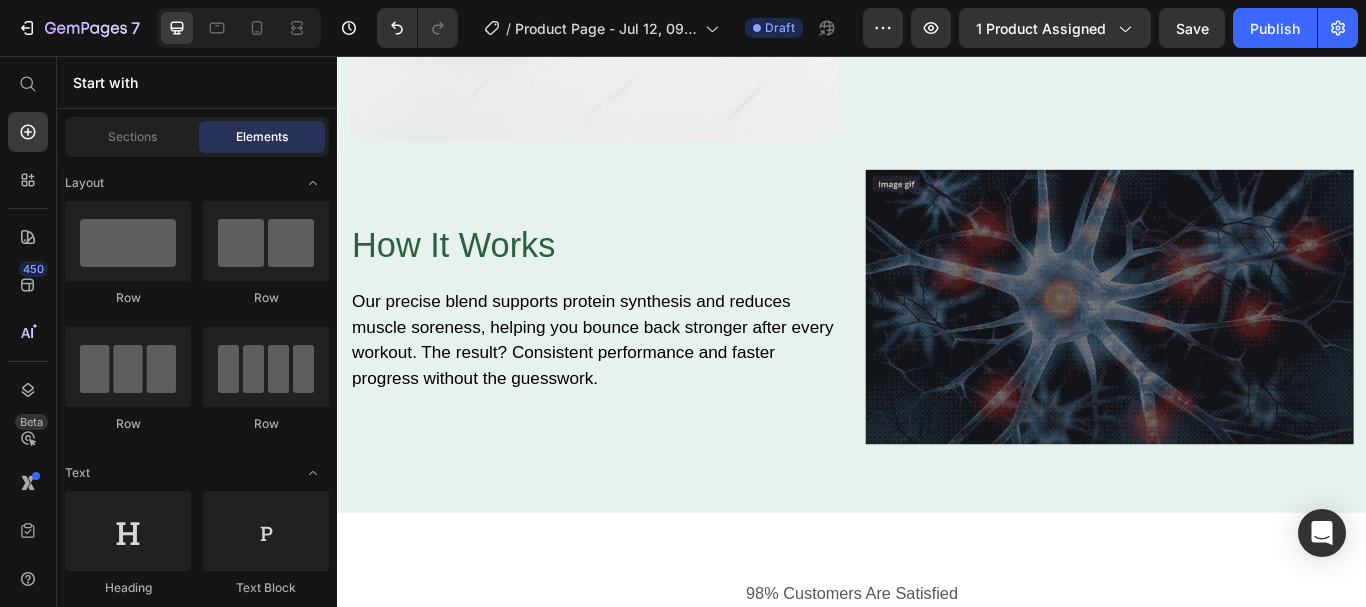 scroll, scrollTop: 2898, scrollLeft: 0, axis: vertical 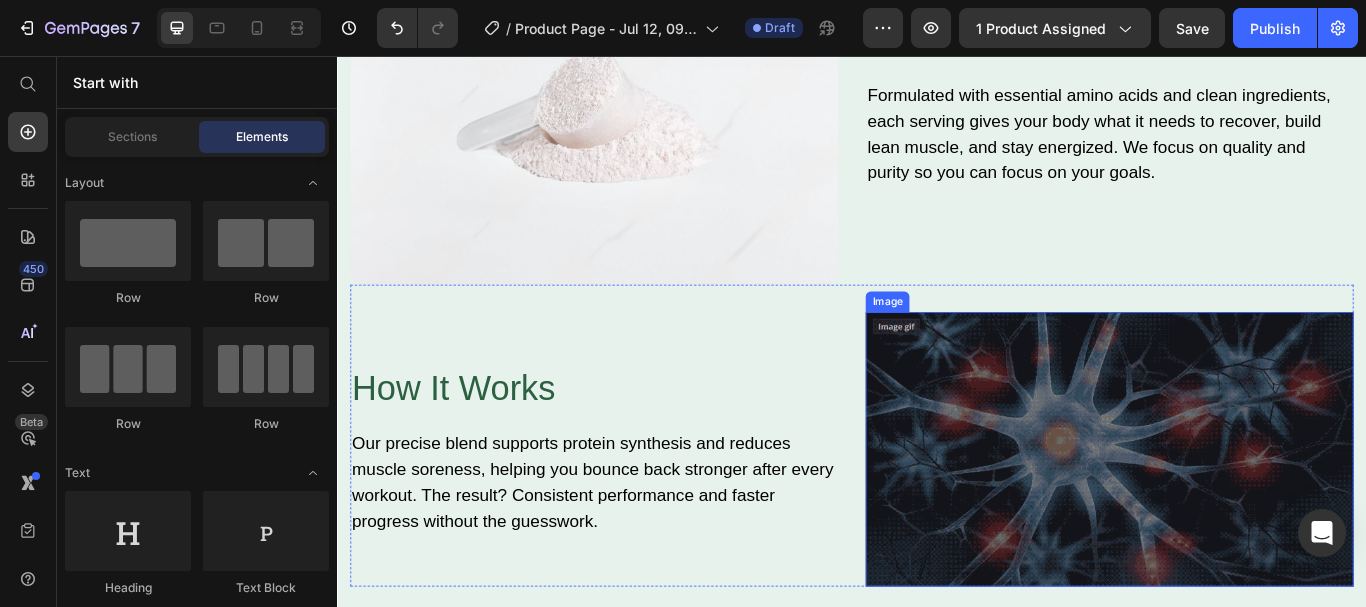 click at bounding box center (1237, 515) 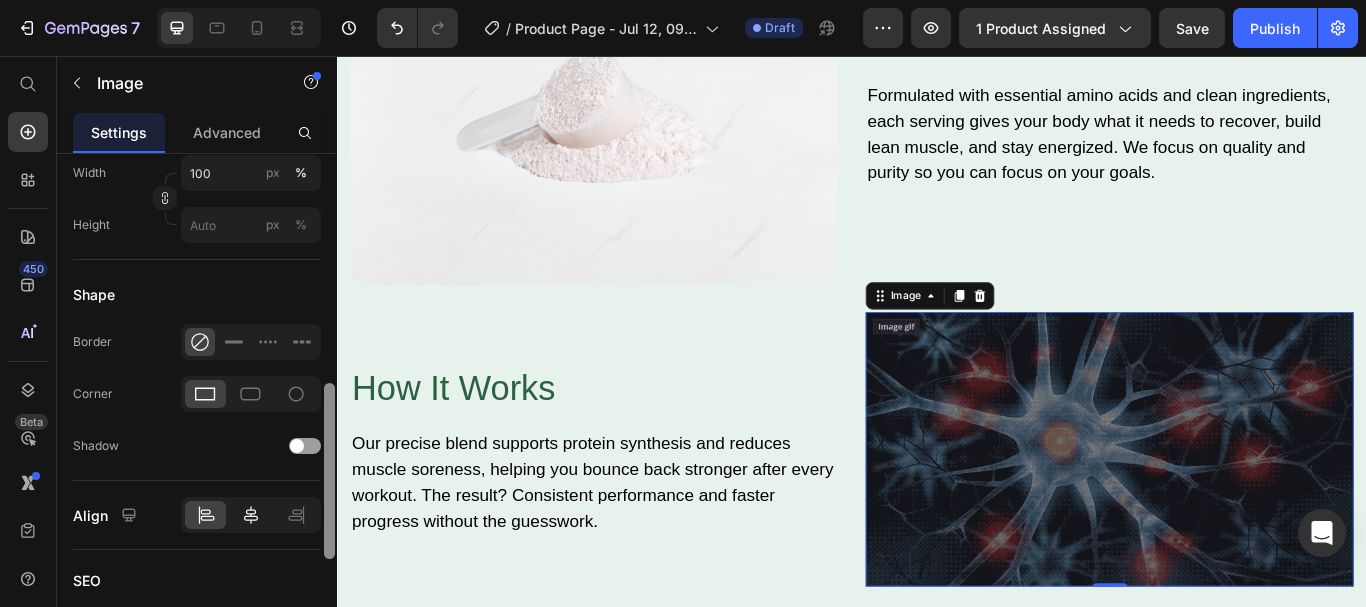 scroll, scrollTop: 696, scrollLeft: 0, axis: vertical 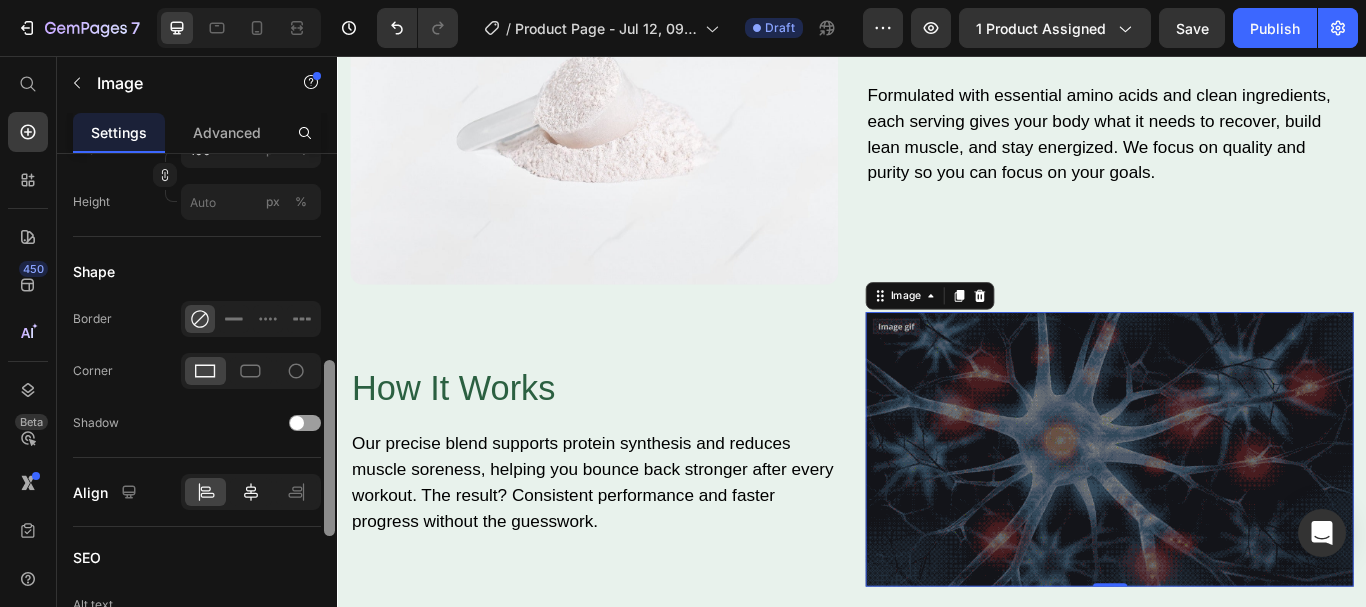 drag, startPoint x: 327, startPoint y: 249, endPoint x: 259, endPoint y: 491, distance: 251.37224 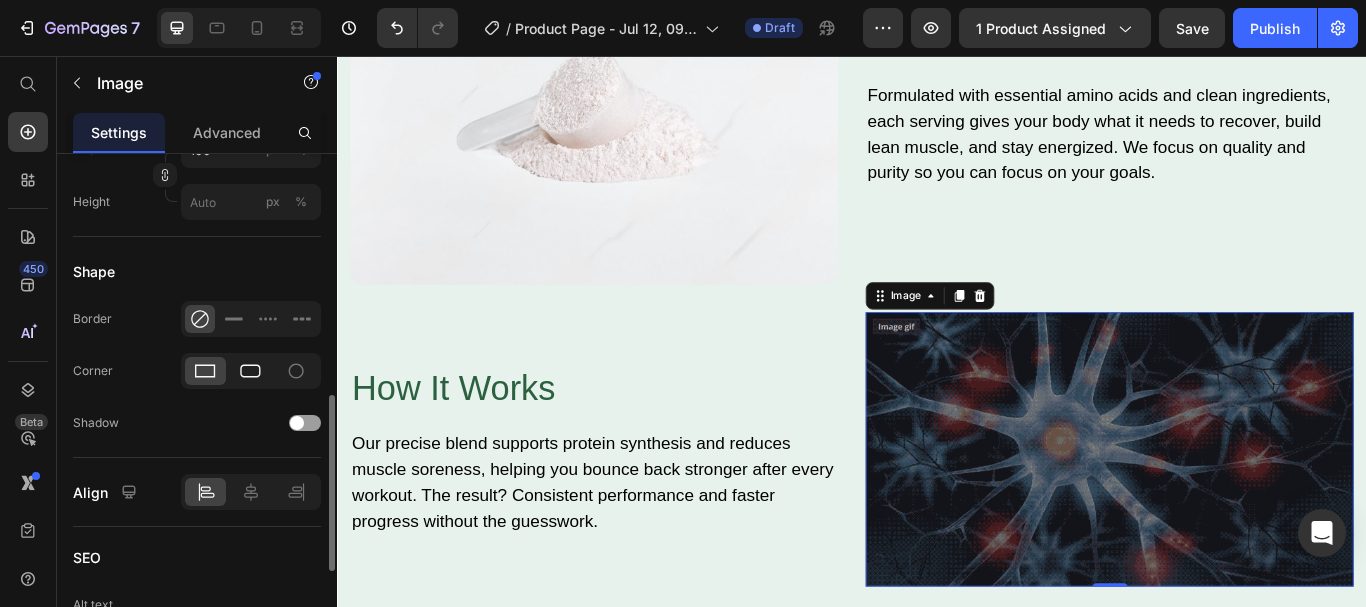 click 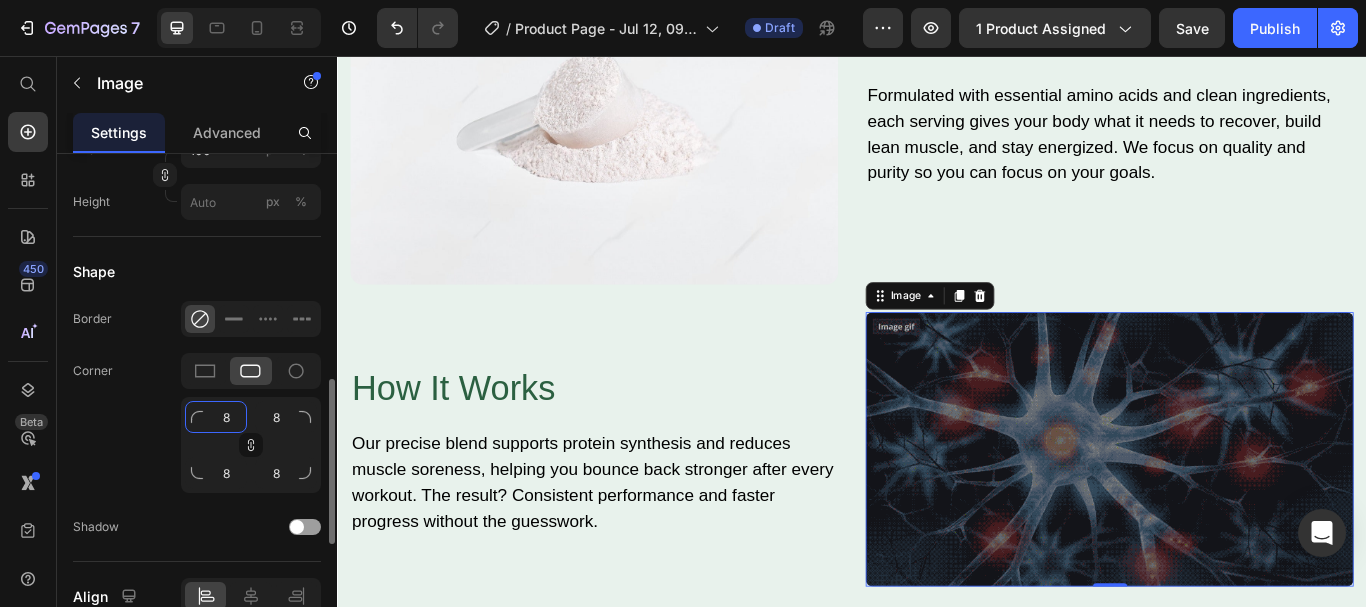 click on "8" 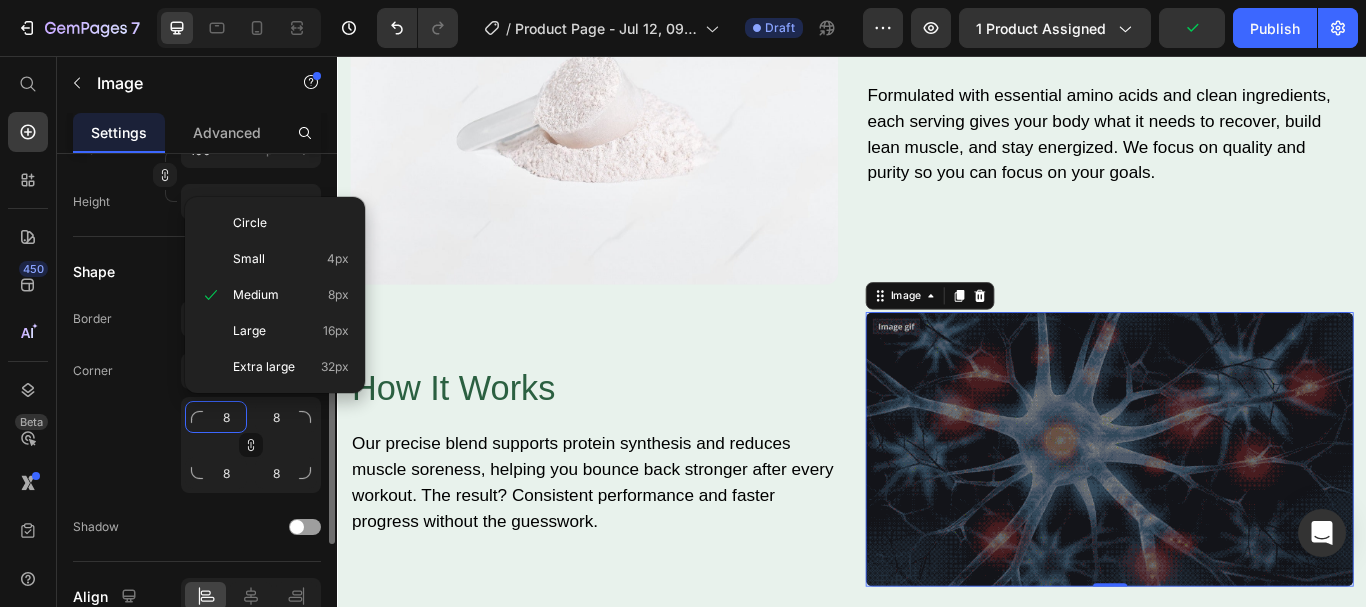 type on "2" 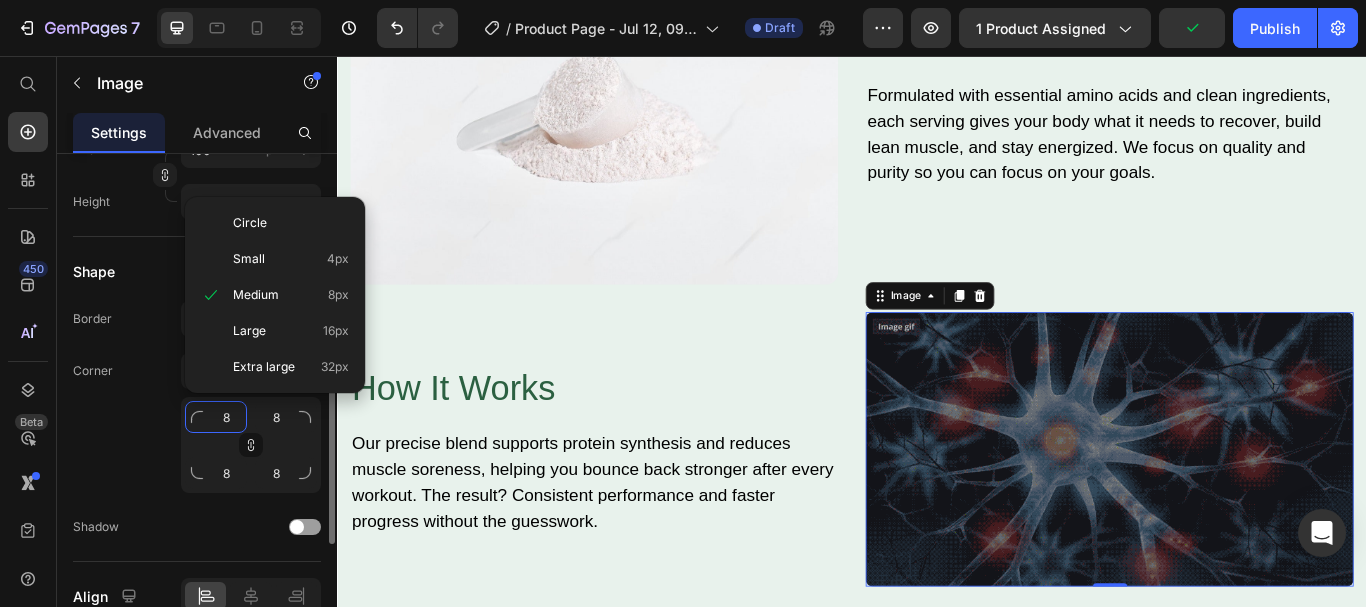 type on "2" 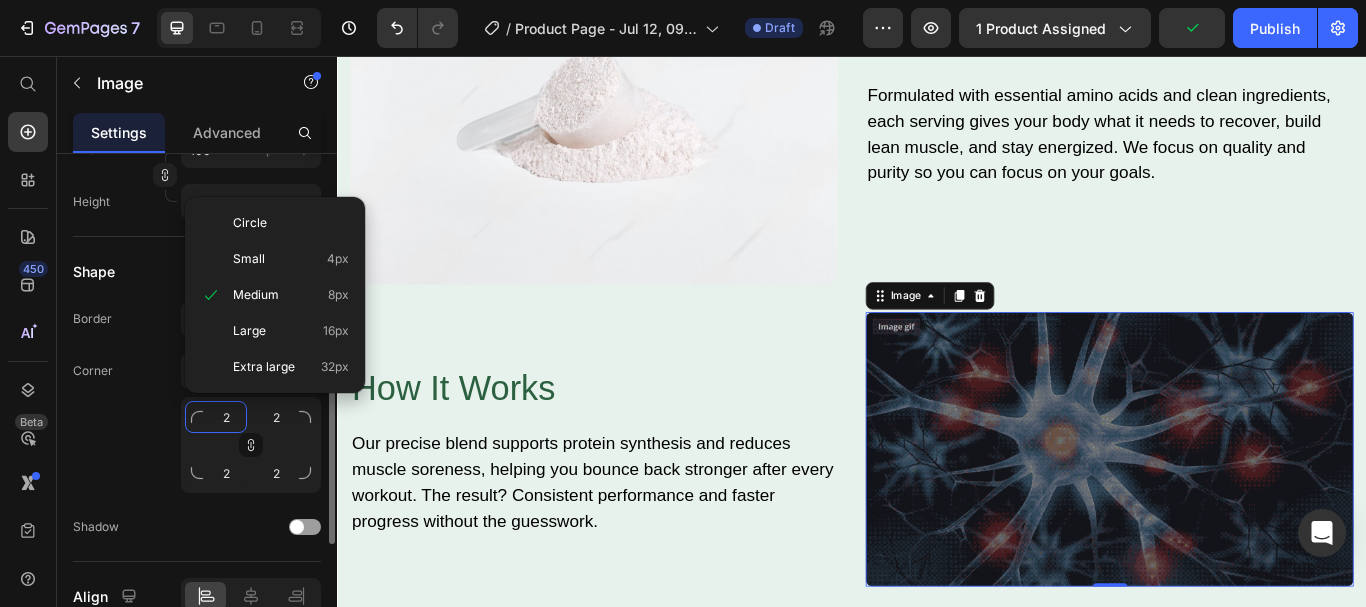 type on "20" 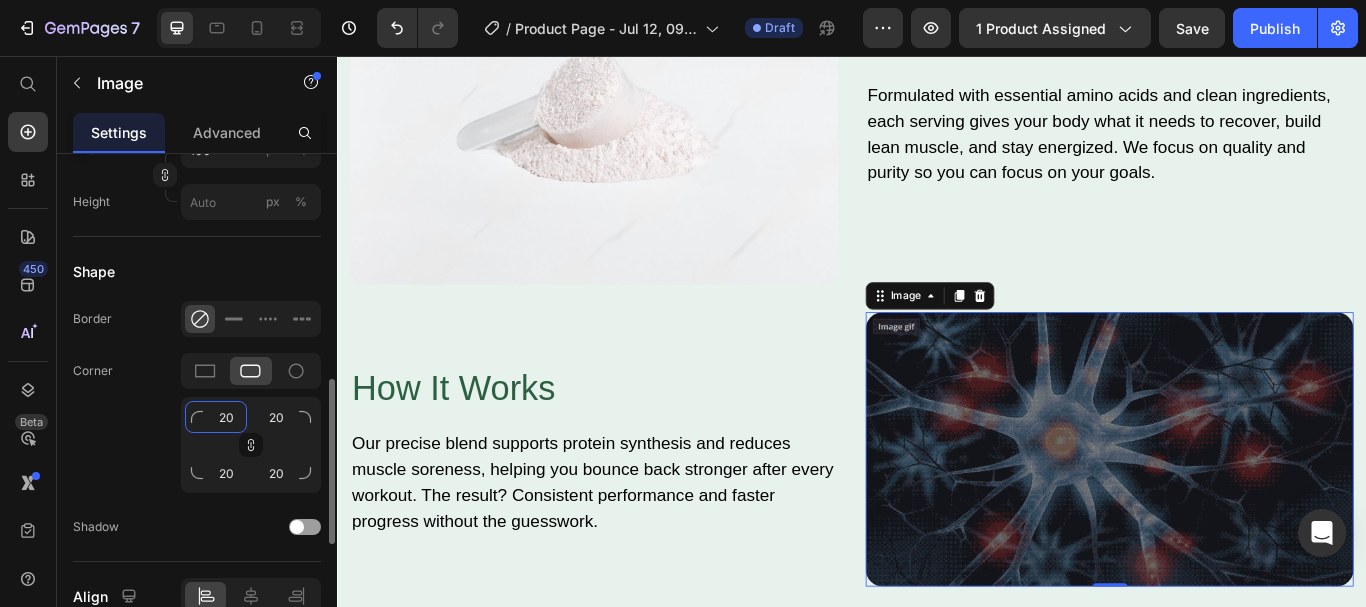 type on "20" 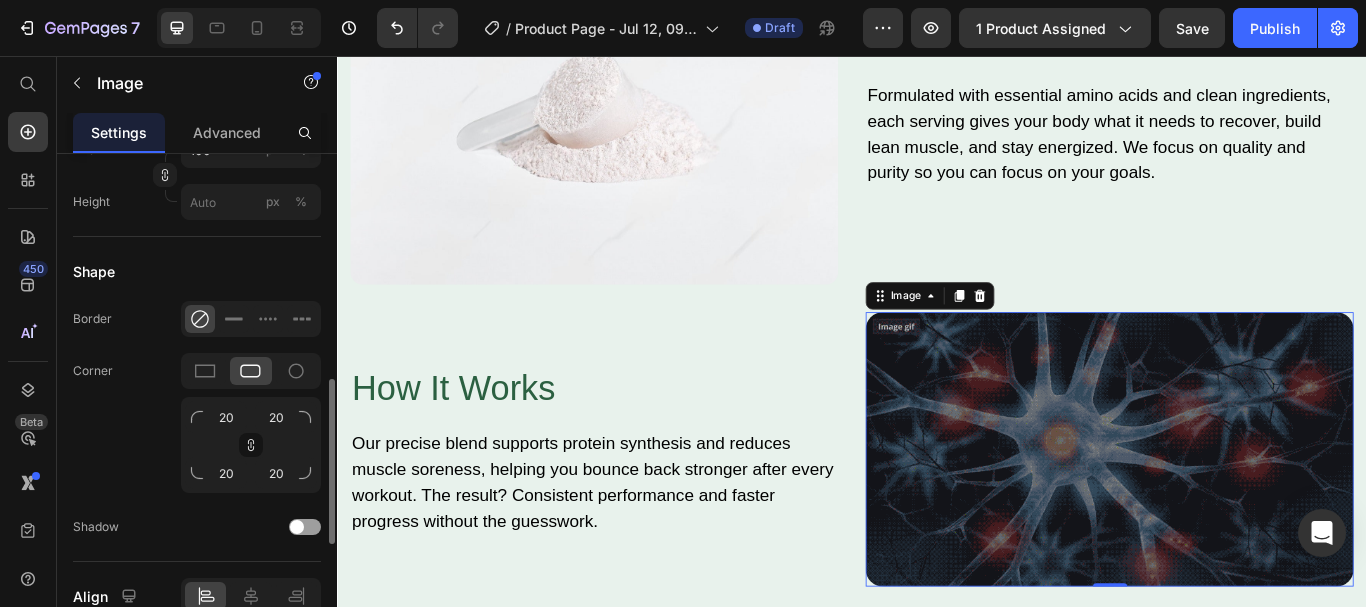 click on "Corner 20 20 20 20" 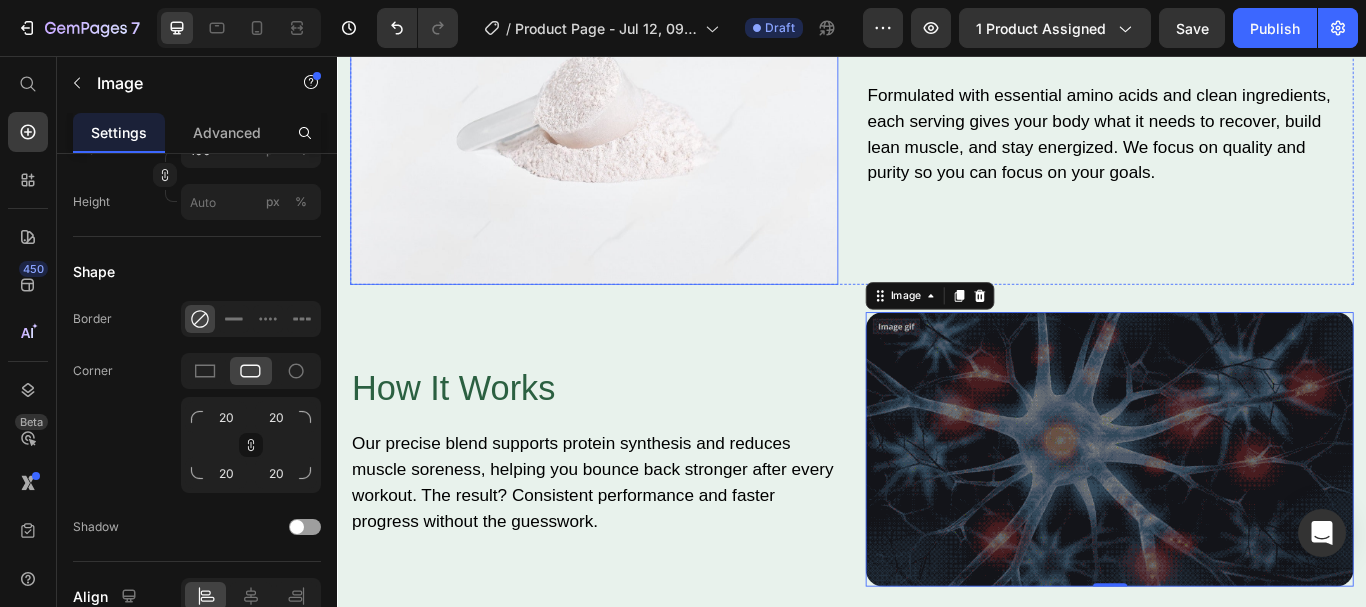 click at bounding box center (636, 109) 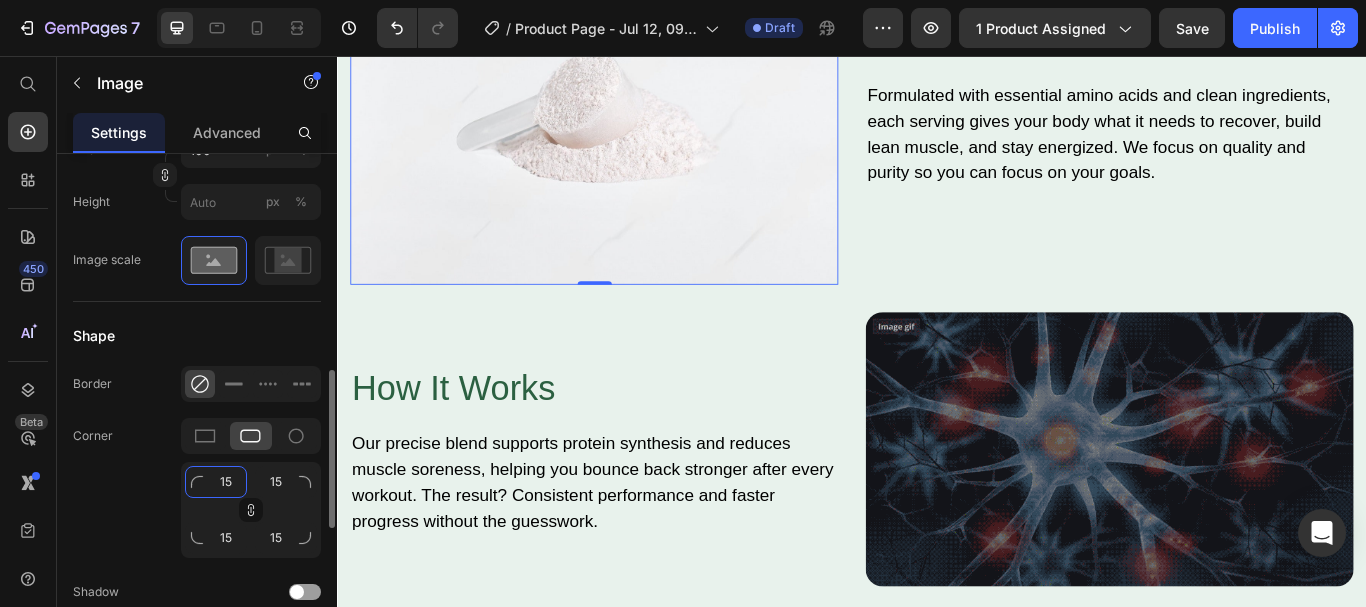 click on "15" 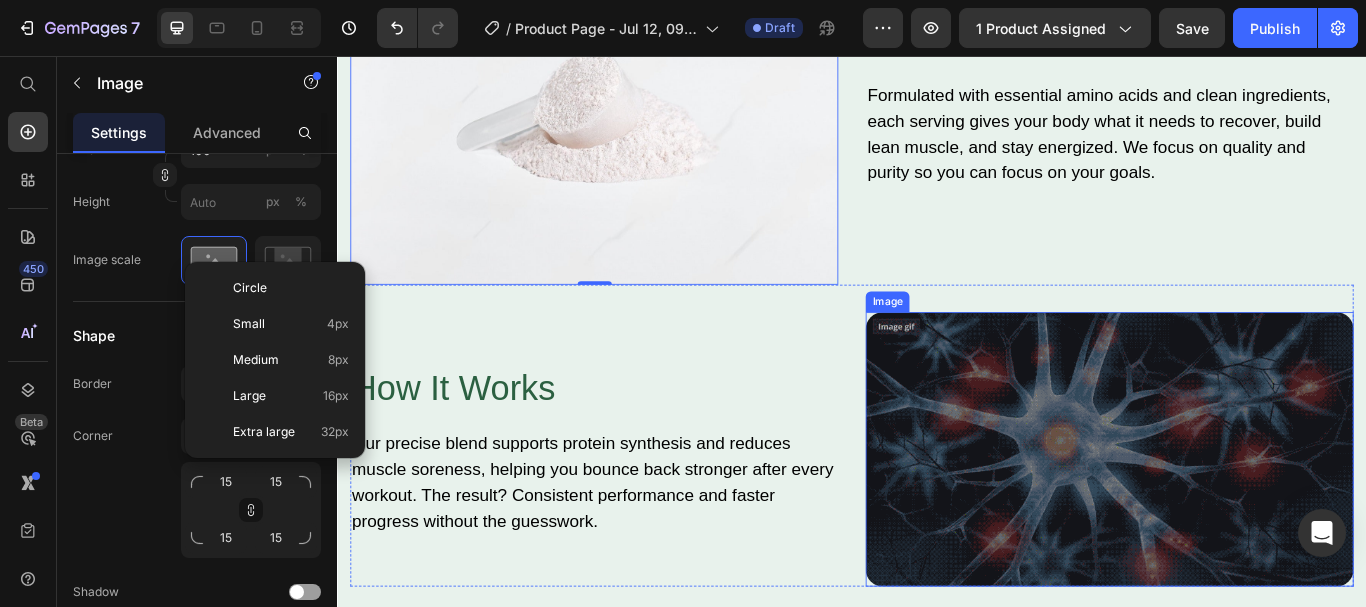 click at bounding box center (1237, 515) 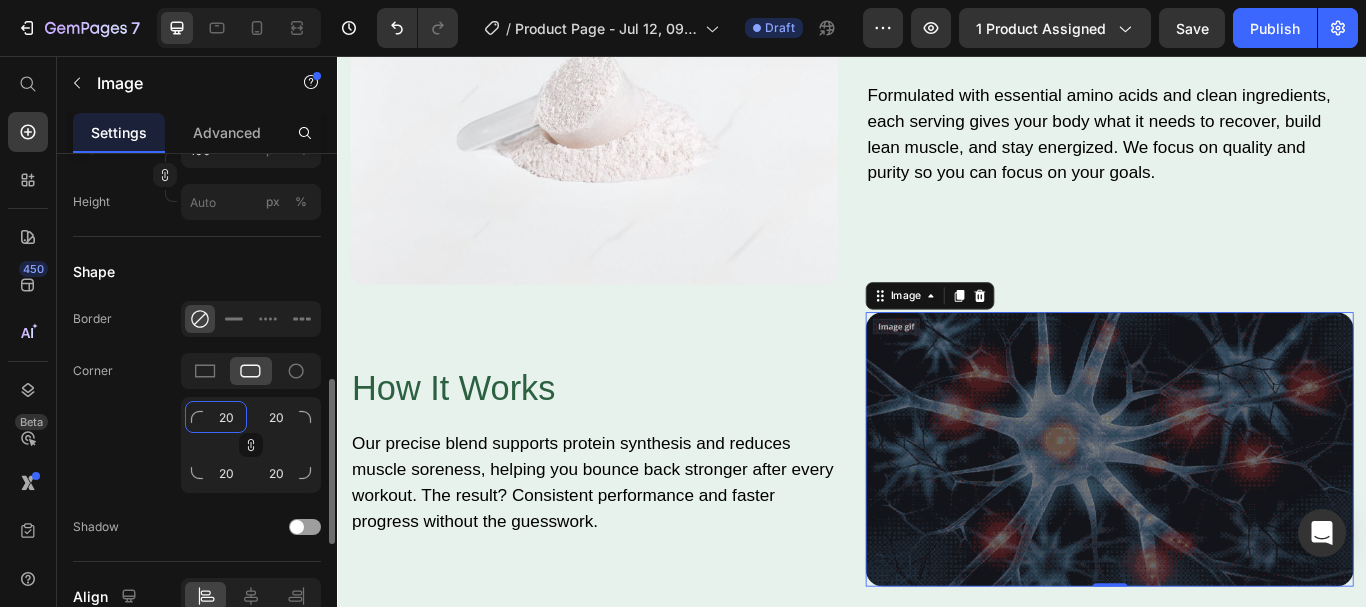 click on "20" 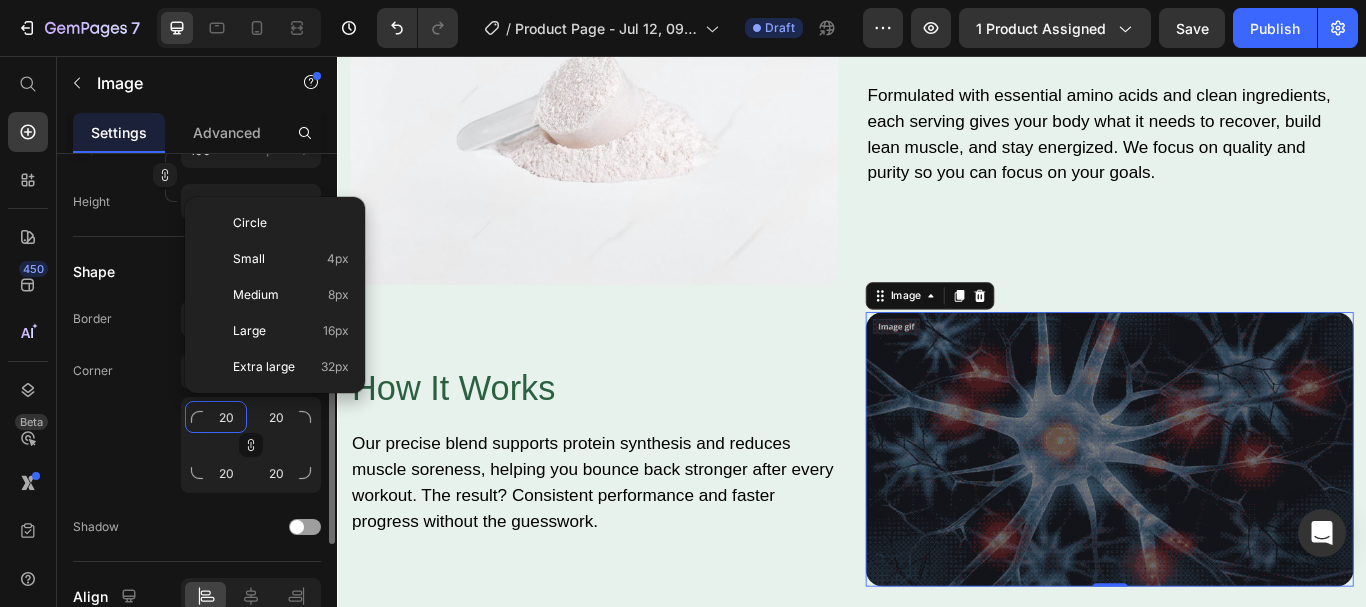 type on "1" 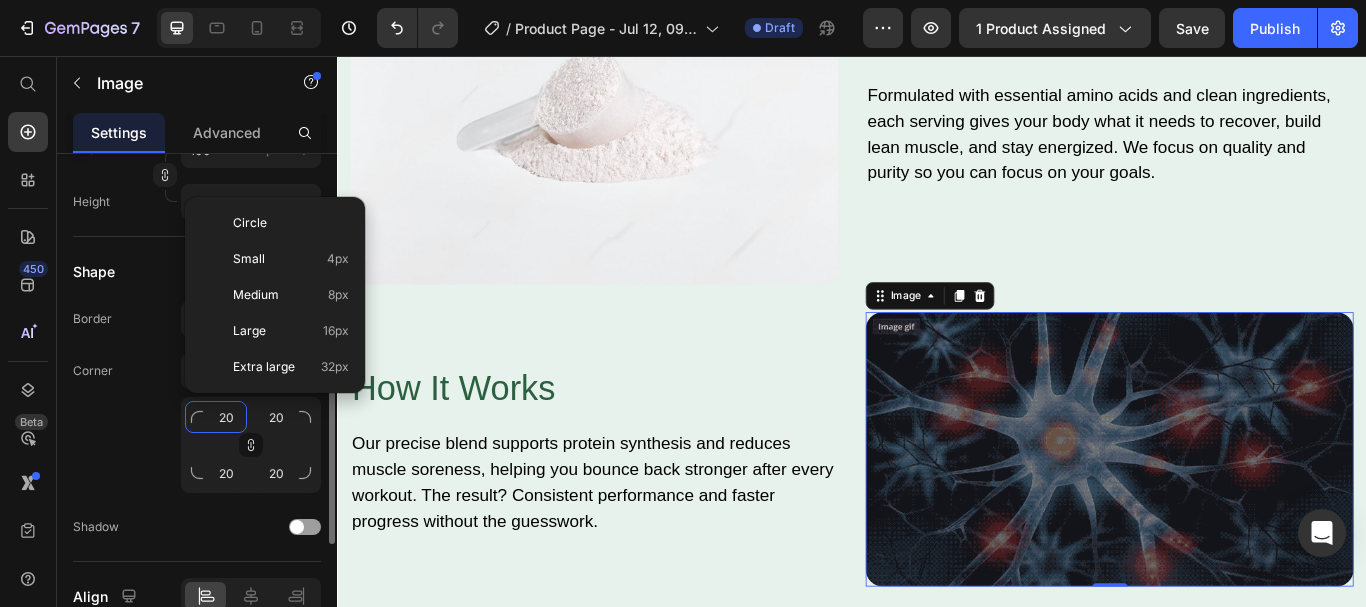 type on "1" 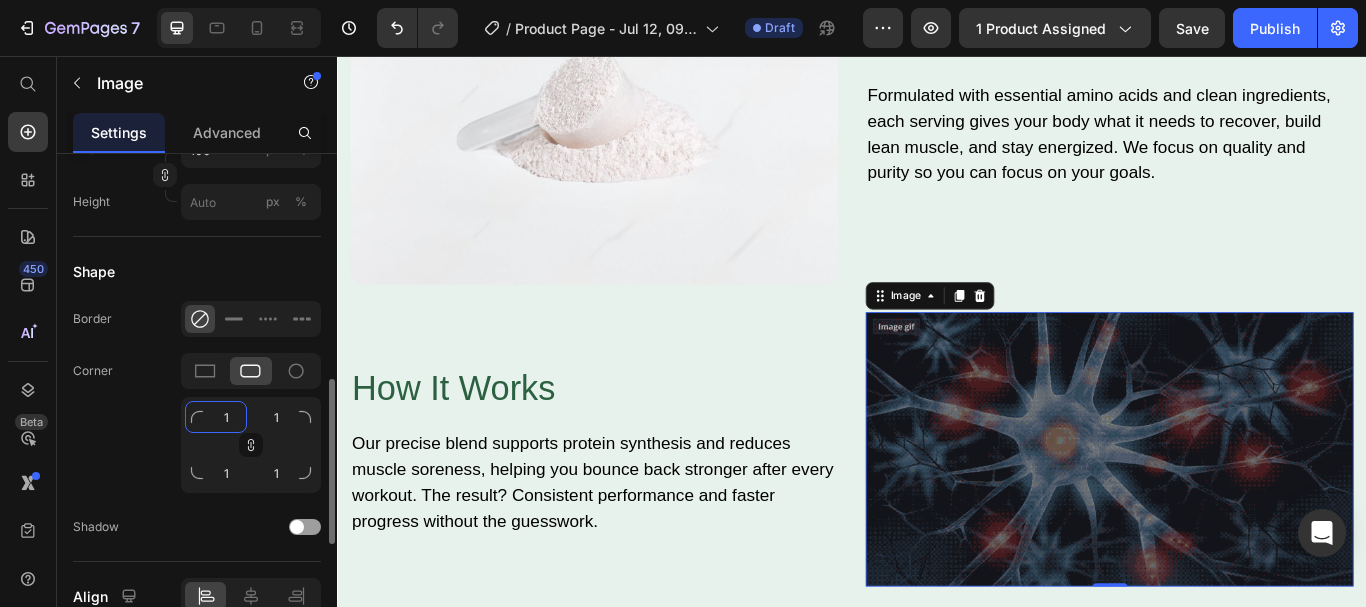 type on "15" 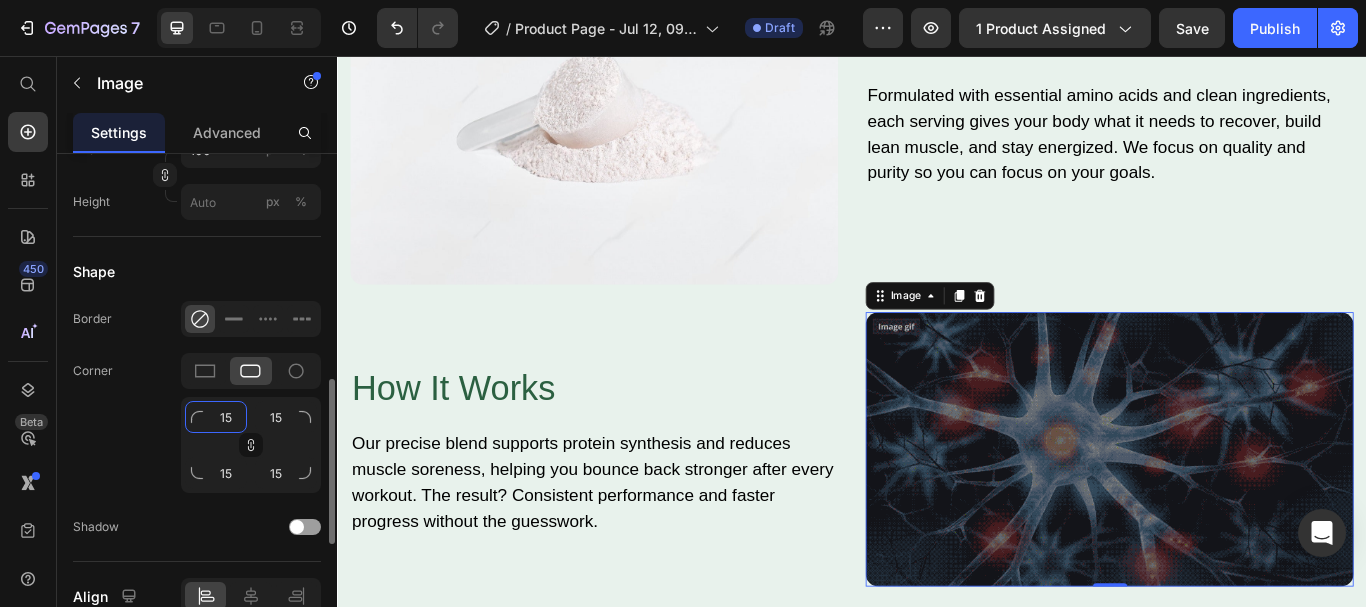 type on "15" 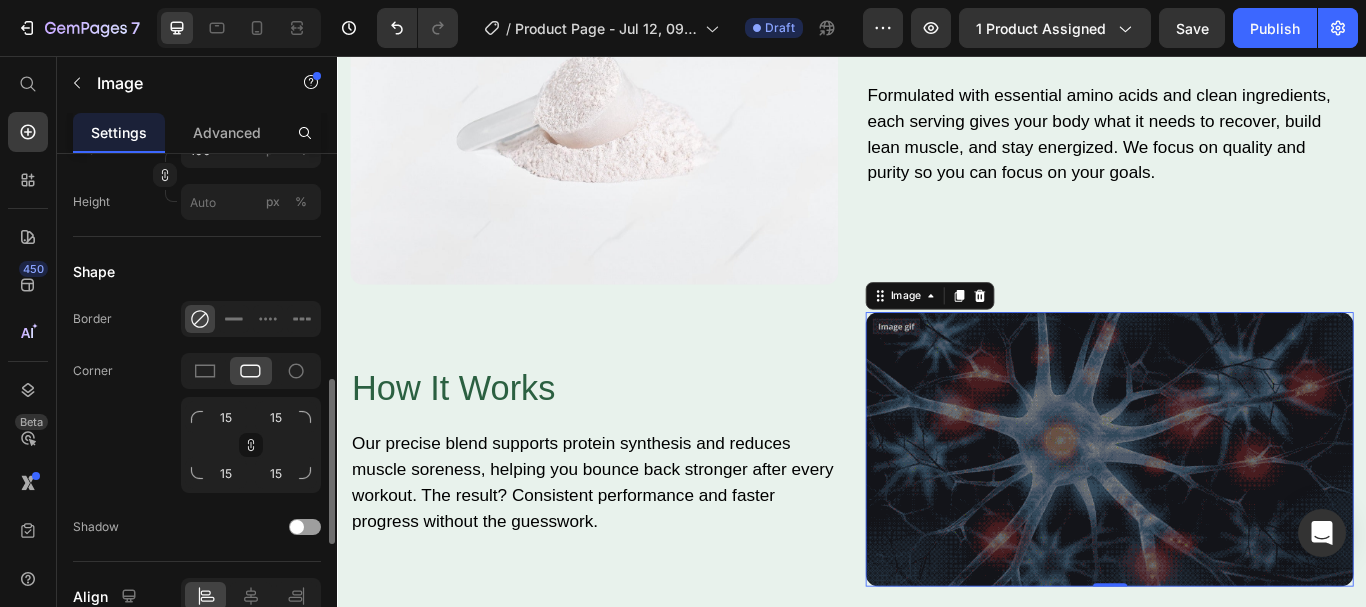 click on "Corner 15 15 15 15" 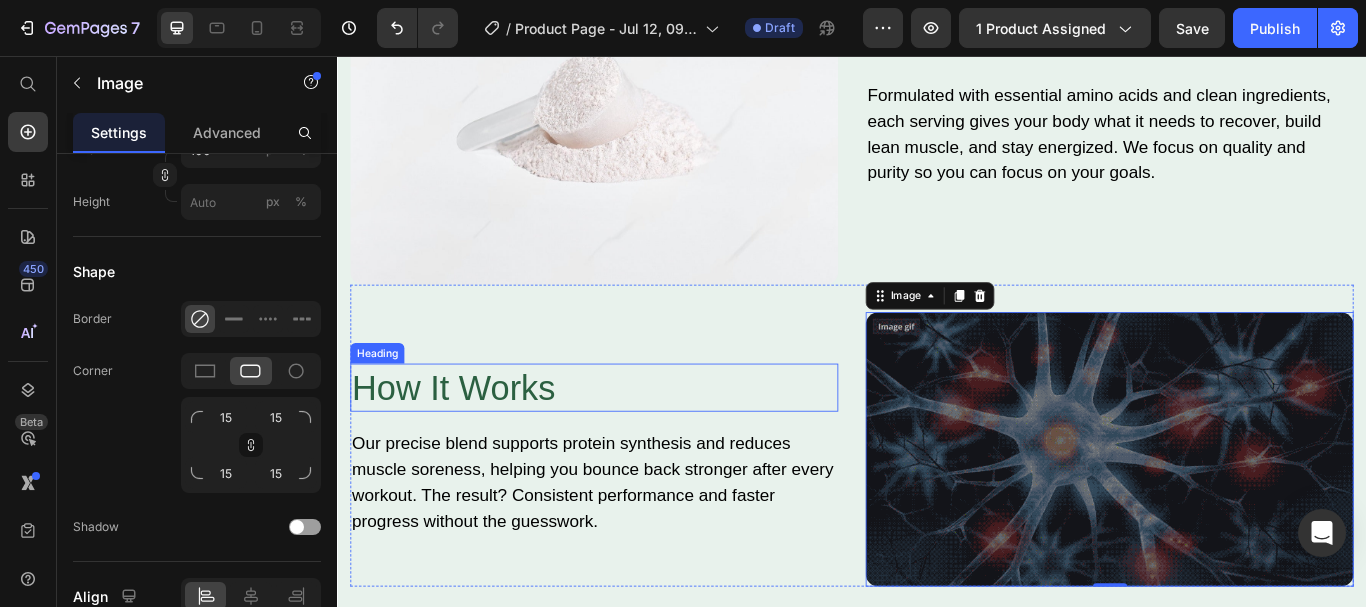 click on "How It Works" at bounding box center [636, 443] 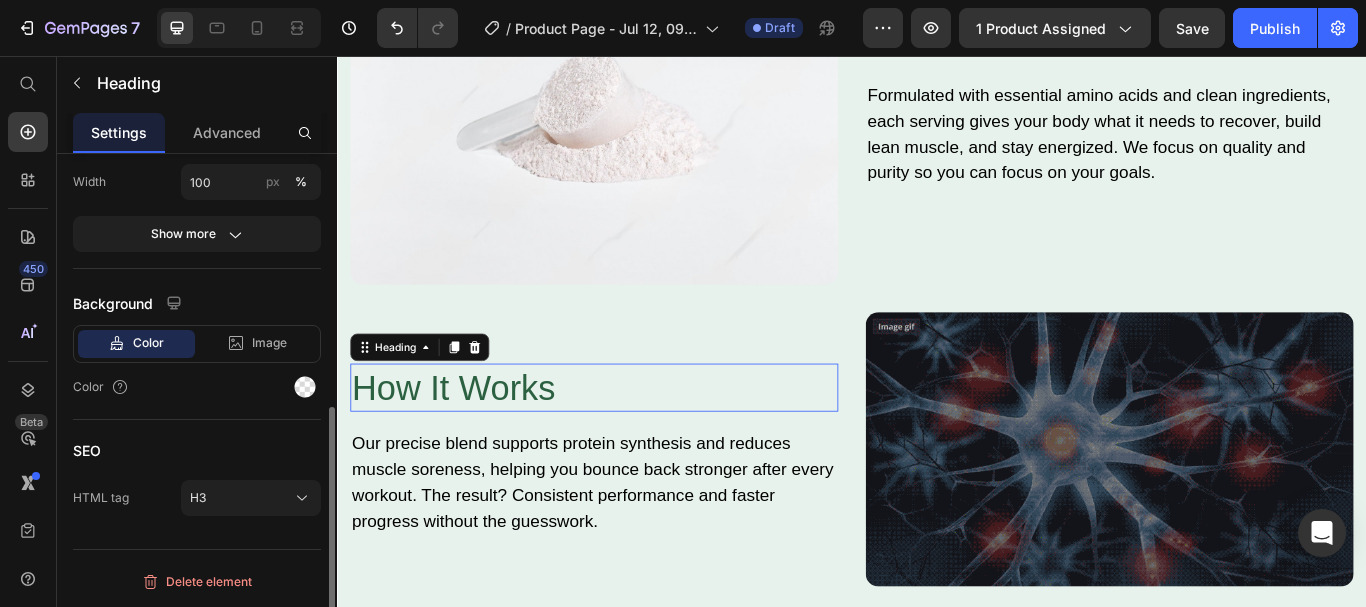 scroll, scrollTop: 0, scrollLeft: 0, axis: both 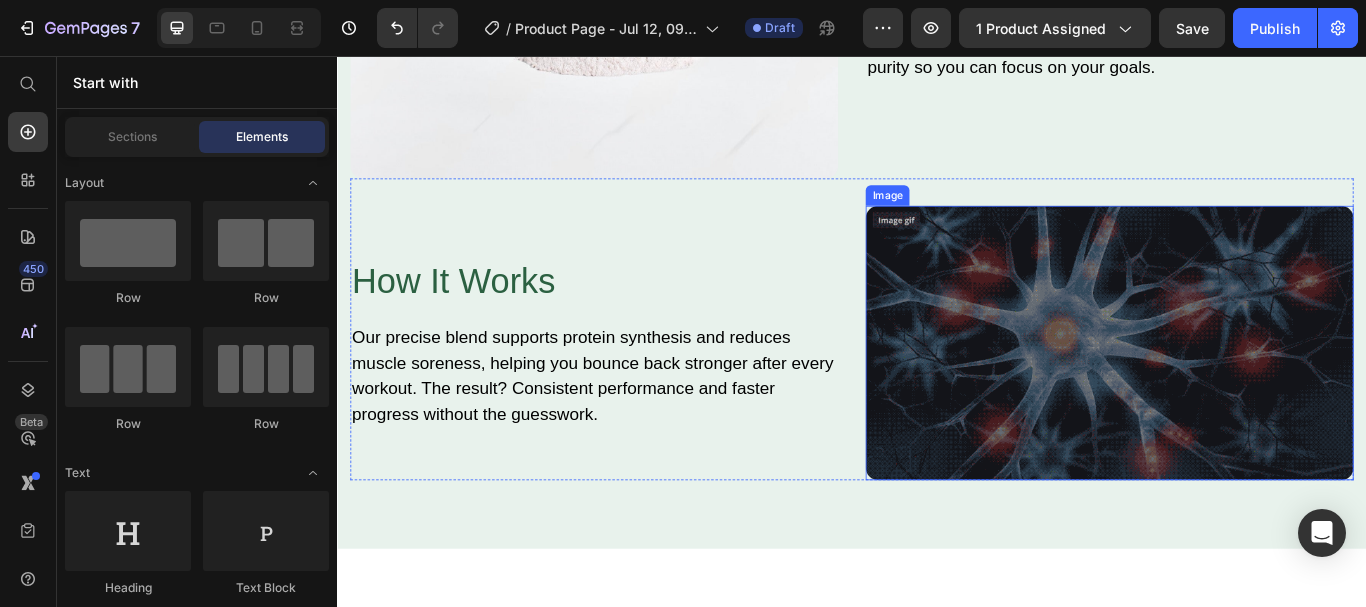 click at bounding box center [1237, 391] 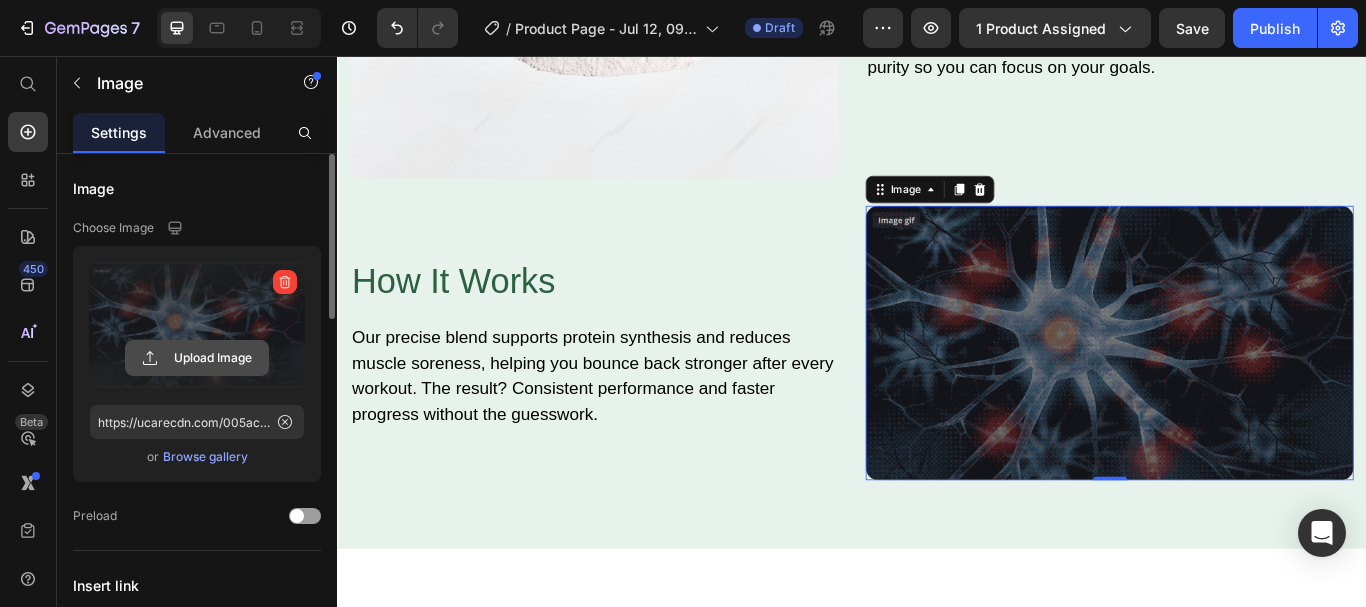 click 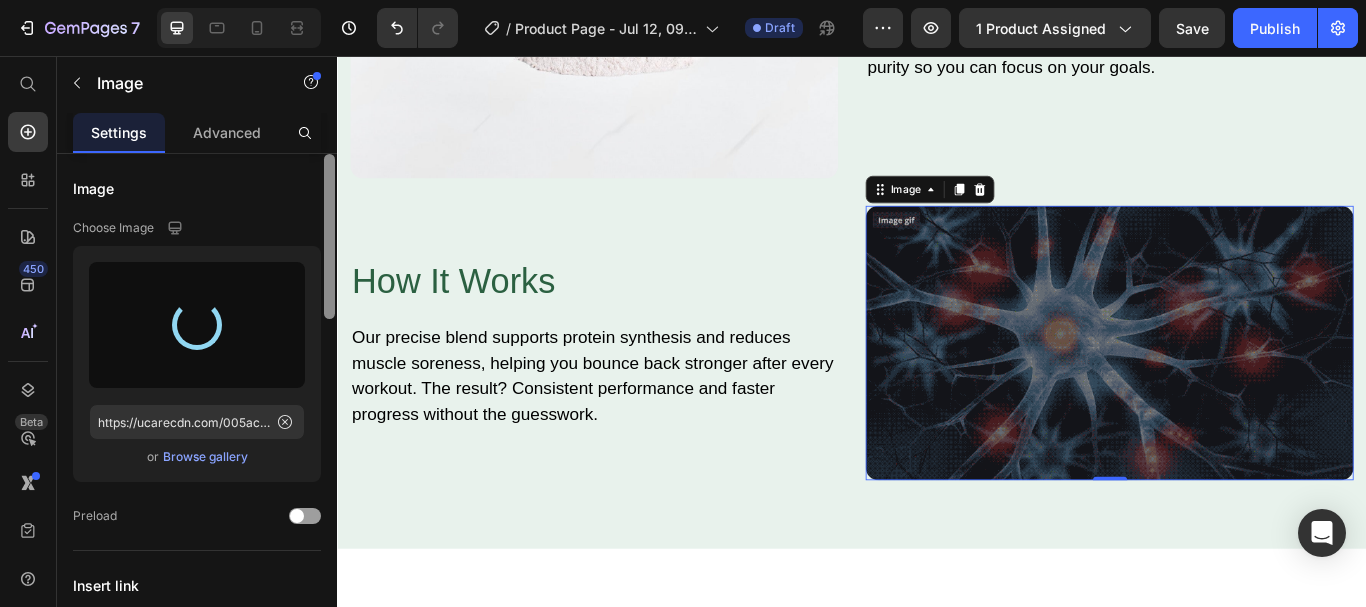 type on "https://cdn.shopify.com/s/files/1/0615/8181/9975/files/gempages_574911106628191076-9f30e355-9c80-42a7-a1c6-9f8b03e72e01.jpg" 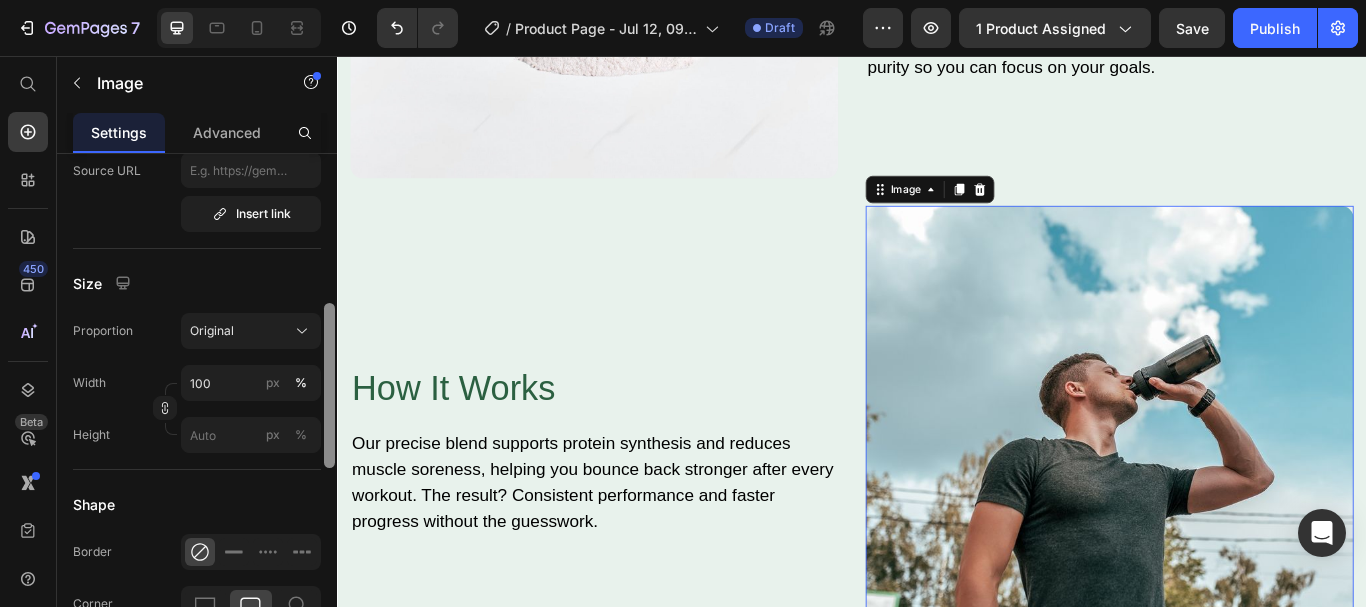 drag, startPoint x: 325, startPoint y: 206, endPoint x: 297, endPoint y: 357, distance: 153.57408 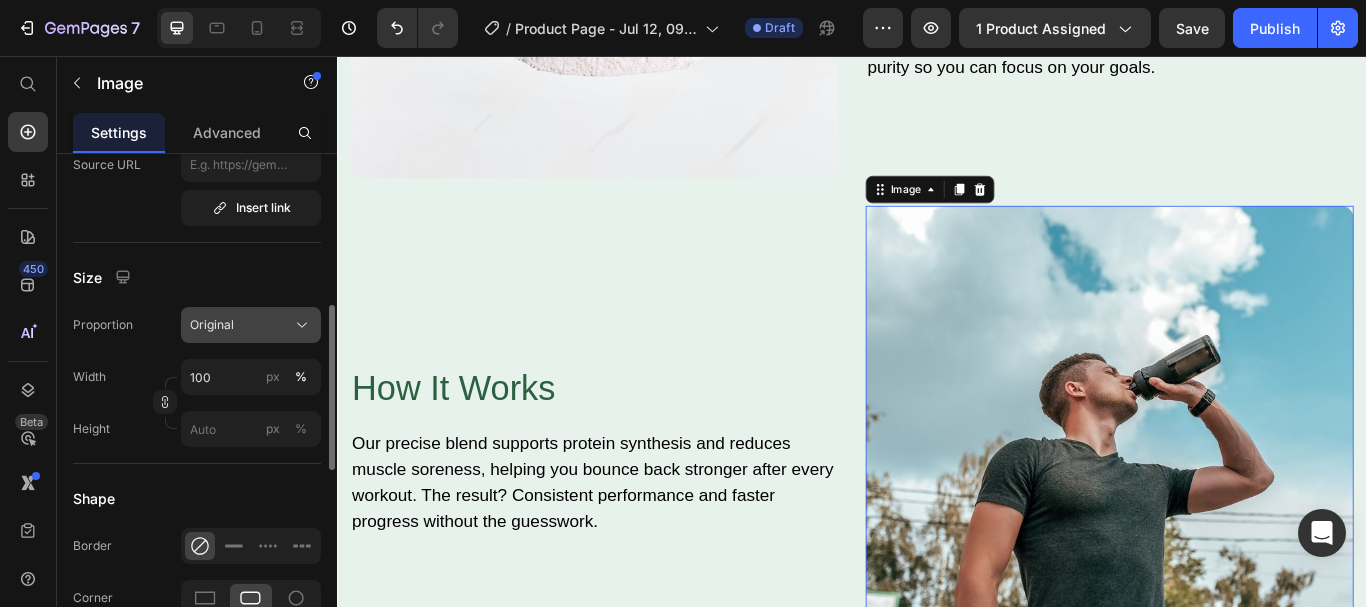 click on "Original" at bounding box center [251, 325] 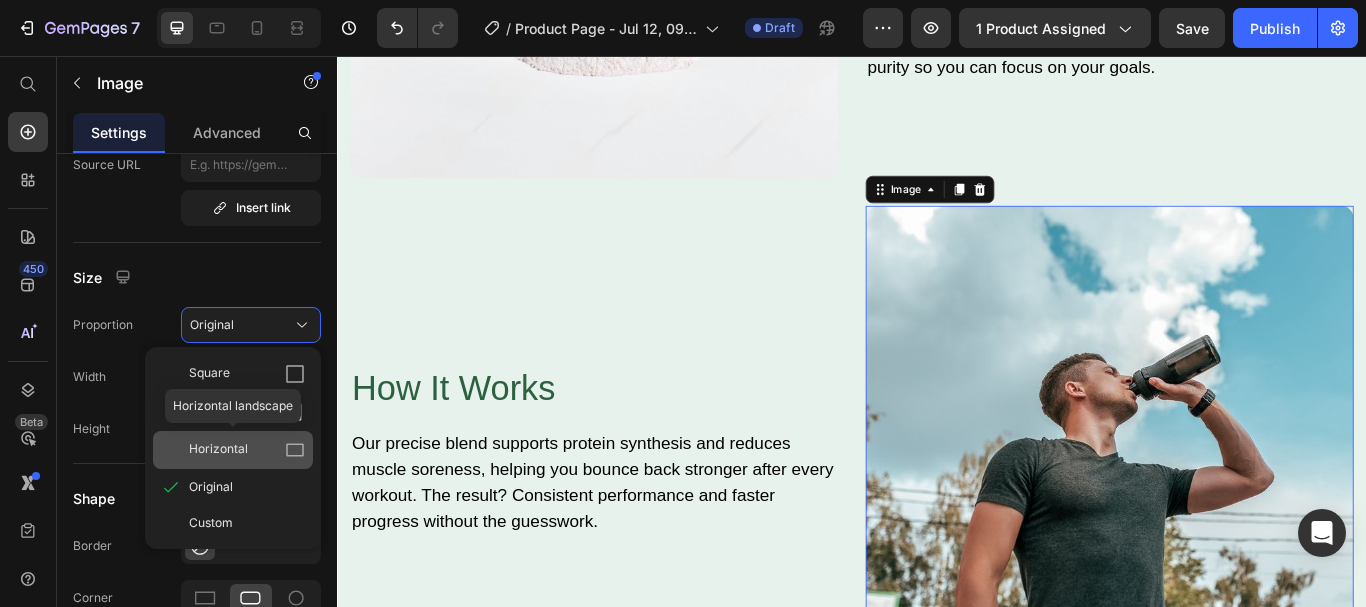 click on "Horizontal" 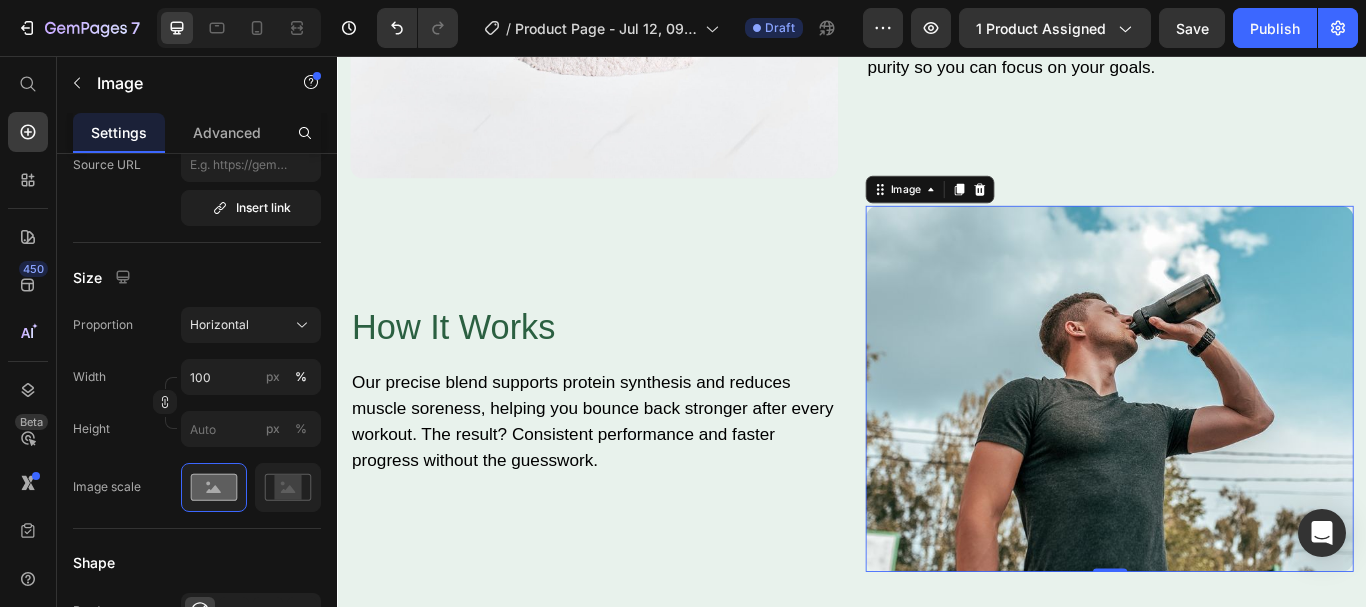 click on "Size" at bounding box center (197, 277) 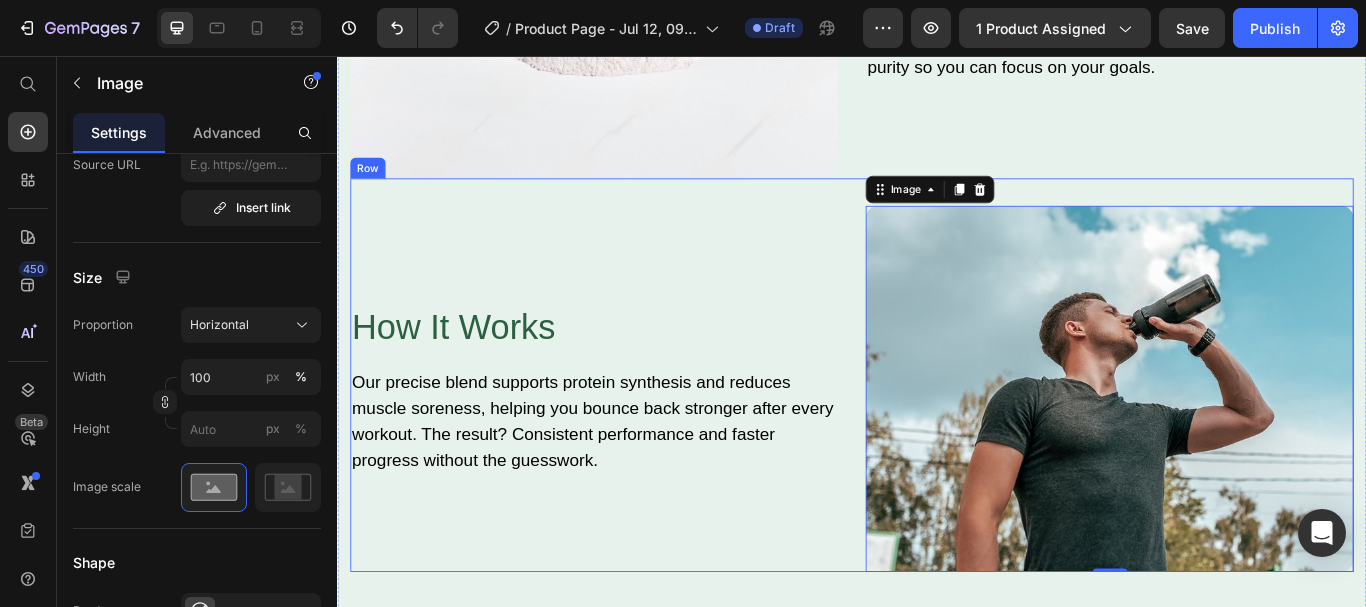 click on "How It Works Heading Our precise blend supports protein synthesis and reduces muscle soreness, helping you bounce back stronger after every workout. The result? Consistent performance and faster progress without the guesswork. Text block" at bounding box center [636, 444] 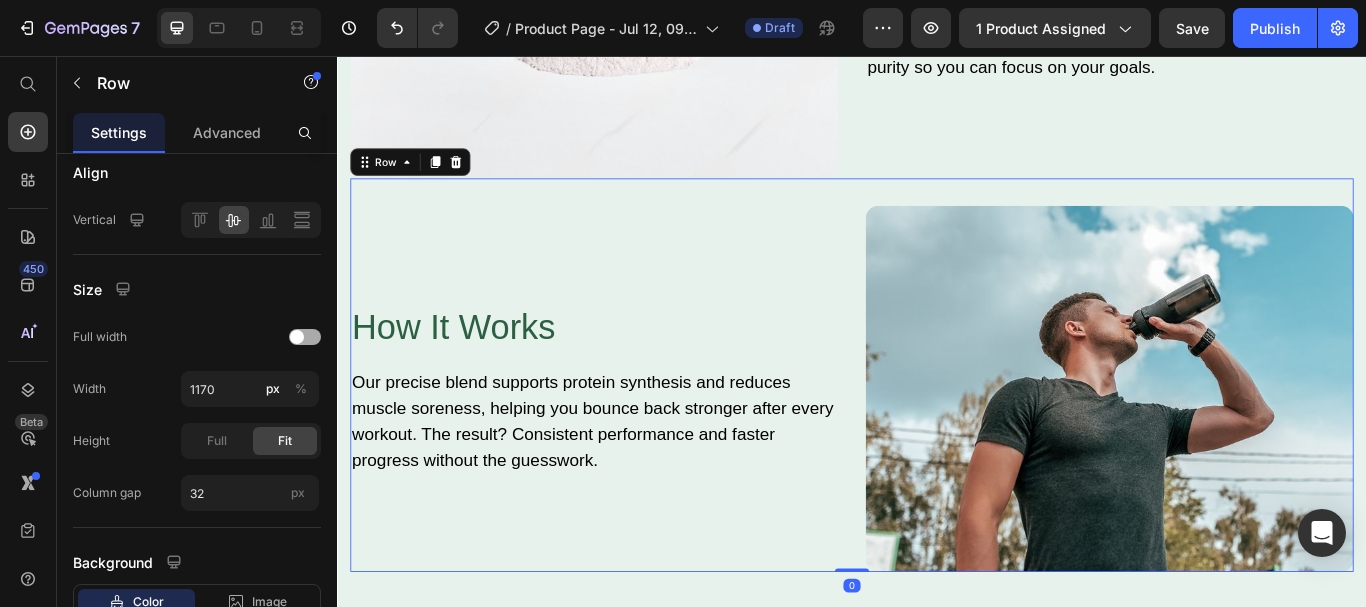 scroll, scrollTop: 0, scrollLeft: 0, axis: both 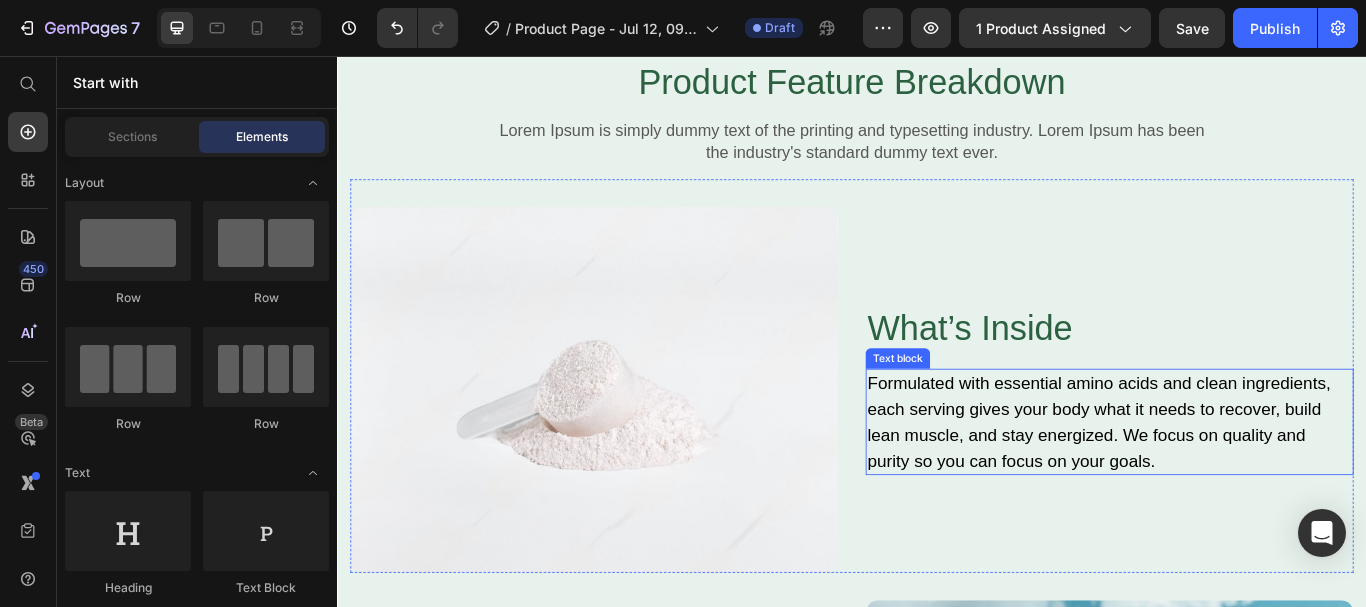 click on "Formulated with essential amino acids and clean ingredients, each serving gives your body what it needs to recover, build lean muscle, and stay energized. We focus on quality and purity so you can focus on your goals." at bounding box center (1237, 483) 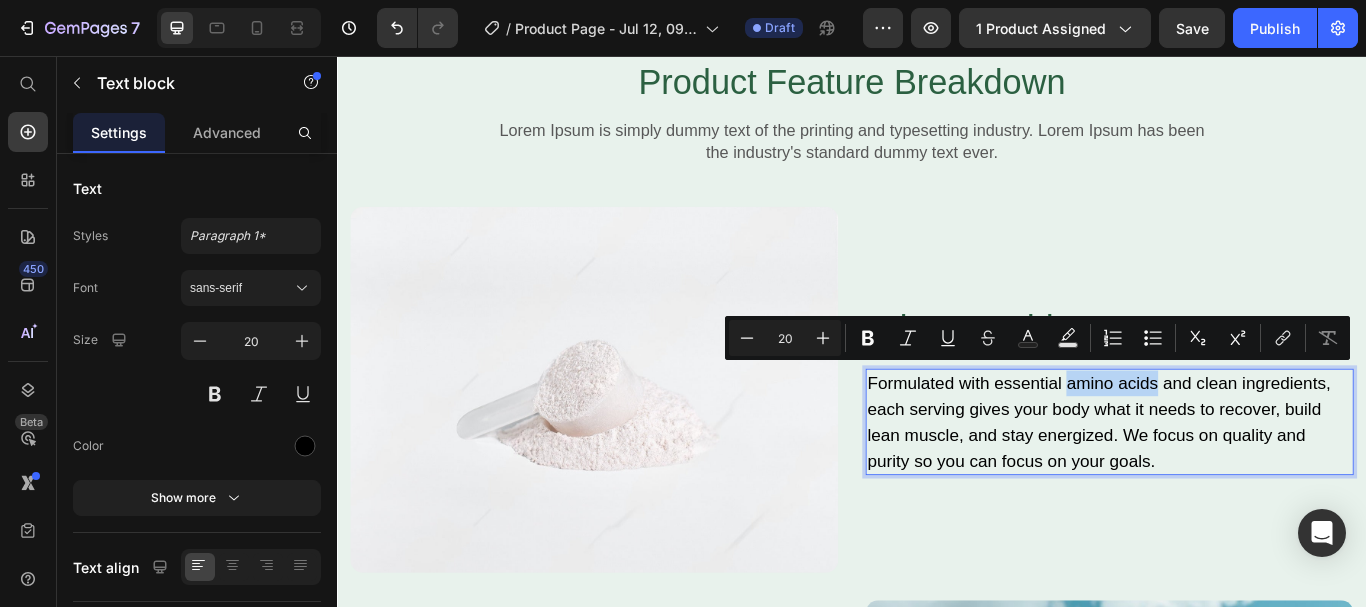 drag, startPoint x: 1283, startPoint y: 428, endPoint x: 1183, endPoint y: 432, distance: 100.07997 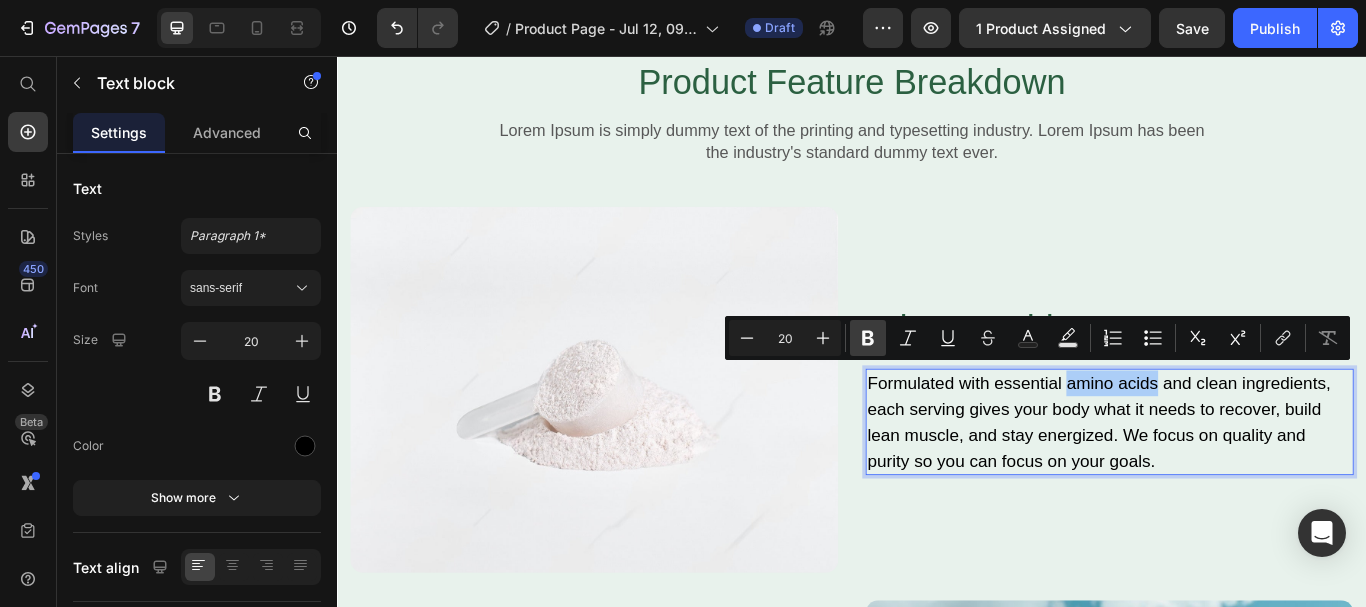 click 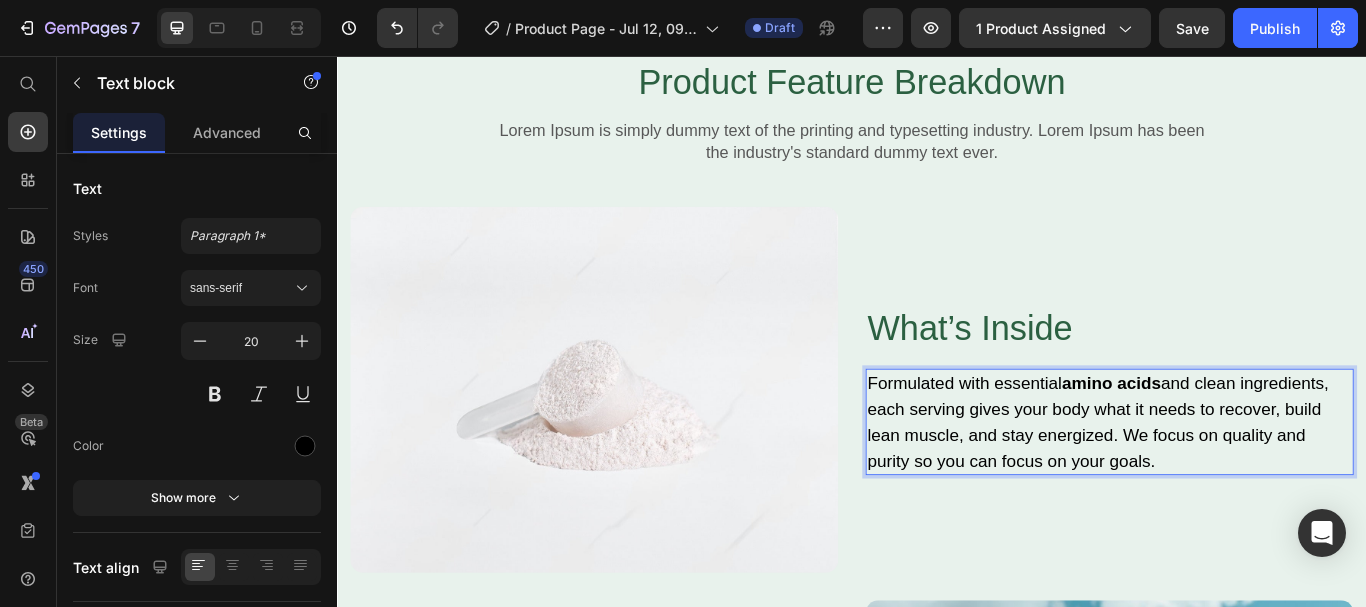 click on "Formulated with essential  amino acids  and clean ingredients, each serving gives your body what it needs to recover, build lean muscle, and stay energized. We focus on quality and purity so you can focus on your goals." at bounding box center (1237, 483) 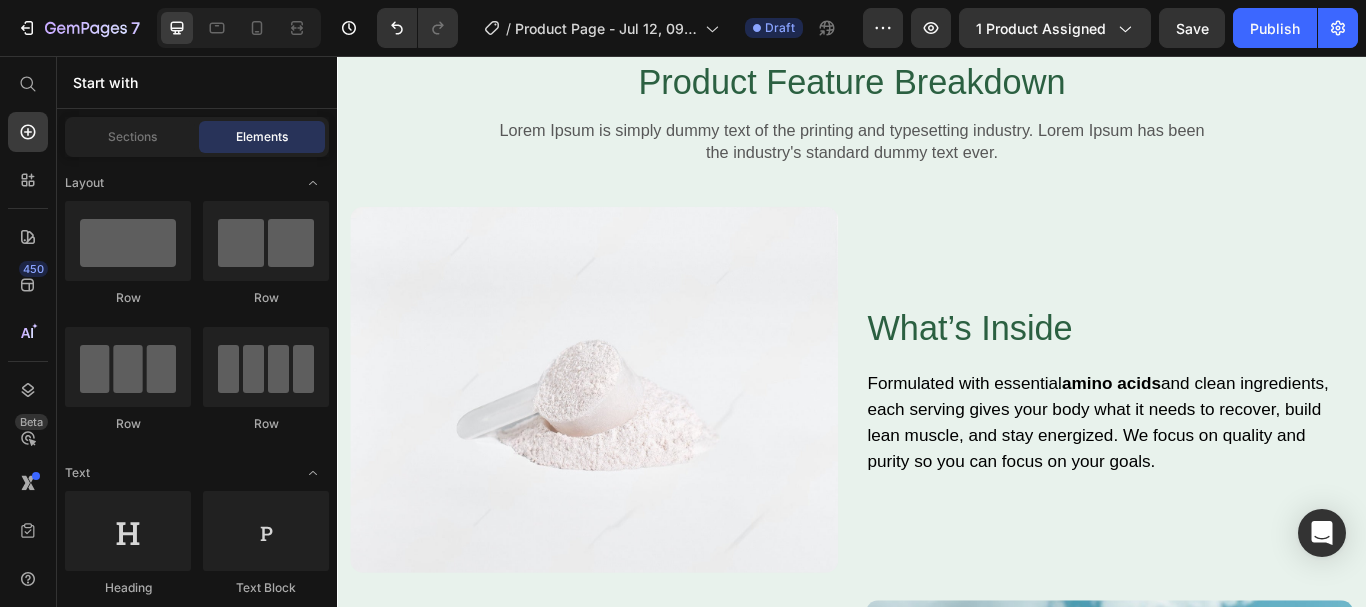 scroll, scrollTop: 2947, scrollLeft: 0, axis: vertical 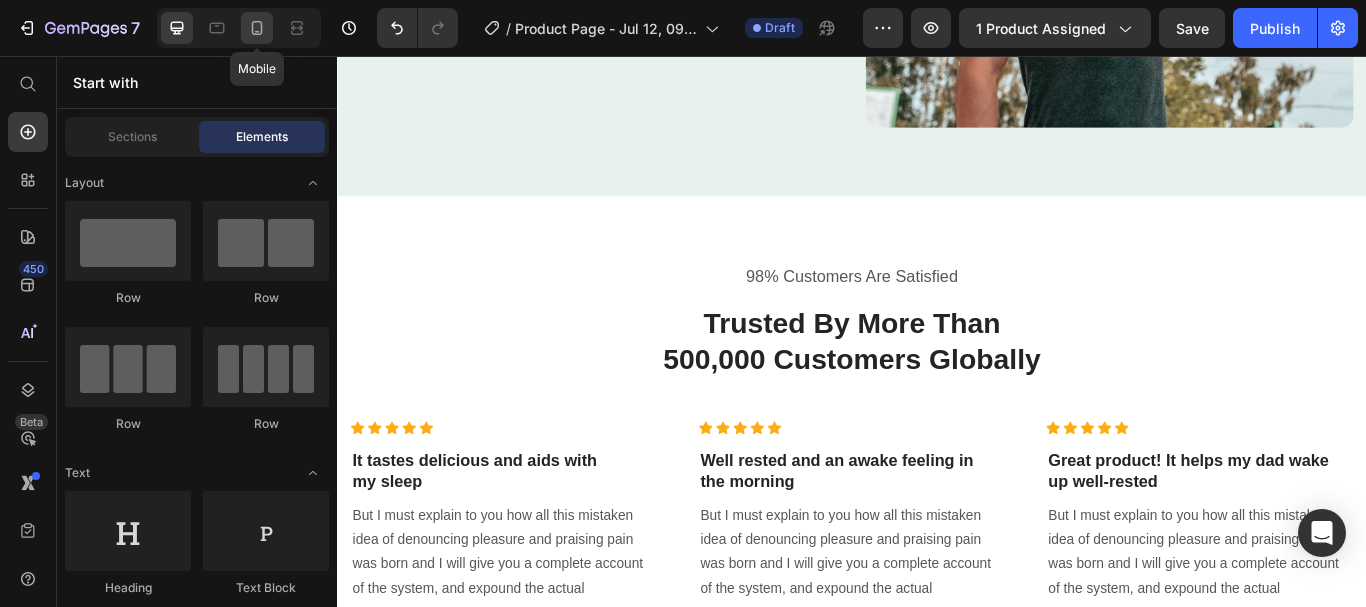 click 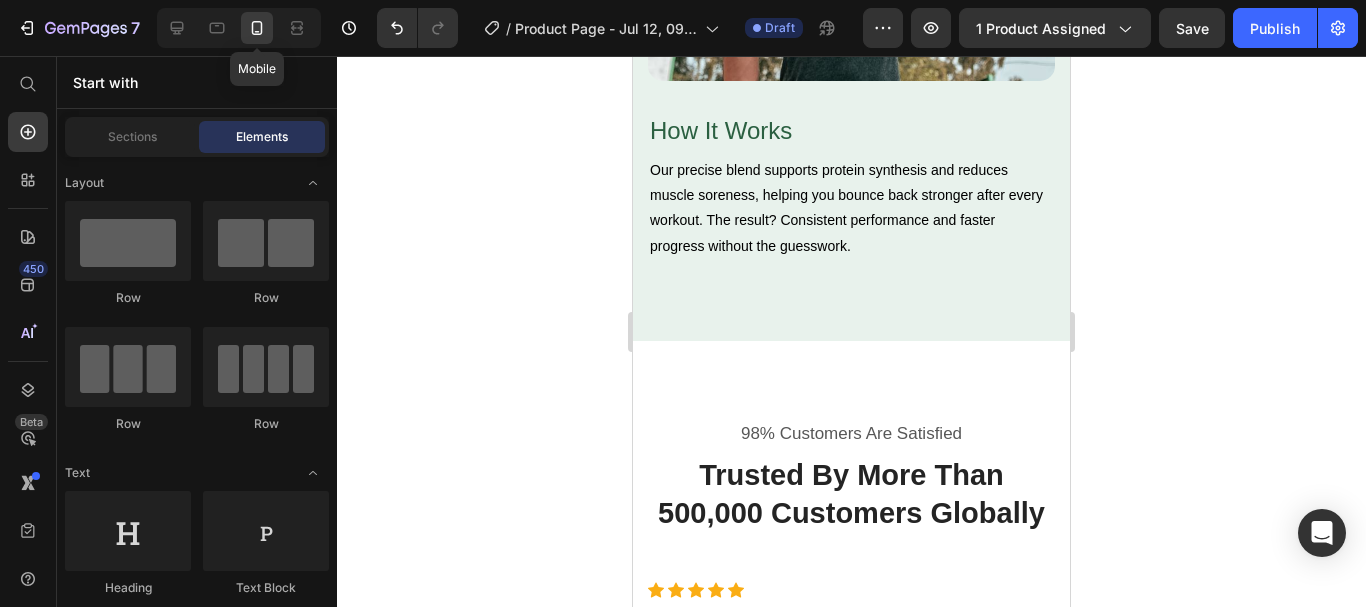 scroll, scrollTop: 3350, scrollLeft: 0, axis: vertical 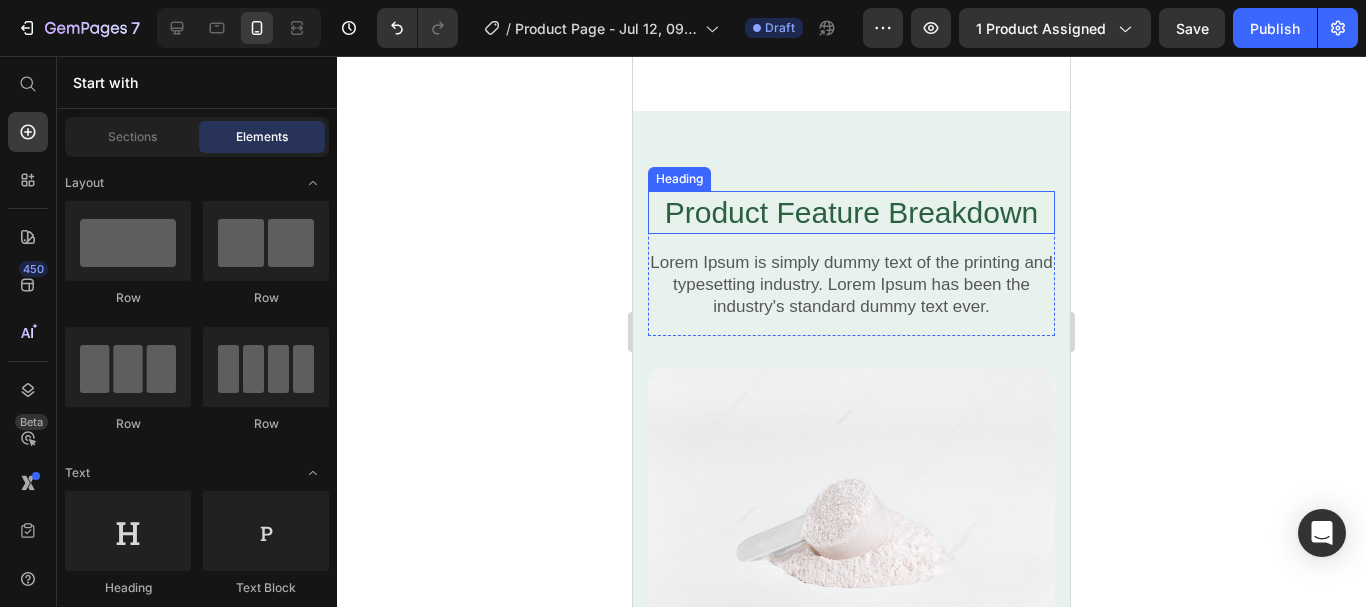 click on "Product Feature Breakdown" at bounding box center [851, 212] 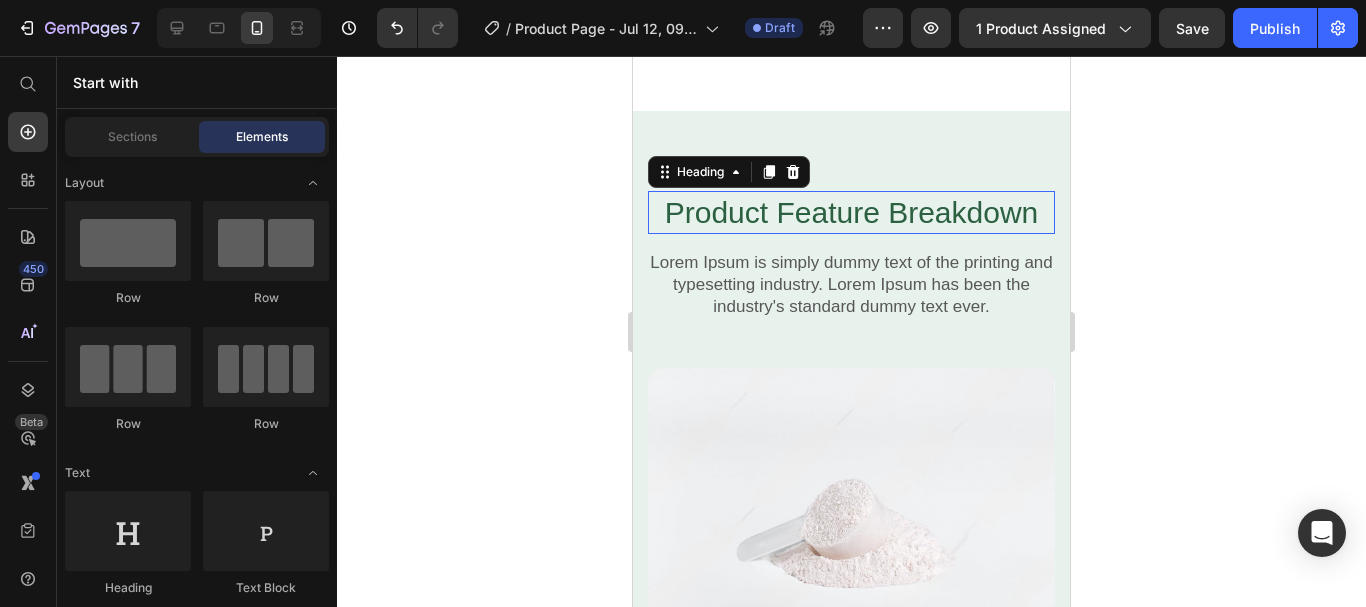 click on "Product Feature Breakdown" at bounding box center (851, 212) 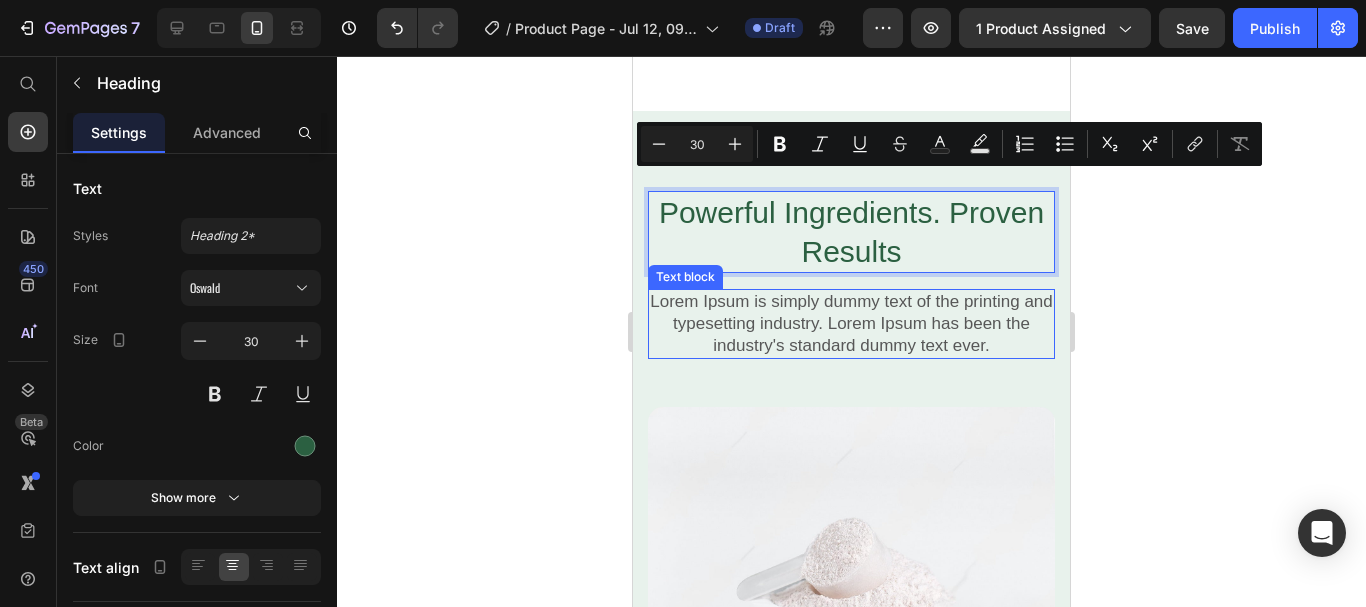 scroll, scrollTop: 1, scrollLeft: 0, axis: vertical 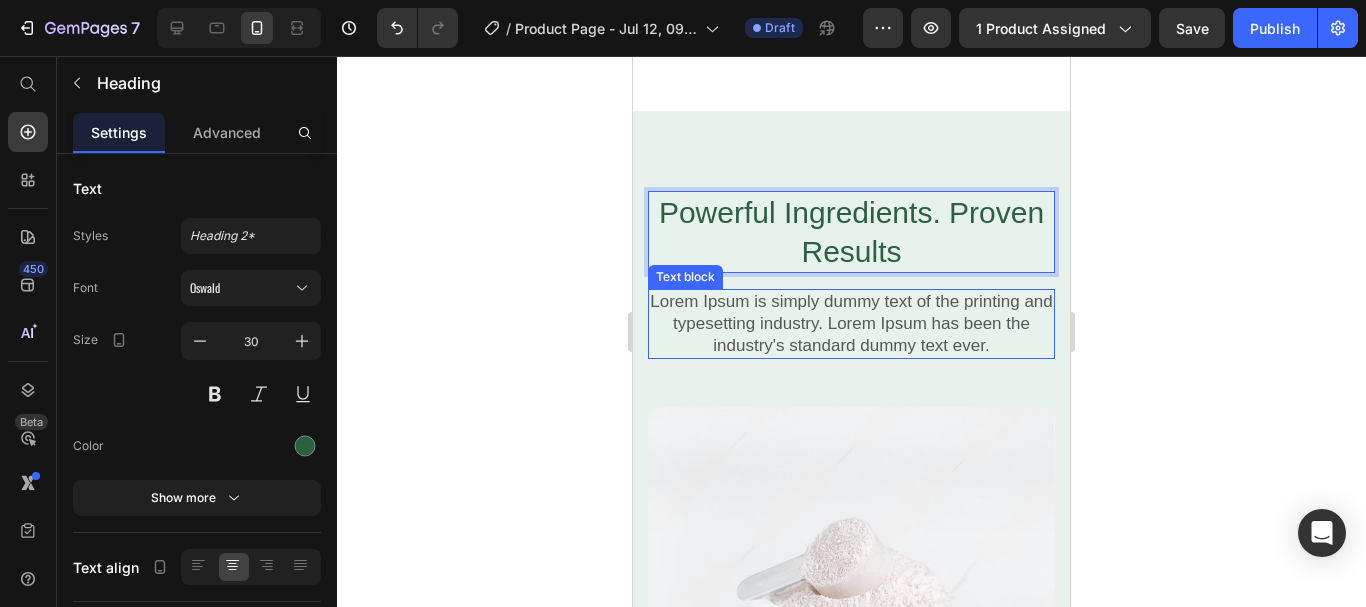 click on "Lorem Ipsum is simply dummy text of the printing and typesetting industry. Lorem Ipsum has been the industry's standard dummy text ever." at bounding box center [851, 324] 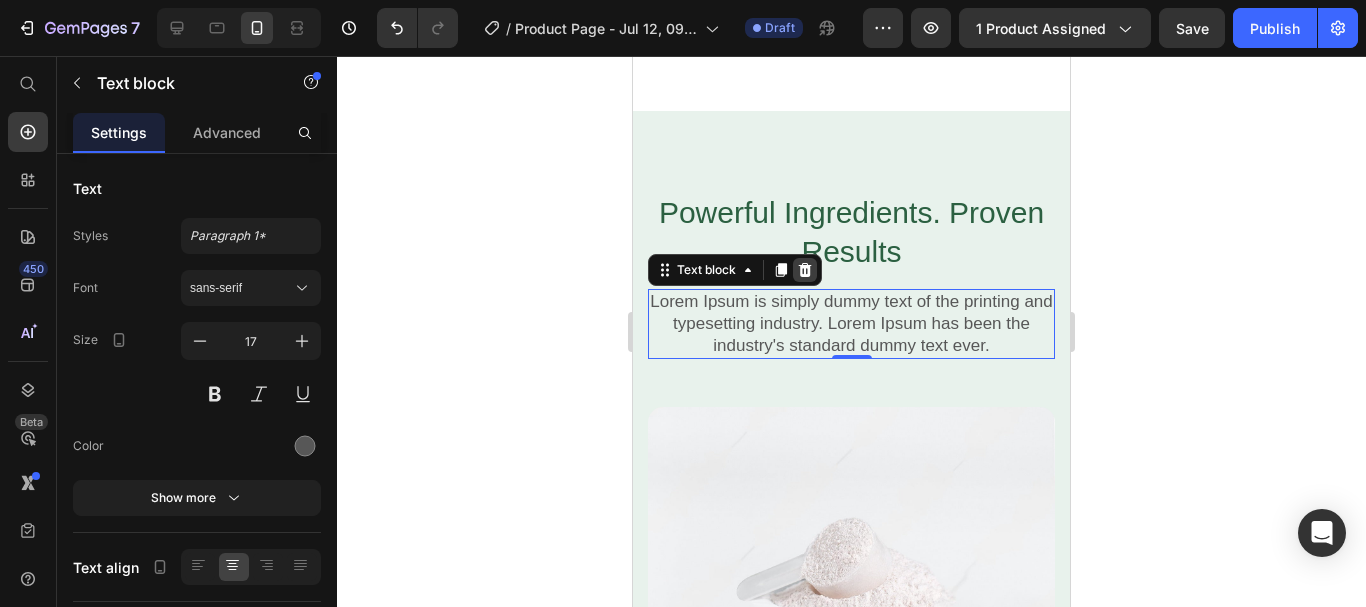 click 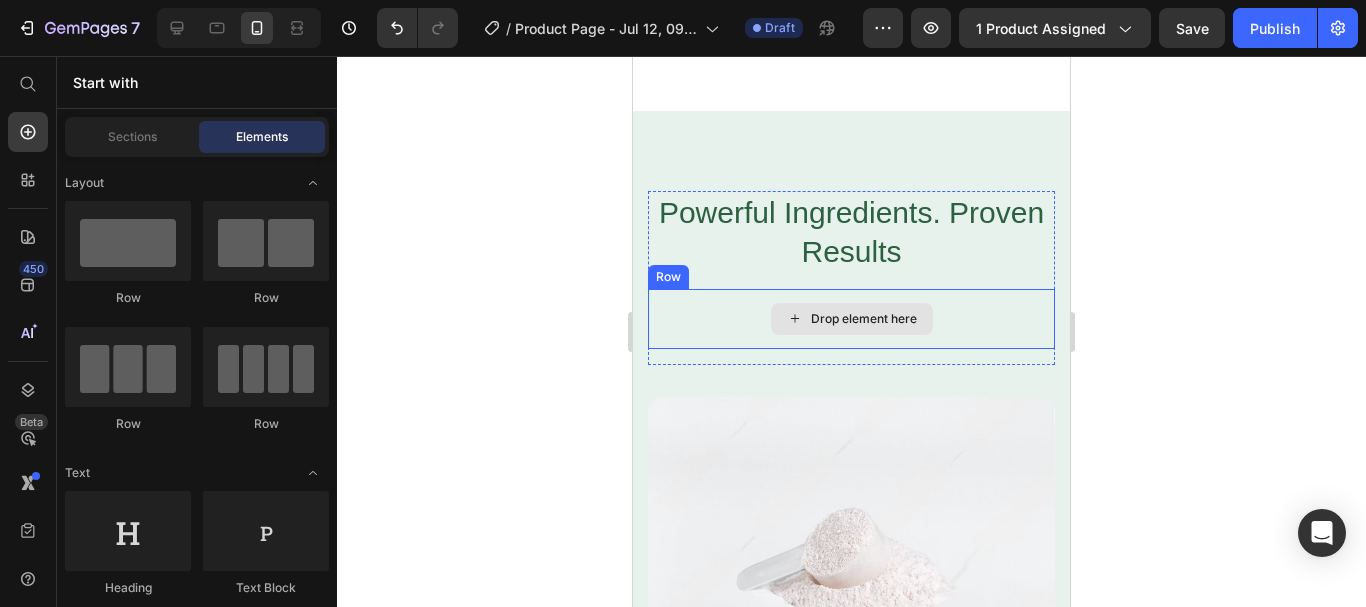 click on "Drop element here" at bounding box center [852, 319] 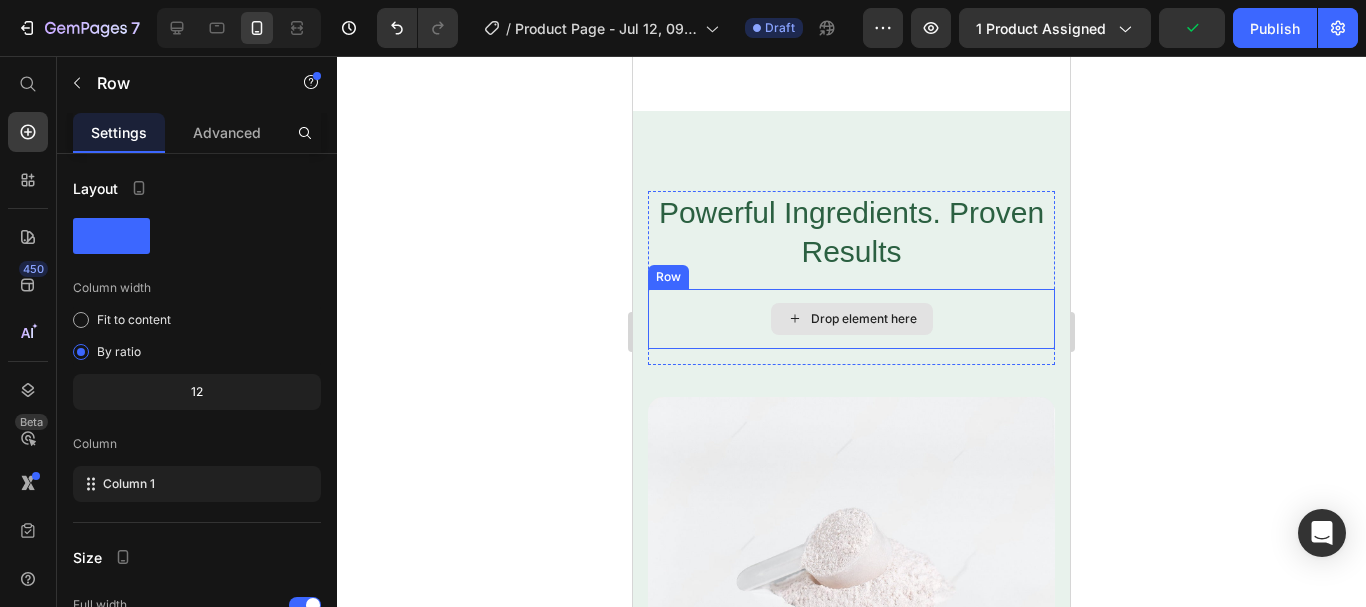 click on "Drop element here" at bounding box center [851, 319] 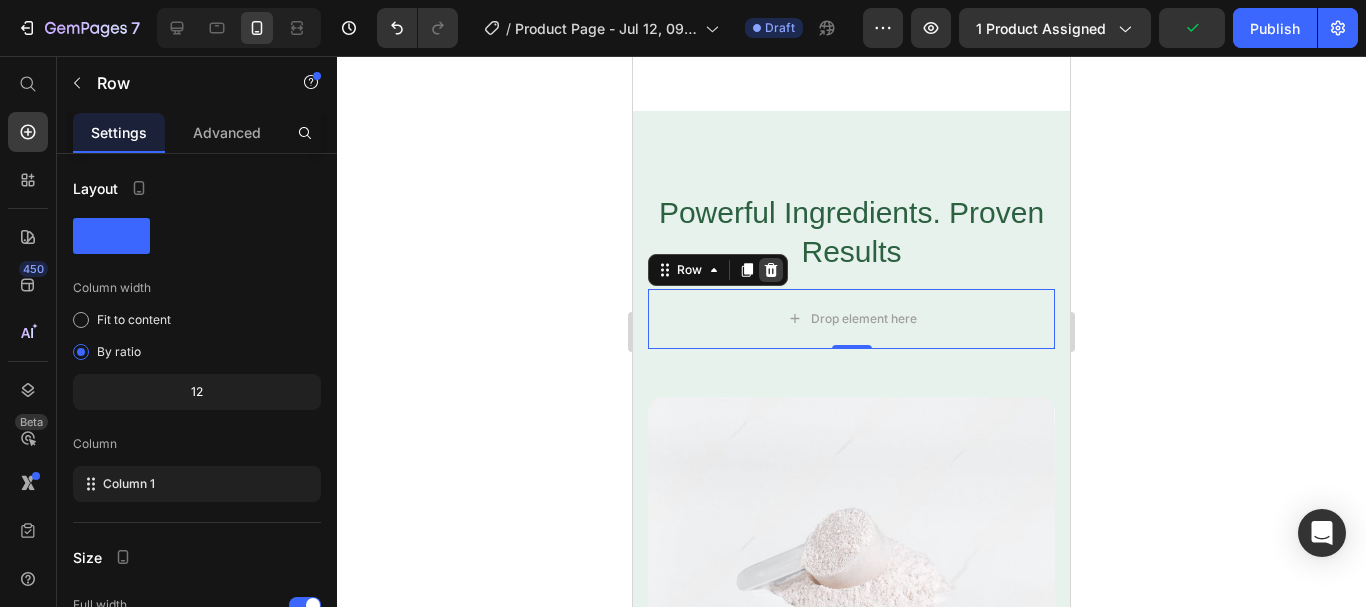 click 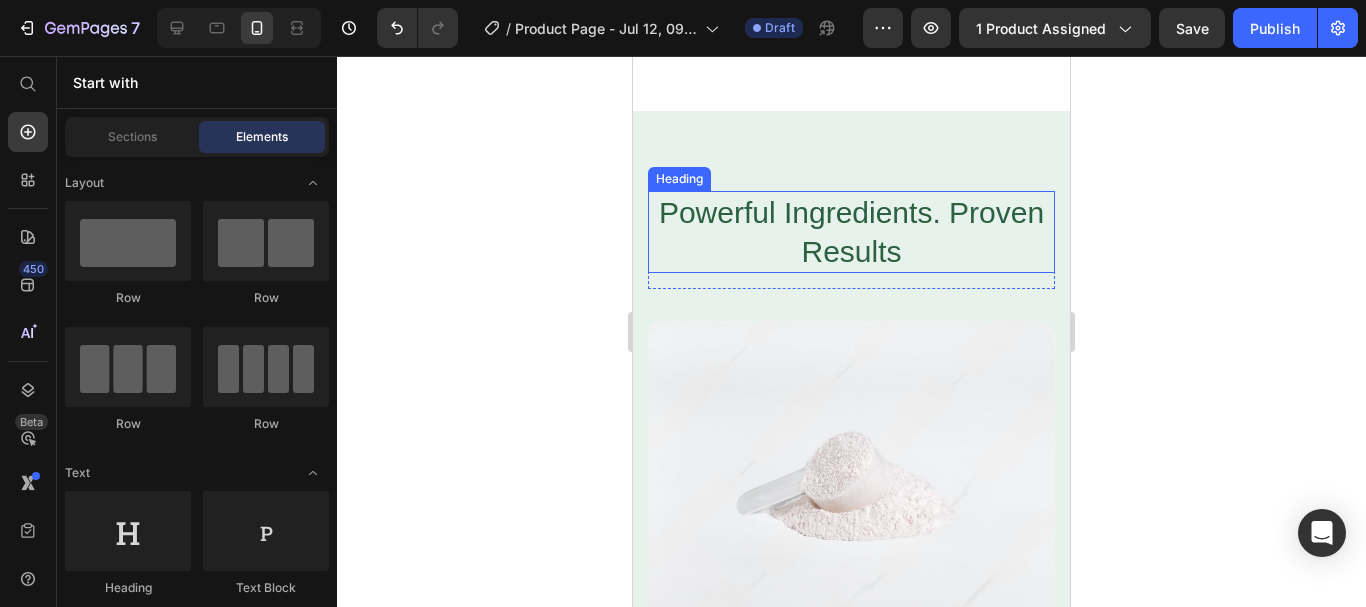 click on "Powerful Ingredients. Proven Results" at bounding box center [851, 232] 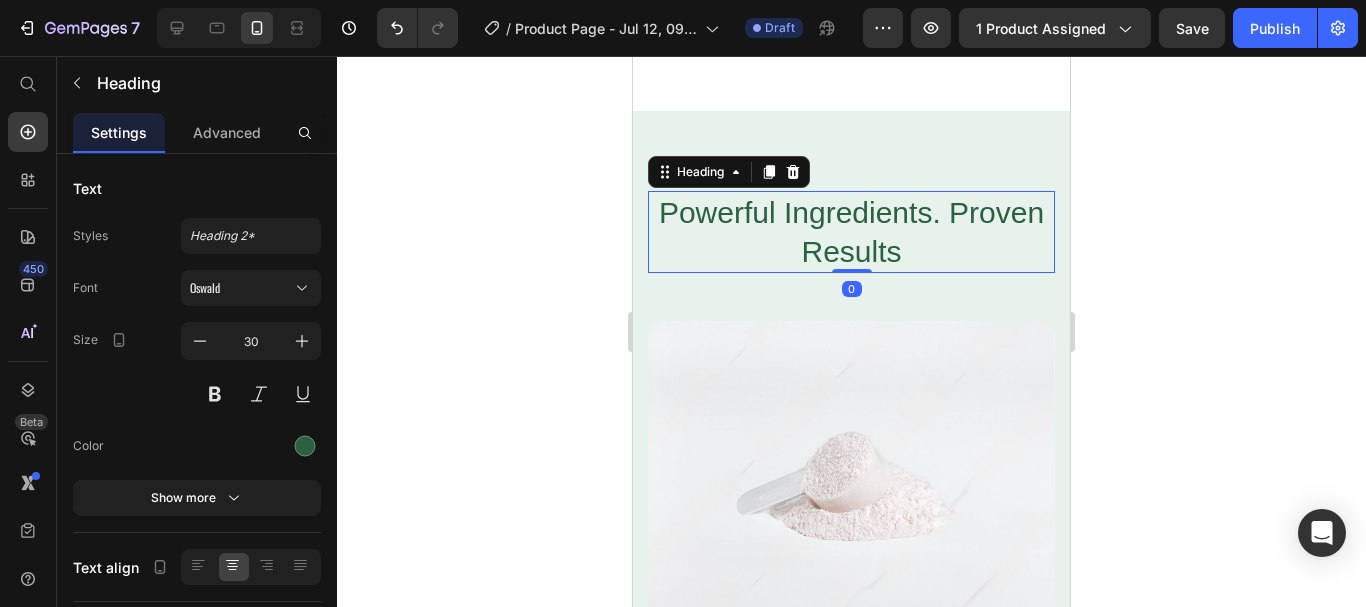 click 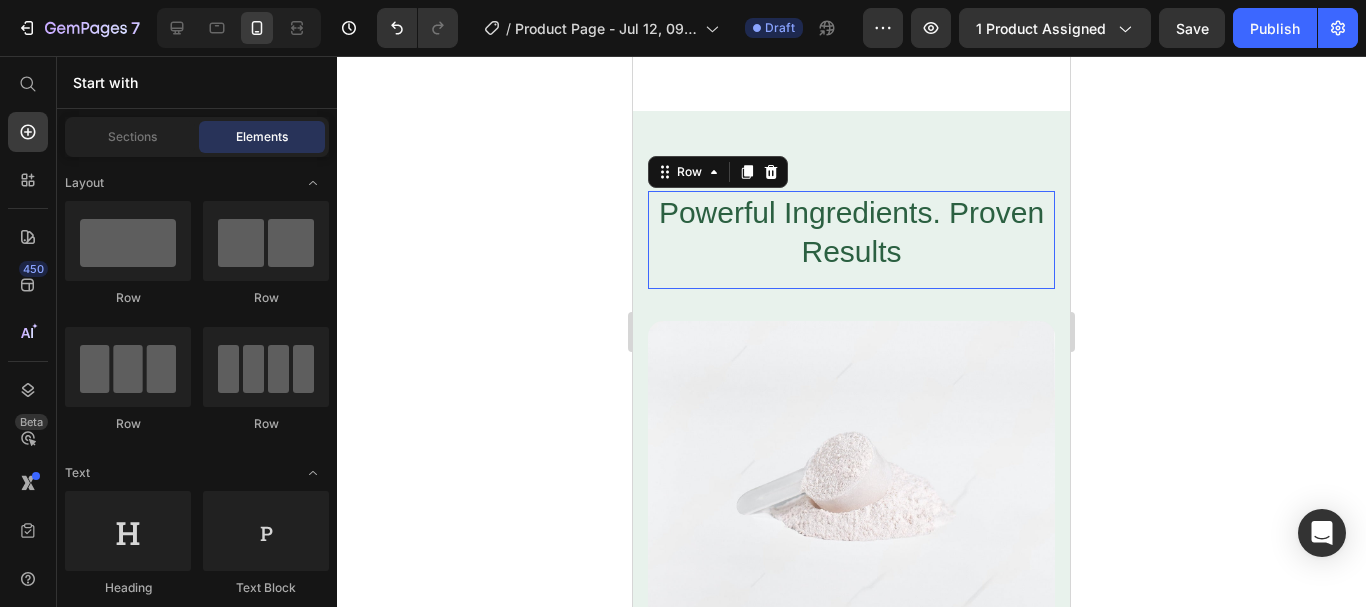 click on "Powerful Ingredients. Proven Results Heading Row   0" at bounding box center (851, 240) 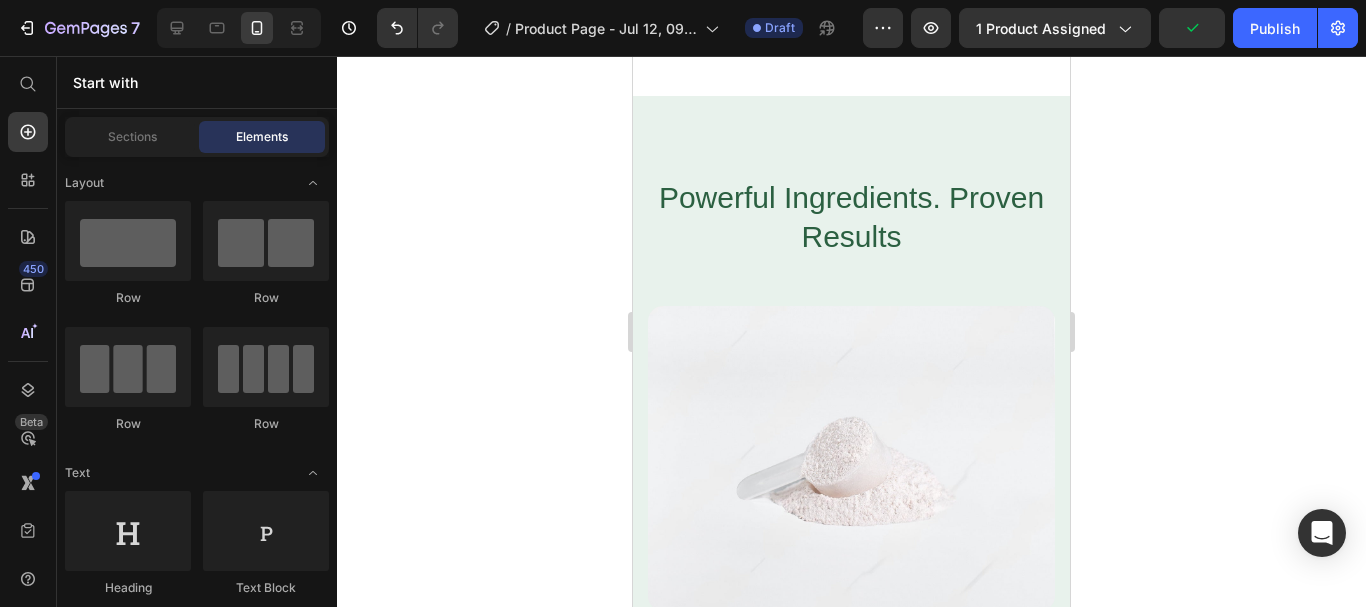 scroll, scrollTop: 3928, scrollLeft: 0, axis: vertical 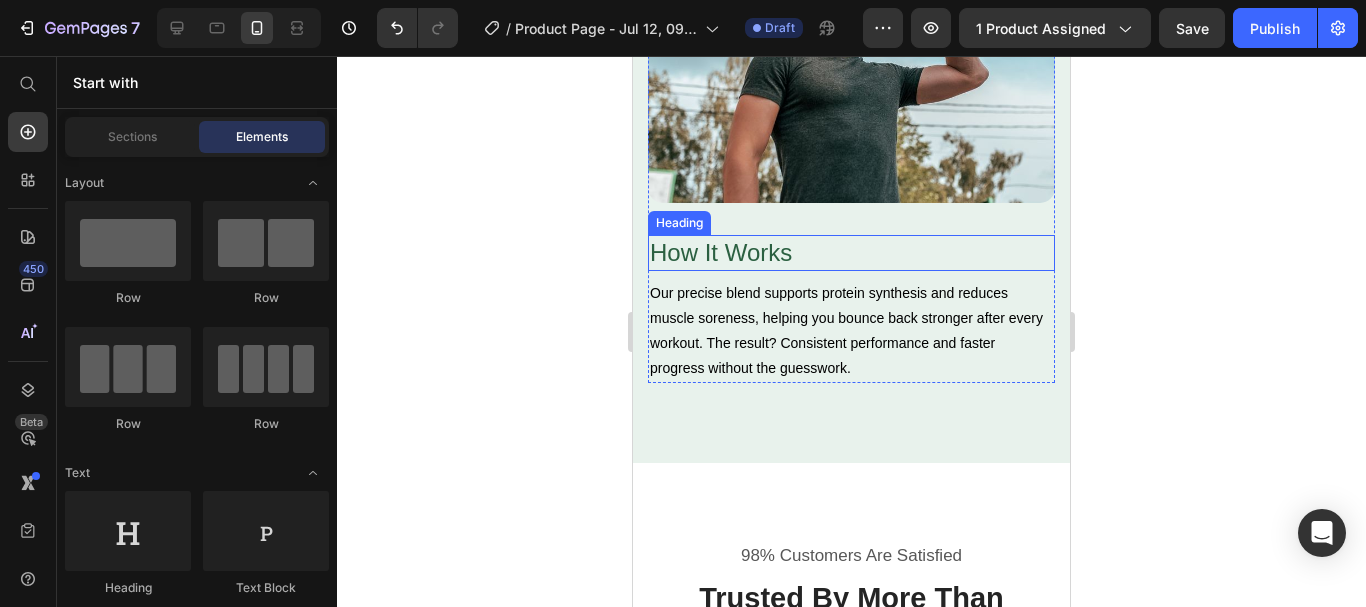 click on "How It Works" at bounding box center [851, 252] 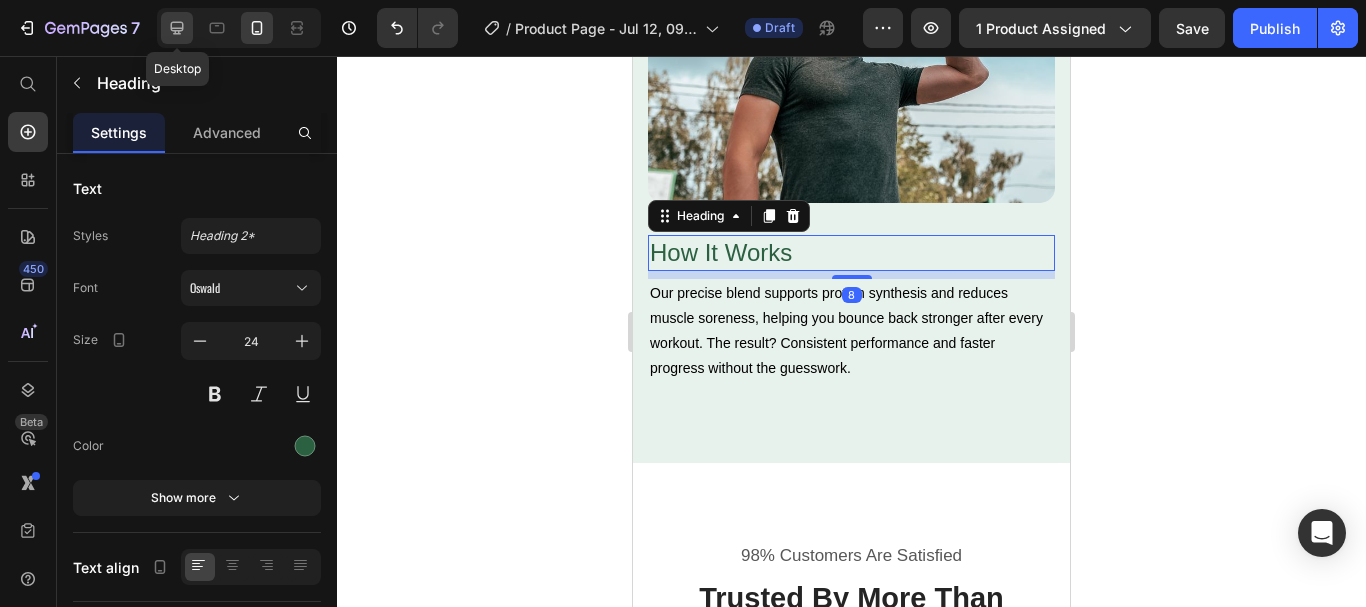 click 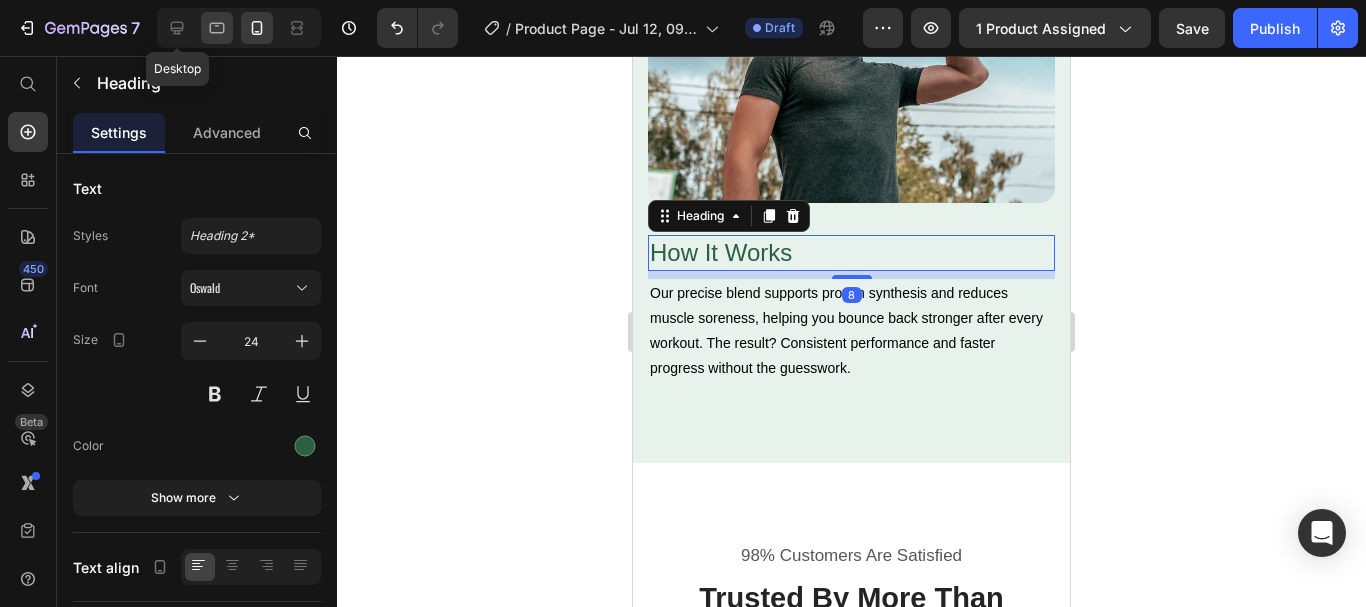 type on "40" 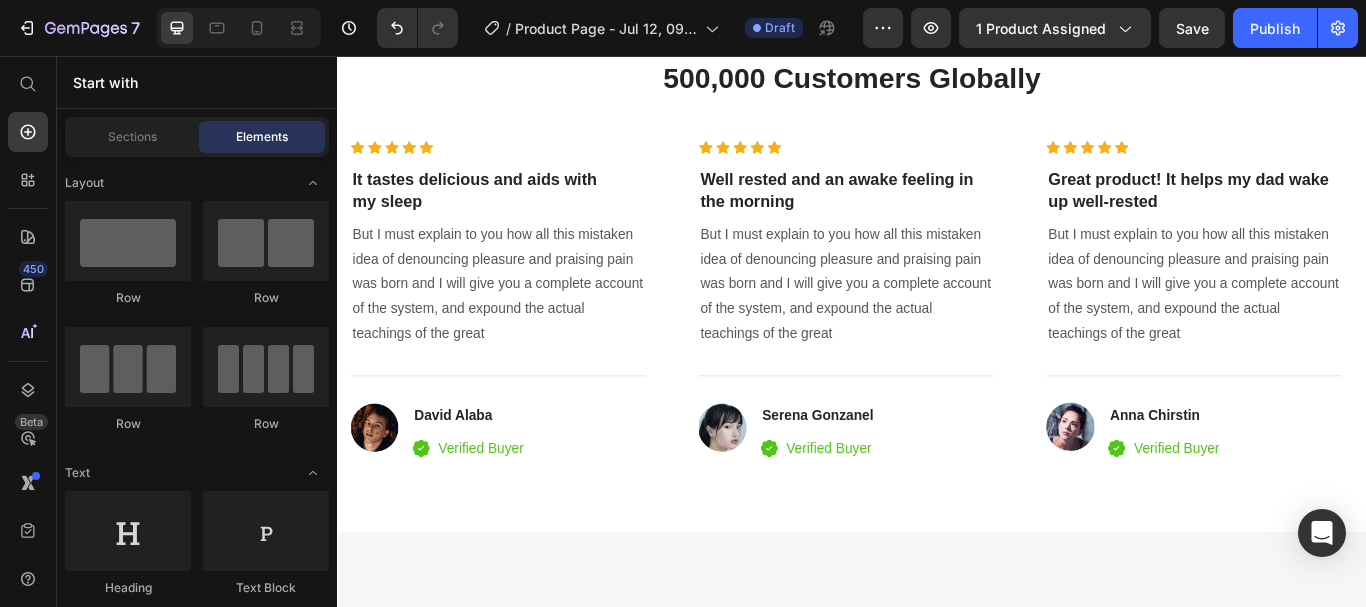 scroll, scrollTop: 4035, scrollLeft: 0, axis: vertical 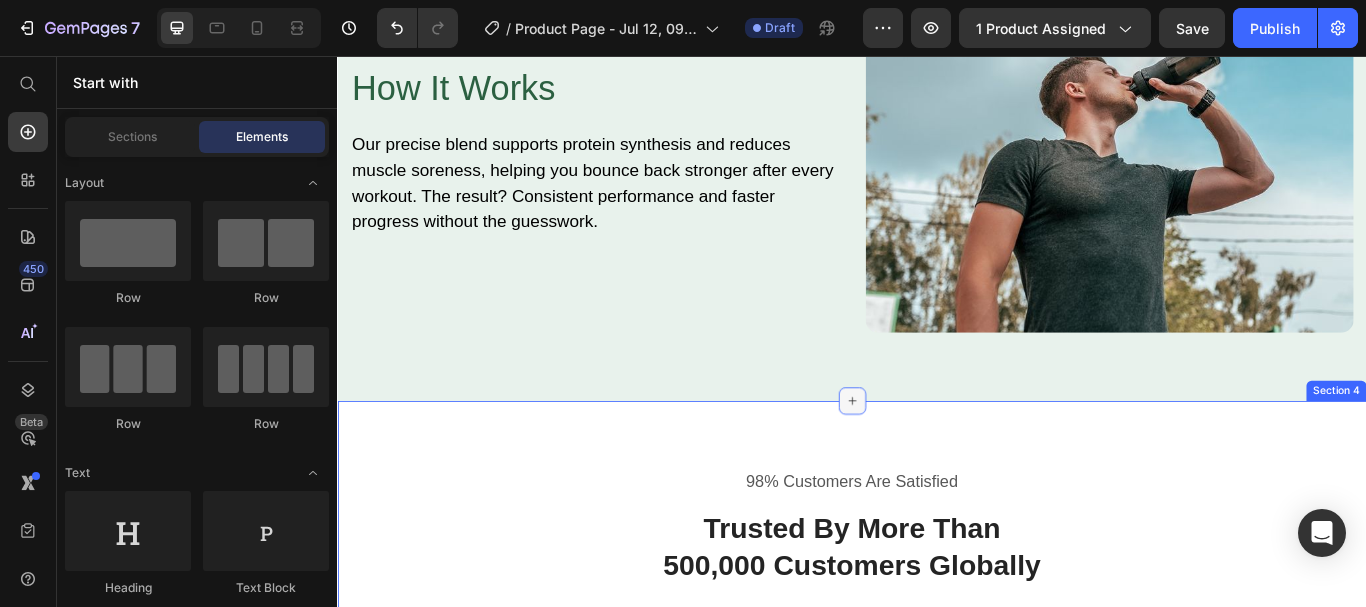 click 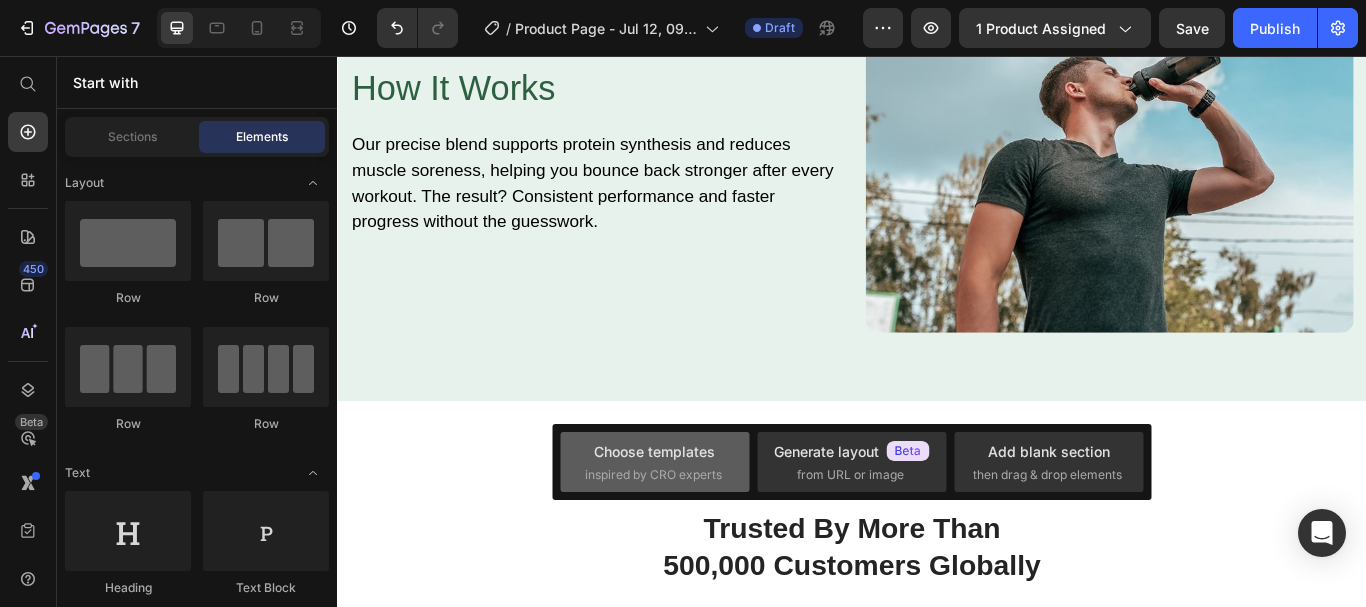 click on "inspired by CRO experts" at bounding box center [653, 475] 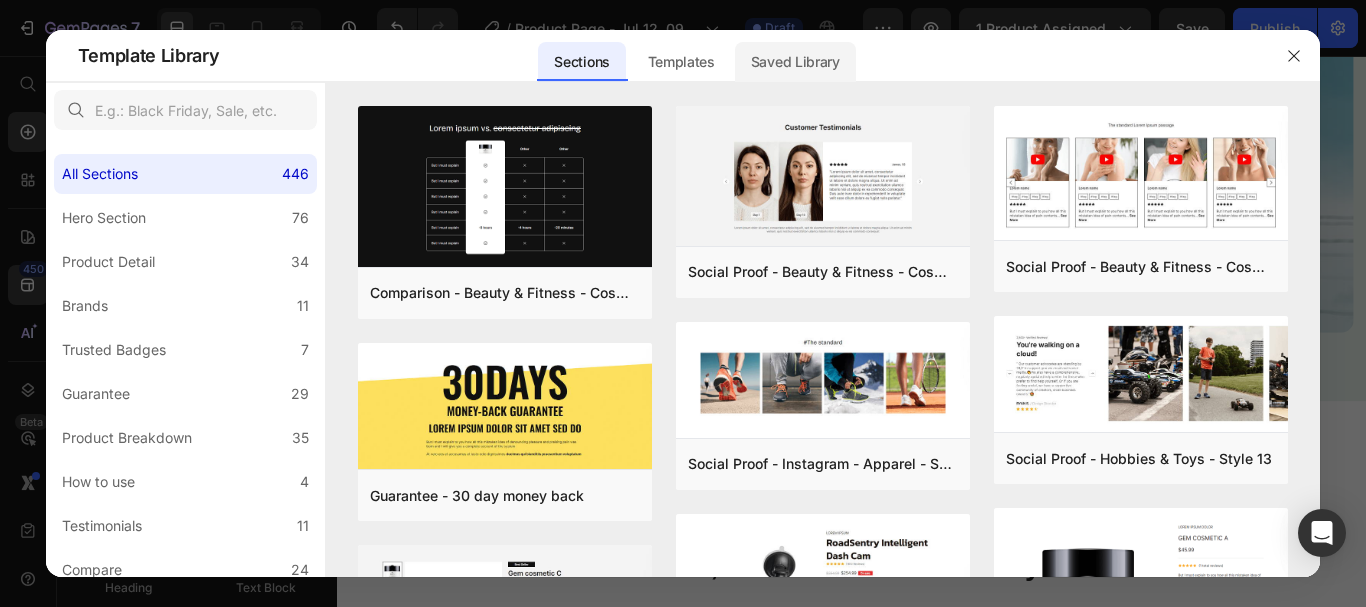 click on "Saved Library" 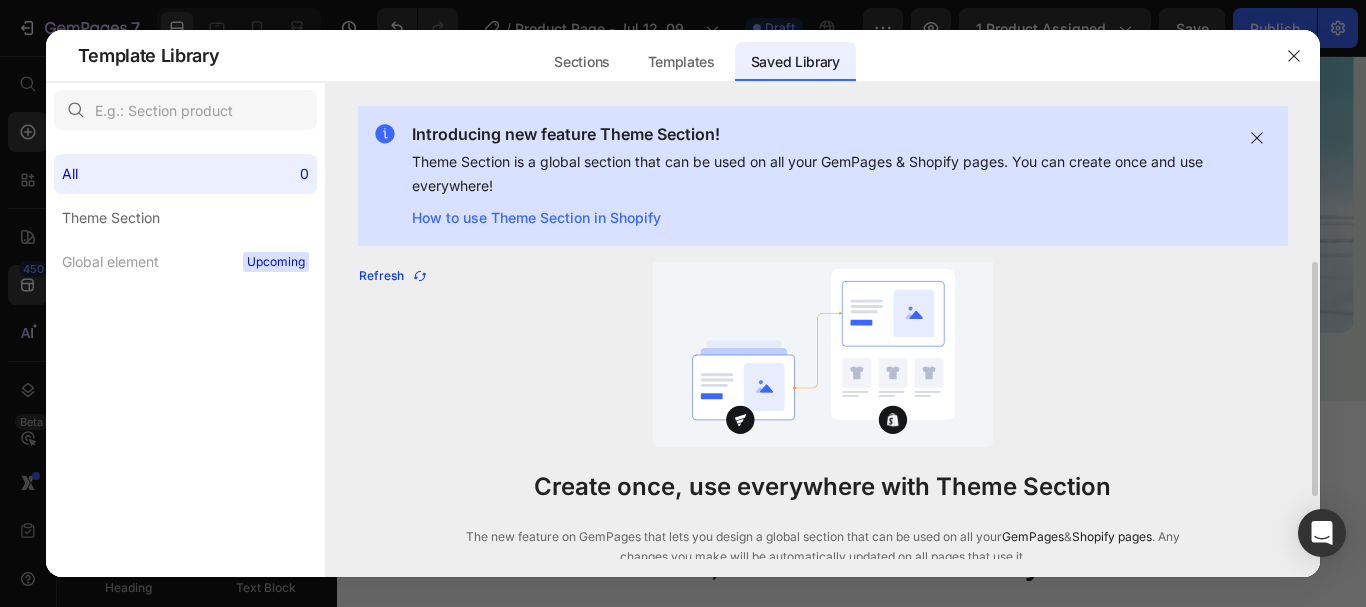 click 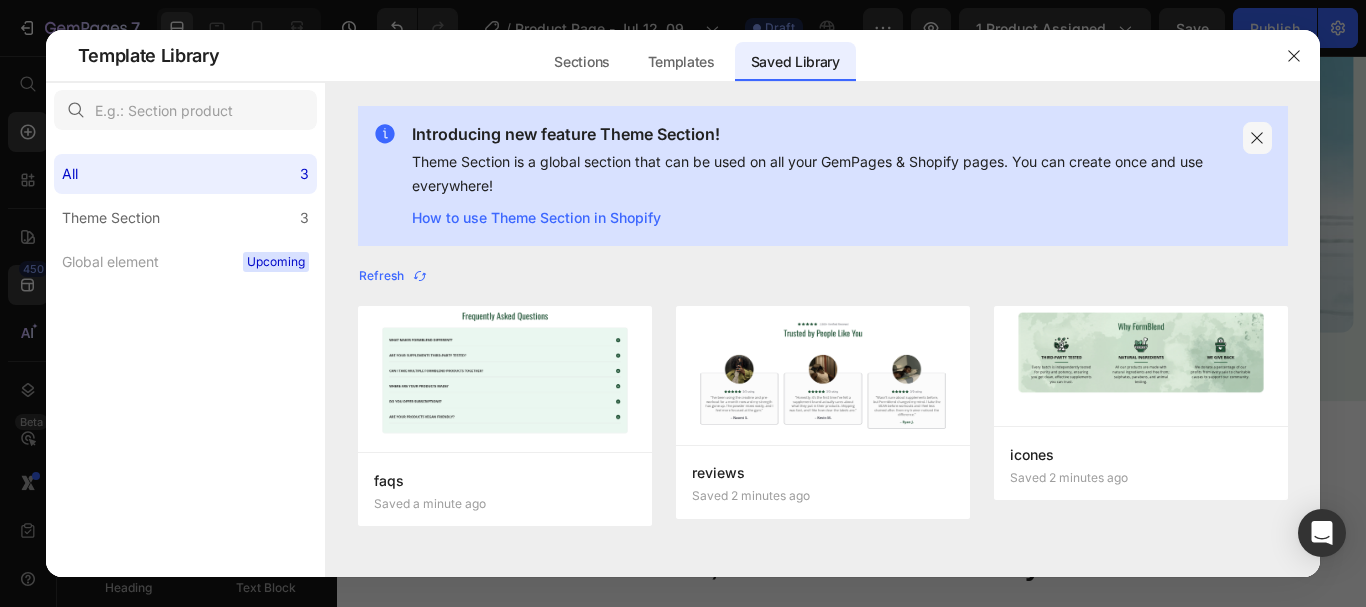 click 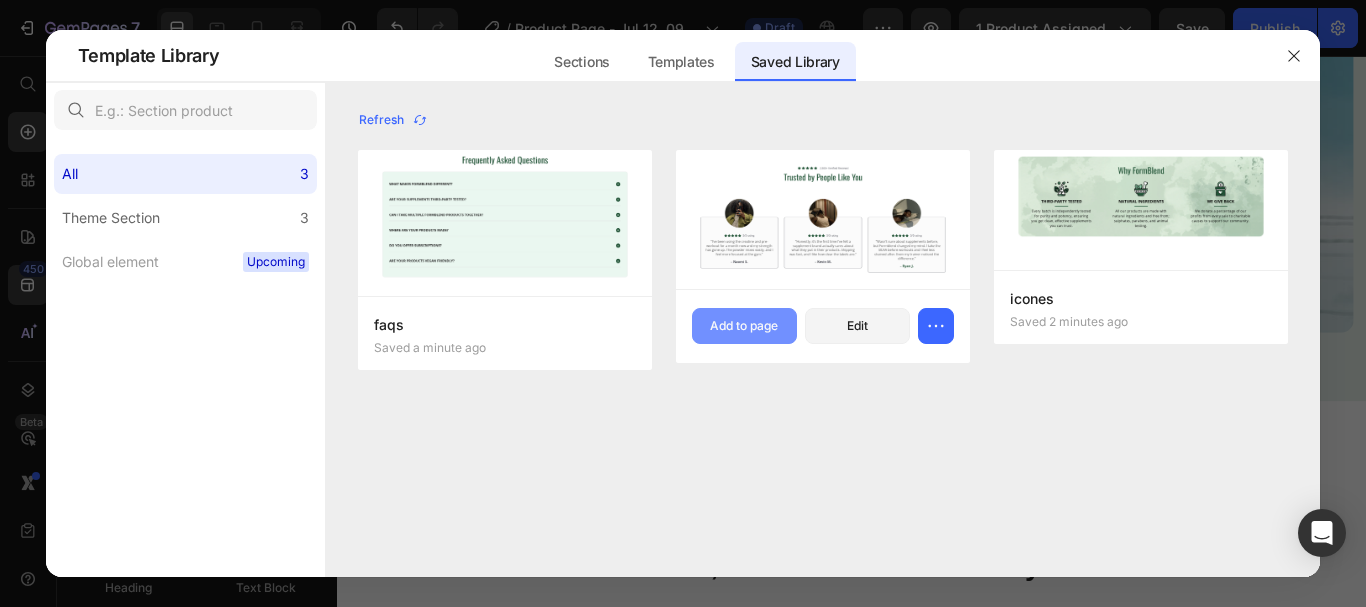 click on "Add to page" at bounding box center [744, 326] 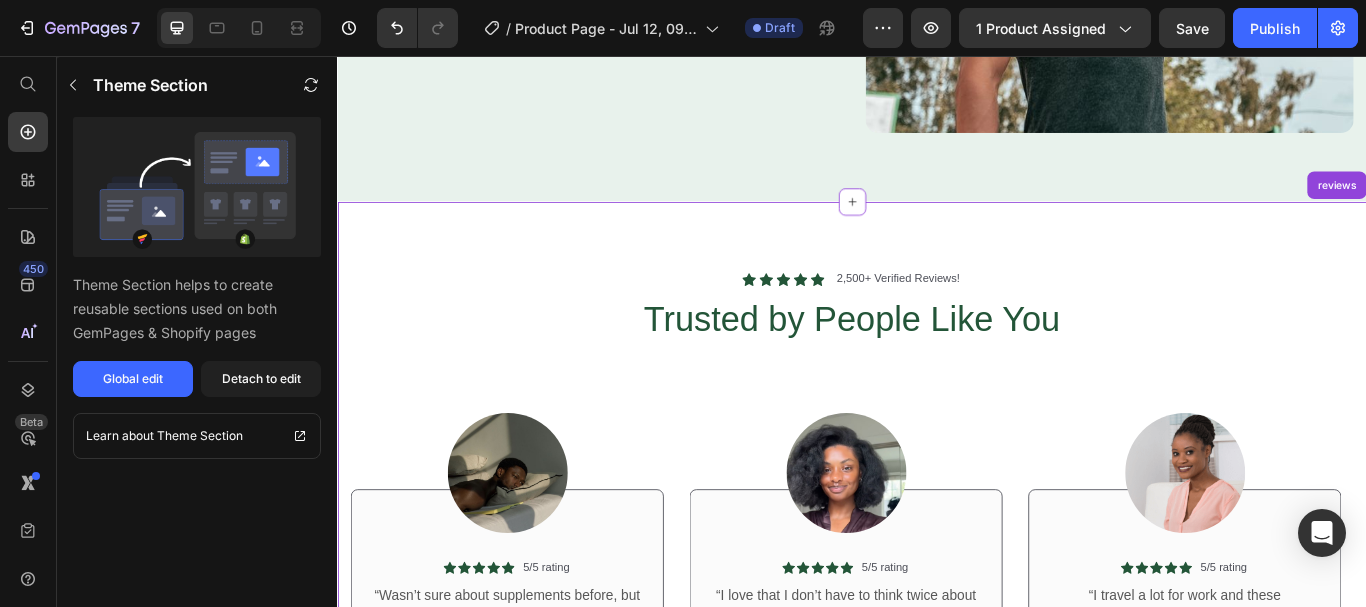 scroll, scrollTop: 3912, scrollLeft: 0, axis: vertical 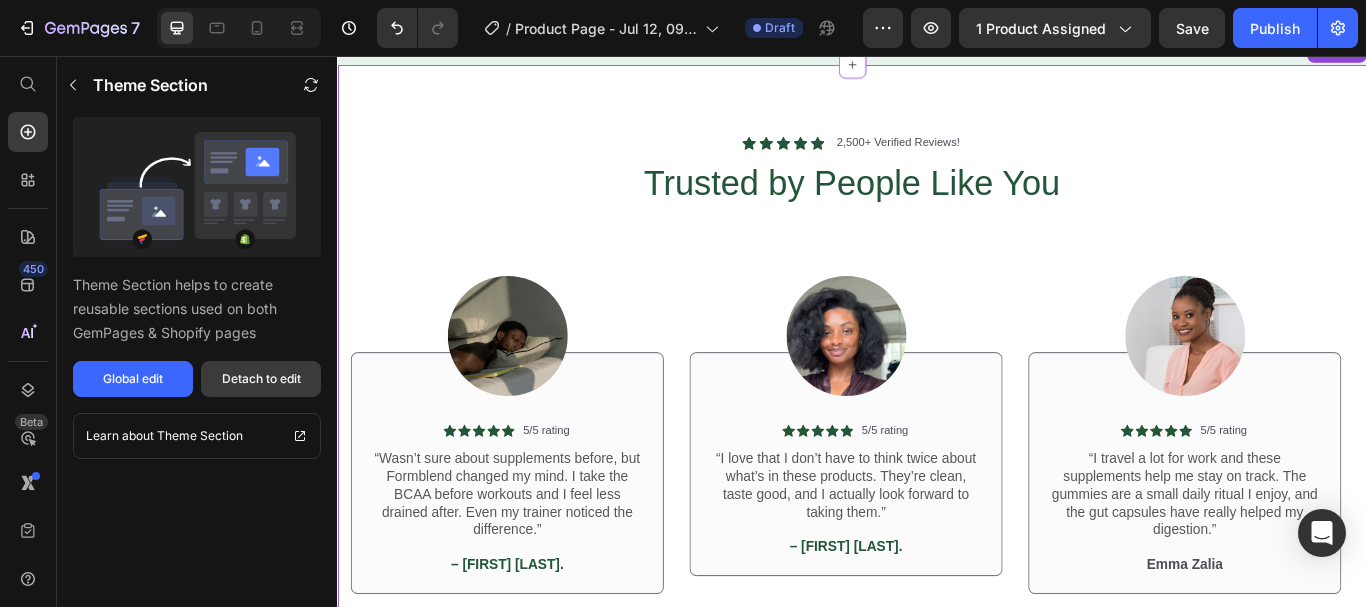 click on "Detach to edit" at bounding box center (261, 379) 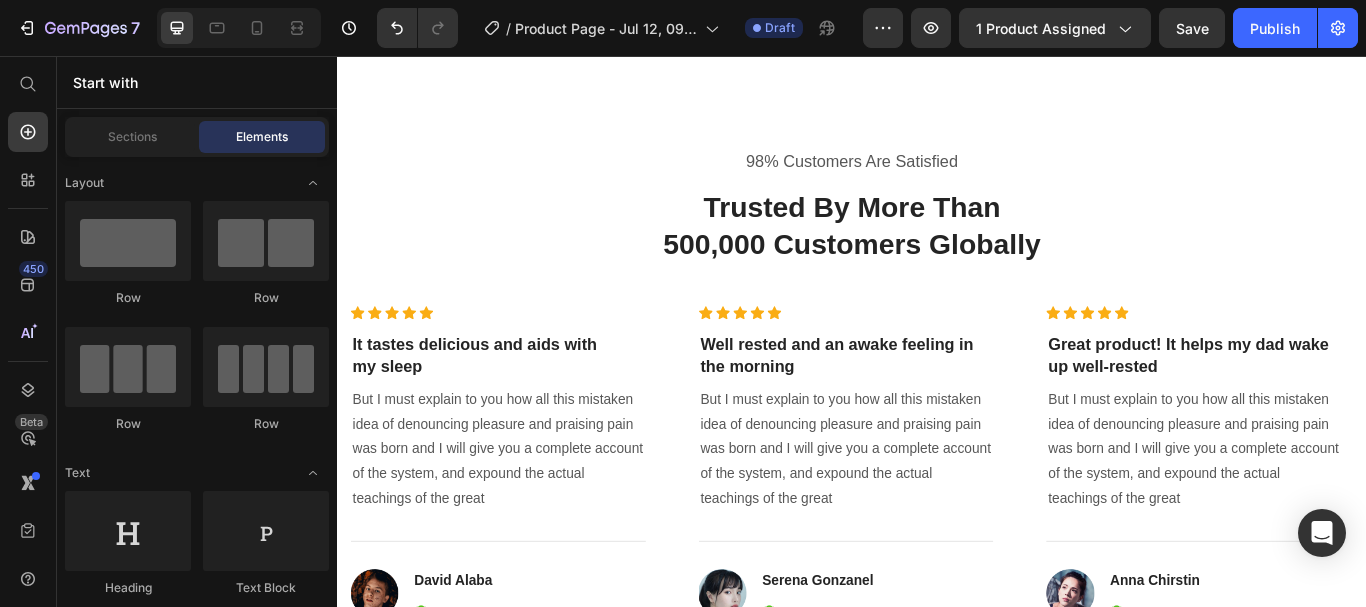 scroll, scrollTop: 4671, scrollLeft: 0, axis: vertical 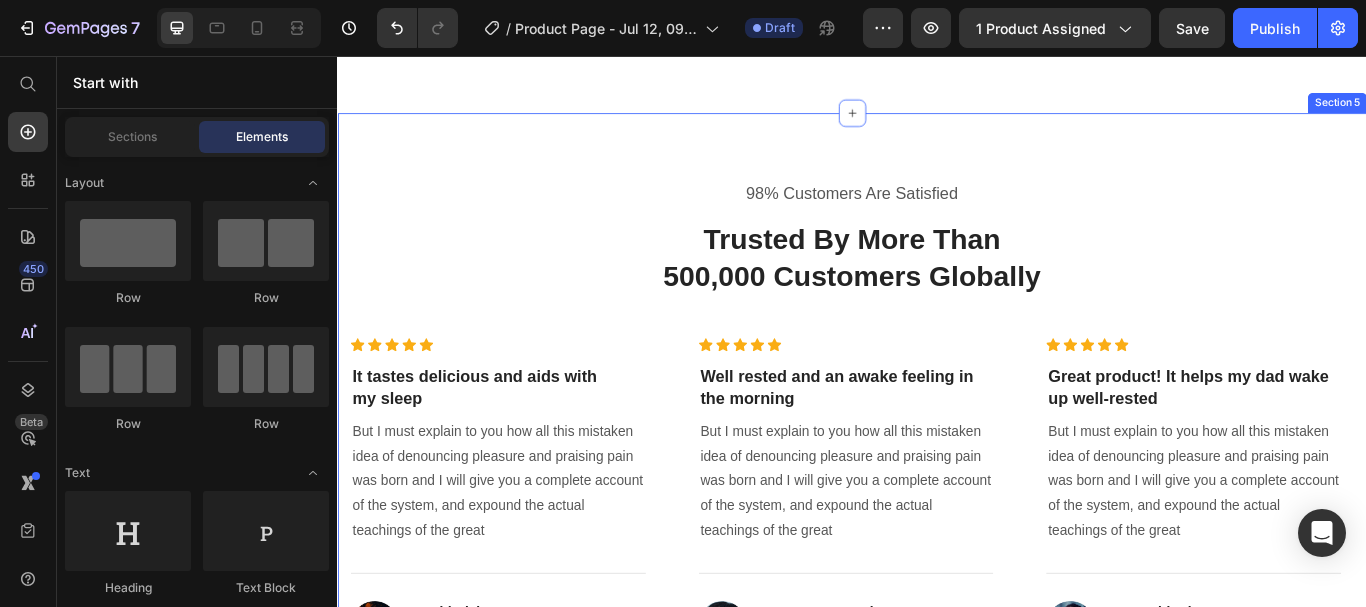click on "98% Customers Are Satisfied Text block Trusted By More Than  500,000 Customers Globally Heading                Icon                Icon                Icon                Icon                Icon Icon List Hoz It tastes delicious and aids with  my sleep Heading But I must explain to you how all this mistaken idea of denouncing pleasure and praising pain was born and I will give you a complete account of the system, and expound the actual teachings of the great Text block                Title Line Image David Alaba Heading
Icon Verified Buyer Text block Icon List Row                Icon                Icon                Icon                Icon                Icon Icon List Hoz Well rested and an awake feeling in the morning Heading But I must explain to you how all this mistaken idea of denouncing pleasure and praising pain was born and I will give you a complete account of the system, and expound the actual teachings of the great Text block                Title Line Image Serena Gonzanel" at bounding box center [937, 482] 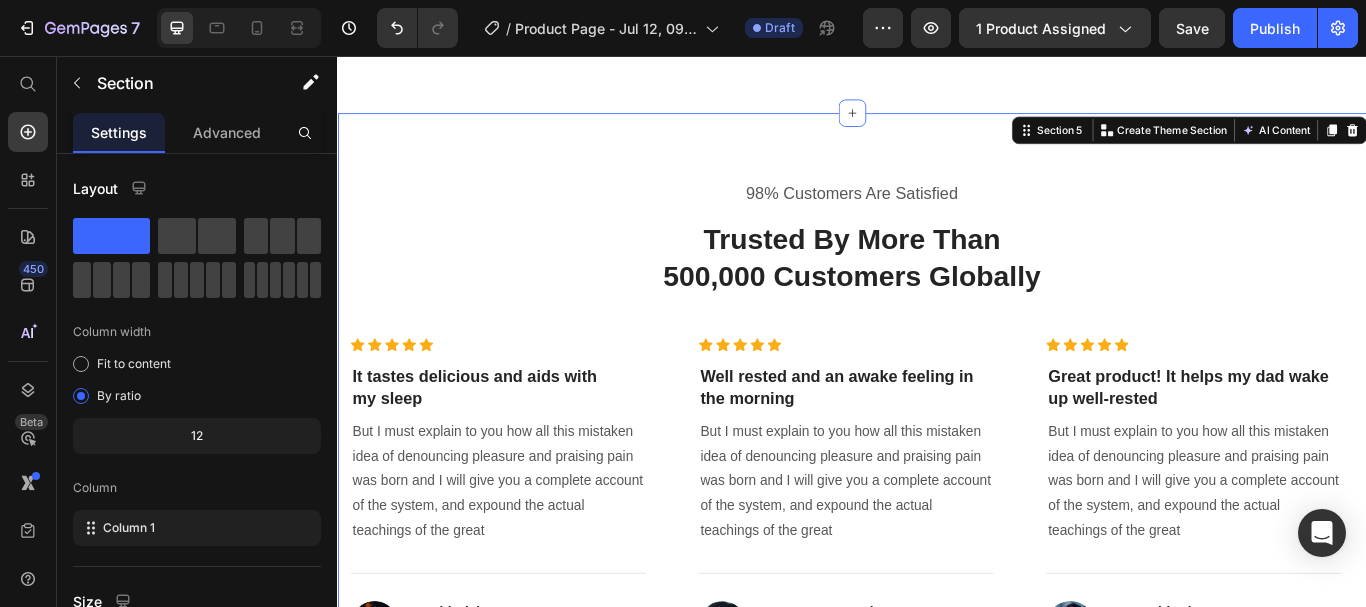 click 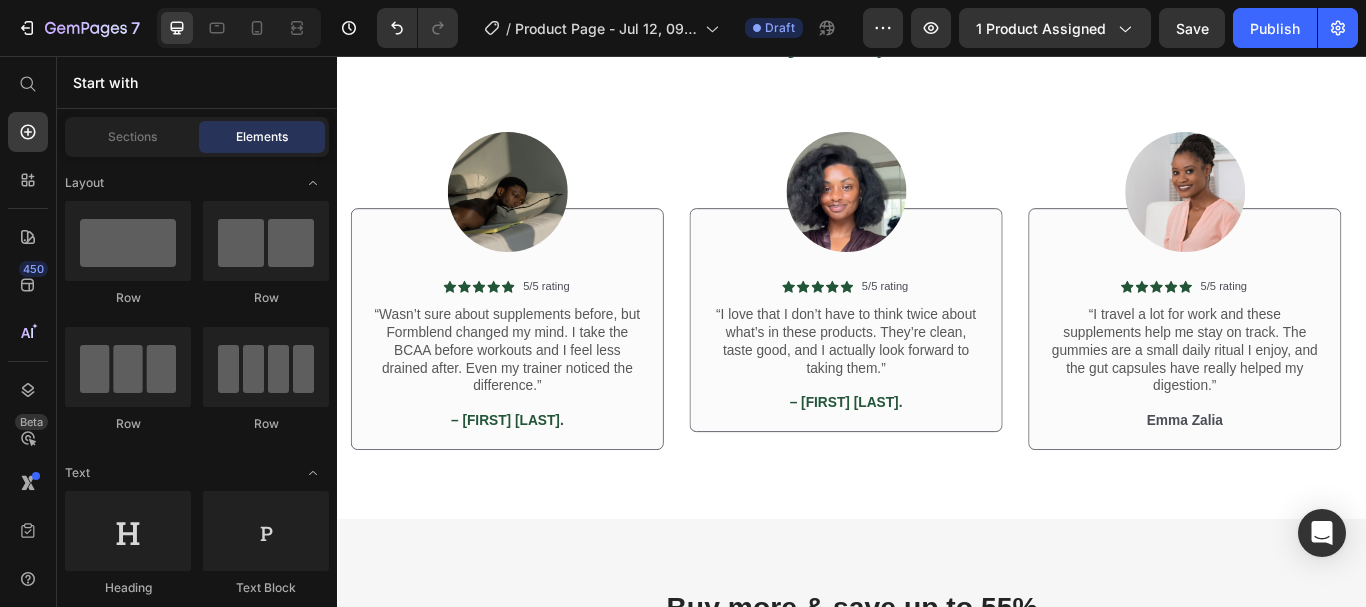 scroll, scrollTop: 4354, scrollLeft: 0, axis: vertical 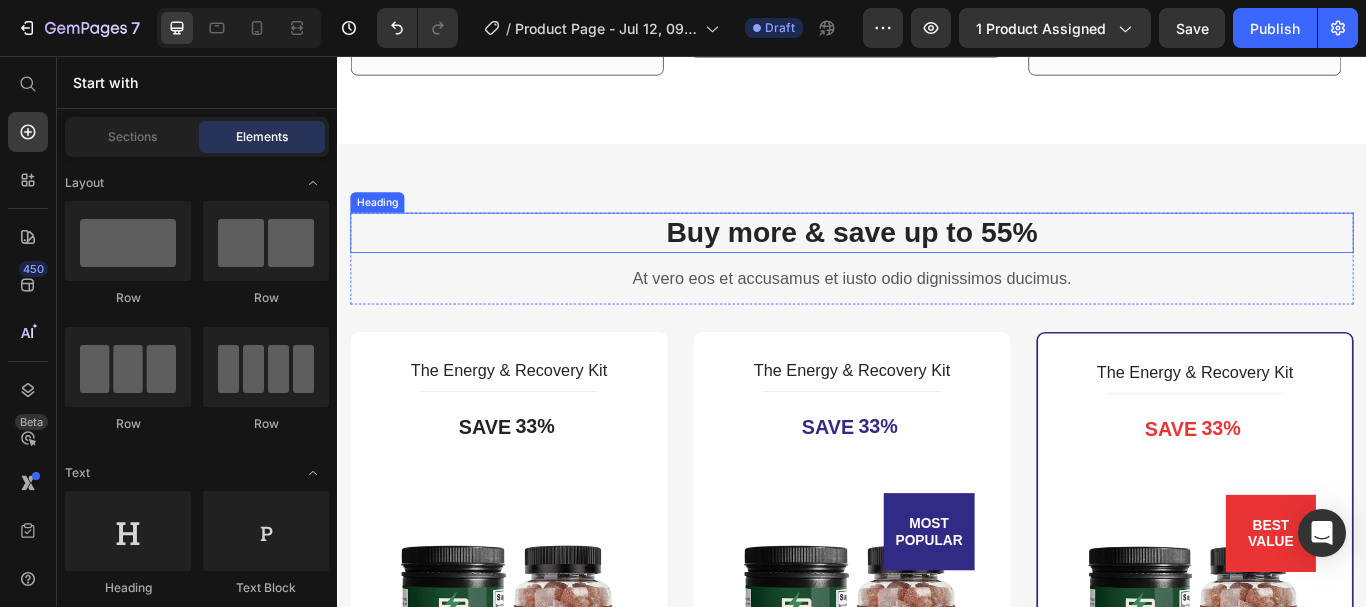 click on "Buy more & save up to 55%" at bounding box center [937, 262] 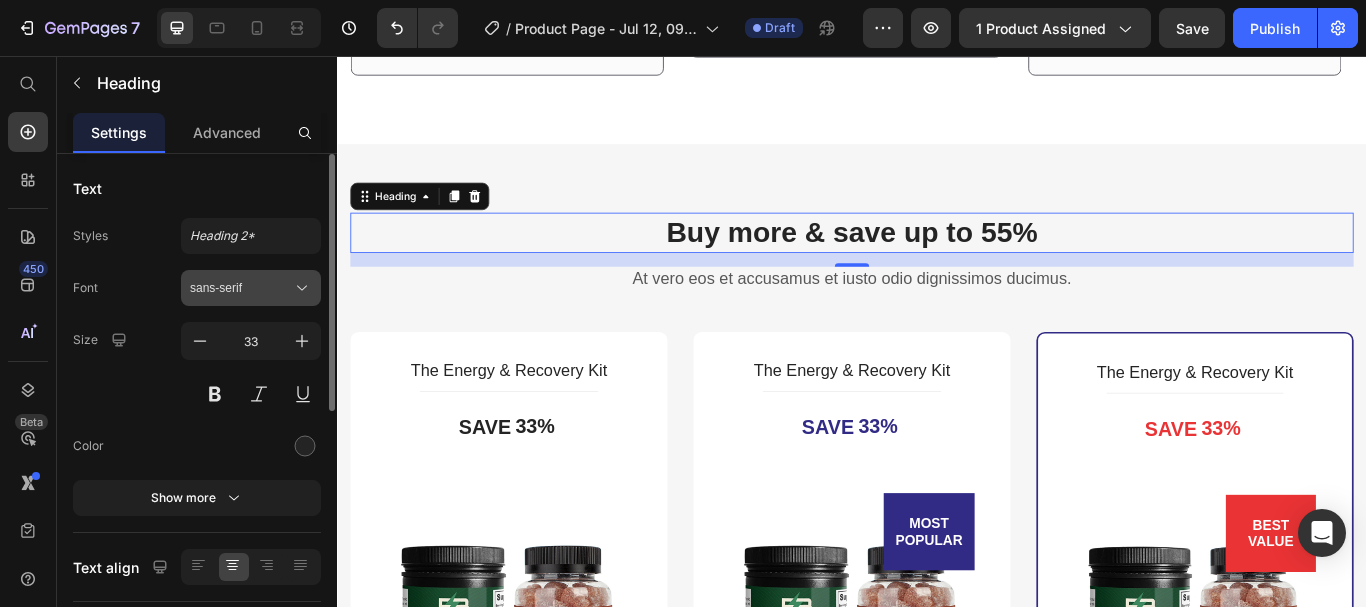 click on "sans-serif" at bounding box center (251, 288) 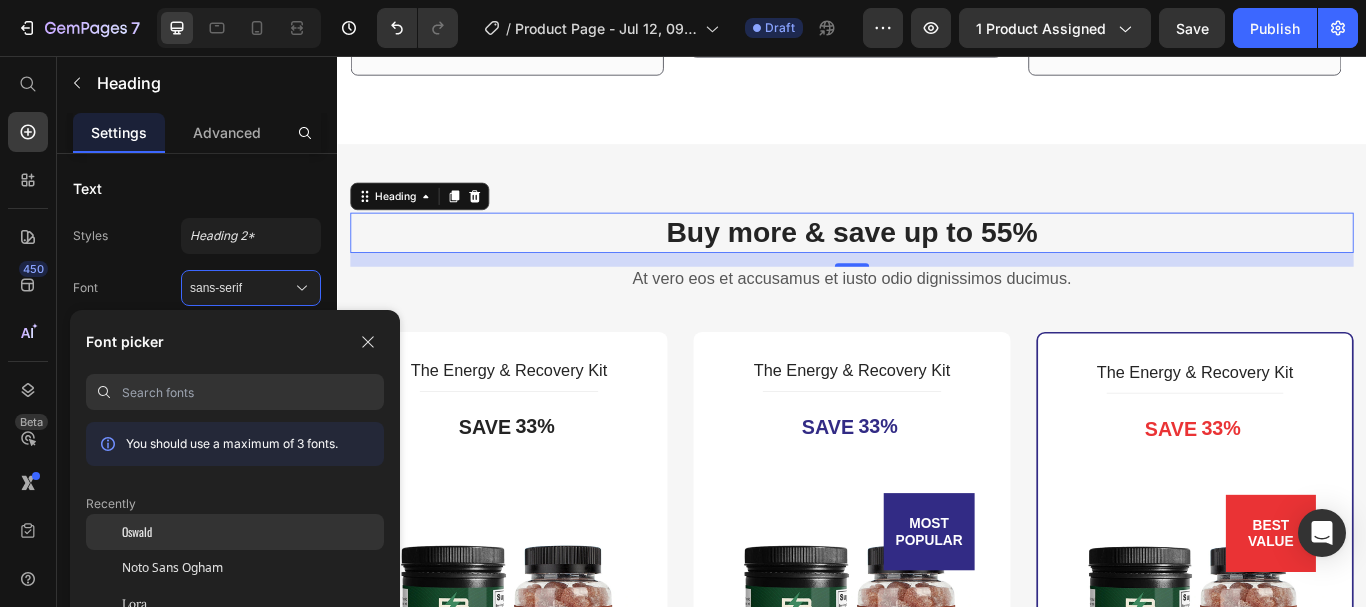 click on "Oswald" at bounding box center [137, 532] 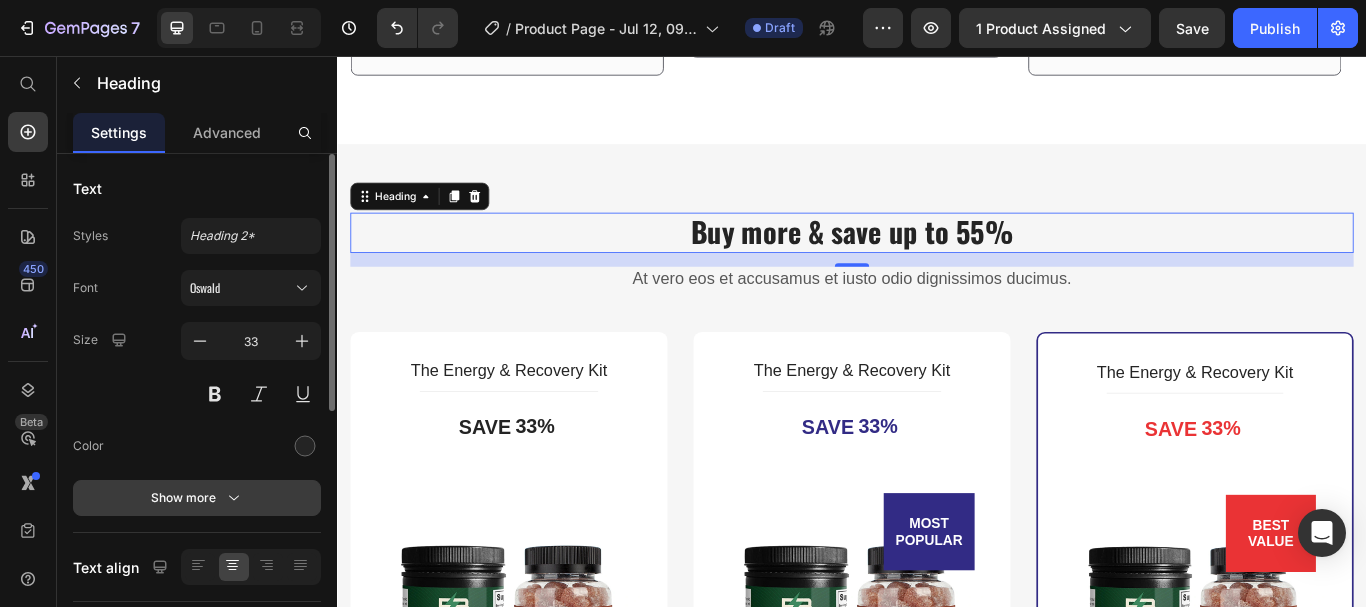 click on "Show more" at bounding box center [197, 498] 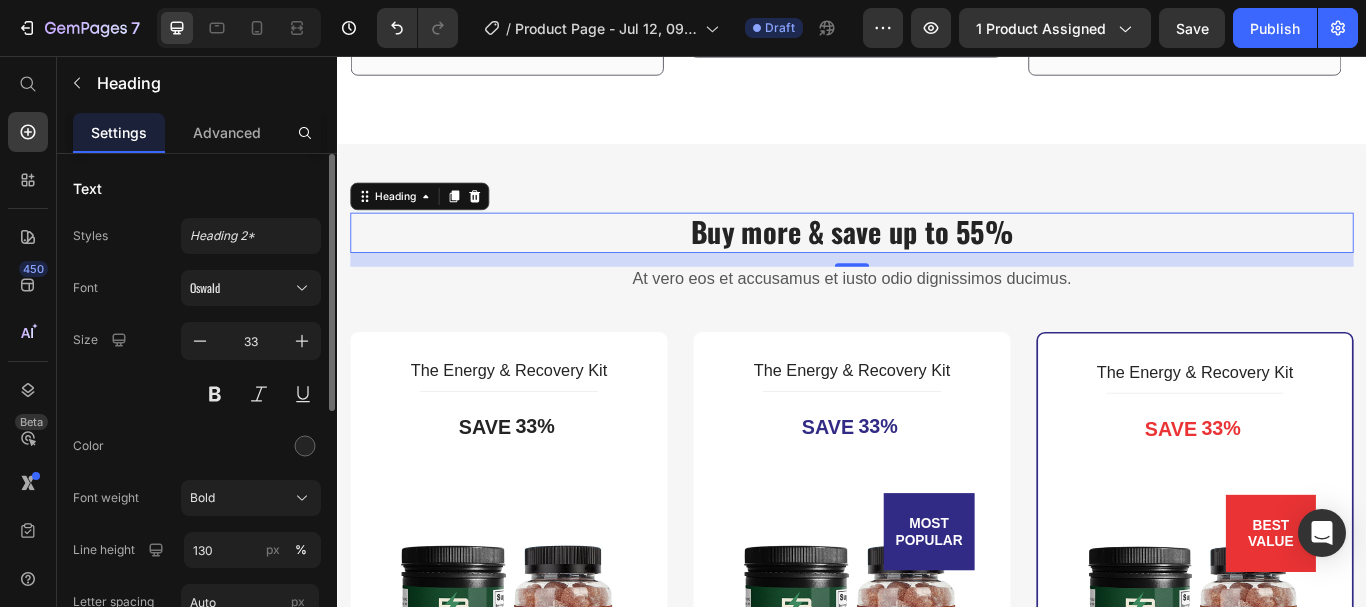 click on "Font Oswald Size 33 Color Font weight Bold Line height 130 px % Letter spacing Auto px Transform
AA Aa aa Shadow Show less" at bounding box center (197, 523) 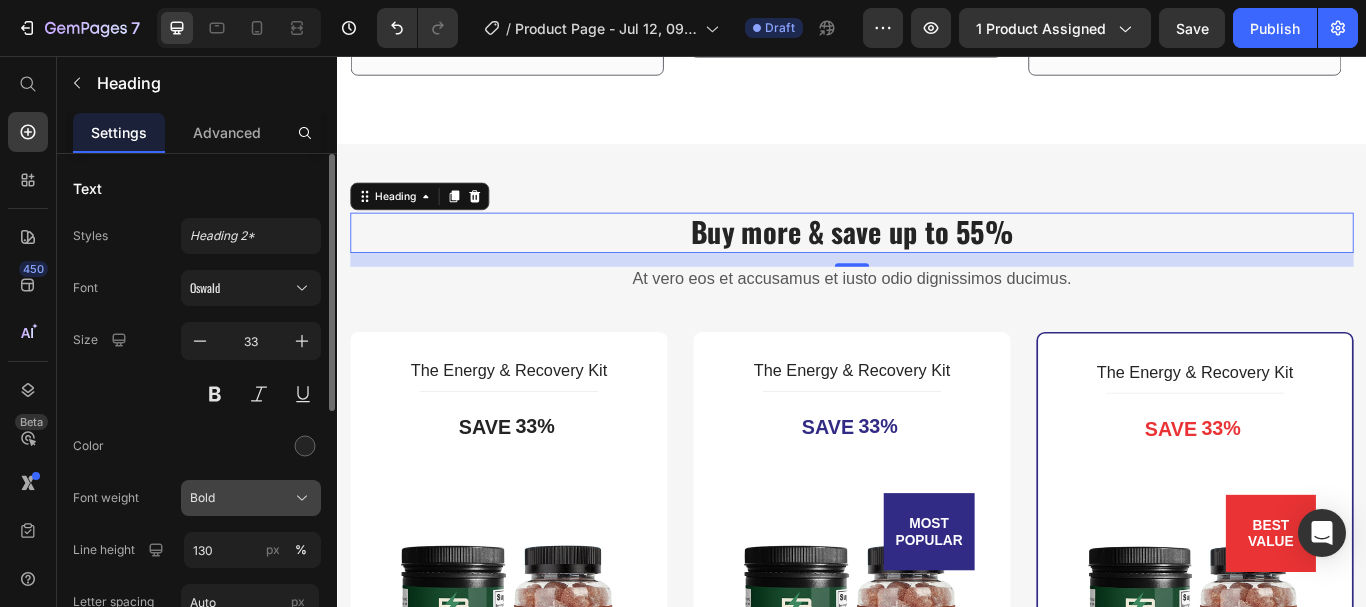 drag, startPoint x: 224, startPoint y: 473, endPoint x: 220, endPoint y: 484, distance: 11.7046995 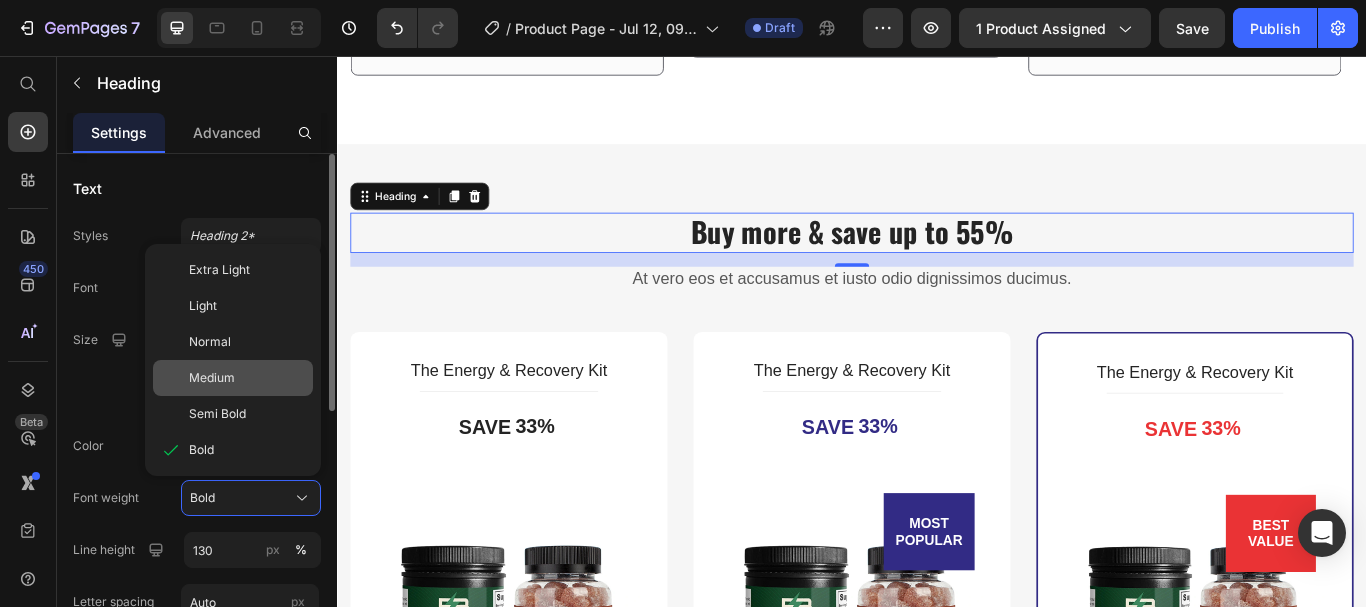 click on "Medium" 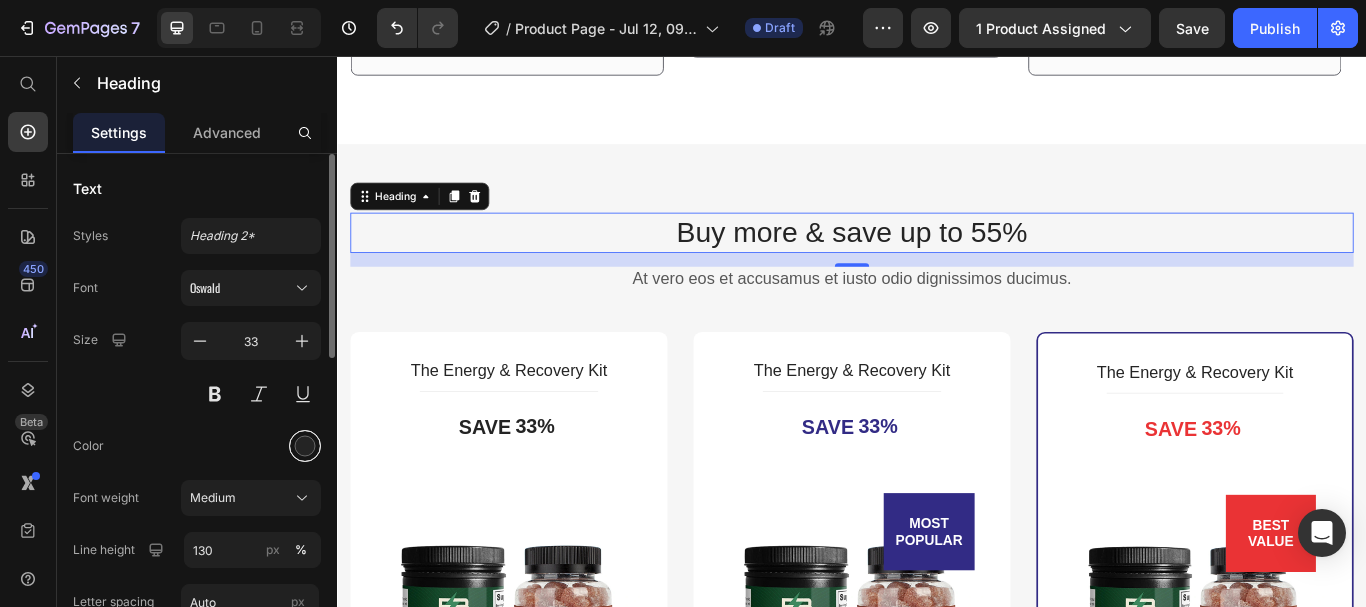 click at bounding box center [305, 446] 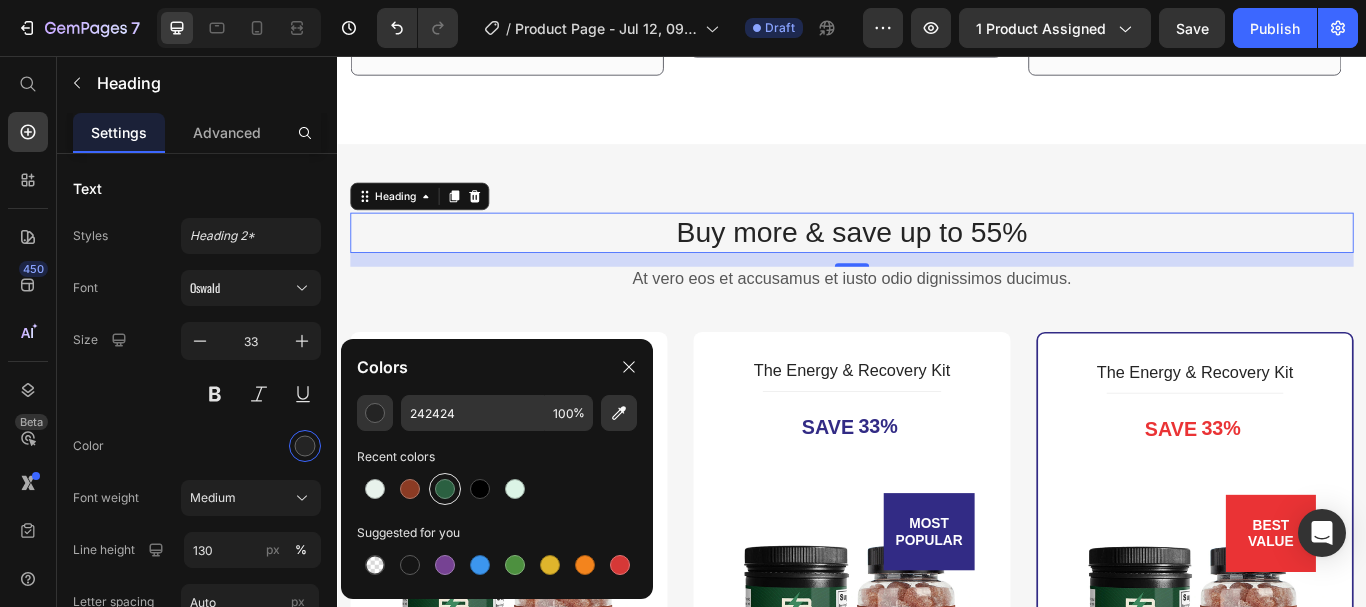 click at bounding box center [445, 489] 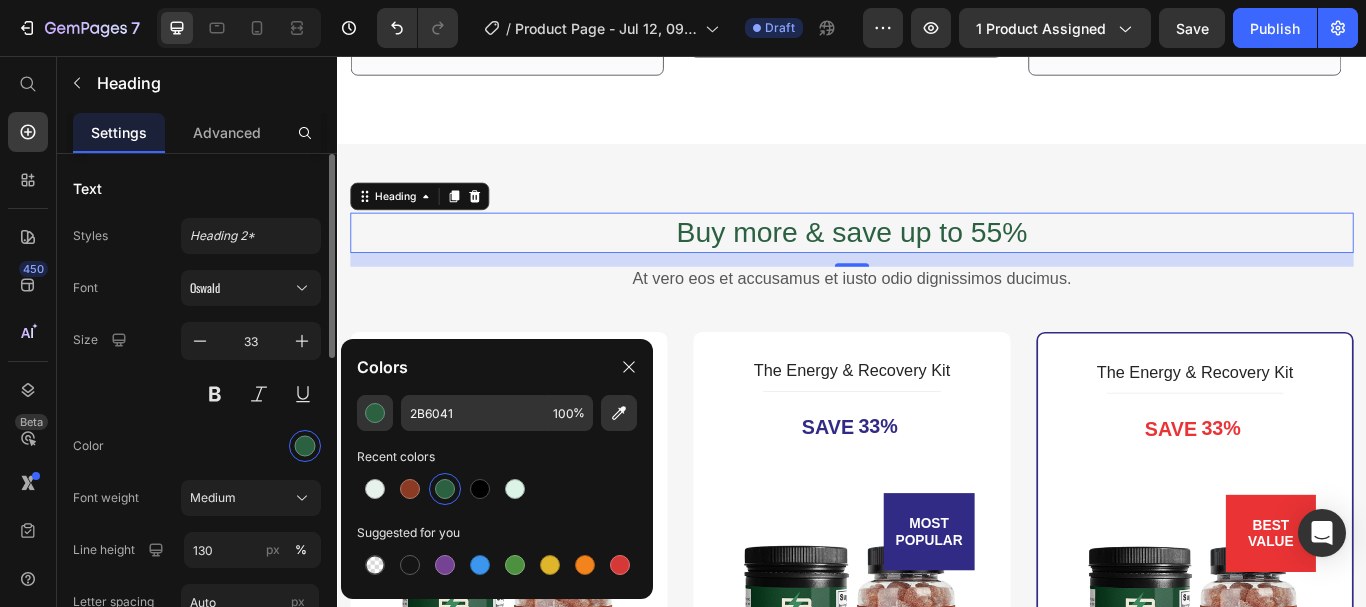click at bounding box center (251, 446) 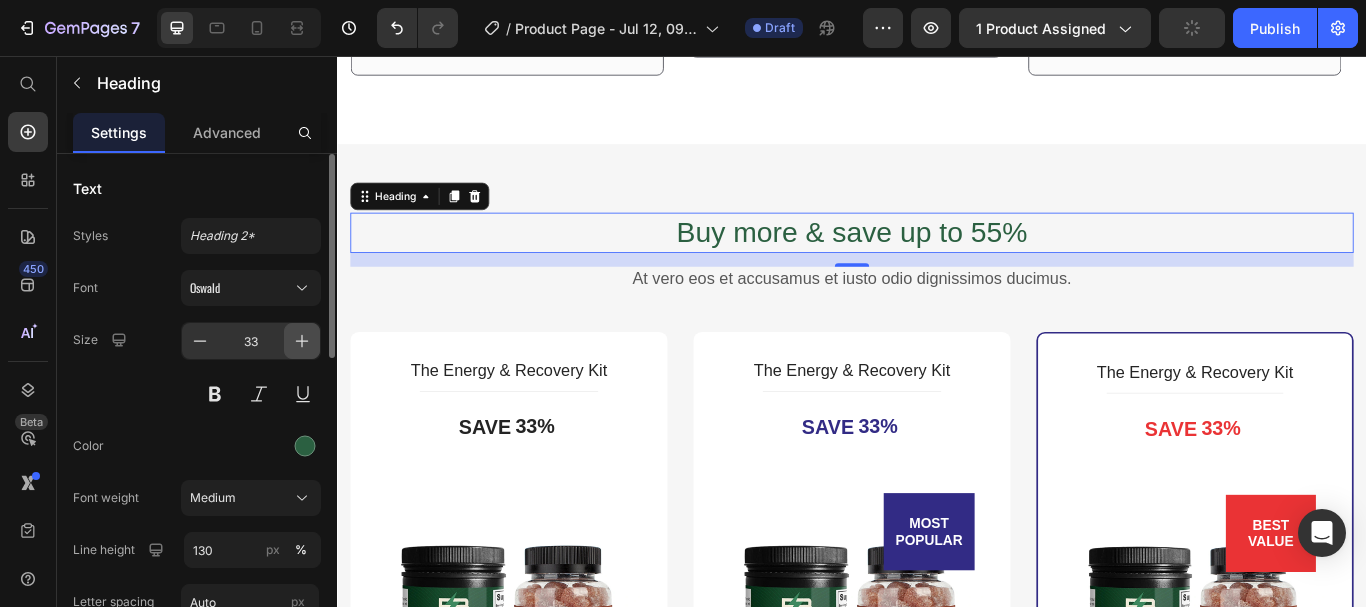 click 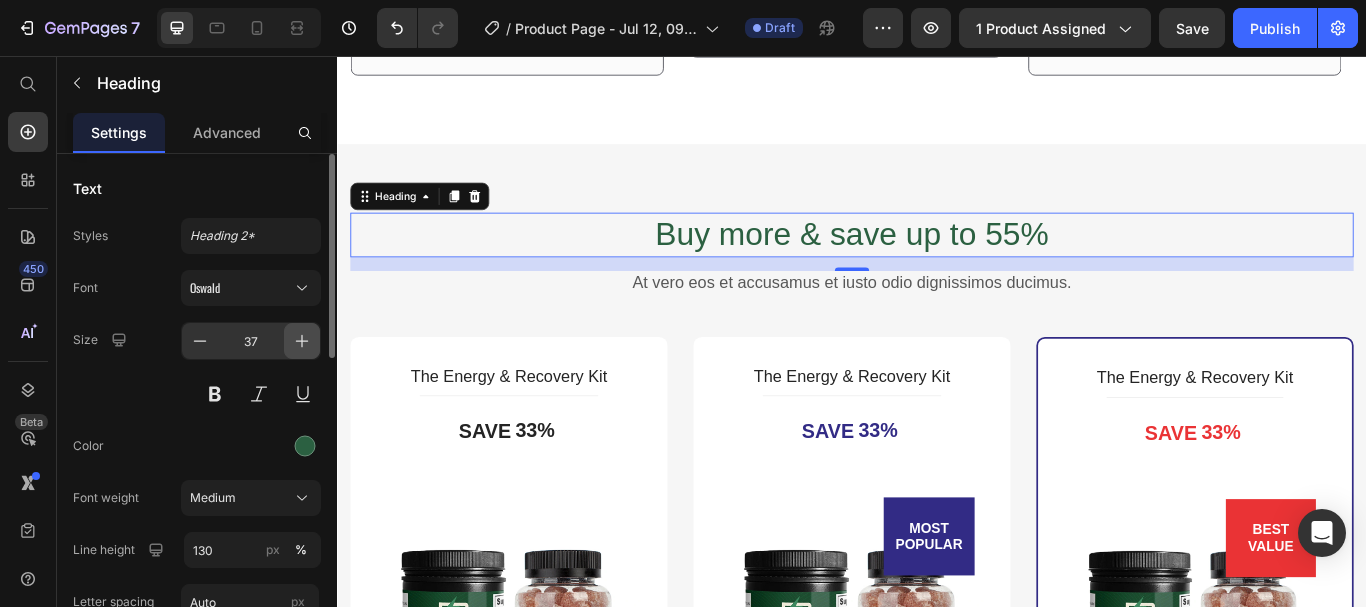 click 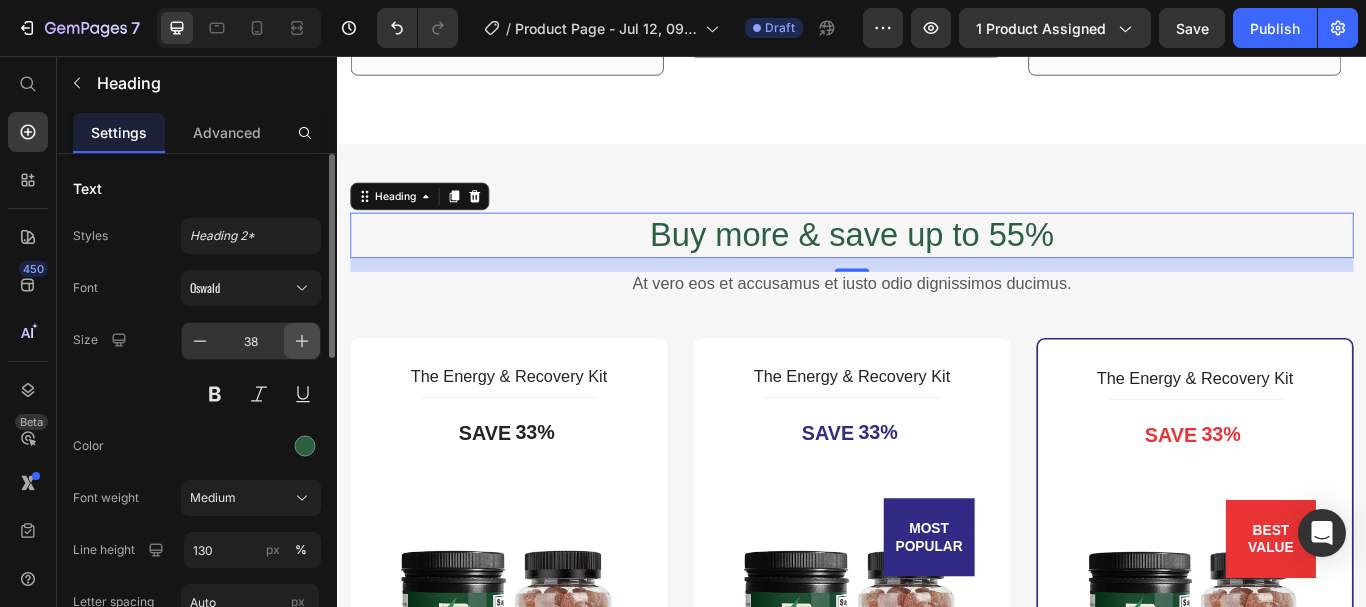 click 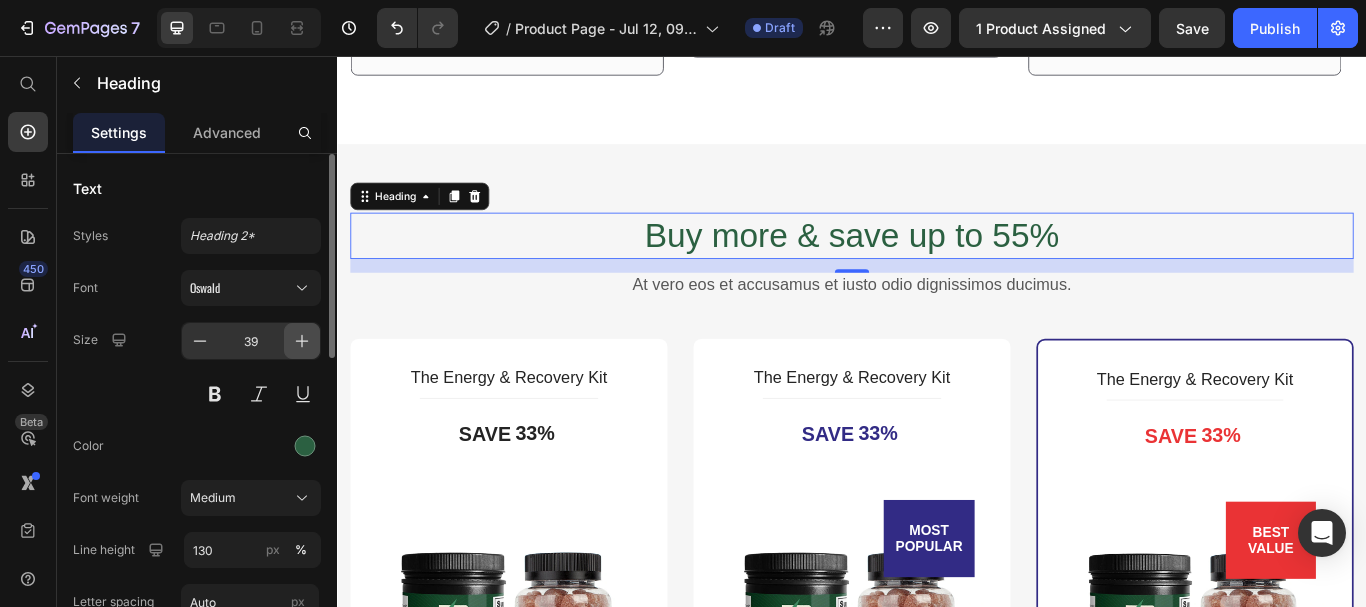 click 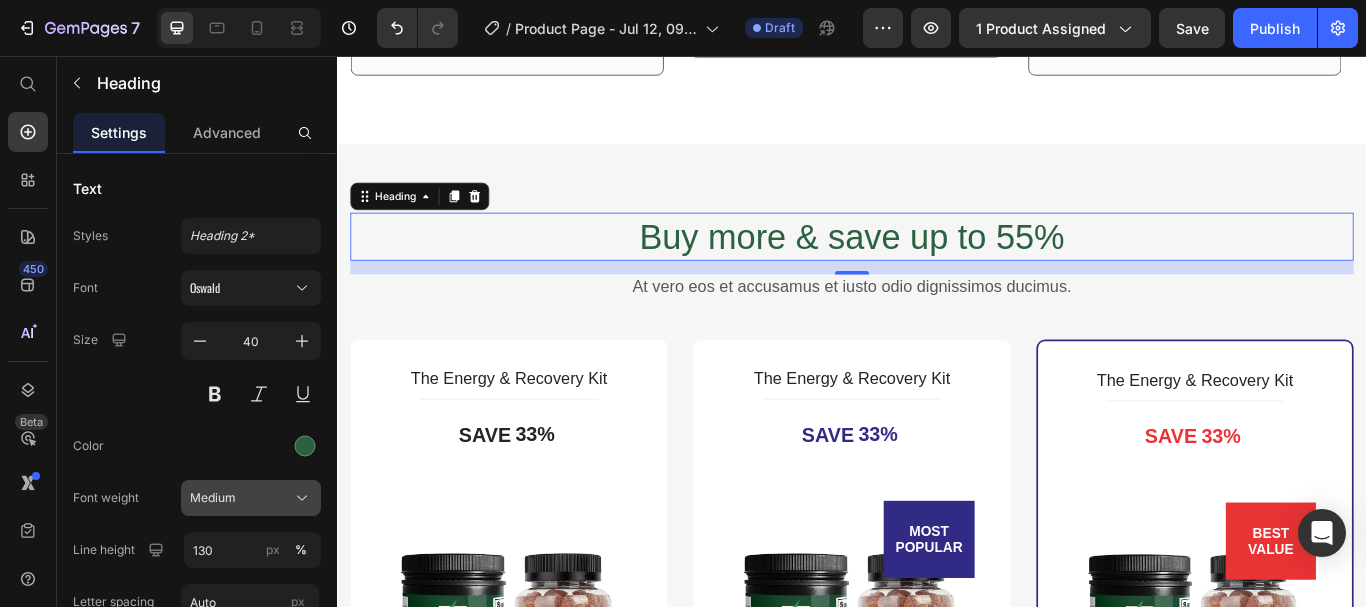 click on "Medium" at bounding box center (213, 498) 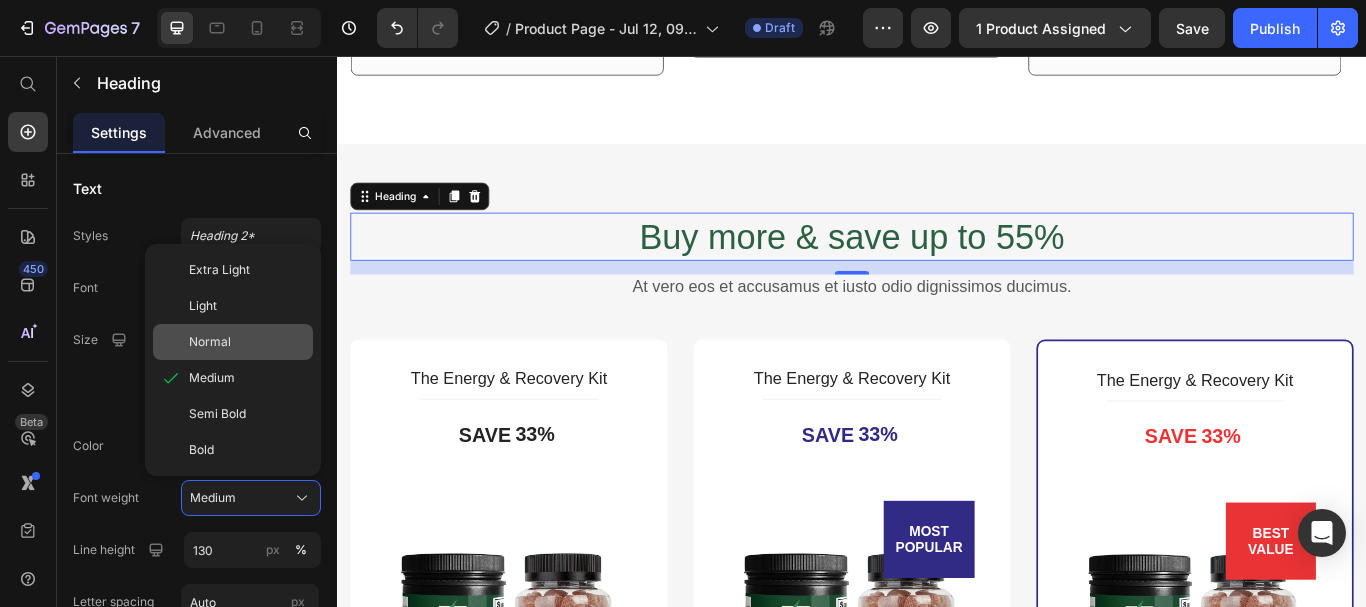 click on "Normal" 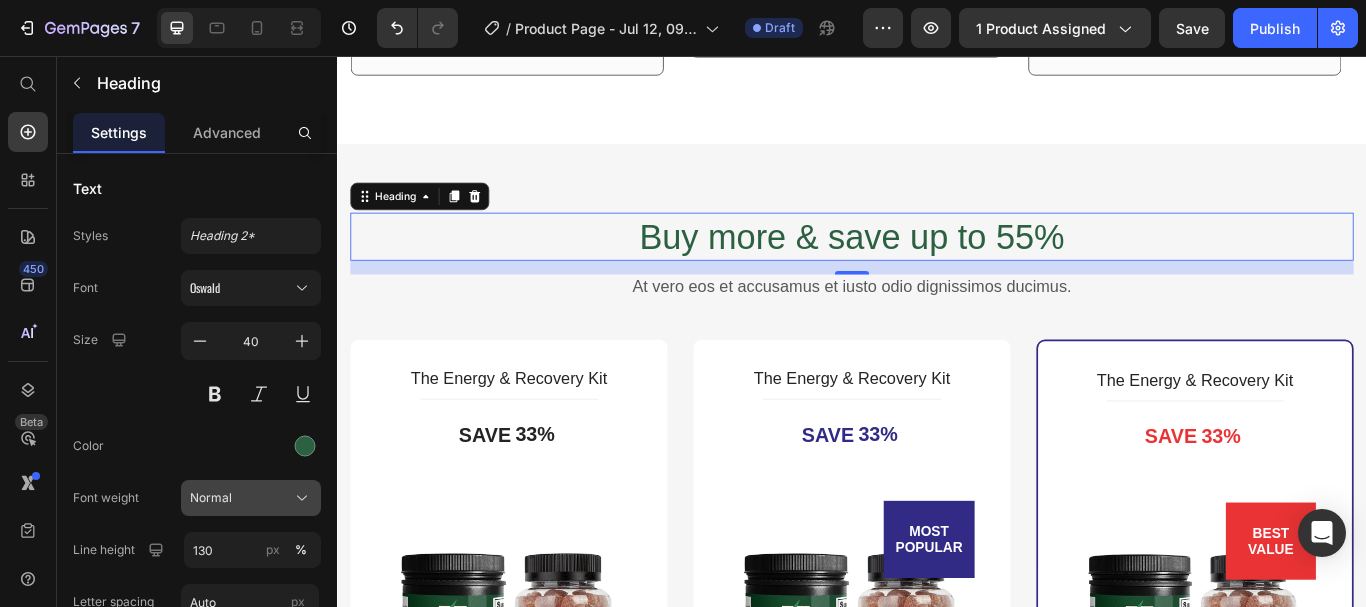 click on "Normal" at bounding box center [251, 498] 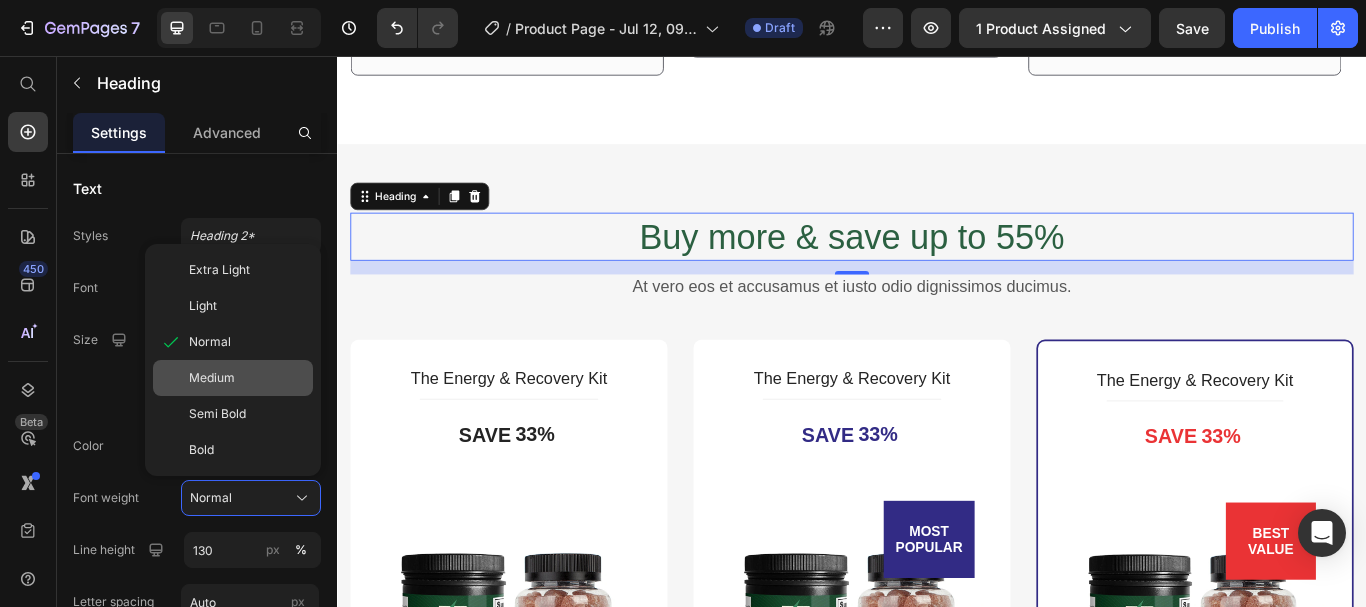 click on "Medium" at bounding box center (247, 378) 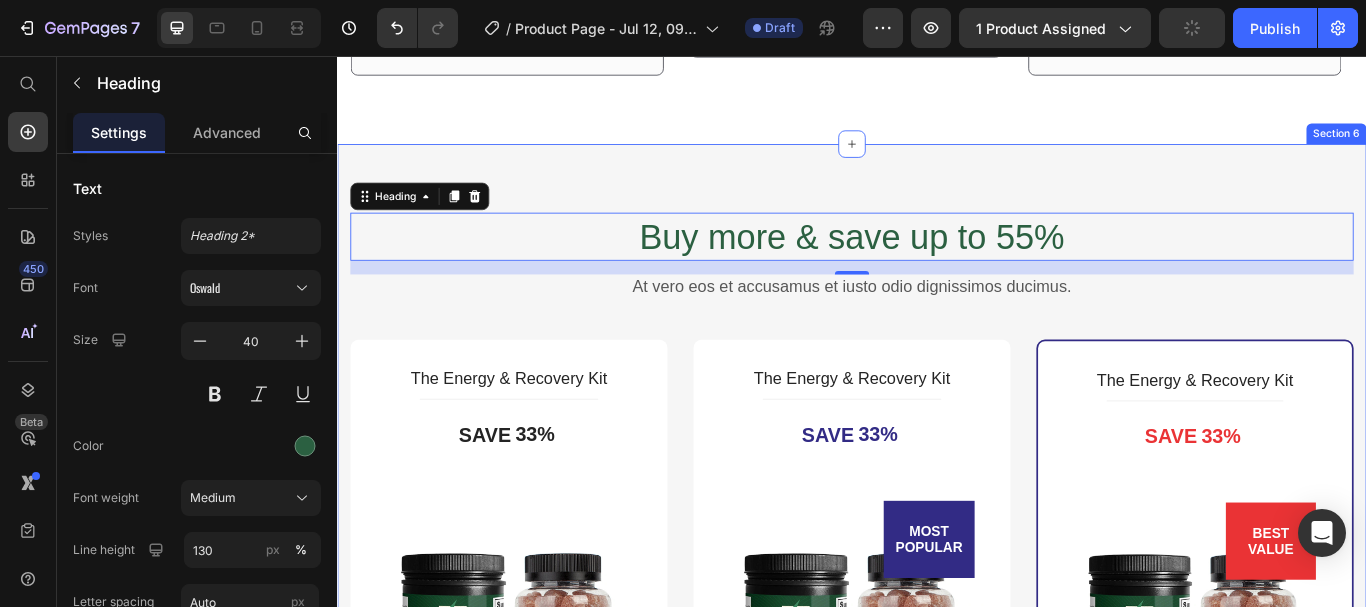 click on "Buy more & save up to 55% Heading   16 At vero eos et accusamus et iusto odio dignissimos ducimus. Text block Row The Energy & Recovery Kit (P) Title                Title Line SAVE 33% (P) Tag (P) Images & Gallery $20.00 (P) Price $30.00 (P) Price You saved $10.00 (P) Tag Row You saved $10.00 (P) Tag
Icon 30 Days Money Back Renturn Text block
Icon Fast & Free shipping worldwide Text block Icon List Get mine now (P) Cart Button Product Row Row The Energy & Recovery Kit (P) Title                Title Line SAVE 33% (P) Tag MOST POPULAR Text block Row (P) Images & Gallery Row $20.00 (P) Price $30.00 (P) Price You saved $10.00 (P) Tag Row You saved $10.00 (P) Tag
Icon 30 Days Money Back Renturn Text block
Icon Fast & Free shipping worldwide Text block
Icon Free Healthy & Fitness Ebook  Text block Icon List Get mine now (P) Cart Button Product Hurry up! Sale ends once the timer hits zero Text block 00 Day 20 Hrs 58 Min 22 Sec Row" at bounding box center (937, 820) 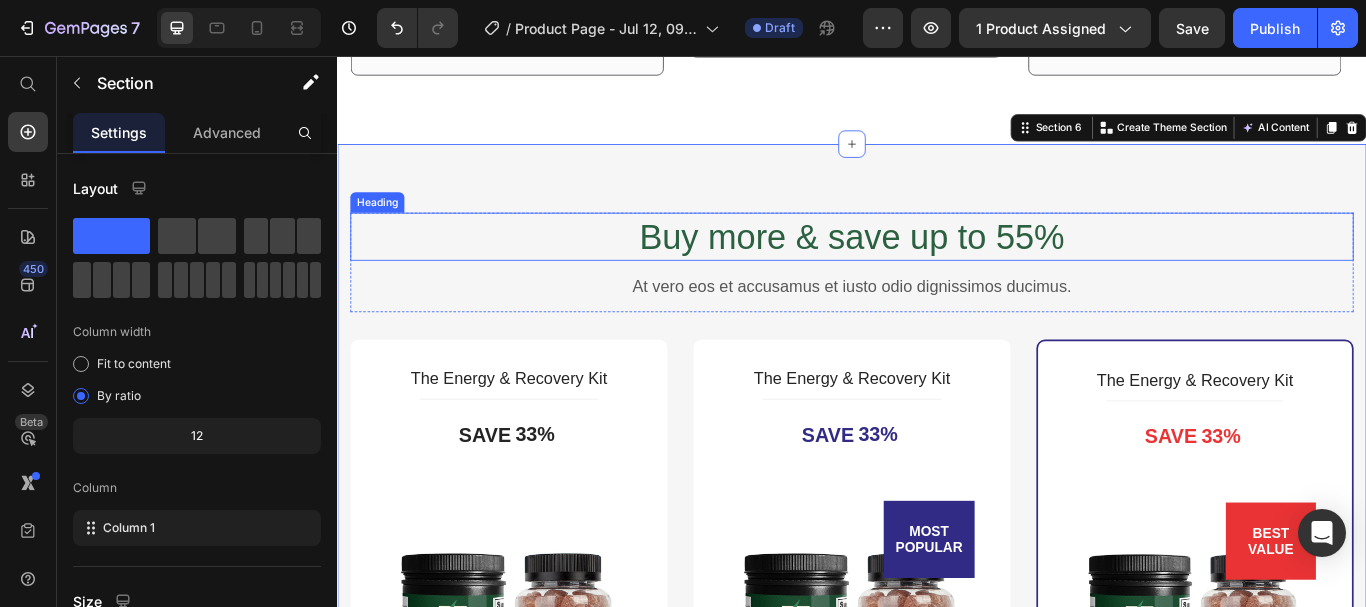 click on "Buy more & save up to 55%" at bounding box center (937, 267) 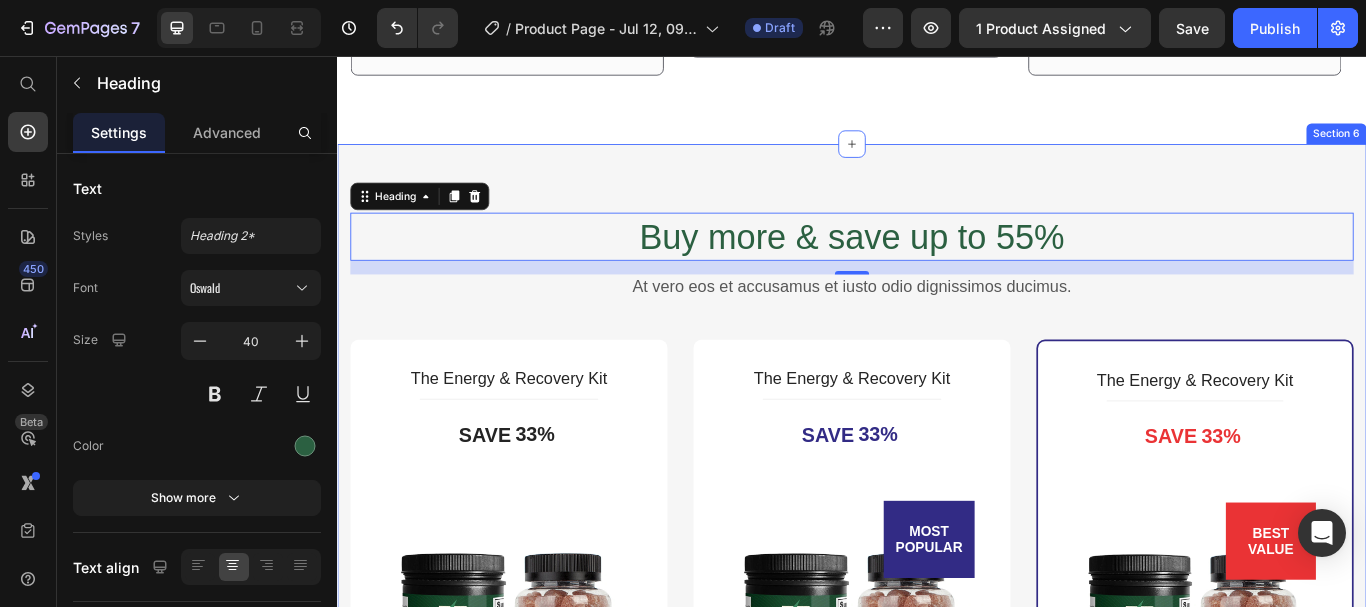 click on "Buy more & save up to 55% Heading   16 At vero eos et accusamus et iusto odio dignissimos ducimus. Text block Row The Energy & Recovery Kit (P) Title                Title Line SAVE 33% (P) Tag (P) Images & Gallery $20.00 (P) Price $30.00 (P) Price You saved $10.00 (P) Tag Row You saved $10.00 (P) Tag
Icon 30 Days Money Back Renturn Text block
Icon Fast & Free shipping worldwide Text block Icon List Get mine now (P) Cart Button Product Row Row The Energy & Recovery Kit (P) Title                Title Line SAVE 33% (P) Tag MOST POPULAR Text block Row (P) Images & Gallery Row $20.00 (P) Price $30.00 (P) Price You saved $10.00 (P) Tag Row You saved $10.00 (P) Tag
Icon 30 Days Money Back Renturn Text block
Icon Fast & Free shipping worldwide Text block
Icon Free Healthy & Fitness Ebook  Text block Icon List Get mine now (P) Cart Button Product Hurry up! Sale ends once the timer hits zero Text block 00 Day 20 Hrs 58 Min 13 Sec Row" at bounding box center (937, 820) 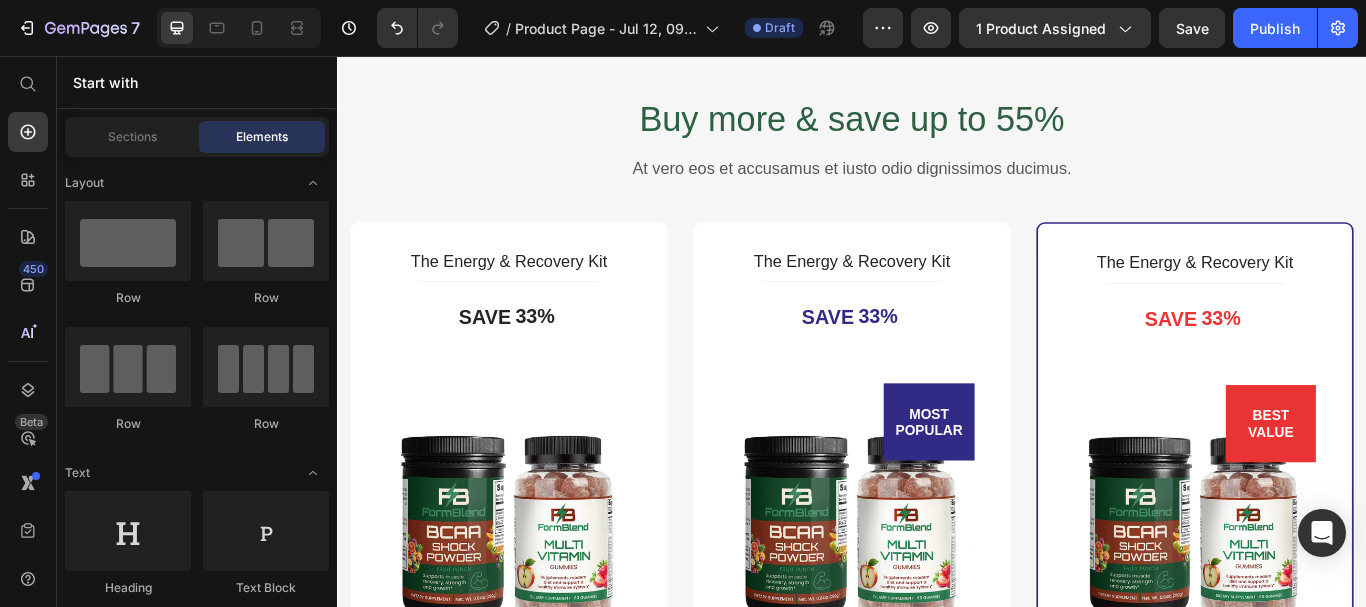 scroll, scrollTop: 4746, scrollLeft: 0, axis: vertical 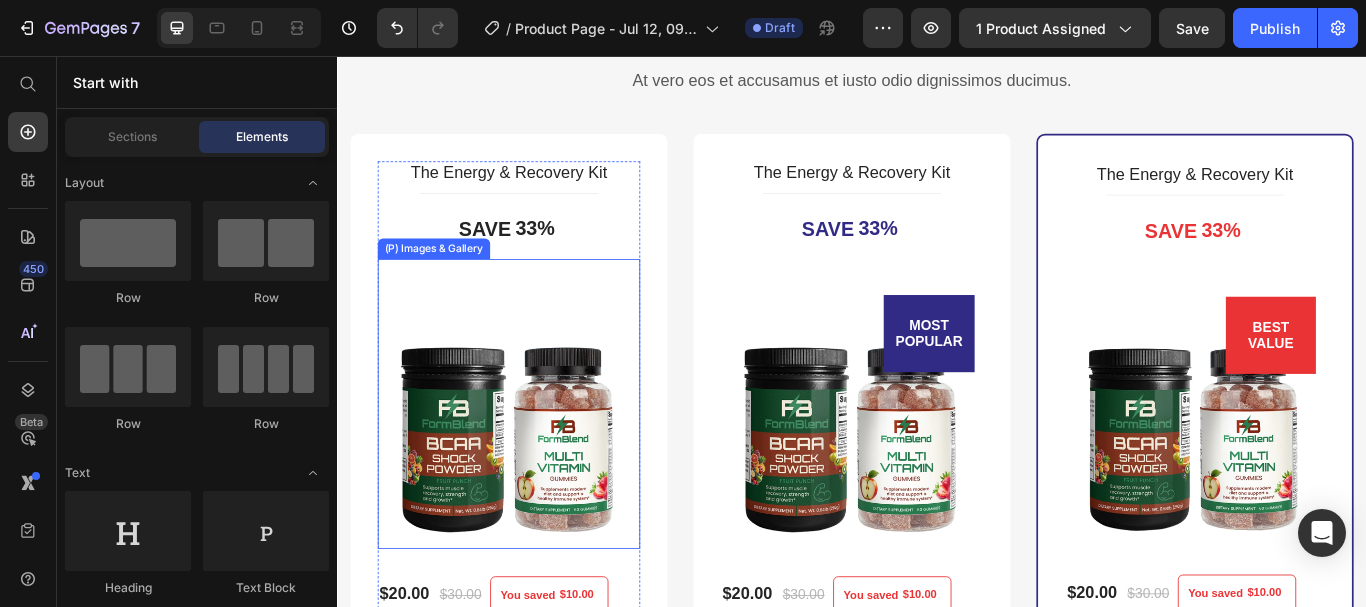 click at bounding box center (537, 478) 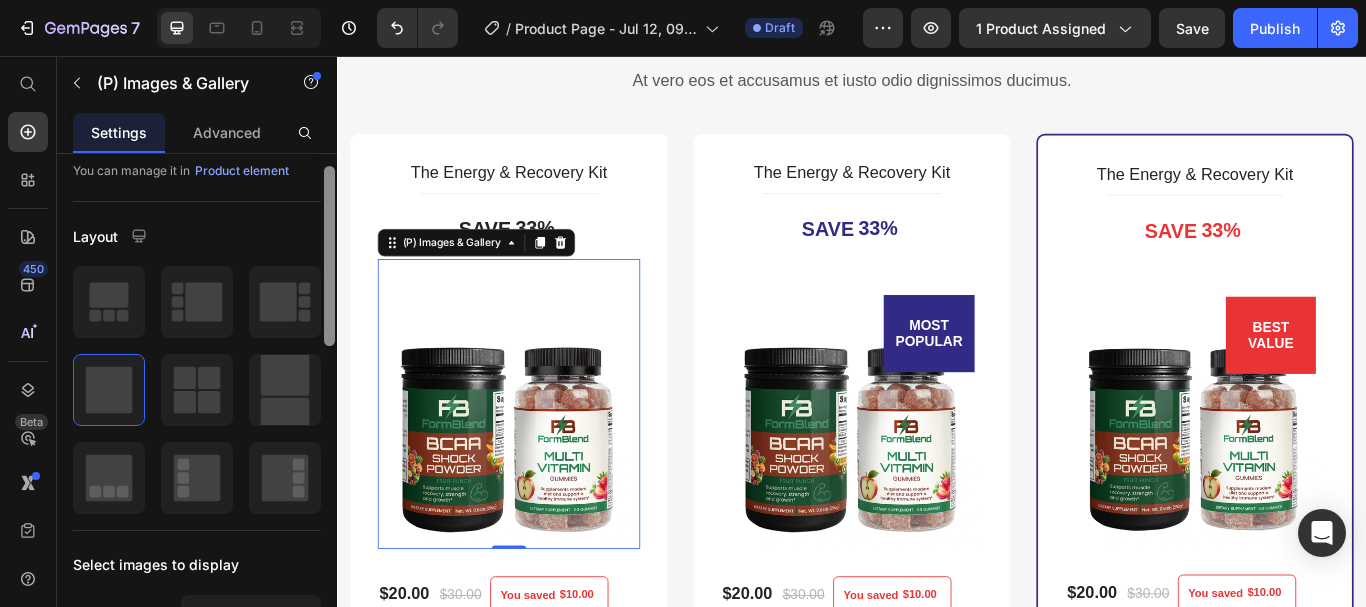 drag, startPoint x: 329, startPoint y: 295, endPoint x: 302, endPoint y: 336, distance: 49.09175 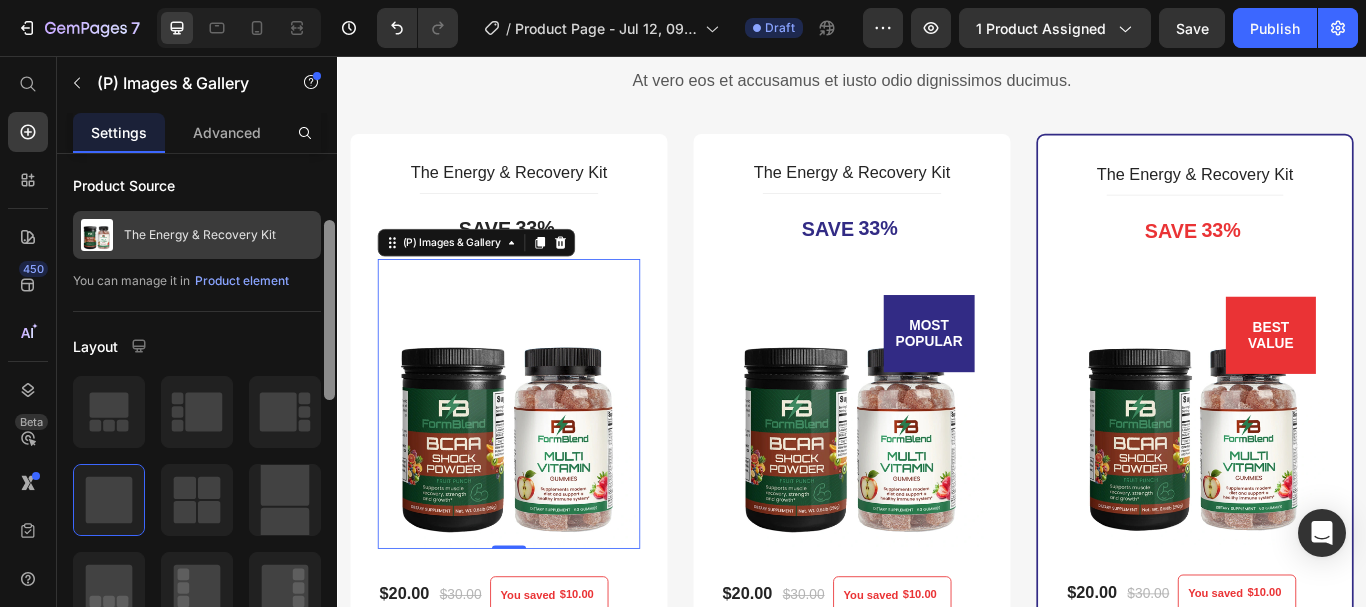 scroll, scrollTop: 0, scrollLeft: 0, axis: both 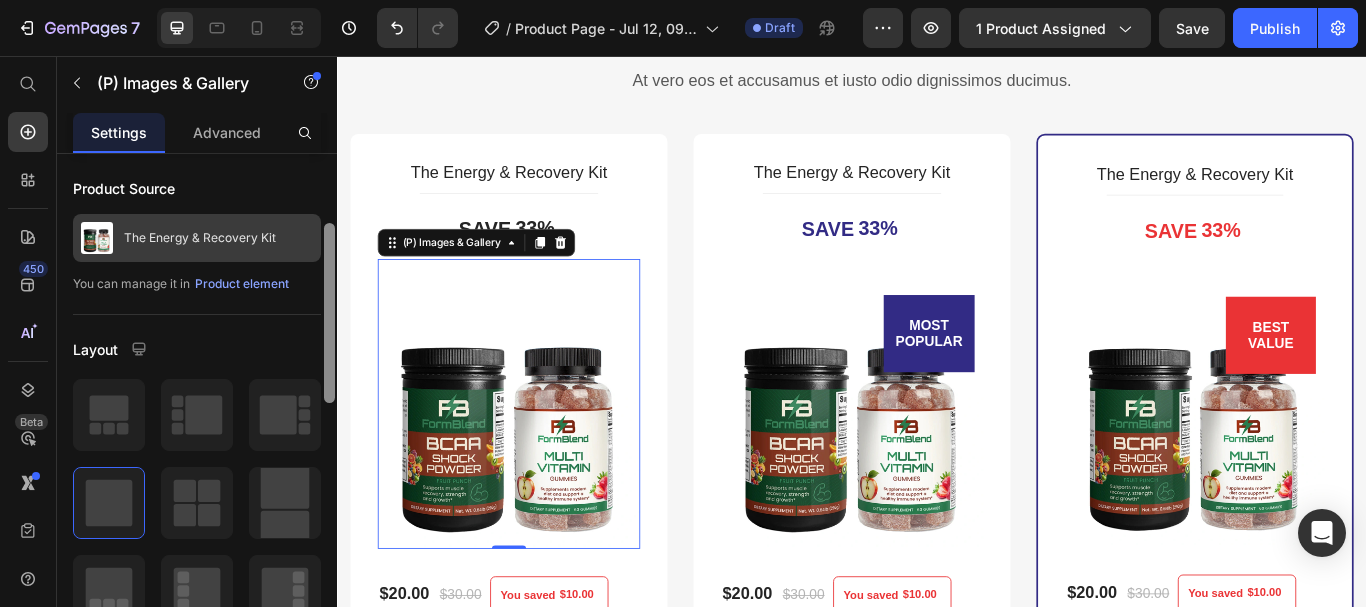 drag, startPoint x: 330, startPoint y: 279, endPoint x: 317, endPoint y: 226, distance: 54.571056 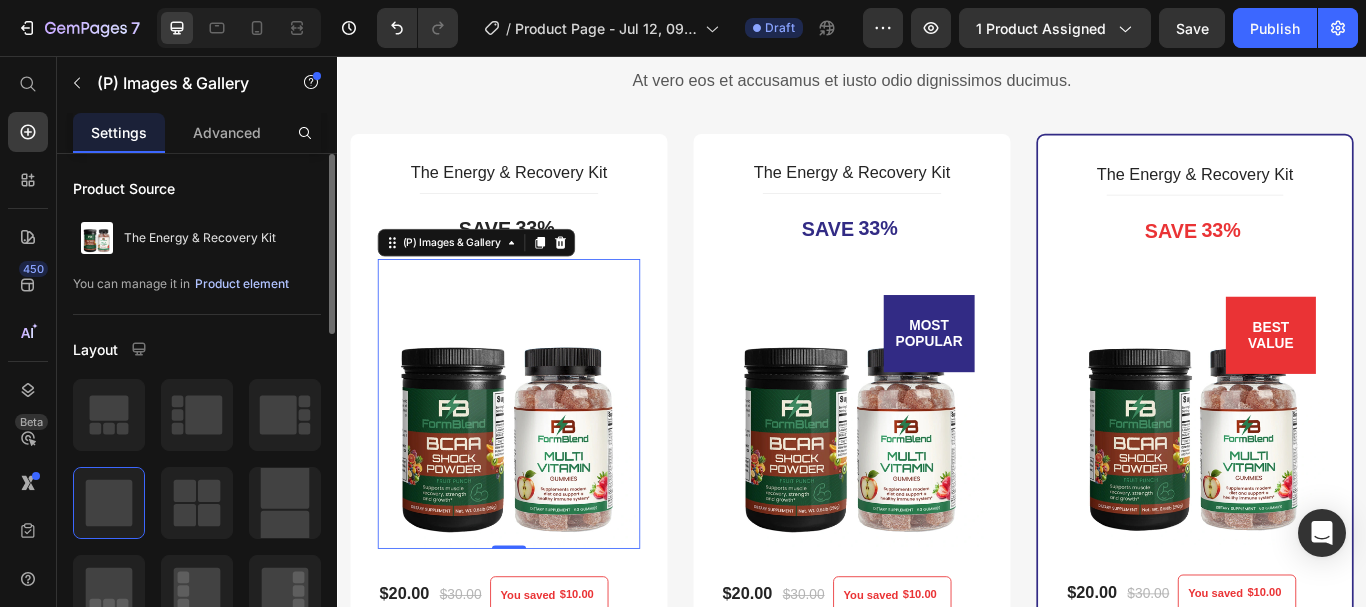 click on "Product element" at bounding box center (242, 284) 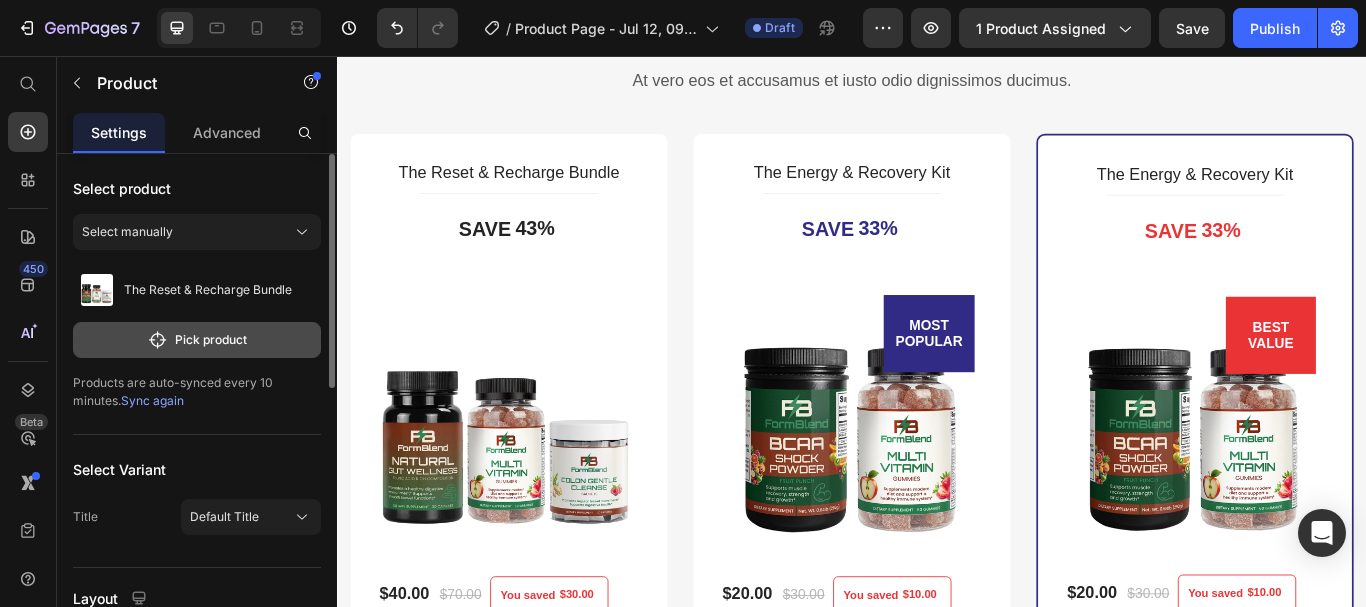 click on "Pick product" at bounding box center [197, 340] 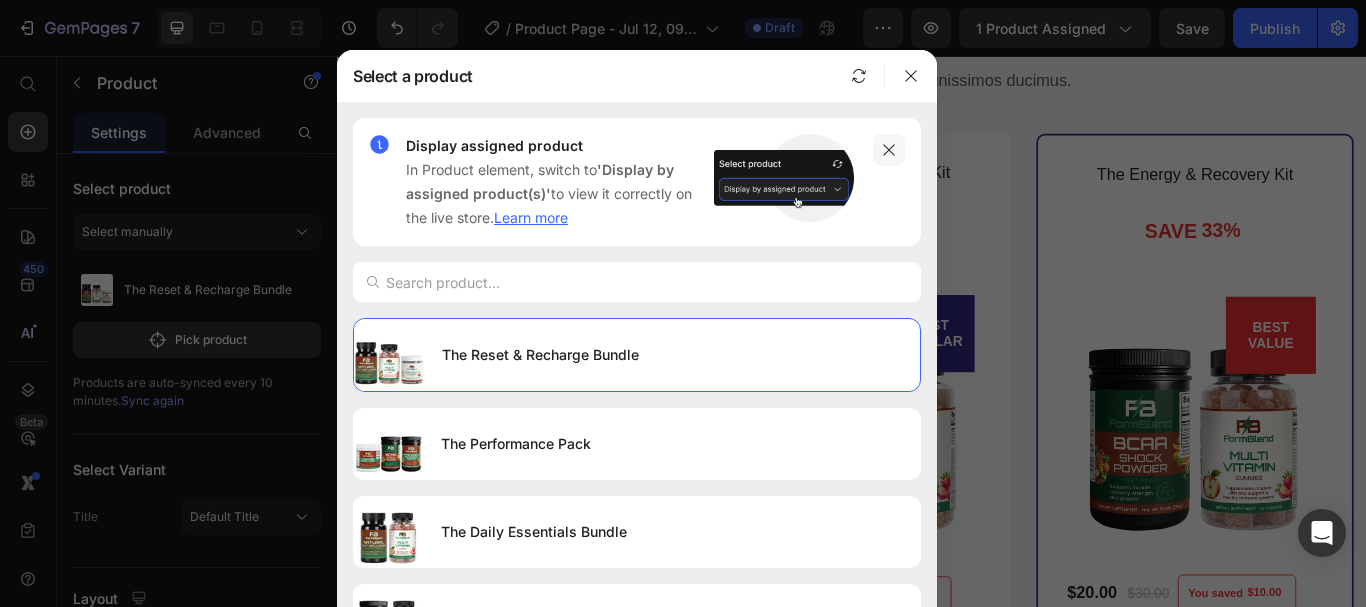 click 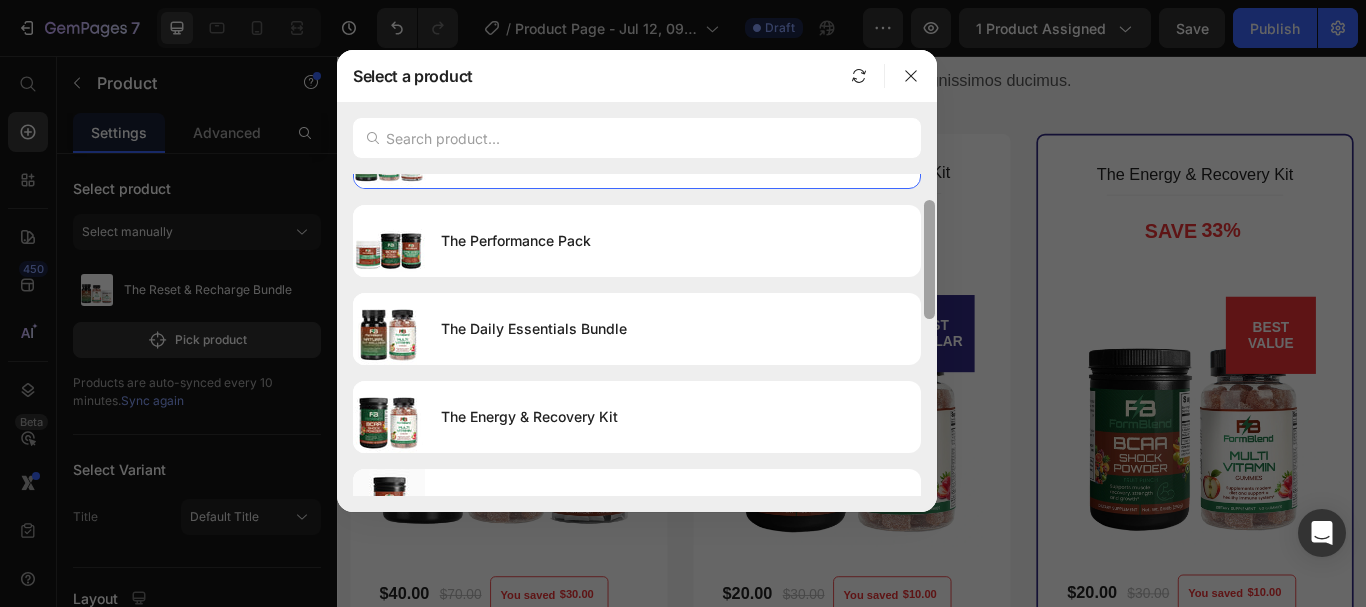 drag, startPoint x: 931, startPoint y: 231, endPoint x: 930, endPoint y: 254, distance: 23.021729 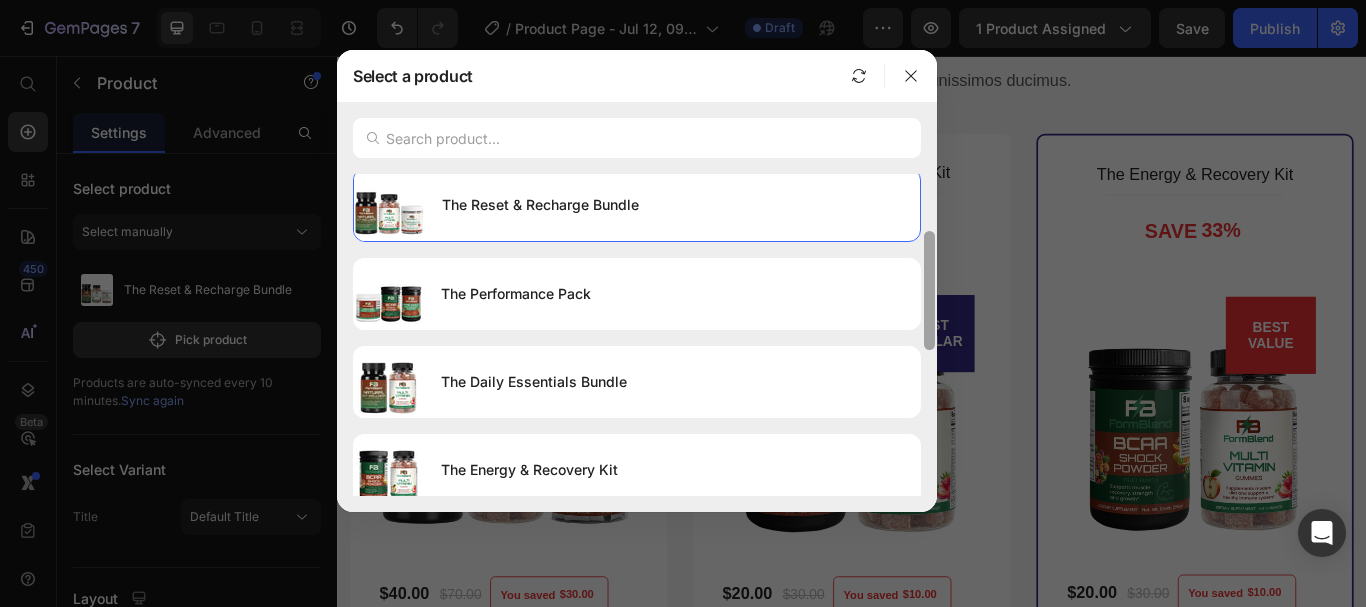 scroll, scrollTop: 0, scrollLeft: 0, axis: both 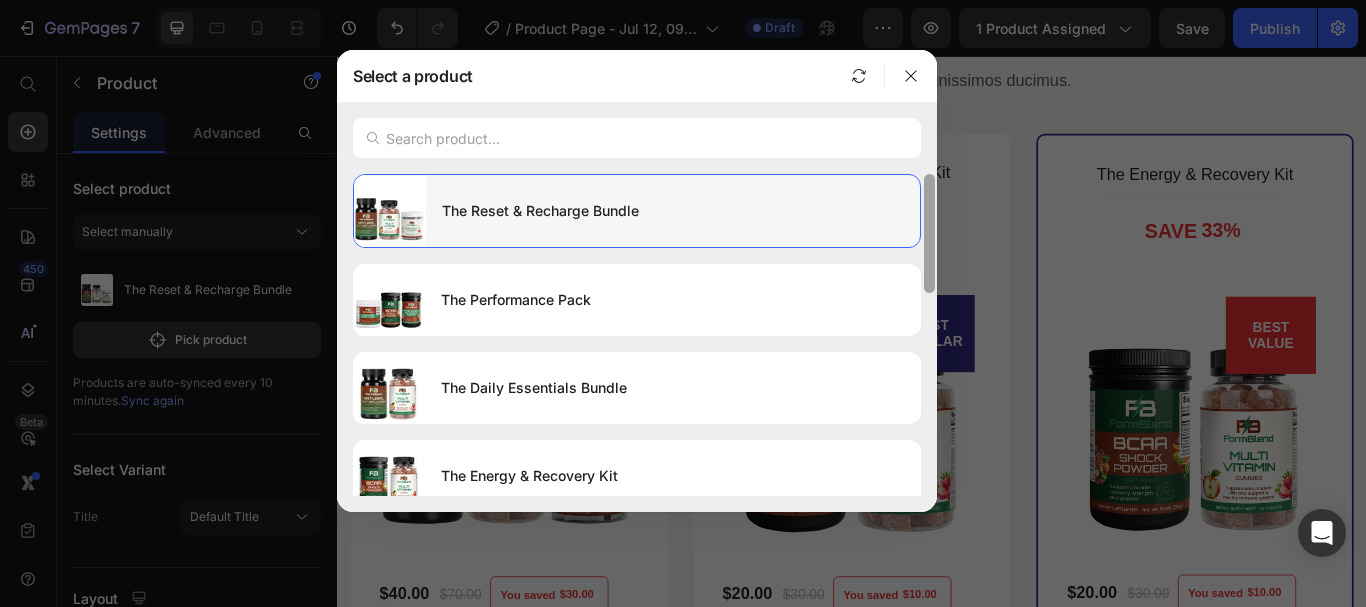 drag, startPoint x: 929, startPoint y: 251, endPoint x: 914, endPoint y: 221, distance: 33.54102 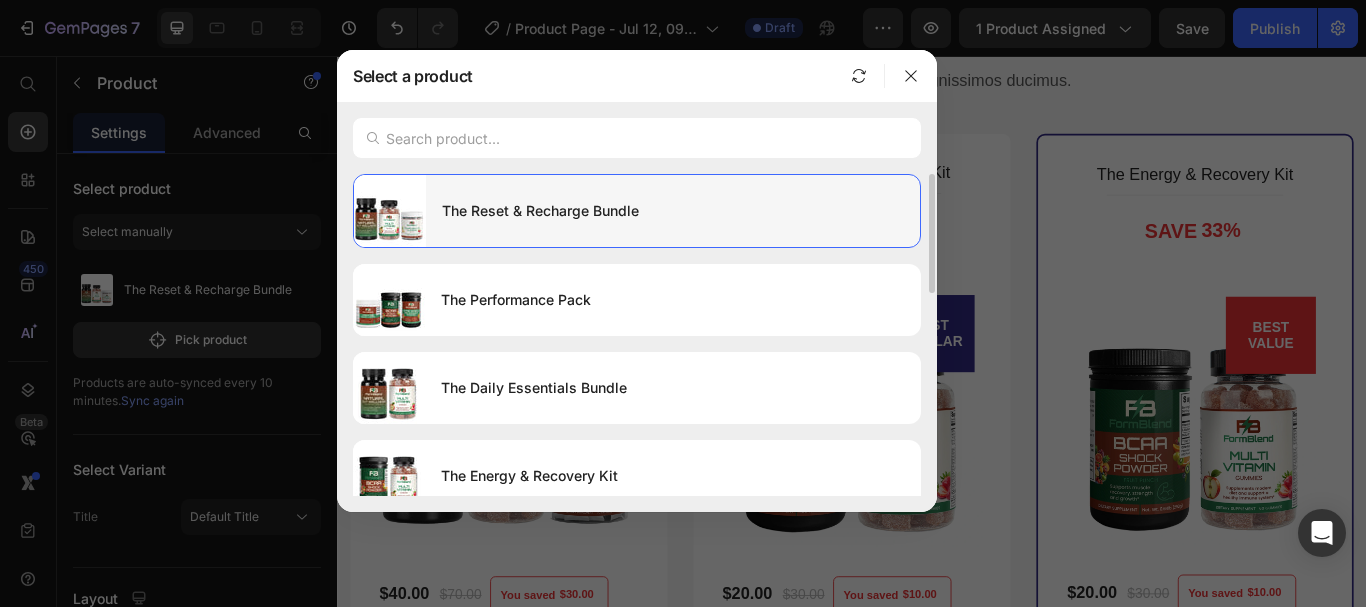 click on "The Reset & Recharge Bundle" at bounding box center (673, 211) 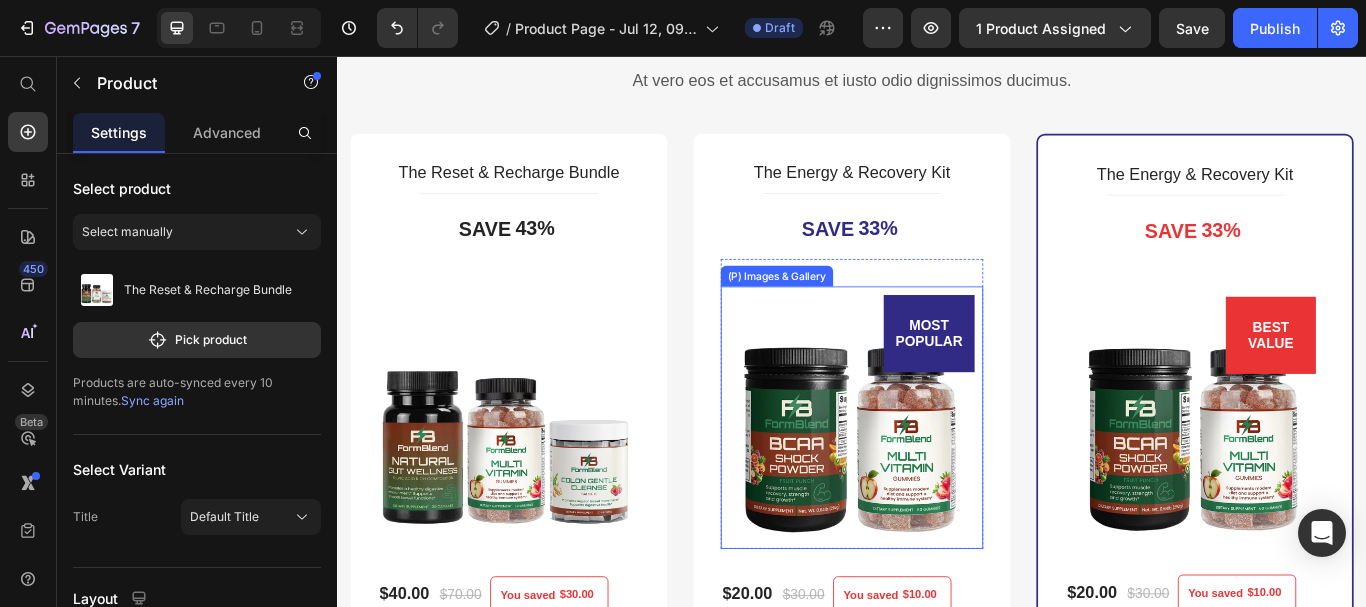 click at bounding box center (937, 478) 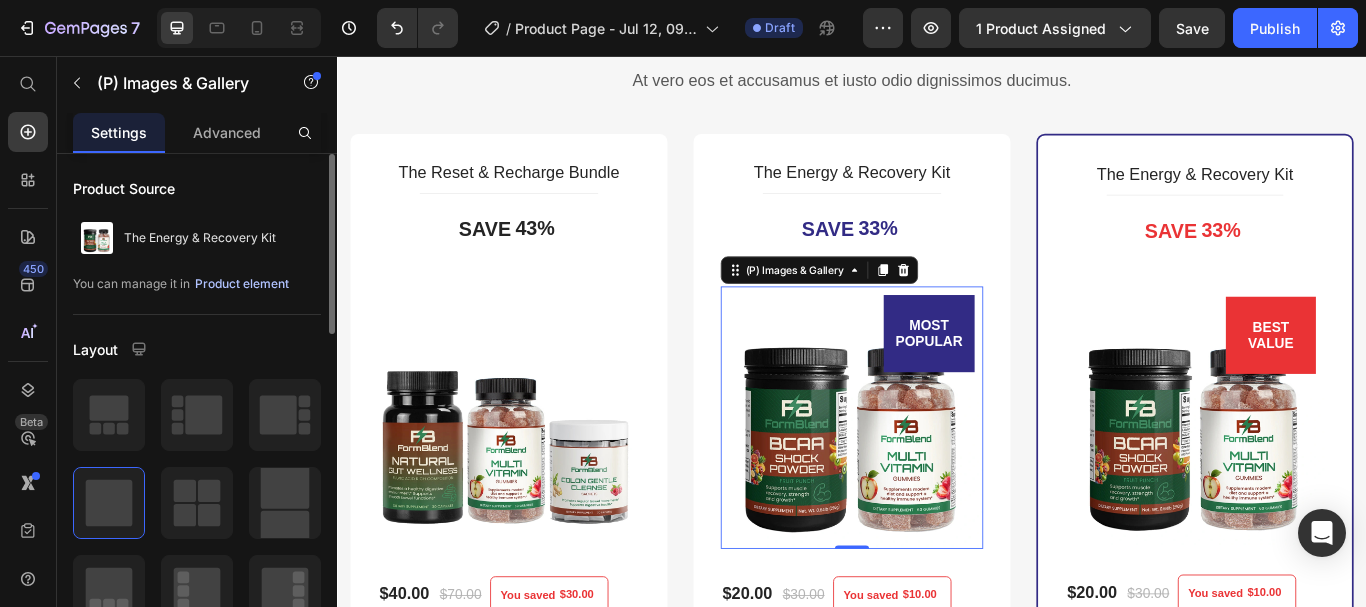 click on "Product element" at bounding box center (242, 284) 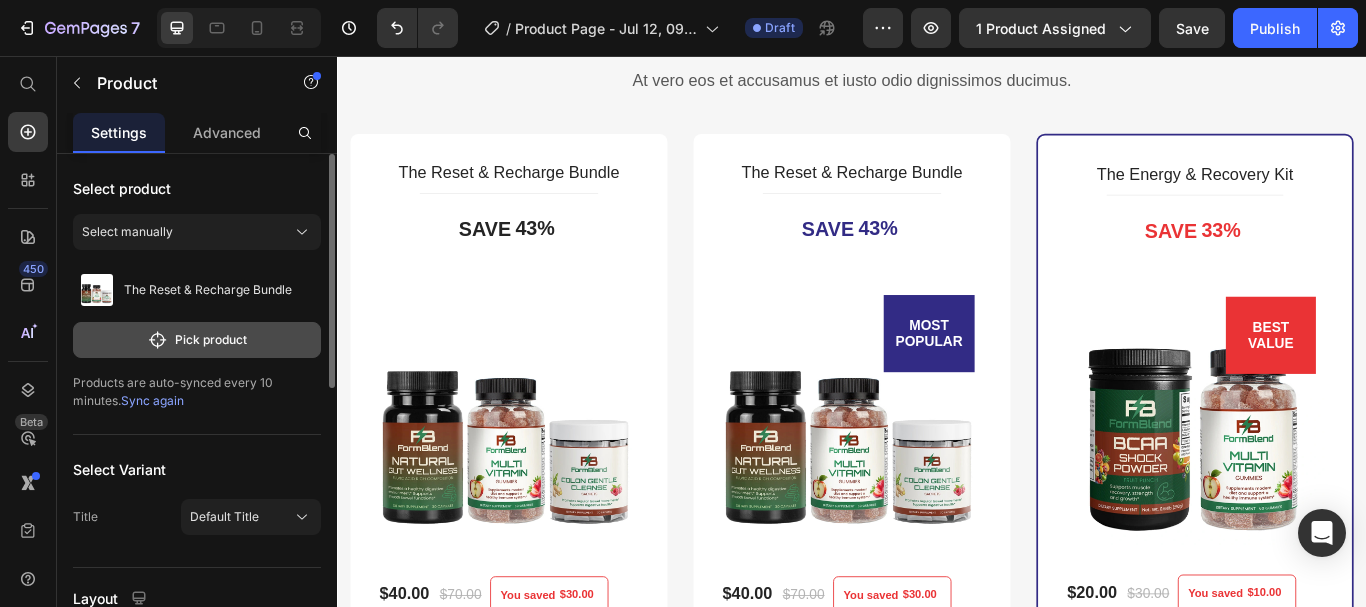 click on "Pick product" at bounding box center [197, 340] 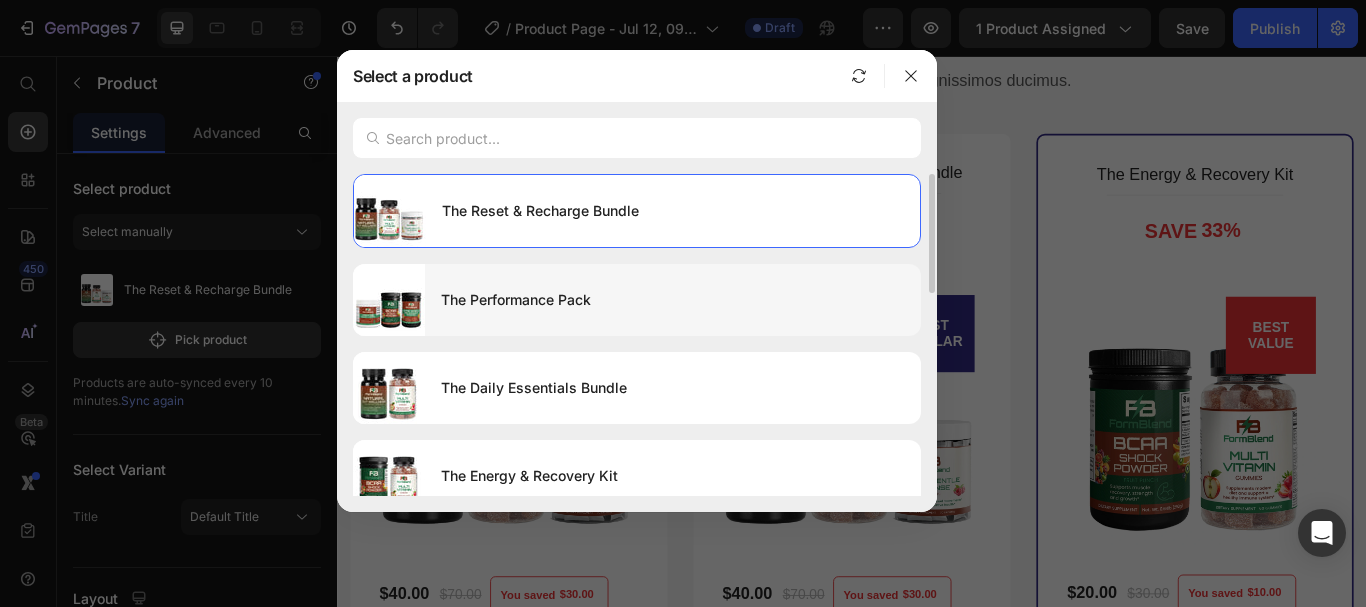 click on "The Performance Pack" at bounding box center [673, 300] 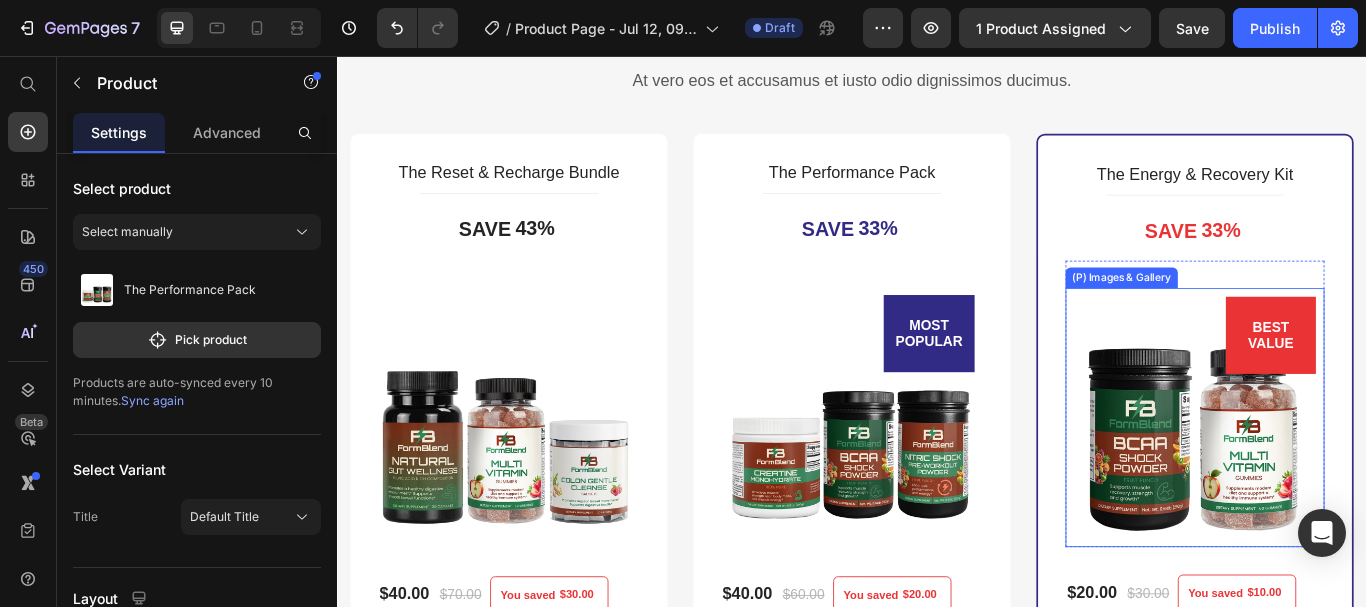 click at bounding box center [1337, 478] 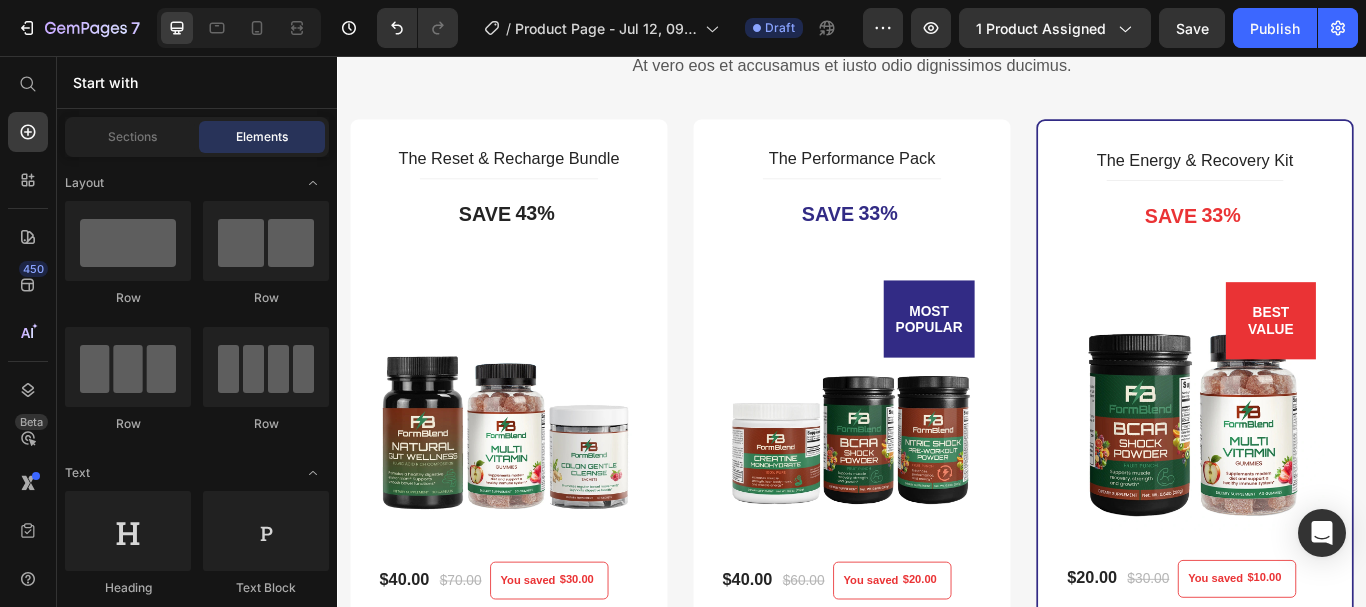 scroll, scrollTop: 4832, scrollLeft: 0, axis: vertical 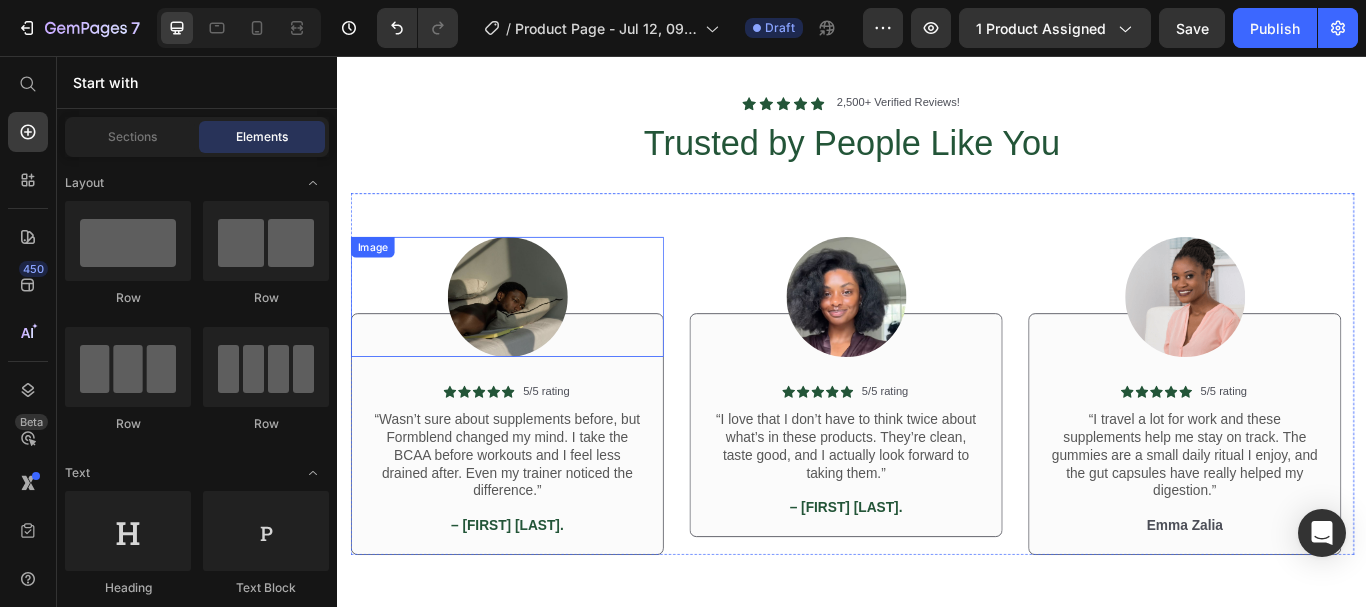 click at bounding box center (534, 337) 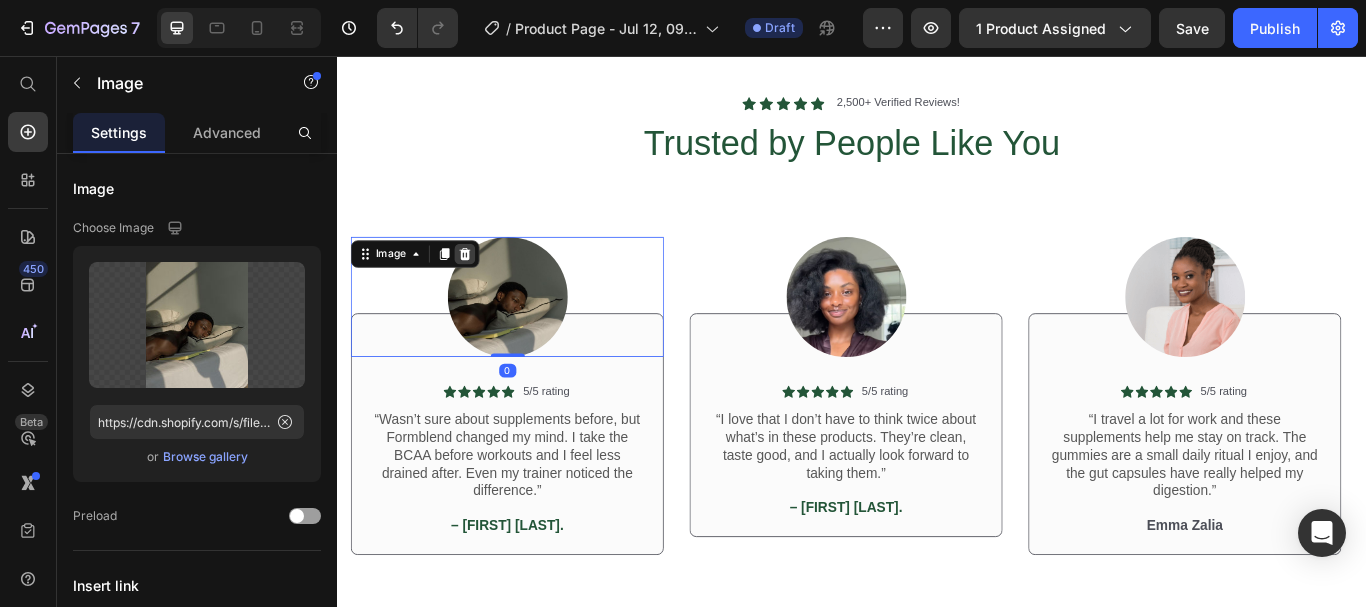 click 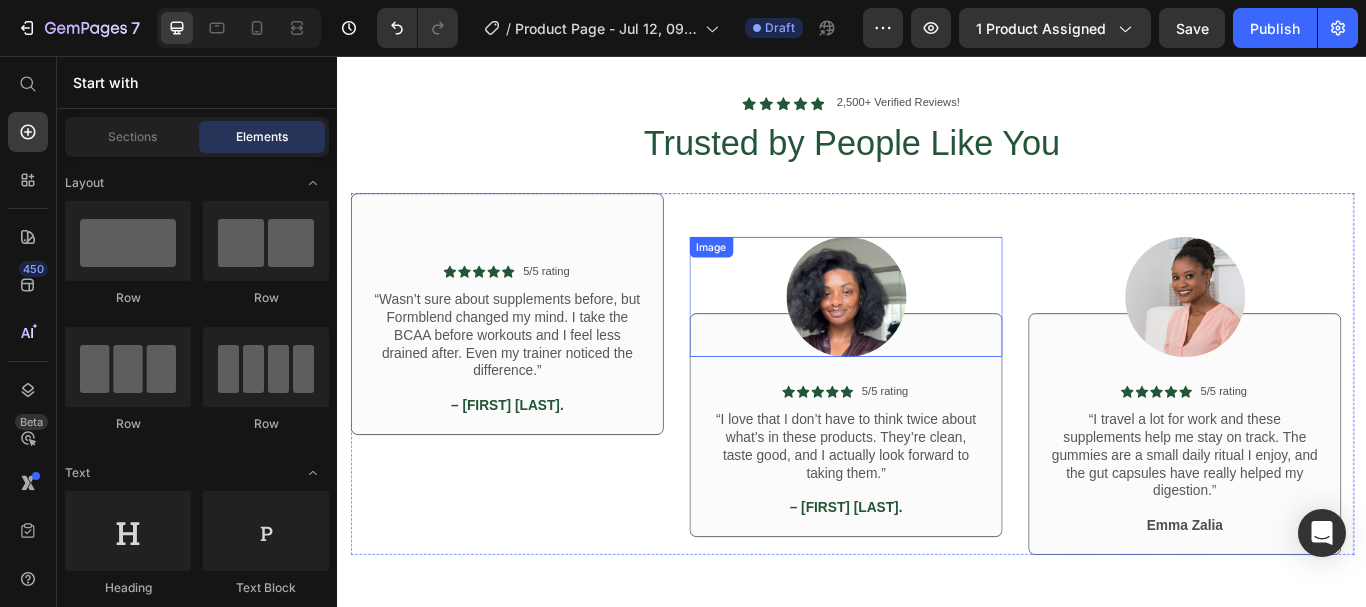 click at bounding box center [929, 337] 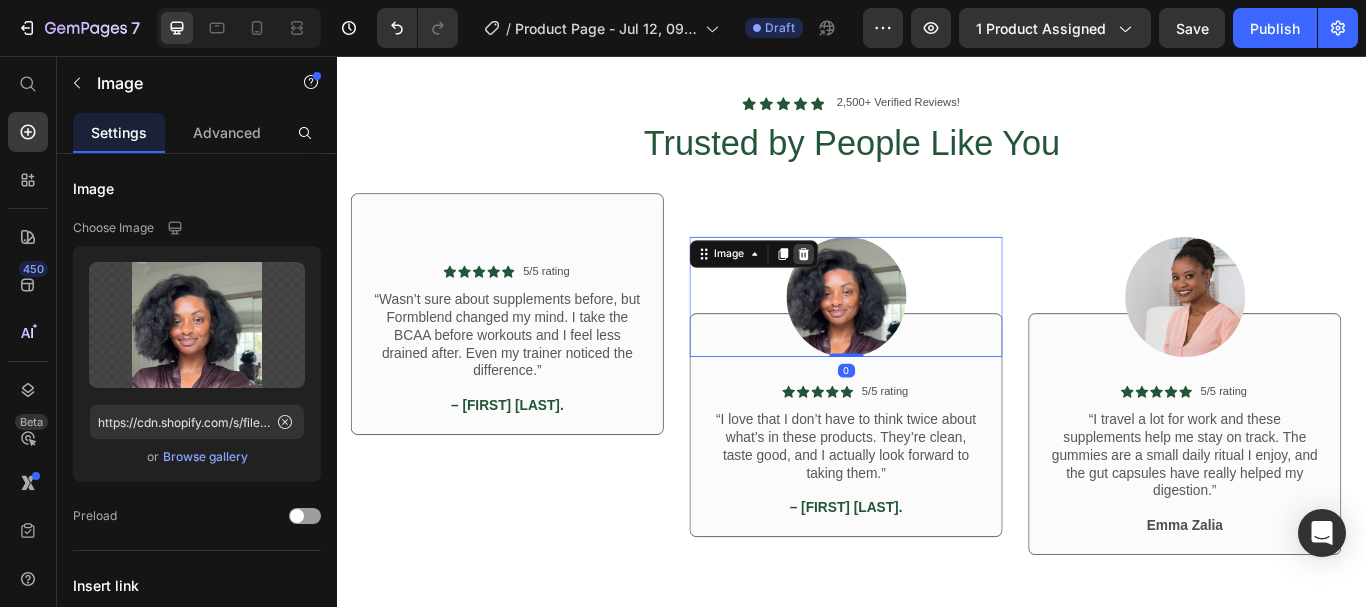 click 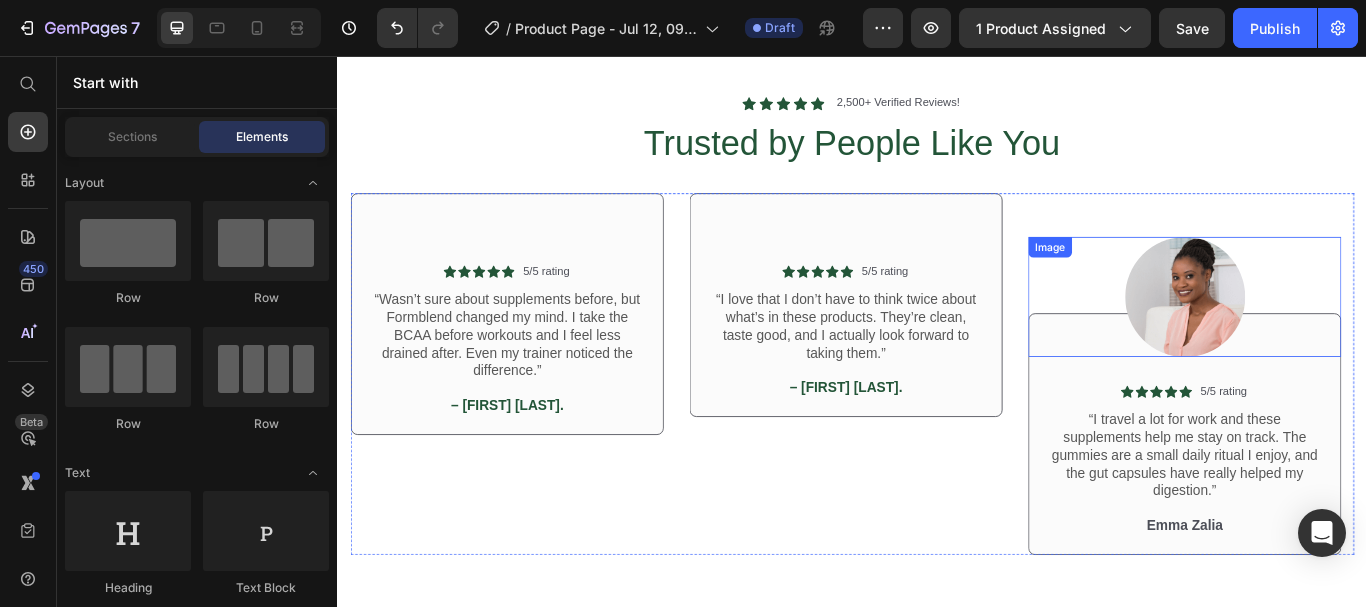 click at bounding box center (1324, 337) 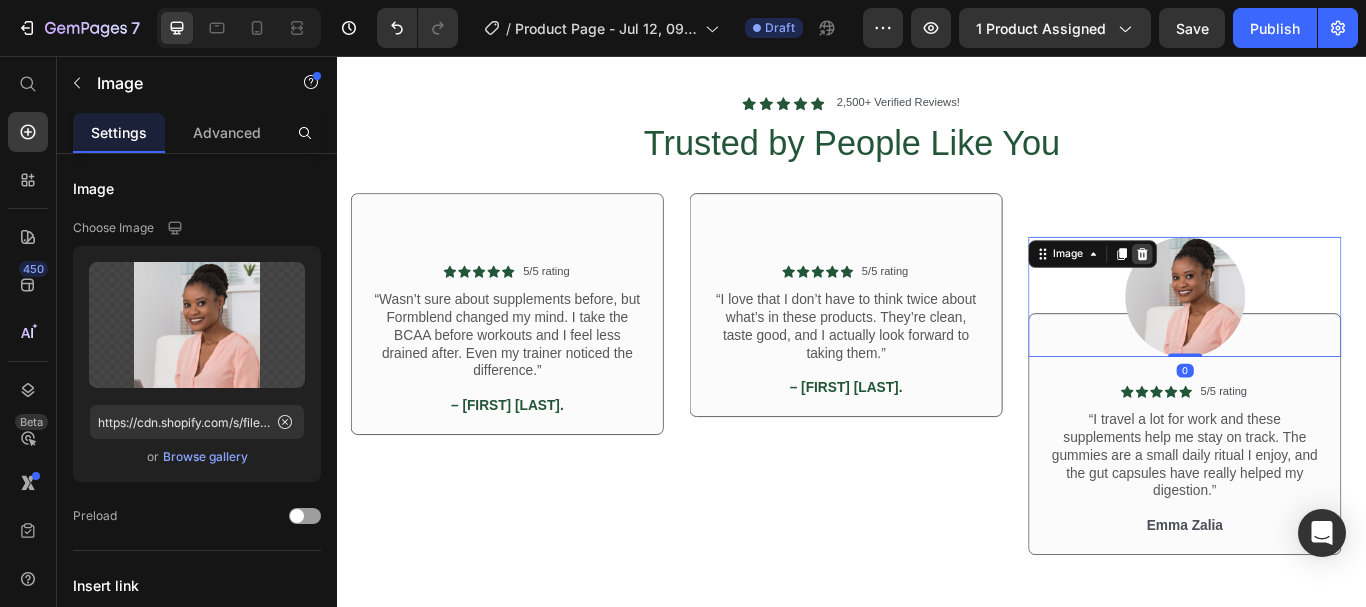 click at bounding box center [1275, 287] 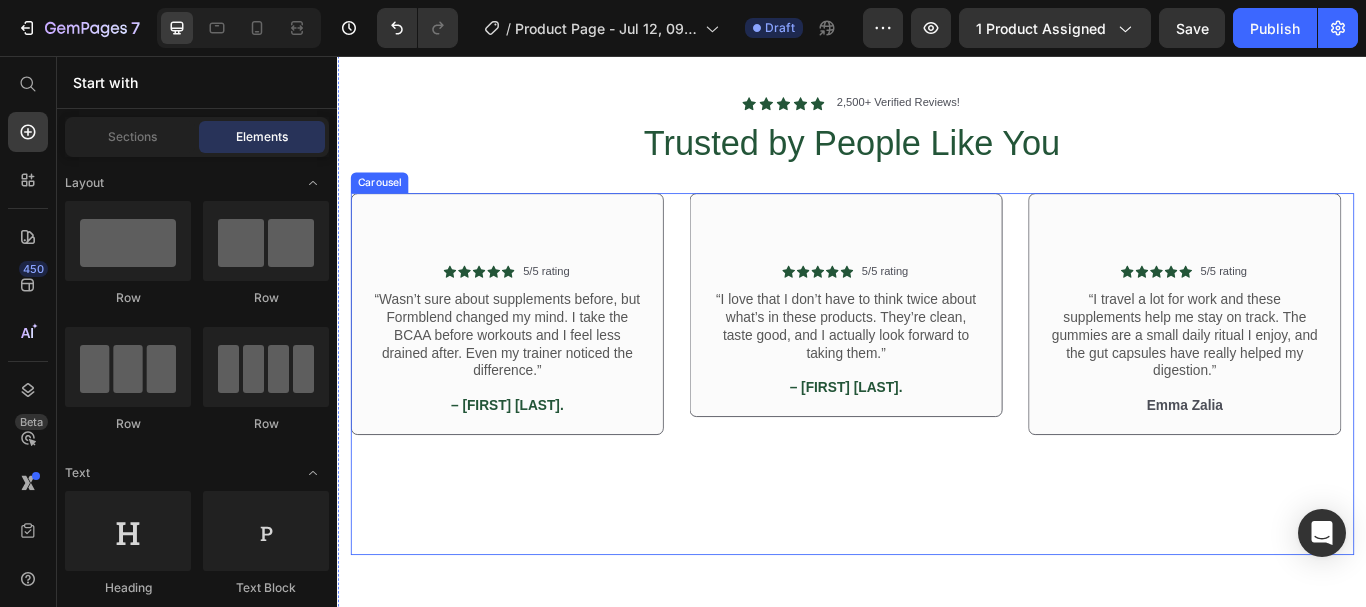 click on "Icon Icon Icon Icon Icon Icon List 5/5 rating Text Block Row “Wasn’t sure about supplements before, but Formblend changed my mind. I take the BCAA before workouts and I feel less drained after. Even my trainer noticed the difference.” Text Block – Ryan J. Text Block Row Row Icon Icon Icon Icon Icon Icon List 5/5 rating Text Block Row “I love that I don’t have to think twice about what’s in these products. They’re clean, taste good, and I actually look forward to taking them.” Text Block – Lina P. Text Block Row Row Icon Icon Icon Icon Icon Icon List 5/5 rating Text Block Row “I travel a lot for work and these supplements help me stay on track. The gummies are a small daily ritual I enjoy, and the gut capsules have really helped my digestion.” Text Block Emma Zalia Text Block Row Row Image Icon Icon Icon Icon Icon Icon List 5/5 rating Text Block Row Text Block – Naomi S. Text Block Row Row Image Icon Icon Icon Icon Icon Icon List 5/5 rating Text Block Row Text Block – Kevin M. Row" at bounding box center [937, 427] 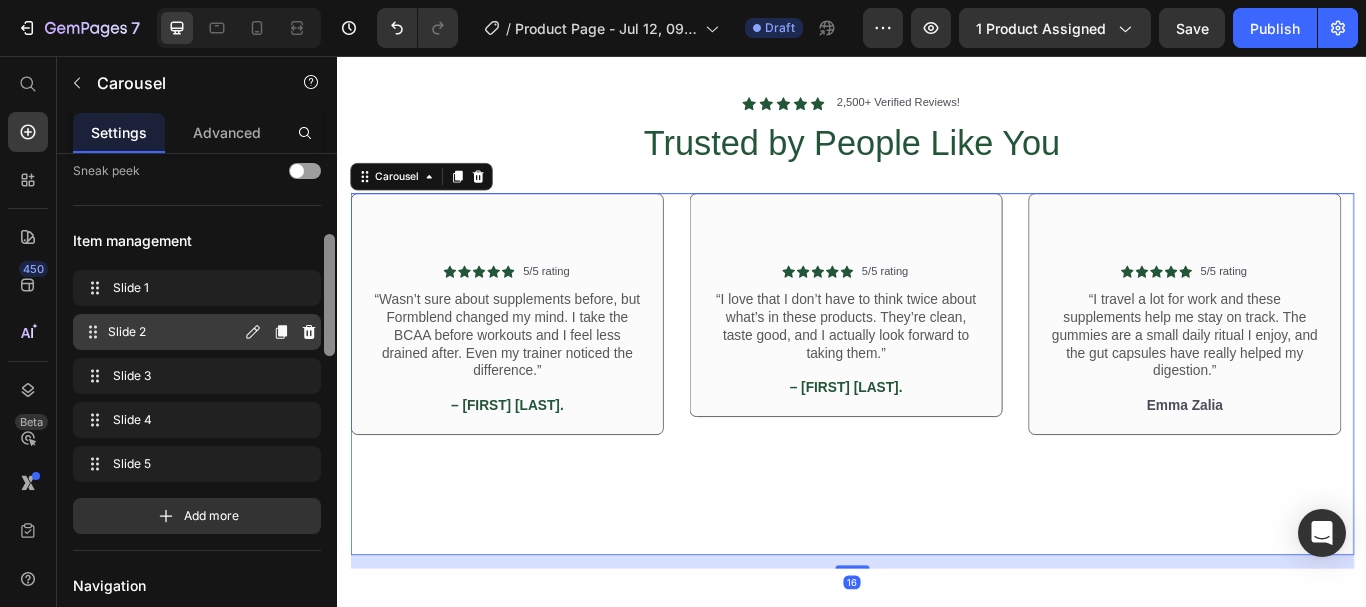 scroll, scrollTop: 262, scrollLeft: 0, axis: vertical 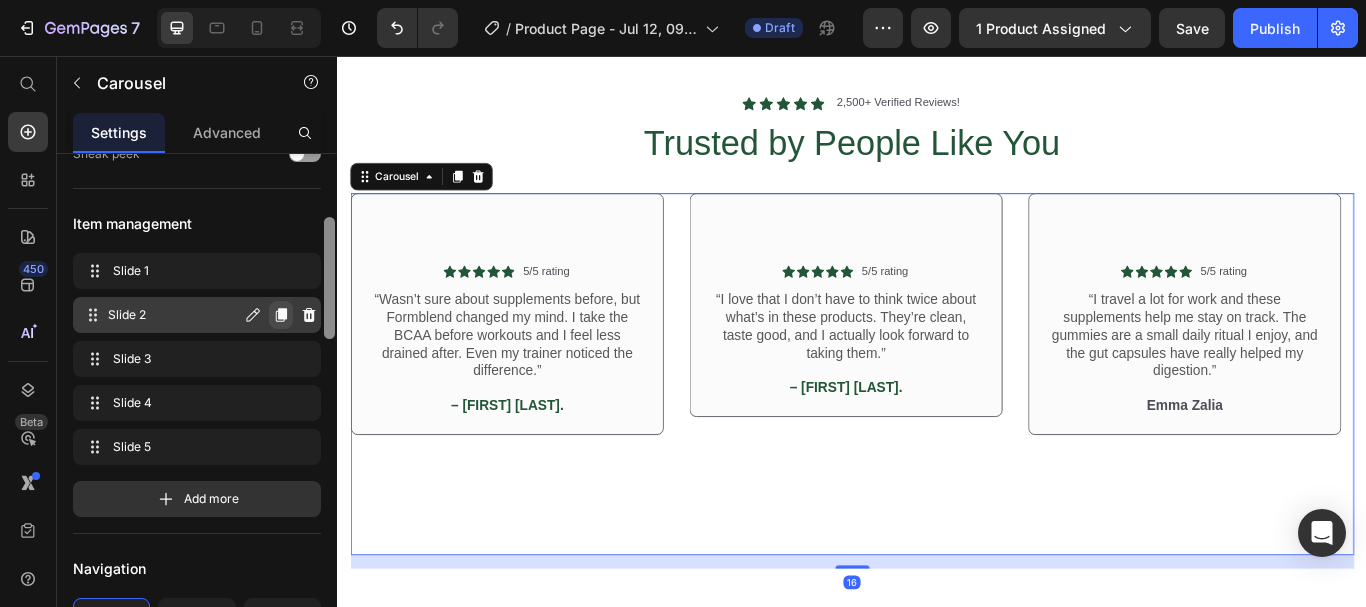 drag, startPoint x: 334, startPoint y: 260, endPoint x: 276, endPoint y: 323, distance: 85.632935 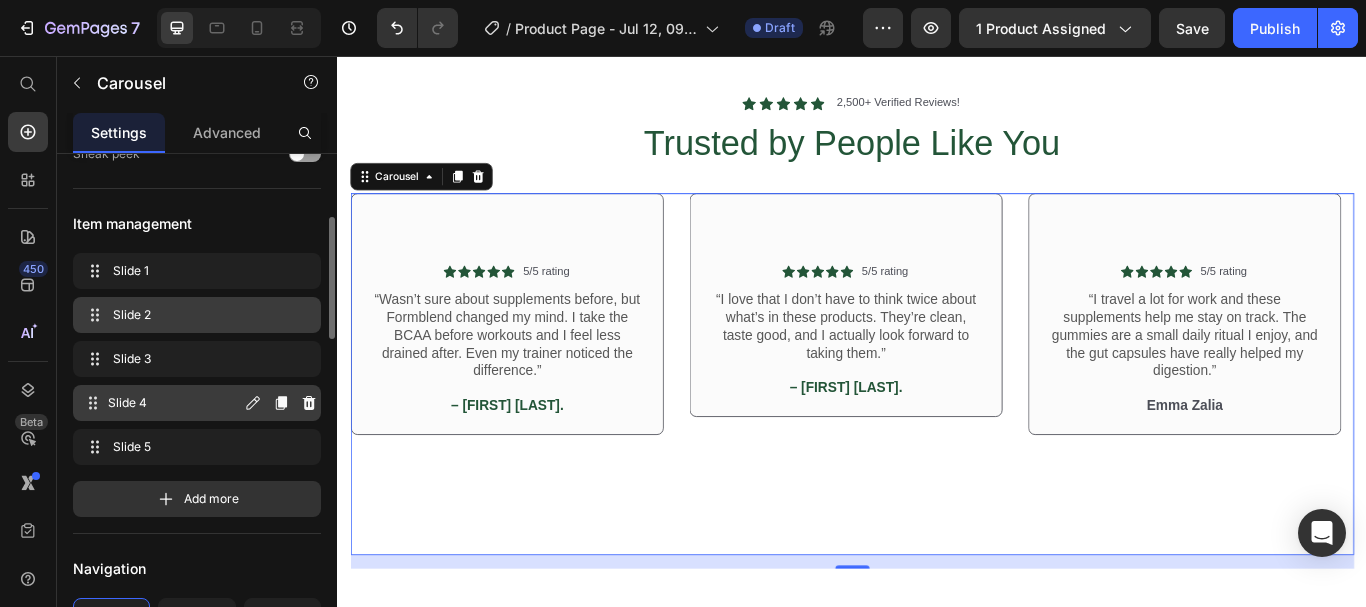 click on "Slide 4 Slide 4" at bounding box center [161, 403] 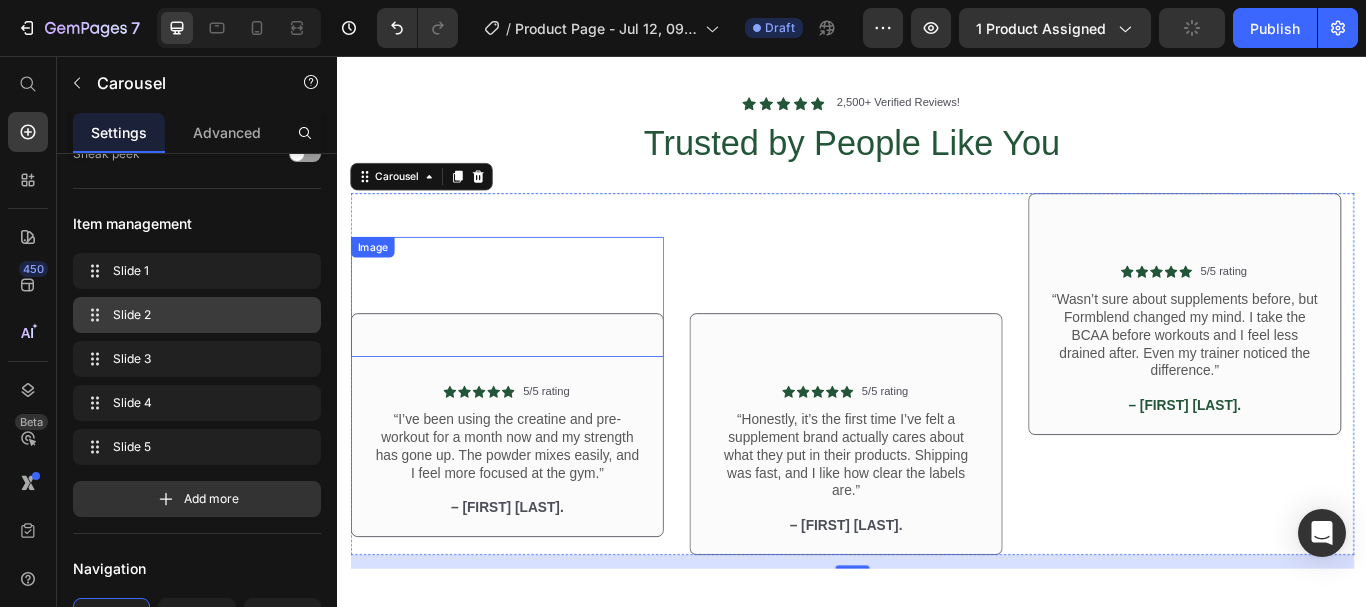 click at bounding box center [534, 337] 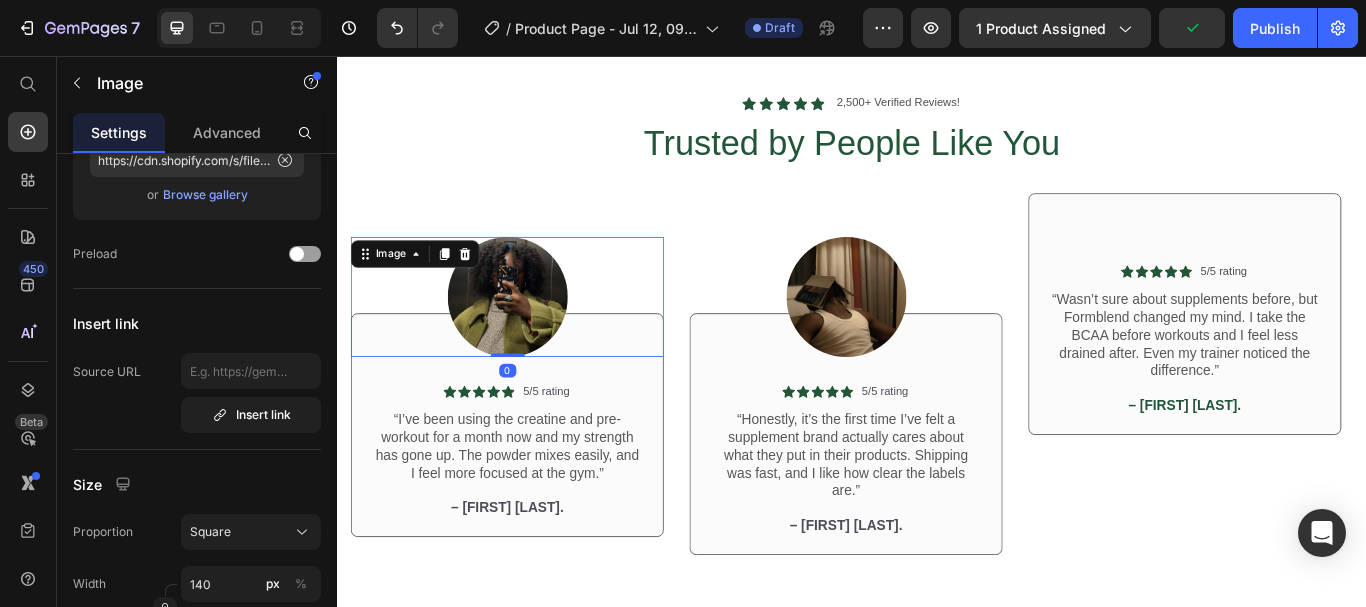 scroll, scrollTop: 0, scrollLeft: 0, axis: both 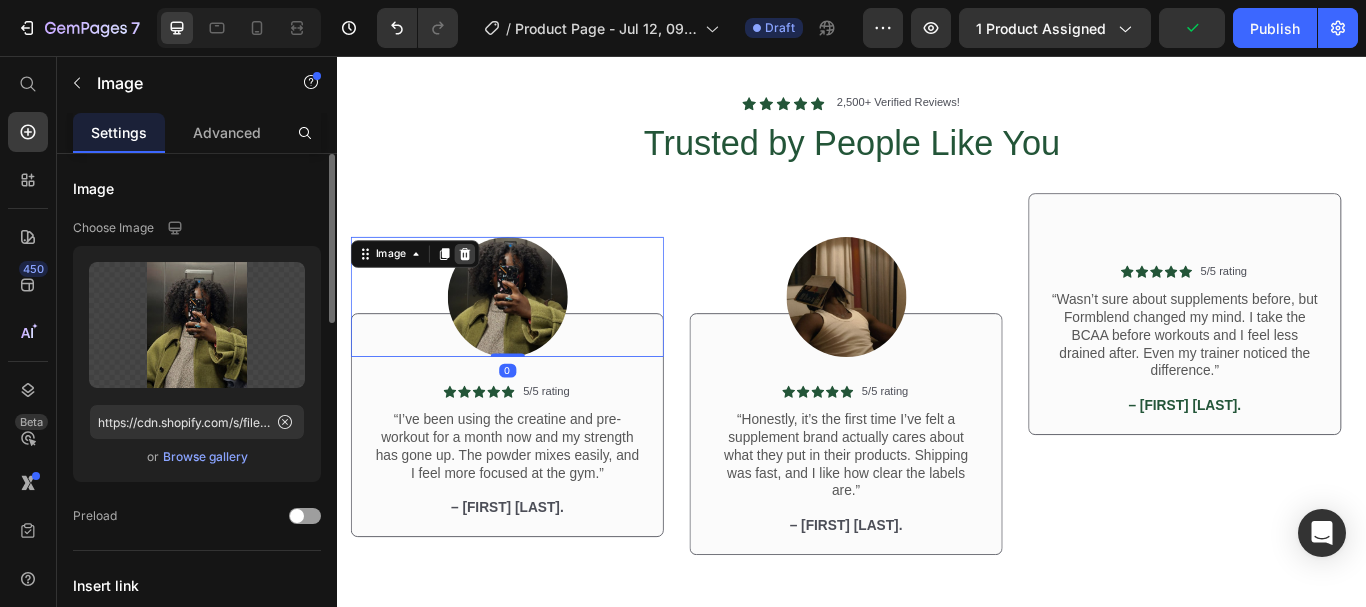 click 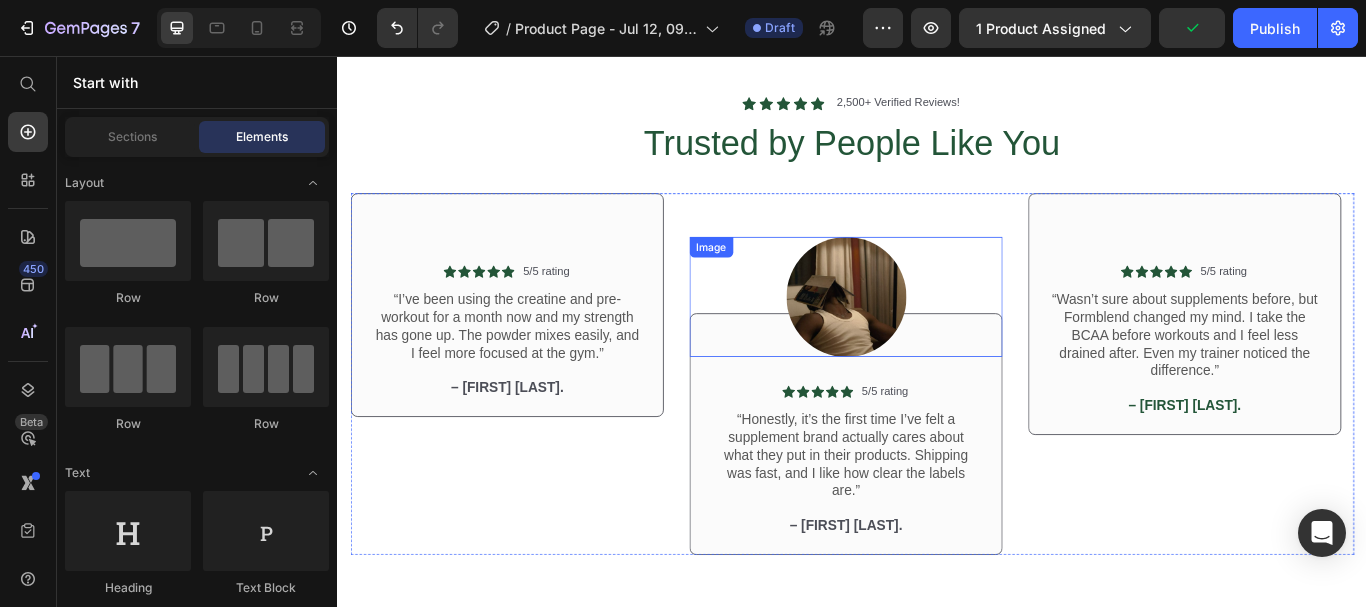 click at bounding box center [929, 337] 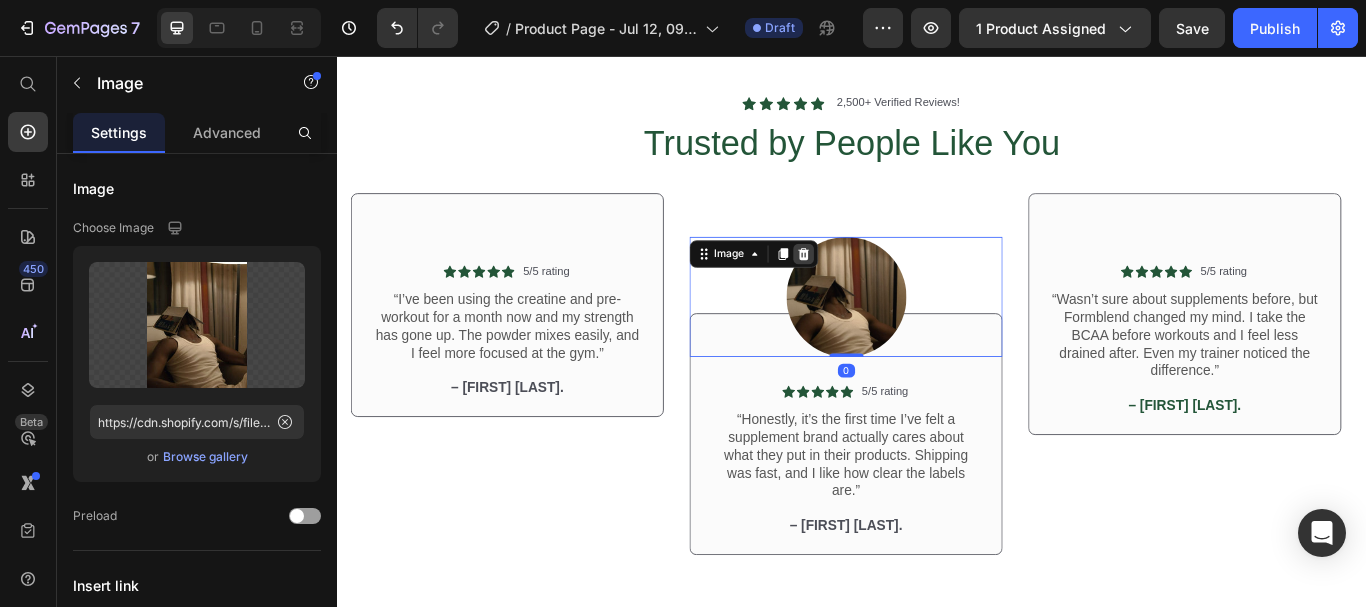 click 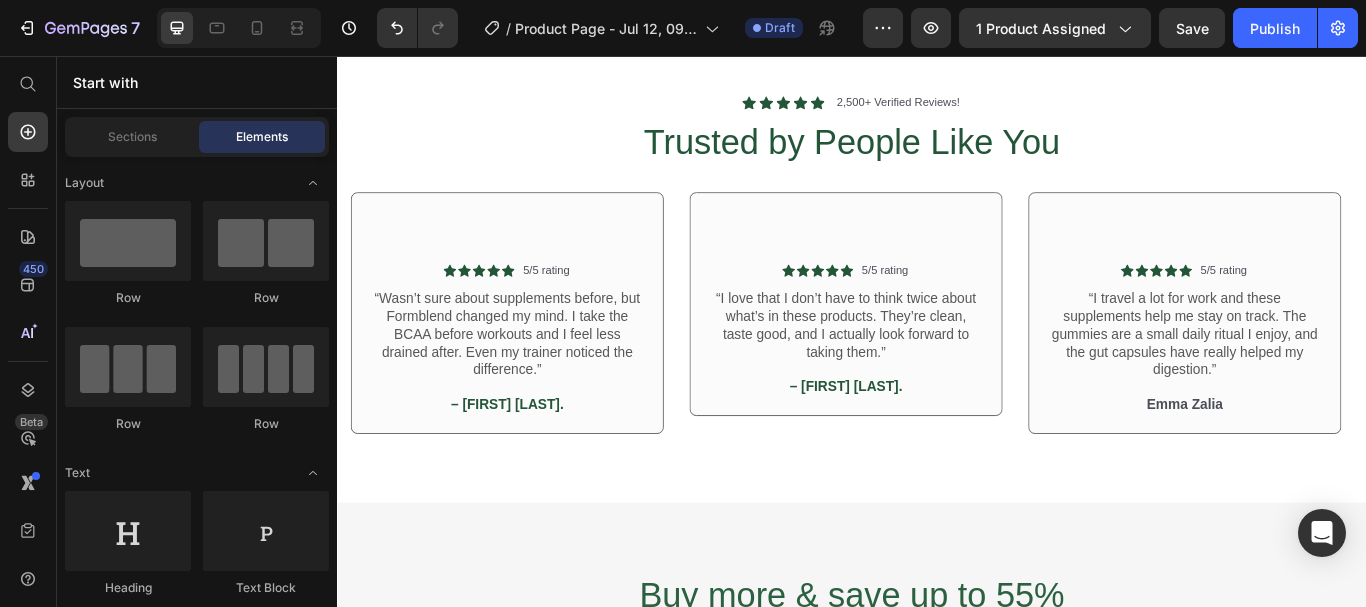 scroll, scrollTop: 3908, scrollLeft: 0, axis: vertical 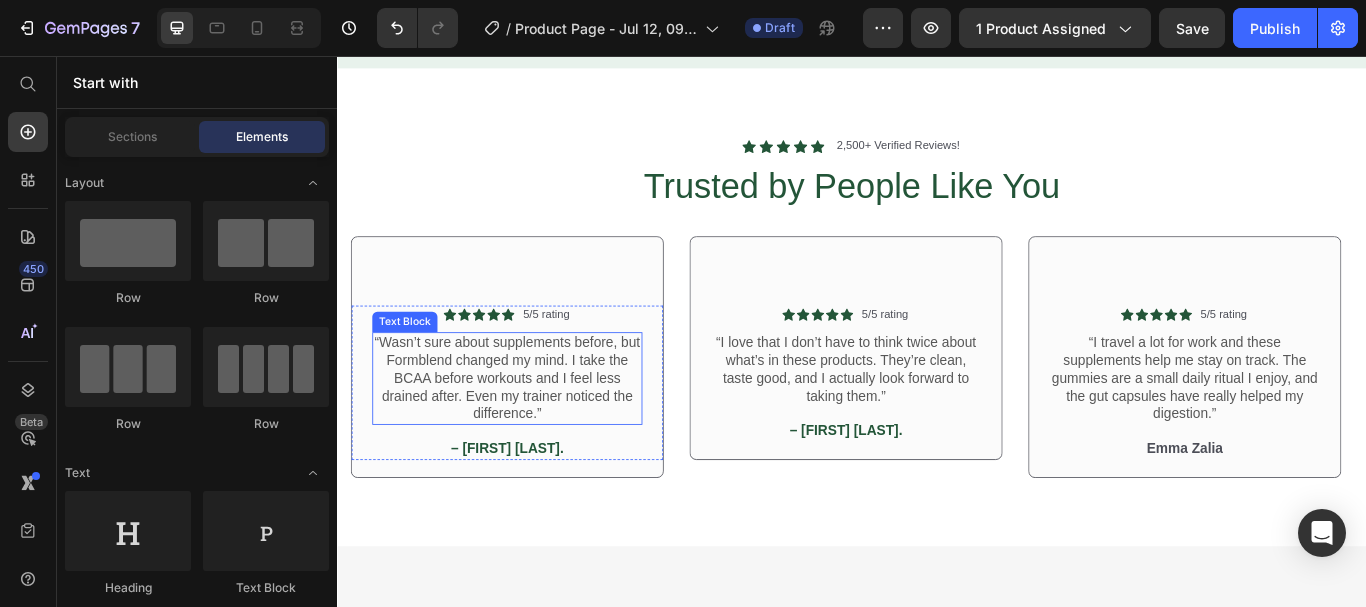 click on "“Wasn’t sure about supplements before, but Formblend changed my mind. I take the BCAA before workouts and I feel less drained after. Even my trainer noticed the difference.”" at bounding box center (534, 432) 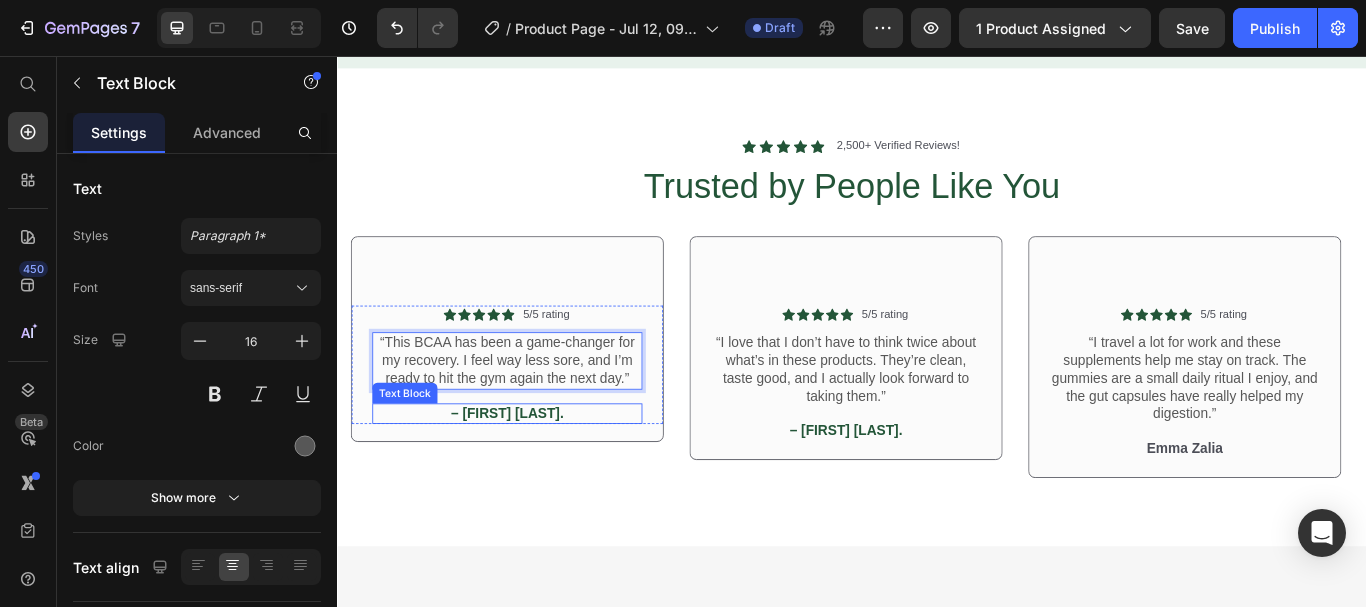 click on "– Ryan J." at bounding box center [534, 473] 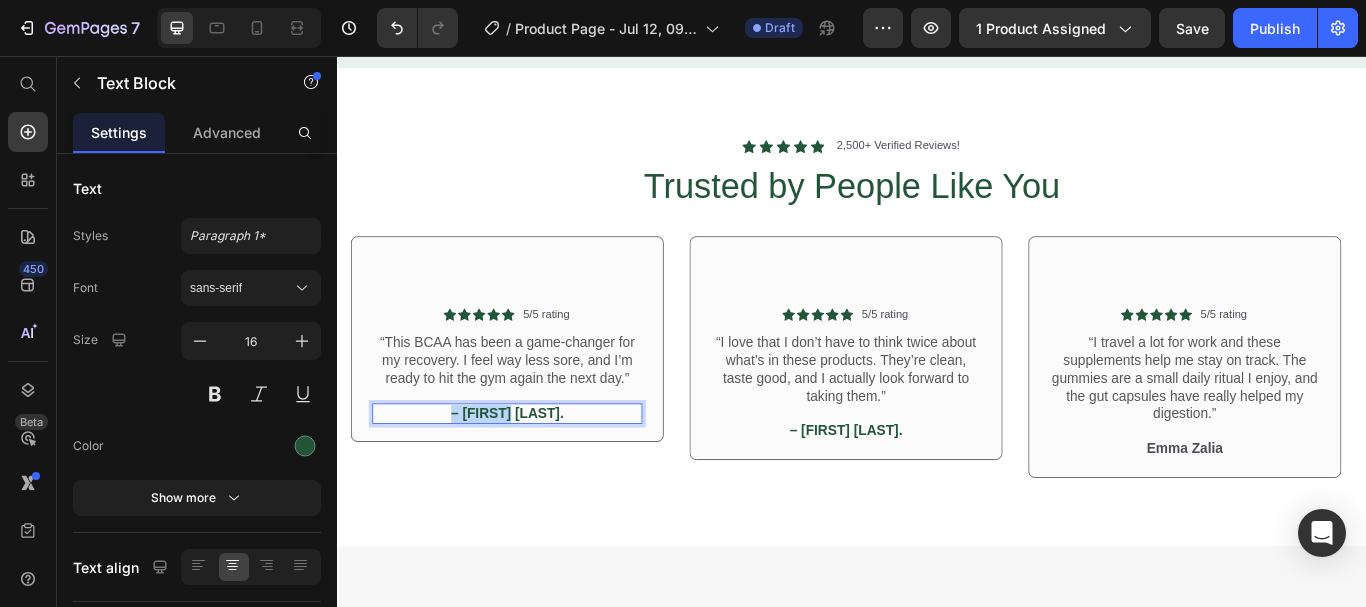 click on "– Ryan J." at bounding box center (534, 473) 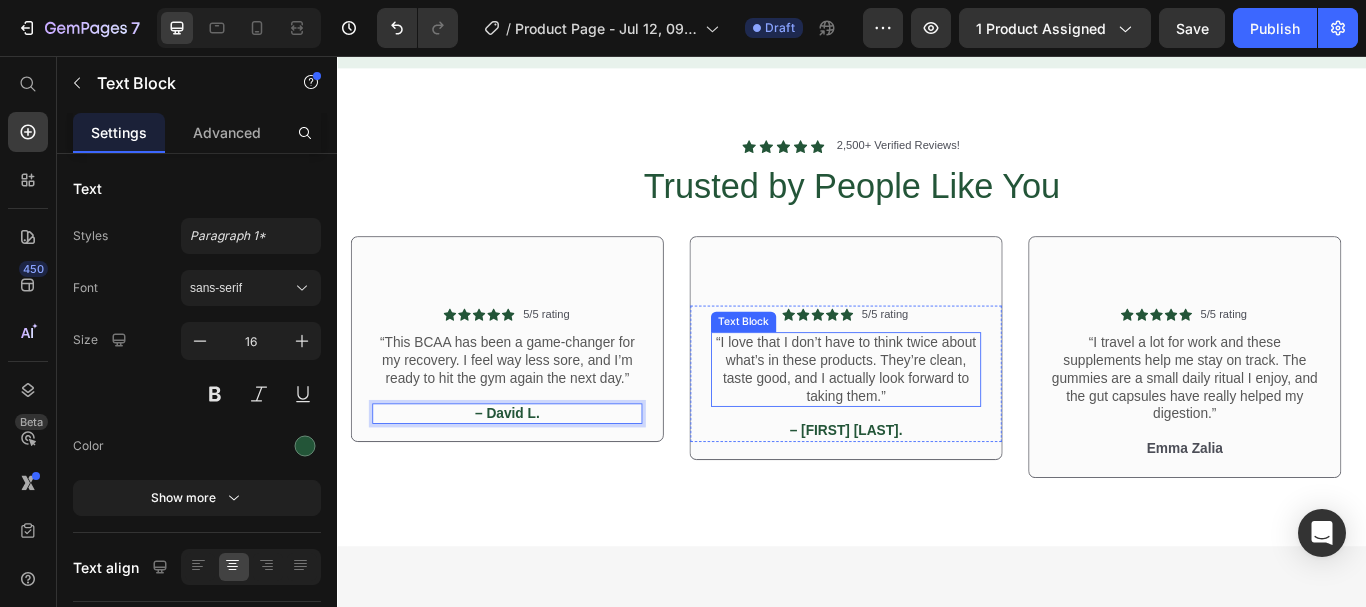 click on "“I love that I don’t have to think twice about what’s in these products. They’re clean, taste good, and I actually look forward to taking them.”" at bounding box center [929, 421] 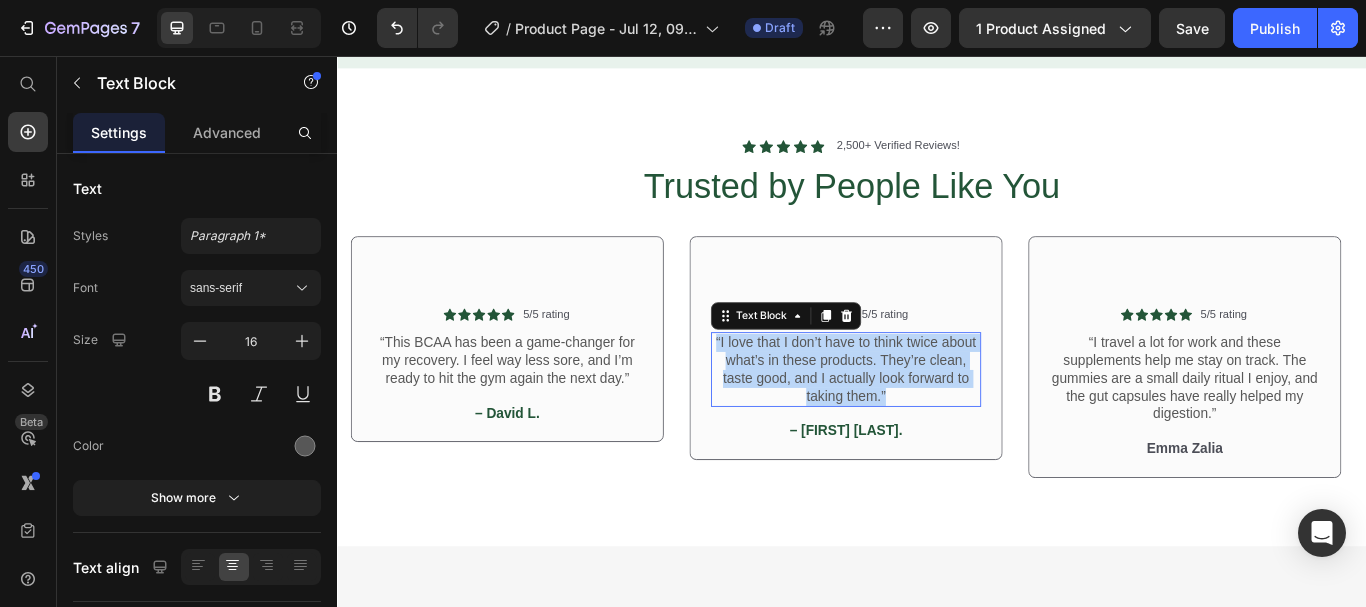 click on "“I love that I don’t have to think twice about what’s in these products. They’re clean, taste good, and I actually look forward to taking them.”" at bounding box center (929, 421) 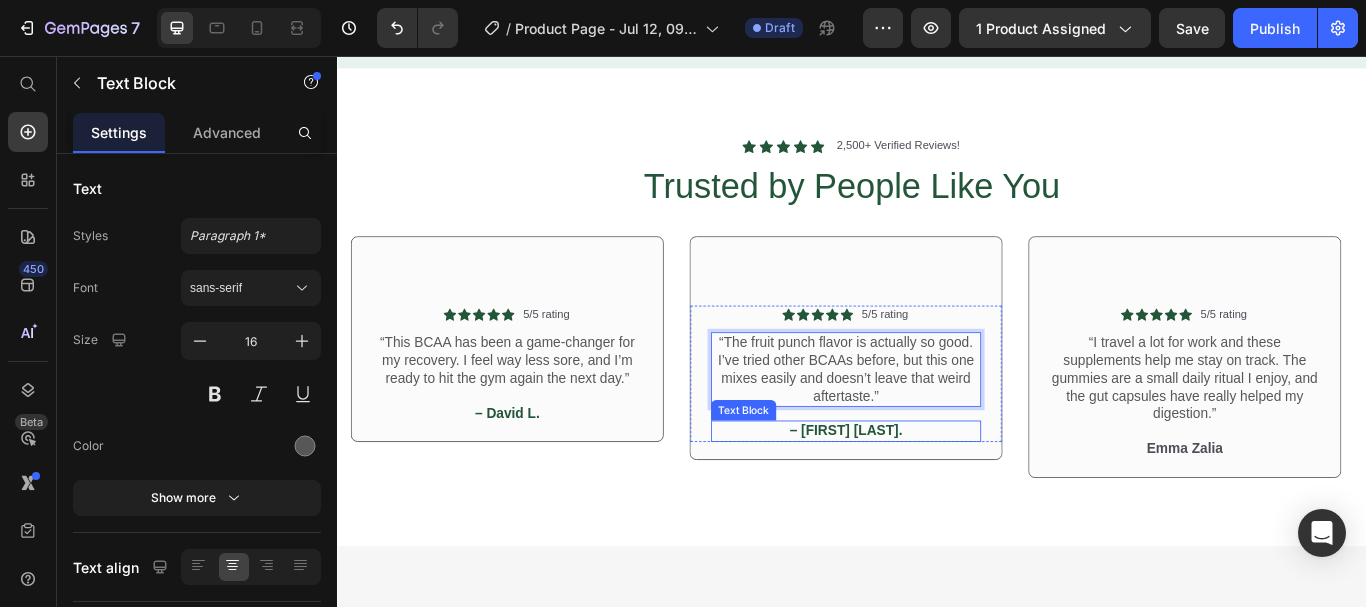 click on "– Lina P." at bounding box center (929, 493) 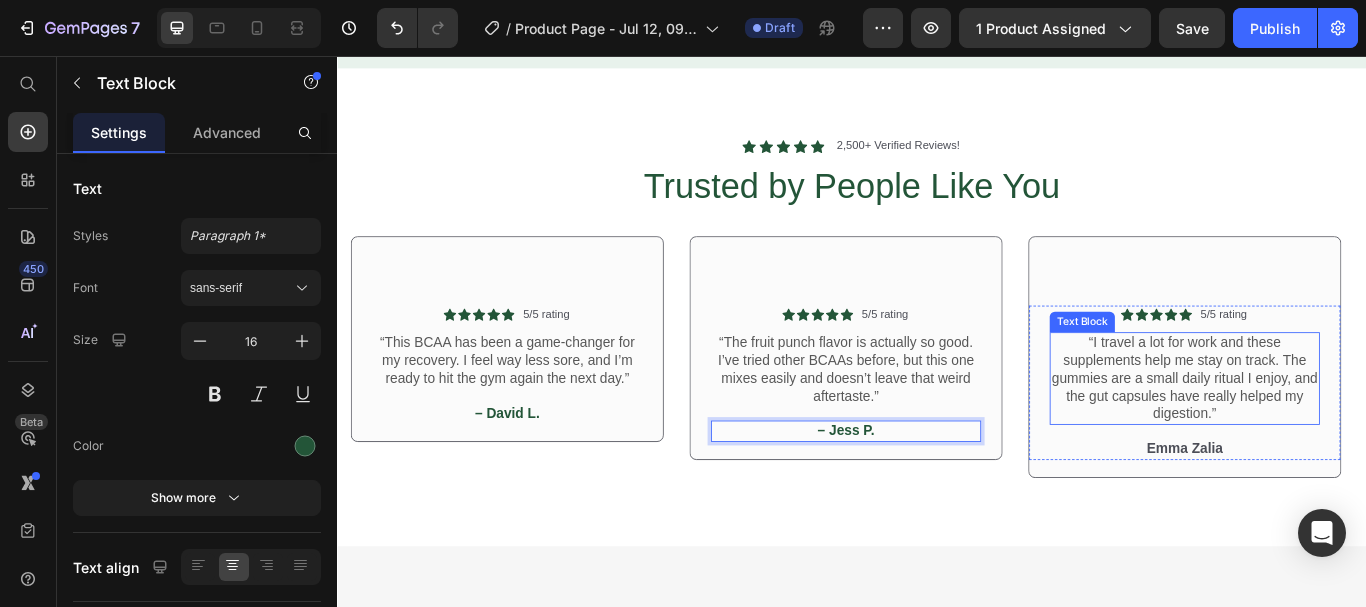 click on "“I travel a lot for work and these supplements help me stay on track. The gummies are a small daily ritual I enjoy, and the gut capsules have really helped my digestion.”" at bounding box center (1324, 432) 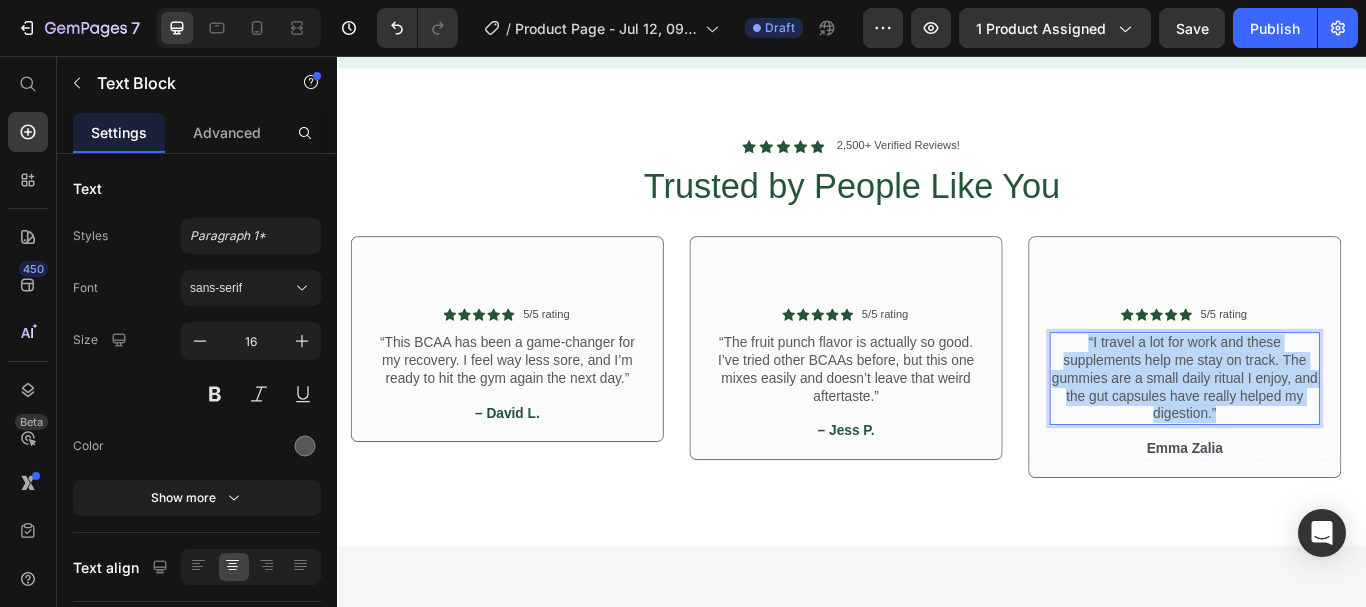 click on "“I travel a lot for work and these supplements help me stay on track. The gummies are a small daily ritual I enjoy, and the gut capsules have really helped my digestion.”" at bounding box center (1324, 432) 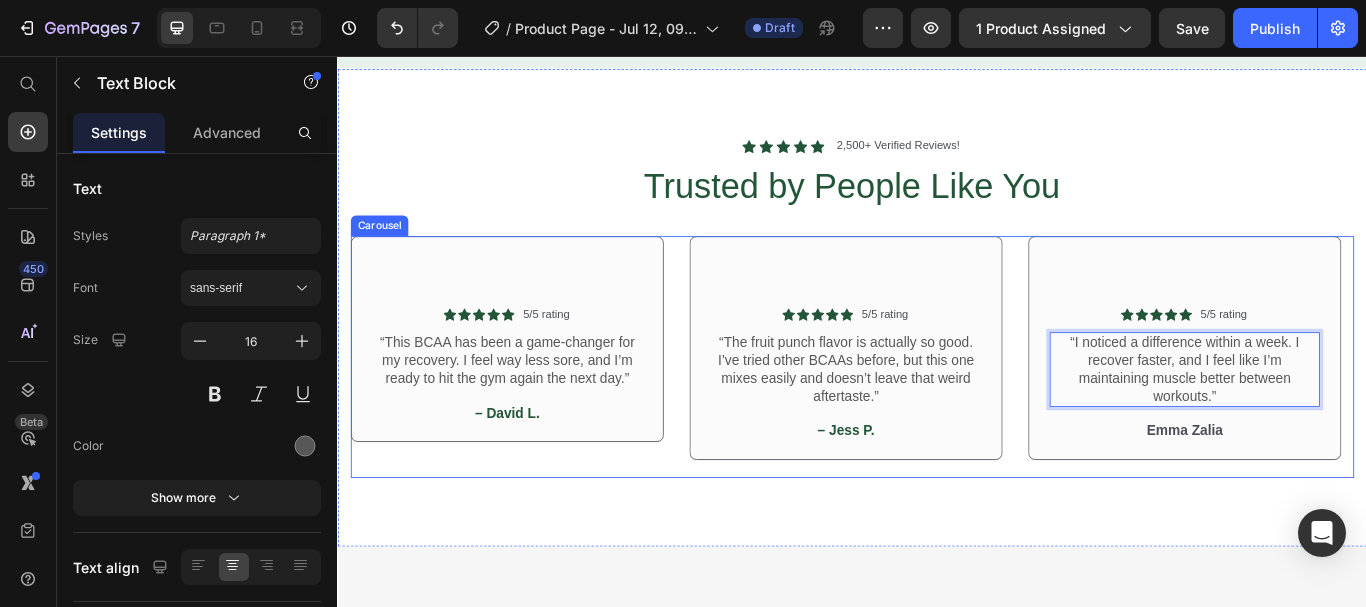 click on "Icon Icon Icon Icon Icon Icon List 5/5 rating Text Block Row “This BCAA has been a game-changer for my recovery. I feel way less sore, and I’m ready to hit the gym again the next day.” Text Block – David L. Text Block Row Row Icon Icon Icon Icon Icon Icon List 5/5 rating Text Block Row “The fruit punch flavor is actually so good. I’ve tried other BCAAs before, but this one mixes easily and doesn’t leave that weird aftertaste.” Text Block – Jess P. Text Block Row Row Icon Icon Icon Icon Icon Icon List 5/5 rating Text Block Row “I noticed a difference within a week. I recover faster, and I feel like I’m maintaining muscle better between workouts.” Text Block   16 Emma Zalia Text Block Row Row Icon Icon Icon Icon Icon Icon List 5/5 rating Text Block Row “I’ve been using the creatine and pre-workout for a month now and my strength has gone up. The powder mixes easily, and I feel more focused at the gym.” Text Block – Naomi S. Text Block Row Row Icon Icon Icon Icon Icon Icon List" at bounding box center (937, 407) 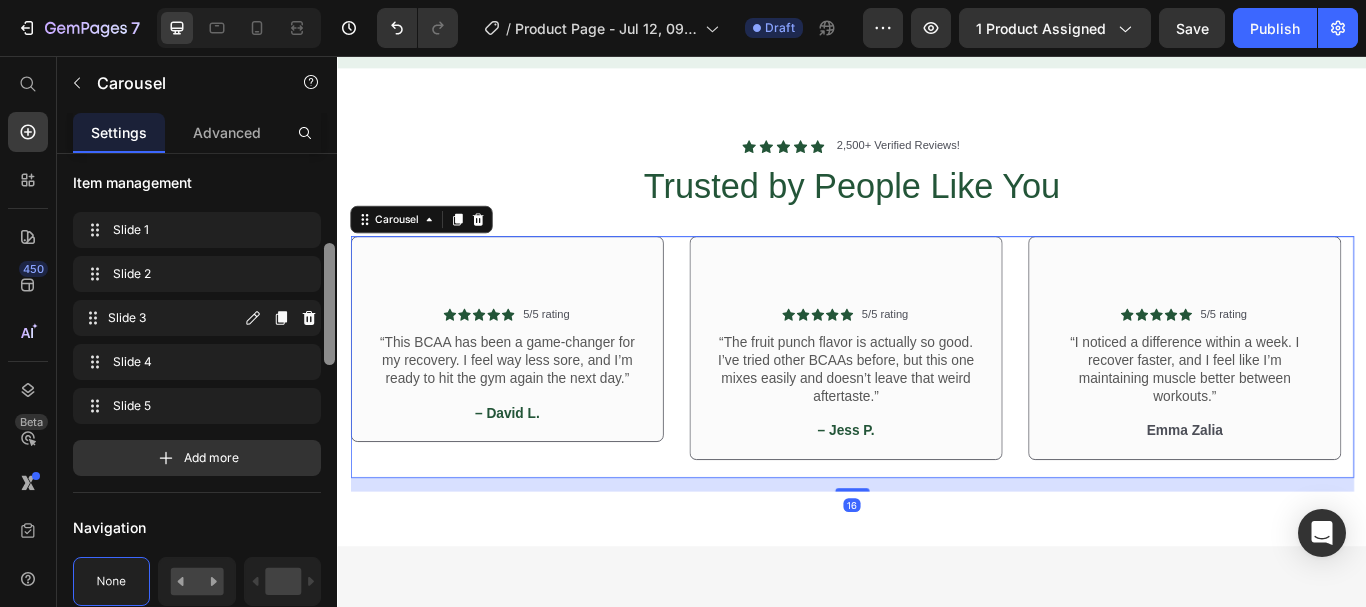 scroll, scrollTop: 316, scrollLeft: 0, axis: vertical 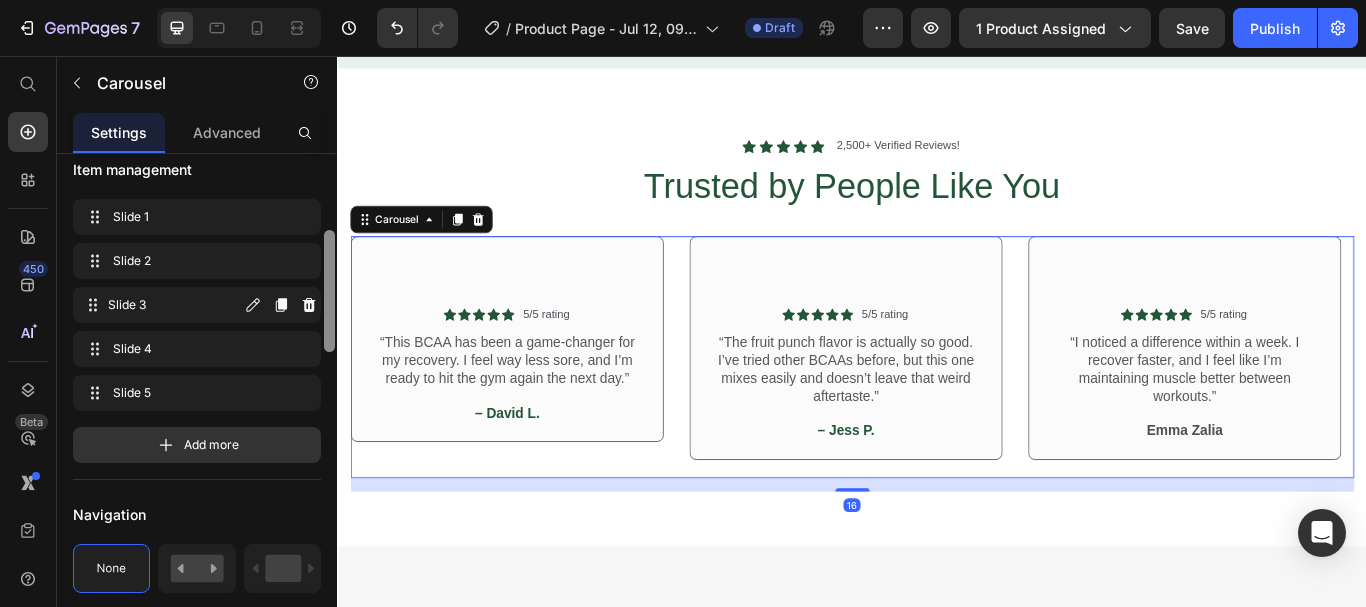 drag, startPoint x: 329, startPoint y: 229, endPoint x: 310, endPoint y: 302, distance: 75.43209 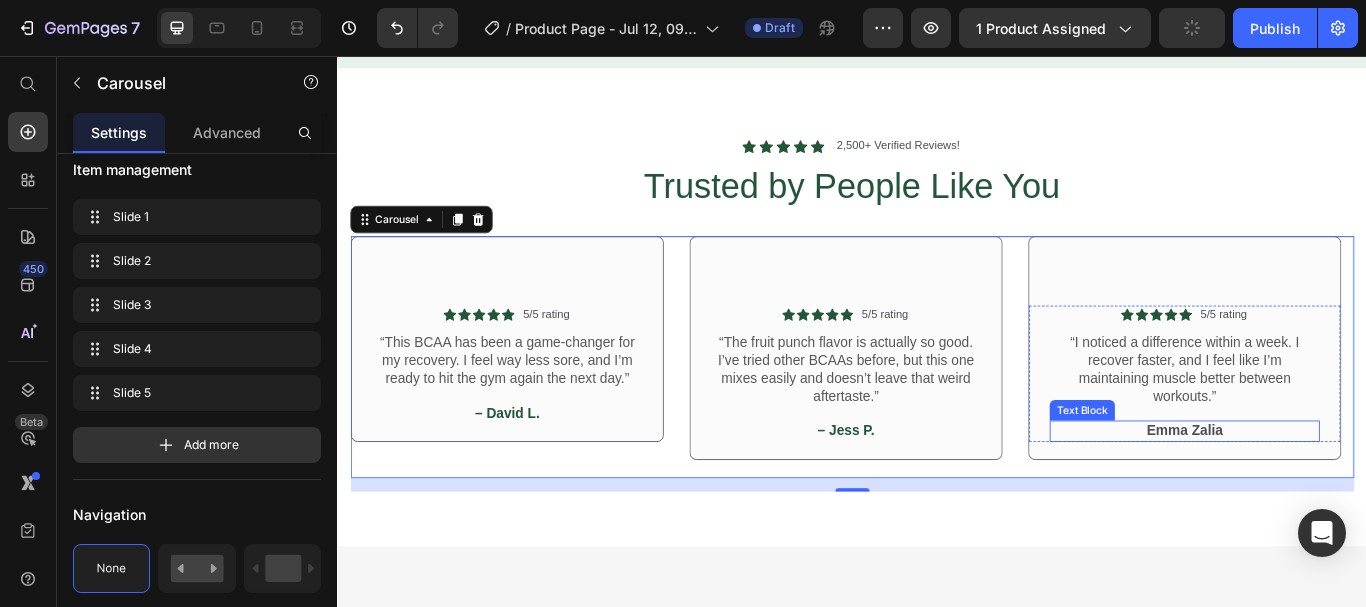 click on "Emma Zalia" at bounding box center (1324, 493) 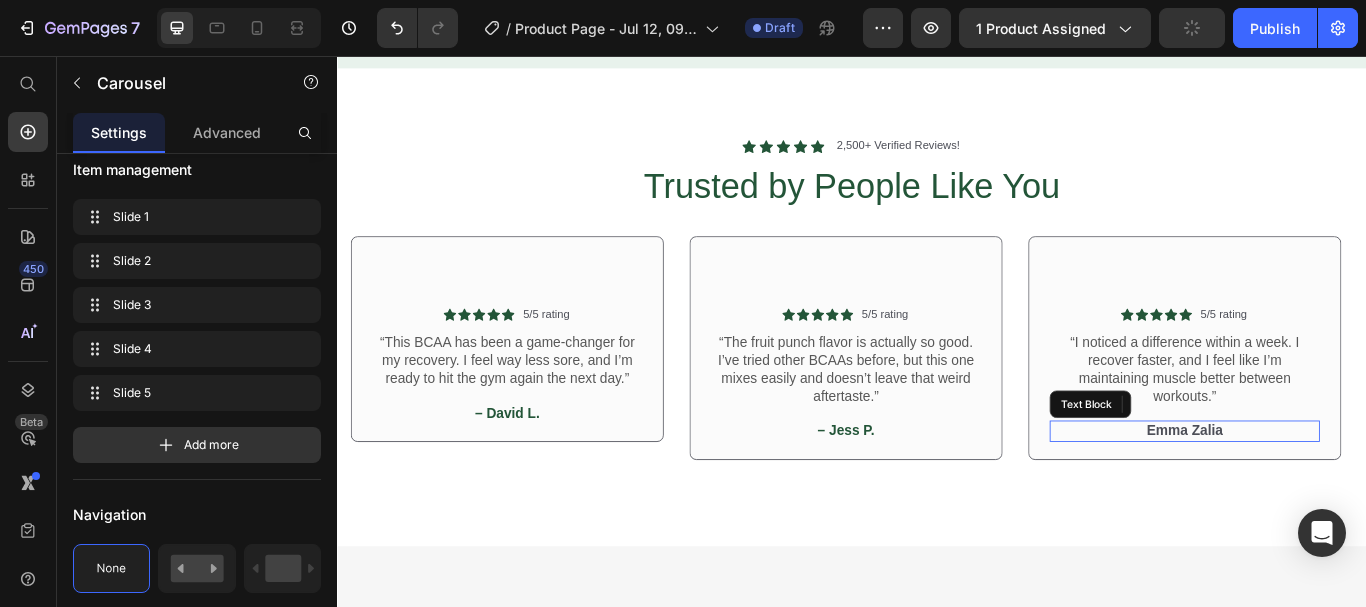 click on "Emma Zalia" at bounding box center [1324, 493] 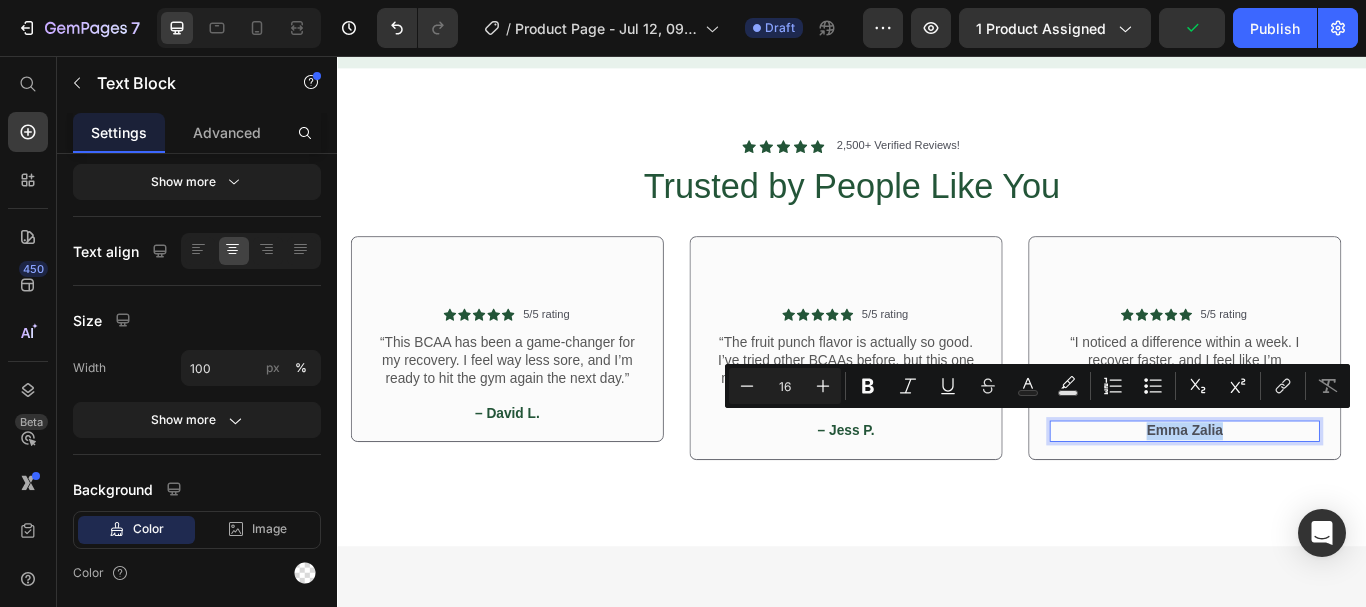 scroll, scrollTop: 0, scrollLeft: 0, axis: both 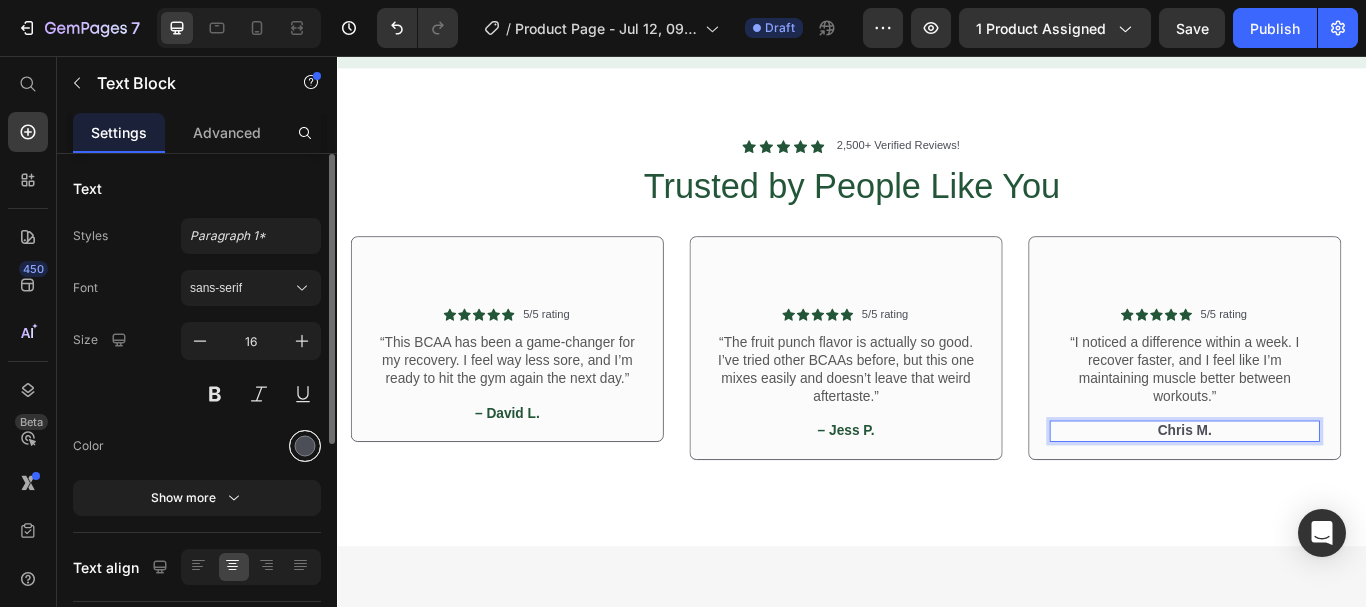 click at bounding box center [305, 446] 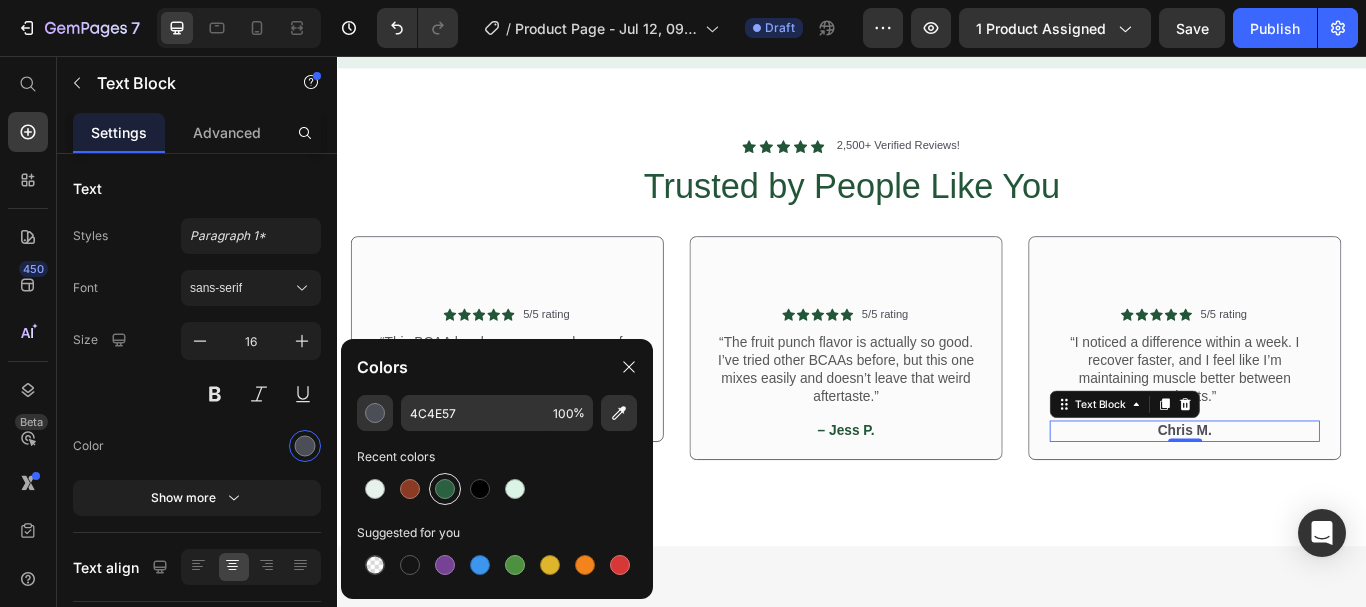 click at bounding box center [445, 489] 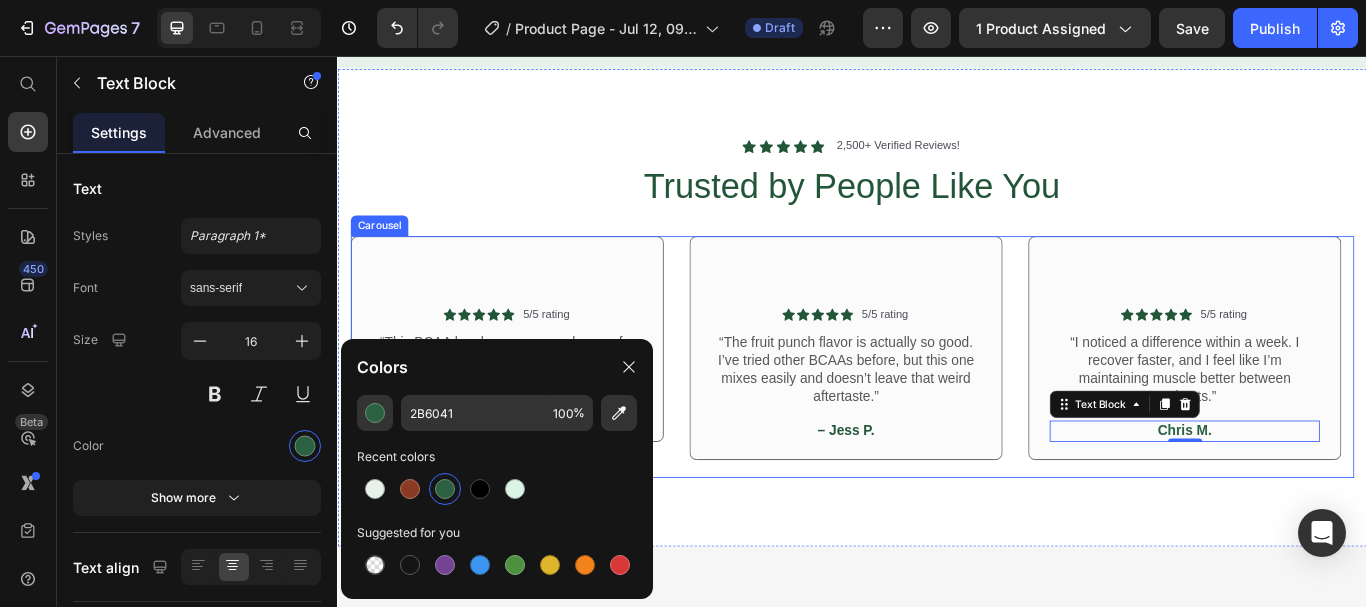 click on "Icon Icon Icon Icon Icon Icon List 5/5 rating Text Block Row “This BCAA has been a game-changer for my recovery. I feel way less sore, and I’m ready to hit the gym again the next day.” Text Block – David L. Text Block Row Row Icon Icon Icon Icon Icon Icon List 5/5 rating Text Block Row “The fruit punch flavor is actually so good. I’ve tried other BCAAs before, but this one mixes easily and doesn’t leave that weird aftertaste.” Text Block – Jess P. Text Block Row Row Icon Icon Icon Icon Icon Icon List 5/5 rating Text Block Row “I noticed a difference within a week. I recover faster, and I feel like I’m maintaining muscle better between workouts.” Text Block  Chris M. Text Block   0 Row Row Icon Icon Icon Icon Icon Icon List 5/5 rating Text Block Row “I’ve been using the creatine and pre-workout for a month now and my strength has gone up. The powder mixes easily, and I feel more focused at the gym.” Text Block – Naomi S. Text Block Row Row Icon Icon Icon Icon Icon Icon List Row" at bounding box center (937, 407) 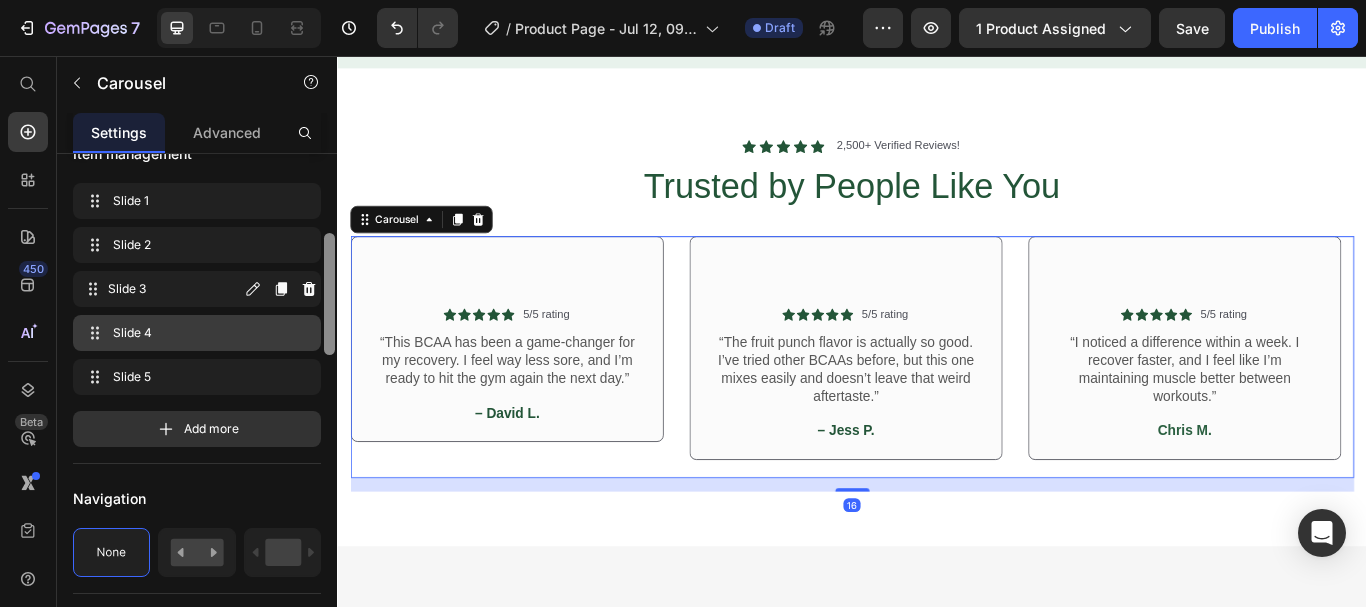 drag, startPoint x: 330, startPoint y: 212, endPoint x: 296, endPoint y: 298, distance: 92.47703 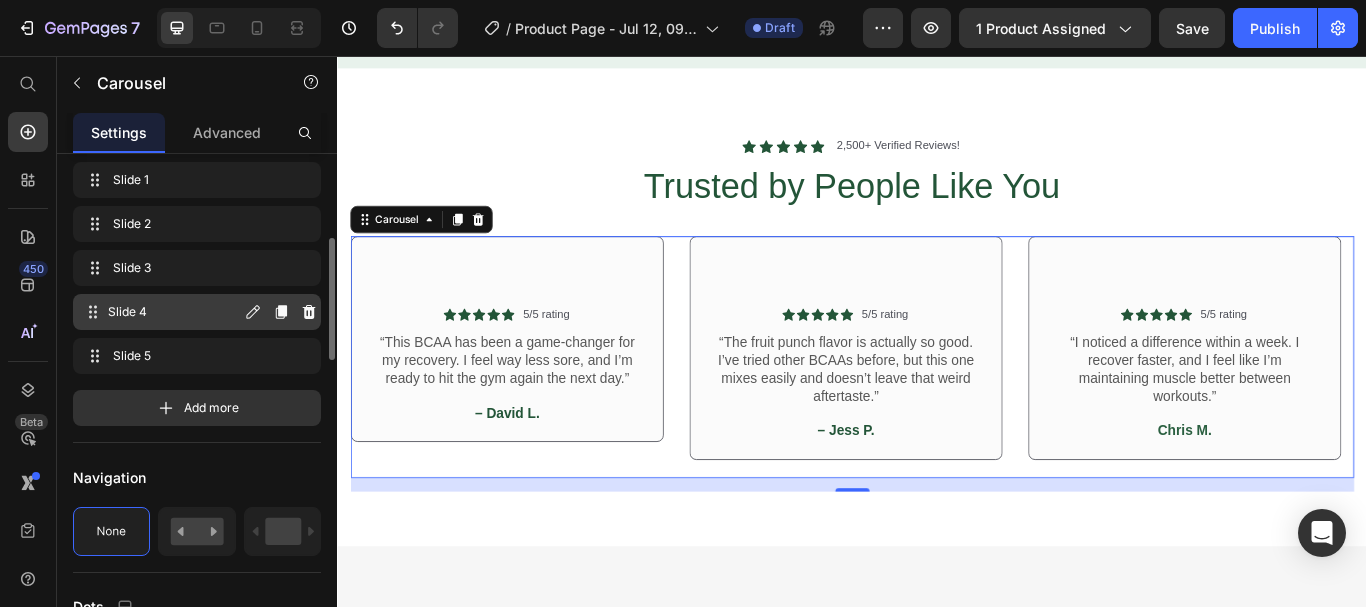 click on "Slide 4" at bounding box center (174, 312) 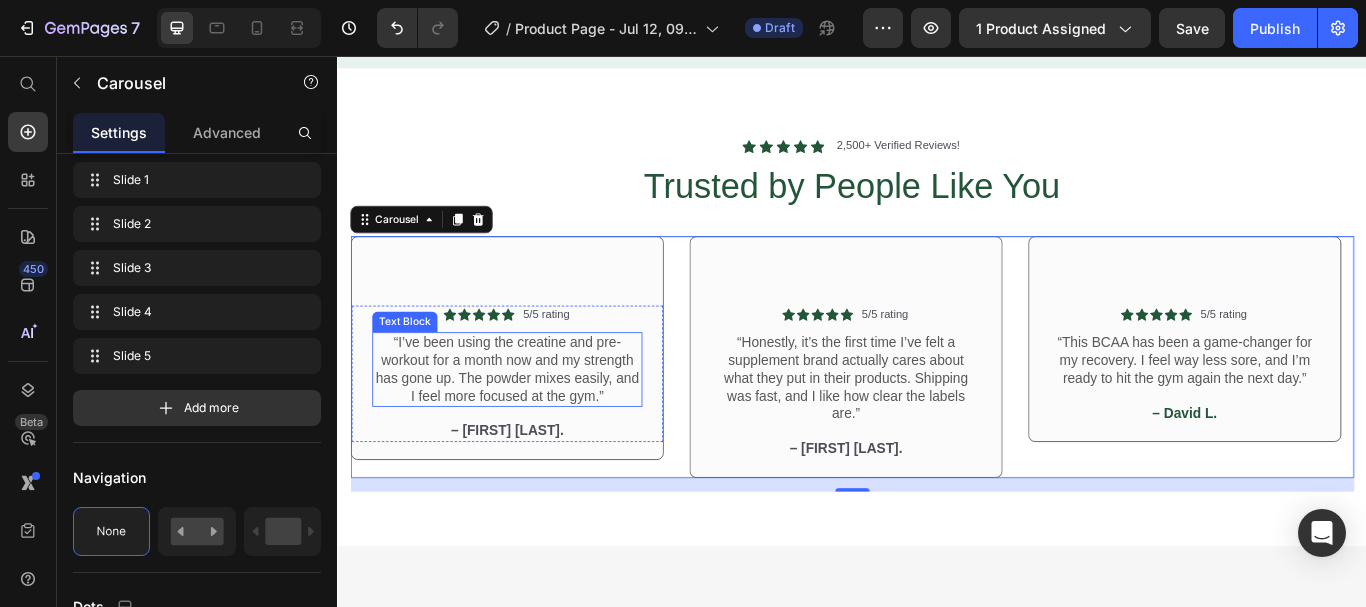 click on "“I’ve been using the creatine and pre-workout for a month now and my strength has gone up. The powder mixes easily, and I feel more focused at the gym.”" at bounding box center [534, 421] 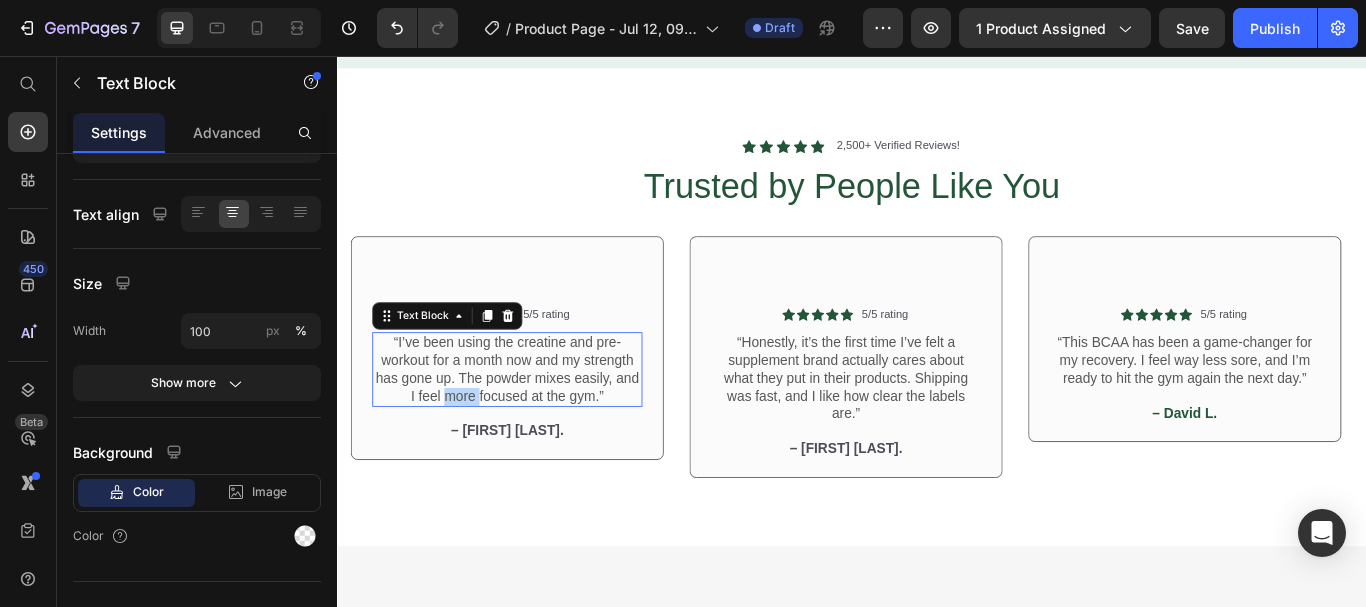 scroll, scrollTop: 0, scrollLeft: 0, axis: both 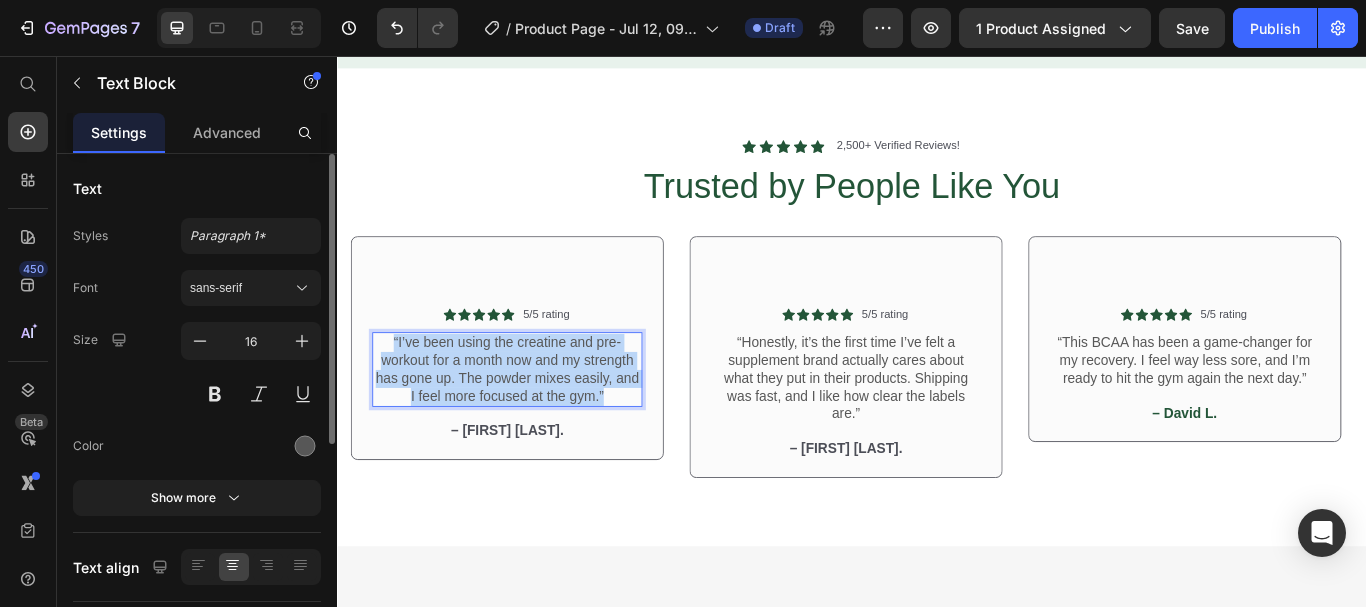 click on "“I’ve been using the creatine and pre-workout for a month now and my strength has gone up. The powder mixes easily, and I feel more focused at the gym.”" at bounding box center (534, 421) 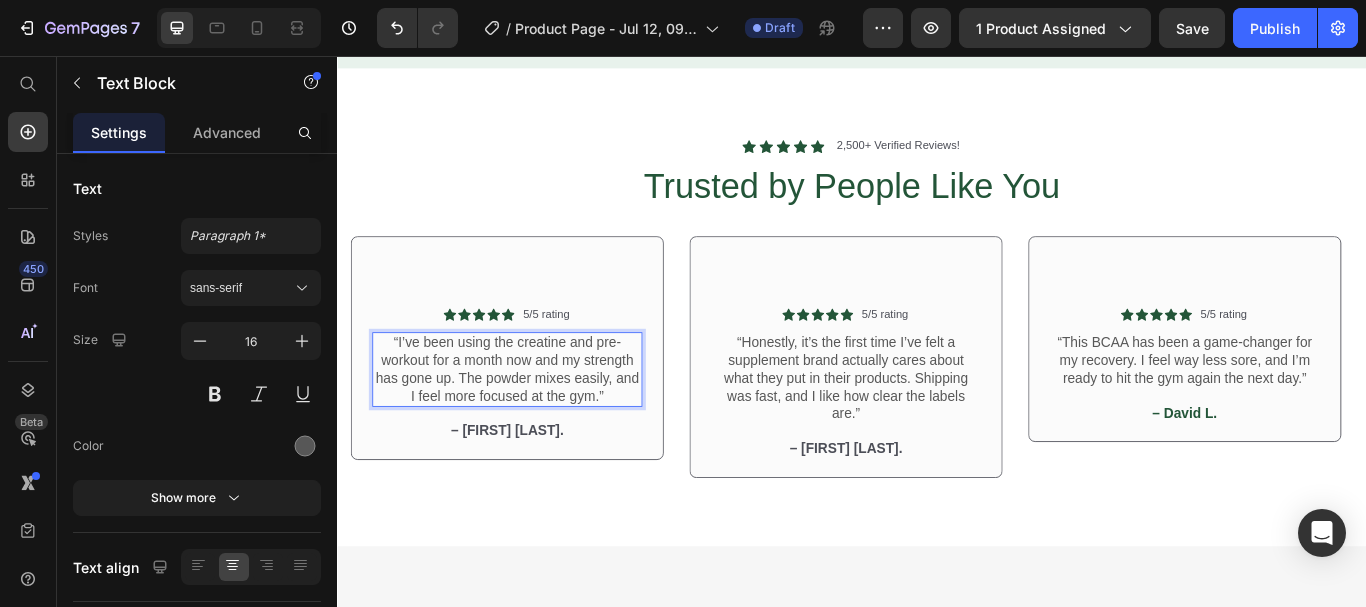 drag, startPoint x: 488, startPoint y: 432, endPoint x: 457, endPoint y: 414, distance: 35.846897 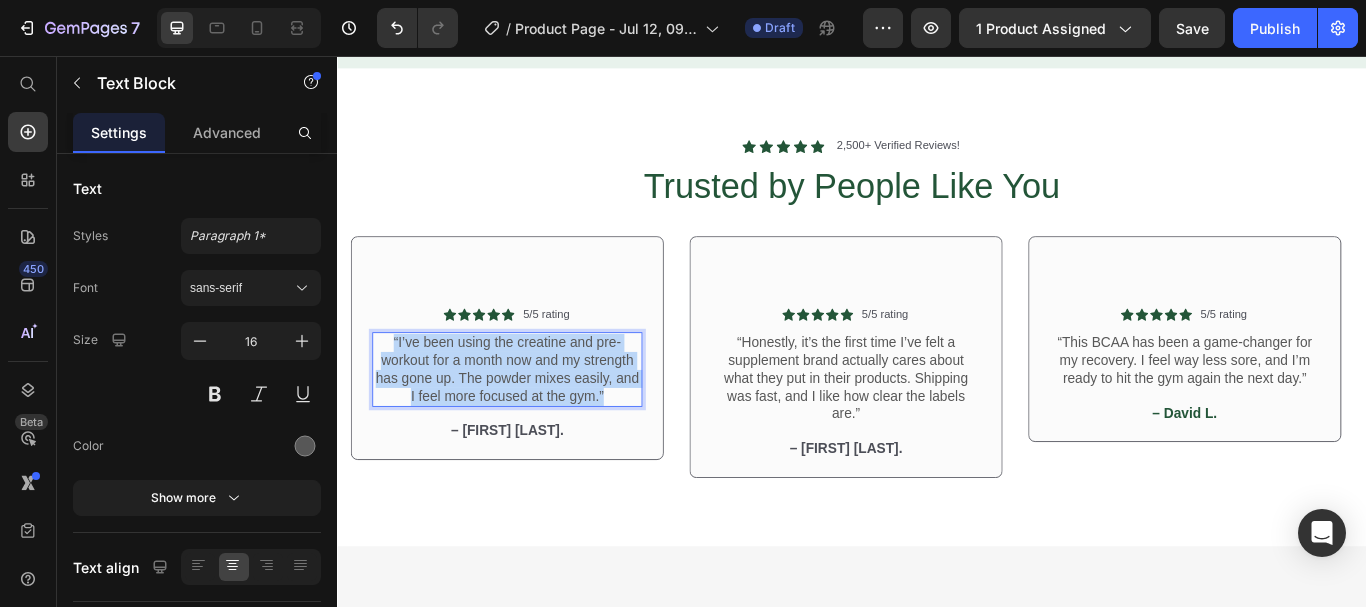 click on "“I’ve been using the creatine and pre-workout for a month now and my strength has gone up. The powder mixes easily, and I feel more focused at the gym.”" at bounding box center (534, 421) 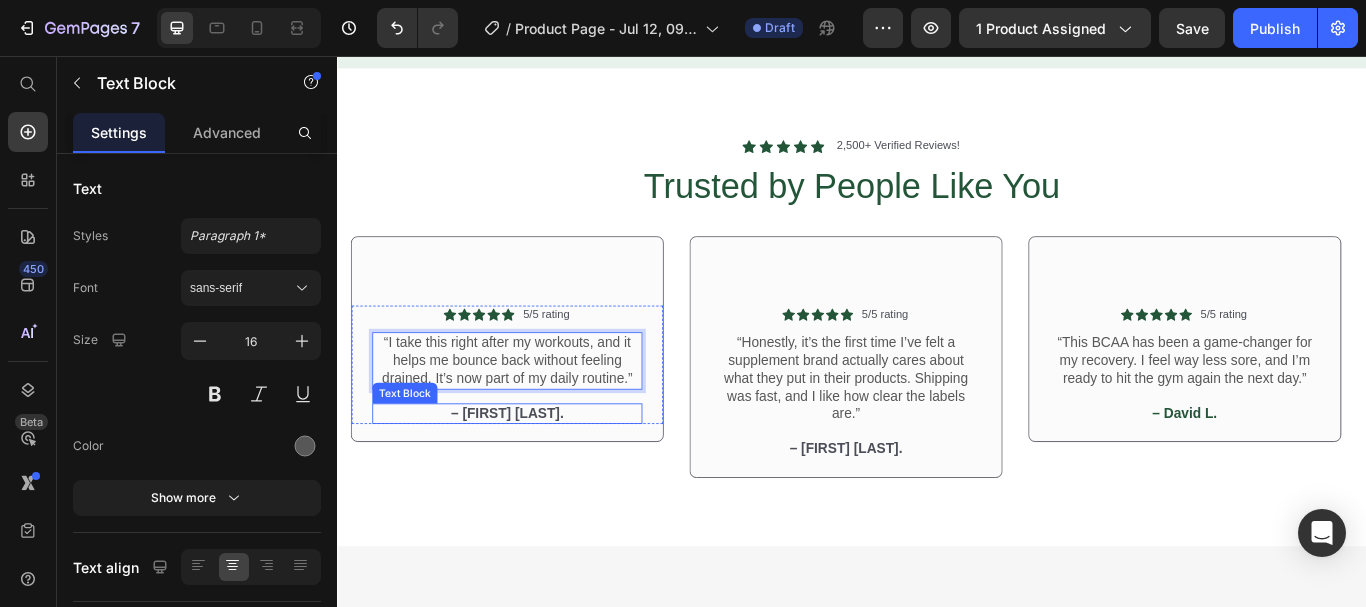 click on "– Naomi S." at bounding box center (534, 473) 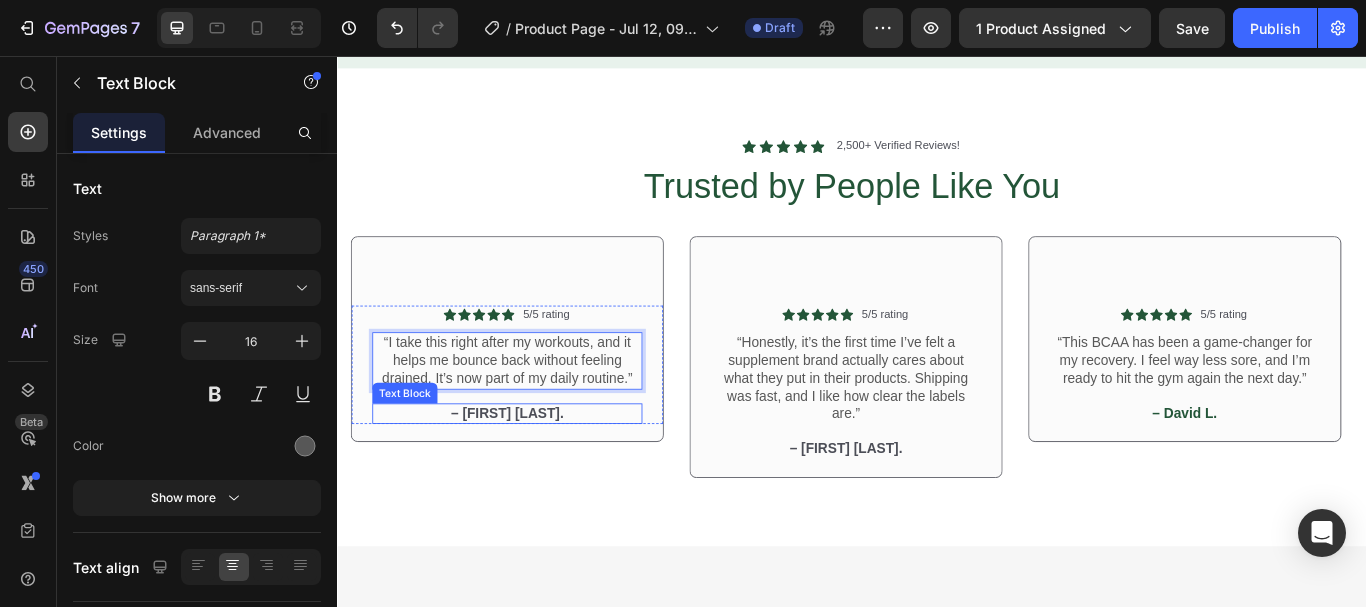 click on "– Naomi S." at bounding box center (534, 473) 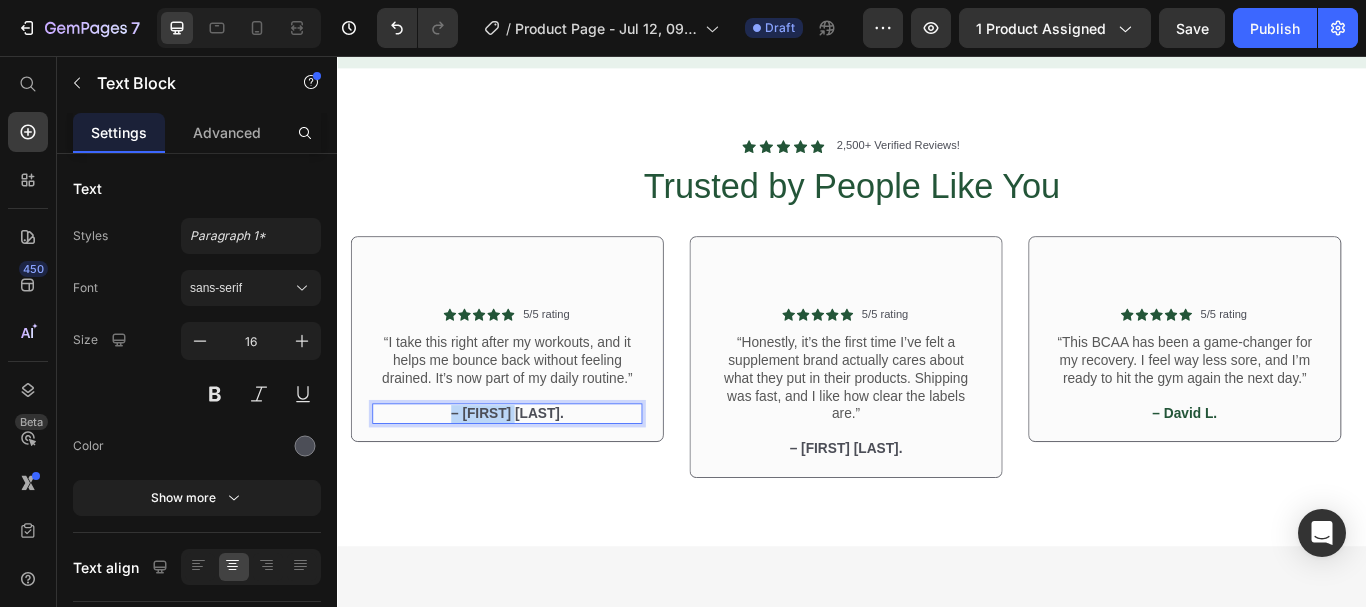 click on "– Naomi S." at bounding box center (534, 473) 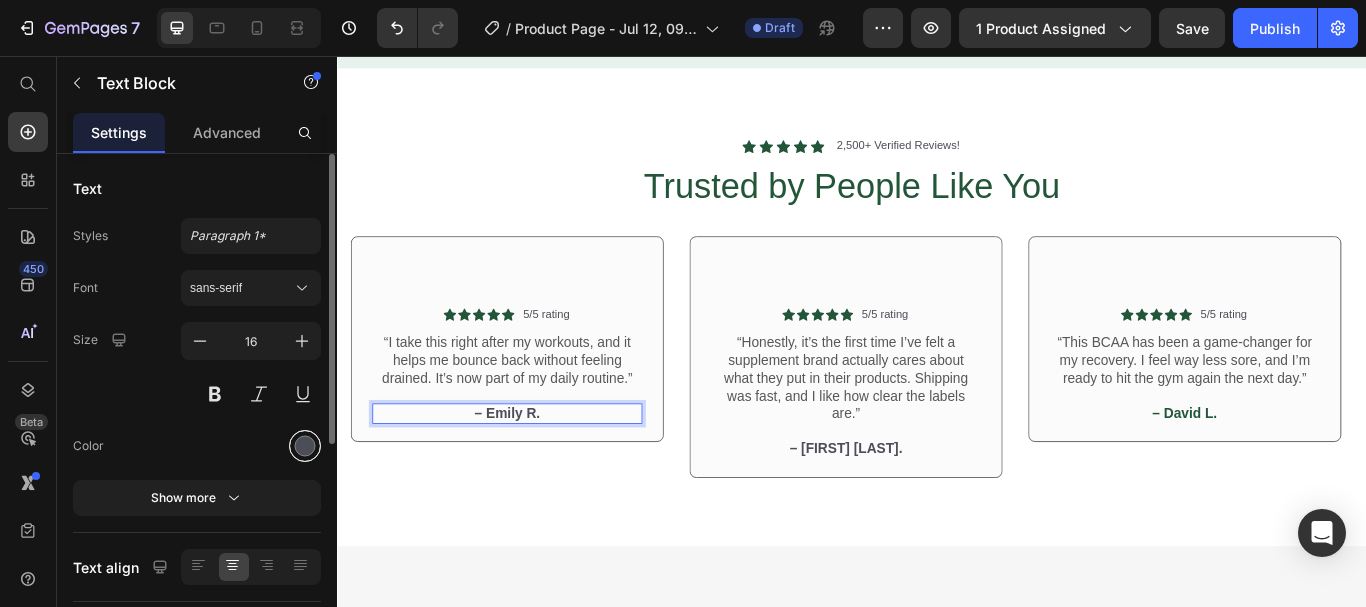 click at bounding box center (305, 446) 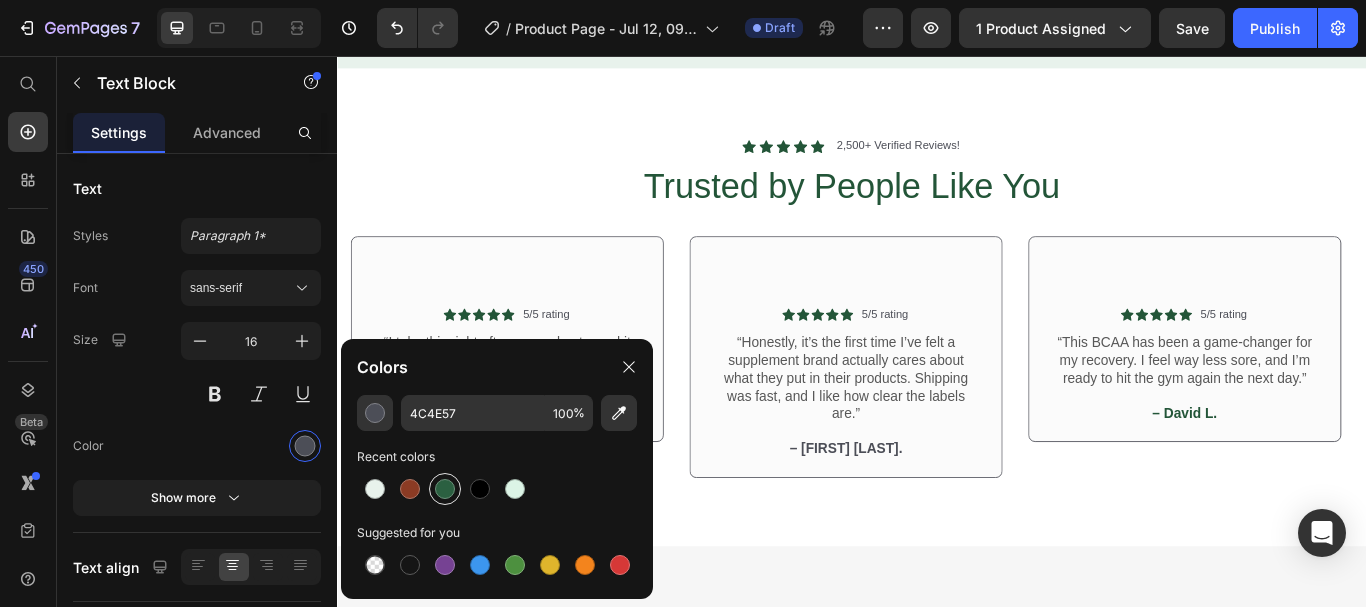 click at bounding box center (445, 489) 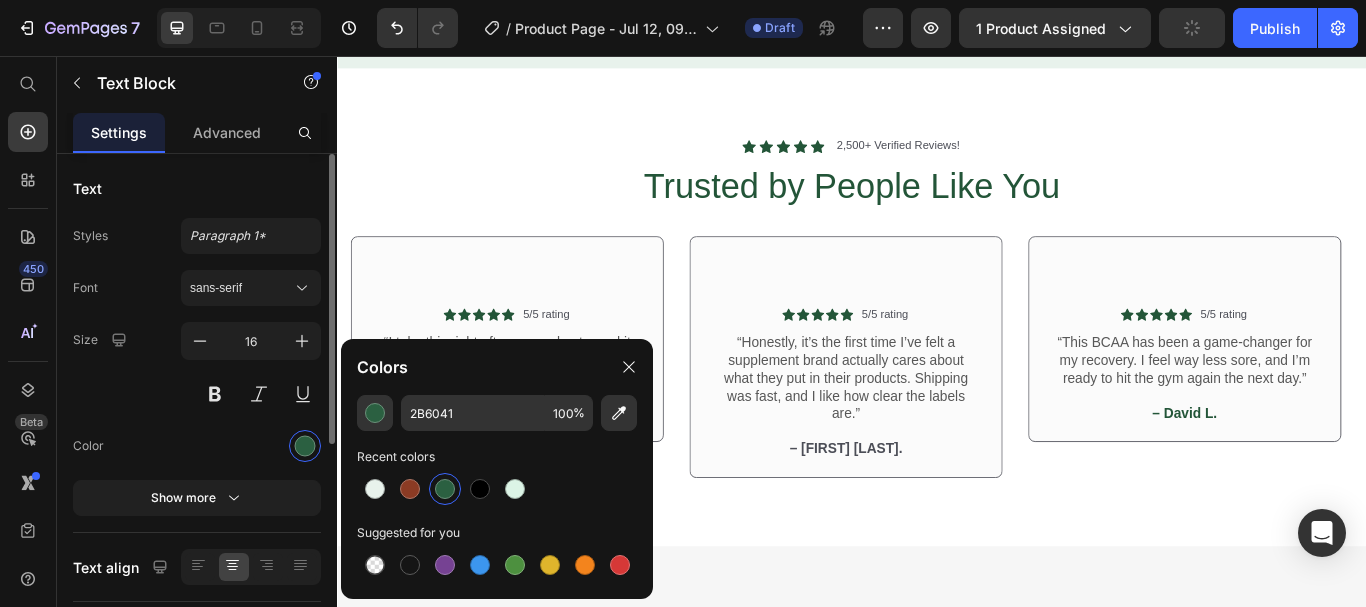 click at bounding box center (251, 446) 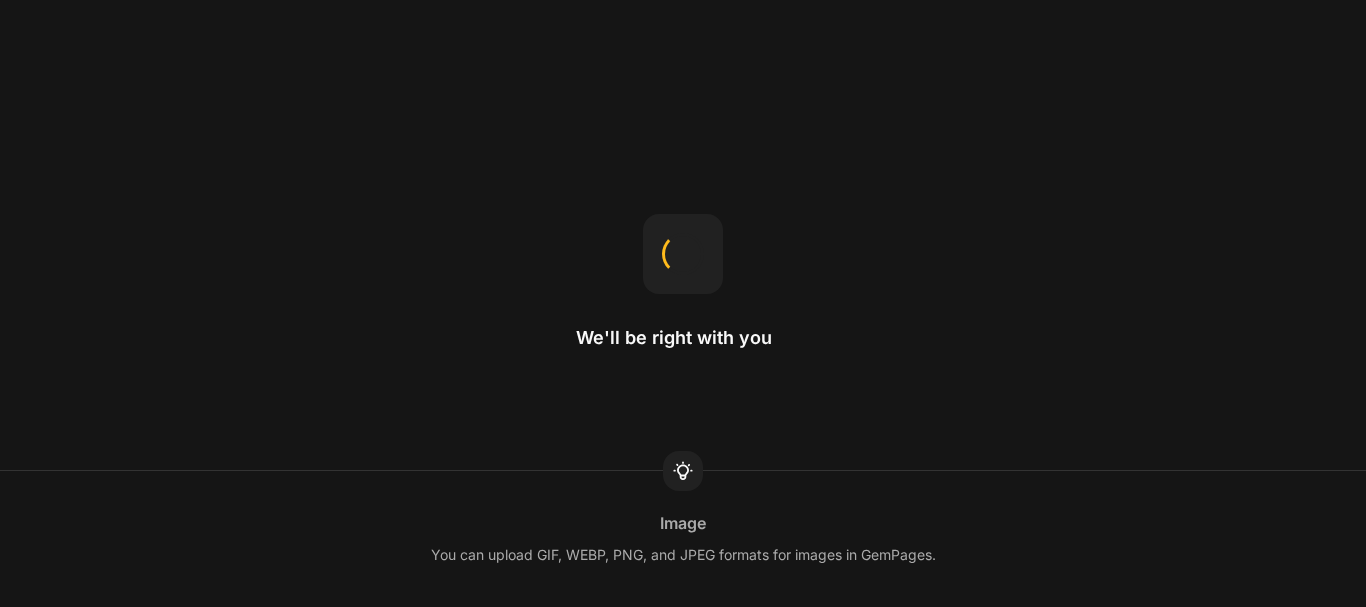 scroll, scrollTop: 0, scrollLeft: 0, axis: both 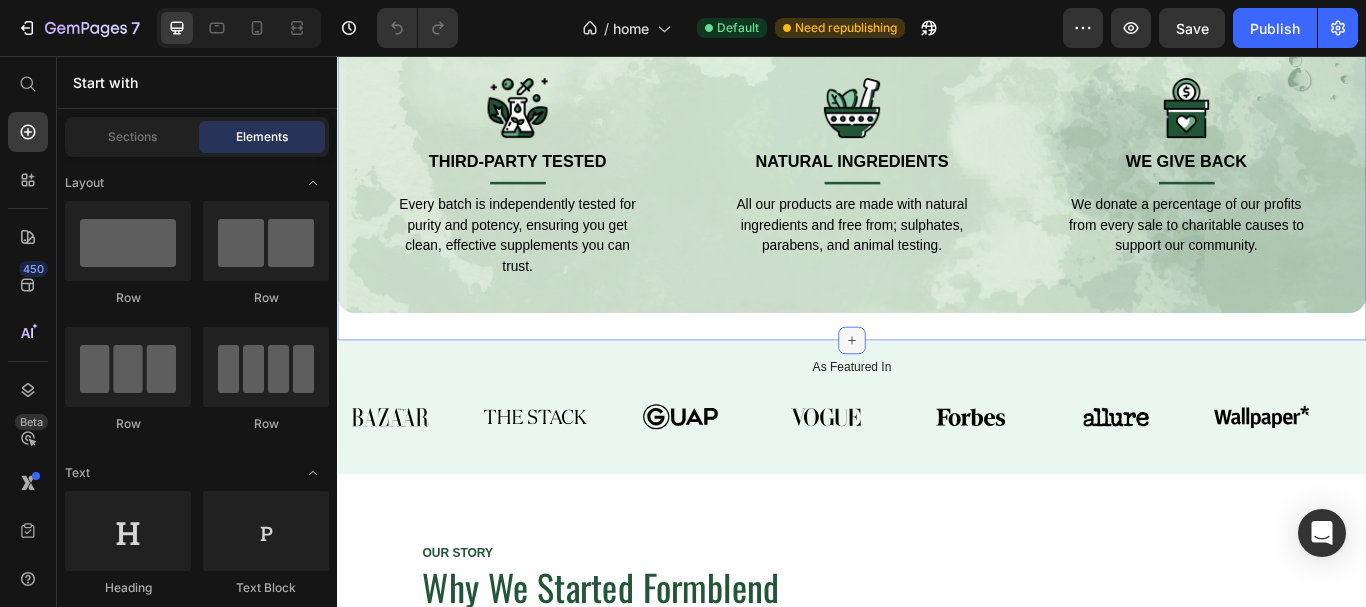 click 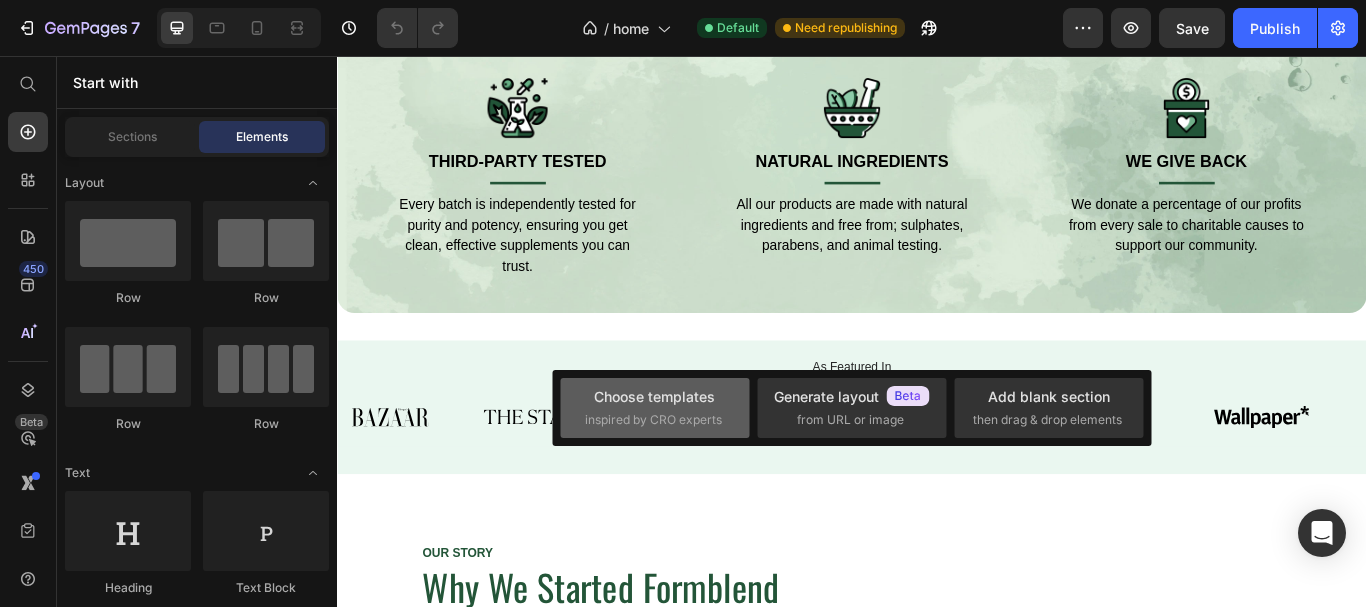 click on "inspired by CRO experts" at bounding box center (653, 420) 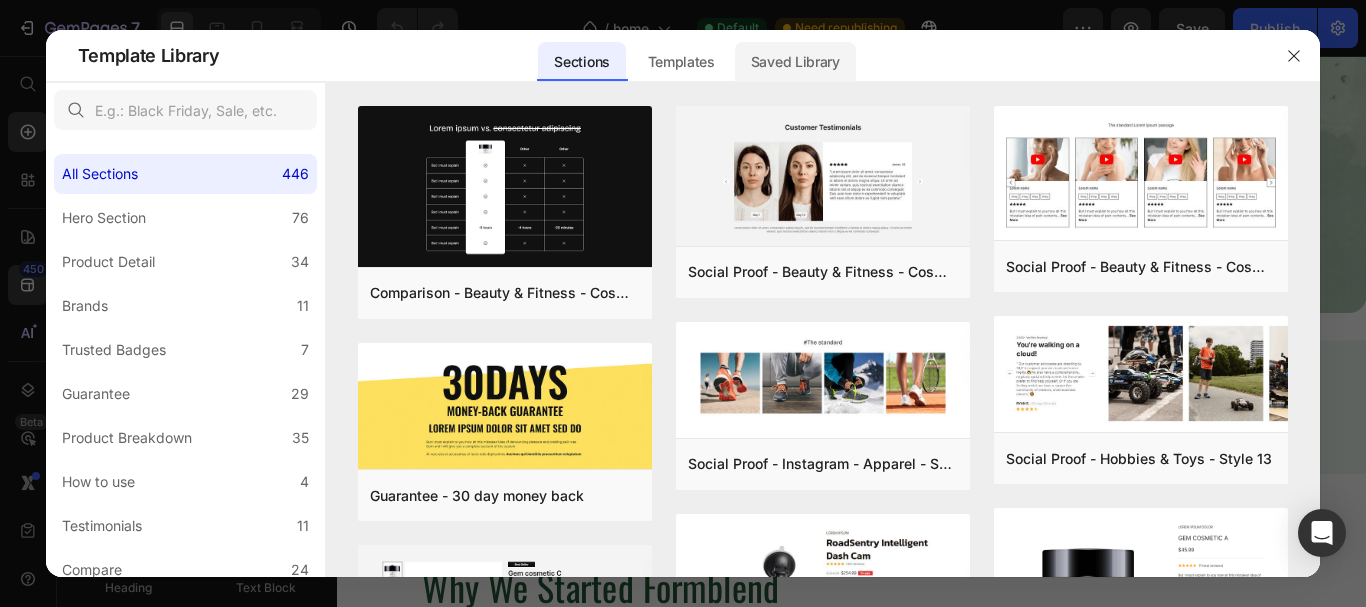 click on "Saved Library" 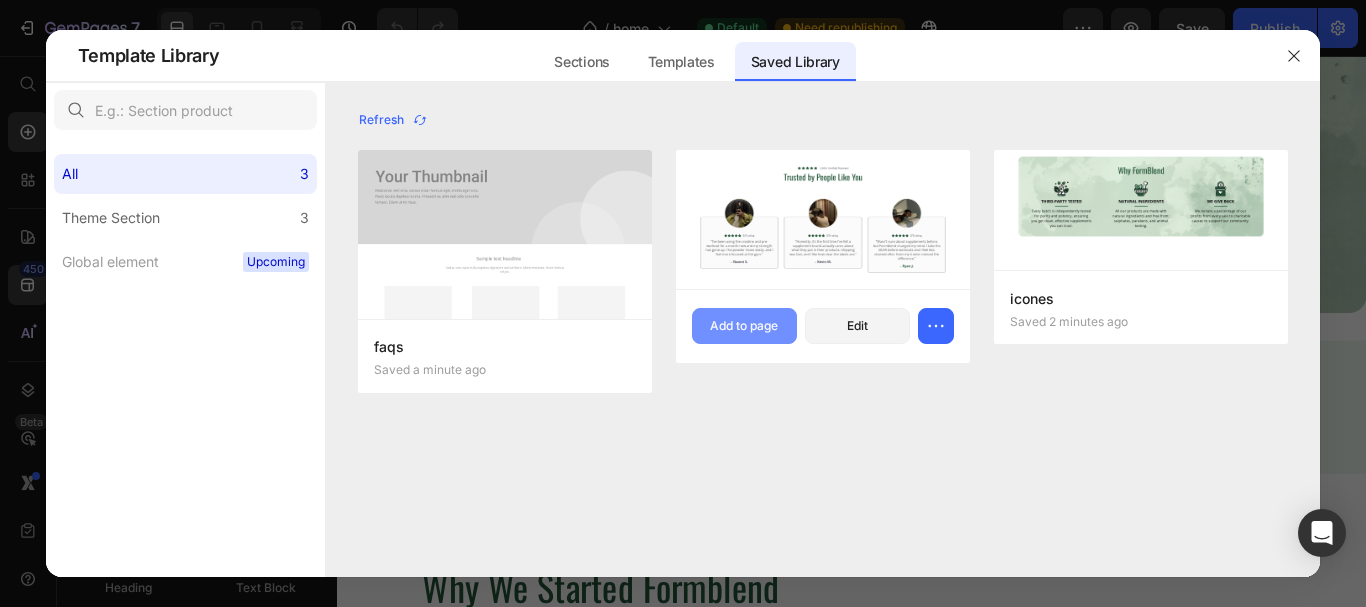click on "Add to page" at bounding box center [744, 326] 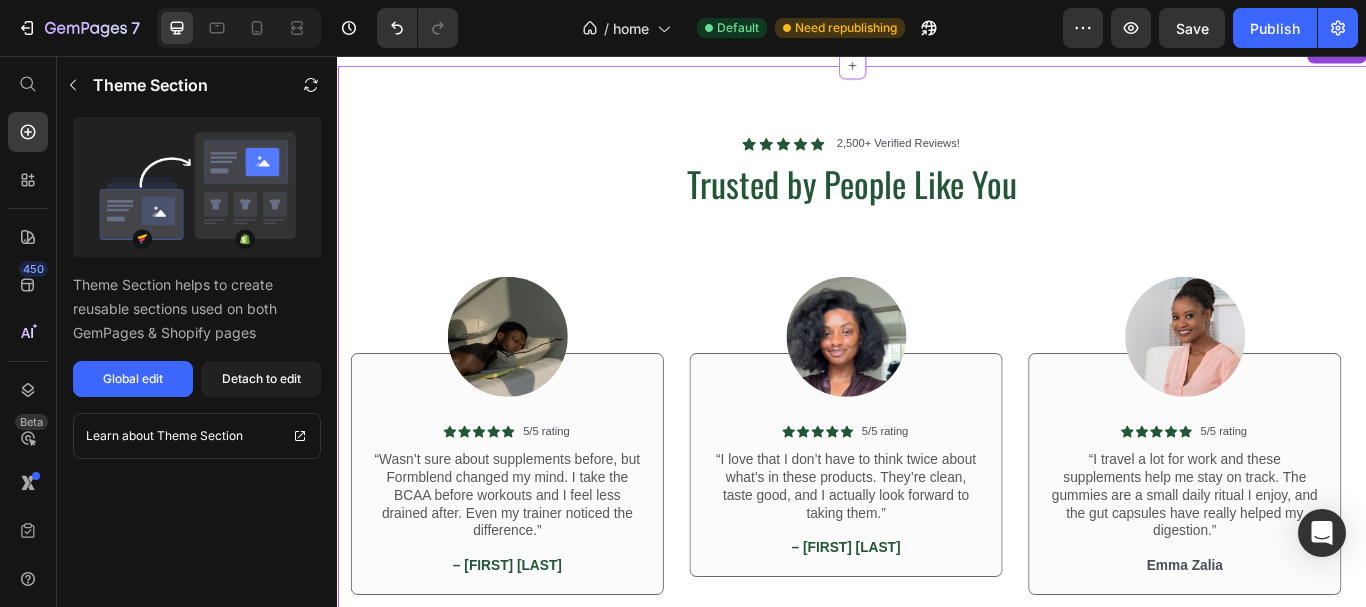 scroll, scrollTop: 3163, scrollLeft: 0, axis: vertical 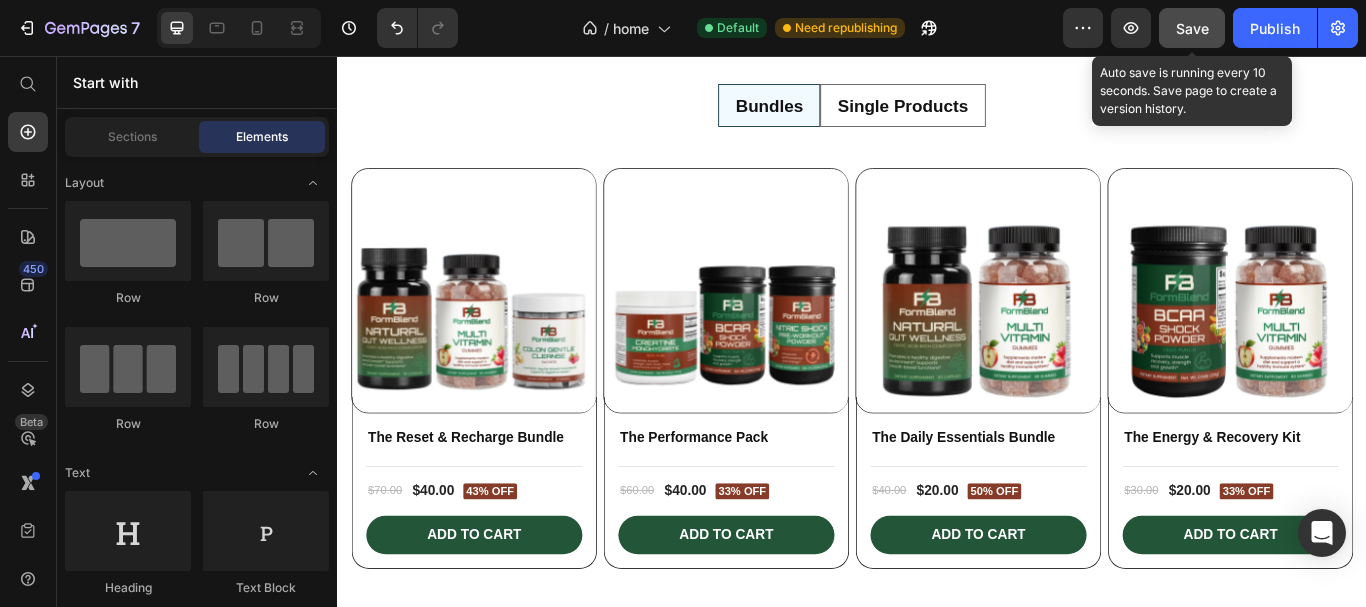 click on "Save" 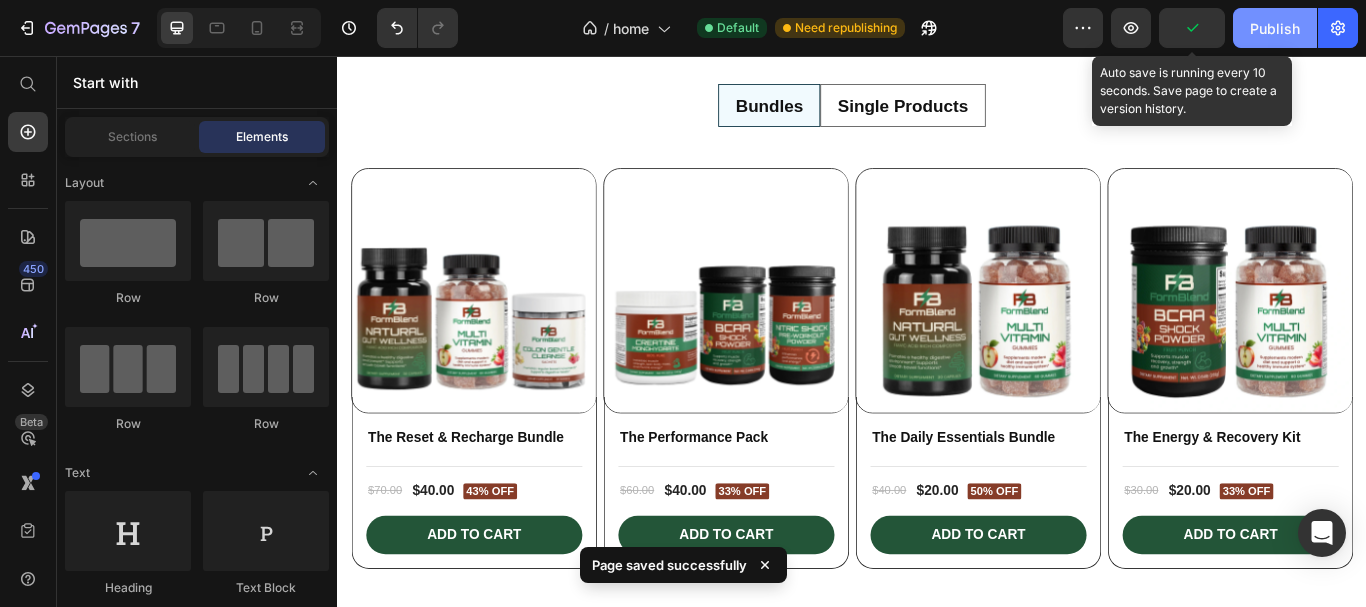 click 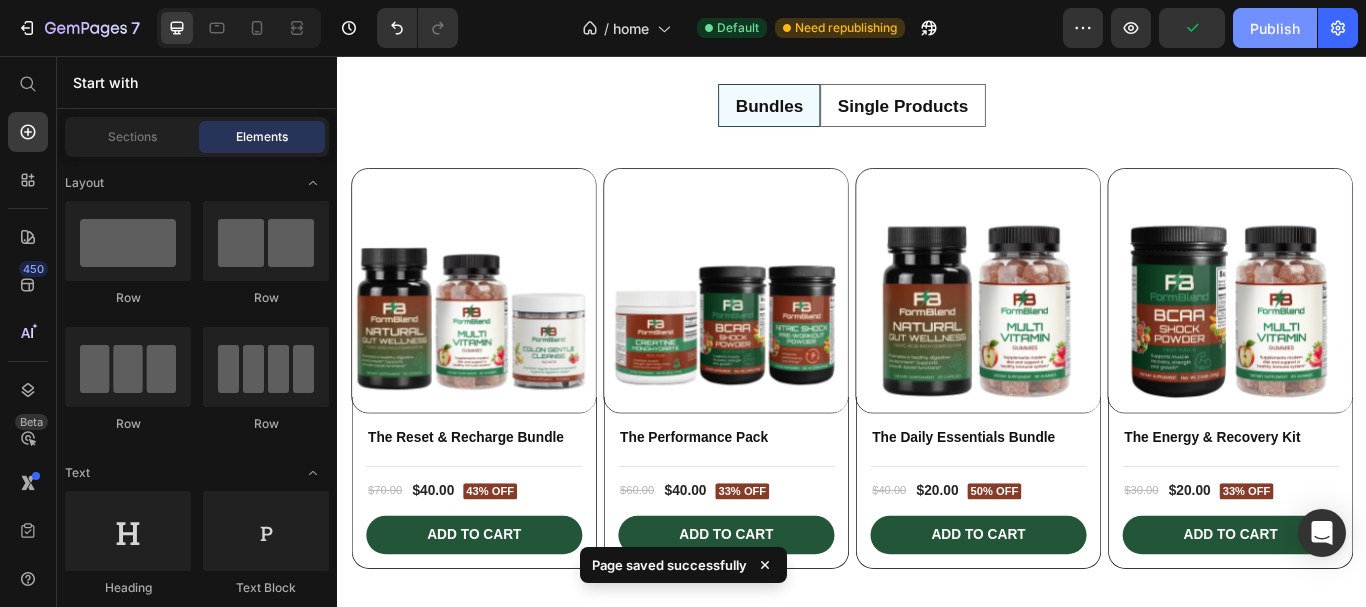 click on "Publish" at bounding box center (1275, 28) 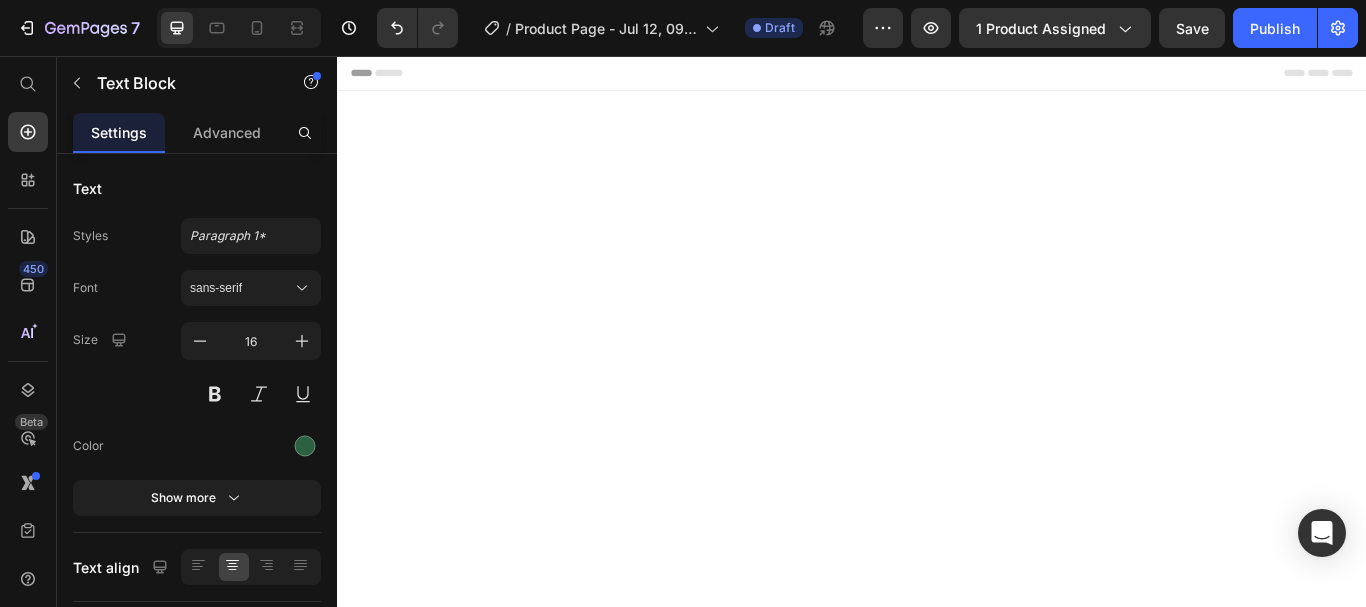 scroll, scrollTop: 0, scrollLeft: 0, axis: both 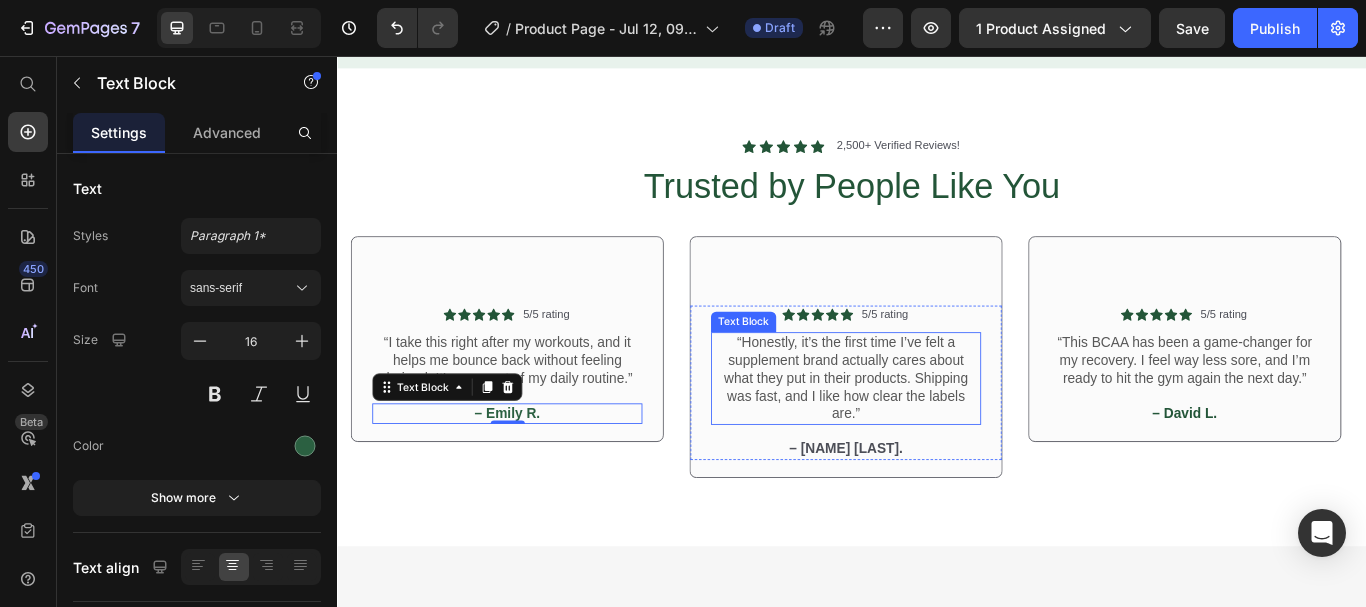 click on "“Honestly, it’s the first time I’ve felt a supplement brand actually cares about what they put in their products. Shipping was fast, and I like how clear the labels are.”" at bounding box center [929, 432] 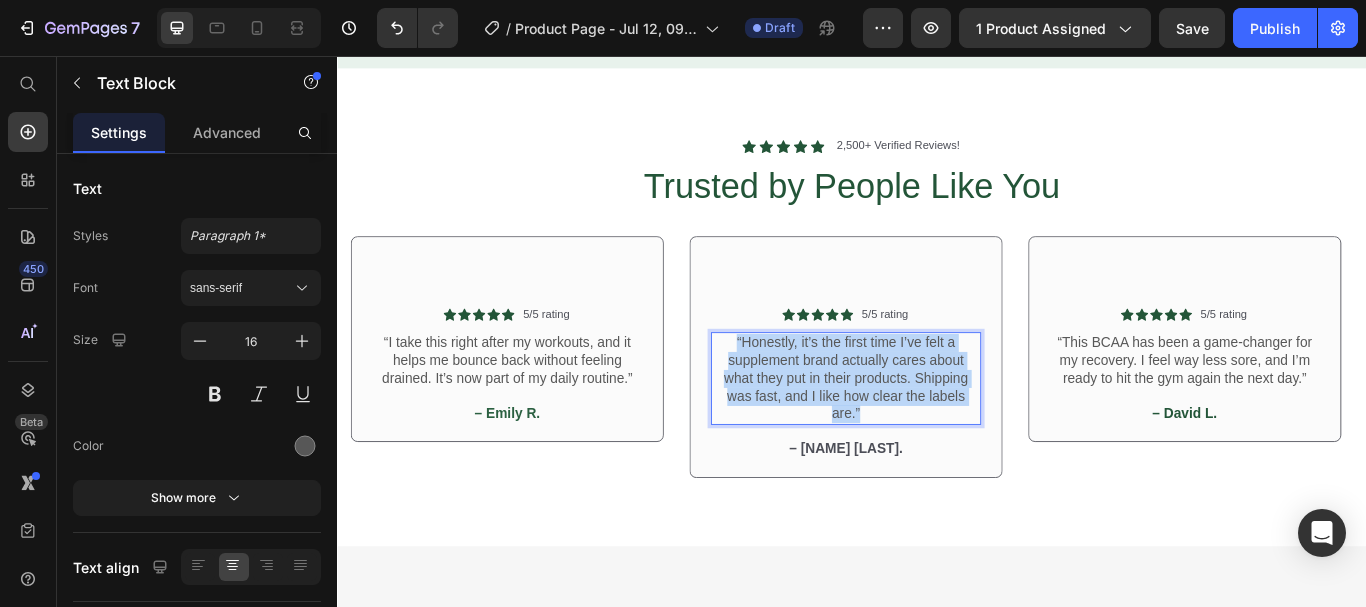 click on "“Honestly, it’s the first time I’ve felt a supplement brand actually cares about what they put in their products. Shipping was fast, and I like how clear the labels are.”" at bounding box center (929, 432) 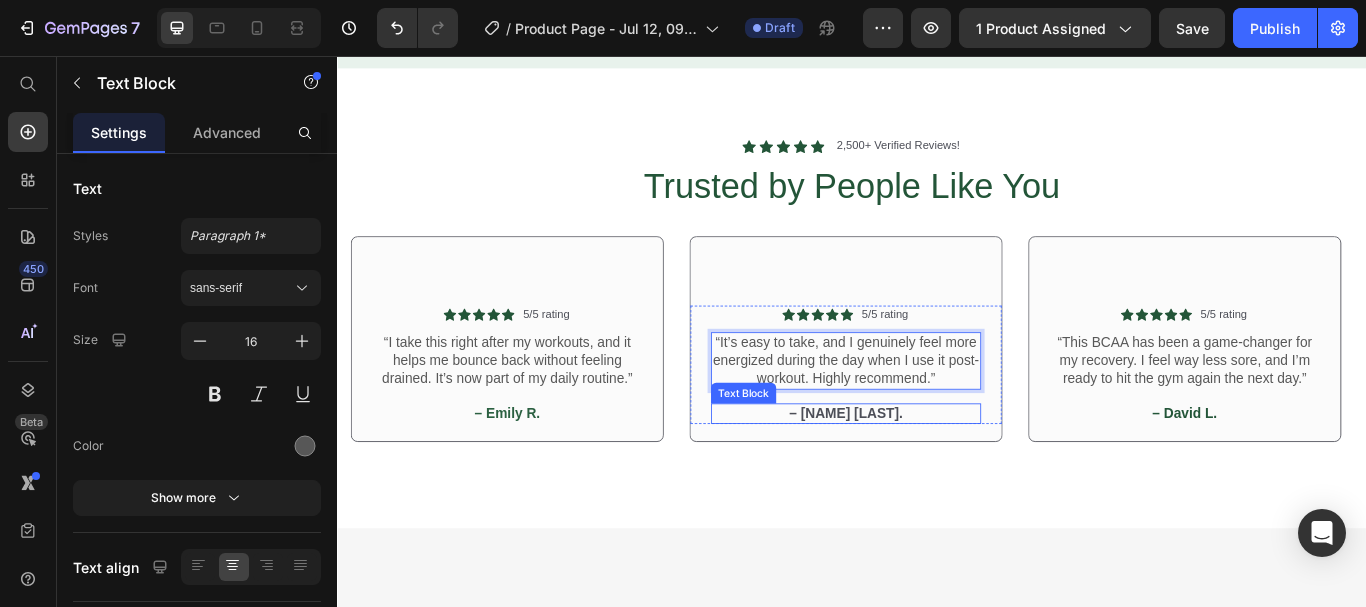 click on "– [NAME] [LAST]." at bounding box center [929, 473] 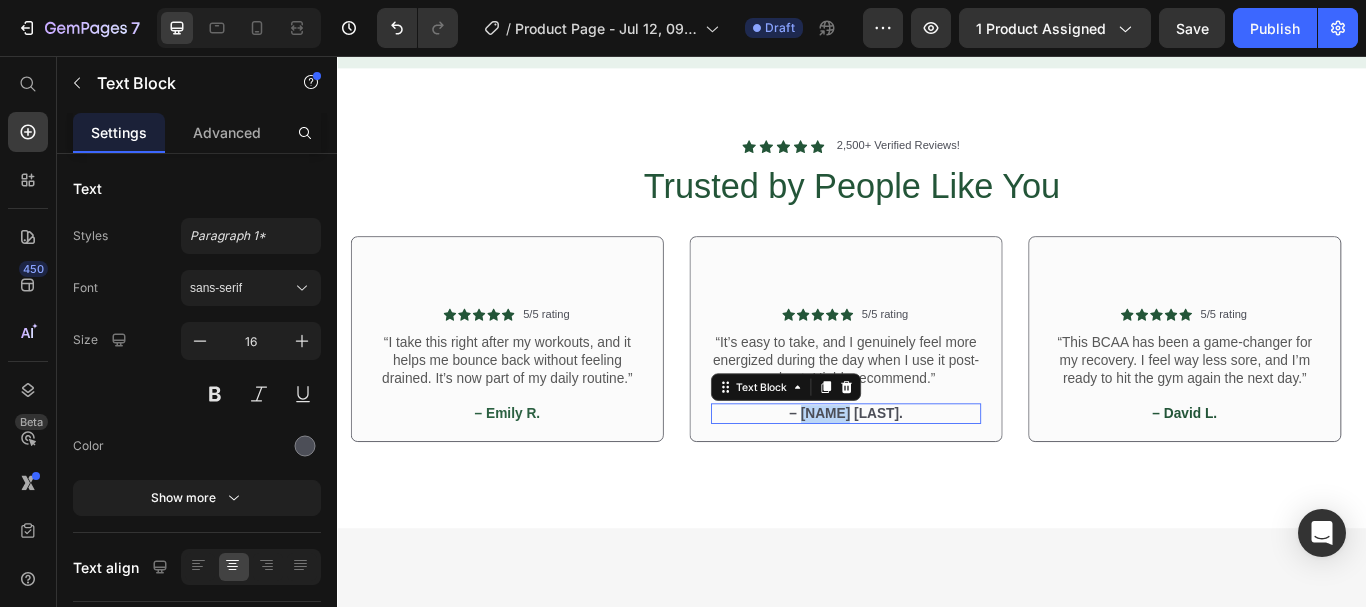 click on "– [NAME] [LAST]." at bounding box center [929, 473] 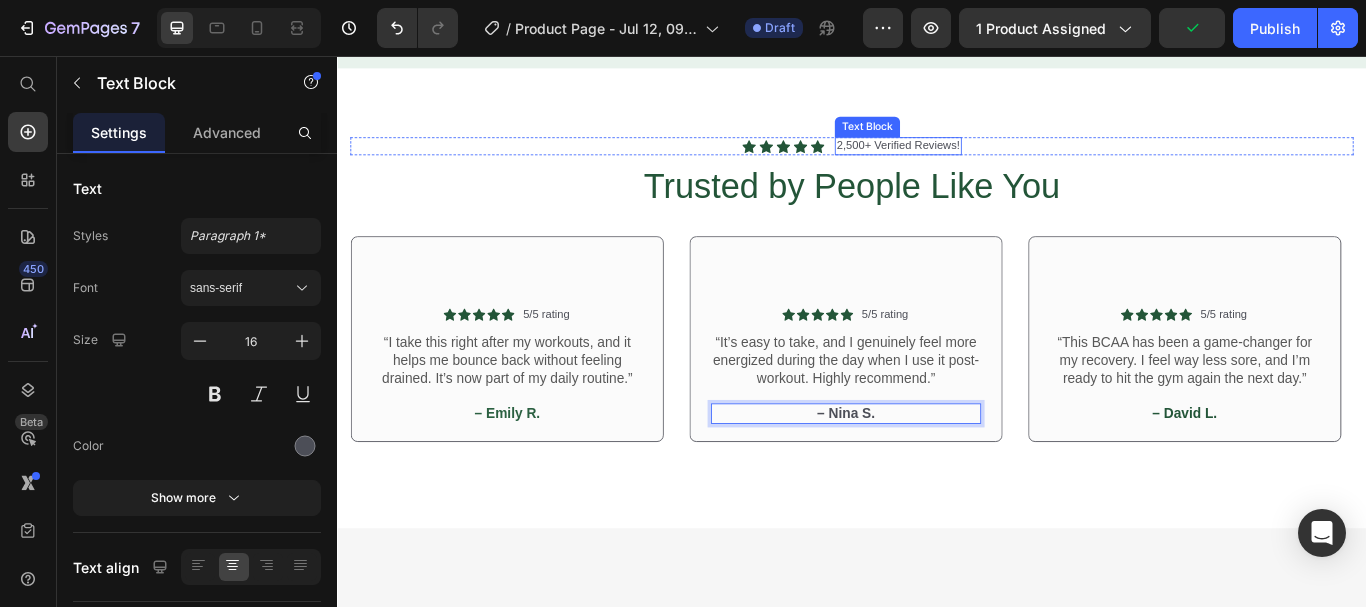 click on "2,500+ Verified Reviews!" at bounding box center (990, 161) 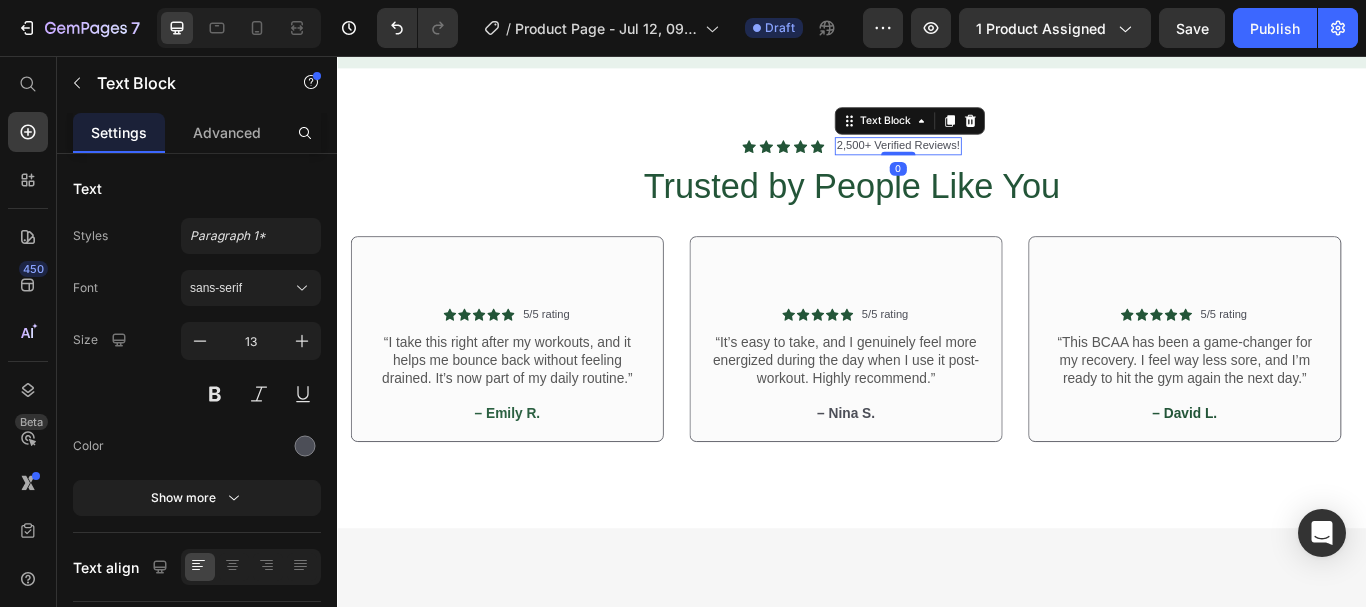 click on "2,500+ Verified Reviews!" at bounding box center (990, 161) 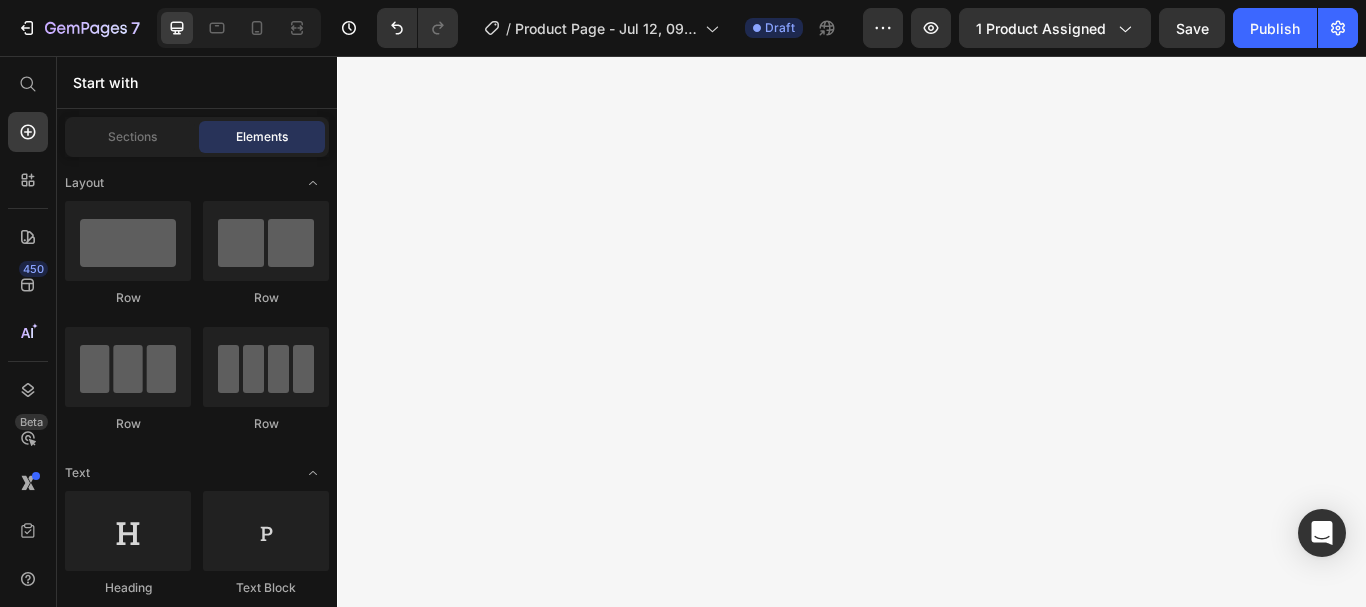 scroll, scrollTop: 0, scrollLeft: 0, axis: both 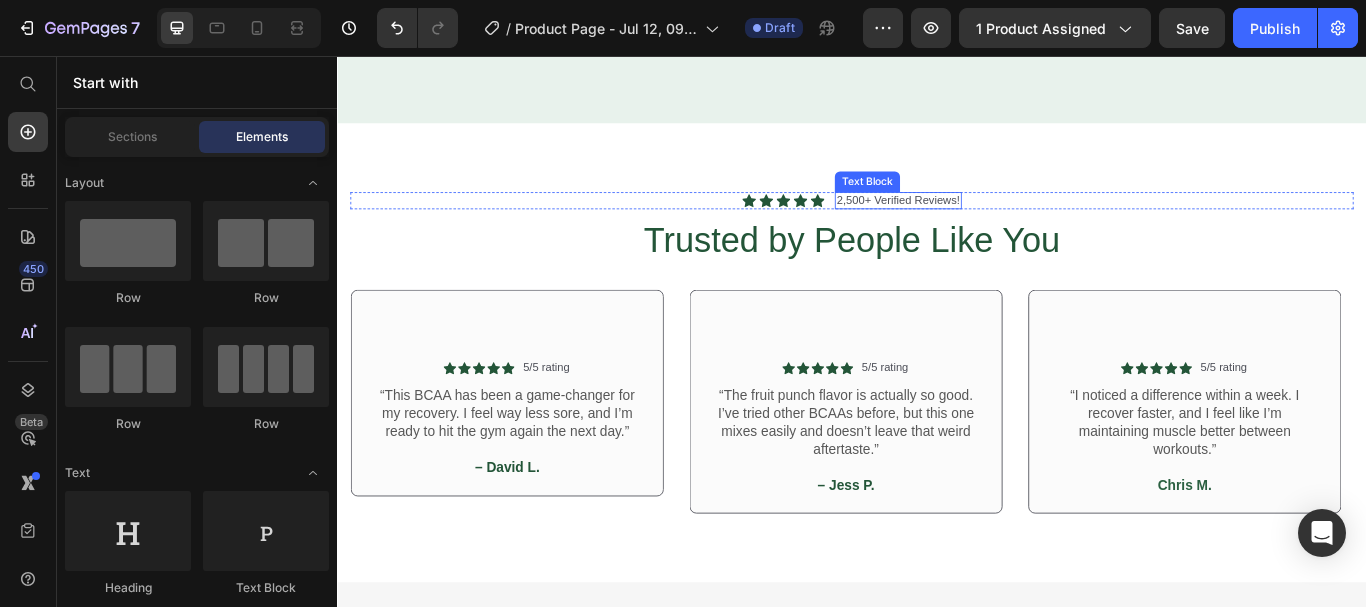 click on "2,500+ Verified Reviews!" at bounding box center [990, 225] 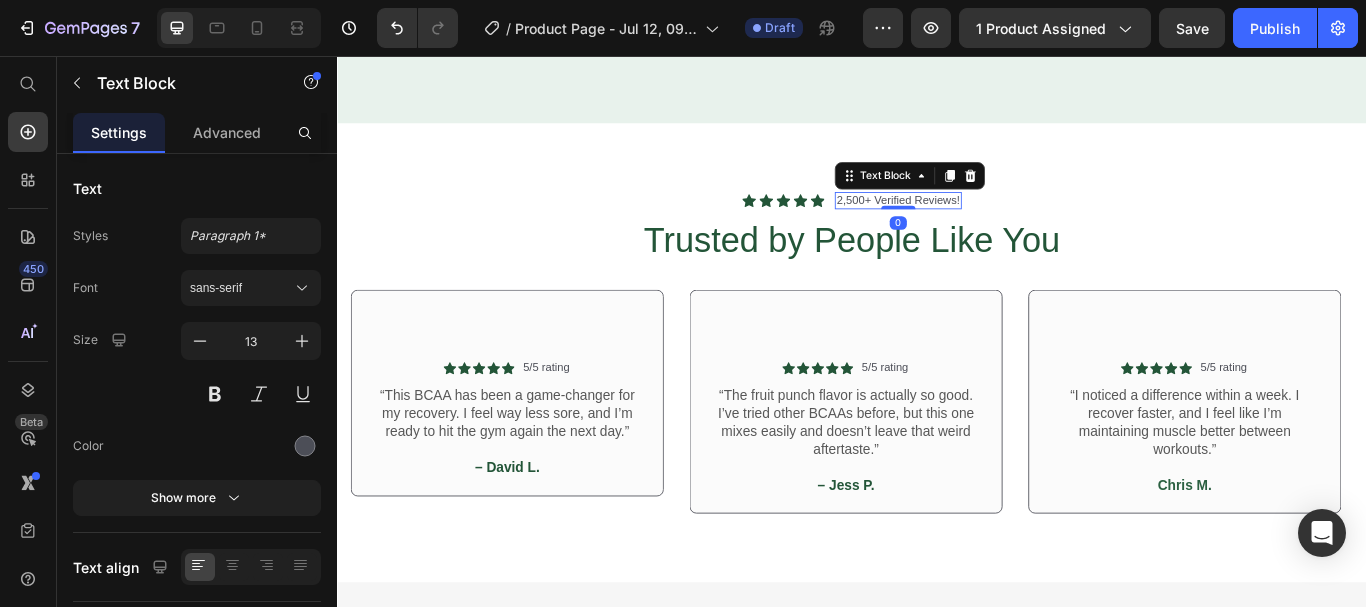 click on "2,500+ Verified Reviews!" at bounding box center (990, 225) 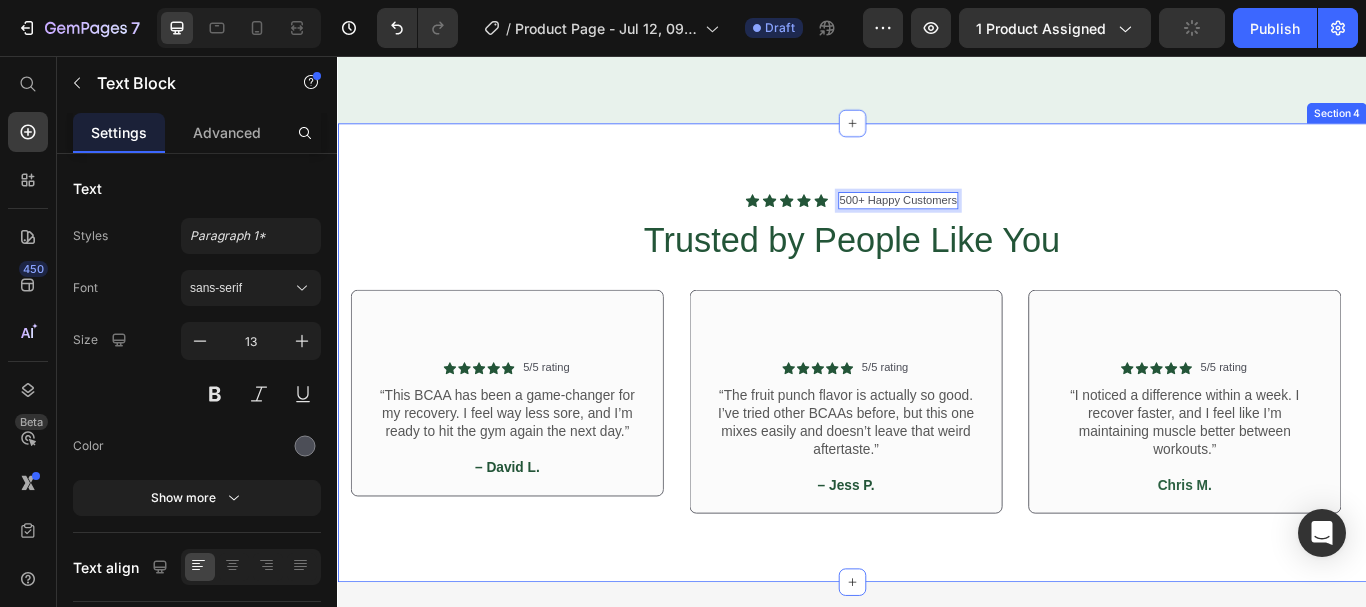 click on "Icon Icon Icon Icon Icon Icon List 500+ Happy Customers Text Block   0 Row Trusted by People Like You Heading Row Icon Icon Icon Icon Icon Icon List 5/5 rating Text Block Row “This BCAA has been a game-changer for my recovery. I feel way less sore, and I’m ready to hit the gym again the next day.” Text Block – [NAME] [LAST]. Text Block Row Row Icon Icon Icon Icon Icon Icon List 5/5 rating Text Block Row “The fruit punch flavor is actually so good. I’ve tried other BCAAs before, but this one mixes easily and doesn’t leave that weird aftertaste.” Text Block – [NAME] [LAST]. Text Block Row Row Icon Icon Icon Icon Icon Icon List 5/5 rating Text Block Row “I noticed a difference within a week. I recover faster, and I feel like I’m maintaining muscle better between workouts.” Text Block  [NAME] [LAST]. Text Block Row Row Icon Icon Icon Icon Icon Icon List 5/5 rating Text Block Row Text Block – [NAME] [LAST]. Text Block Row Row Icon Icon Icon Icon Icon Icon List 5/5 rating Text Block Row Text Block – [NAME] [LAST]. Row" at bounding box center [937, 403] 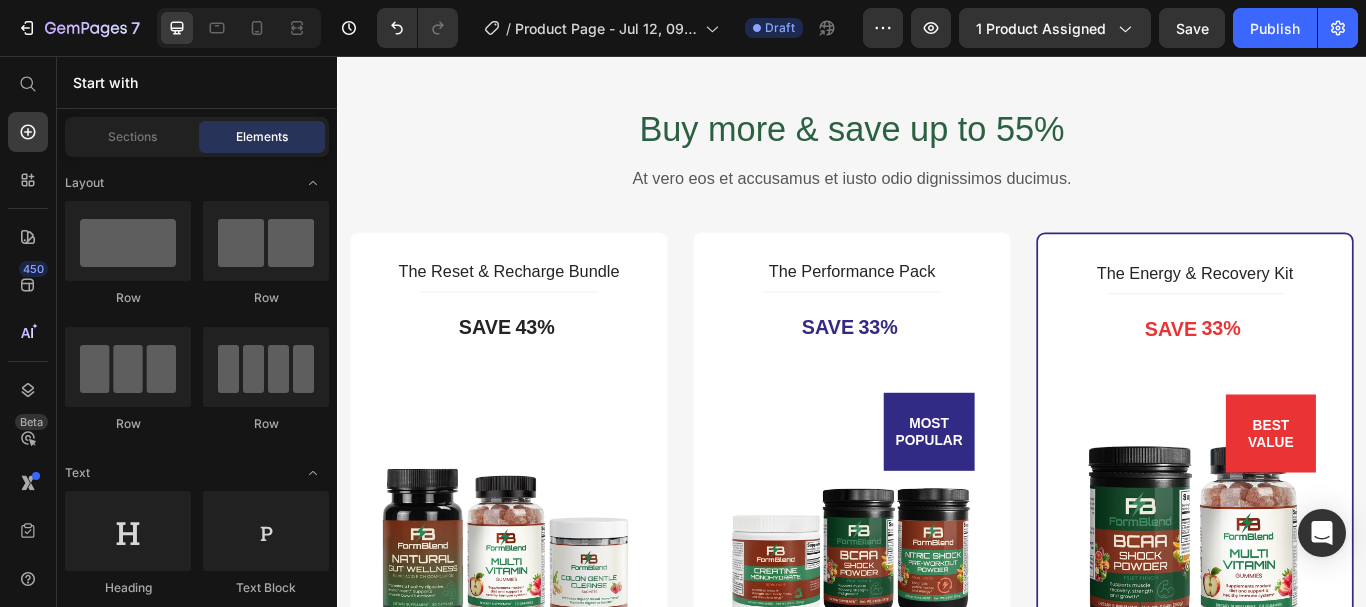 scroll, scrollTop: 3644, scrollLeft: 0, axis: vertical 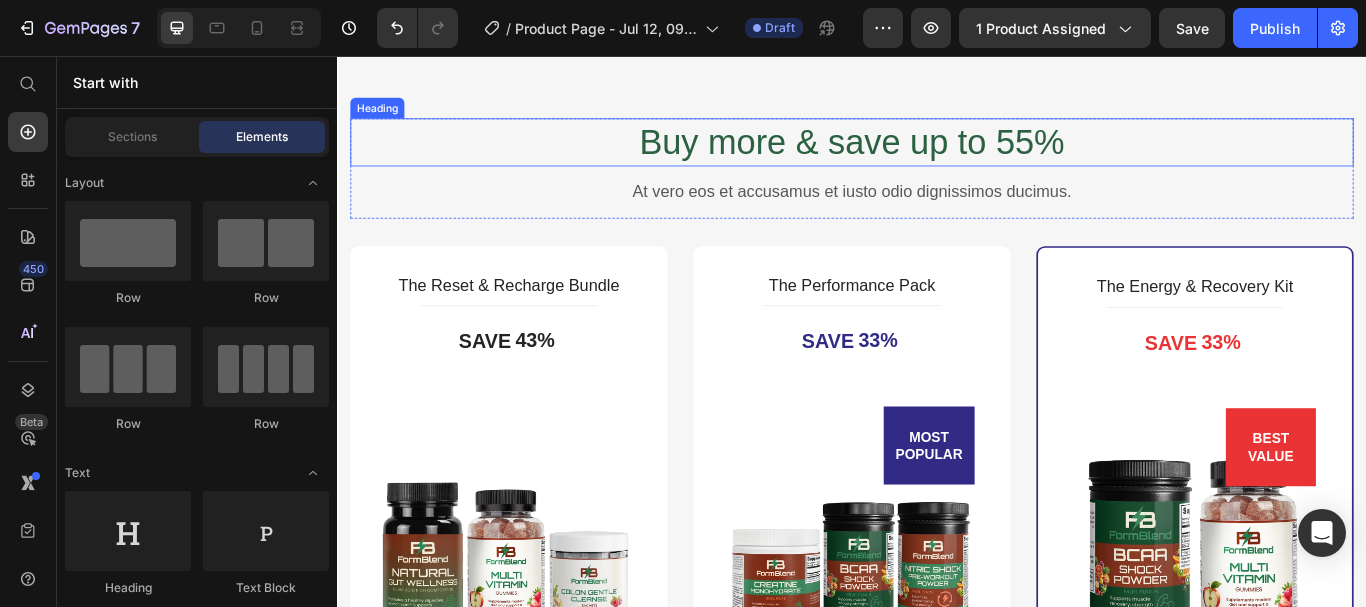 click on "Buy more & save up to 55%" at bounding box center [937, 157] 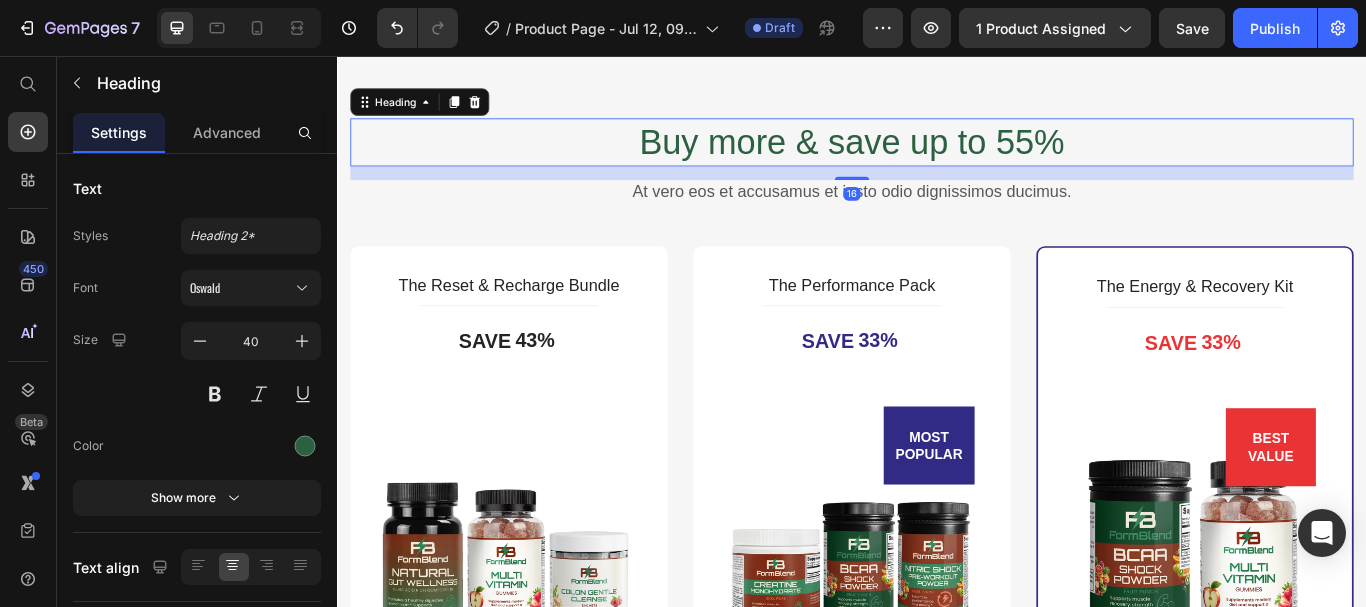 click on "Buy more & save up to 55%" at bounding box center (937, 157) 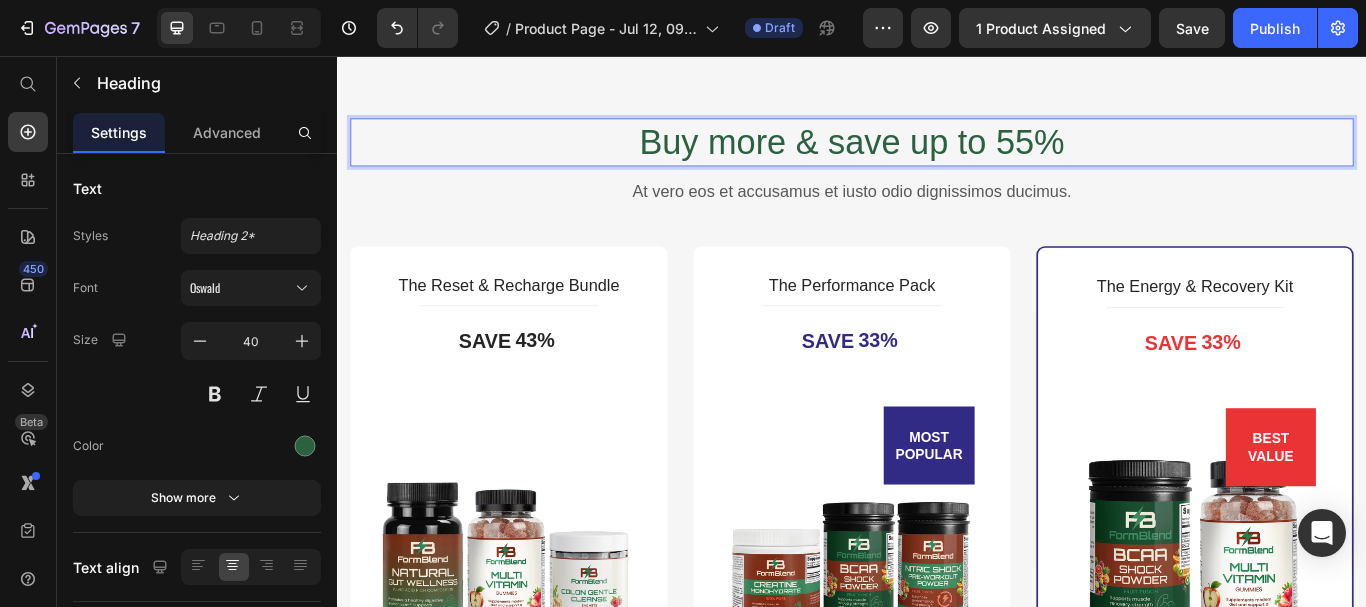 click on "Buy more & save up to 55%" at bounding box center [937, 157] 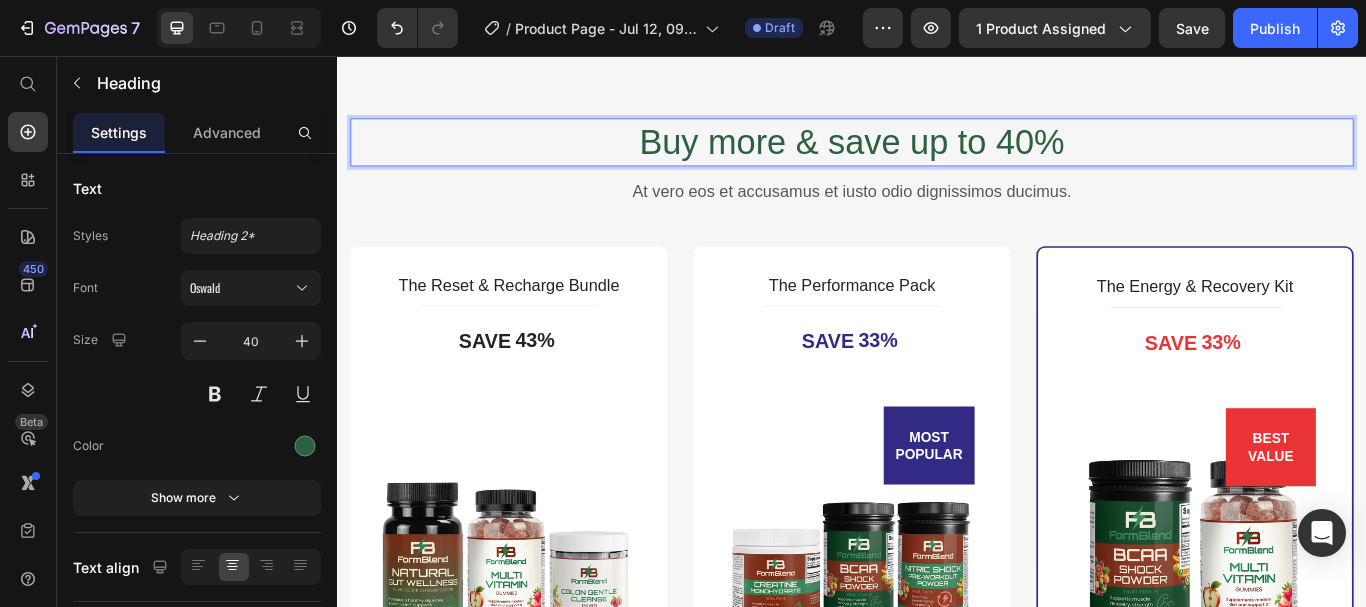 click on "Buy more & save up to 40%" at bounding box center (937, 157) 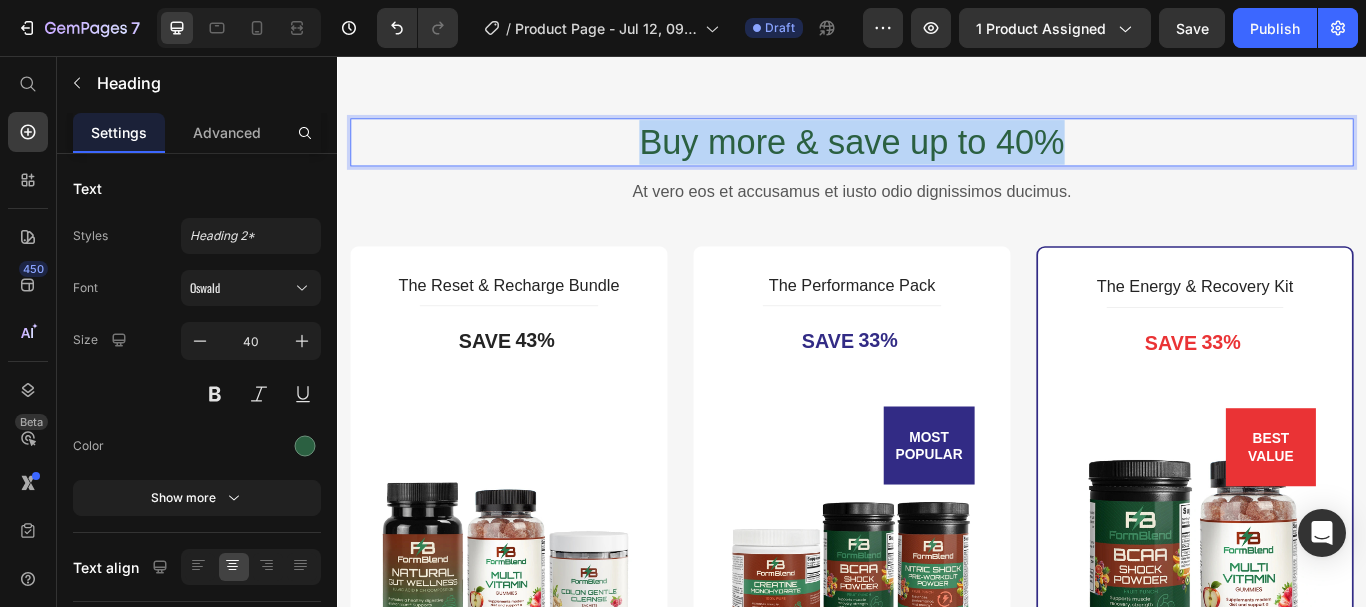 click on "Buy more & save up to 40%" at bounding box center (937, 157) 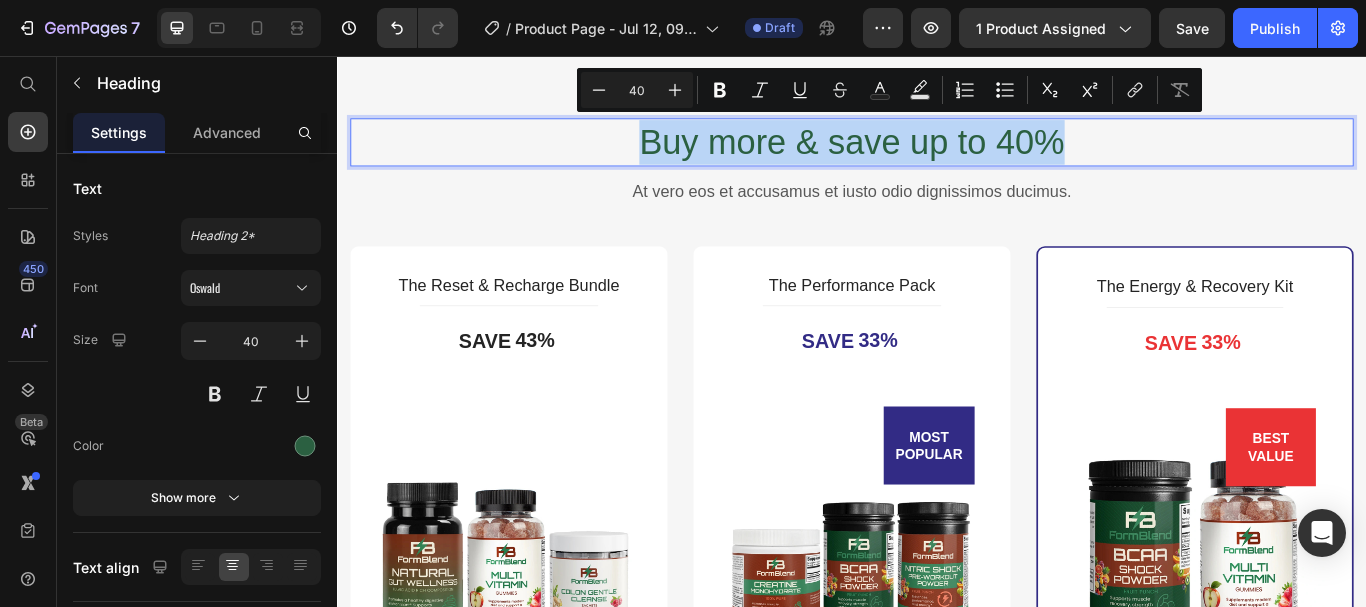 copy on "Buy more & save up to 40%" 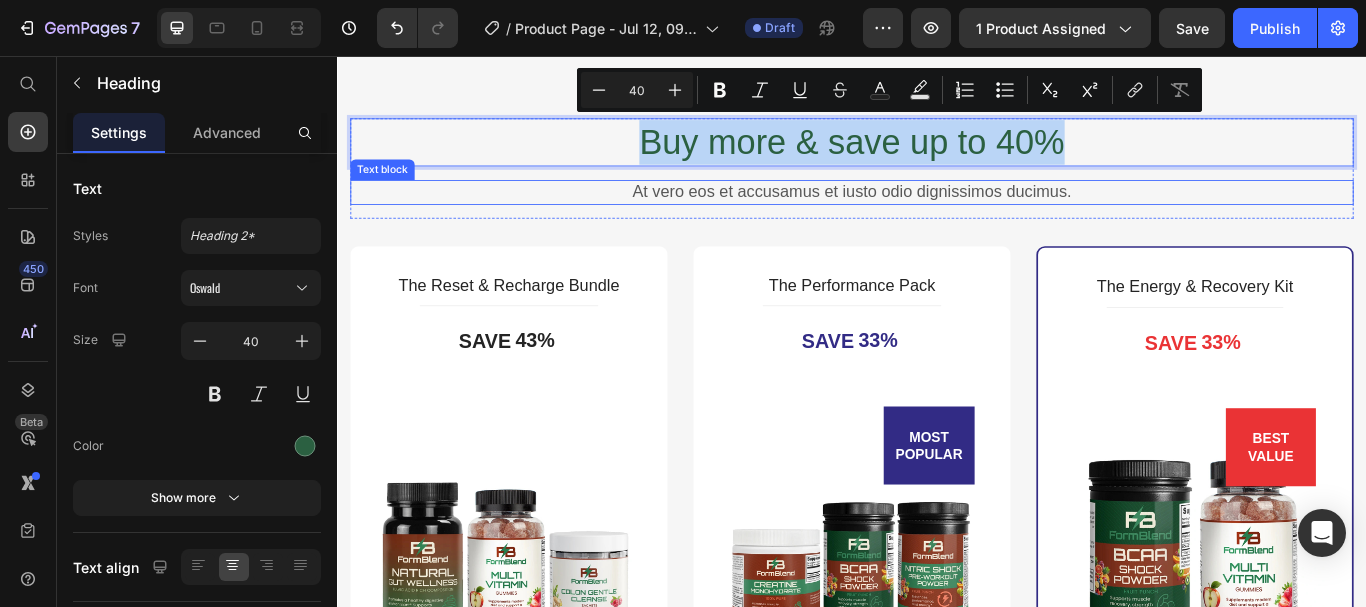 click on "At vero eos et accusamus et iusto odio dignissimos ducimus." at bounding box center (937, 215) 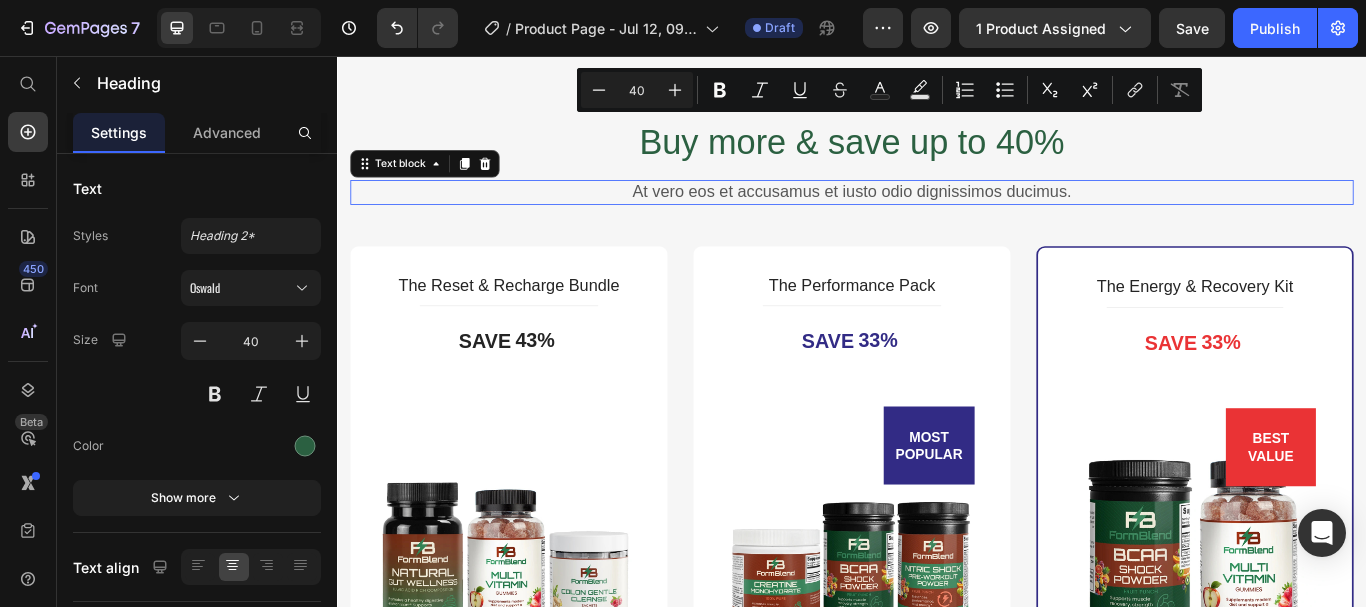 click on "At vero eos et accusamus et iusto odio dignissimos ducimus." at bounding box center (937, 215) 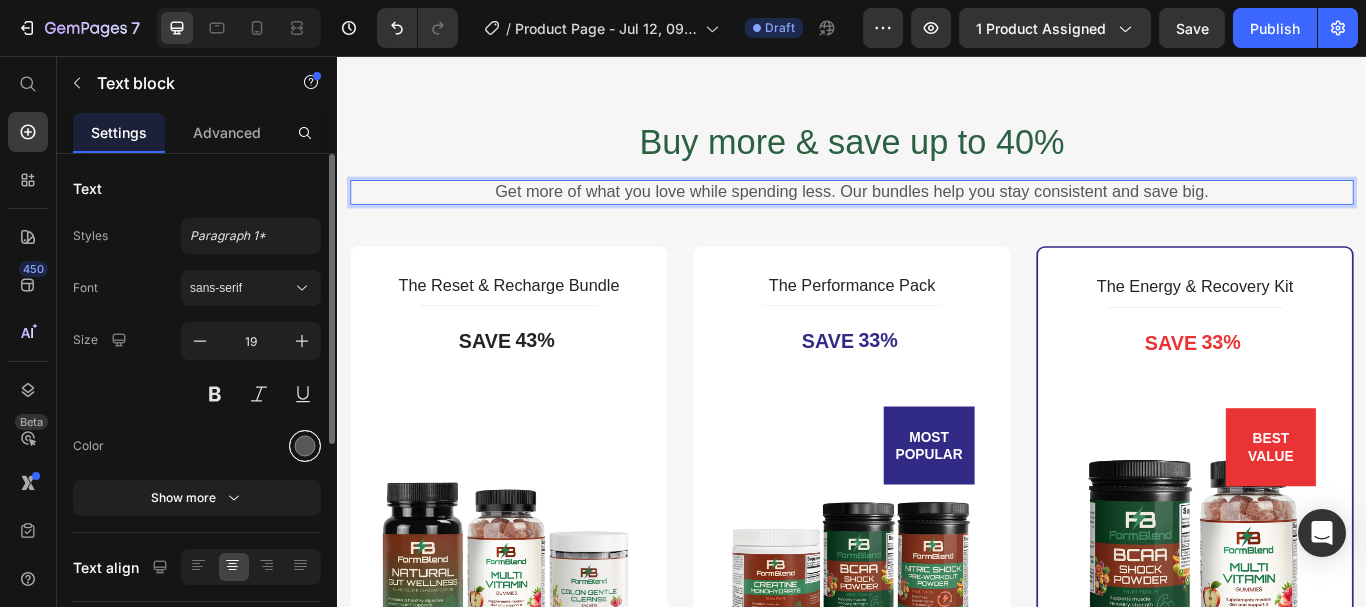 click at bounding box center (305, 446) 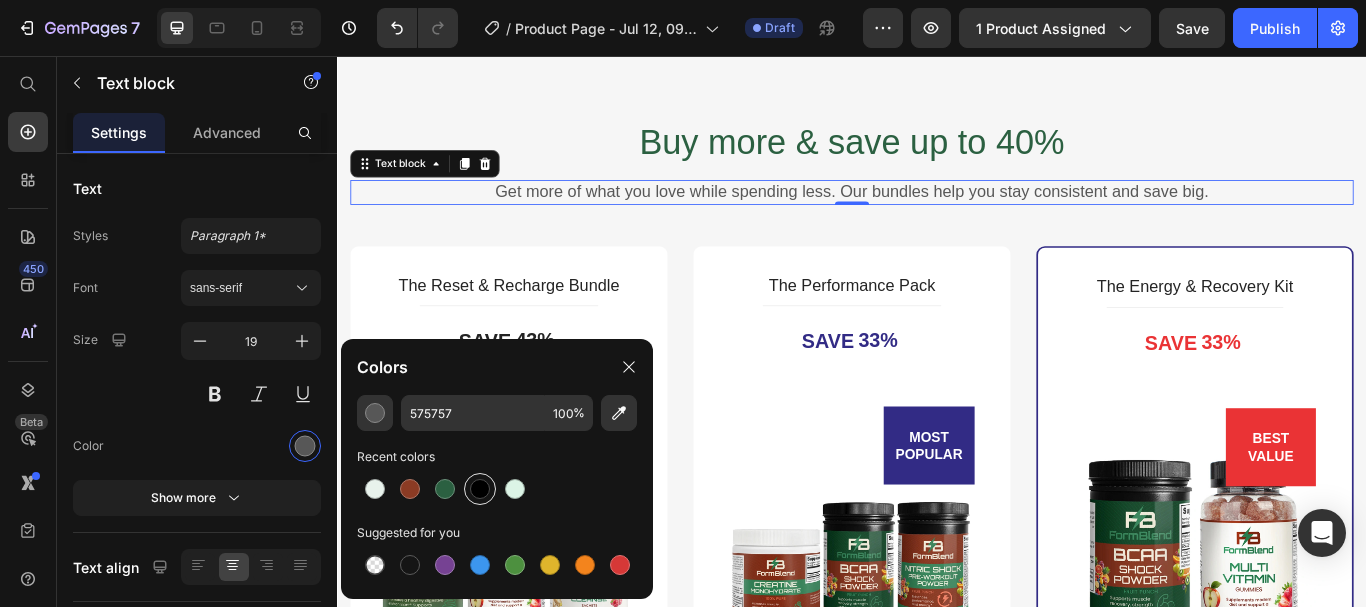 click at bounding box center (480, 489) 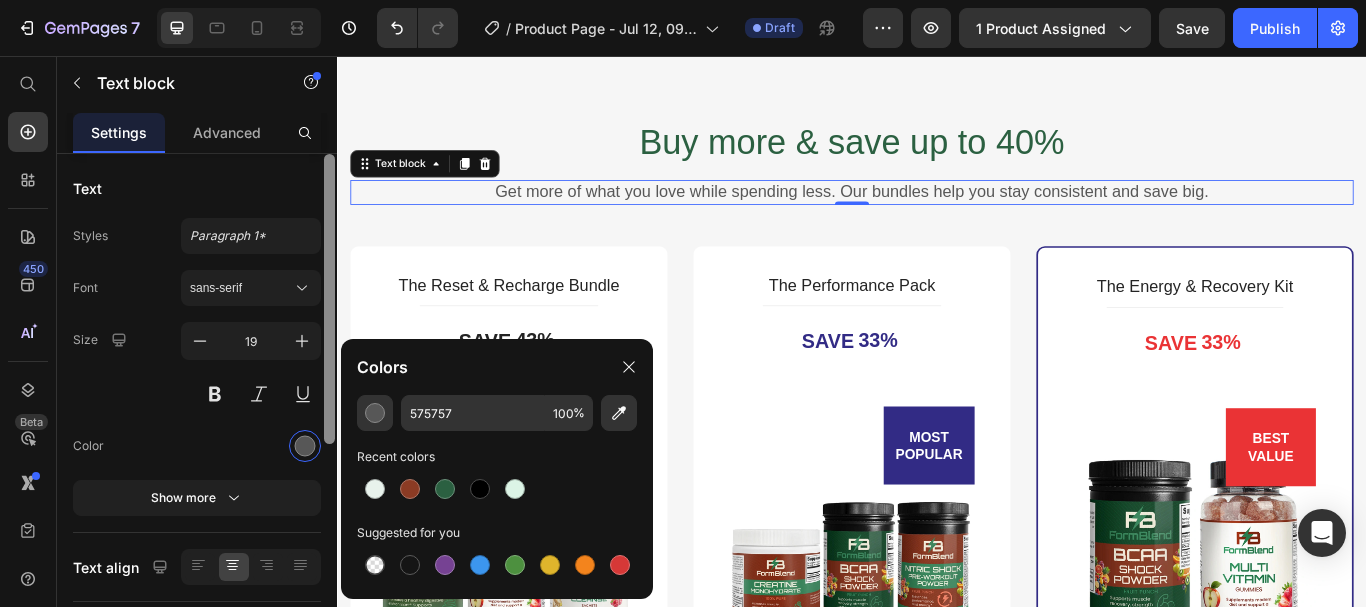 type on "000000" 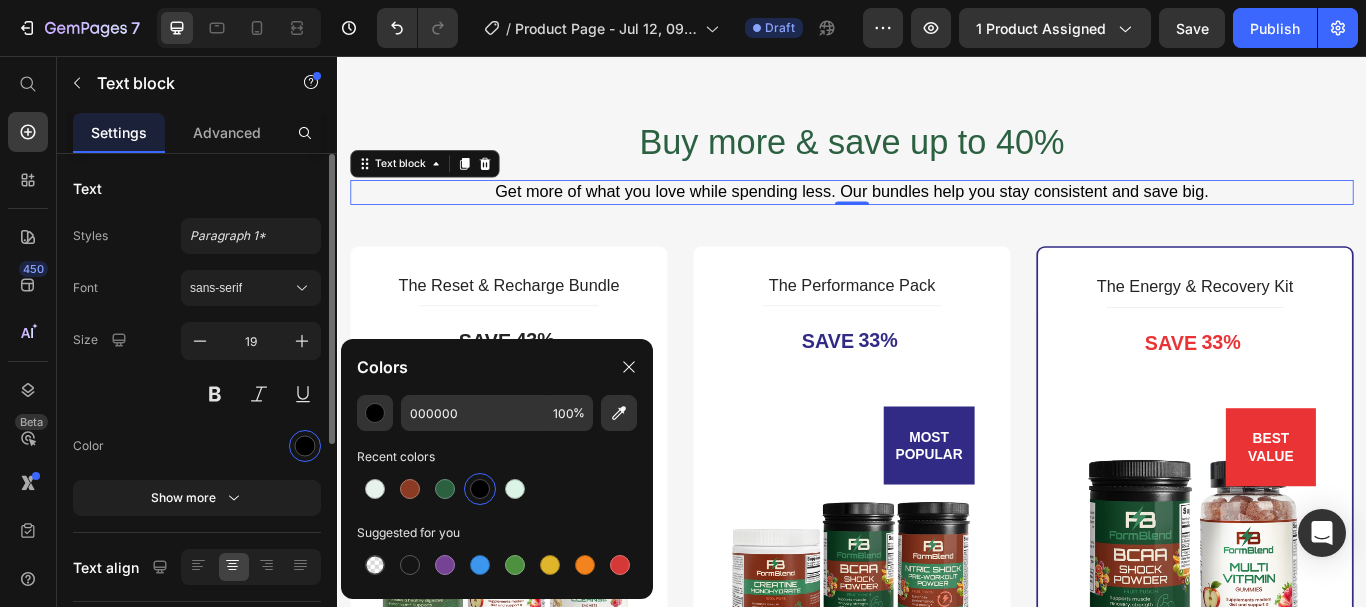 click on "Color" at bounding box center [197, 446] 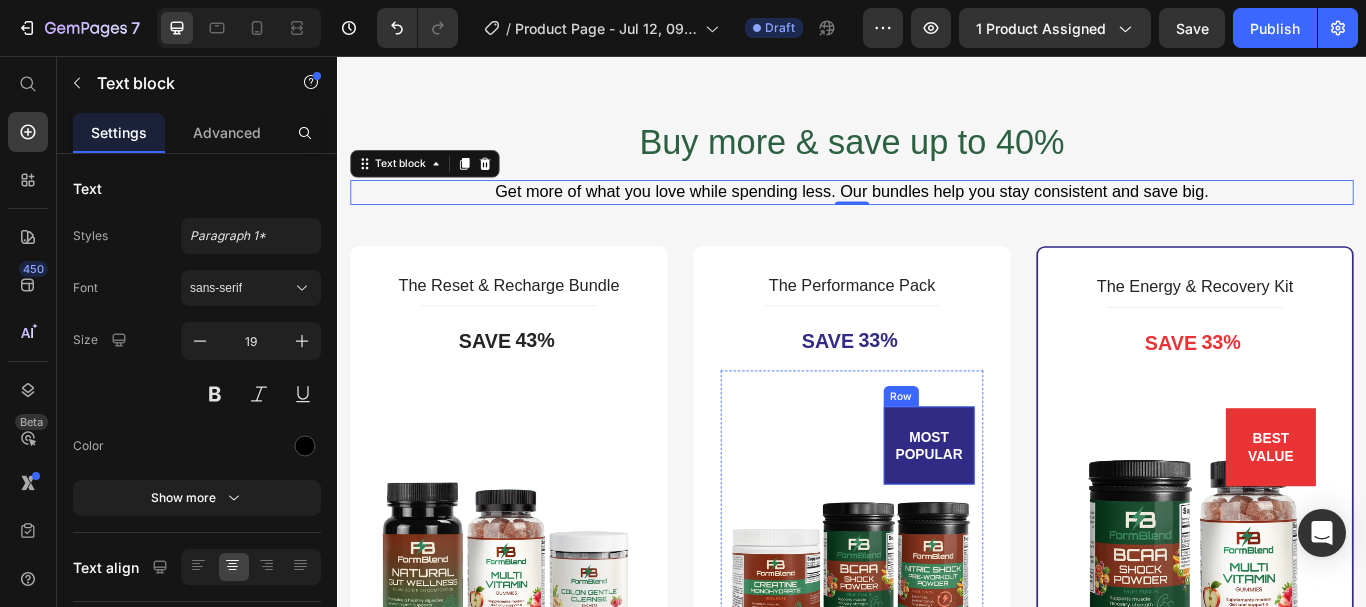 click on "MOST POPULAR Text block Row" at bounding box center (1027, 510) 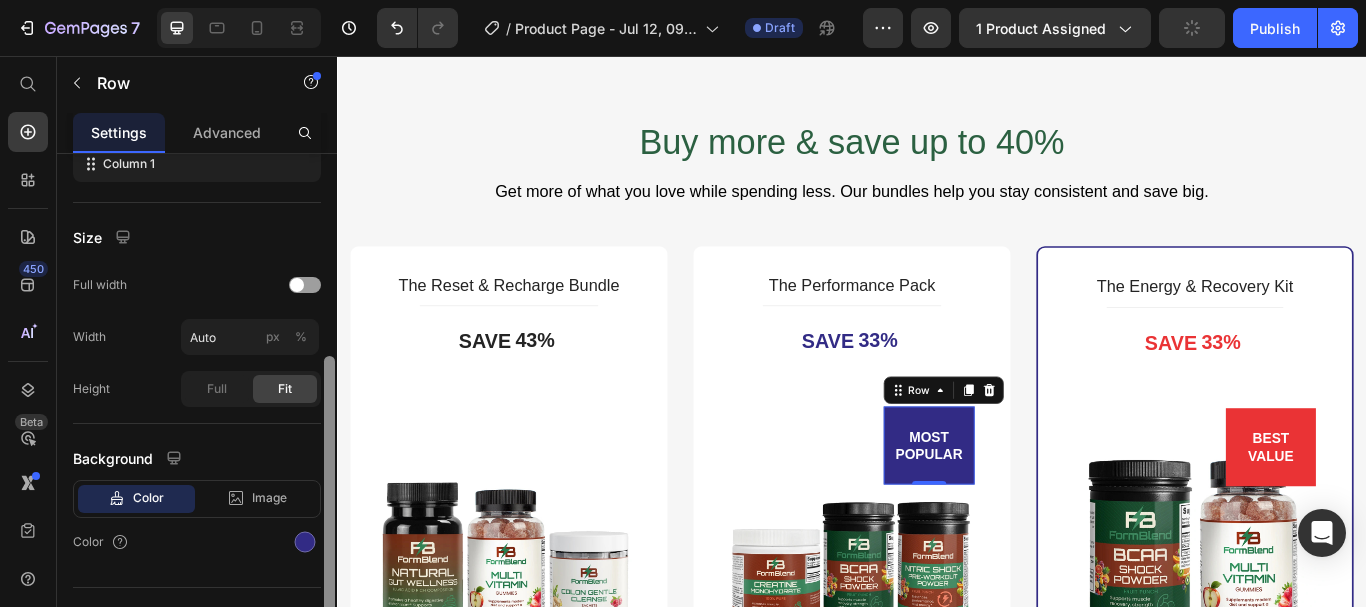 drag, startPoint x: 326, startPoint y: 202, endPoint x: 317, endPoint y: 406, distance: 204.19843 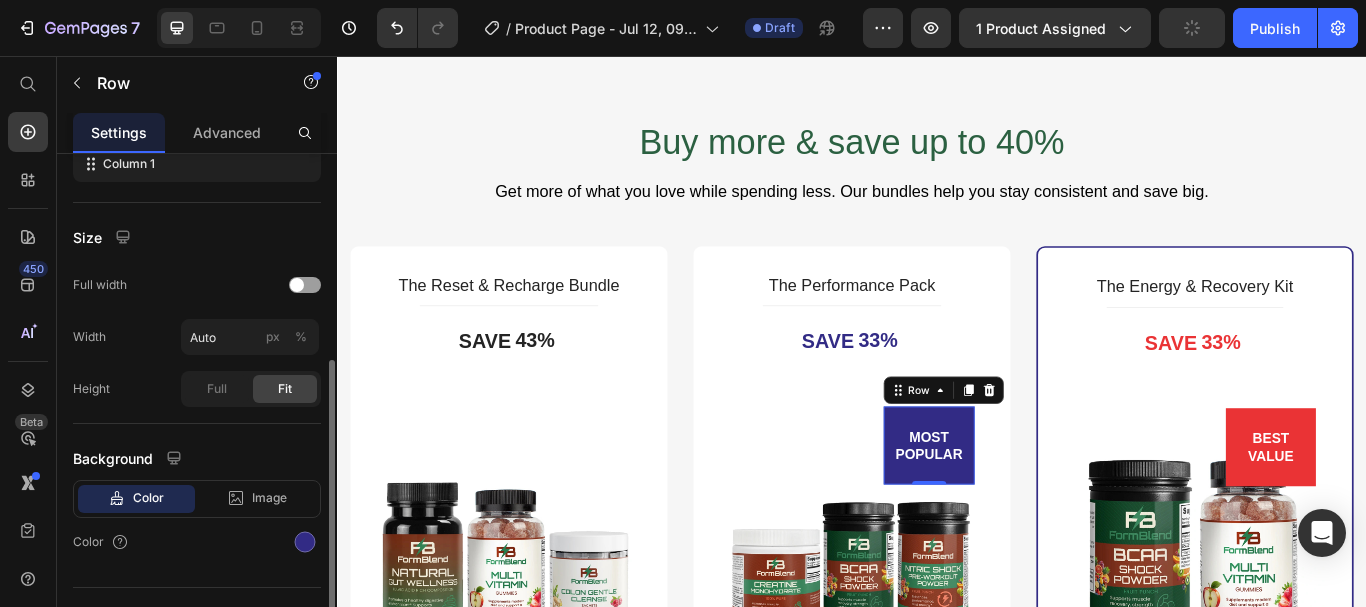 scroll, scrollTop: 366, scrollLeft: 0, axis: vertical 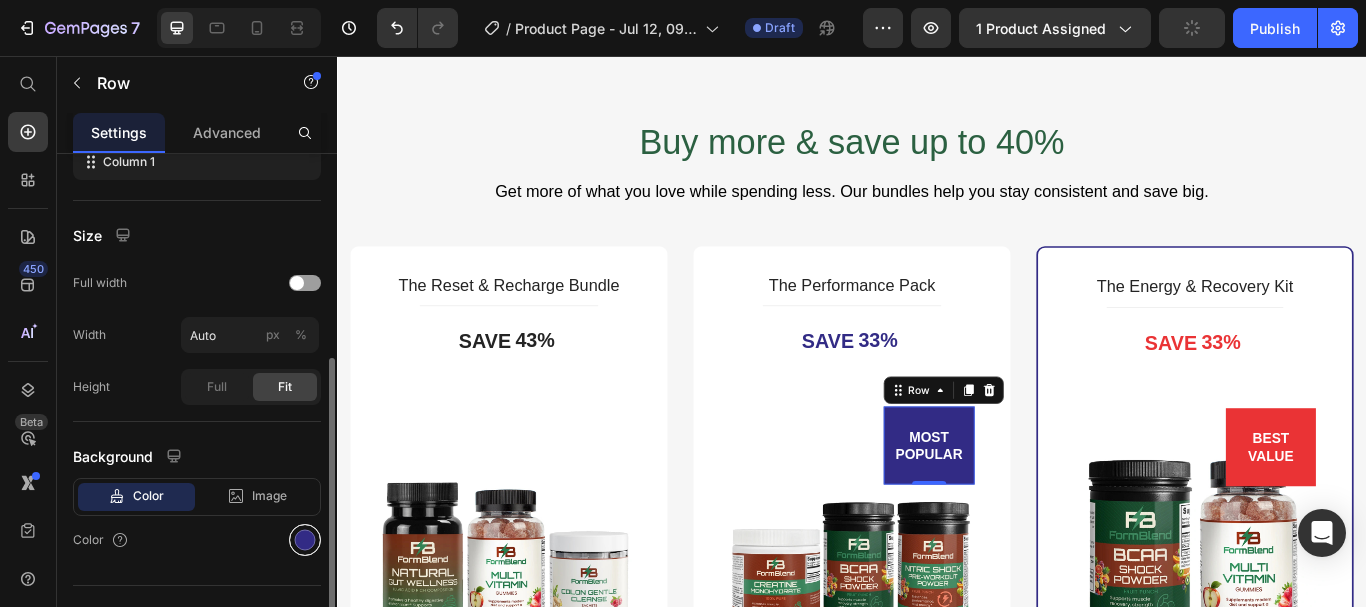 click at bounding box center [305, 540] 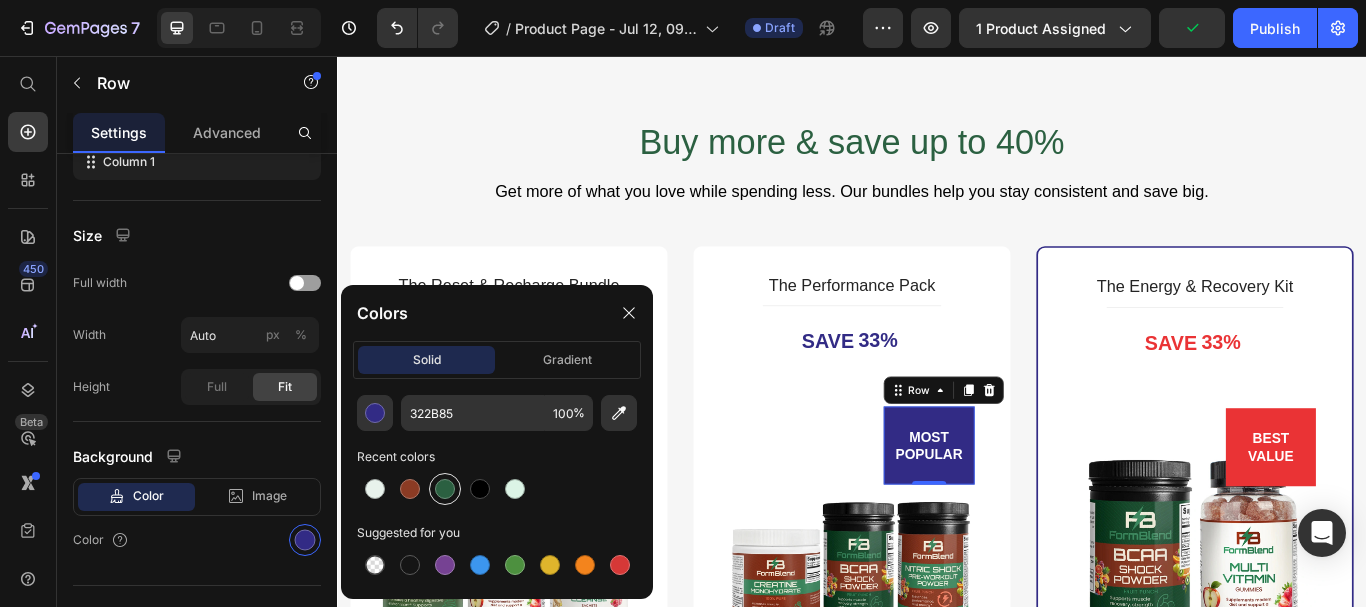 click at bounding box center (445, 489) 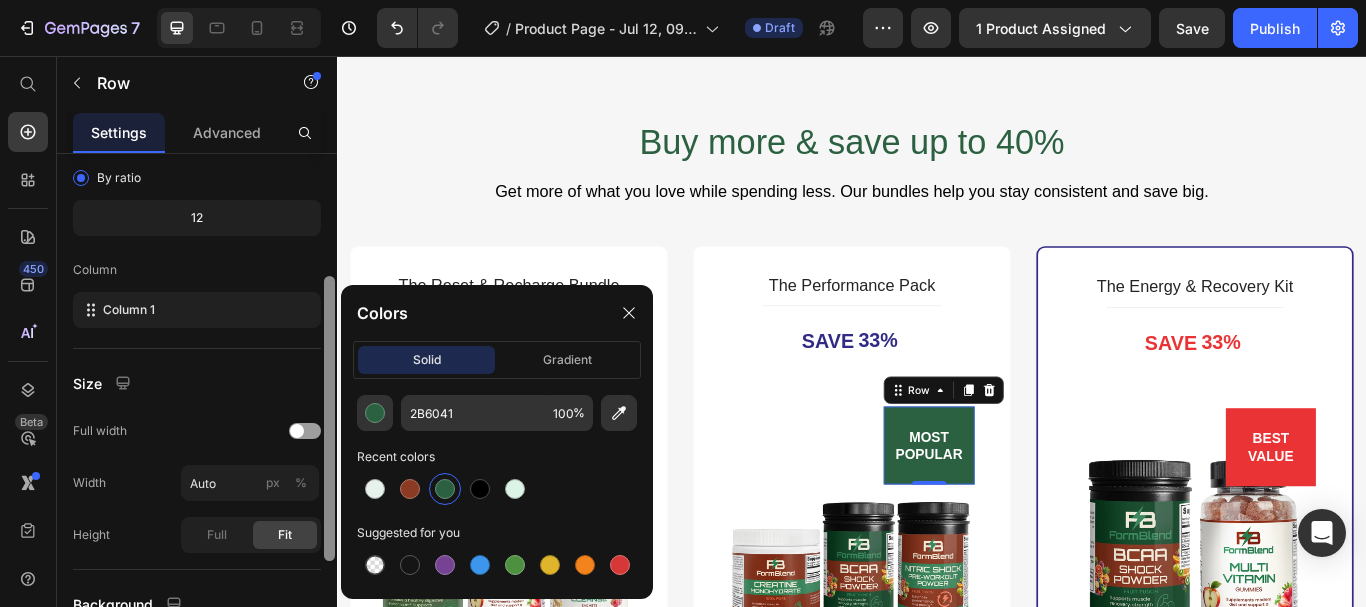 scroll, scrollTop: 0, scrollLeft: 0, axis: both 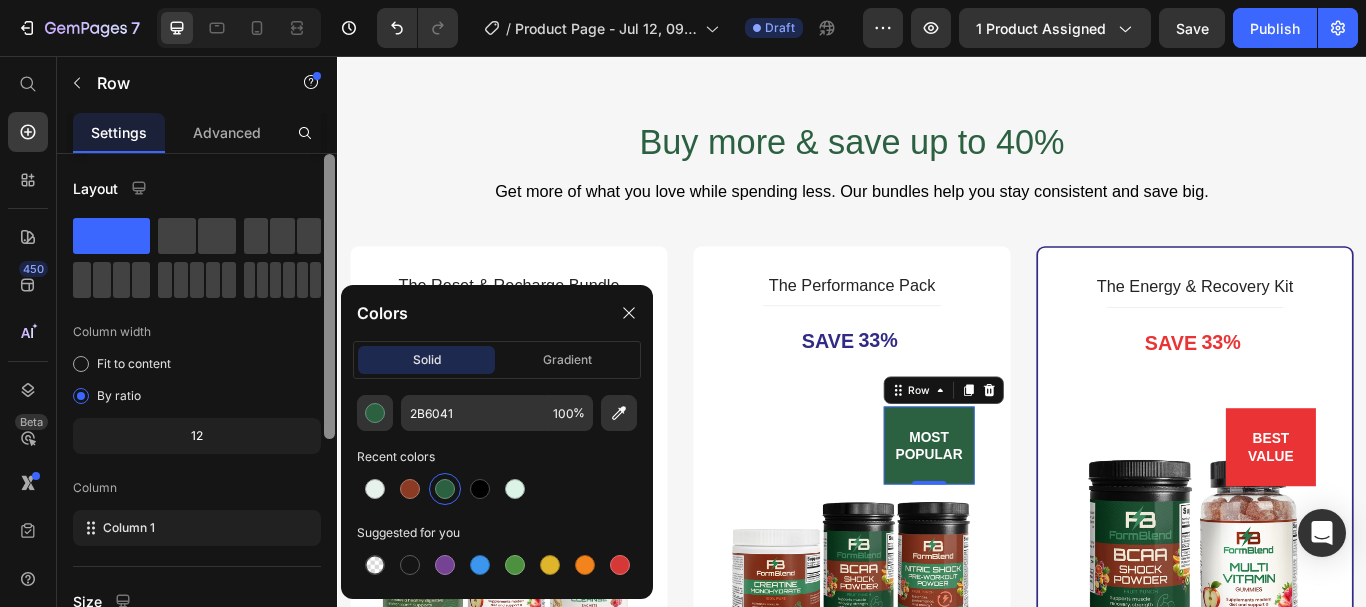 drag, startPoint x: 330, startPoint y: 403, endPoint x: 324, endPoint y: 147, distance: 256.0703 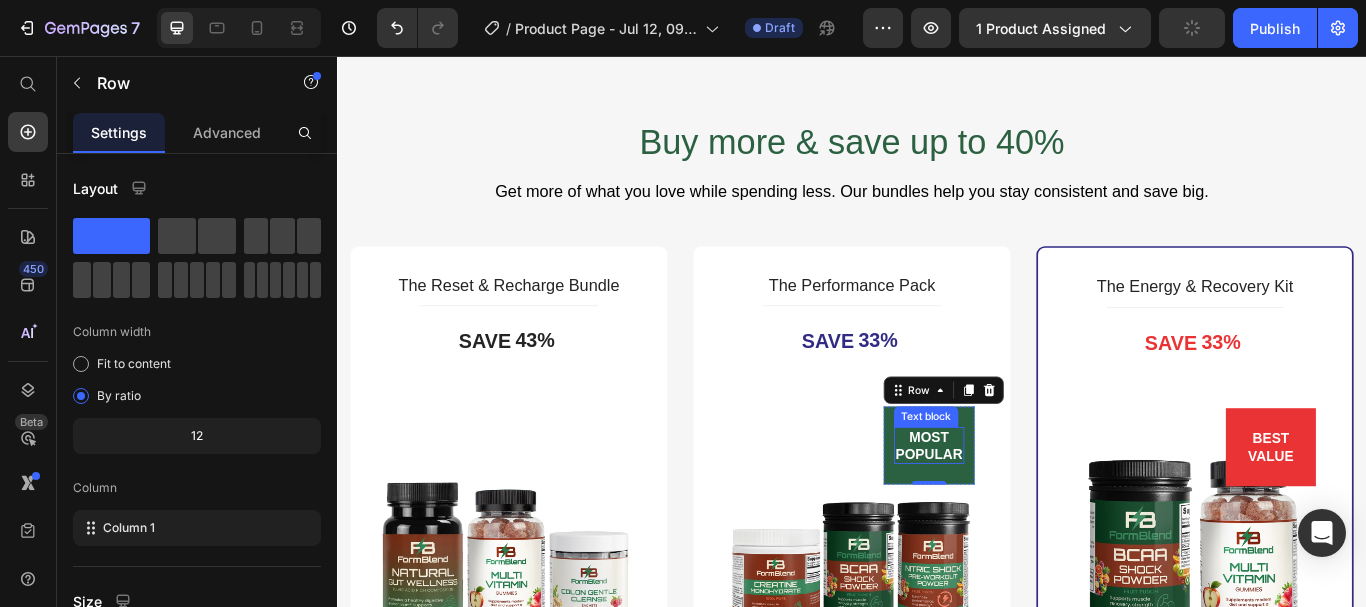 click on "MOST POPULAR" at bounding box center (1027, 510) 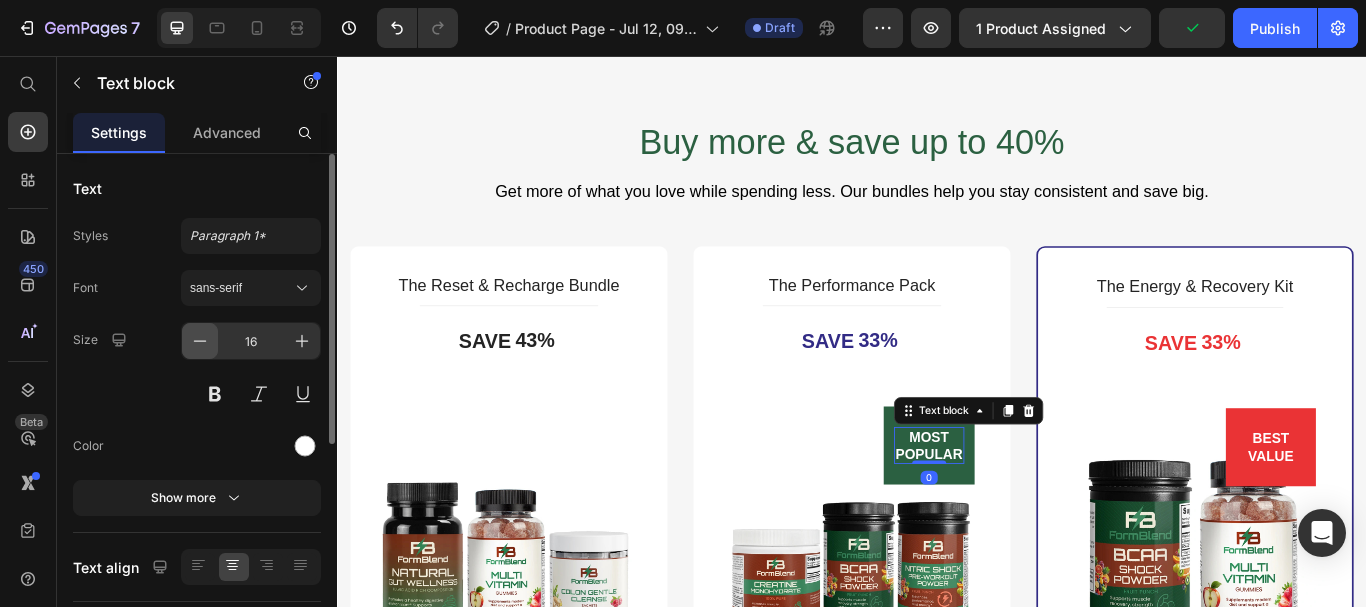 click 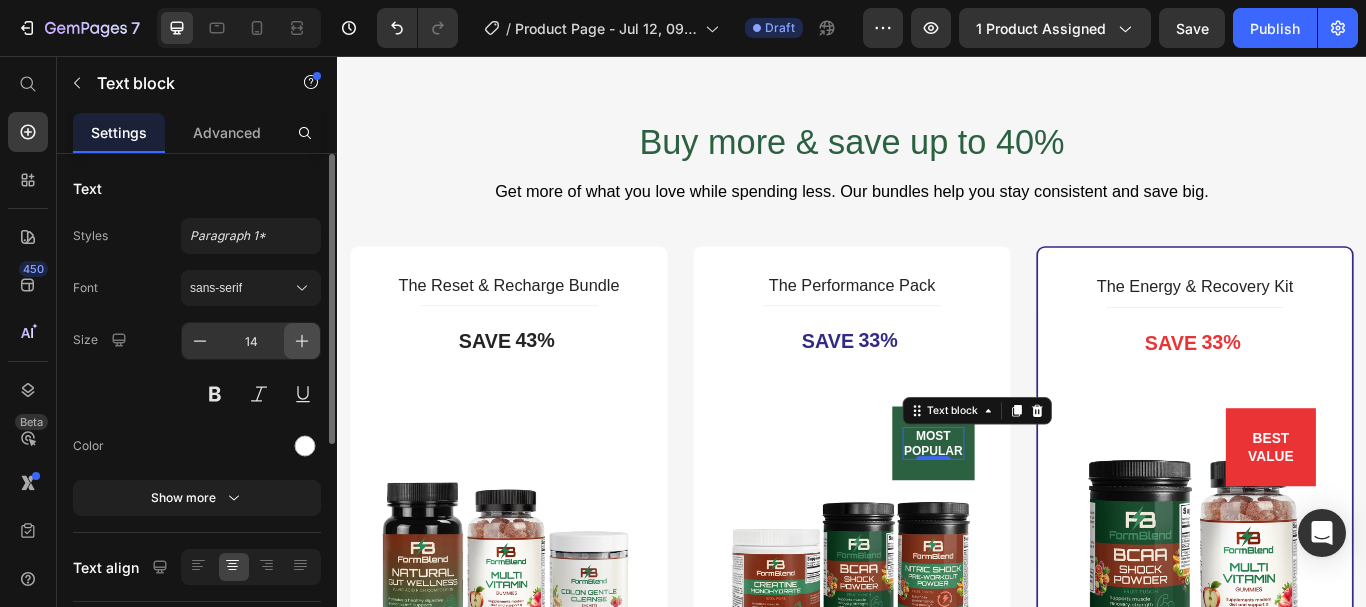 click 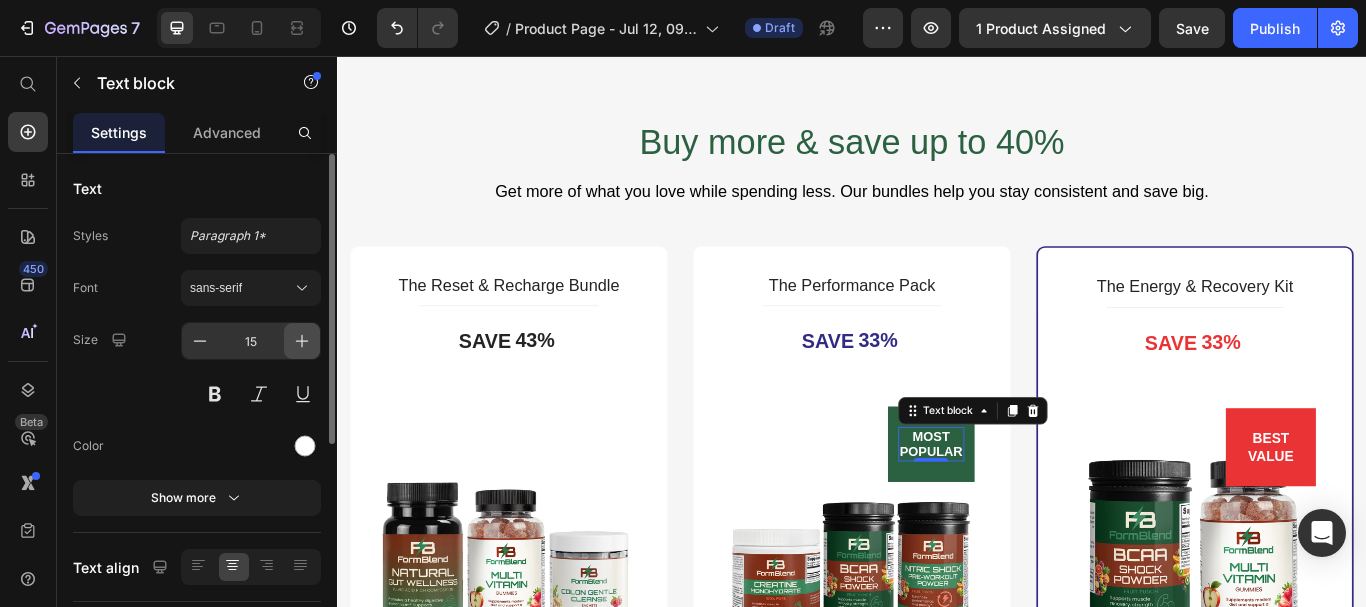 click 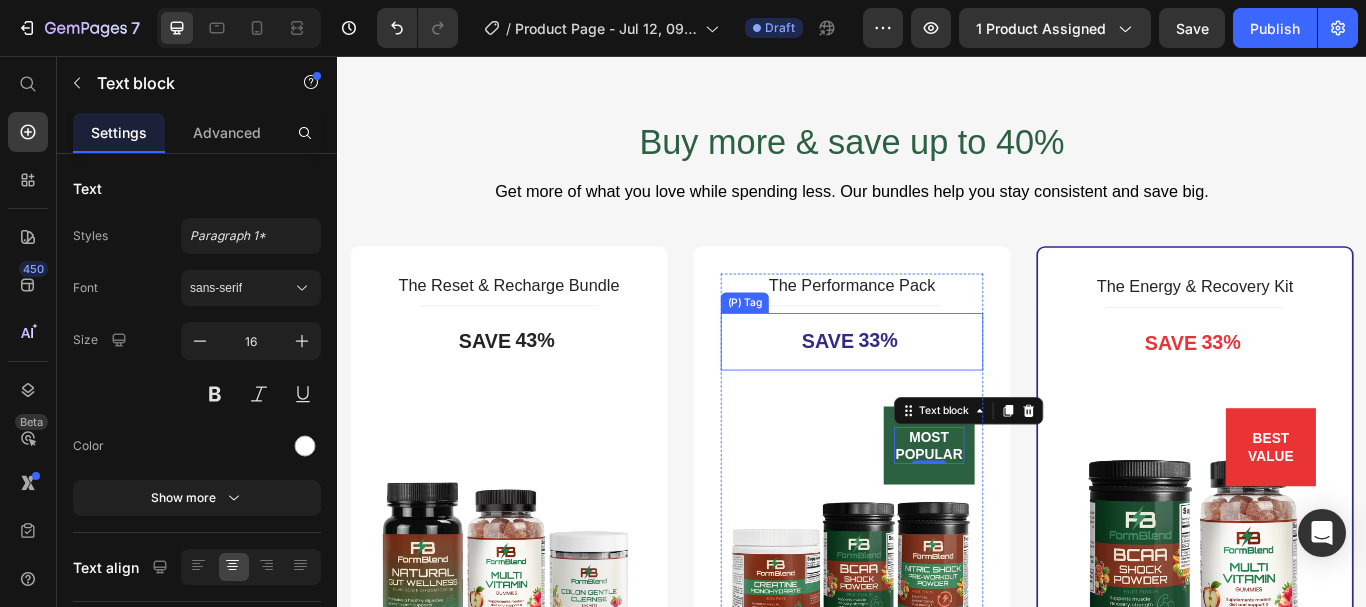 click on "SAVE" at bounding box center (909, 390) 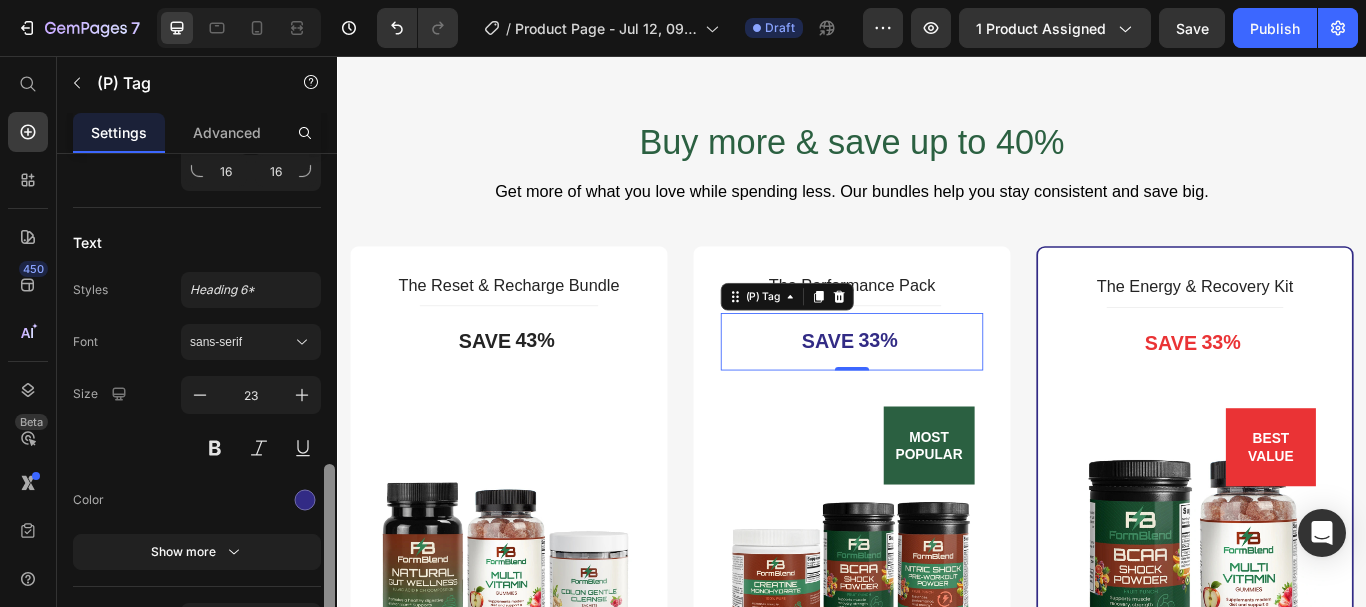 drag, startPoint x: 333, startPoint y: 293, endPoint x: 234, endPoint y: 603, distance: 325.42435 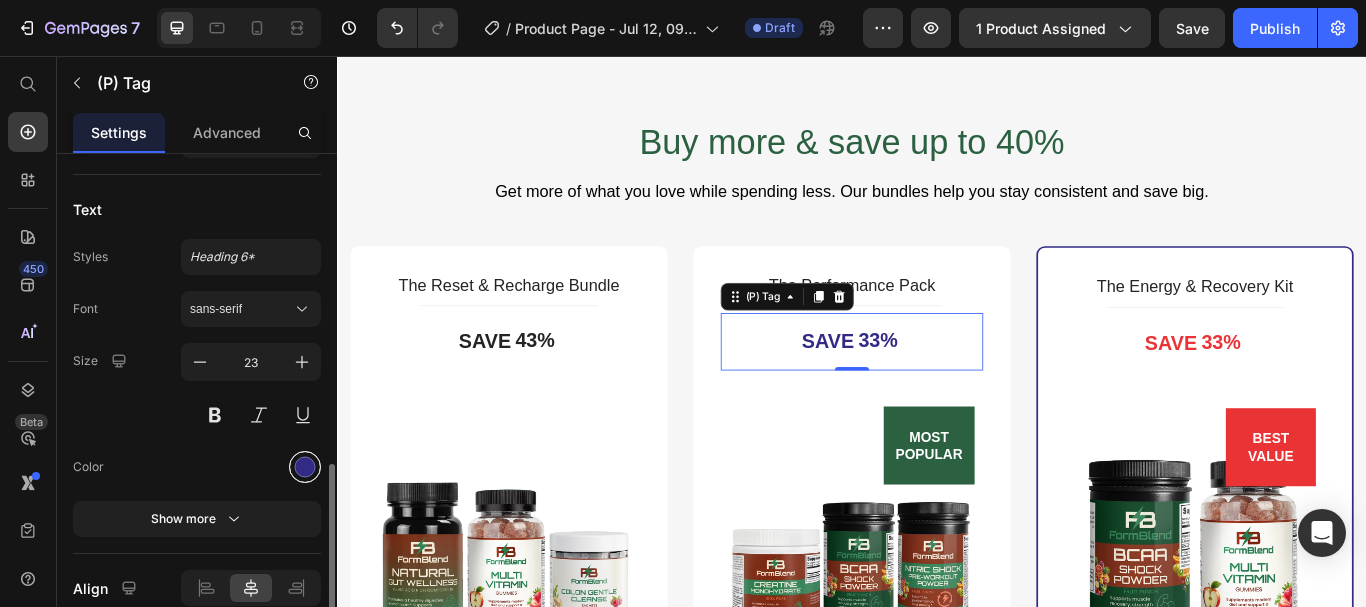 click at bounding box center [305, 467] 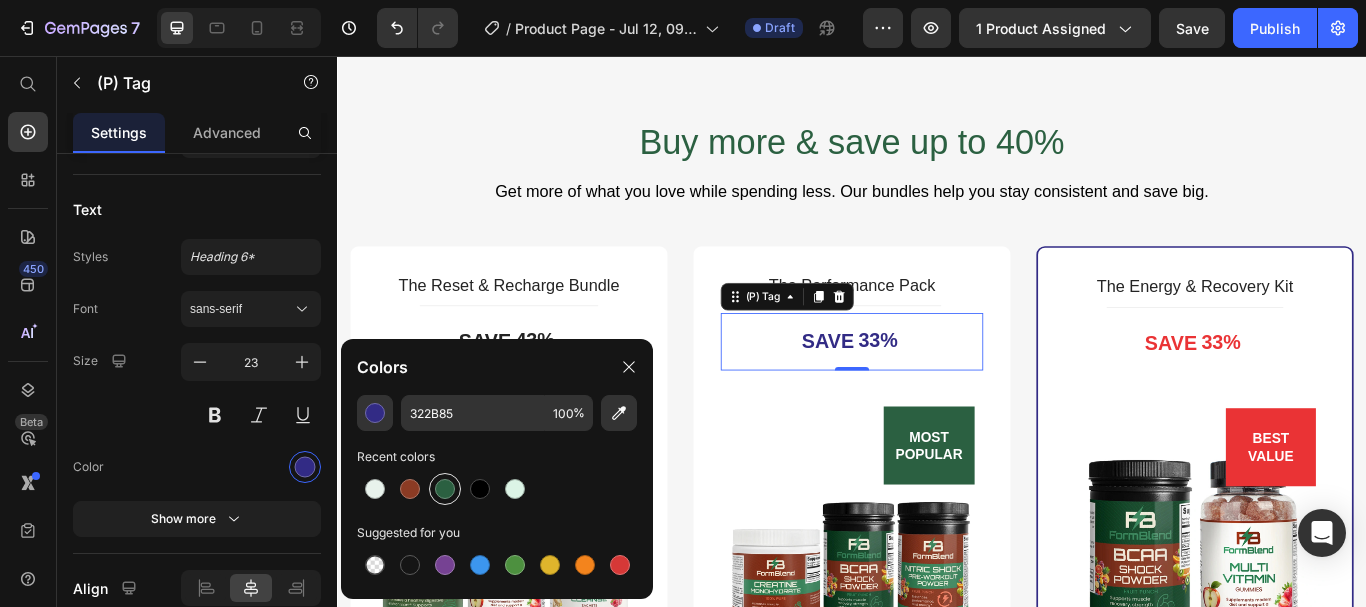 click at bounding box center [445, 489] 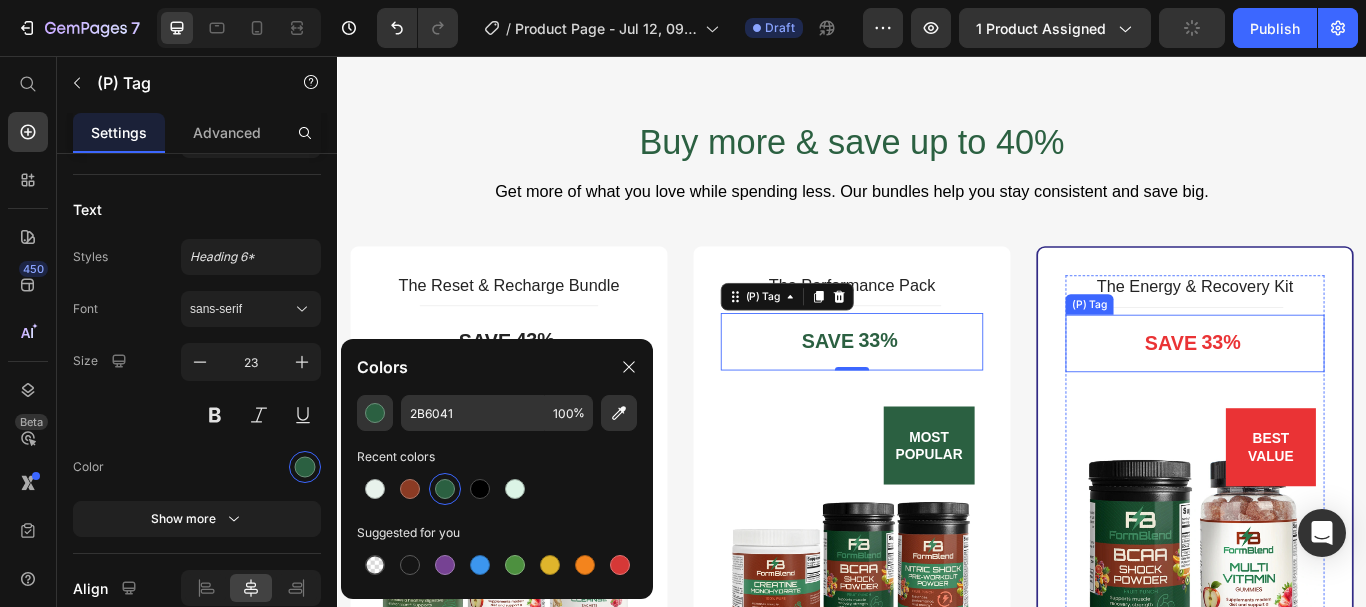click on "SAVE" at bounding box center [1309, 392] 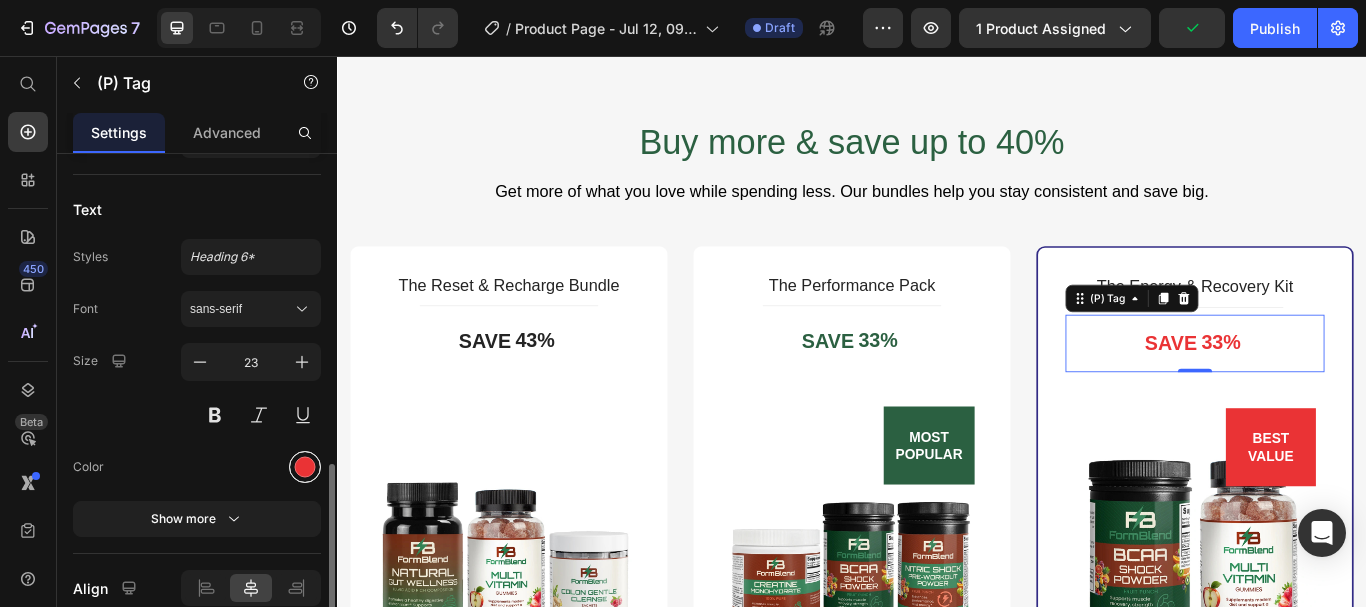 click at bounding box center [305, 467] 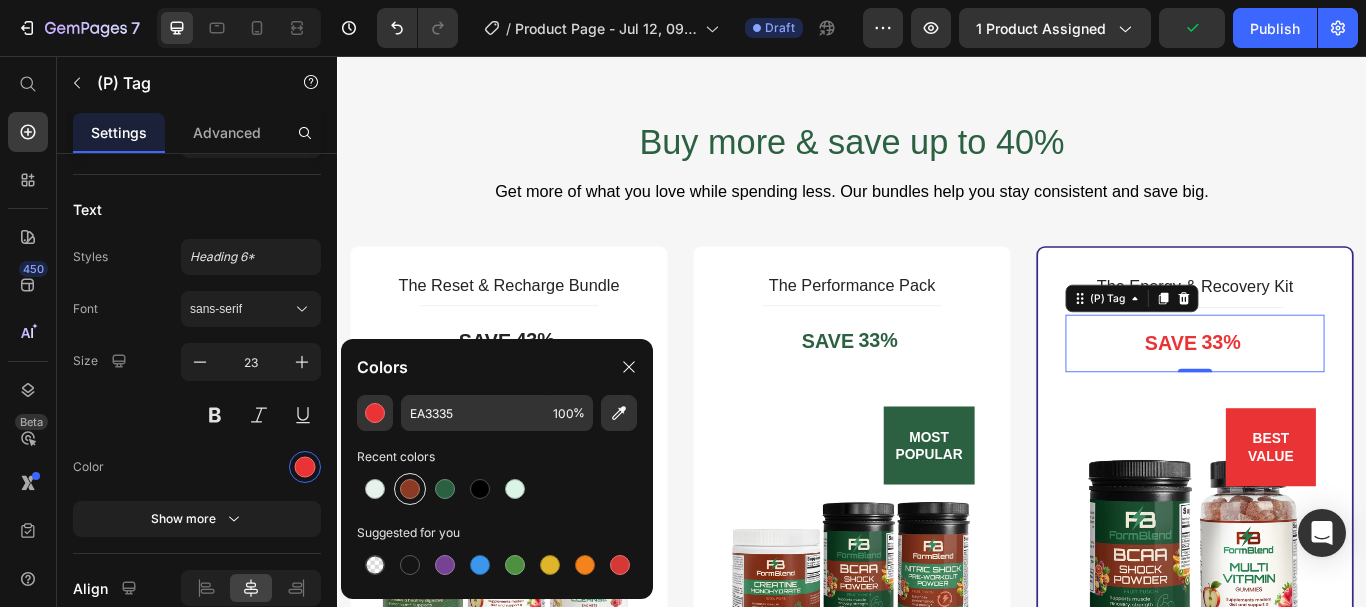 click at bounding box center (410, 489) 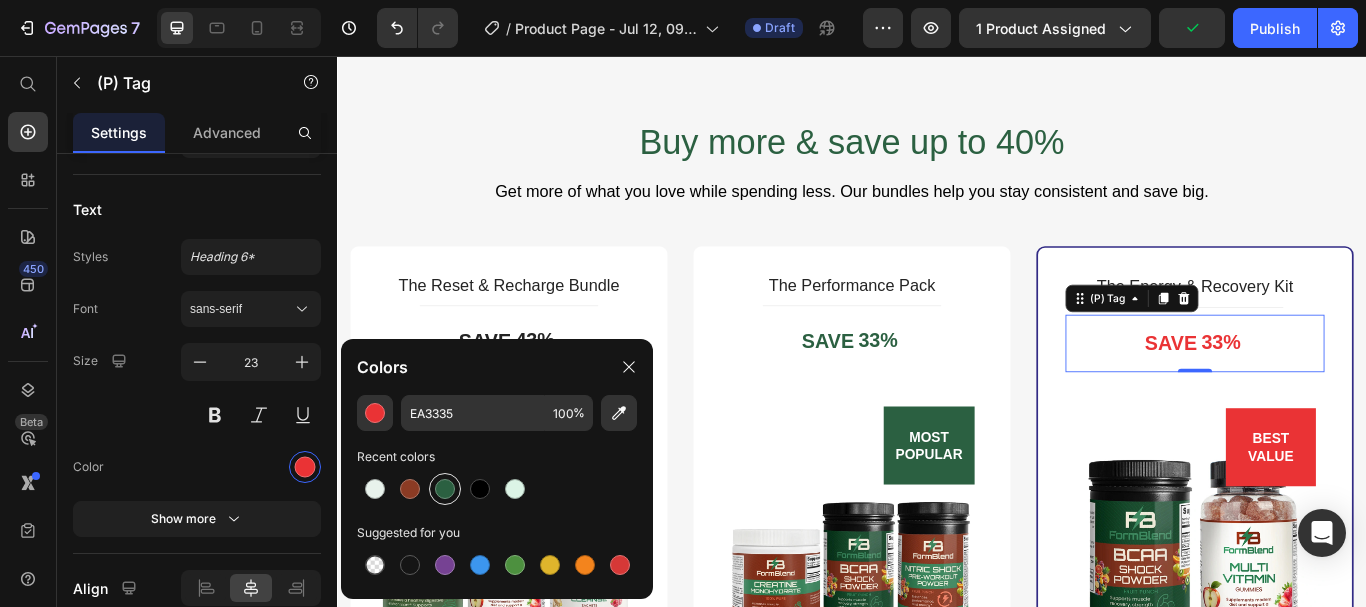 type on "8B3B24" 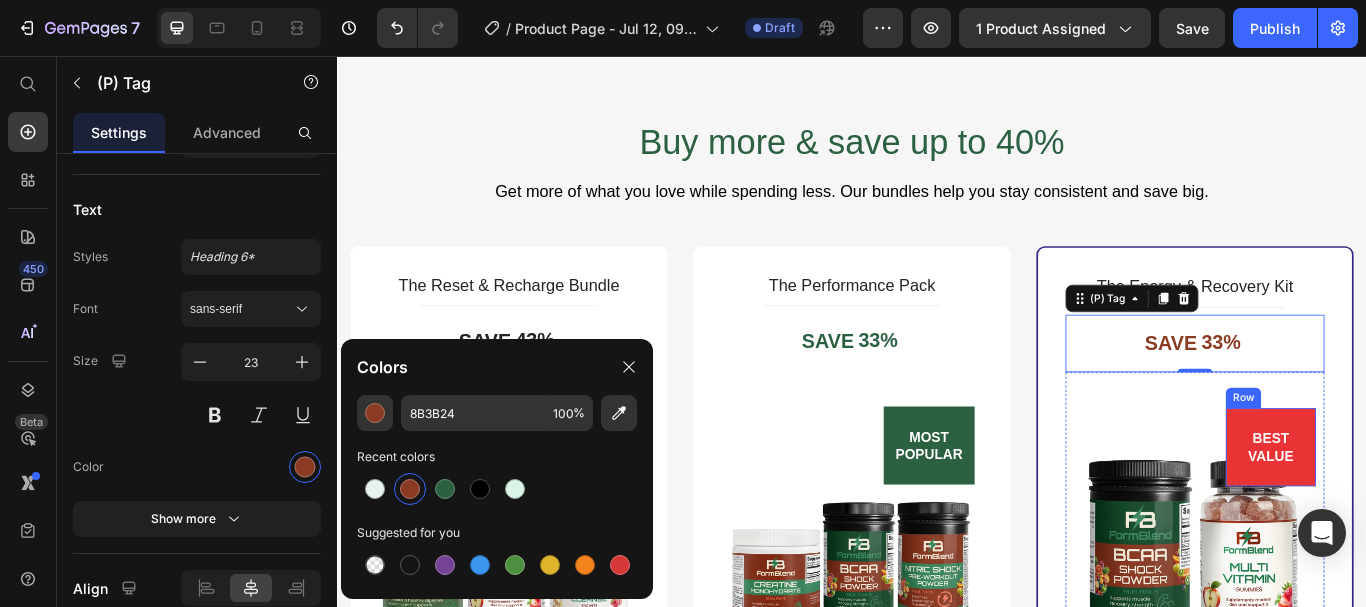 click on "BEST VALUE Text block Row" at bounding box center (1425, 512) 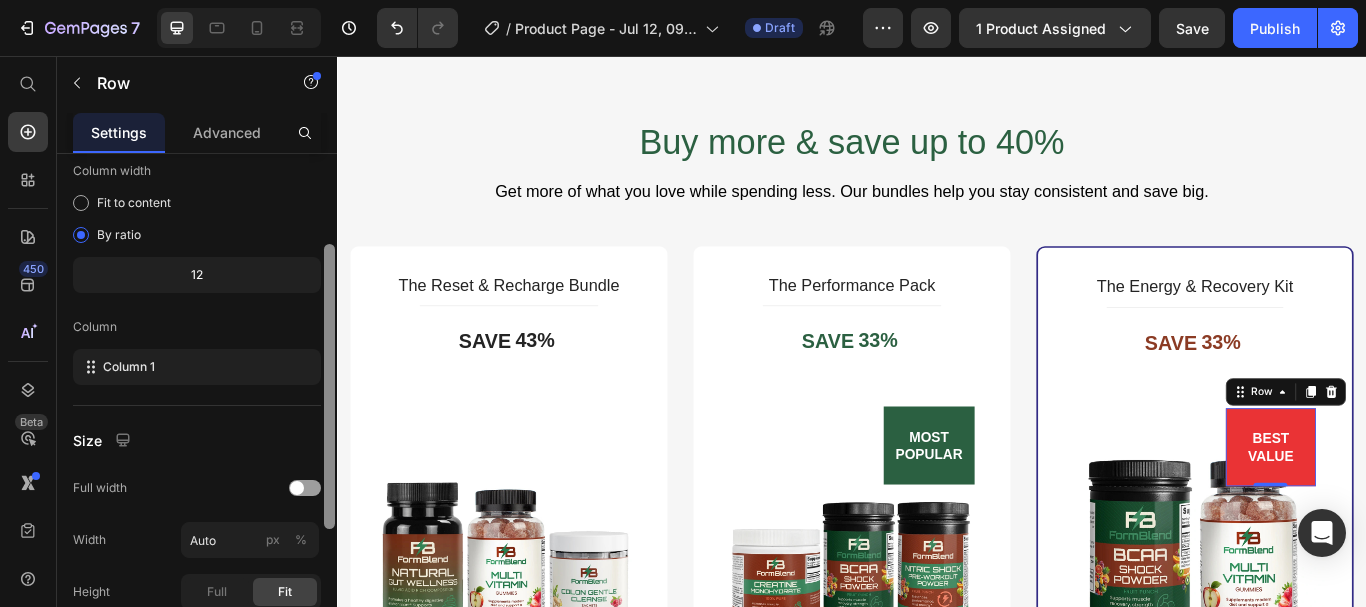 scroll, scrollTop: 259, scrollLeft: 0, axis: vertical 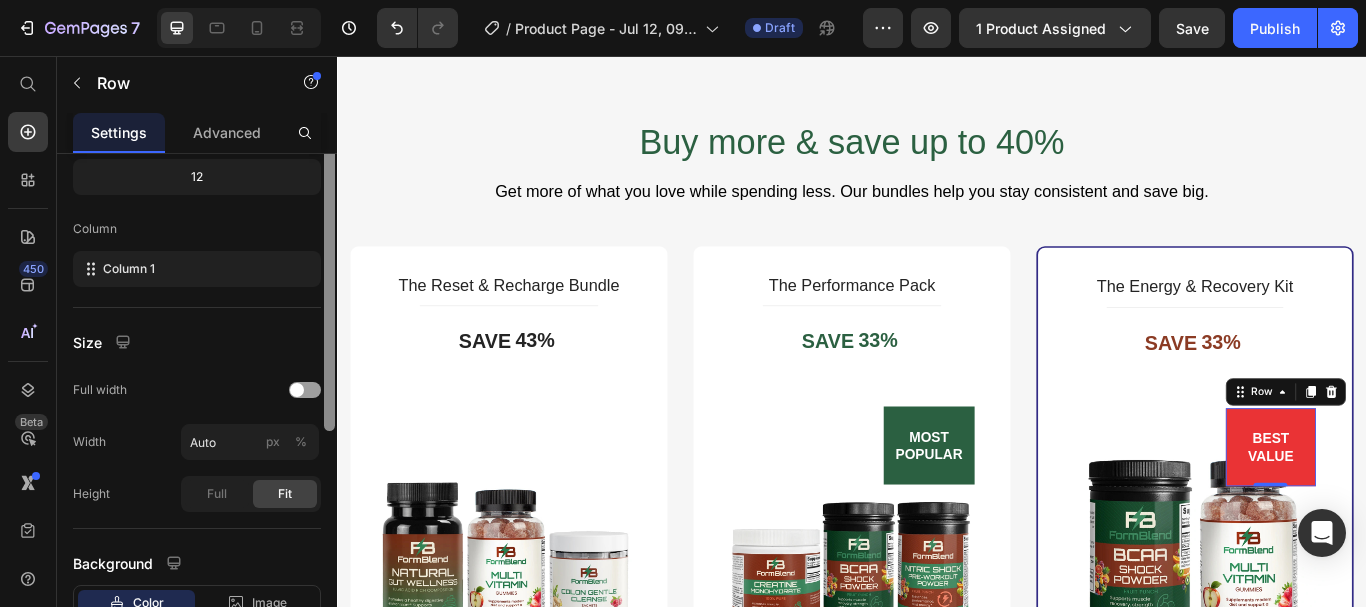 drag, startPoint x: 327, startPoint y: 387, endPoint x: 306, endPoint y: 527, distance: 141.56624 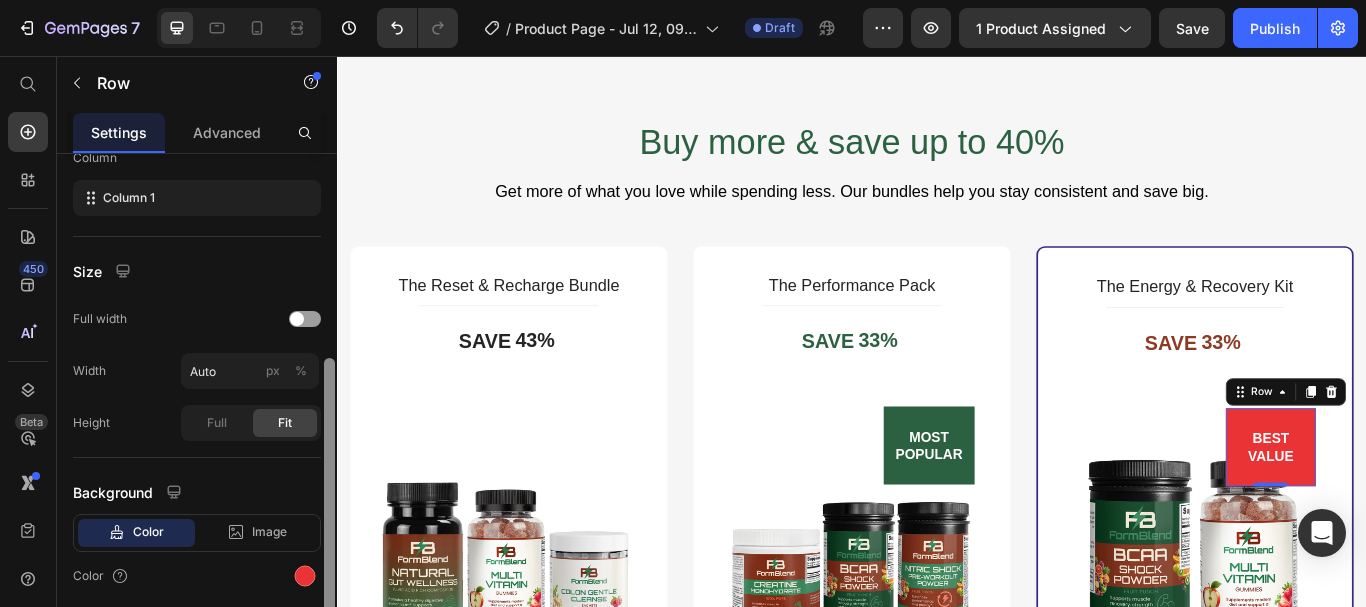 scroll, scrollTop: 402, scrollLeft: 0, axis: vertical 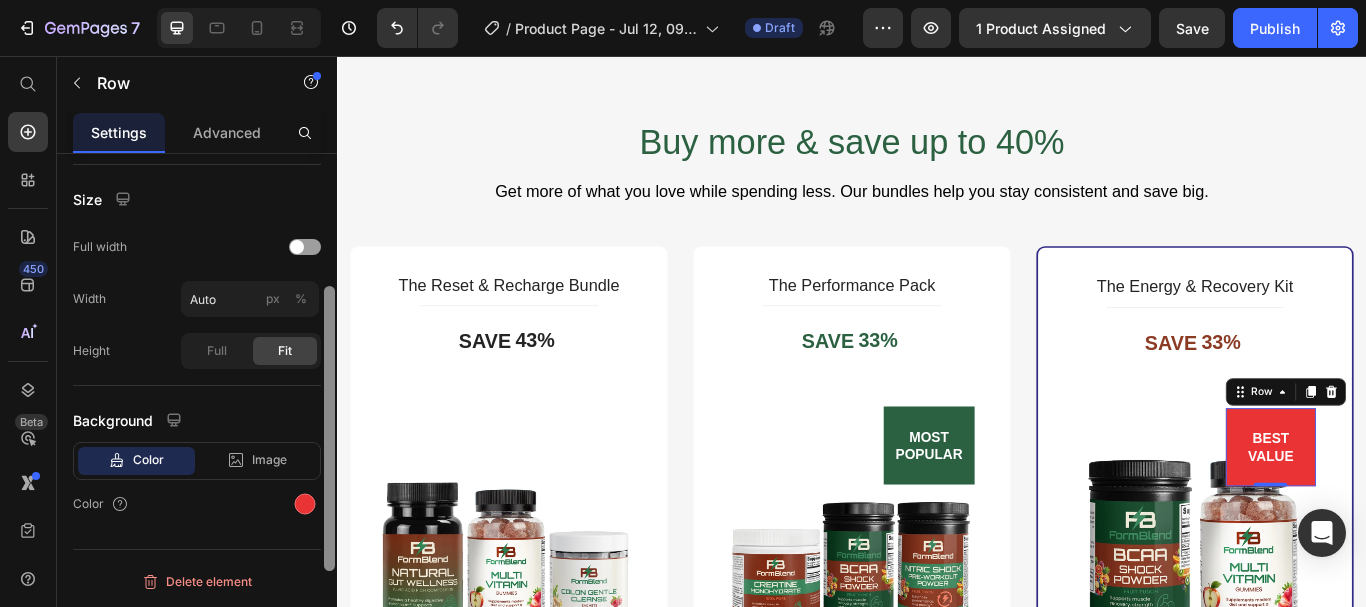 drag, startPoint x: 328, startPoint y: 494, endPoint x: 303, endPoint y: 620, distance: 128.45622 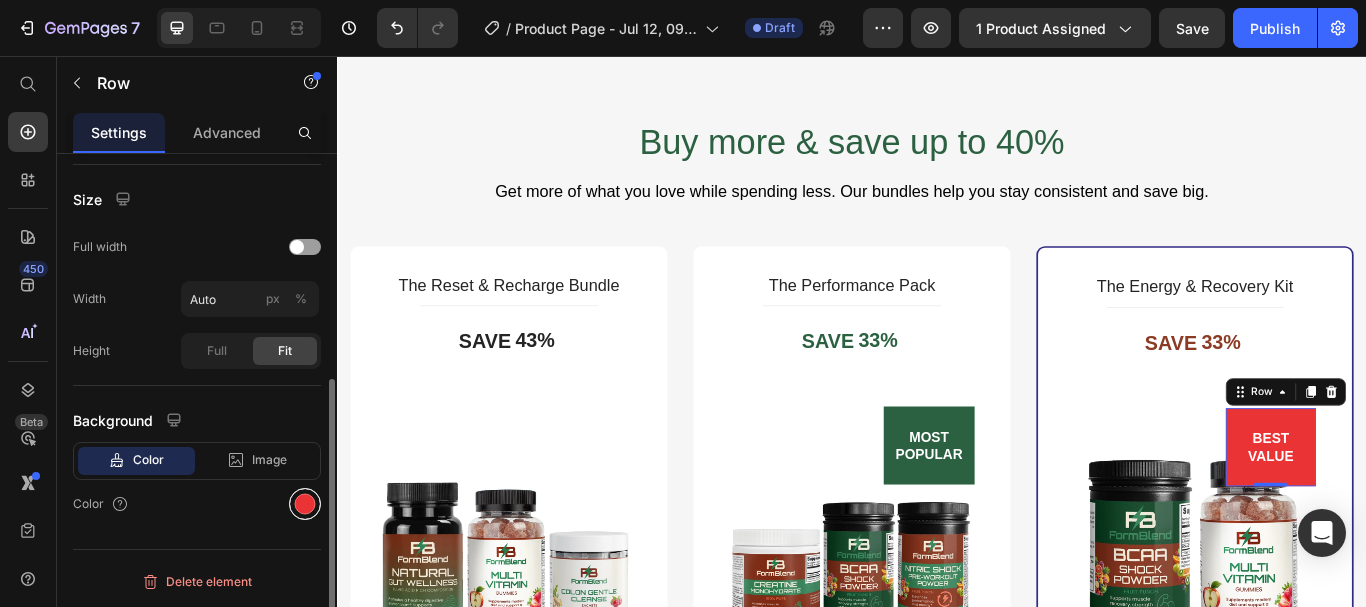 click at bounding box center [305, 504] 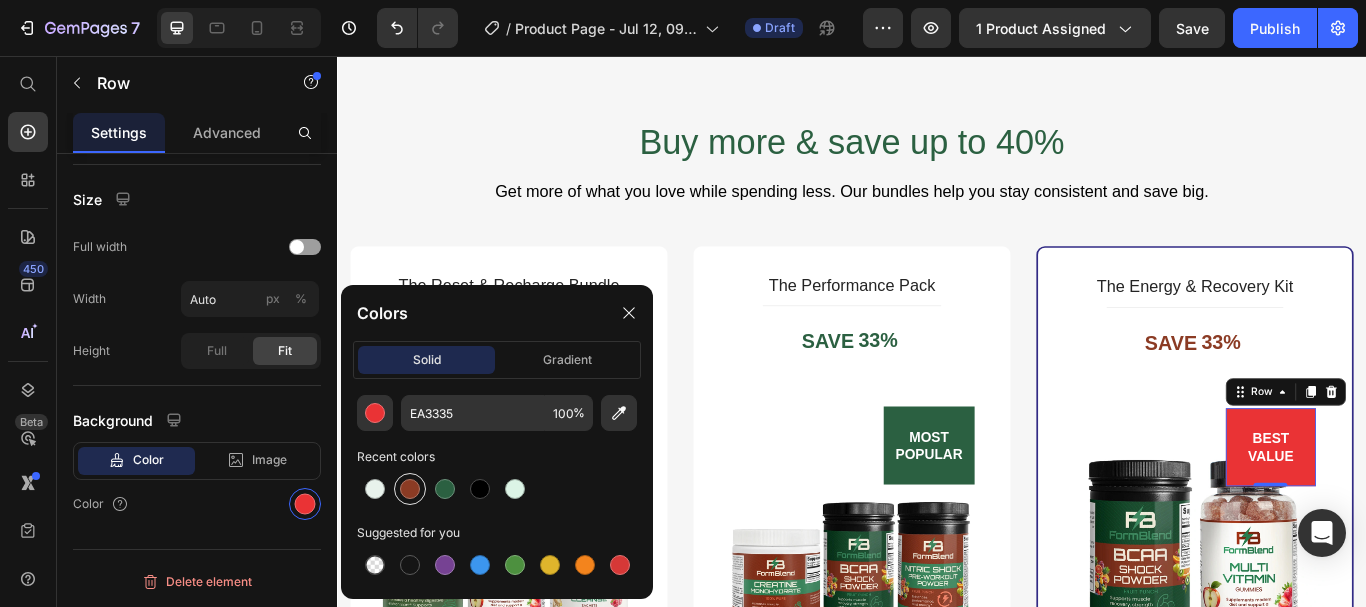 click at bounding box center (410, 489) 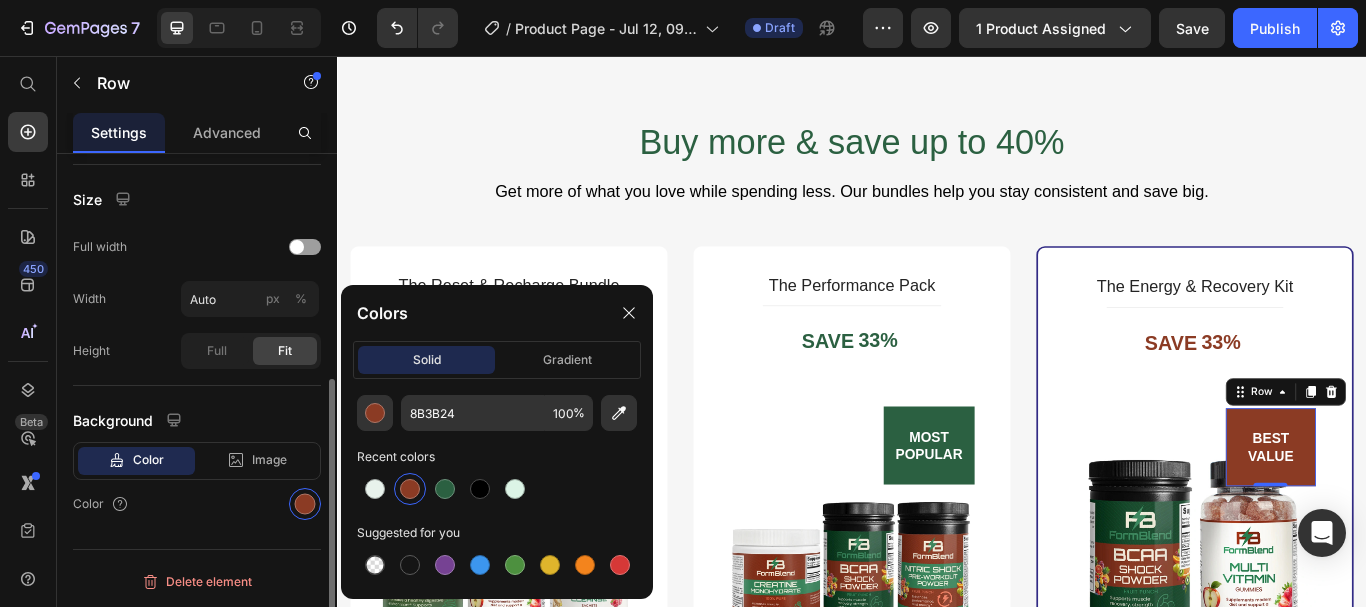 click on "Color" at bounding box center (197, 504) 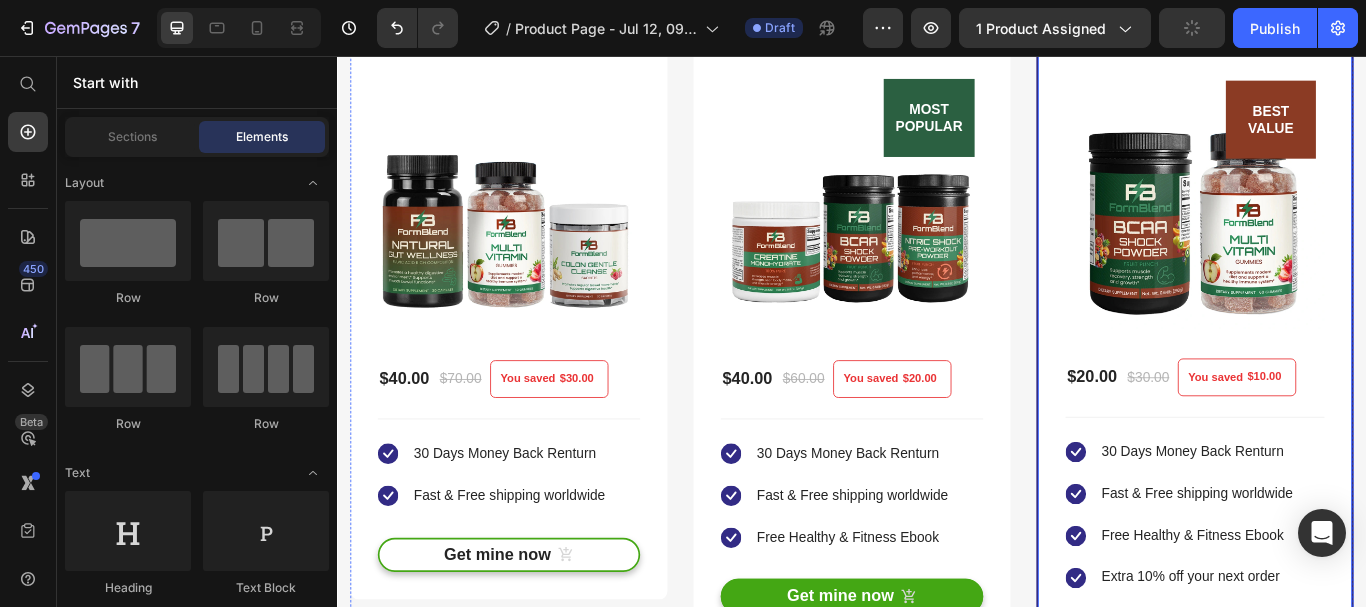 scroll, scrollTop: 4086, scrollLeft: 0, axis: vertical 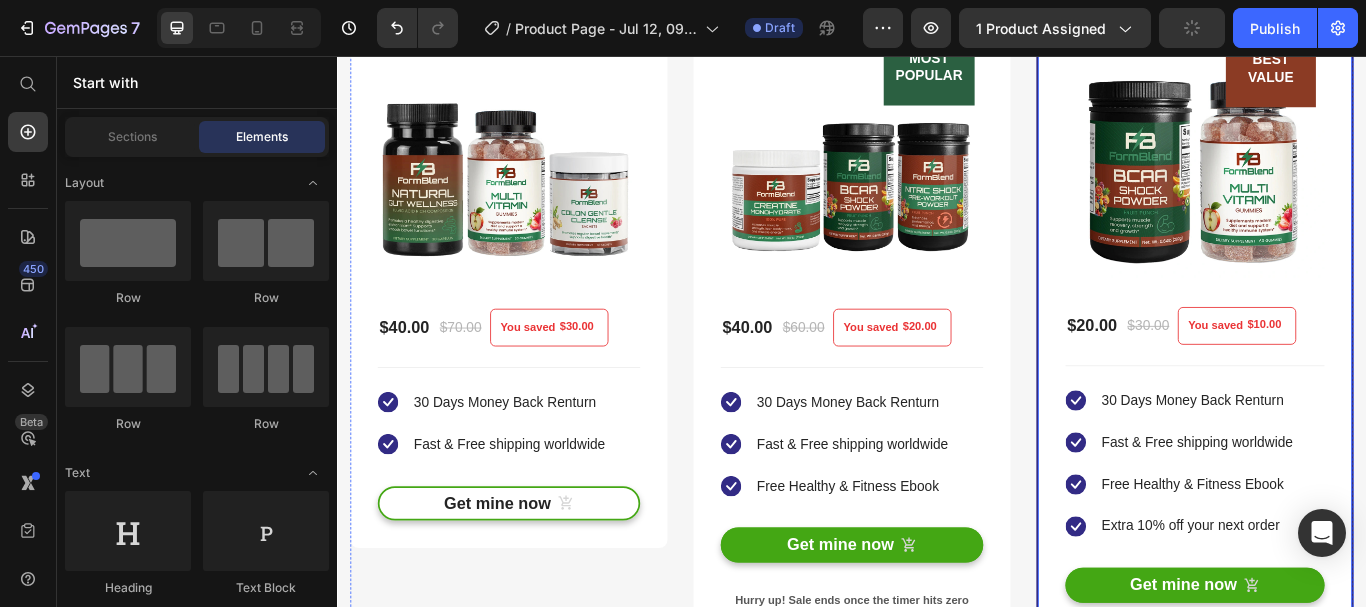 click on "The Energy & Recovery Kit (P) Title                Title Line SAVE 33% (P) Tag BEST VALUE Text block Row (P) Images & Gallery Row $20.00 (P) Price $30.00 (P) Price You saved $10.00 (P) Tag Row You saved $10.00 (P) Tag
Icon 30 Days Money Back Renturn Text block
Icon Fast & Free shipping worldwide Text block
Icon Free Healthy & Fitness Ebook  Text block
Icon Extra 10% off your next order Text block Icon List Get mine now (P) Cart Button Product Hurry up! Sale ends once the timer hits zero Text block 00 Day 20 Hrs 50 Min 51 Sec CountDown Timer Row" at bounding box center [1337, 342] 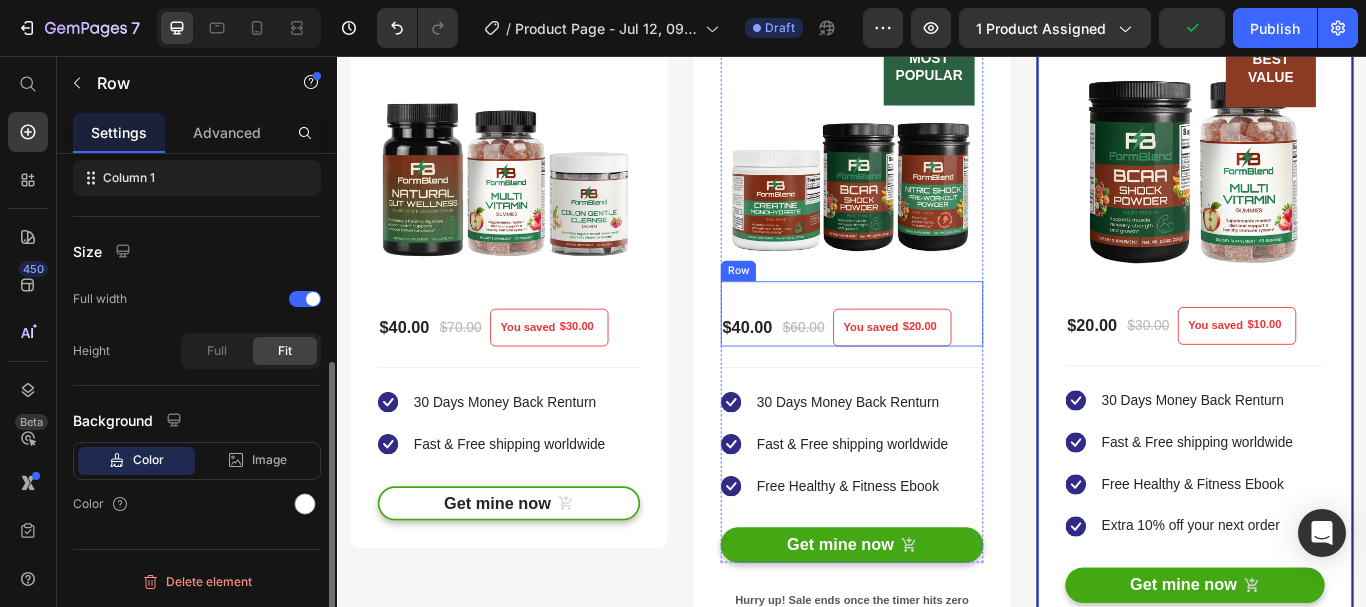 scroll, scrollTop: 350, scrollLeft: 0, axis: vertical 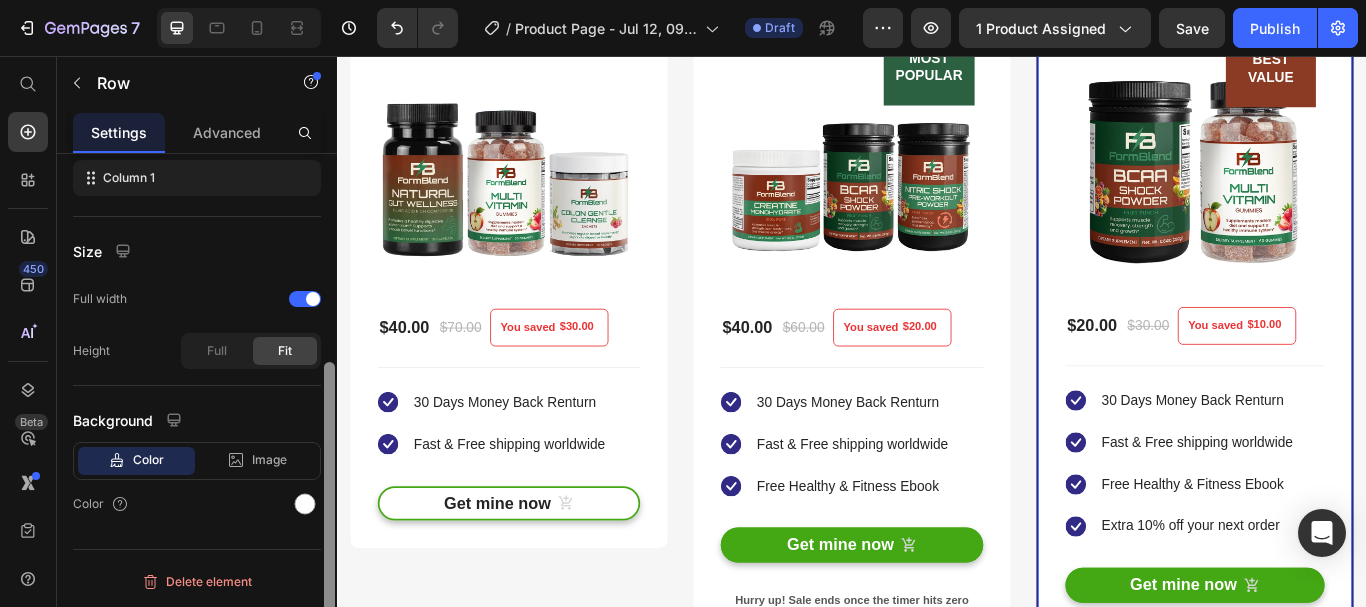 drag, startPoint x: 330, startPoint y: 398, endPoint x: 227, endPoint y: 221, distance: 204.78769 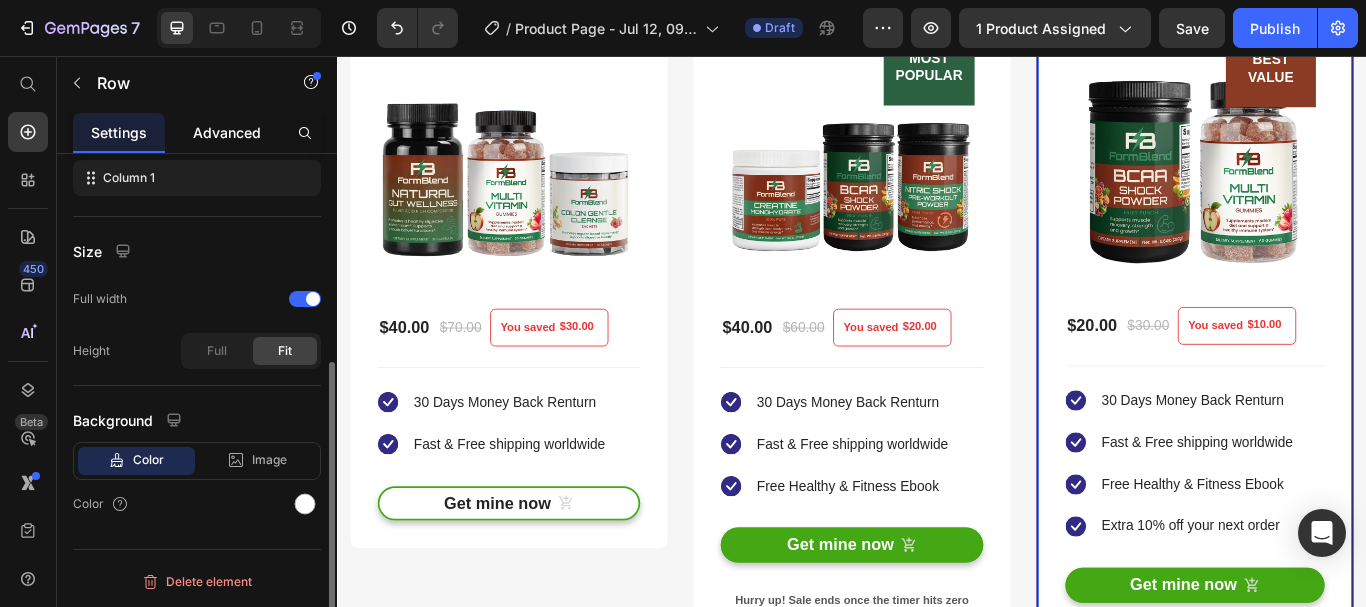 click on "Advanced" at bounding box center [227, 132] 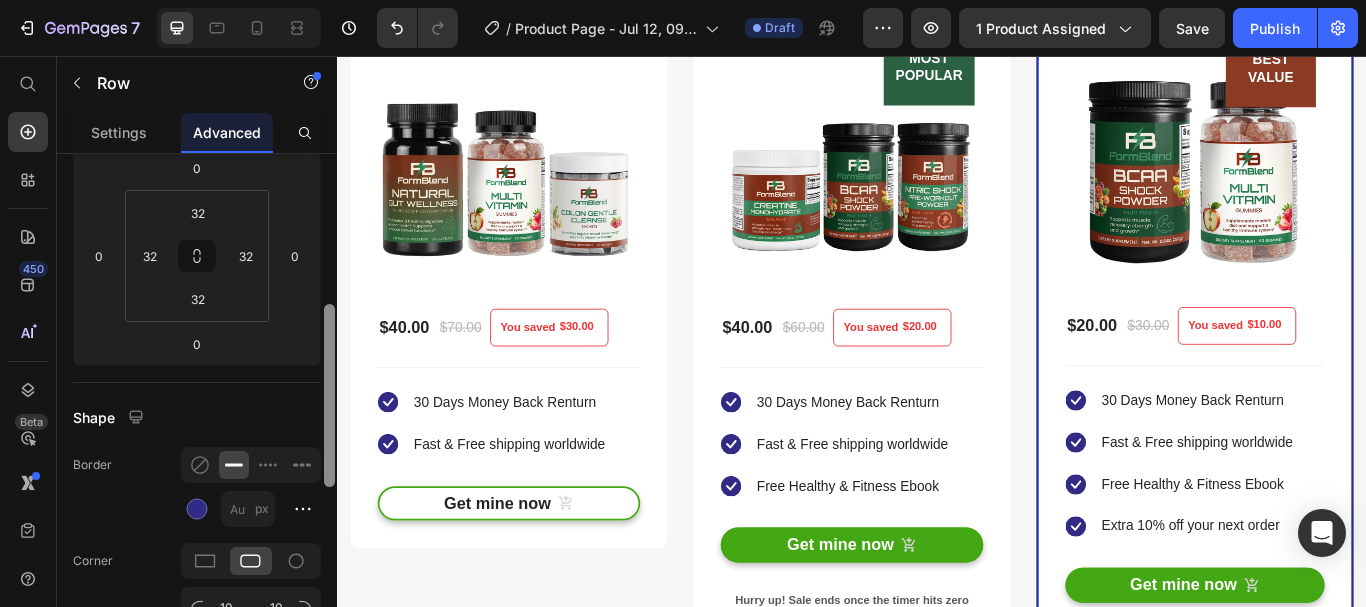 scroll, scrollTop: 330, scrollLeft: 0, axis: vertical 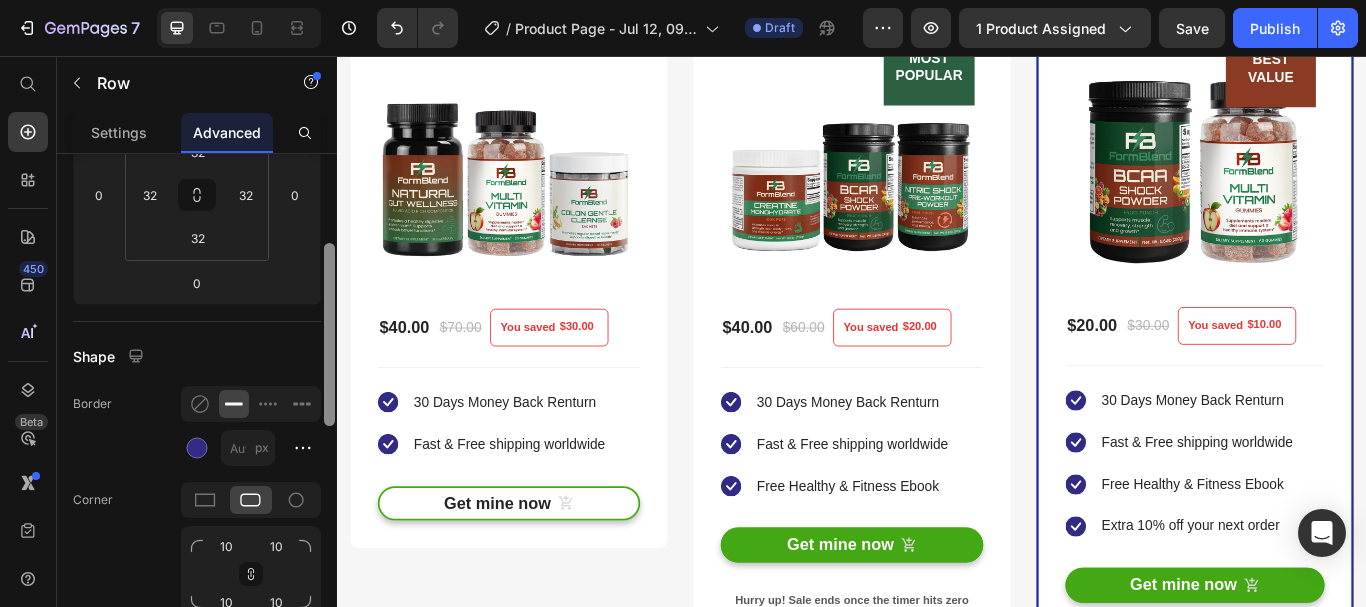 drag, startPoint x: 302, startPoint y: 319, endPoint x: 250, endPoint y: 362, distance: 67.47592 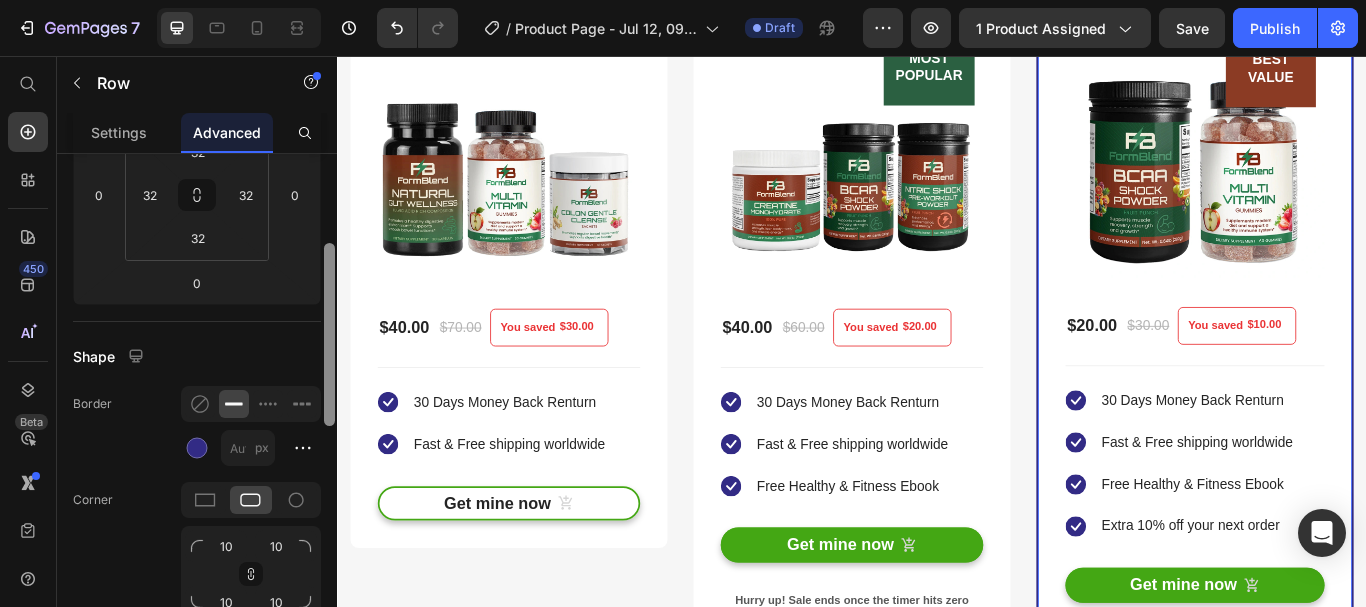 click on "Display on Desktop Tablet Mobile Spacing (px) 0 0 0 0 32 32 32 32 Shape Border px Corner 10 10 10 10 Shadow Position Opacity 100 % Animation Interaction Upgrade to Optimize plan  to unlock Interaction & other premium features. CSS class  Delete element" at bounding box center [197, 409] 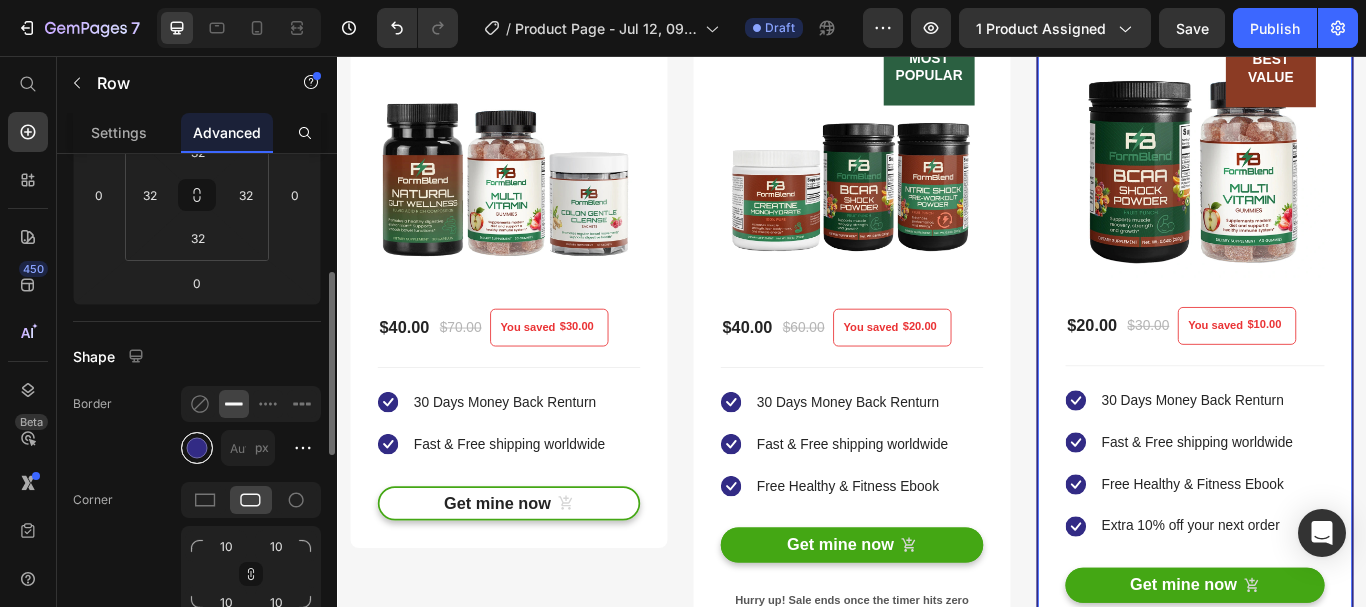 click at bounding box center [197, 448] 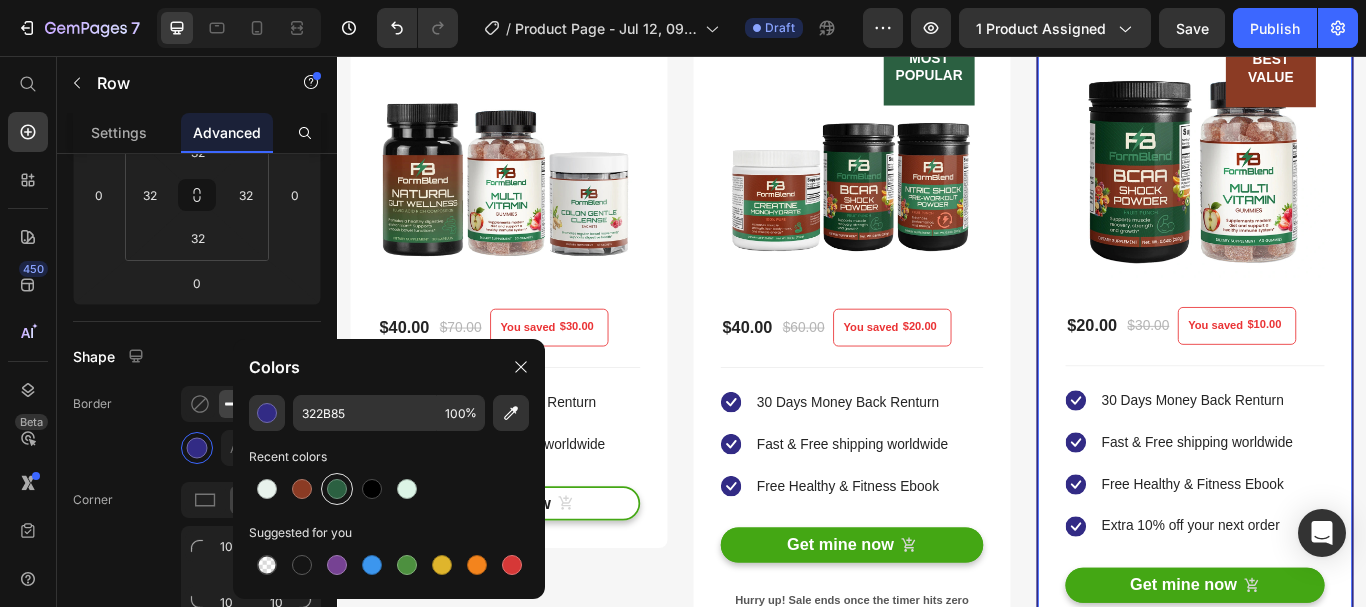 click at bounding box center [337, 489] 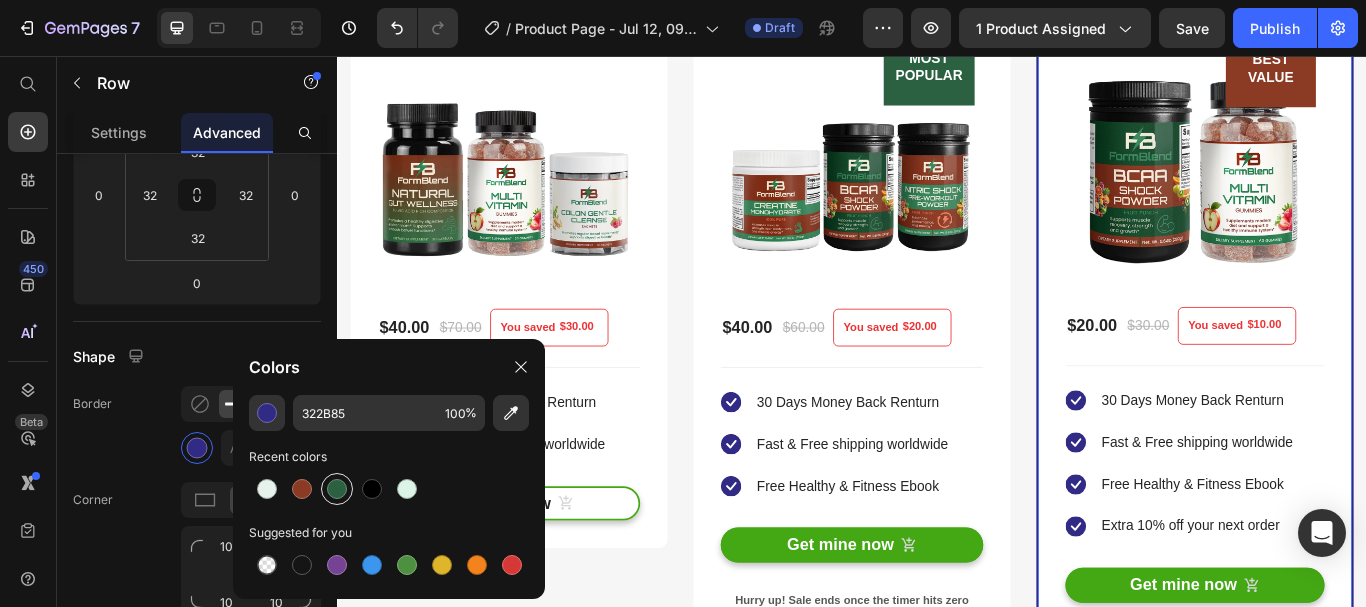 type on "2B6041" 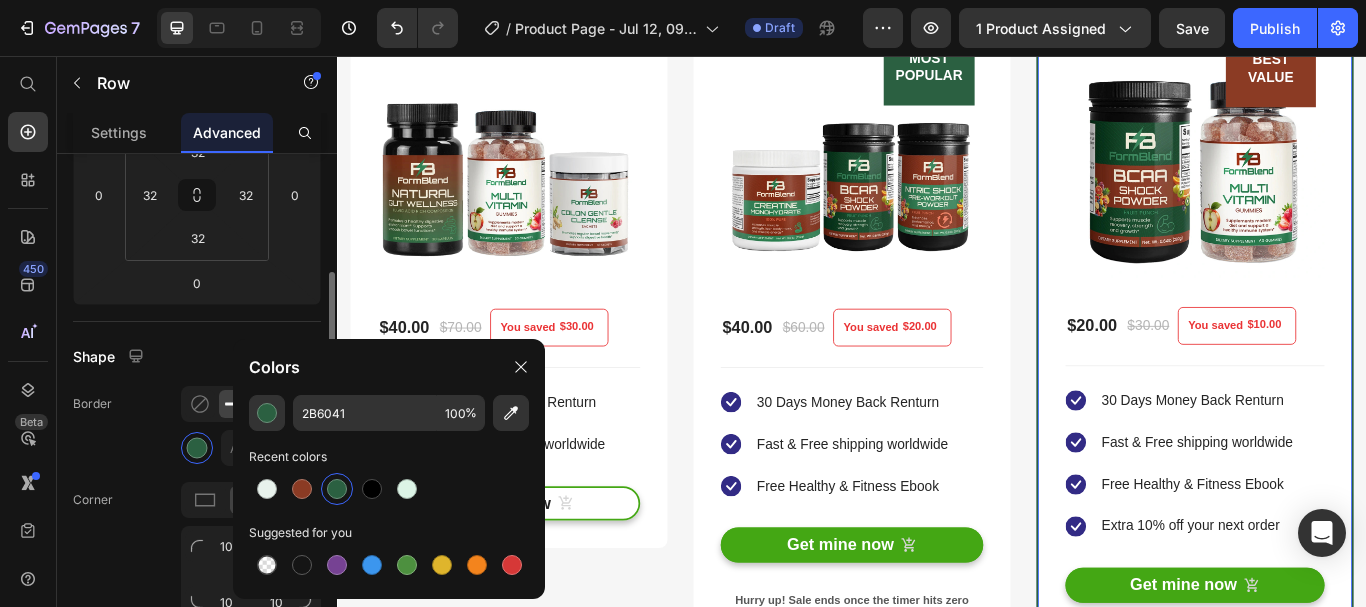 click on "Border" at bounding box center (92, 404) 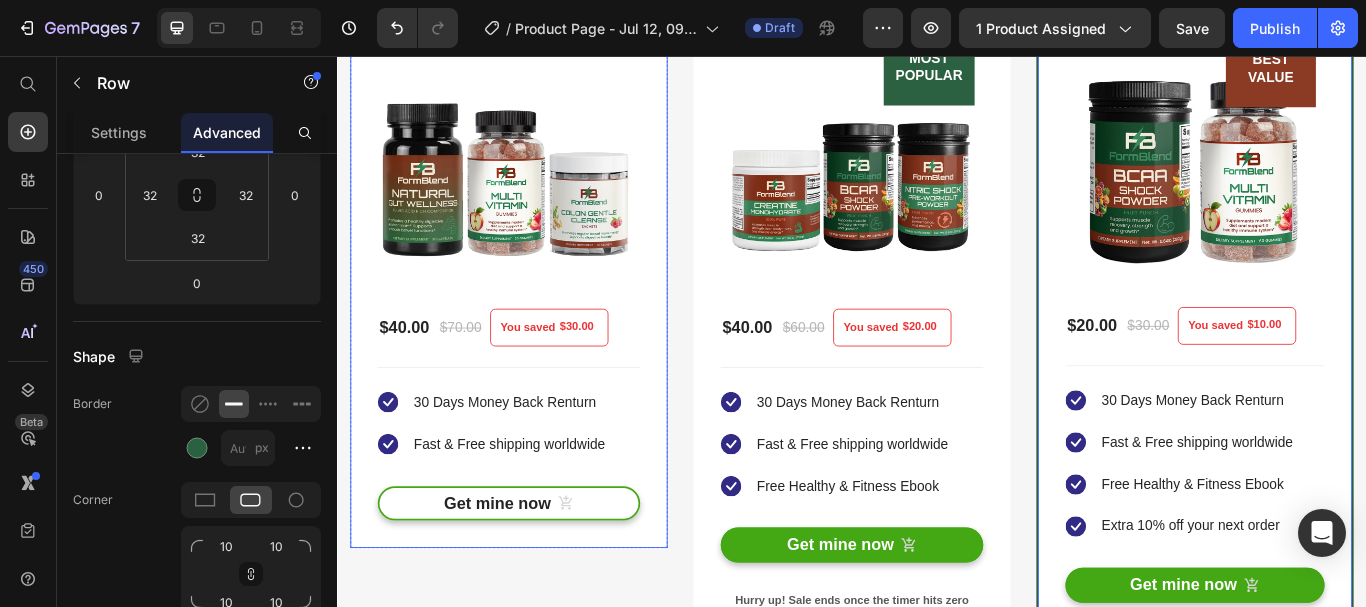 click on "The Reset & Recharge Bundle (P) Title                Title Line SAVE 43% (P) Tag (P) Images & Gallery $40.00 (P) Price $70.00 (P) Price You saved $30.00 (P) Tag Row You saved $30.00 (P) Tag
Icon 30 Days Money Back Renturn Text block
Icon Fast & Free shipping worldwide Text block Icon List Get mine now (P) Cart Button Product Row" at bounding box center (537, 233) 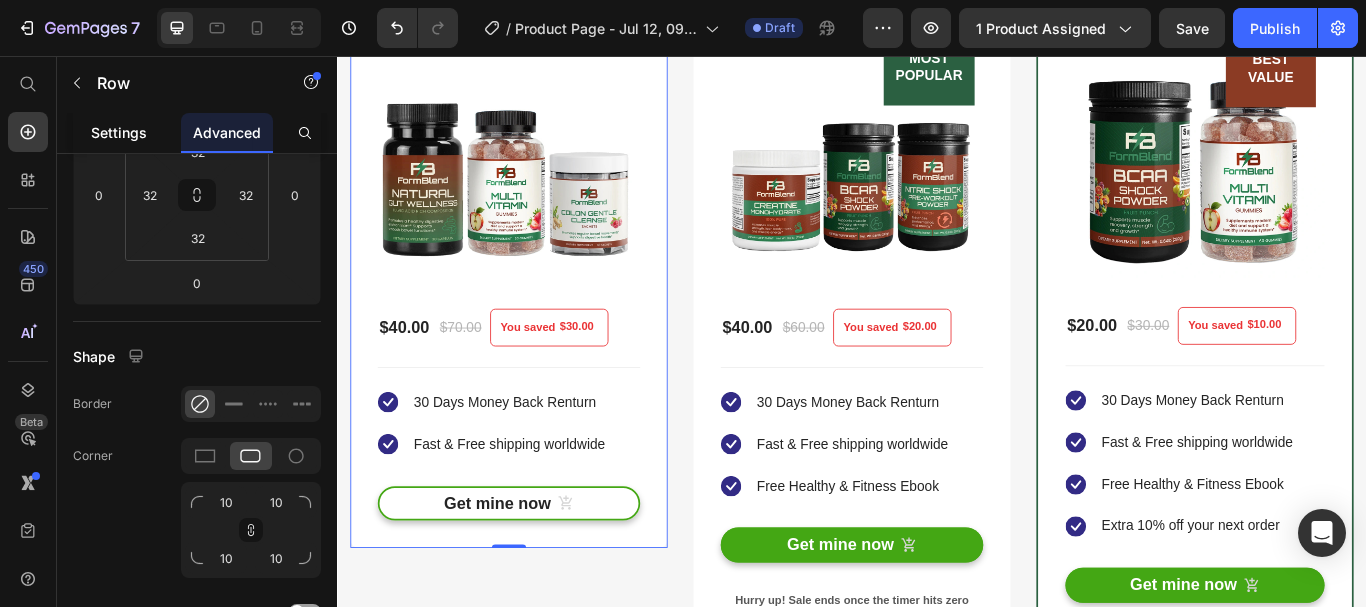 click on "Settings" at bounding box center (119, 132) 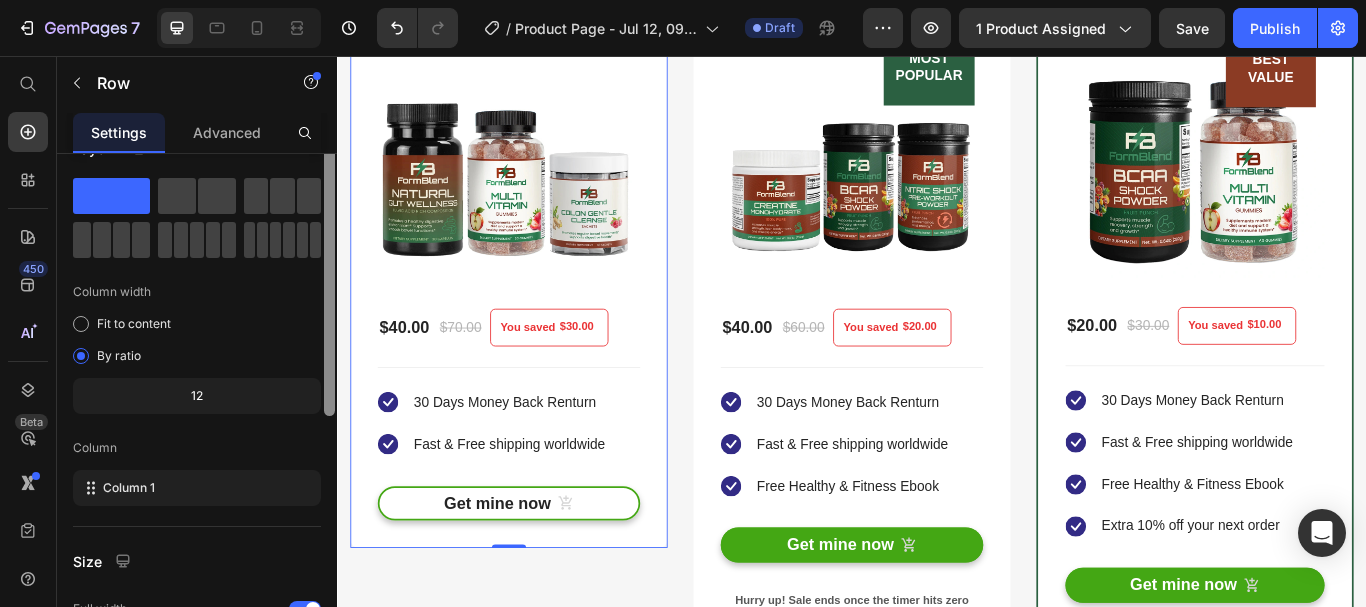 scroll, scrollTop: 0, scrollLeft: 0, axis: both 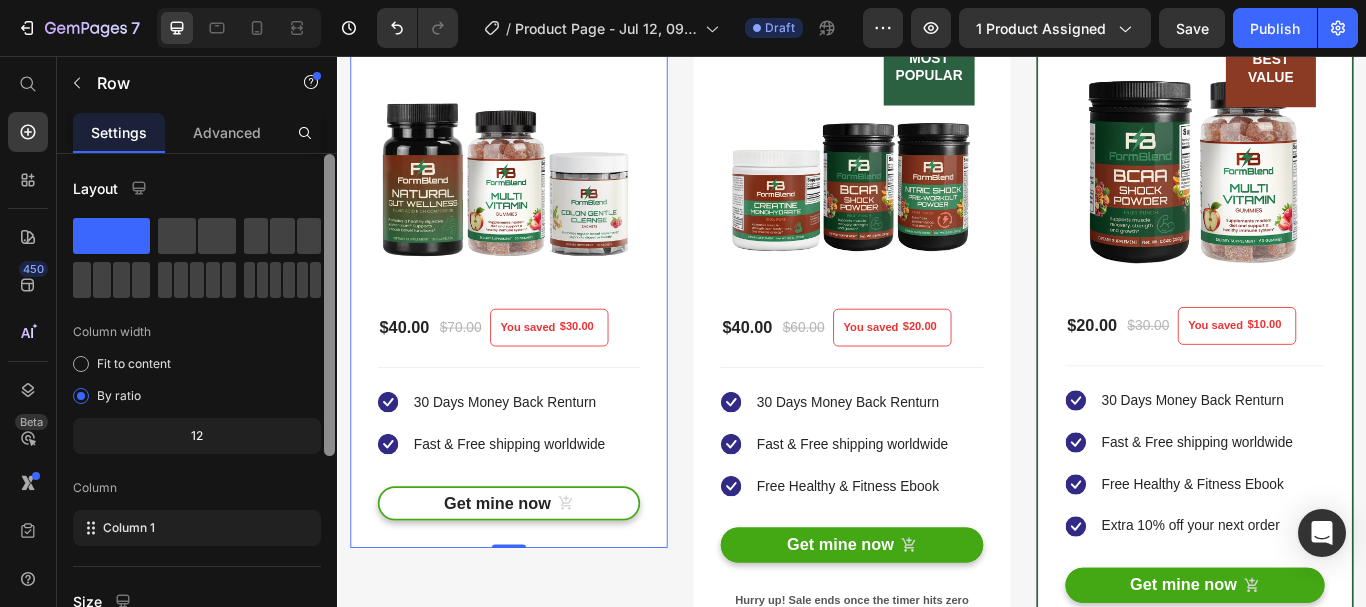 drag, startPoint x: 328, startPoint y: 263, endPoint x: 234, endPoint y: 189, distance: 119.632774 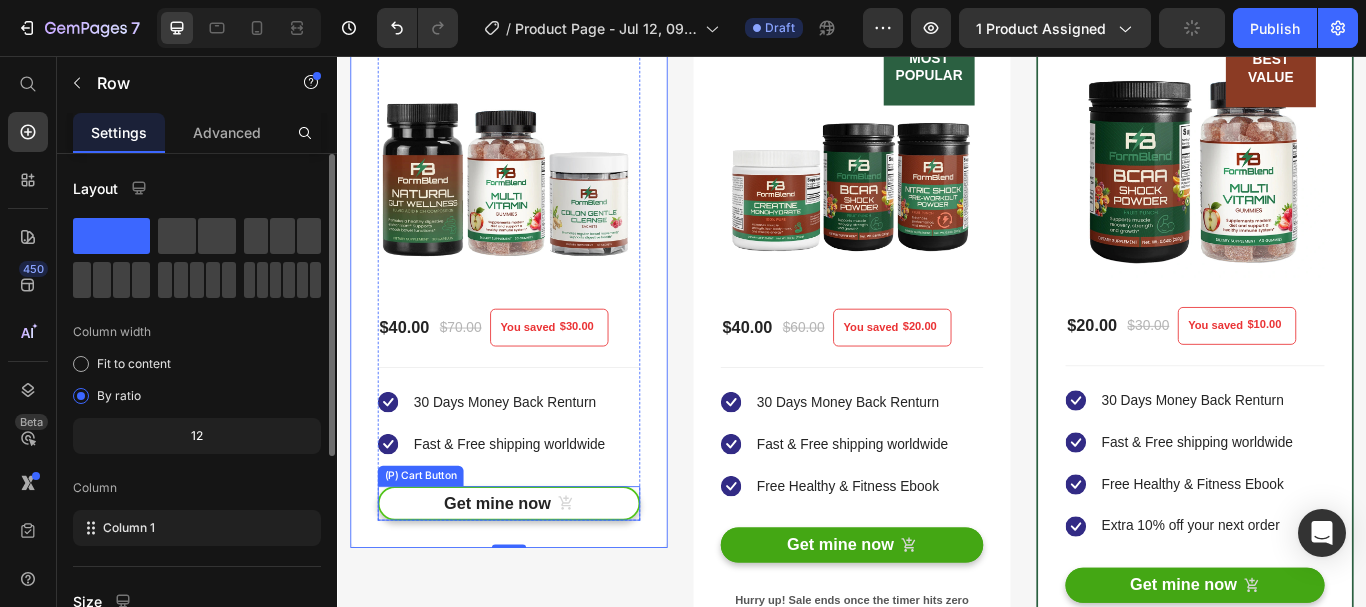 click on "Get mine now" at bounding box center (537, 578) 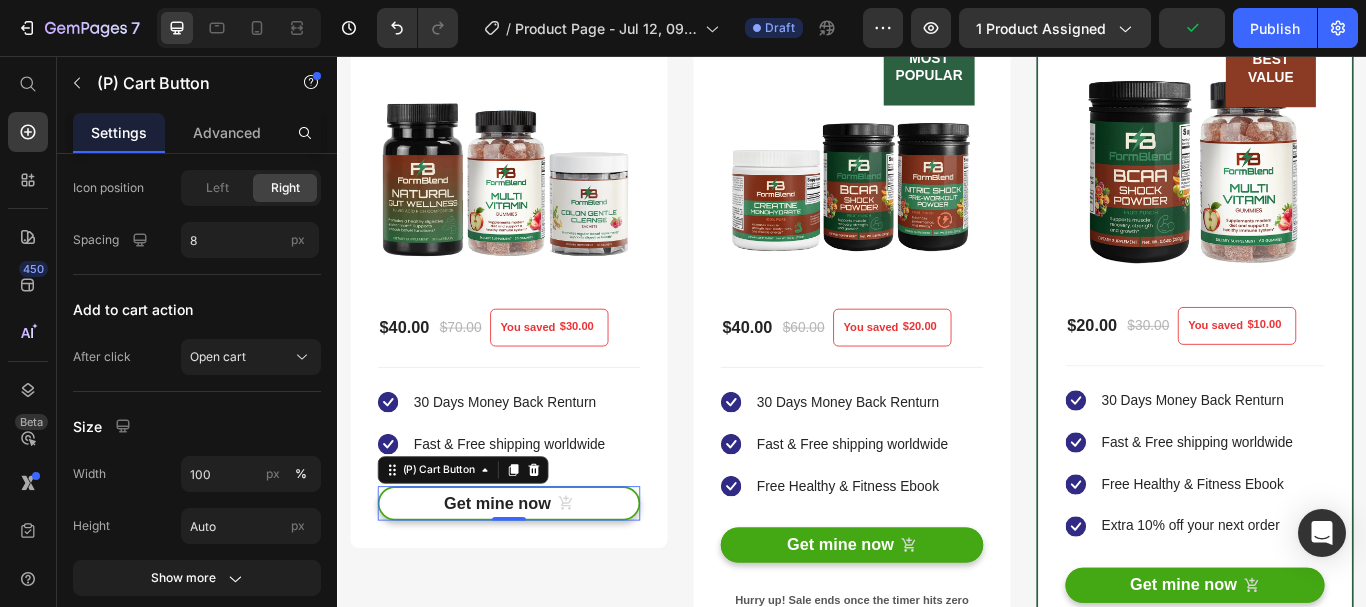 scroll, scrollTop: 1246, scrollLeft: 0, axis: vertical 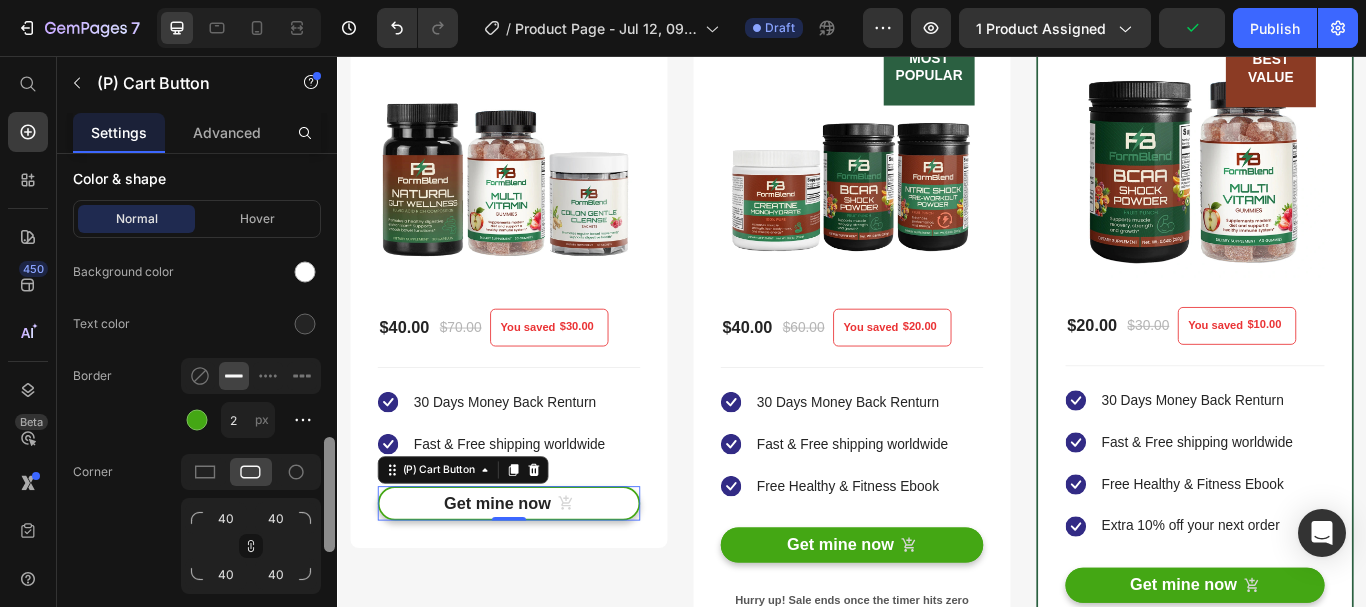 drag, startPoint x: 329, startPoint y: 219, endPoint x: 303, endPoint y: 503, distance: 285.18765 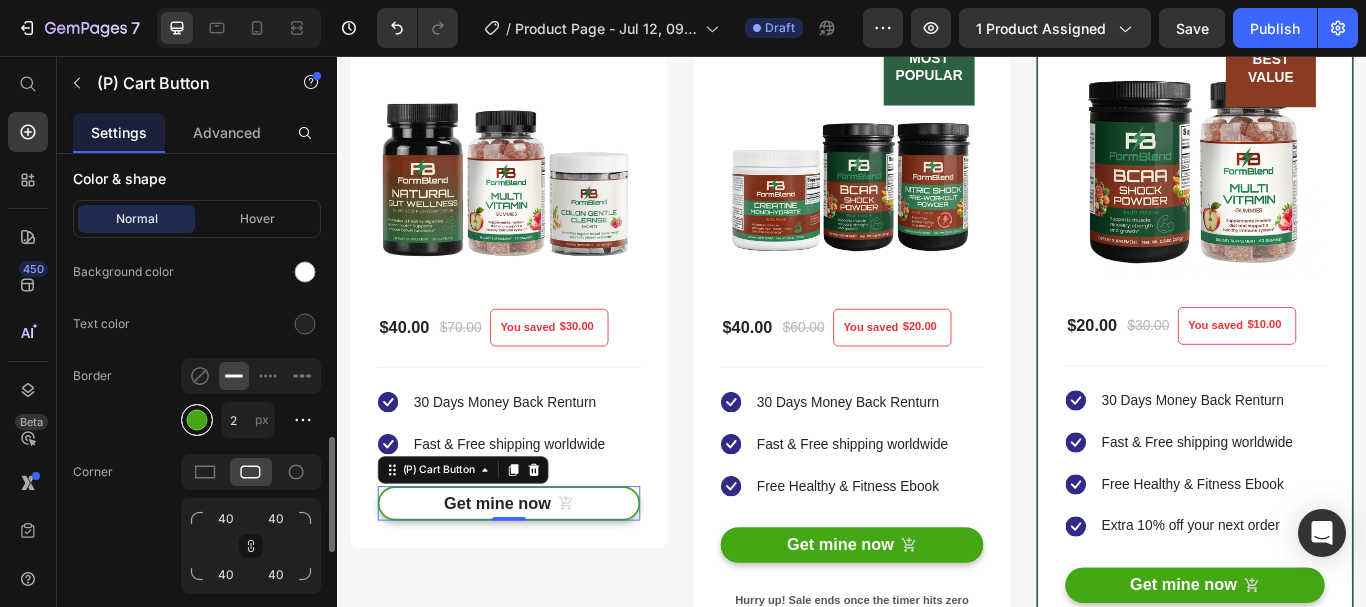 click at bounding box center [197, 420] 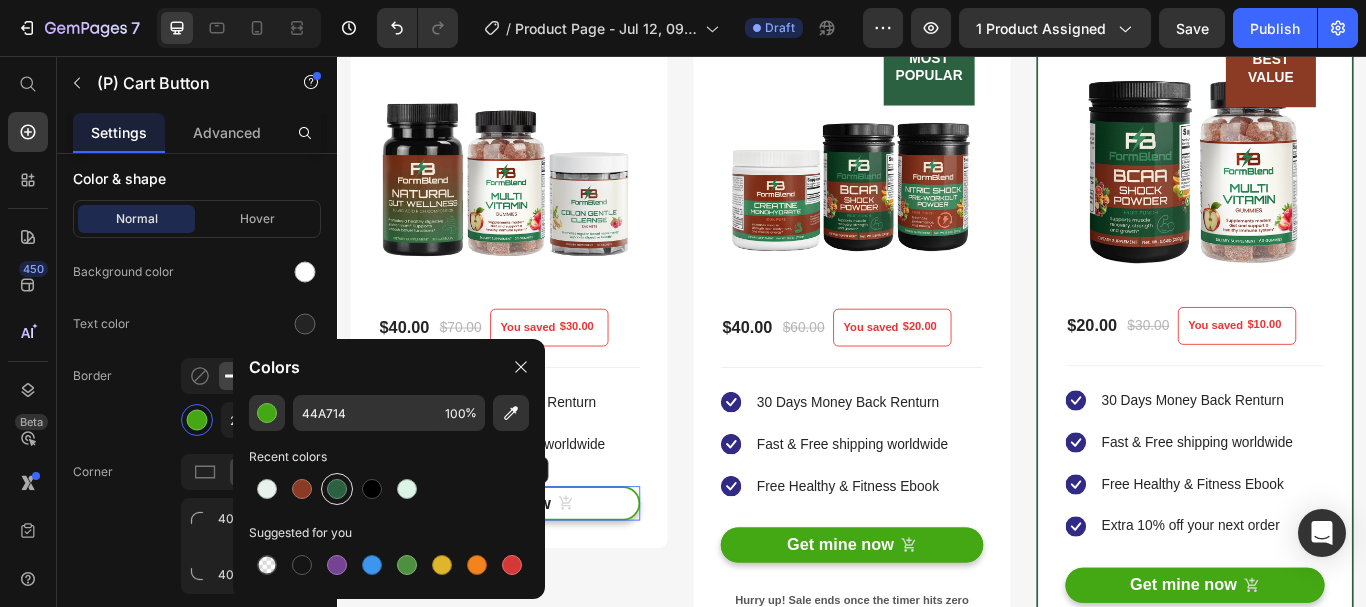 click at bounding box center (337, 489) 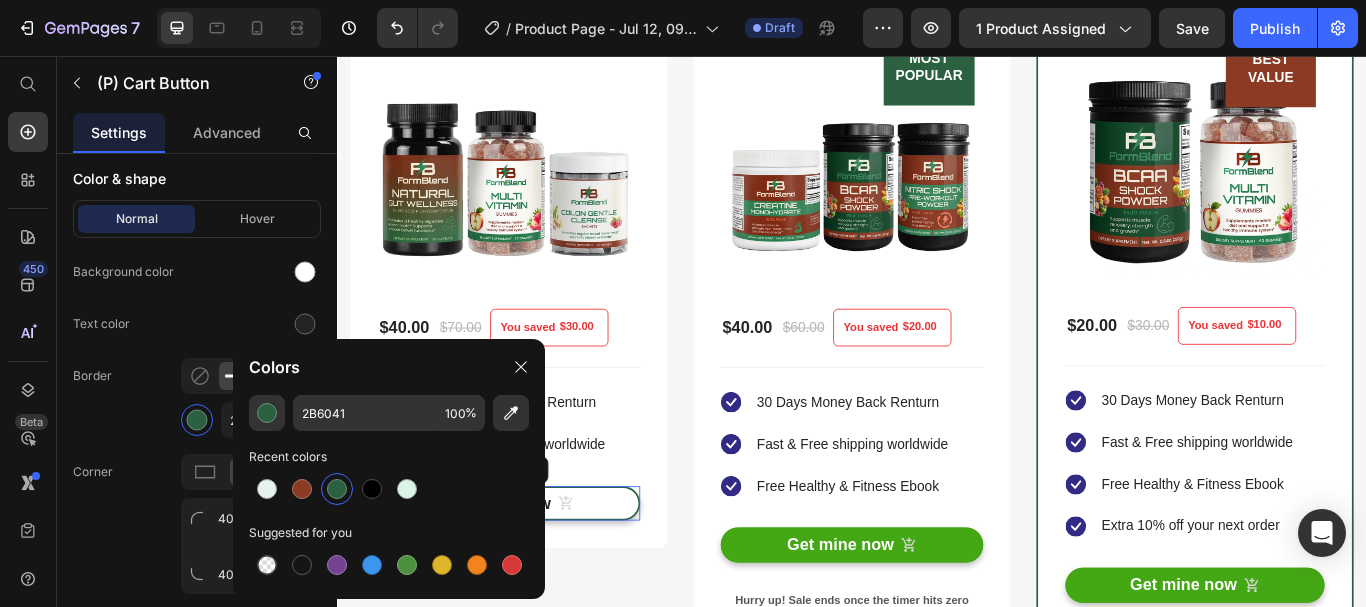 click on "Border 2 px" 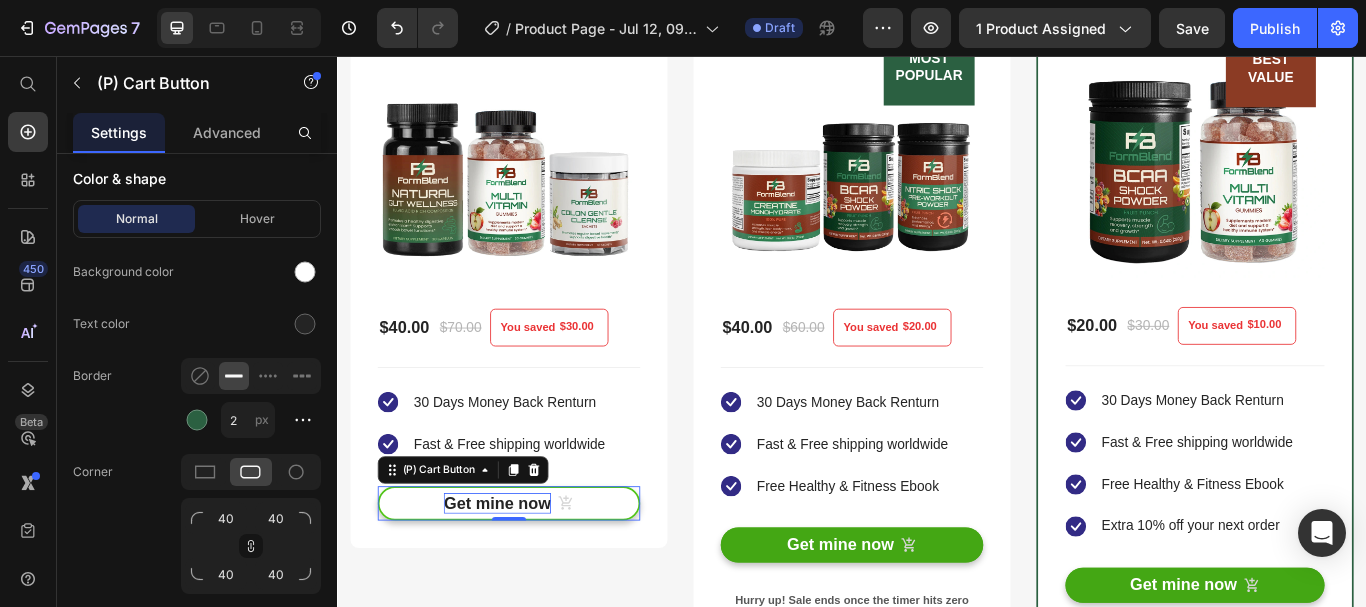 click on "Get mine now" at bounding box center (523, 578) 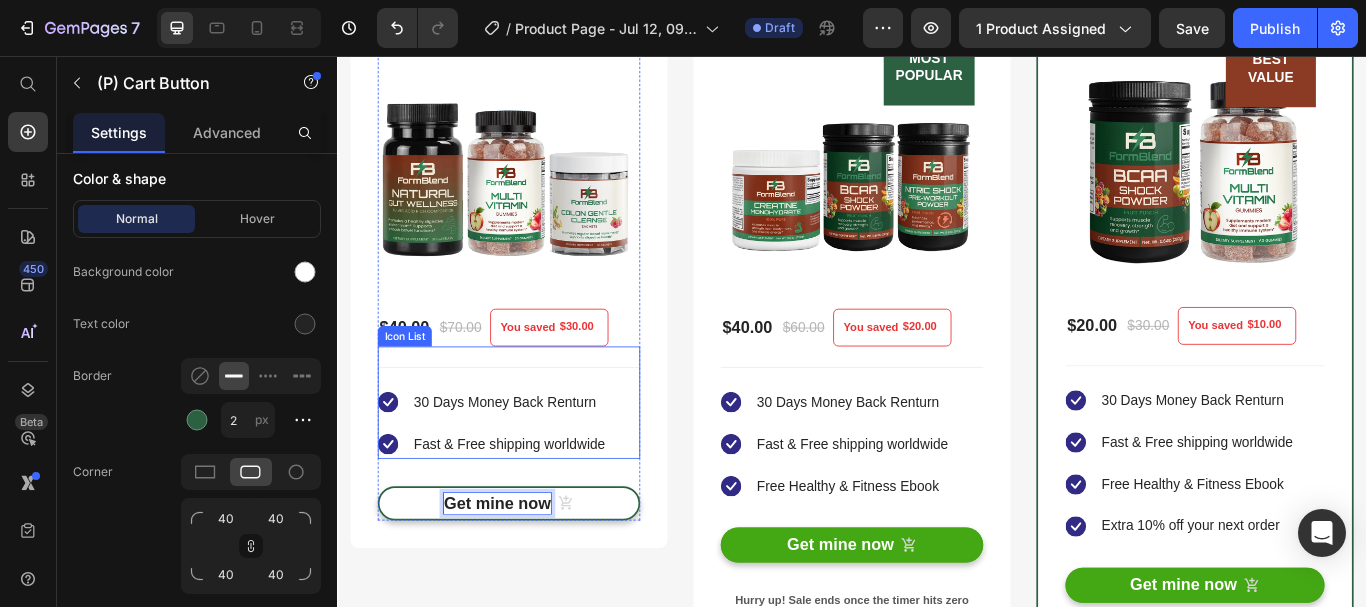 click on "Icon 30 Days Money Back Renturn Text block
Icon Fast & Free shipping worldwide Text block" at bounding box center (517, 485) 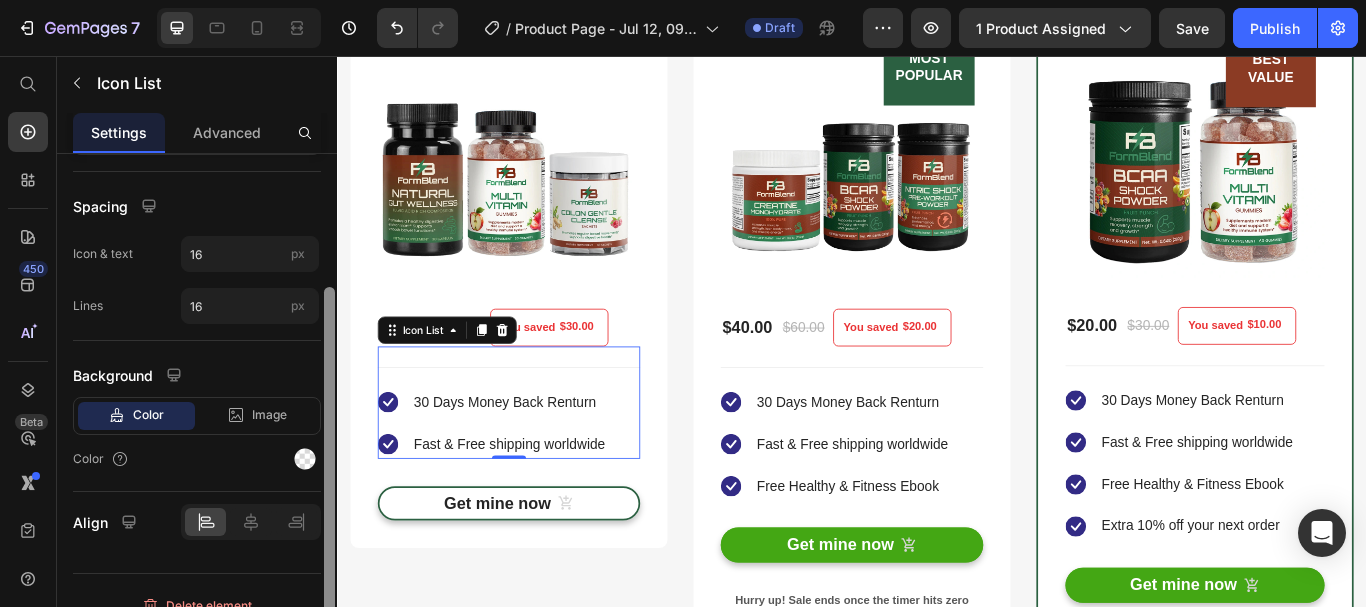 scroll, scrollTop: 219, scrollLeft: 0, axis: vertical 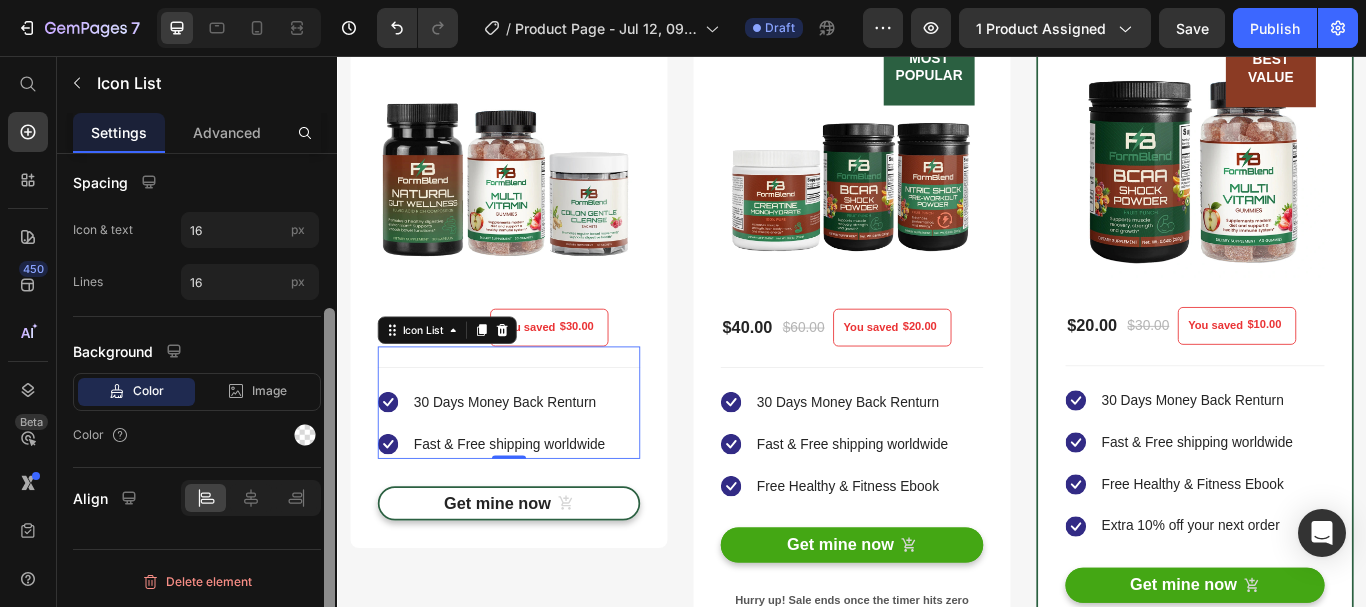 drag, startPoint x: 328, startPoint y: 299, endPoint x: 307, endPoint y: 480, distance: 182.21416 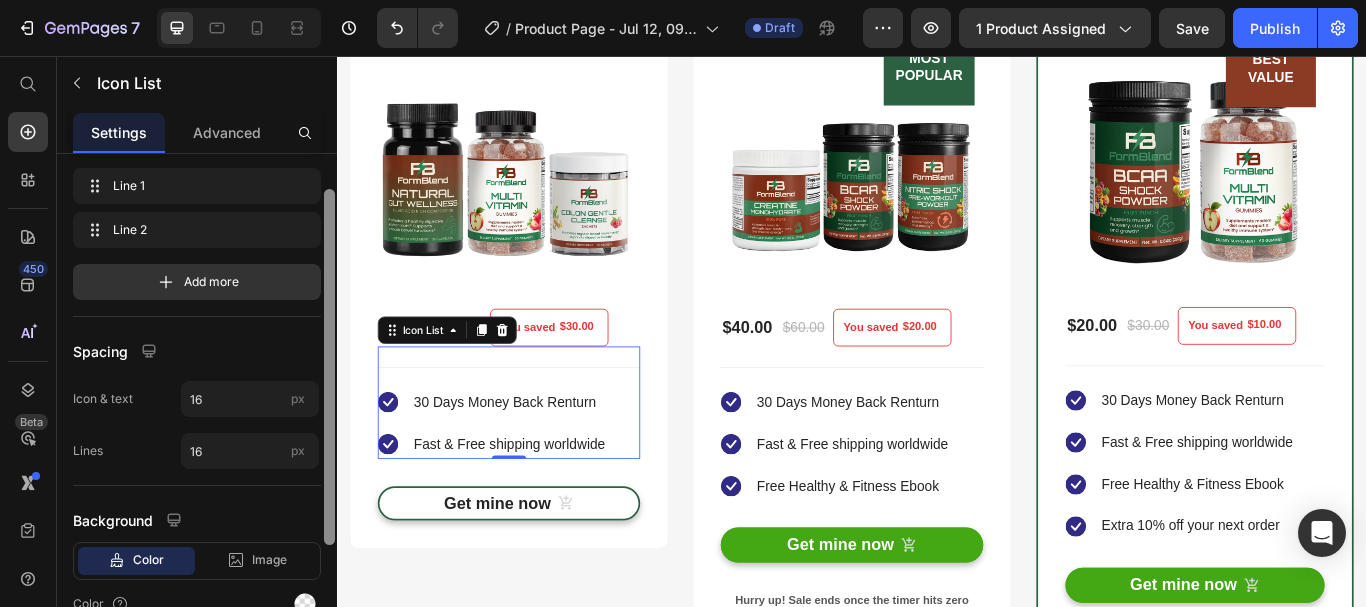 scroll, scrollTop: 0, scrollLeft: 0, axis: both 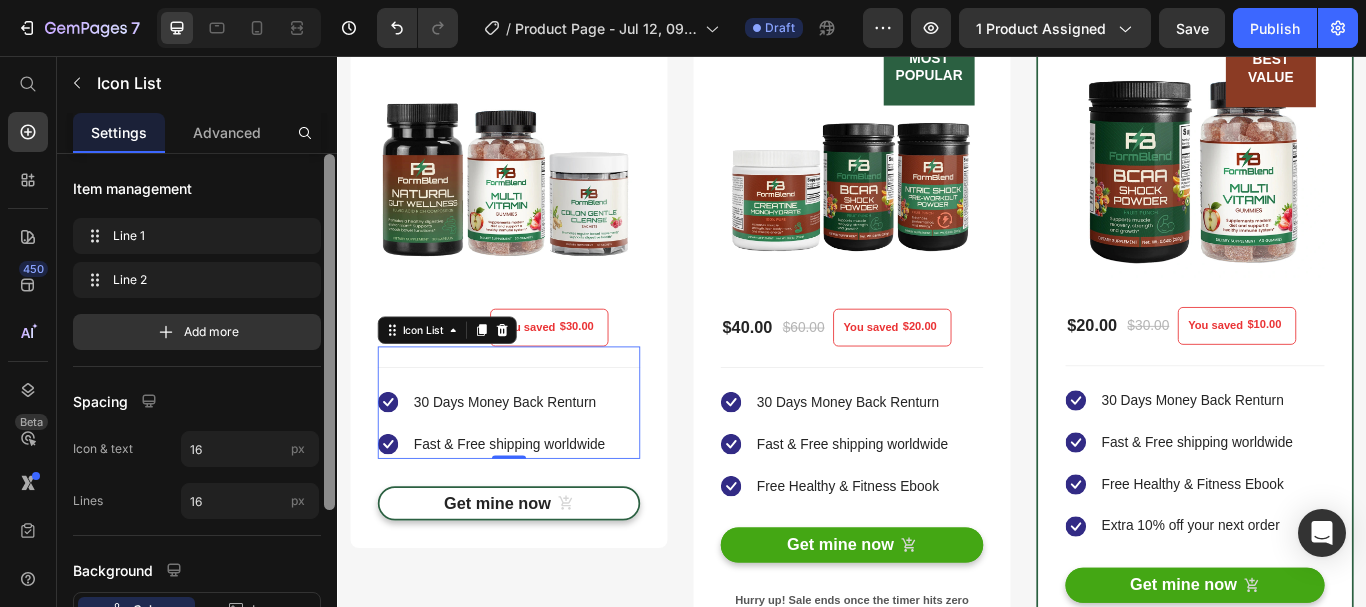 drag, startPoint x: 331, startPoint y: 379, endPoint x: 315, endPoint y: 174, distance: 205.62344 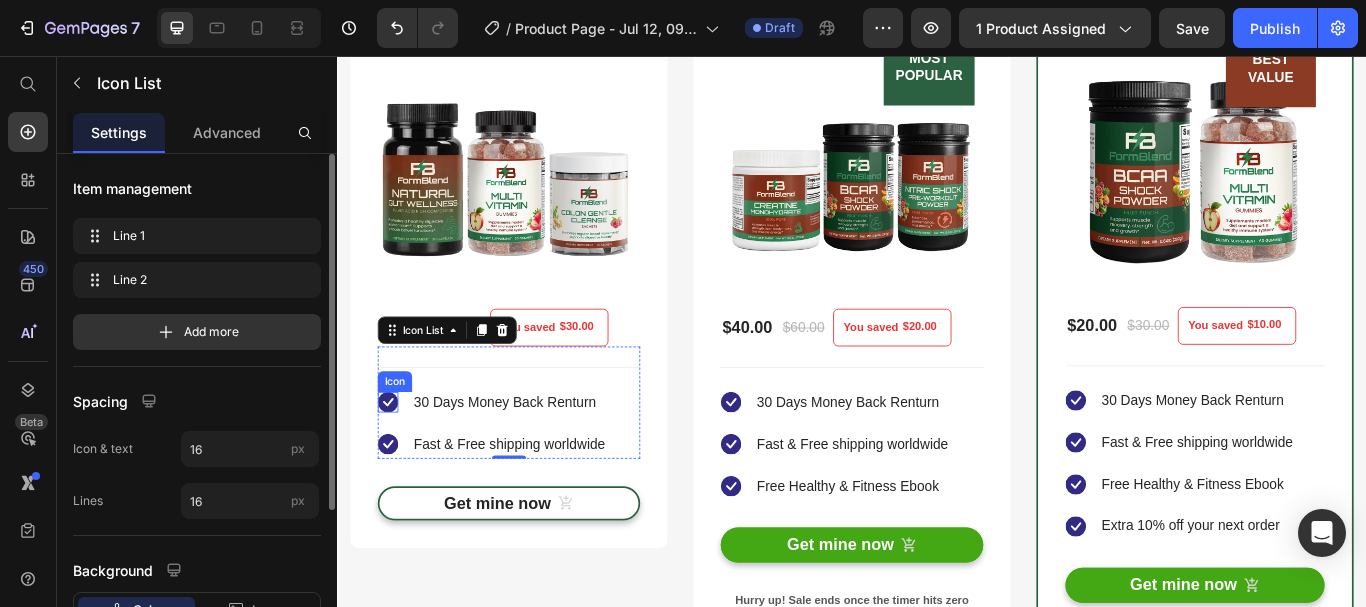 click 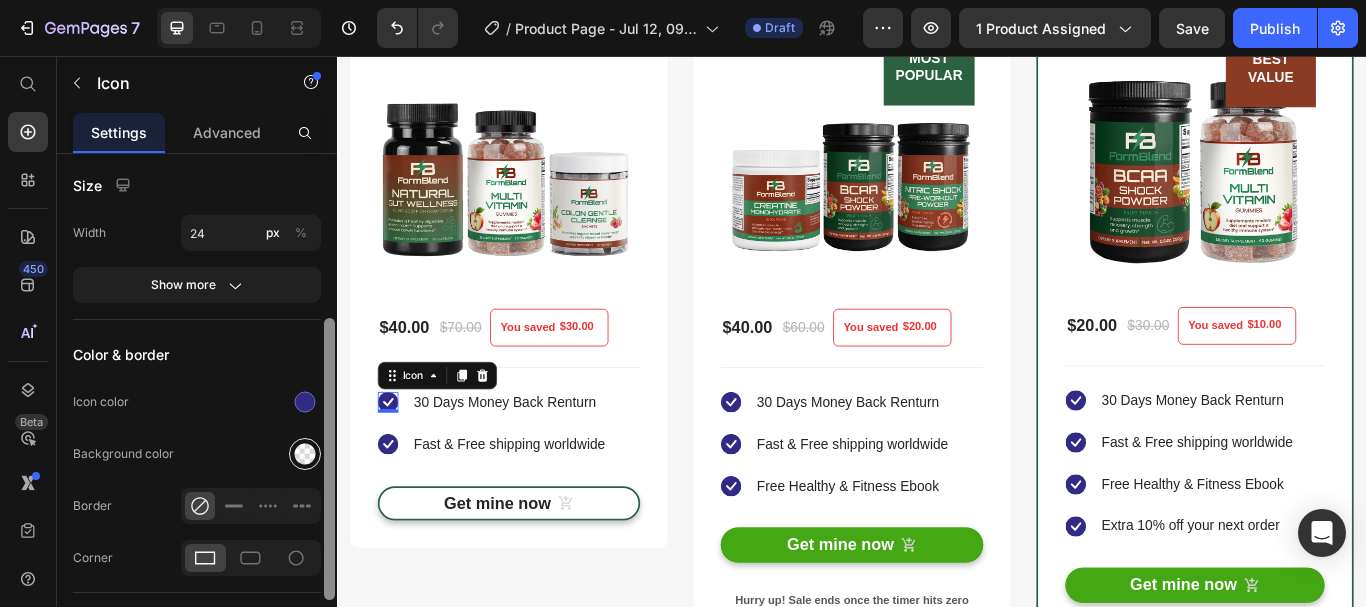 scroll, scrollTop: 286, scrollLeft: 0, axis: vertical 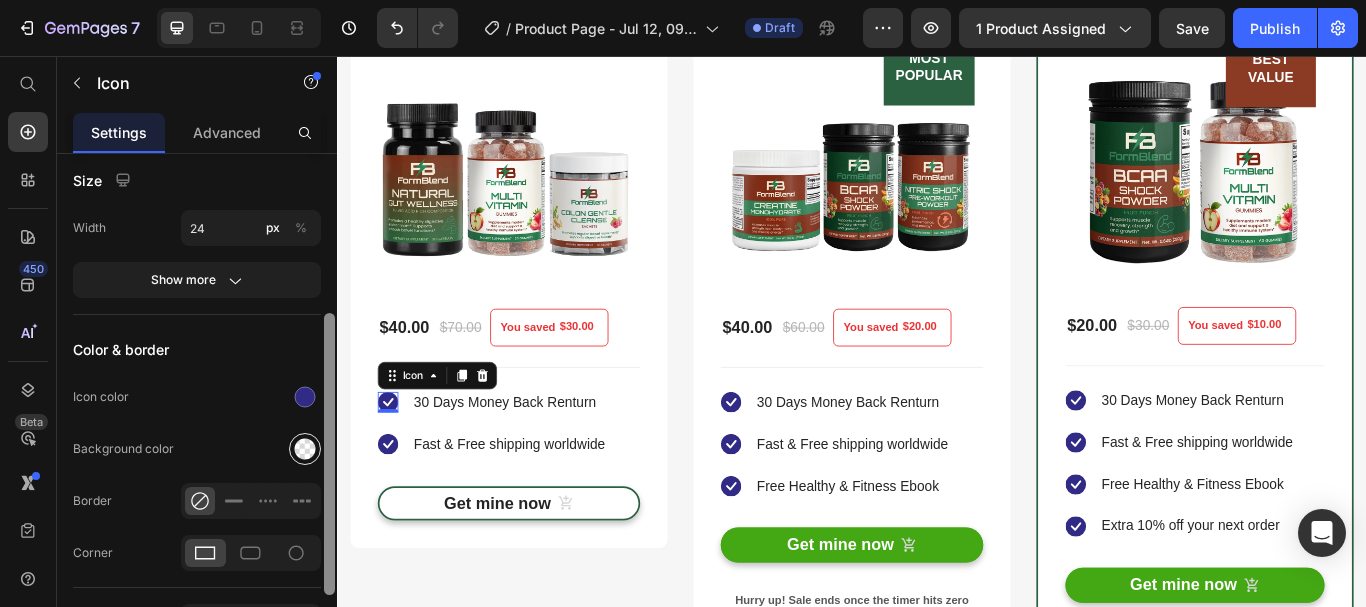 drag, startPoint x: 332, startPoint y: 307, endPoint x: 310, endPoint y: 466, distance: 160.5148 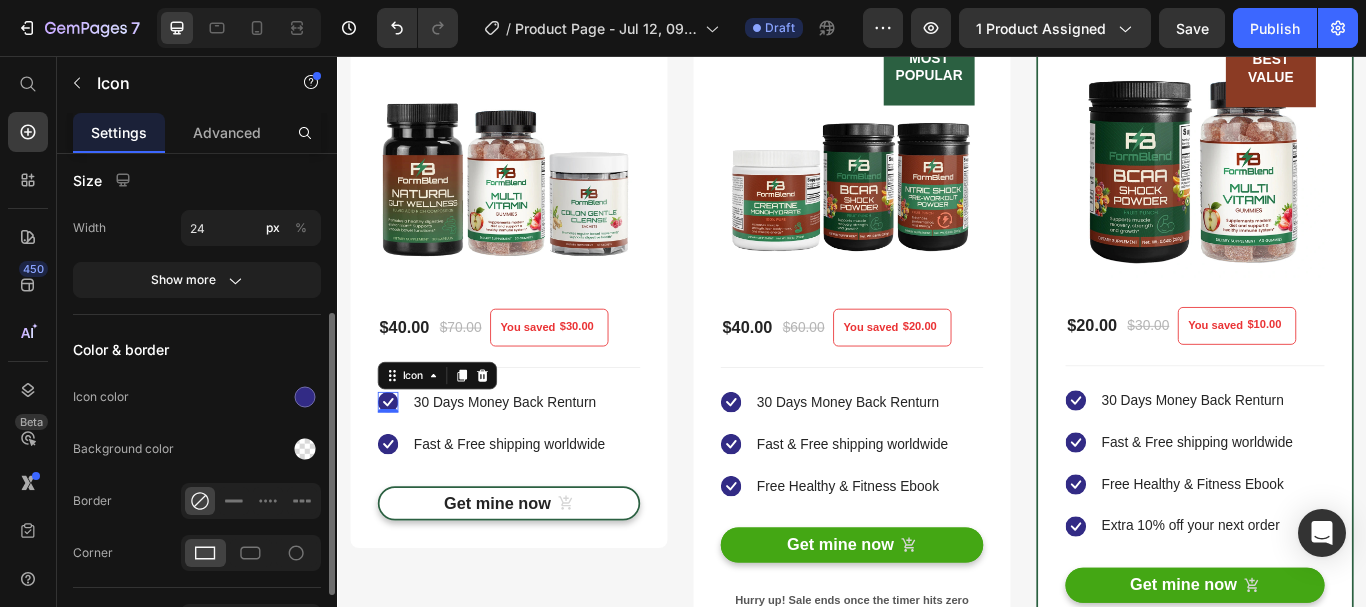 click on "Color & border Icon color Background color Border Corner" 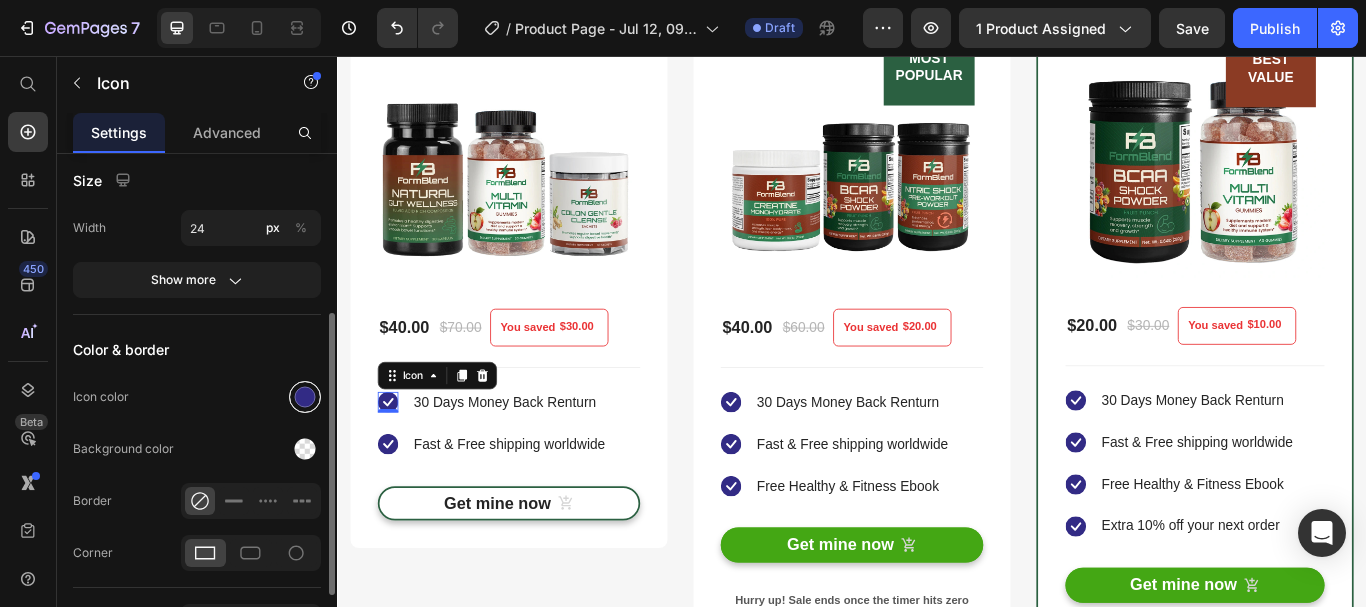 click at bounding box center [305, 397] 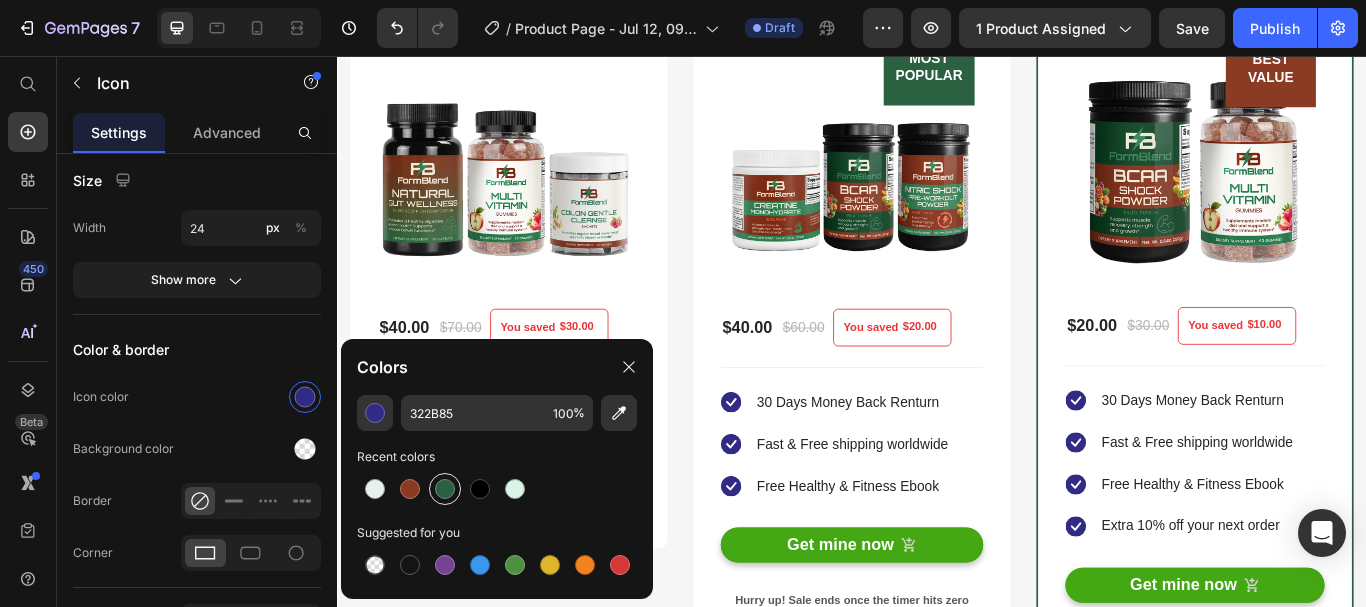 click at bounding box center (445, 489) 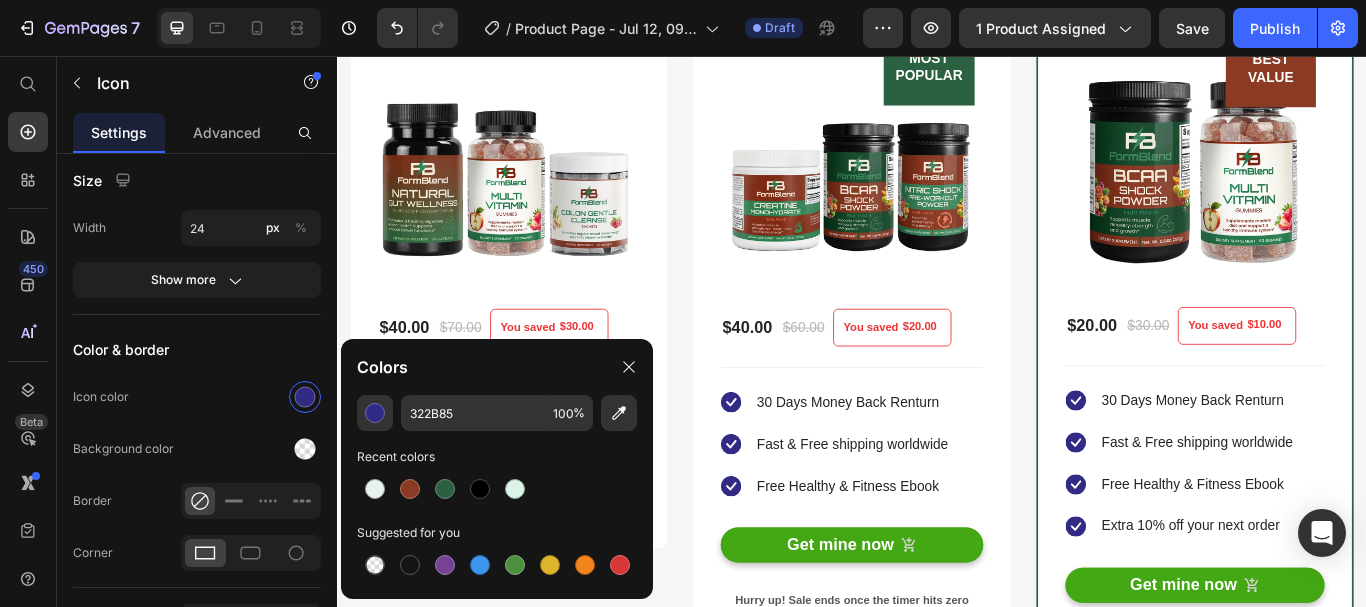 type on "2B6041" 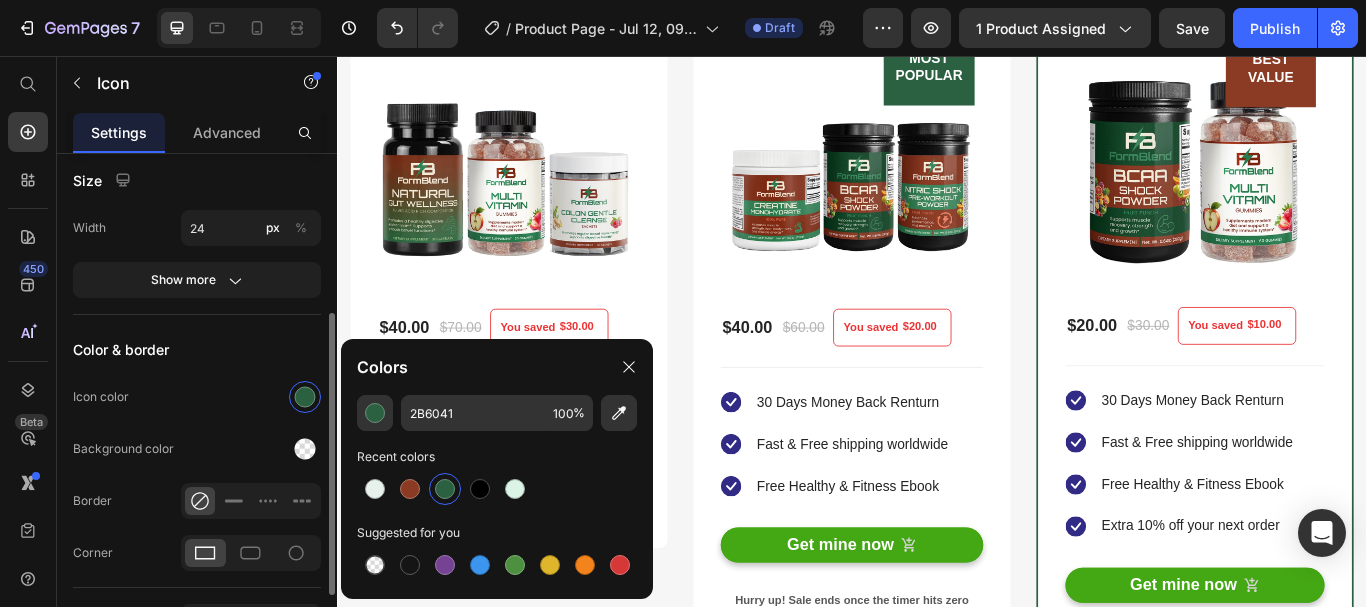 drag, startPoint x: 308, startPoint y: 349, endPoint x: 320, endPoint y: 372, distance: 25.942244 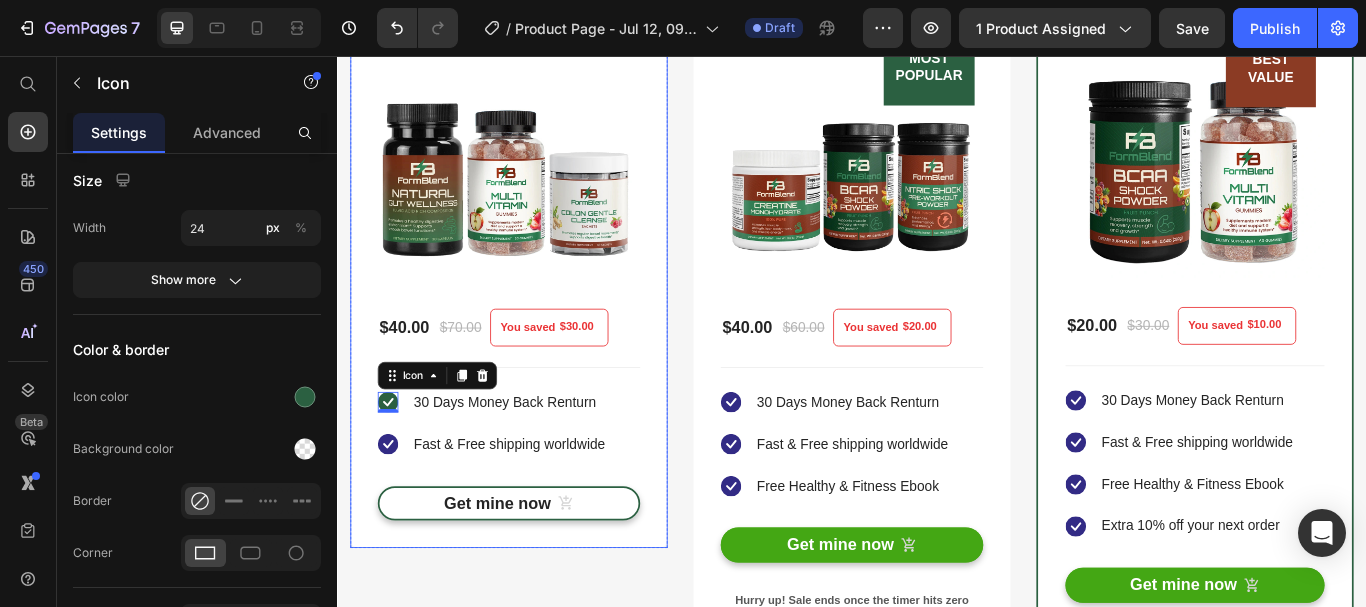 click 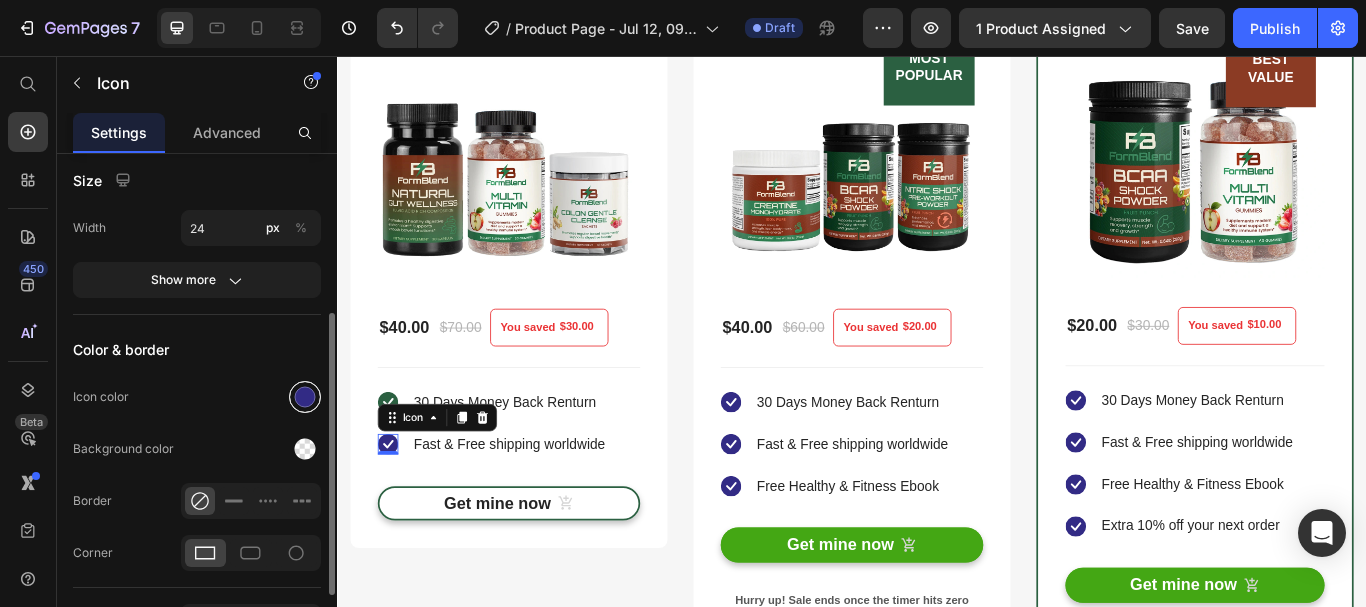click at bounding box center (305, 397) 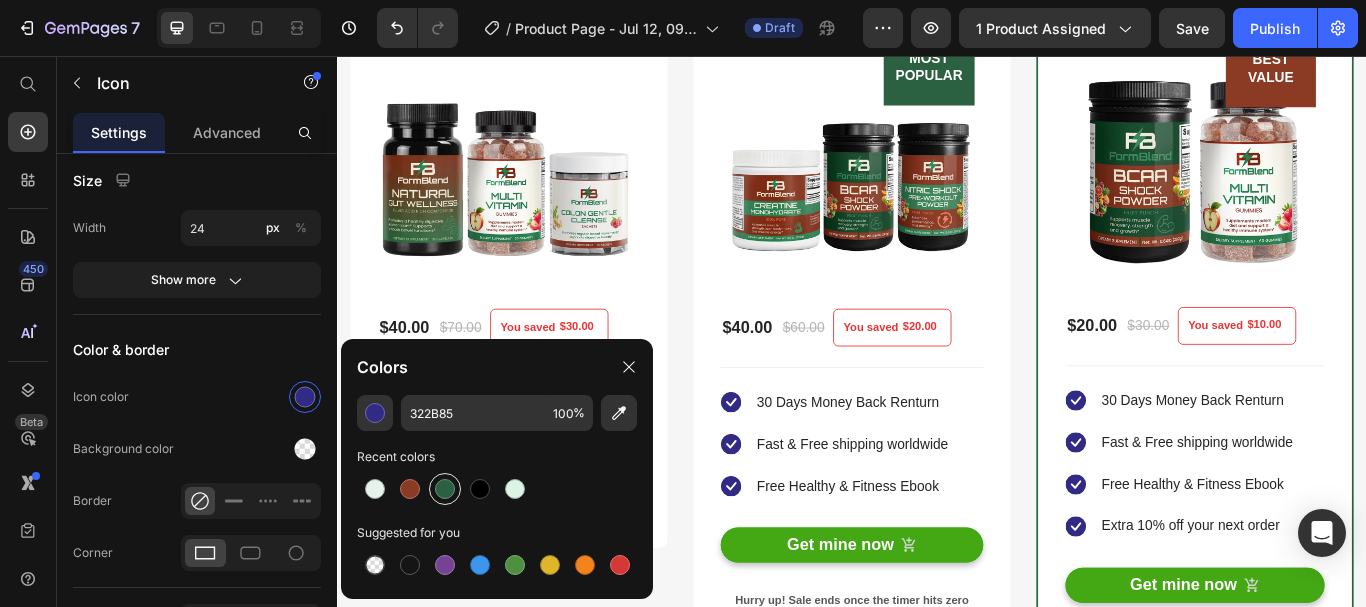click at bounding box center (445, 489) 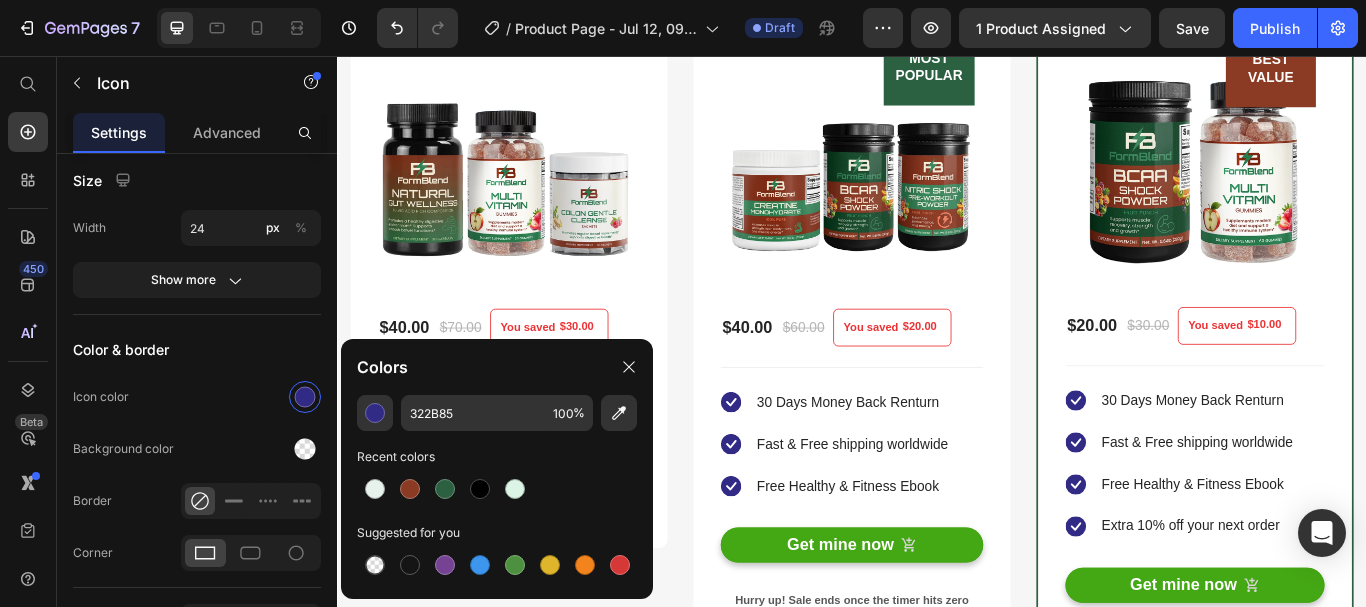 type on "2B6041" 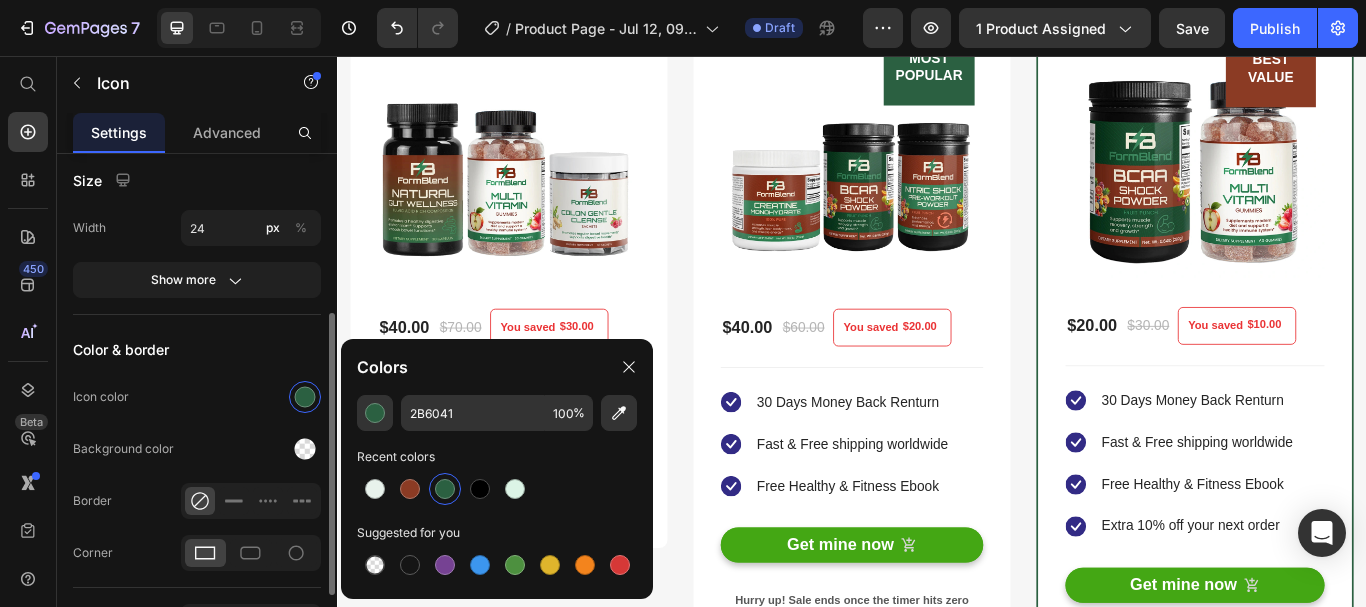 click on "Color & border Icon color Background color Border Corner" 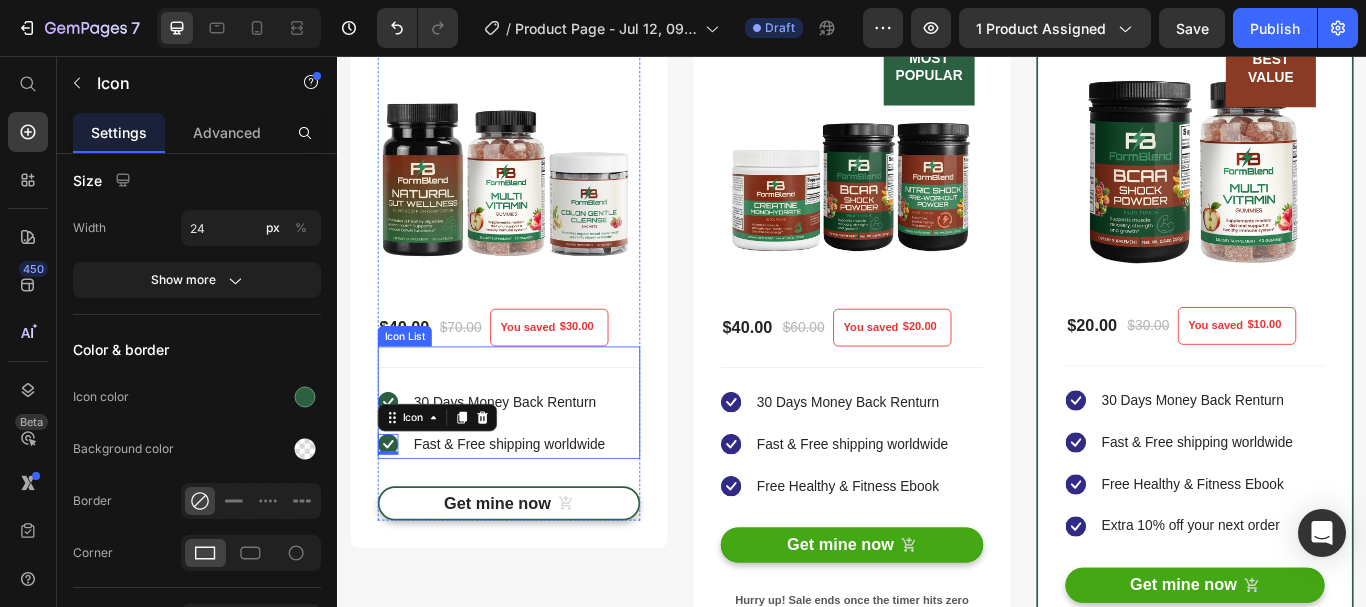 click on "Icon 30 Days Money Back Renturn Text block
Icon   0 Fast & Free shipping worldwide Text block" at bounding box center (537, 472) 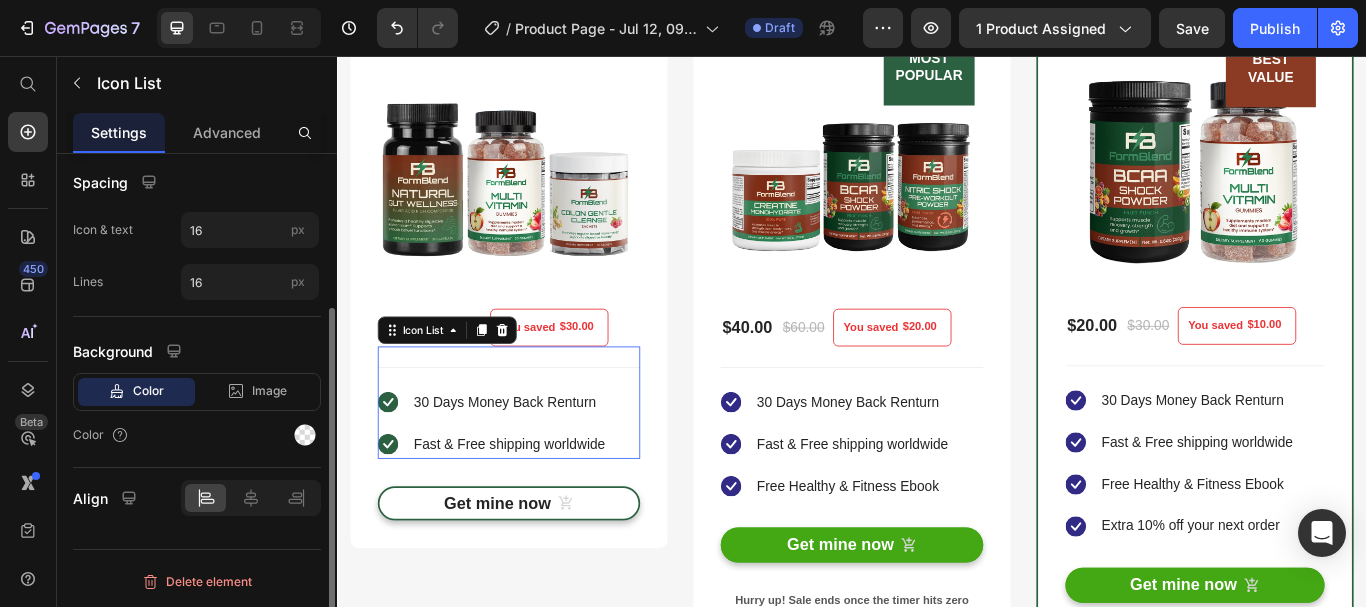 scroll, scrollTop: 0, scrollLeft: 0, axis: both 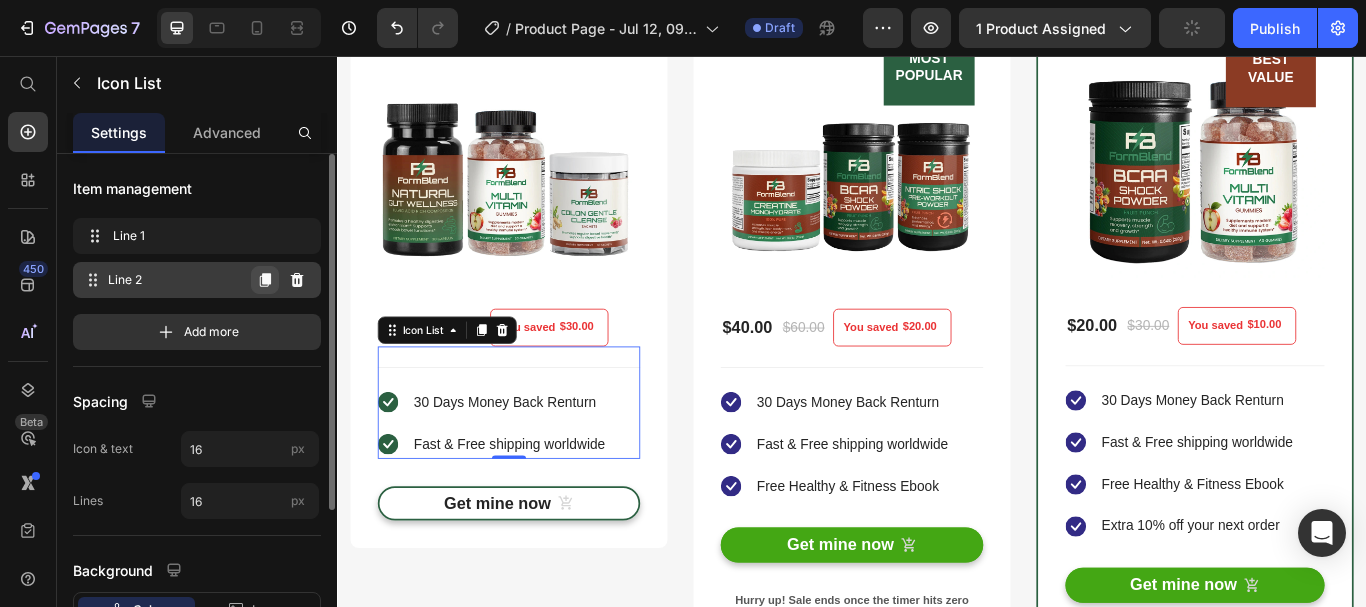 click 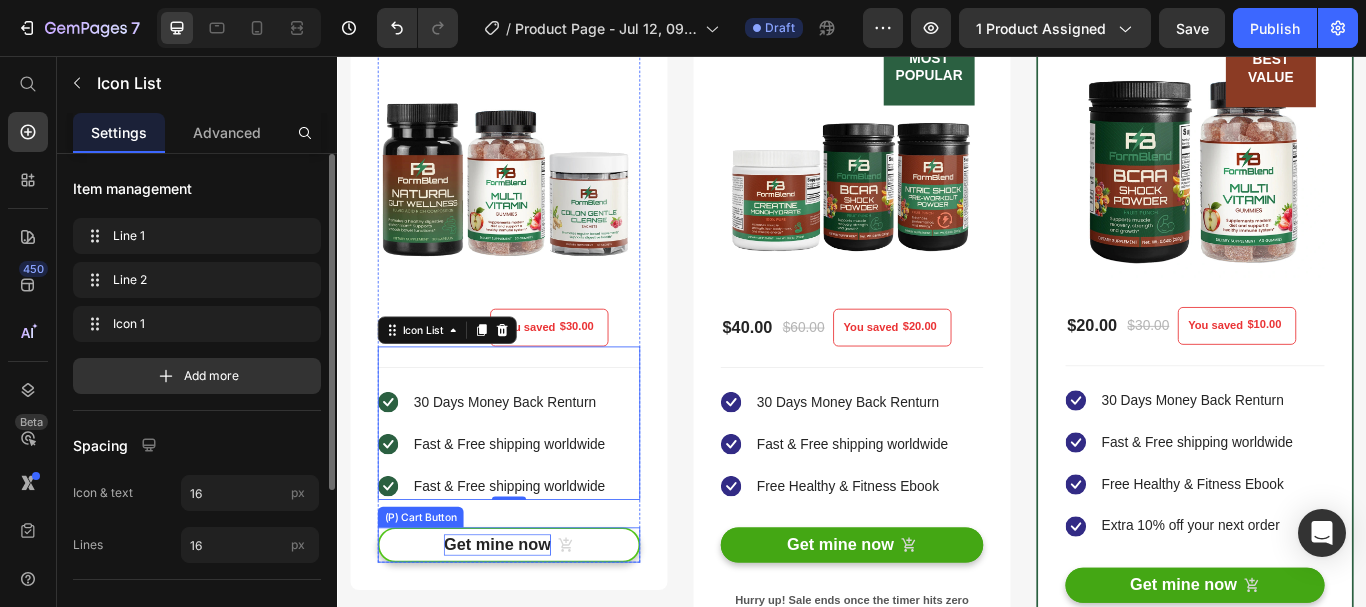 click on "Get mine now" at bounding box center (523, 626) 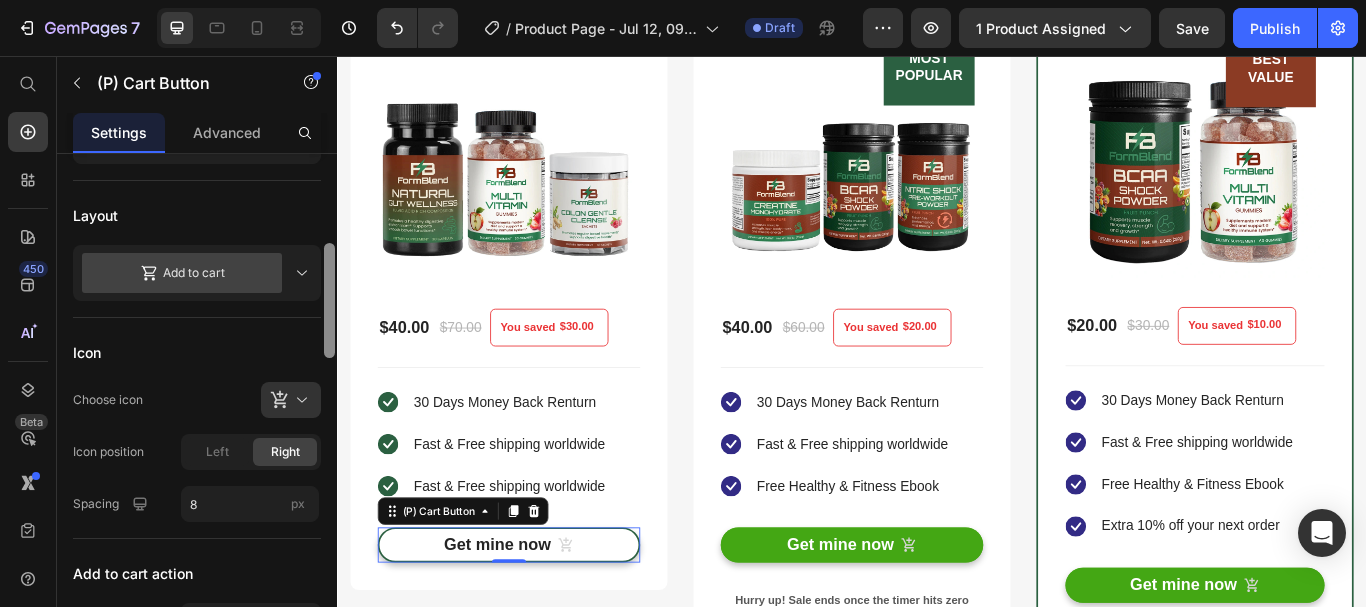 drag, startPoint x: 327, startPoint y: 238, endPoint x: 285, endPoint y: 340, distance: 110.308655 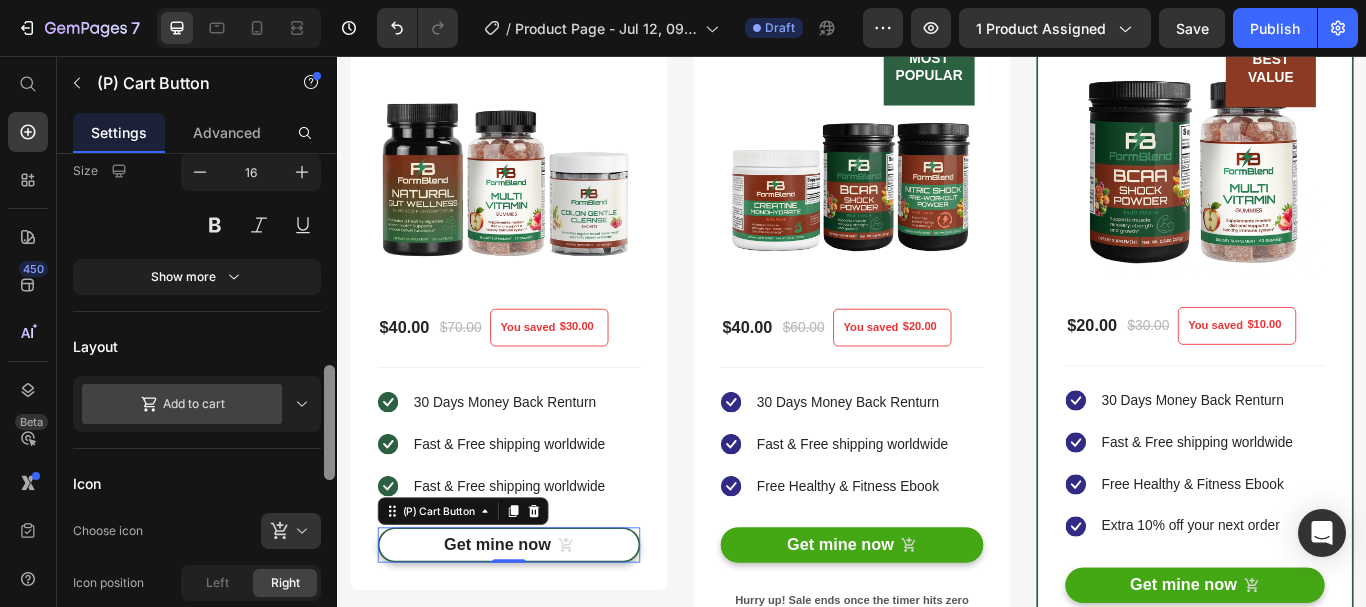 scroll, scrollTop: 373, scrollLeft: 0, axis: vertical 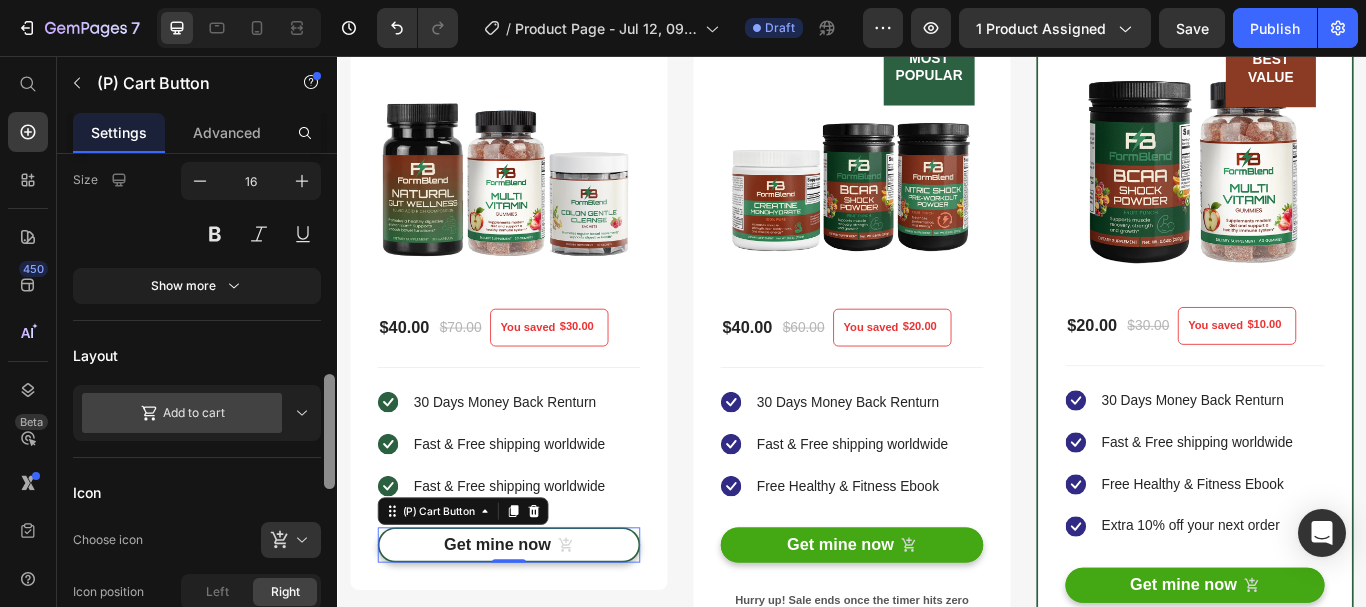 drag, startPoint x: 332, startPoint y: 285, endPoint x: 312, endPoint y: 254, distance: 36.891735 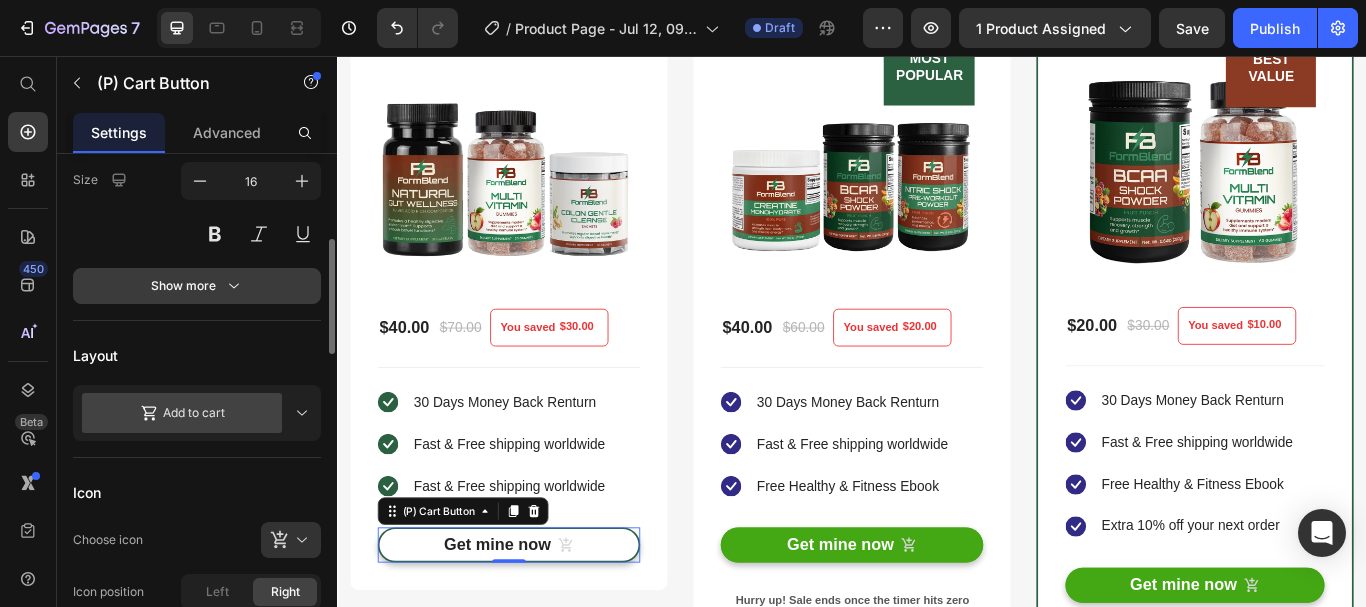 click on "Show more" at bounding box center [197, 286] 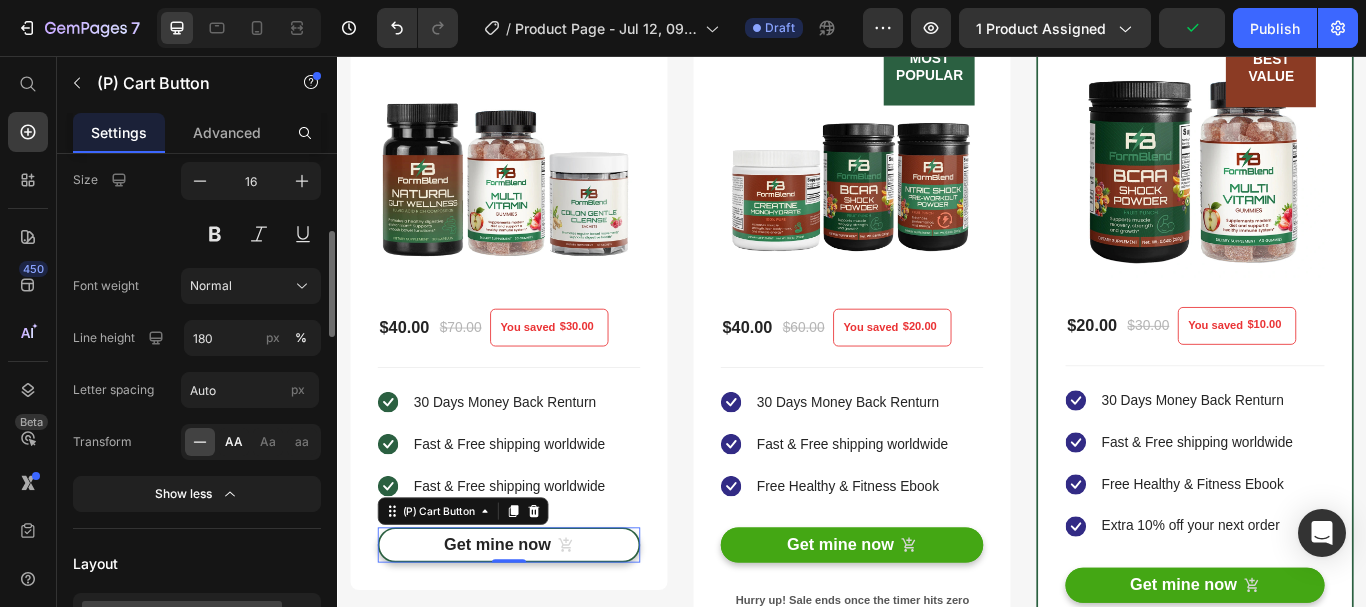 click on "AA" 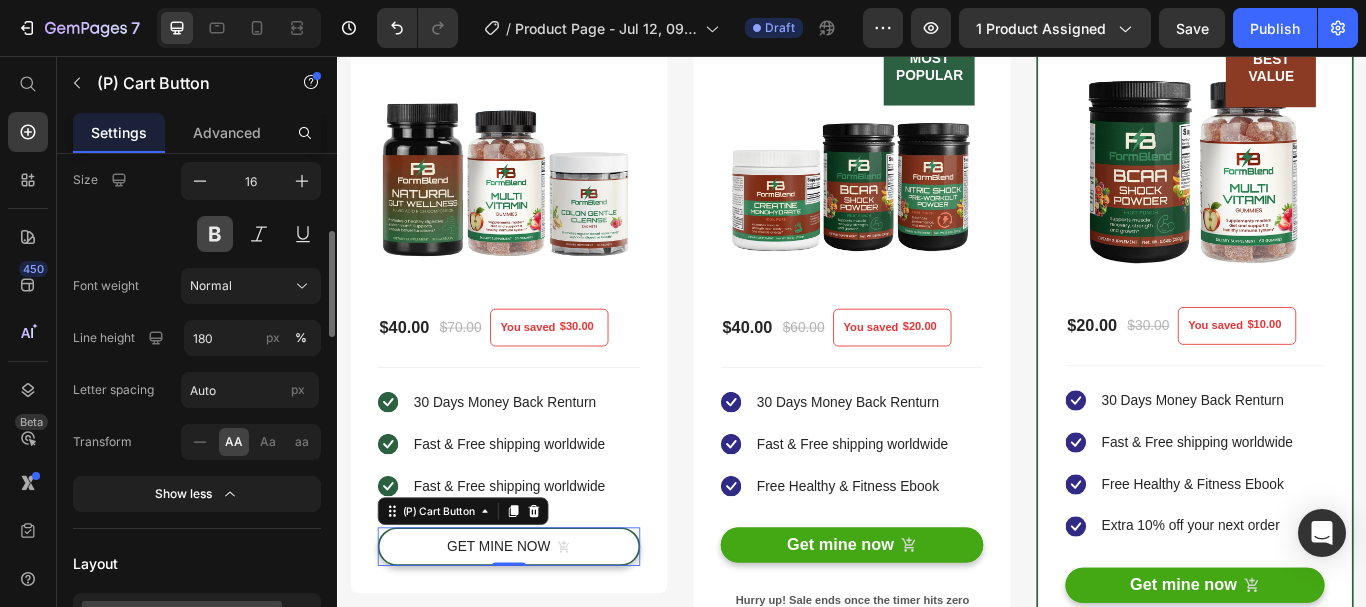 click at bounding box center [215, 234] 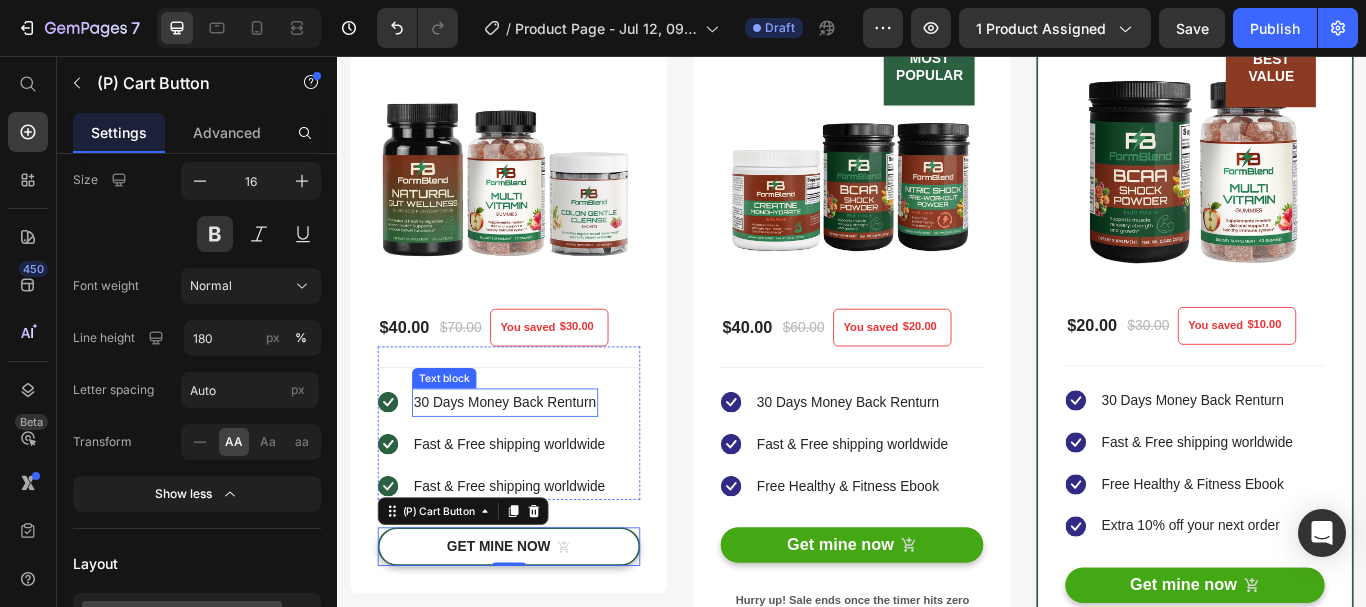 click on "30 Days Money Back Renturn" at bounding box center (532, 460) 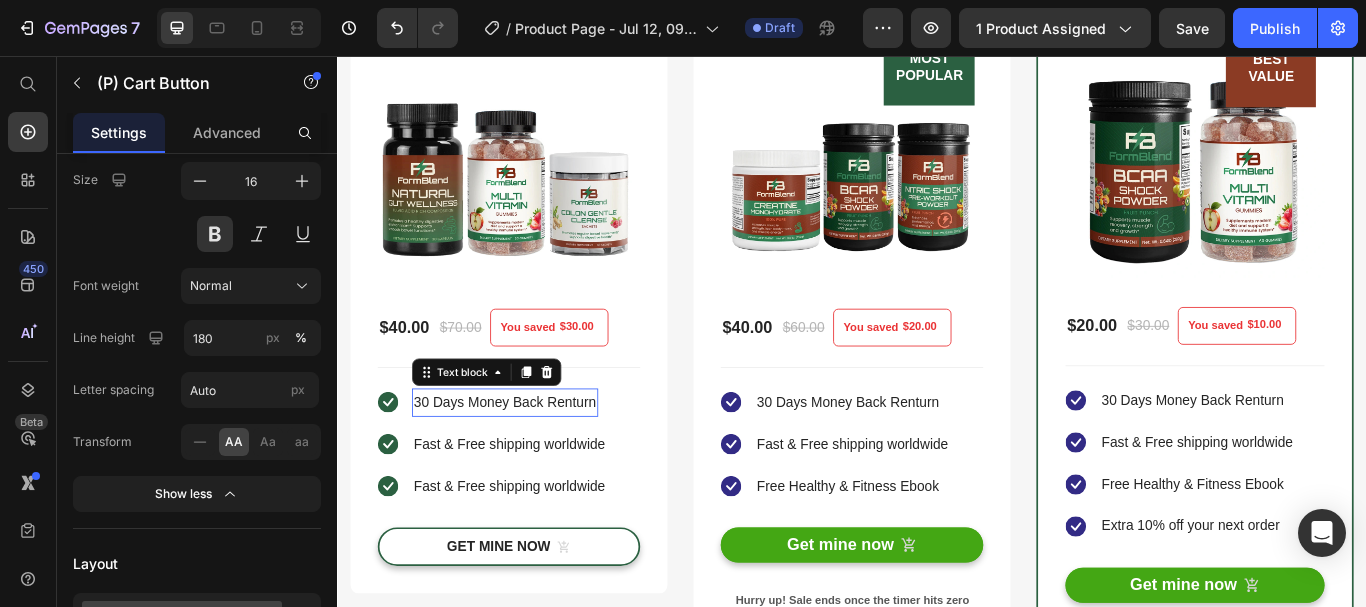 click on "30 Days Money Back Renturn" at bounding box center (532, 460) 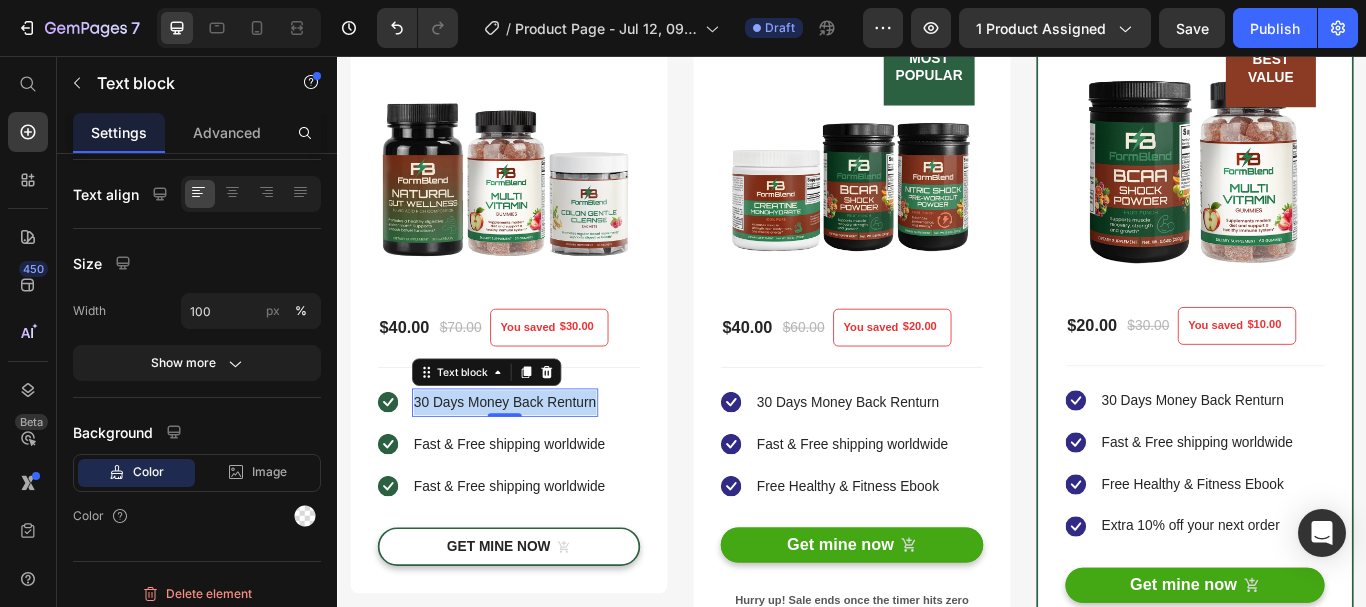 scroll, scrollTop: 0, scrollLeft: 0, axis: both 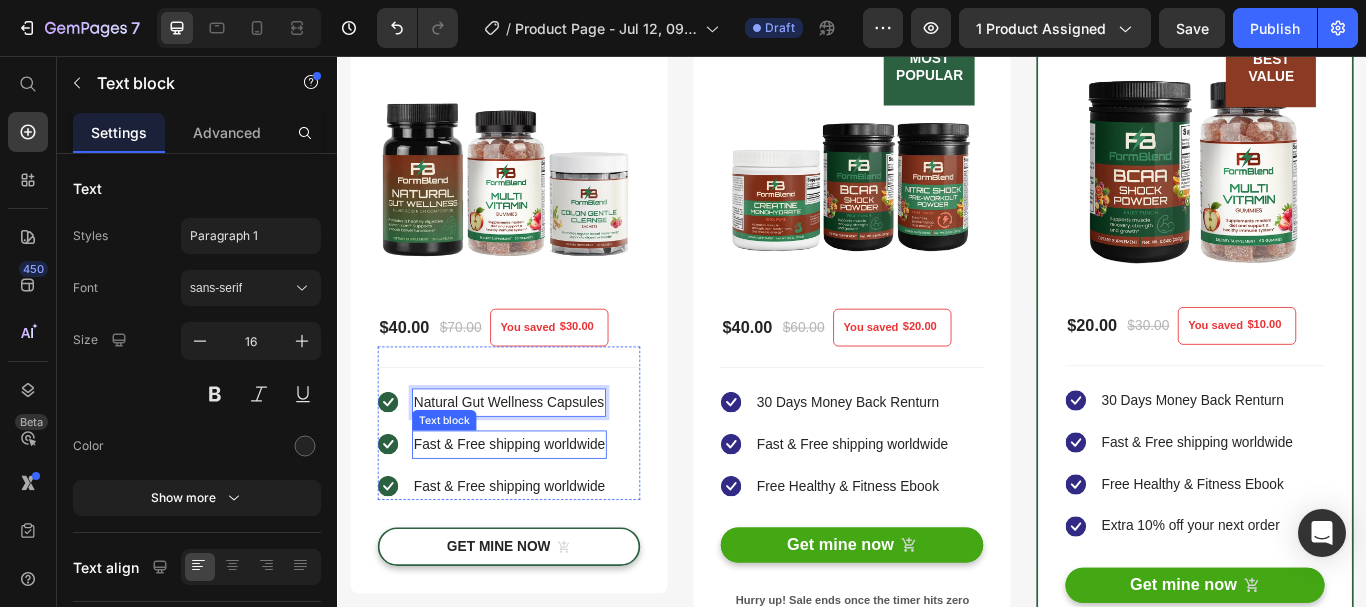 click on "Fast & Free shipping worldwide" at bounding box center [537, 509] 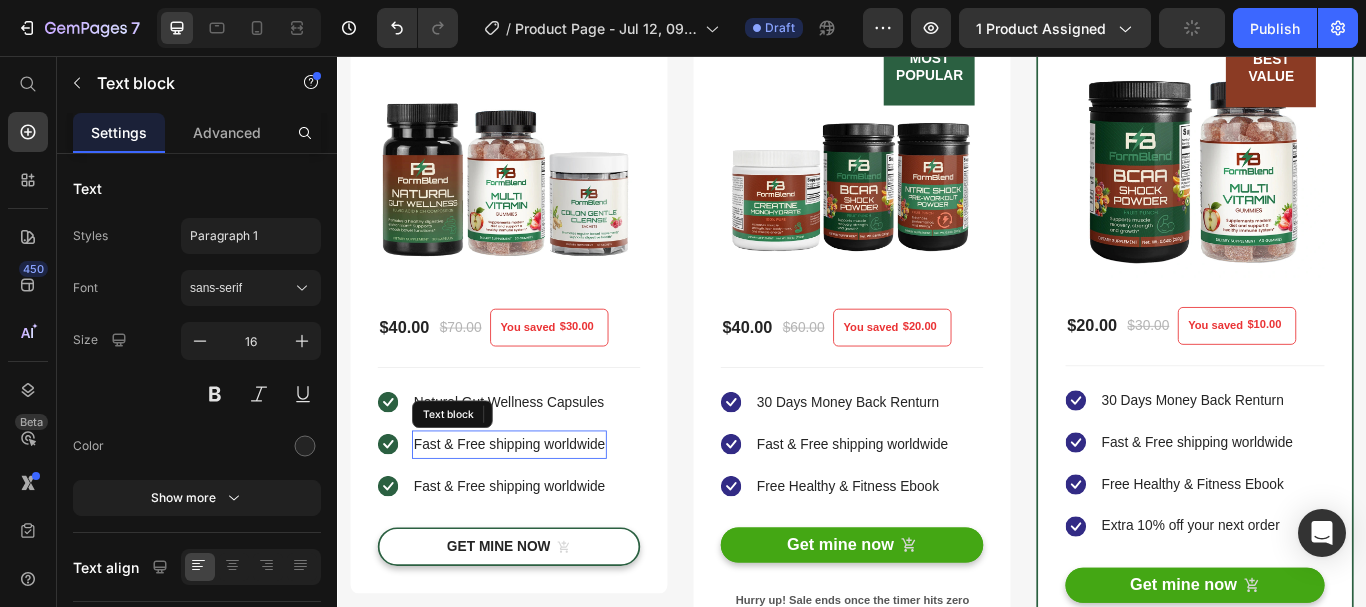 click on "Fast & Free shipping worldwide" at bounding box center (537, 509) 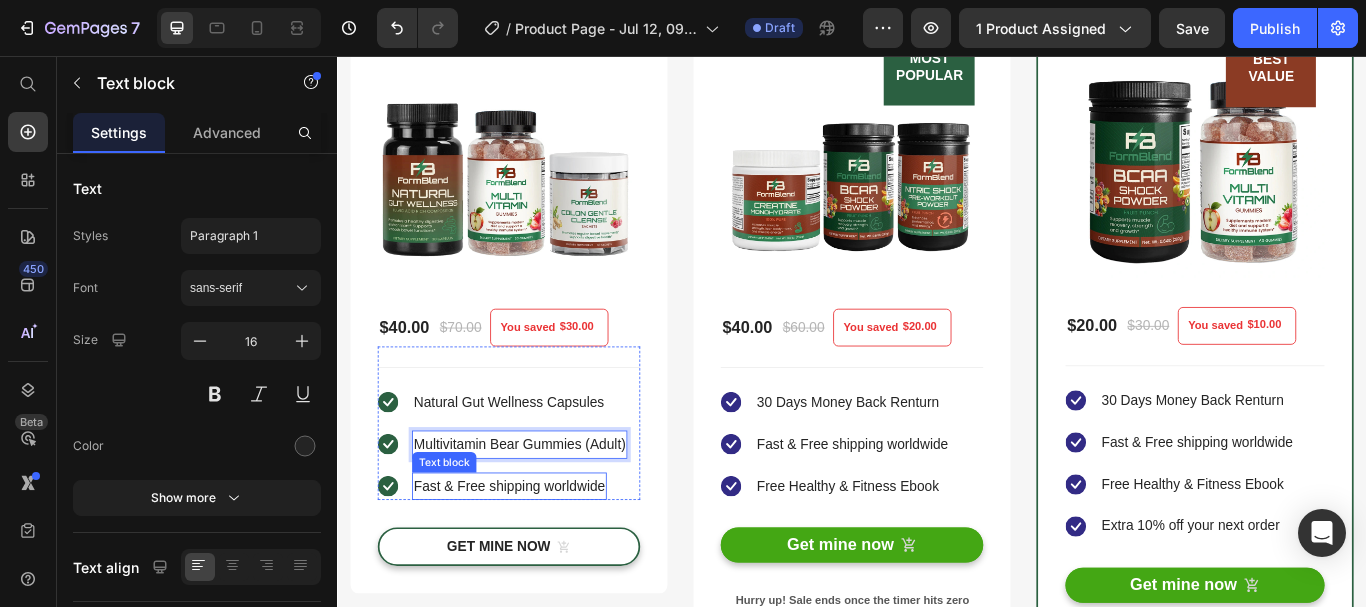 click on "Fast & Free shipping worldwide" at bounding box center (537, 558) 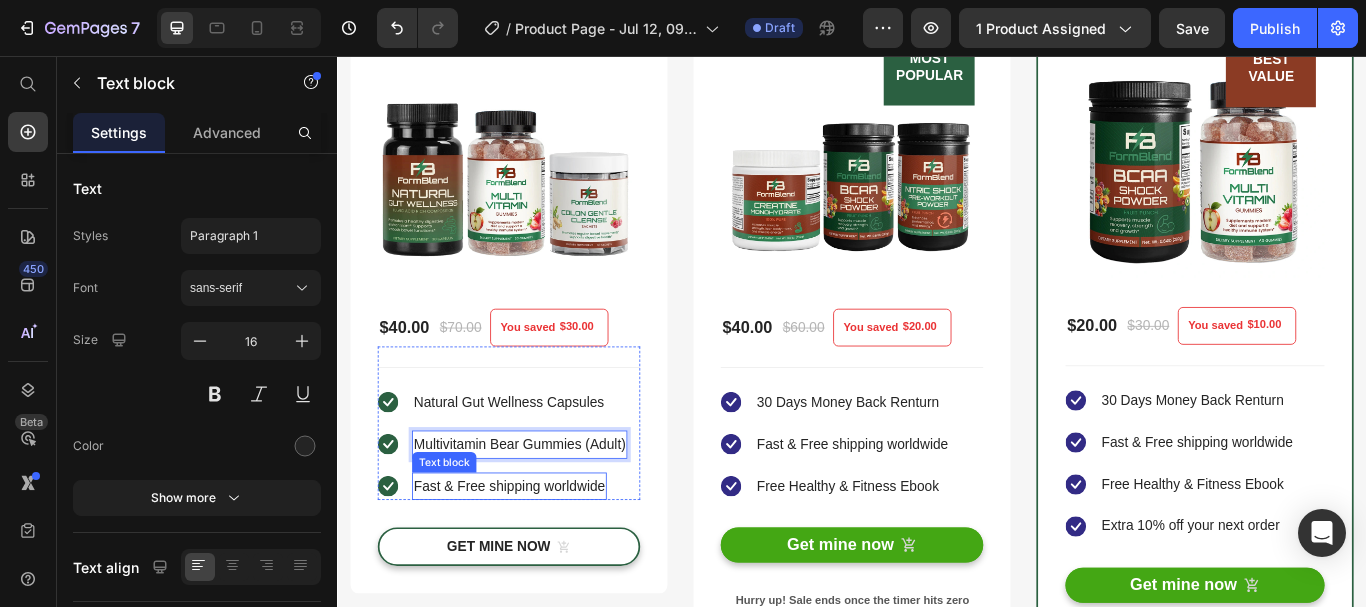 click on "Fast & Free shipping worldwide" at bounding box center (537, 558) 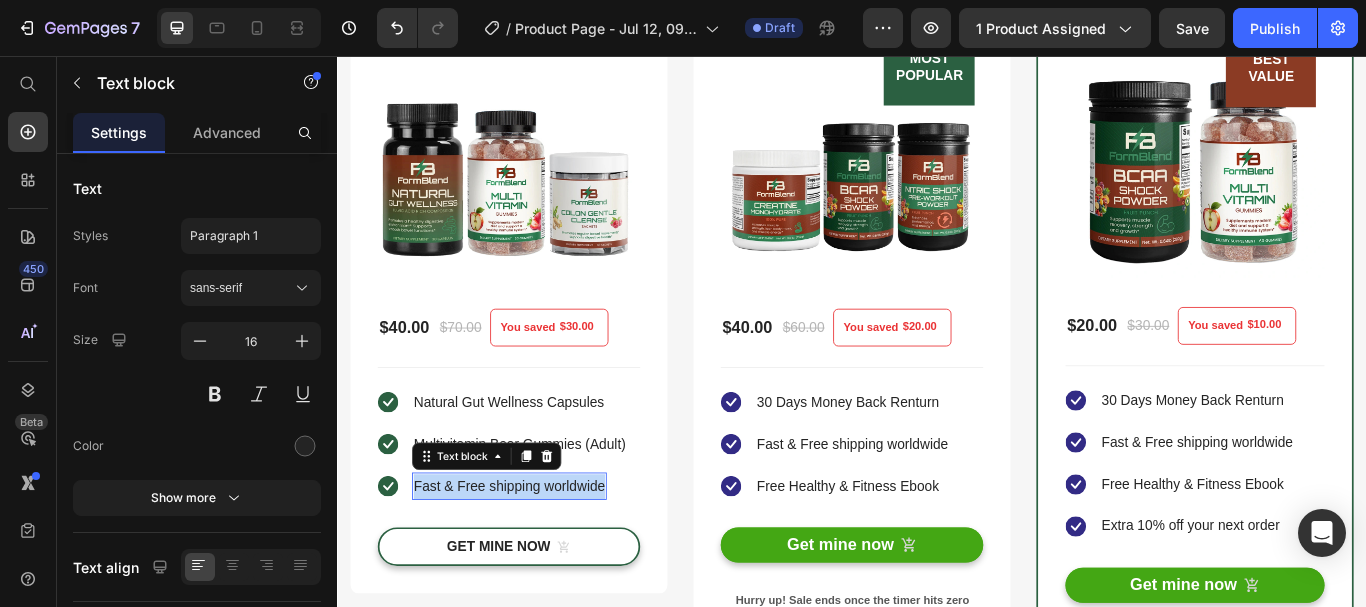 click on "Fast & Free shipping worldwide" at bounding box center [537, 558] 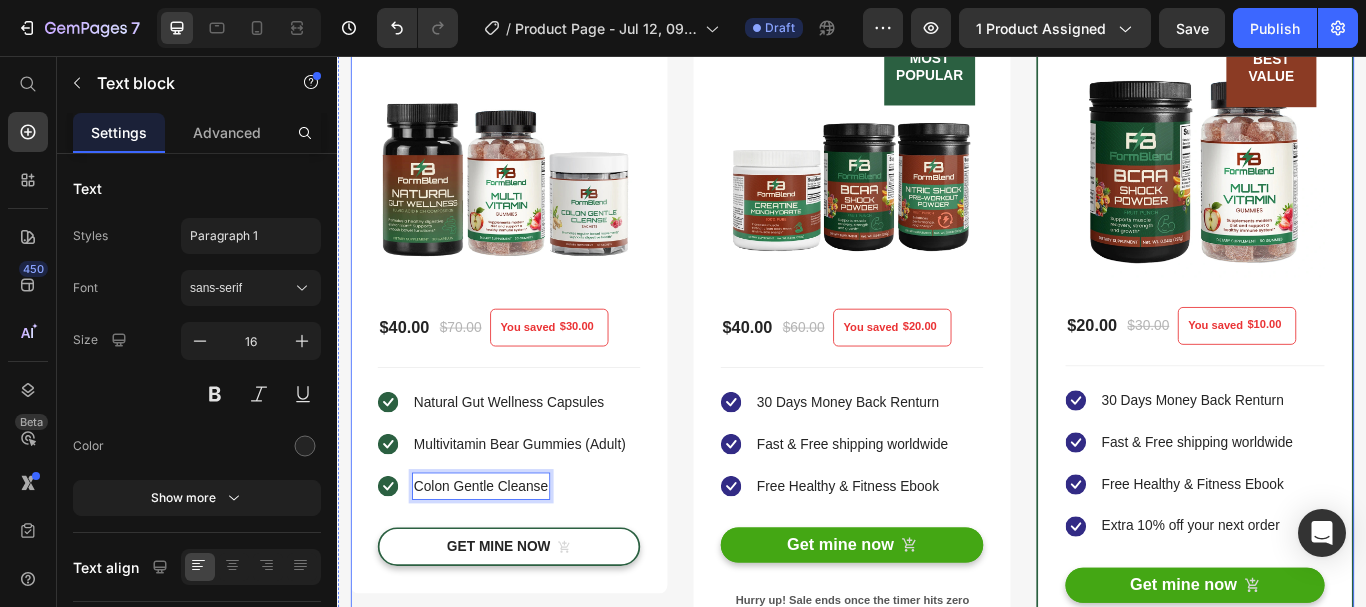 click on "The Reset & Recharge Bundle (P) Title                Title Line SAVE 43% (P) Tag (P) Images & Gallery $40.00 (P) Price $70.00 (P) Price You saved $30.00 (P) Tag Row You saved $30.00 (P) Tag
Icon Natural Gut Wellness Capsules Text block
Icon Multivitamin Bear Gummies (Adult) Text block
Icon Colon Gentle Cleanse Text block   0 Icon List Get mine now (P) Cart Button Product Row Row The Performance Pack (P) Title                Title Line SAVE 33% (P) Tag MOST POPULAR Text block Row (P) Images & Gallery Row $40.00 (P) Price $60.00 (P) Price You saved $20.00 (P) Tag Row You saved $20.00 (P) Tag
Icon 30 Days Money Back Renturn Text block
Icon Fast & Free shipping worldwide Text block
Icon Free Healthy & Fitness Ebook  Text block Icon List Get mine now (P) Cart Button Product Hurry up! Sale ends once the timer hits zero Text block 00 Day 20 Hrs 48 Min 33 Sec CountDown Timer Row The Energy & Recovery Kit (P) Title 33%" at bounding box center [937, 326] 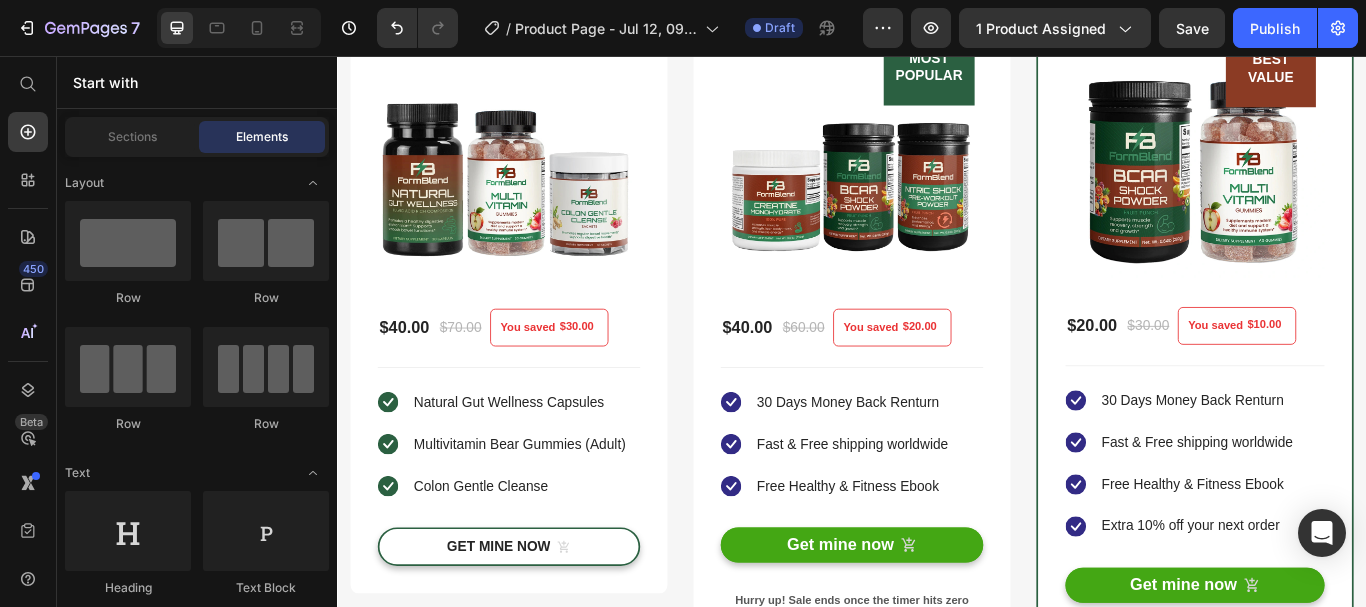 scroll, scrollTop: 4163, scrollLeft: 0, axis: vertical 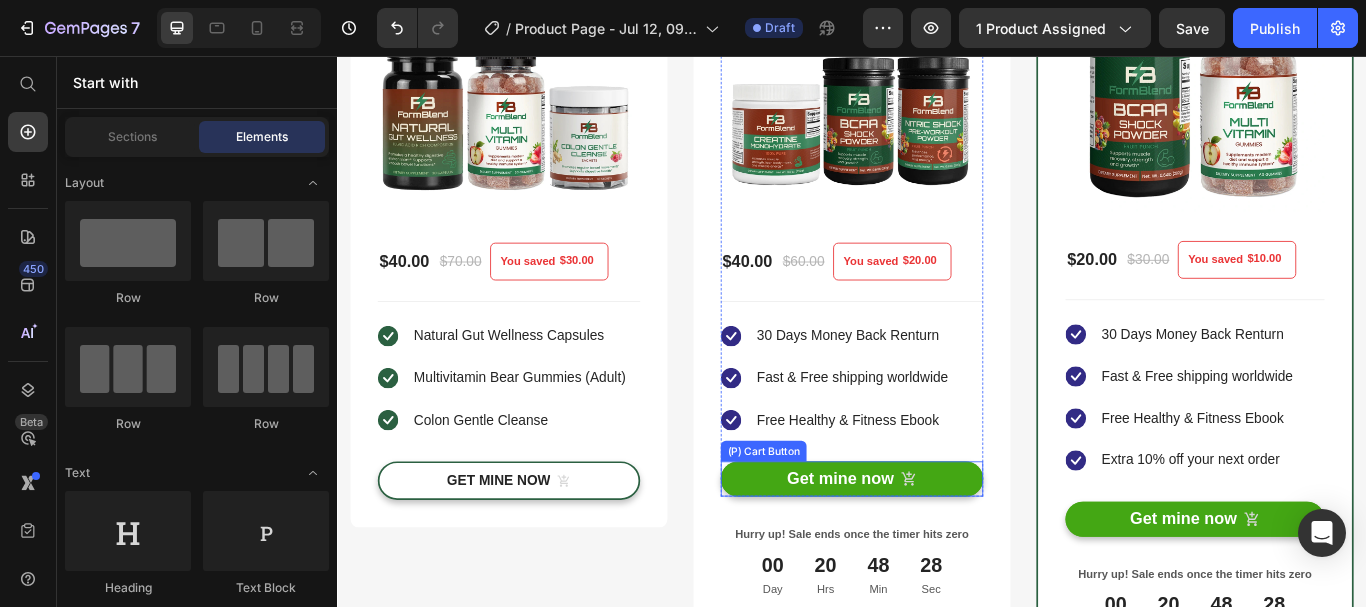 click on "Get mine now" at bounding box center (937, 549) 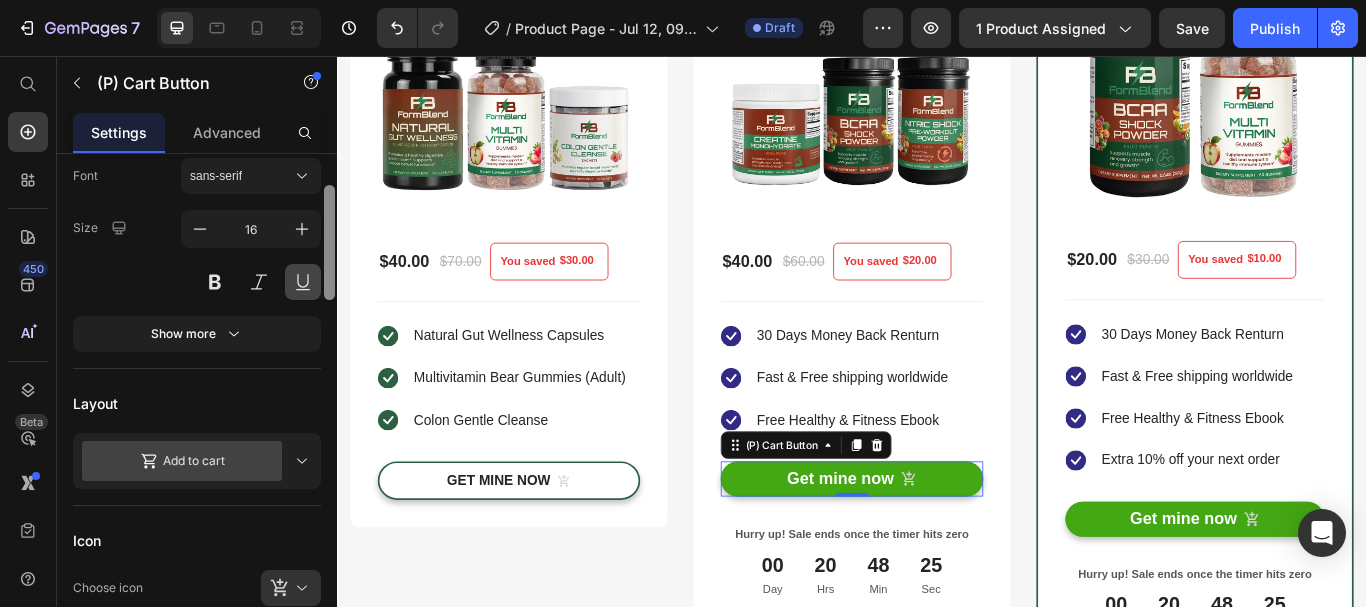 drag, startPoint x: 327, startPoint y: 249, endPoint x: 288, endPoint y: 310, distance: 72.40166 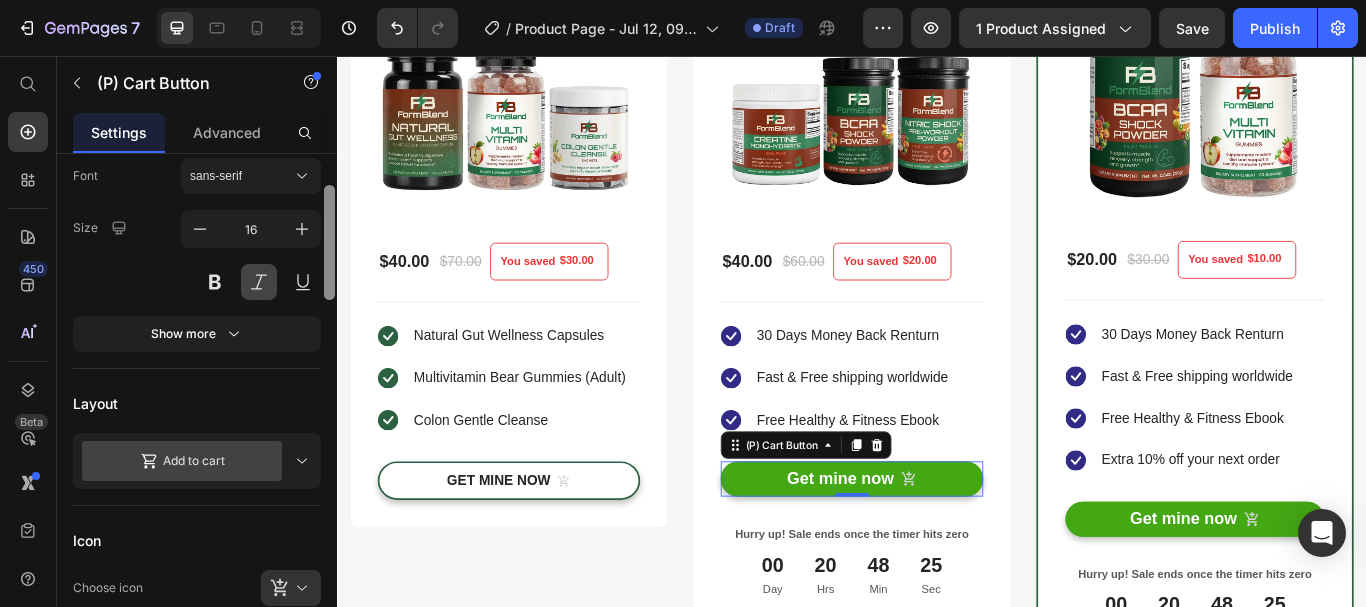 scroll, scrollTop: 307, scrollLeft: 0, axis: vertical 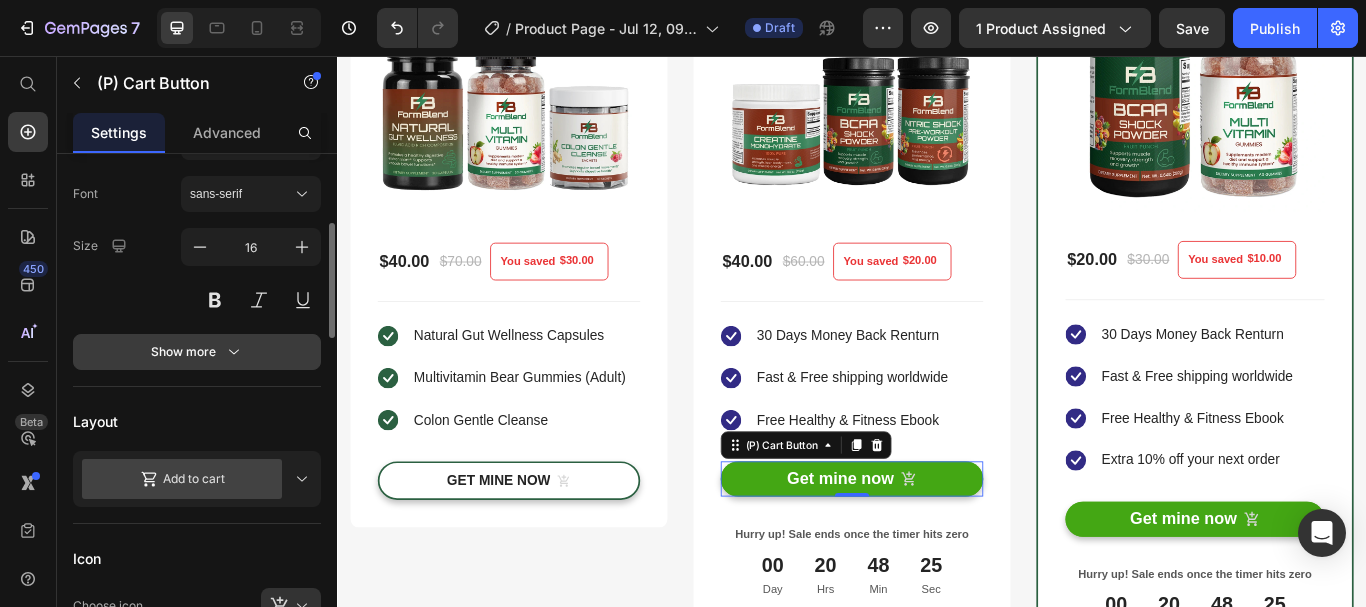 click on "Show more" at bounding box center (197, 352) 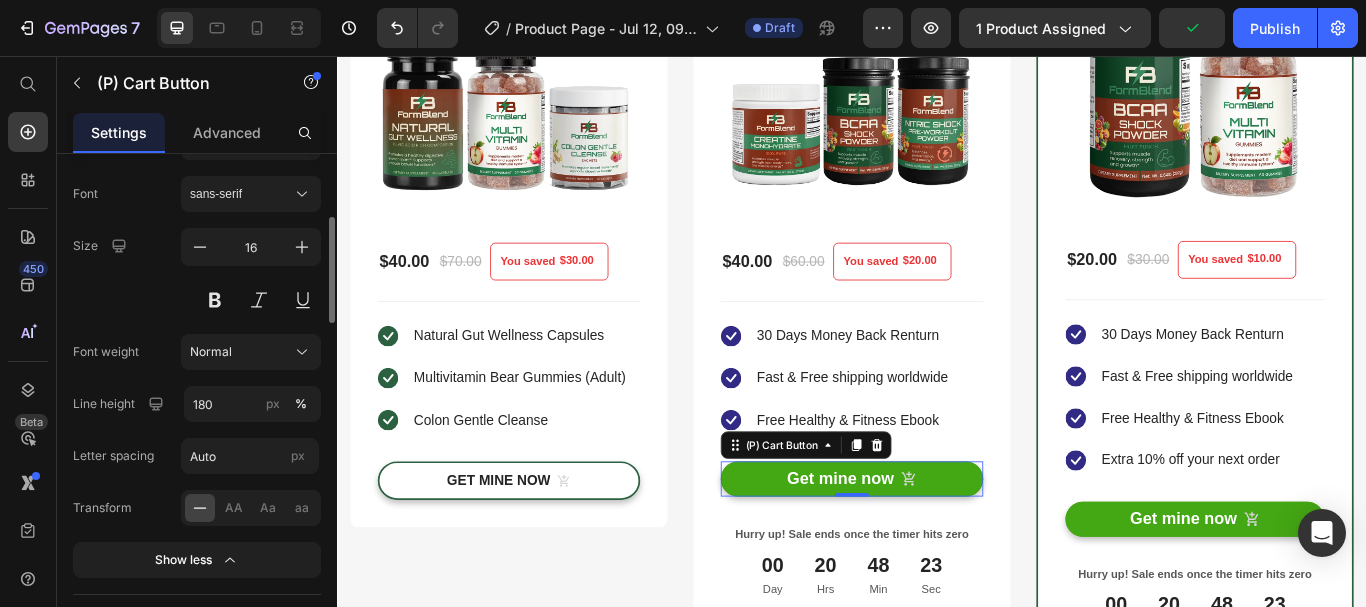 click on "AA Aa aa" 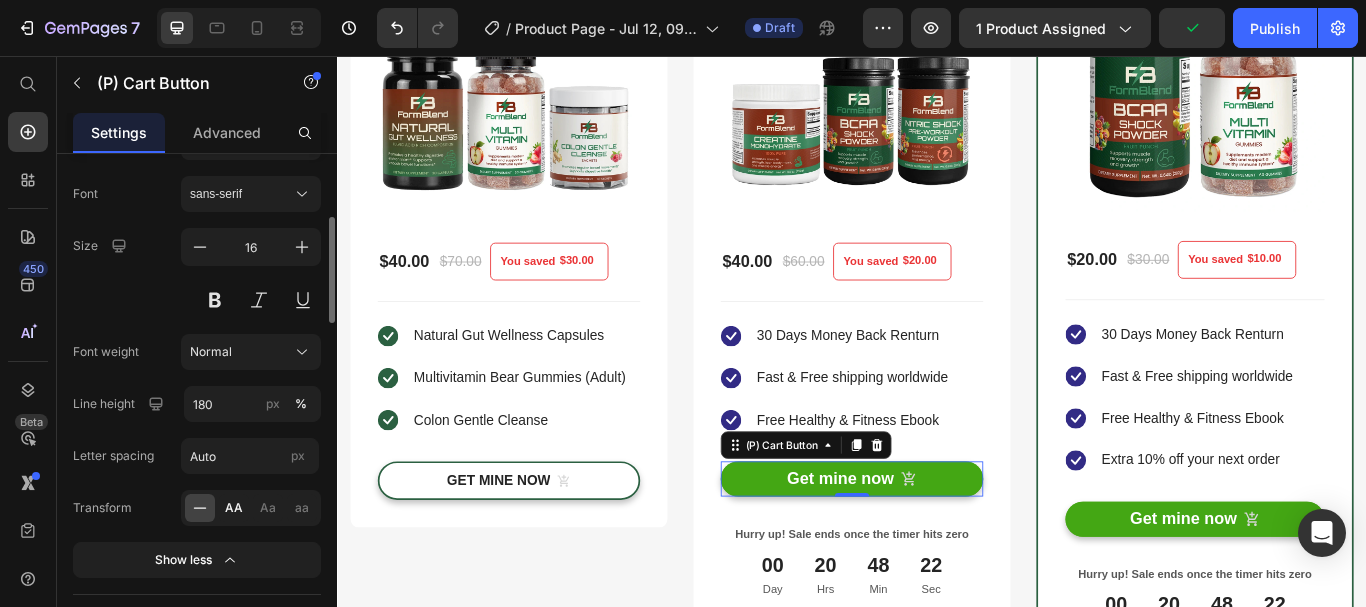 click on "AA" 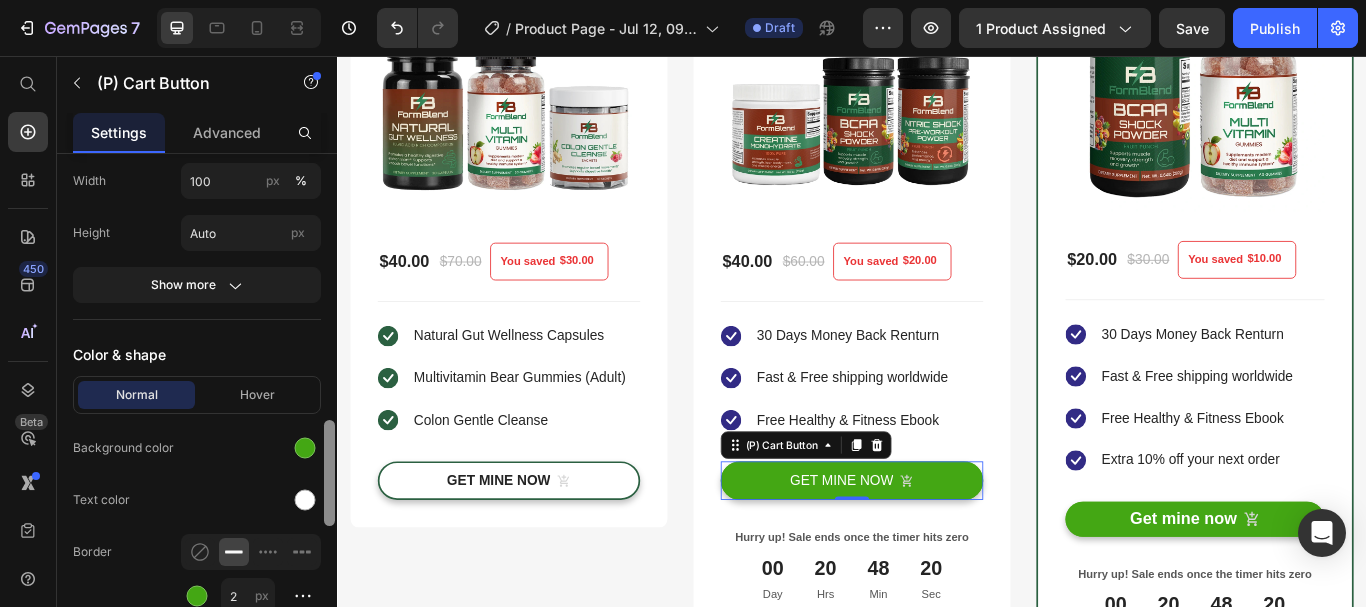 drag, startPoint x: 325, startPoint y: 263, endPoint x: 276, endPoint y: 467, distance: 209.80229 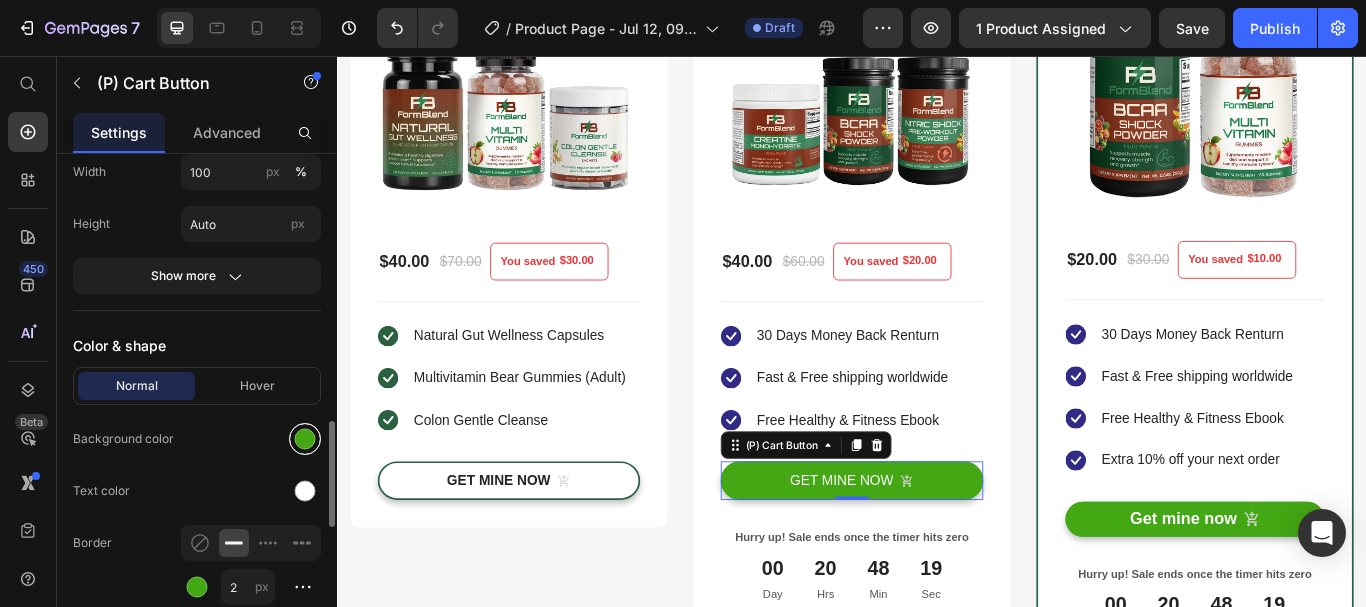 click at bounding box center (305, 439) 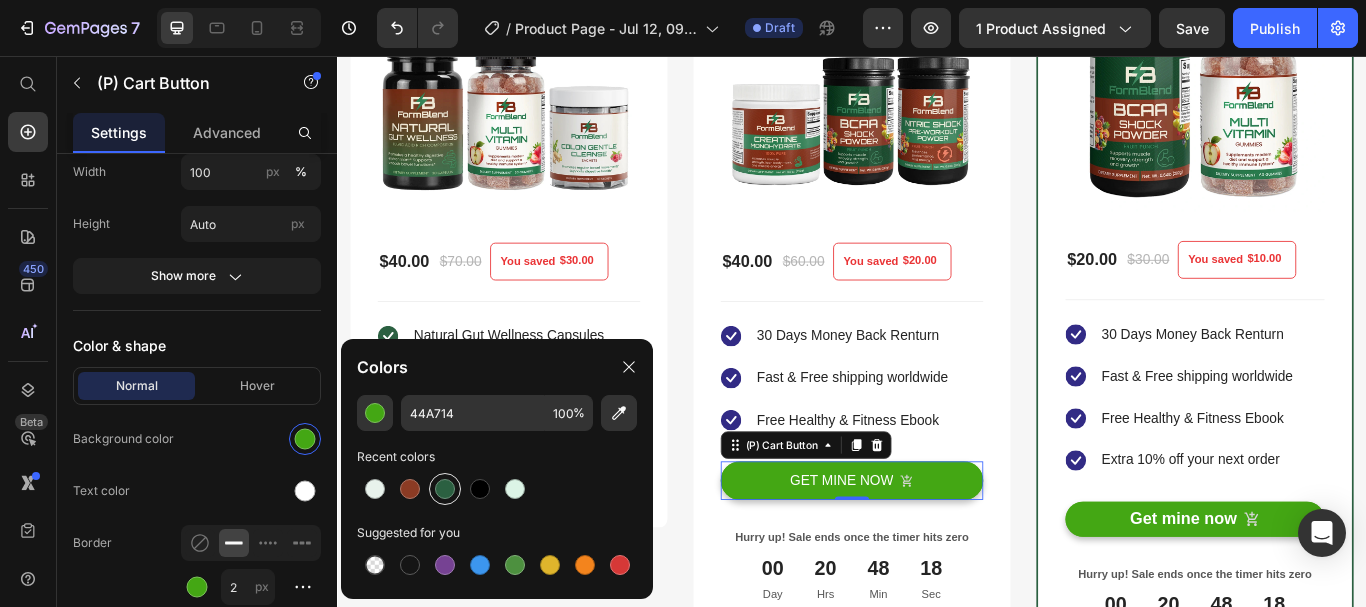 click at bounding box center [445, 489] 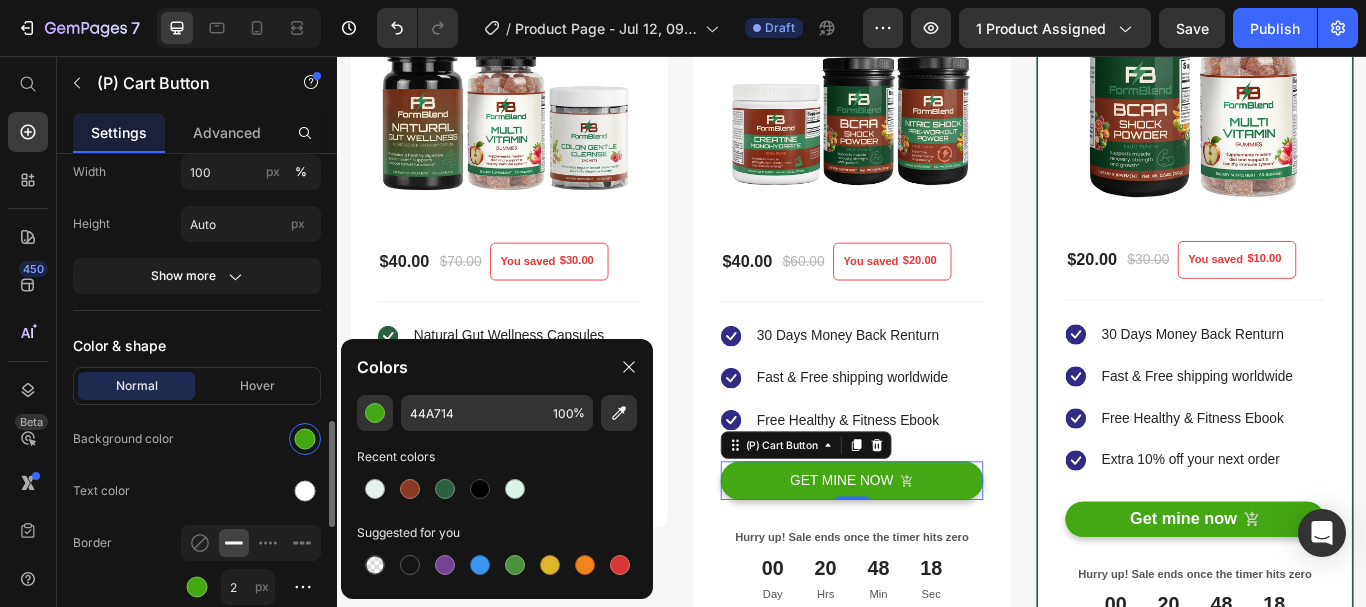 type on "2B6041" 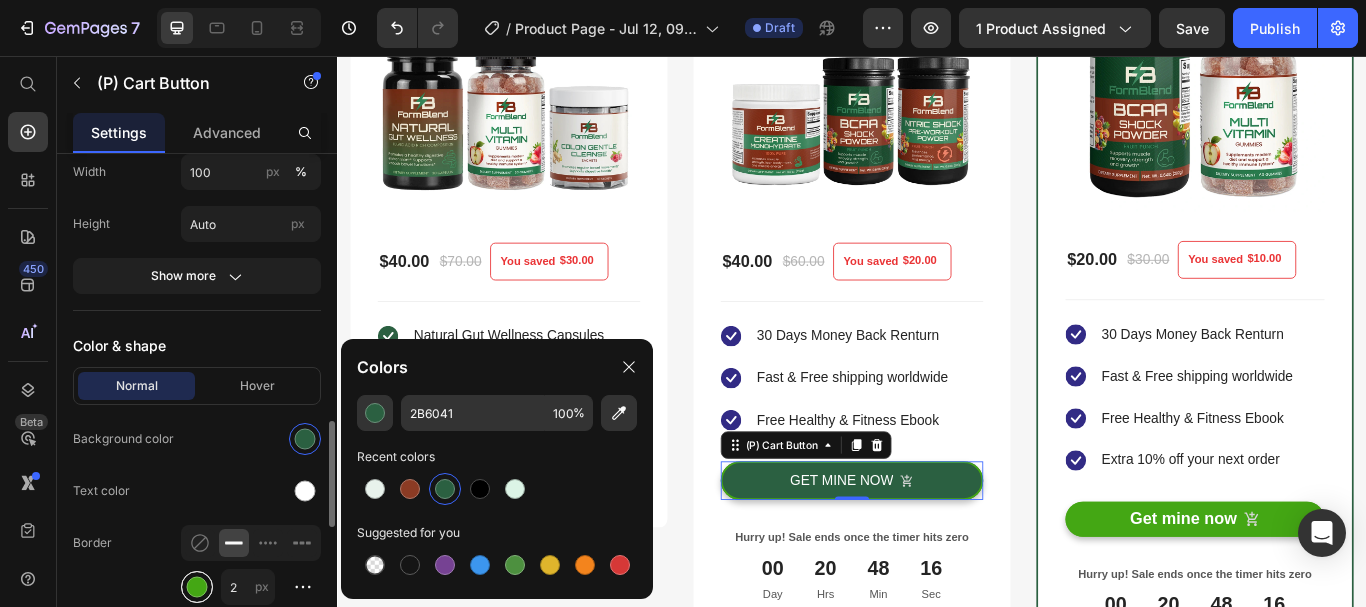 click at bounding box center (197, 587) 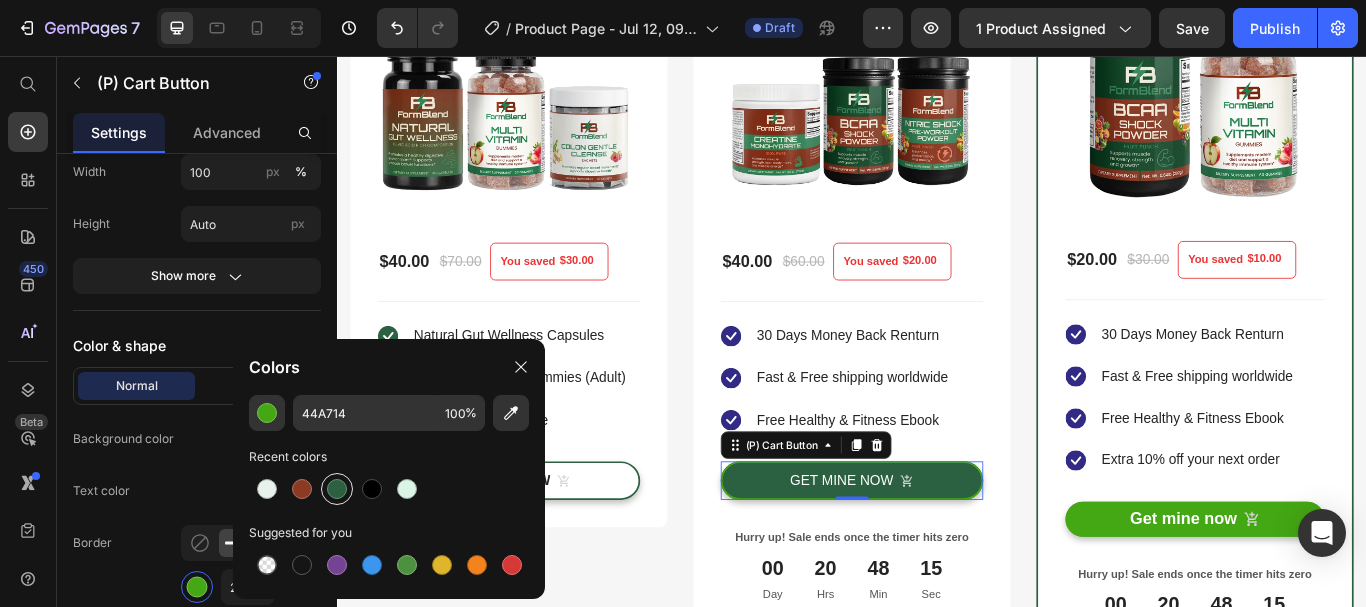 click at bounding box center [337, 489] 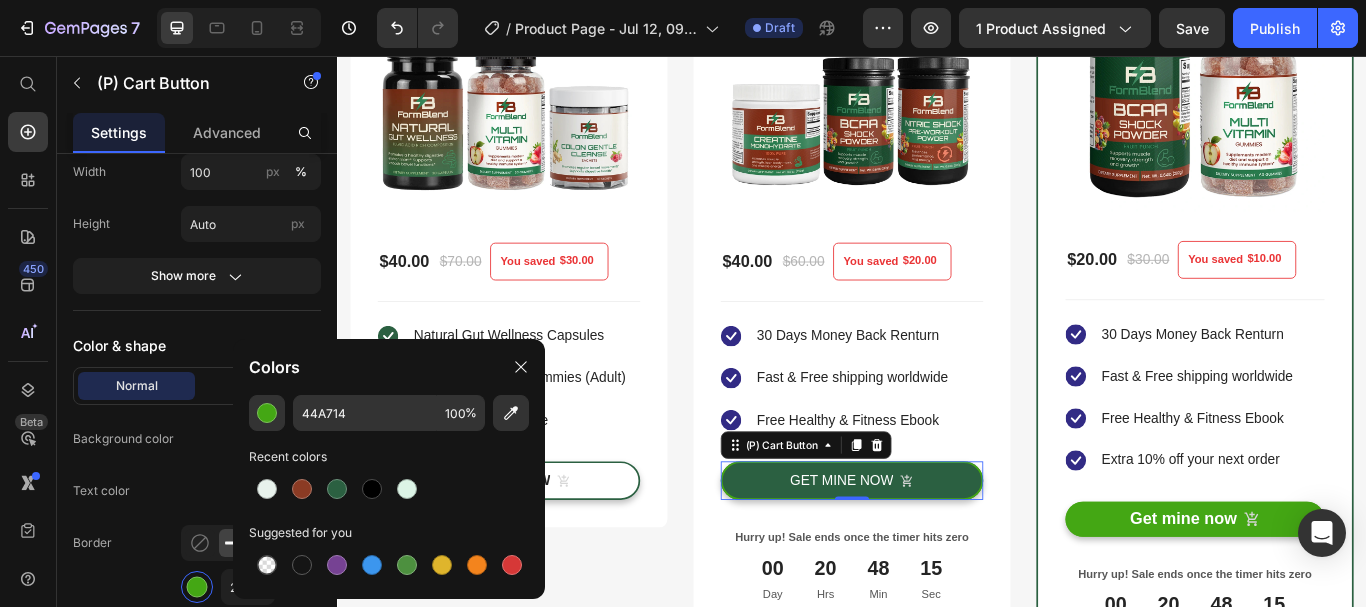 type on "2B6041" 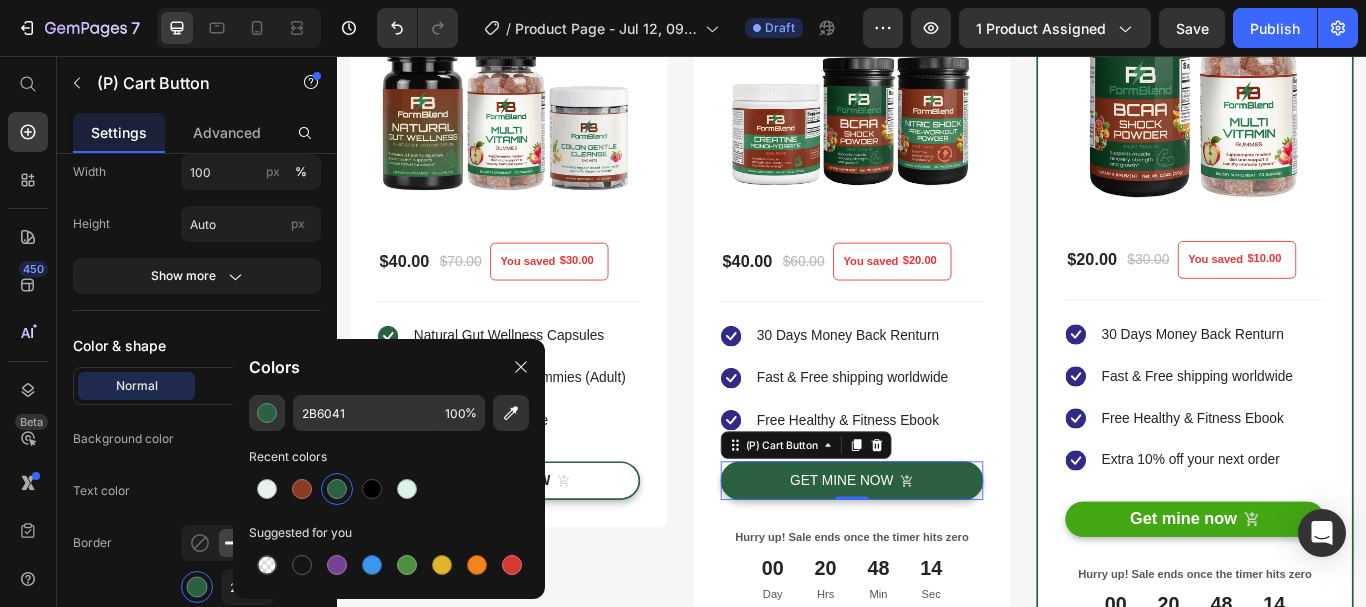 click on "Text color" 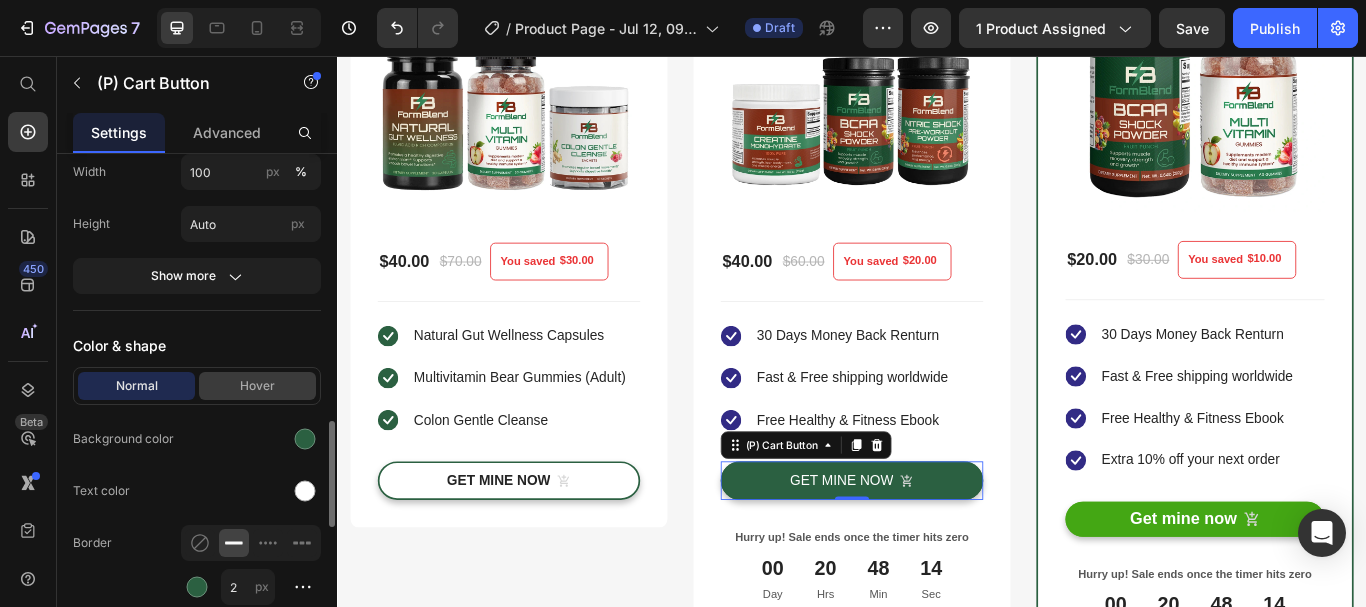 click on "Hover" at bounding box center (257, 386) 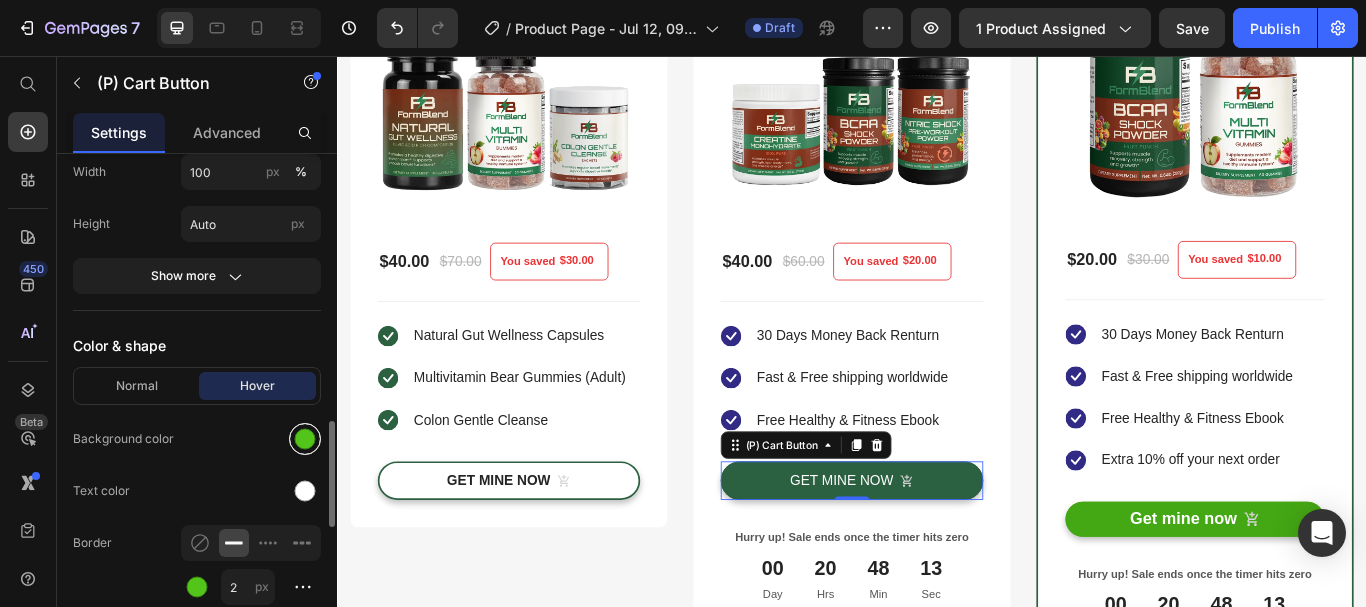click at bounding box center (305, 439) 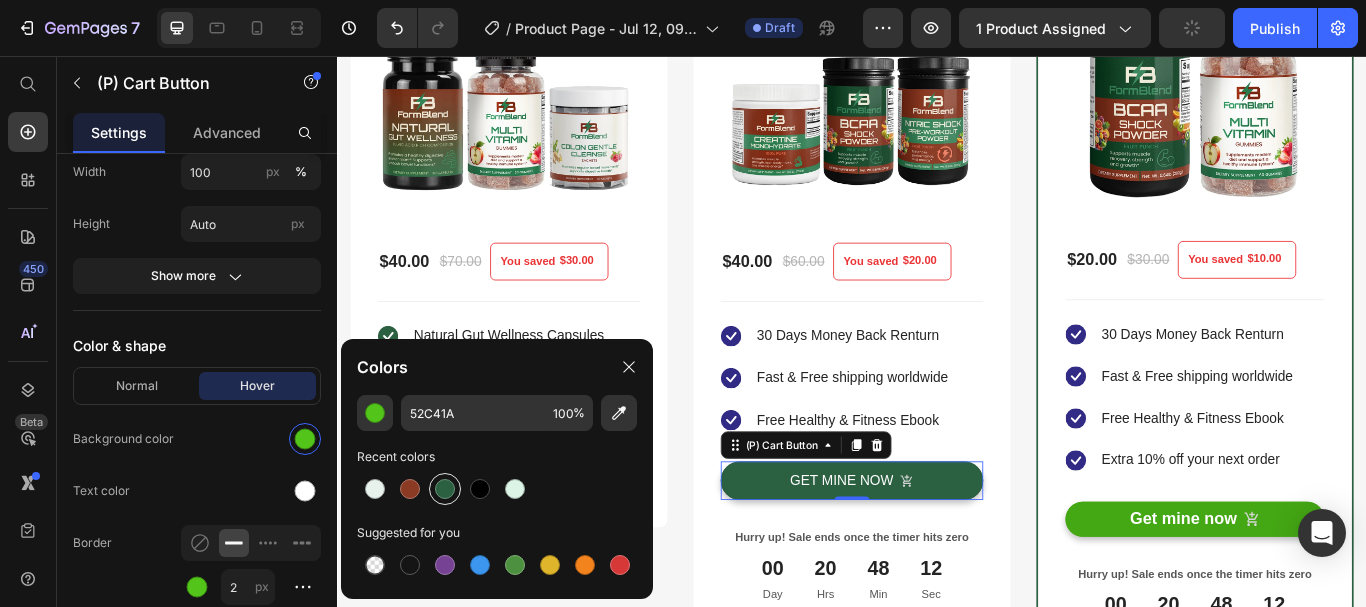 click at bounding box center (445, 489) 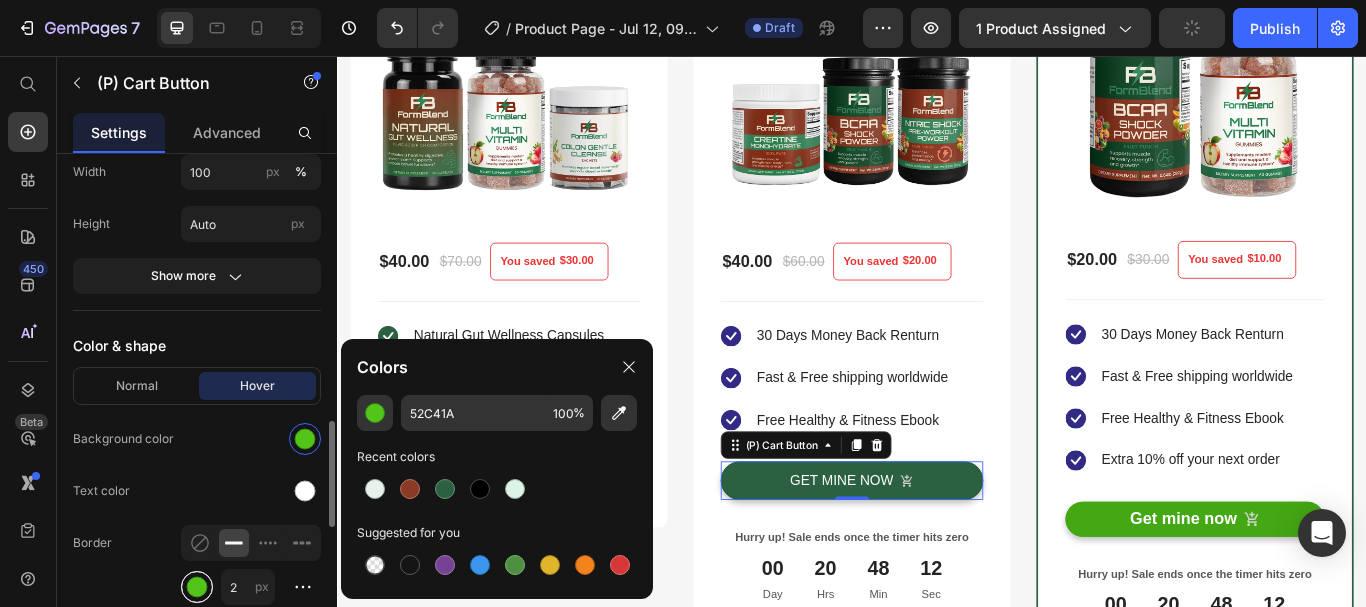 type on "2B6041" 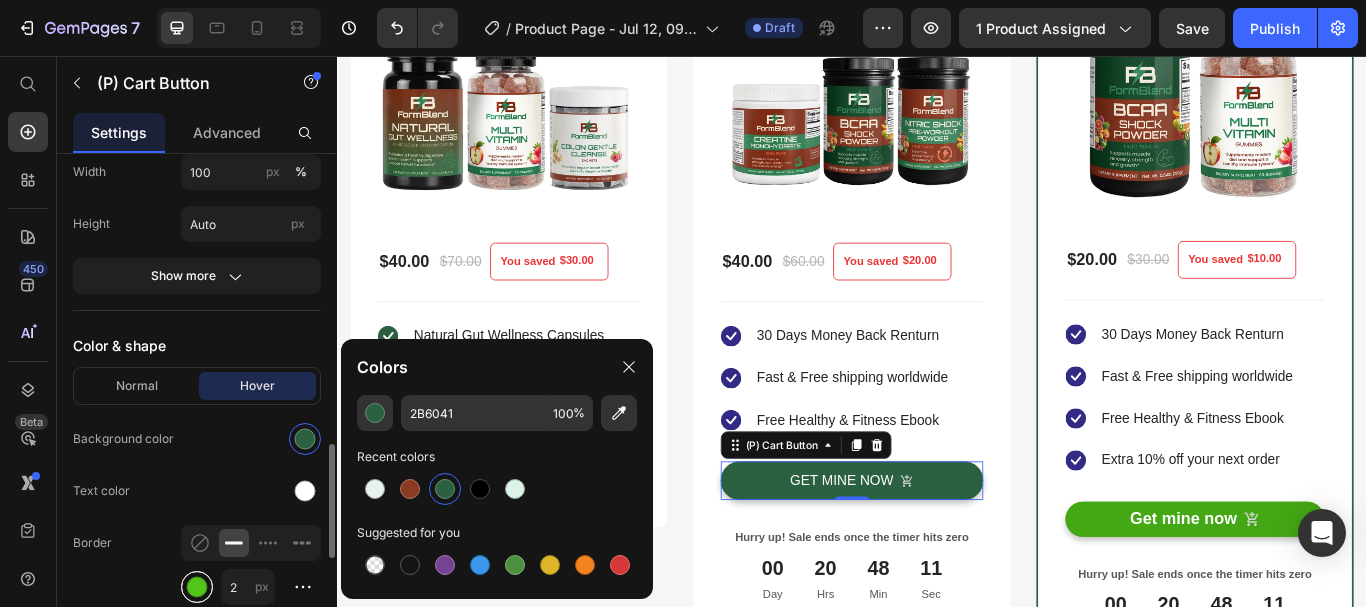 click at bounding box center (197, 587) 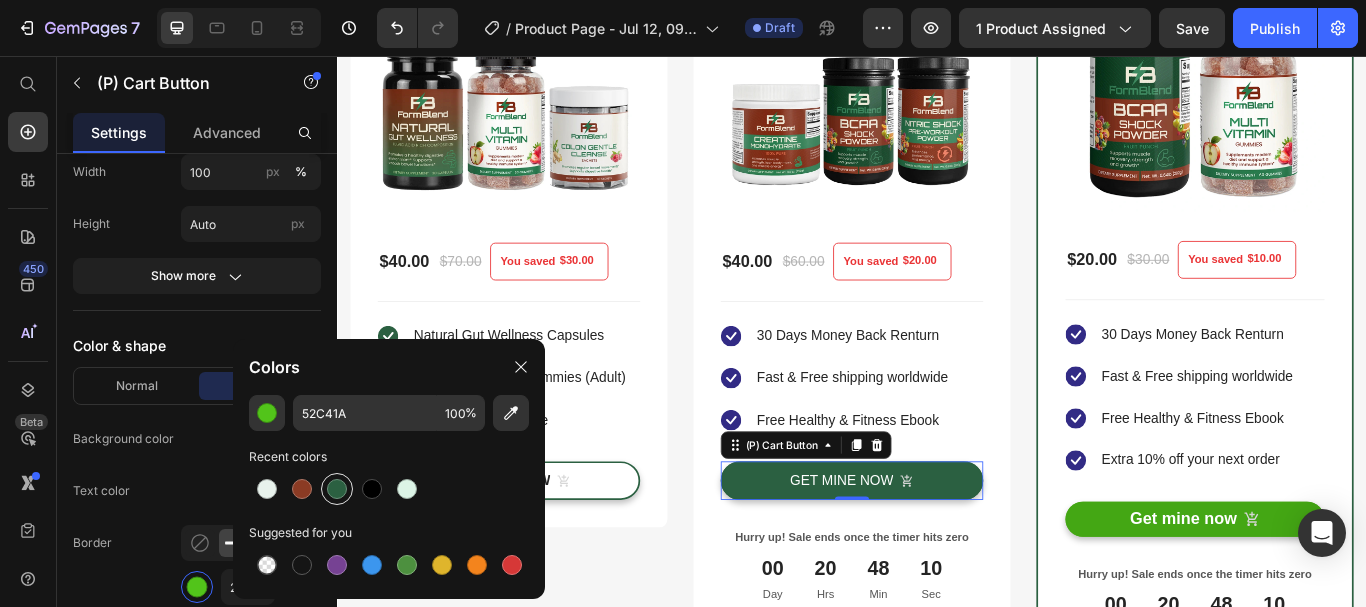 click at bounding box center [337, 489] 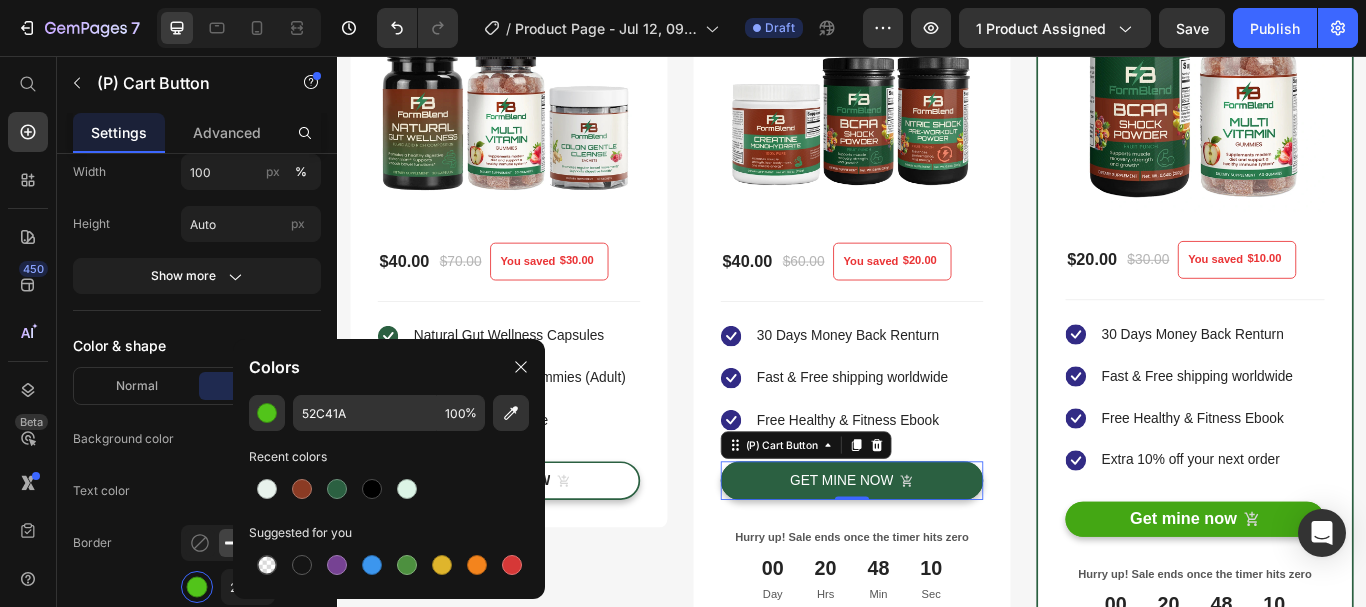 type on "2B6041" 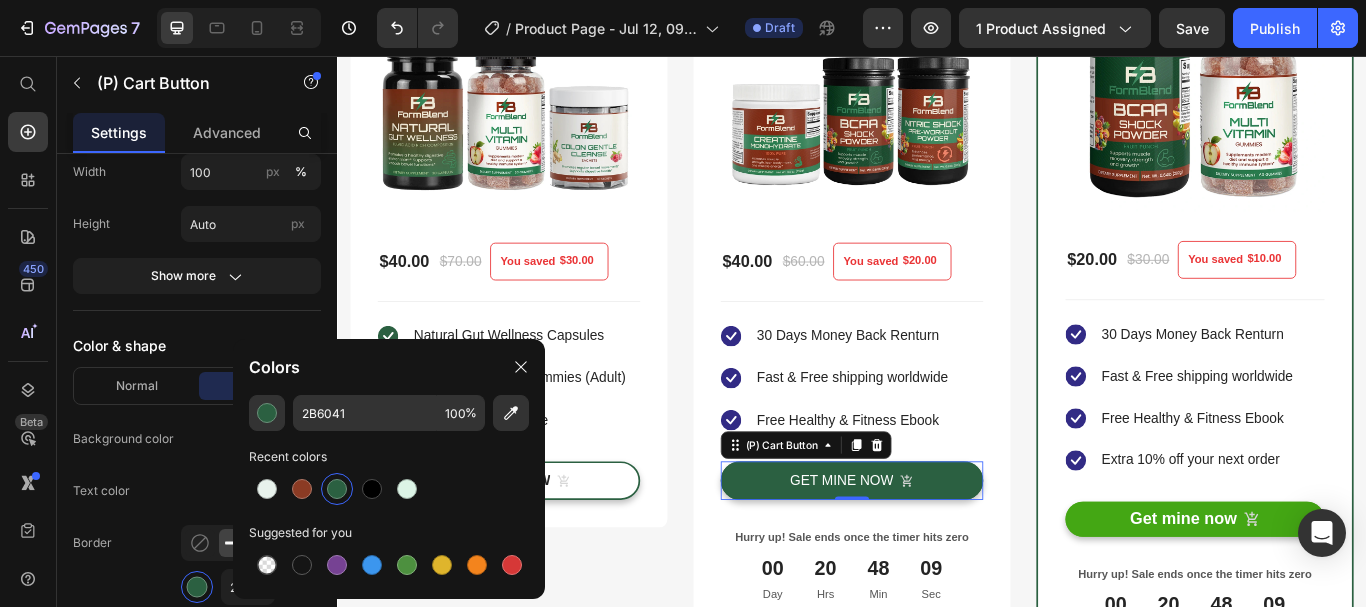 click on "Background color" 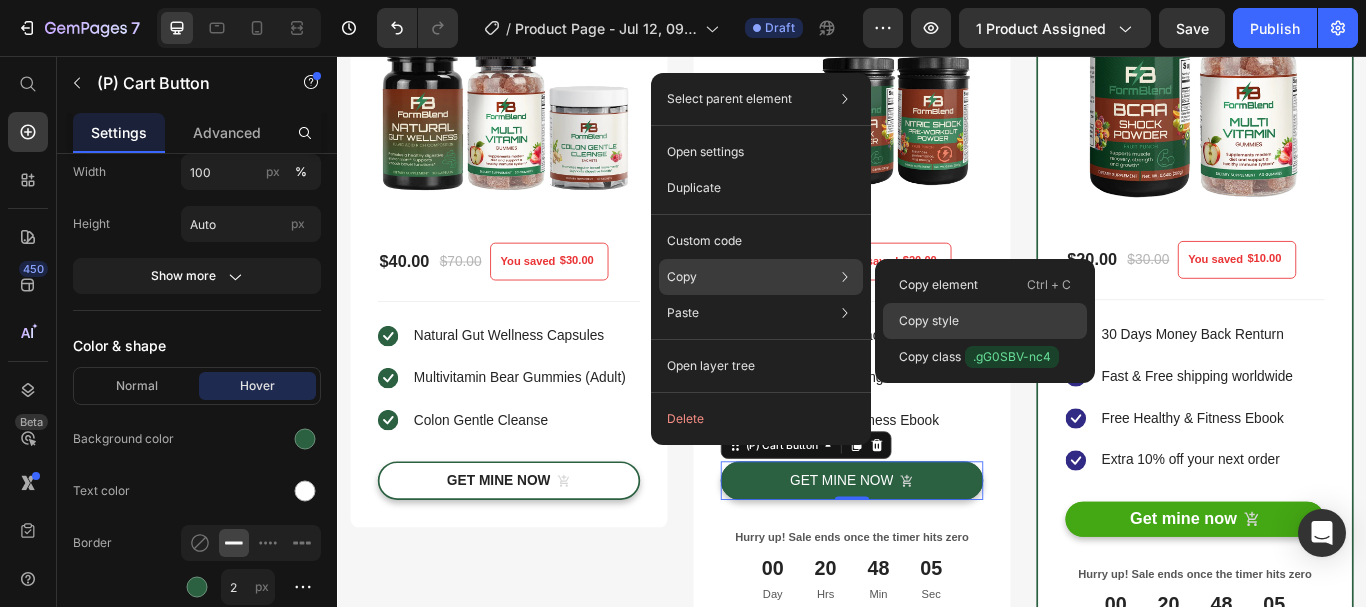 click on "Copy style" at bounding box center [929, 321] 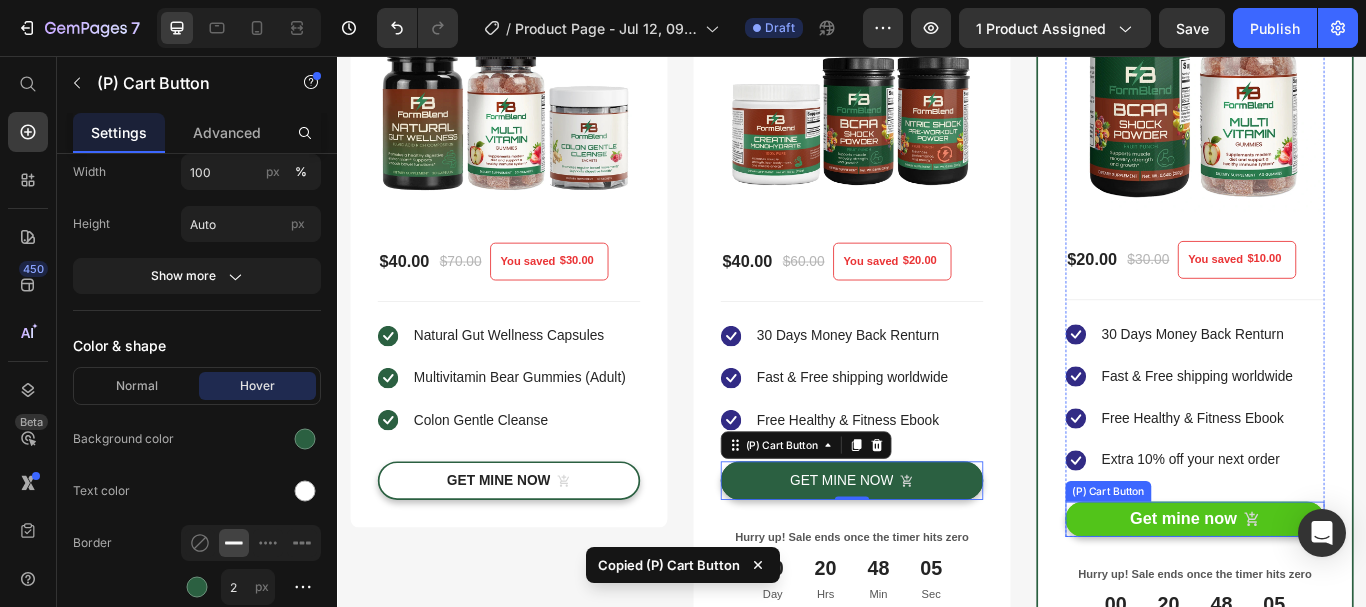 click on "Get mine now" at bounding box center [1337, 596] 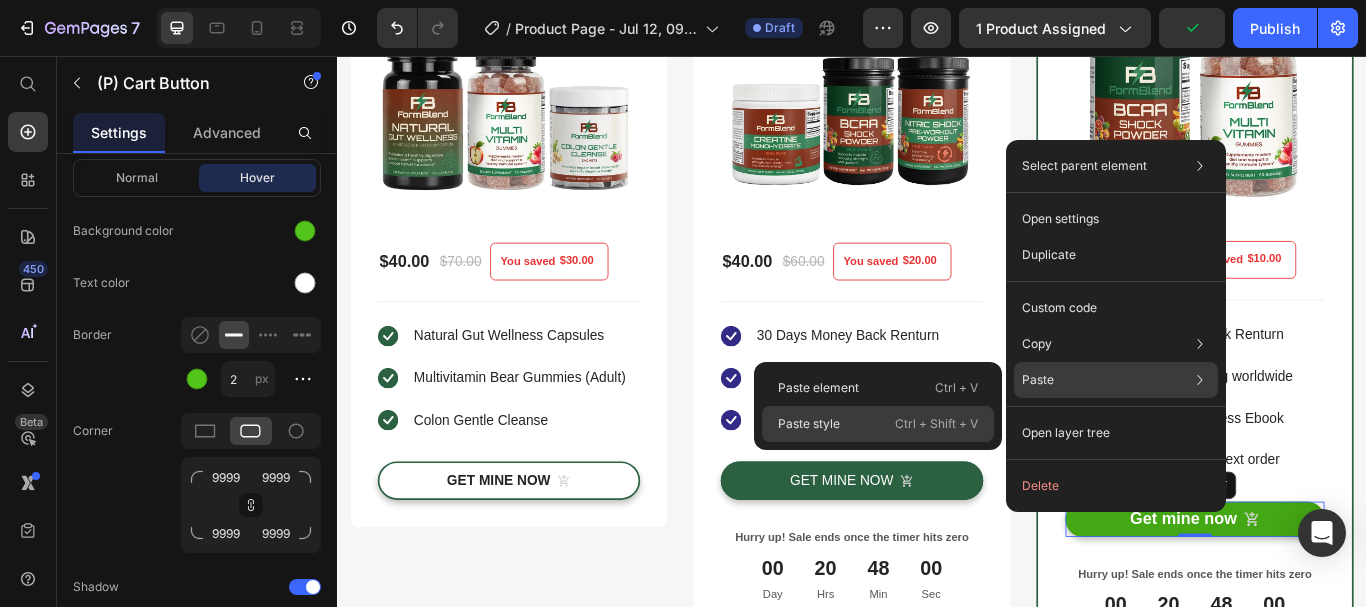 click on "Paste style  Ctrl + Shift + V" 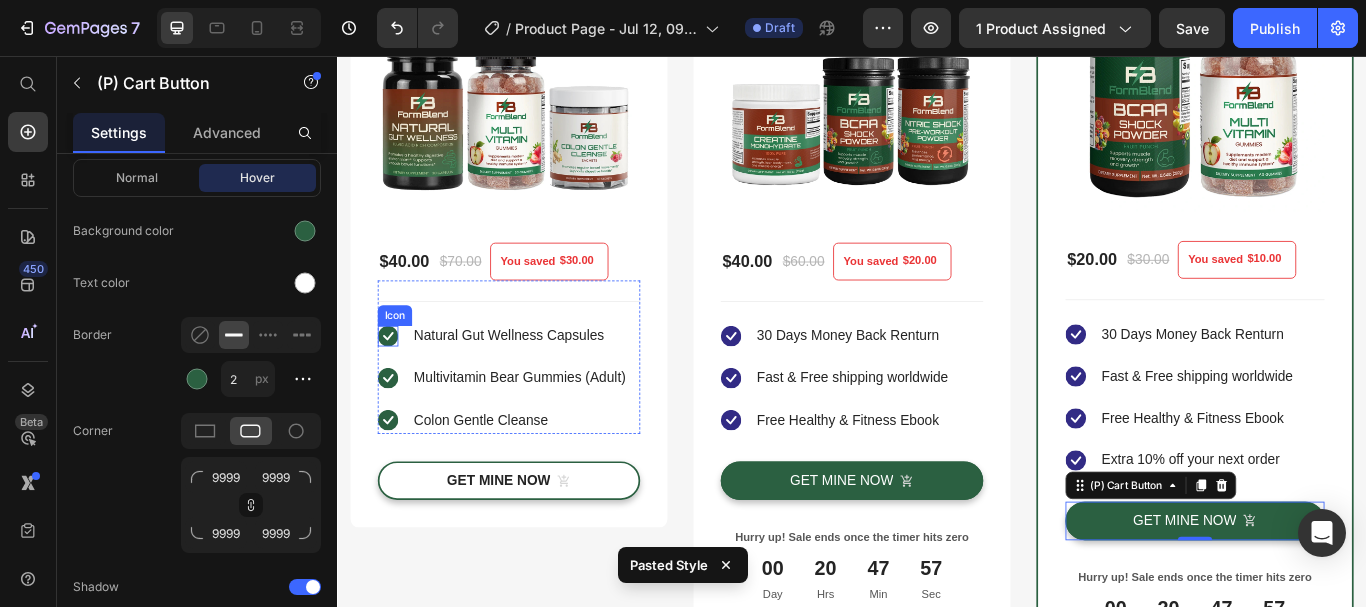click 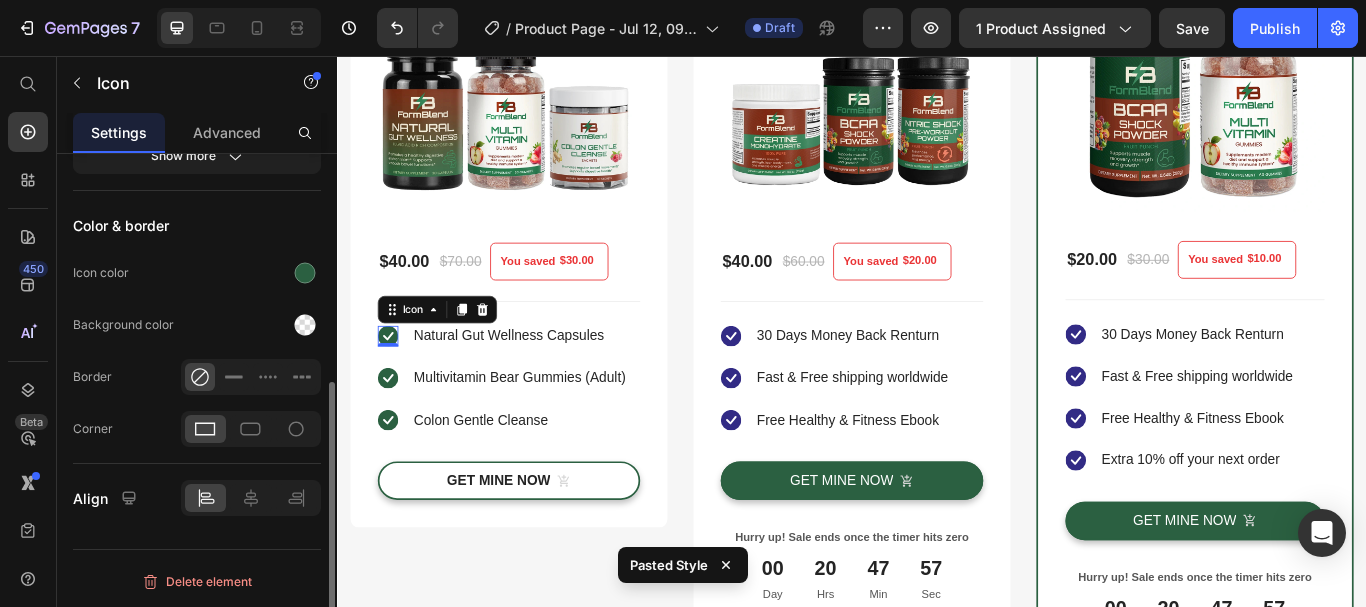 scroll, scrollTop: 0, scrollLeft: 0, axis: both 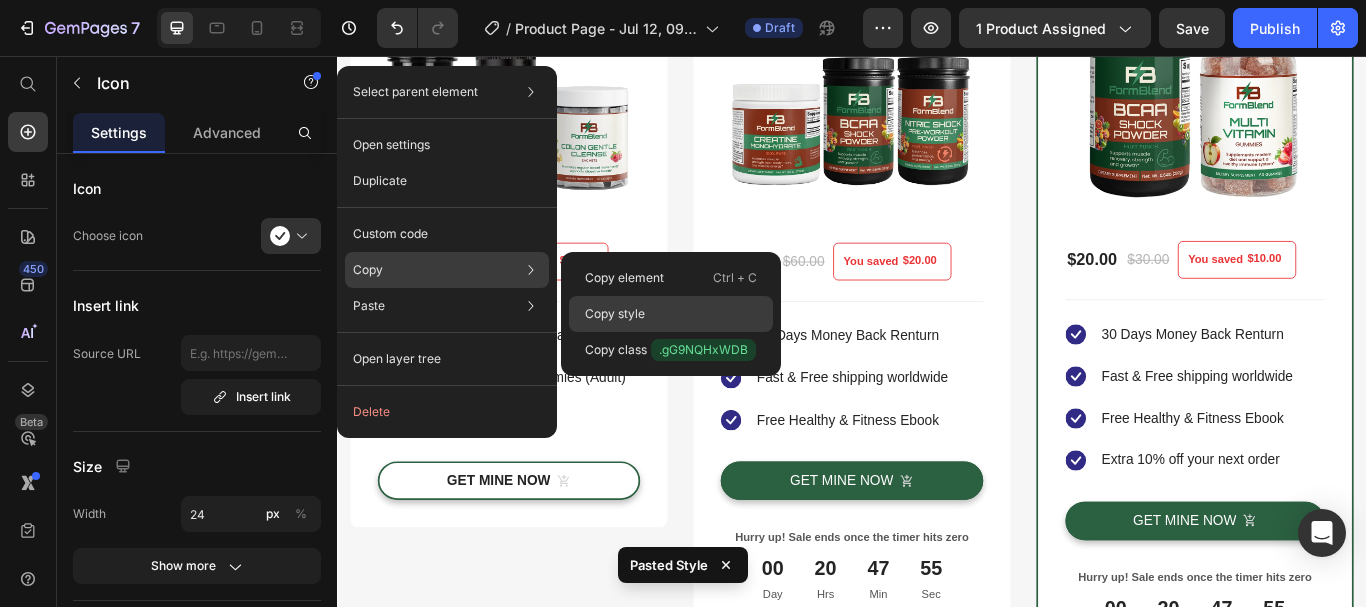 click on "Copy style" at bounding box center [615, 314] 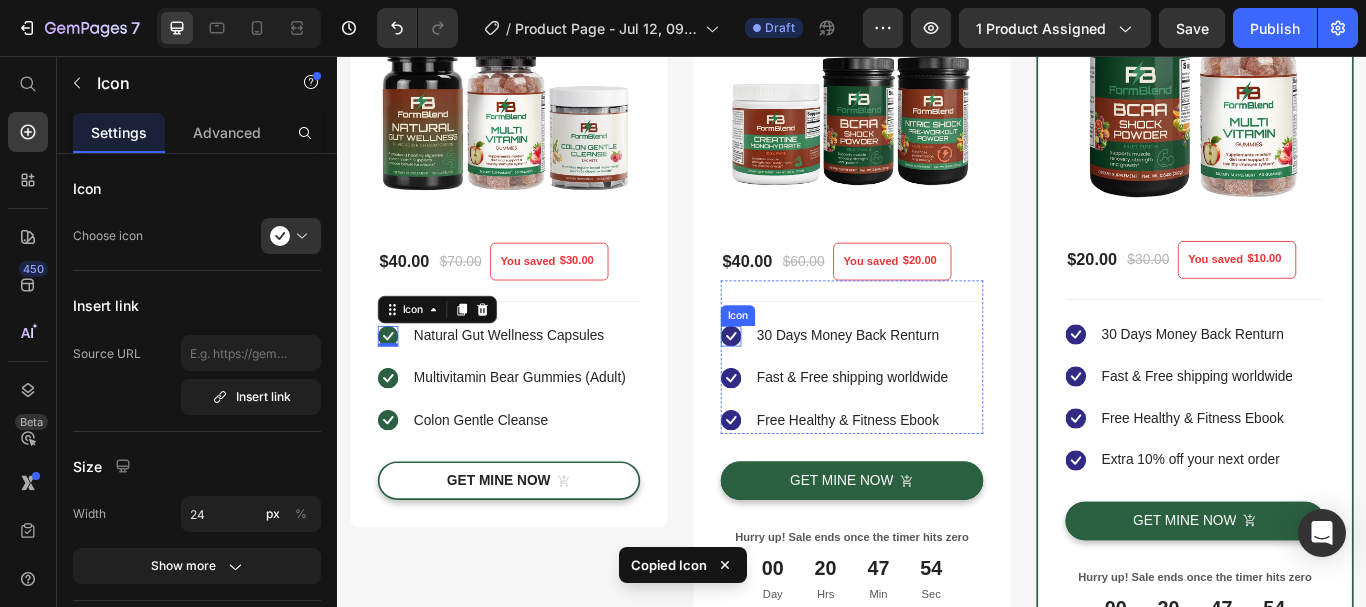 click 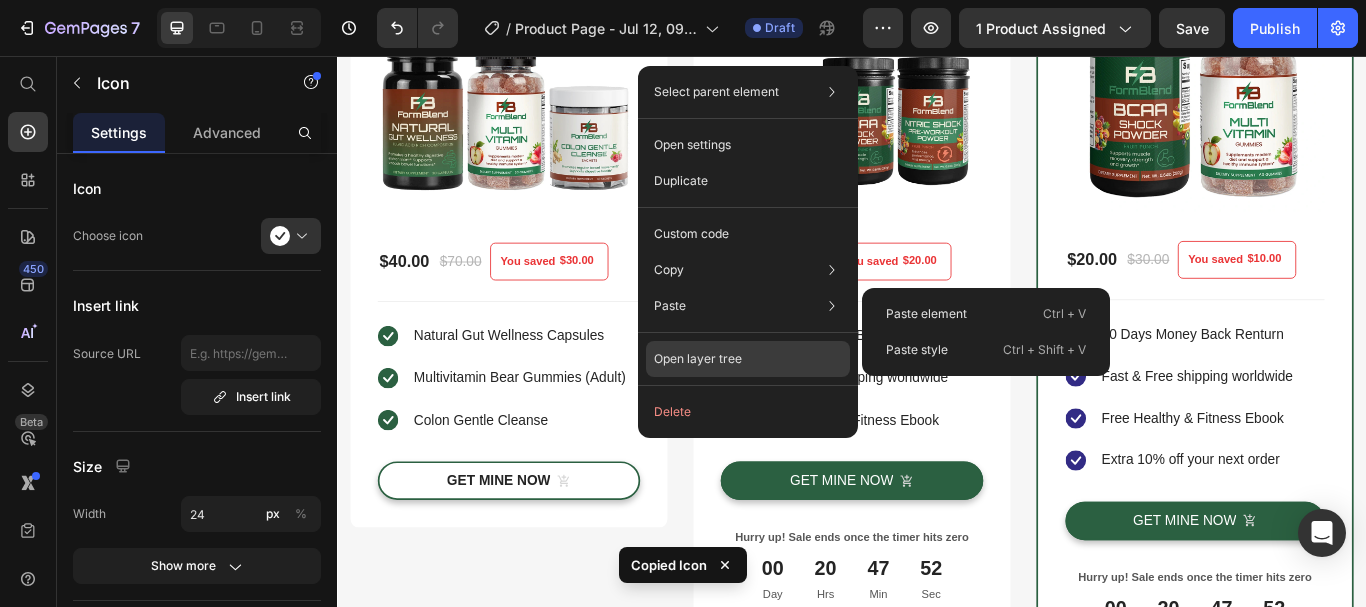 drag, startPoint x: 902, startPoint y: 348, endPoint x: 754, endPoint y: 349, distance: 148.00337 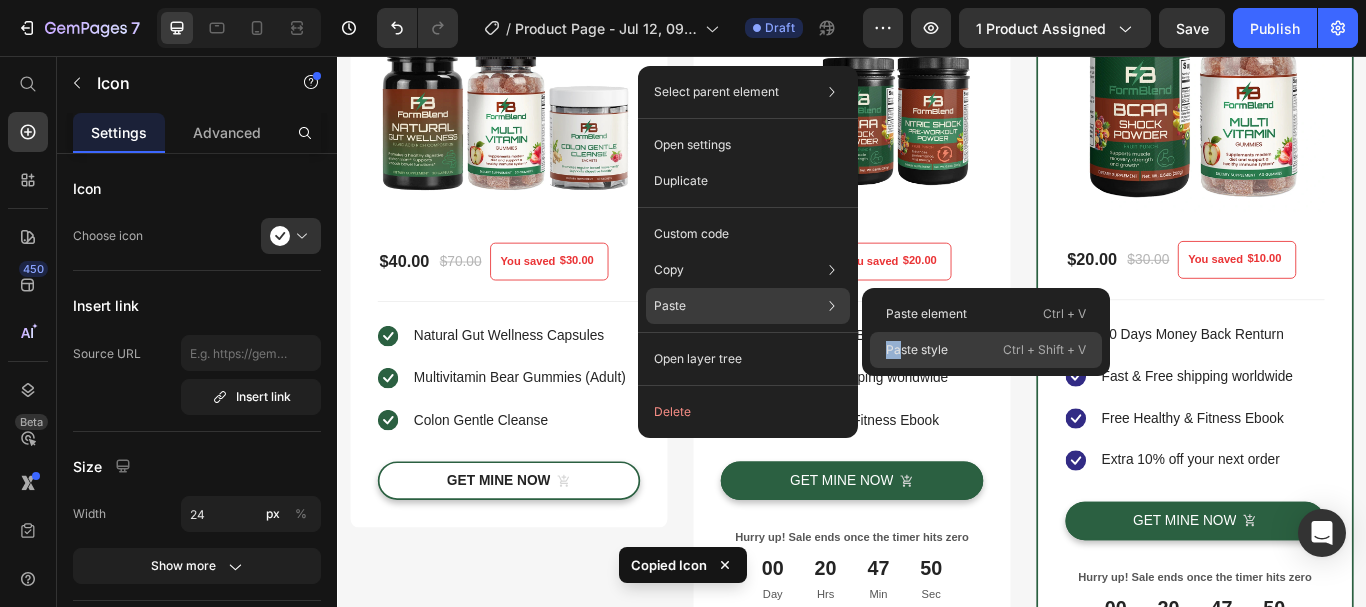 click on "Paste style" at bounding box center (917, 350) 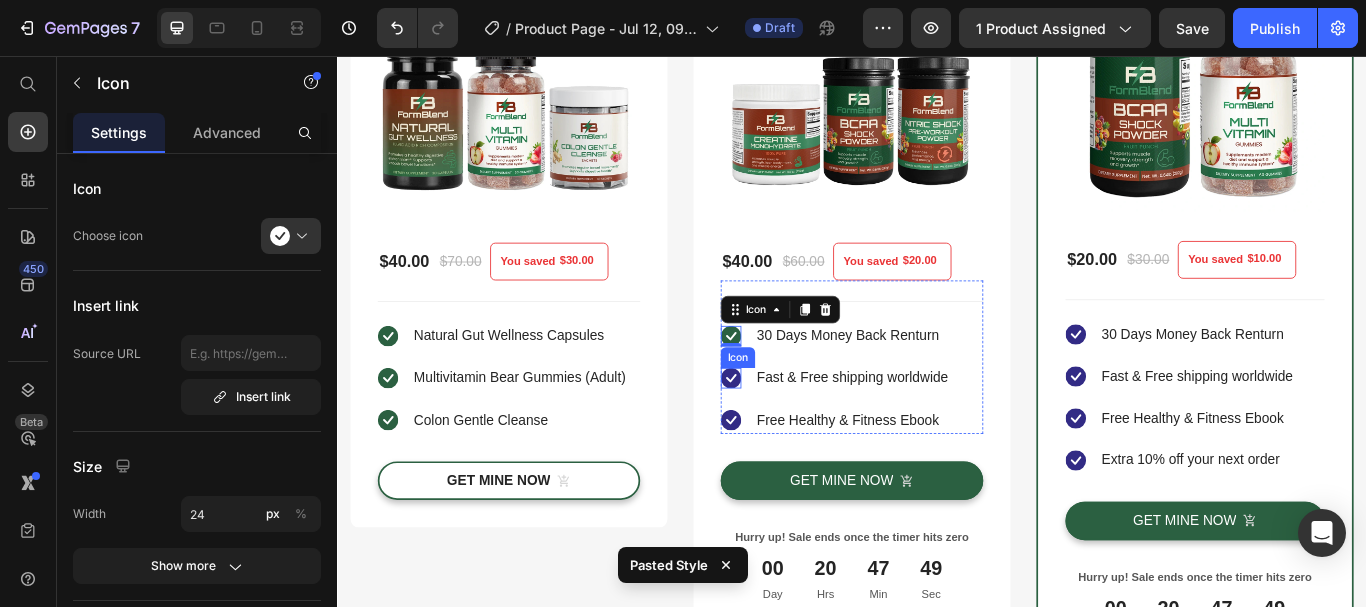 click 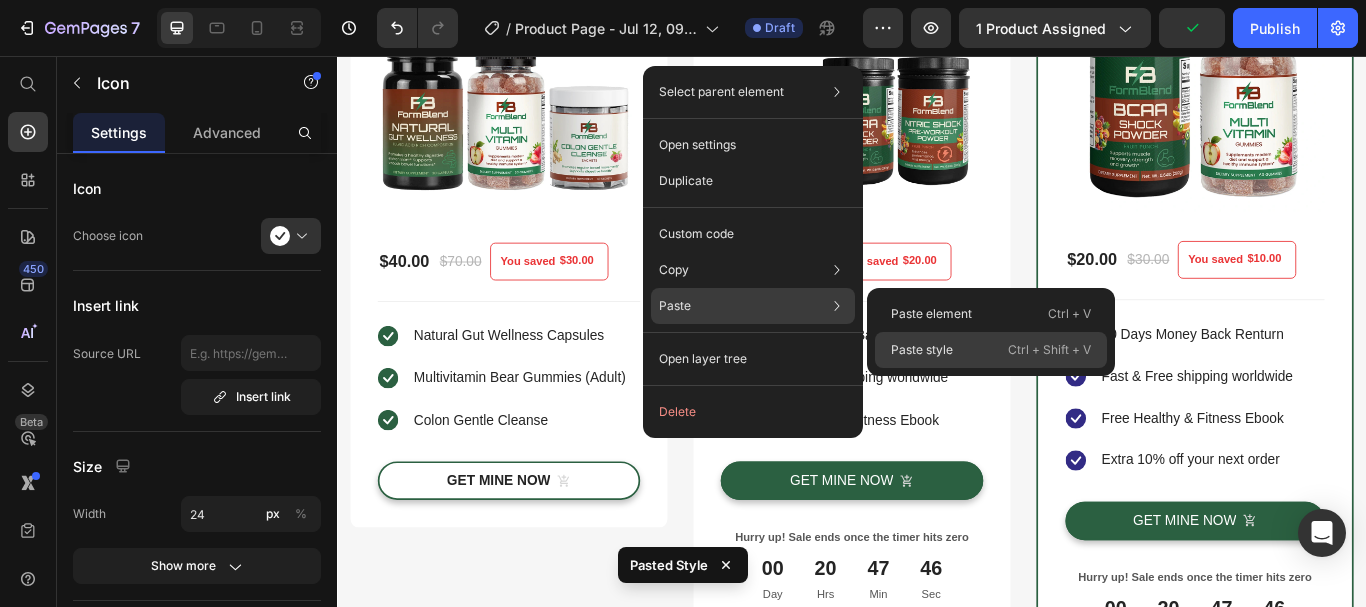 click on "Paste style" at bounding box center [922, 350] 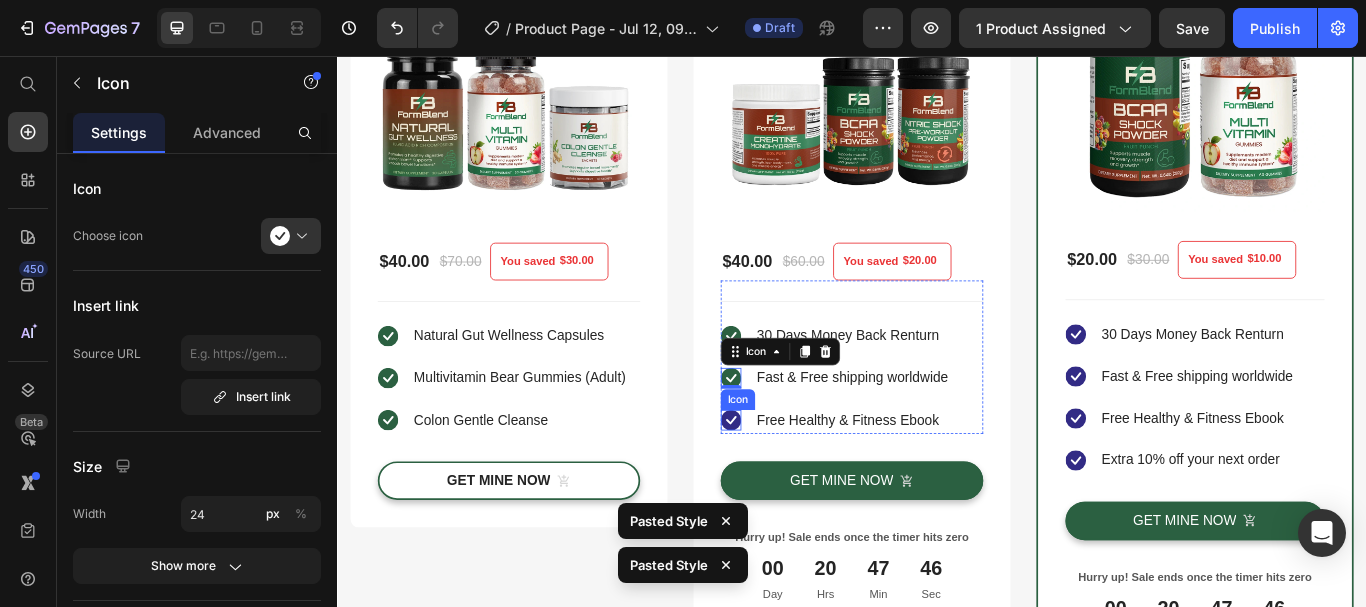 click 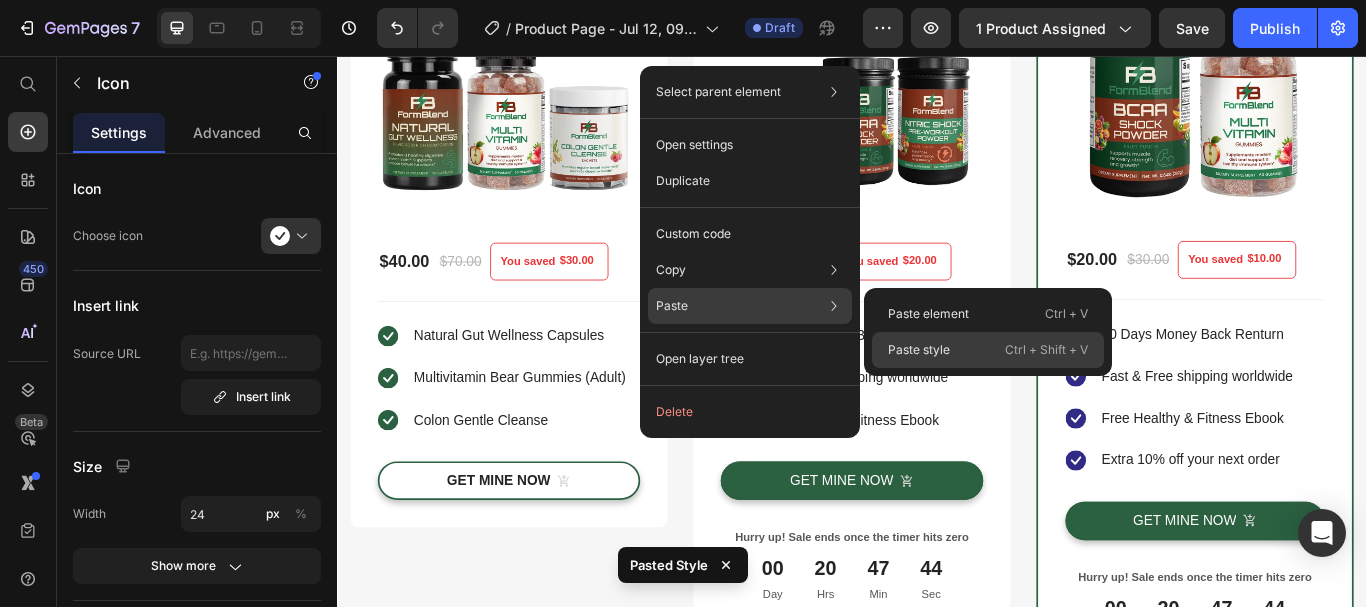 click on "Paste style" at bounding box center [919, 350] 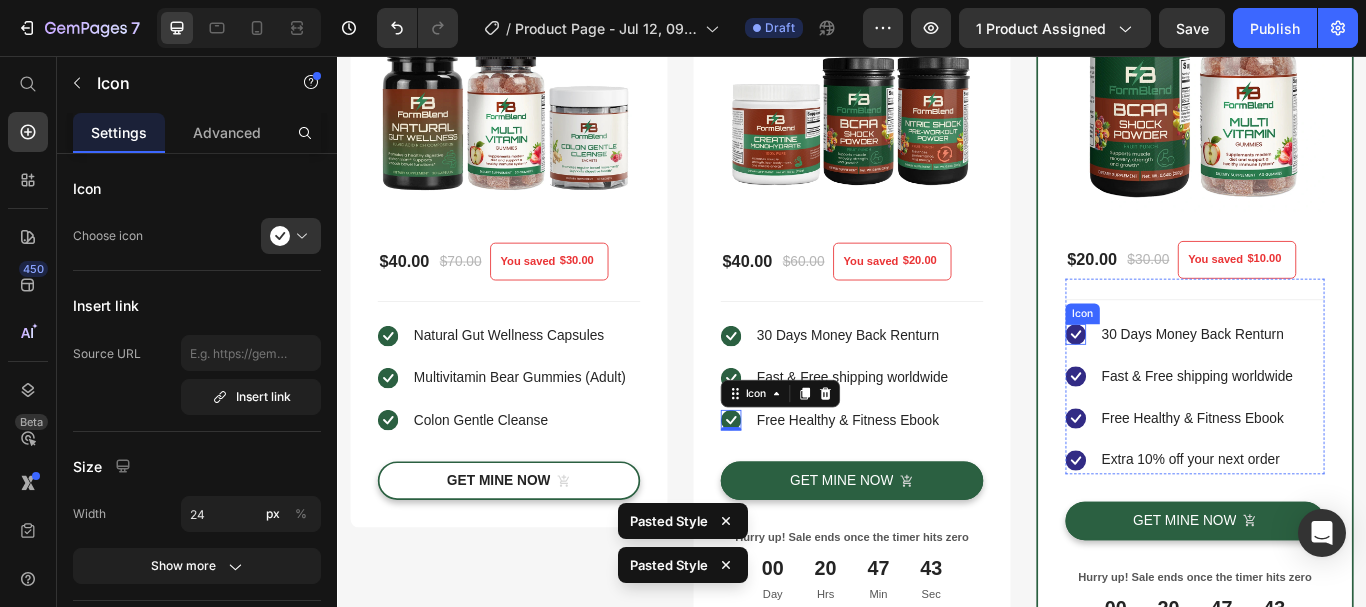 click 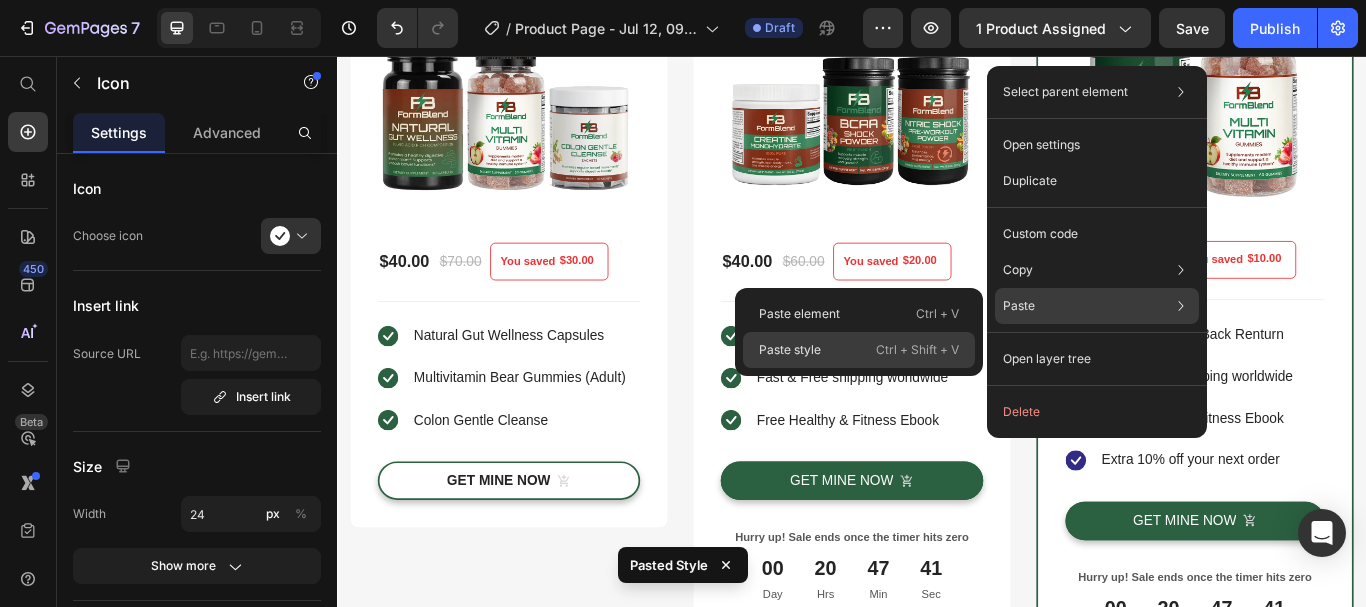drag, startPoint x: 802, startPoint y: 360, endPoint x: 844, endPoint y: 344, distance: 44.94441 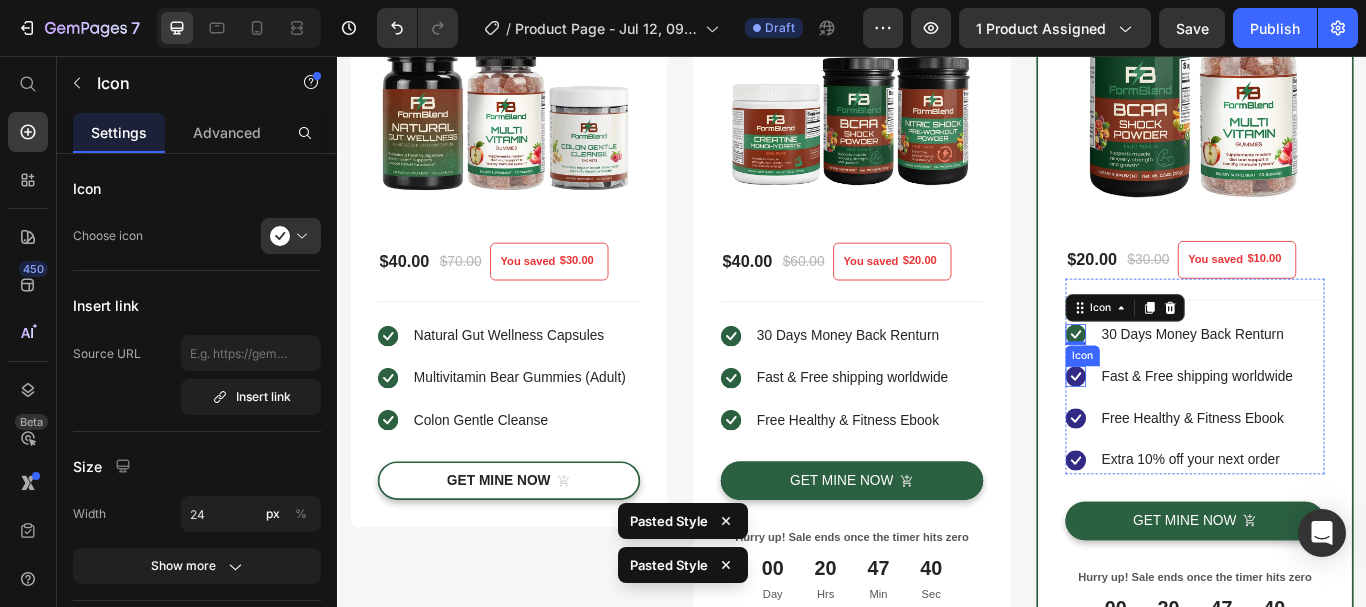 click 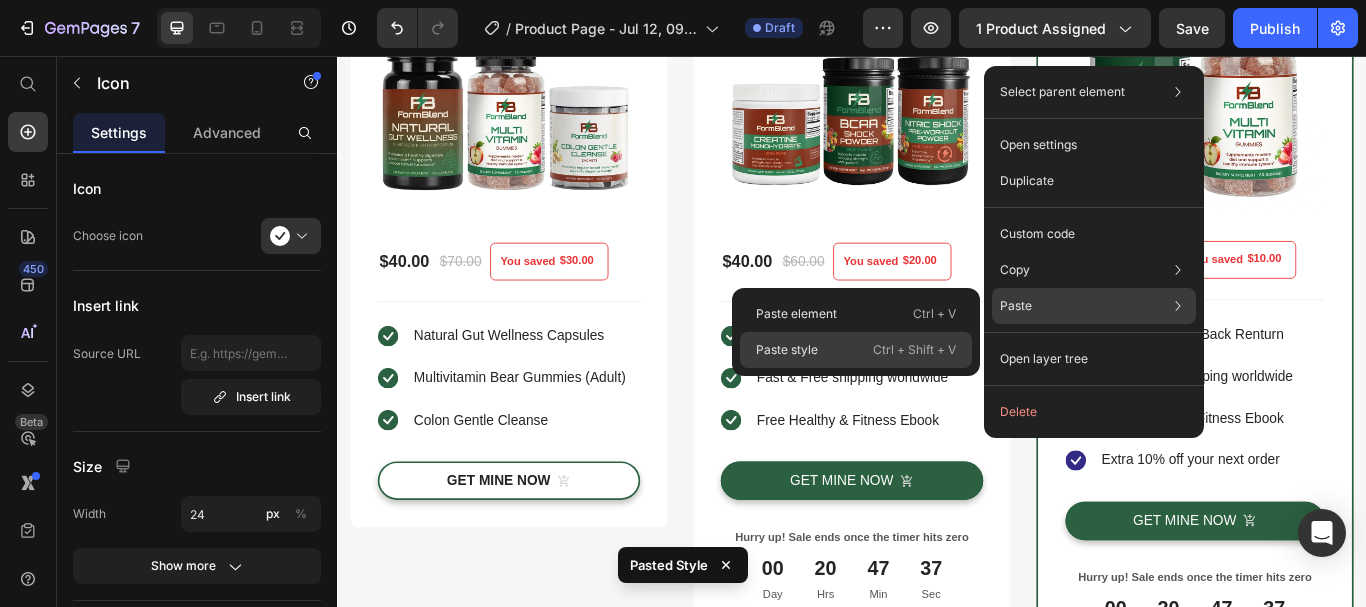 click on "Paste style  Ctrl + Shift + V" 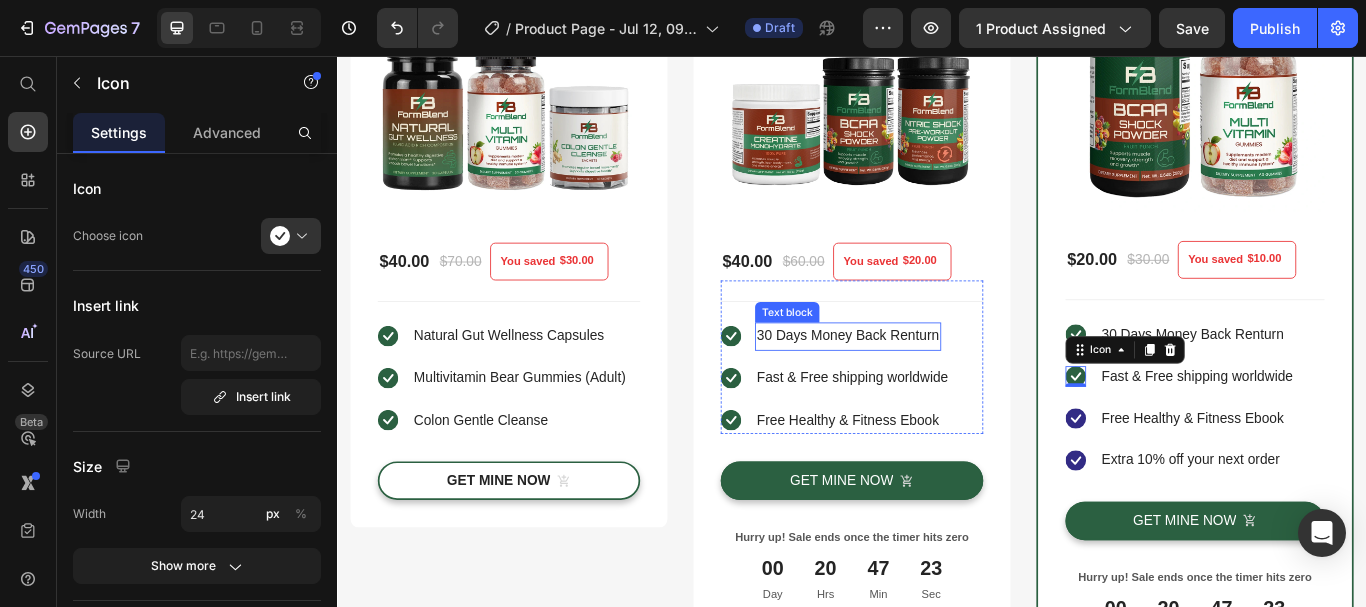 click on "30 Days Money Back Renturn" at bounding box center (932, 383) 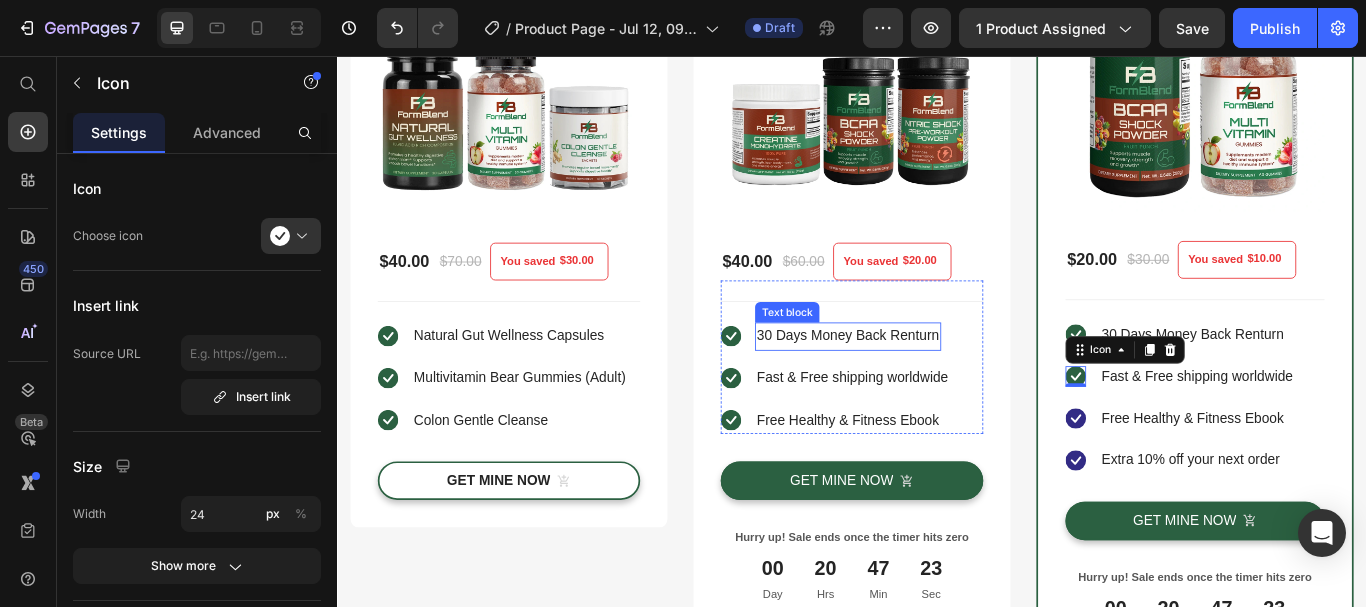 click on "30 Days Money Back Renturn" at bounding box center (932, 383) 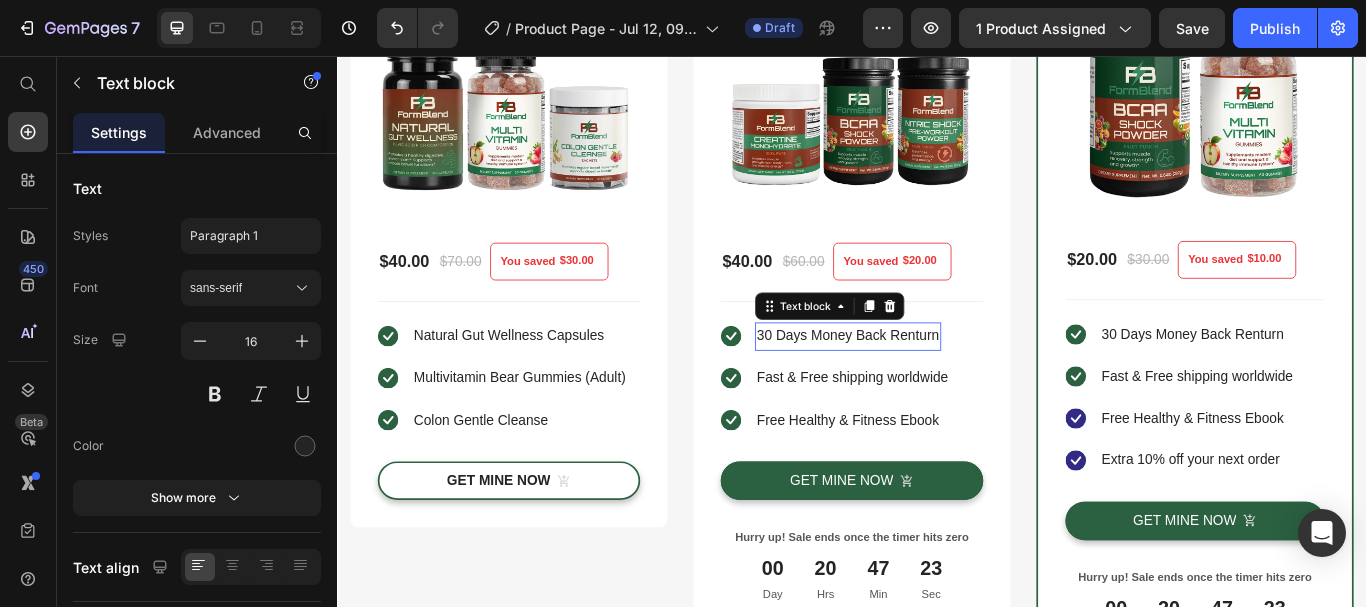 click on "30 Days Money Back Renturn" at bounding box center (932, 383) 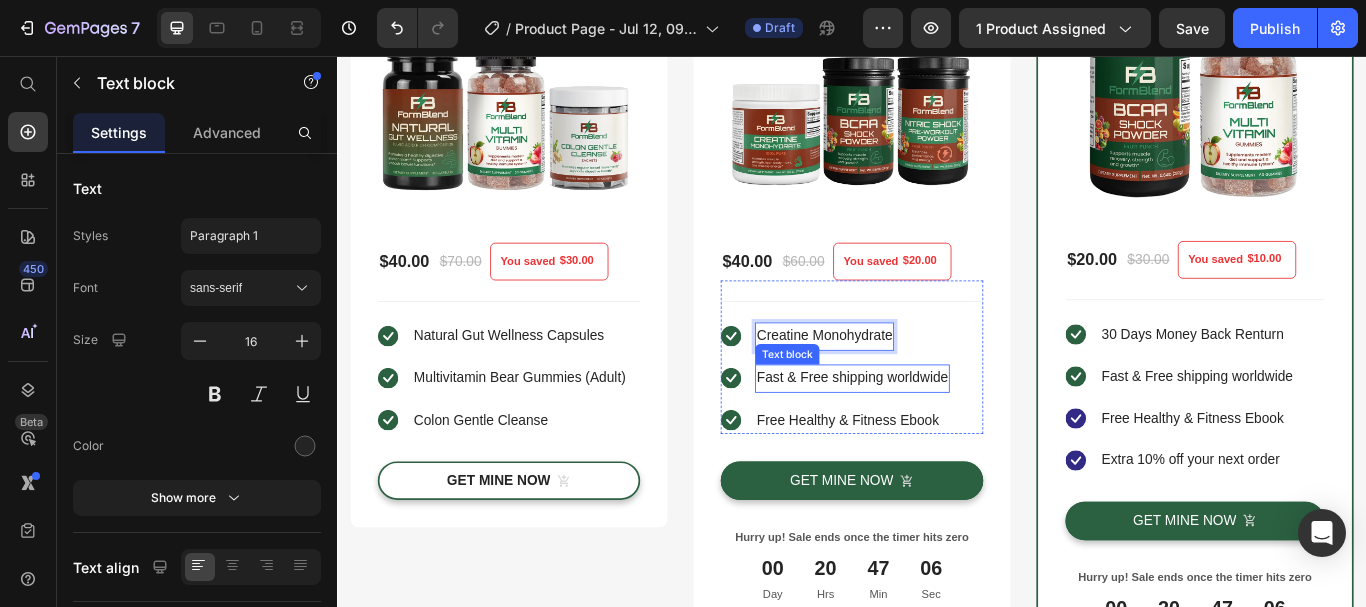 click on "Fast & Free shipping worldwide" at bounding box center [937, 432] 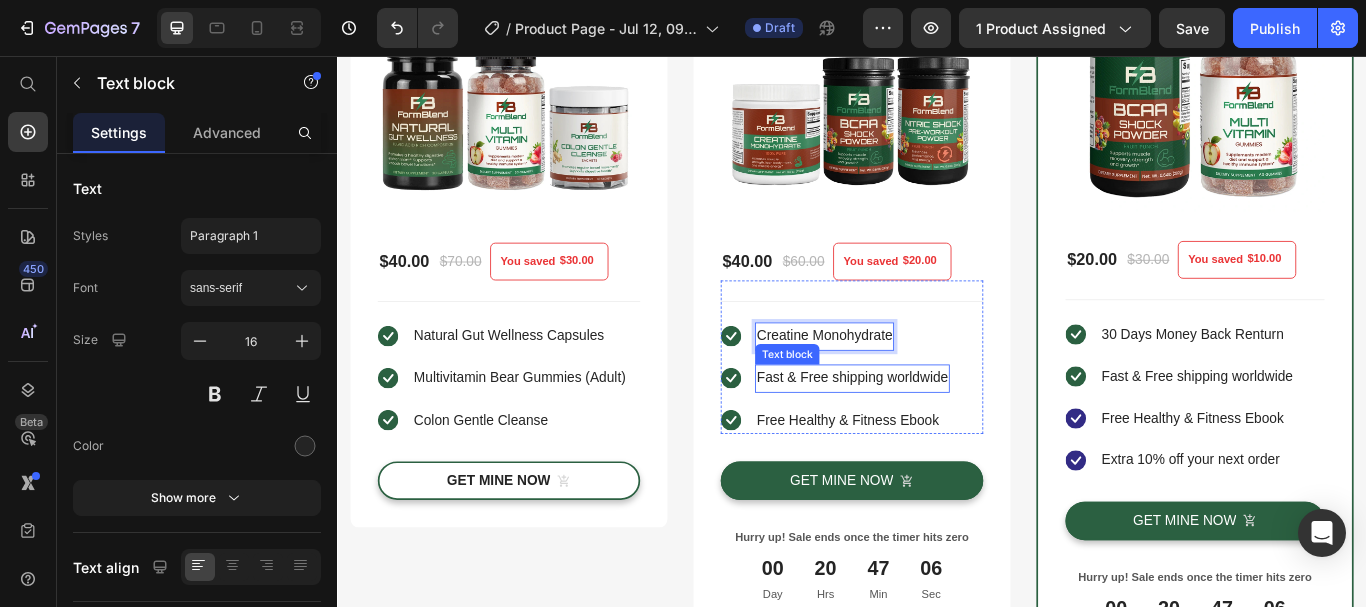 click on "Fast & Free shipping worldwide" at bounding box center [937, 432] 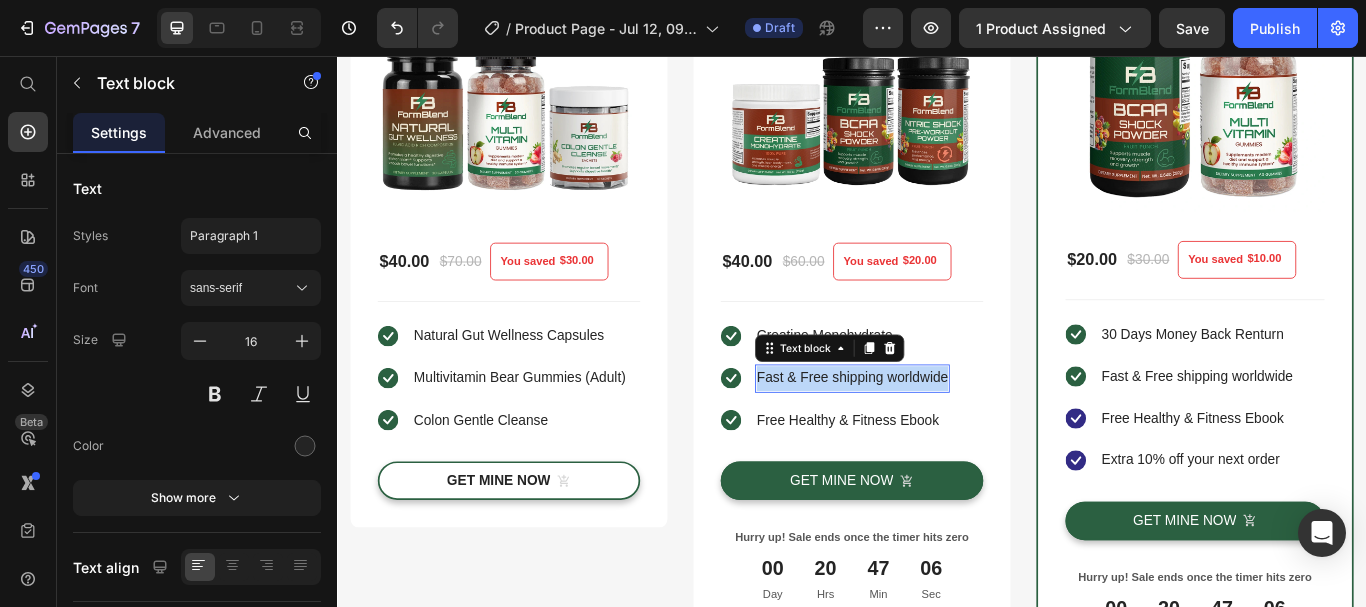 click on "Fast & Free shipping worldwide" at bounding box center (937, 432) 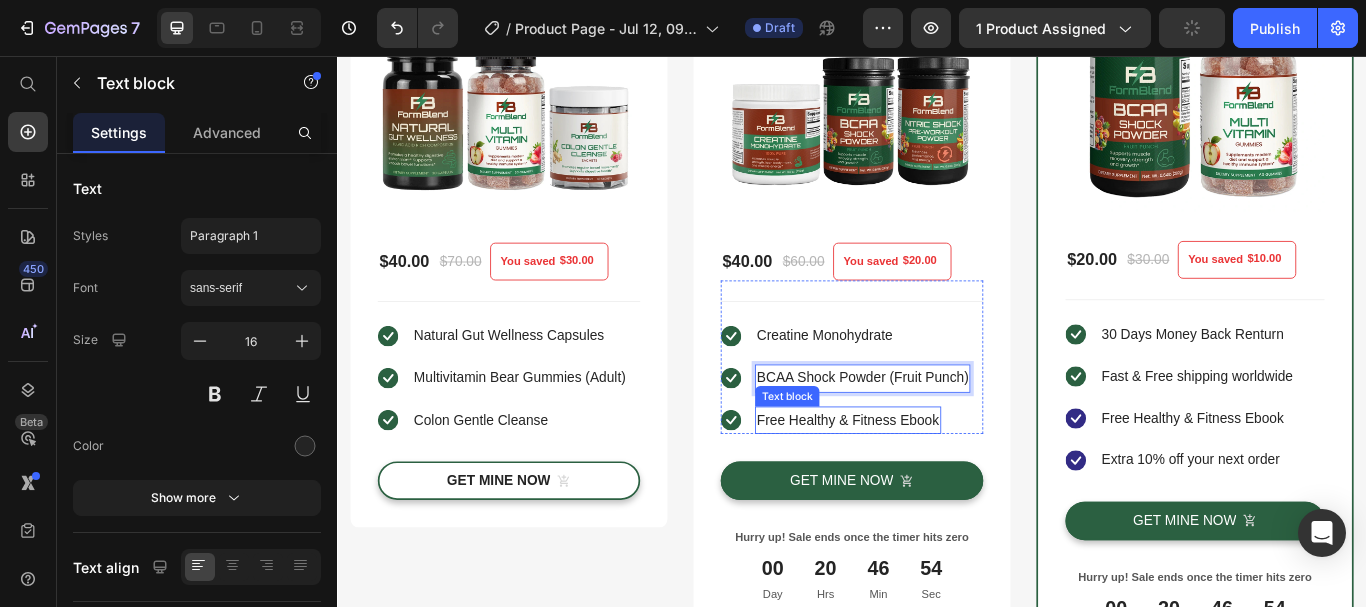 click on "Free Healthy & Fitness Ebook" at bounding box center (932, 481) 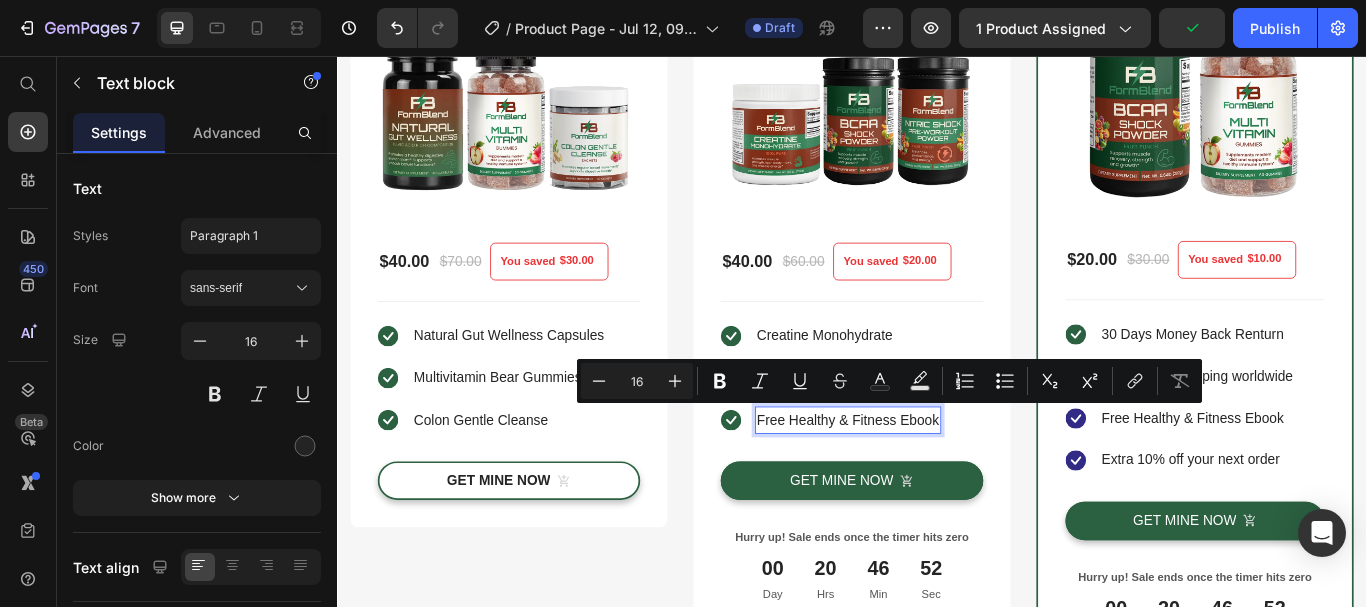drag, startPoint x: 927, startPoint y: 475, endPoint x: 904, endPoint y: 476, distance: 23.021729 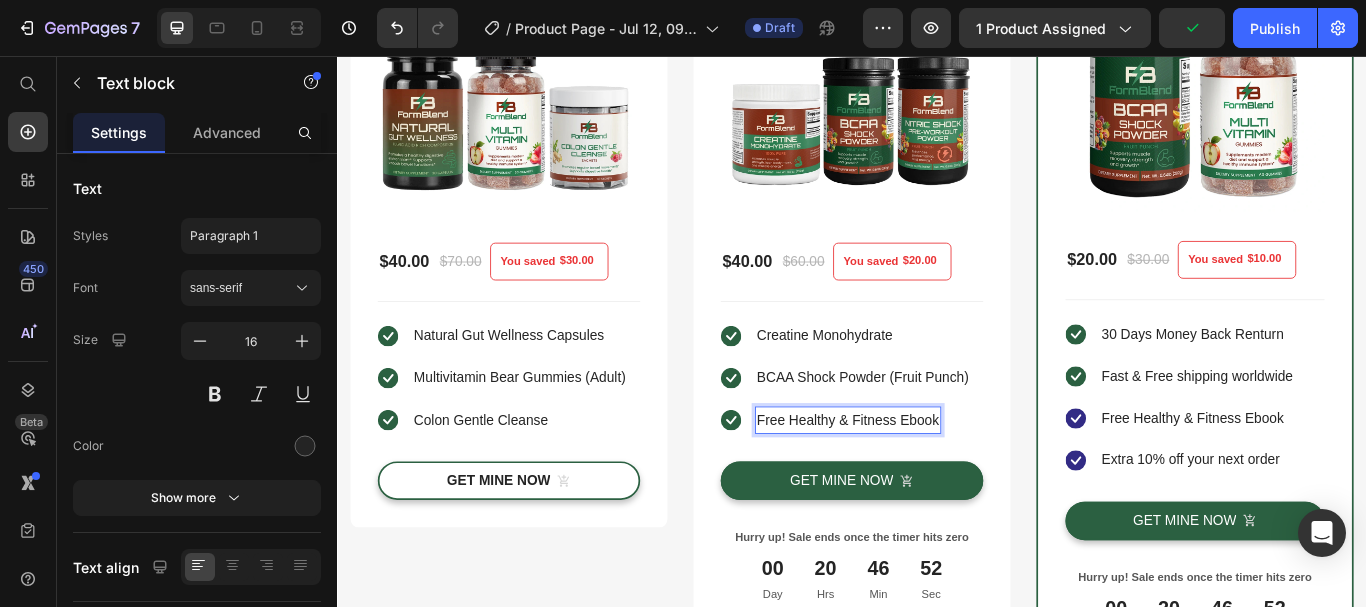 click on "Free Healthy & Fitness Ebook" at bounding box center [932, 481] 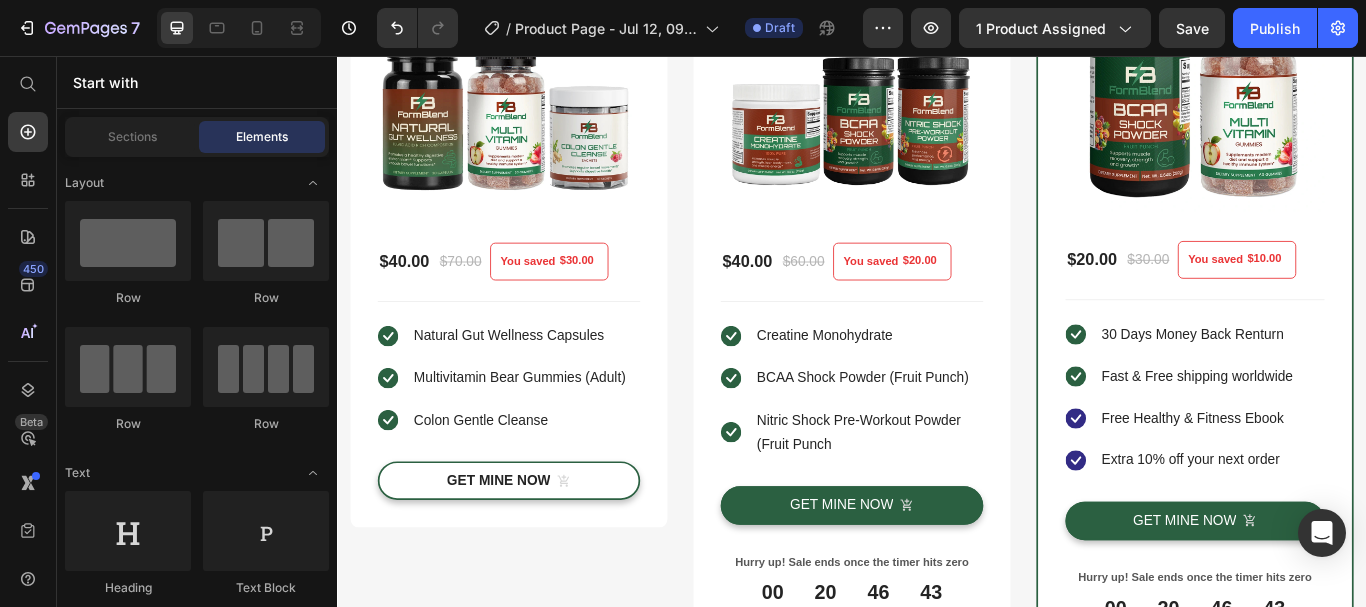 scroll, scrollTop: 4193, scrollLeft: 0, axis: vertical 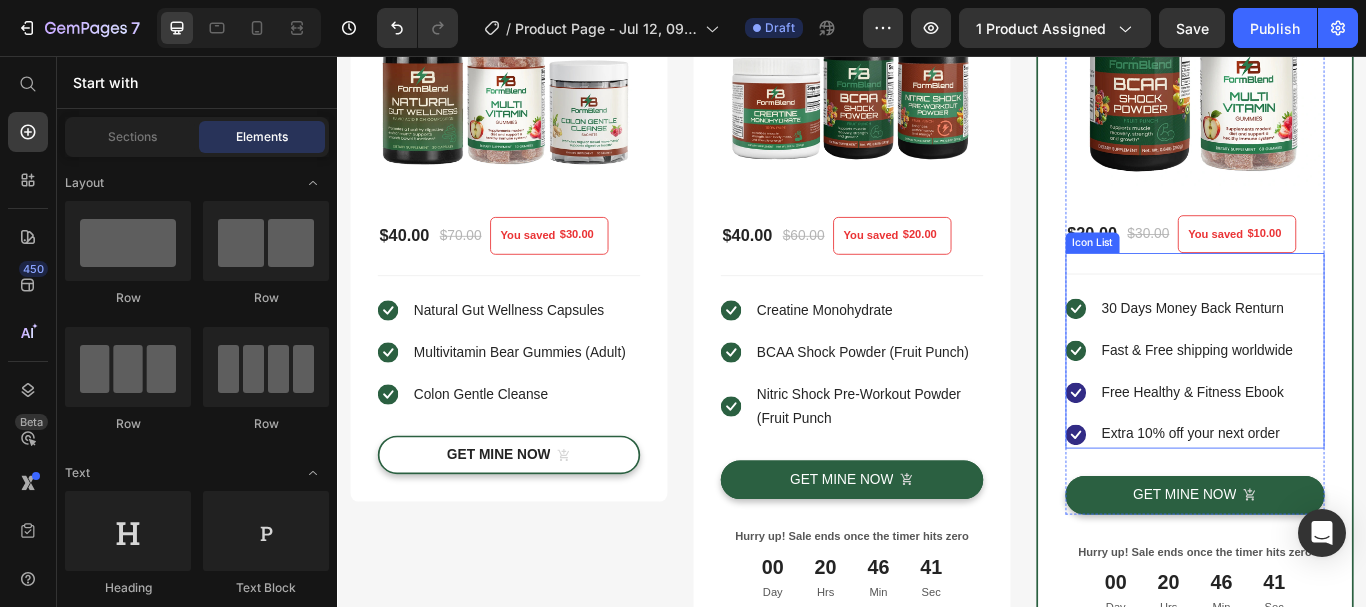 click on "Icon 30 Days Money Back Renturn Text block
Icon Fast & Free shipping worldwide Text block
Icon Free Healthy & Fitness Ebook  Text block
Icon Extra 10% off your next order Text block" at bounding box center [1319, 424] 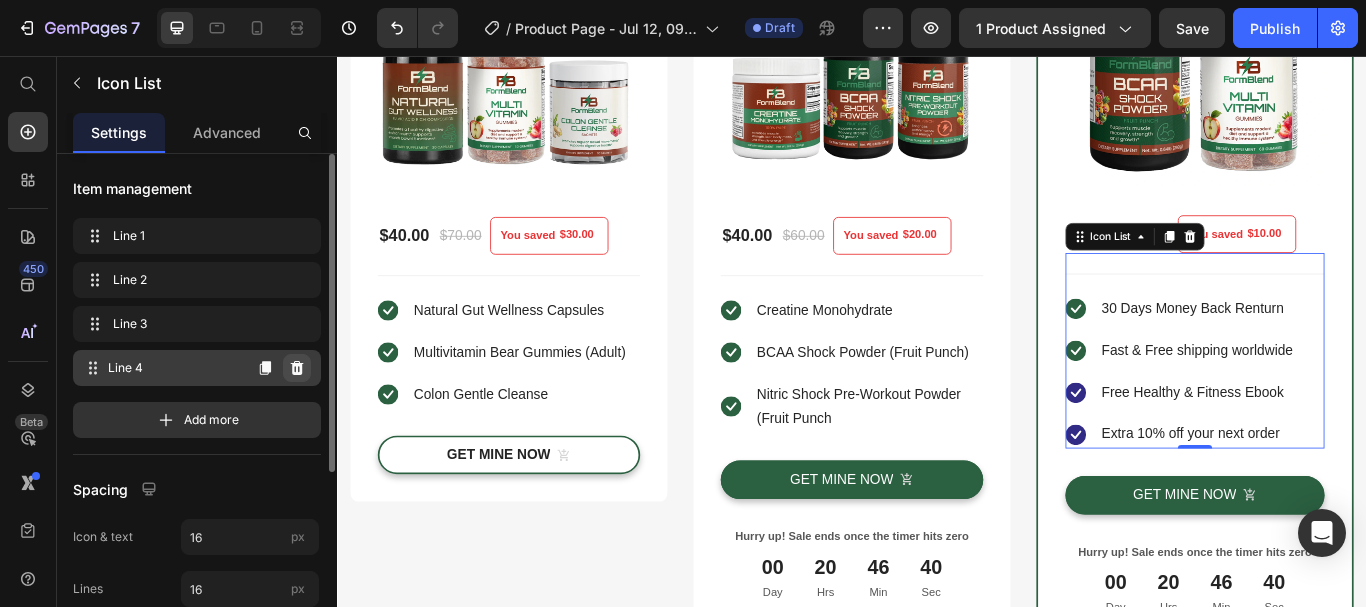 click 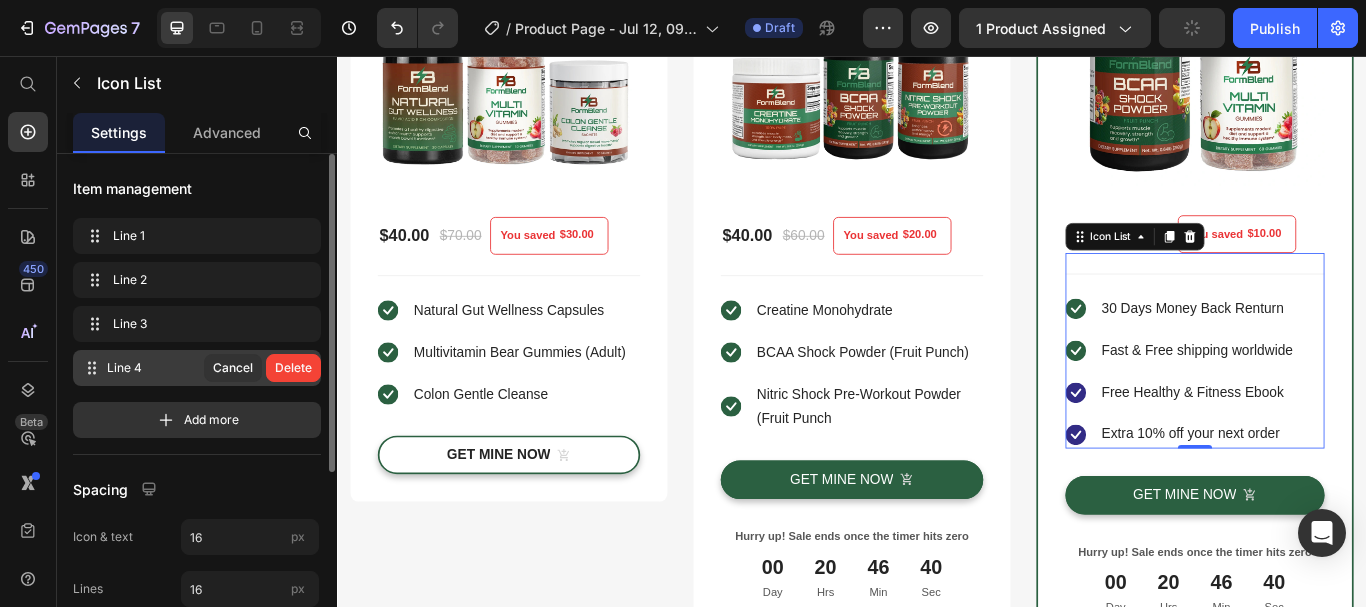 click on "Delete" at bounding box center (293, 368) 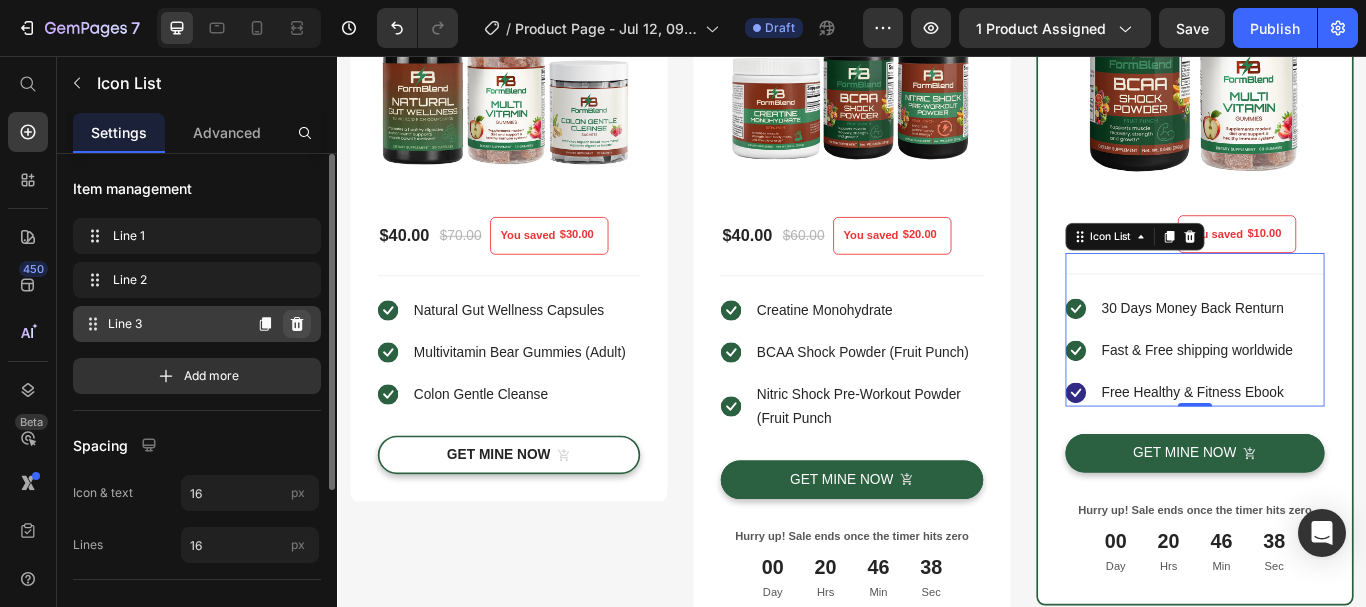 click 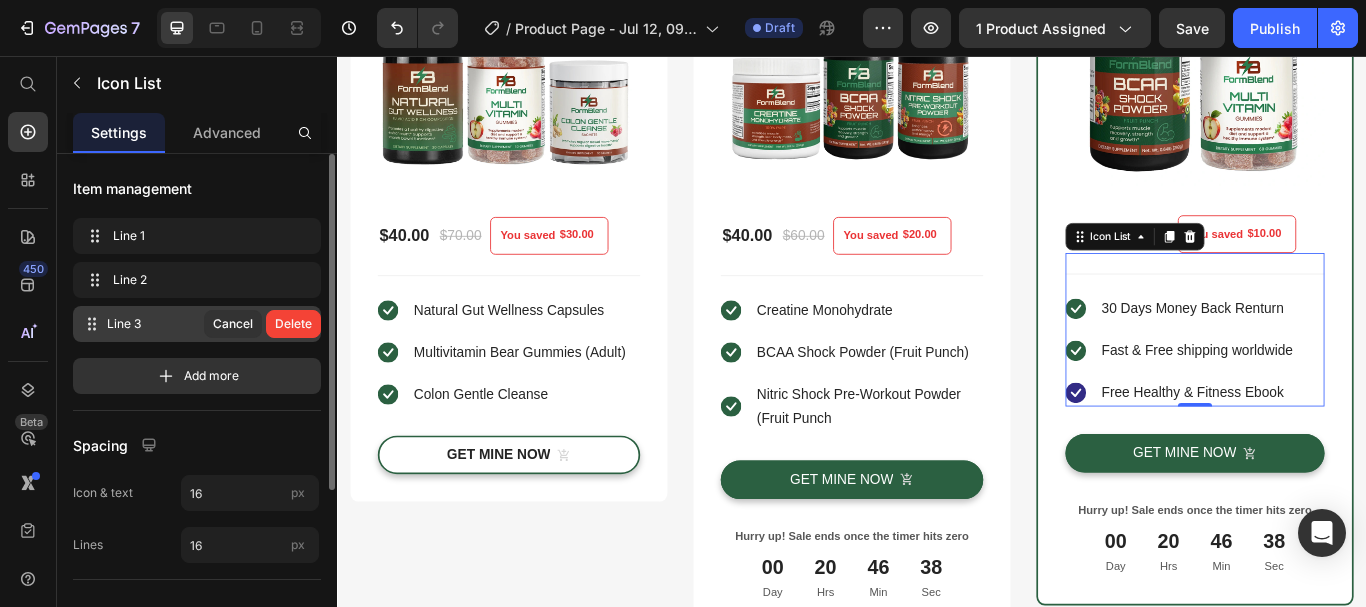 click on "Delete" at bounding box center (293, 324) 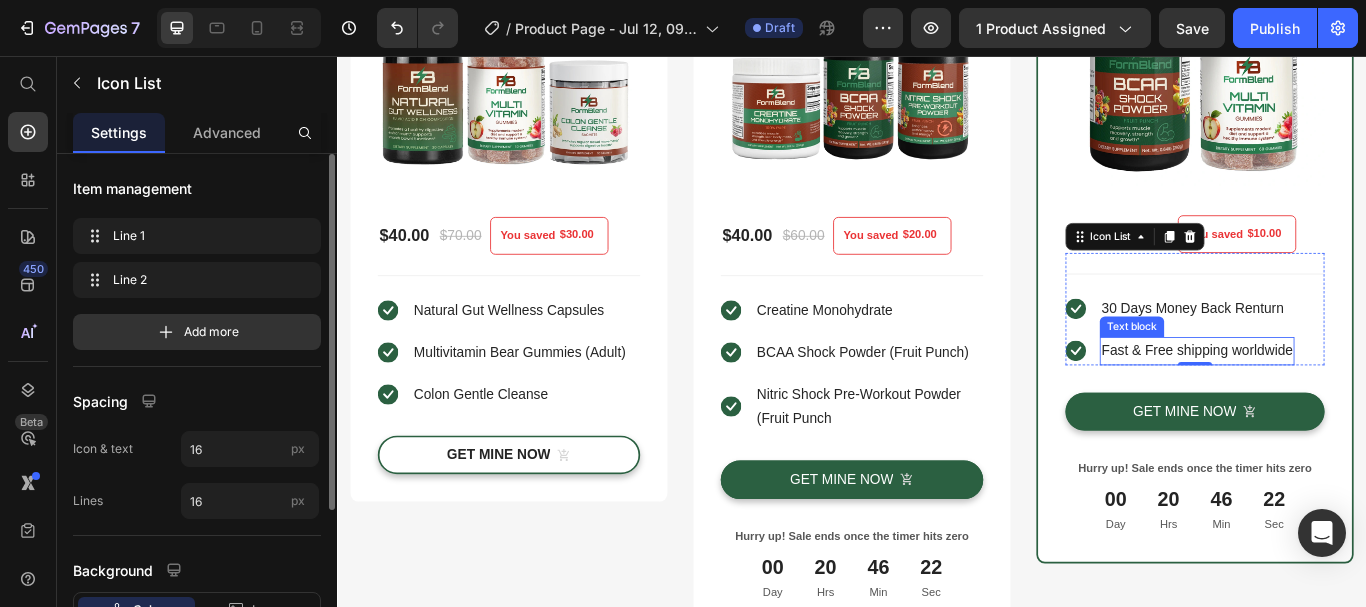 click on "Fast & Free shipping worldwide" at bounding box center [1339, 400] 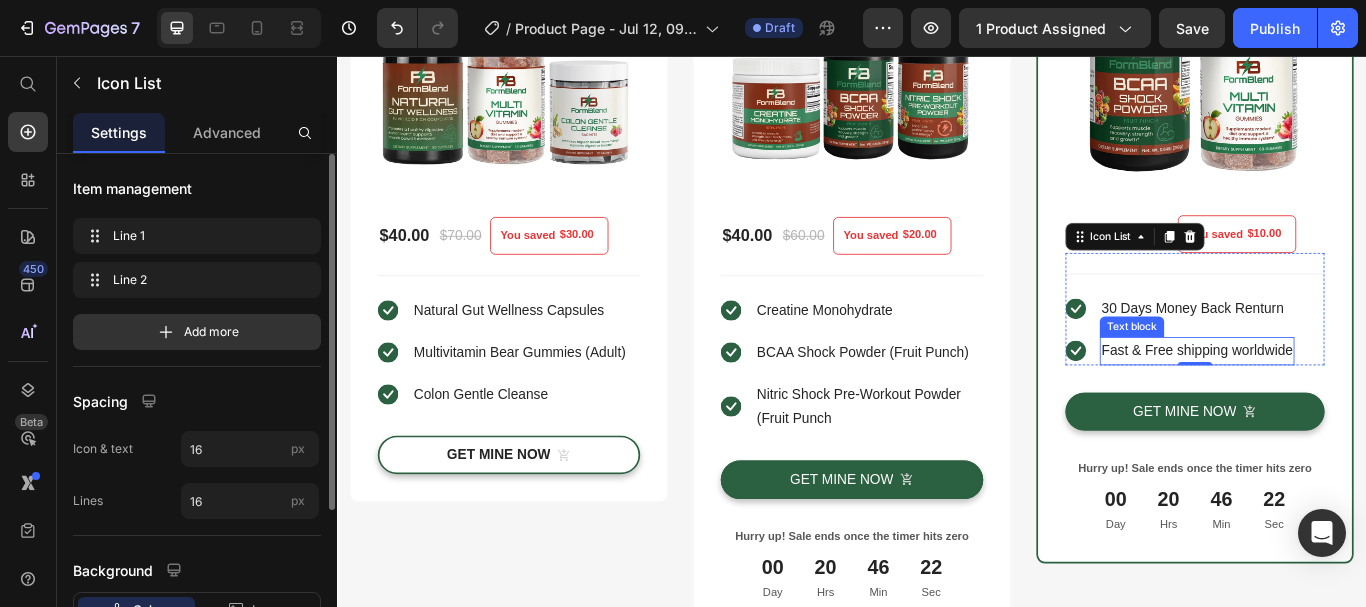 click on "Fast & Free shipping worldwide" at bounding box center (1339, 400) 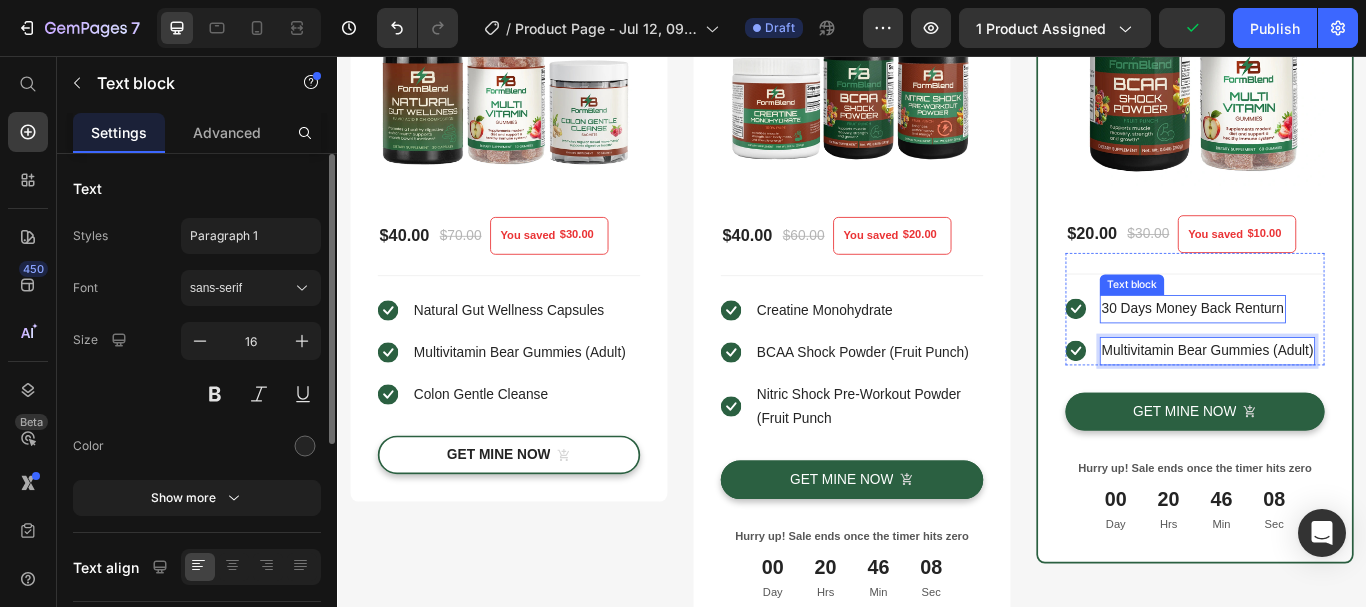 click on "30 Days Money Back Renturn" at bounding box center [1334, 351] 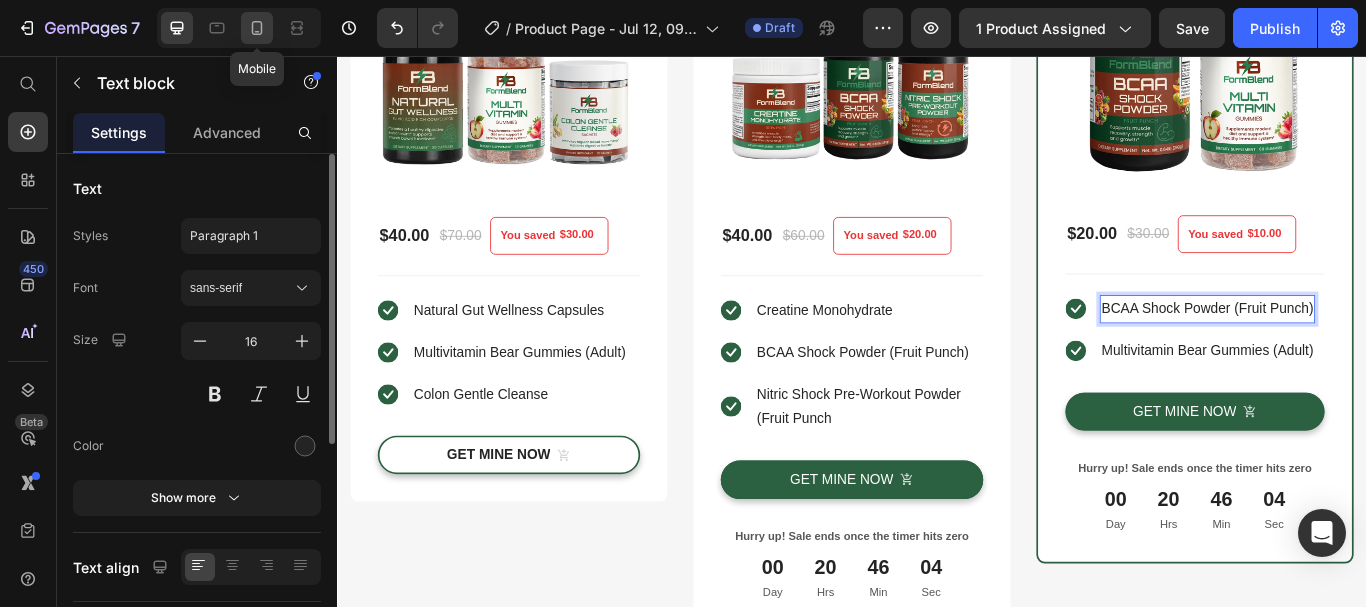 click 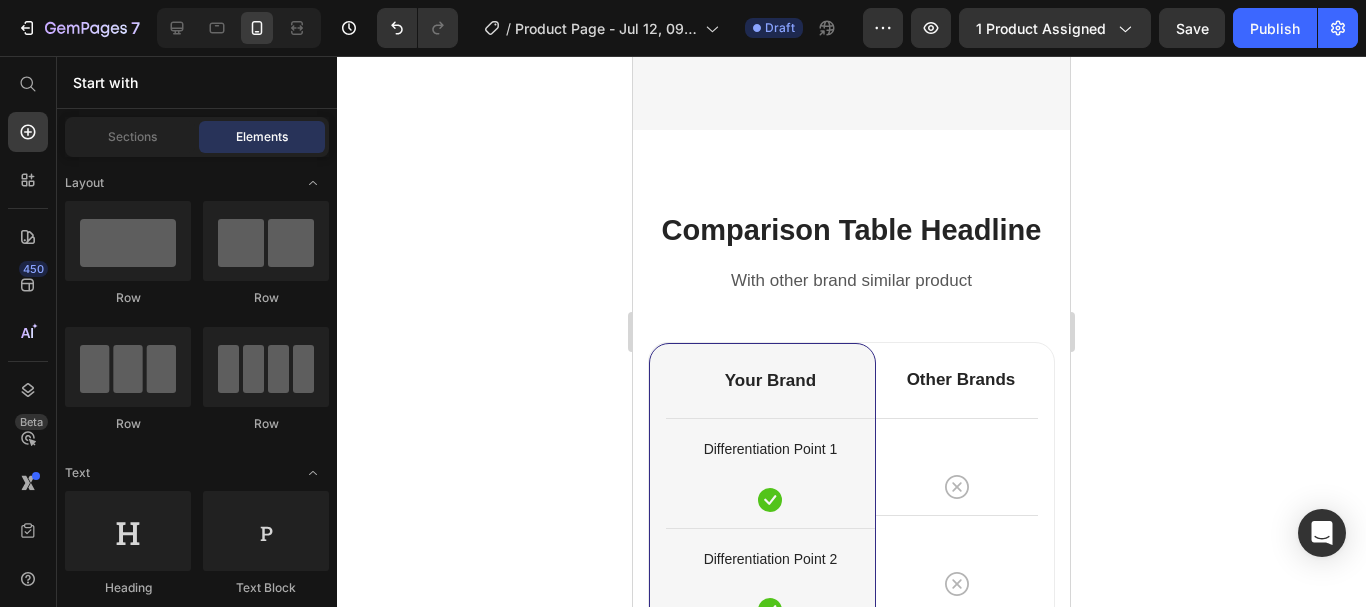 scroll, scrollTop: 3755, scrollLeft: 0, axis: vertical 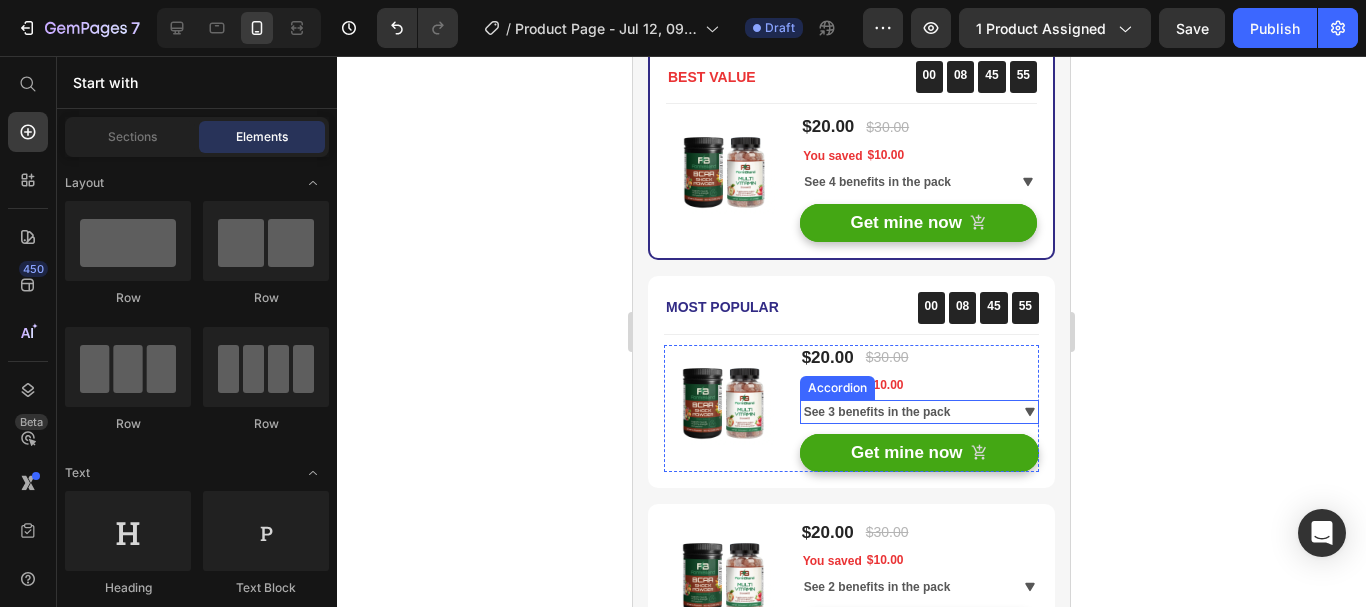 click 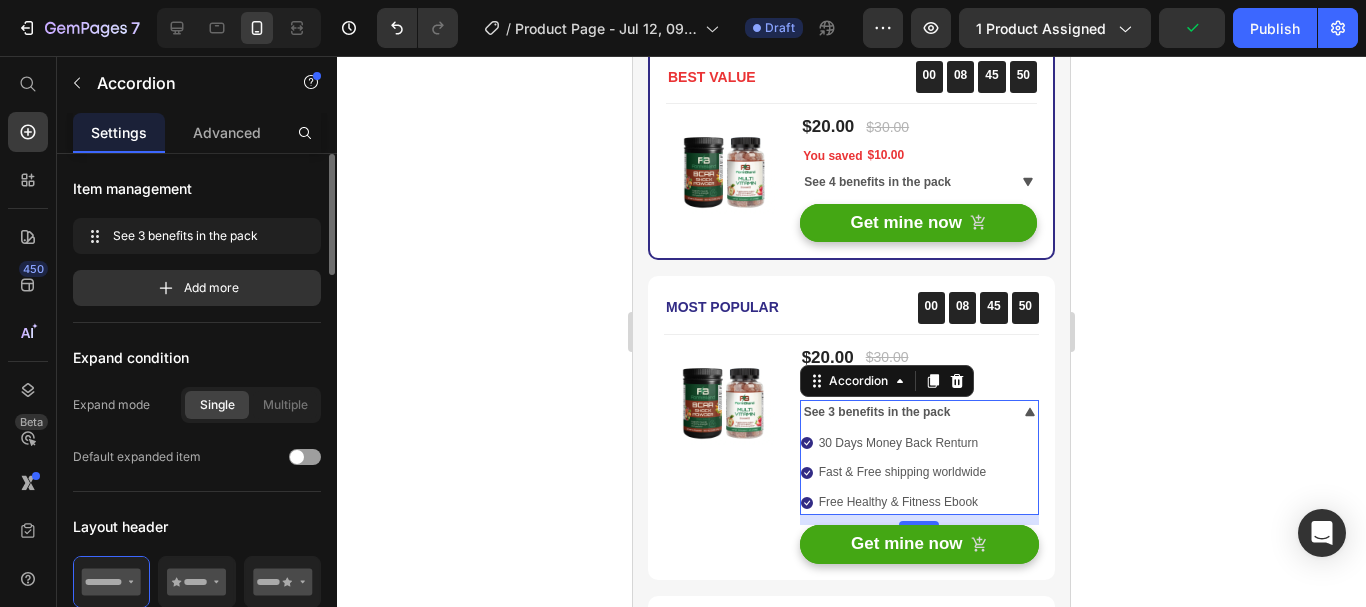 click 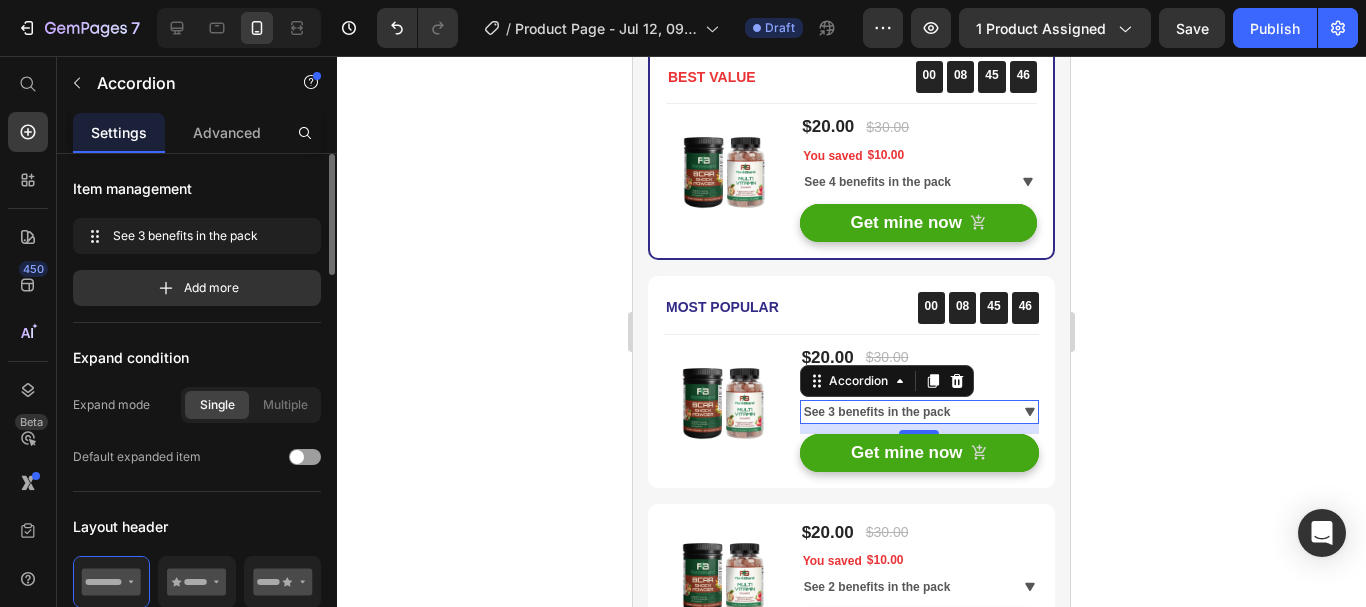 click 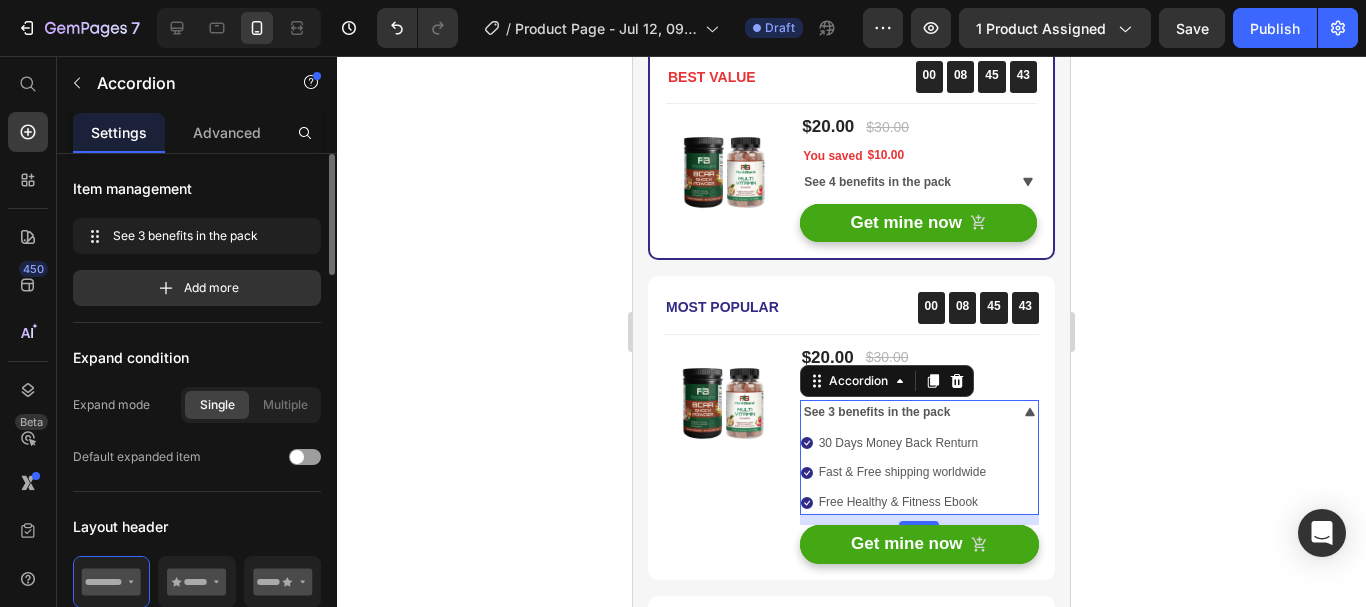 click 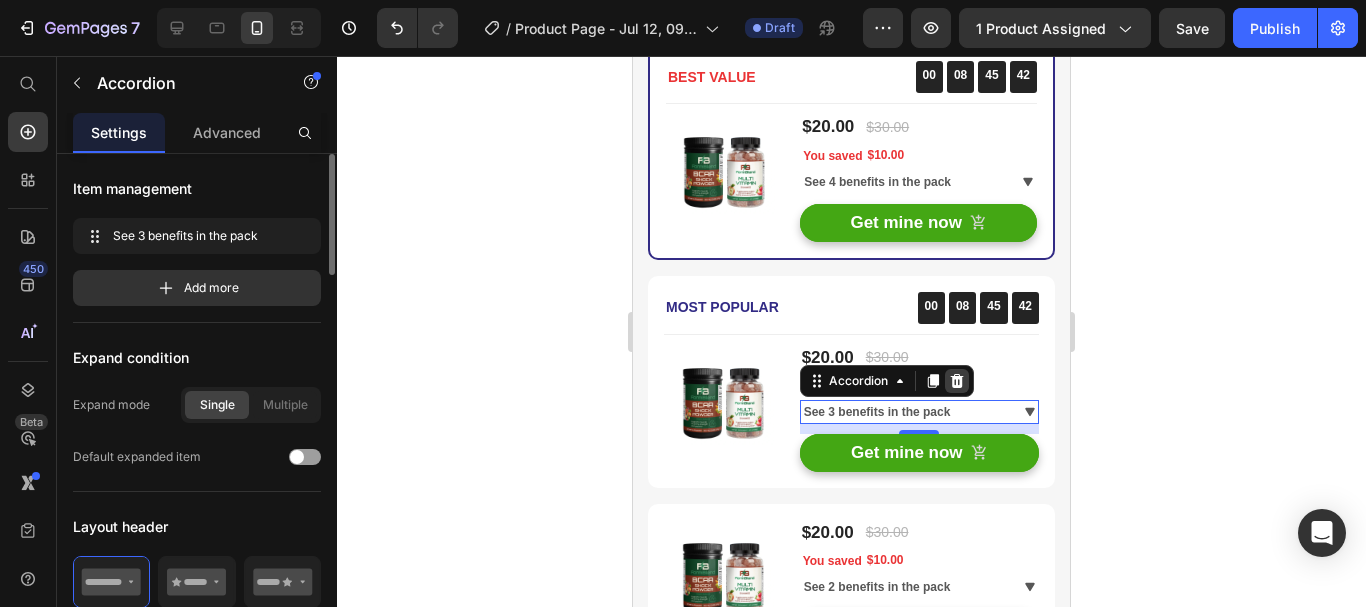 click 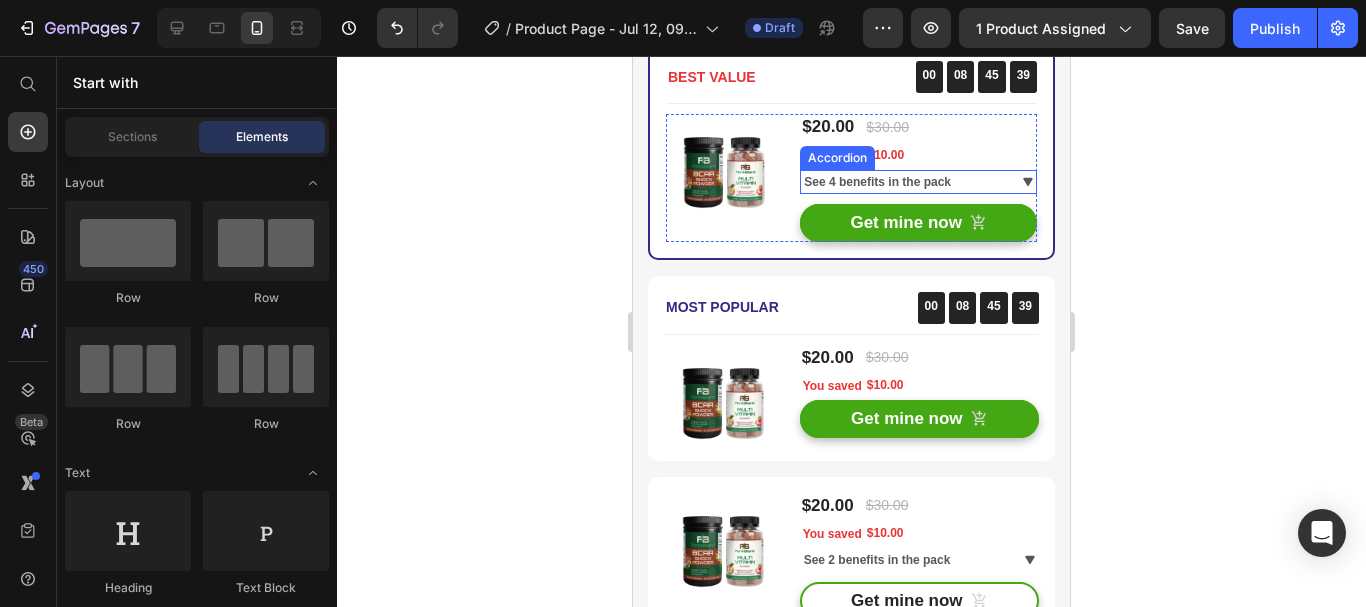 click on "See 4 benefits in the pack" at bounding box center [918, 182] 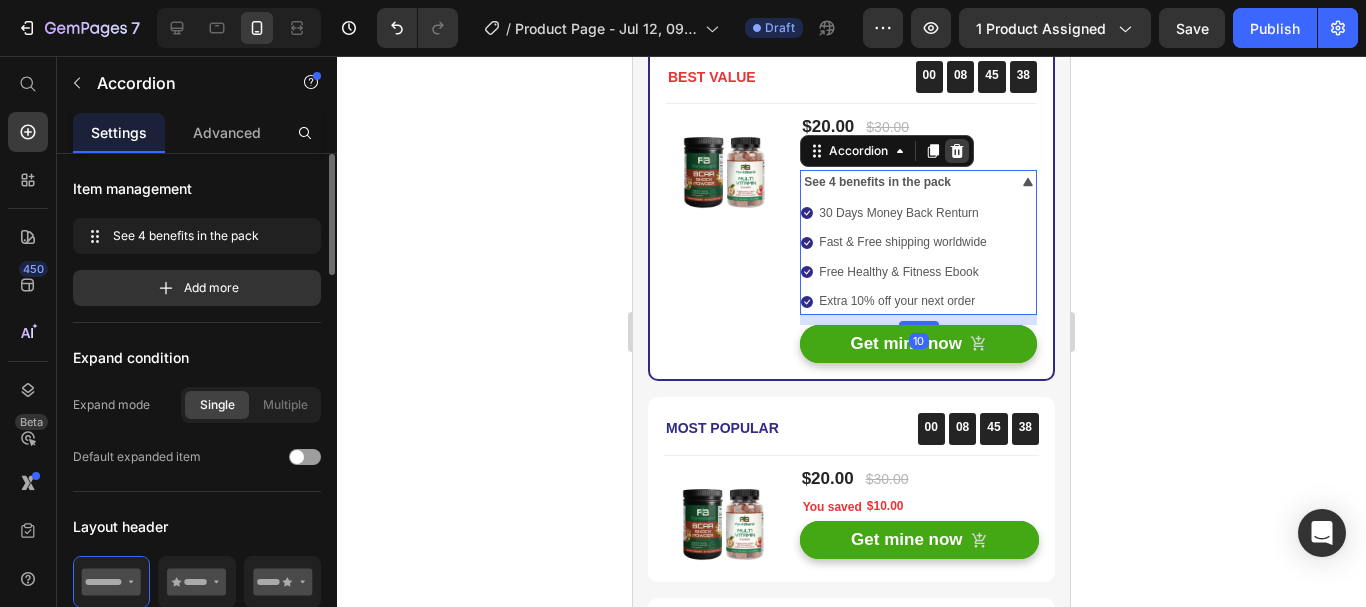 click 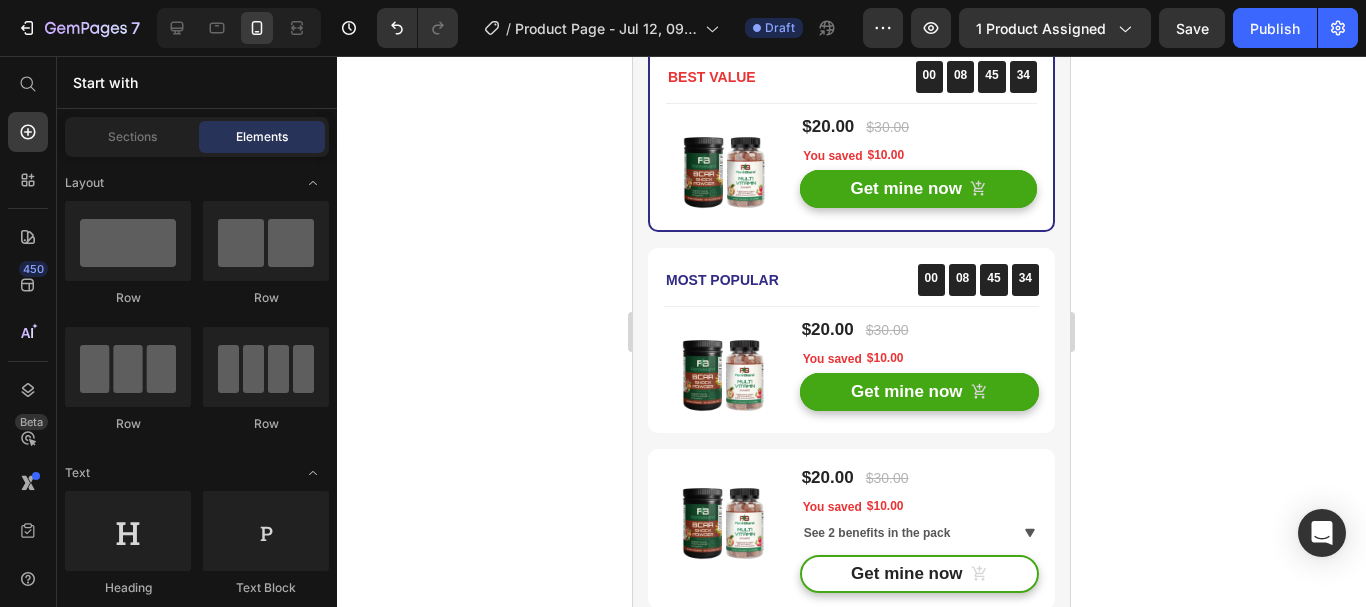scroll, scrollTop: 3908, scrollLeft: 0, axis: vertical 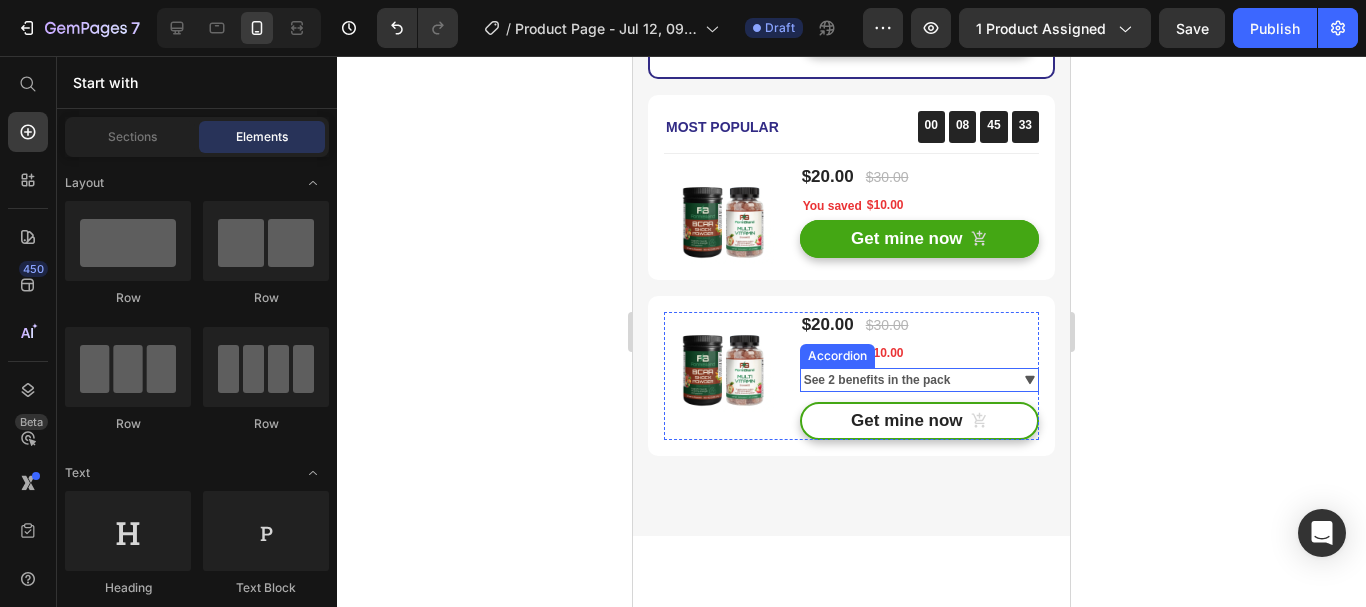 click 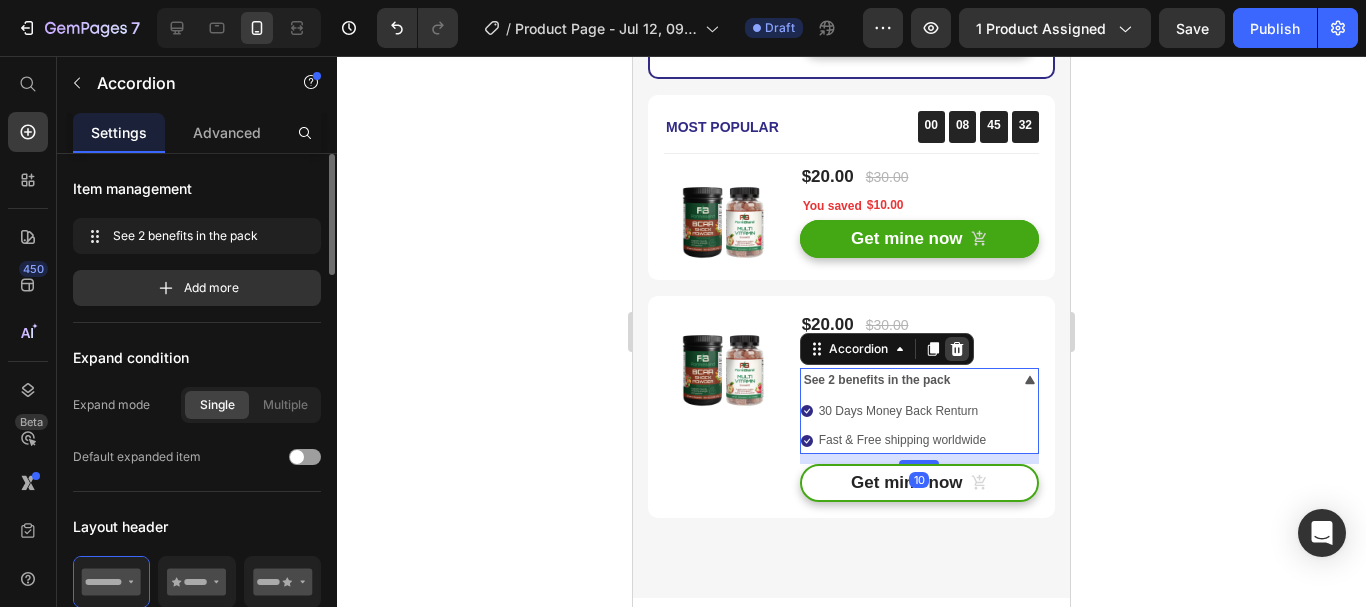 click 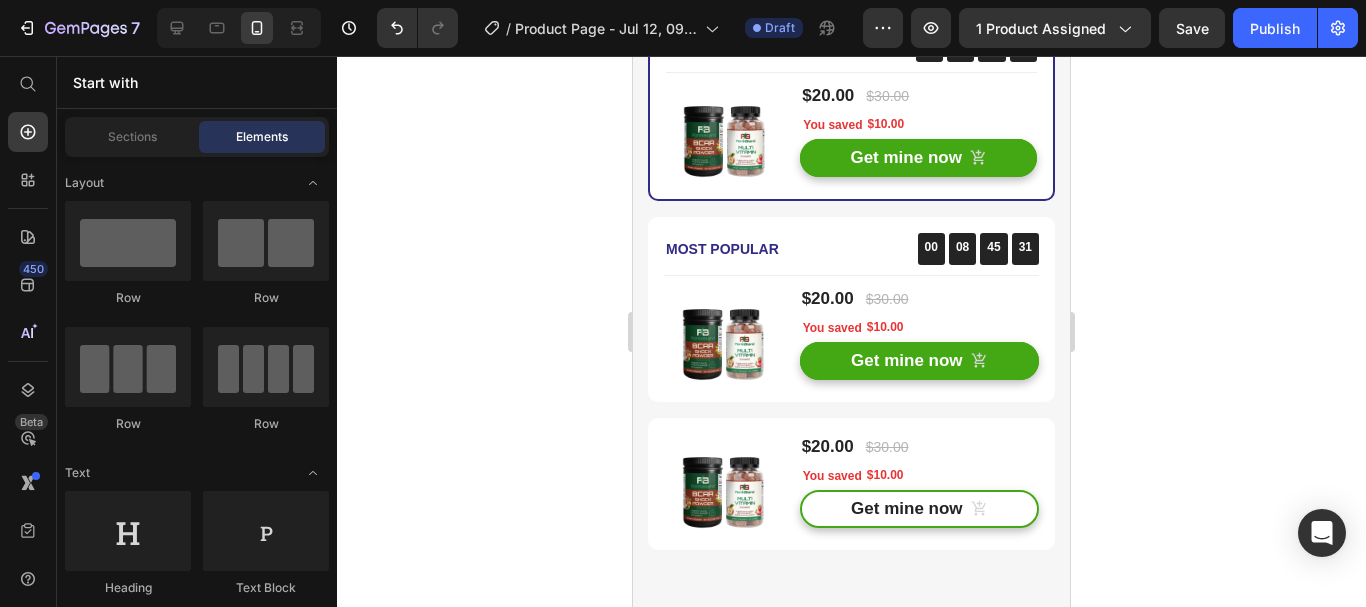 scroll, scrollTop: 3740, scrollLeft: 0, axis: vertical 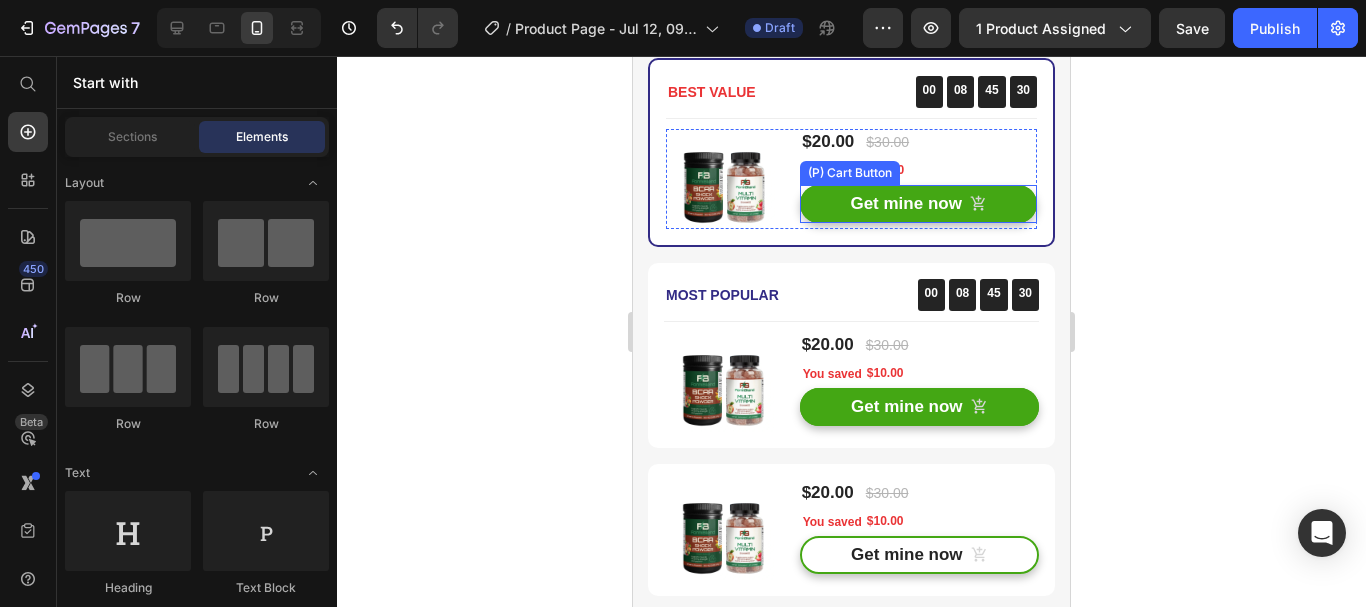 click on "Get mine now" at bounding box center (918, 204) 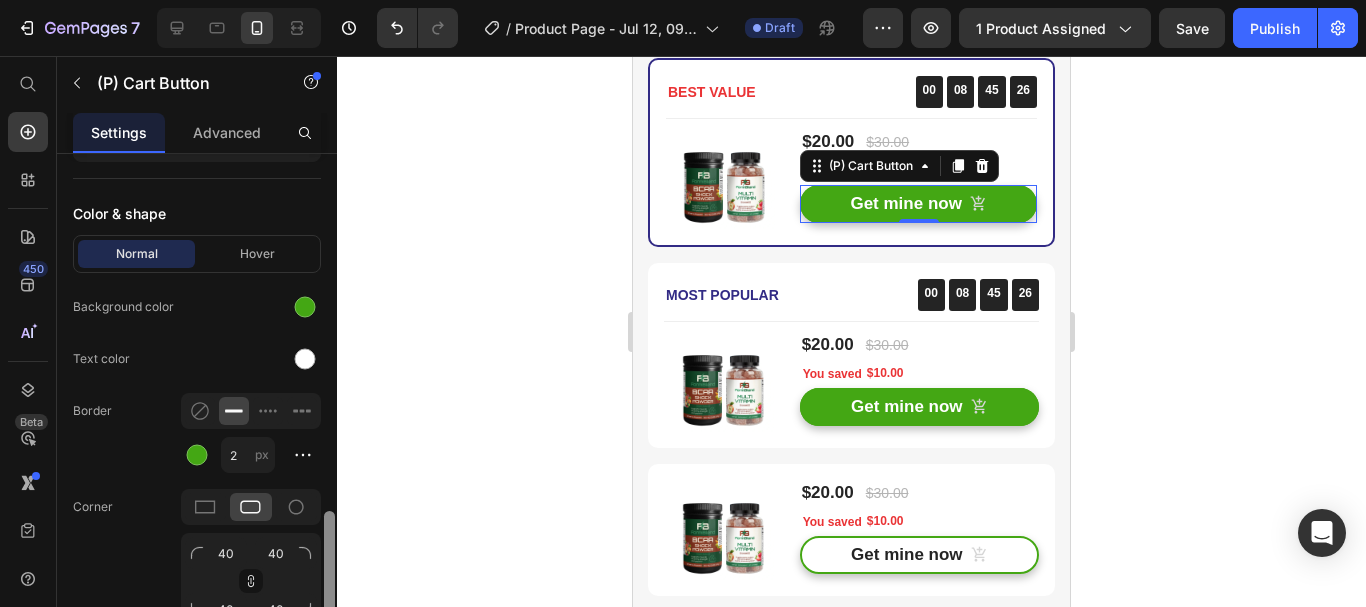 scroll, scrollTop: 1277, scrollLeft: 0, axis: vertical 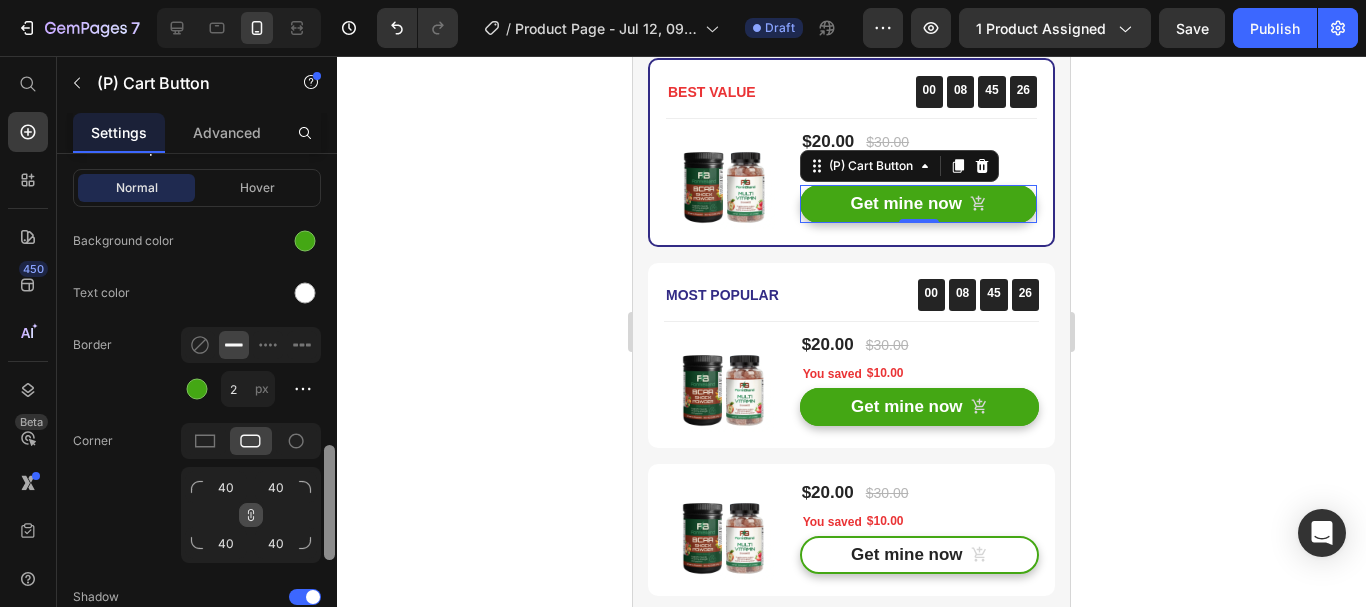 drag, startPoint x: 324, startPoint y: 260, endPoint x: 253, endPoint y: 506, distance: 256.04102 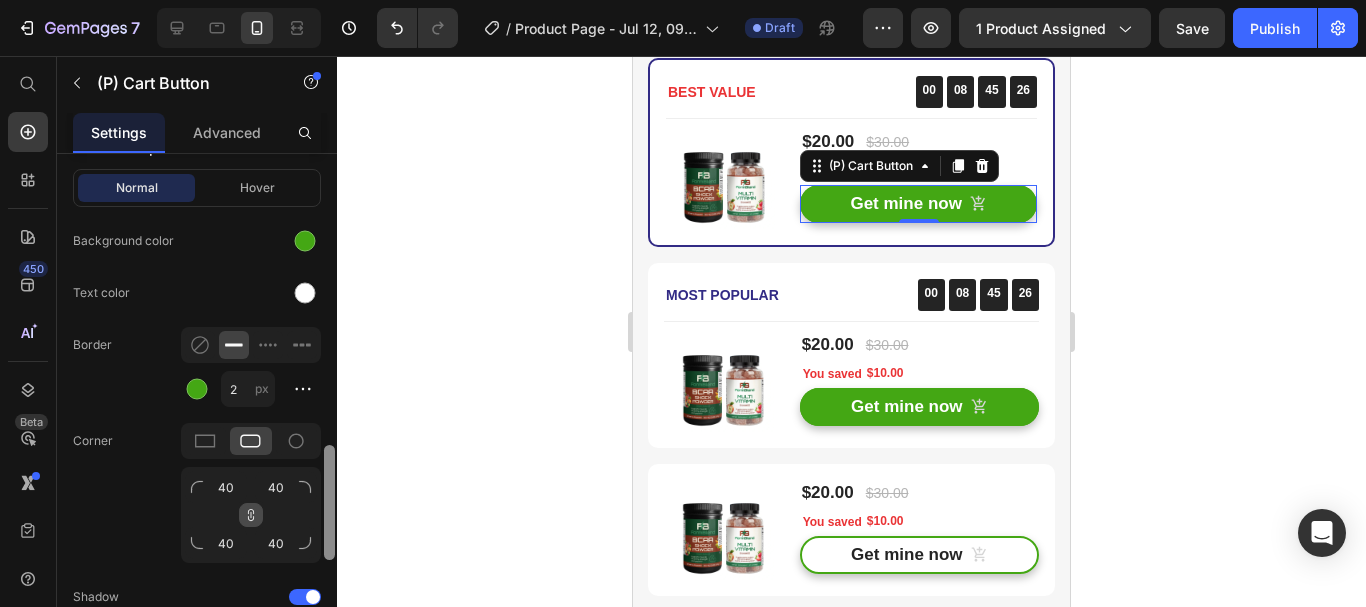 click on "Product Source The Energy & Recovery Kit  You can manage it in   Product element  Content Label Get mine now Styles Paragraph 1 Font sans-serif Size 14 Show more Layout
Add to cart Icon Choose icon Icon position Left Right Spacing 8 px Add to cart action After click Open cart Size Width 100 px % Height Auto px Show more Color & shape Normal Hover Background color Text color Border 2 px Corner 40 40 40 40 Shadow 90 Color Distance 4 px Size 0 px Blur 8 px Out of stock button Message Out of stocks Custom style  Delete element" at bounding box center [197, 409] 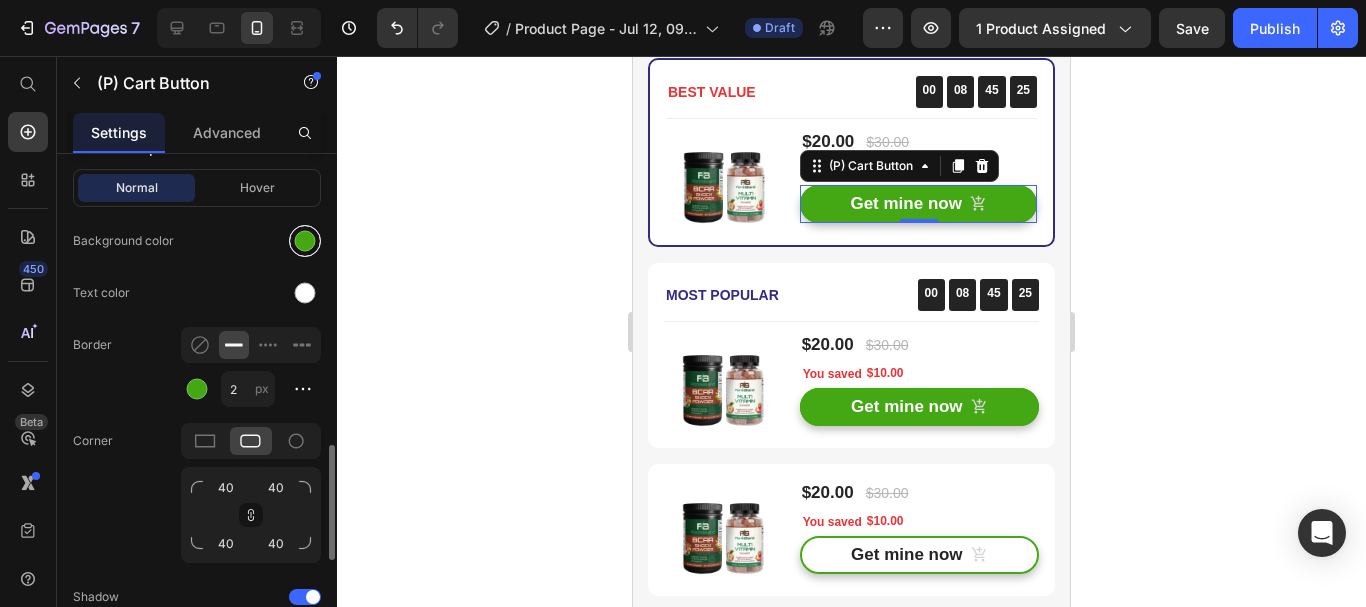 click at bounding box center (305, 241) 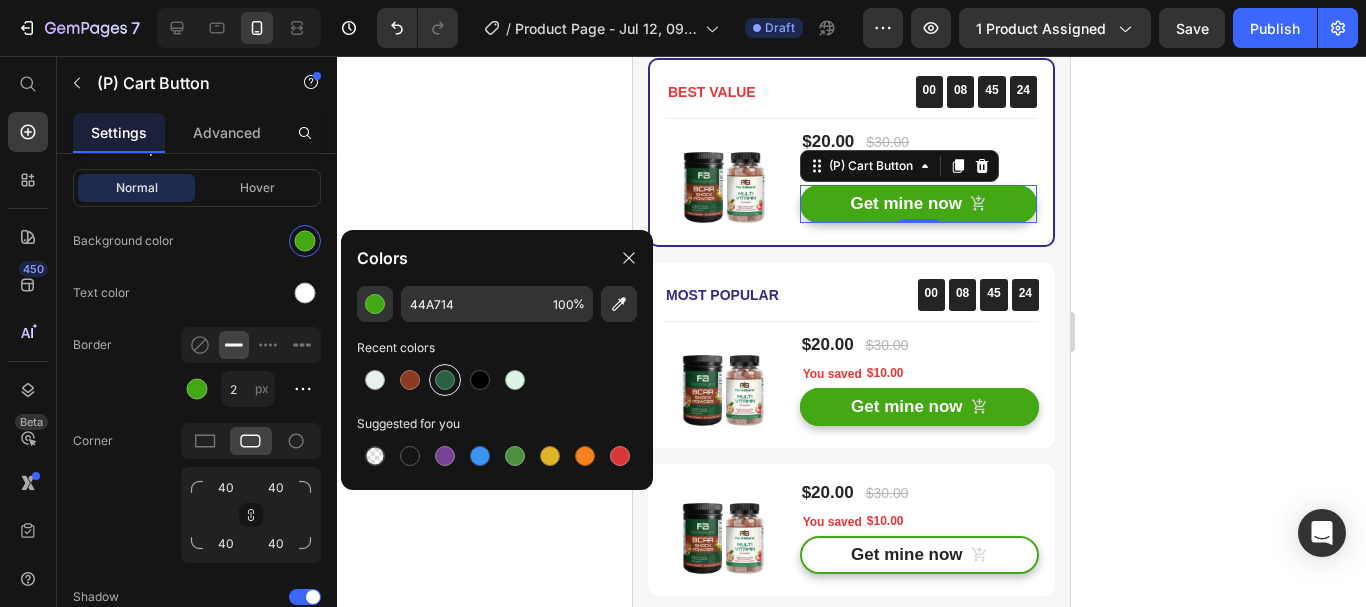 click at bounding box center (445, 380) 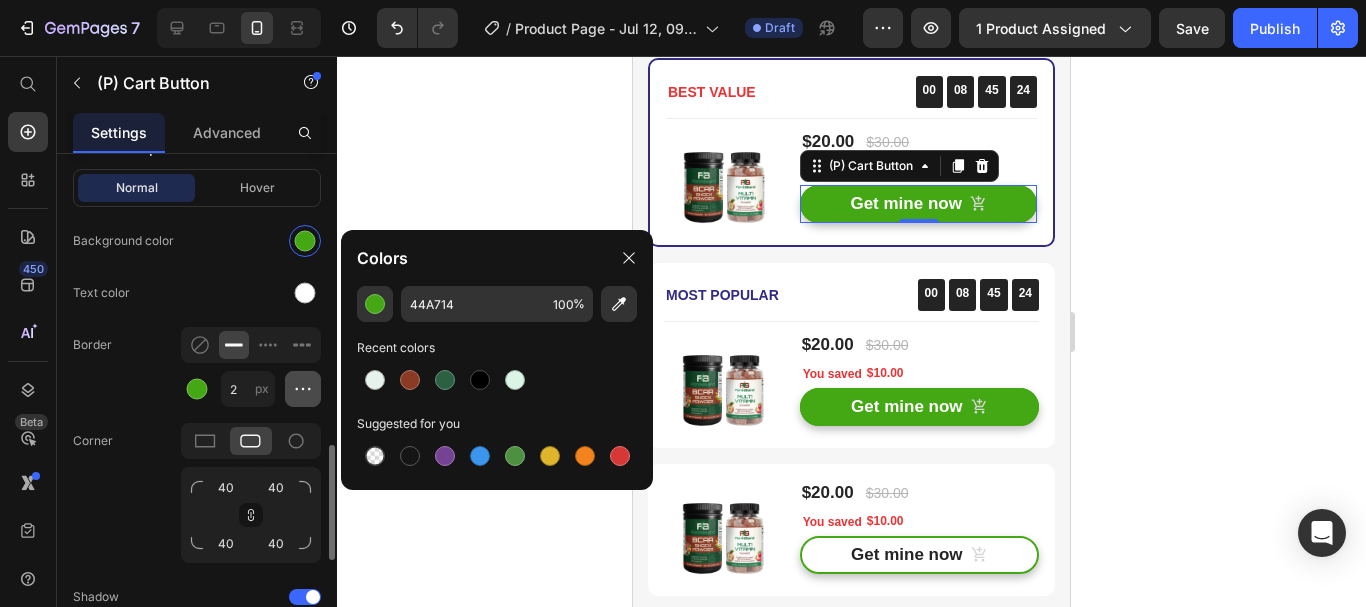 type on "2B6041" 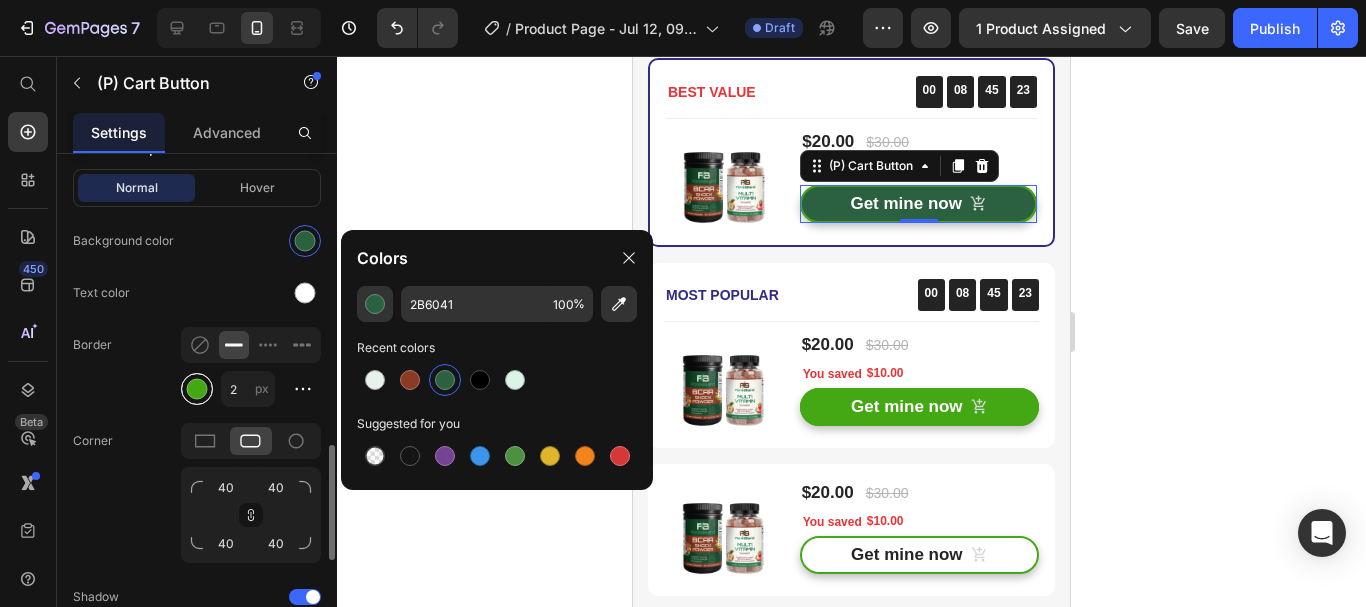 click at bounding box center (197, 389) 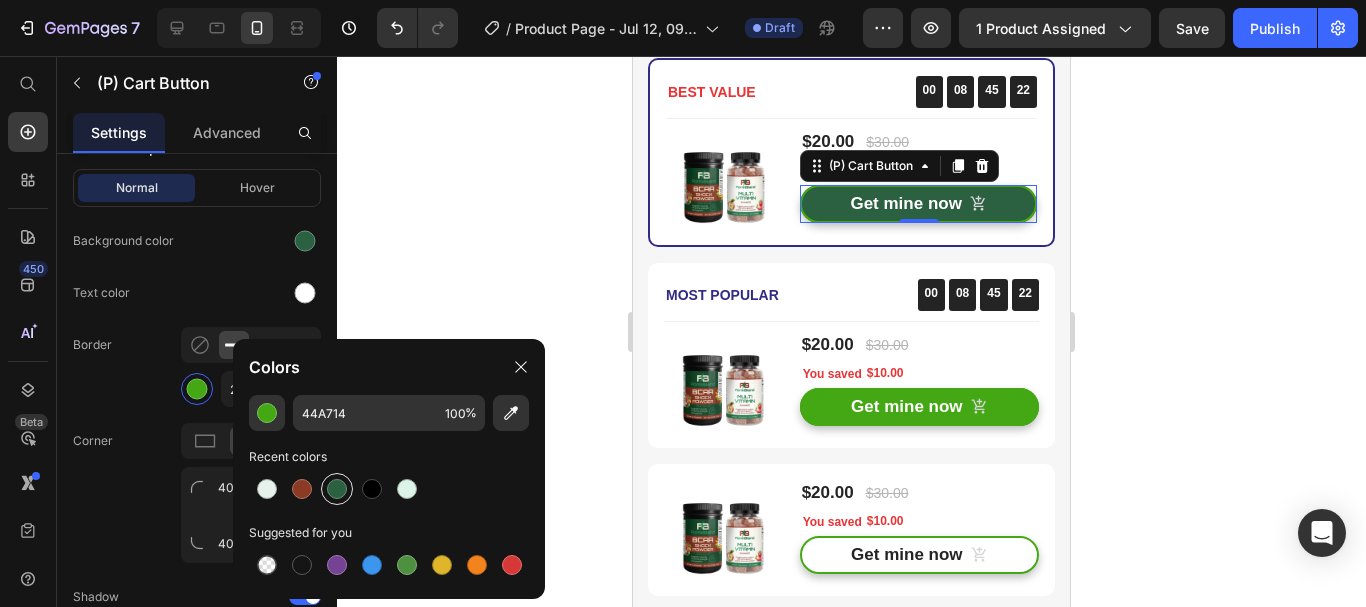 click at bounding box center [337, 489] 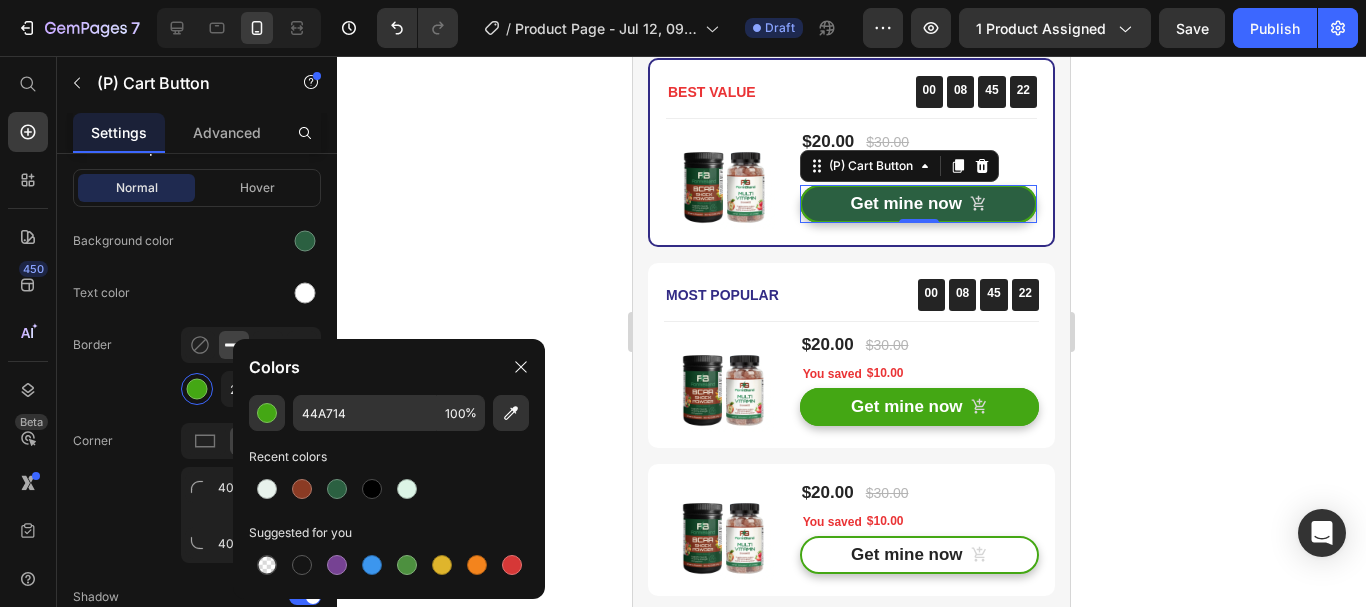 type on "2B6041" 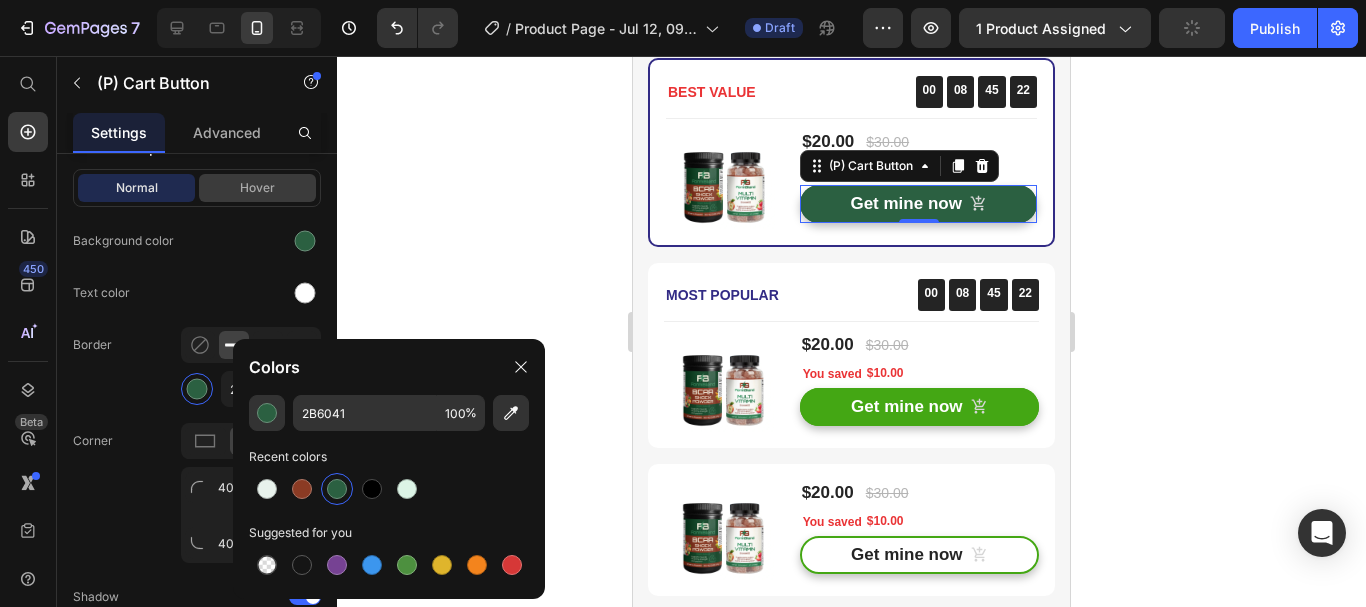 click on "Color & shape Normal Hover Background color Text color Border 2 px Corner 40 40 40 40 Shadow 90 Color Distance 4 px Size 0 px Blur 8 px" 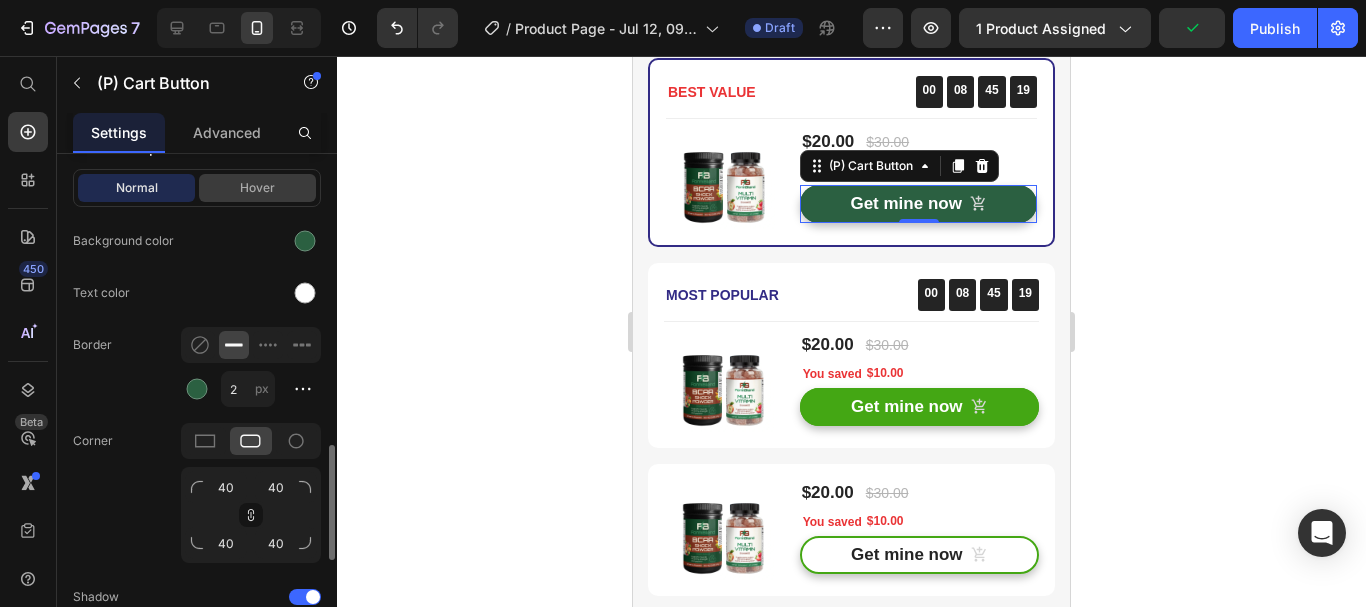 click on "Hover" at bounding box center [257, 188] 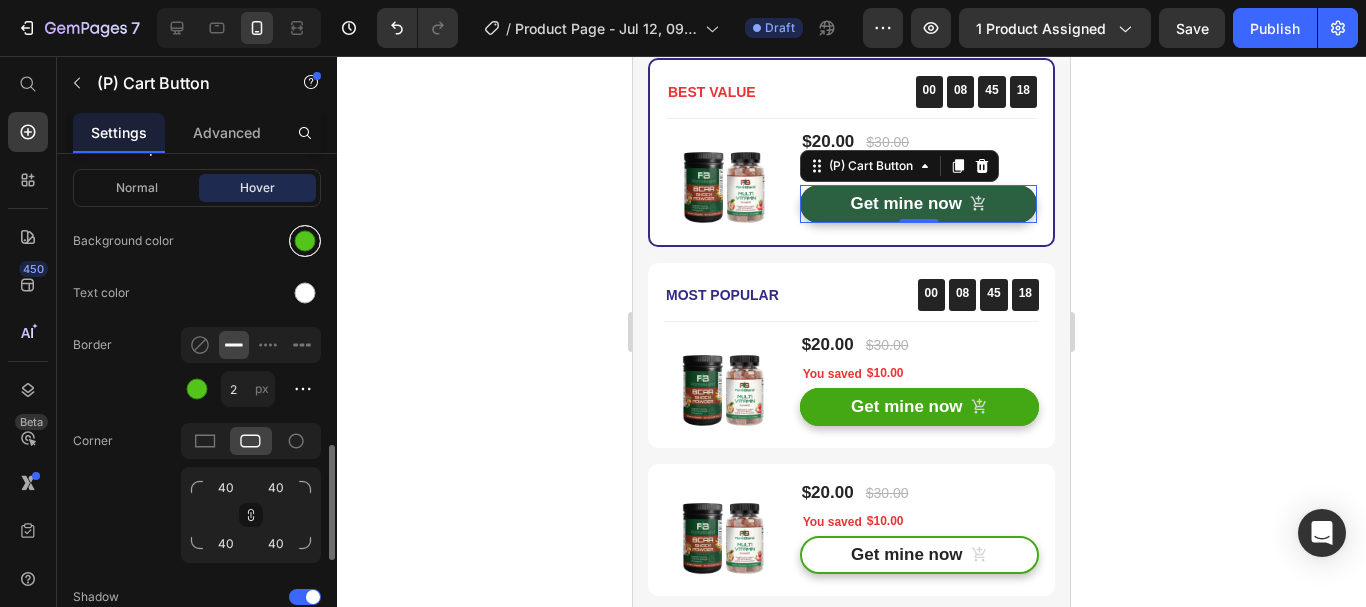 click at bounding box center [305, 241] 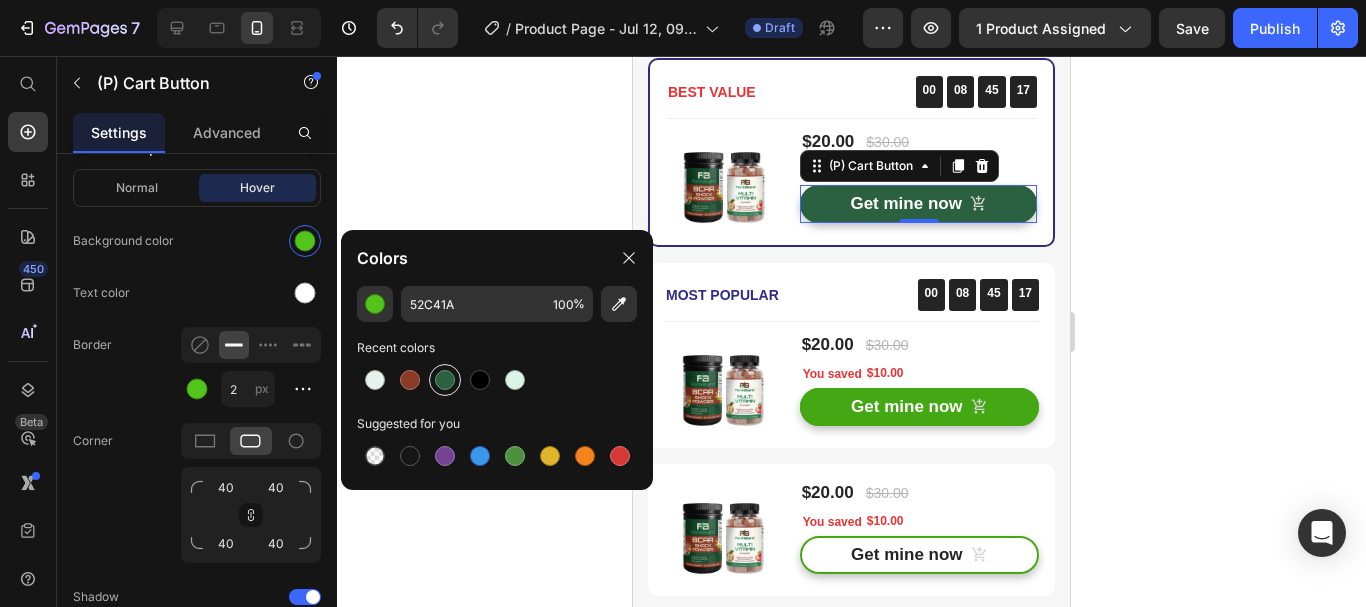 click at bounding box center [445, 380] 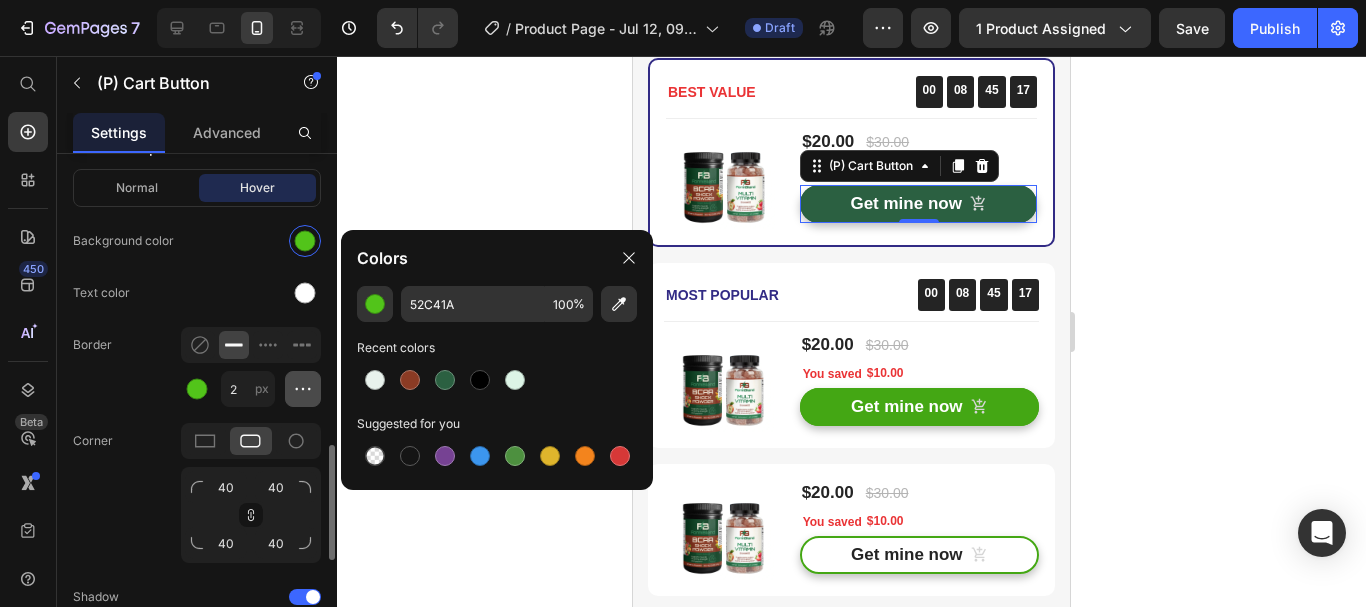 type on "2B6041" 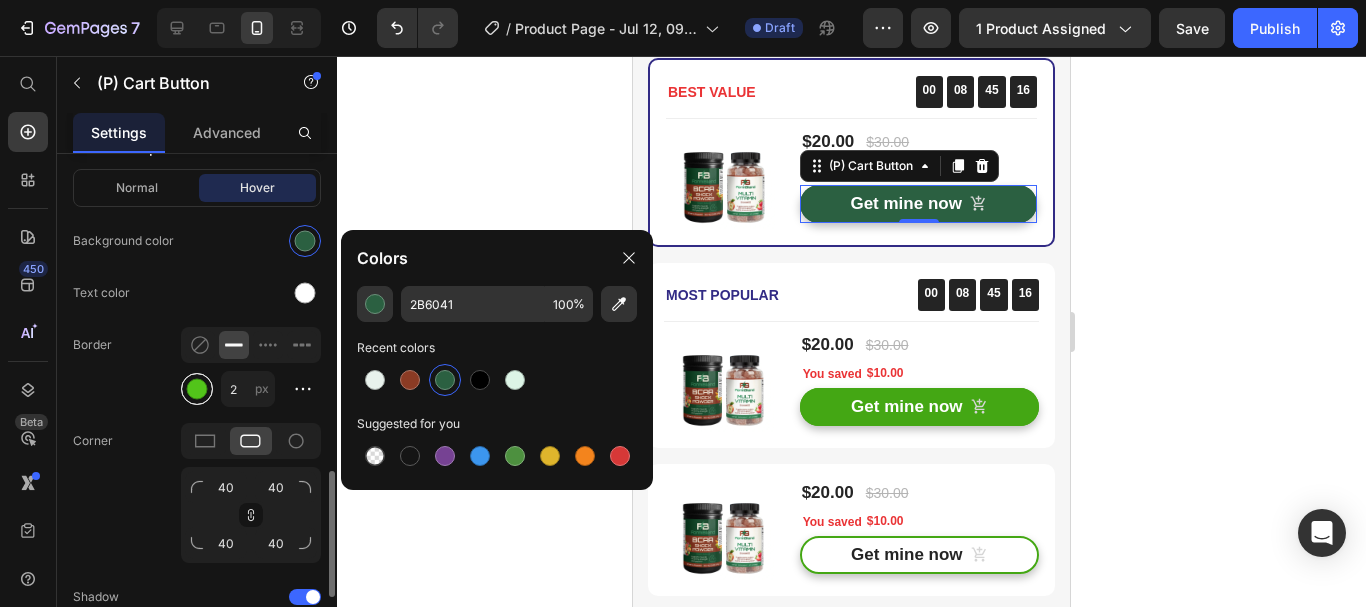 click at bounding box center (197, 389) 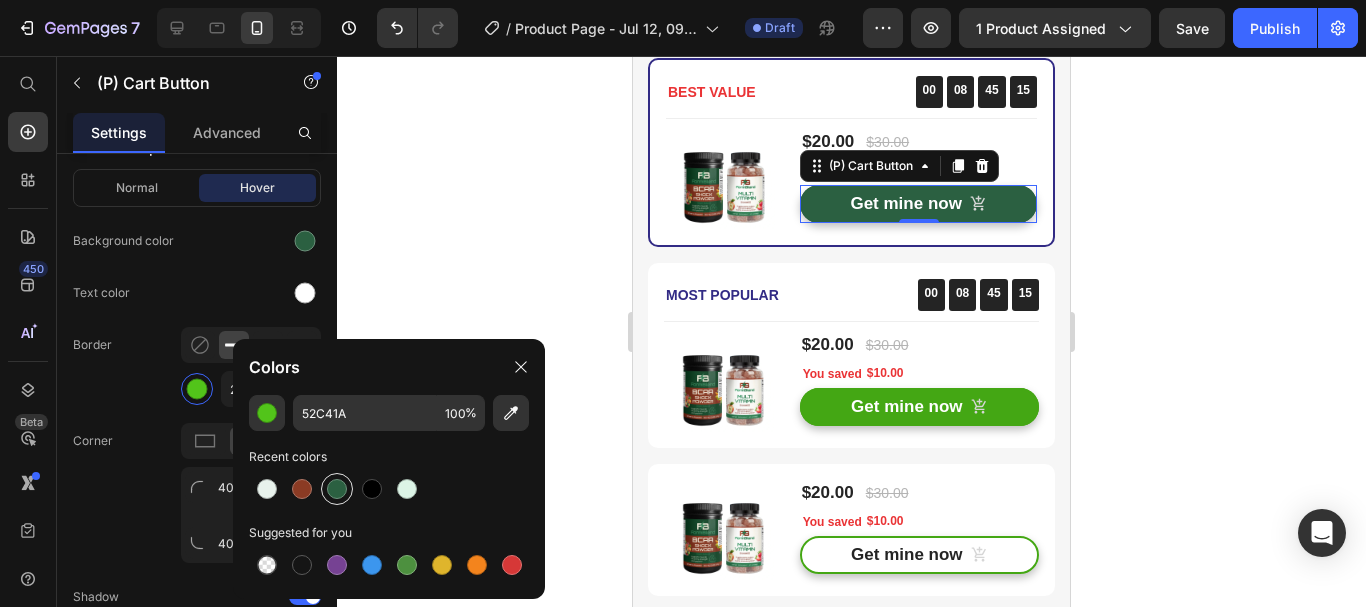 click at bounding box center (337, 489) 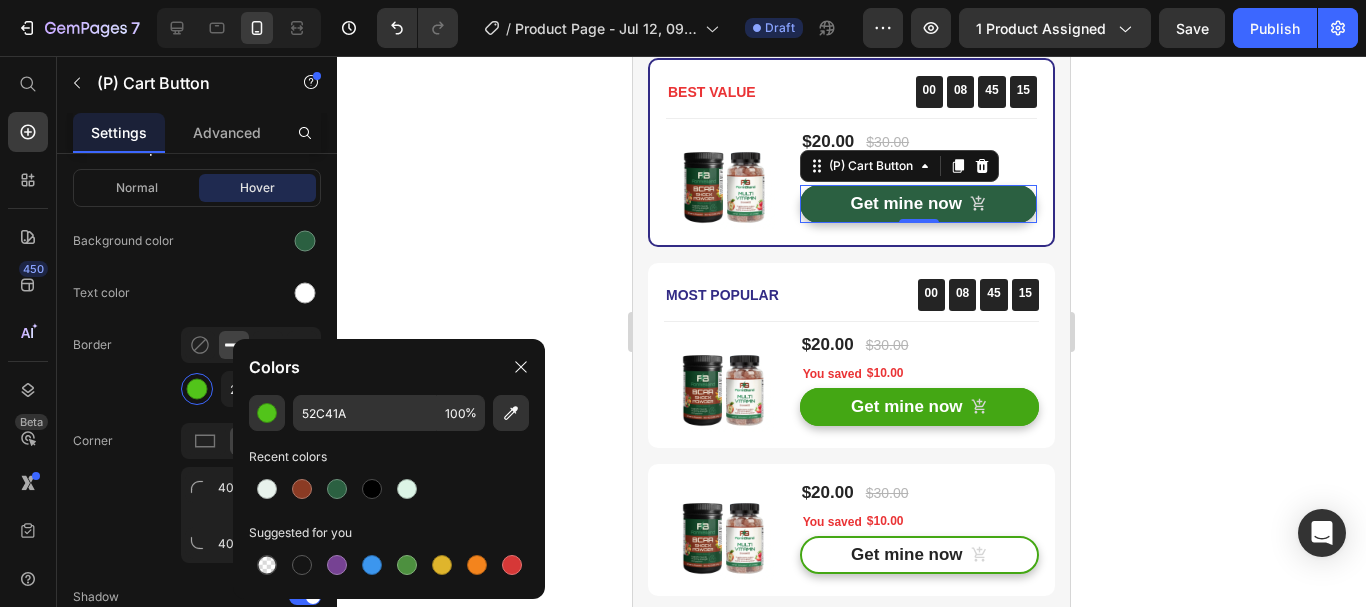 type on "2B6041" 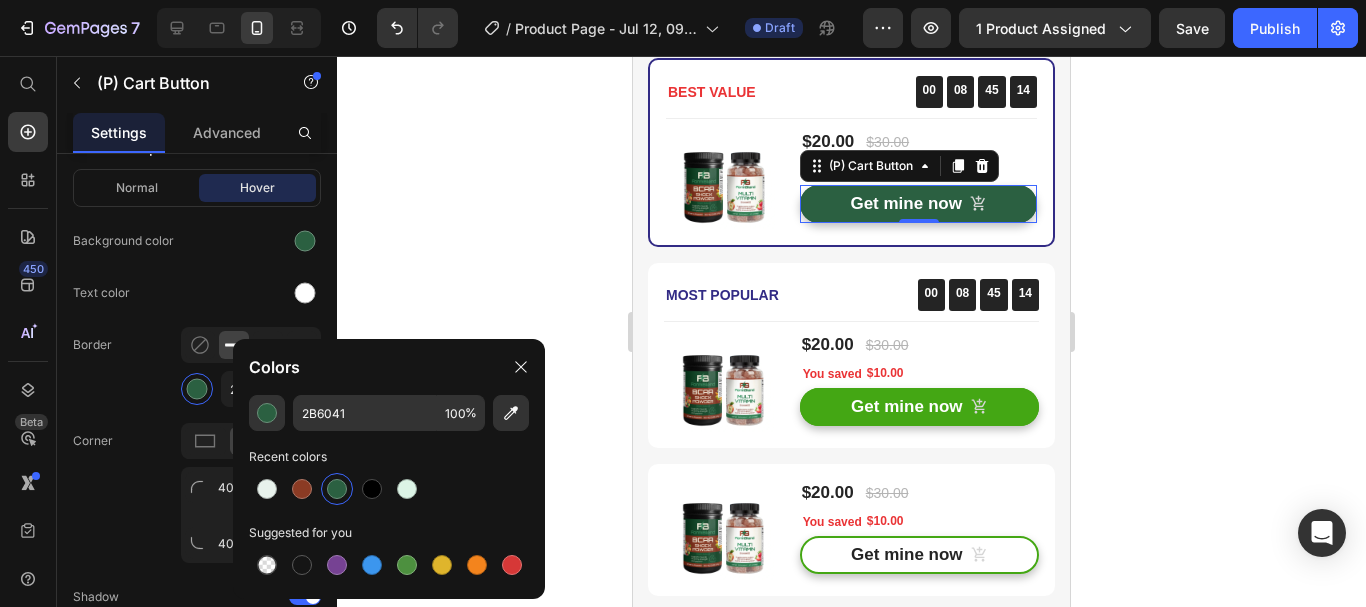 click on "Border" at bounding box center (92, 345) 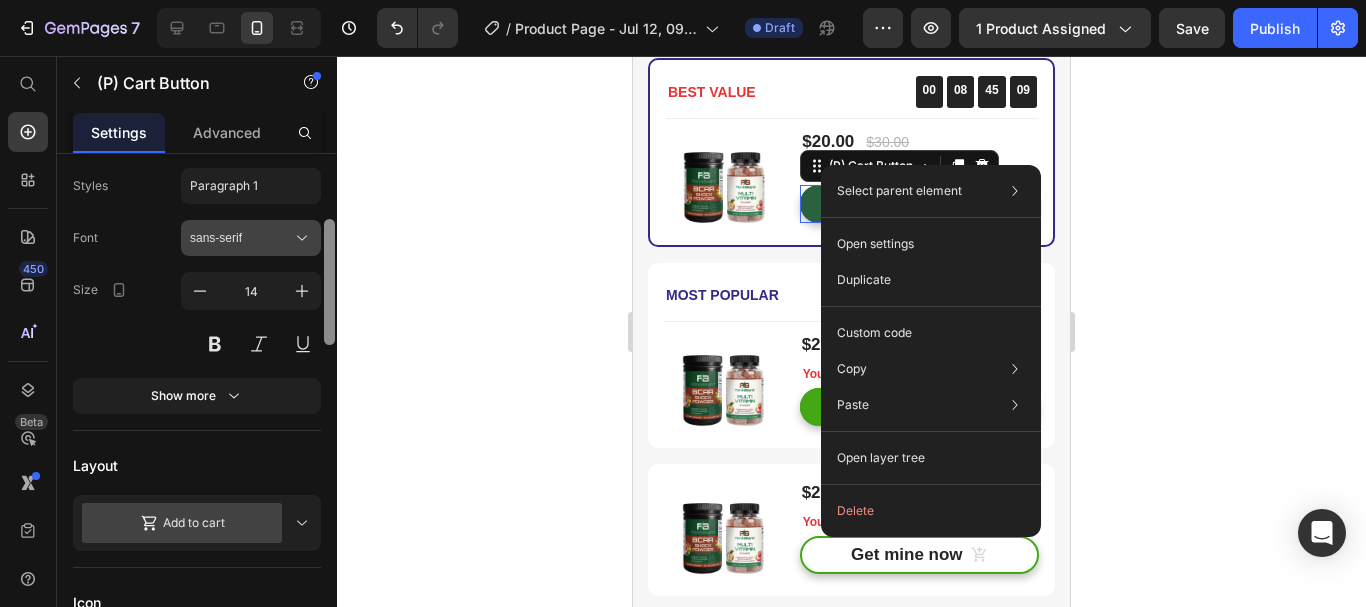 scroll, scrollTop: 247, scrollLeft: 0, axis: vertical 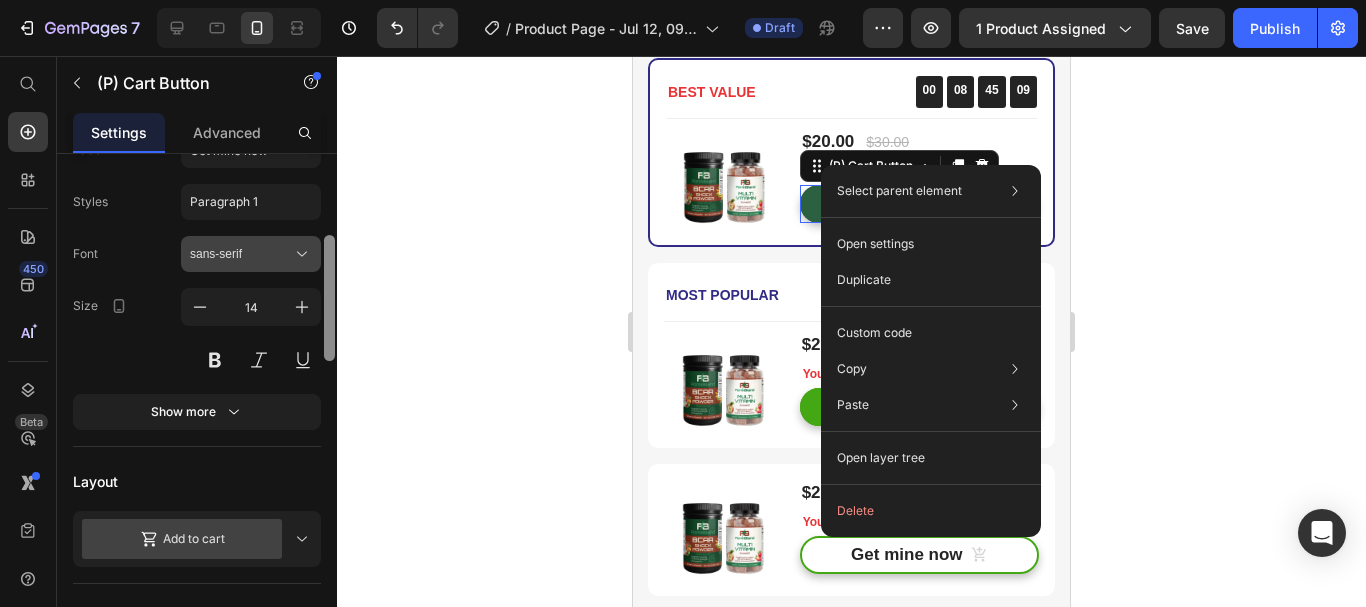 drag, startPoint x: 312, startPoint y: 376, endPoint x: 312, endPoint y: 237, distance: 139 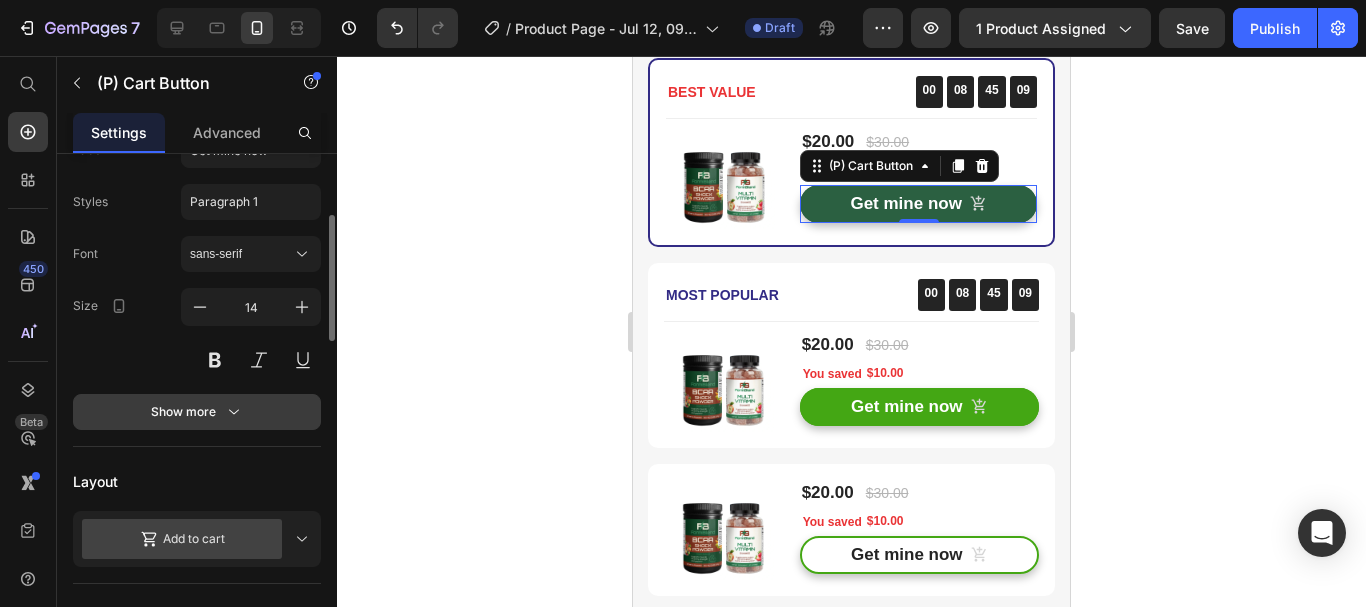 click on "Show more" at bounding box center (197, 412) 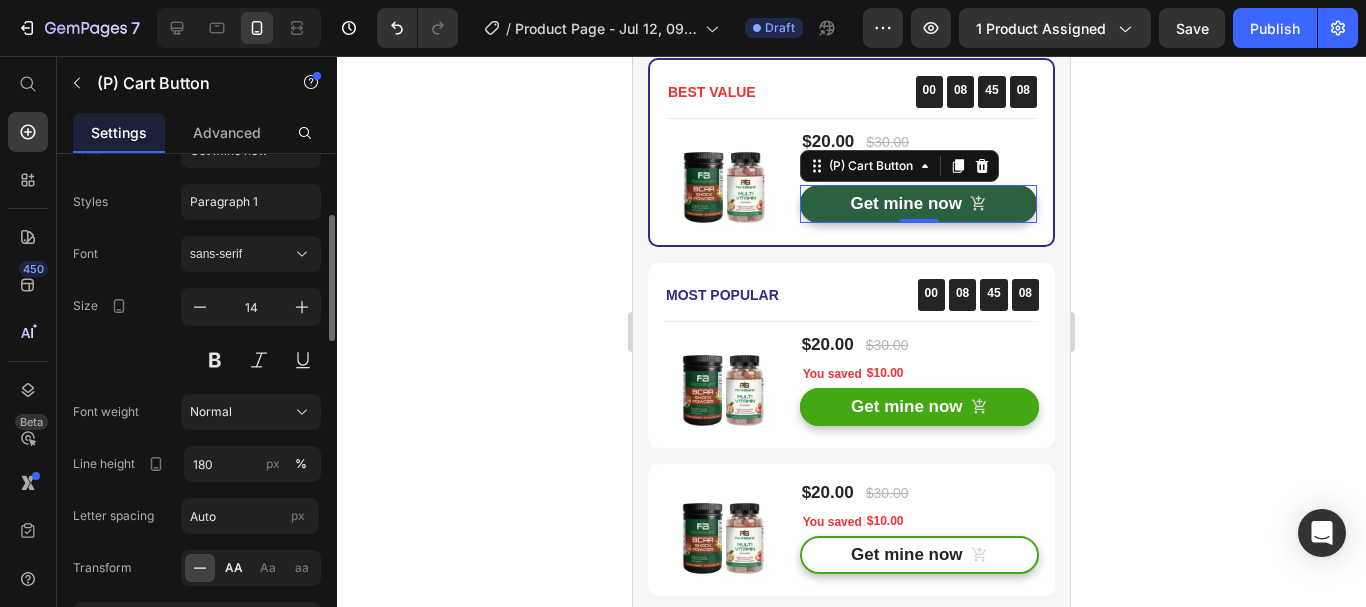 click on "AA" 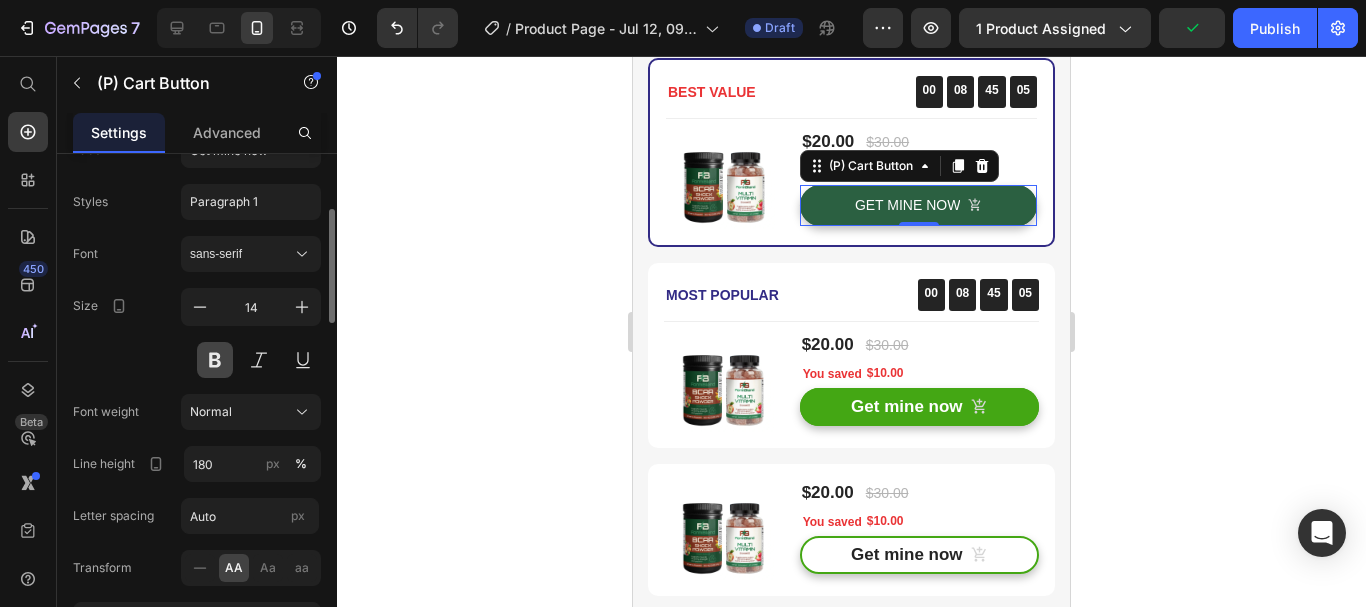 drag, startPoint x: 208, startPoint y: 364, endPoint x: 220, endPoint y: 199, distance: 165.43579 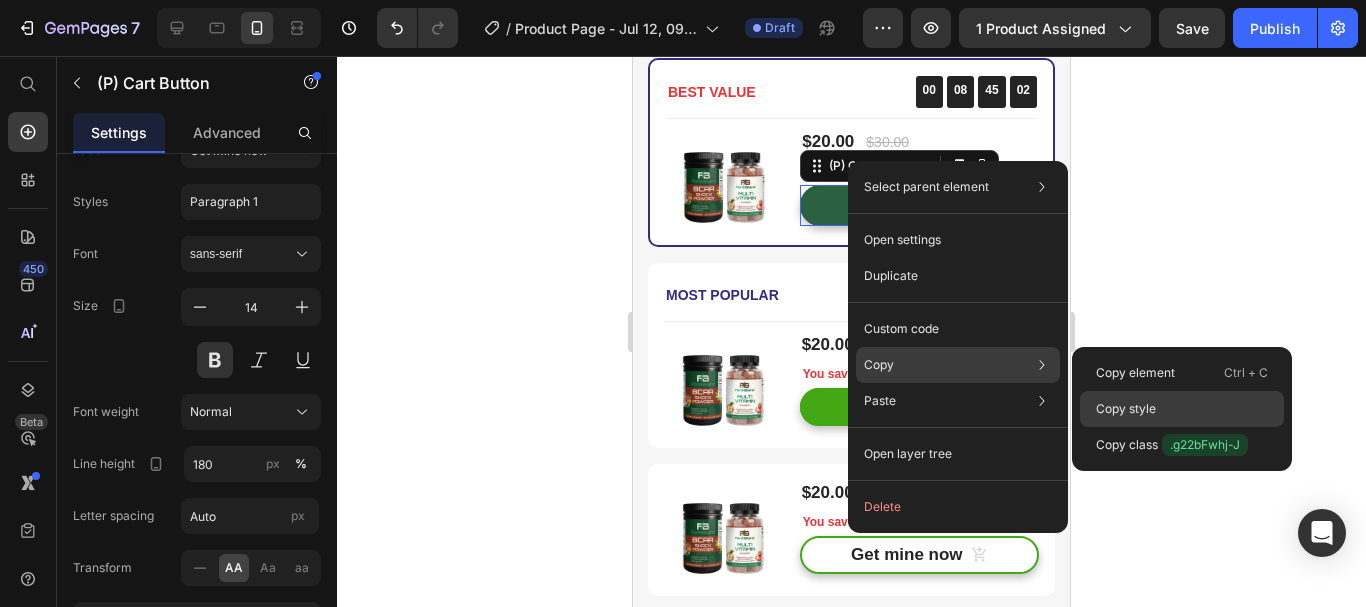 click on "Copy style" at bounding box center [1126, 409] 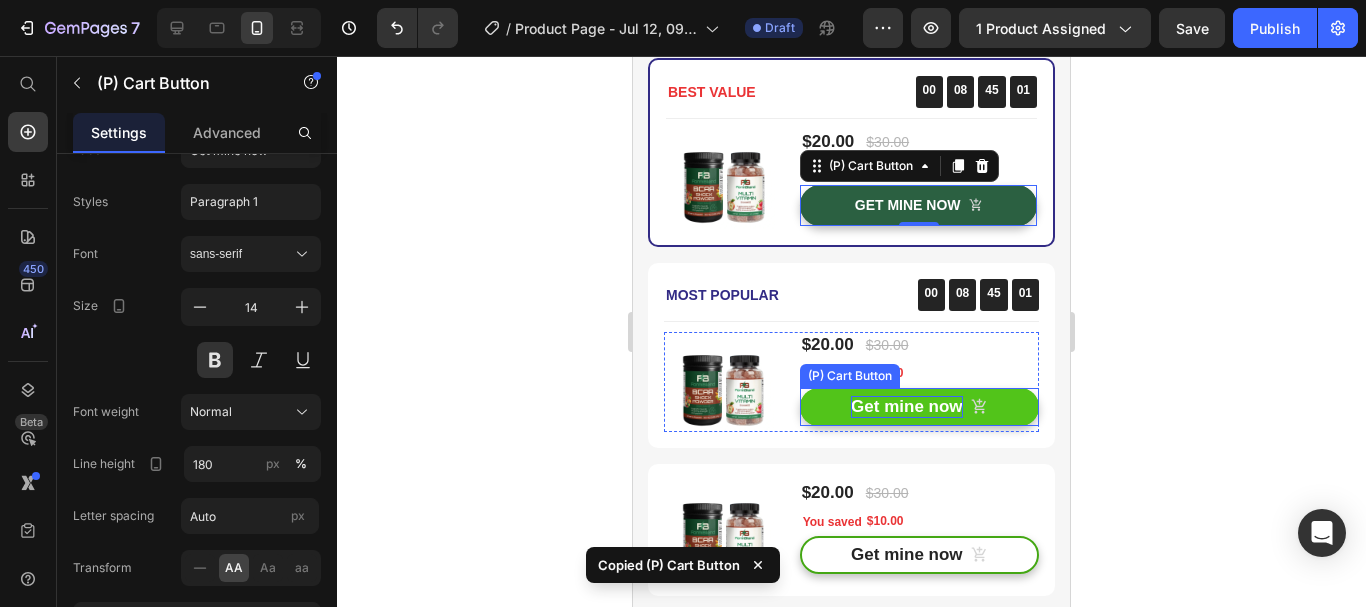 click on "Get mine now" at bounding box center [906, 407] 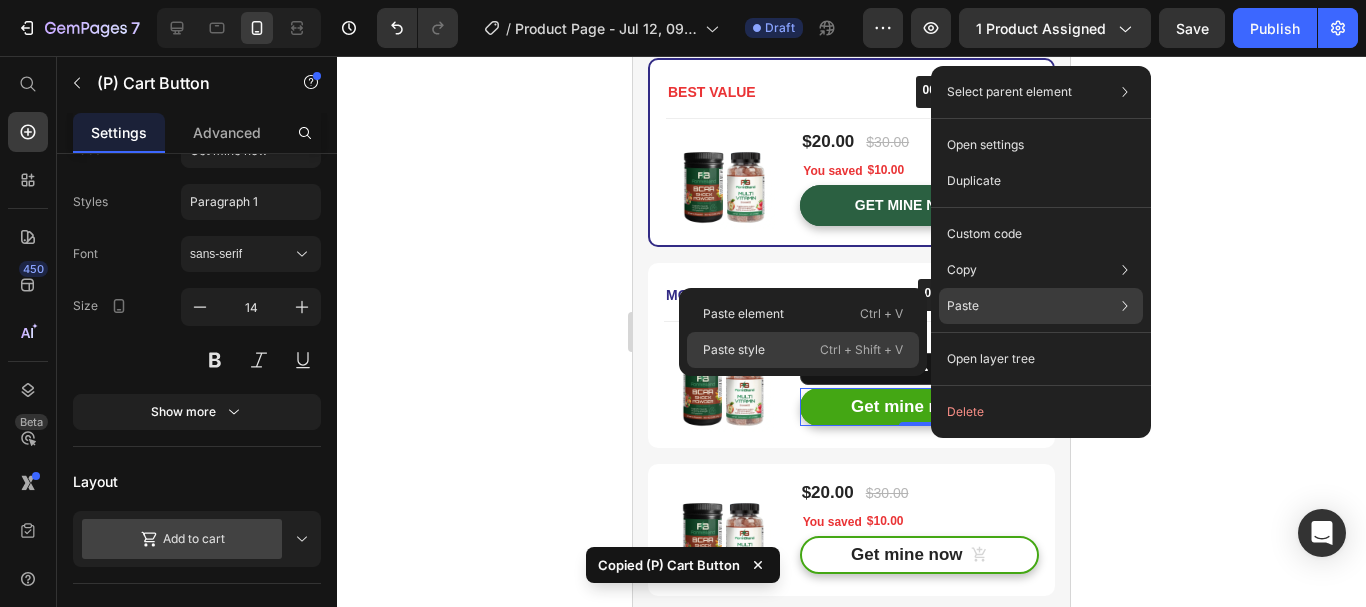 click on "Paste style" at bounding box center [734, 350] 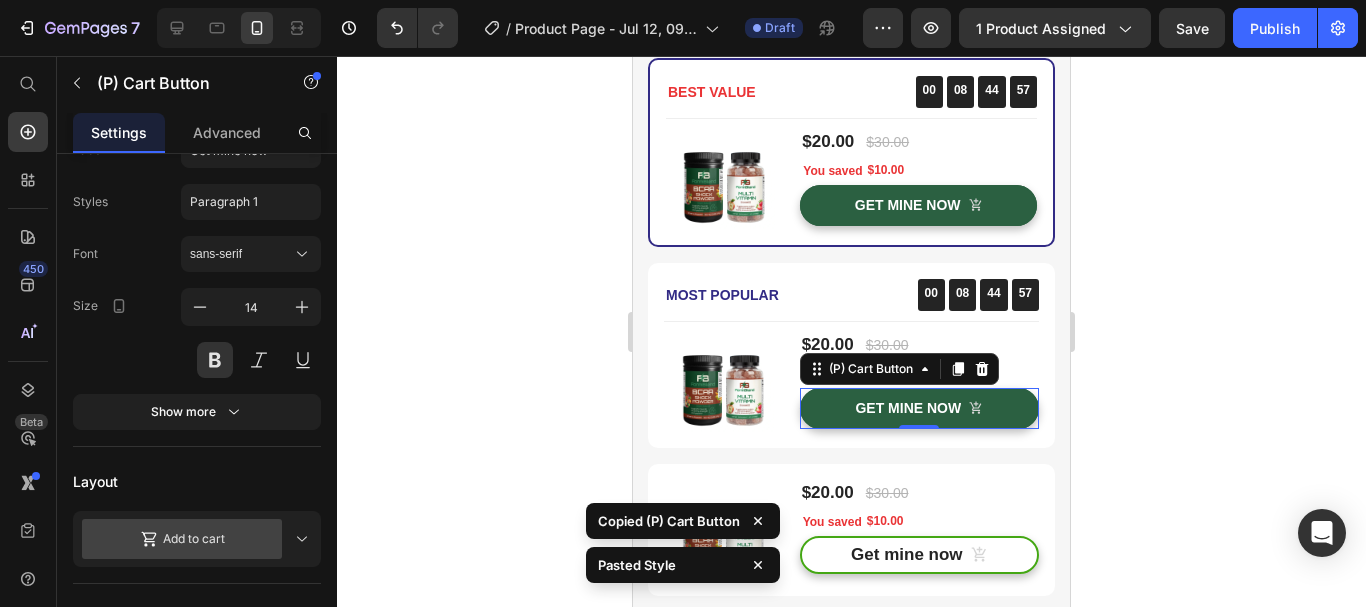 click 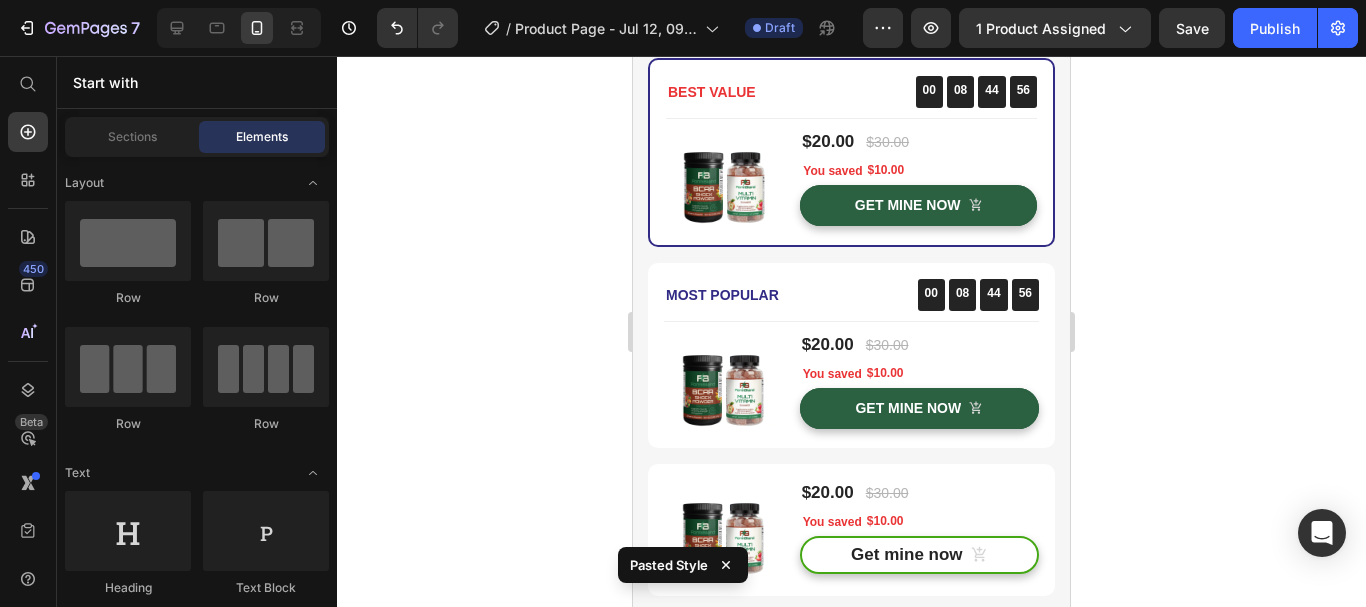 scroll, scrollTop: 3985, scrollLeft: 0, axis: vertical 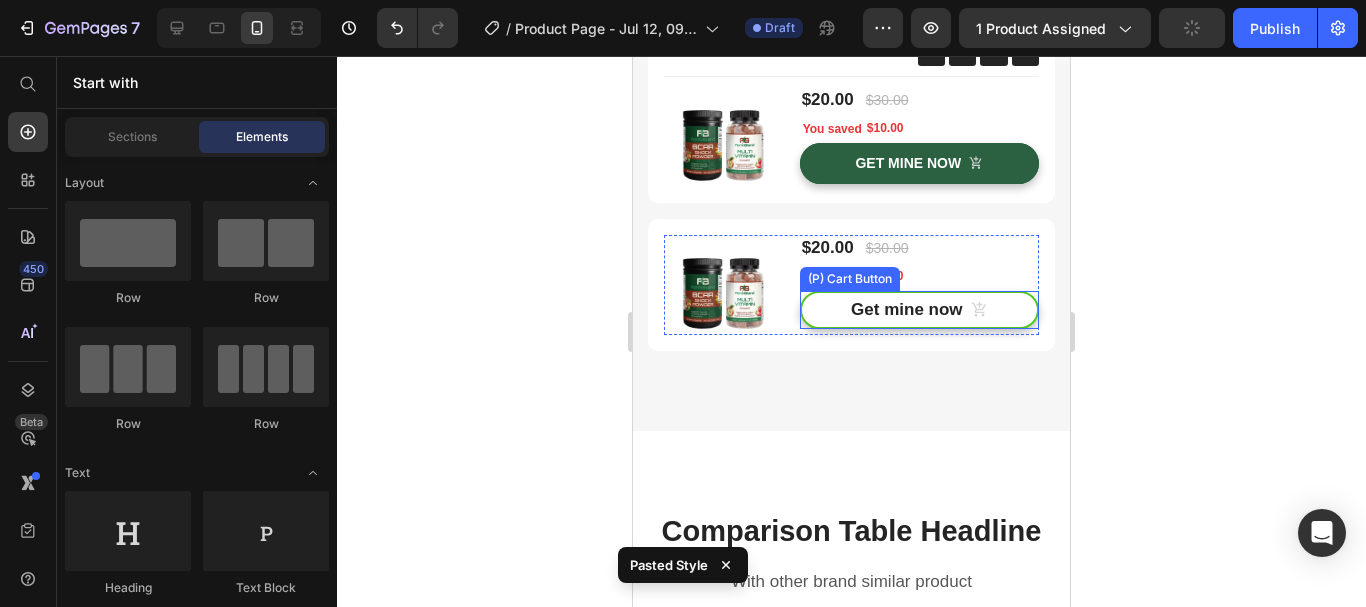 click on "Get mine now" at bounding box center [919, 310] 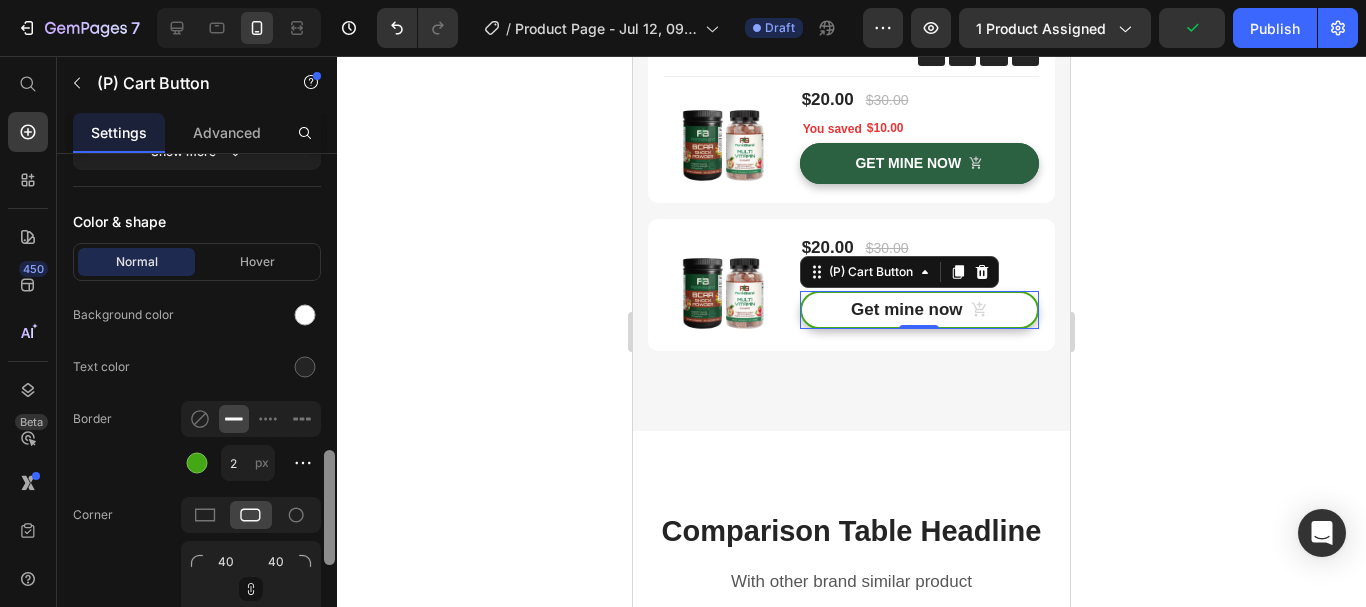scroll, scrollTop: 1252, scrollLeft: 0, axis: vertical 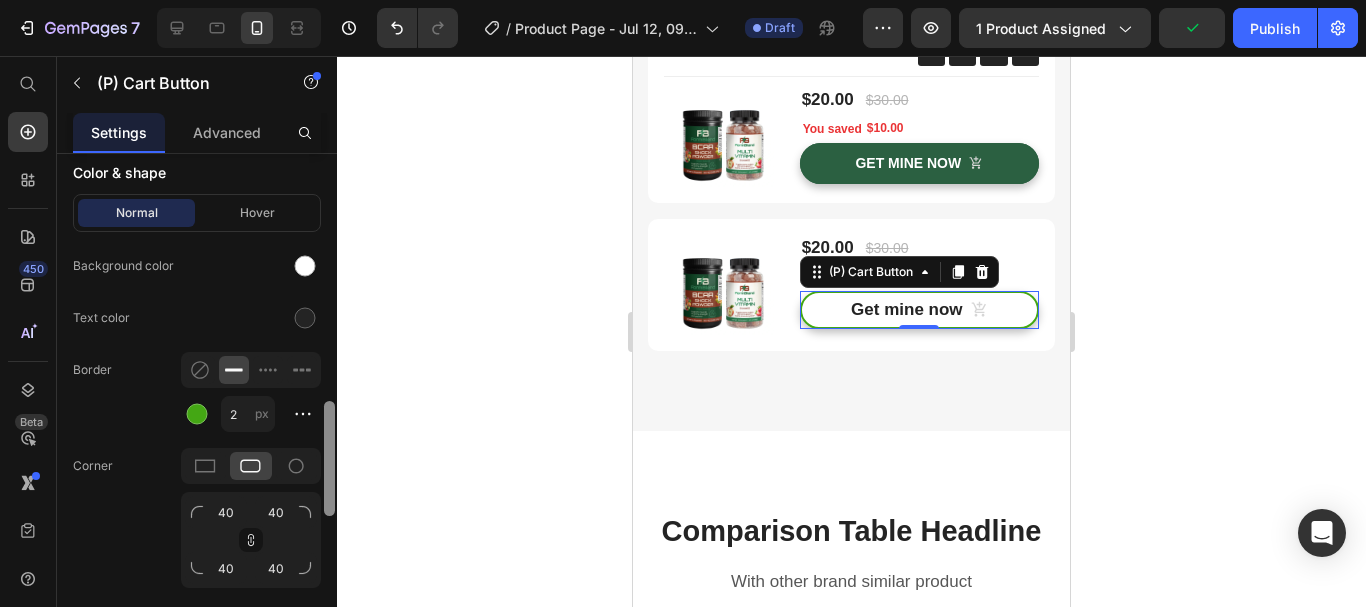 drag, startPoint x: 331, startPoint y: 221, endPoint x: 264, endPoint y: 450, distance: 238.60008 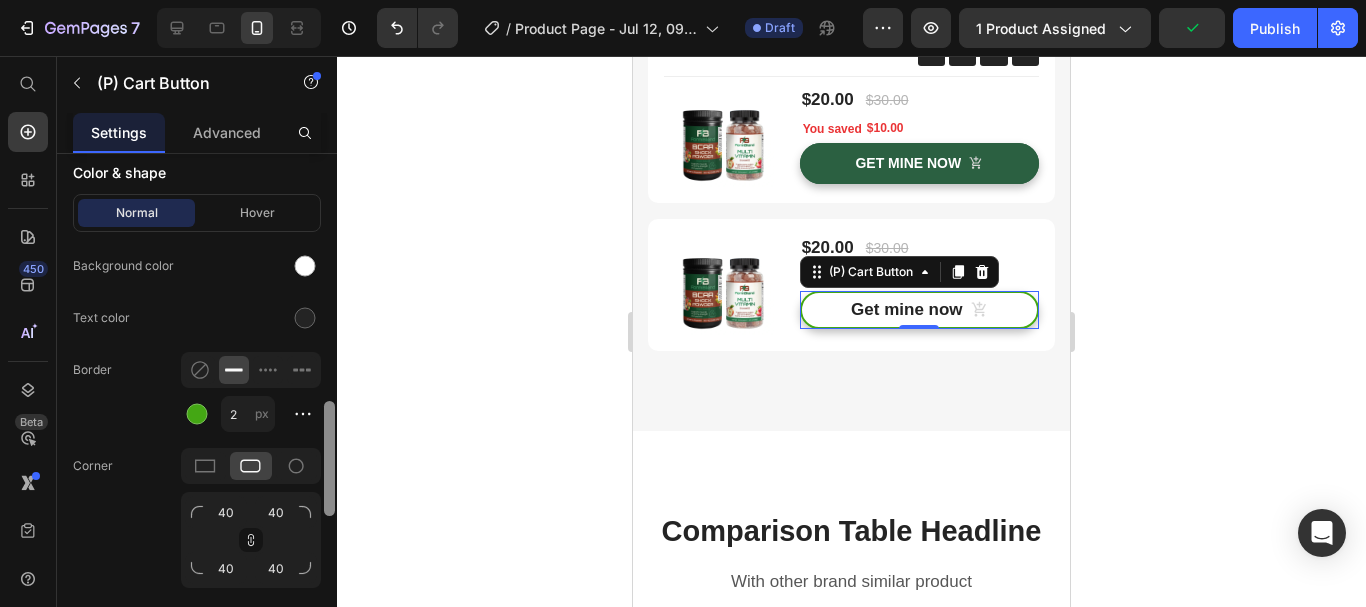 click on "Product Source The Energy & Recovery Kit  You can manage it in   Product element  Content Label Get mine now Styles Paragraph 1 Font sans-serif Size 14 Show more Layout
Add to cart Icon Choose icon Icon position Left Right Spacing 8 px Add to cart action After click Open cart Size Width 100 px % Height Auto px Show more Color & shape Normal Hover Background color Text color Border 2 px Corner 40 40 40 40 Shadow 90 Color Distance 4 px Size 0 px Blur 8 px Out of stock button Message Out of stocks Custom style  Delete element" at bounding box center (197, 409) 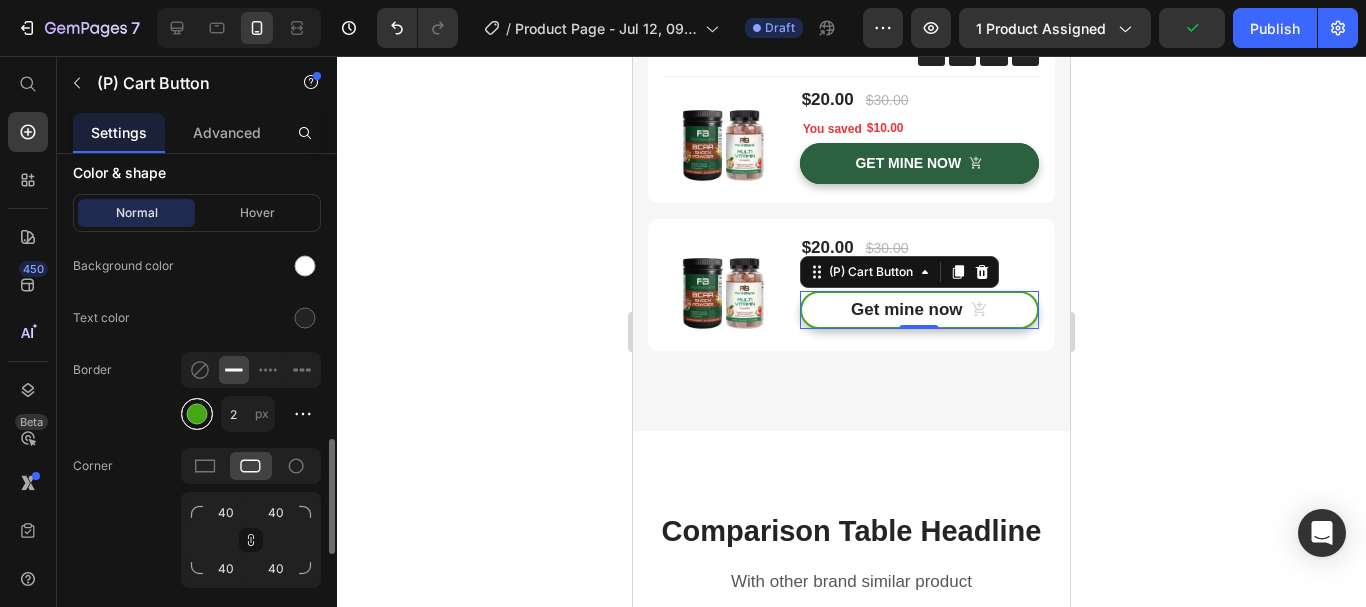 click at bounding box center (197, 414) 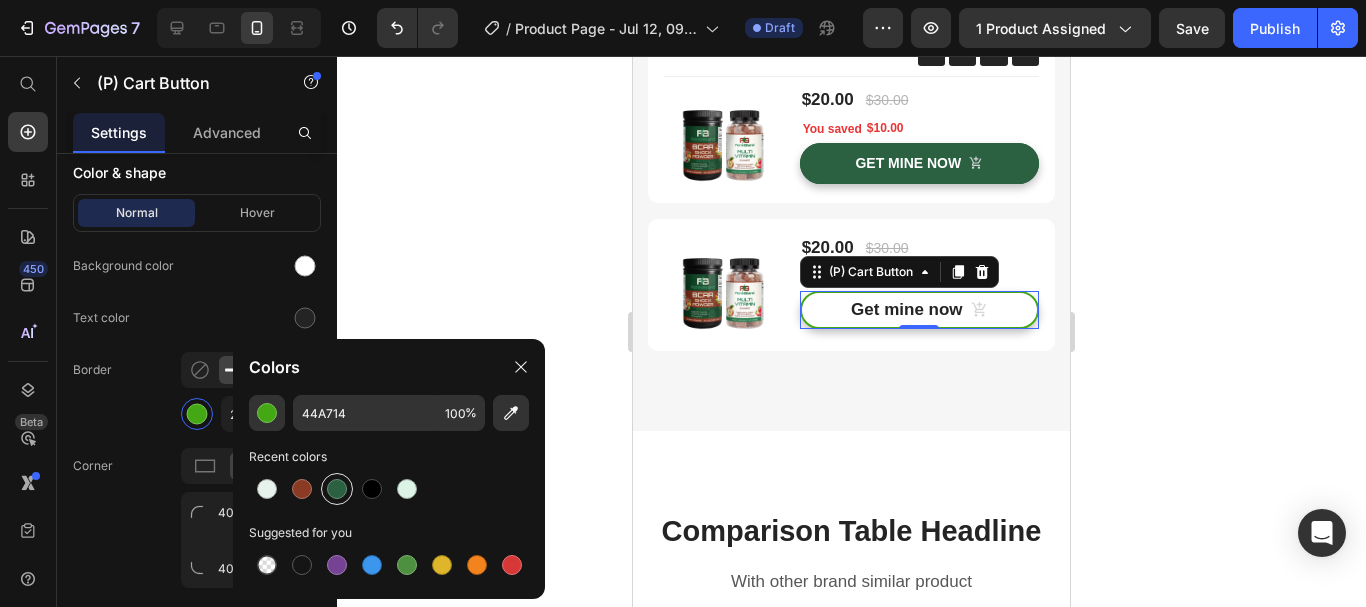 click at bounding box center (337, 489) 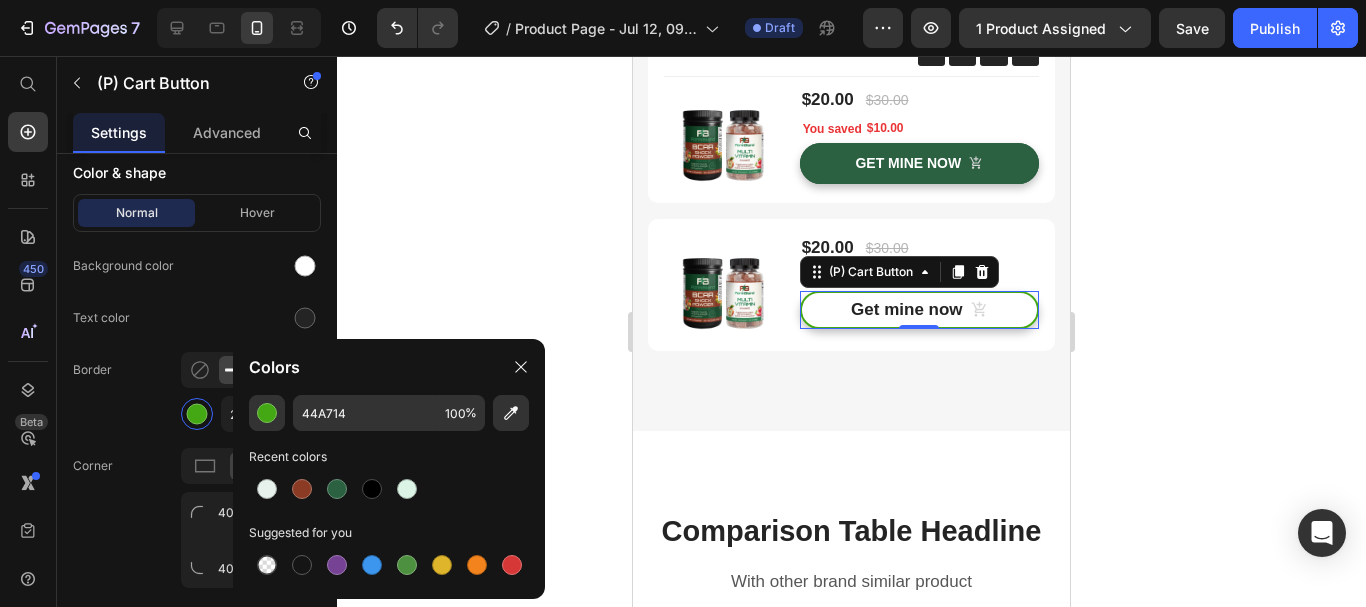 type on "2B6041" 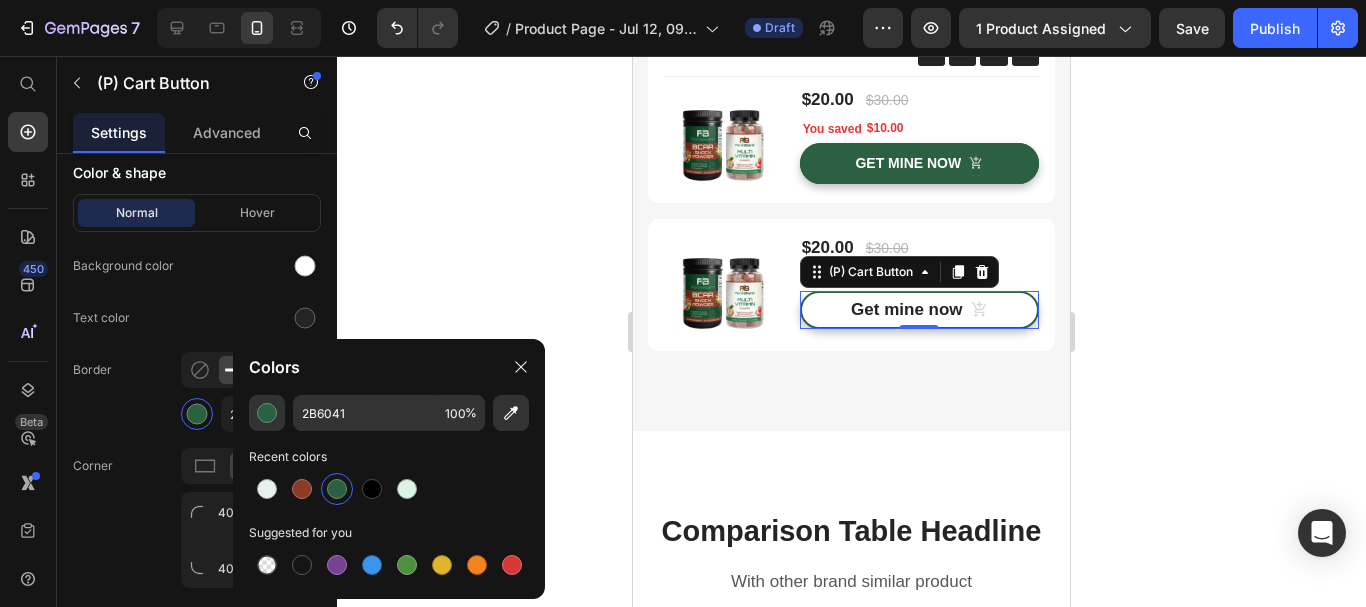 click on "Border" at bounding box center (92, 370) 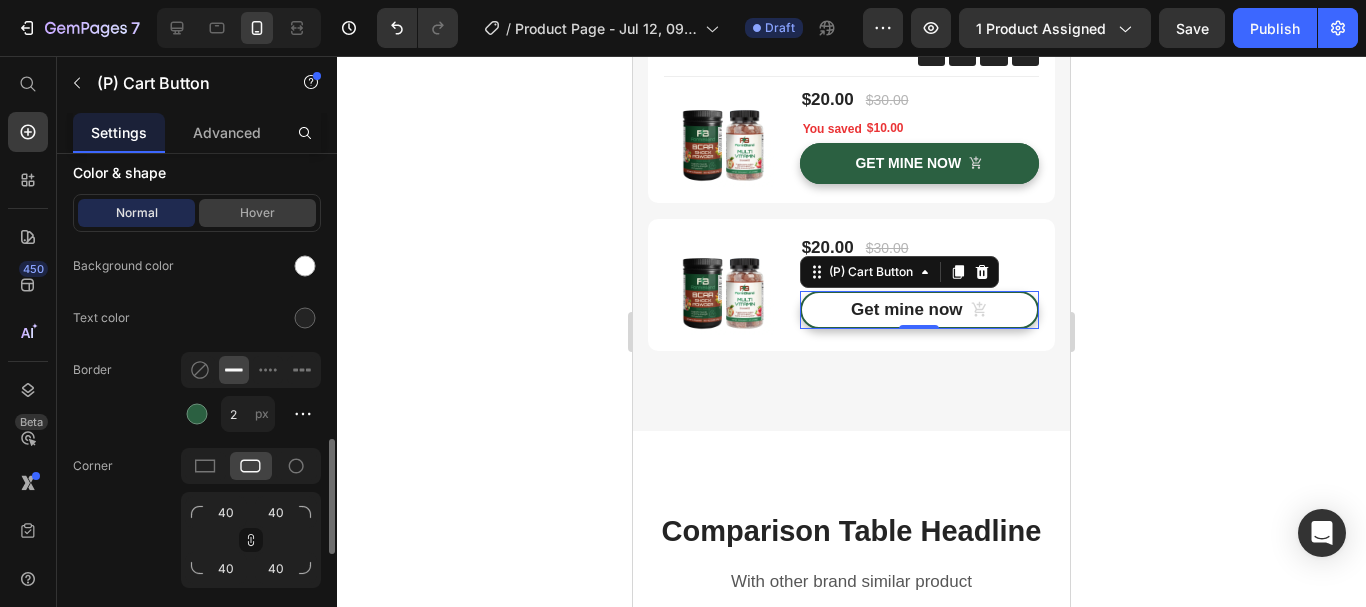 click on "Hover" at bounding box center (257, 213) 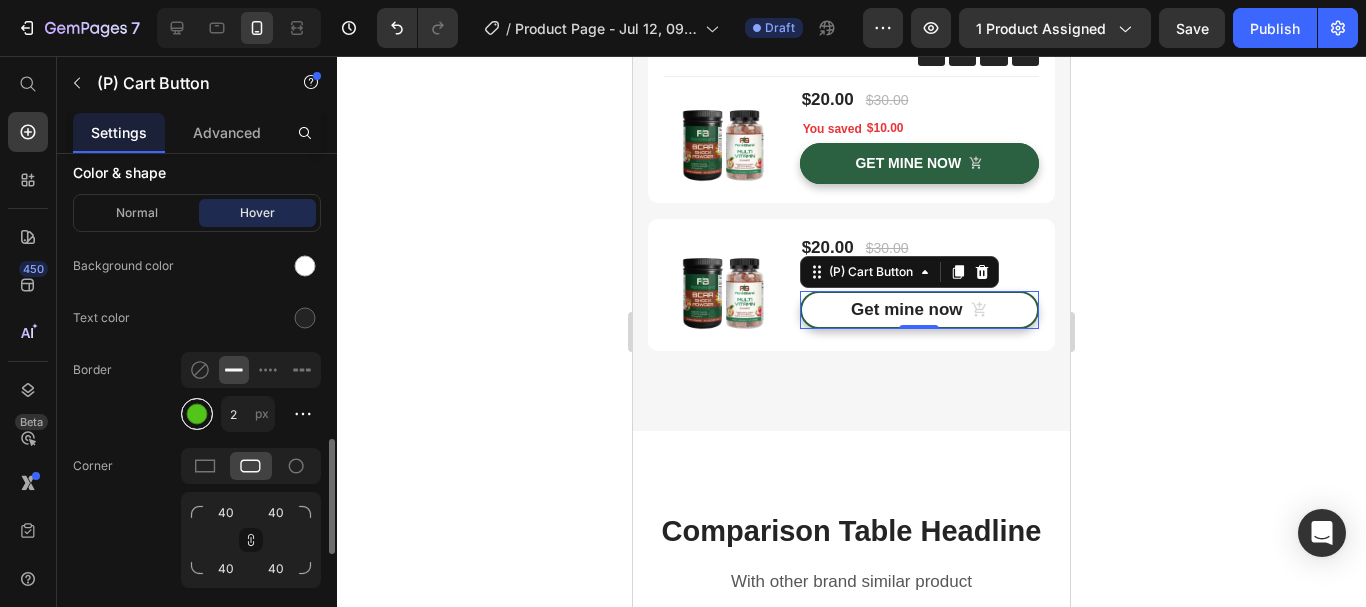click at bounding box center [197, 414] 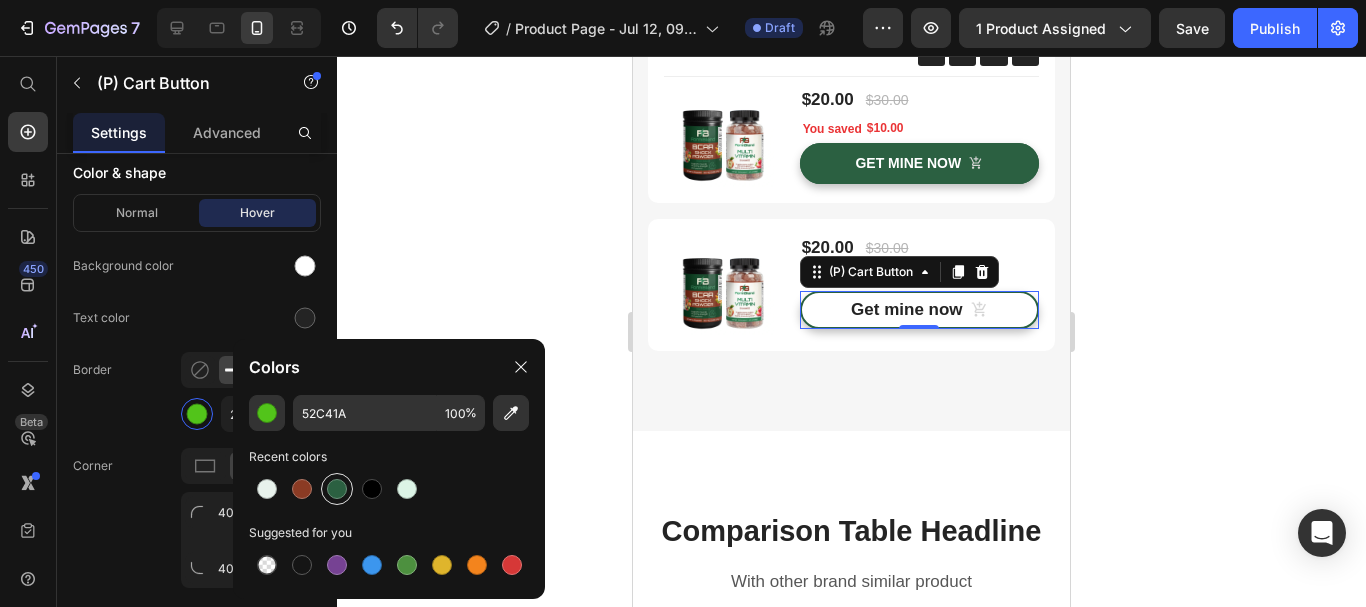 click at bounding box center [337, 489] 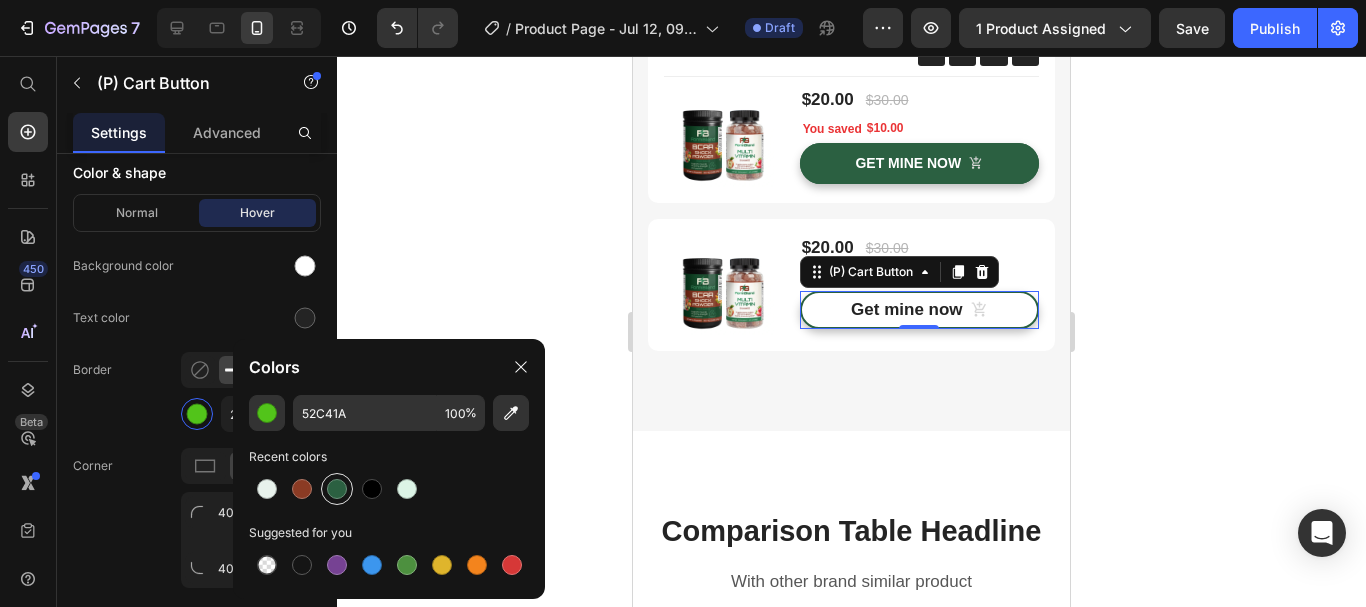 type on "2B6041" 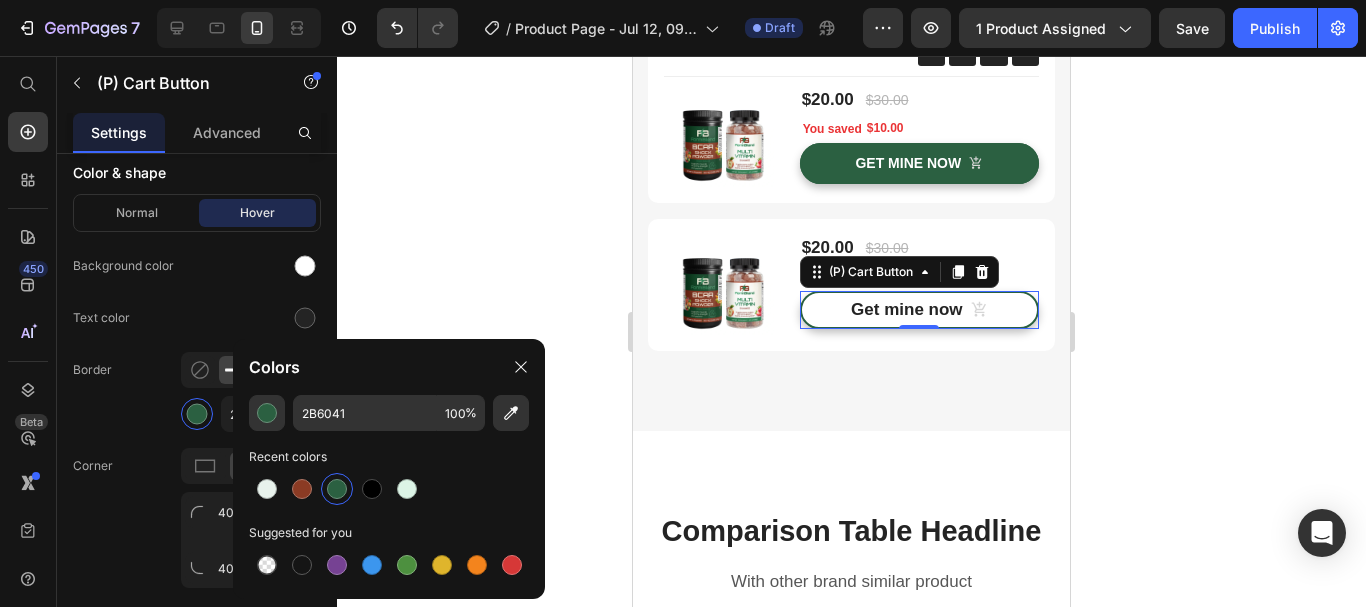 drag, startPoint x: 82, startPoint y: 386, endPoint x: 92, endPoint y: 387, distance: 10.049875 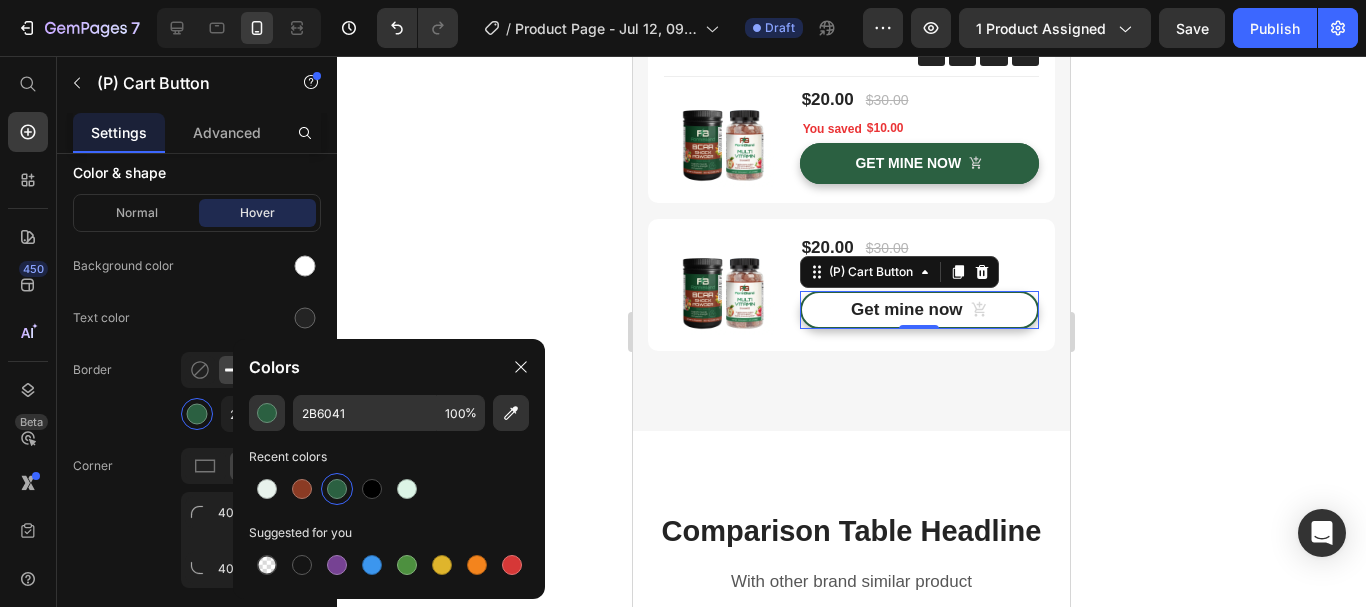 click on "Border" at bounding box center (92, 370) 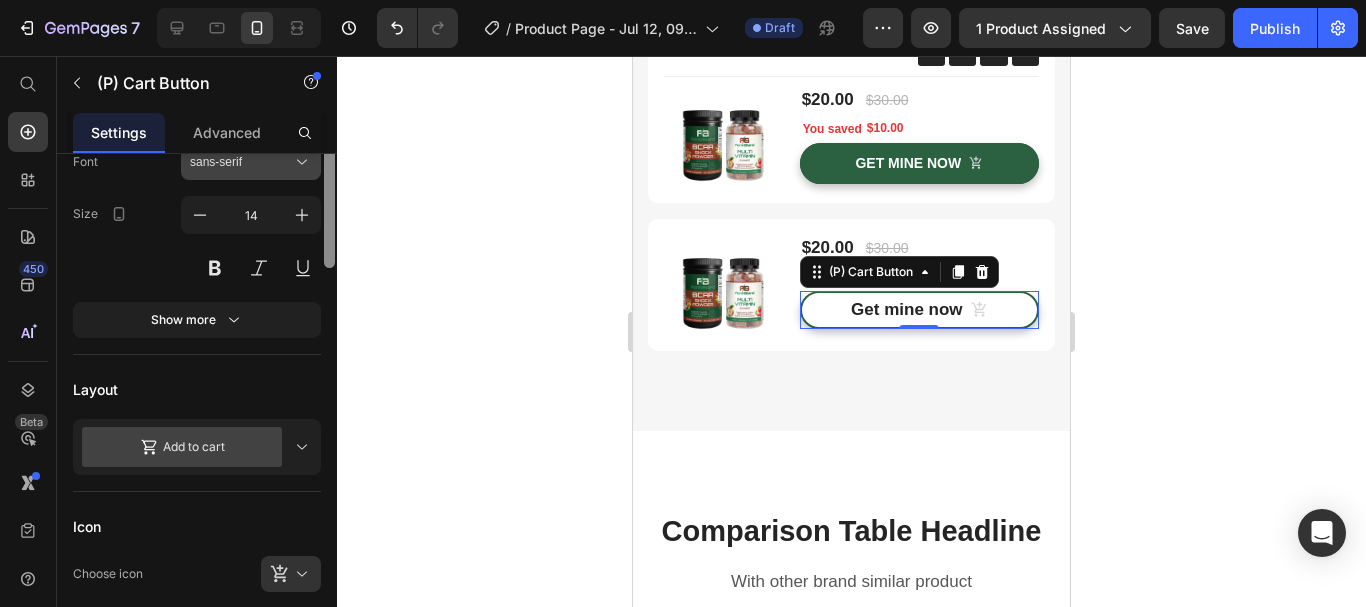 scroll, scrollTop: 258, scrollLeft: 0, axis: vertical 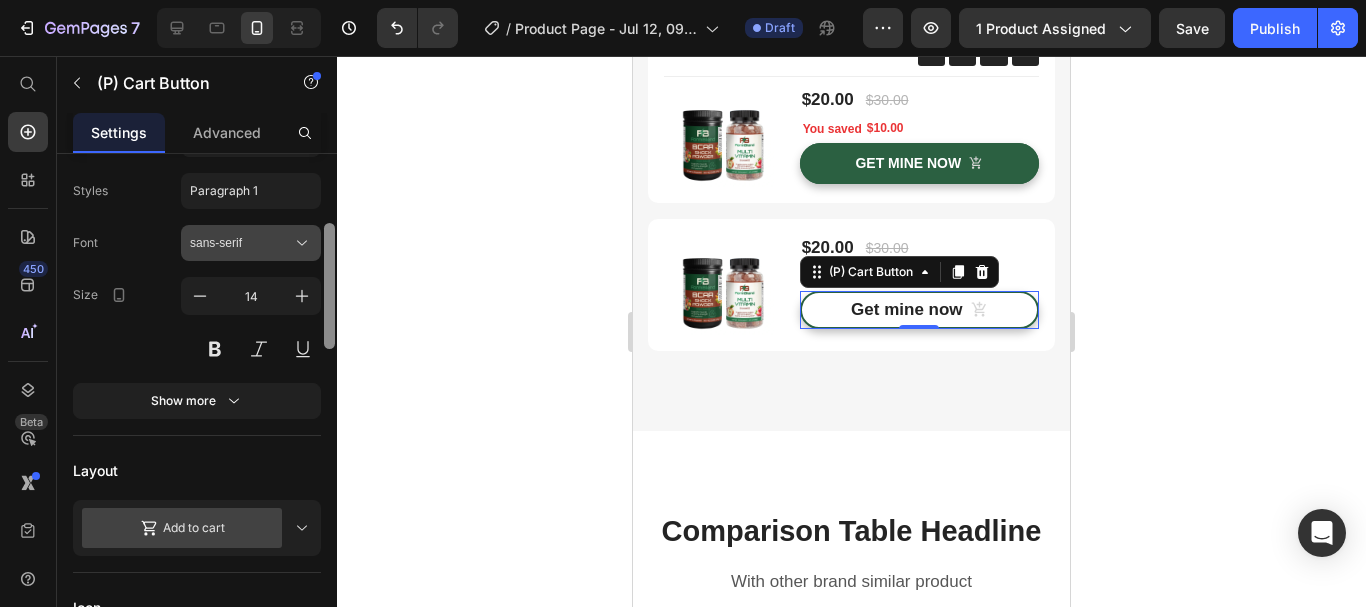 drag, startPoint x: 315, startPoint y: 381, endPoint x: 302, endPoint y: 234, distance: 147.57372 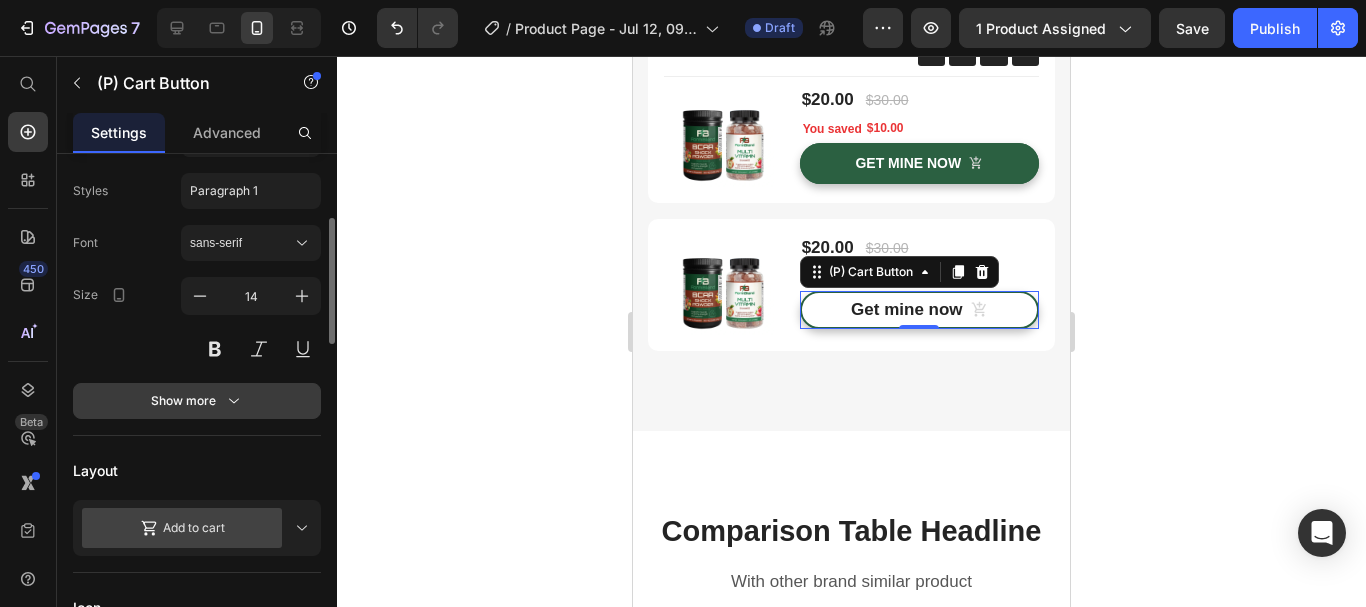 click on "Show more" at bounding box center (197, 401) 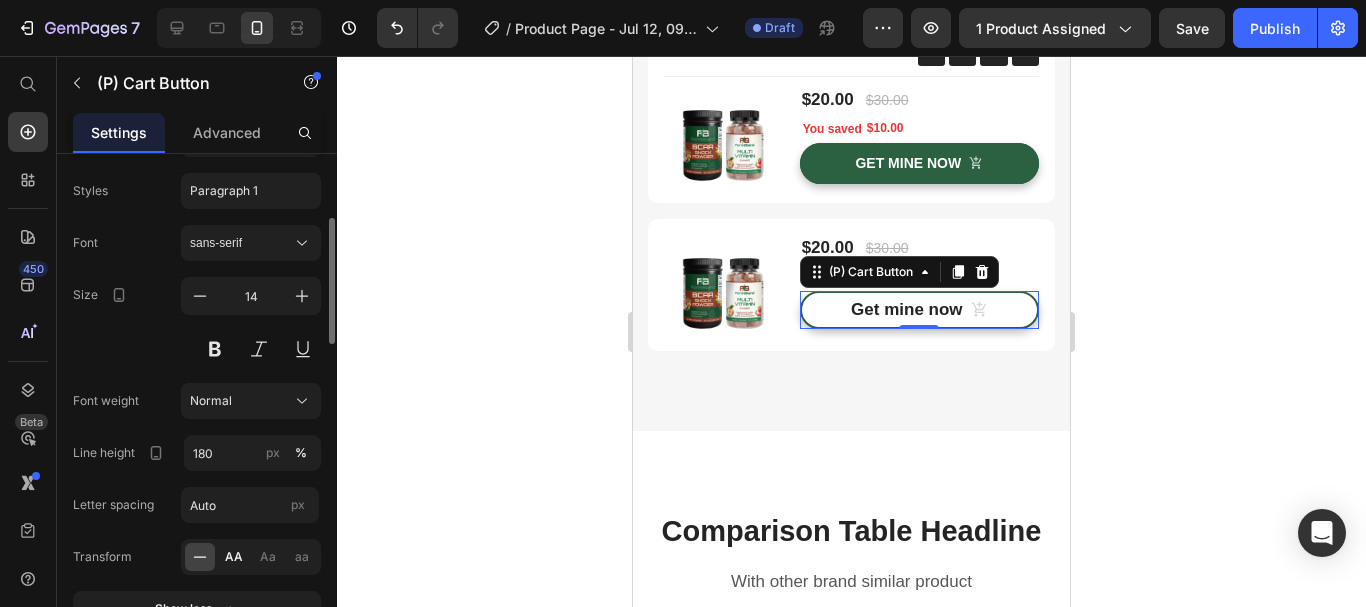 click on "AA" 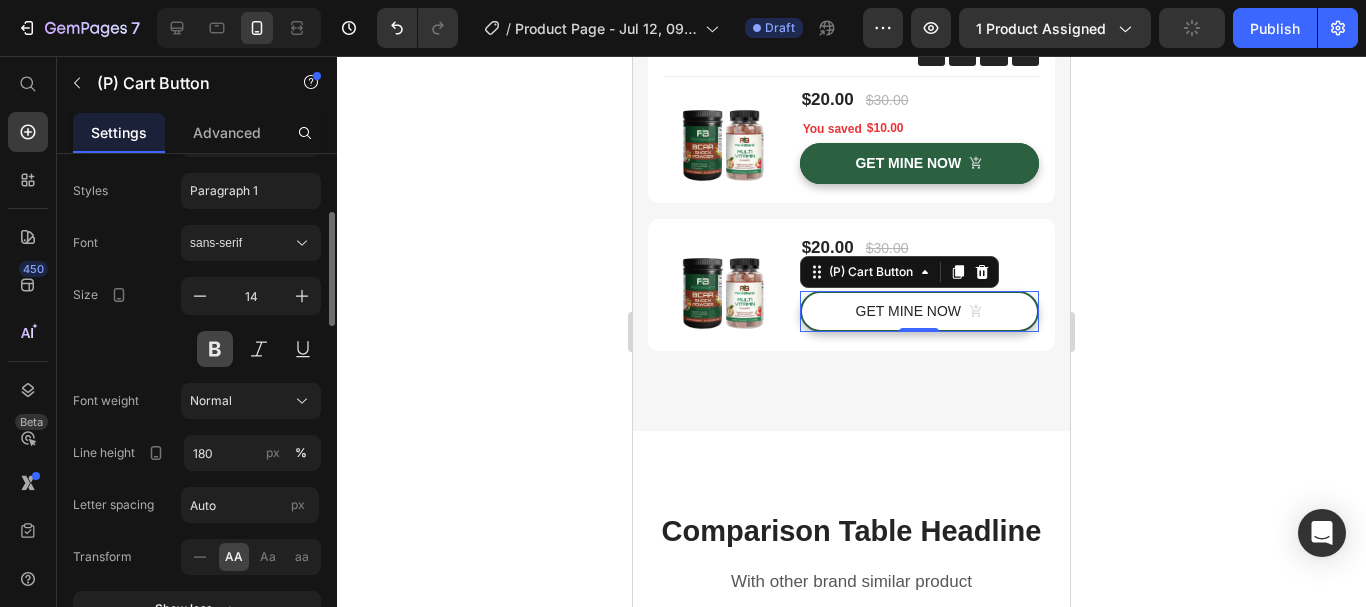click at bounding box center [215, 349] 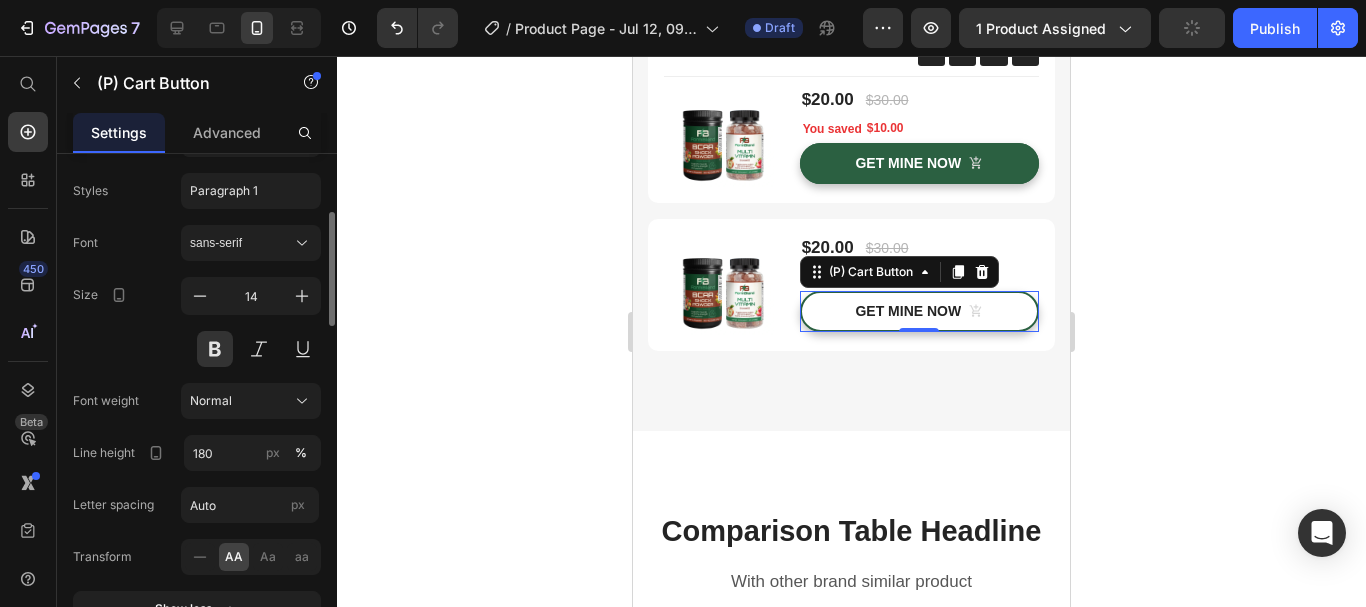 click on "Size 14" at bounding box center [197, 322] 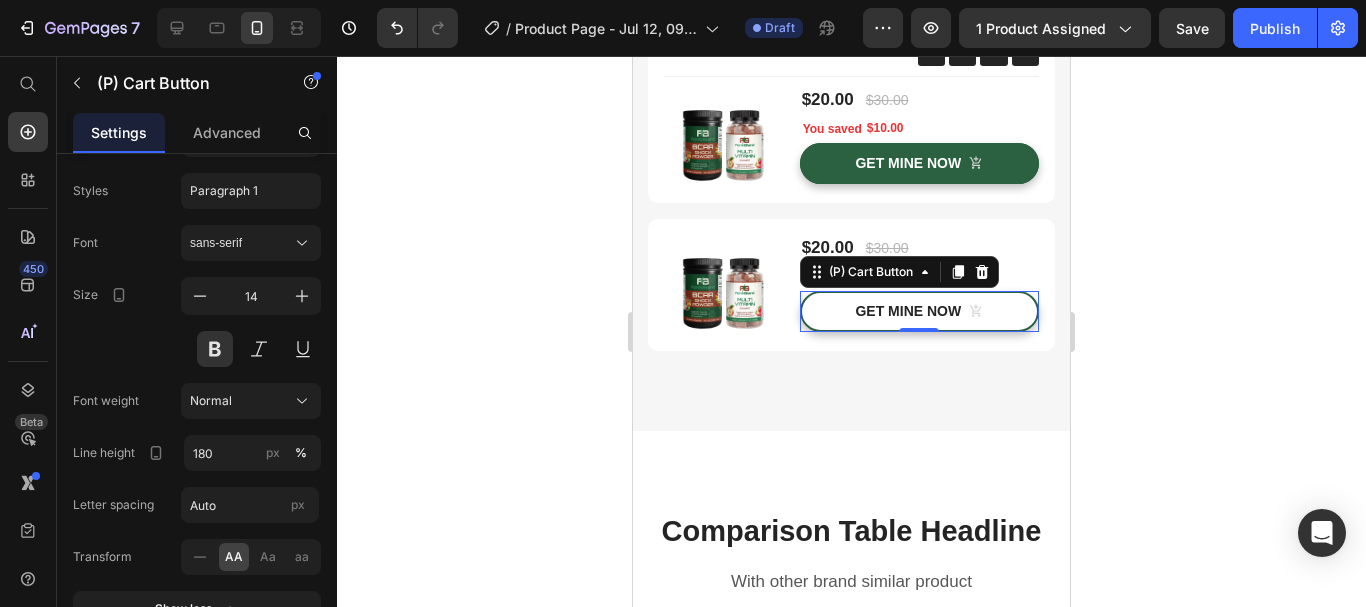 click 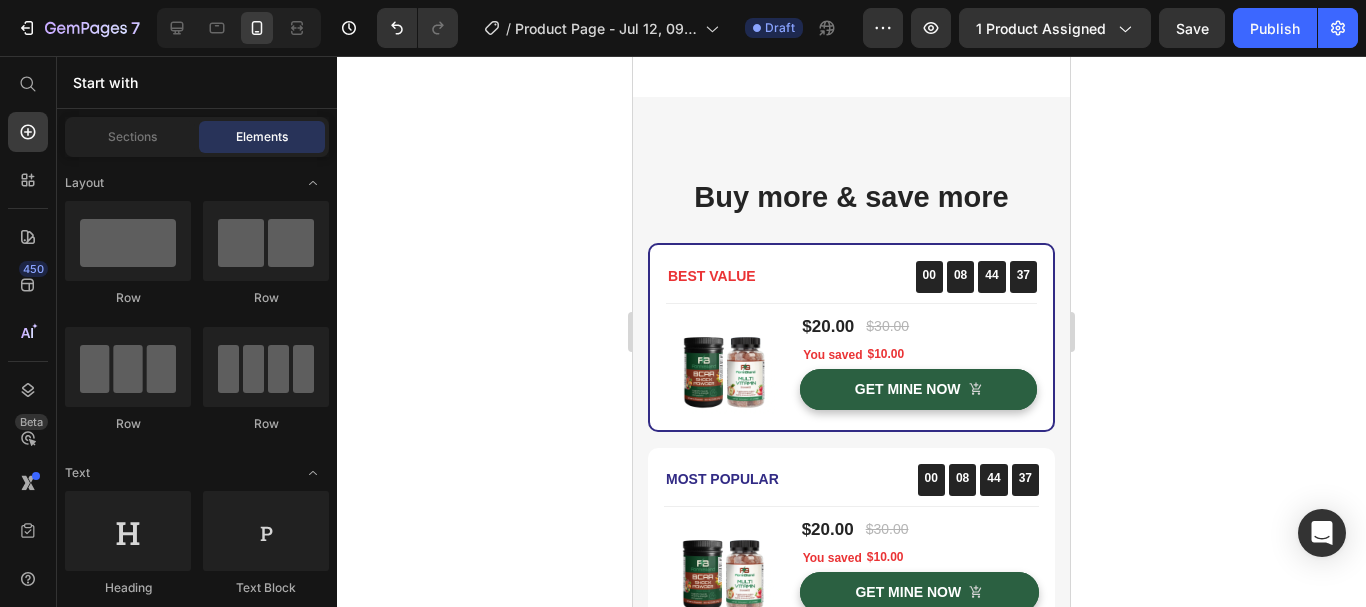 scroll, scrollTop: 3704, scrollLeft: 0, axis: vertical 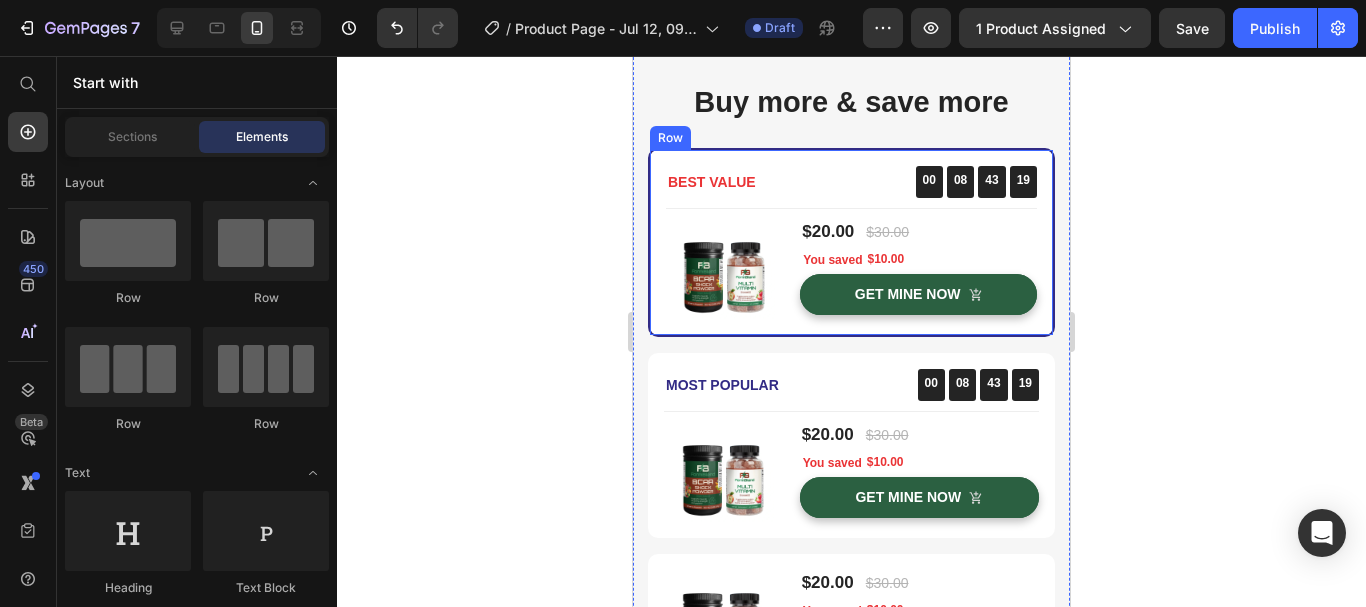 click on "BEST VALUE Text block 00 08 43 19 CountDown Timer Row                Title Line (P) Images & Gallery You saved $10.00 (P) Tag $20.00 (P) Price $30.00 (P) Price Row You saved $10.00 (P) Tag Get mine now (P) Cart Button Product Row" at bounding box center [851, 242] 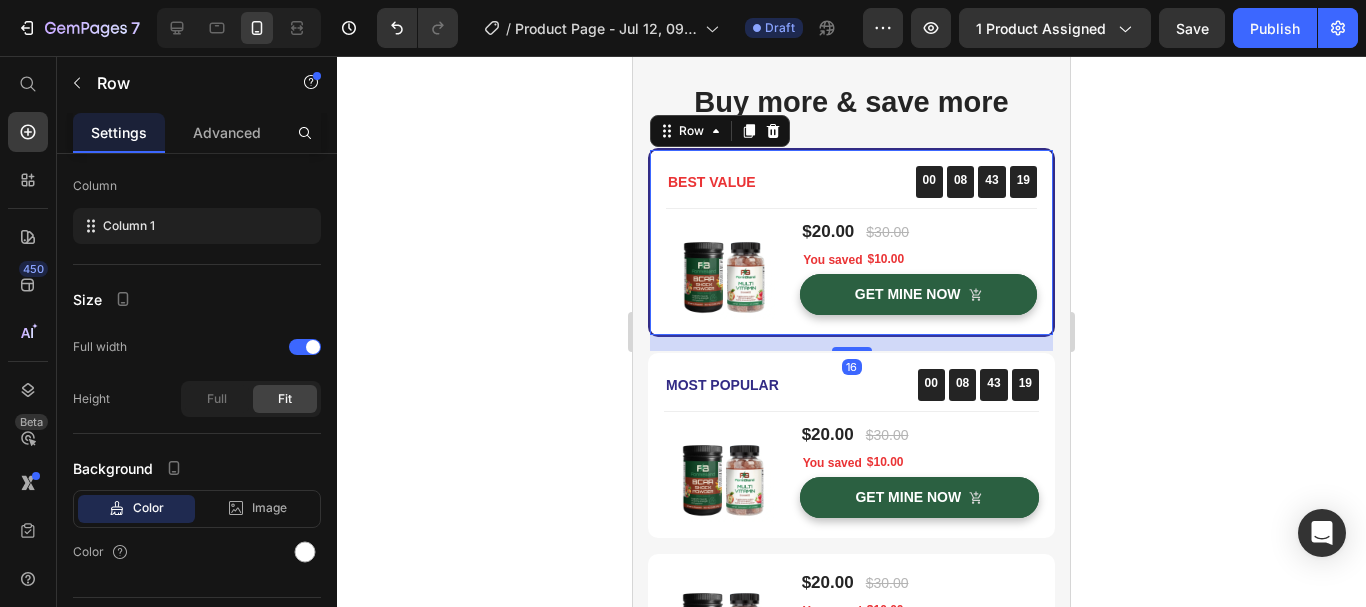 scroll, scrollTop: 0, scrollLeft: 0, axis: both 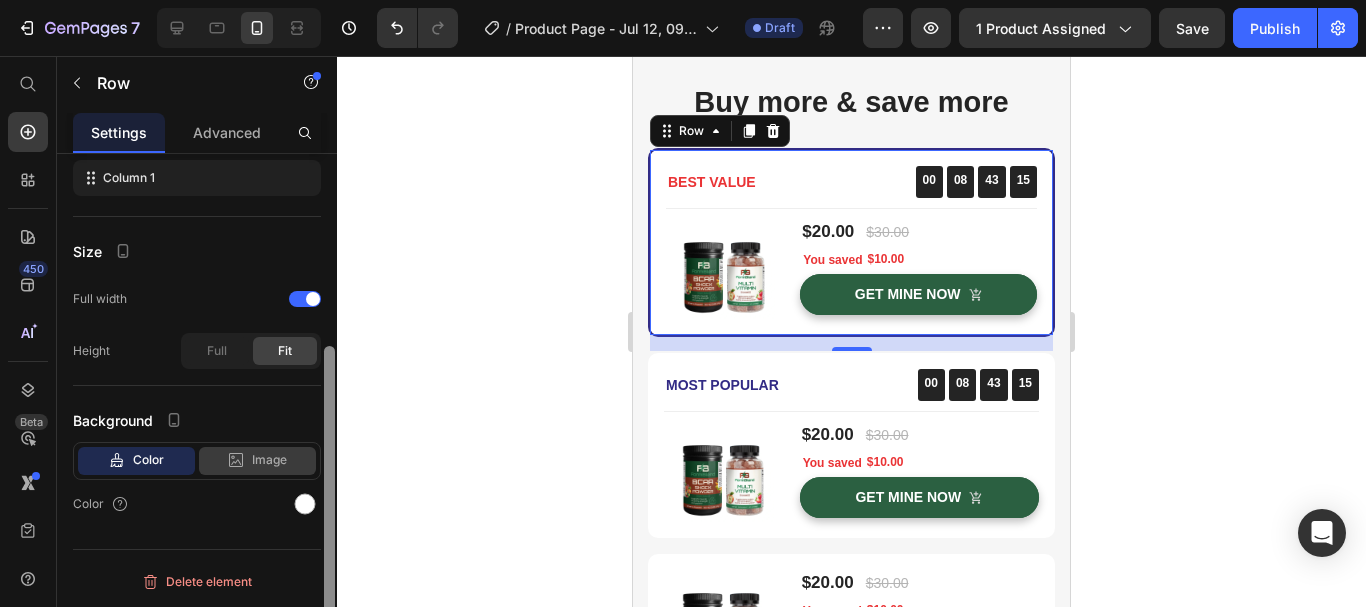 drag, startPoint x: 328, startPoint y: 191, endPoint x: 288, endPoint y: 473, distance: 284.82275 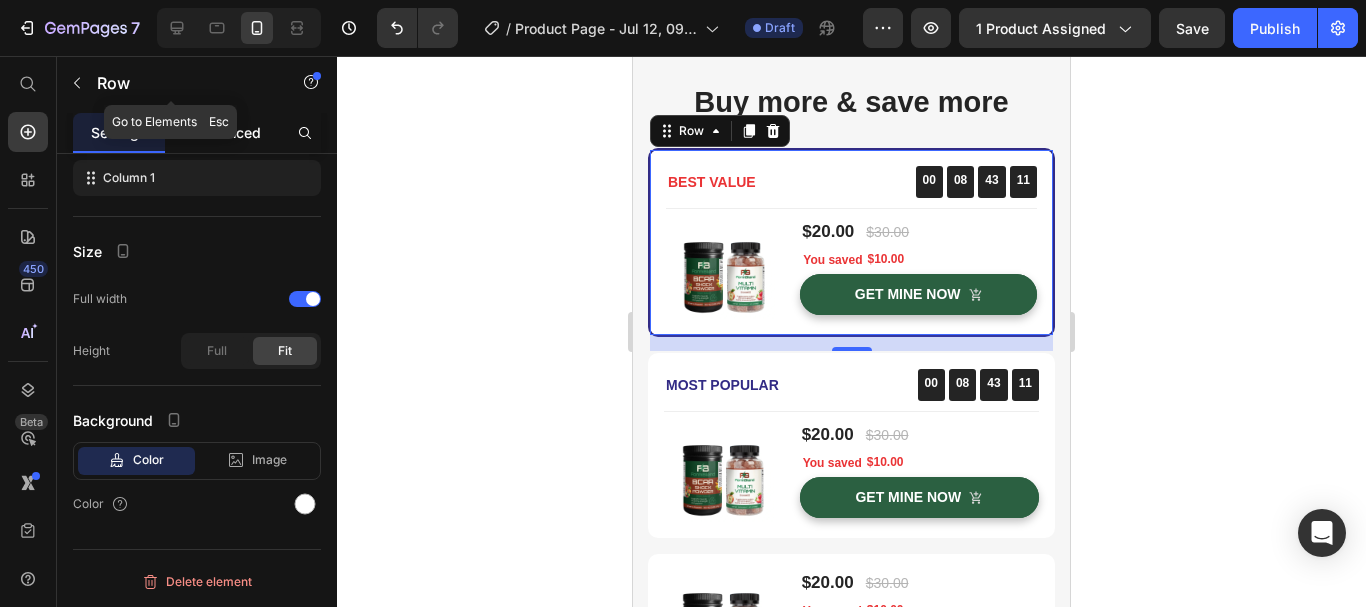 click on "Advanced" at bounding box center (227, 132) 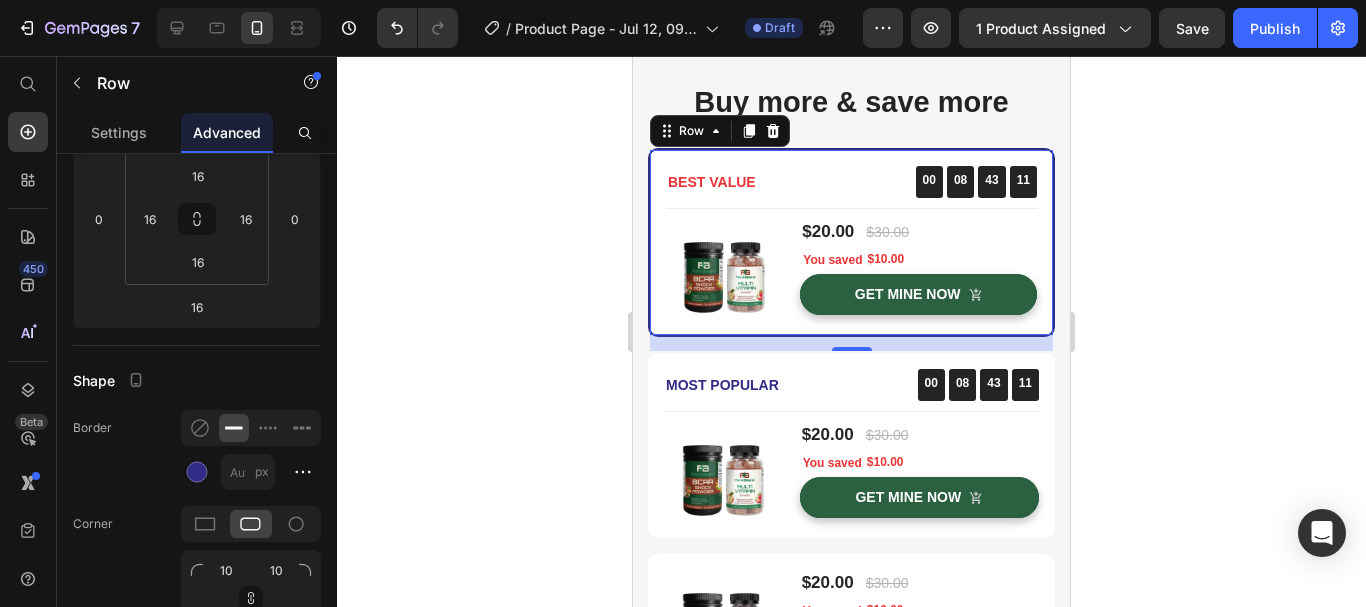 scroll, scrollTop: 0, scrollLeft: 0, axis: both 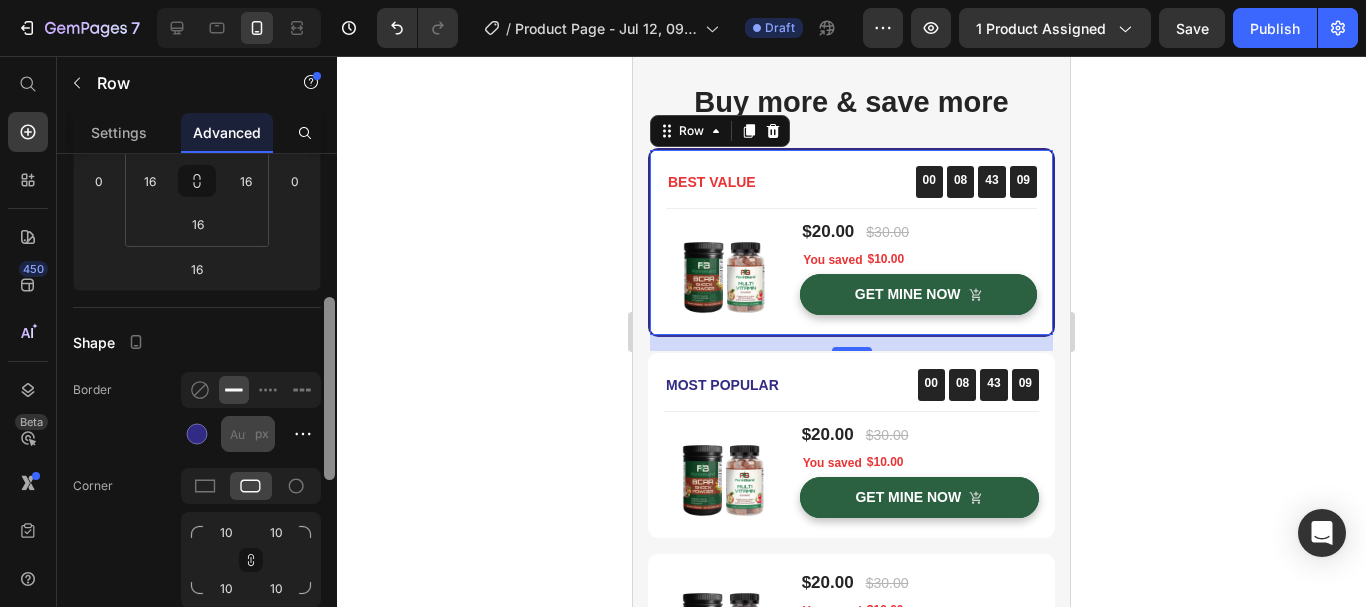 drag, startPoint x: 313, startPoint y: 354, endPoint x: 252, endPoint y: 413, distance: 84.8646 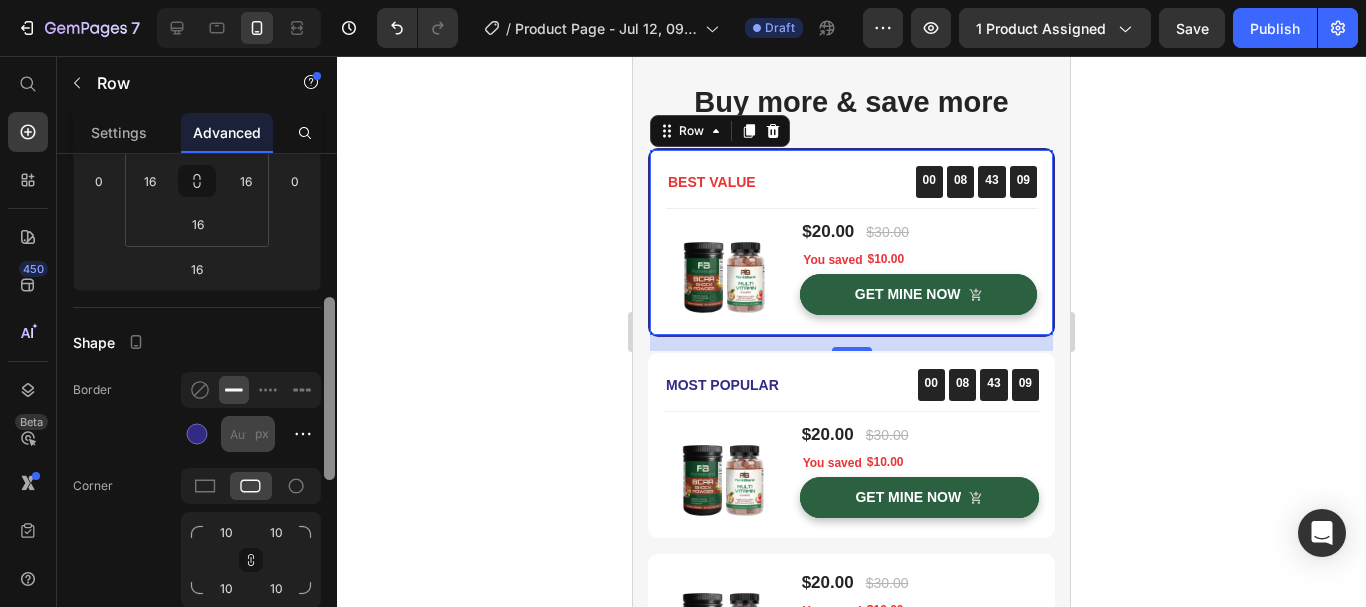 click on "Display on Desktop Tablet Mobile Spacing (px) 0 0 16 0 16 16 16 16 Shape Border px Corner 10 10 10 10 Shadow Position Opacity 100 % Animation Interaction Upgrade to Optimize plan  to unlock Interaction & other premium features. CSS class  Delete element" at bounding box center [197, 409] 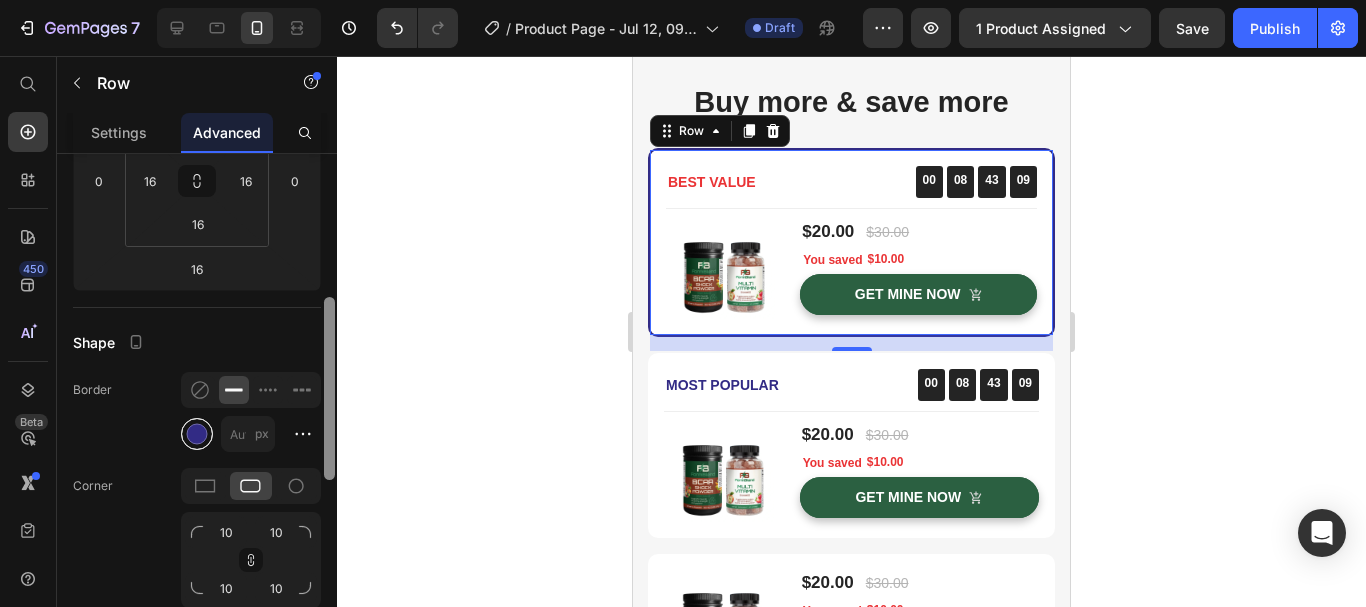 scroll, scrollTop: 372, scrollLeft: 0, axis: vertical 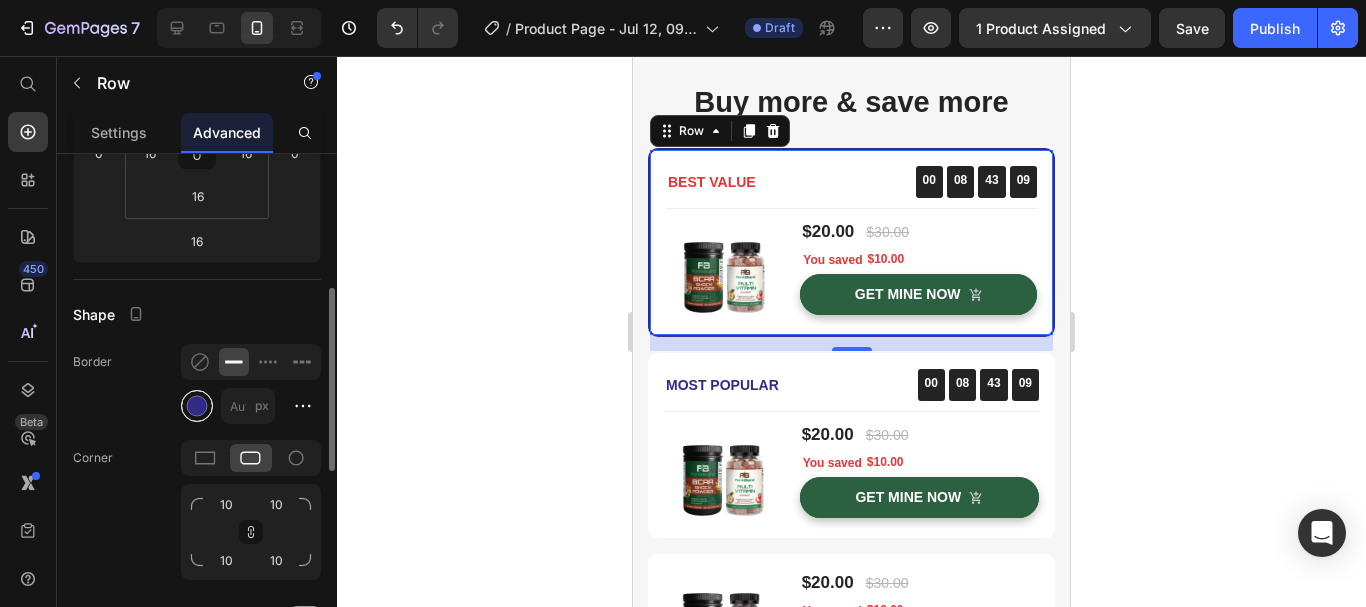 click at bounding box center (197, 406) 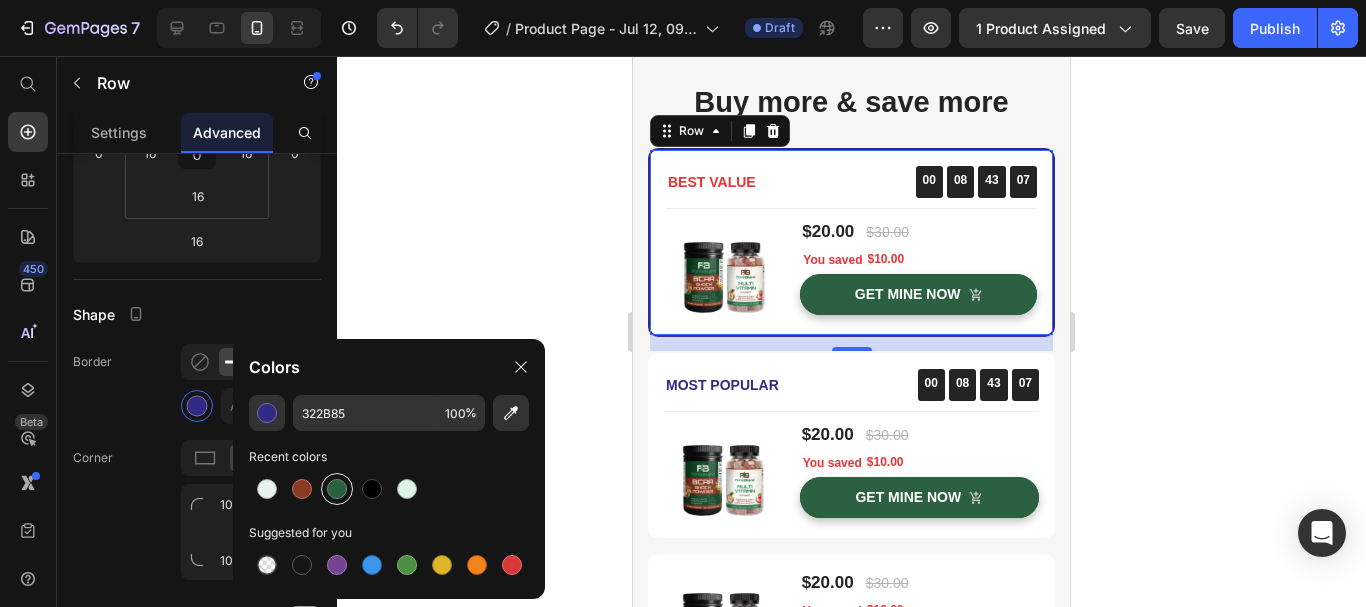 click at bounding box center [337, 489] 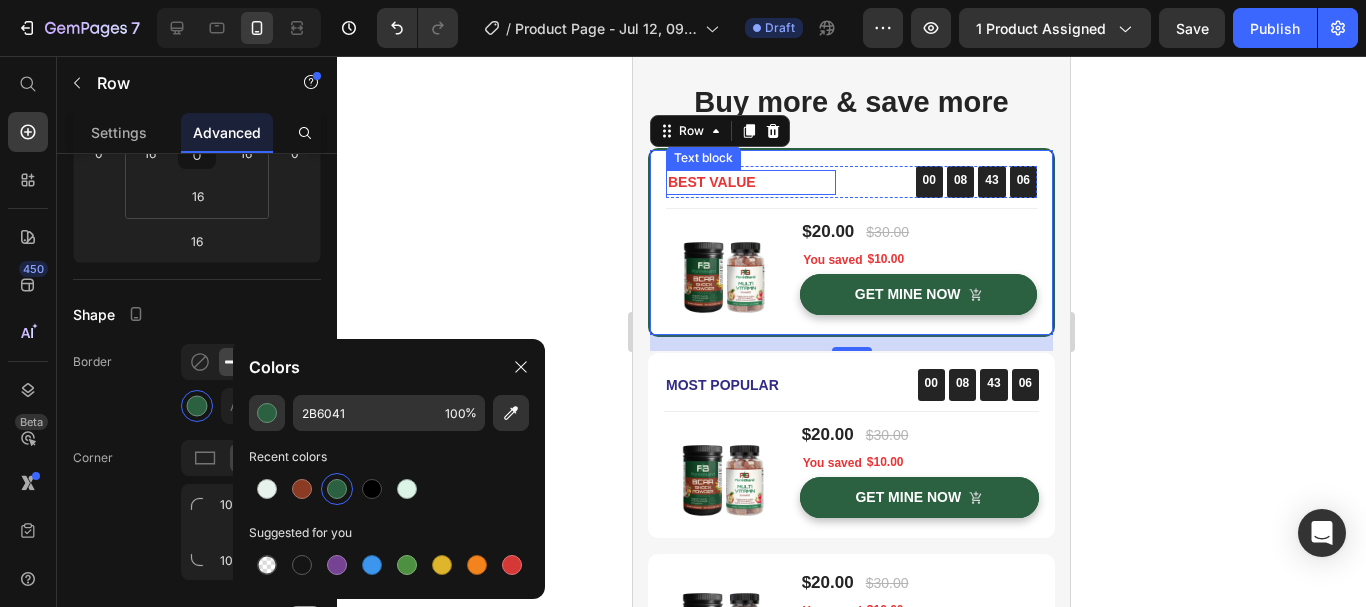 click on "BEST VALUE" at bounding box center [751, 182] 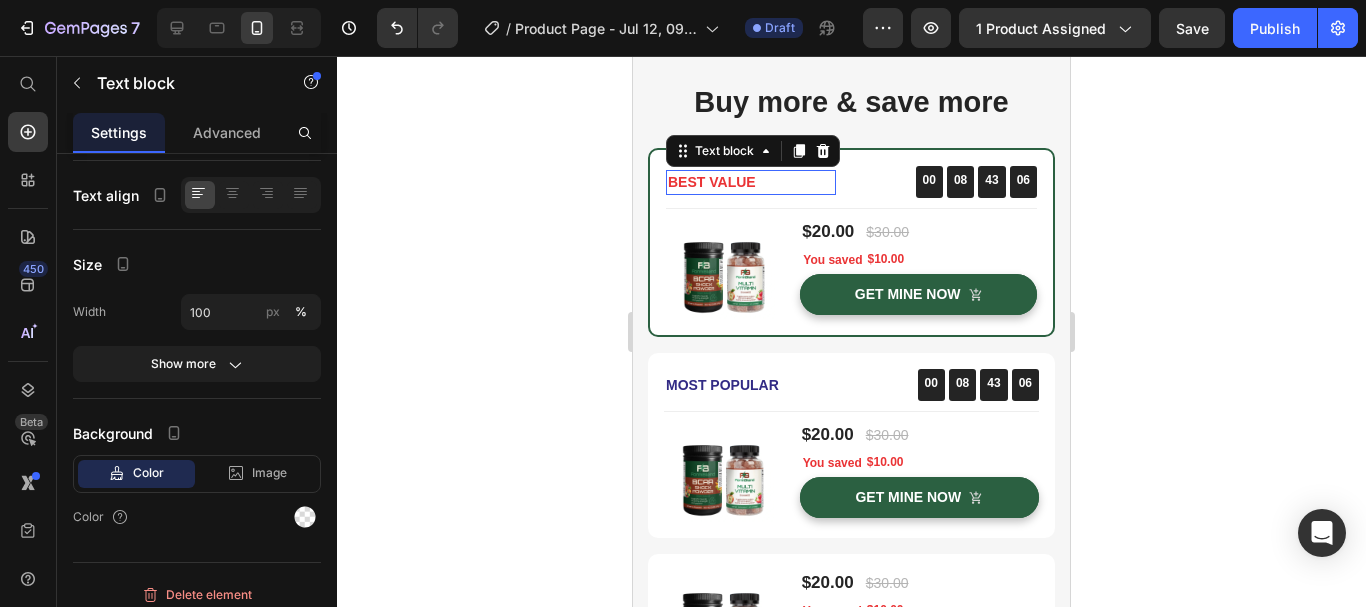 scroll, scrollTop: 0, scrollLeft: 0, axis: both 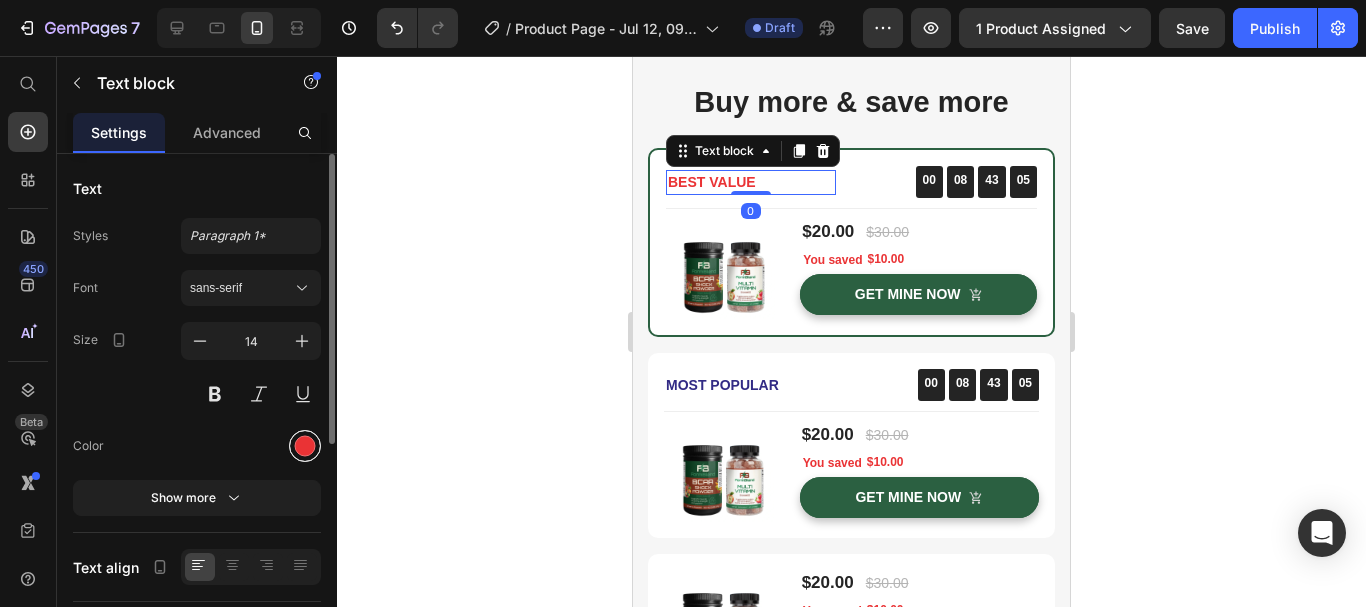click at bounding box center (305, 446) 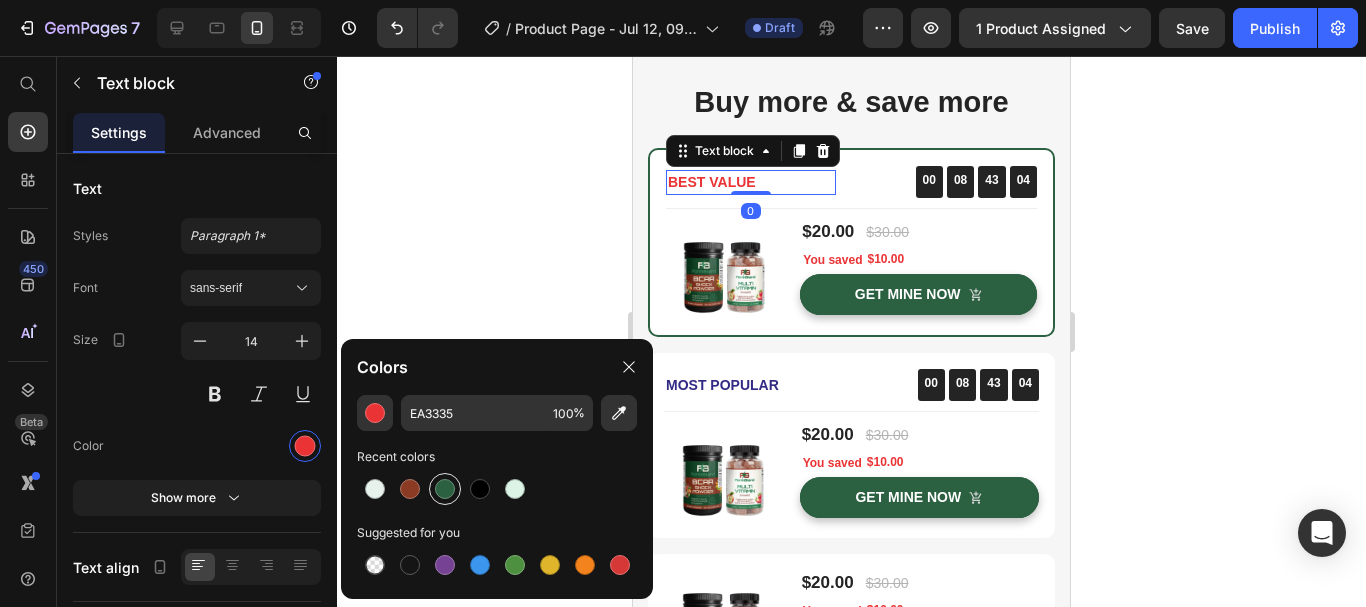 click at bounding box center (445, 489) 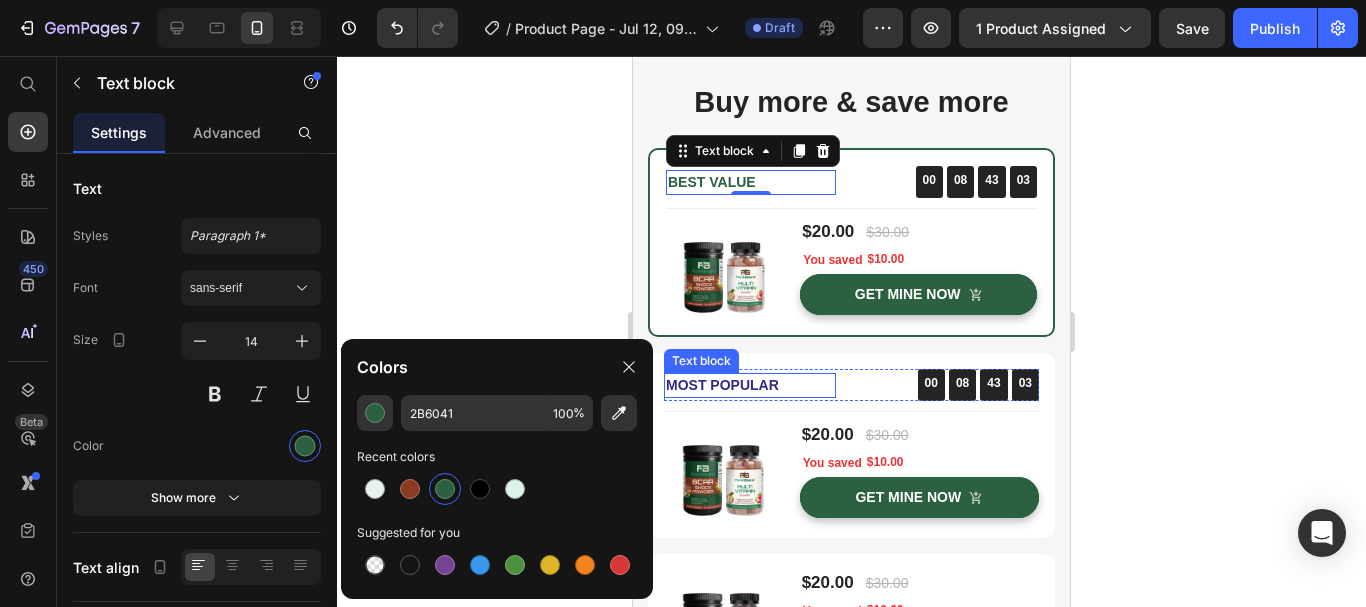 click on "Most Popular" at bounding box center (750, 385) 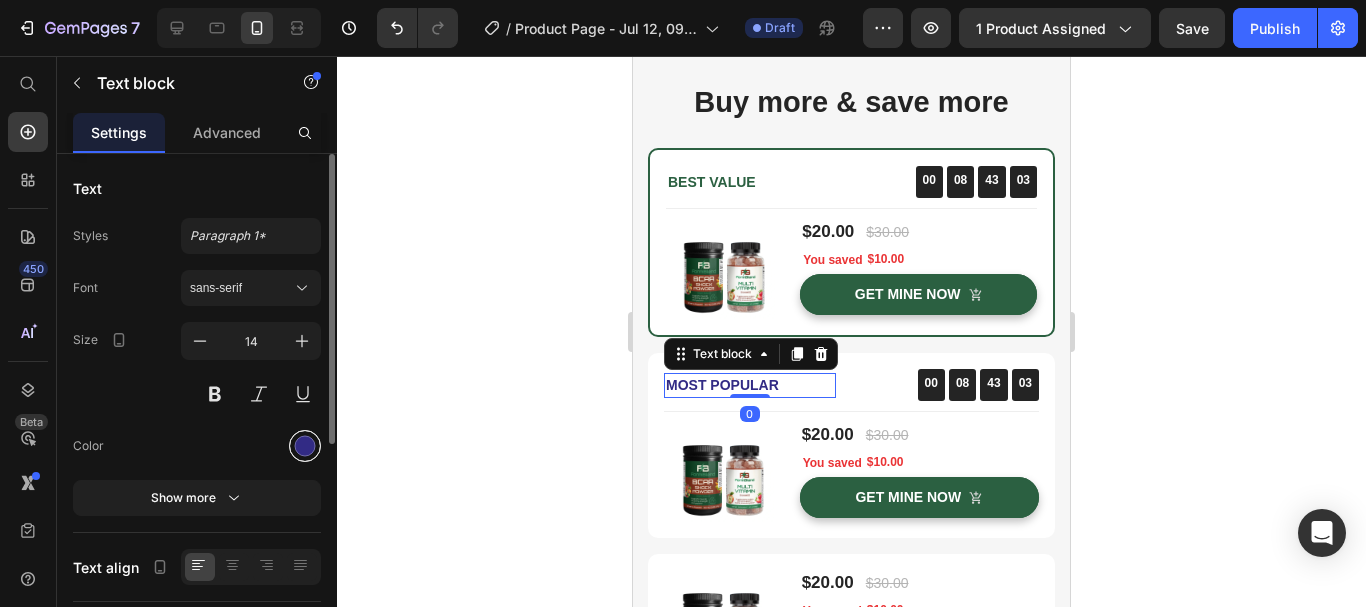 click at bounding box center [305, 446] 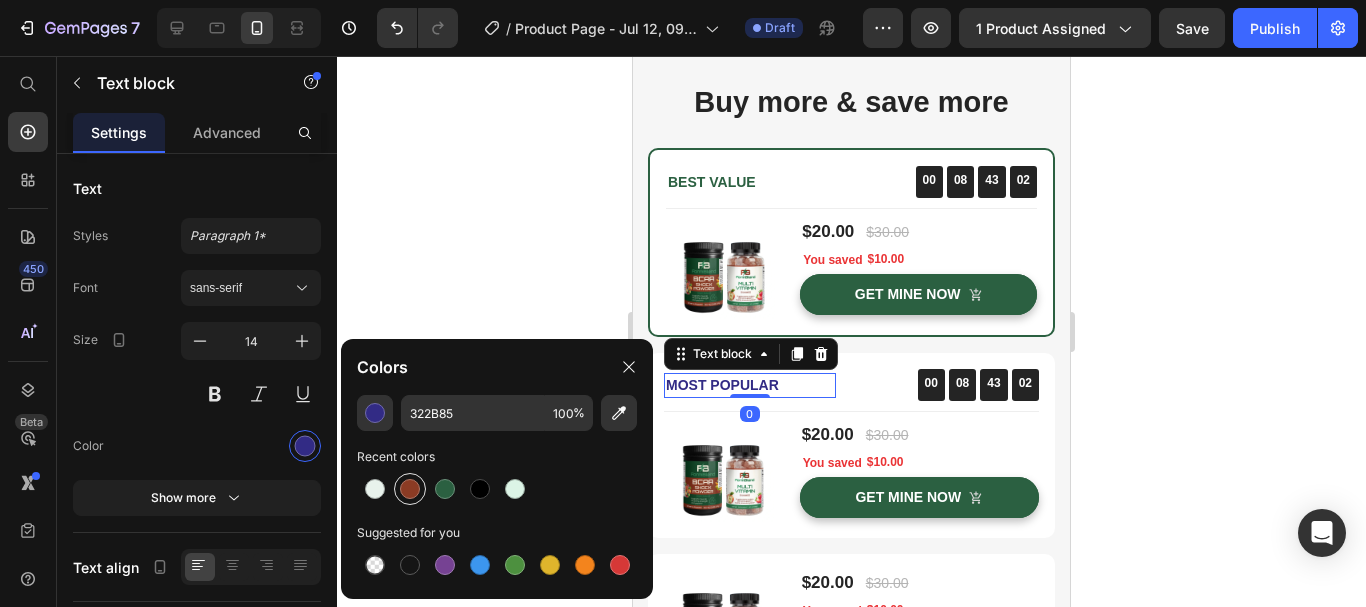 click at bounding box center [410, 489] 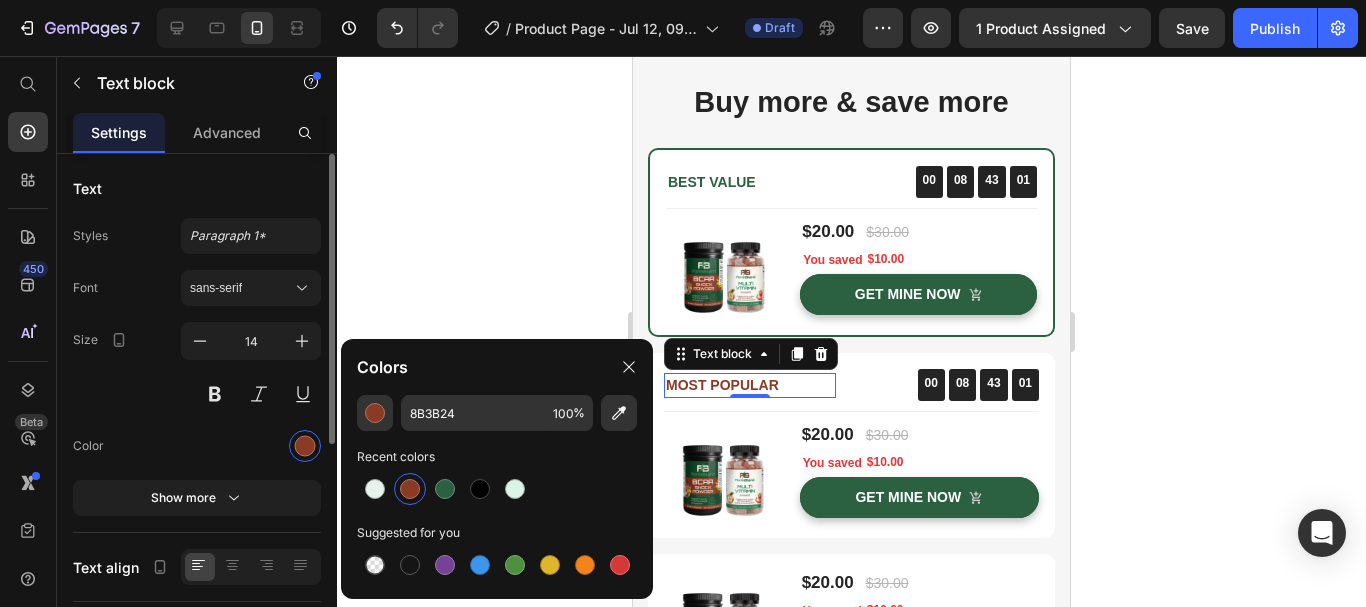 click at bounding box center (251, 446) 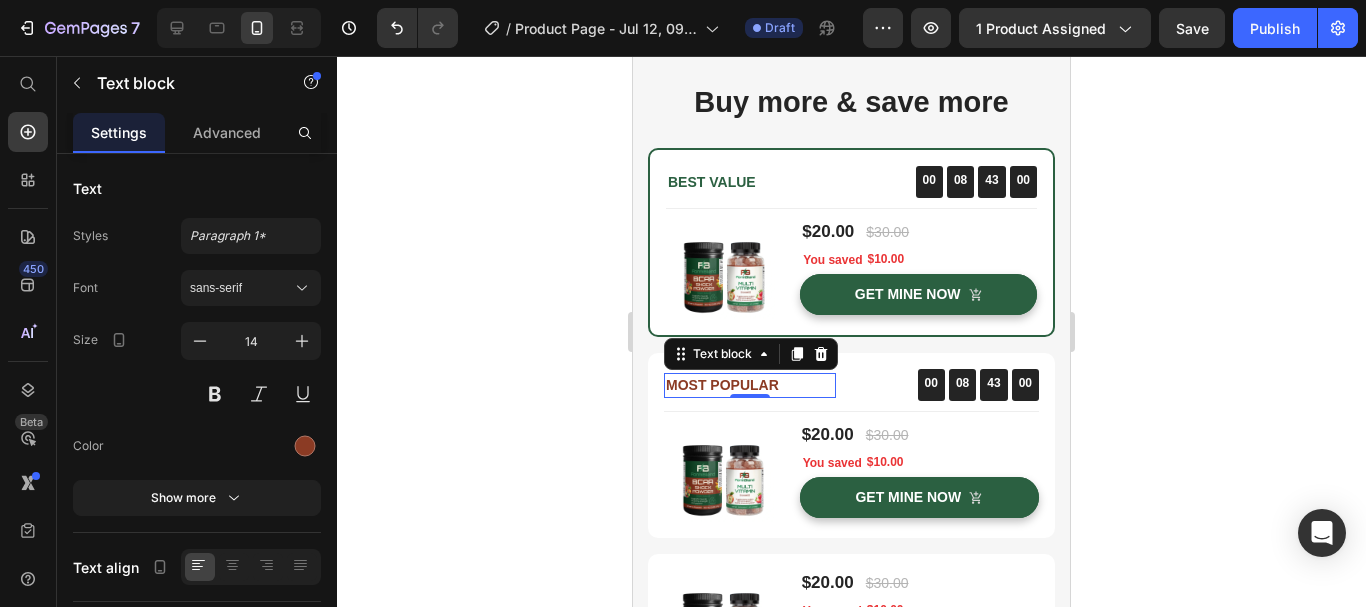 click 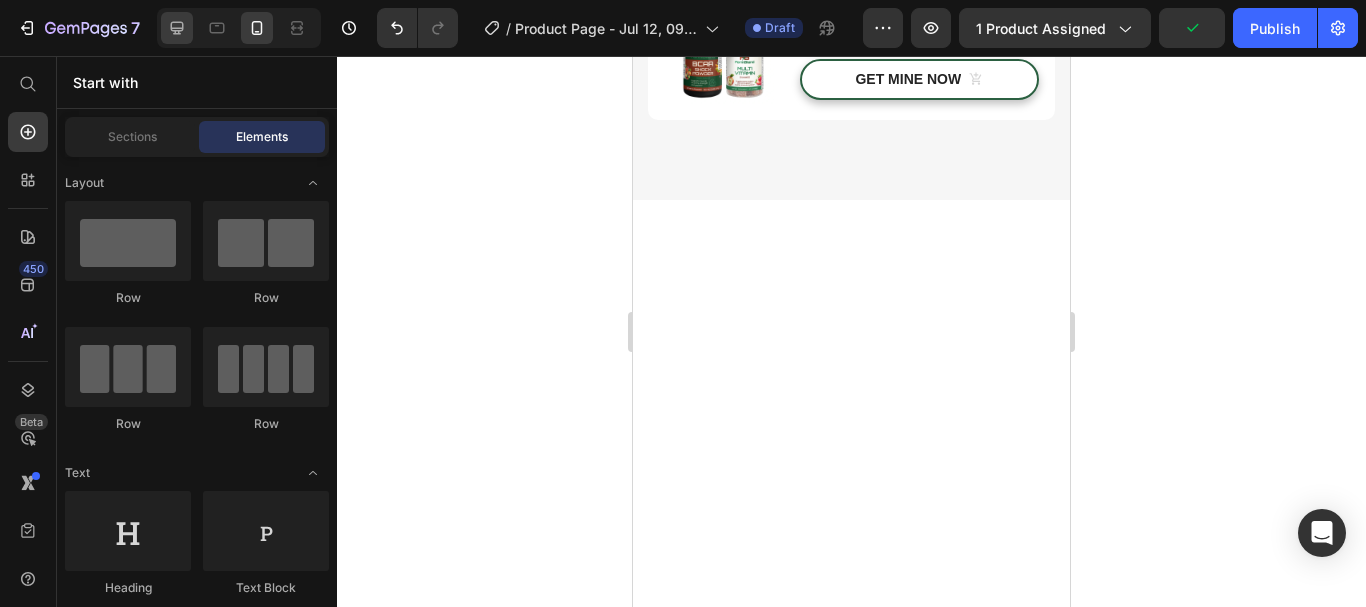 scroll, scrollTop: 3316, scrollLeft: 0, axis: vertical 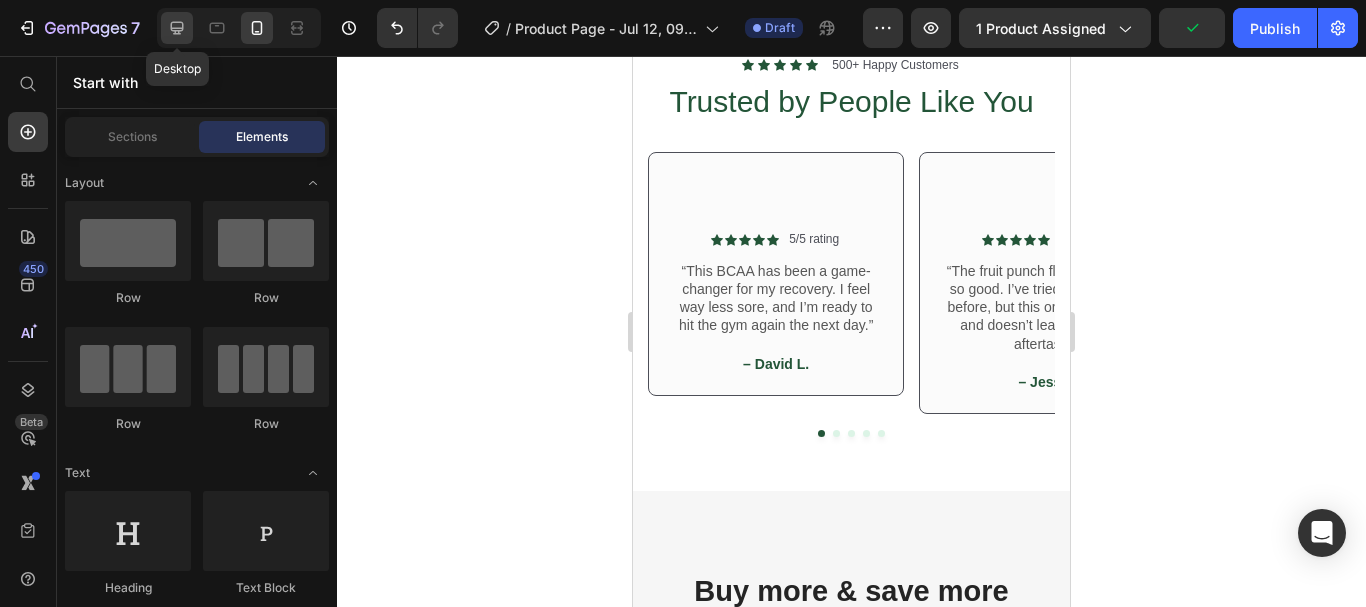click 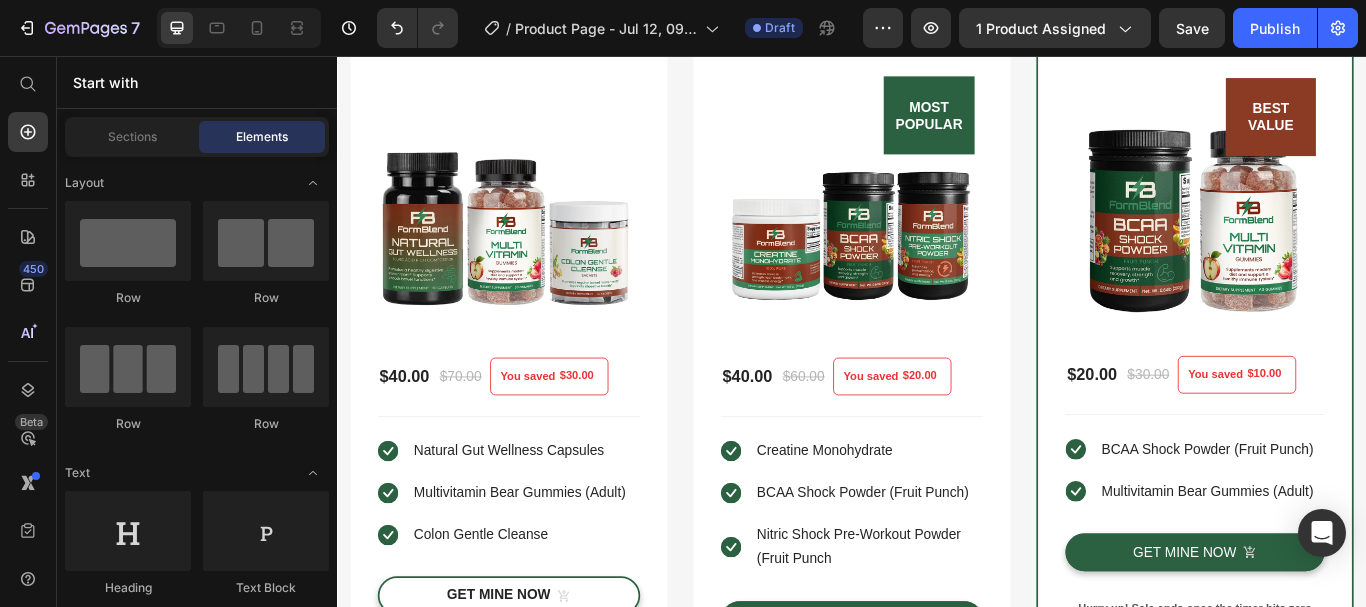 scroll, scrollTop: 4312, scrollLeft: 0, axis: vertical 